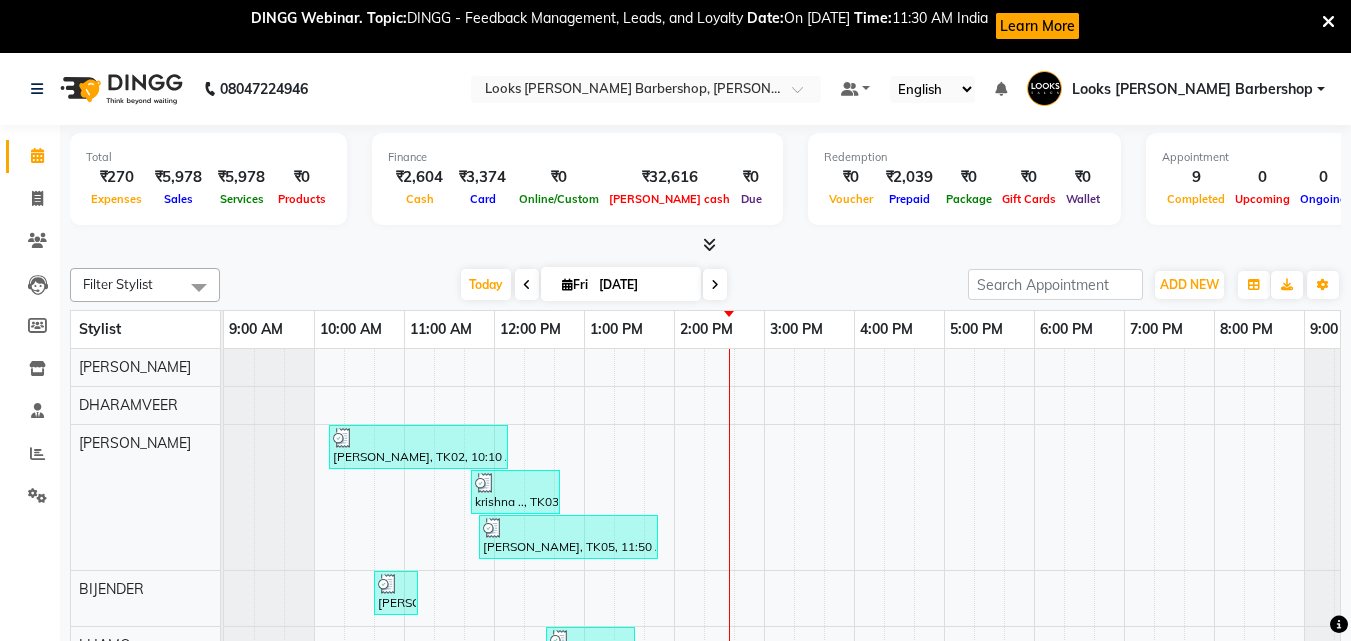 scroll, scrollTop: 0, scrollLeft: 0, axis: both 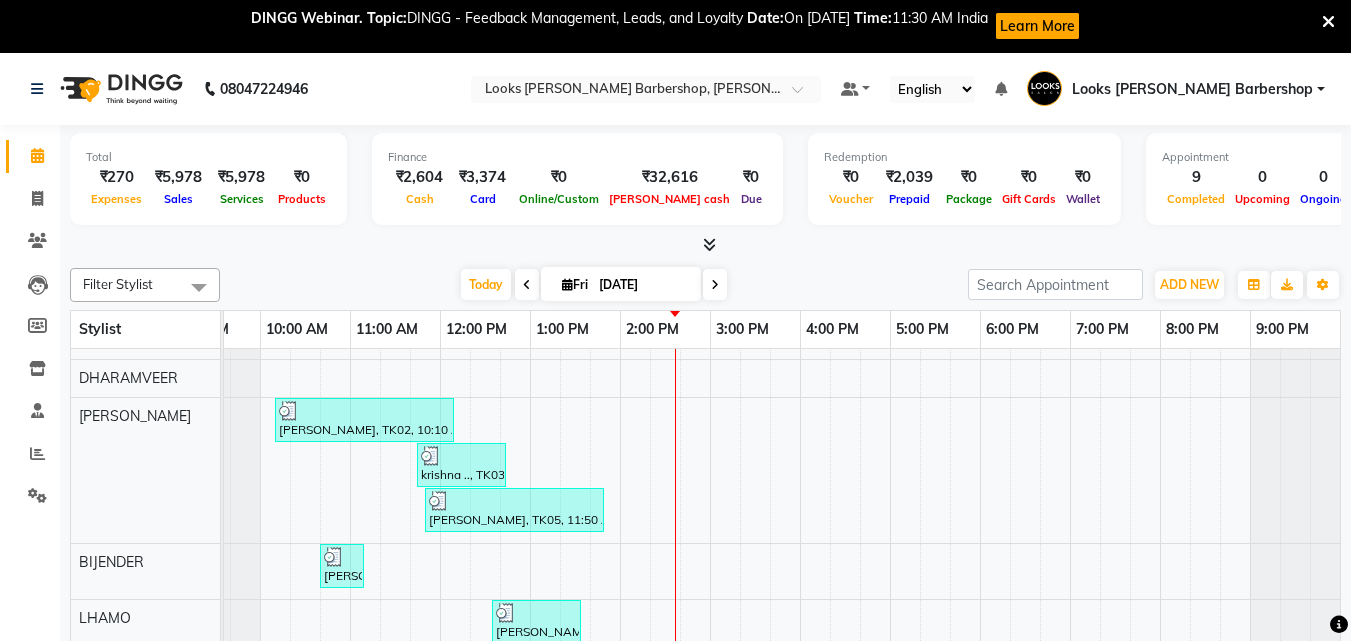 click at bounding box center [705, 245] 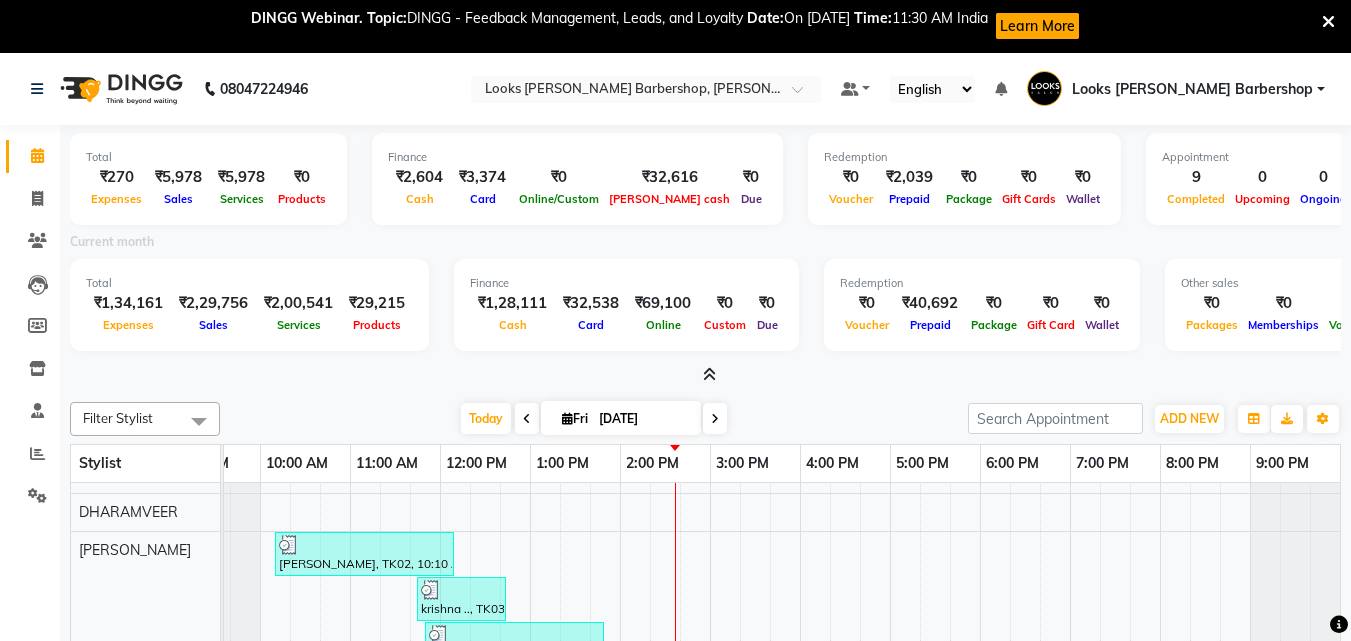 click on "Current month" at bounding box center (705, 245) 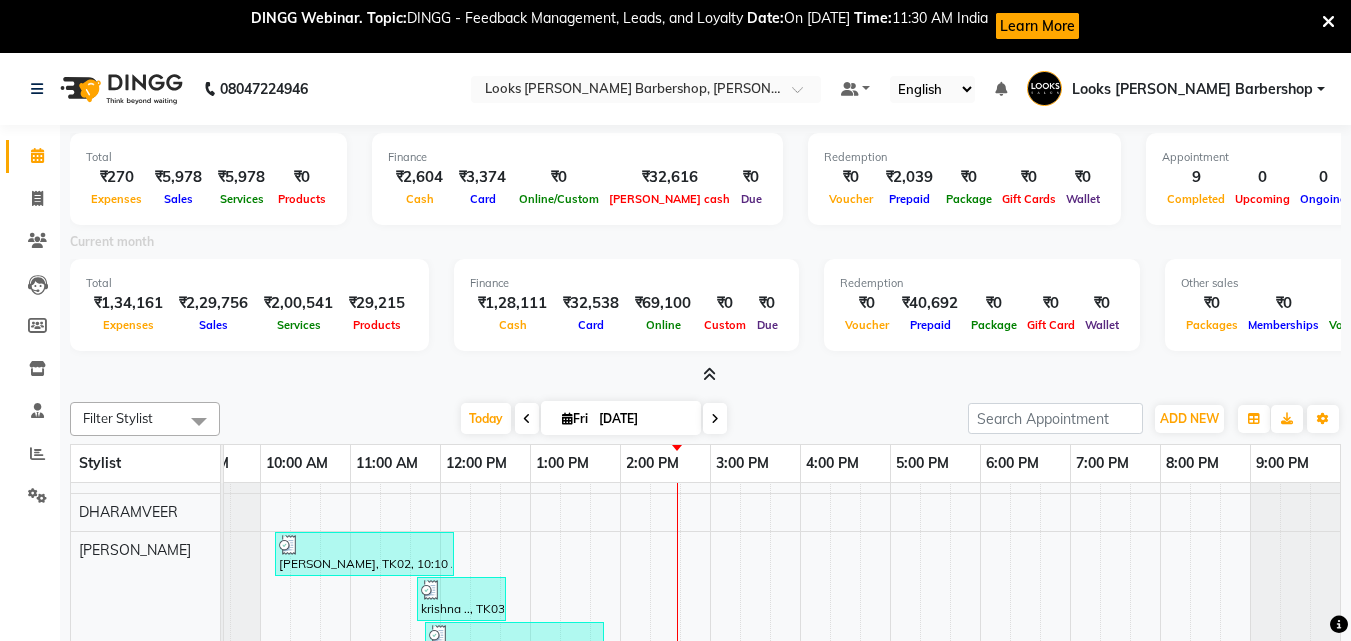 click at bounding box center (709, 374) 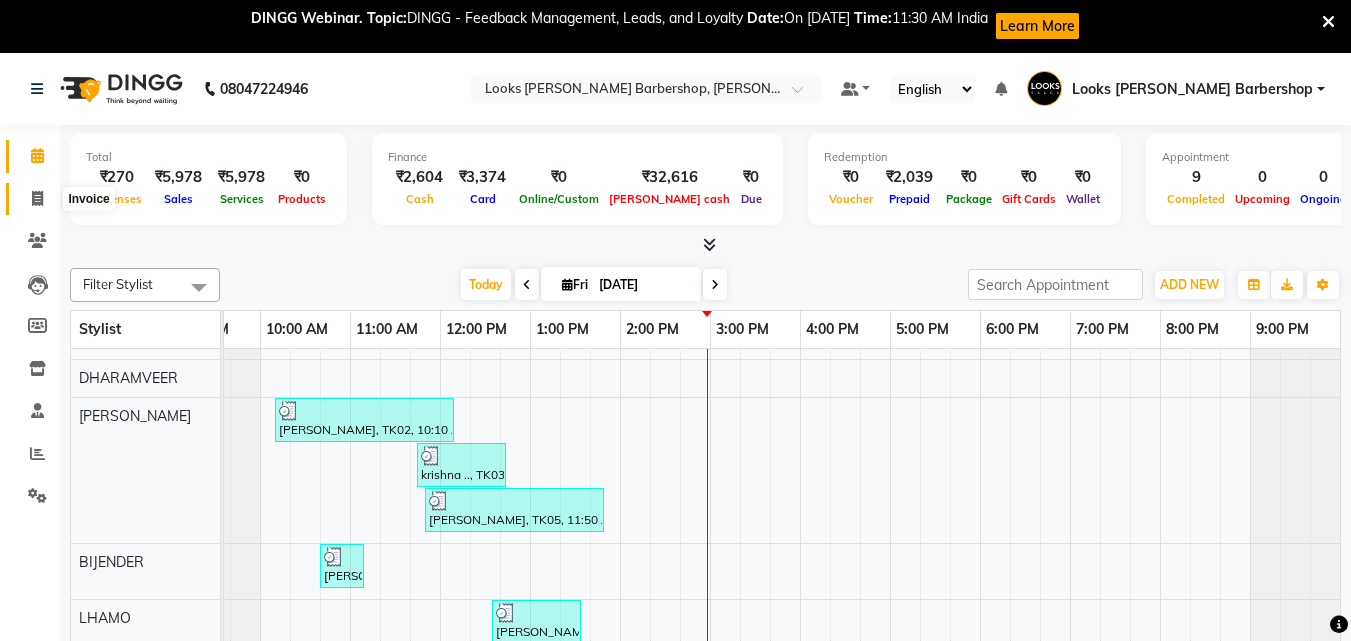 drag, startPoint x: 38, startPoint y: 197, endPoint x: 38, endPoint y: 163, distance: 34 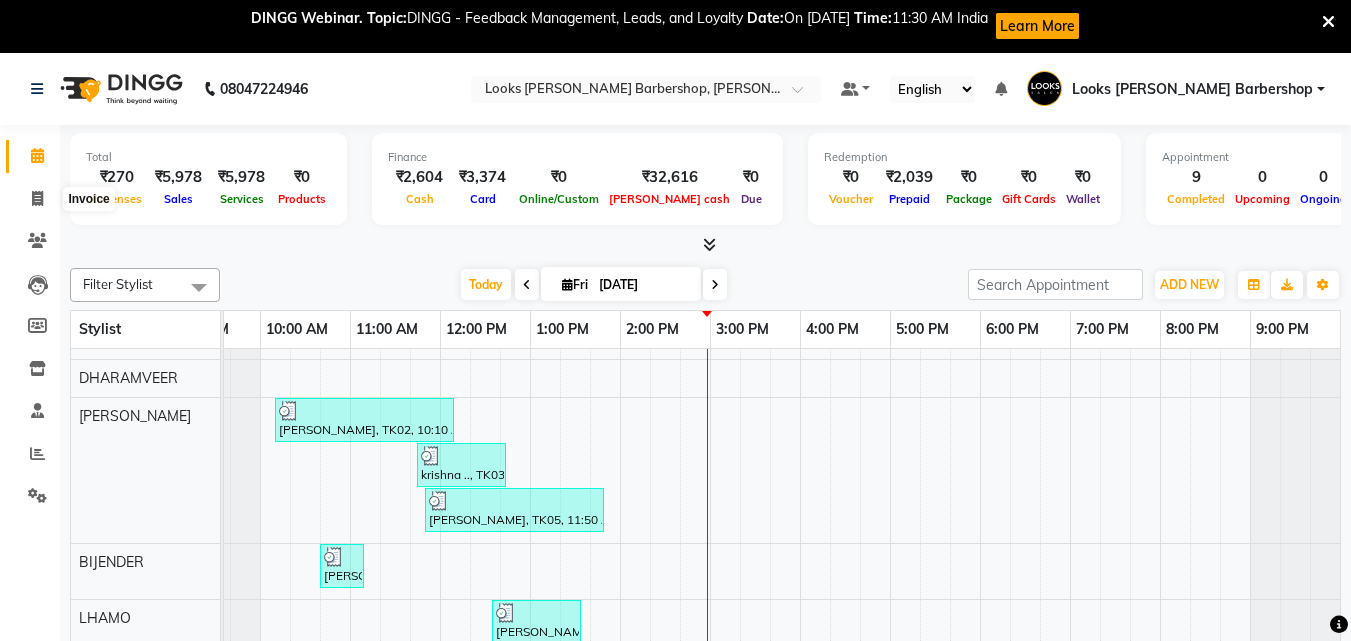 select on "service" 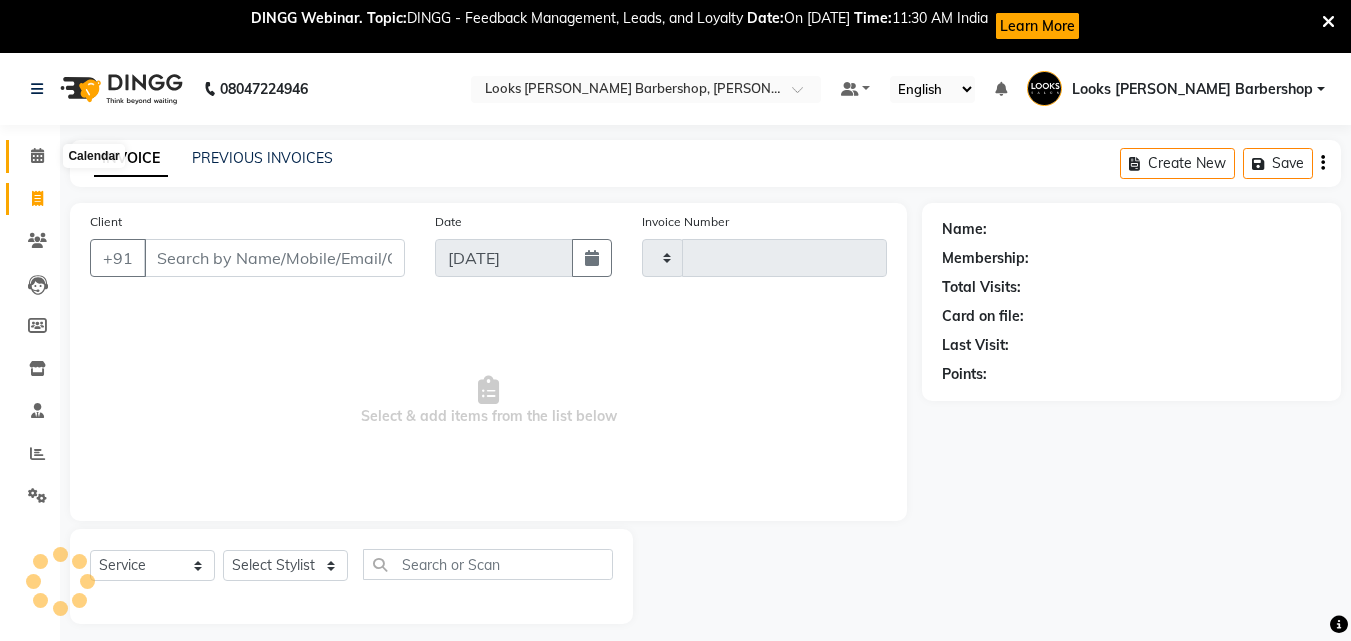 type on "2517" 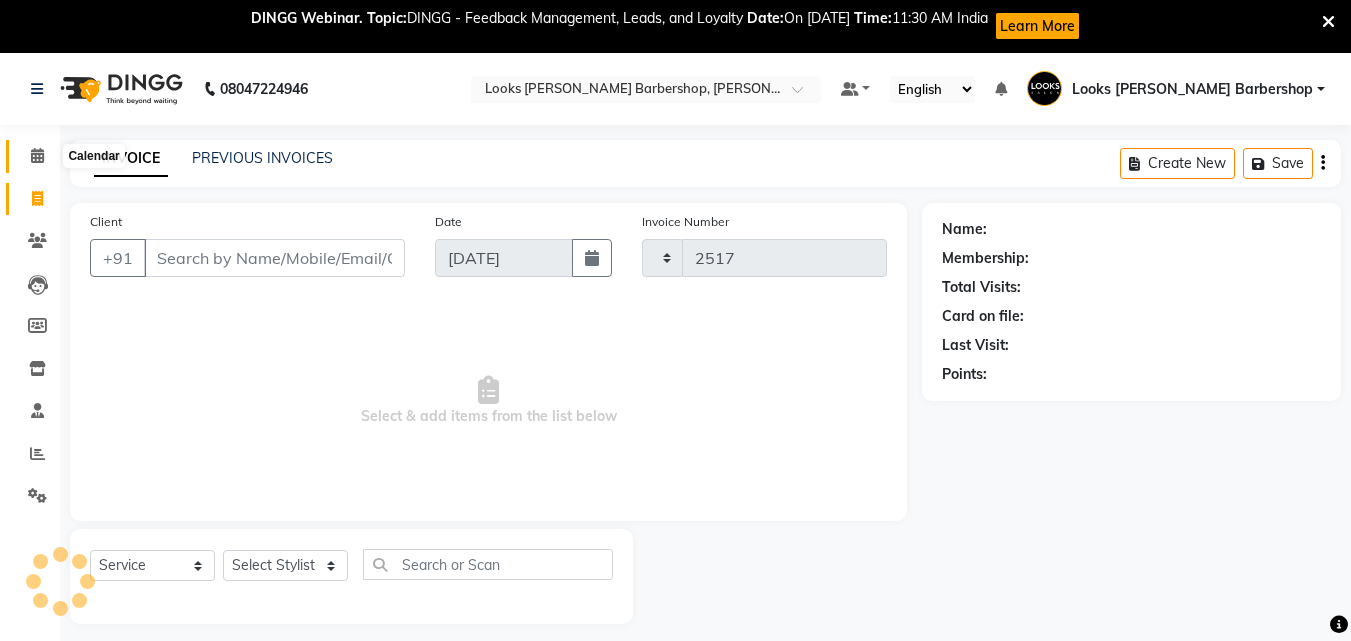 select on "4323" 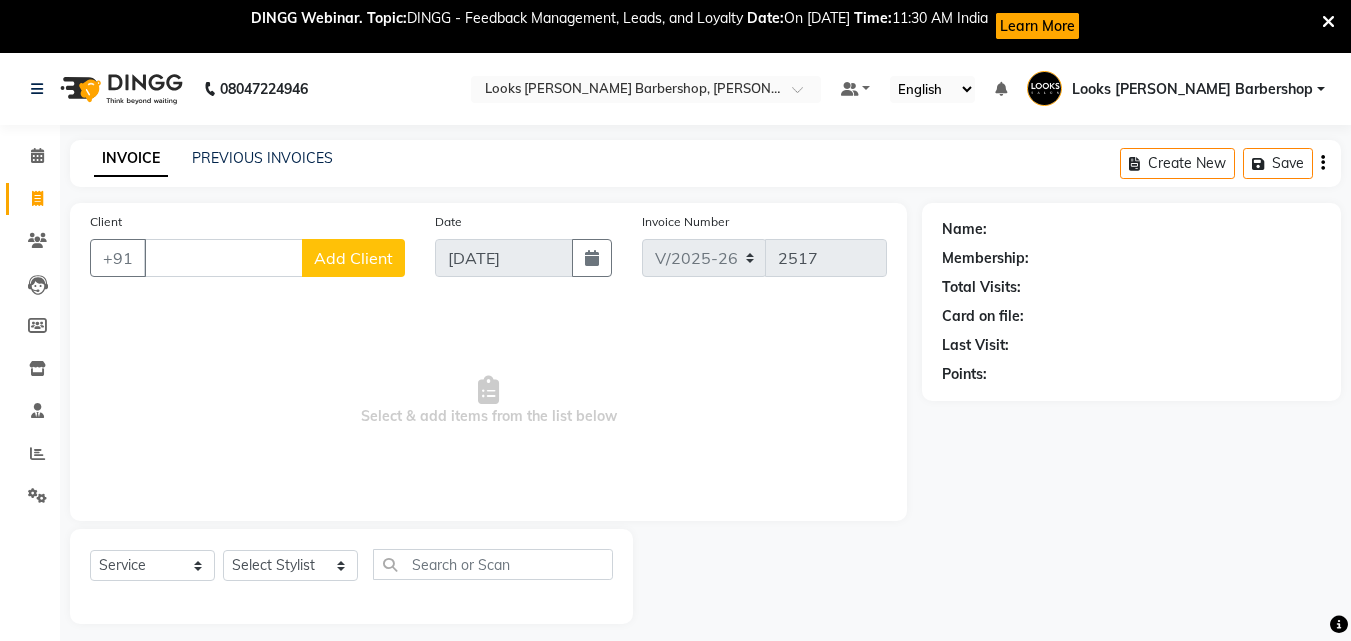 click on "Client" at bounding box center (223, 258) 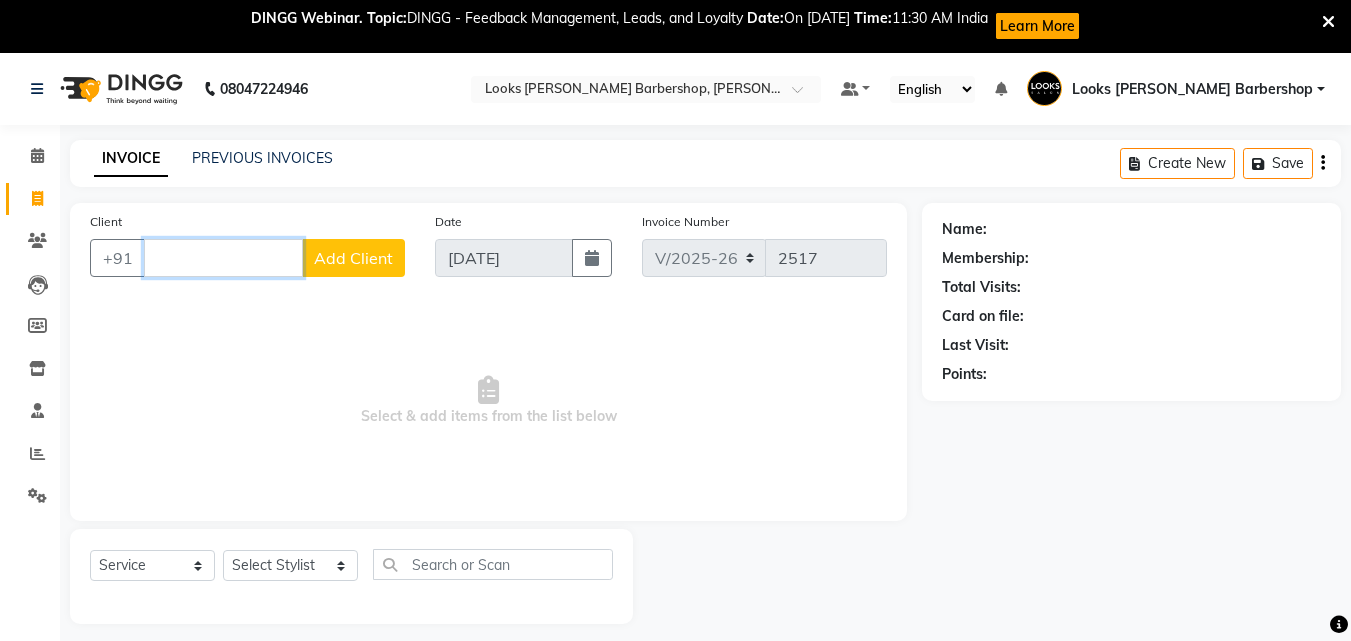 drag, startPoint x: 169, startPoint y: 271, endPoint x: 178, endPoint y: 266, distance: 10.29563 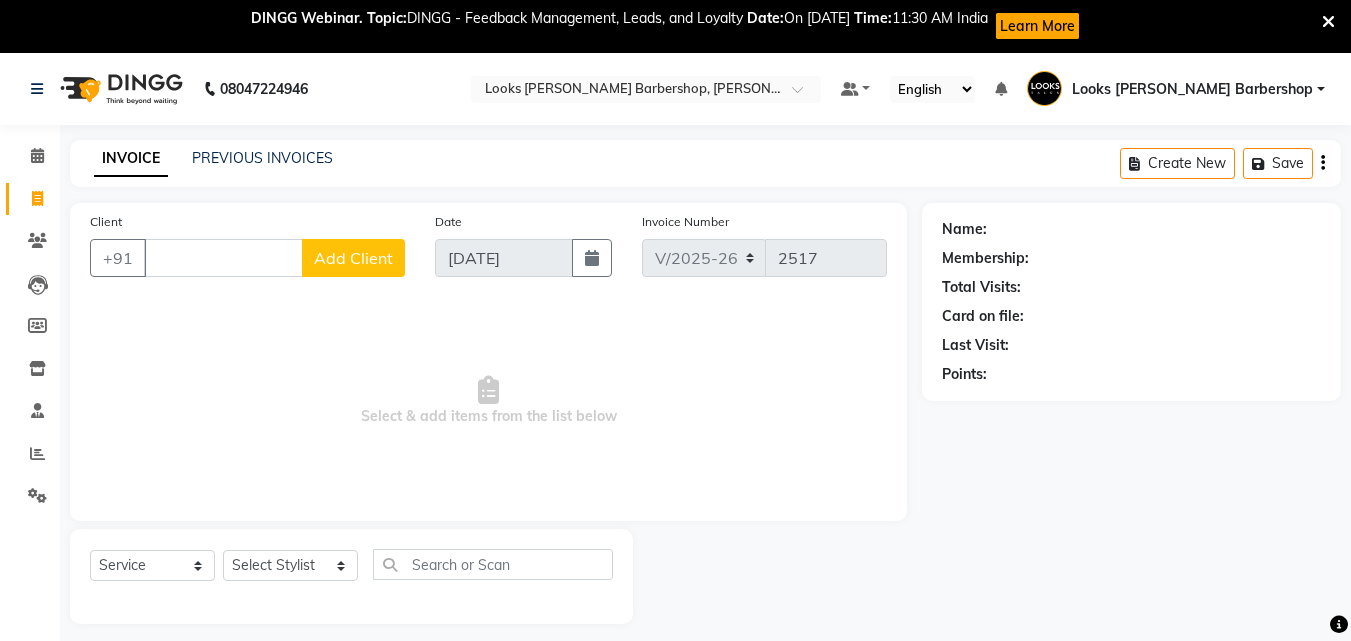 click on "Client +91 Add Client" 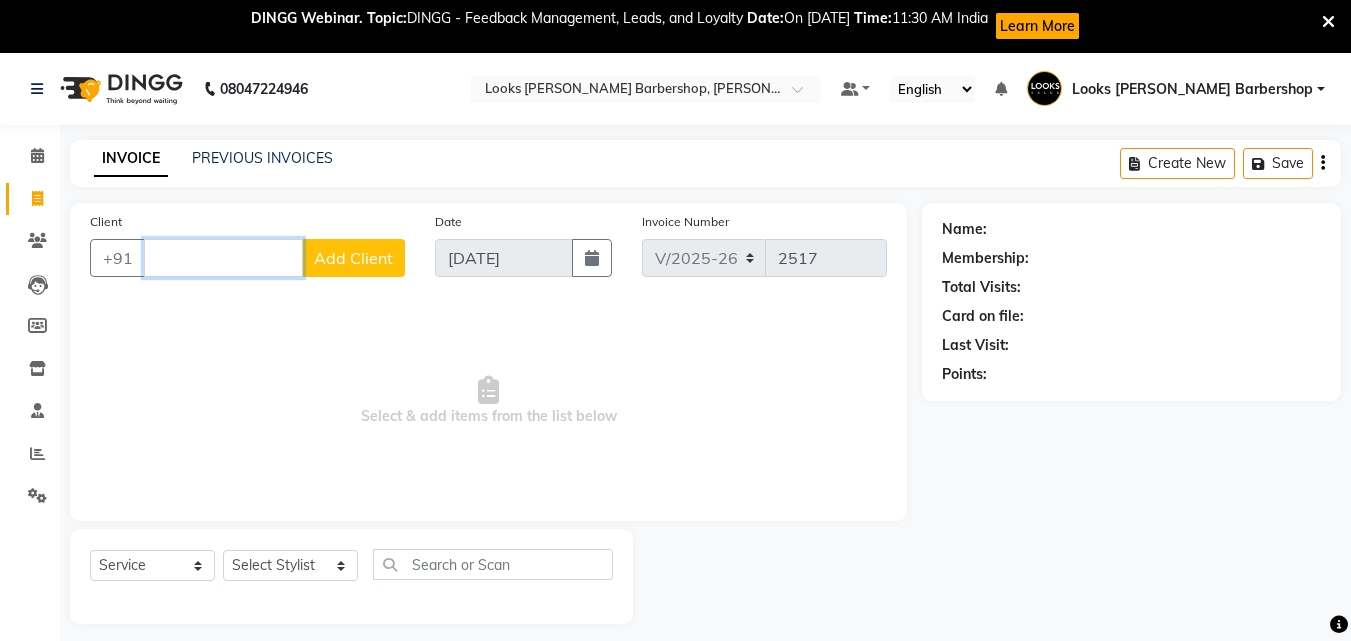 click on "Client" at bounding box center (223, 258) 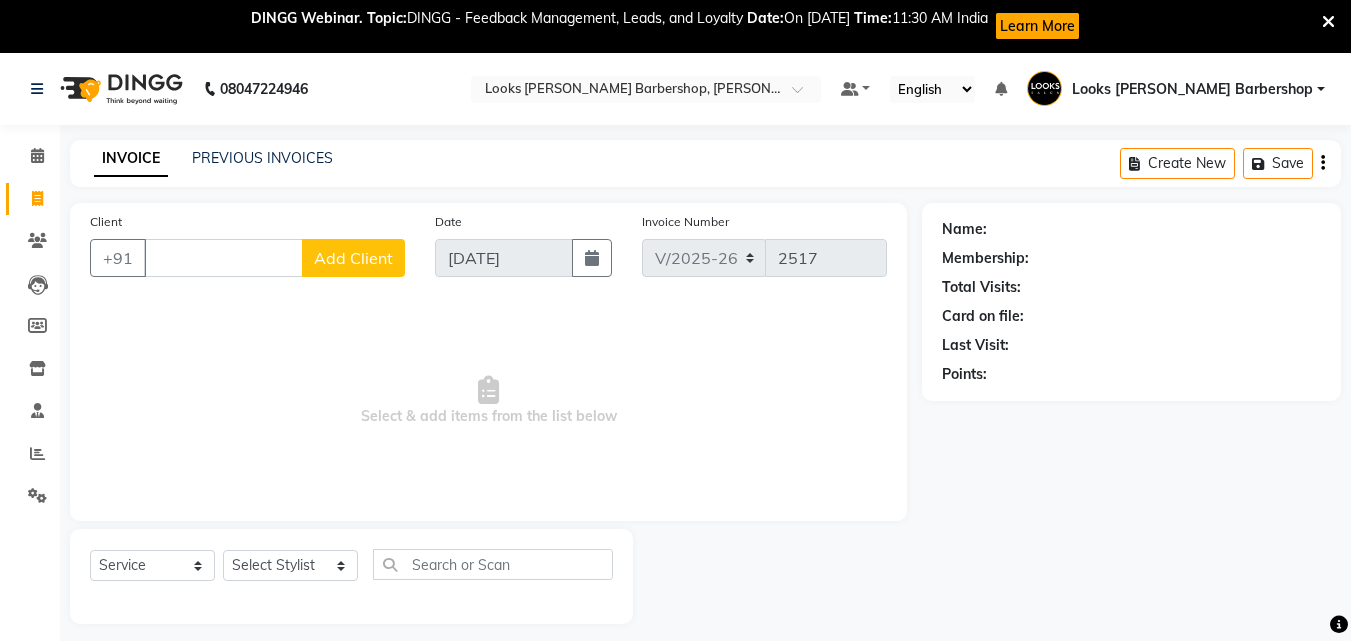 click 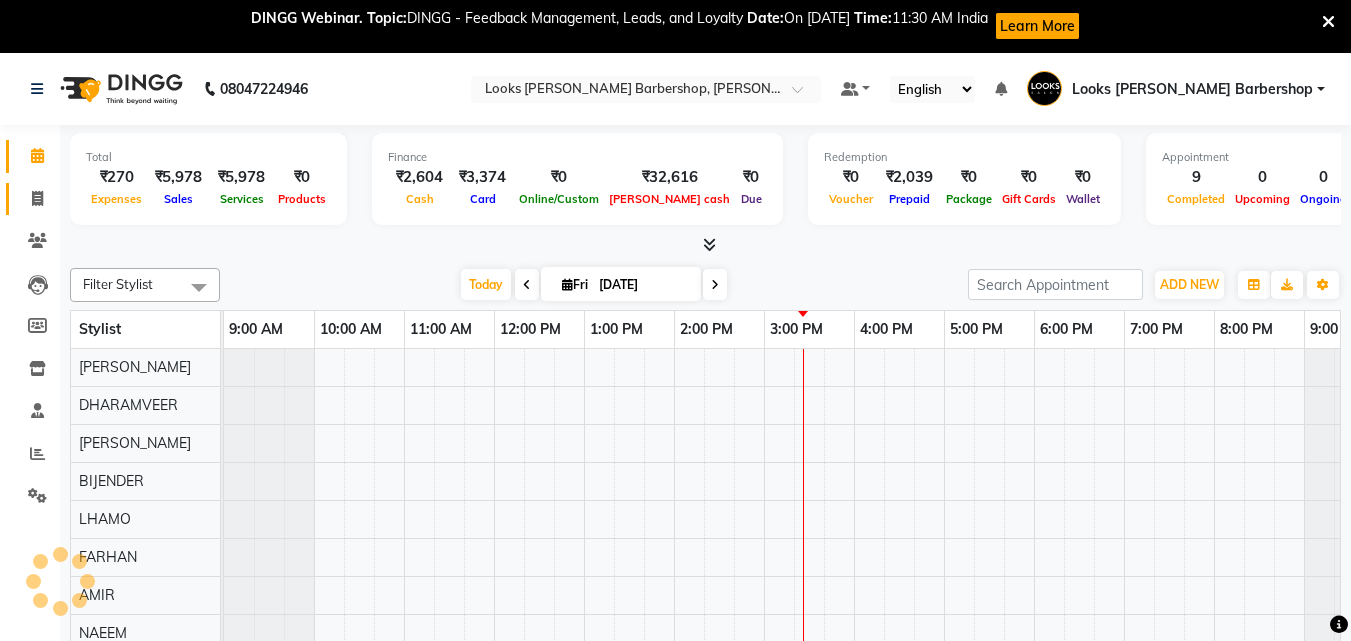 scroll, scrollTop: 0, scrollLeft: 0, axis: both 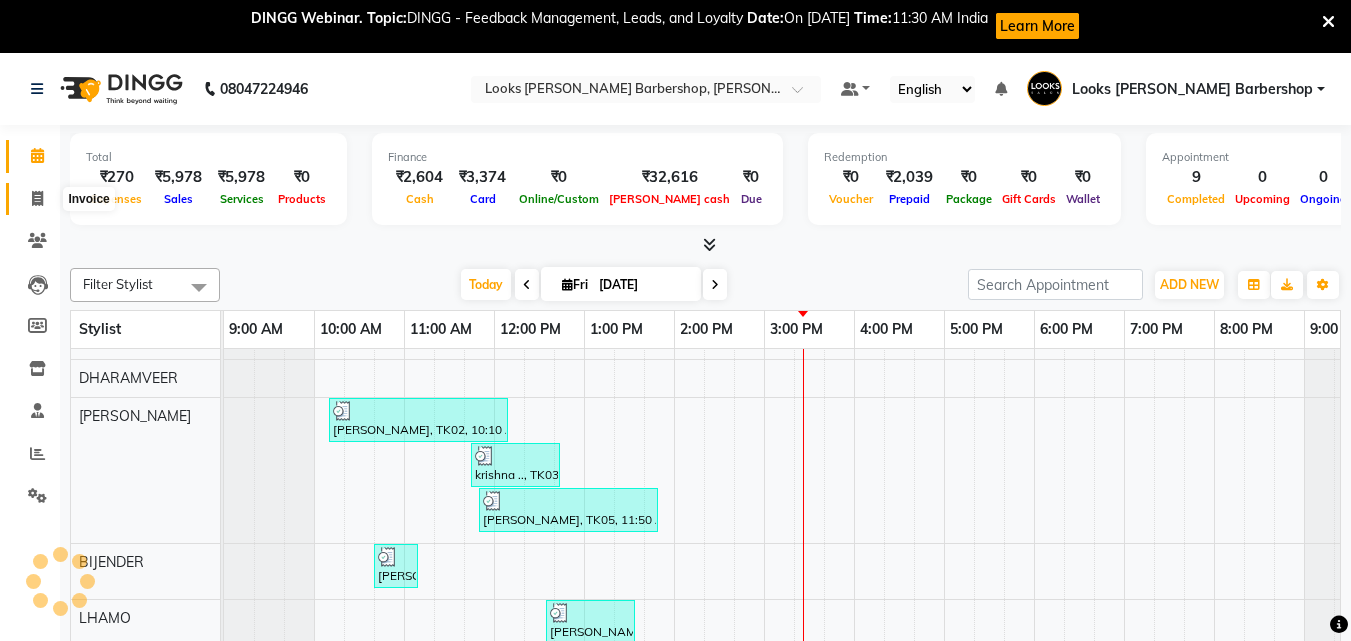 click 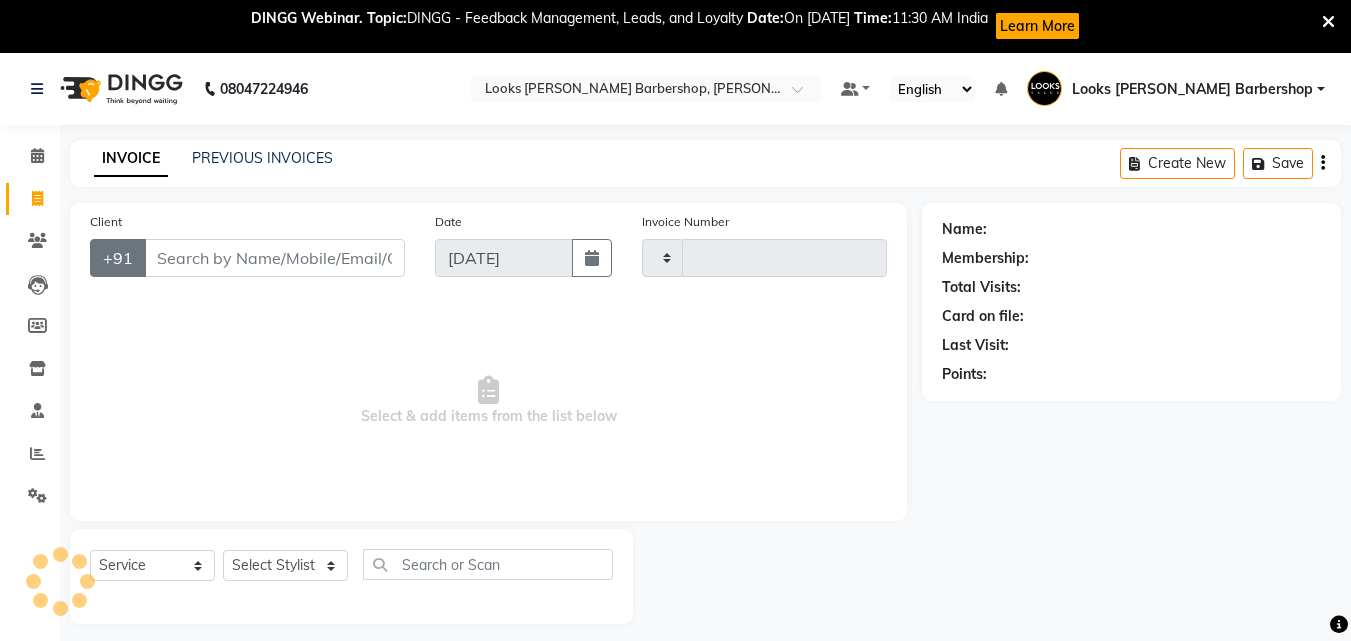 type on "2517" 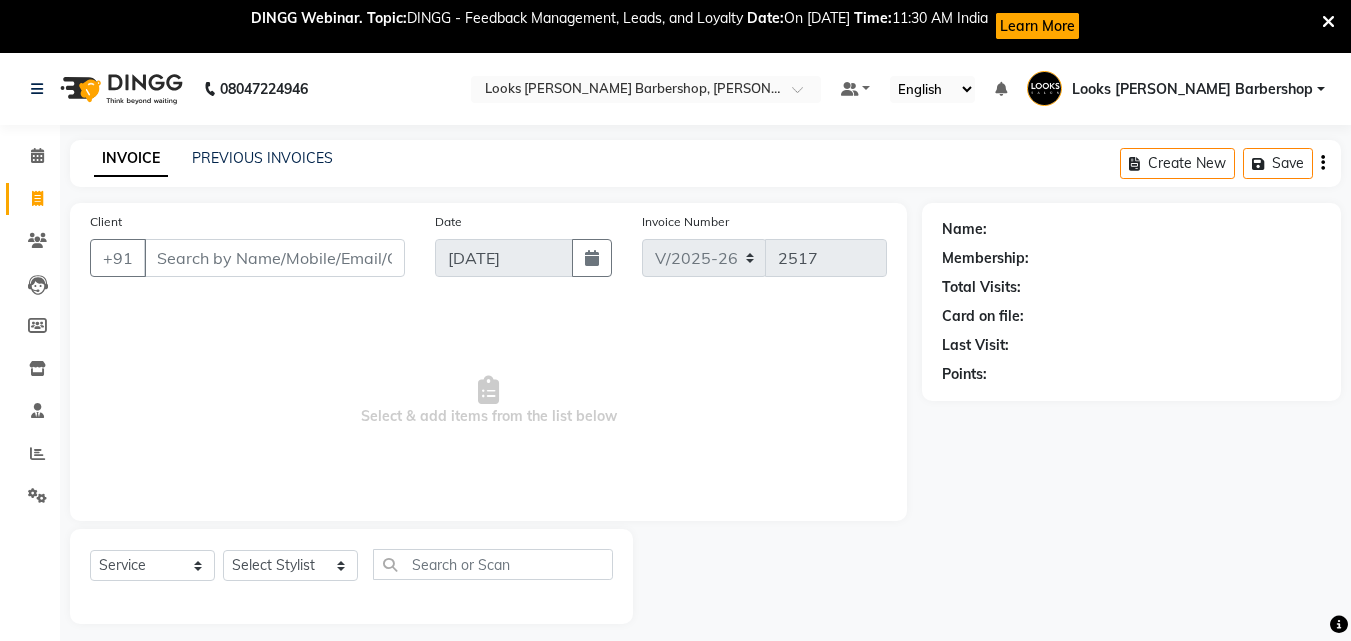 click on "Client" at bounding box center [274, 258] 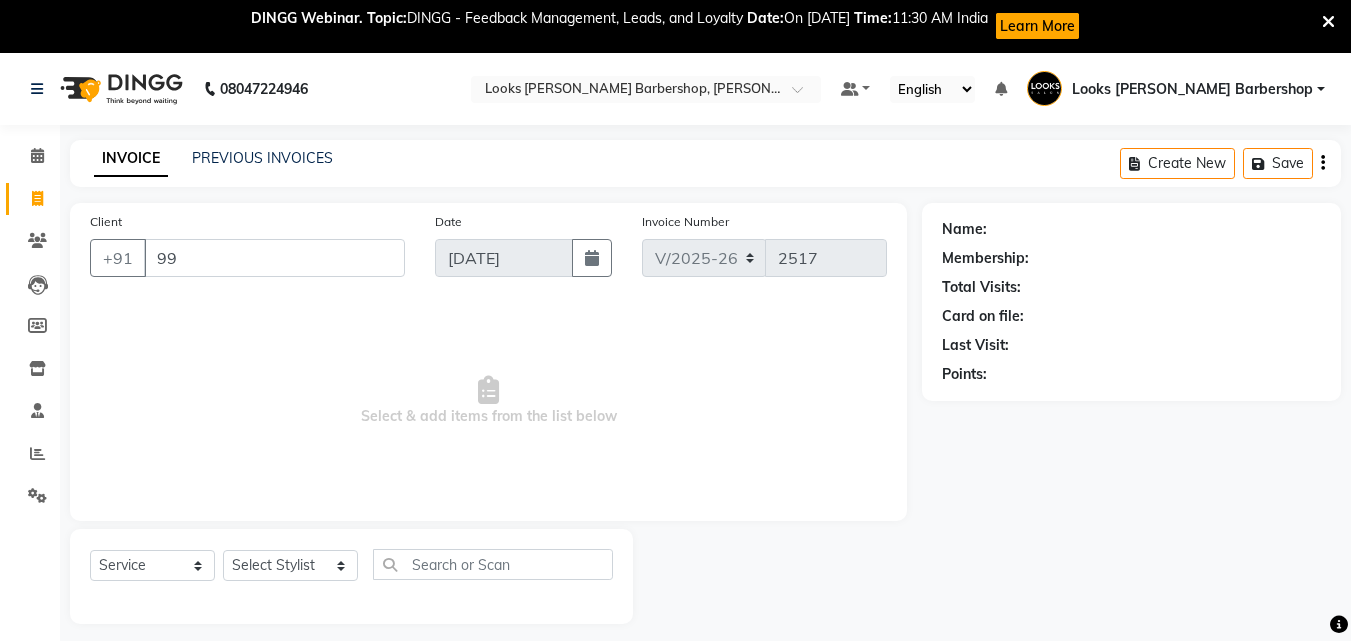 type on "9" 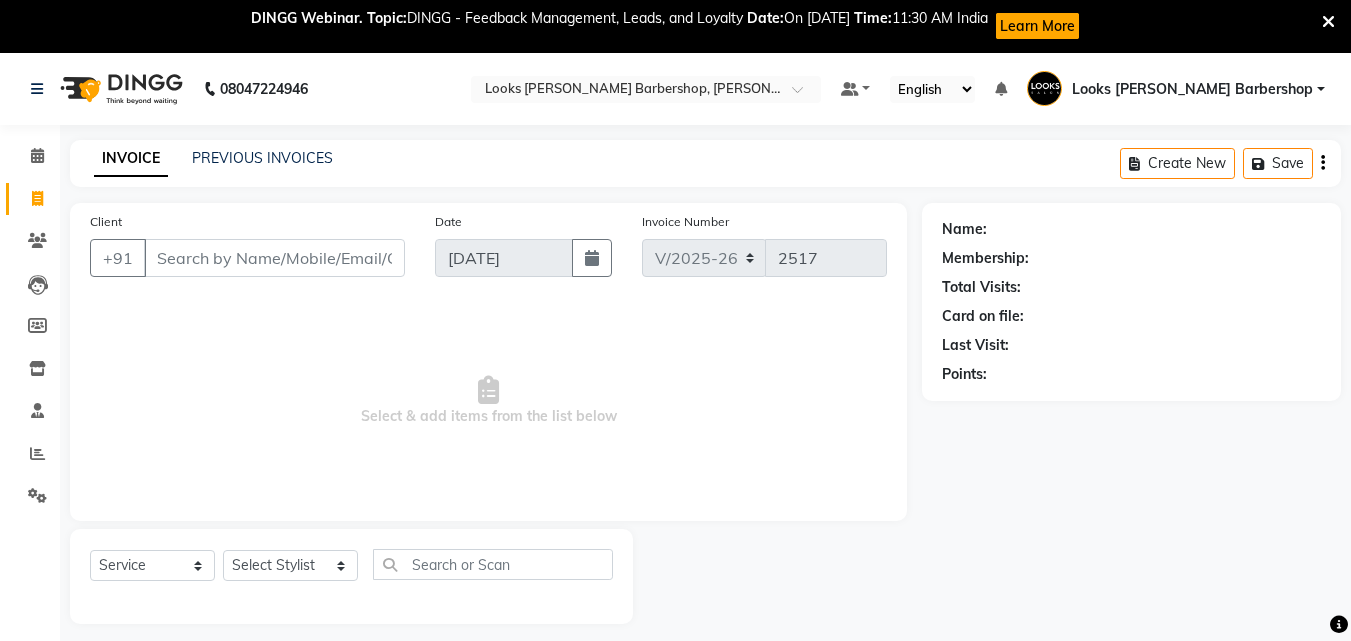 click on "Client" at bounding box center (274, 258) 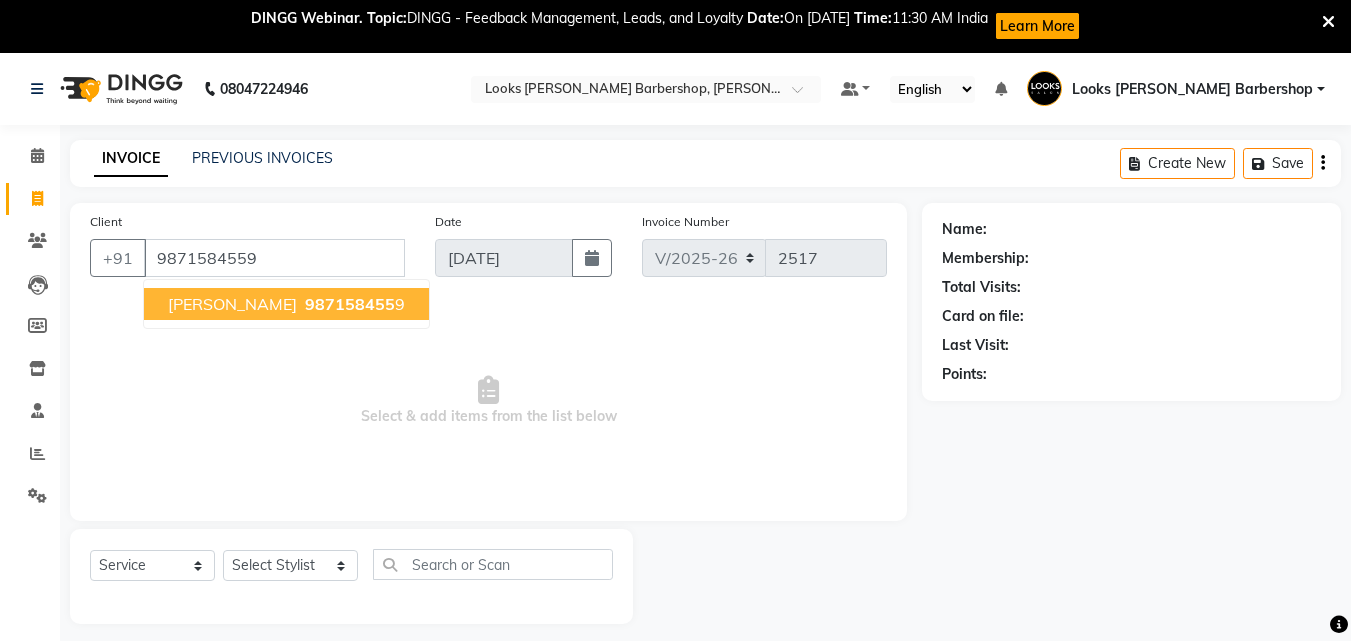 type on "9871584559" 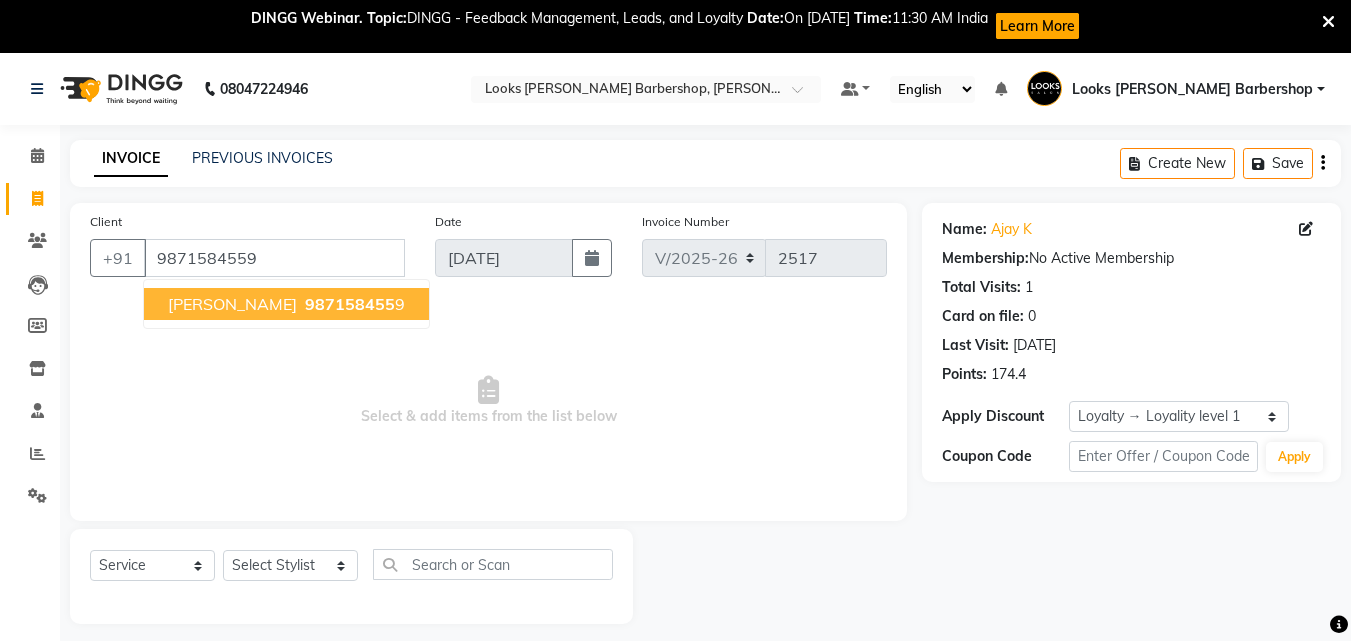 click on "AJAY K" at bounding box center [232, 304] 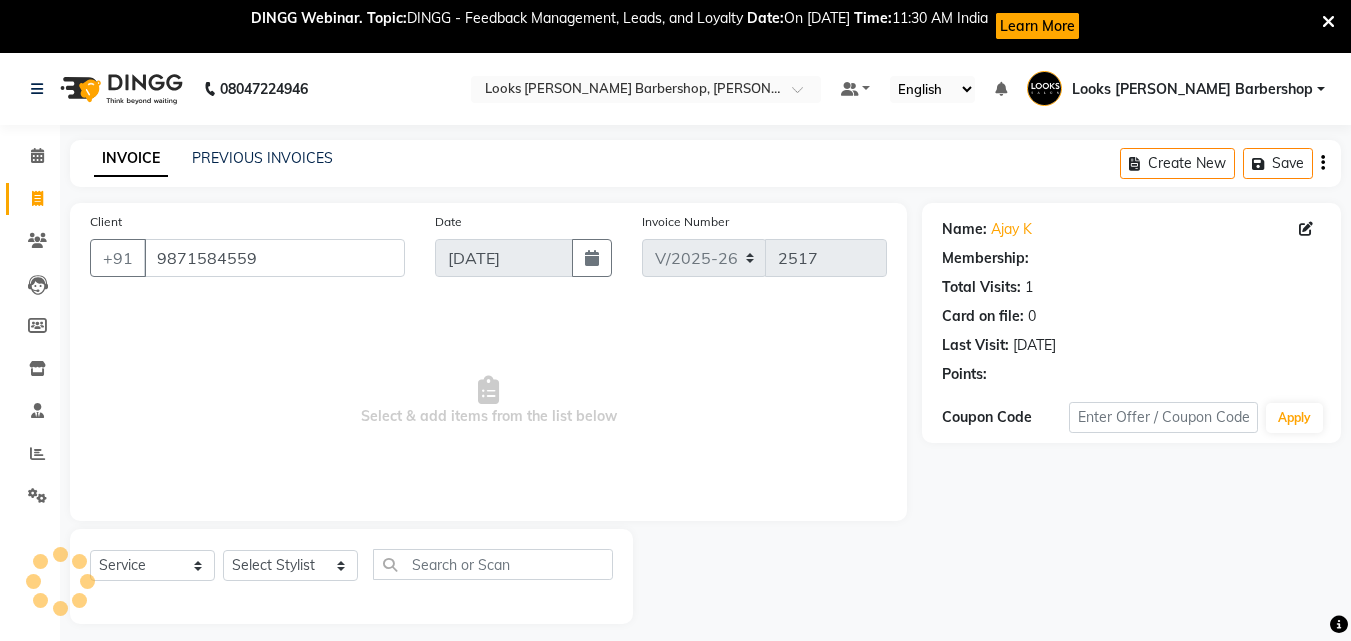 select on "1: Object" 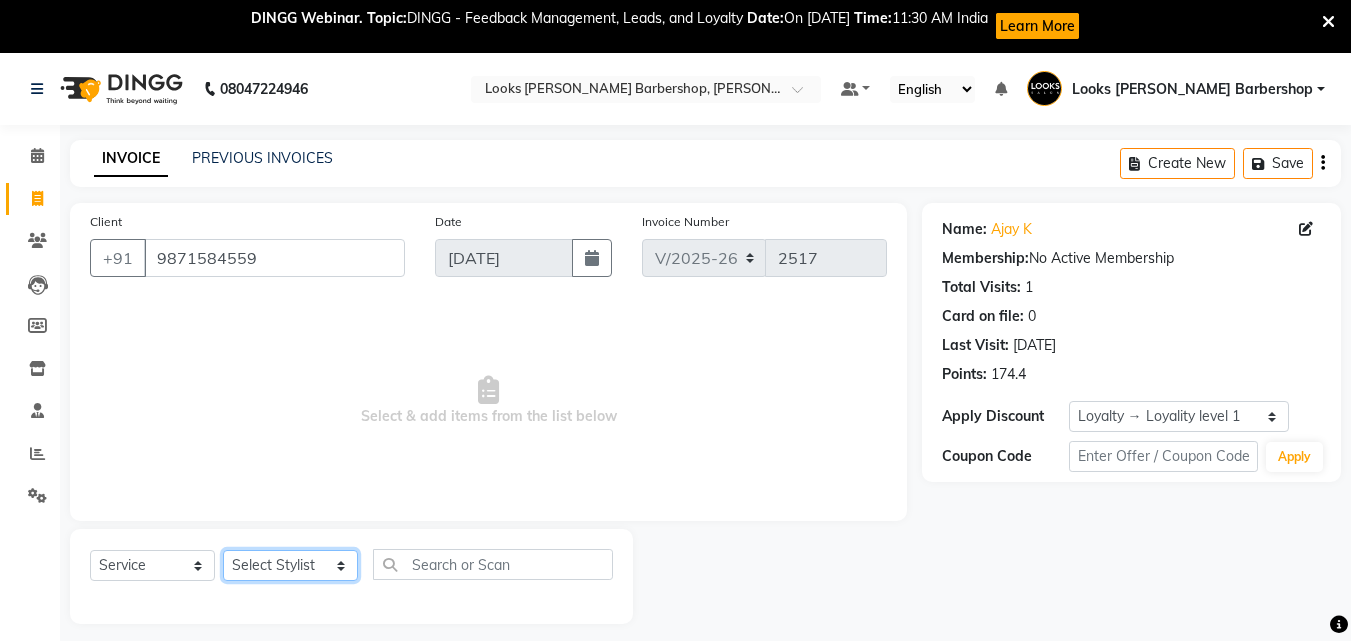 click on "Select Stylist [PERSON_NAME] AENA [PERSON_NAME] Amazon_Kart [PERSON_NAME] _asst Arvind_asst [PERSON_NAME]  Counter Sales DANISH [PERSON_NAME] [PERSON_NAME] RAI  KOMAL_NAILS Krishna_asst LALIT_PDCT LHAMO Looks_[DEMOGRAPHIC_DATA]_Section Looks_H.O_Store Looks [PERSON_NAME] Barbershop Looks_Kart [PERSON_NAME] [PERSON_NAME] [PERSON_NAME]  [PERSON_NAME]  Naveen_pdct [PERSON_NAME] [PERSON_NAME] RAAJ_JI raj ji RAM MURTI [PERSON_NAME]  [PERSON_NAME] SACHIN [PERSON_NAME] [PERSON_NAME] [PERSON_NAME] [PERSON_NAME] Sunny VIKRAM [PERSON_NAME]  [PERSON_NAME] ASSISTANT" 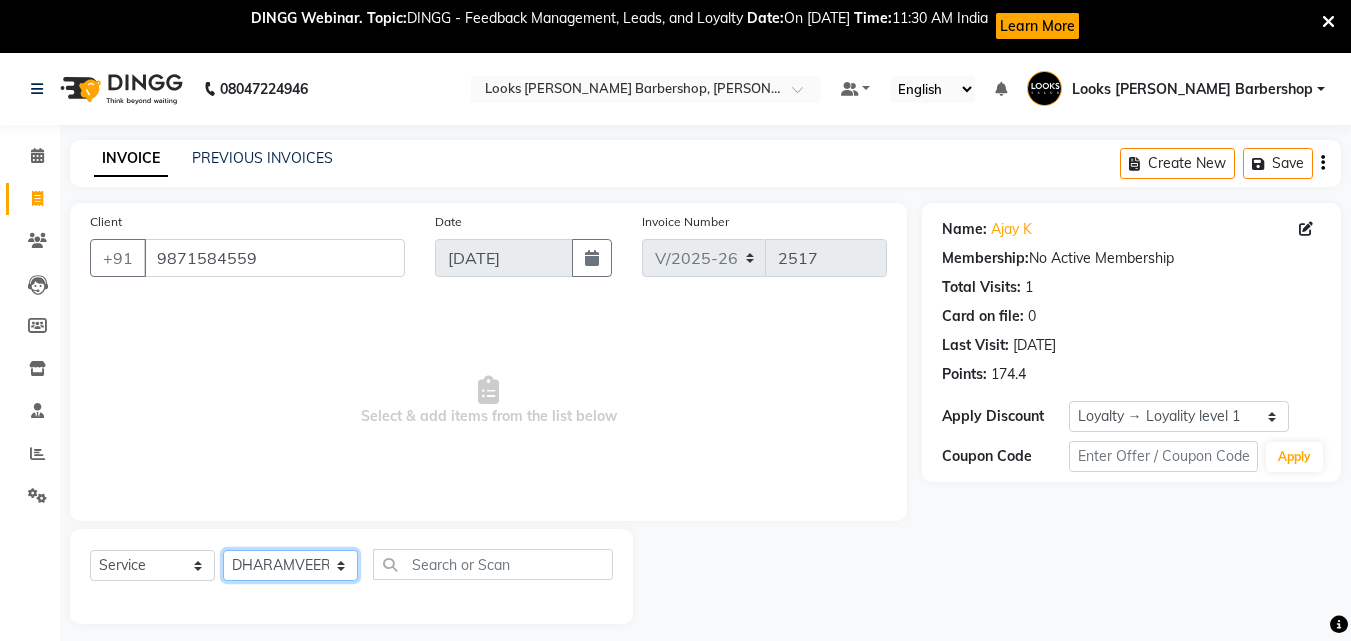 click on "Select Stylist [PERSON_NAME] AENA [PERSON_NAME] Amazon_Kart [PERSON_NAME] _asst Arvind_asst [PERSON_NAME]  Counter Sales DANISH [PERSON_NAME] [PERSON_NAME] RAI  KOMAL_NAILS Krishna_asst LALIT_PDCT LHAMO Looks_[DEMOGRAPHIC_DATA]_Section Looks_H.O_Store Looks [PERSON_NAME] Barbershop Looks_Kart [PERSON_NAME] [PERSON_NAME] [PERSON_NAME]  [PERSON_NAME]  Naveen_pdct [PERSON_NAME] [PERSON_NAME] RAAJ_JI raj ji RAM MURTI [PERSON_NAME]  [PERSON_NAME] SACHIN [PERSON_NAME] [PERSON_NAME] [PERSON_NAME] [PERSON_NAME] Sunny VIKRAM [PERSON_NAME]  [PERSON_NAME] ASSISTANT" 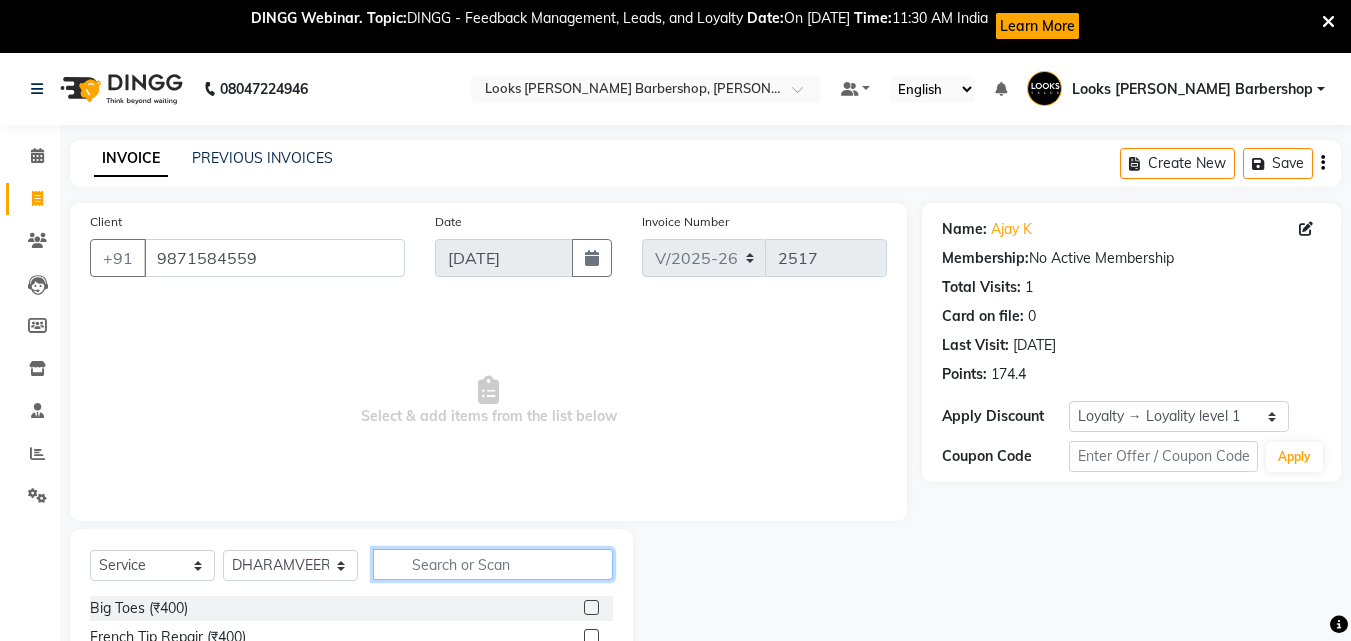 click 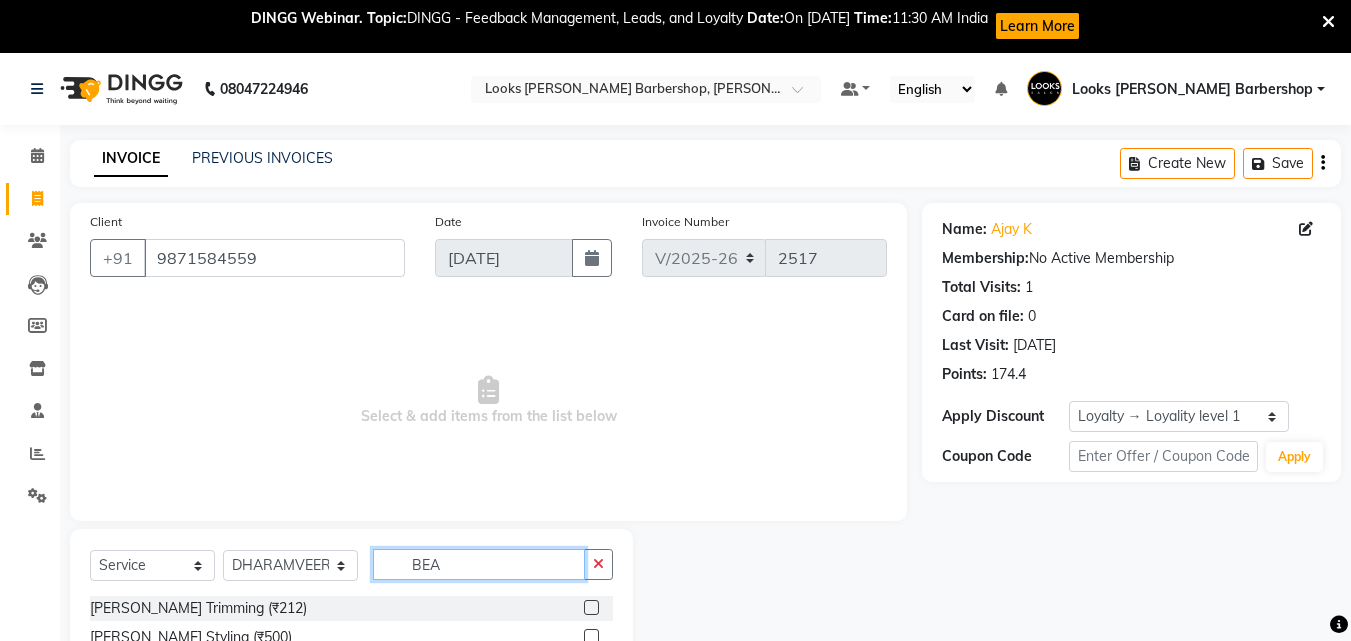 scroll, scrollTop: 187, scrollLeft: 0, axis: vertical 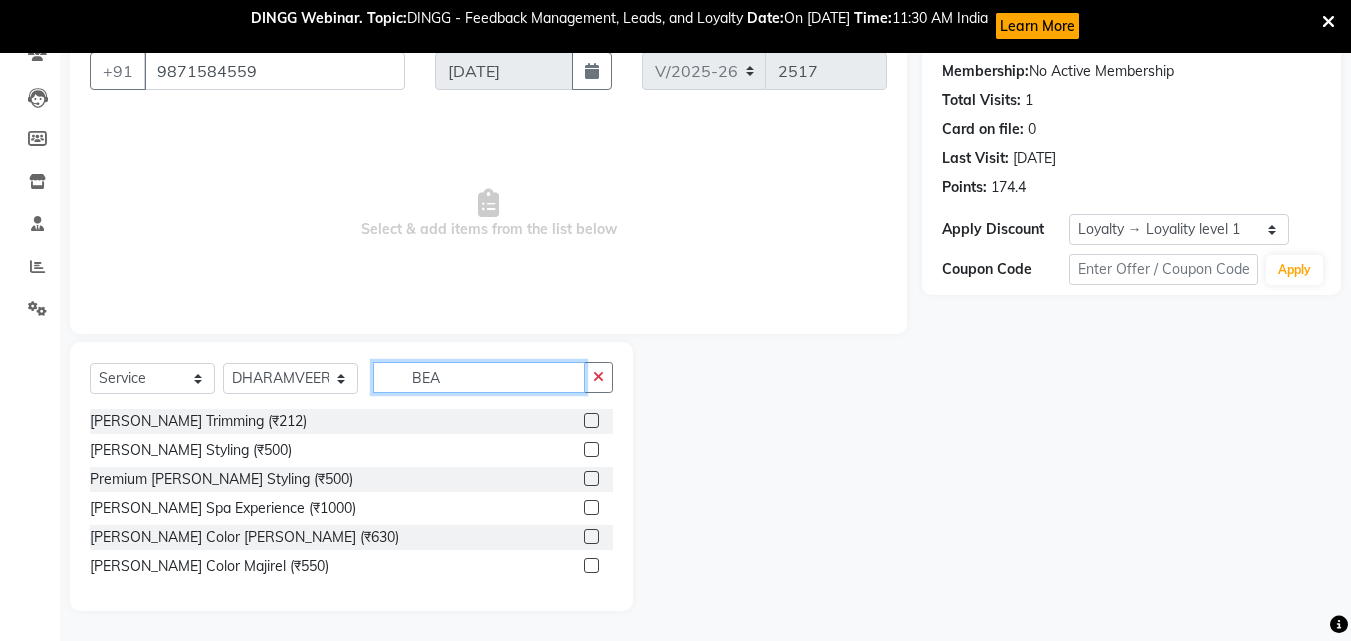 type on "BEA" 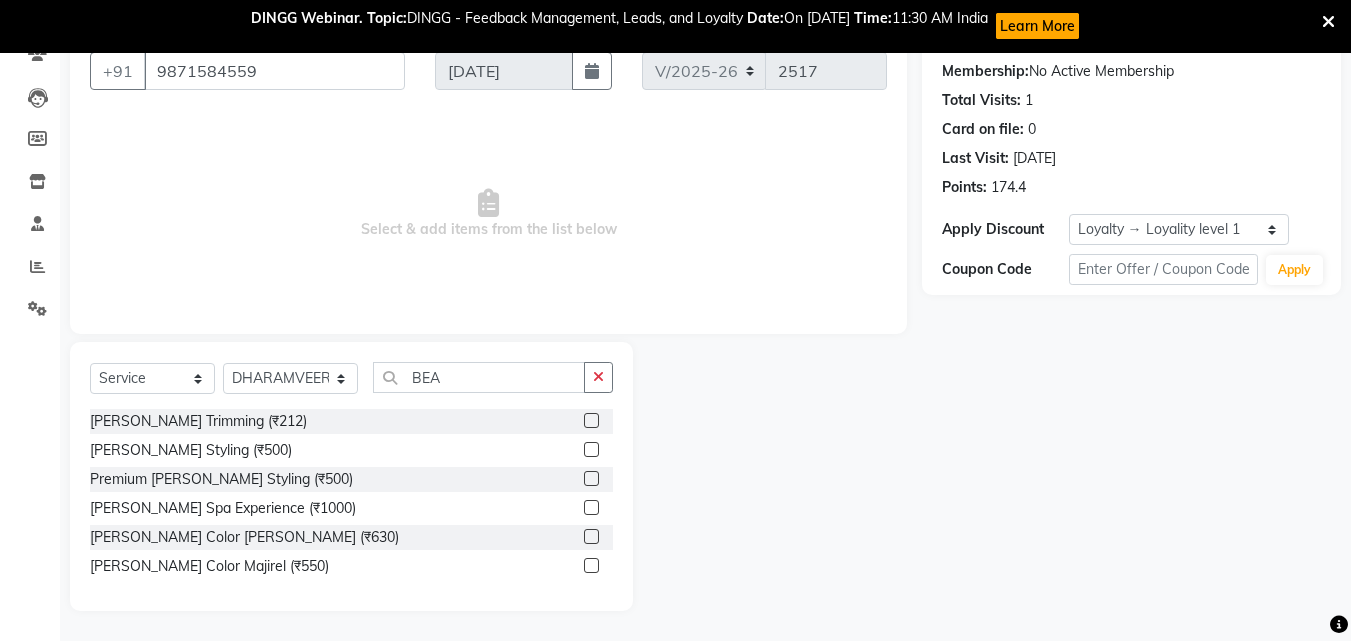 click 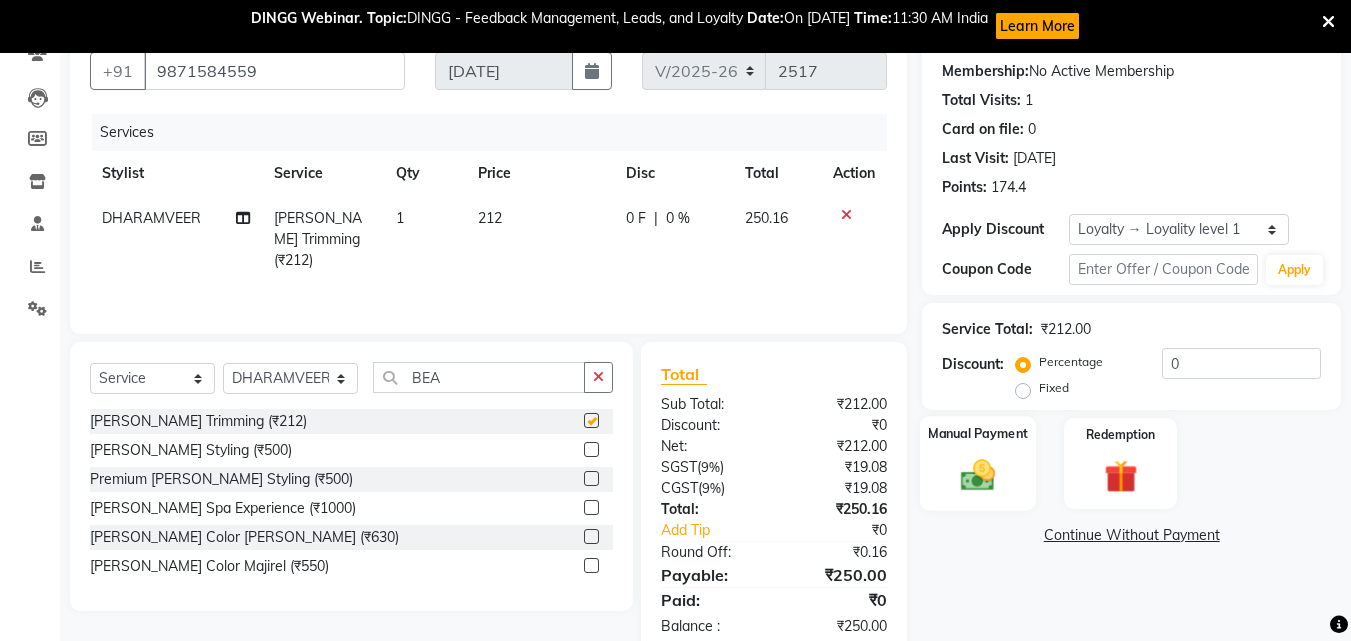 checkbox on "false" 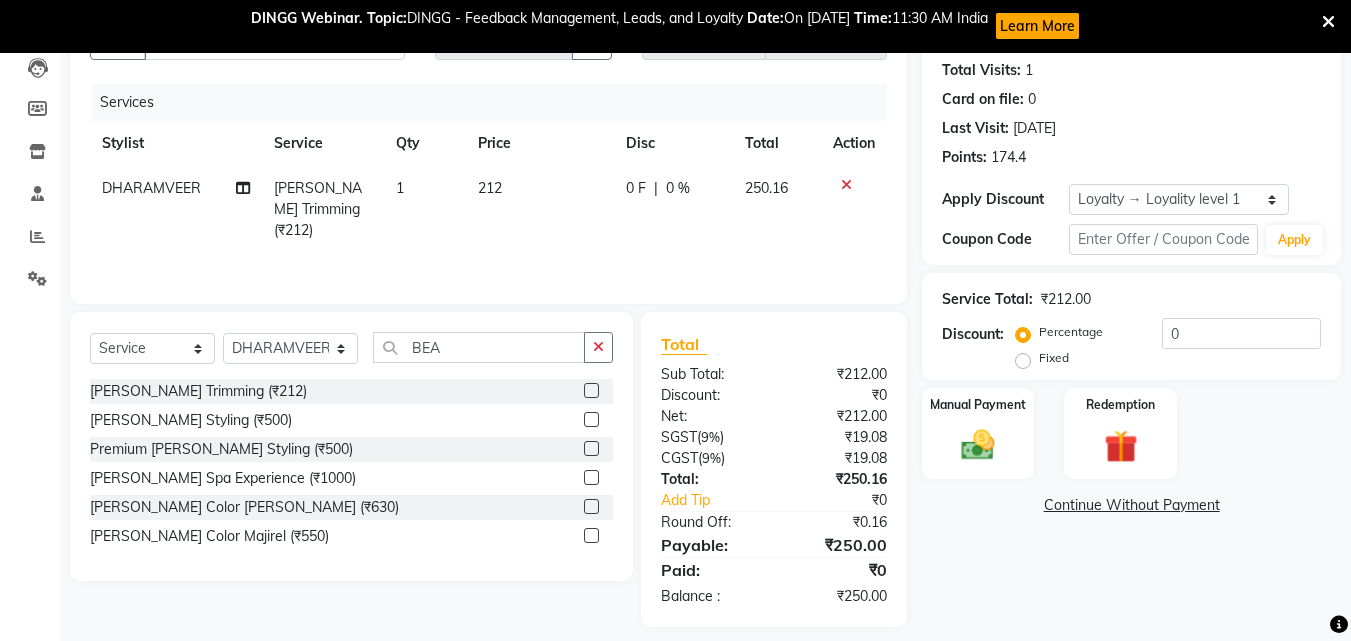 scroll, scrollTop: 233, scrollLeft: 0, axis: vertical 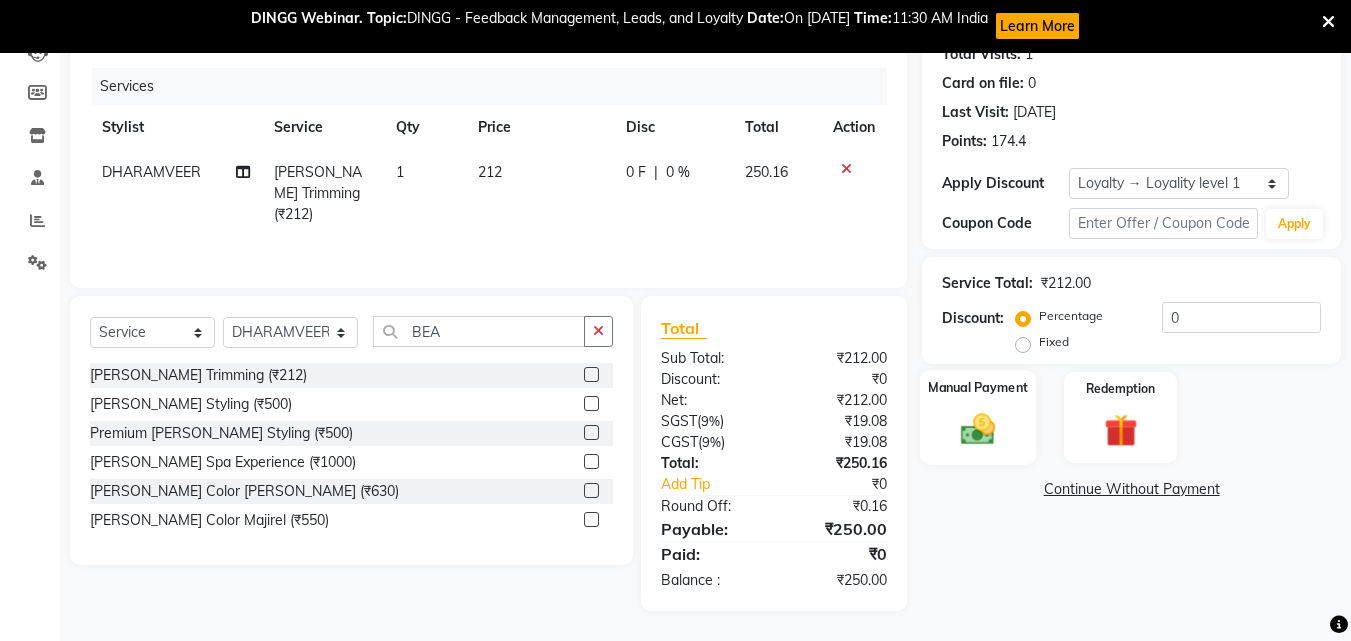 click 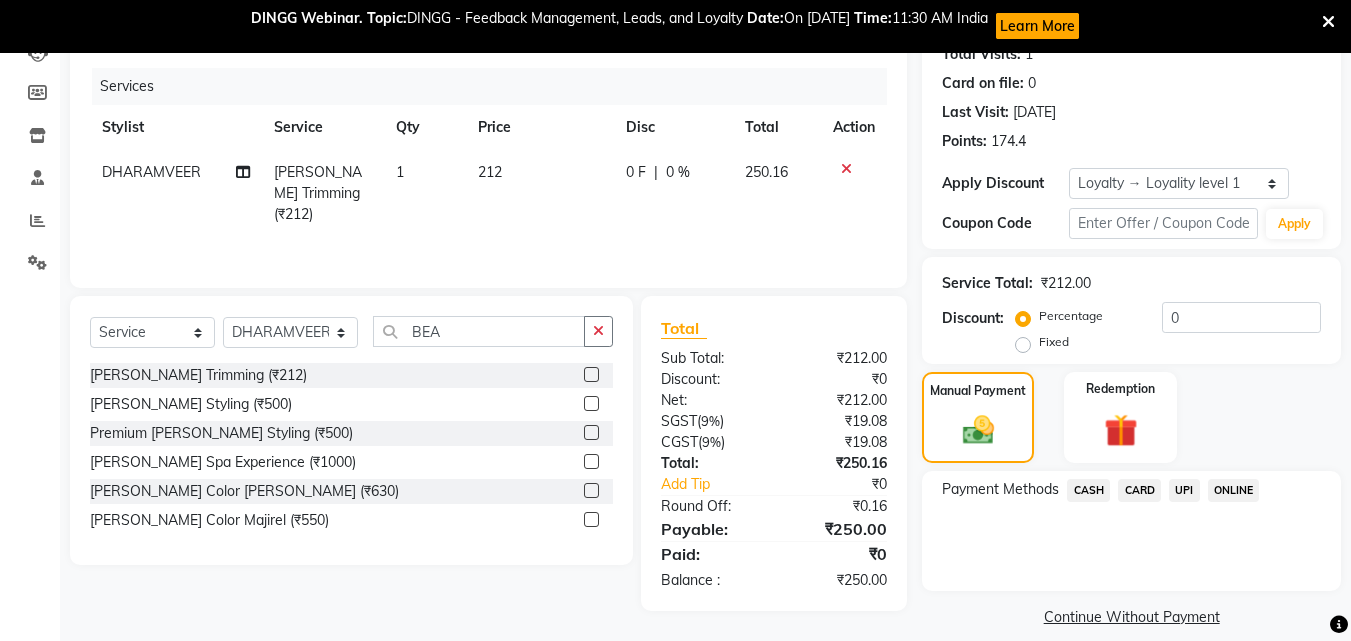 click on "UPI" 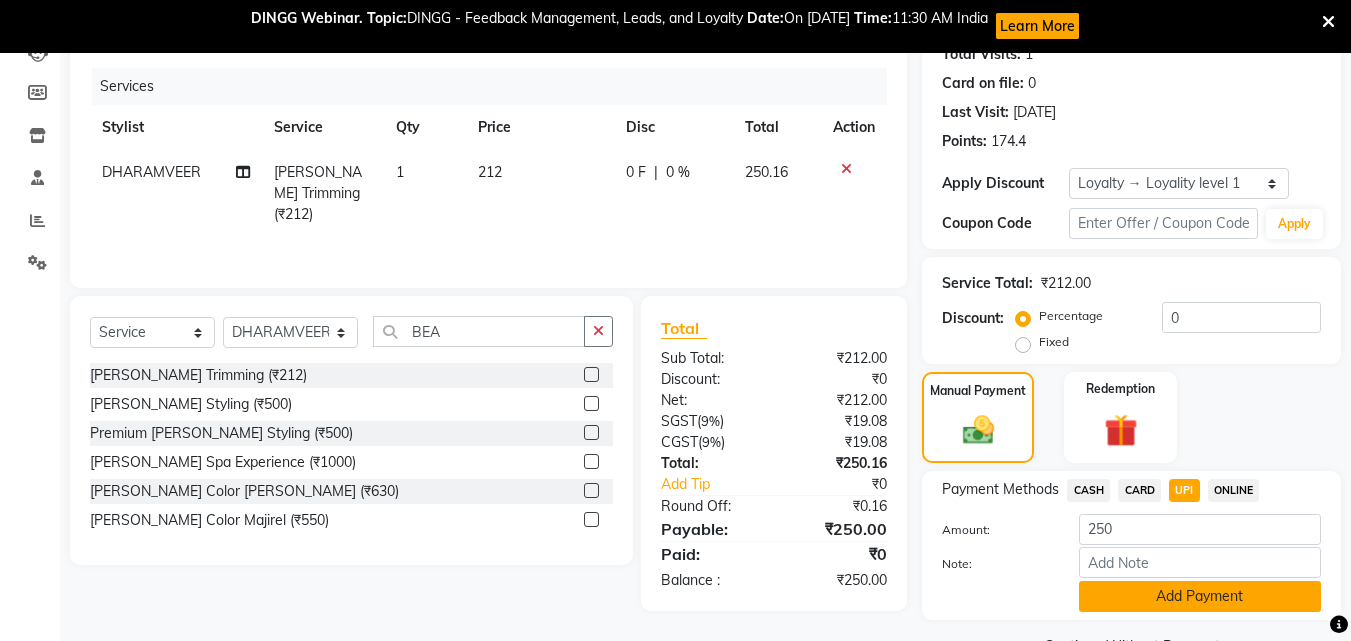 click on "Add Payment" 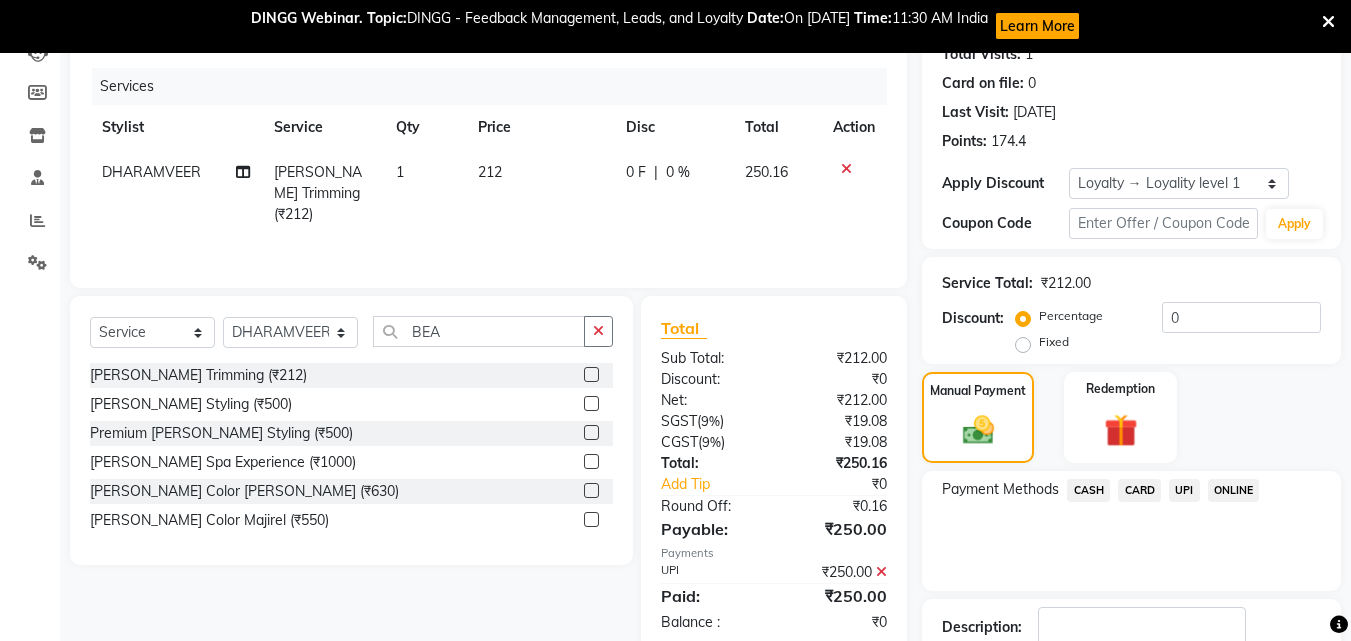 scroll, scrollTop: 395, scrollLeft: 0, axis: vertical 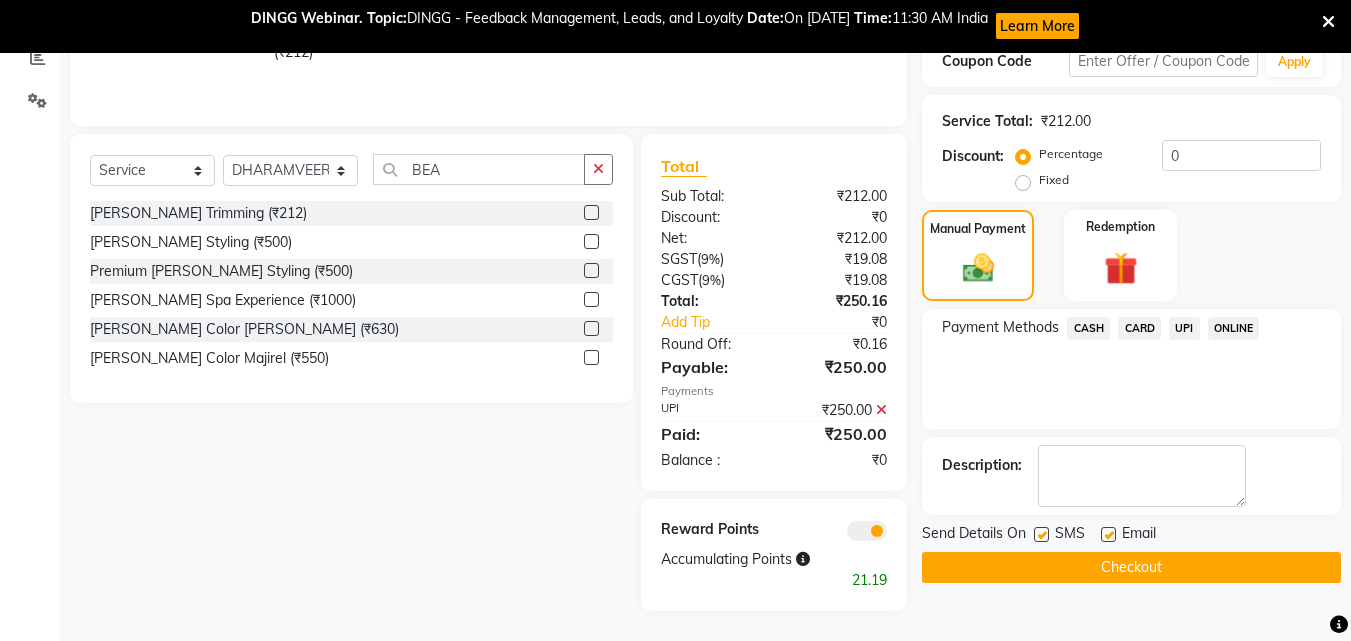 click on "Checkout" 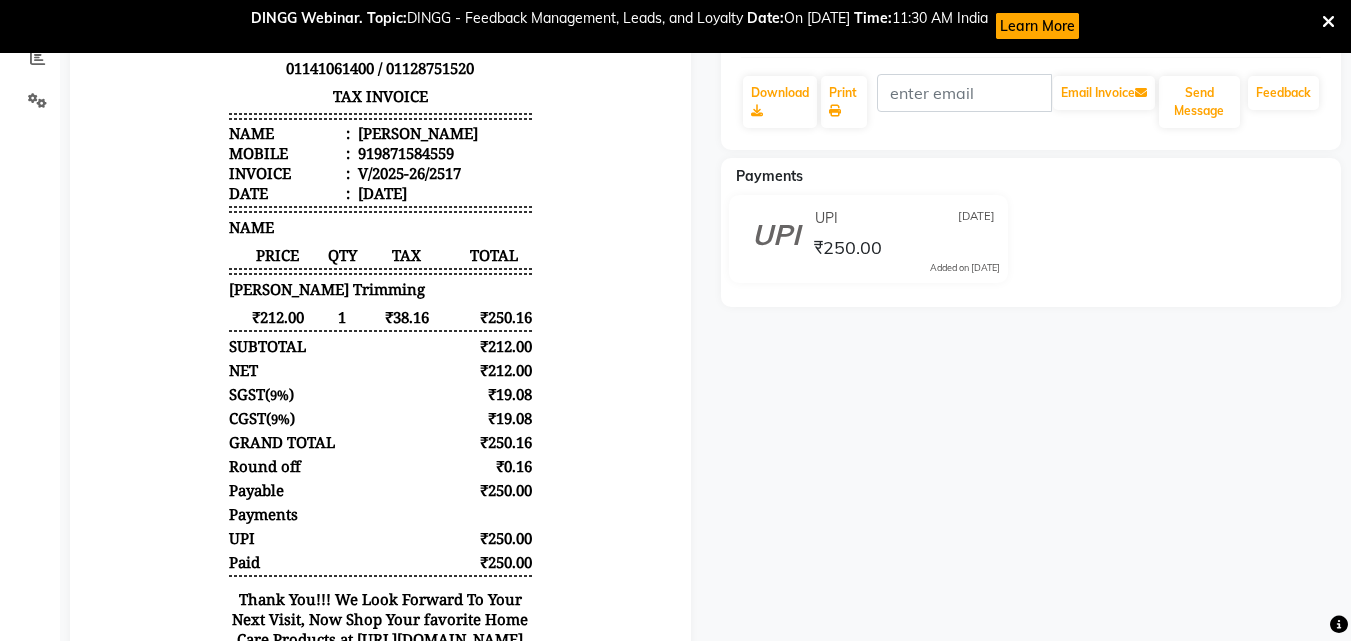 scroll, scrollTop: 0, scrollLeft: 0, axis: both 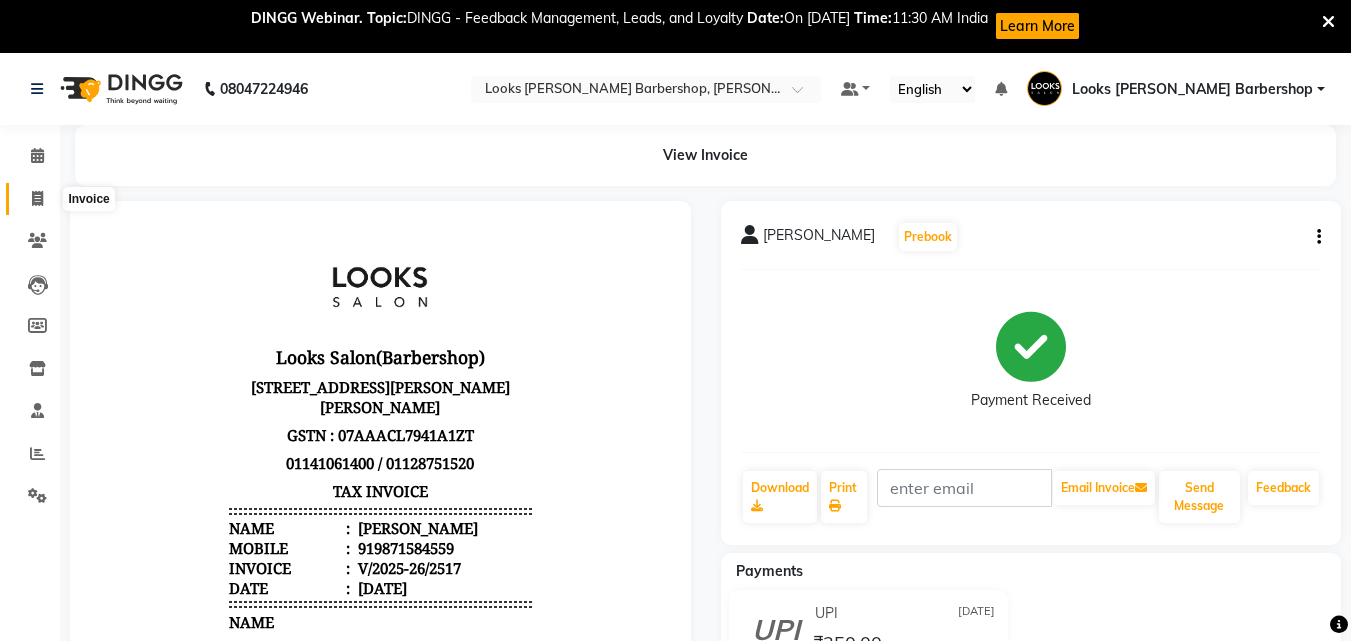click 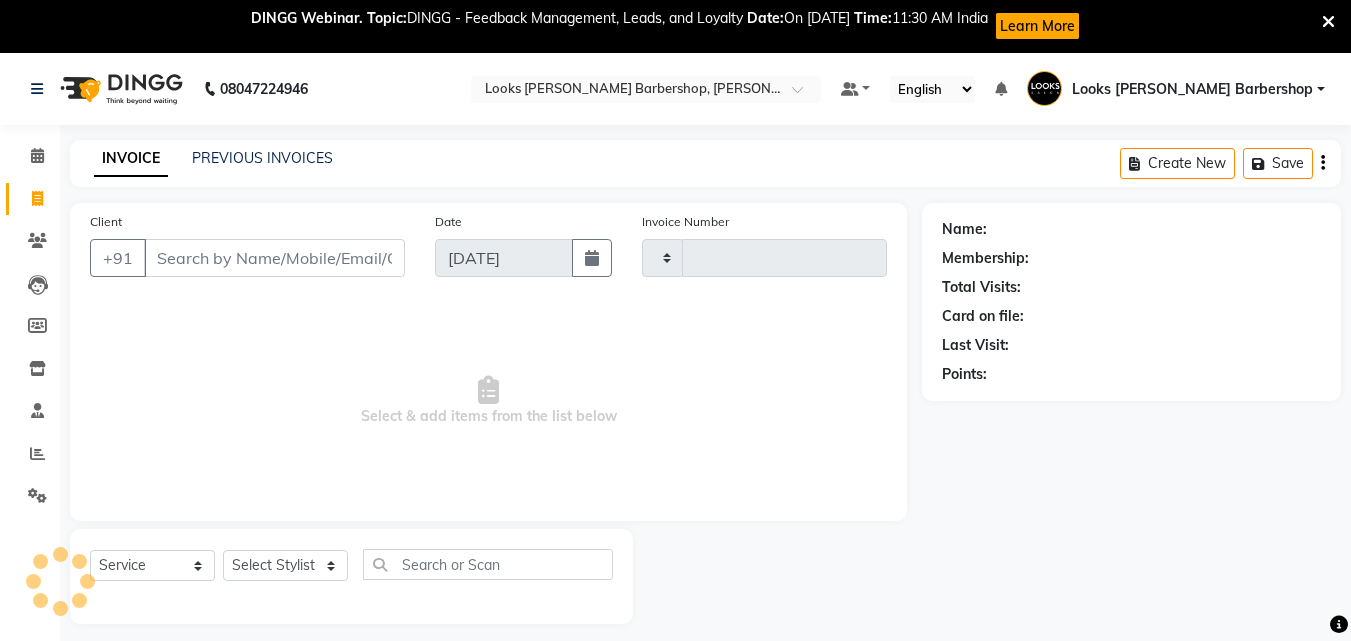 scroll, scrollTop: 53, scrollLeft: 0, axis: vertical 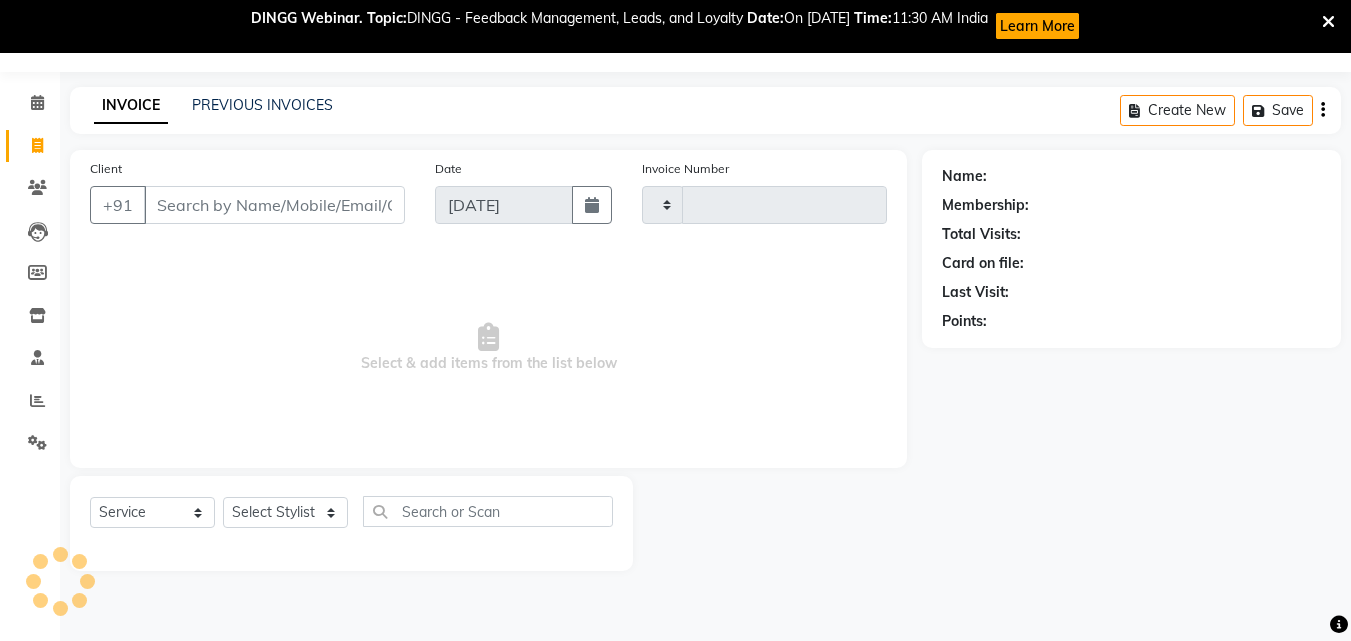 type on "2518" 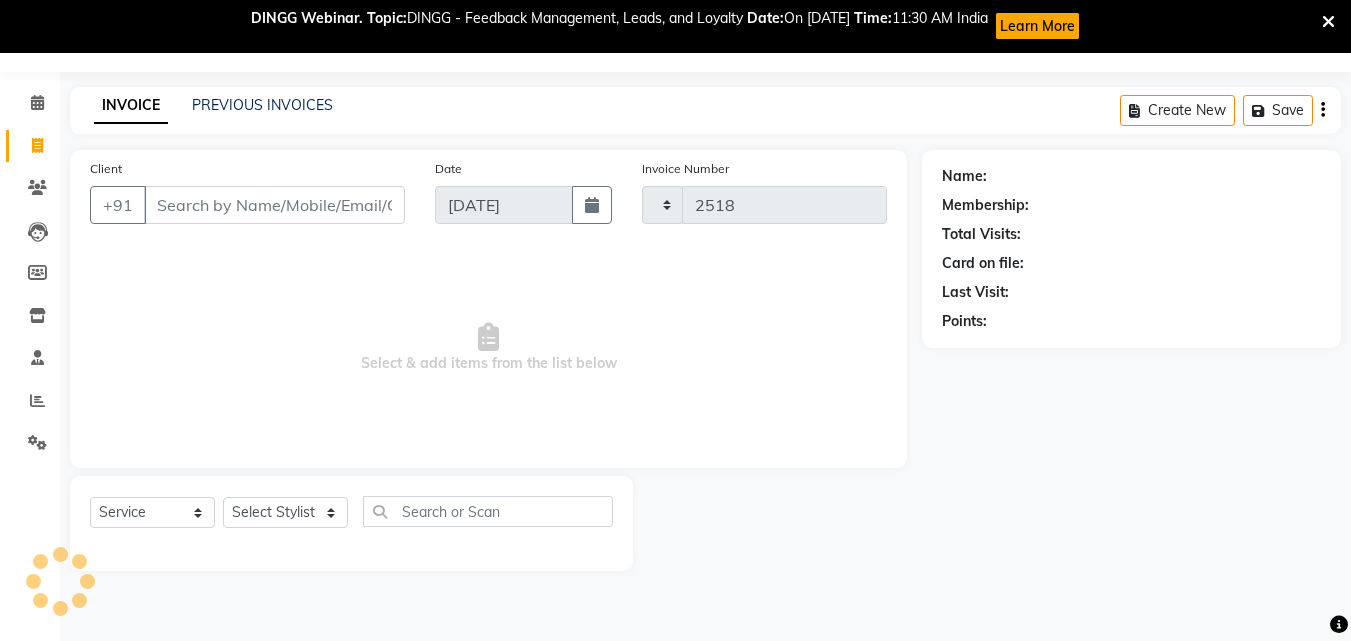 select on "4323" 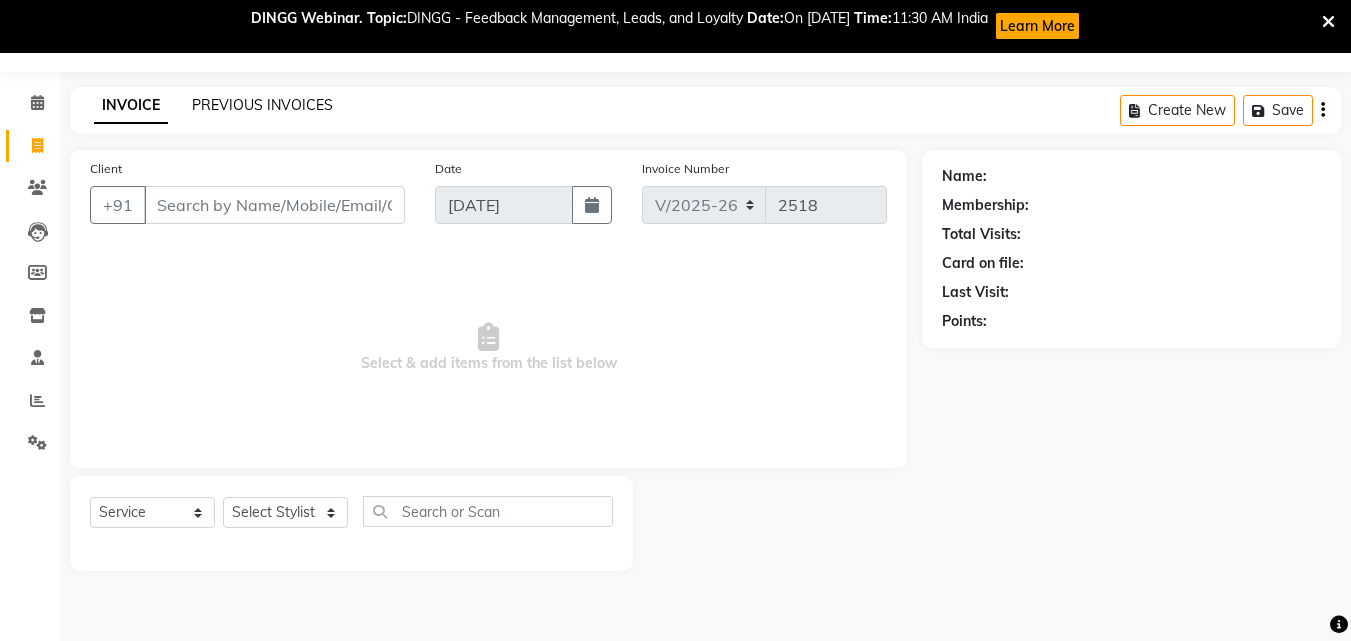 click on "PREVIOUS INVOICES" 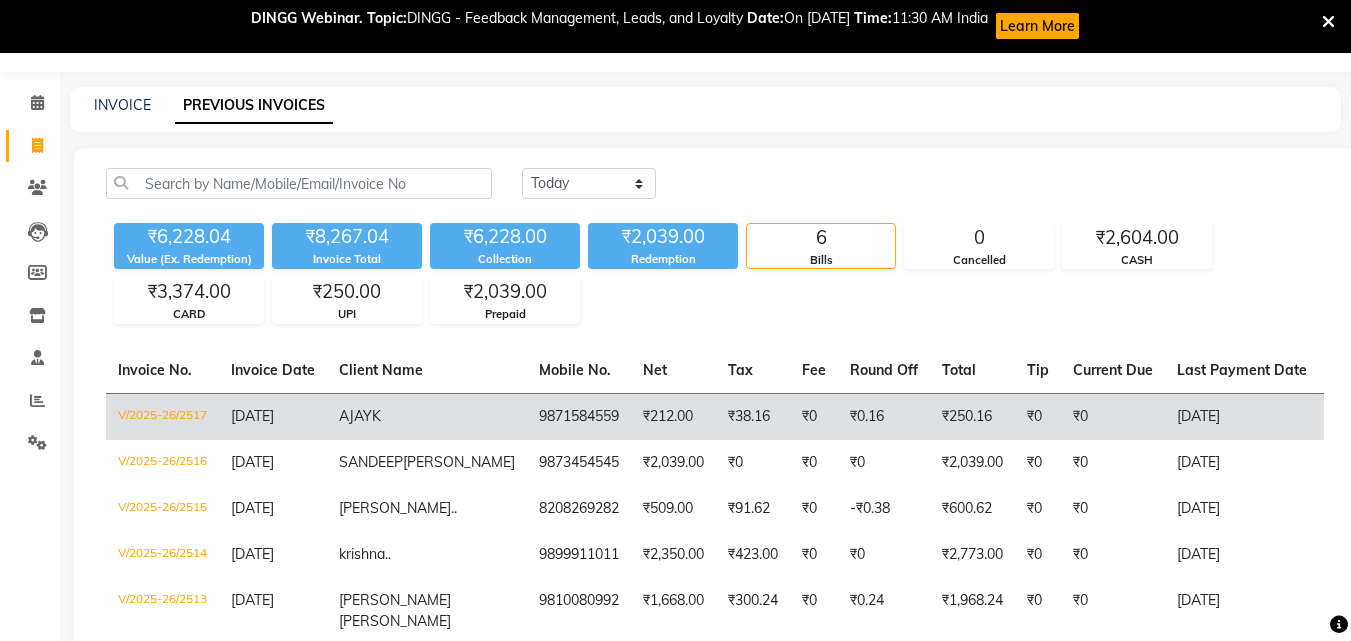 click on "₹0" 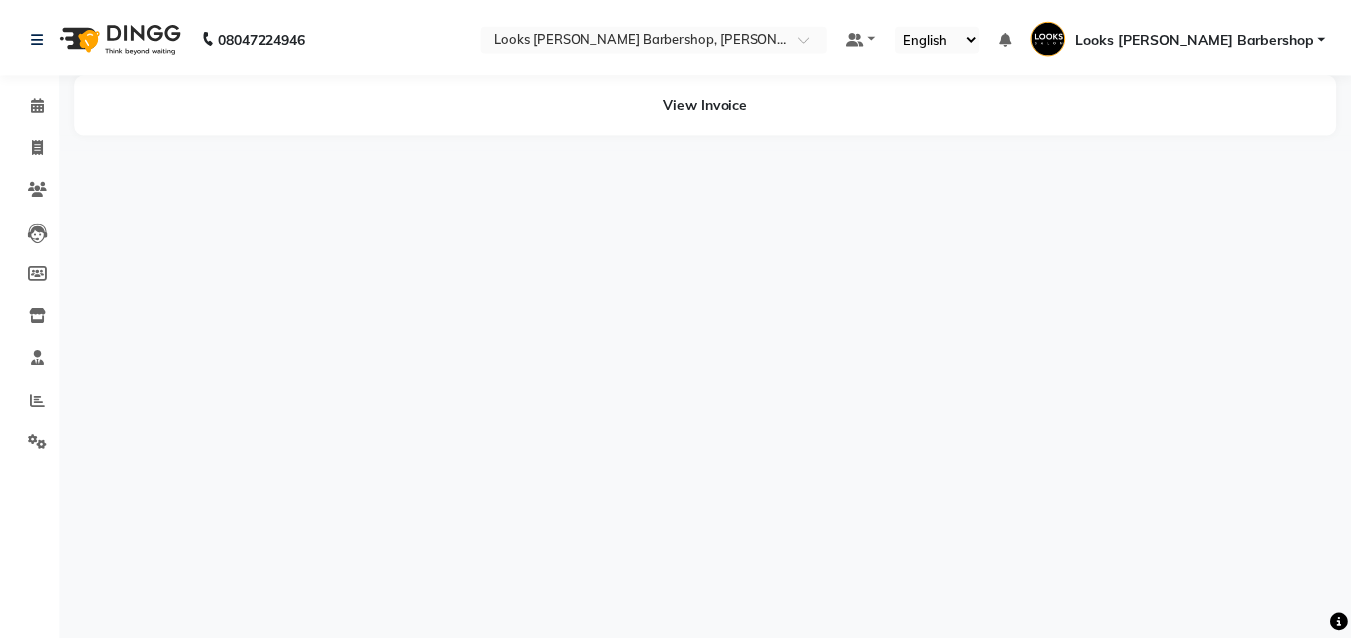 scroll, scrollTop: 0, scrollLeft: 0, axis: both 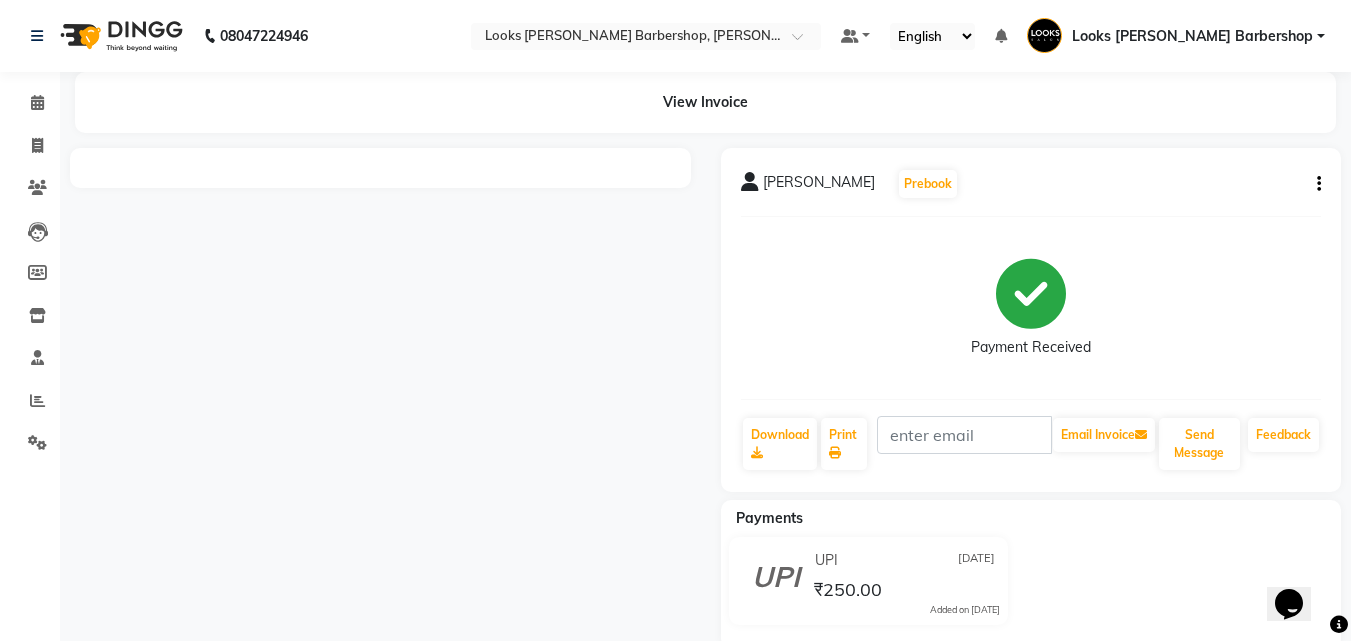click 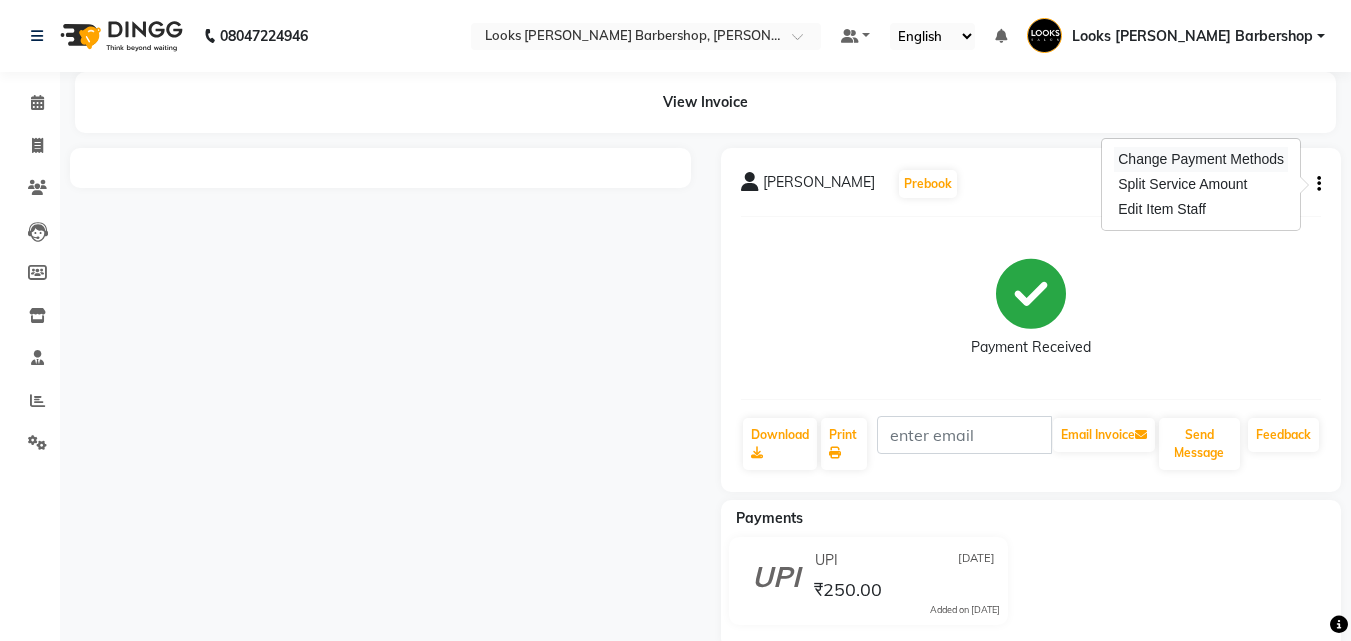 click on "Change Payment Methods" at bounding box center (1201, 159) 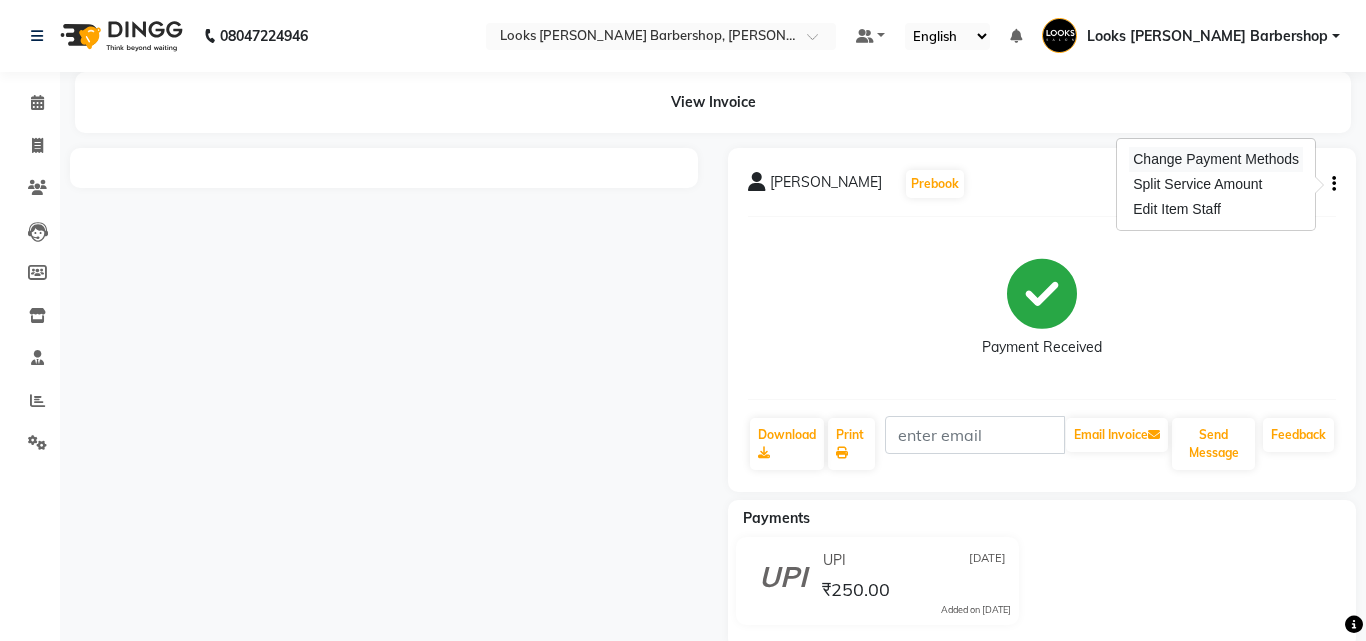 select on "8" 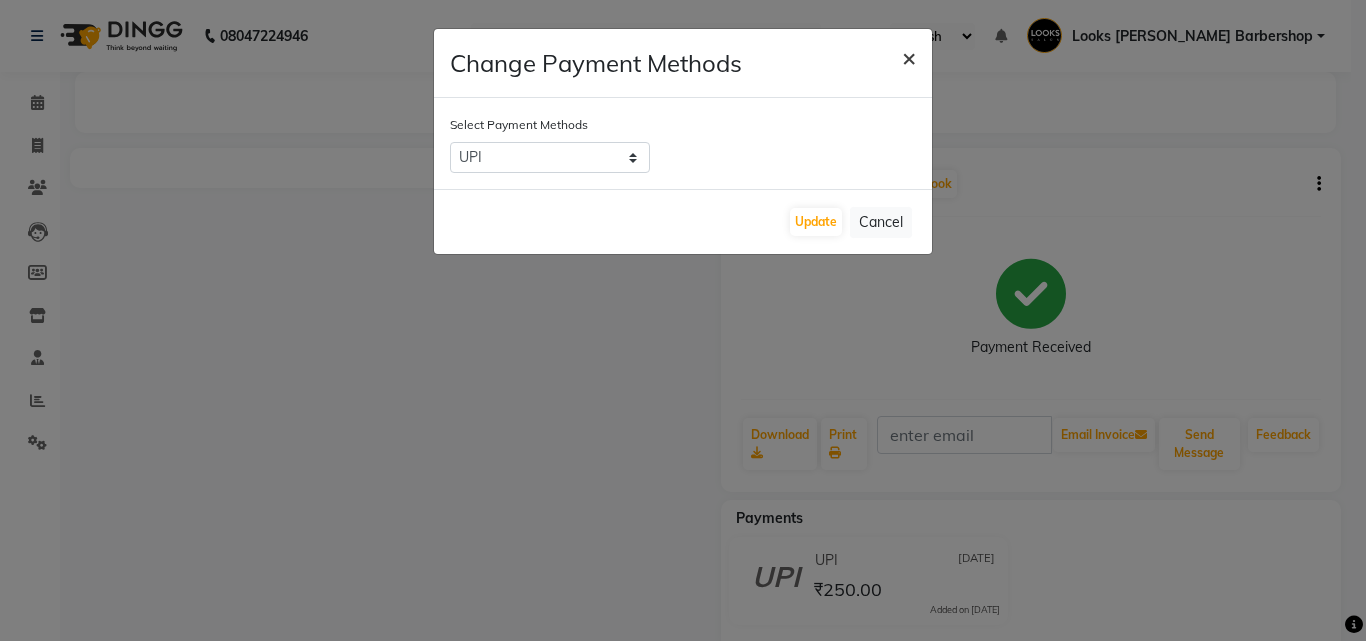 click on "×" 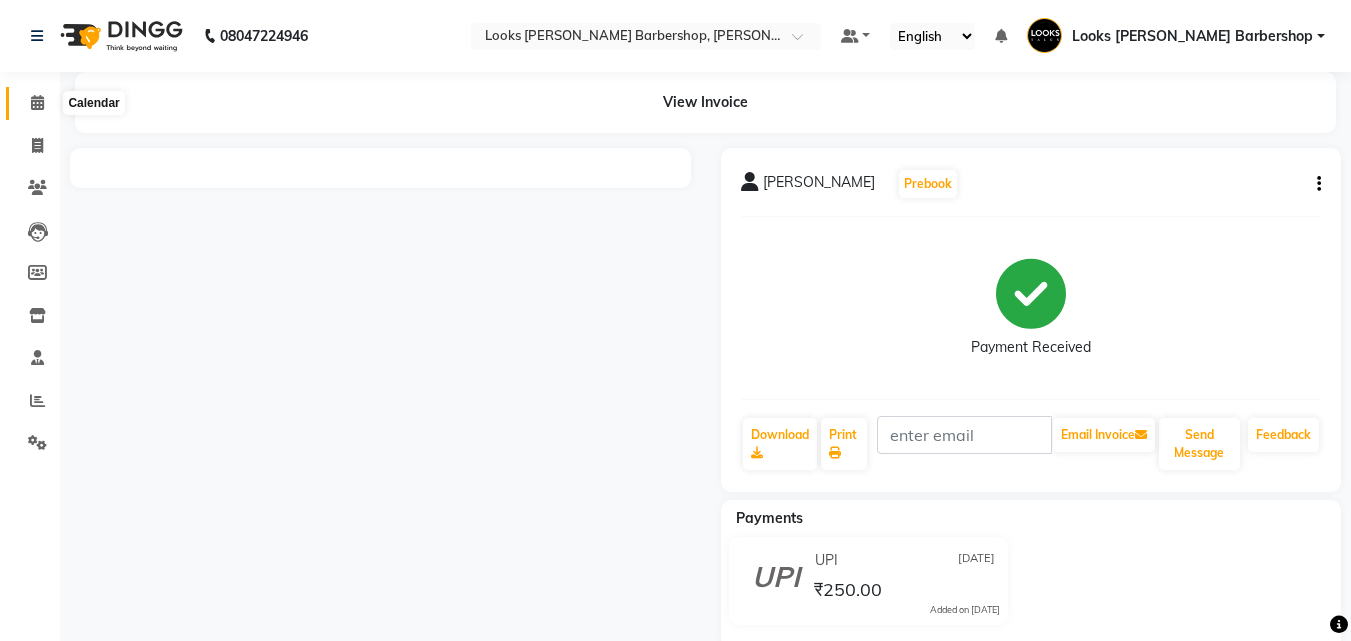 click 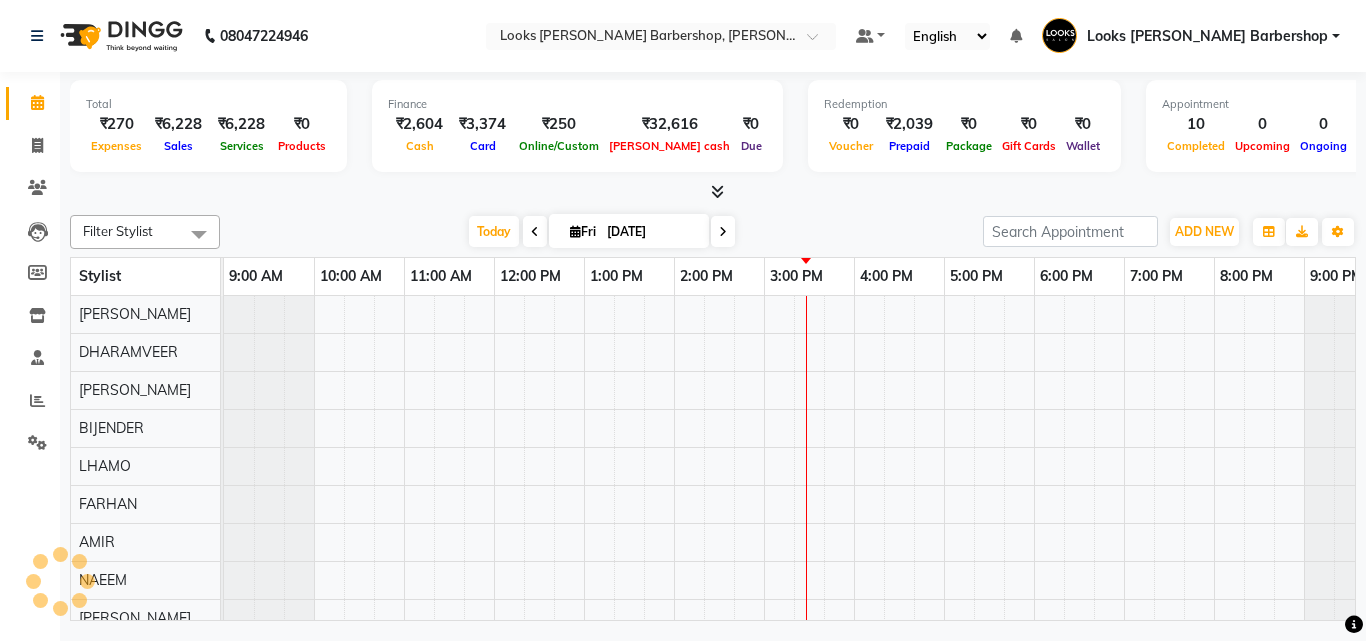 scroll, scrollTop: 27, scrollLeft: 0, axis: vertical 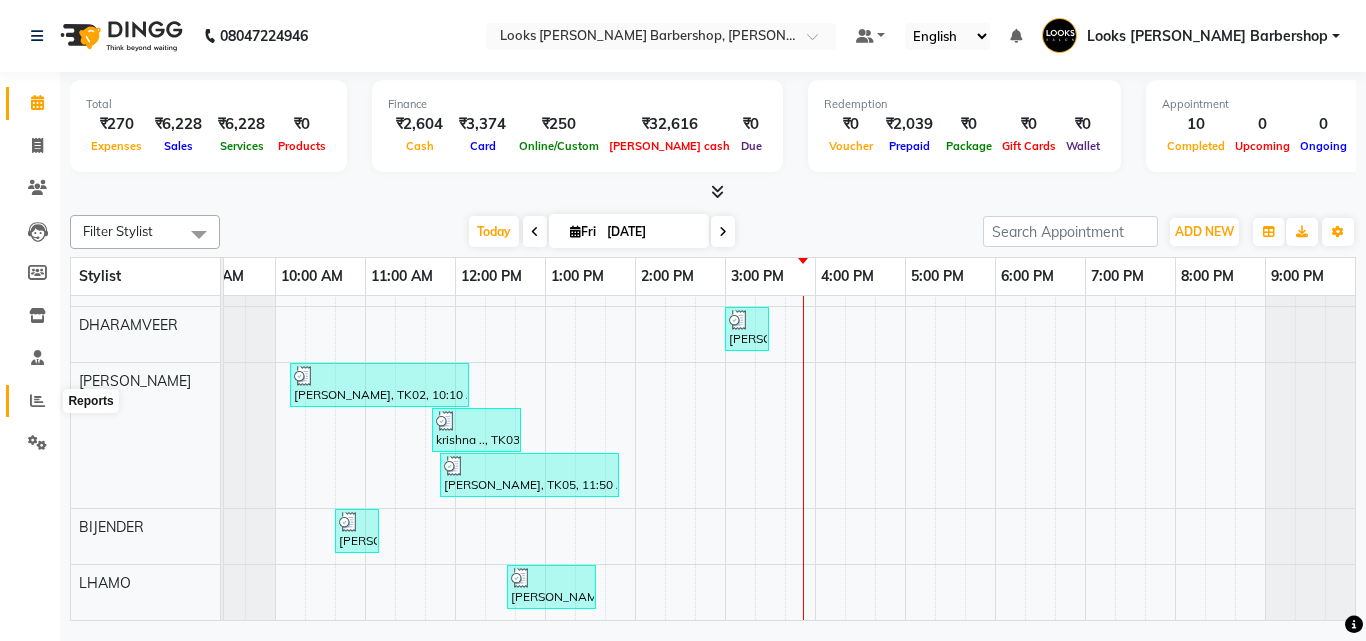 click 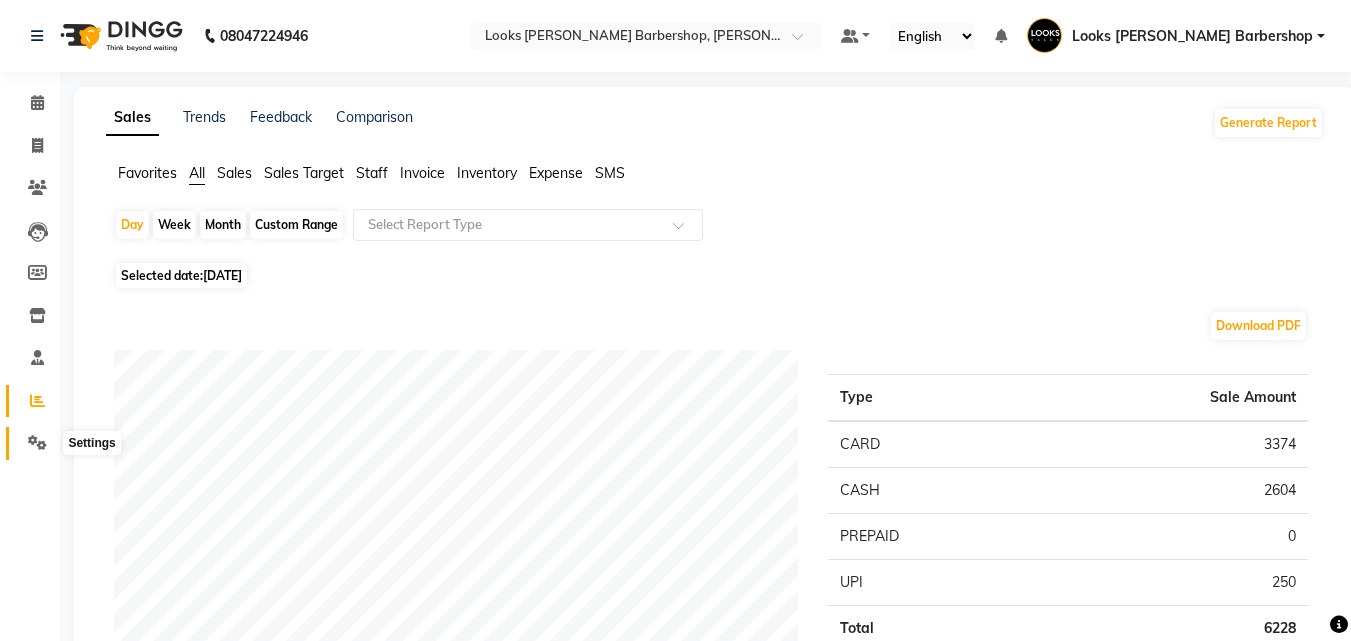 click 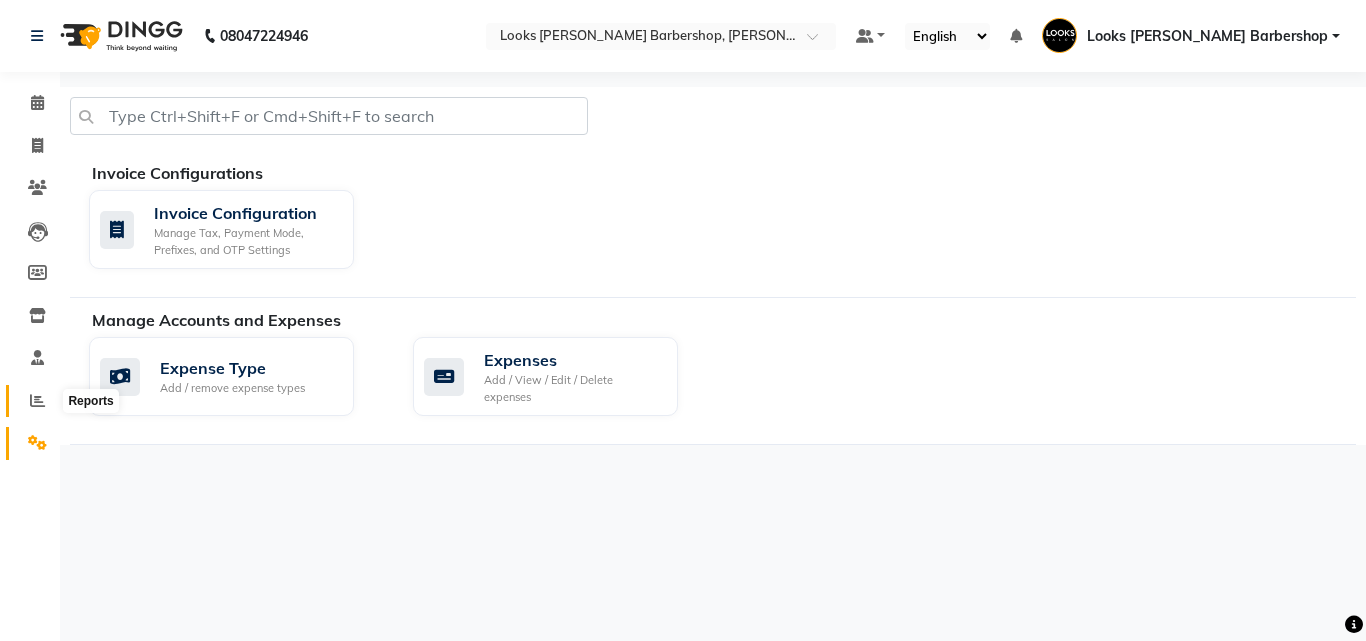 click 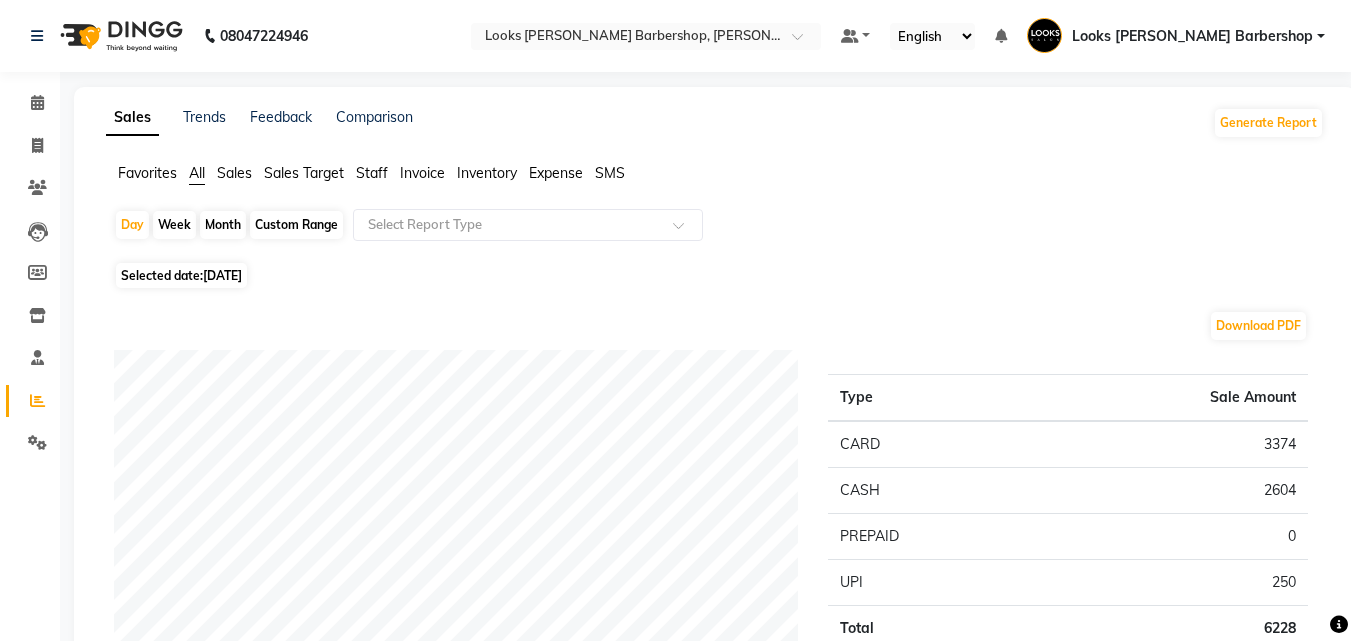 click on "Staff" 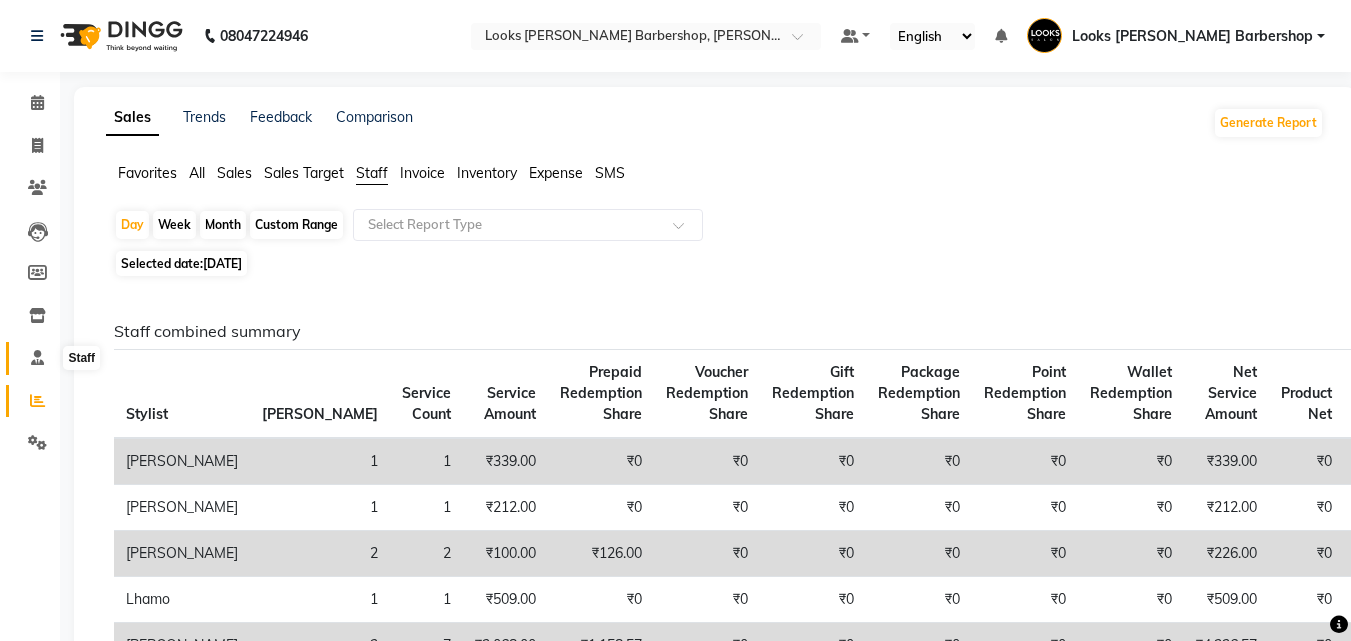 click 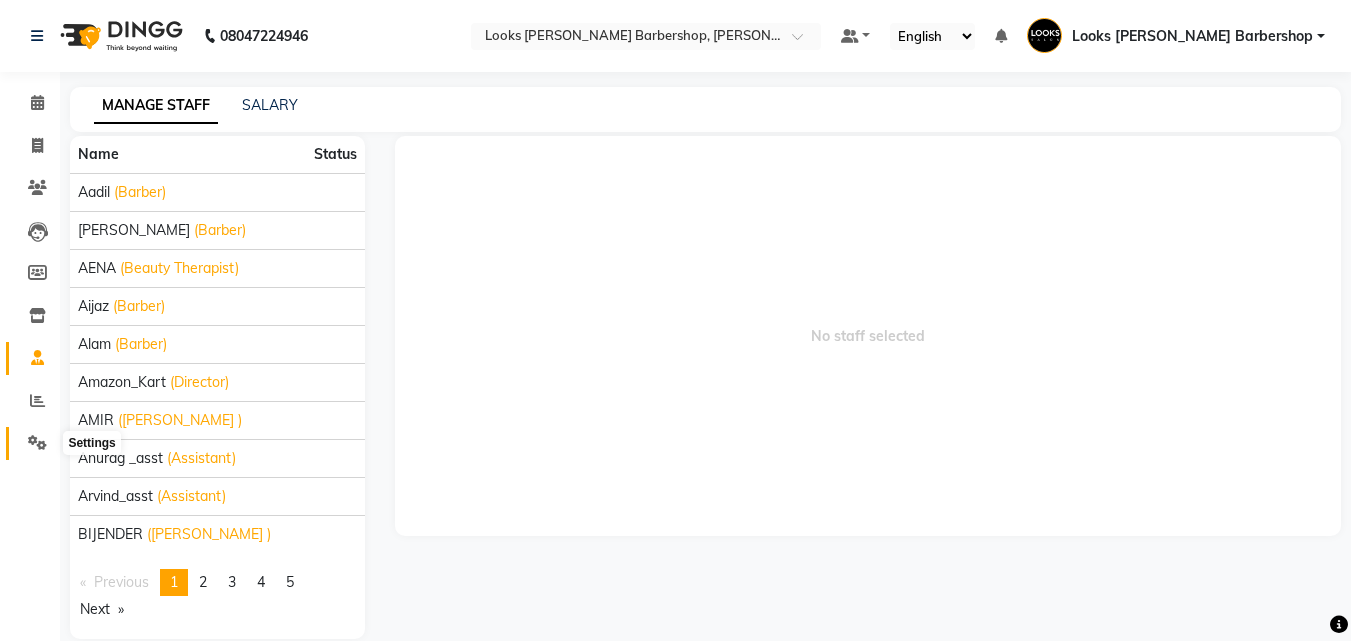 click 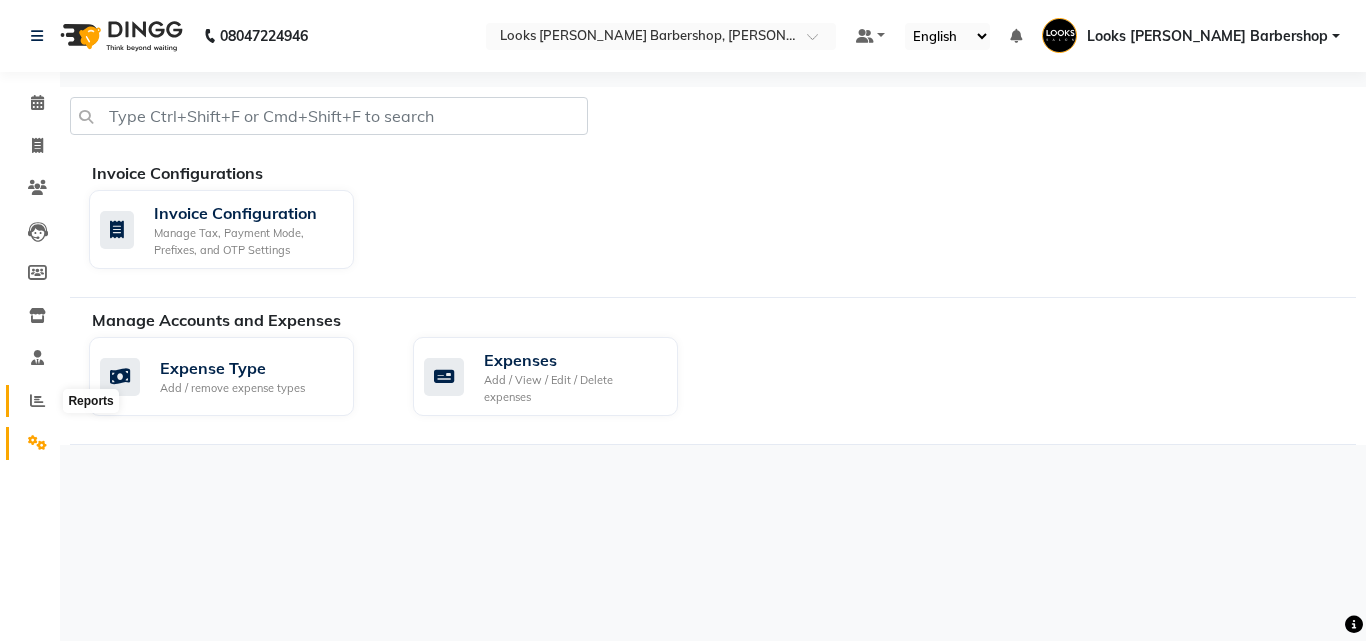 click 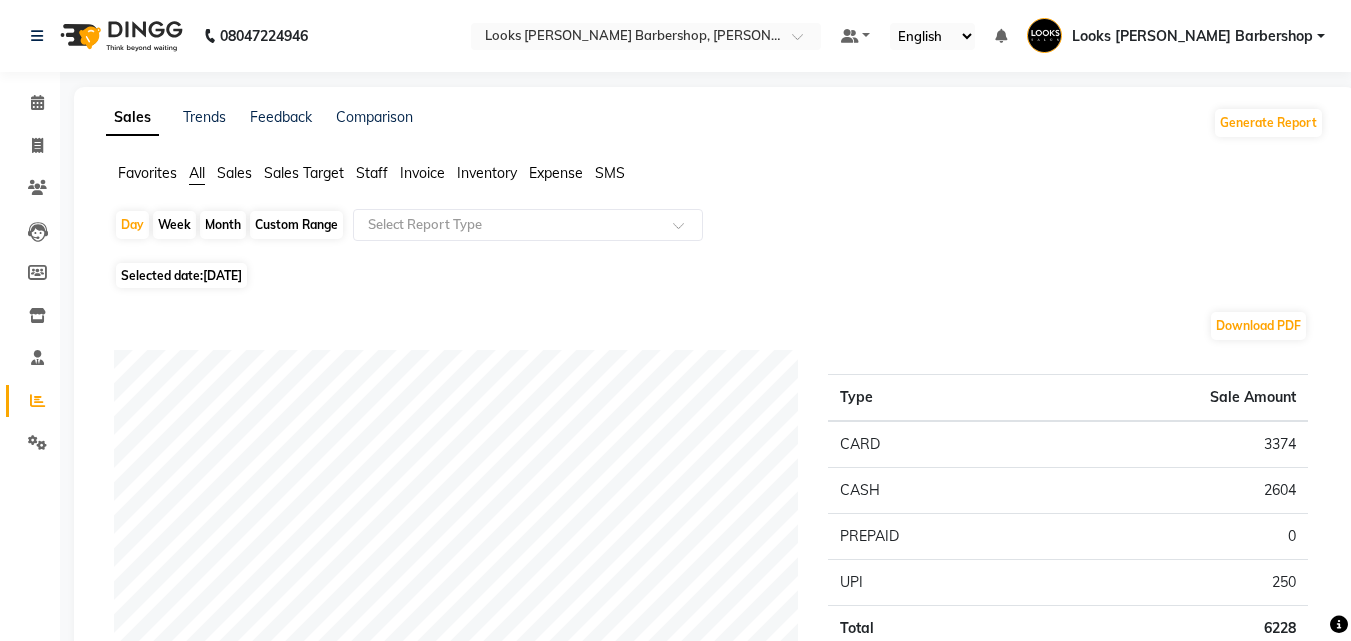 click on "Staff" 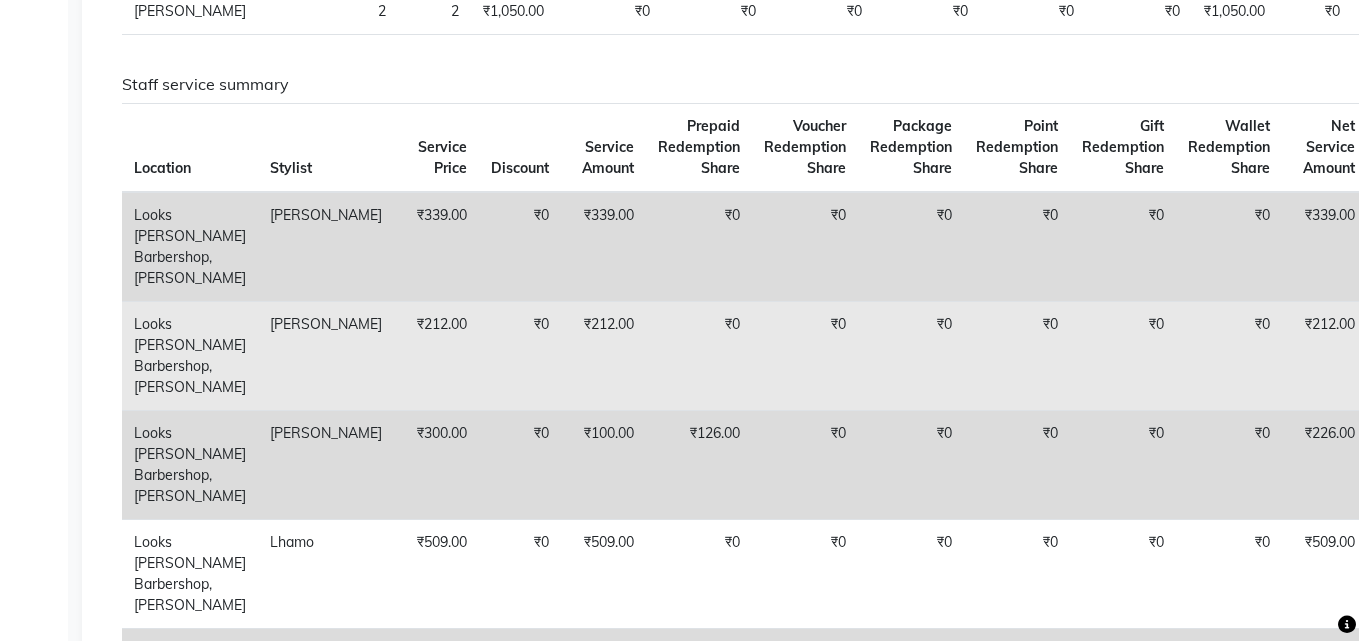 scroll, scrollTop: 0, scrollLeft: 0, axis: both 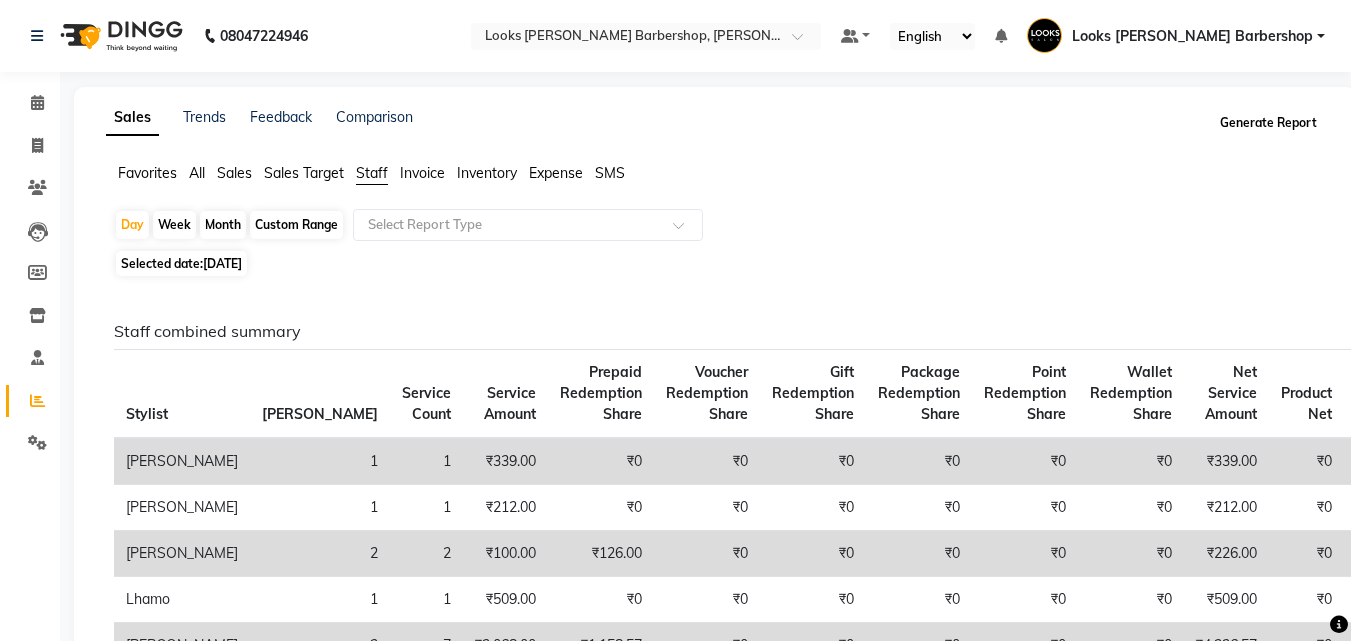 click on "Generate Report" 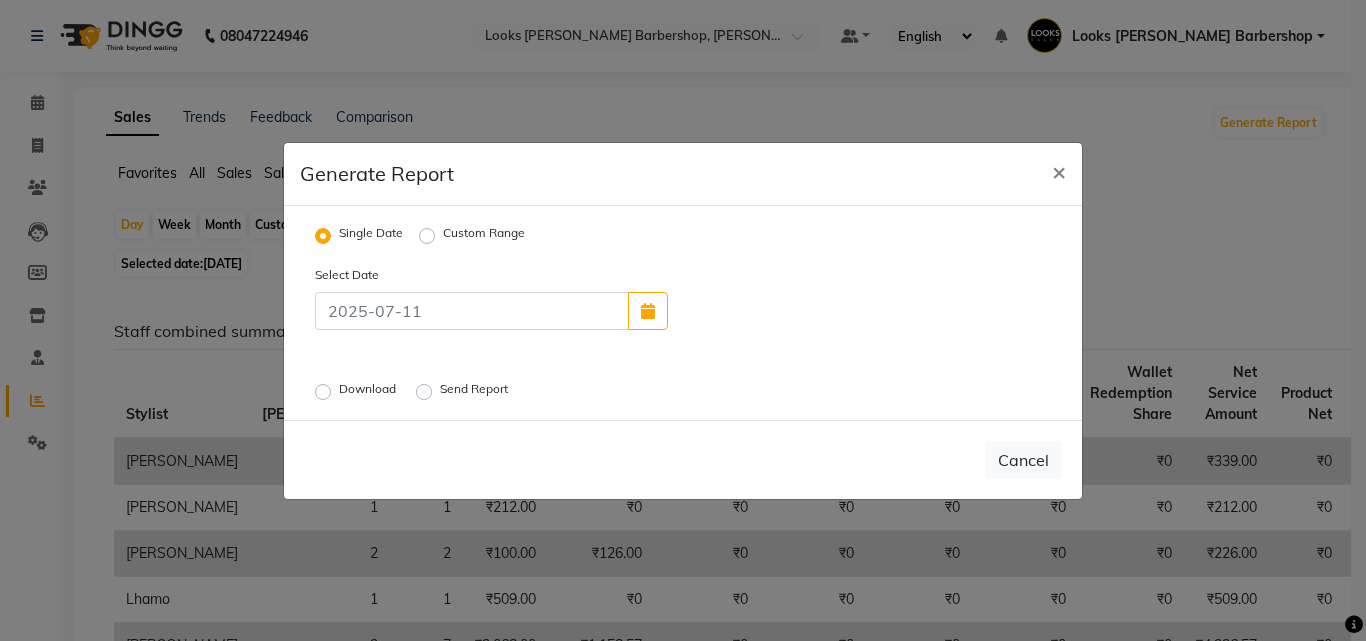 click on "Download" 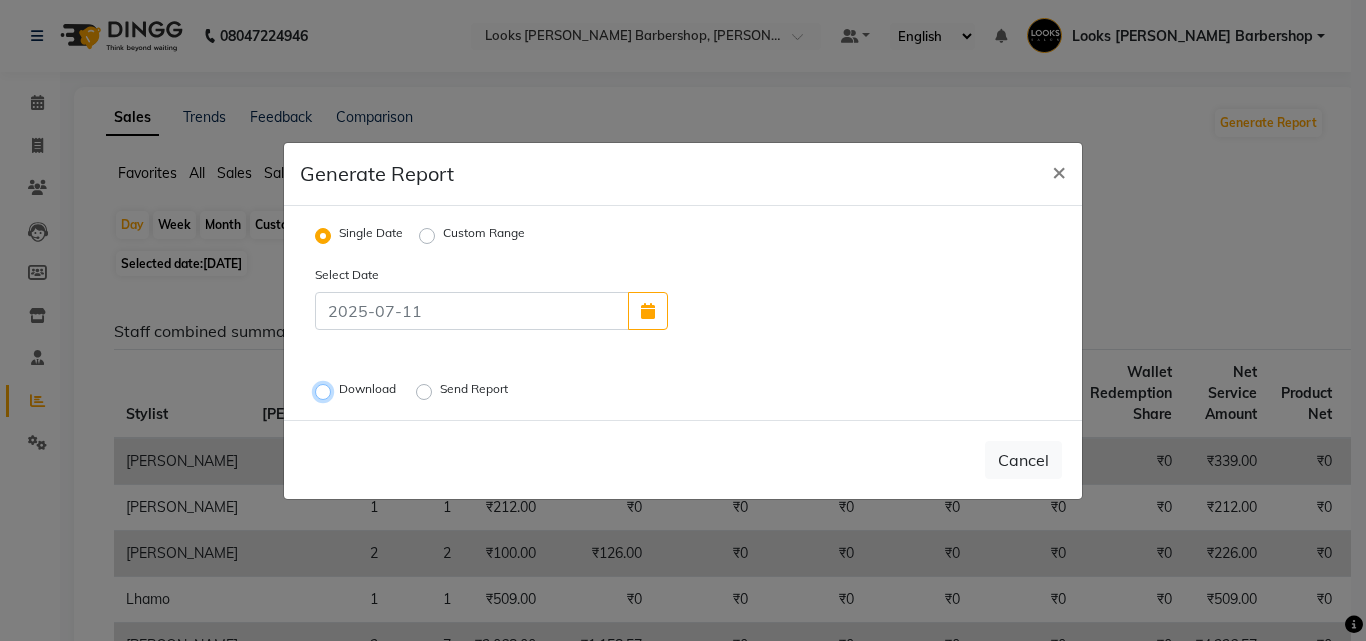 click on "Download" at bounding box center [326, 391] 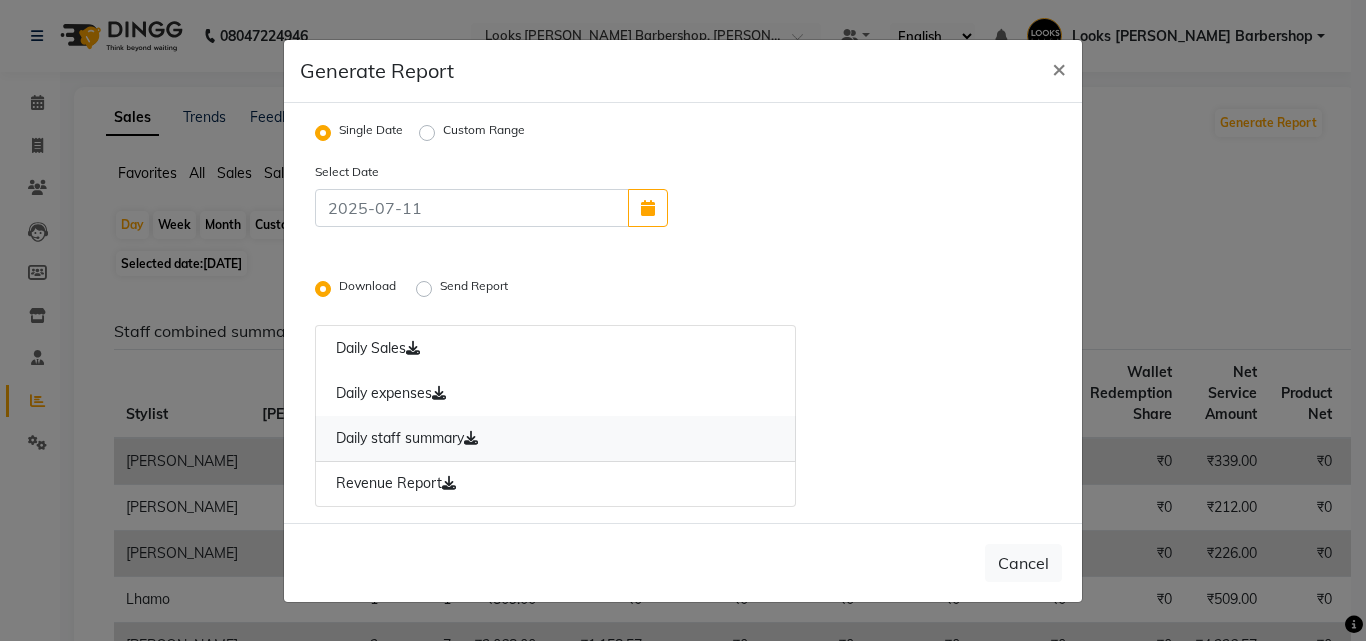 click on "Daily staff summary" 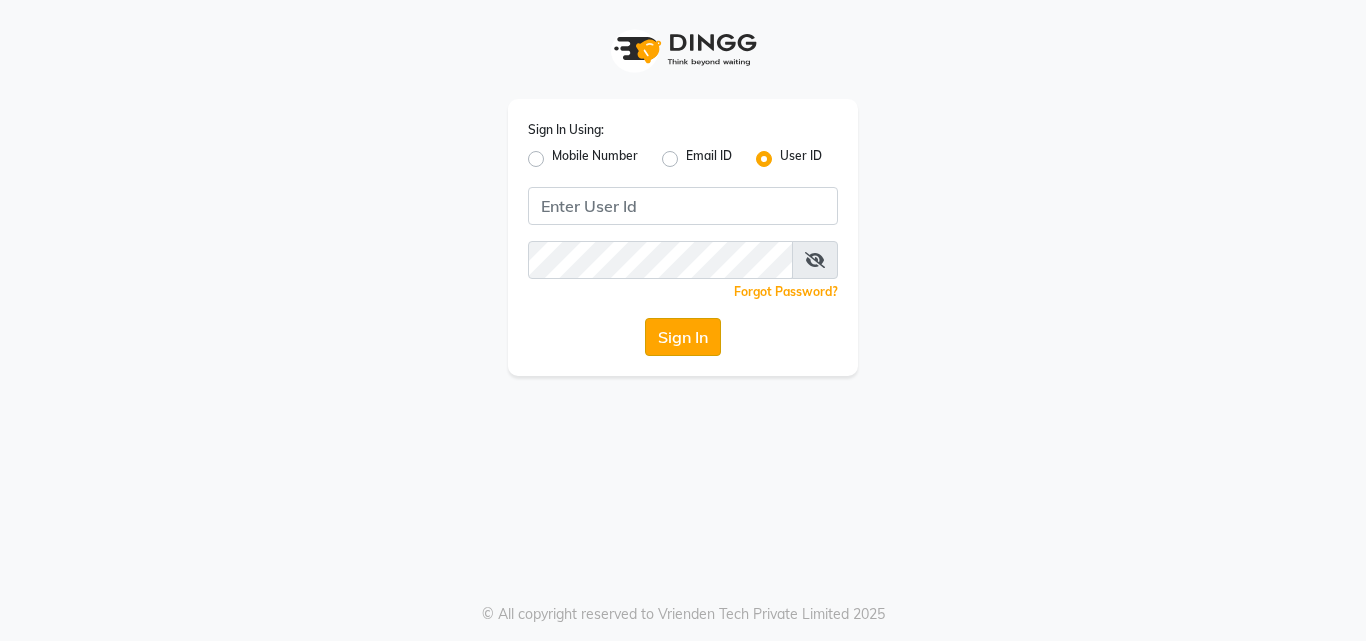 scroll, scrollTop: 0, scrollLeft: 0, axis: both 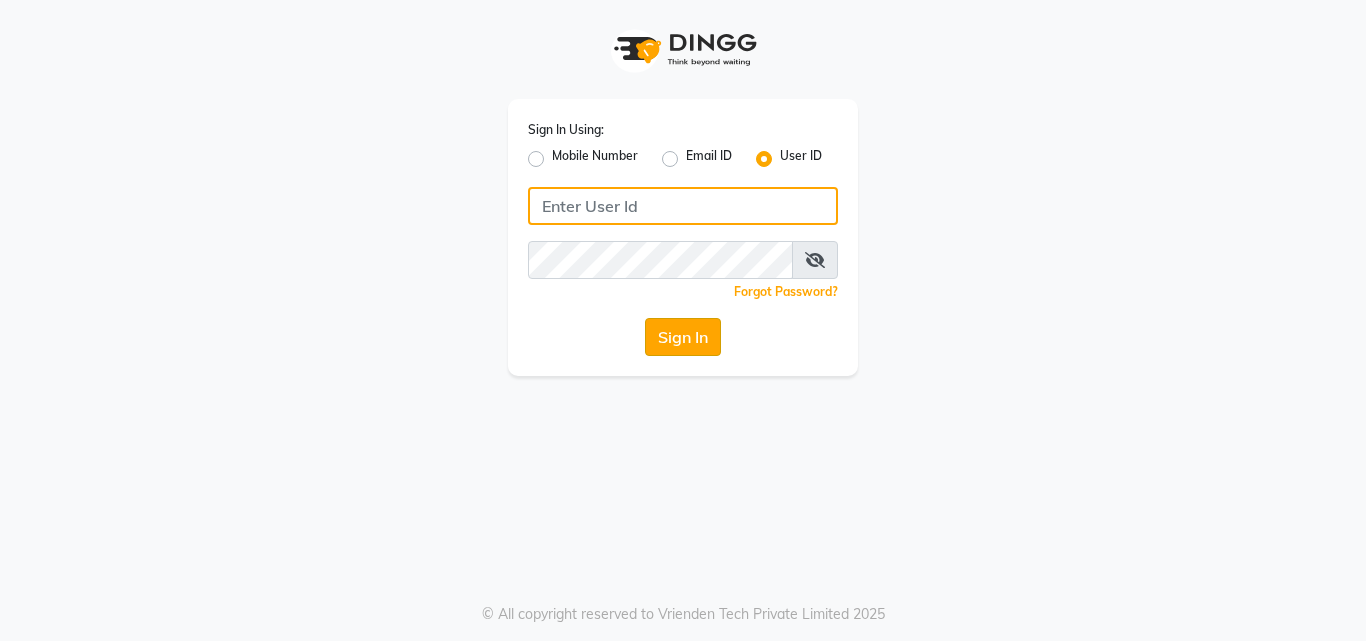 type on "e1785-13" 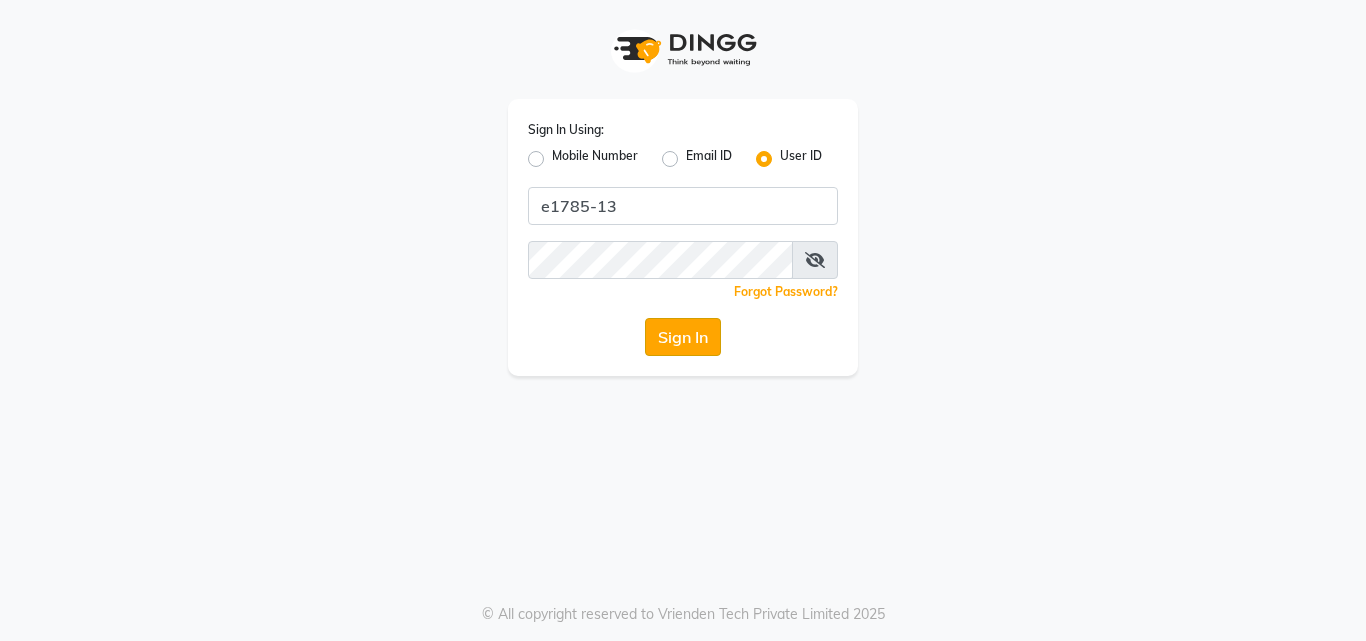 click on "Sign In" 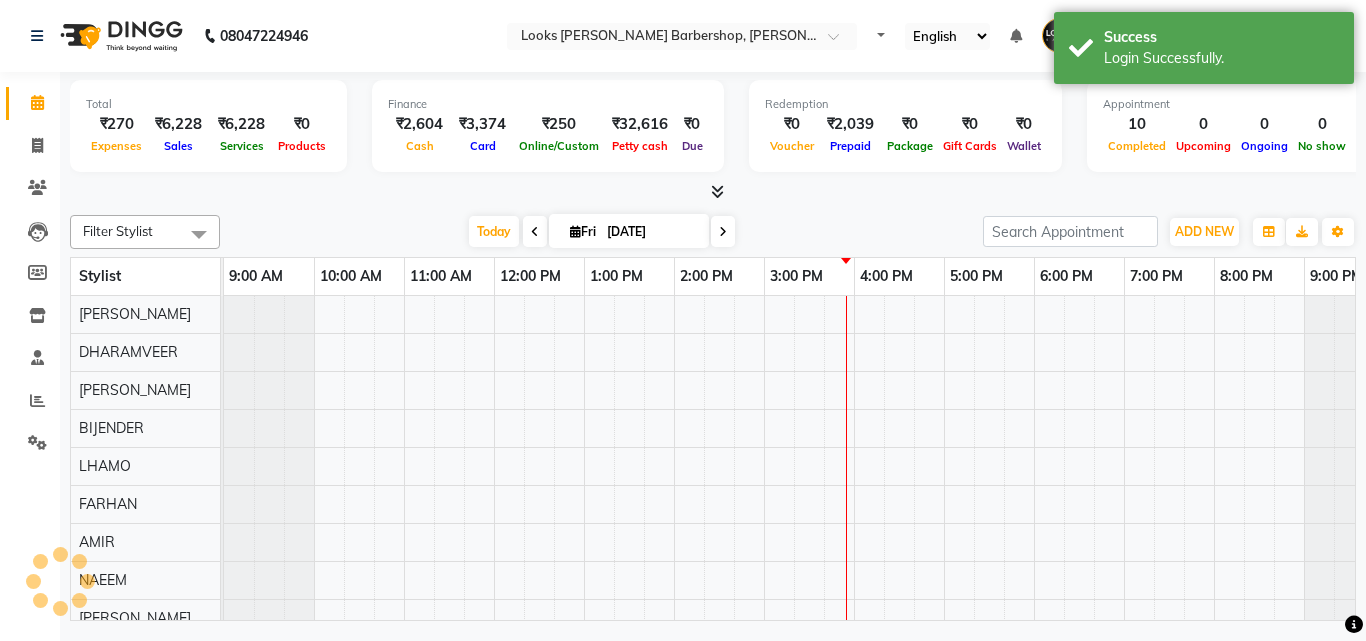 select on "en" 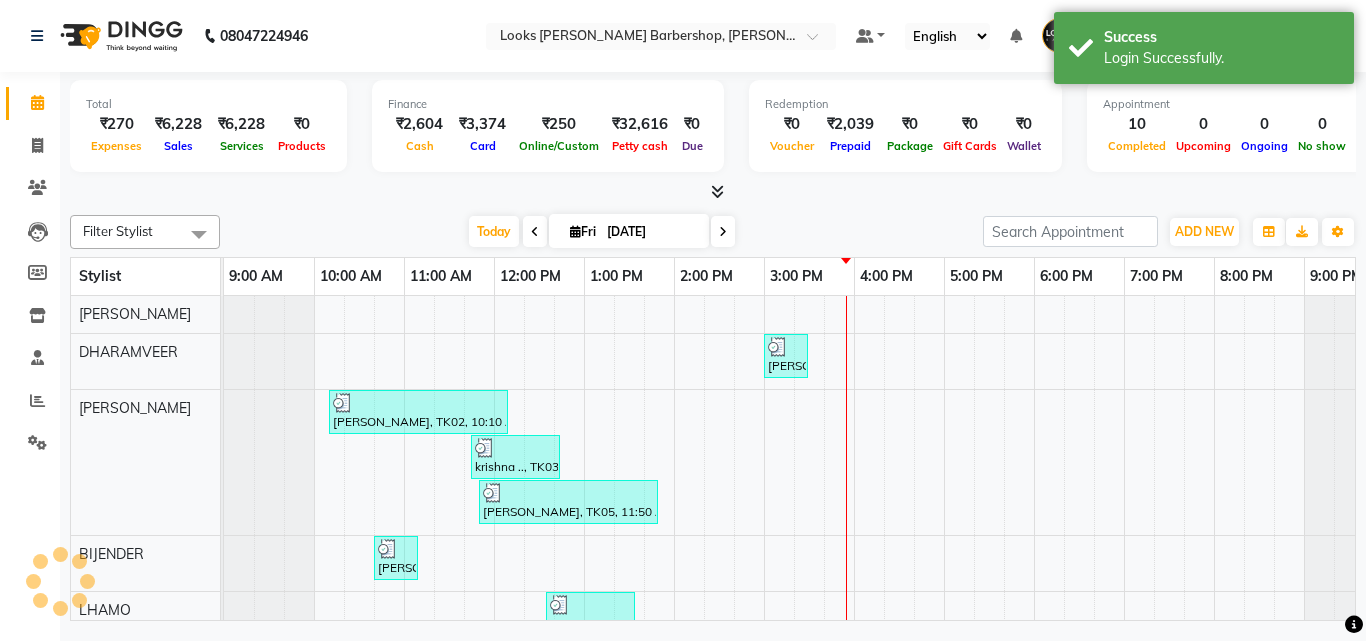 scroll, scrollTop: 0, scrollLeft: 0, axis: both 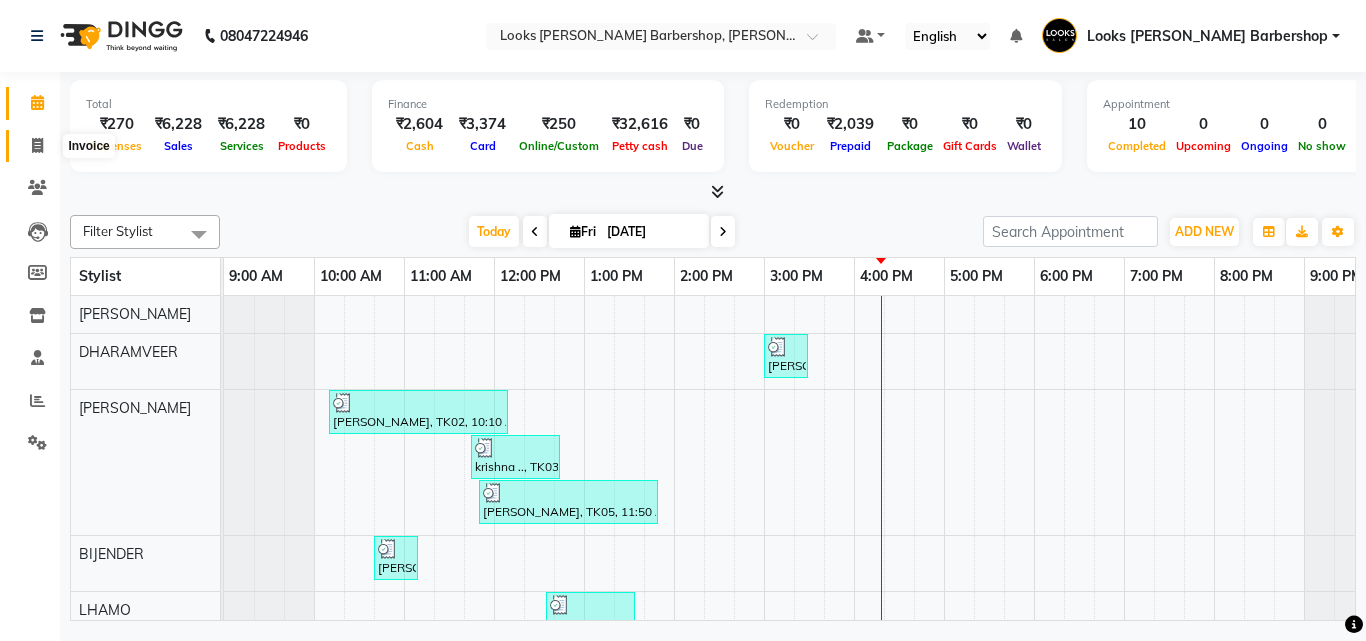 click 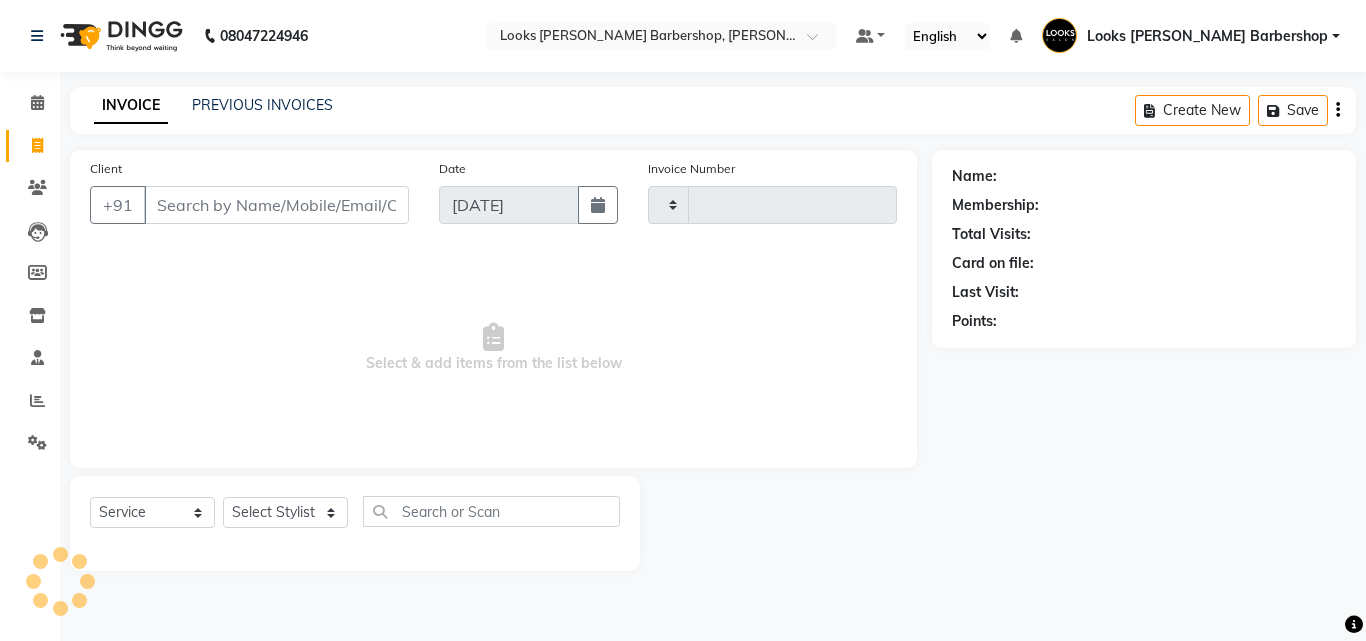 type on "2518" 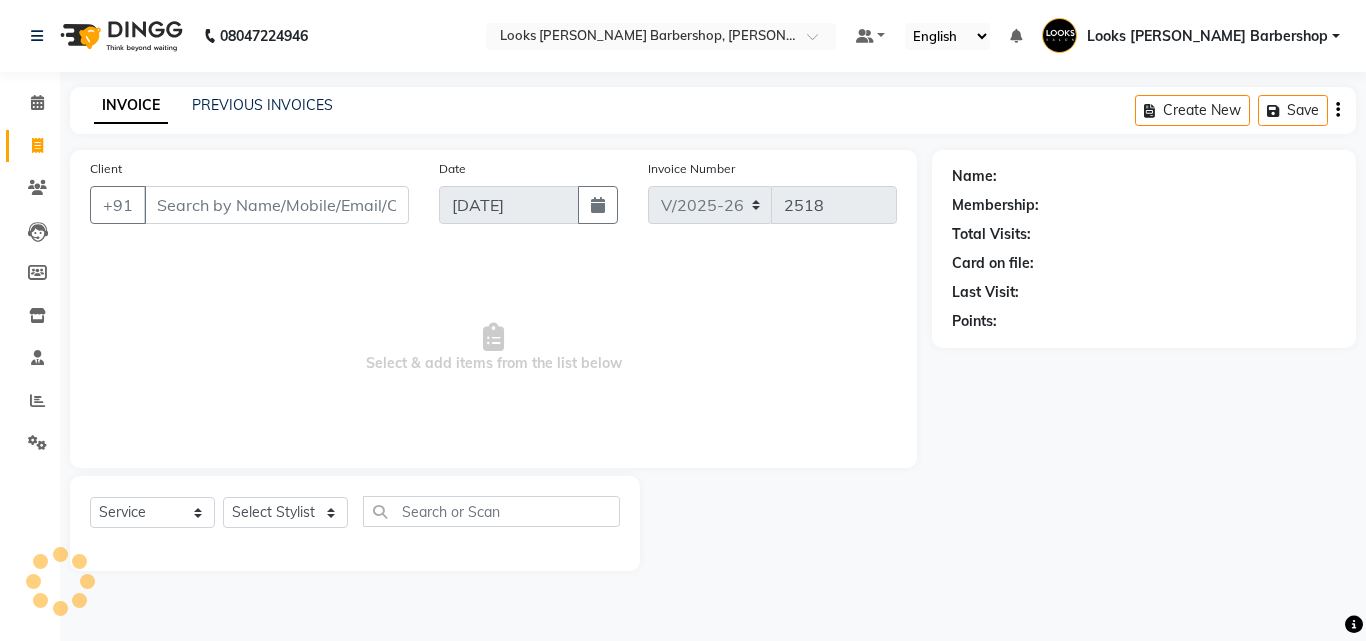 drag, startPoint x: 171, startPoint y: 210, endPoint x: 201, endPoint y: 210, distance: 30 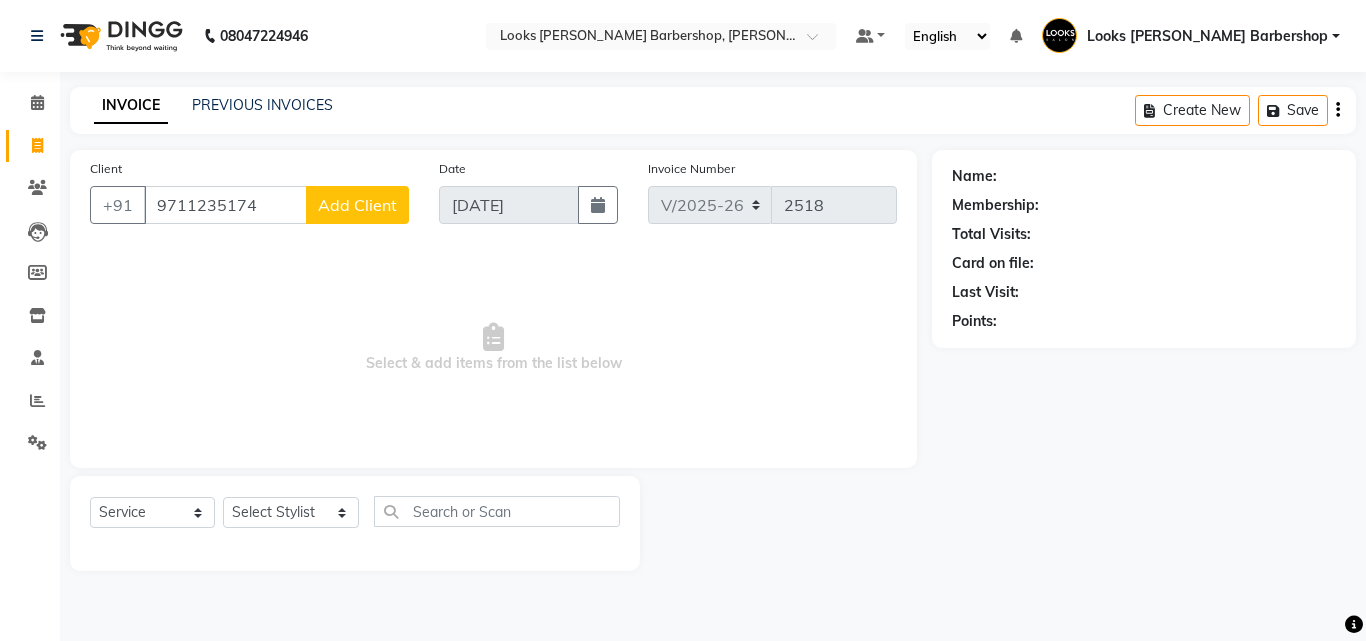 type on "9711235174" 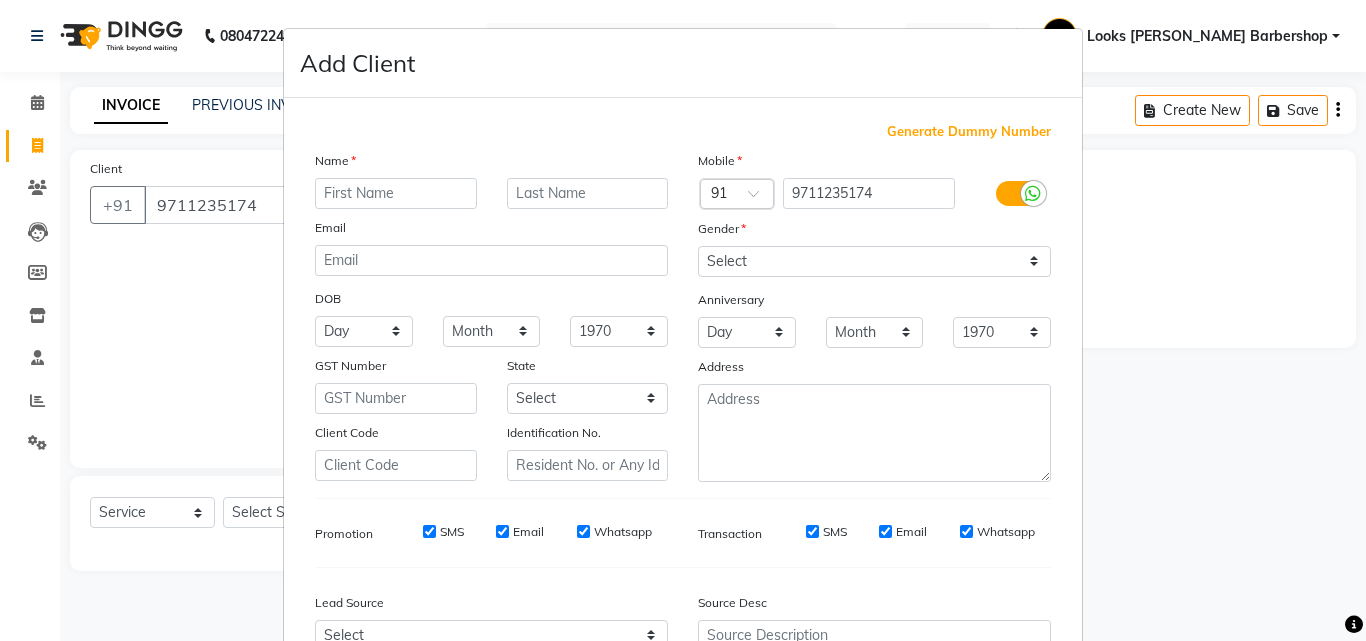click on "Add Client Generate Dummy Number Name Email DOB Day 01 02 03 04 05 06 07 08 09 10 11 12 13 14 15 16 17 18 19 20 21 22 23 24 25 26 27 28 29 30 31 Month January February March April May June July August September October November [DATE] 1941 1942 1943 1944 1945 1946 1947 1948 1949 1950 1951 1952 1953 1954 1955 1956 1957 1958 1959 1960 1961 1962 1963 1964 1965 1966 1967 1968 1969 1970 1971 1972 1973 1974 1975 1976 1977 1978 1979 1980 1981 1982 1983 1984 1985 1986 1987 1988 1989 1990 1991 1992 1993 1994 1995 1996 1997 1998 1999 2000 2001 2002 2003 2004 2005 2006 2007 2008 2009 2010 2011 2012 2013 2014 2015 2016 2017 2018 2019 2020 2021 2022 2023 2024 GST Number State Select [GEOGRAPHIC_DATA] [GEOGRAPHIC_DATA] [GEOGRAPHIC_DATA] [GEOGRAPHIC_DATA] [GEOGRAPHIC_DATA] [GEOGRAPHIC_DATA] [GEOGRAPHIC_DATA] [GEOGRAPHIC_DATA] and [GEOGRAPHIC_DATA] [GEOGRAPHIC_DATA] [GEOGRAPHIC_DATA] [GEOGRAPHIC_DATA] [GEOGRAPHIC_DATA] [GEOGRAPHIC_DATA] [GEOGRAPHIC_DATA] [GEOGRAPHIC_DATA] [GEOGRAPHIC_DATA] [GEOGRAPHIC_DATA] [GEOGRAPHIC_DATA] [GEOGRAPHIC_DATA] [GEOGRAPHIC_DATA] [GEOGRAPHIC_DATA] [GEOGRAPHIC_DATA] [GEOGRAPHIC_DATA] [GEOGRAPHIC_DATA] [GEOGRAPHIC_DATA] [GEOGRAPHIC_DATA] [GEOGRAPHIC_DATA] [GEOGRAPHIC_DATA] [GEOGRAPHIC_DATA] [GEOGRAPHIC_DATA]" at bounding box center [683, 320] 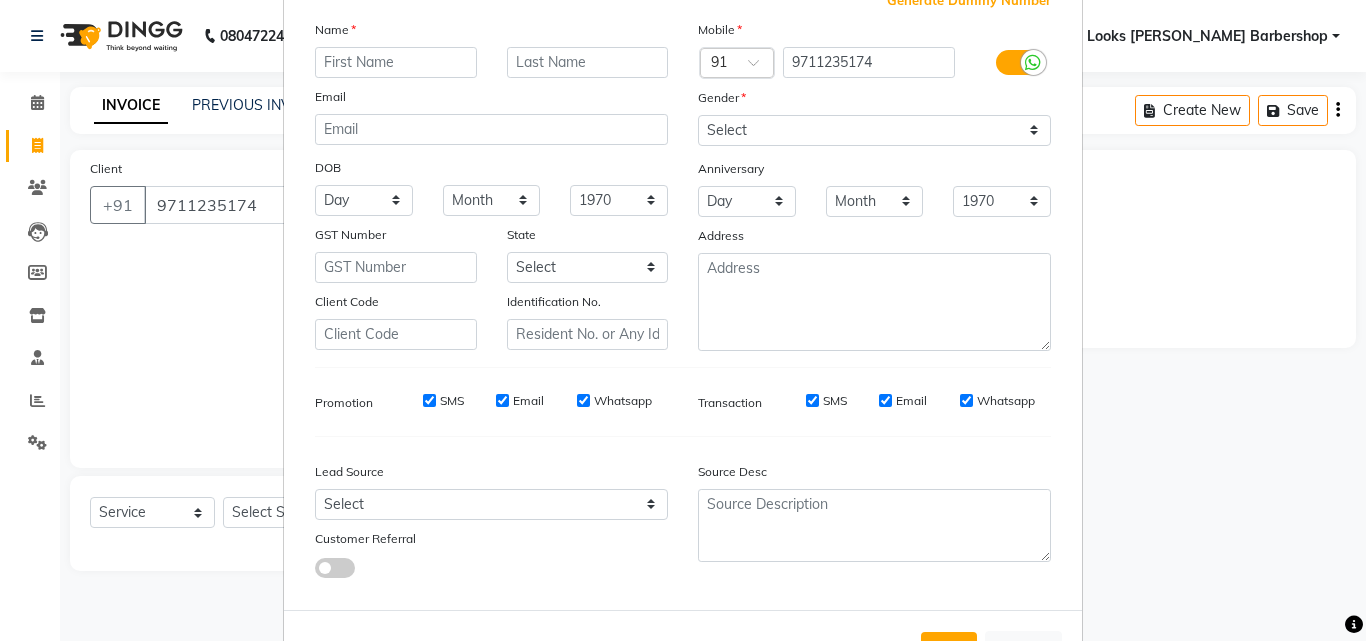 scroll, scrollTop: 208, scrollLeft: 0, axis: vertical 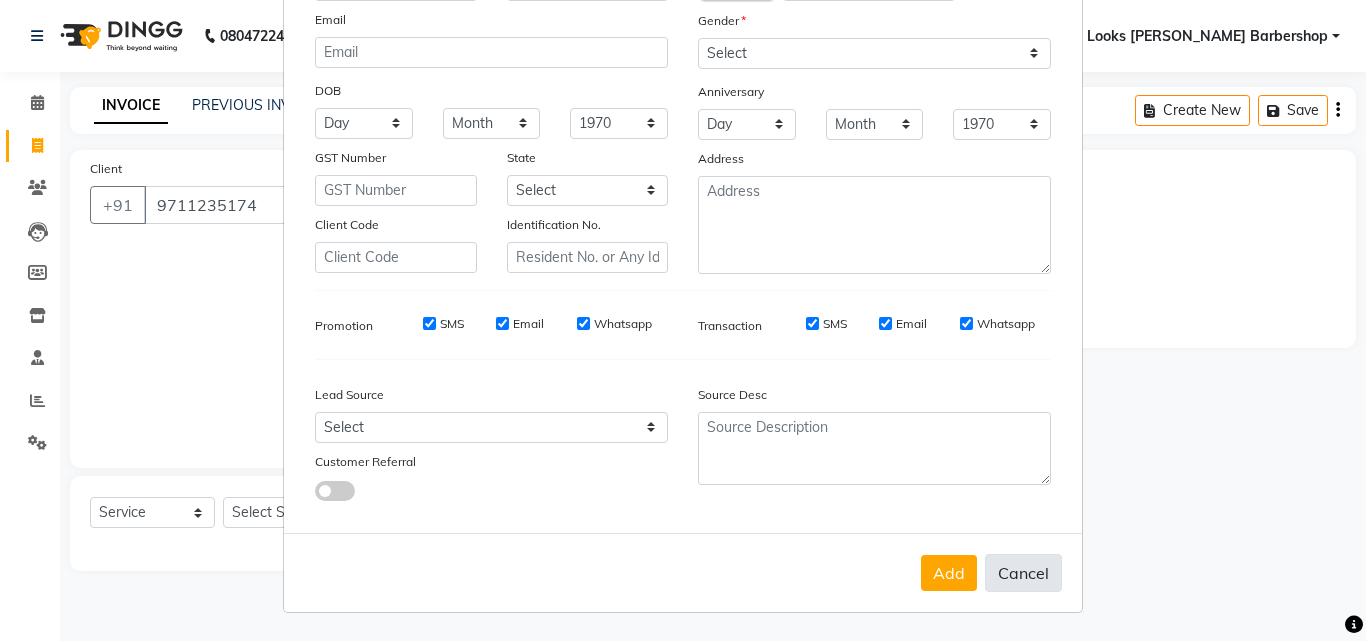 click on "Cancel" at bounding box center (1023, 573) 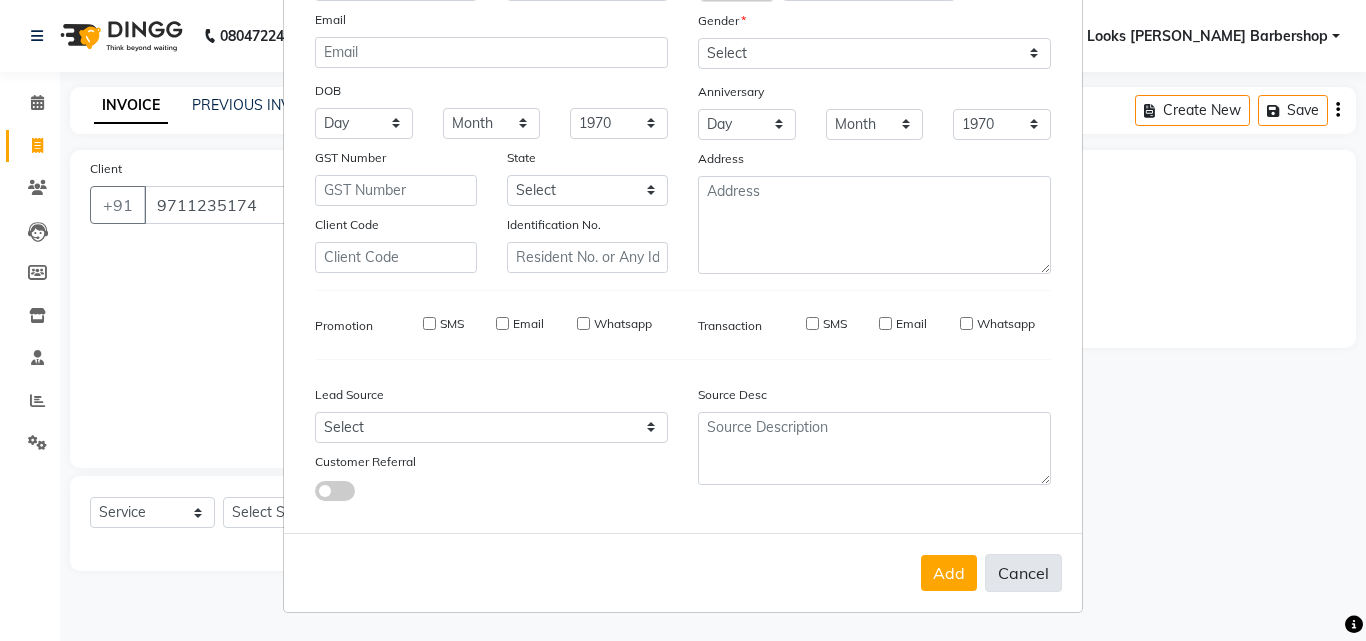 select 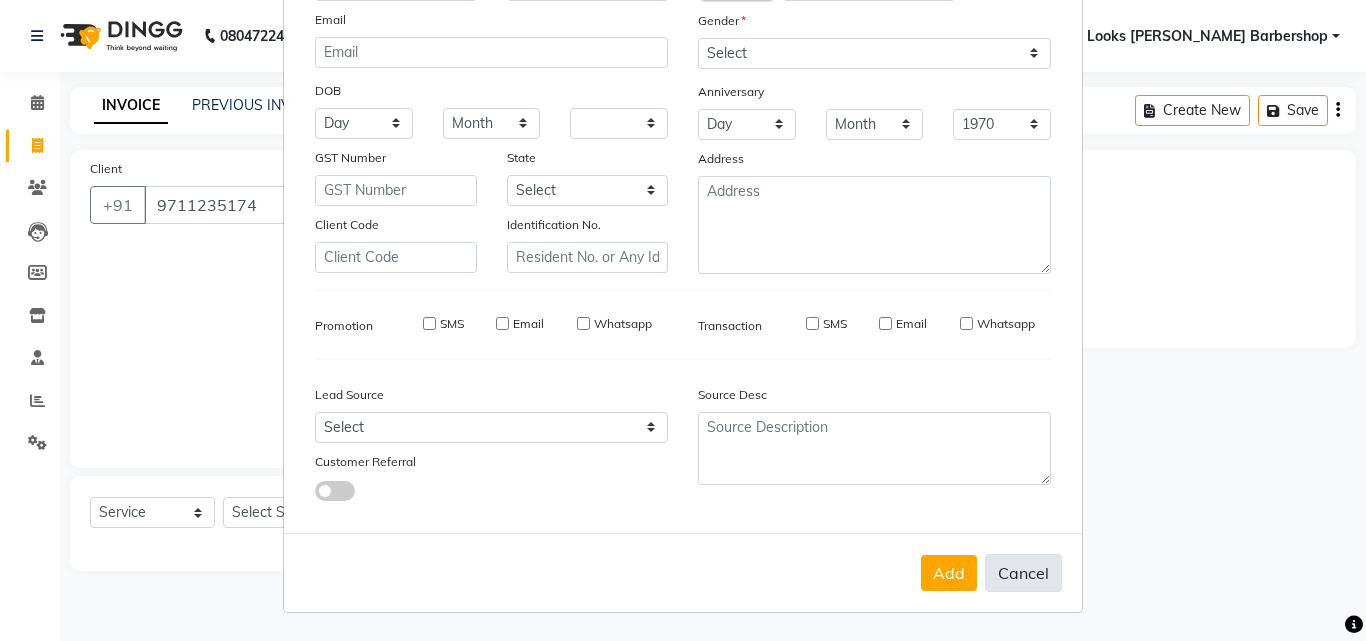 select 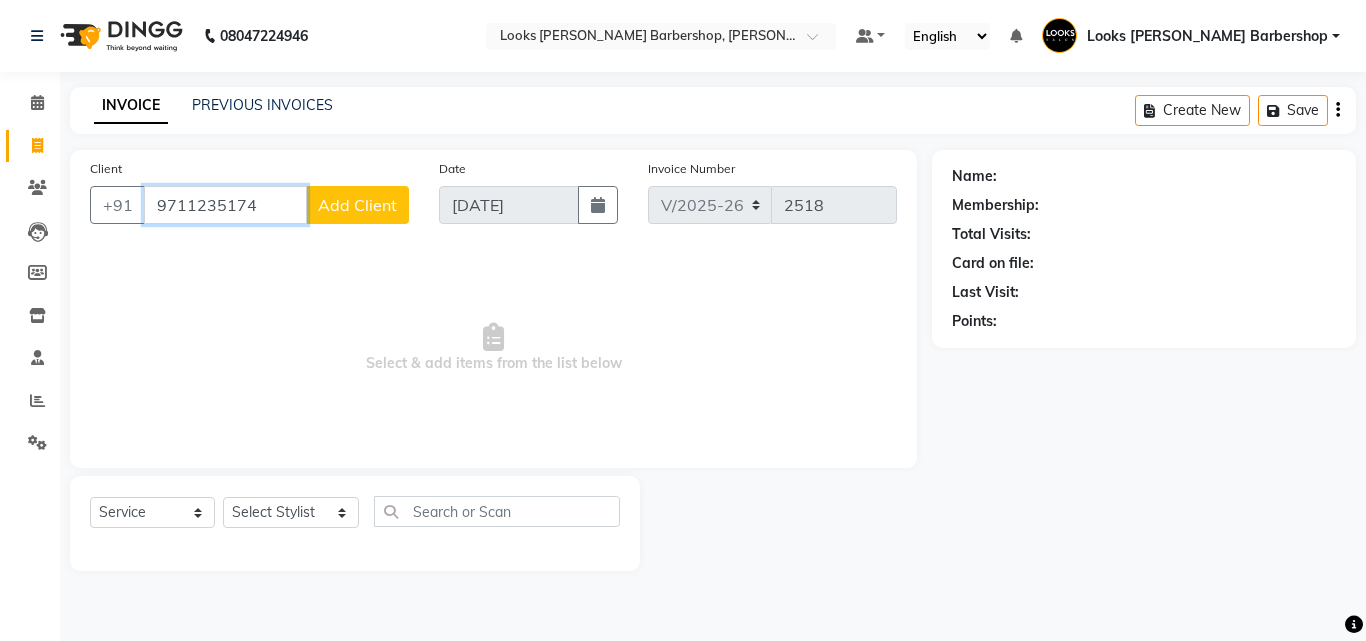 click on "9711235174" at bounding box center [225, 205] 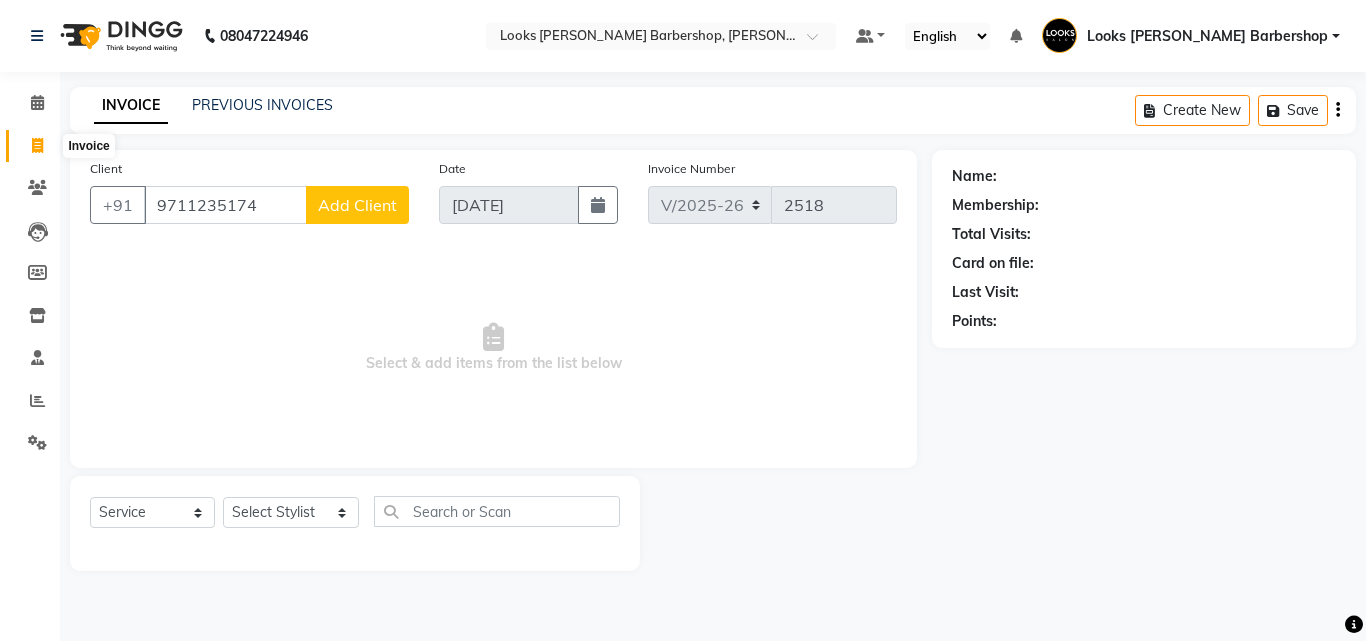 click 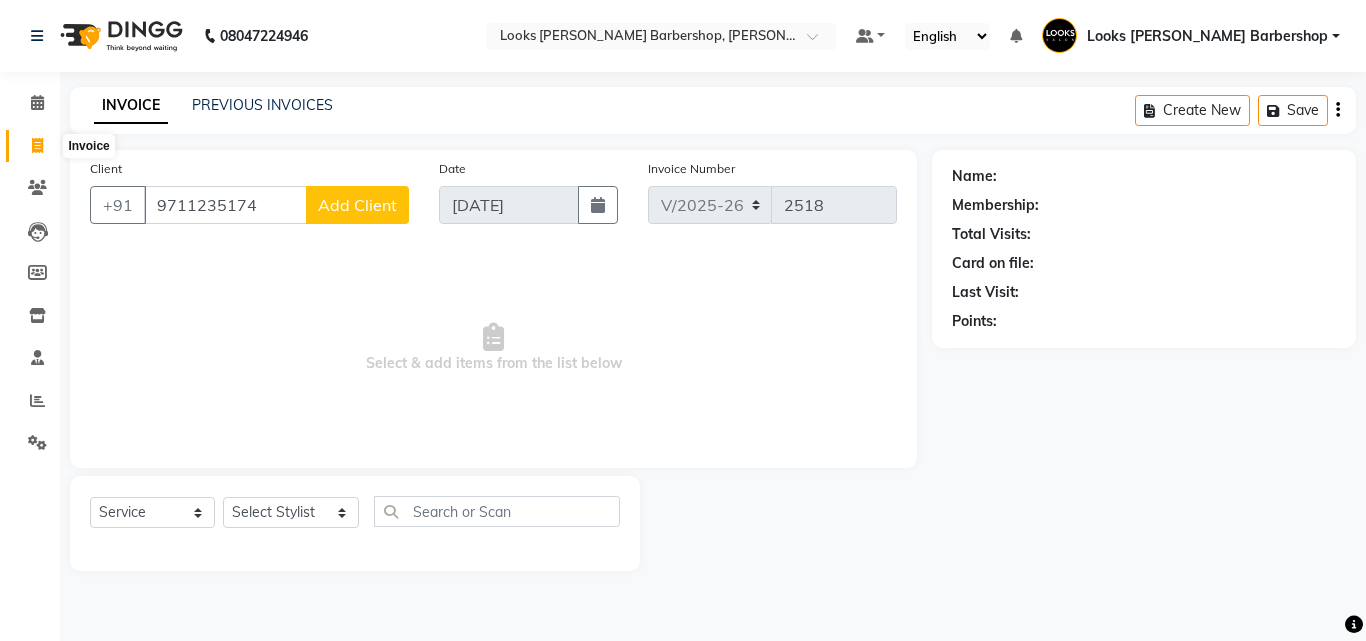select on "service" 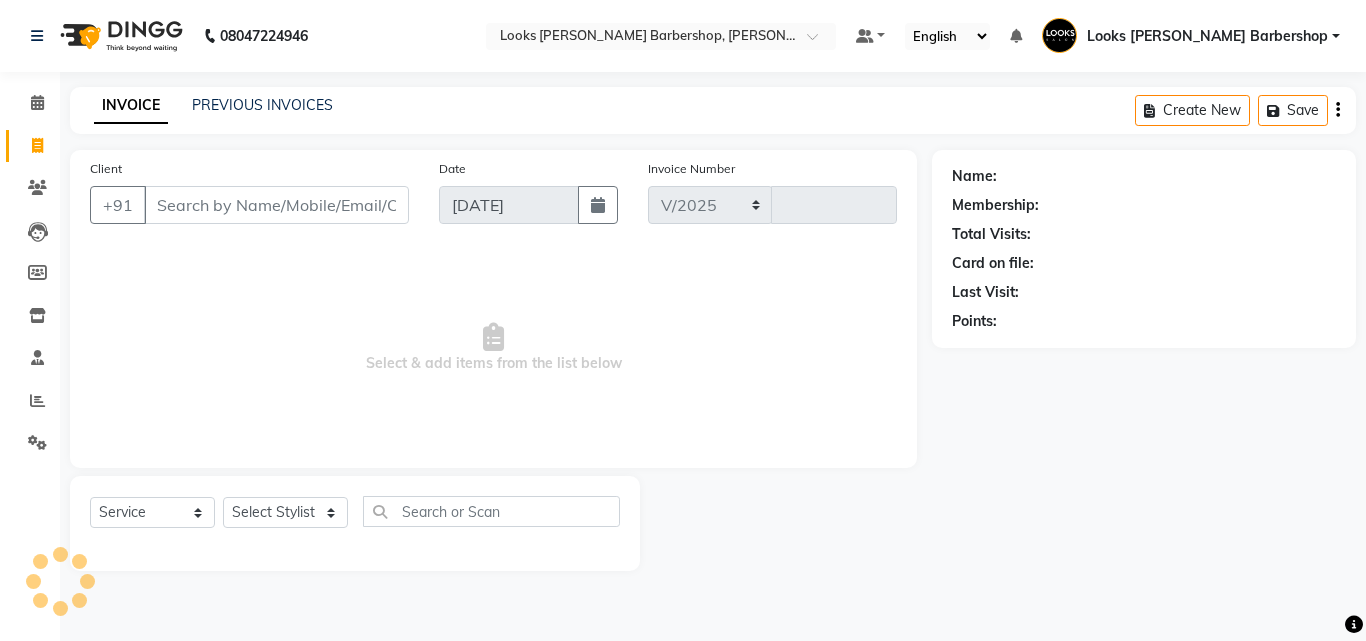 select on "4323" 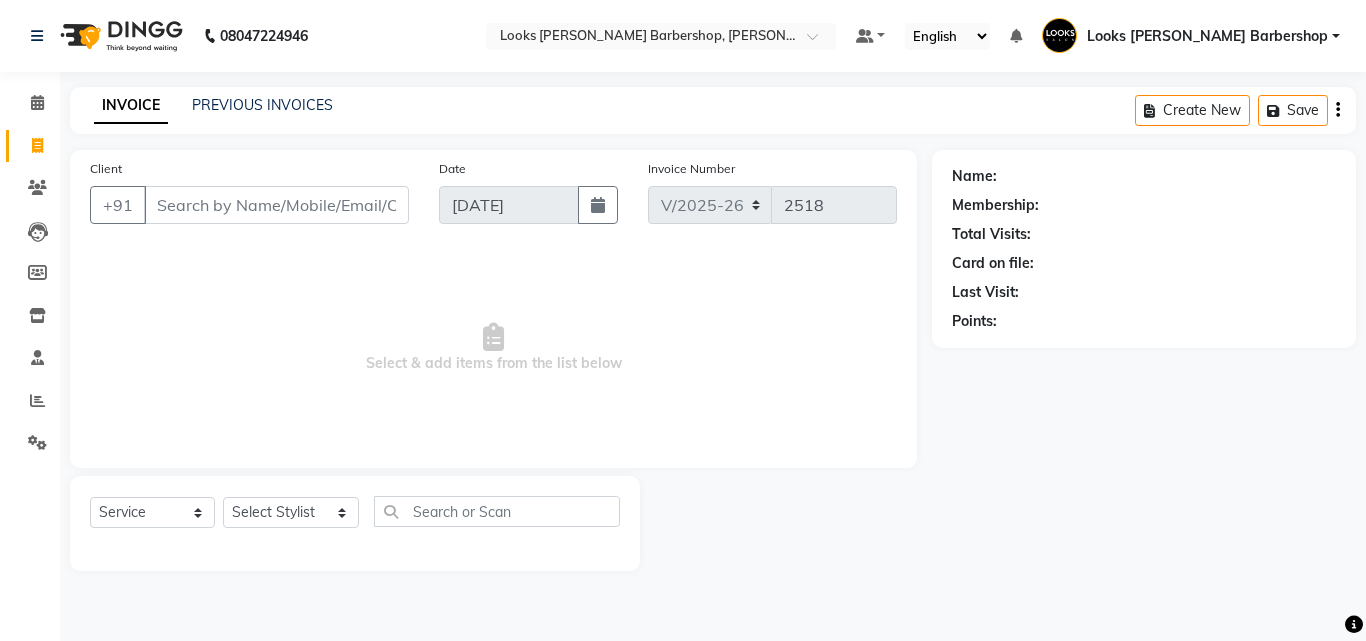click on "Client" at bounding box center [276, 205] 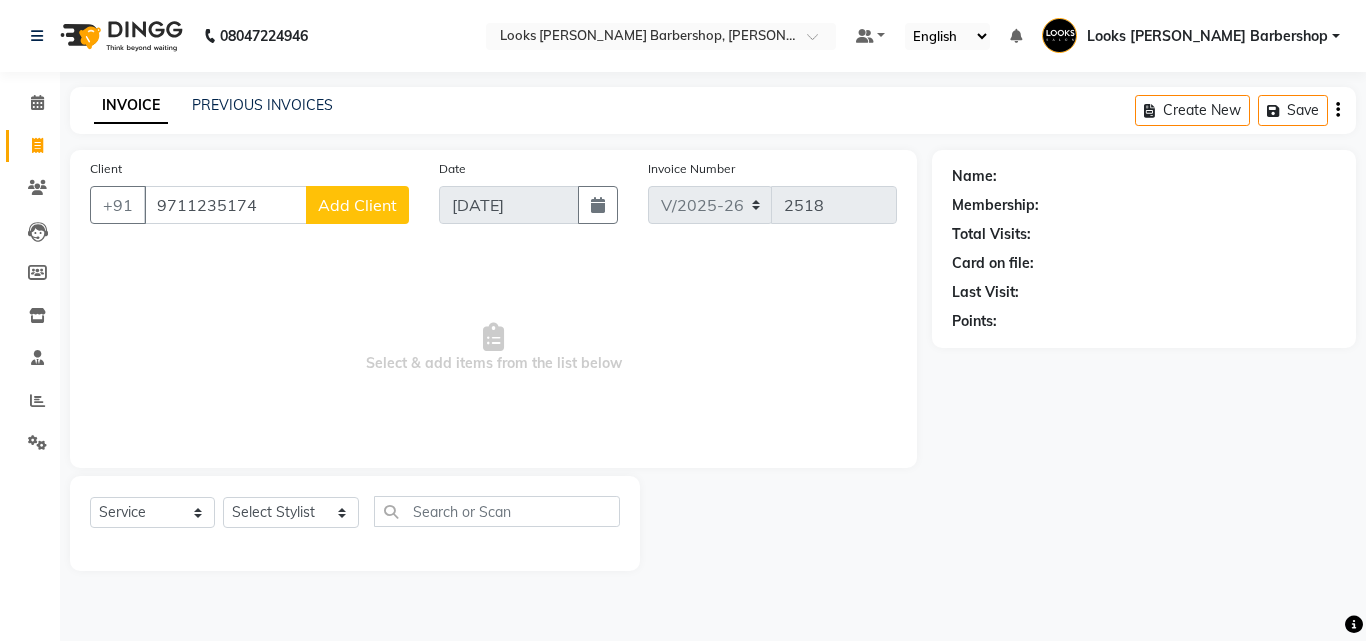 type on "9711235174" 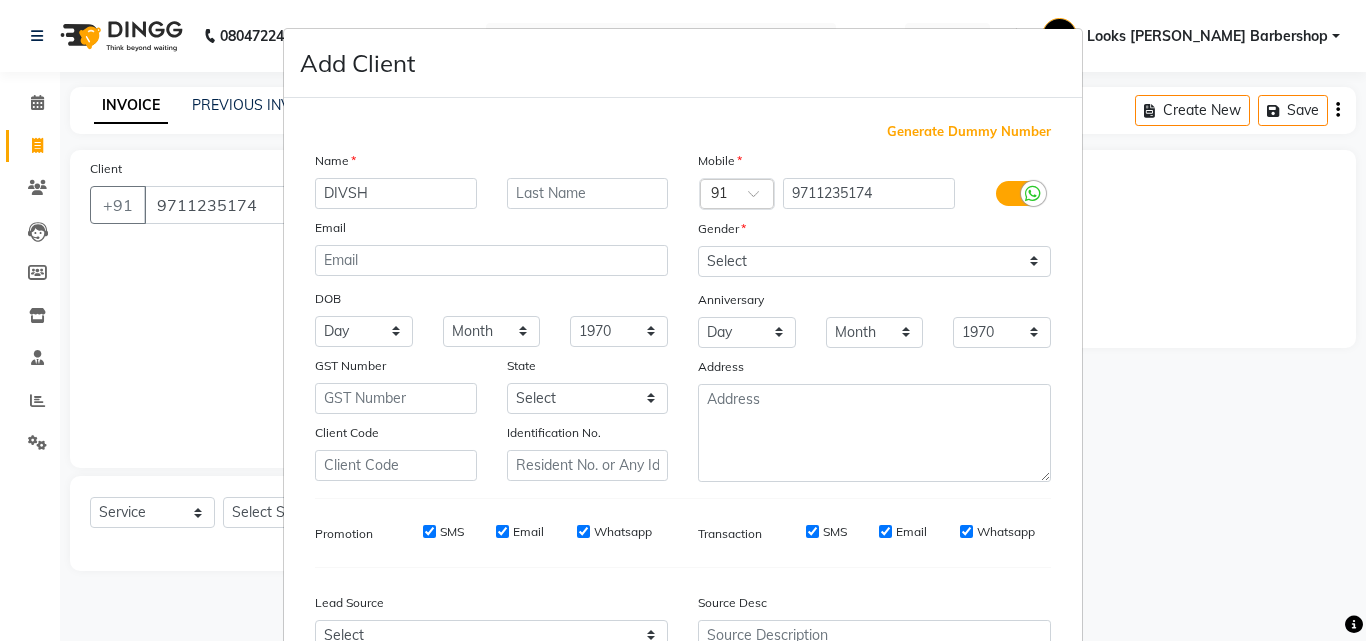 type on "DIVSH" 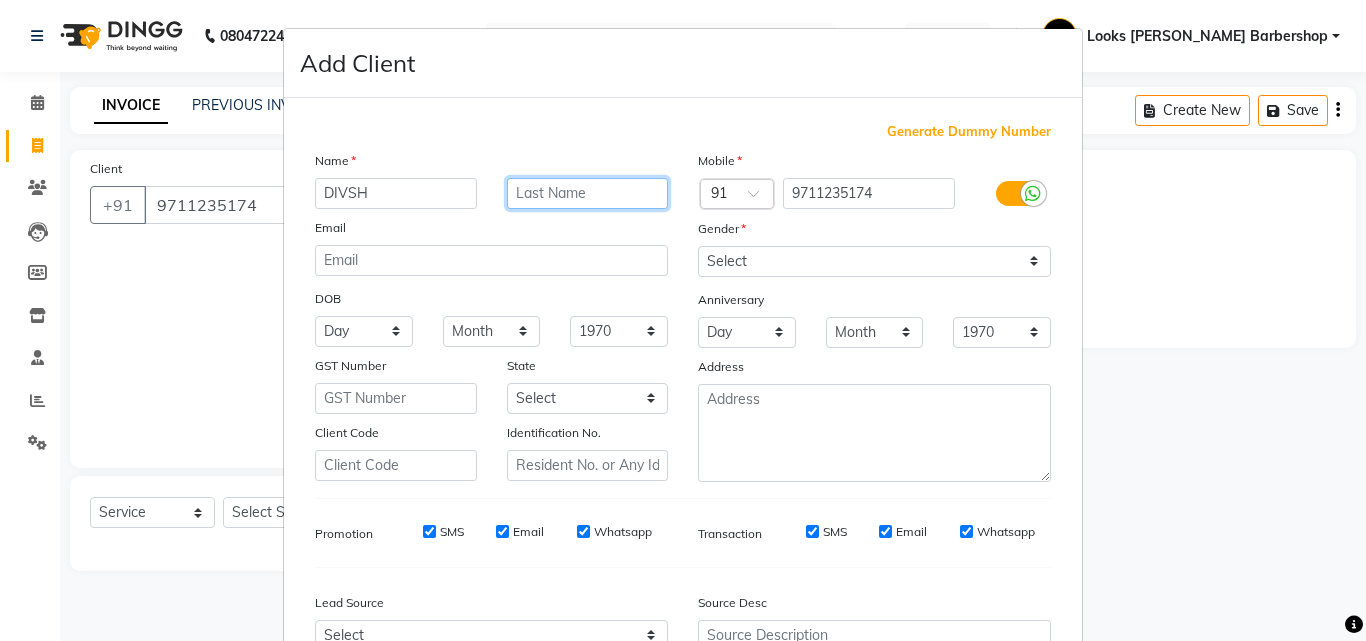 click at bounding box center (588, 193) 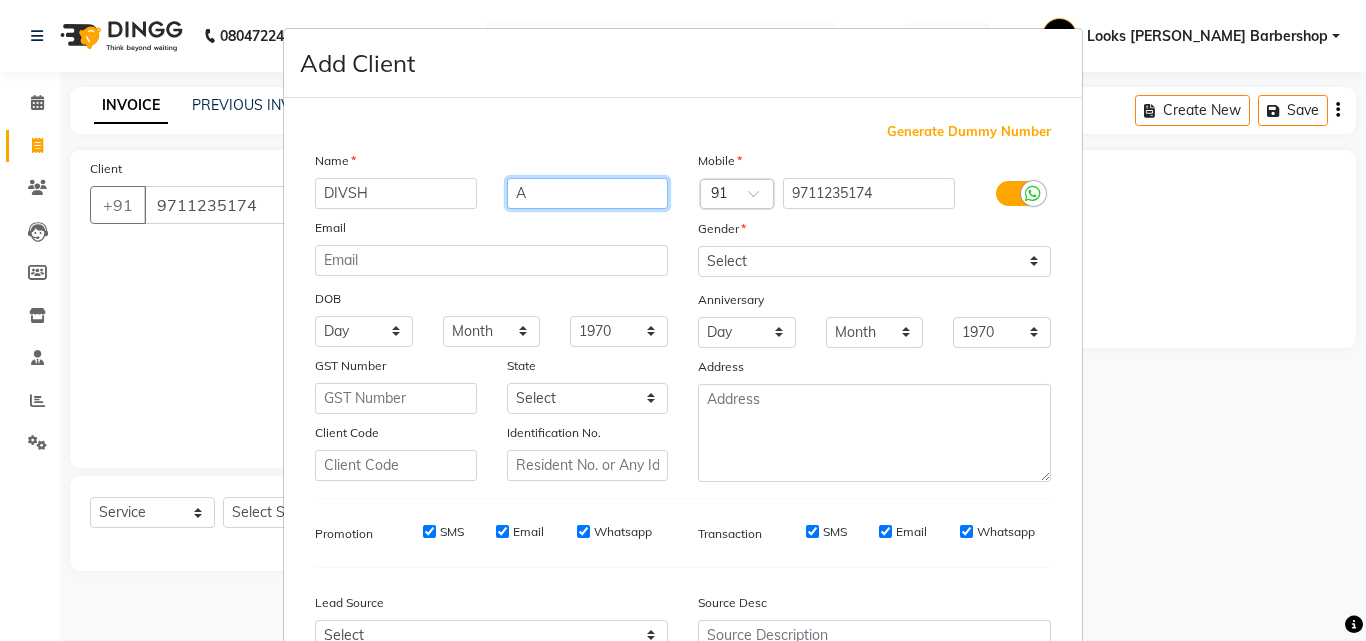 type on "A" 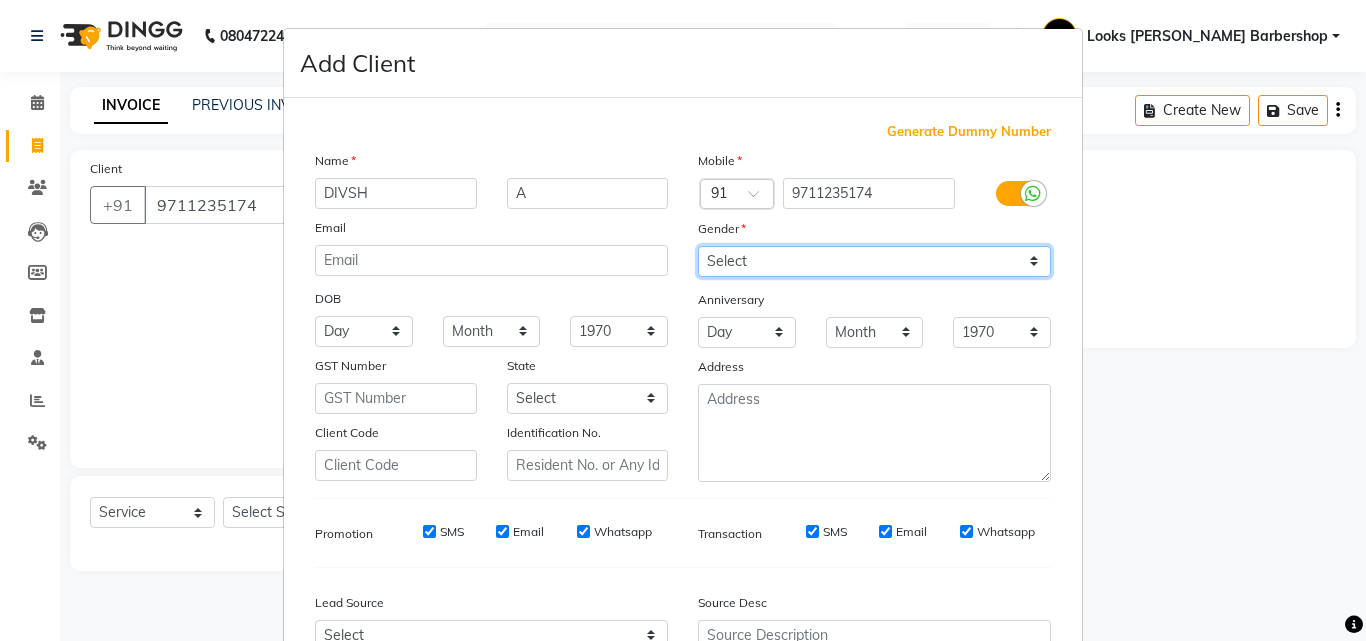 click on "Select Male Female Other Prefer Not To Say" at bounding box center (874, 261) 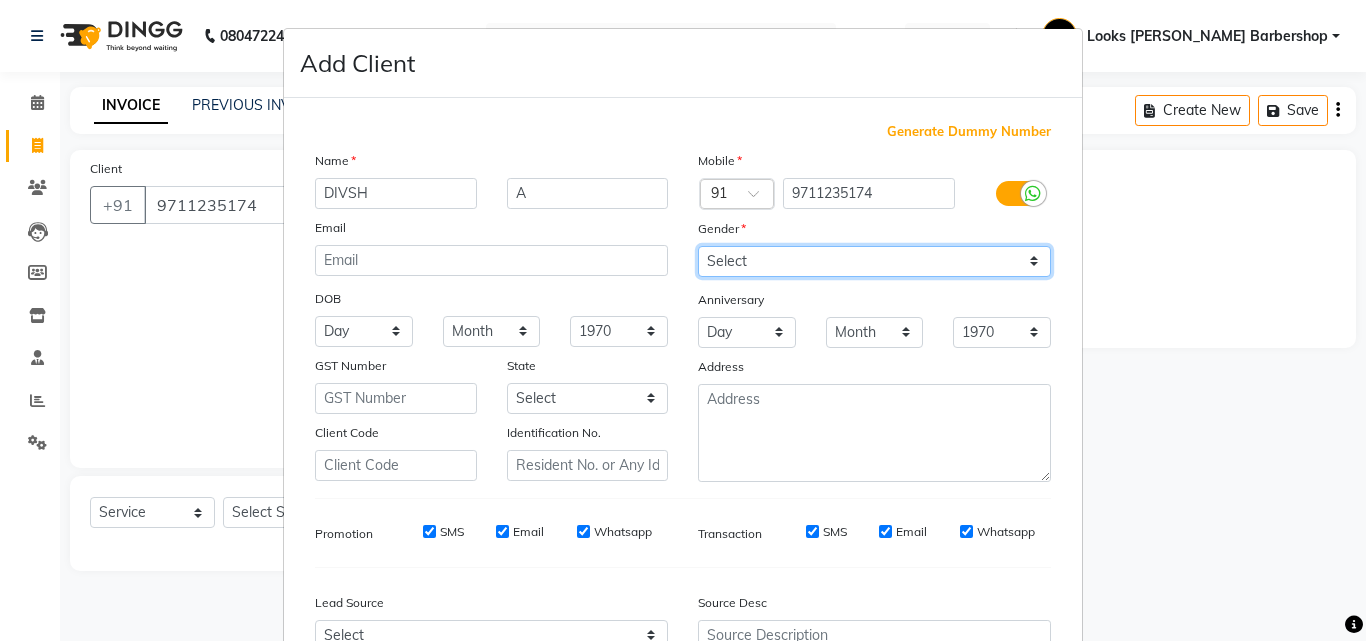 select on "male" 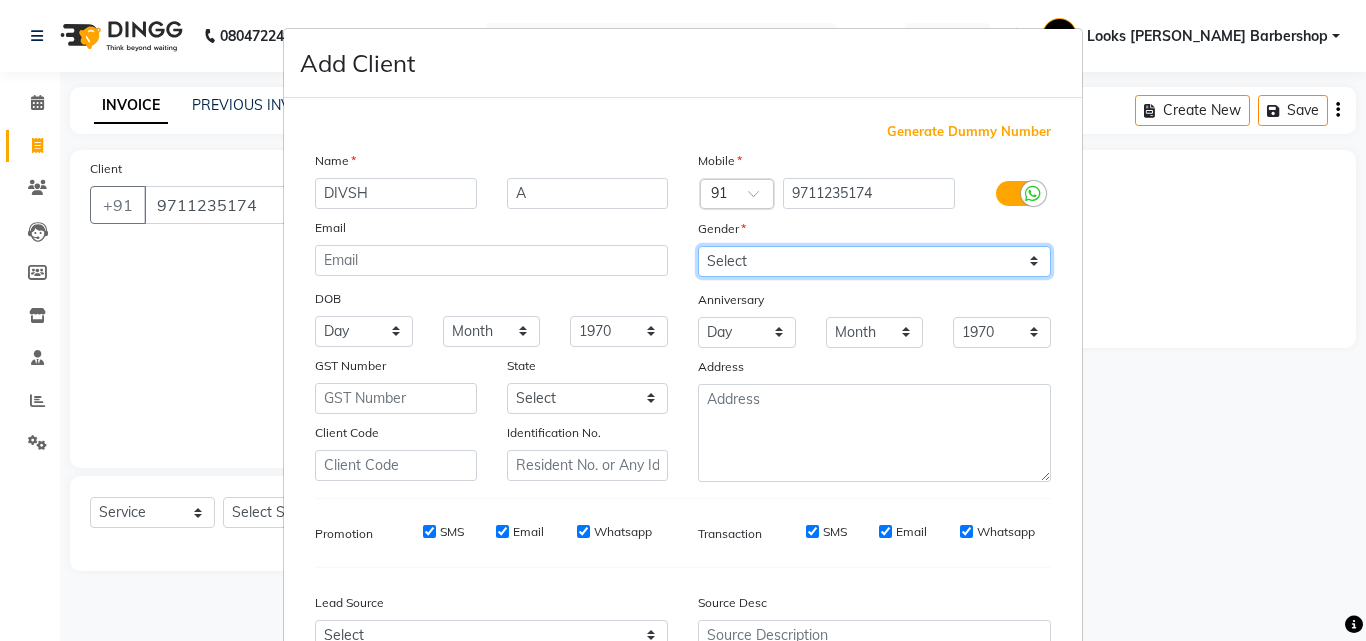 click on "Select Male Female Other Prefer Not To Say" at bounding box center (874, 261) 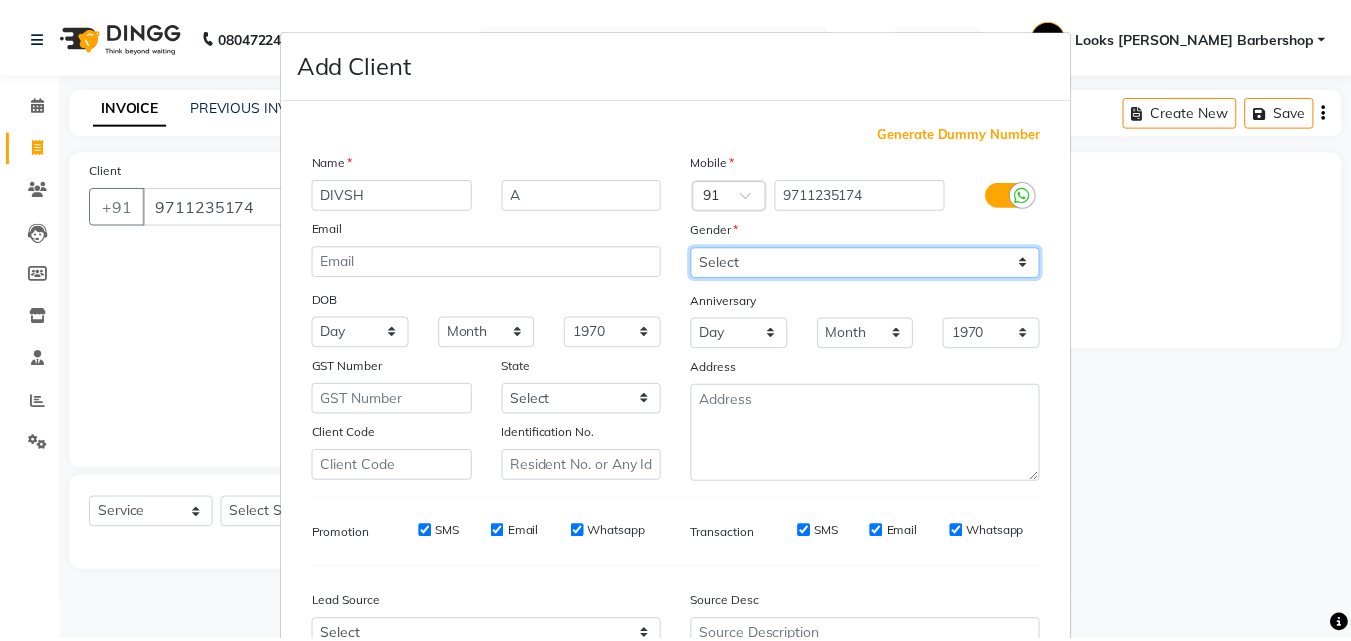 scroll, scrollTop: 208, scrollLeft: 0, axis: vertical 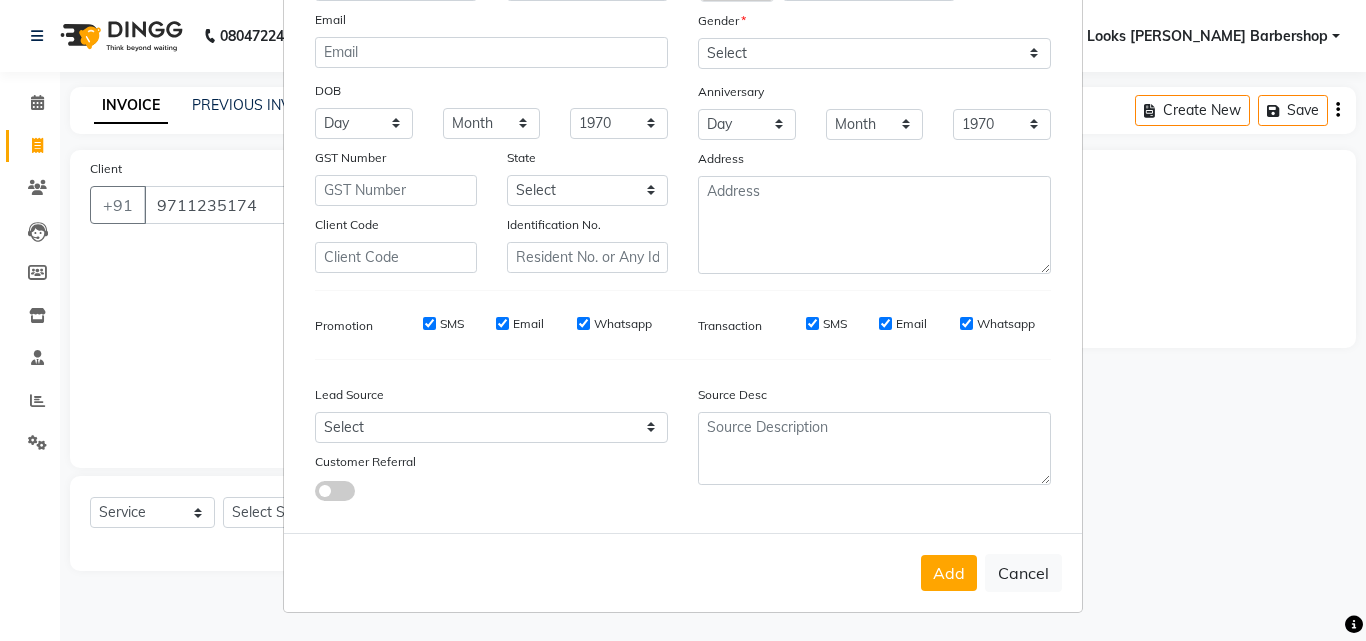 click on "Add" at bounding box center (949, 573) 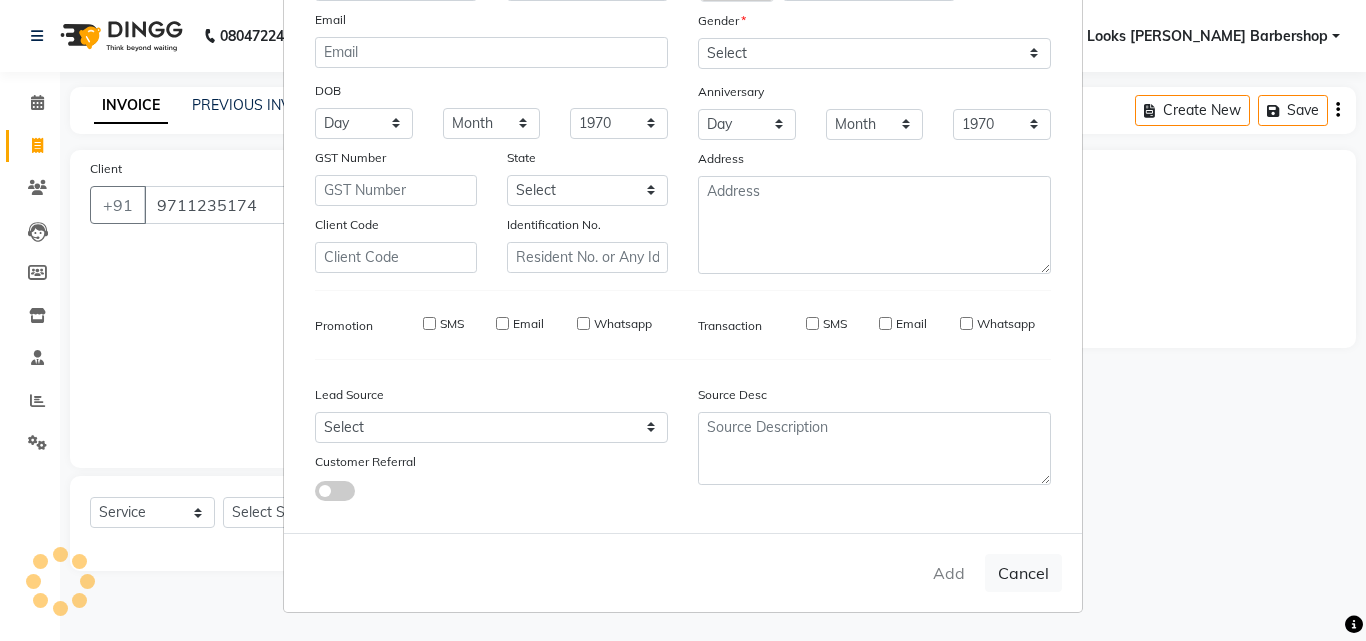 type 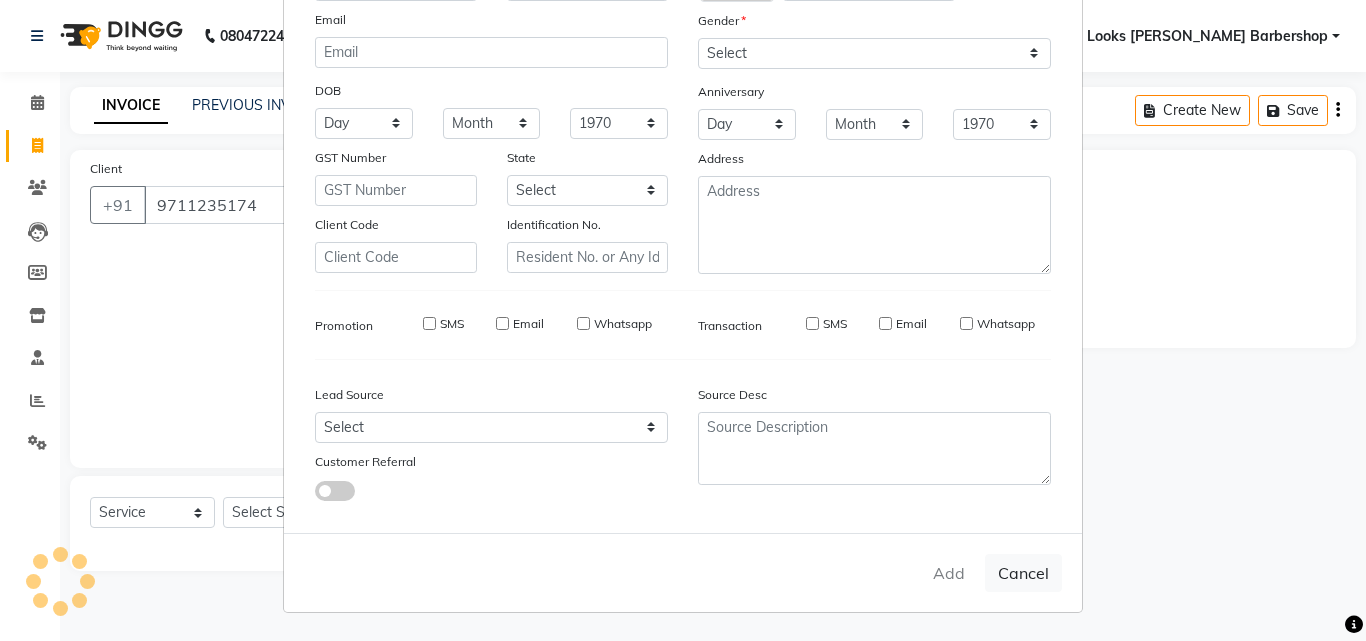 type 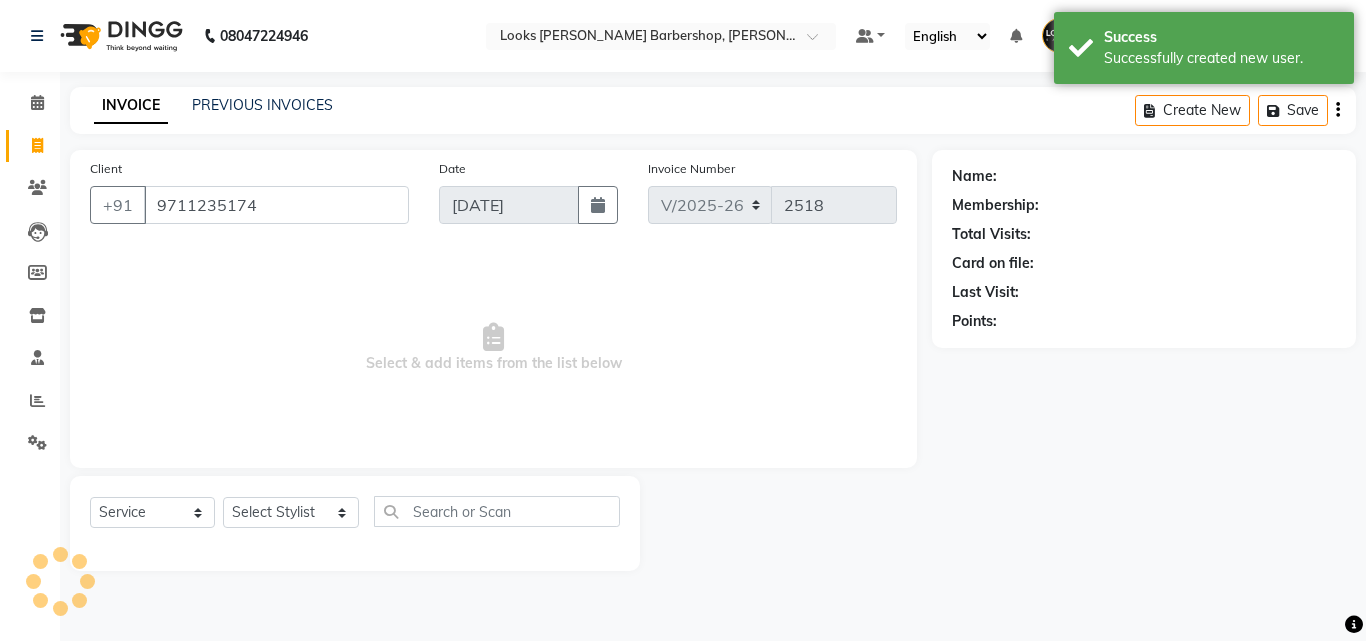 select on "1: Object" 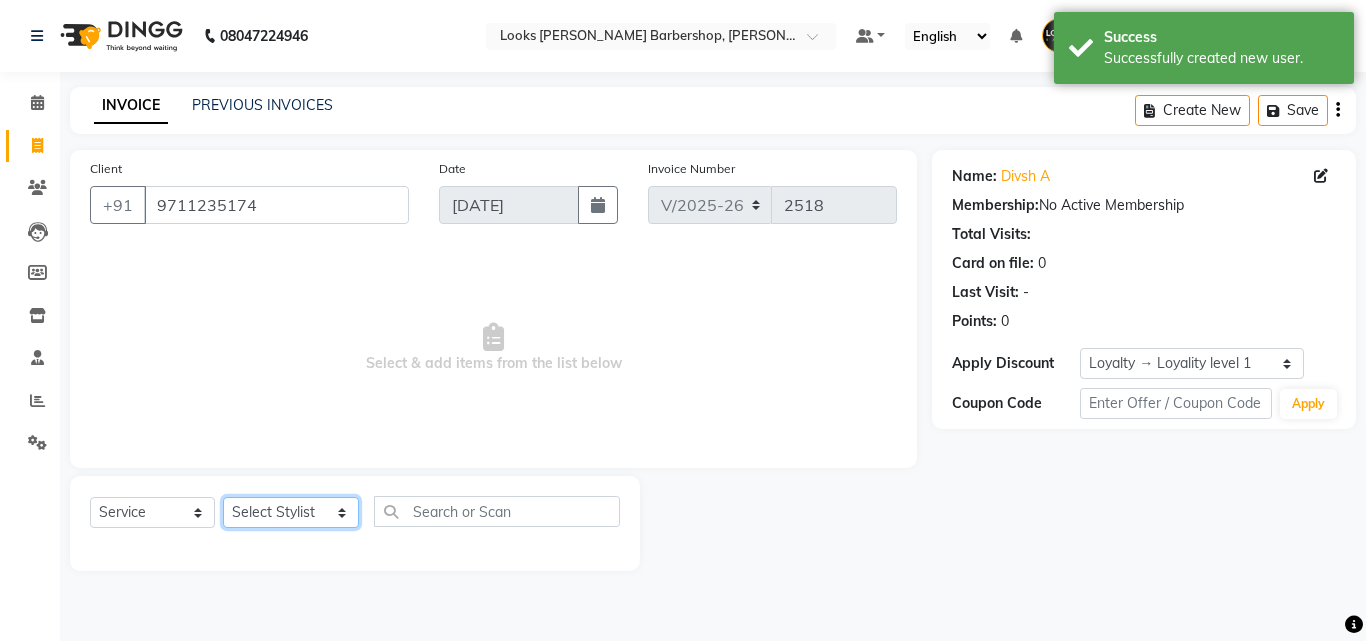 click on "Select Stylist [PERSON_NAME] AENA [PERSON_NAME] Amazon_Kart [PERSON_NAME] _asst Arvind_asst [PERSON_NAME]  Counter Sales DANISH [PERSON_NAME] [PERSON_NAME] RAI  KOMAL_NAILS Krishna_asst LALIT_PDCT LHAMO Looks_[DEMOGRAPHIC_DATA]_Section Looks_H.O_Store Looks [PERSON_NAME] Barbershop Looks_Kart [PERSON_NAME] [PERSON_NAME] [PERSON_NAME]  [PERSON_NAME]  Naveen_pdct [PERSON_NAME] [PERSON_NAME] RAAJ_JI raj ji RAM MURTI [PERSON_NAME]  [PERSON_NAME] SACHIN [PERSON_NAME] [PERSON_NAME] [PERSON_NAME] [PERSON_NAME] Sunny VIKRAM [PERSON_NAME]  [PERSON_NAME] ASSISTANT" 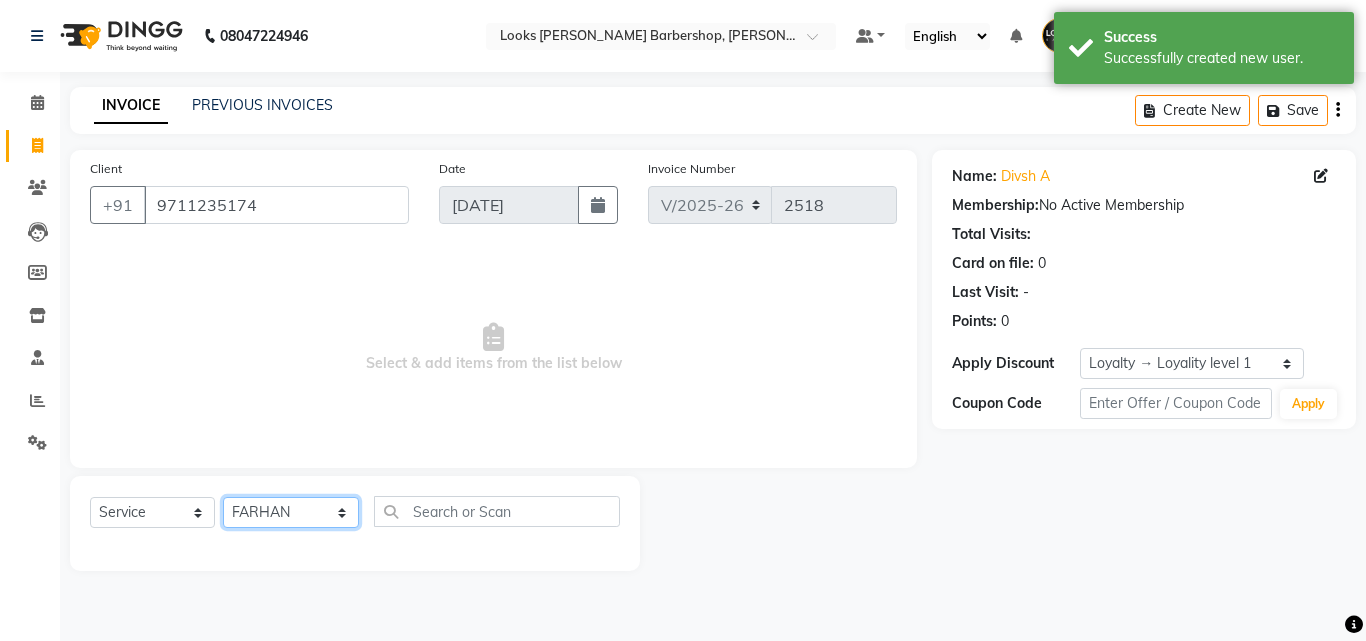 click on "Select Stylist [PERSON_NAME] AENA [PERSON_NAME] Amazon_Kart [PERSON_NAME] _asst Arvind_asst [PERSON_NAME]  Counter Sales DANISH [PERSON_NAME] [PERSON_NAME] RAI  KOMAL_NAILS Krishna_asst LALIT_PDCT LHAMO Looks_[DEMOGRAPHIC_DATA]_Section Looks_H.O_Store Looks [PERSON_NAME] Barbershop Looks_Kart [PERSON_NAME] [PERSON_NAME] [PERSON_NAME]  [PERSON_NAME]  Naveen_pdct [PERSON_NAME] [PERSON_NAME] RAAJ_JI raj ji RAM MURTI [PERSON_NAME]  [PERSON_NAME] SACHIN [PERSON_NAME] [PERSON_NAME] [PERSON_NAME] [PERSON_NAME] Sunny VIKRAM [PERSON_NAME]  [PERSON_NAME] ASSISTANT" 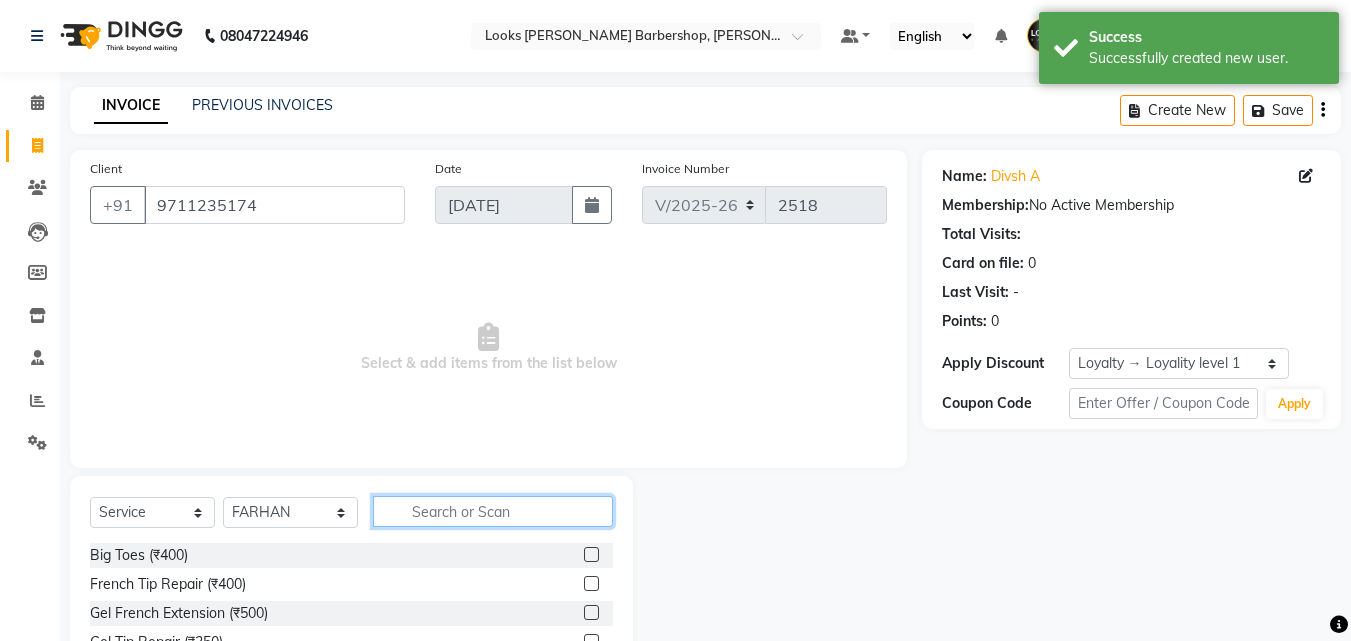 click 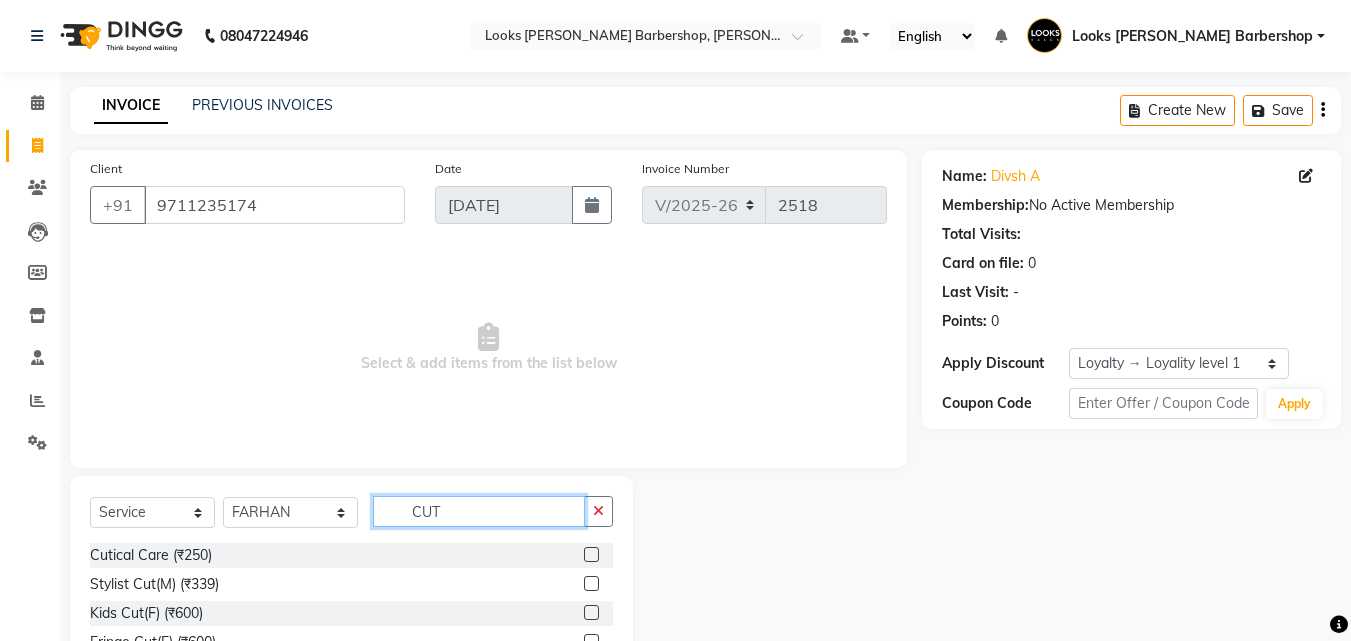 scroll, scrollTop: 160, scrollLeft: 0, axis: vertical 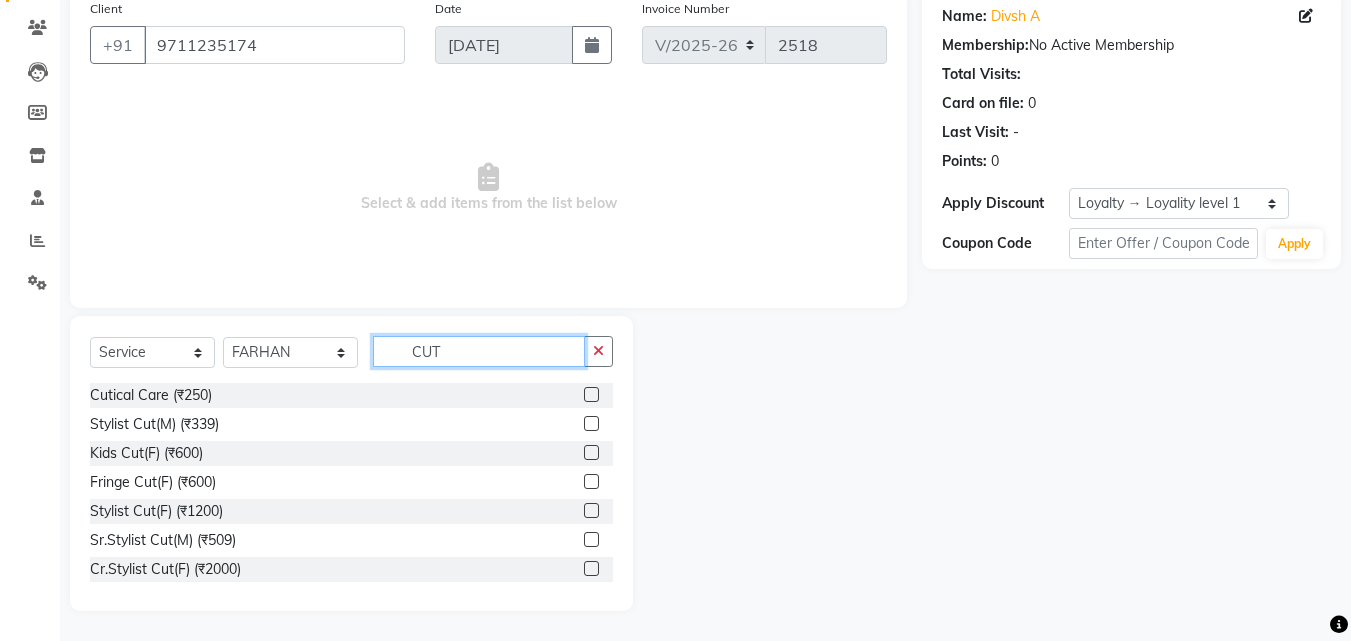 type on "CUT" 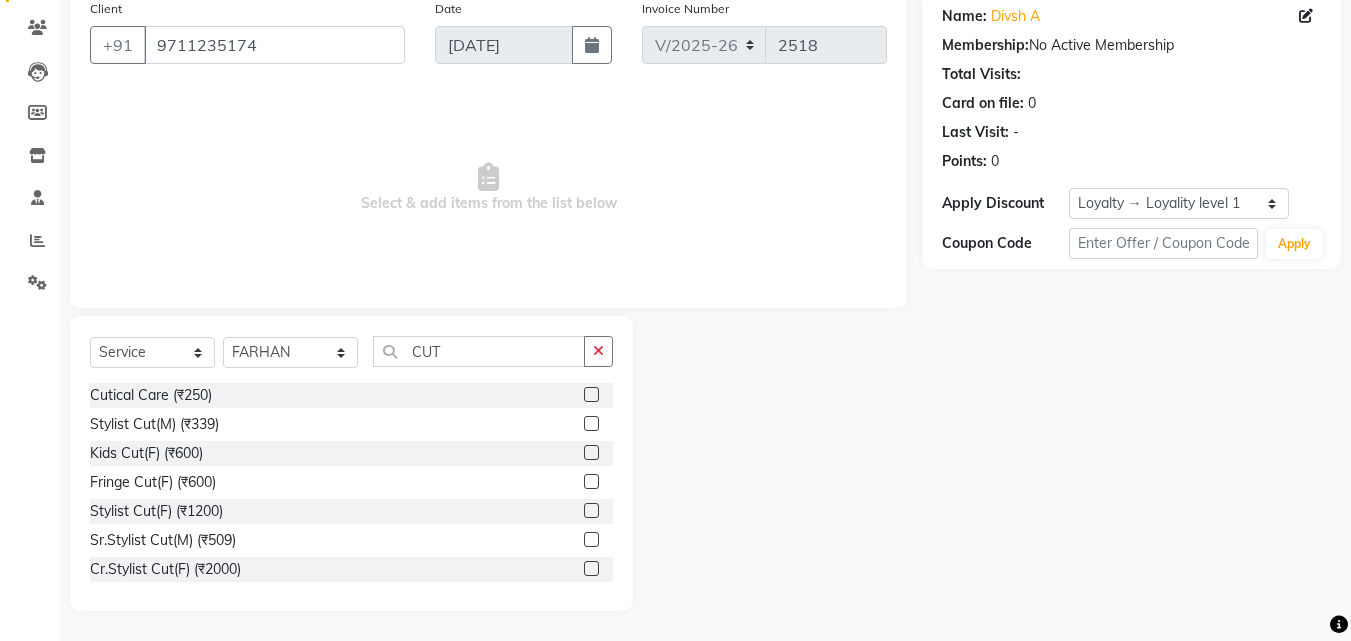drag, startPoint x: 583, startPoint y: 539, endPoint x: 571, endPoint y: 539, distance: 12 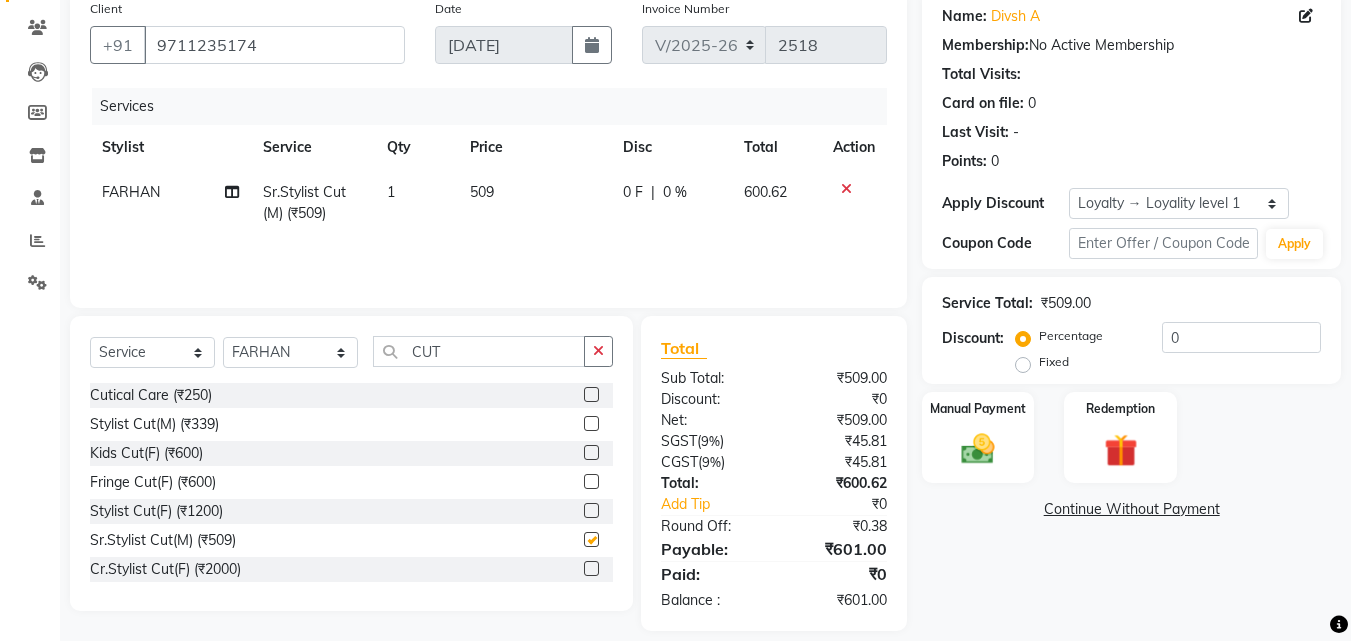 checkbox on "false" 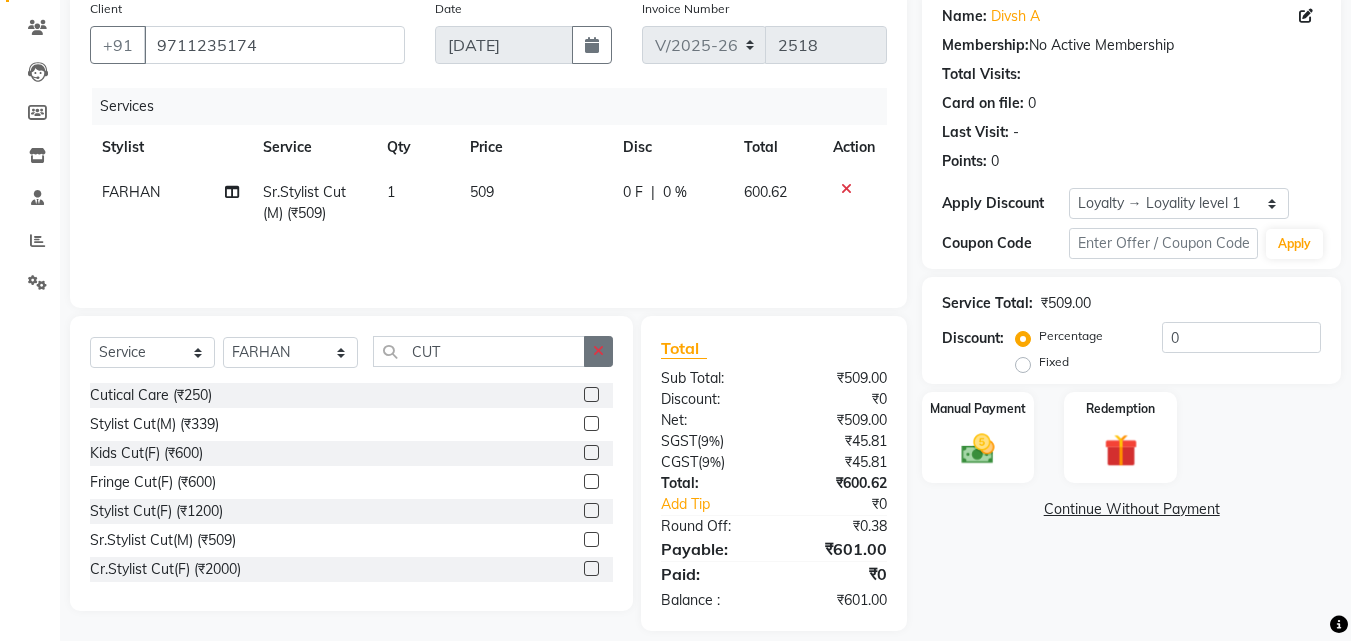 click 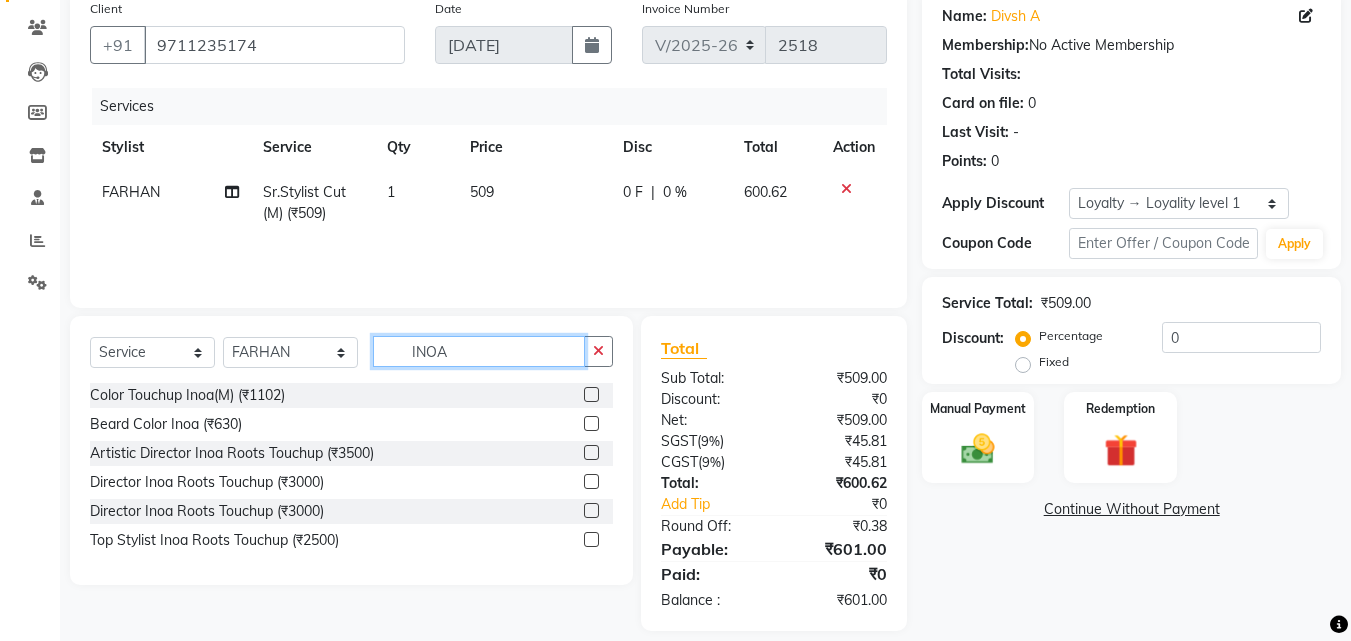 type on "INOA" 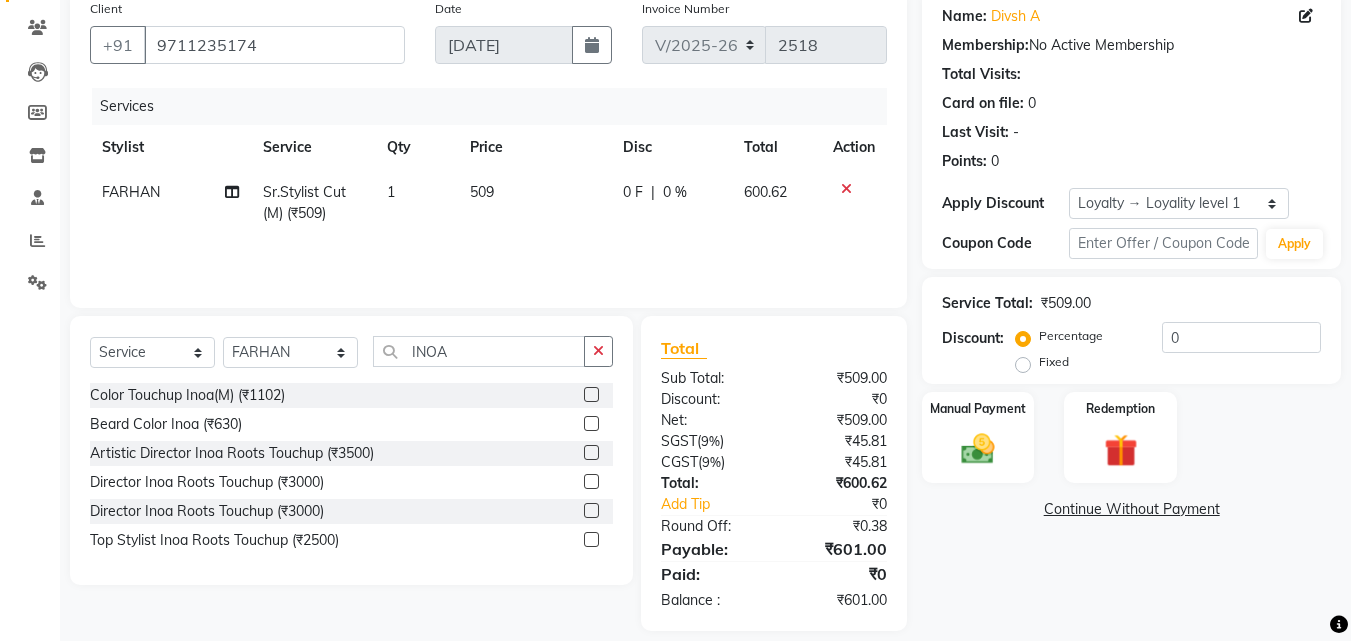 drag, startPoint x: 593, startPoint y: 391, endPoint x: 581, endPoint y: 391, distance: 12 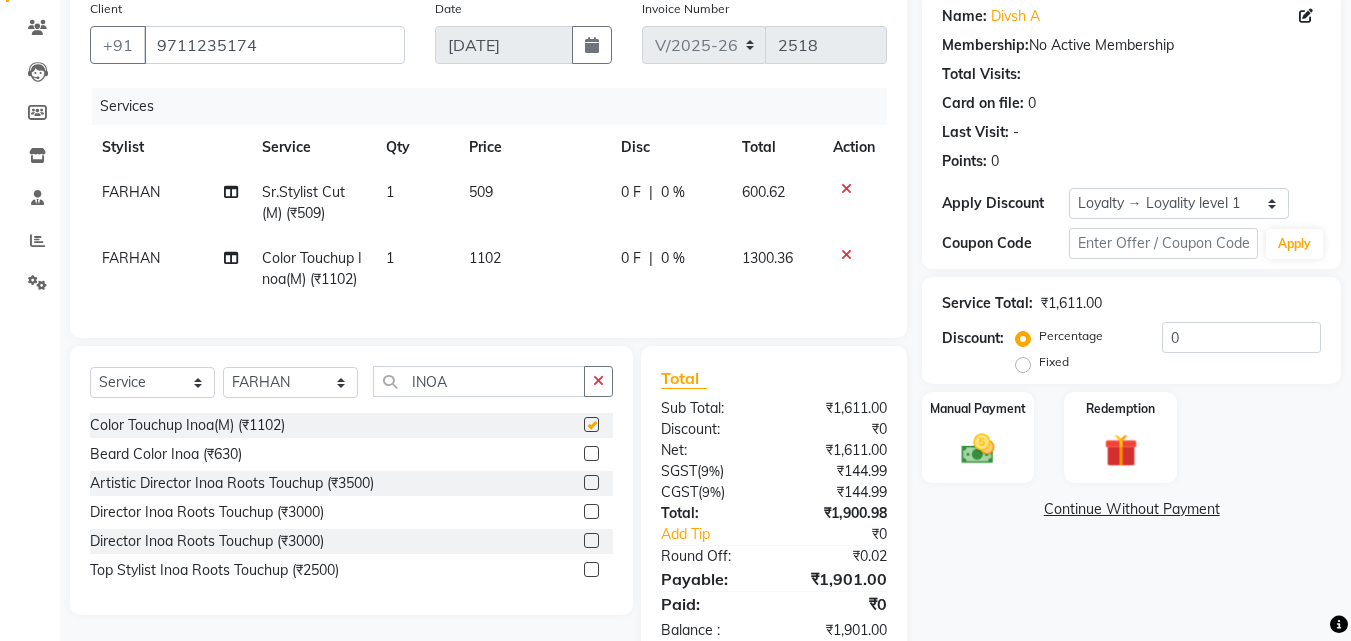 checkbox on "false" 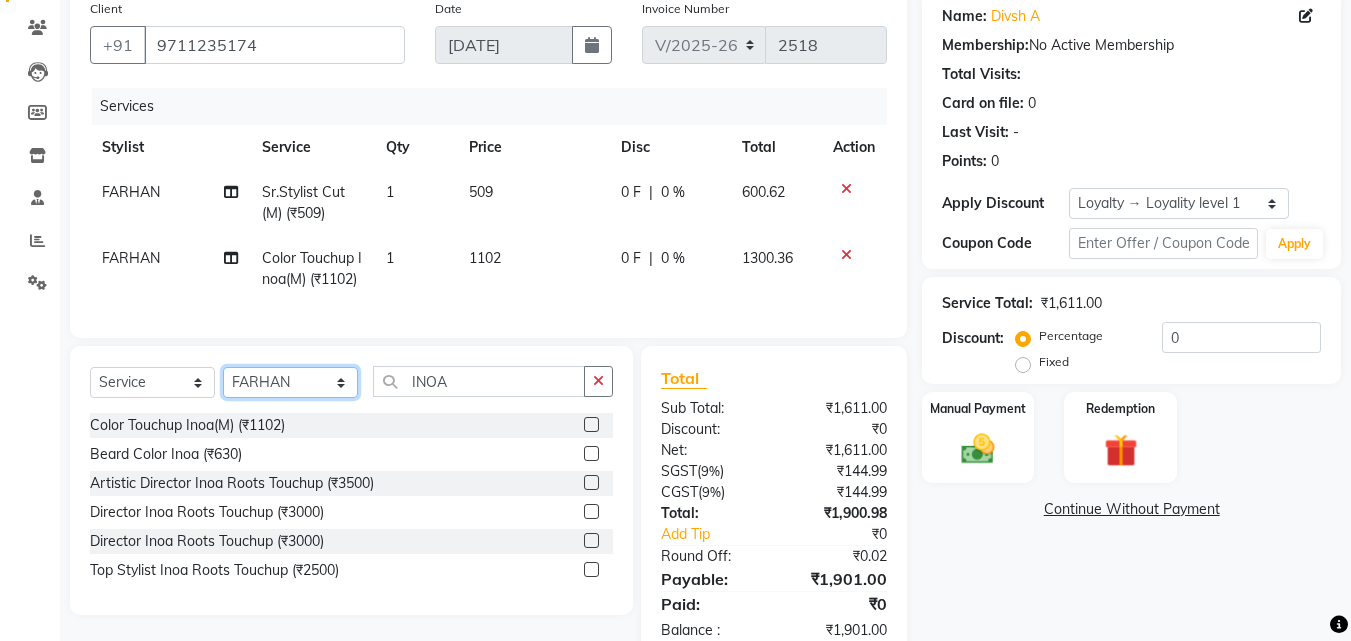 click on "Select Stylist [PERSON_NAME] AENA [PERSON_NAME] Amazon_Kart [PERSON_NAME] _asst Arvind_asst [PERSON_NAME]  Counter Sales DANISH [PERSON_NAME] [PERSON_NAME] RAI  KOMAL_NAILS Krishna_asst LALIT_PDCT LHAMO Looks_[DEMOGRAPHIC_DATA]_Section Looks_H.O_Store Looks [PERSON_NAME] Barbershop Looks_Kart [PERSON_NAME] [PERSON_NAME] [PERSON_NAME]  [PERSON_NAME]  Naveen_pdct [PERSON_NAME] [PERSON_NAME] RAAJ_JI raj ji RAM MURTI [PERSON_NAME]  [PERSON_NAME] SACHIN [PERSON_NAME] [PERSON_NAME] [PERSON_NAME] [PERSON_NAME] Sunny VIKRAM [PERSON_NAME]  [PERSON_NAME] ASSISTANT" 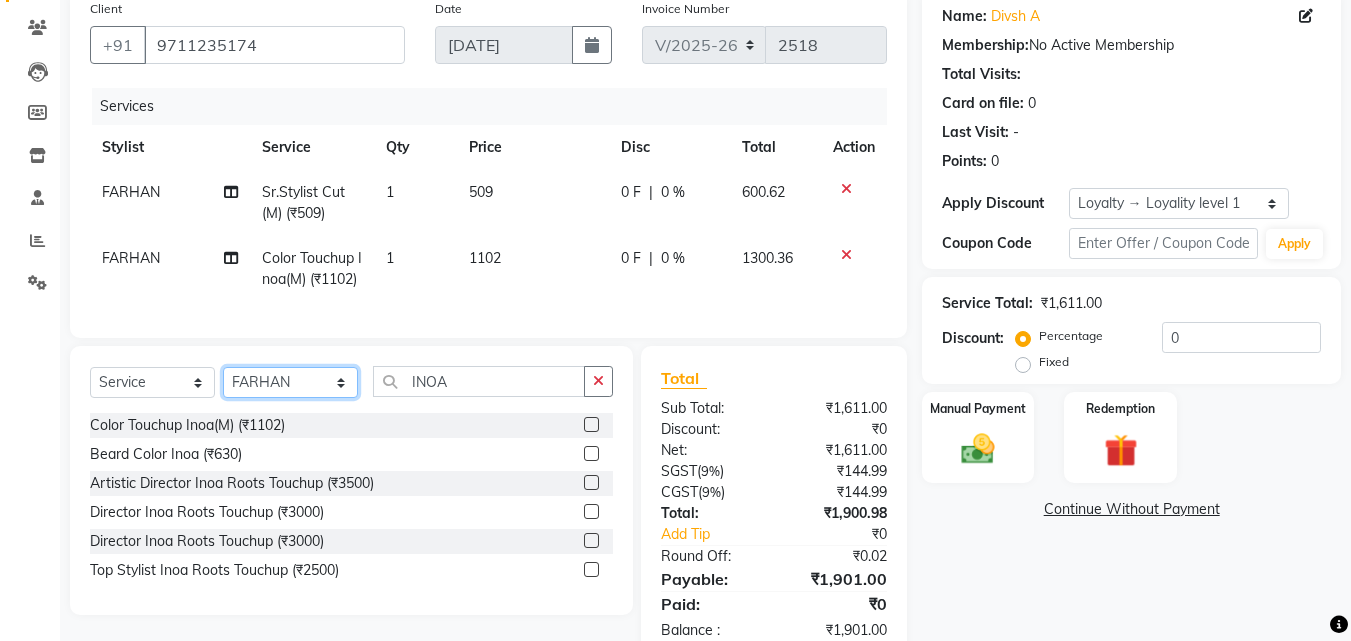 select on "23416" 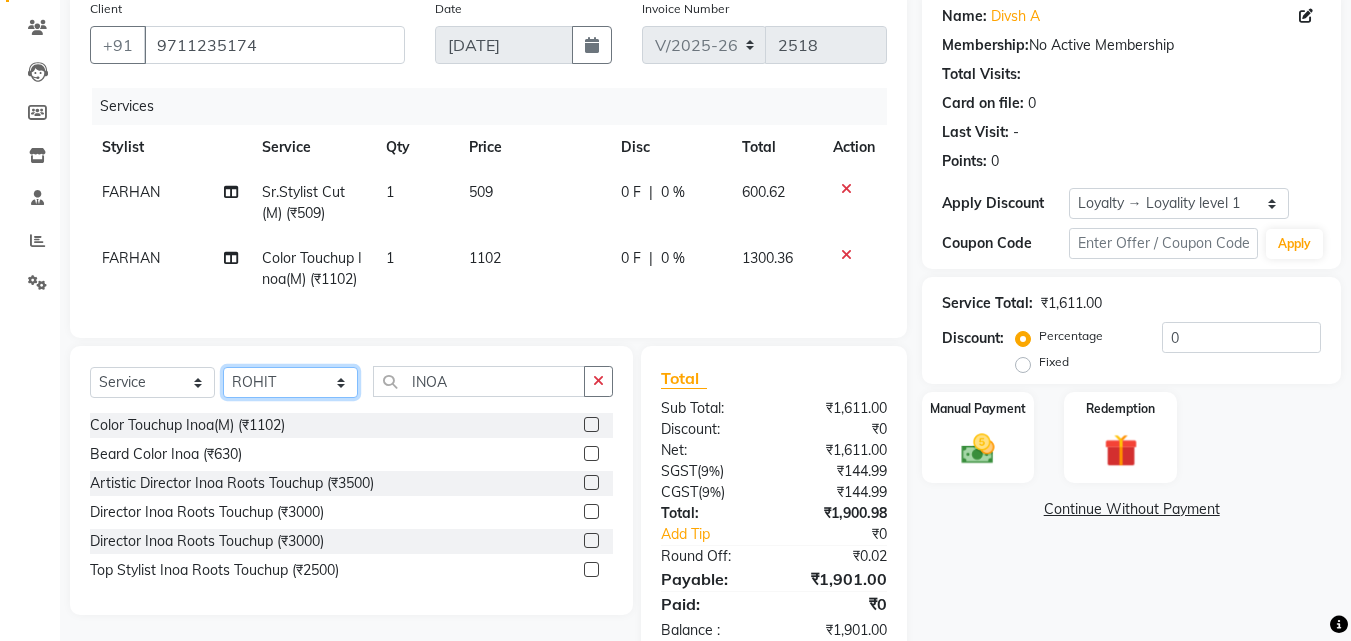 click on "Select Stylist [PERSON_NAME] AENA [PERSON_NAME] Amazon_Kart [PERSON_NAME] _asst Arvind_asst [PERSON_NAME]  Counter Sales DANISH [PERSON_NAME] [PERSON_NAME] RAI  KOMAL_NAILS Krishna_asst LALIT_PDCT LHAMO Looks_[DEMOGRAPHIC_DATA]_Section Looks_H.O_Store Looks [PERSON_NAME] Barbershop Looks_Kart [PERSON_NAME] [PERSON_NAME] [PERSON_NAME]  [PERSON_NAME]  Naveen_pdct [PERSON_NAME] [PERSON_NAME] RAAJ_JI raj ji RAM MURTI [PERSON_NAME]  [PERSON_NAME] SACHIN [PERSON_NAME] [PERSON_NAME] [PERSON_NAME] [PERSON_NAME] Sunny VIKRAM [PERSON_NAME]  [PERSON_NAME] ASSISTANT" 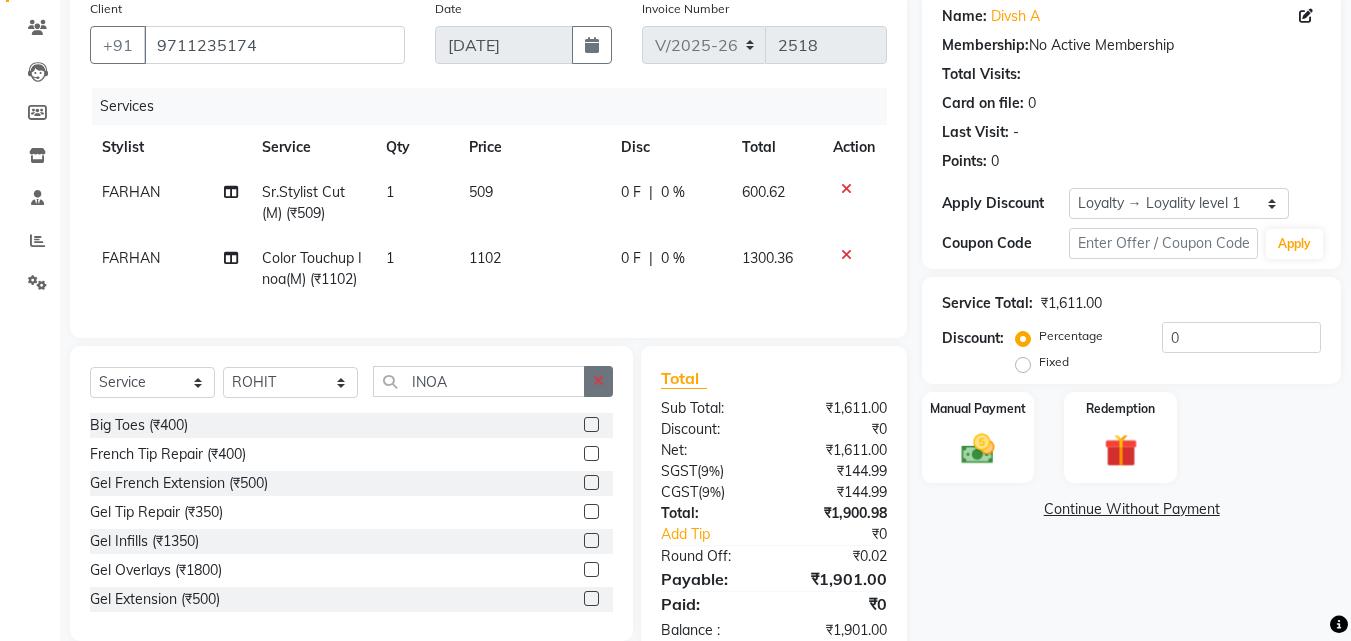 drag, startPoint x: 606, startPoint y: 421, endPoint x: 555, endPoint y: 414, distance: 51.47815 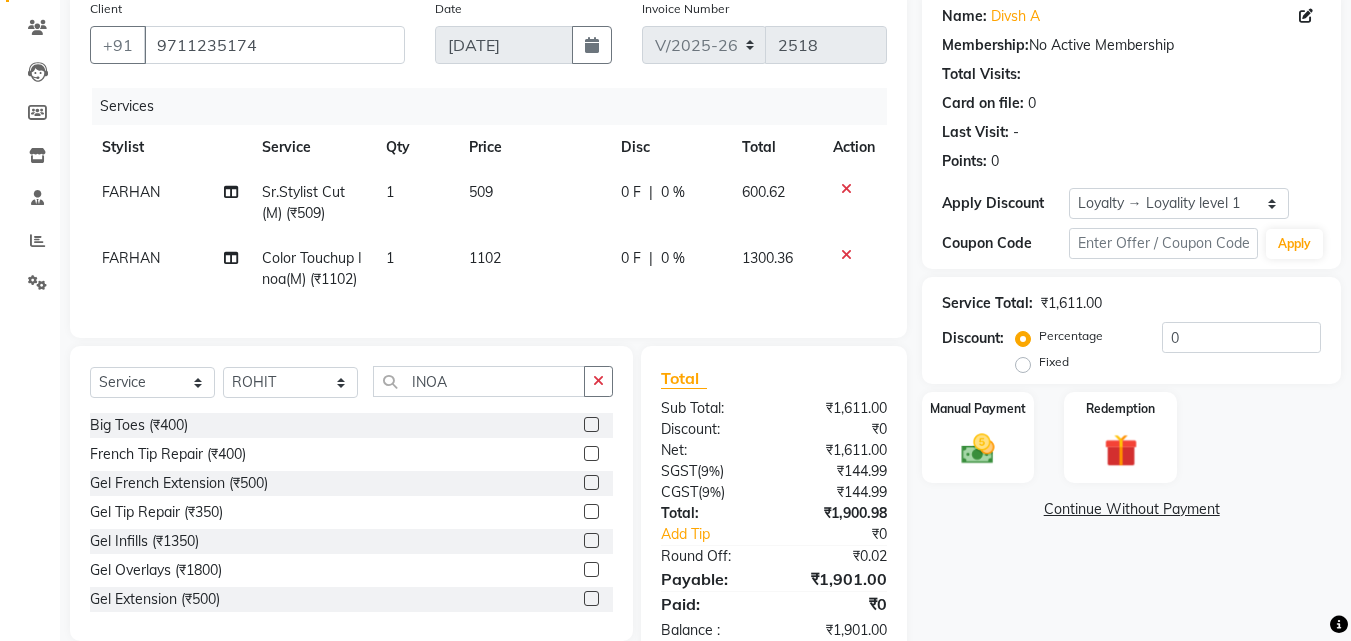 click 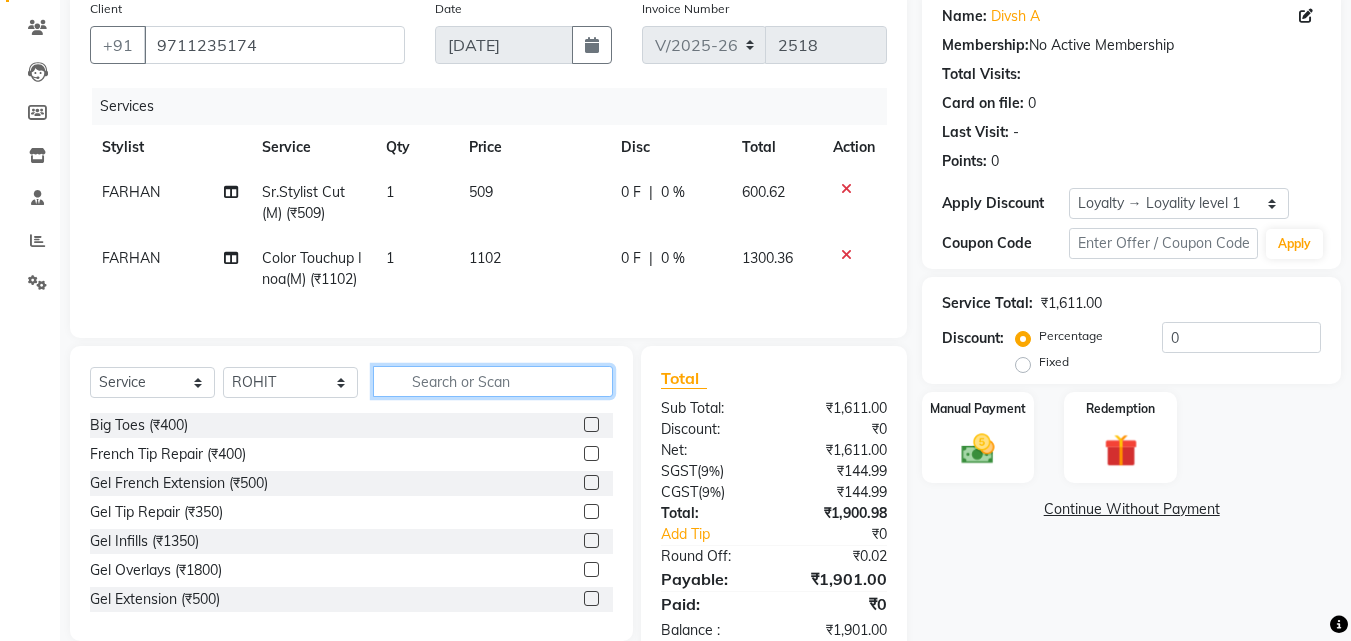 click 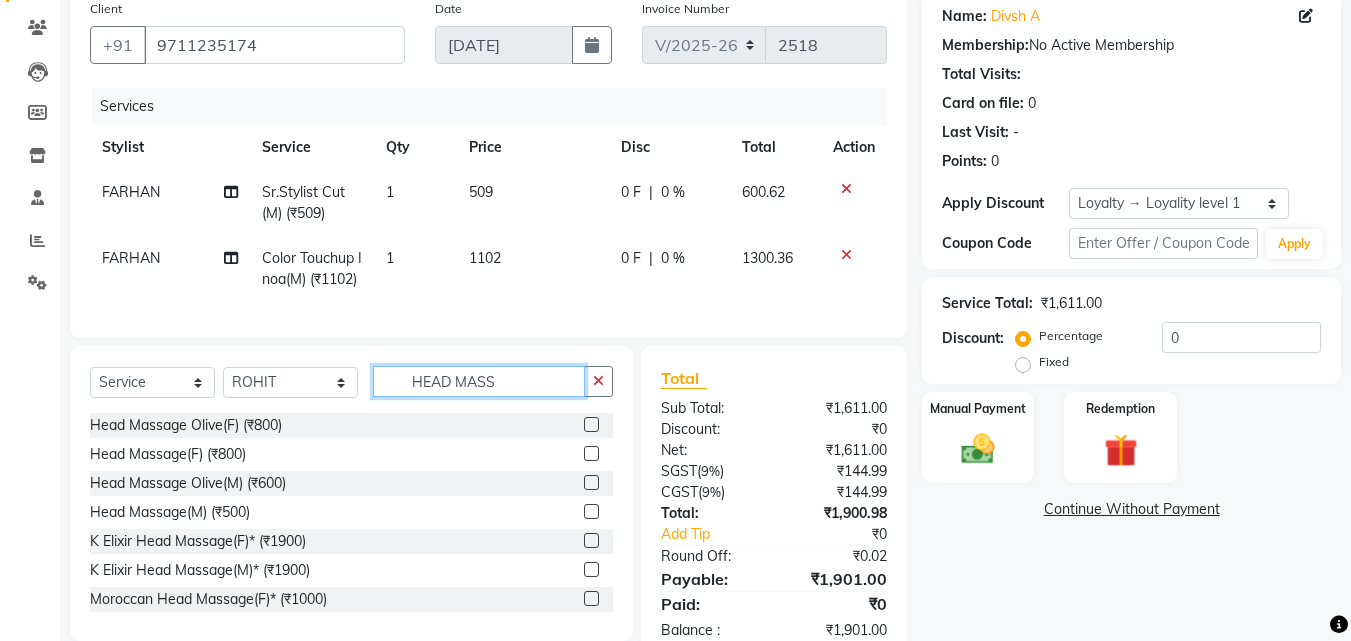 type on "HEAD MASS" 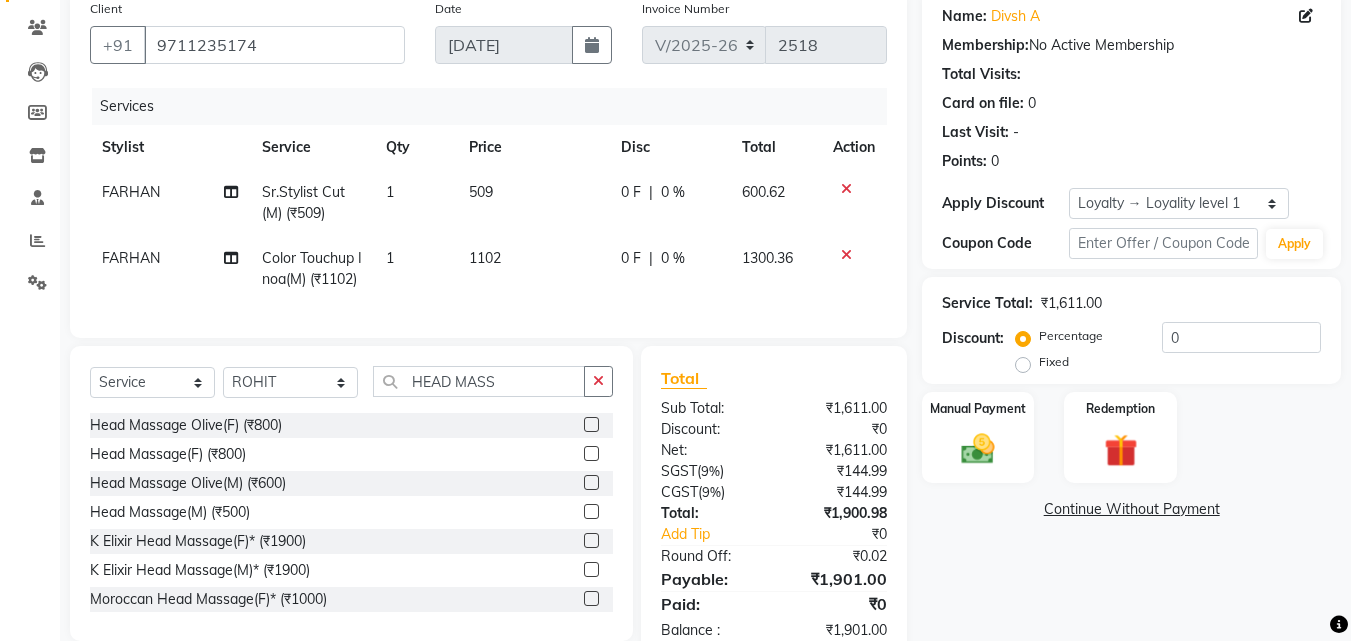click 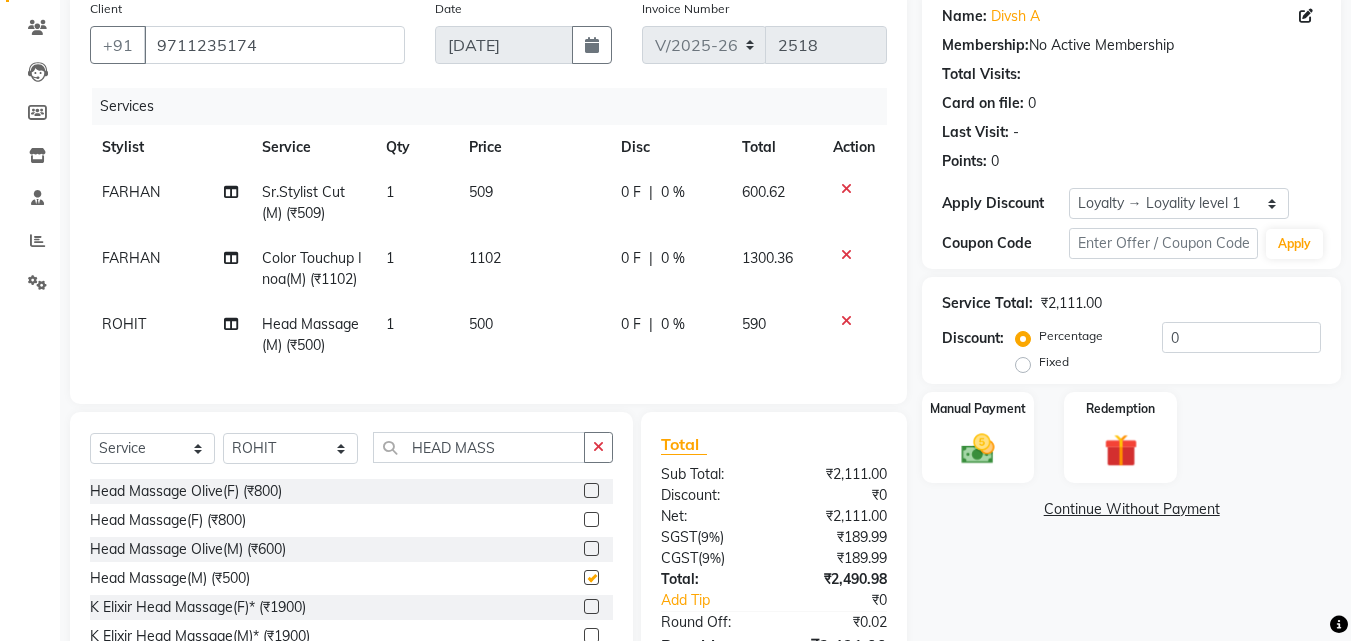 checkbox on "false" 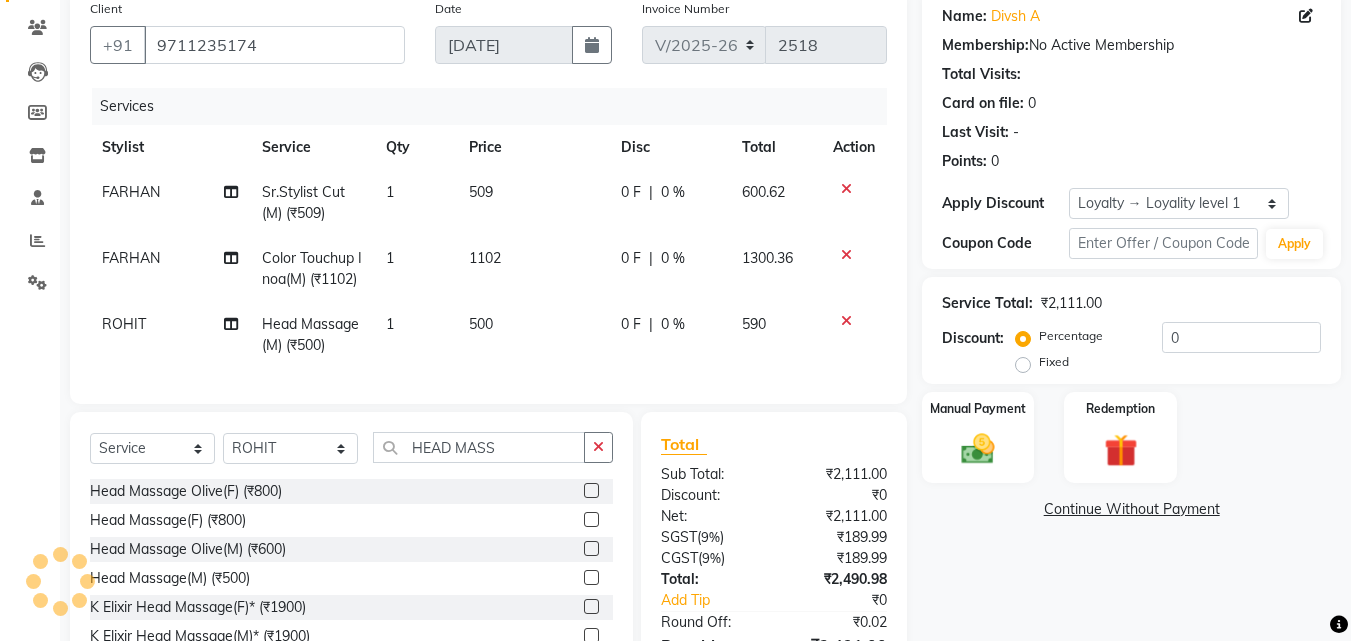 drag, startPoint x: 603, startPoint y: 490, endPoint x: 439, endPoint y: 477, distance: 164.51443 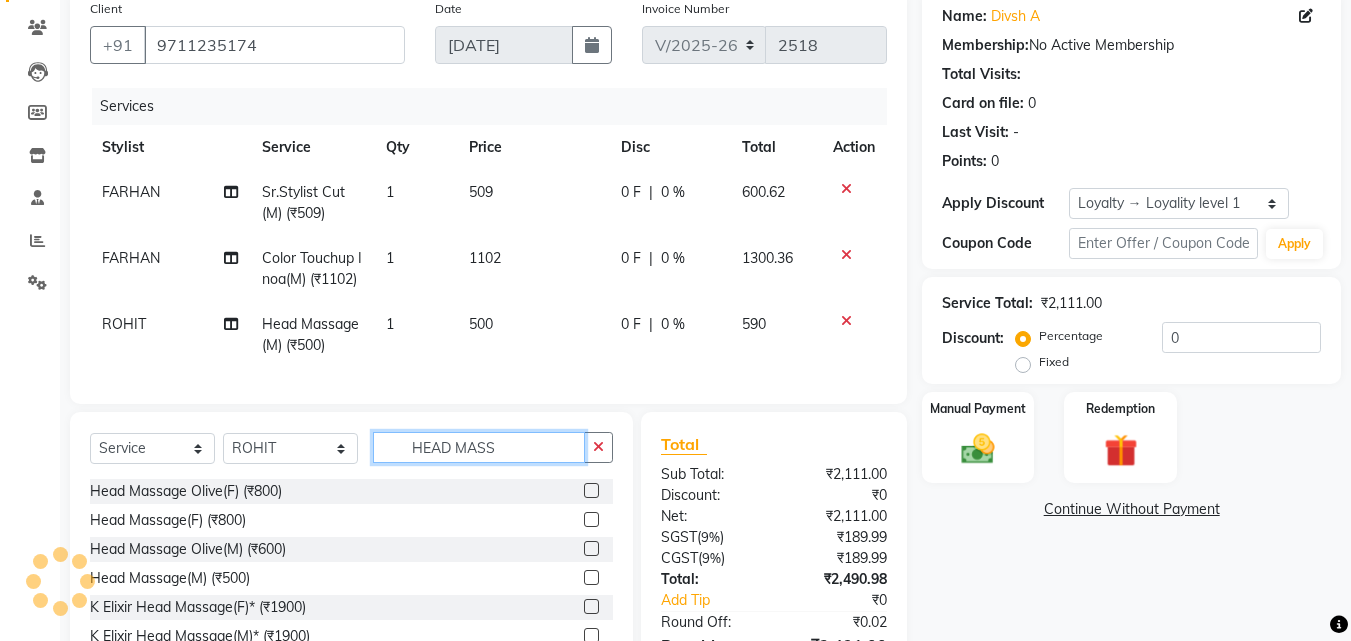 type 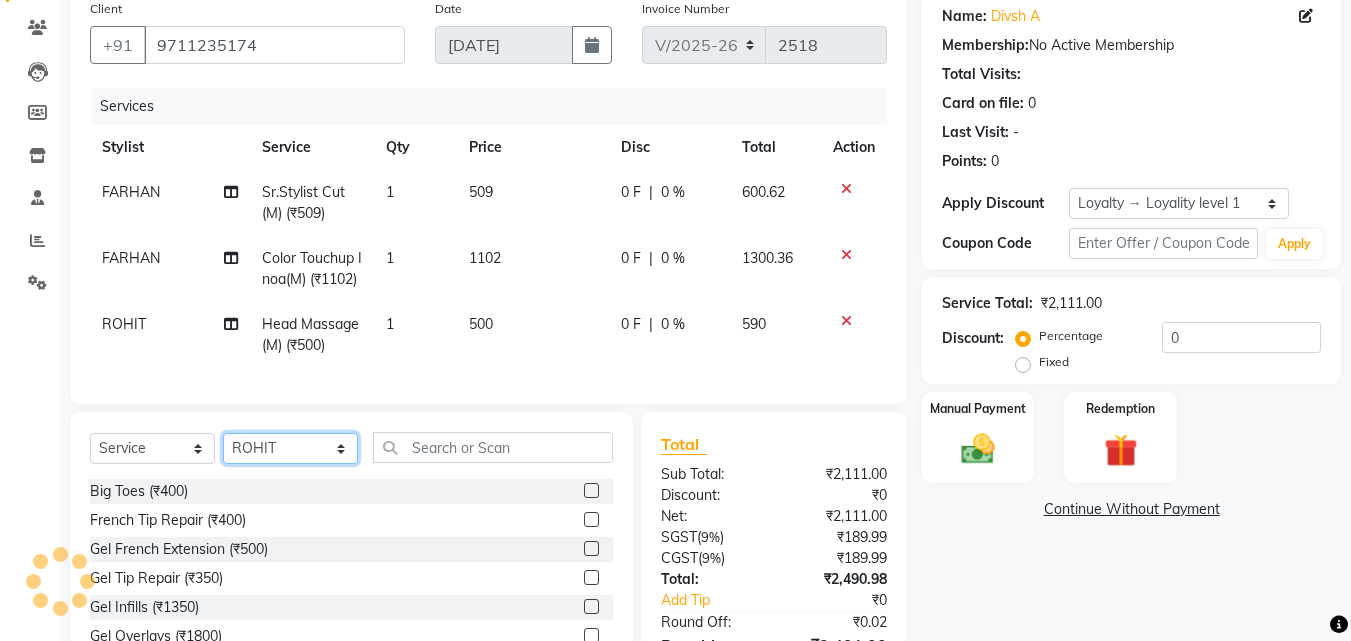 click on "Select Stylist [PERSON_NAME] AENA [PERSON_NAME] Amazon_Kart [PERSON_NAME] _asst Arvind_asst [PERSON_NAME]  Counter Sales DANISH [PERSON_NAME] [PERSON_NAME] RAI  KOMAL_NAILS Krishna_asst LALIT_PDCT LHAMO Looks_[DEMOGRAPHIC_DATA]_Section Looks_H.O_Store Looks [PERSON_NAME] Barbershop Looks_Kart [PERSON_NAME] [PERSON_NAME] [PERSON_NAME]  [PERSON_NAME]  Naveen_pdct [PERSON_NAME] [PERSON_NAME] RAAJ_JI raj ji RAM MURTI [PERSON_NAME]  [PERSON_NAME] SACHIN [PERSON_NAME] [PERSON_NAME] [PERSON_NAME] [PERSON_NAME] Sunny VIKRAM [PERSON_NAME]  [PERSON_NAME] ASSISTANT" 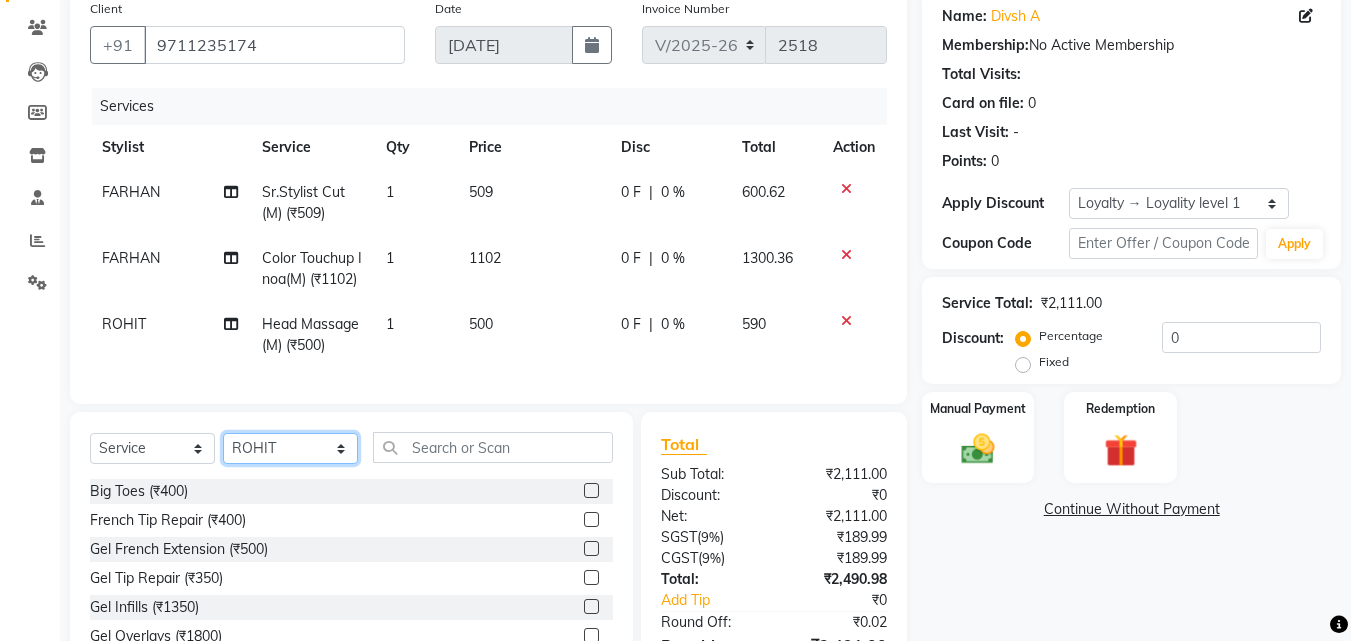 select on "23415" 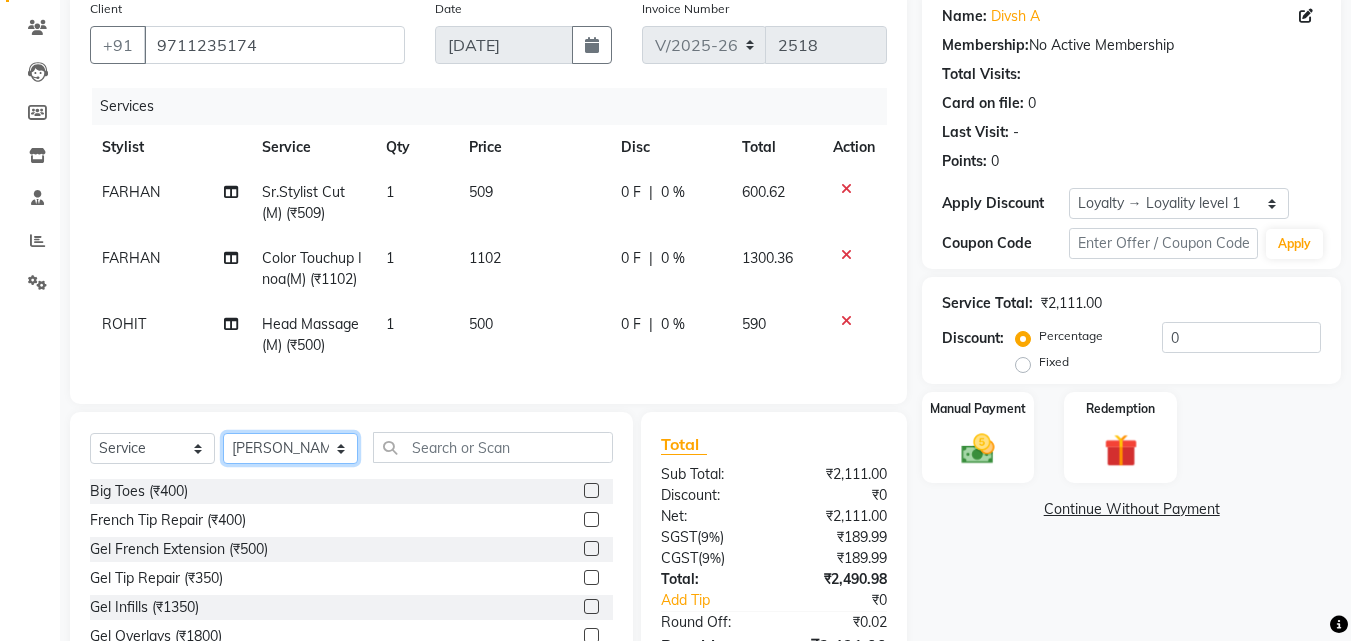 click on "Select Stylist [PERSON_NAME] AENA [PERSON_NAME] Amazon_Kart [PERSON_NAME] _asst Arvind_asst [PERSON_NAME]  Counter Sales DANISH [PERSON_NAME] [PERSON_NAME] RAI  KOMAL_NAILS Krishna_asst LALIT_PDCT LHAMO Looks_[DEMOGRAPHIC_DATA]_Section Looks_H.O_Store Looks [PERSON_NAME] Barbershop Looks_Kart [PERSON_NAME] [PERSON_NAME] [PERSON_NAME]  [PERSON_NAME]  Naveen_pdct [PERSON_NAME] [PERSON_NAME] RAAJ_JI raj ji RAM MURTI [PERSON_NAME]  [PERSON_NAME] SACHIN [PERSON_NAME] [PERSON_NAME] [PERSON_NAME] [PERSON_NAME] Sunny VIKRAM [PERSON_NAME]  [PERSON_NAME] ASSISTANT" 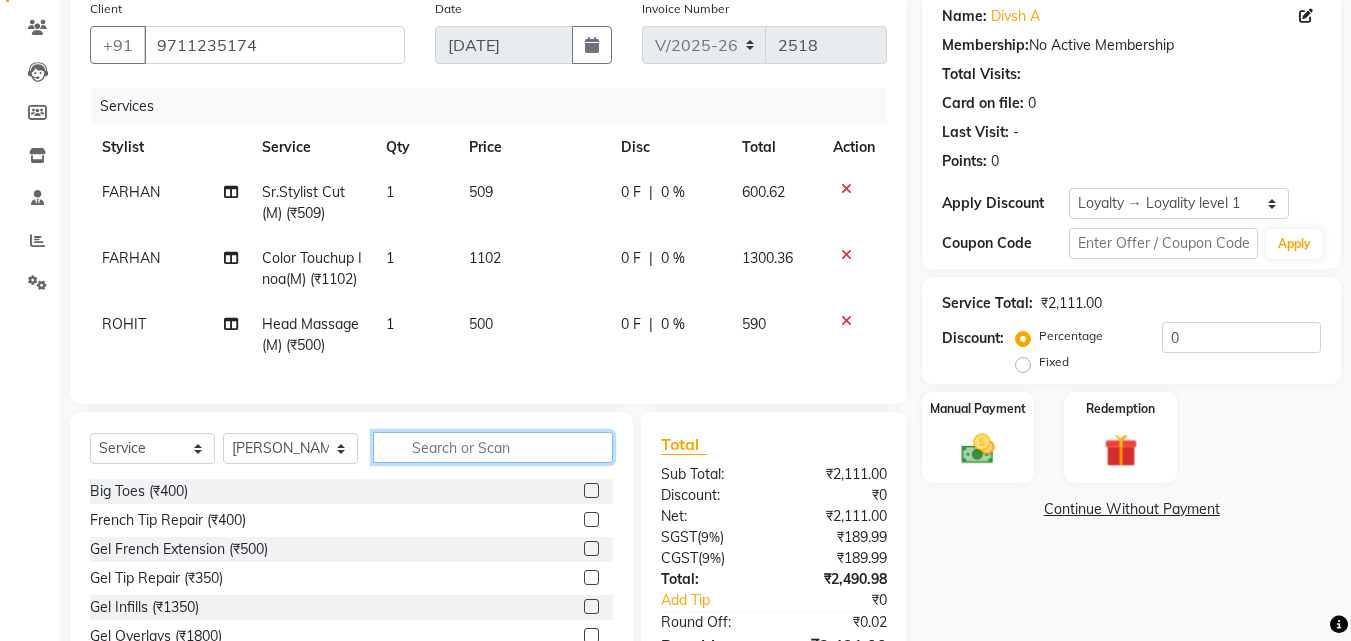 click 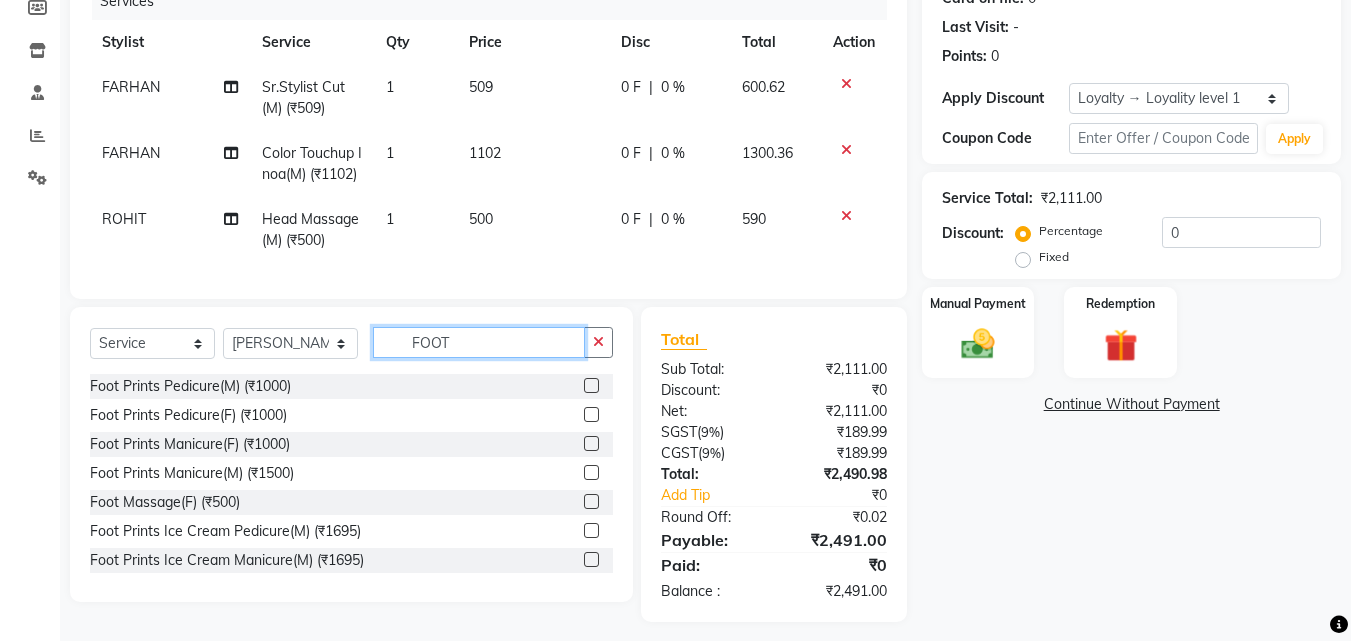 scroll, scrollTop: 312, scrollLeft: 0, axis: vertical 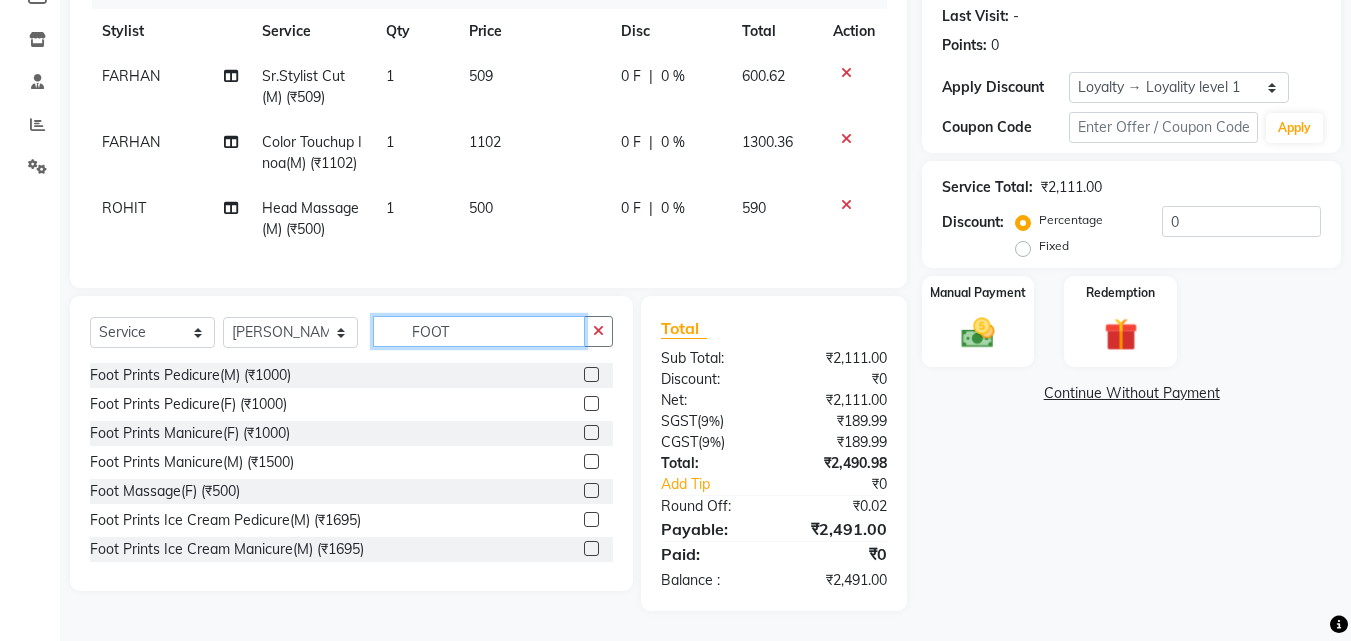 type on "FOOT" 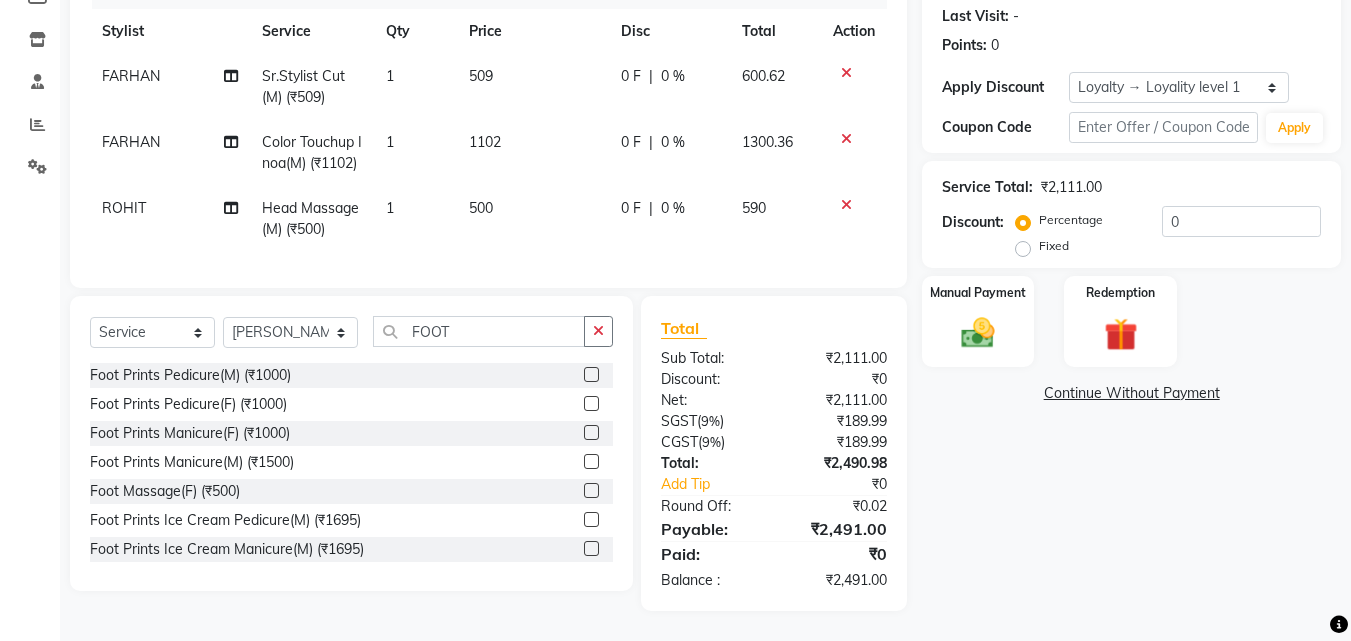 click 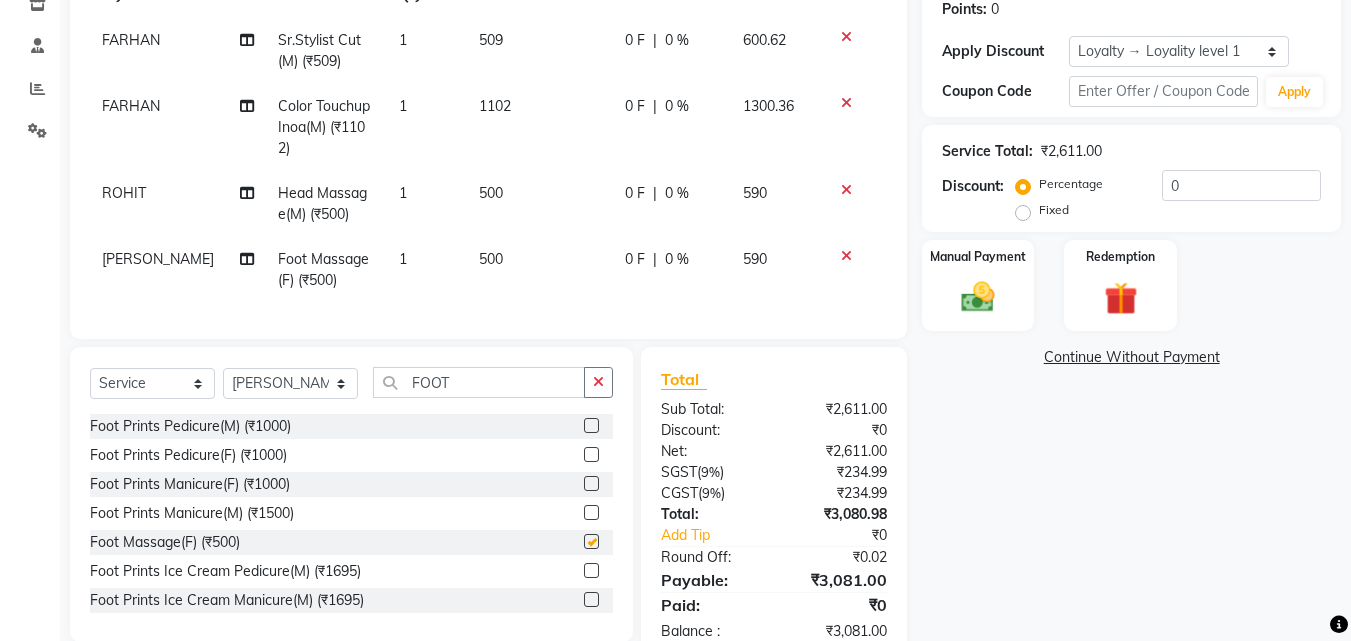 checkbox on "false" 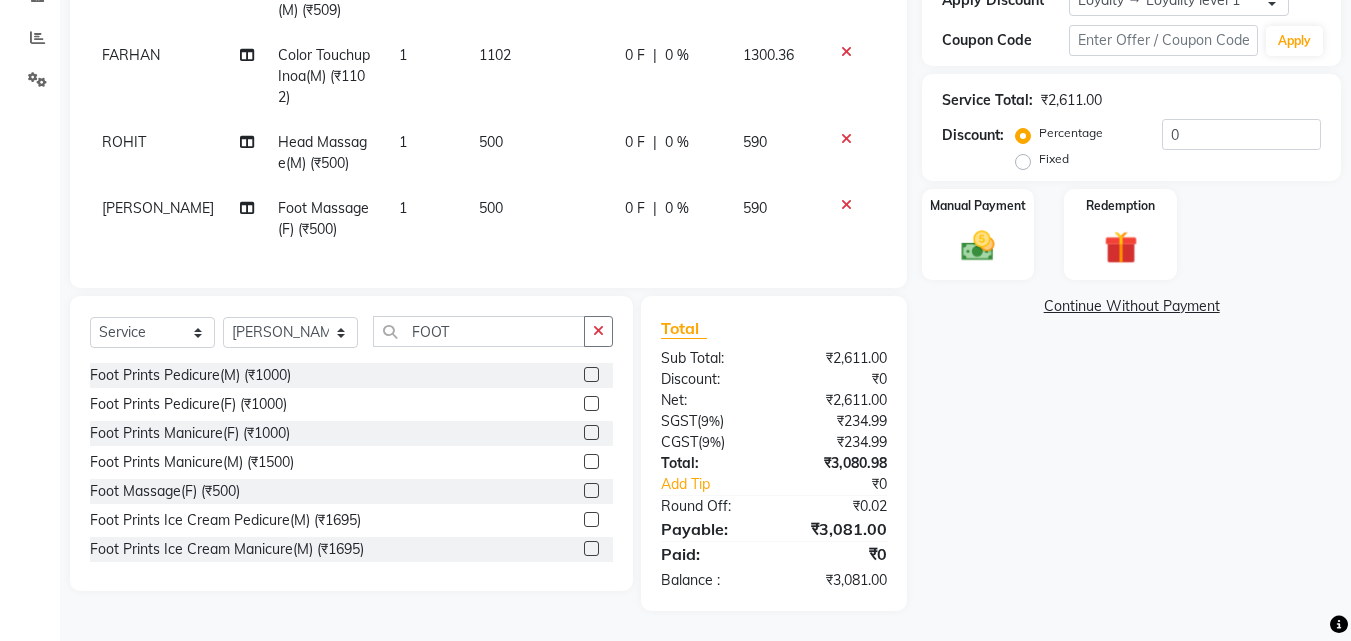 scroll, scrollTop: 378, scrollLeft: 0, axis: vertical 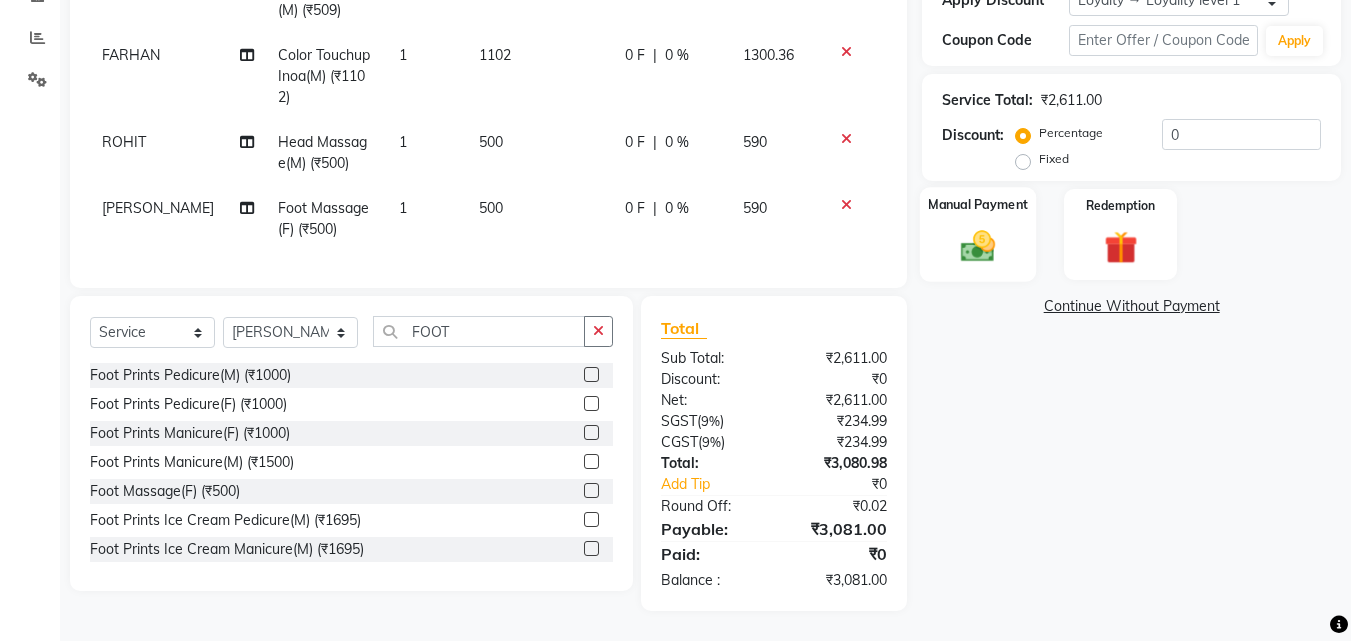 click 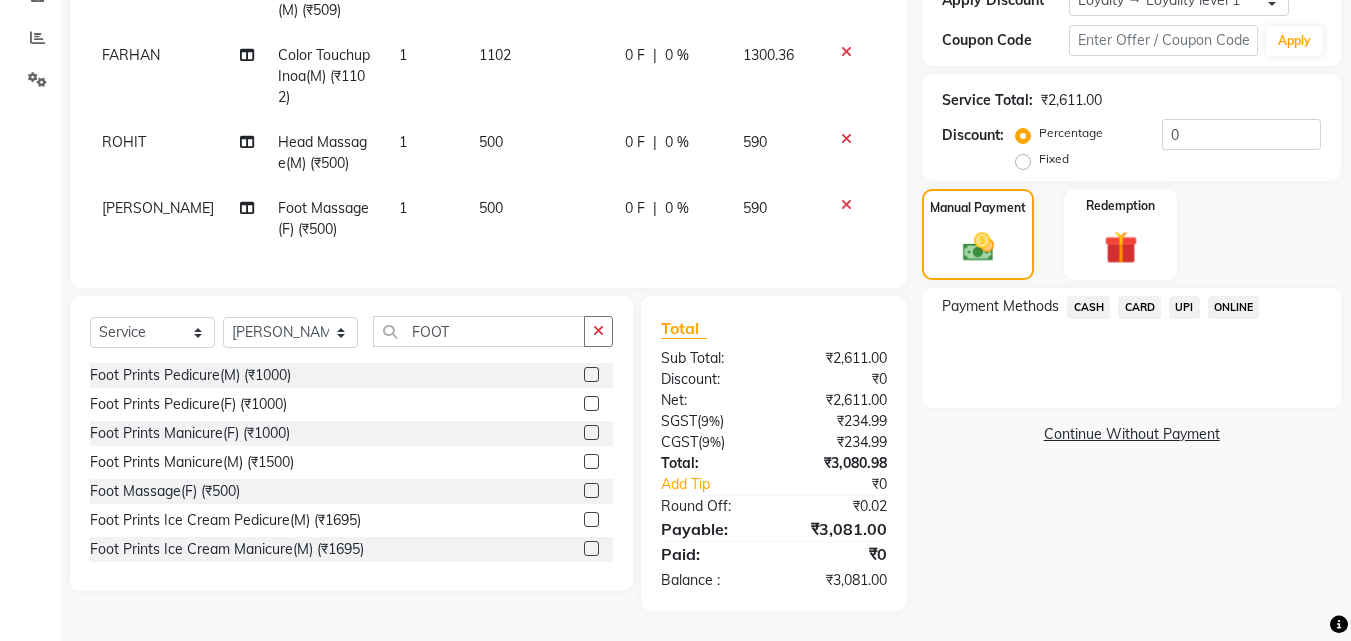 click on "UPI" 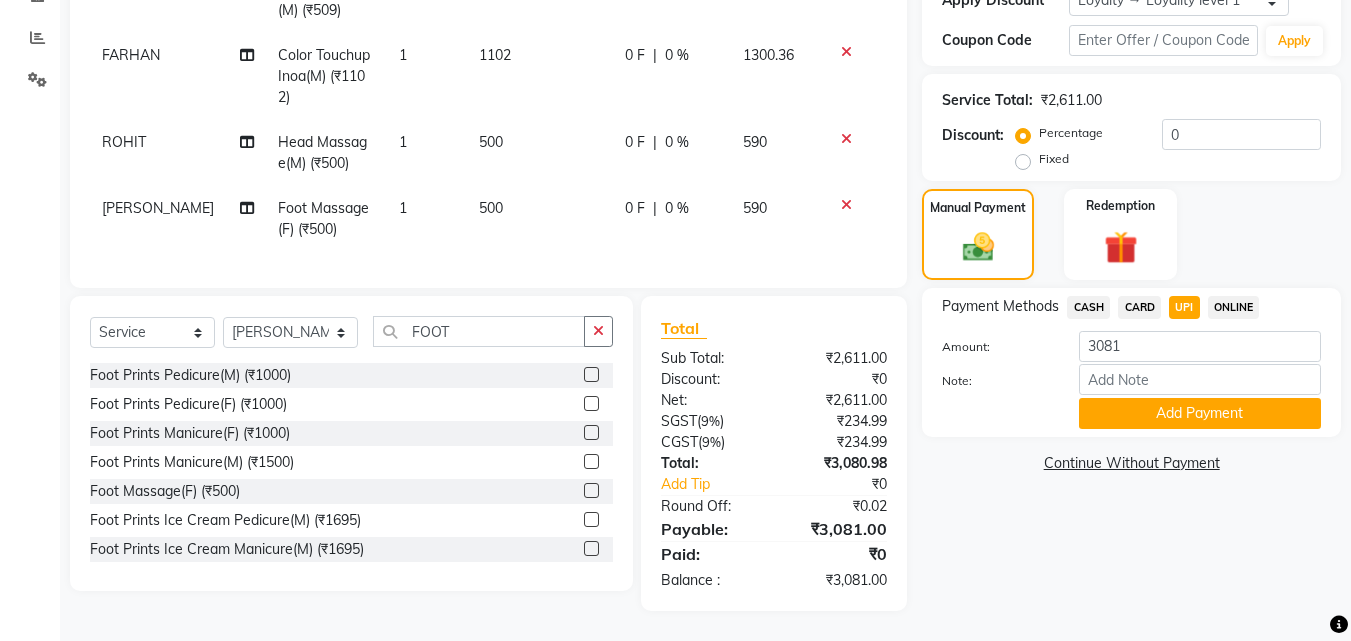 click on "Add Payment" 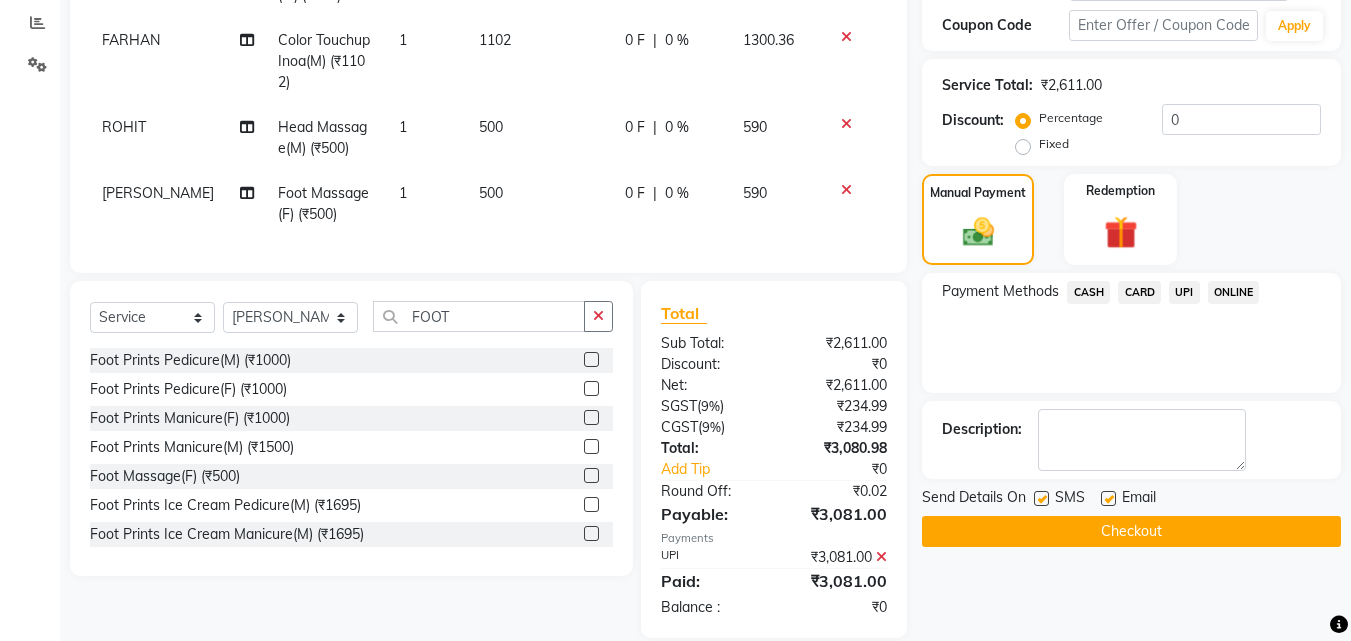 scroll, scrollTop: 540, scrollLeft: 0, axis: vertical 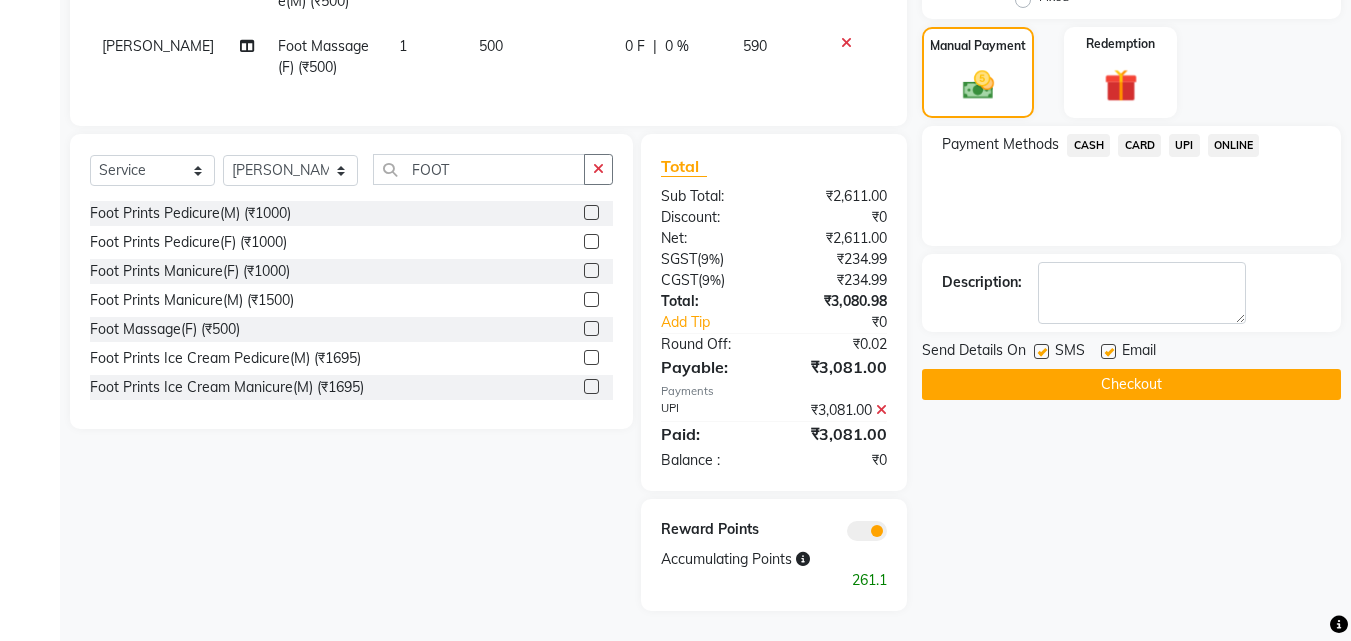 click on "Checkout" 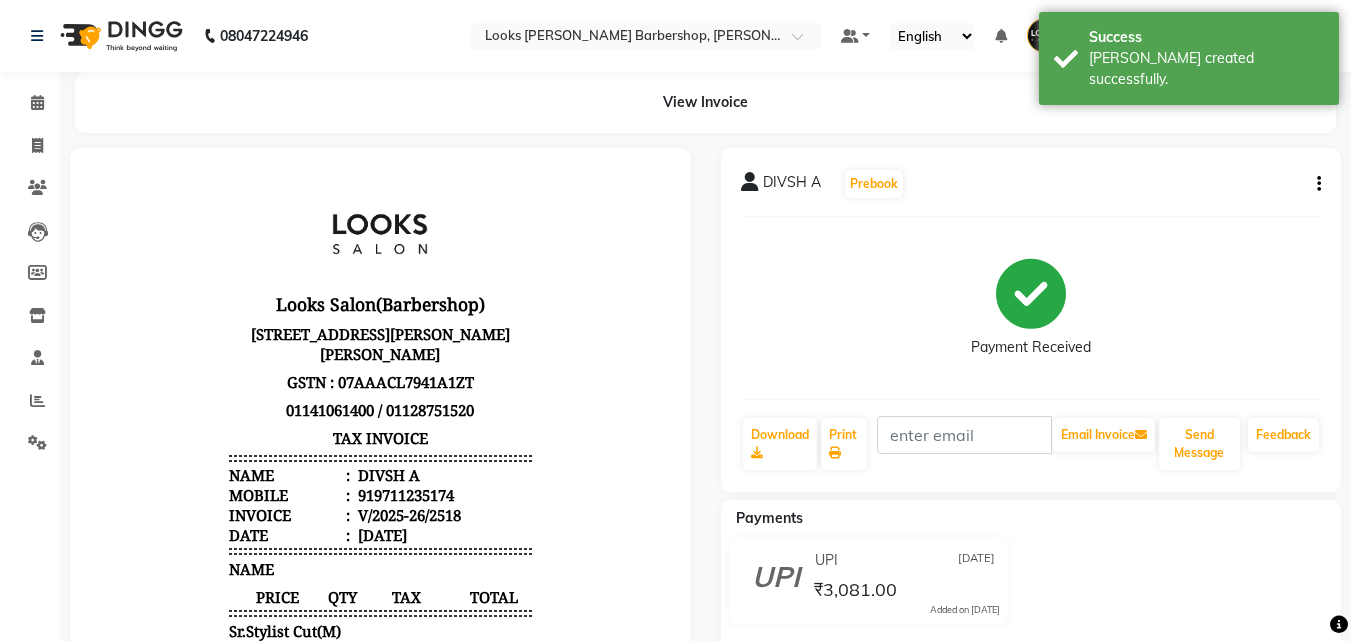 scroll, scrollTop: 0, scrollLeft: 0, axis: both 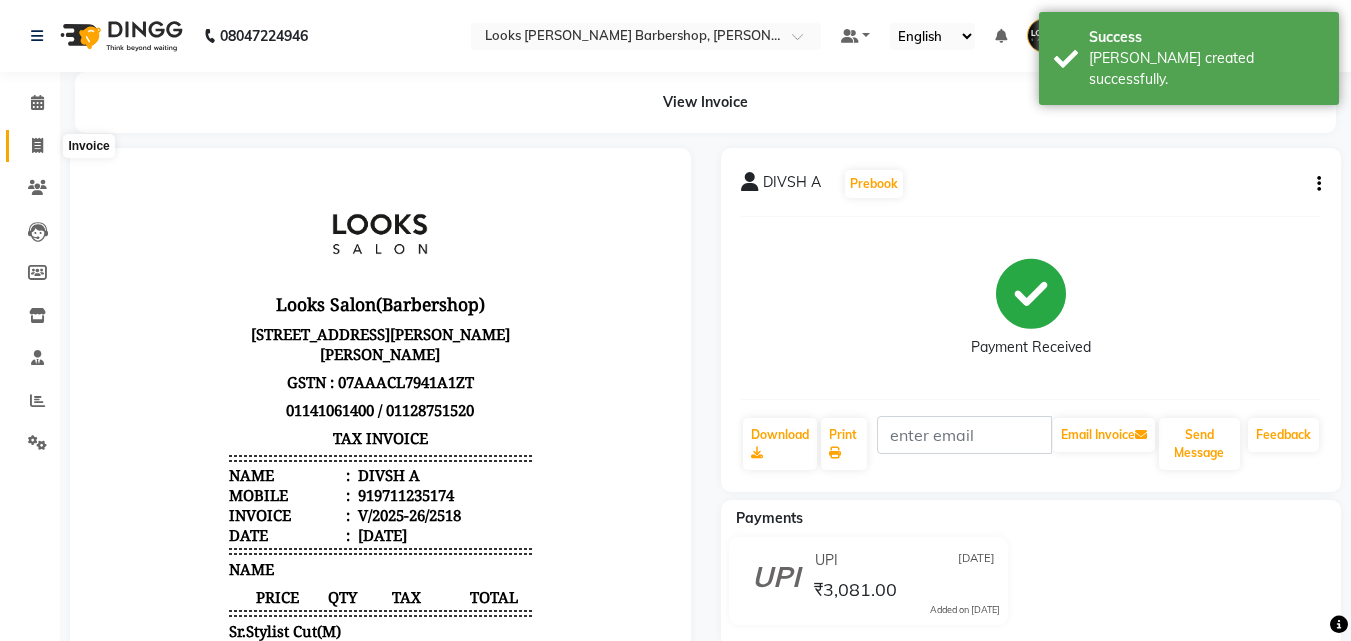 click 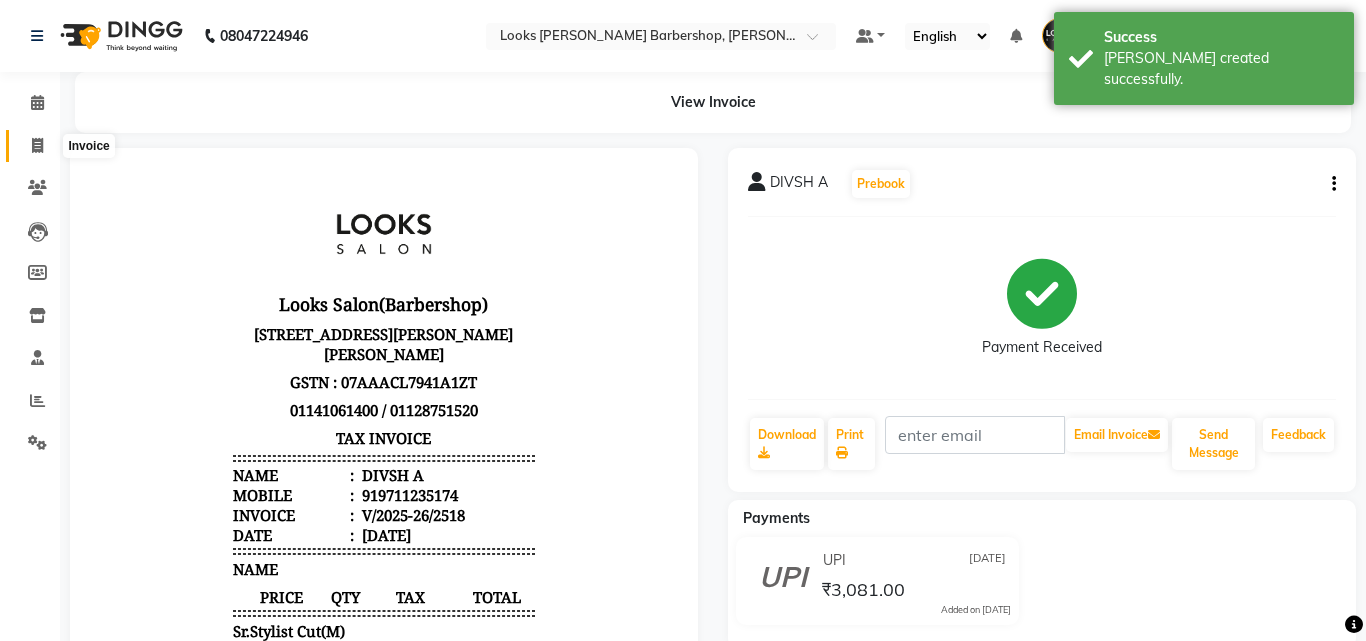 select on "4323" 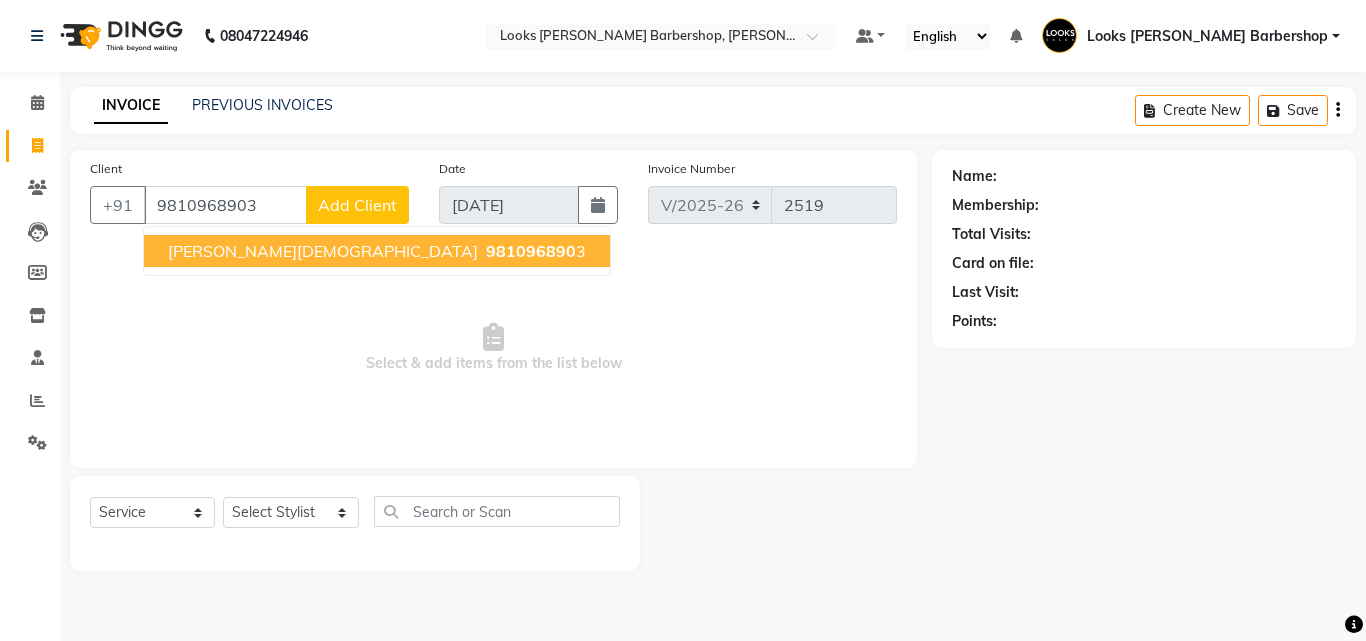 type on "9810968903" 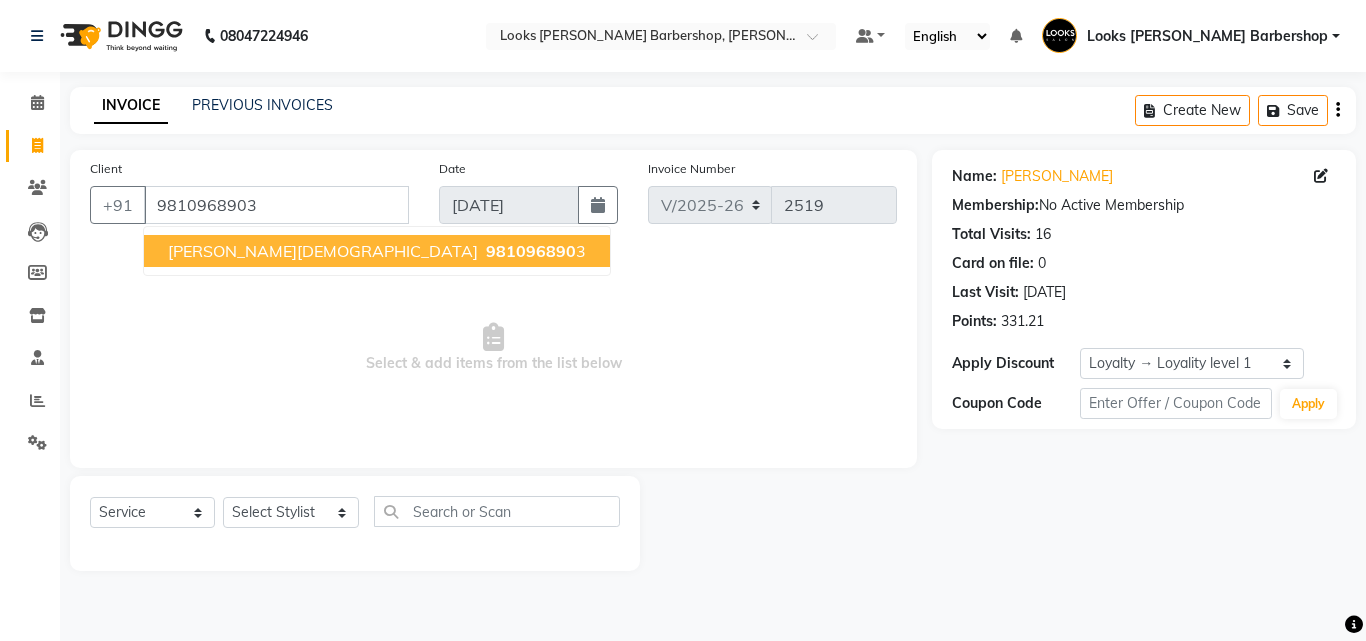 drag, startPoint x: 270, startPoint y: 254, endPoint x: 233, endPoint y: 259, distance: 37.336308 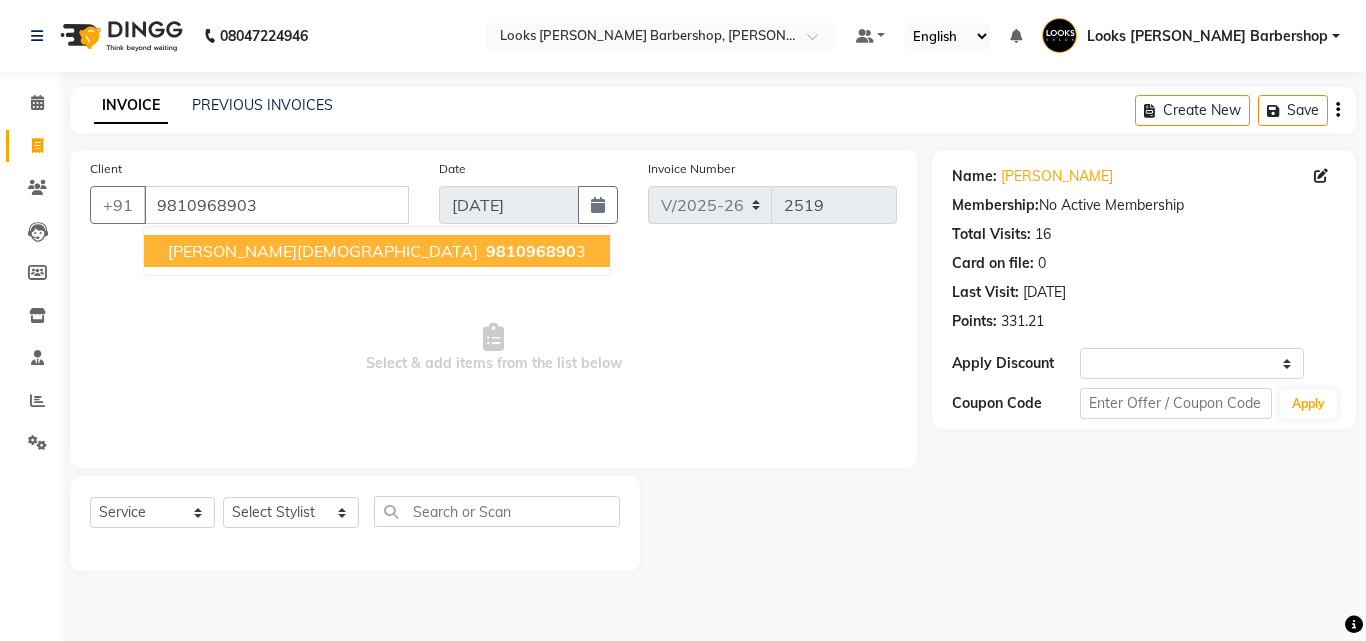 select on "1: Object" 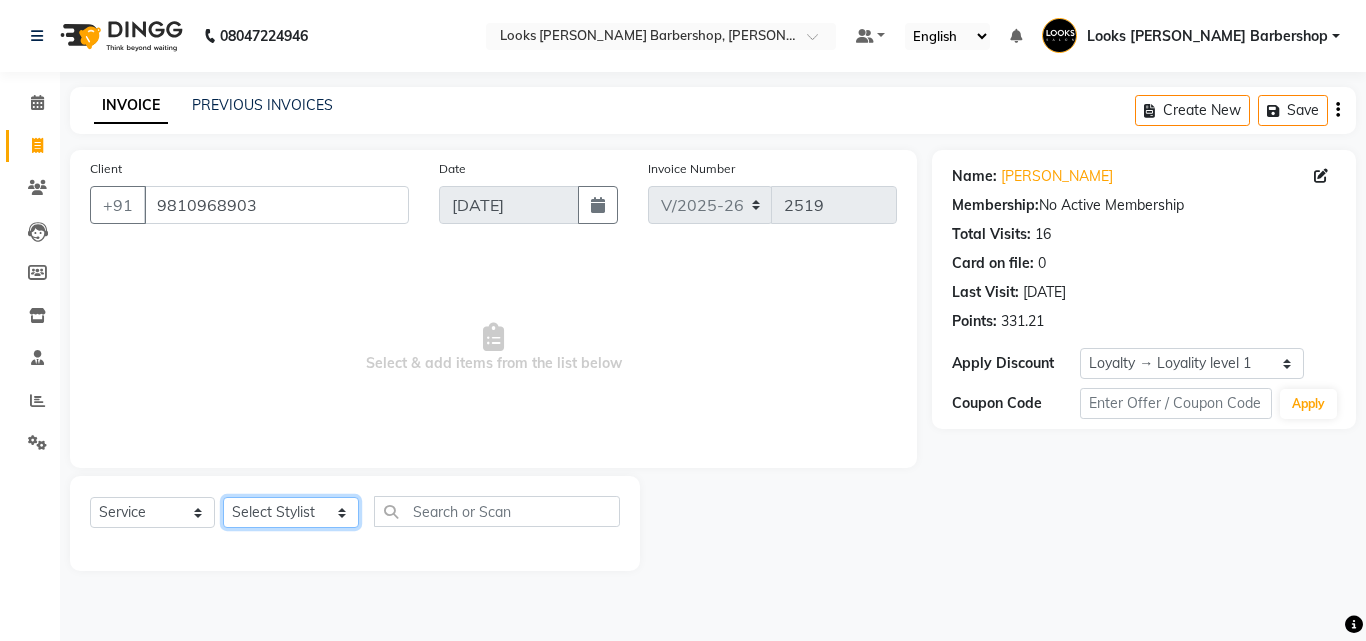 click on "Select Stylist [PERSON_NAME] AENA [PERSON_NAME] Amazon_Kart [PERSON_NAME] _asst Arvind_asst [PERSON_NAME]  Counter Sales DANISH [PERSON_NAME] [PERSON_NAME] RAI  KOMAL_NAILS Krishna_asst LALIT_PDCT LHAMO Looks_[DEMOGRAPHIC_DATA]_Section Looks_H.O_Store Looks [PERSON_NAME] Barbershop Looks_Kart [PERSON_NAME] [PERSON_NAME] [PERSON_NAME]  [PERSON_NAME]  Naveen_pdct [PERSON_NAME] [PERSON_NAME] RAAJ_JI raj ji RAM MURTI [PERSON_NAME]  [PERSON_NAME] SACHIN [PERSON_NAME] [PERSON_NAME] [PERSON_NAME] [PERSON_NAME] Sunny VIKRAM [PERSON_NAME]  [PERSON_NAME] ASSISTANT" 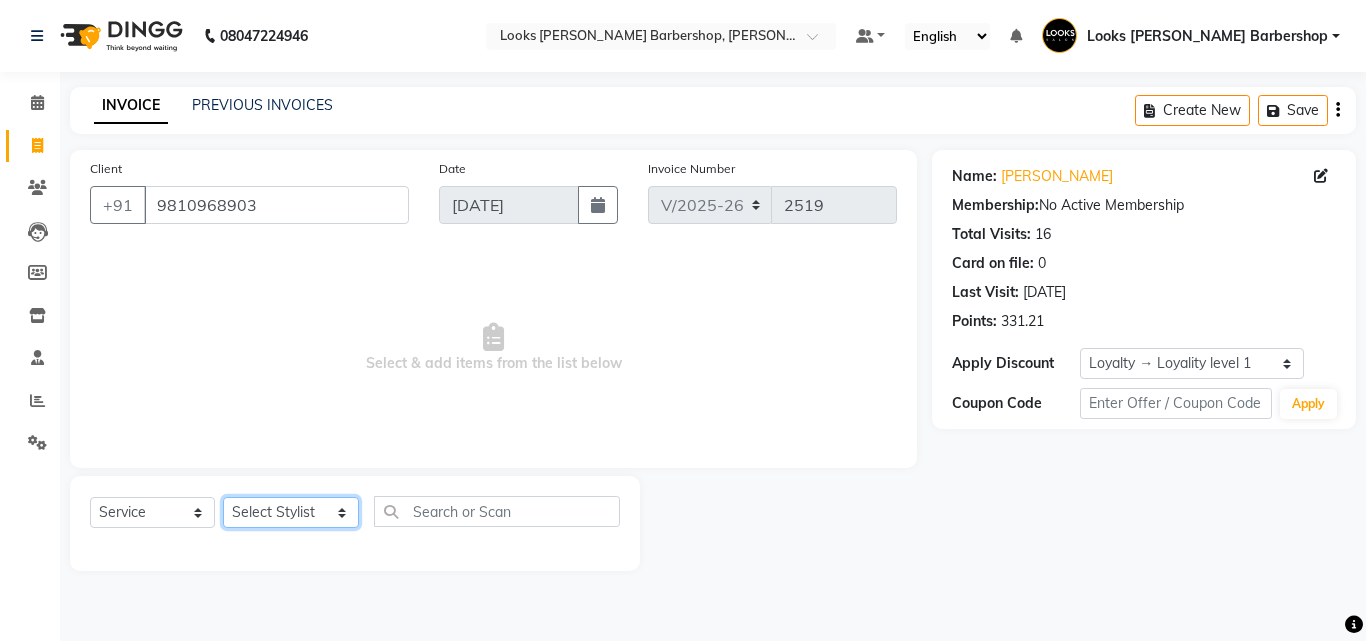 select on "23408" 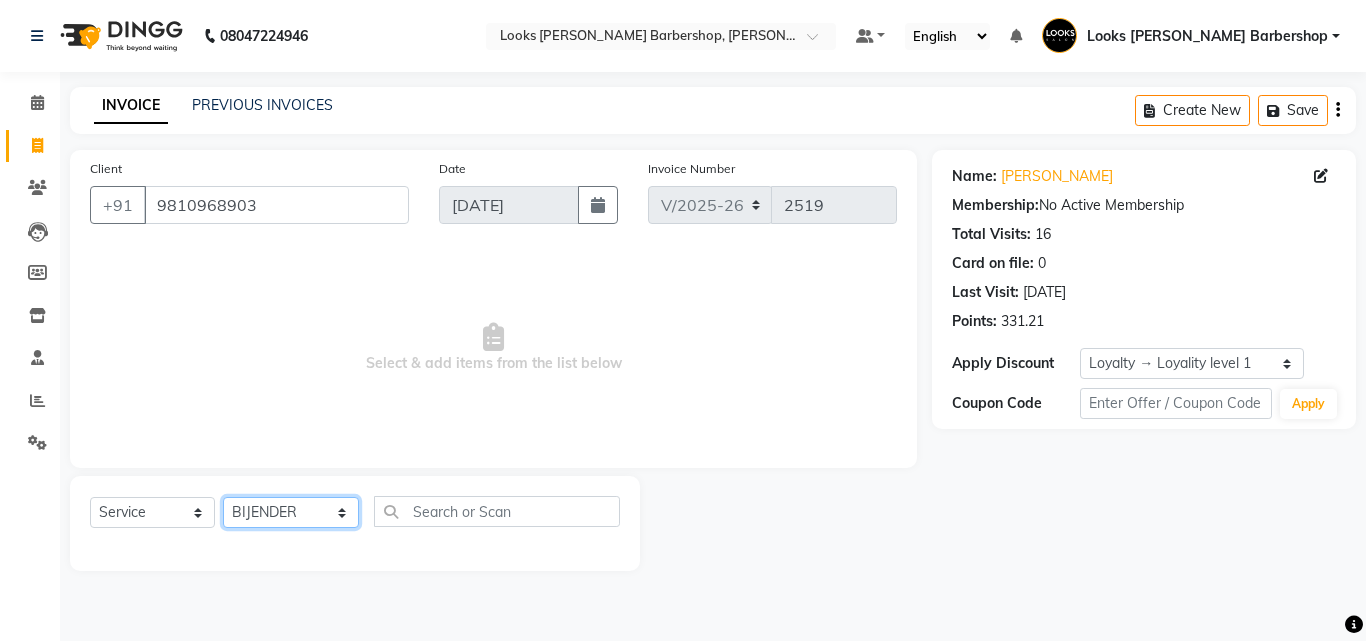 click on "Select Stylist [PERSON_NAME] AENA [PERSON_NAME] Amazon_Kart [PERSON_NAME] _asst Arvind_asst [PERSON_NAME]  Counter Sales DANISH [PERSON_NAME] [PERSON_NAME] RAI  KOMAL_NAILS Krishna_asst LALIT_PDCT LHAMO Looks_[DEMOGRAPHIC_DATA]_Section Looks_H.O_Store Looks [PERSON_NAME] Barbershop Looks_Kart [PERSON_NAME] [PERSON_NAME] [PERSON_NAME]  [PERSON_NAME]  Naveen_pdct [PERSON_NAME] [PERSON_NAME] RAAJ_JI raj ji RAM MURTI [PERSON_NAME]  [PERSON_NAME] SACHIN [PERSON_NAME] [PERSON_NAME] [PERSON_NAME] [PERSON_NAME] Sunny VIKRAM [PERSON_NAME]  [PERSON_NAME] ASSISTANT" 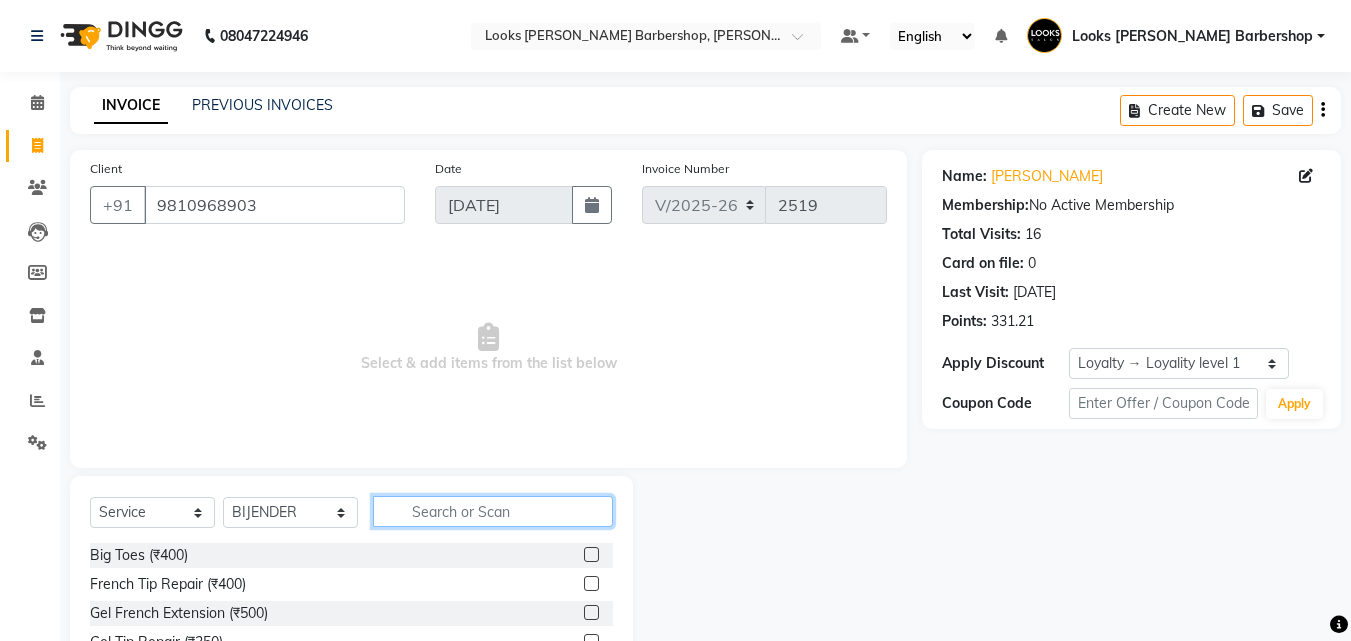 click 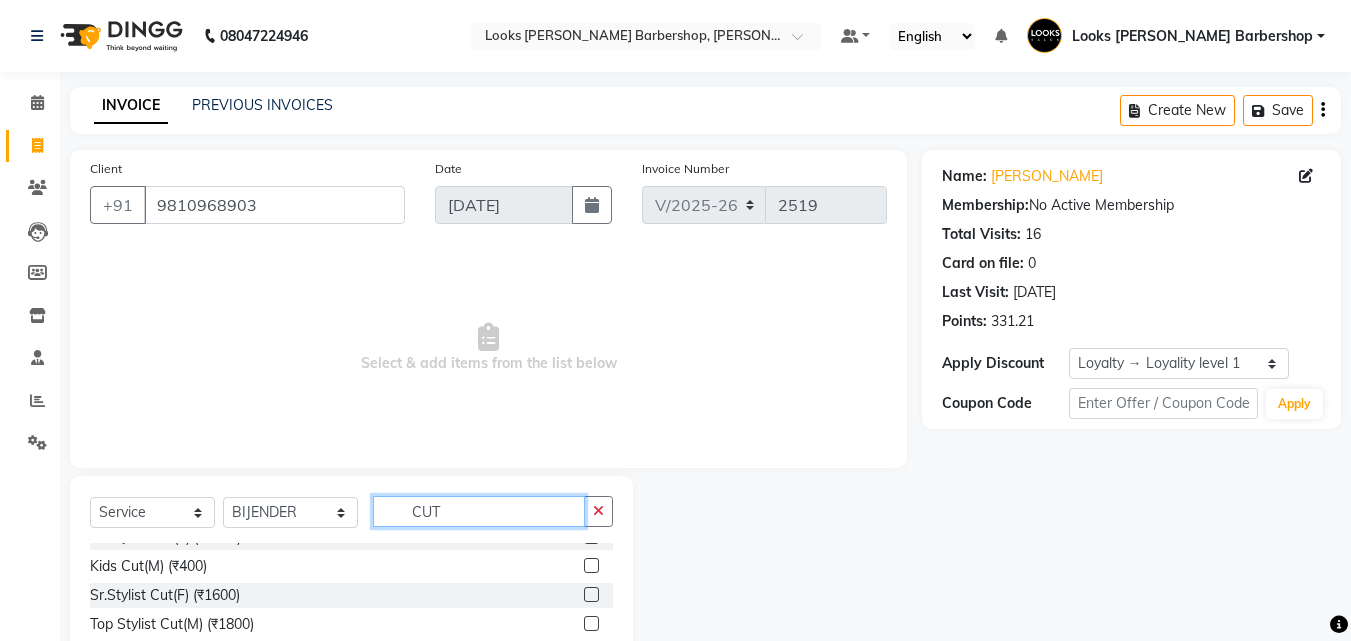scroll, scrollTop: 235, scrollLeft: 0, axis: vertical 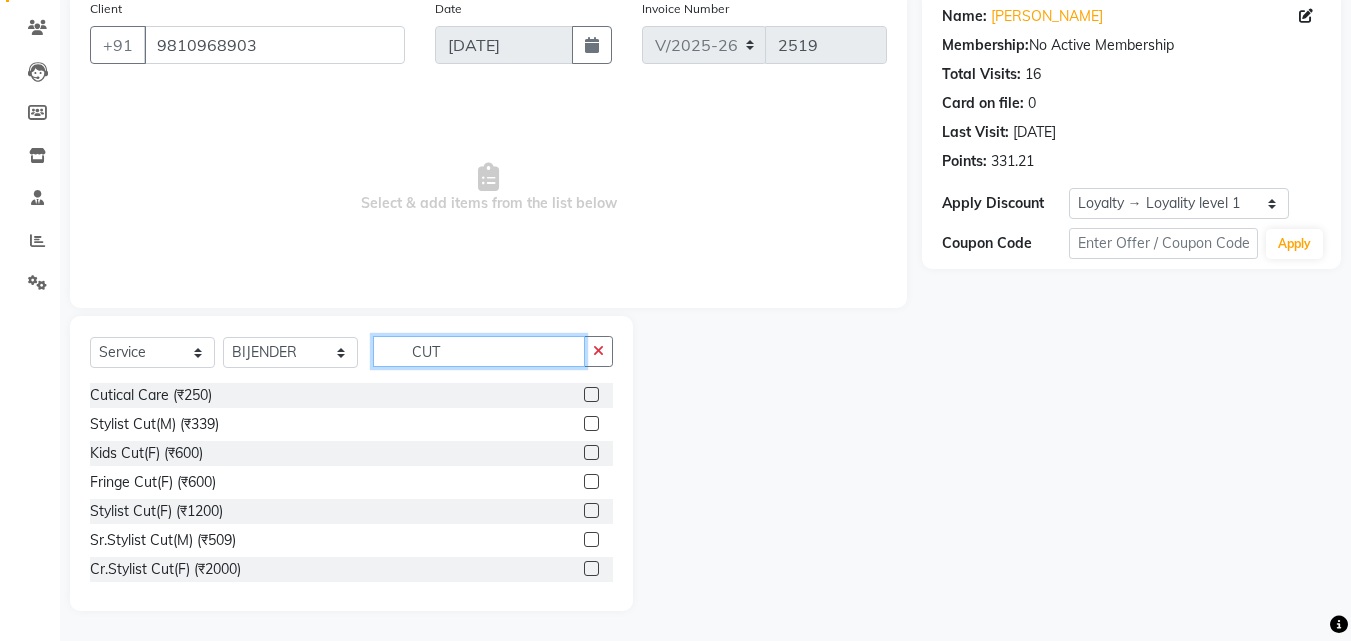 type on "CUT" 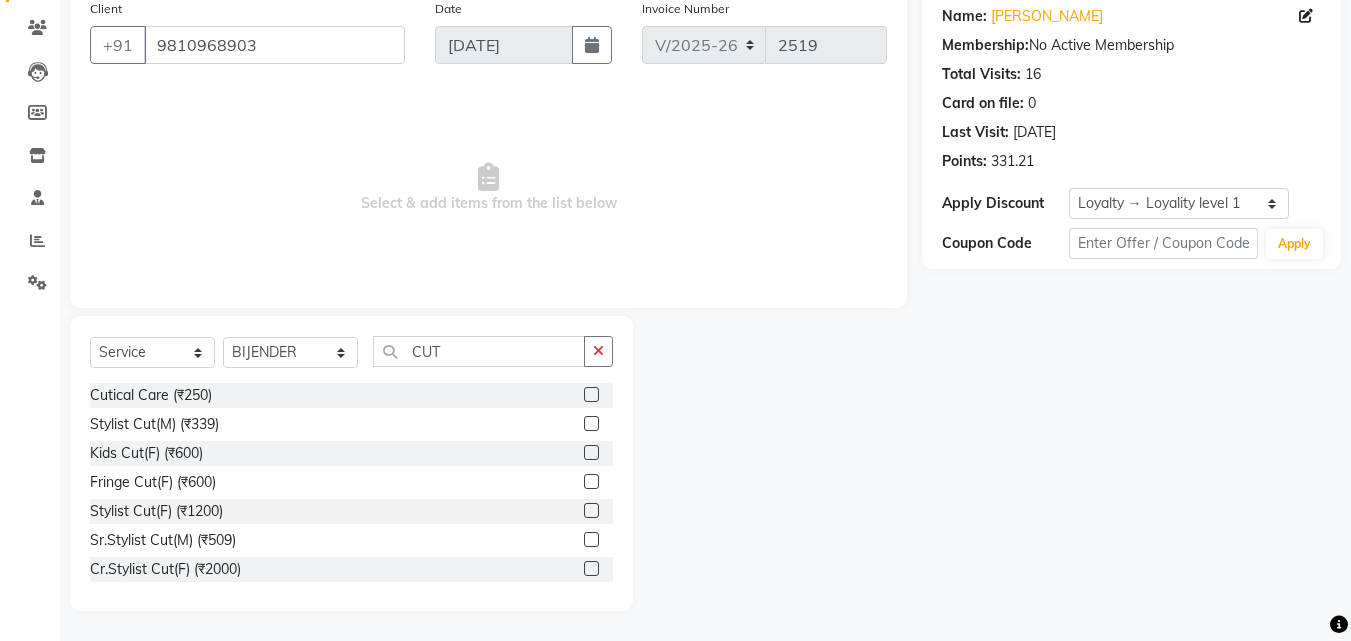 click 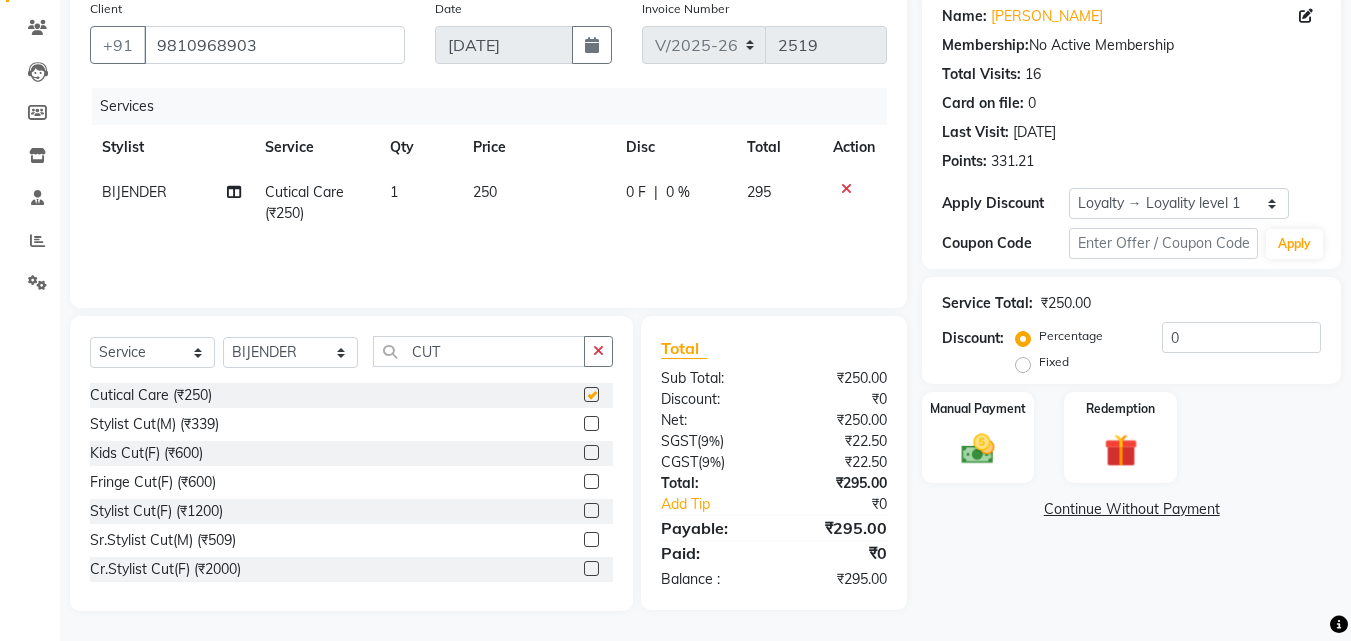 checkbox on "false" 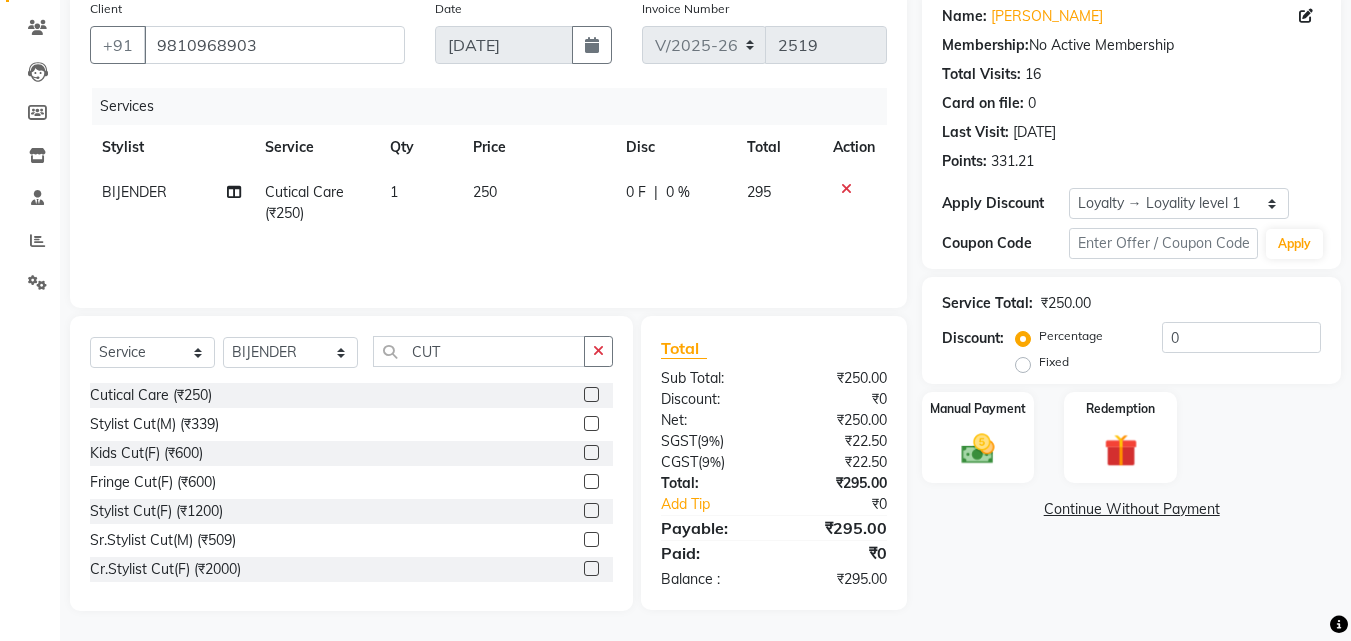 click 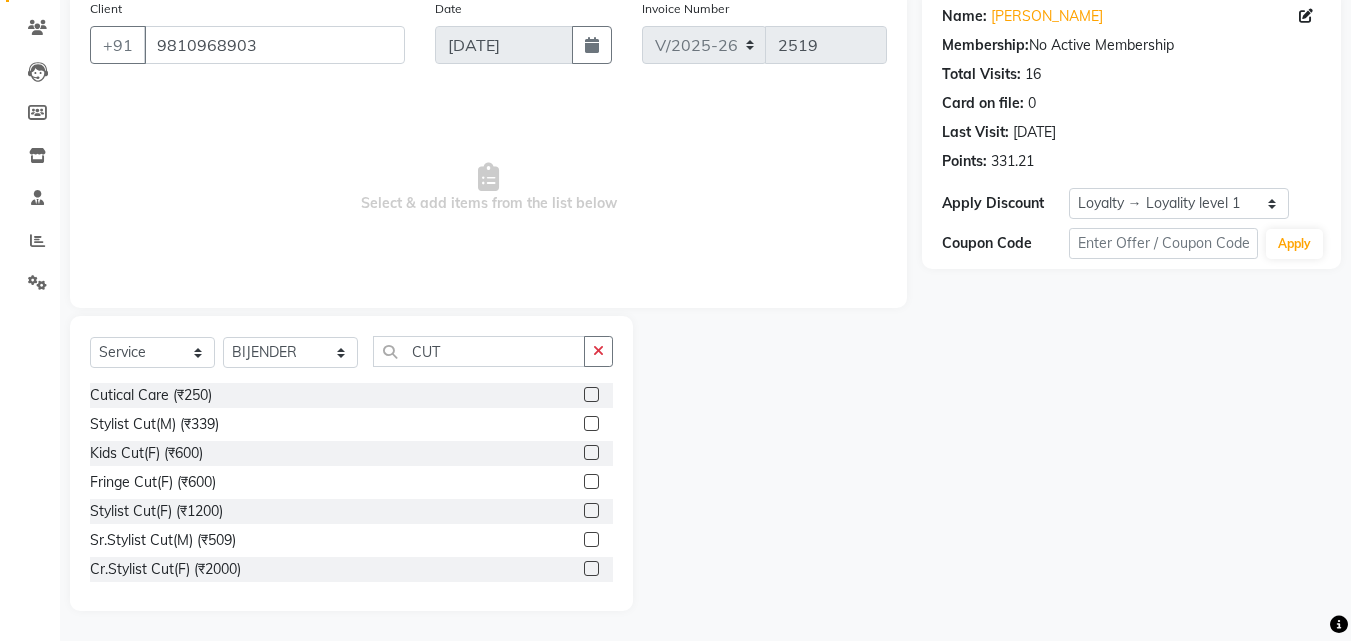 drag, startPoint x: 579, startPoint y: 426, endPoint x: 516, endPoint y: 410, distance: 65 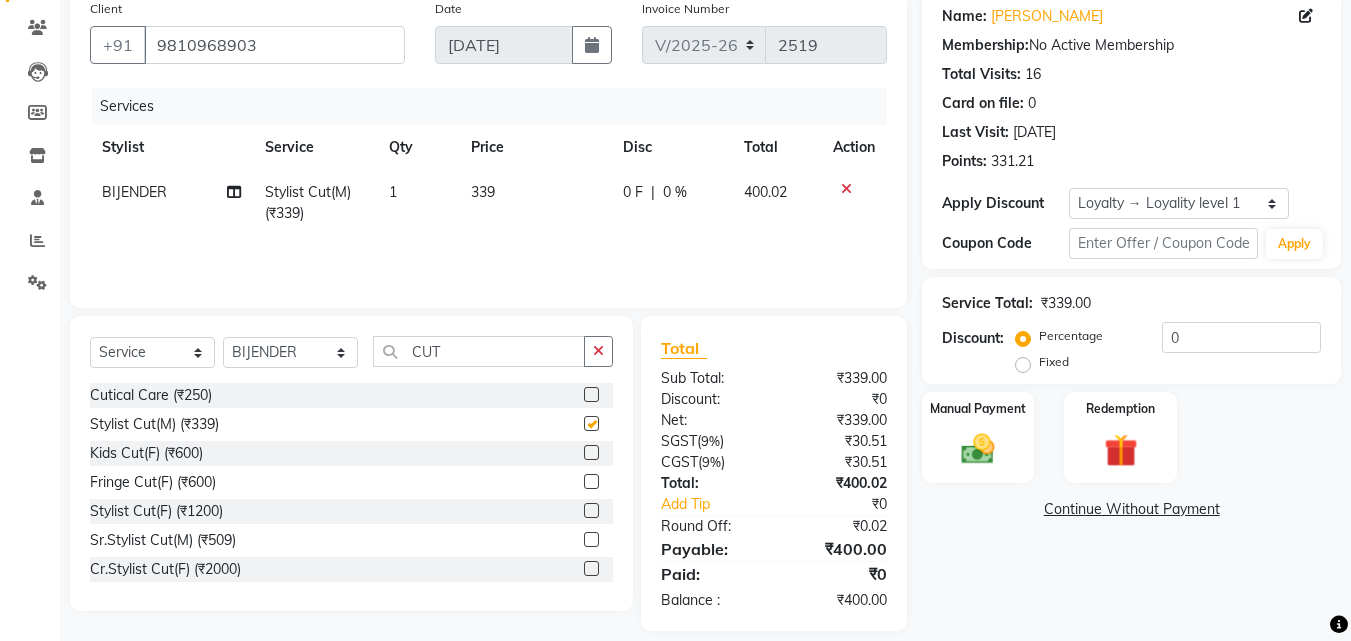 checkbox on "false" 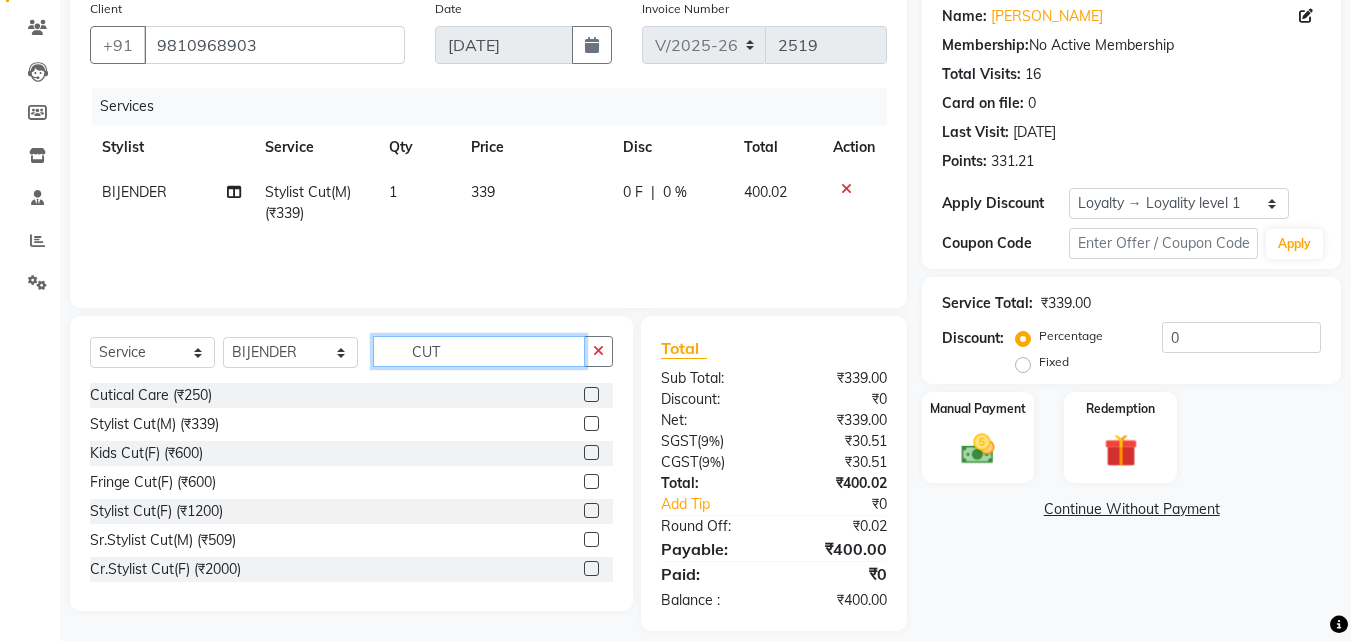 click on "CUT" 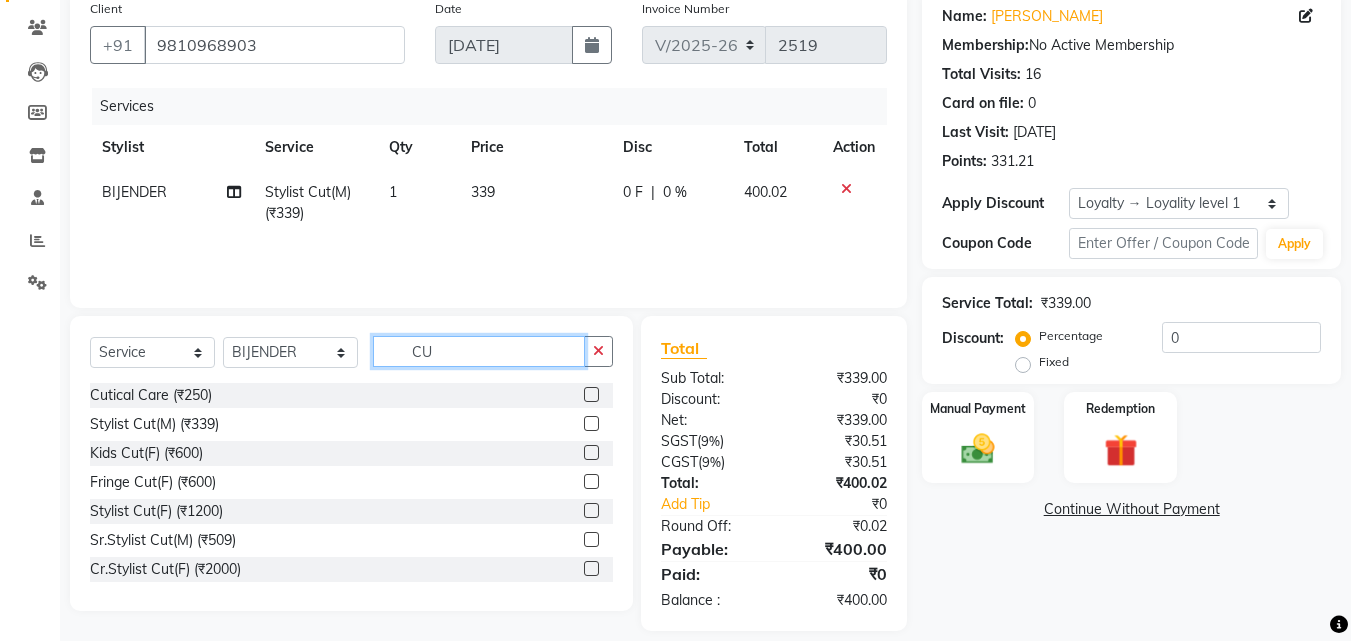 type on "C" 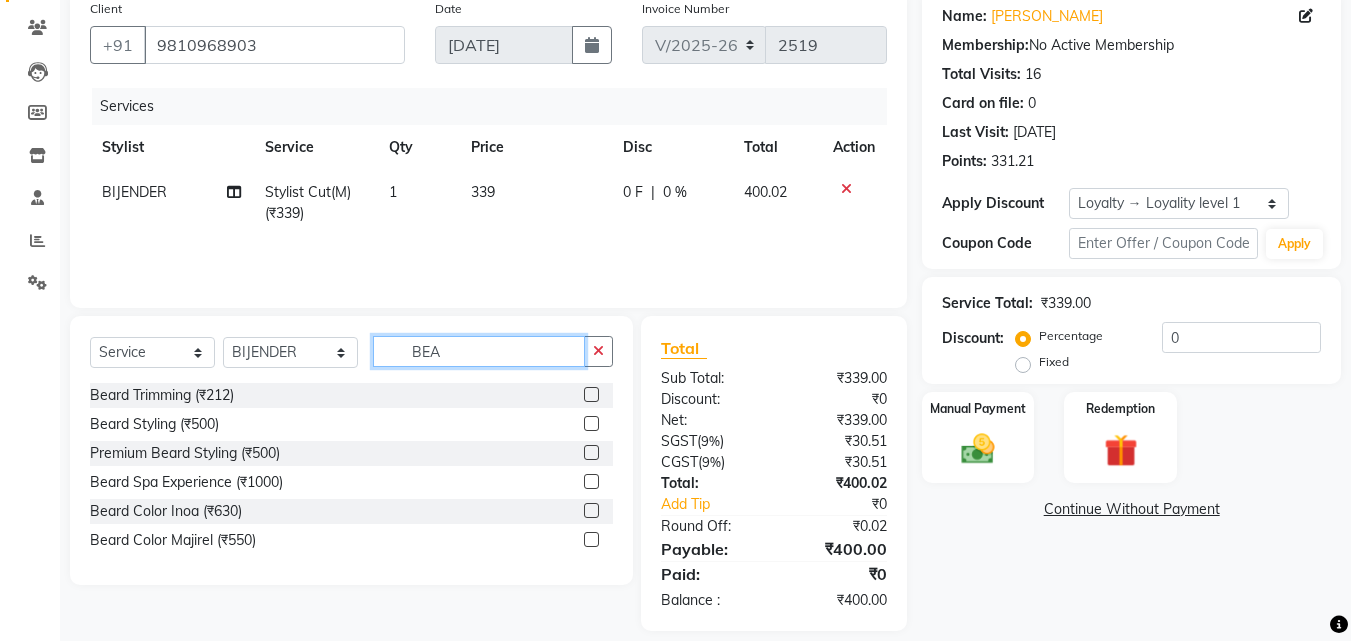 type on "BEA" 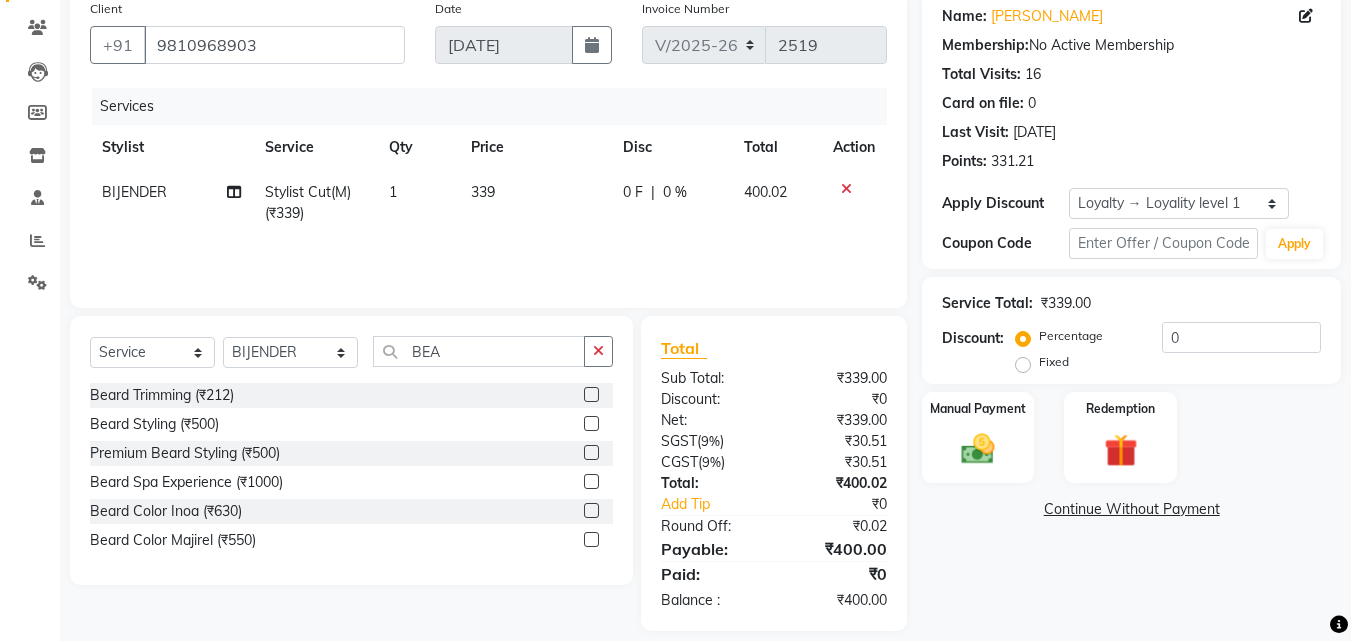 click 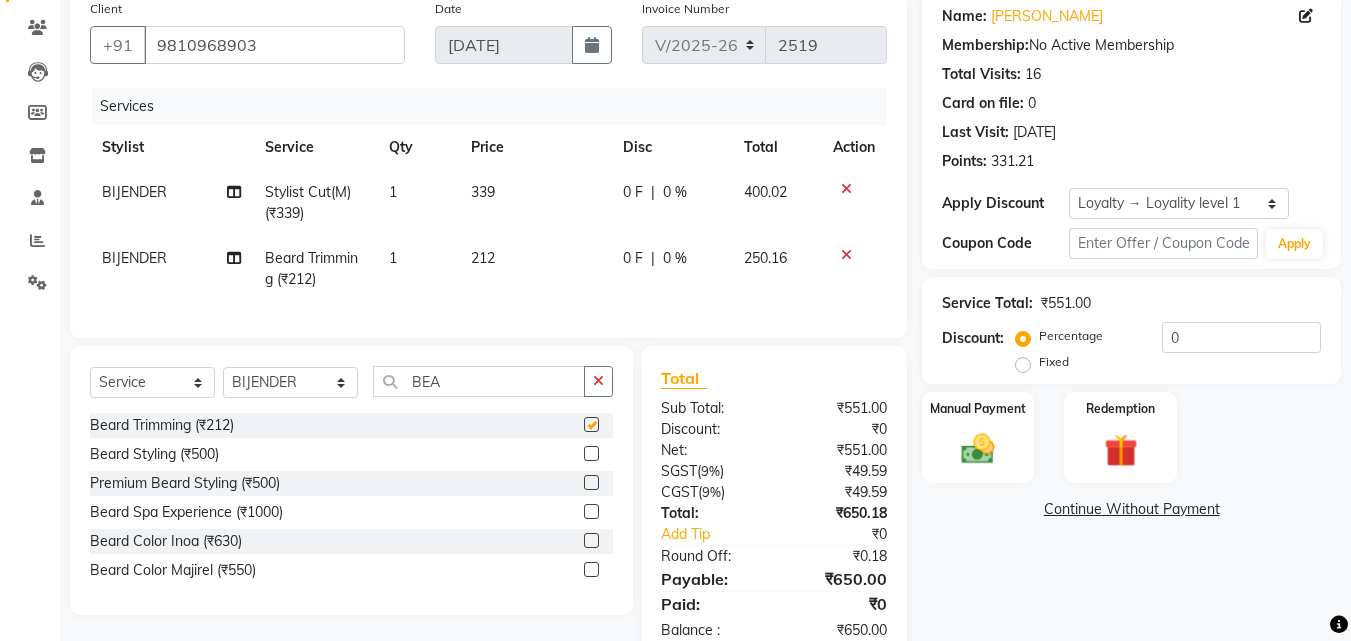 checkbox on "false" 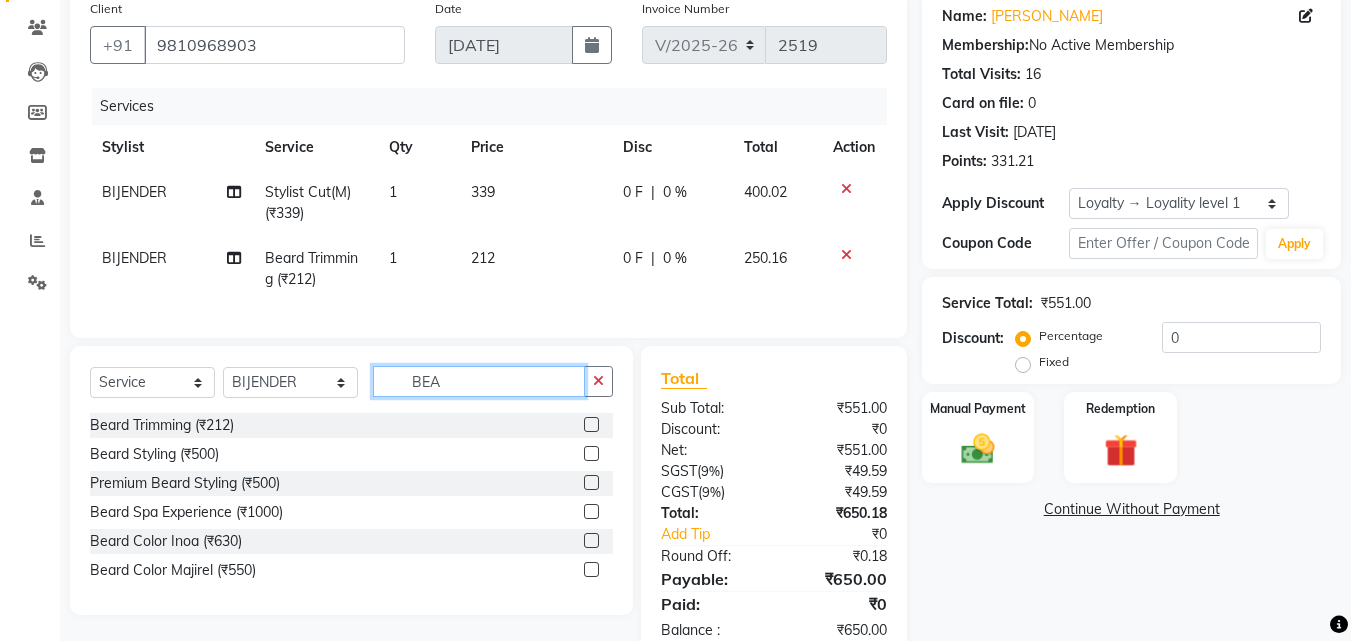 click on "BEA" 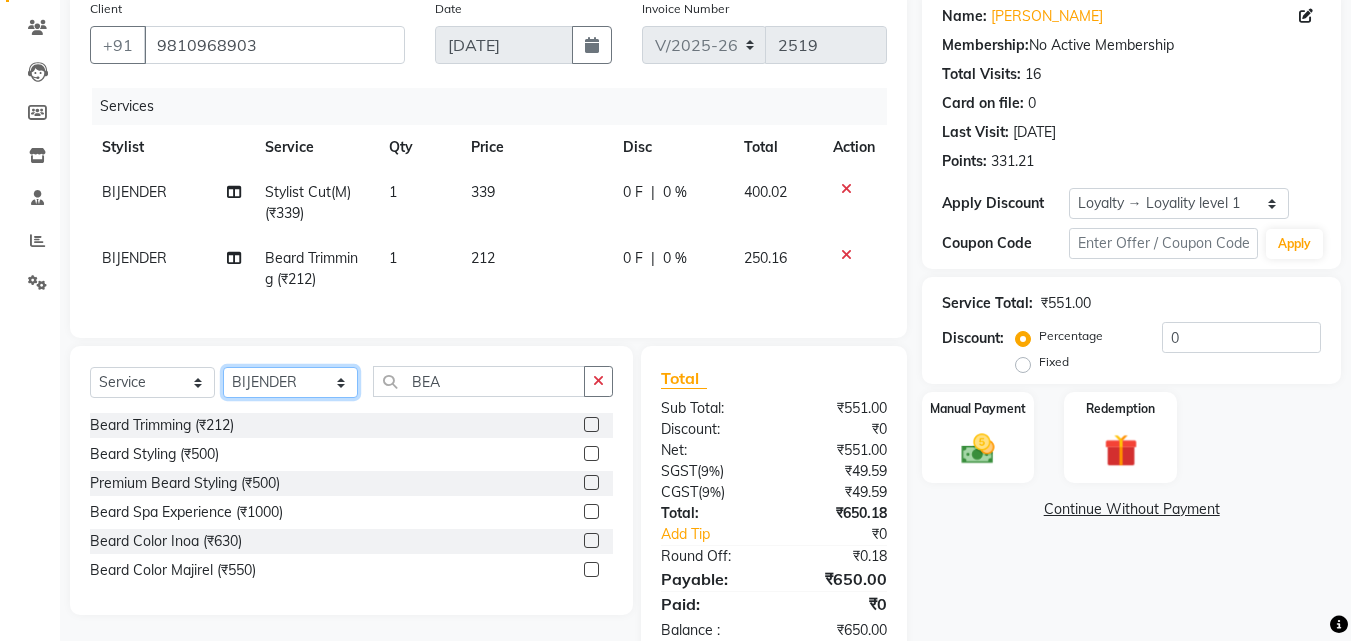 click on "Select Stylist [PERSON_NAME] AENA [PERSON_NAME] Amazon_Kart [PERSON_NAME] _asst Arvind_asst [PERSON_NAME]  Counter Sales DANISH [PERSON_NAME] [PERSON_NAME] RAI  KOMAL_NAILS Krishna_asst LALIT_PDCT LHAMO Looks_[DEMOGRAPHIC_DATA]_Section Looks_H.O_Store Looks [PERSON_NAME] Barbershop Looks_Kart [PERSON_NAME] [PERSON_NAME] [PERSON_NAME]  [PERSON_NAME]  Naveen_pdct [PERSON_NAME] [PERSON_NAME] RAAJ_JI raj ji RAM MURTI [PERSON_NAME]  [PERSON_NAME] SACHIN [PERSON_NAME] [PERSON_NAME] [PERSON_NAME] [PERSON_NAME] Sunny VIKRAM [PERSON_NAME]  [PERSON_NAME] ASSISTANT" 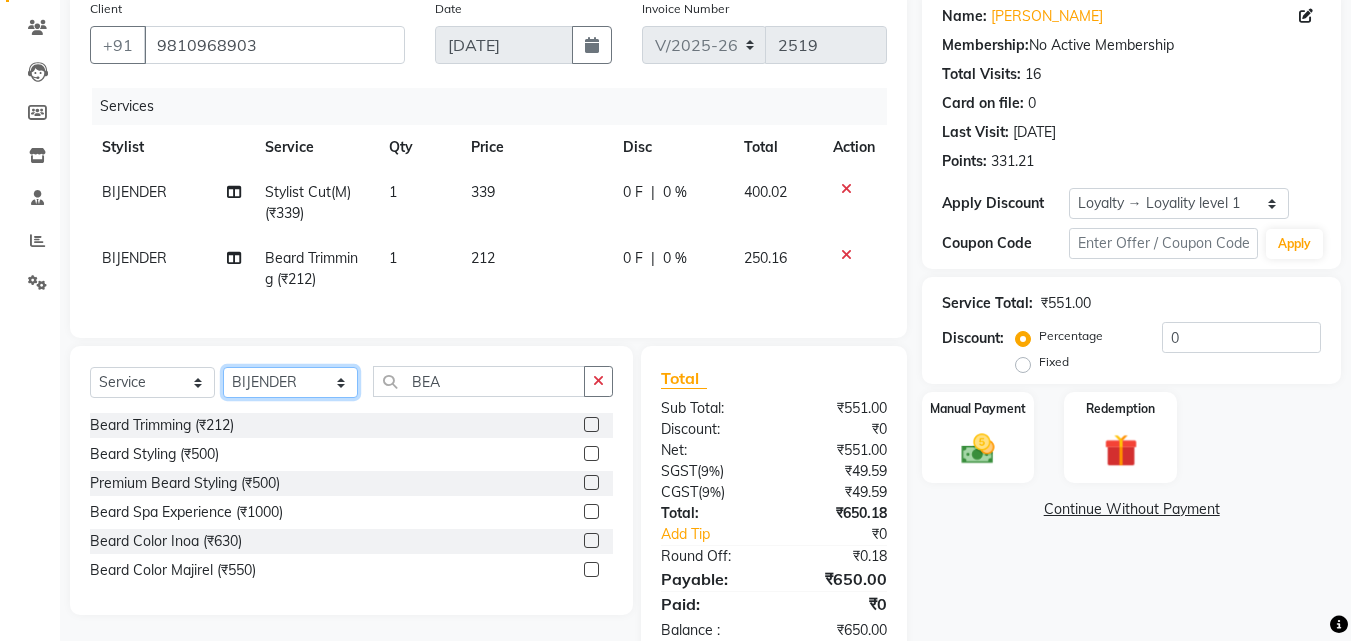 select on "40887" 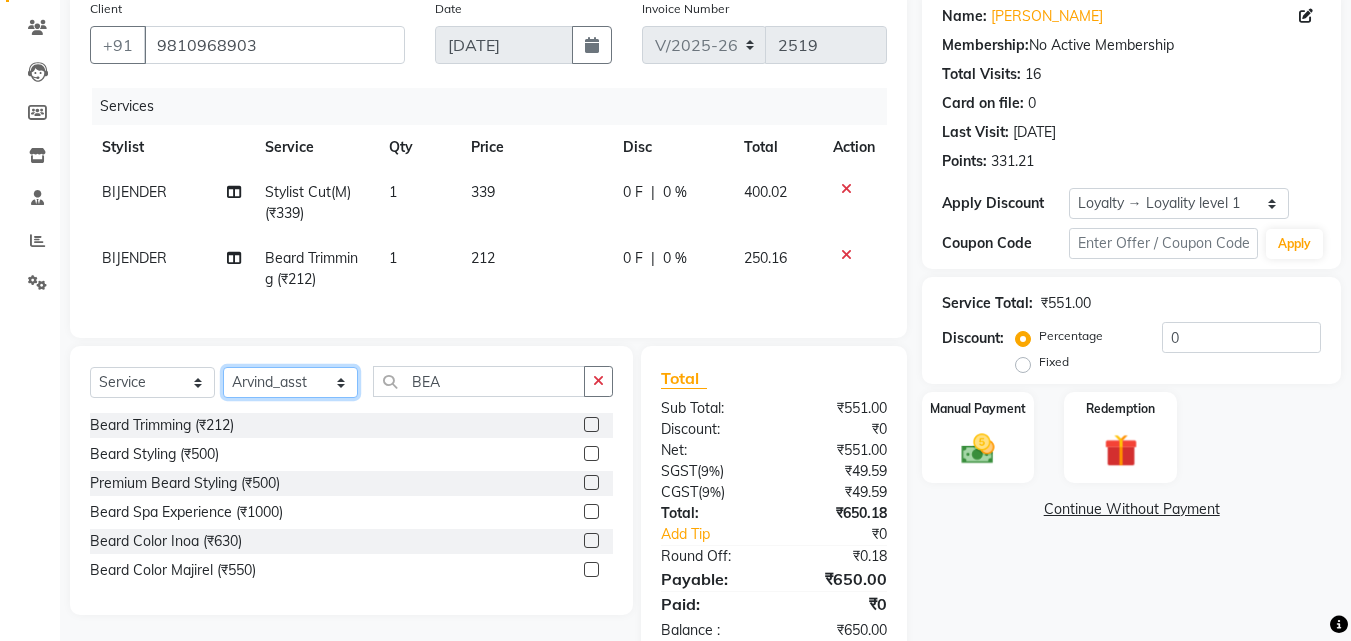 click on "Select Stylist [PERSON_NAME] AENA [PERSON_NAME] Amazon_Kart [PERSON_NAME] _asst Arvind_asst [PERSON_NAME]  Counter Sales DANISH [PERSON_NAME] [PERSON_NAME] RAI  KOMAL_NAILS Krishna_asst LALIT_PDCT LHAMO Looks_[DEMOGRAPHIC_DATA]_Section Looks_H.O_Store Looks [PERSON_NAME] Barbershop Looks_Kart [PERSON_NAME] [PERSON_NAME] [PERSON_NAME]  [PERSON_NAME]  Naveen_pdct [PERSON_NAME] [PERSON_NAME] RAAJ_JI raj ji RAM MURTI [PERSON_NAME]  [PERSON_NAME] SACHIN [PERSON_NAME] [PERSON_NAME] [PERSON_NAME] [PERSON_NAME] Sunny VIKRAM [PERSON_NAME]  [PERSON_NAME] ASSISTANT" 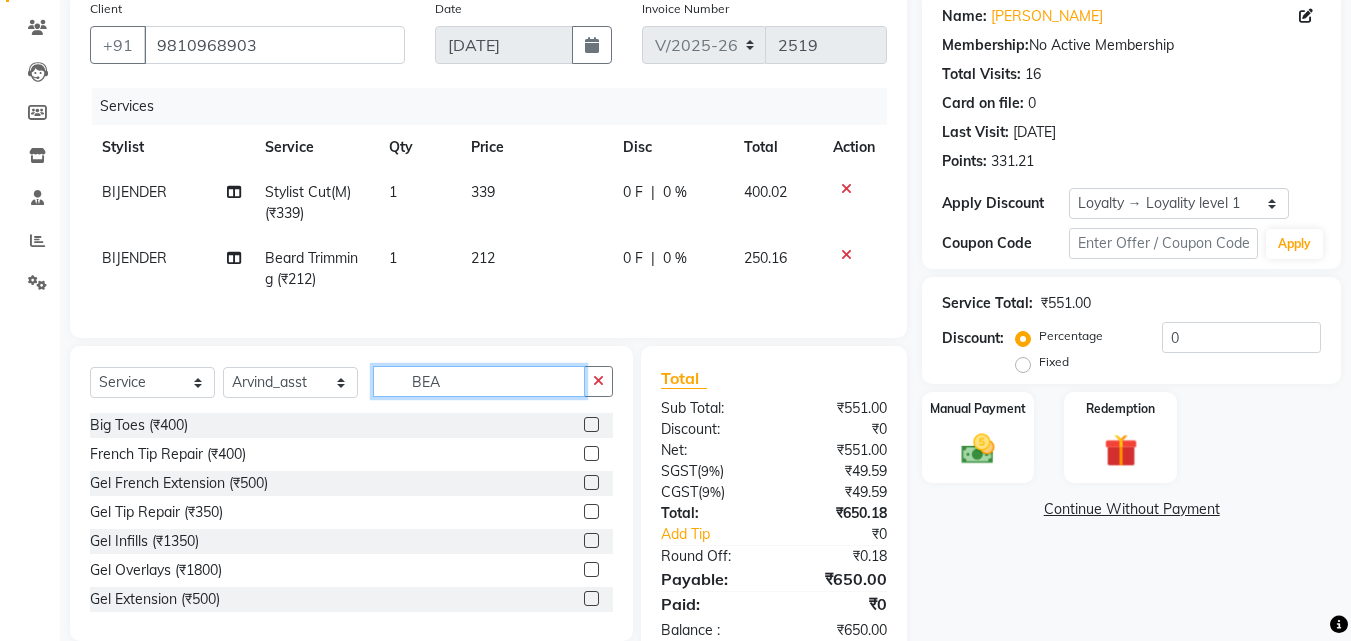 click on "BEA" 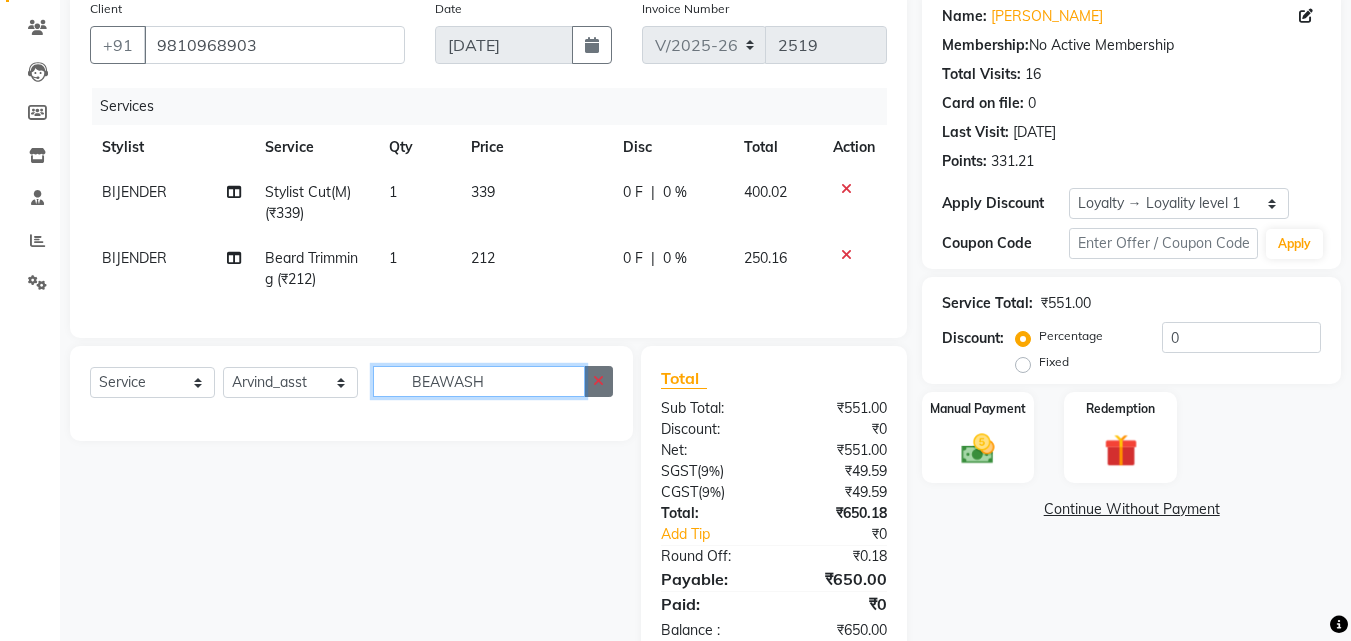 type on "BEAWASH" 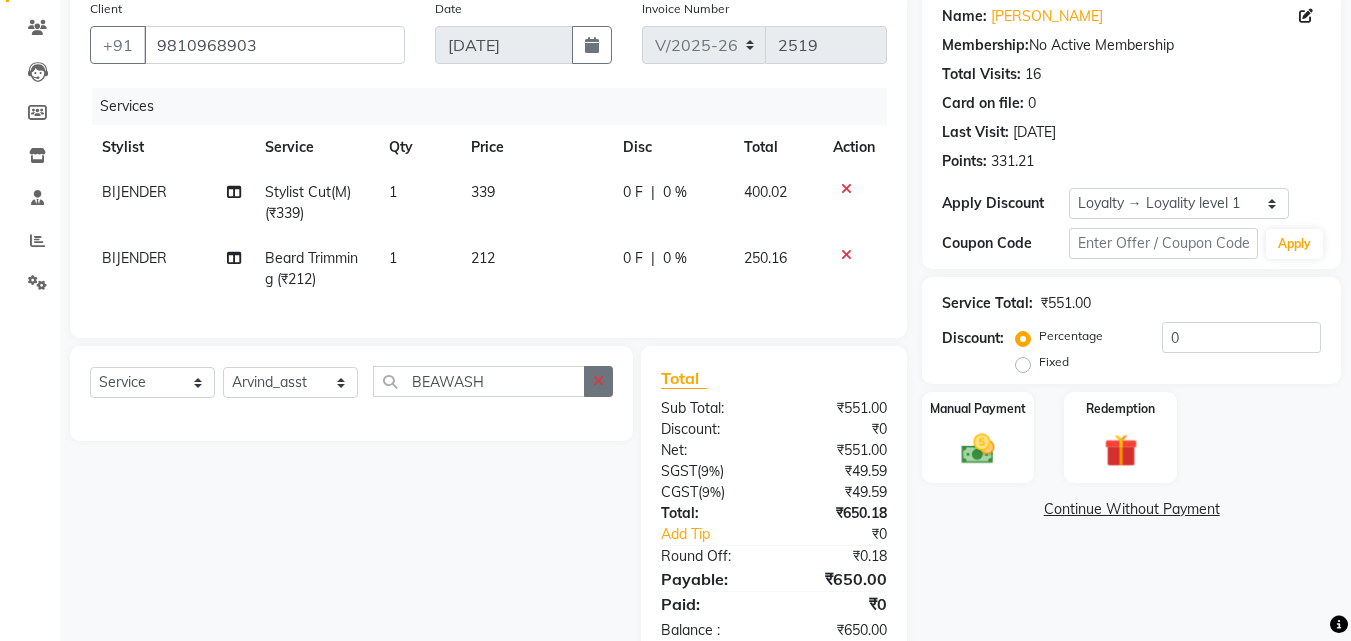 click 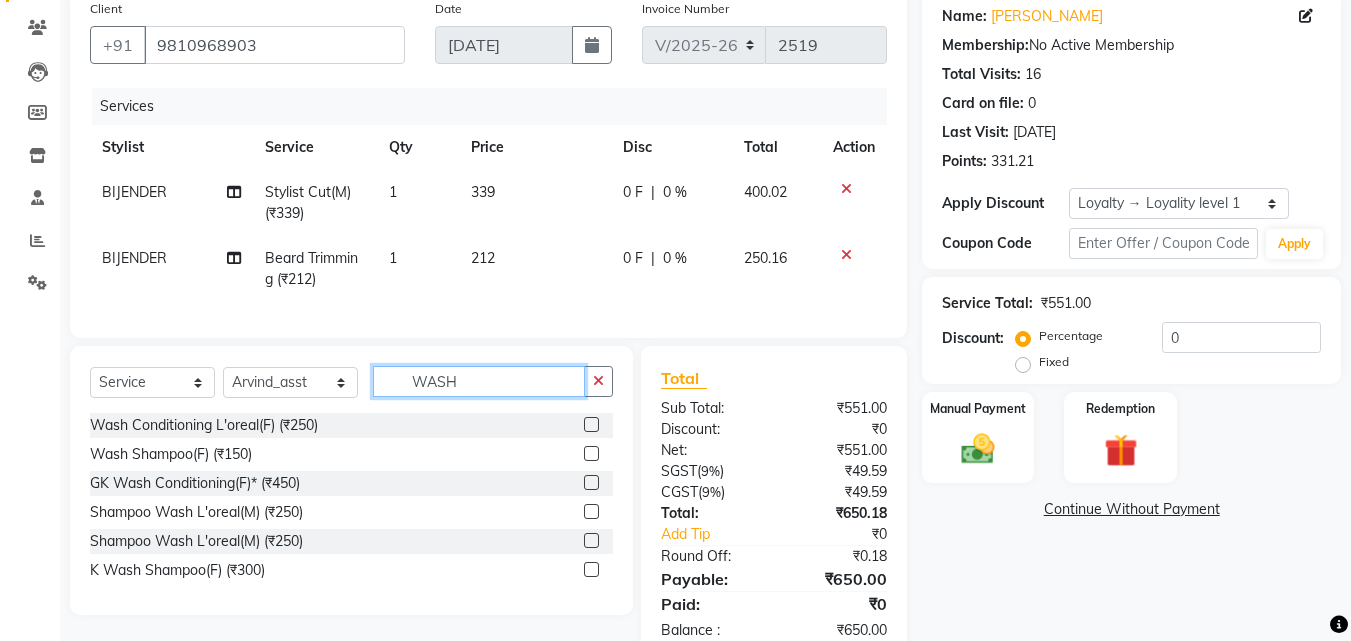 type on "WASH" 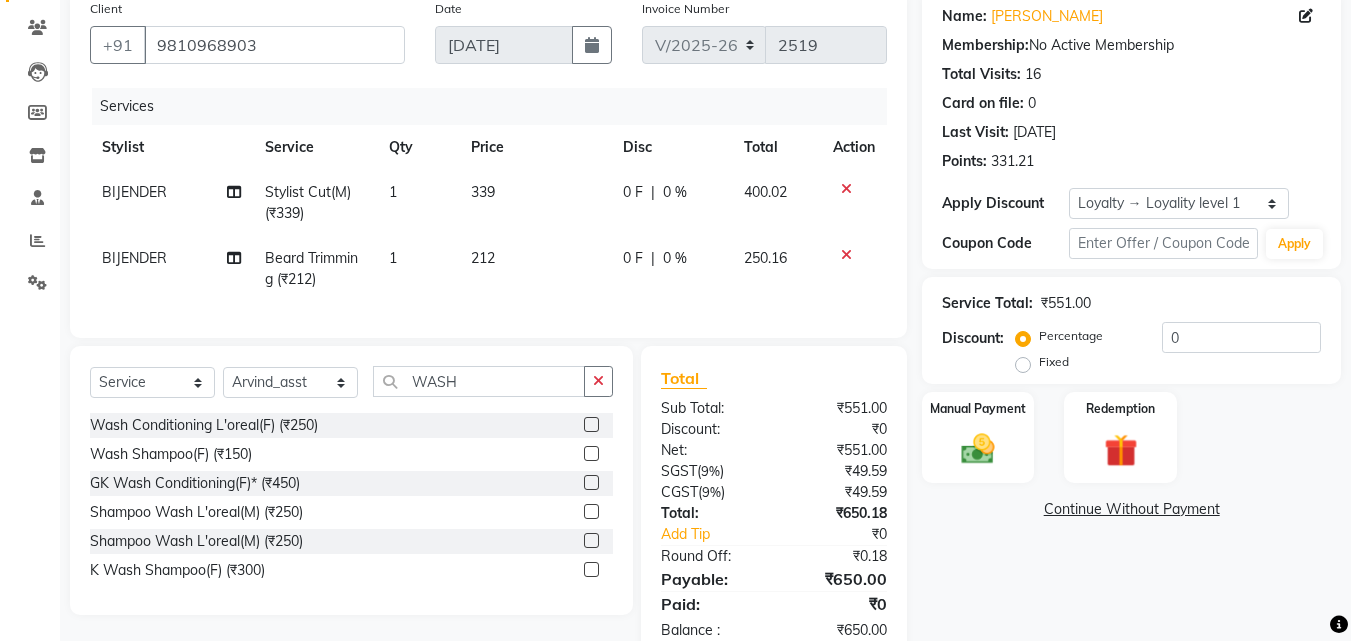 click 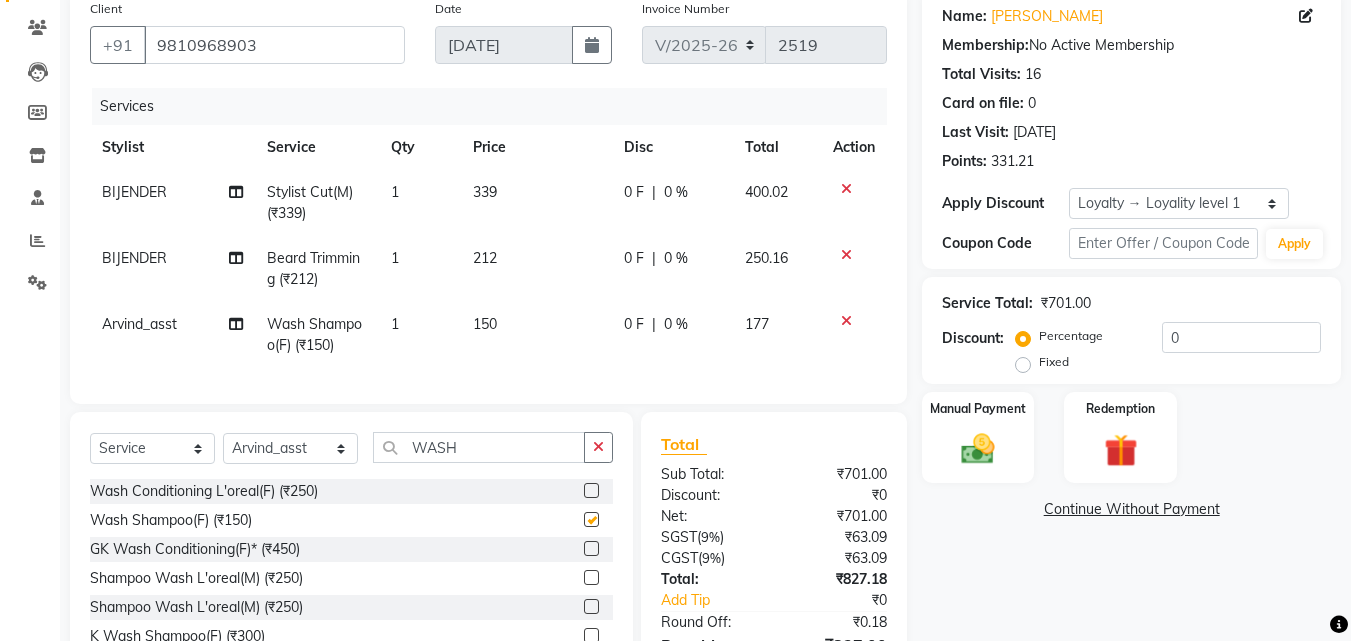 checkbox on "false" 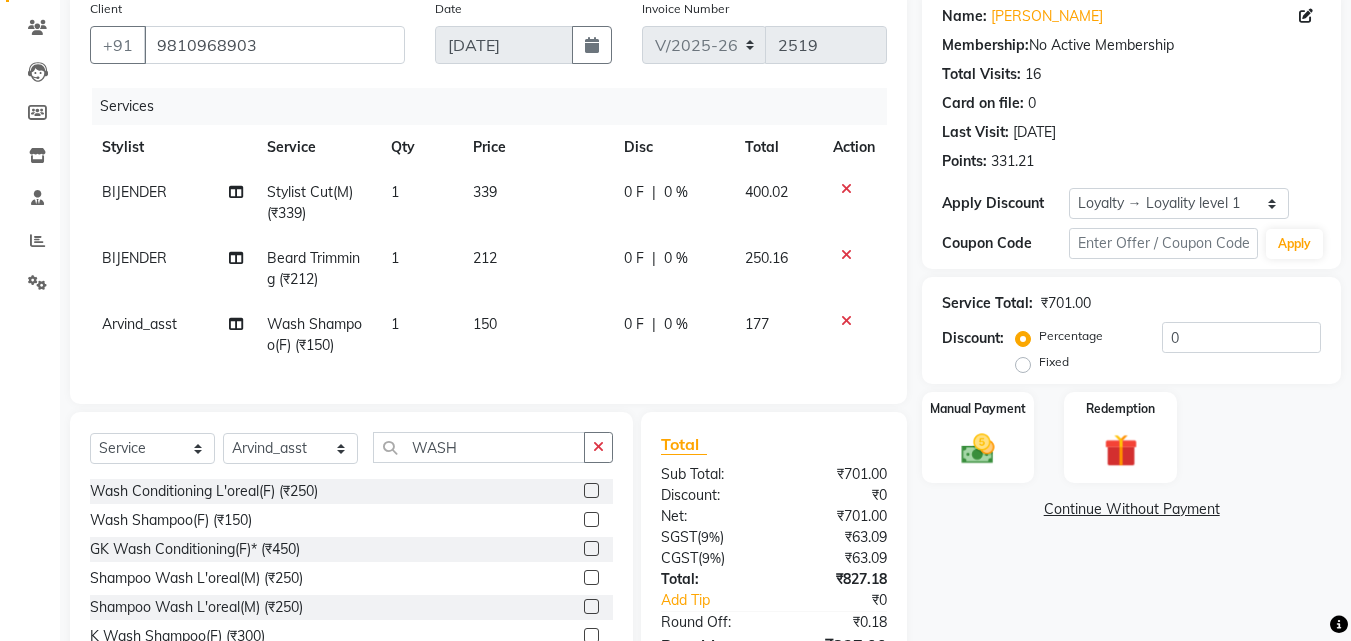 click on "150" 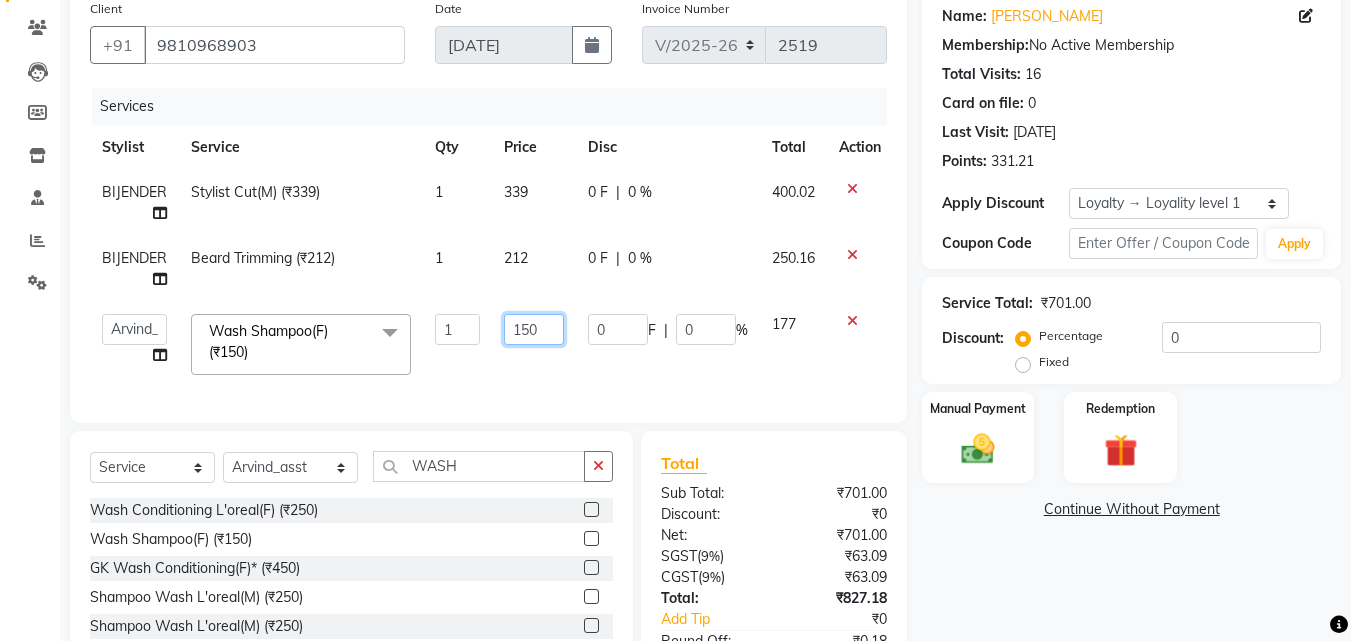 click on "150" 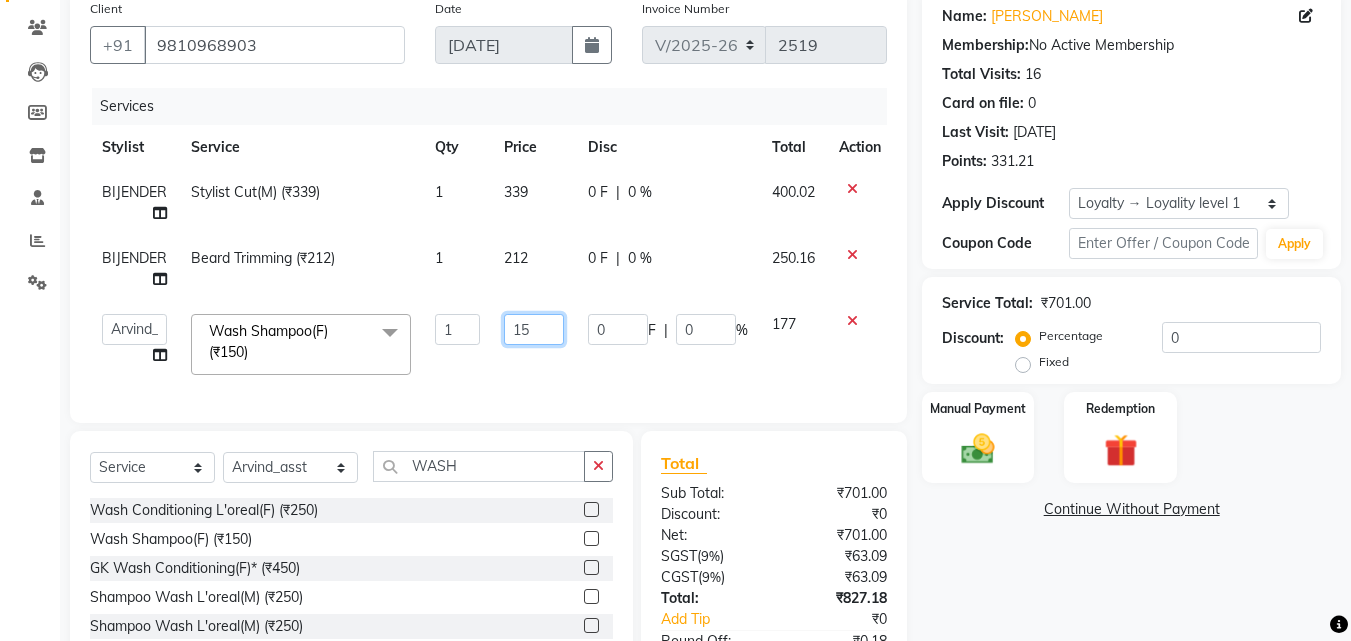 type on "153" 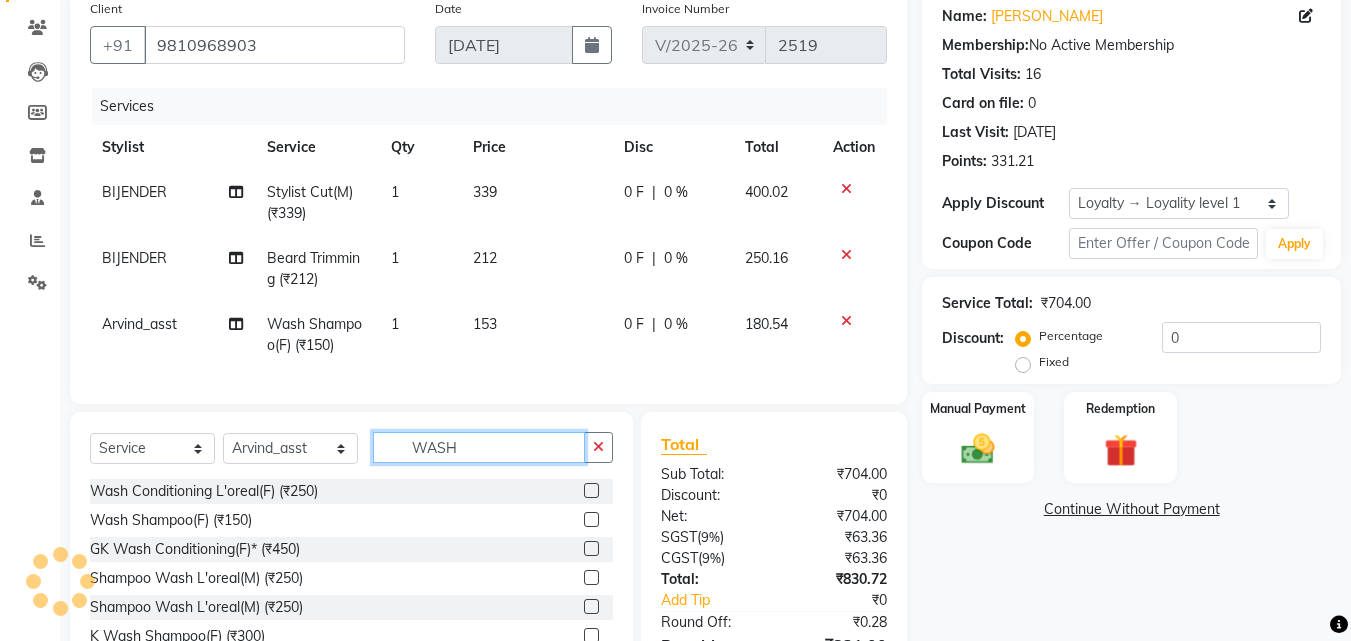 click on "Select  Service  Product  Membership  Package Voucher Prepaid Gift Card  Select Stylist Aadil Adnan AENA Aijaz Alam Amazon_Kart AMIR  Anurag _asst Arvind_asst BIJENDER  Counter Sales DANISH DHARAMVEER Eshan FARHAN KARAN RAI  KOMAL_NAILS Krishna_asst LALIT_PDCT LHAMO Looks_Female_Section Looks_H.O_Store Looks Karol Bagh Barbershop Looks_Kart MANIRAM Meenu_pdct Mohammad Sajid NAEEM  NARENDER DEOL  Naveen_pdct Prabhakar Kumar_PDCT RAAJ GUPTA RAAJ_JI raj ji RAM MURTI NARYAL ROHIT  Rohit Thakur SACHIN sahil Shabina Shakir SIMRAN Sonia Sunny VIKRAM VIKRANT SINGH  Vishal_Asst YOGESH ASSISTANT WASH" 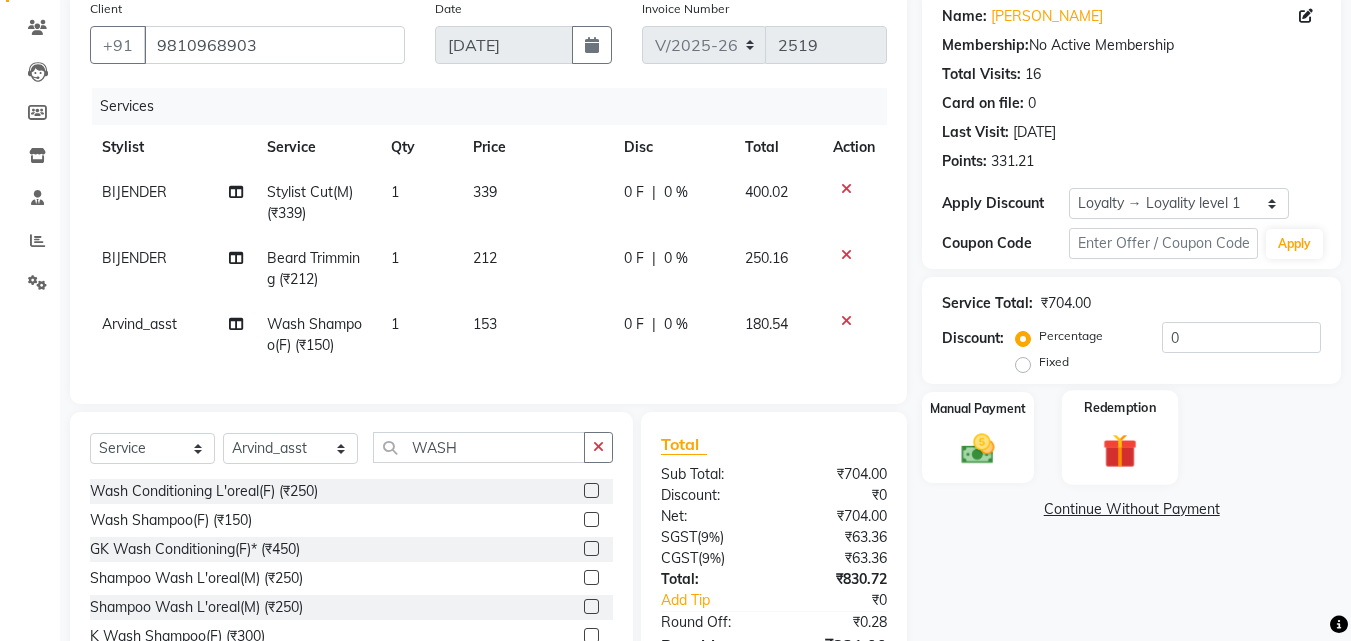 click 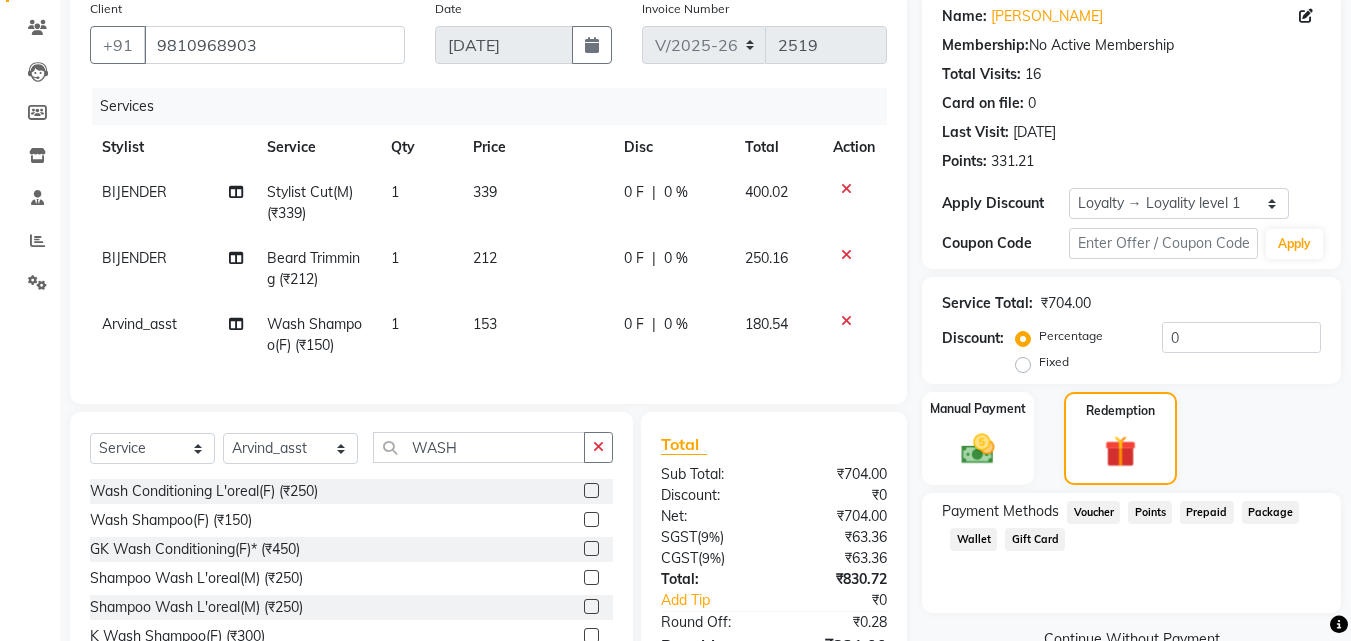 click on "Points" 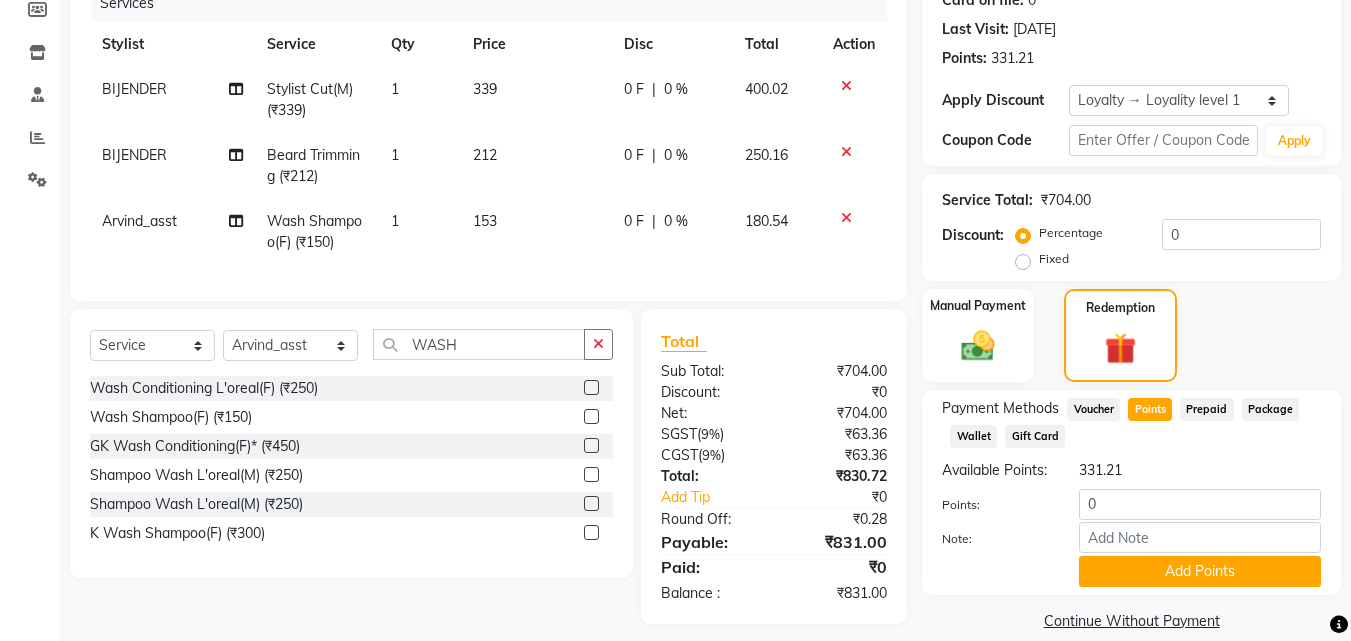 scroll, scrollTop: 309, scrollLeft: 0, axis: vertical 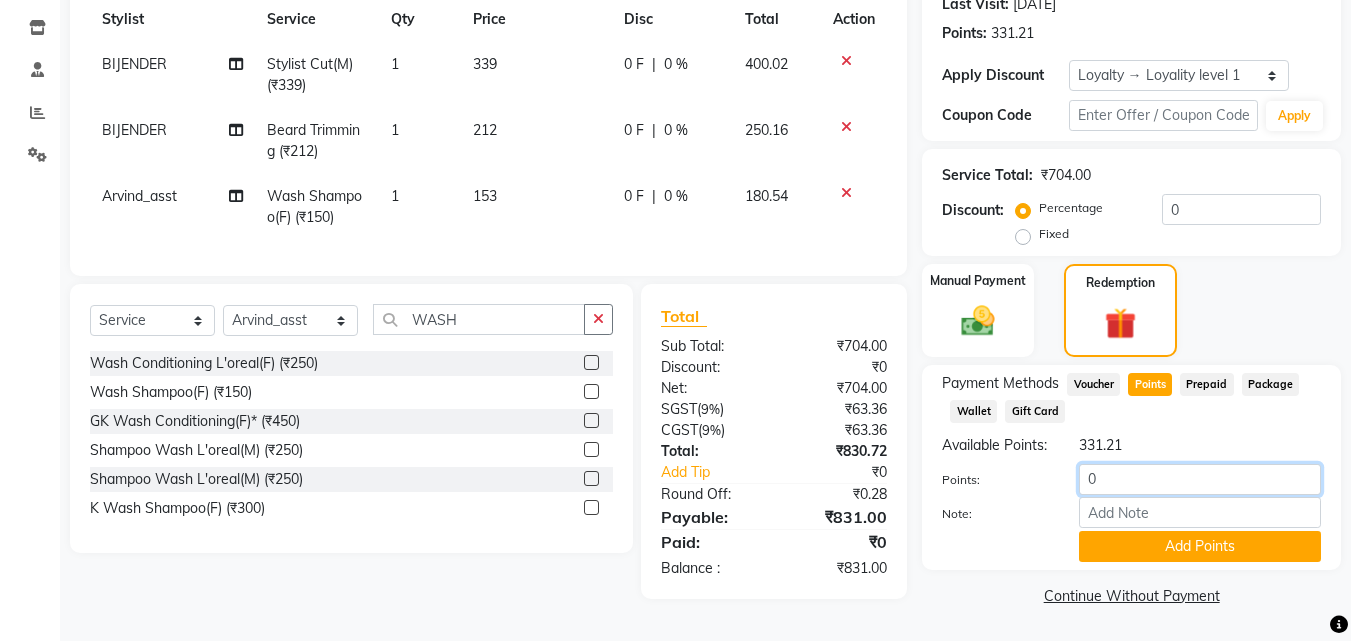 click on "0" 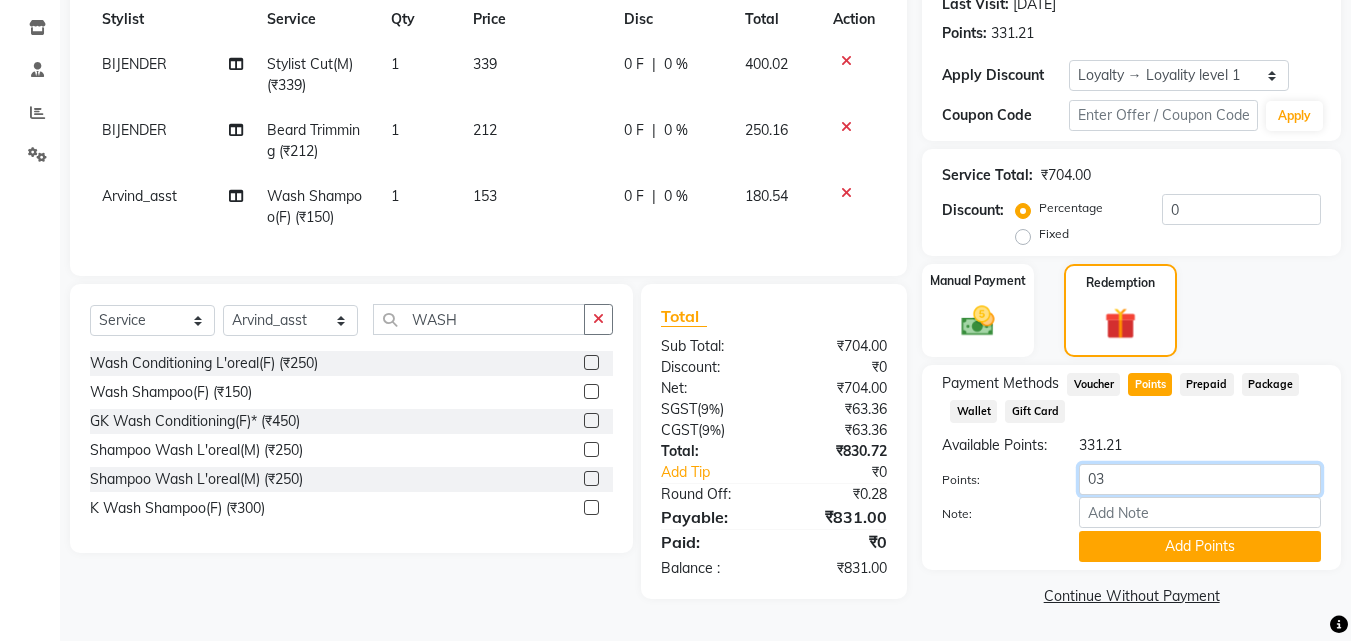 type on "0" 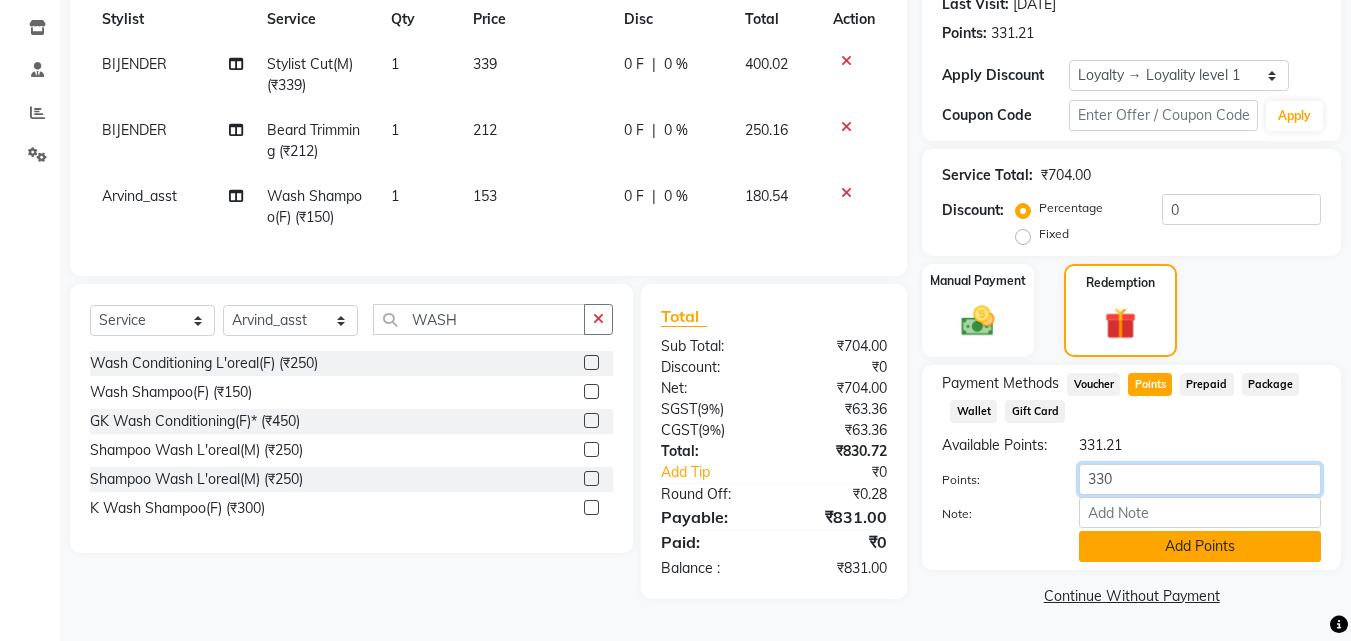 type on "330" 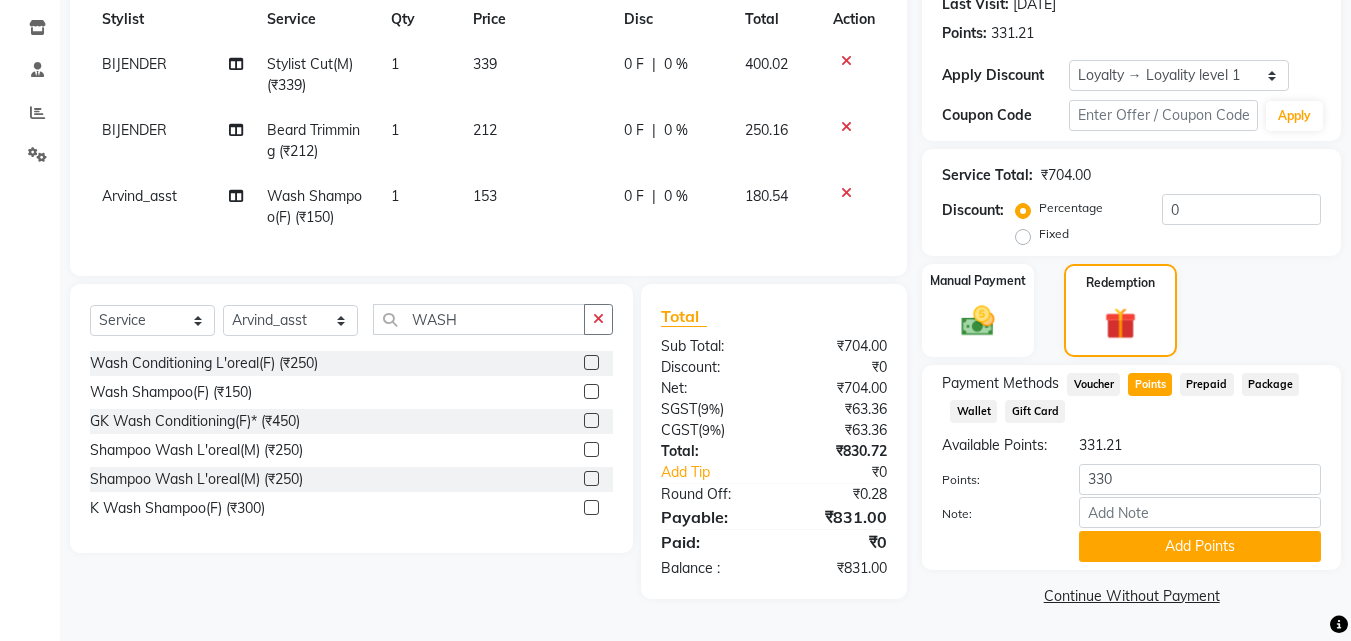 click on "Add Points" 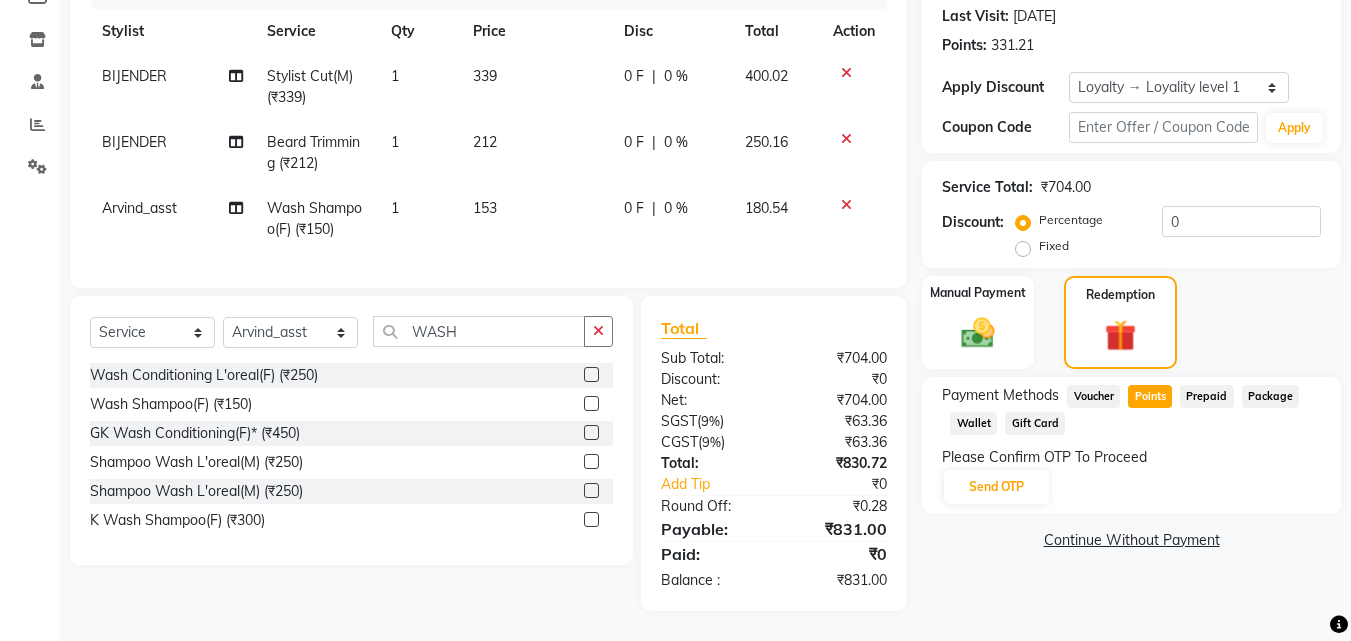scroll, scrollTop: 291, scrollLeft: 0, axis: vertical 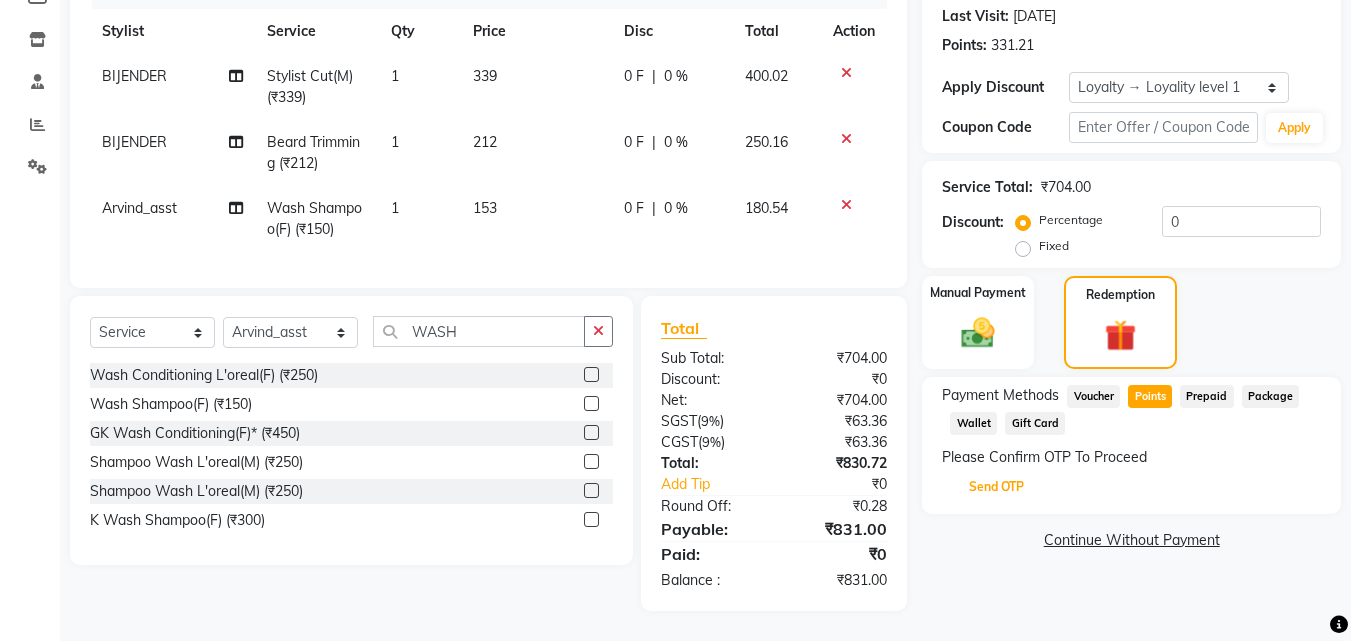 click on "Send OTP" 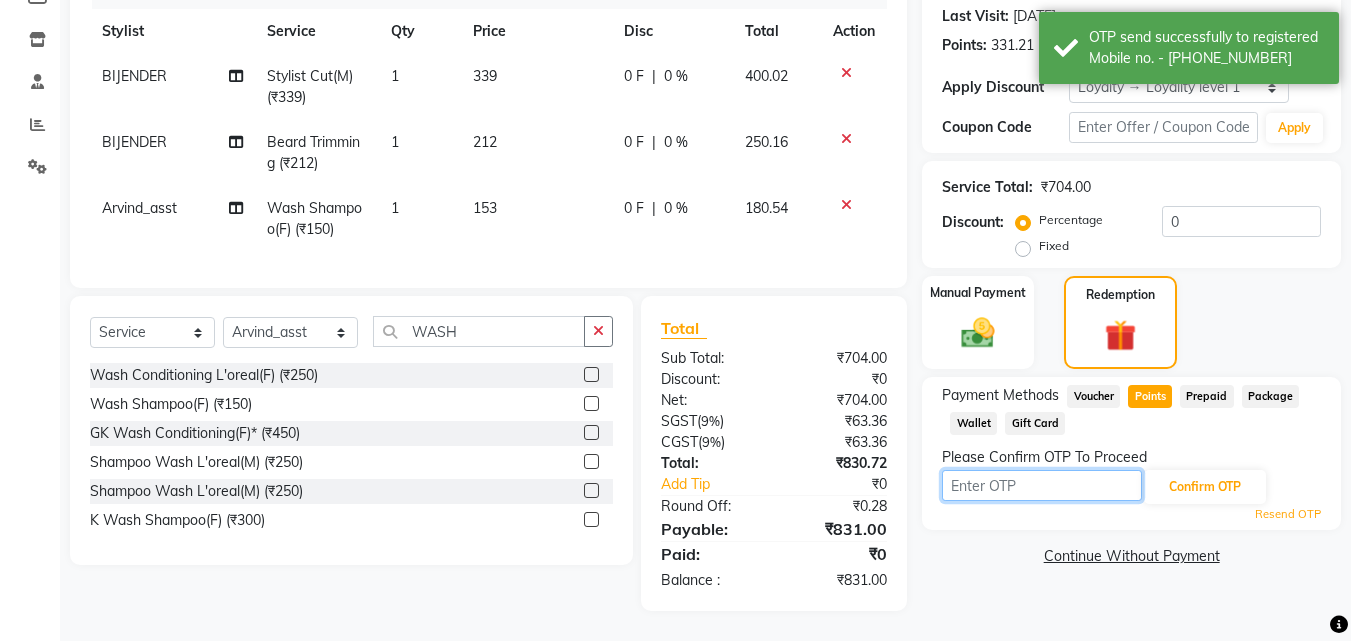 click at bounding box center [1042, 485] 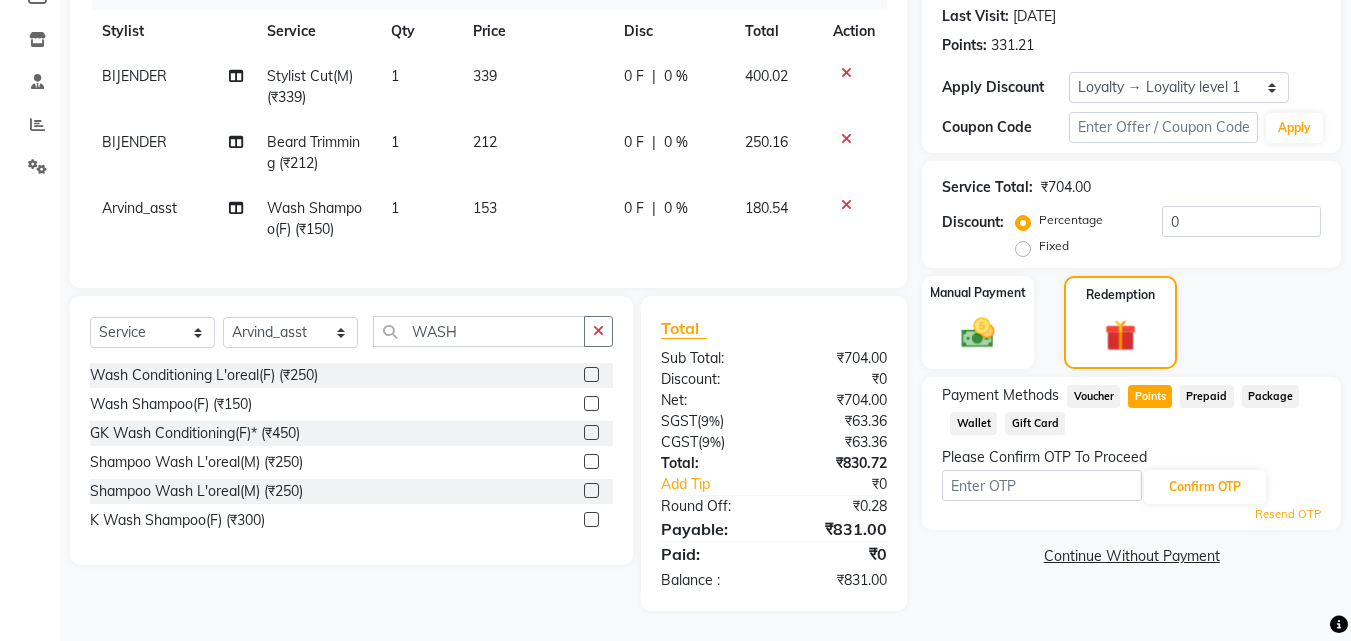 click on "Resend OTP" 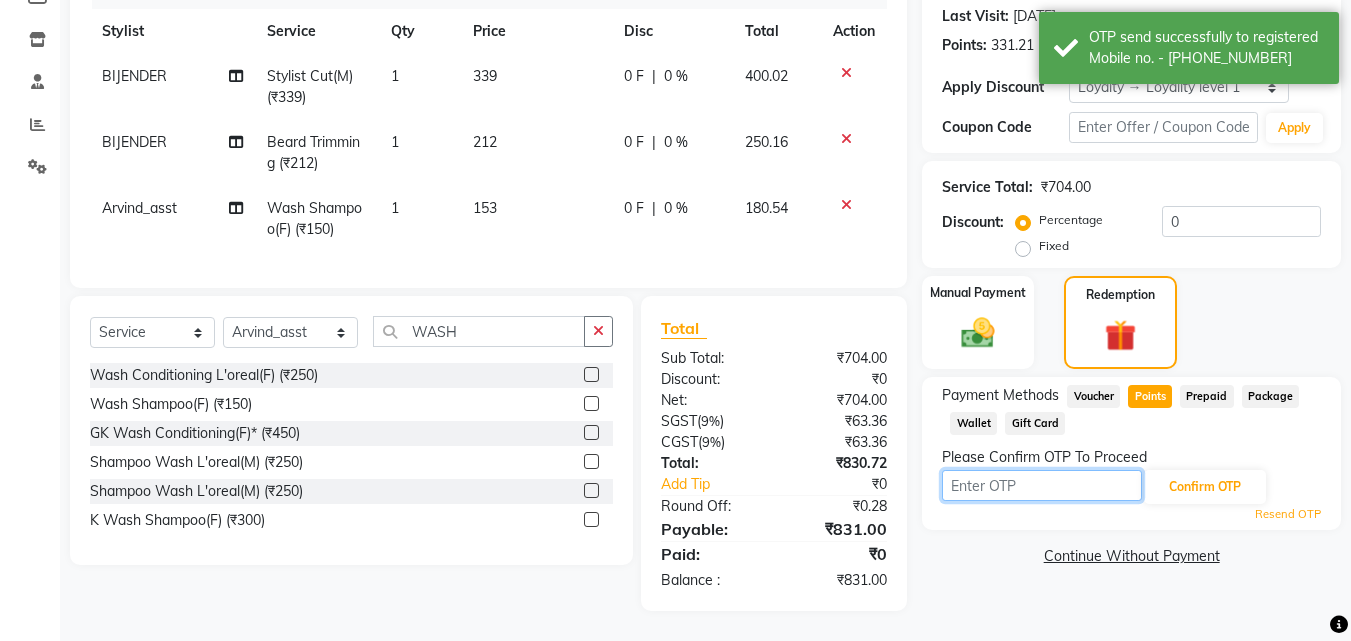 click at bounding box center (1042, 485) 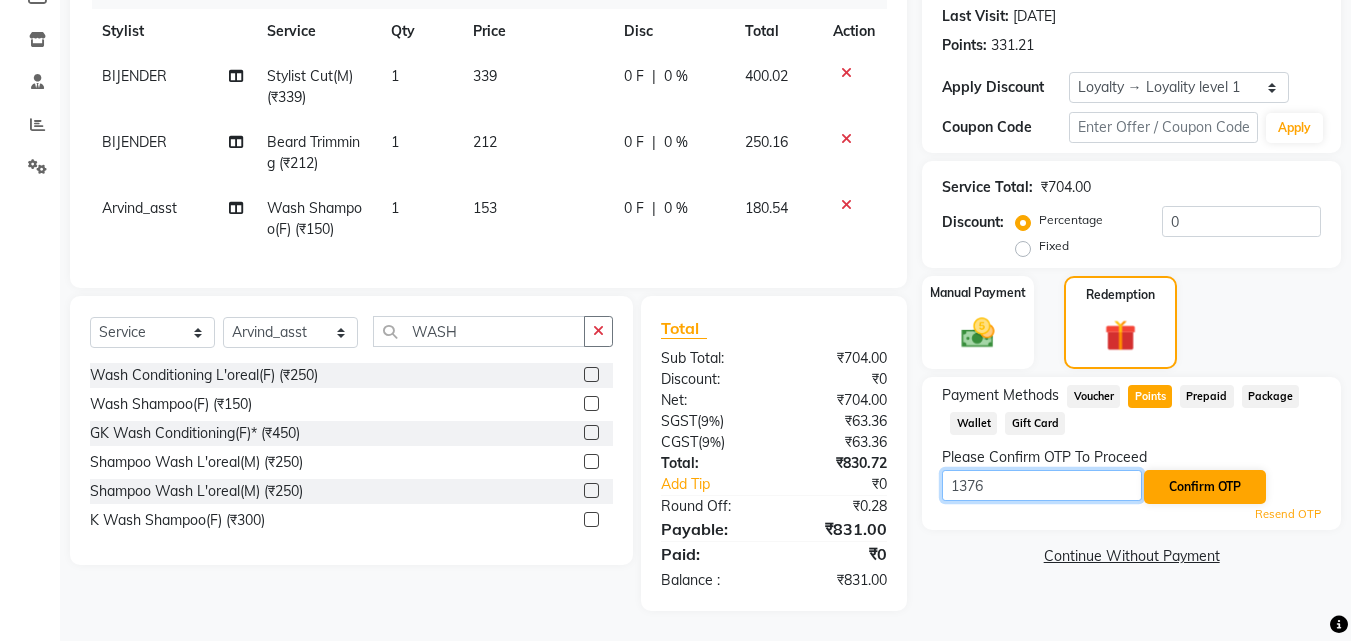 type on "1376" 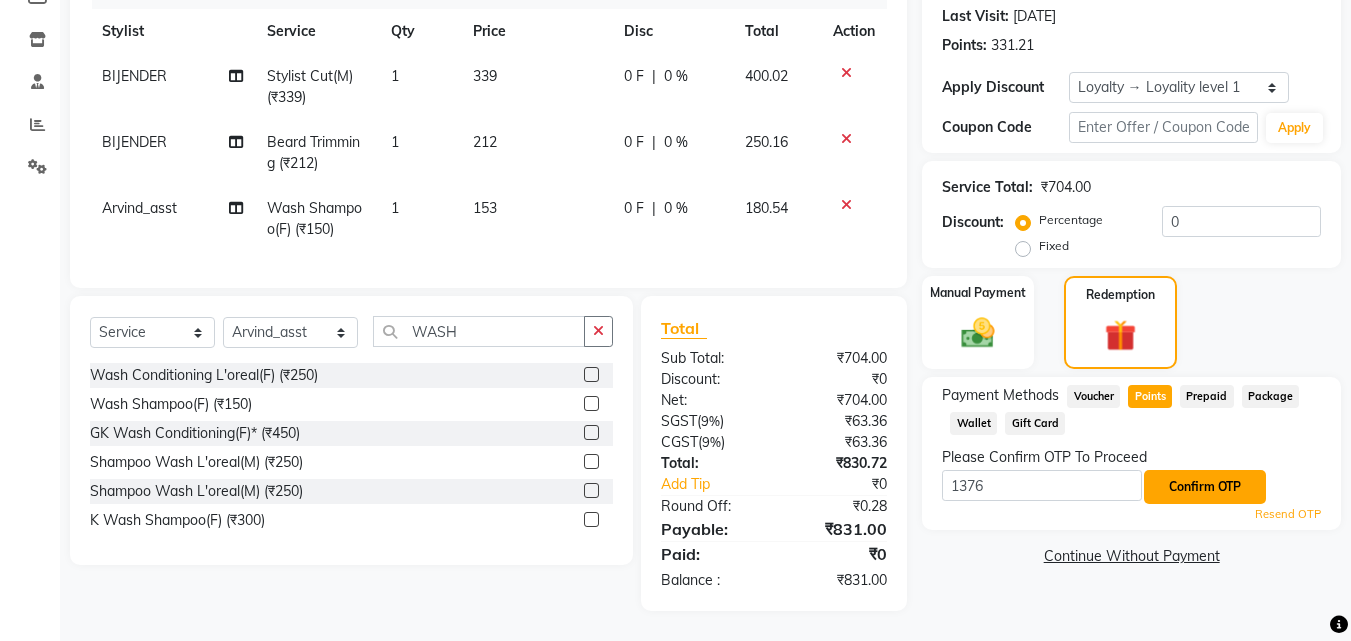 click on "Confirm OTP" 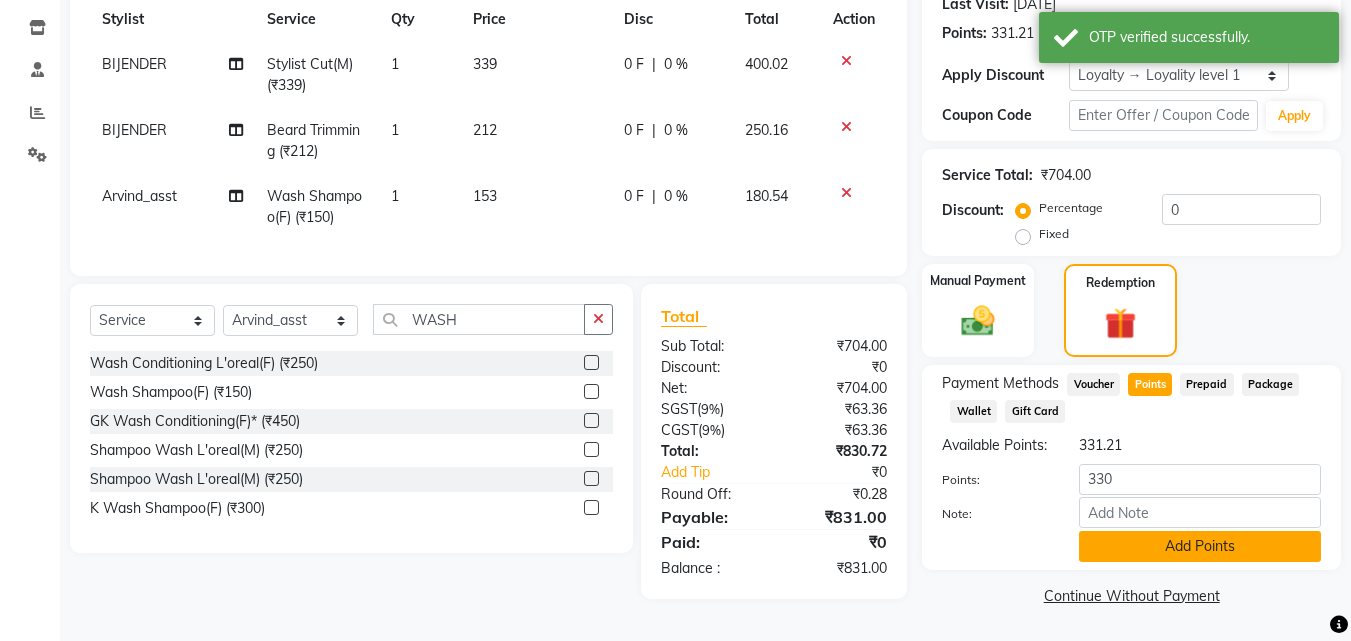 click on "Add Points" 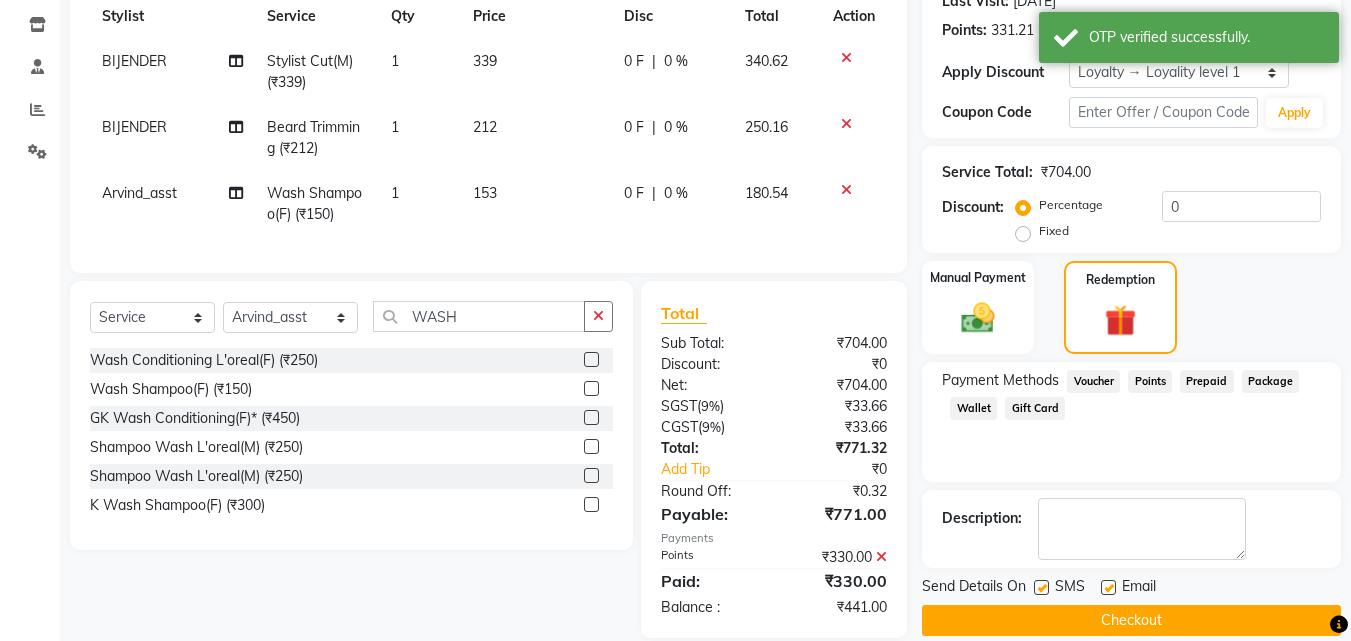 scroll, scrollTop: 432, scrollLeft: 0, axis: vertical 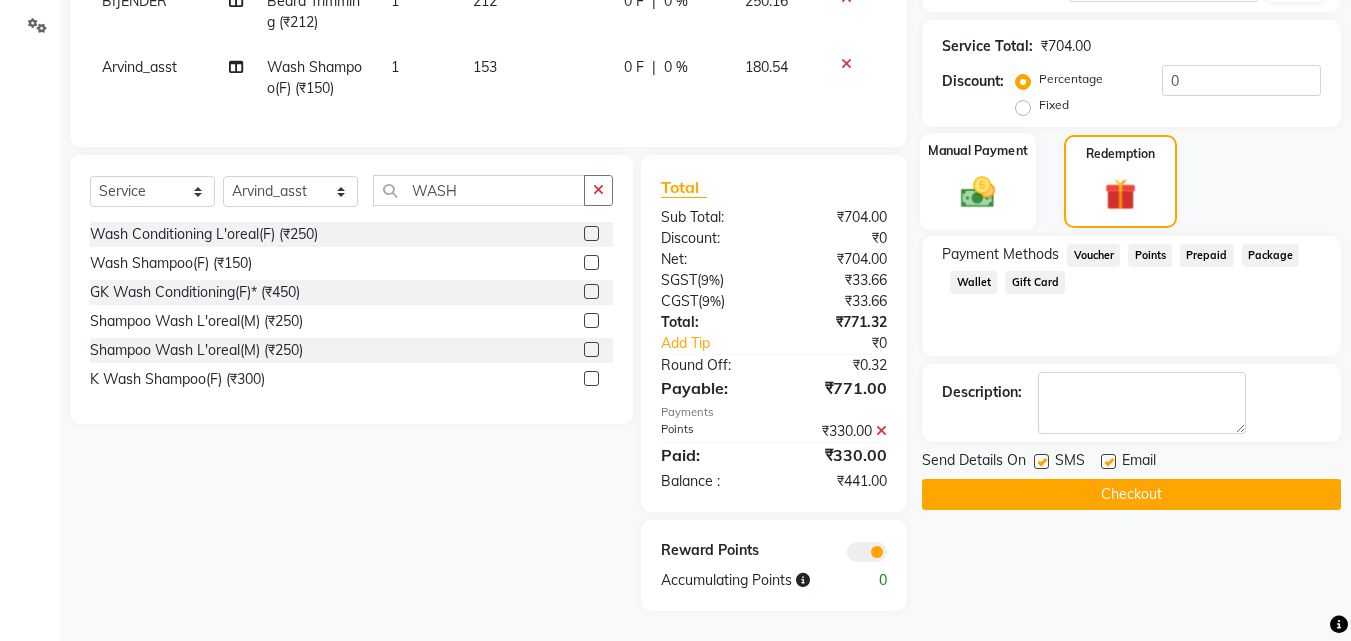 click 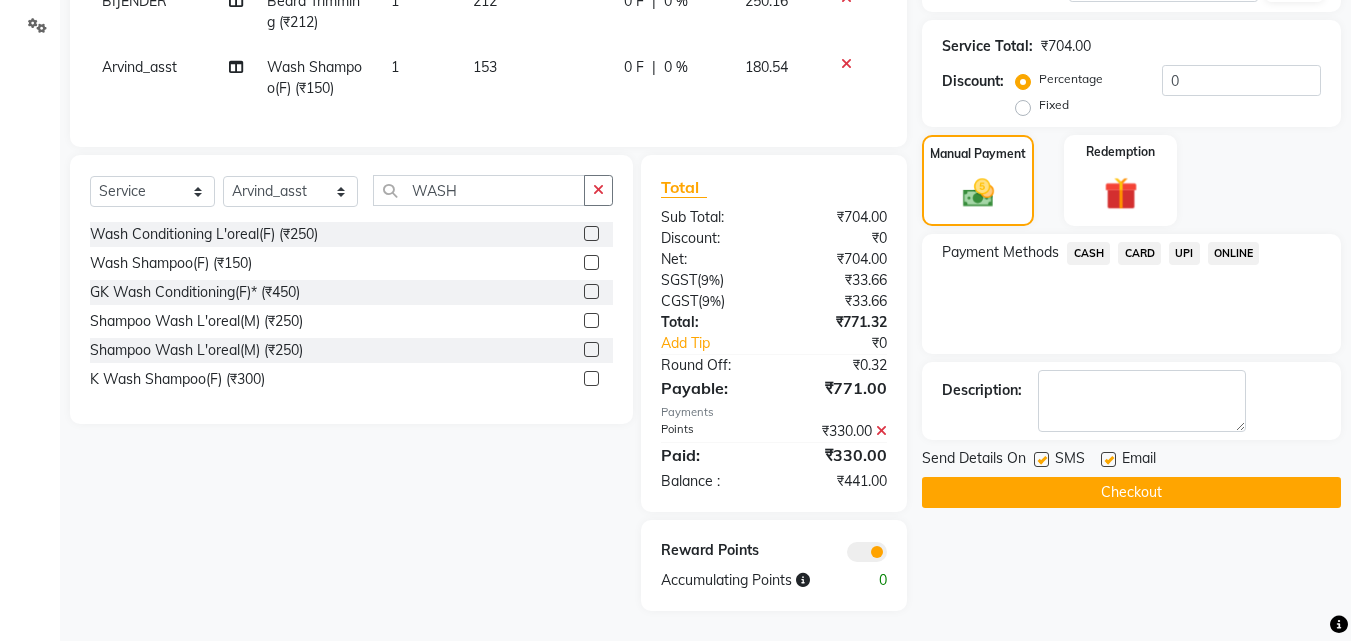 click on "CASH" 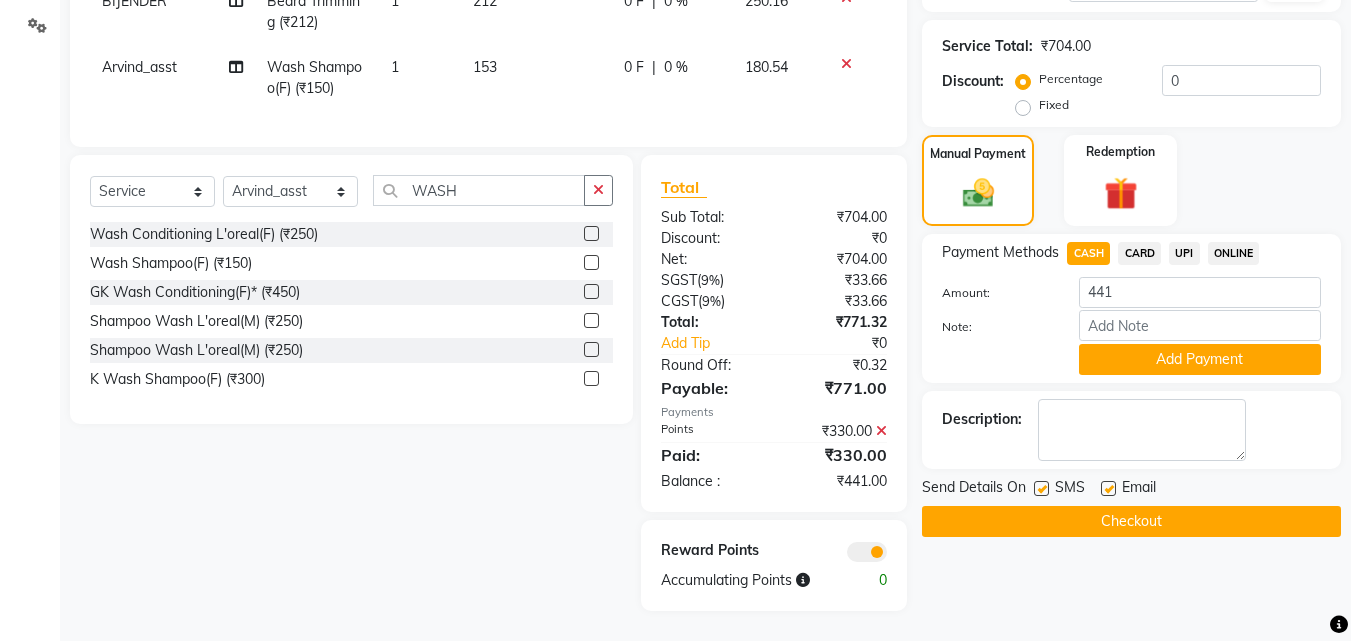 drag, startPoint x: 1245, startPoint y: 347, endPoint x: 1072, endPoint y: 554, distance: 269.774 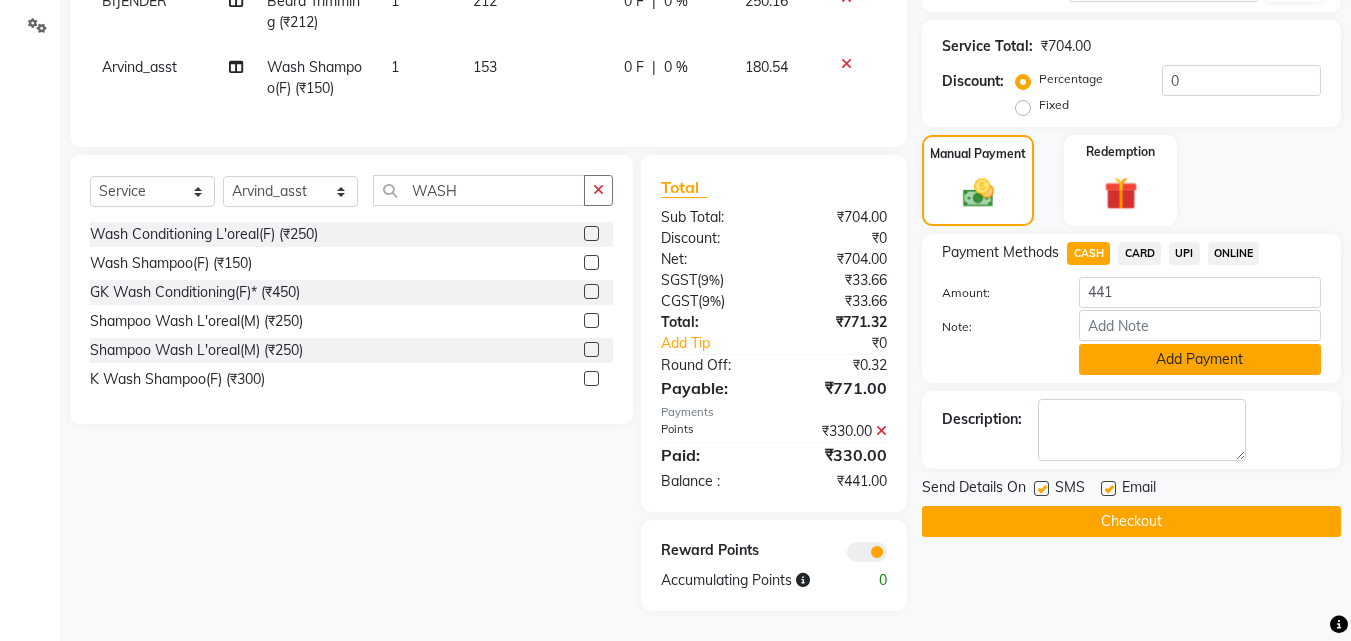click on "Add Payment" 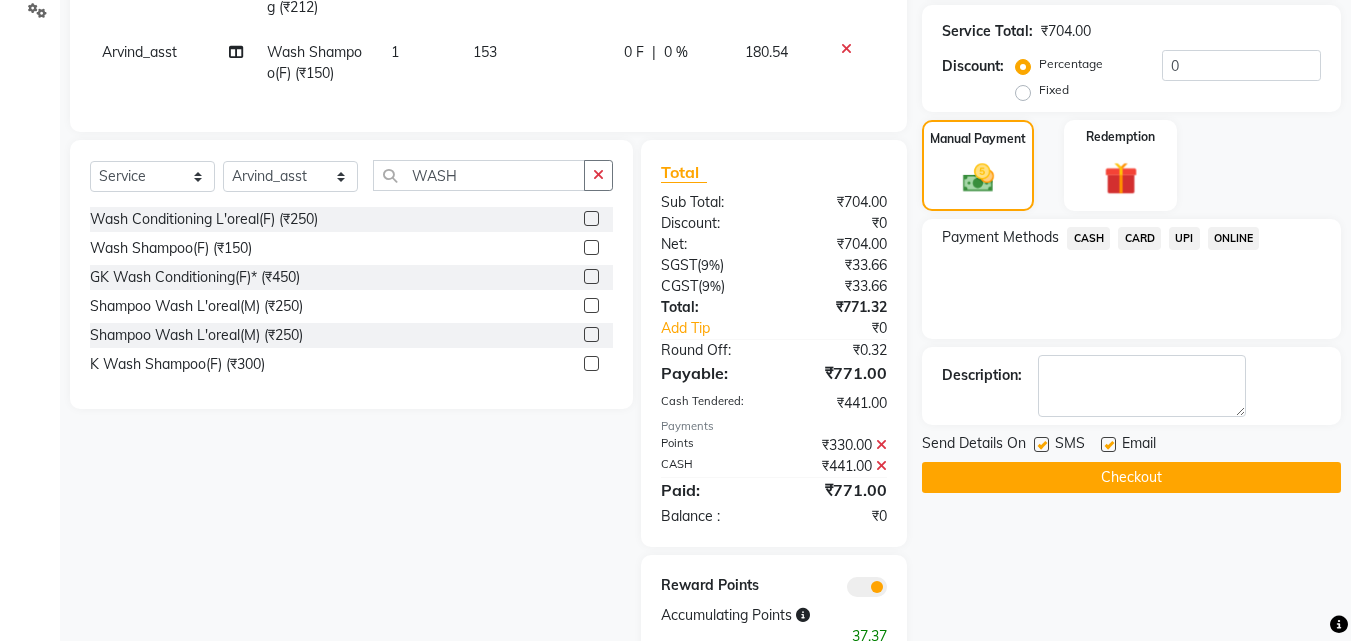 click on "Checkout" 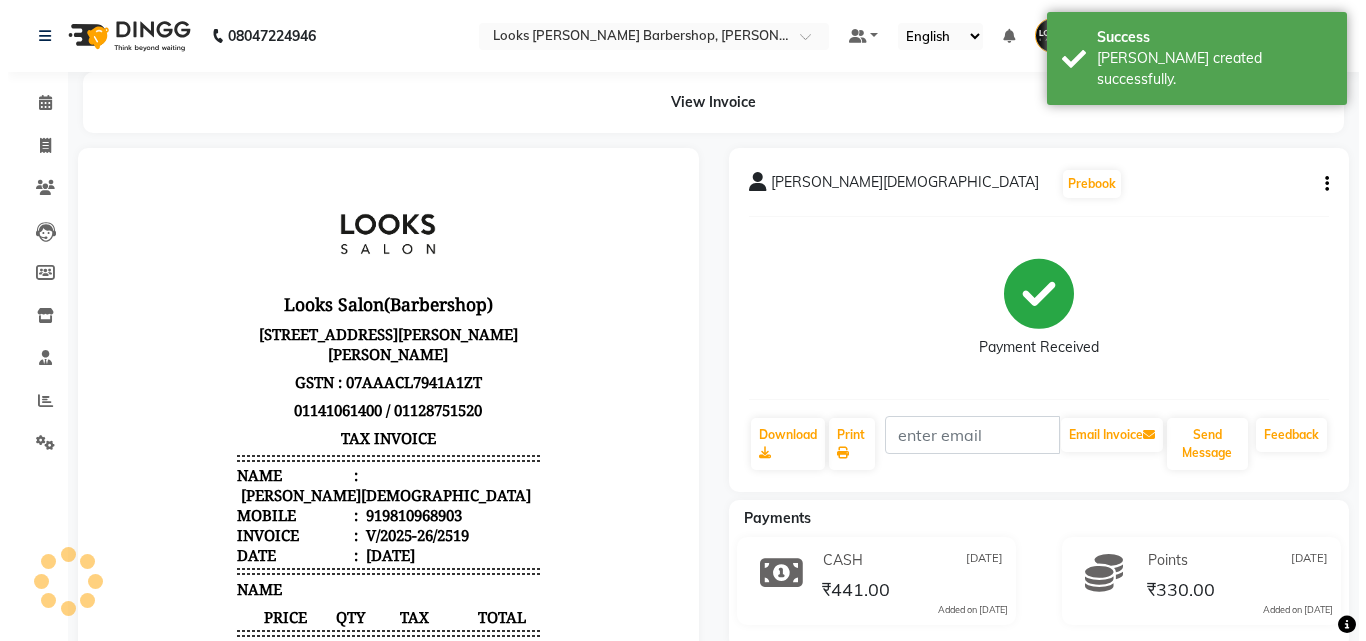 scroll, scrollTop: 0, scrollLeft: 0, axis: both 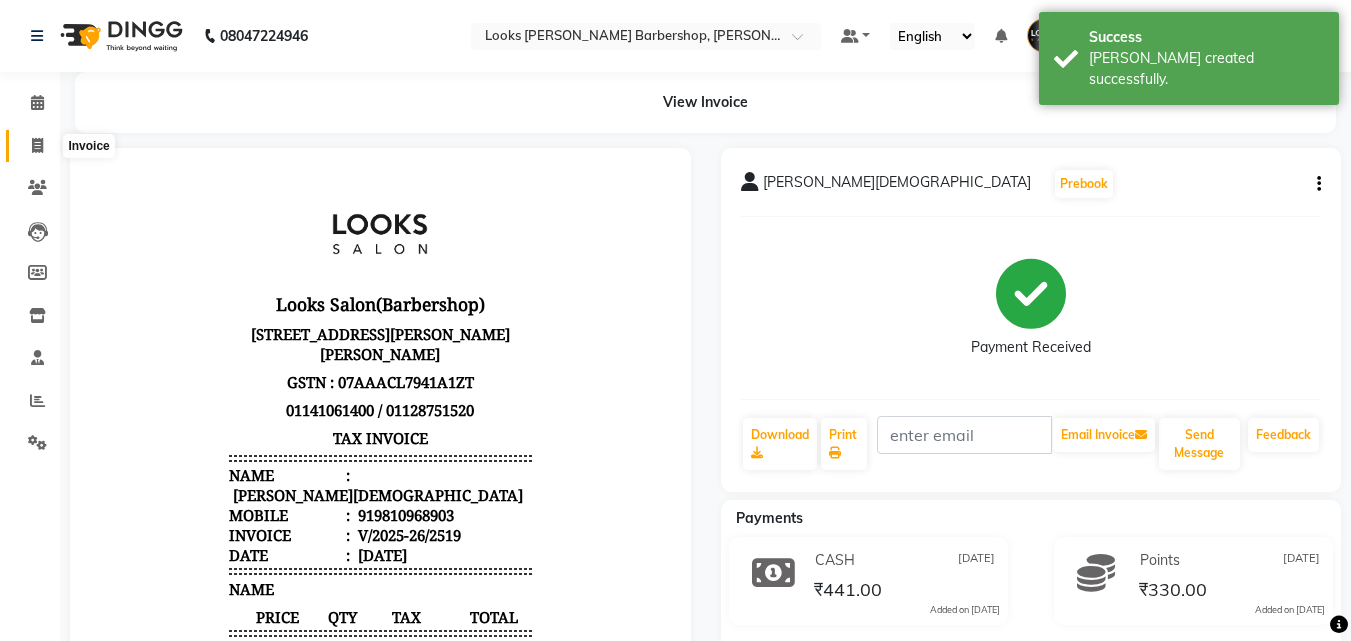click 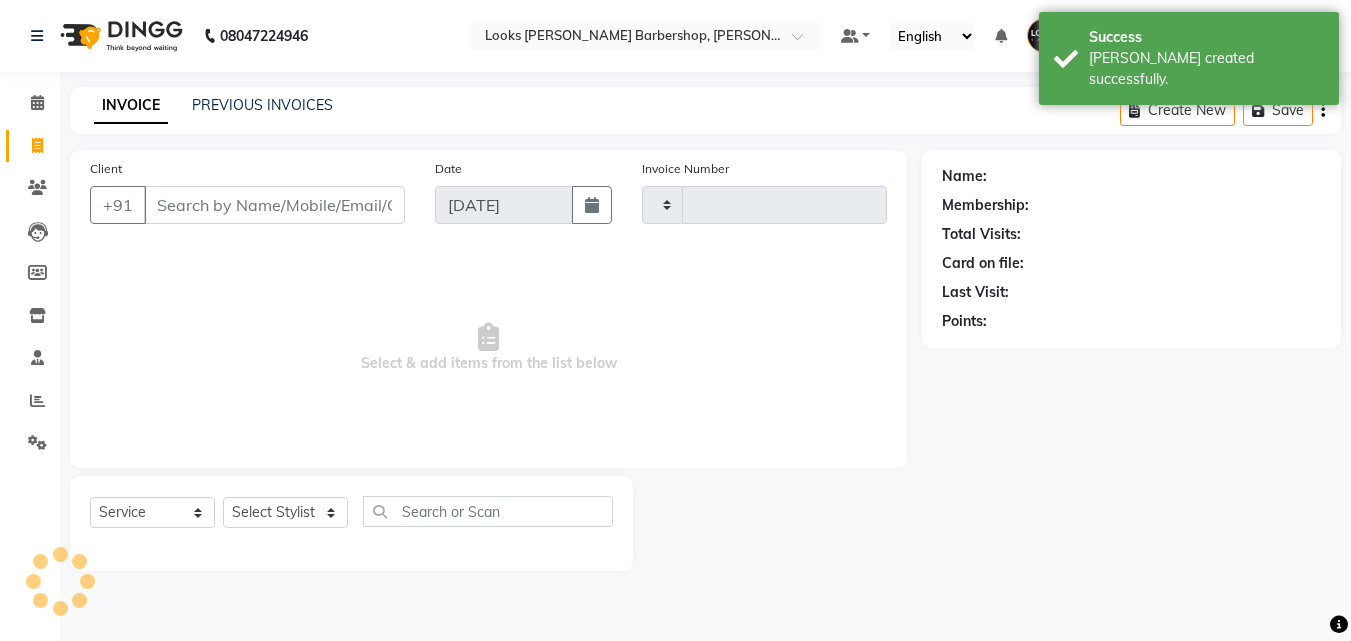 type on "2520" 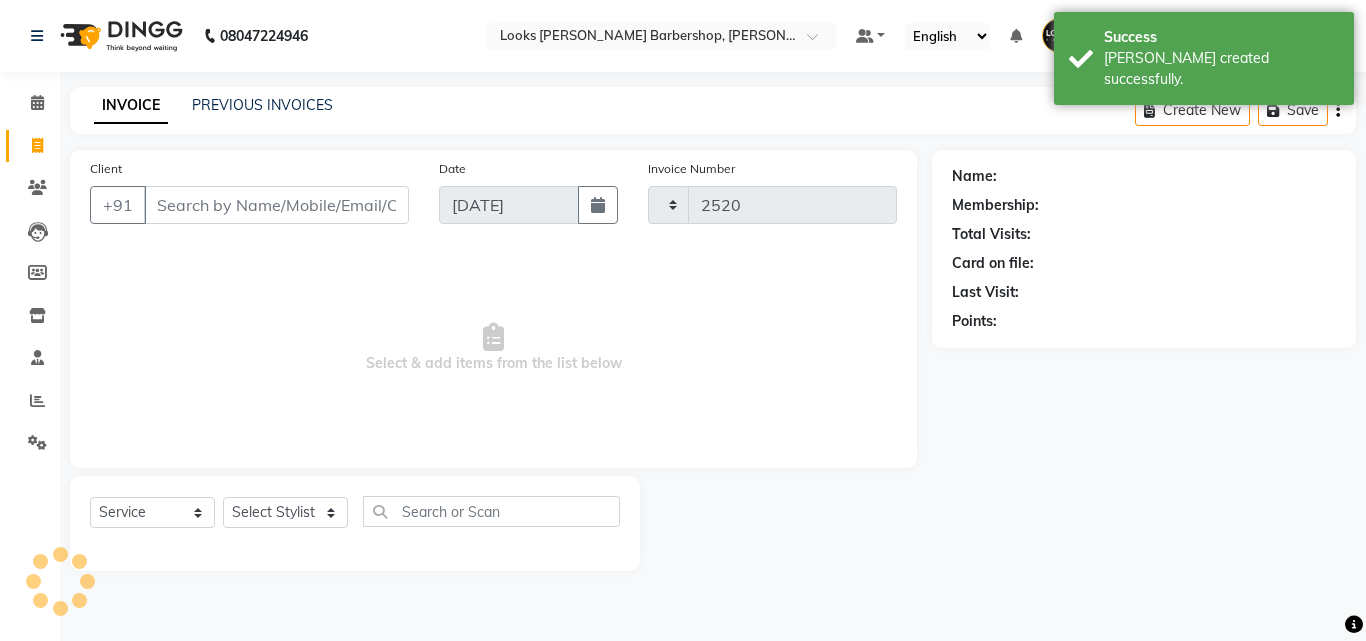 select on "4323" 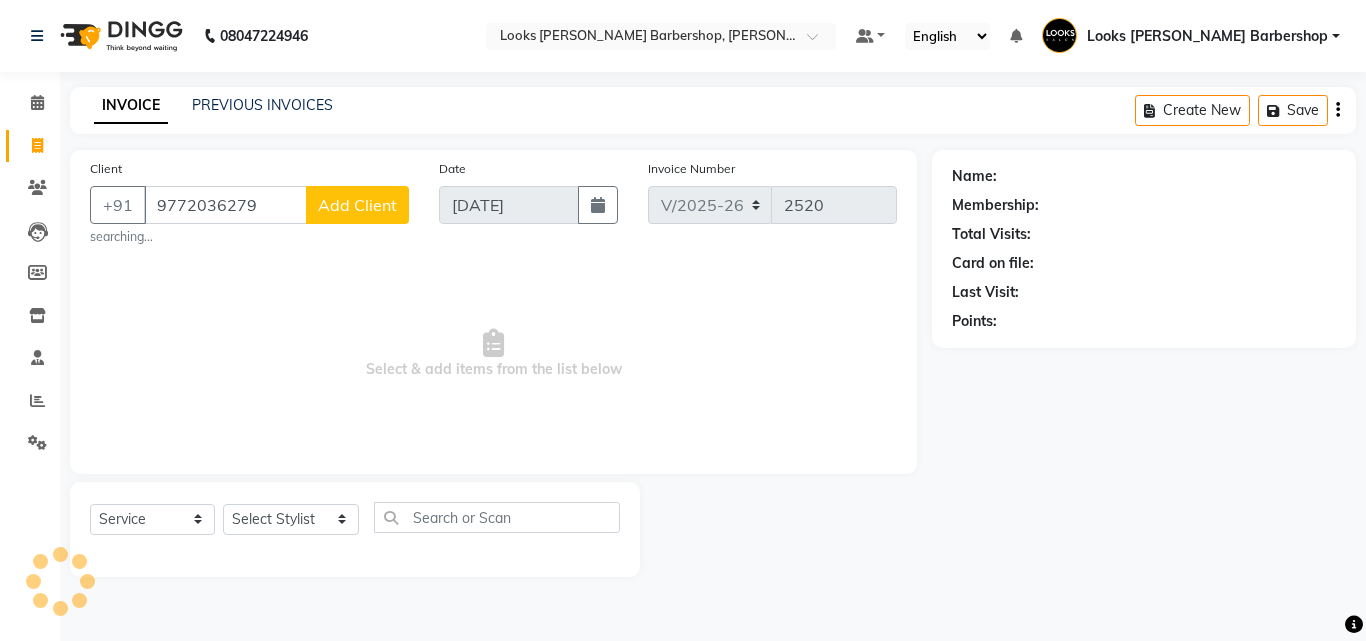 type on "9772036279" 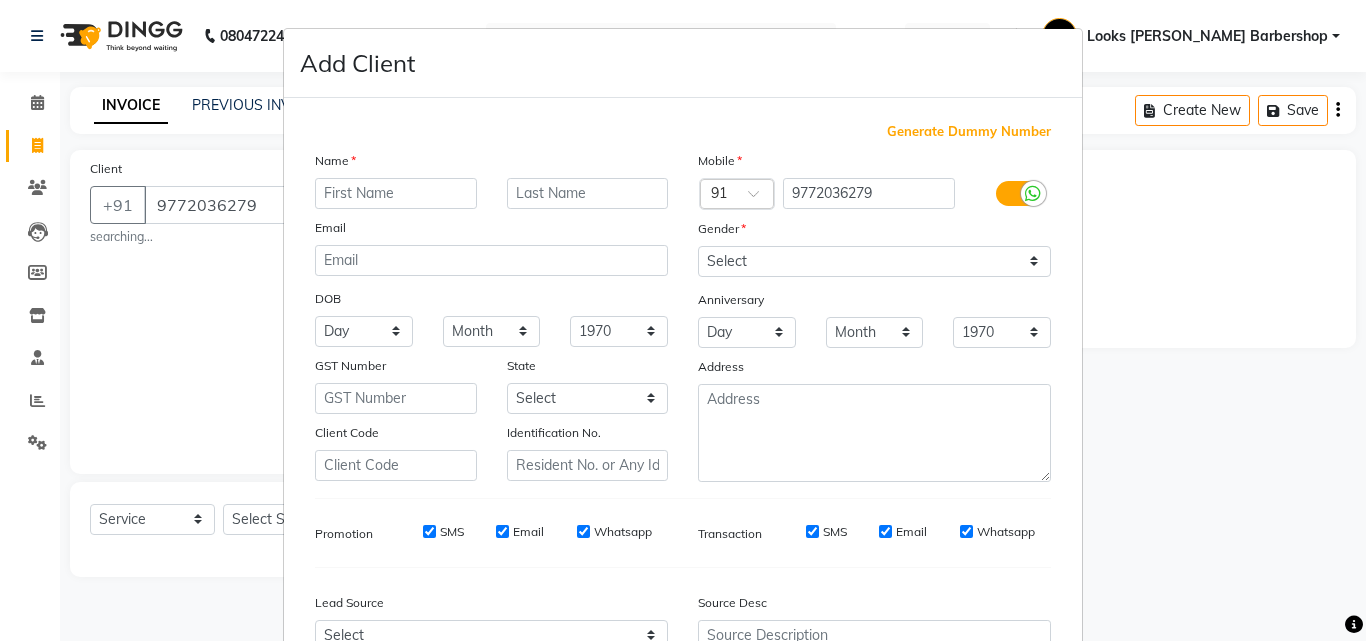 click at bounding box center (396, 193) 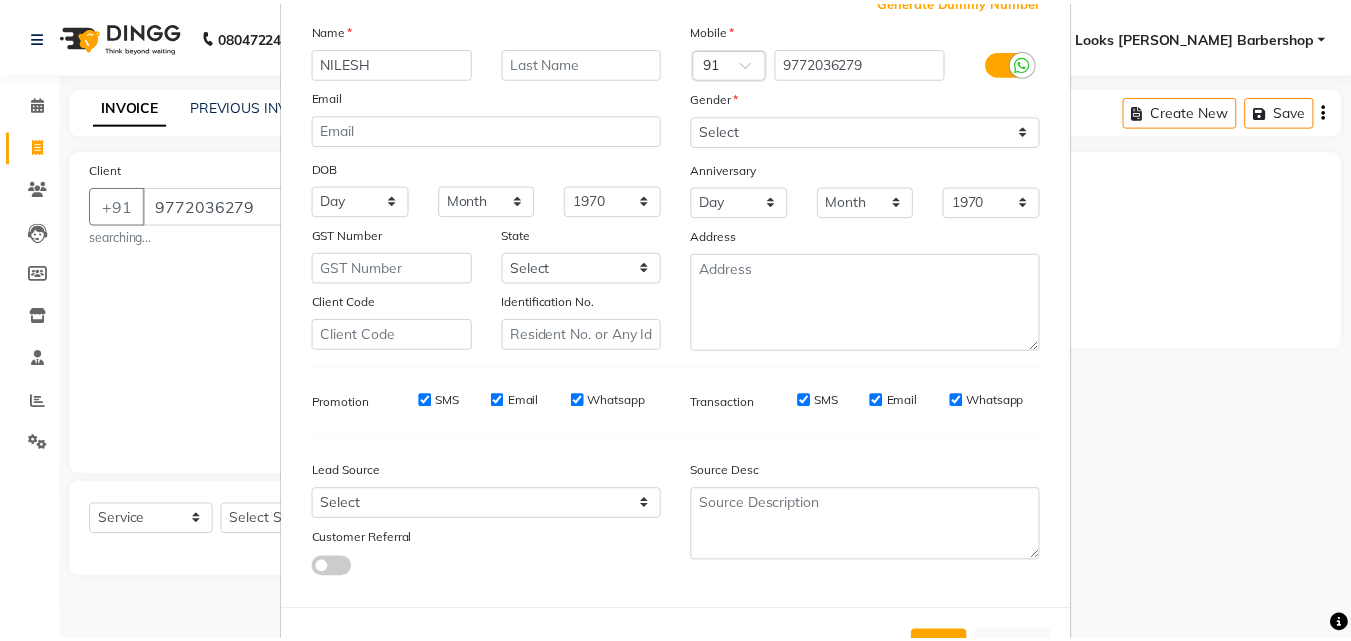 scroll, scrollTop: 208, scrollLeft: 0, axis: vertical 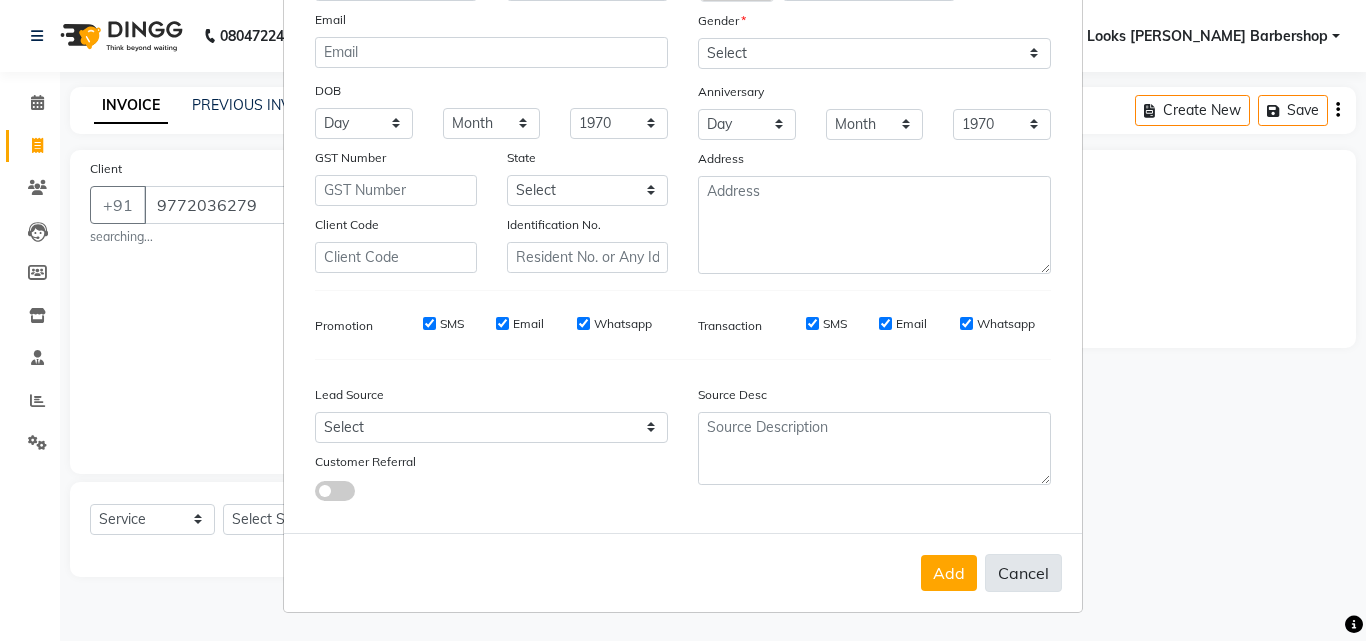 type on "NILESH" 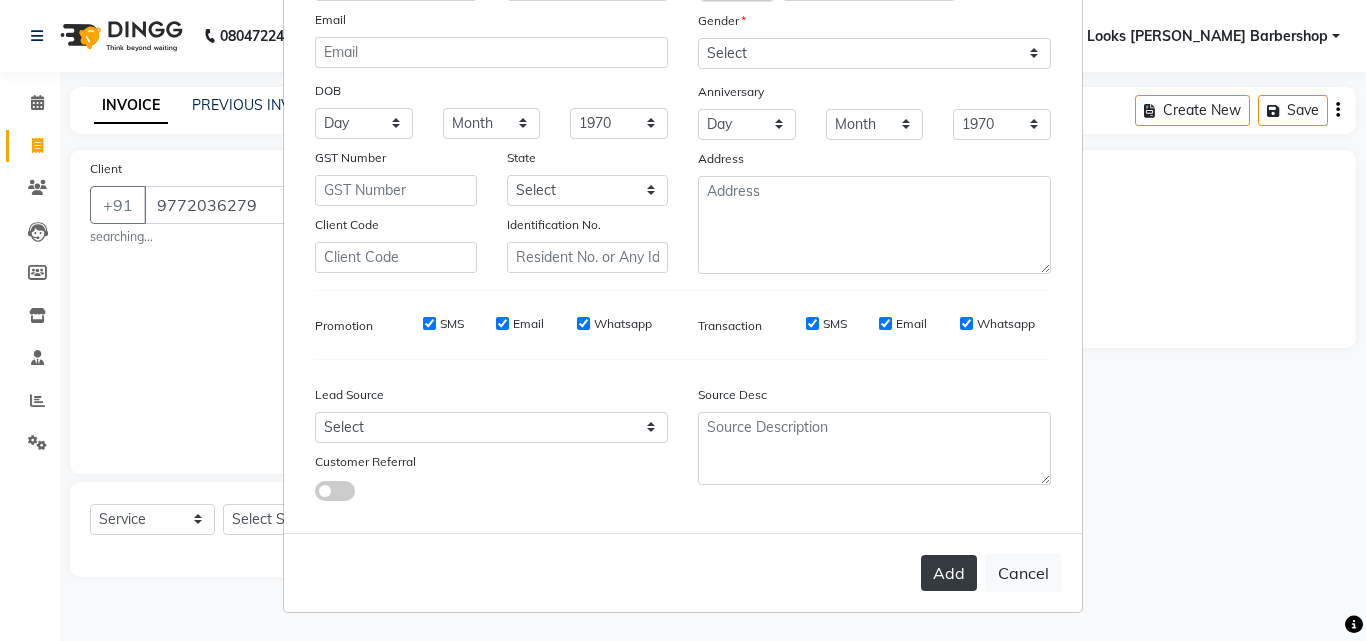 click on "Cancel" at bounding box center [1023, 573] 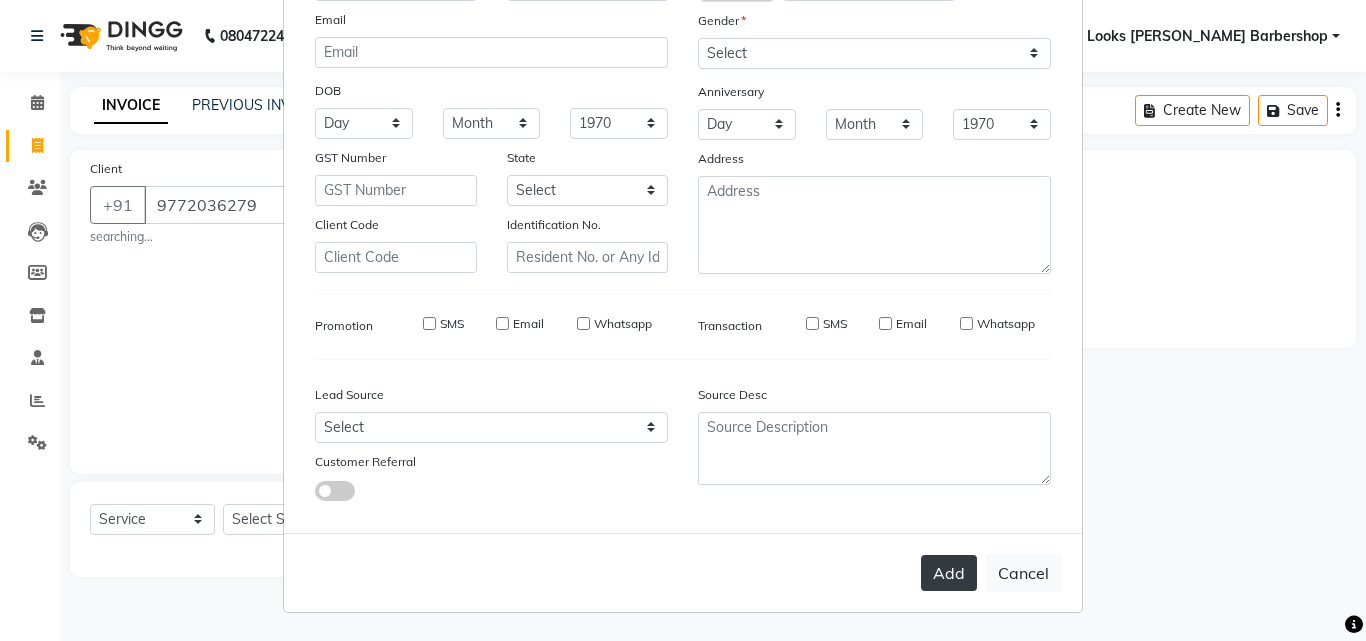 type 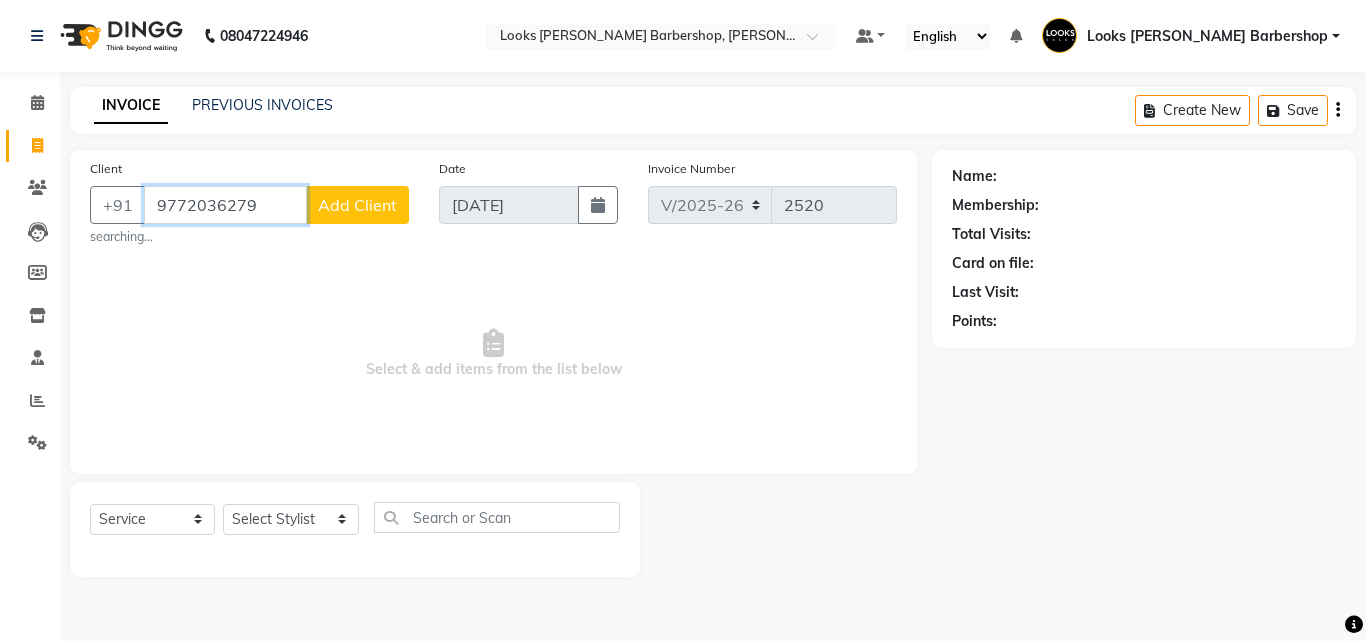 click on "9772036279" at bounding box center [225, 205] 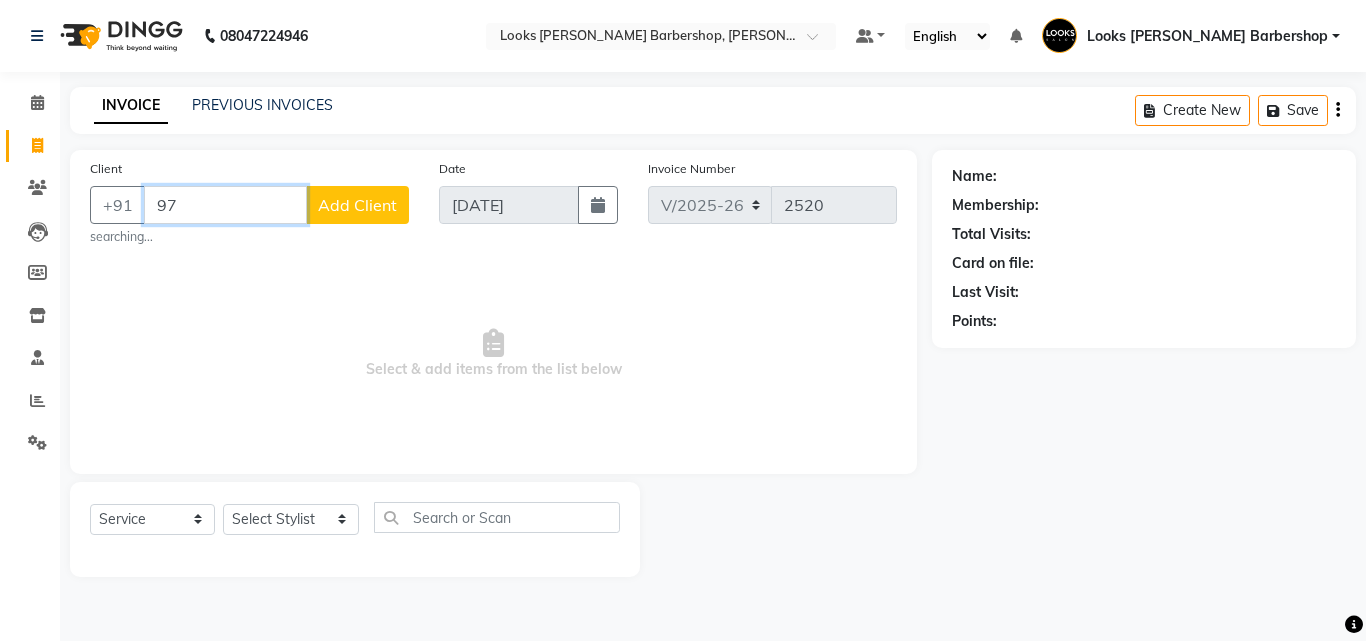 type on "9" 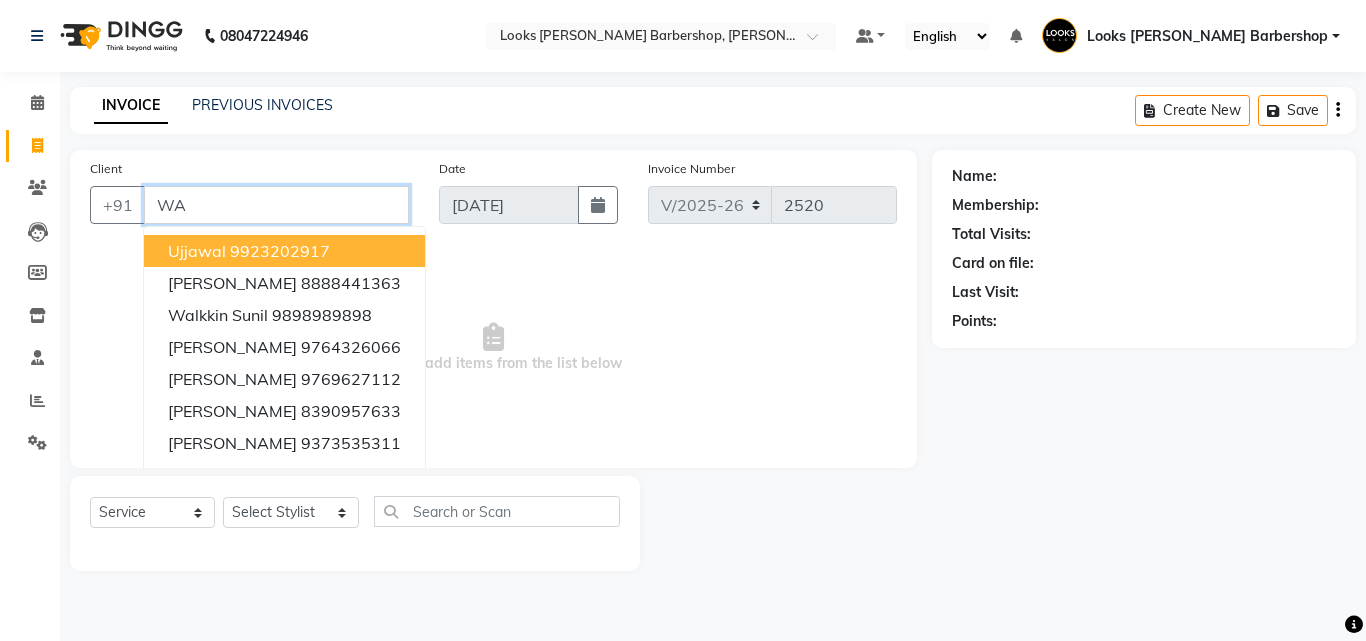 type on "W" 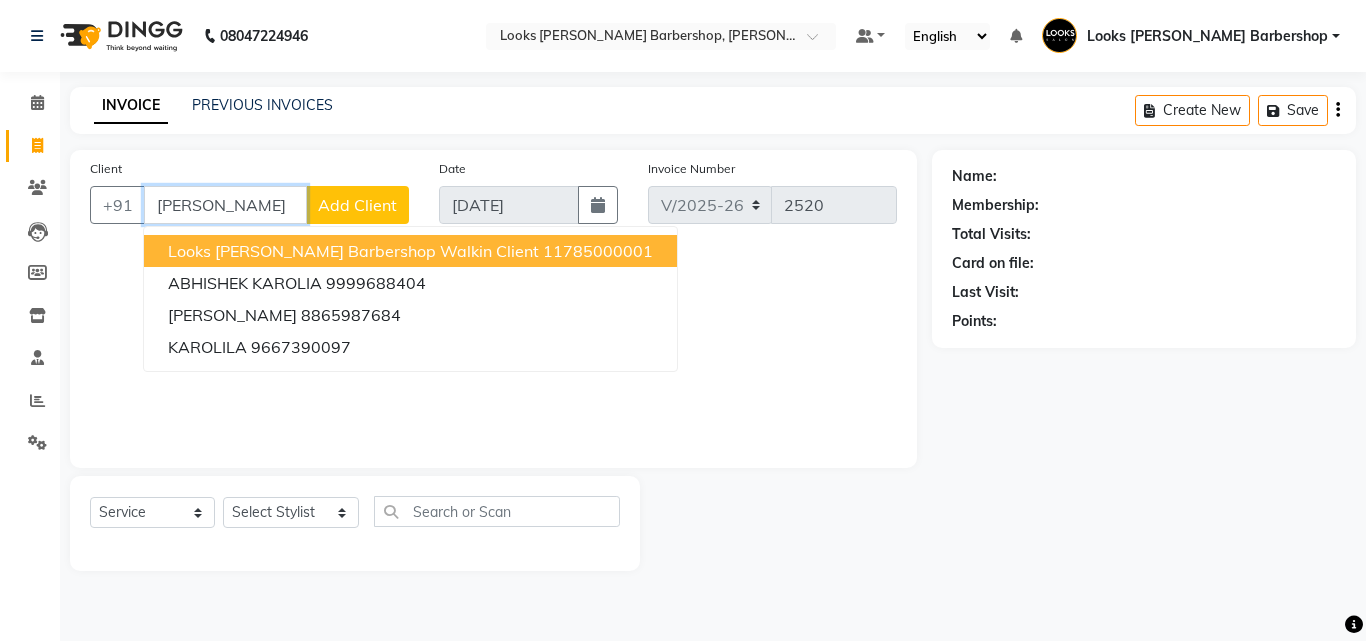 click on "Looks [PERSON_NAME] Barbershop Walkin Client" at bounding box center [353, 251] 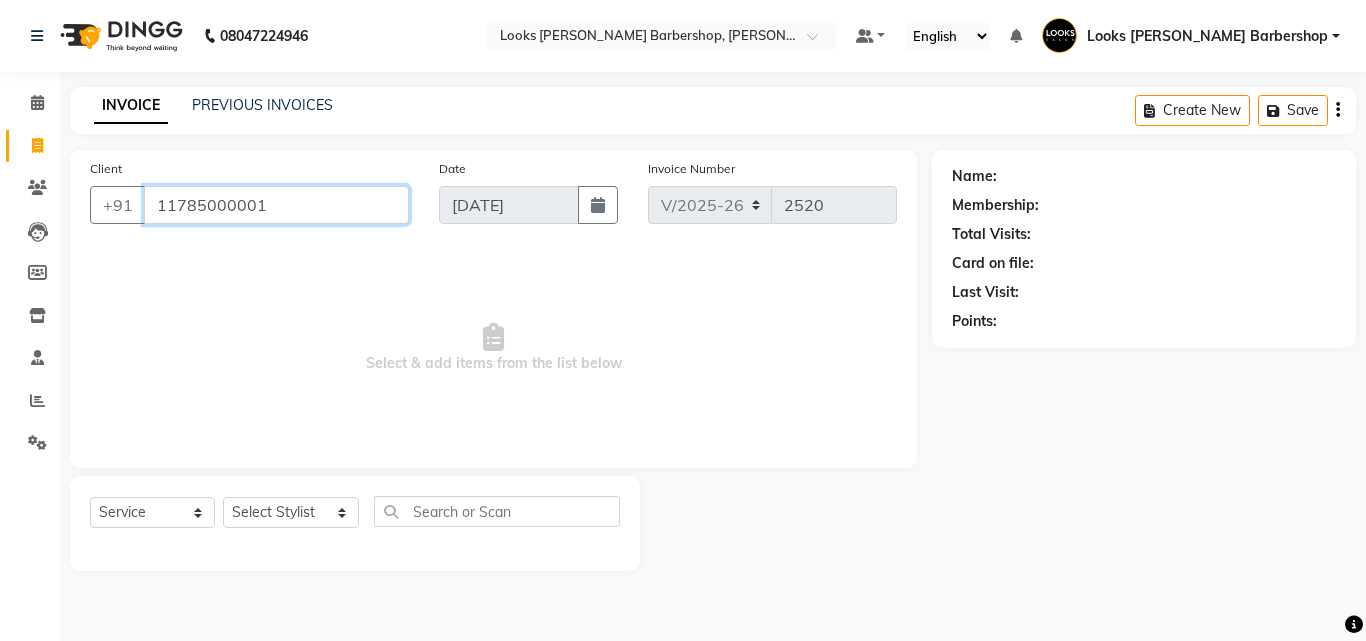 type on "11785000001" 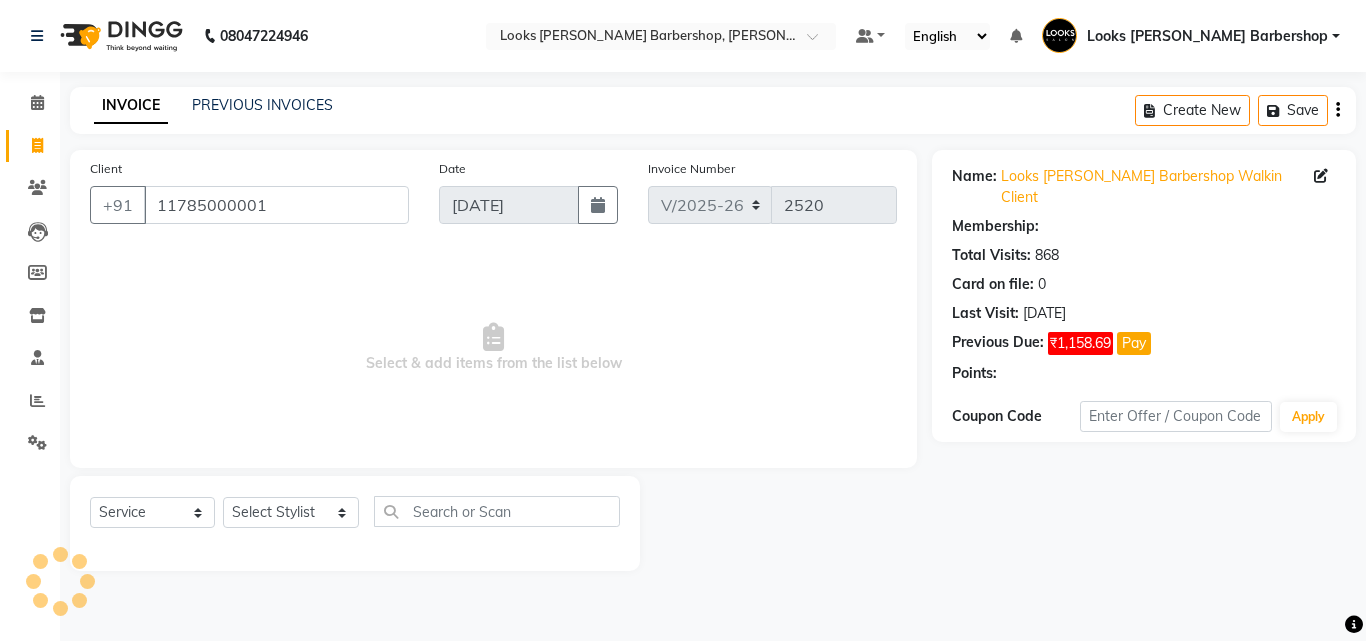 select on "1: Object" 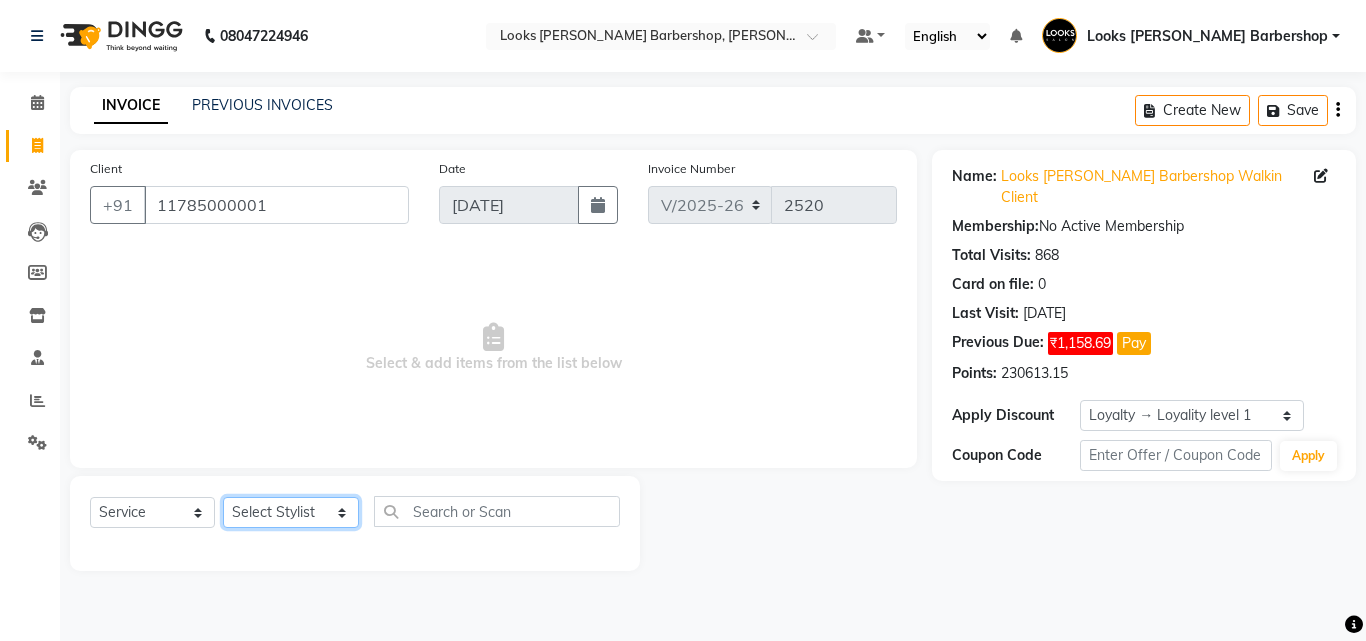 click on "Select Stylist [PERSON_NAME] AENA [PERSON_NAME] Amazon_Kart [PERSON_NAME] _asst Arvind_asst [PERSON_NAME]  Counter Sales DANISH [PERSON_NAME] [PERSON_NAME] RAI  KOMAL_NAILS Krishna_asst LALIT_PDCT LHAMO Looks_[DEMOGRAPHIC_DATA]_Section Looks_H.O_Store Looks [PERSON_NAME] Barbershop Looks_Kart [PERSON_NAME] [PERSON_NAME] [PERSON_NAME]  [PERSON_NAME]  Naveen_pdct [PERSON_NAME] [PERSON_NAME] RAAJ_JI raj ji RAM MURTI [PERSON_NAME]  [PERSON_NAME] SACHIN [PERSON_NAME] [PERSON_NAME] [PERSON_NAME] [PERSON_NAME] Sunny VIKRAM [PERSON_NAME]  [PERSON_NAME] ASSISTANT" 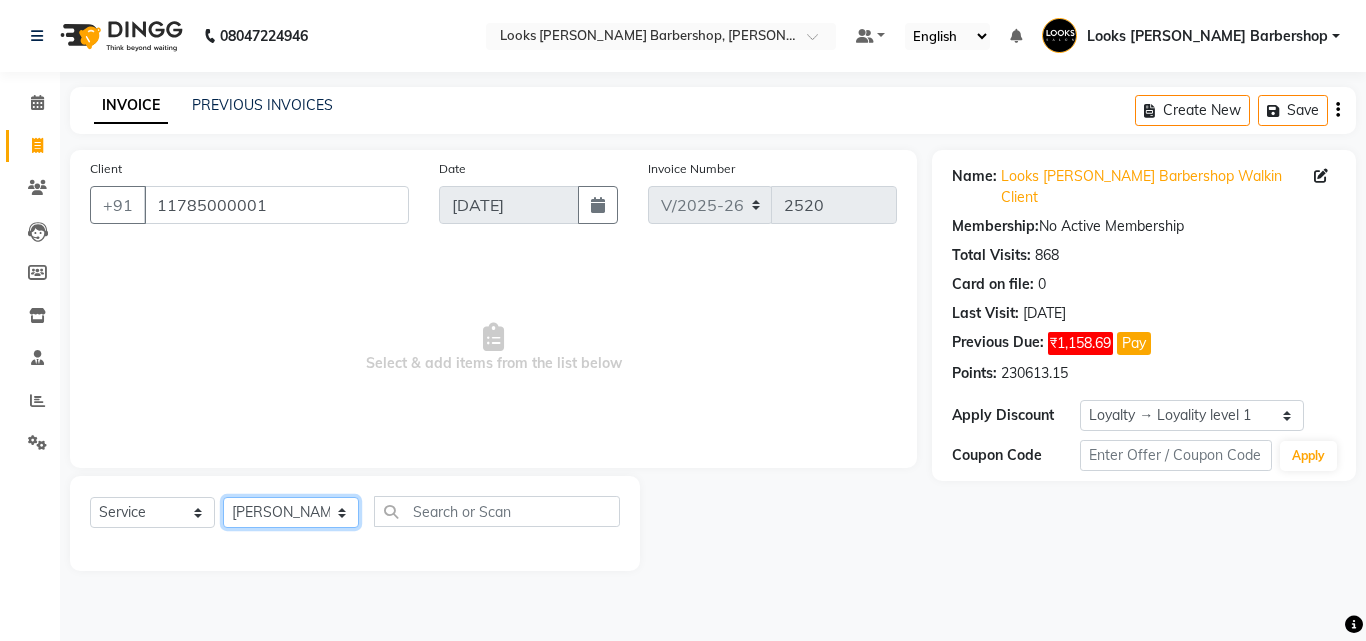 click on "Select Stylist [PERSON_NAME] AENA [PERSON_NAME] Amazon_Kart [PERSON_NAME] _asst Arvind_asst [PERSON_NAME]  Counter Sales DANISH [PERSON_NAME] [PERSON_NAME] RAI  KOMAL_NAILS Krishna_asst LALIT_PDCT LHAMO Looks_[DEMOGRAPHIC_DATA]_Section Looks_H.O_Store Looks [PERSON_NAME] Barbershop Looks_Kart [PERSON_NAME] [PERSON_NAME] [PERSON_NAME]  [PERSON_NAME]  Naveen_pdct [PERSON_NAME] [PERSON_NAME] RAAJ_JI raj ji RAM MURTI [PERSON_NAME]  [PERSON_NAME] SACHIN [PERSON_NAME] [PERSON_NAME] [PERSON_NAME] [PERSON_NAME] Sunny VIKRAM [PERSON_NAME]  [PERSON_NAME] ASSISTANT" 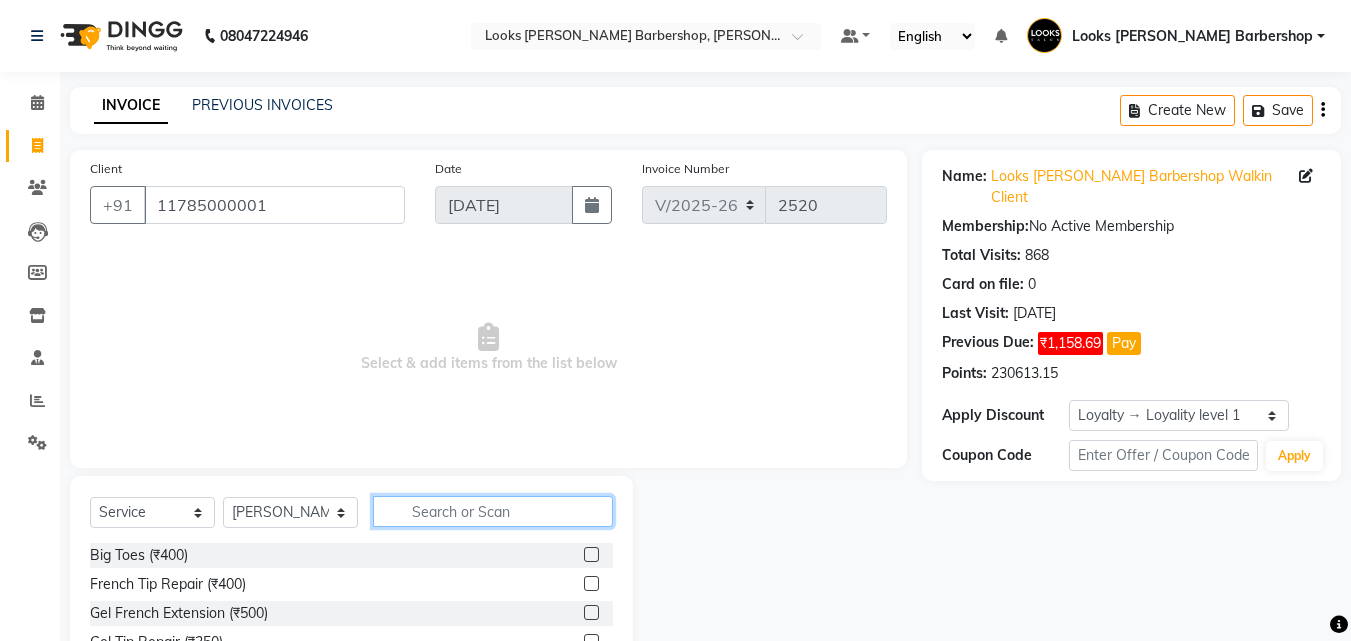 click 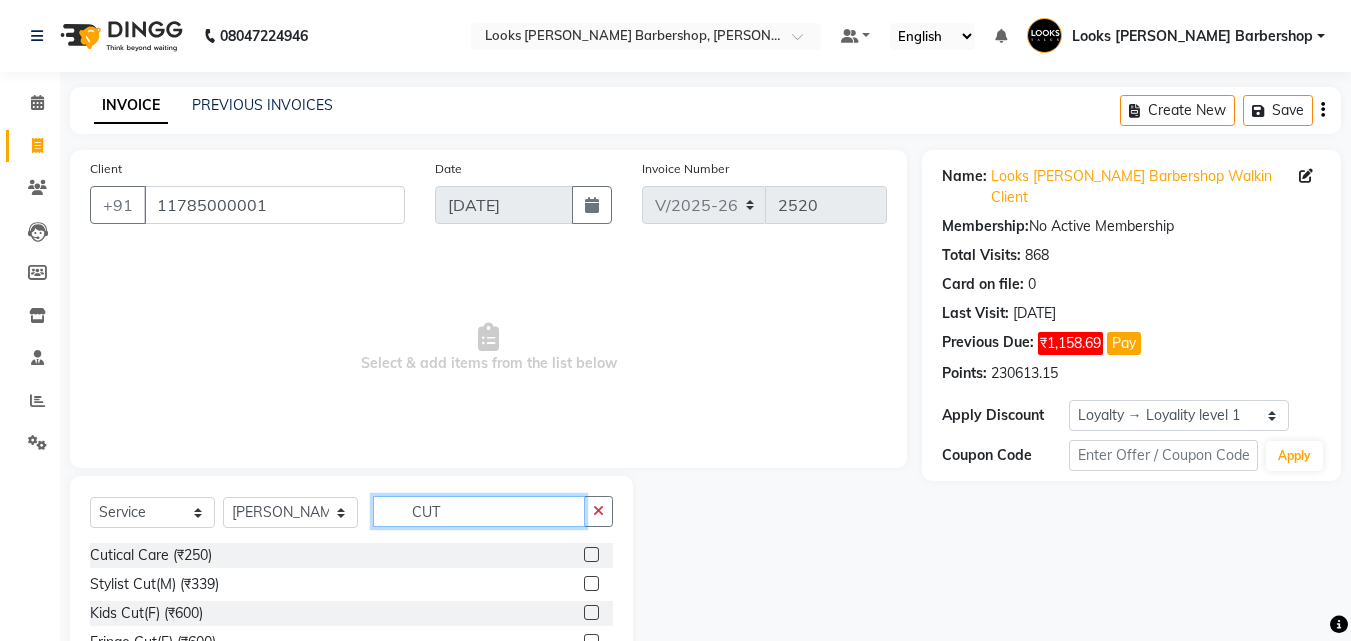 type on "CUT" 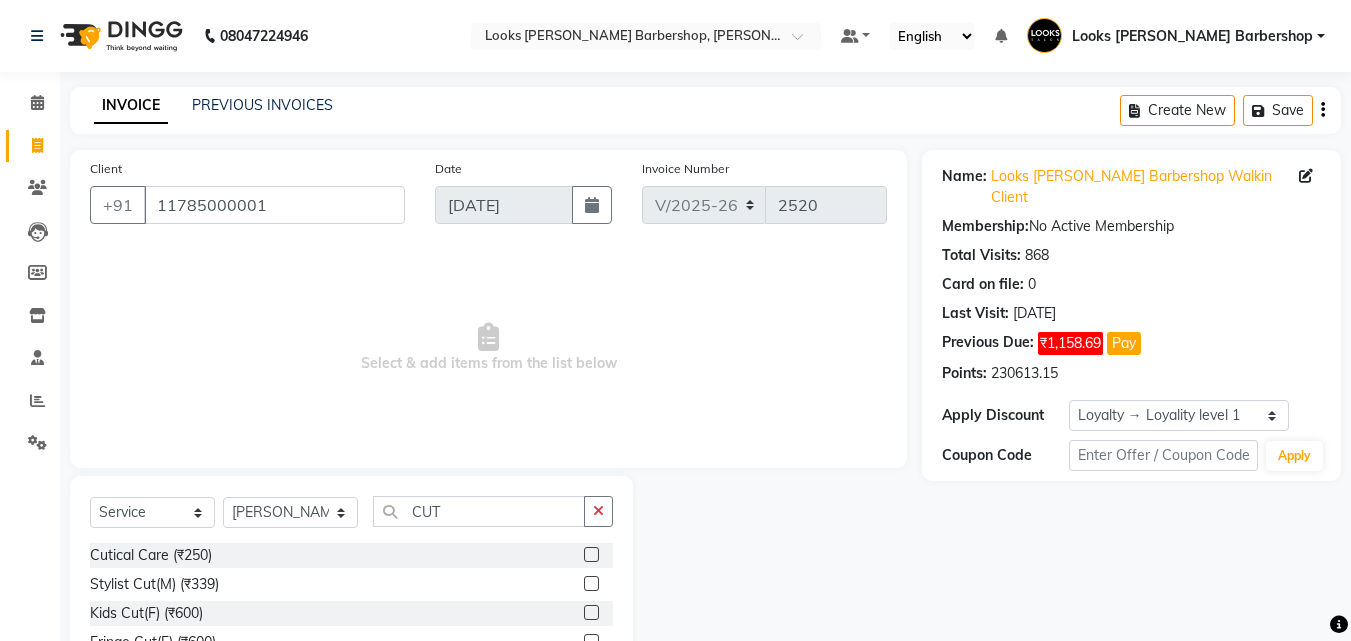 click 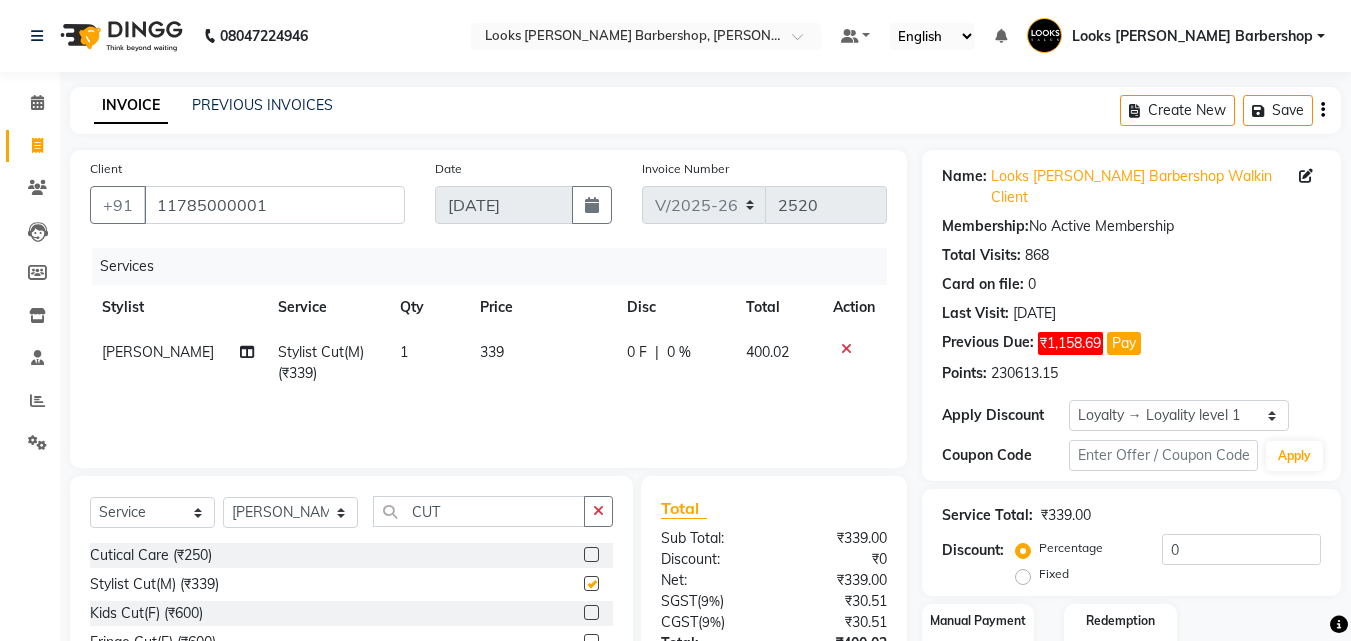 checkbox on "false" 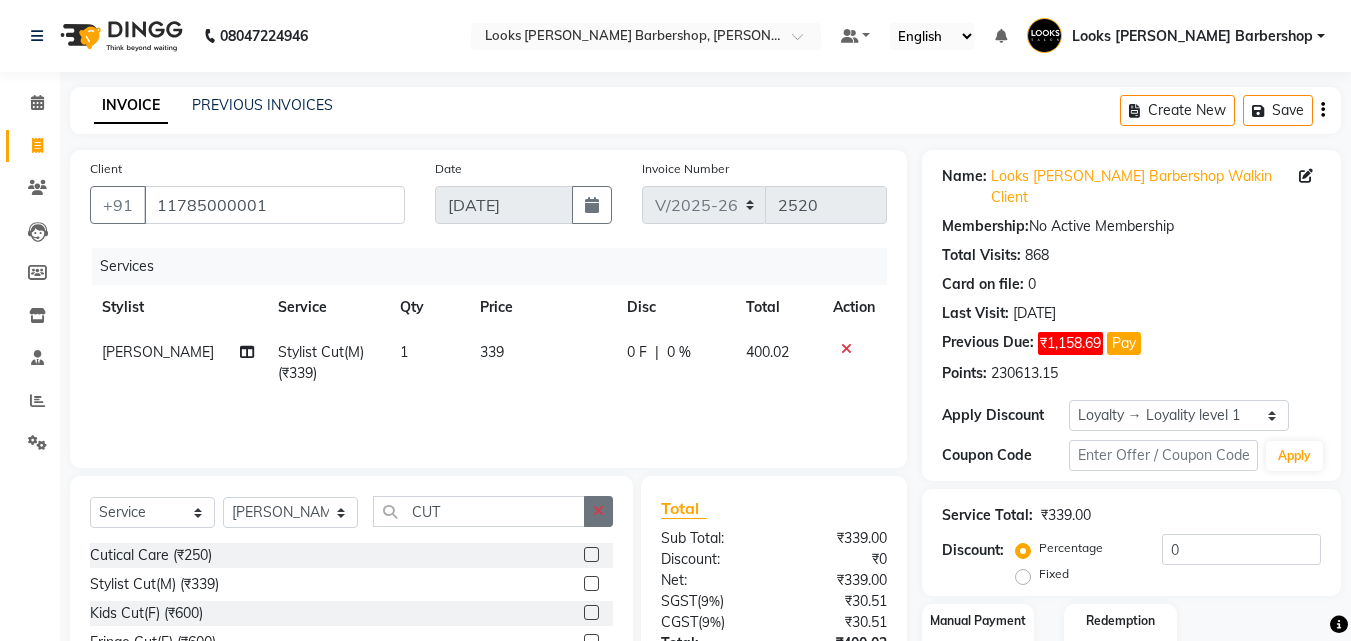 click 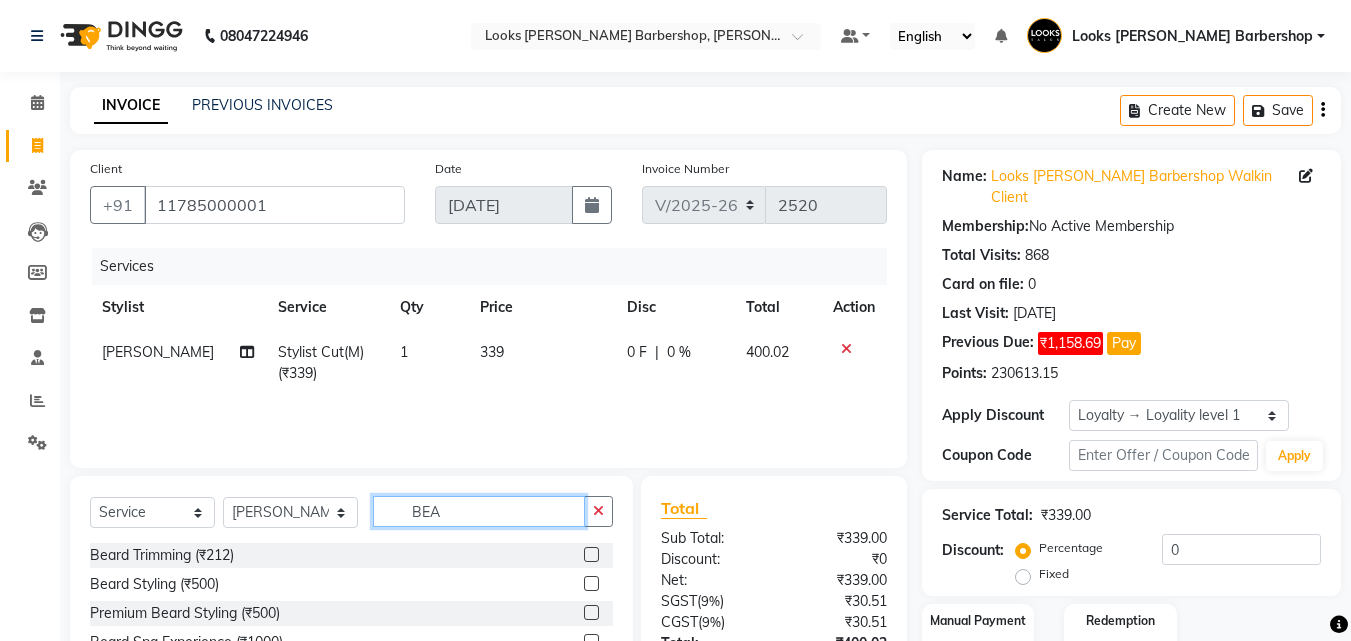 type on "BEA" 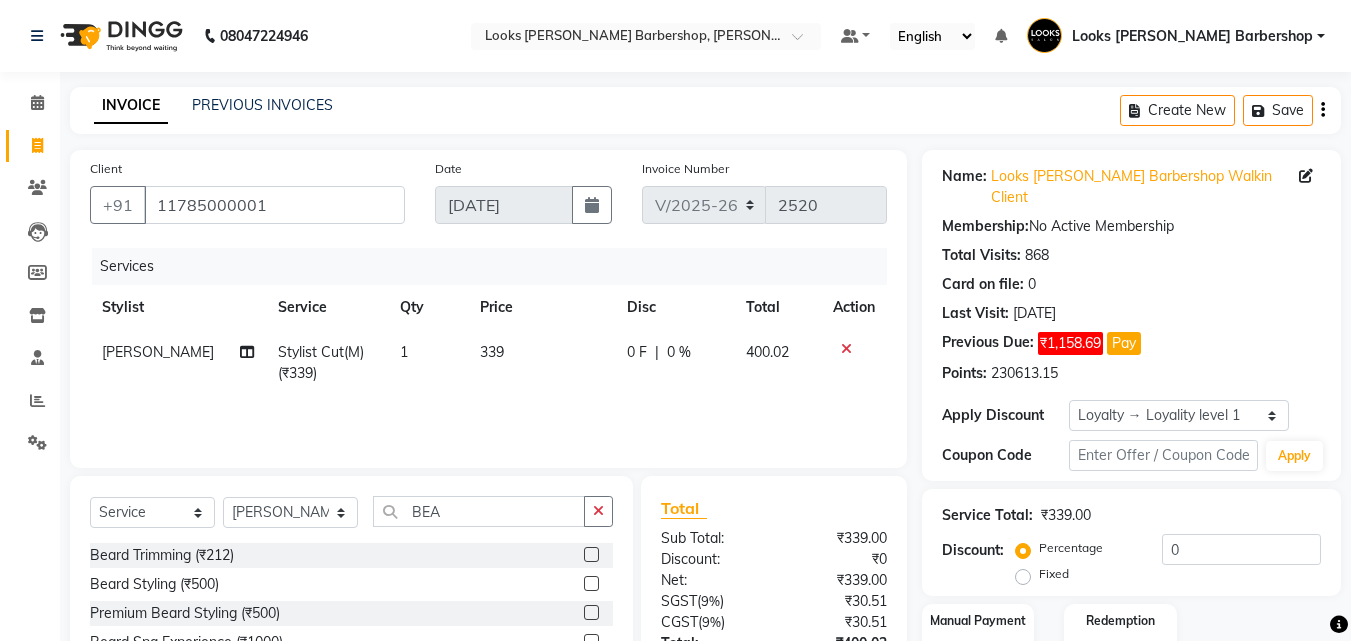 drag, startPoint x: 600, startPoint y: 548, endPoint x: 587, endPoint y: 554, distance: 14.3178215 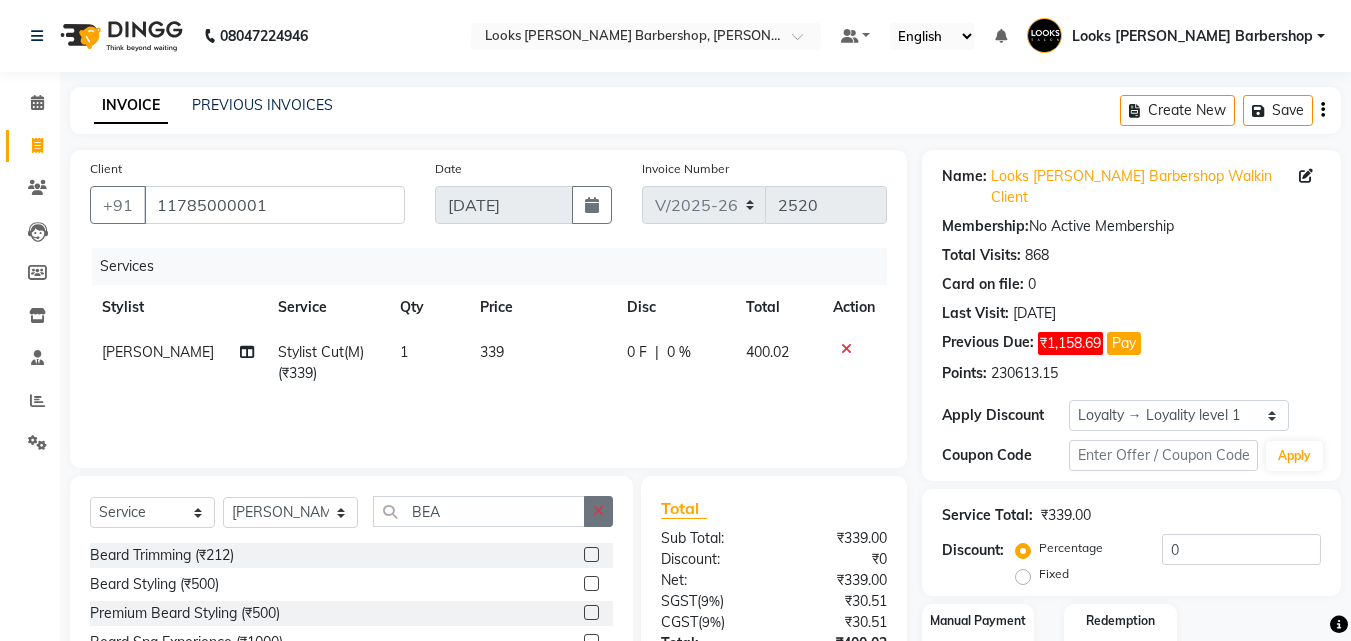 click 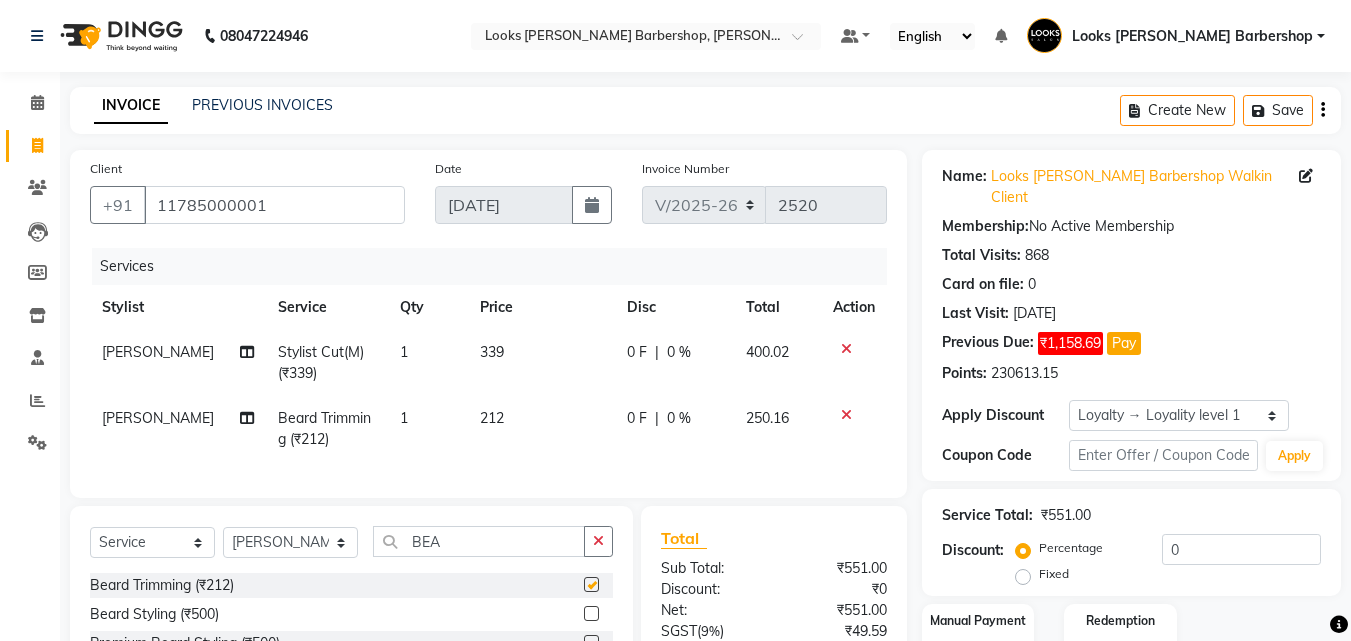 checkbox on "false" 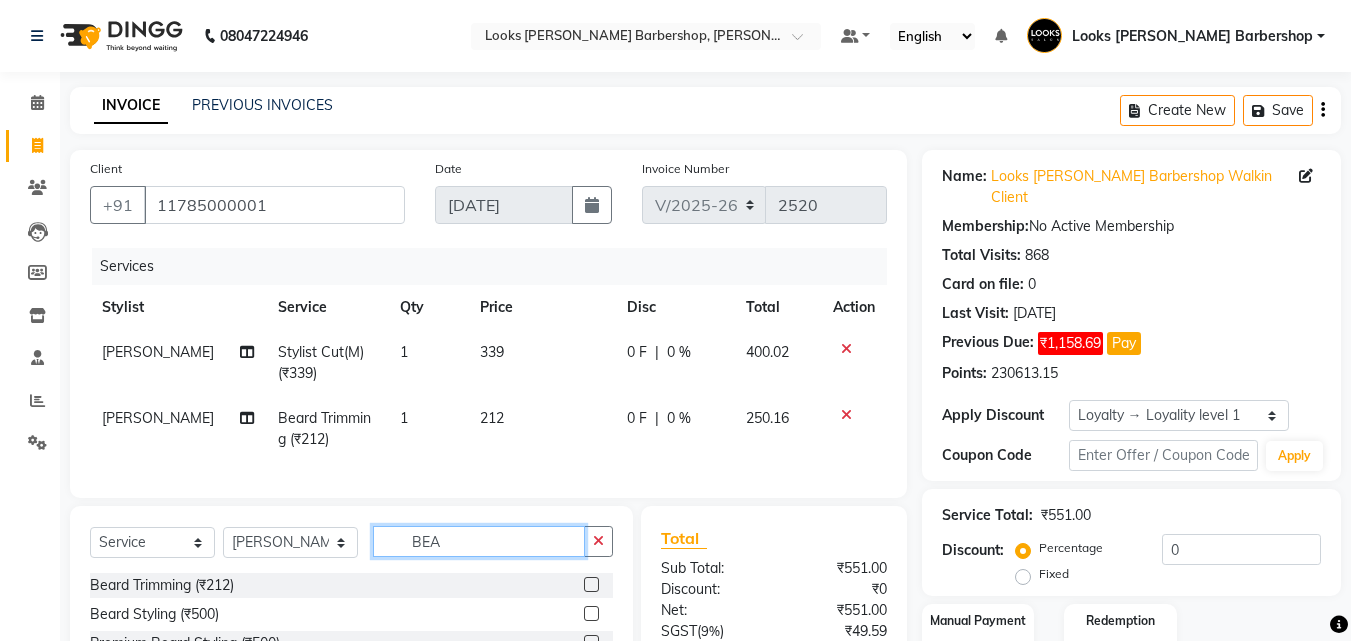 click on "BEA" 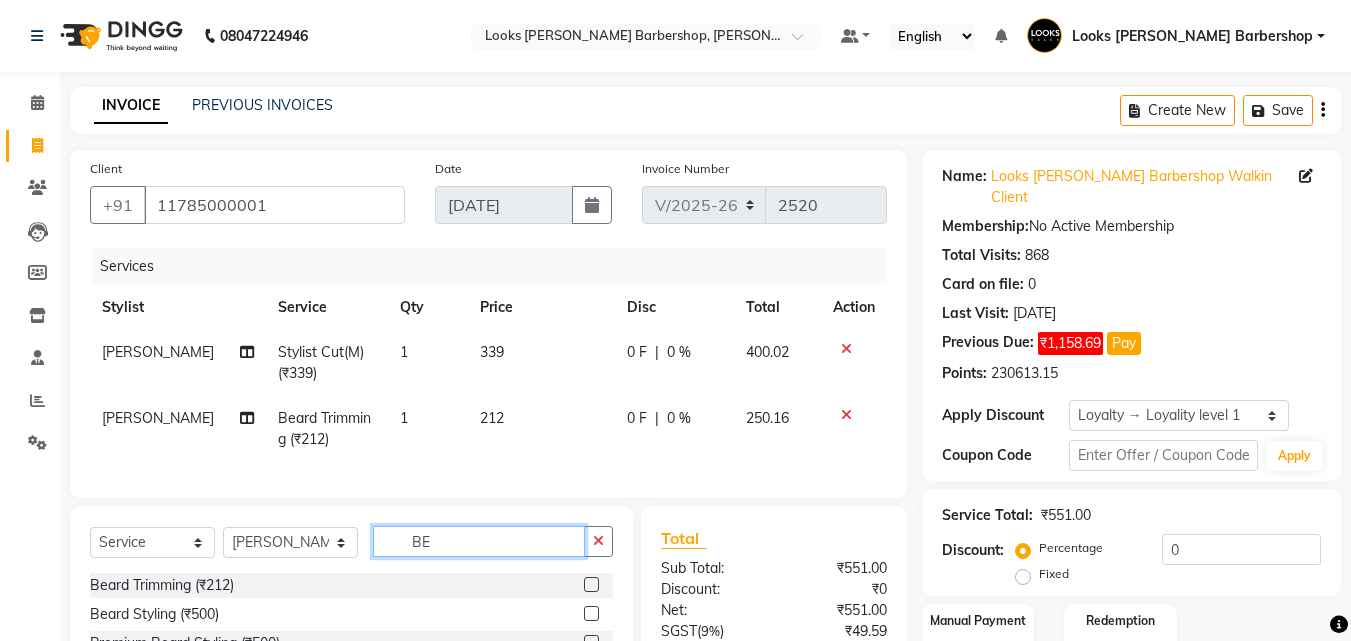 type on "B" 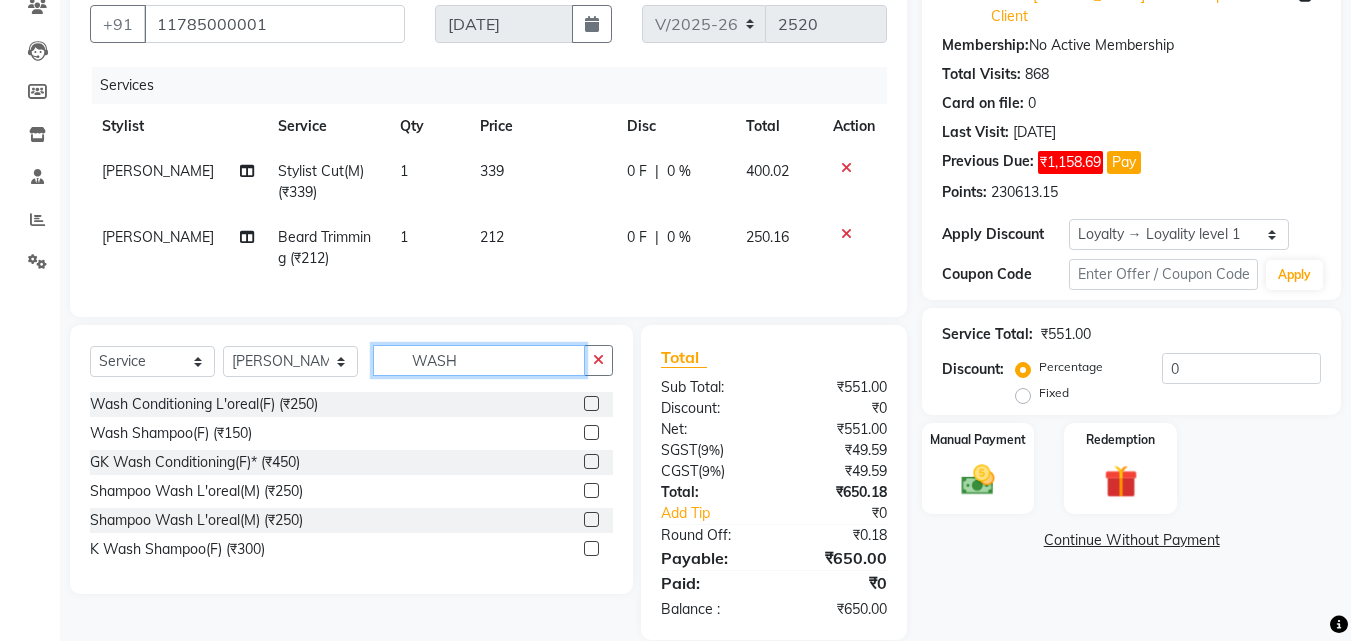 scroll, scrollTop: 225, scrollLeft: 0, axis: vertical 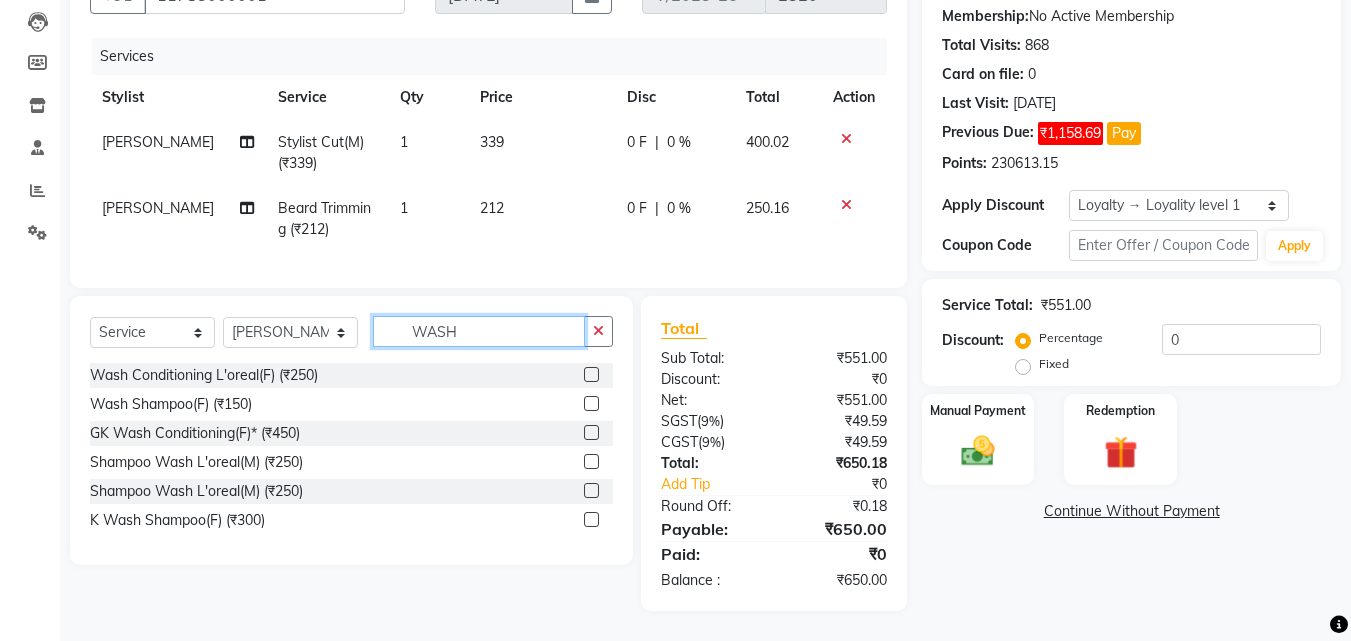 type on "WASH" 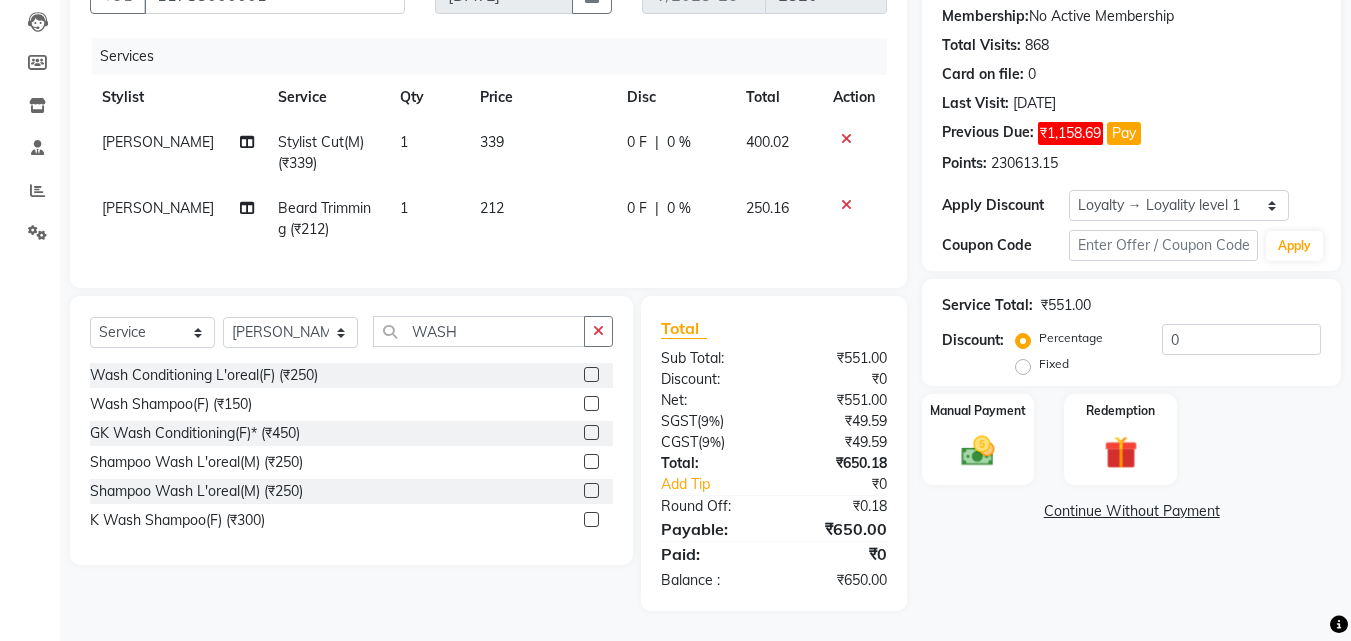 click 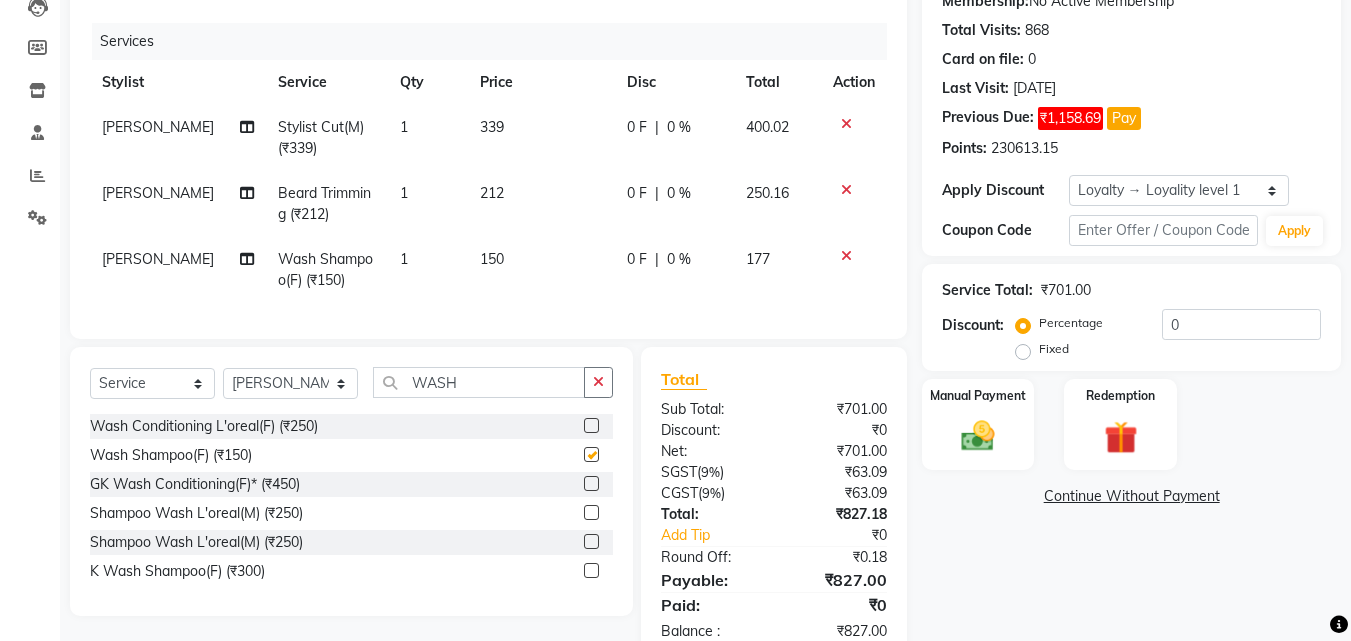checkbox on "false" 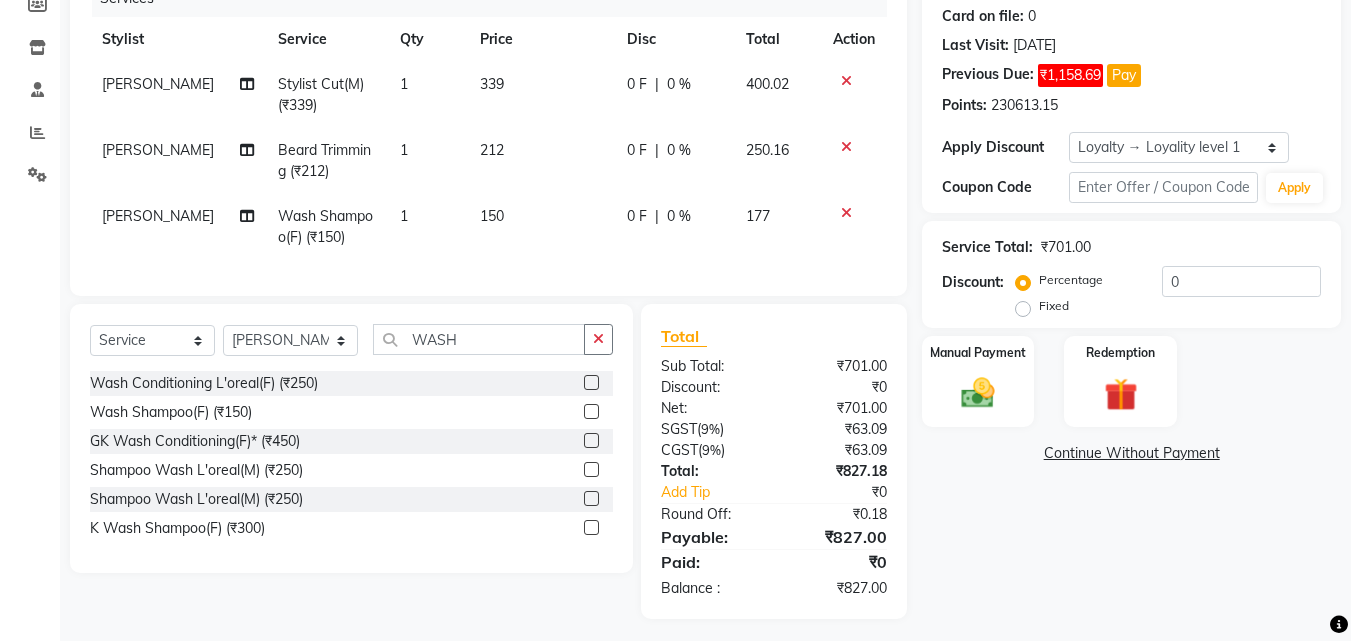 scroll, scrollTop: 291, scrollLeft: 0, axis: vertical 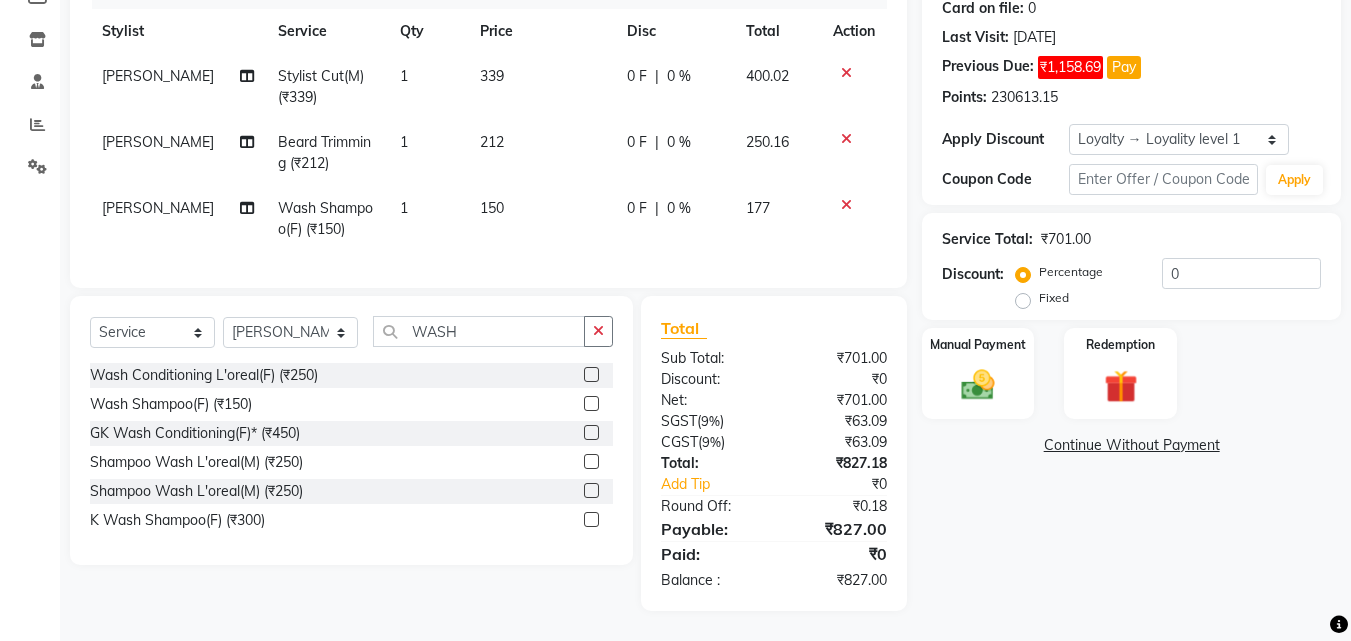 click on "150" 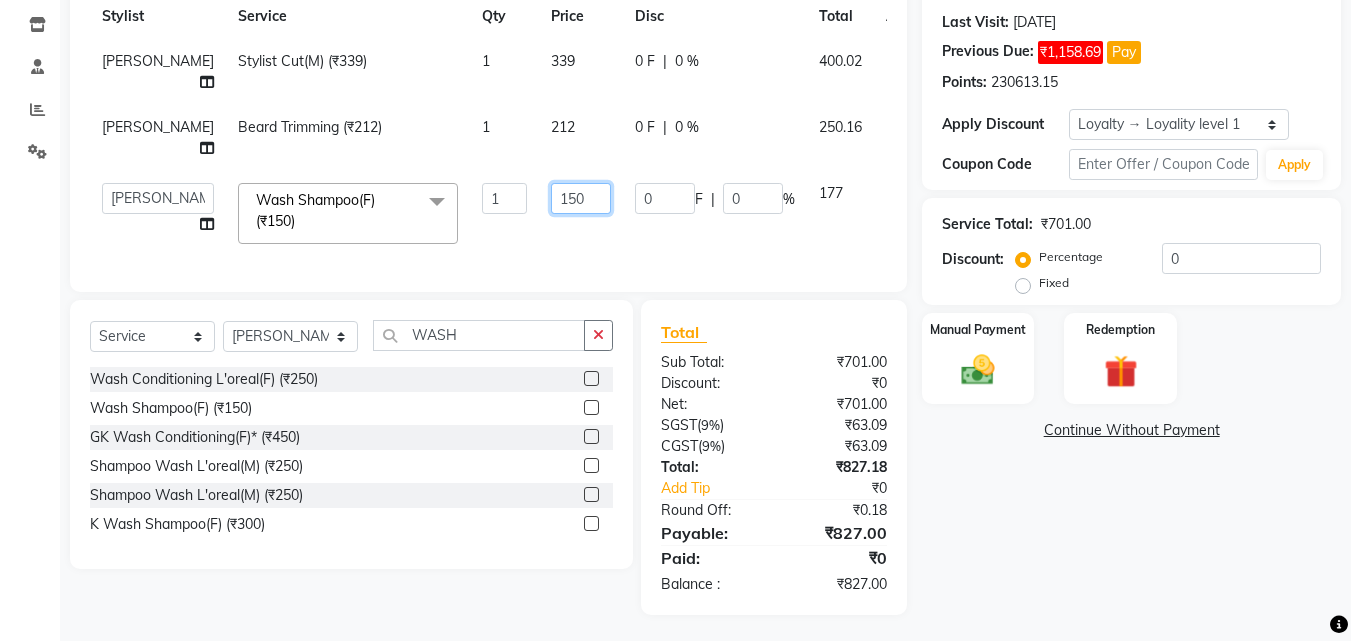 click on "150" 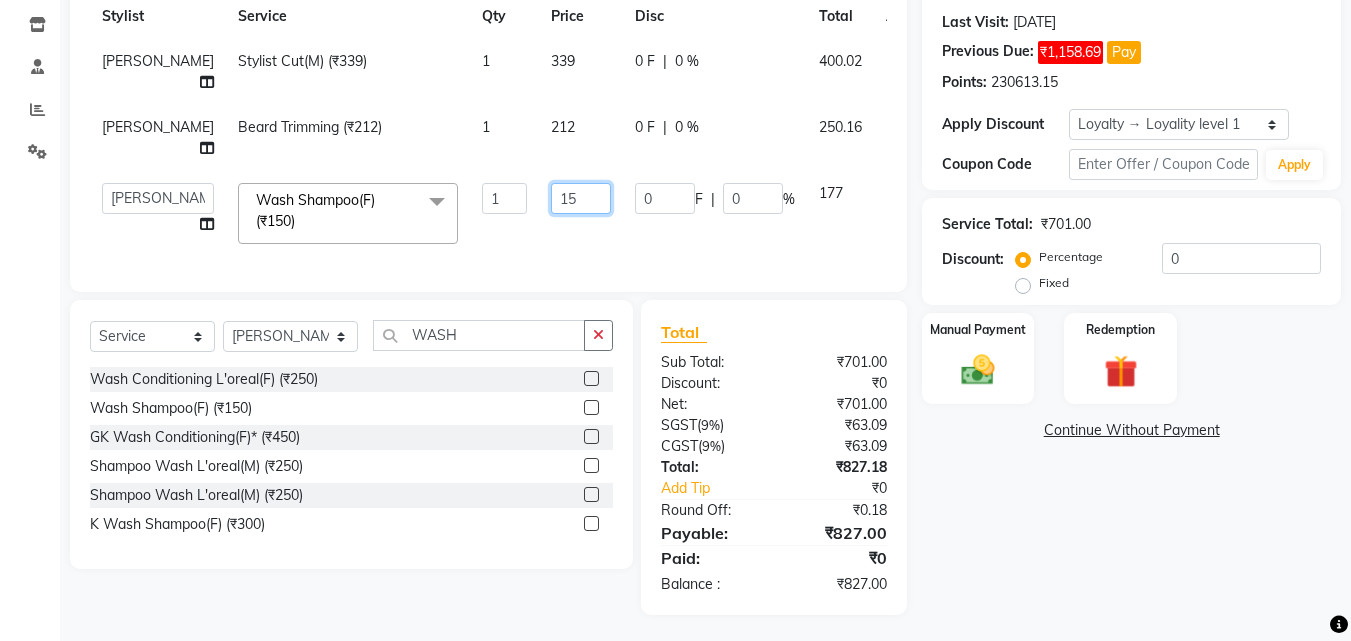 type on "153" 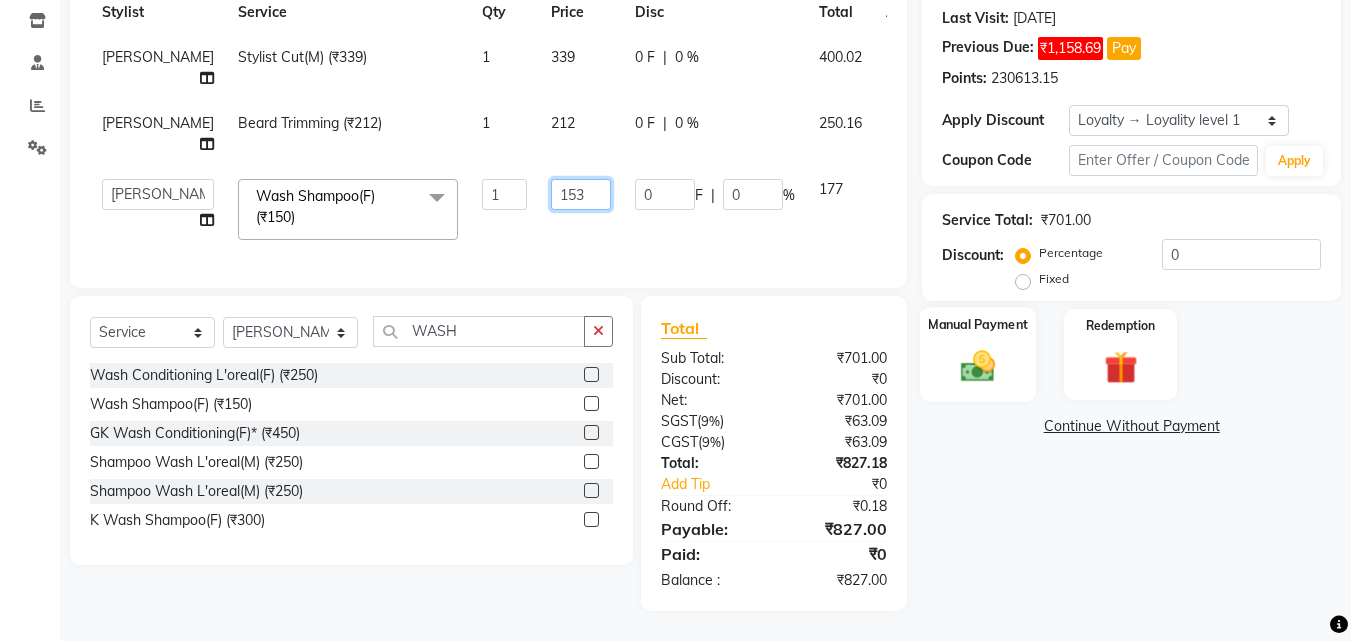scroll, scrollTop: 394, scrollLeft: 0, axis: vertical 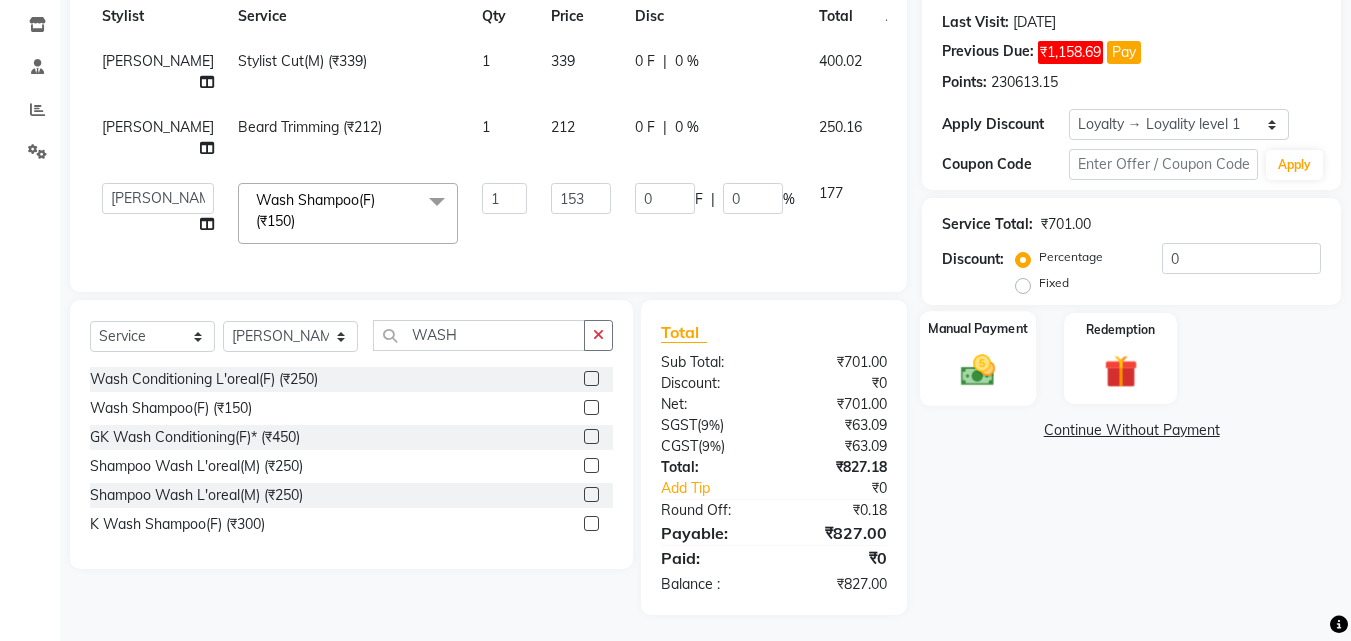 click on "Name: Looks Karol Bagh Barbershop Walkin Client Membership:  No Active Membership  Total Visits:  868 Card on file:  0 Last Visit:   10-07-2025 Previous Due:  ₹1,158.69 Pay Points:   230613.15  Apply Discount Select  Loyalty → Loyality level 1  Coupon Code Apply Service Total:  ₹701.00  Discount:  Percentage   Fixed  0 Manual Payment Redemption  Continue Without Payment" 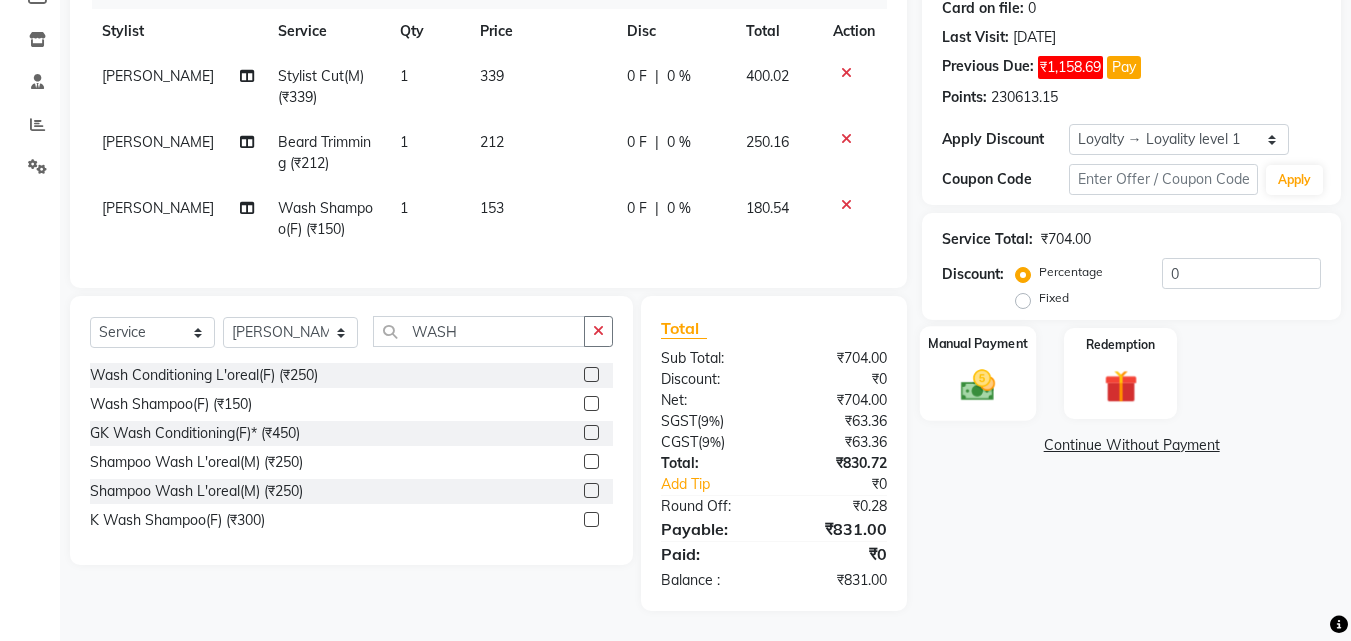 click 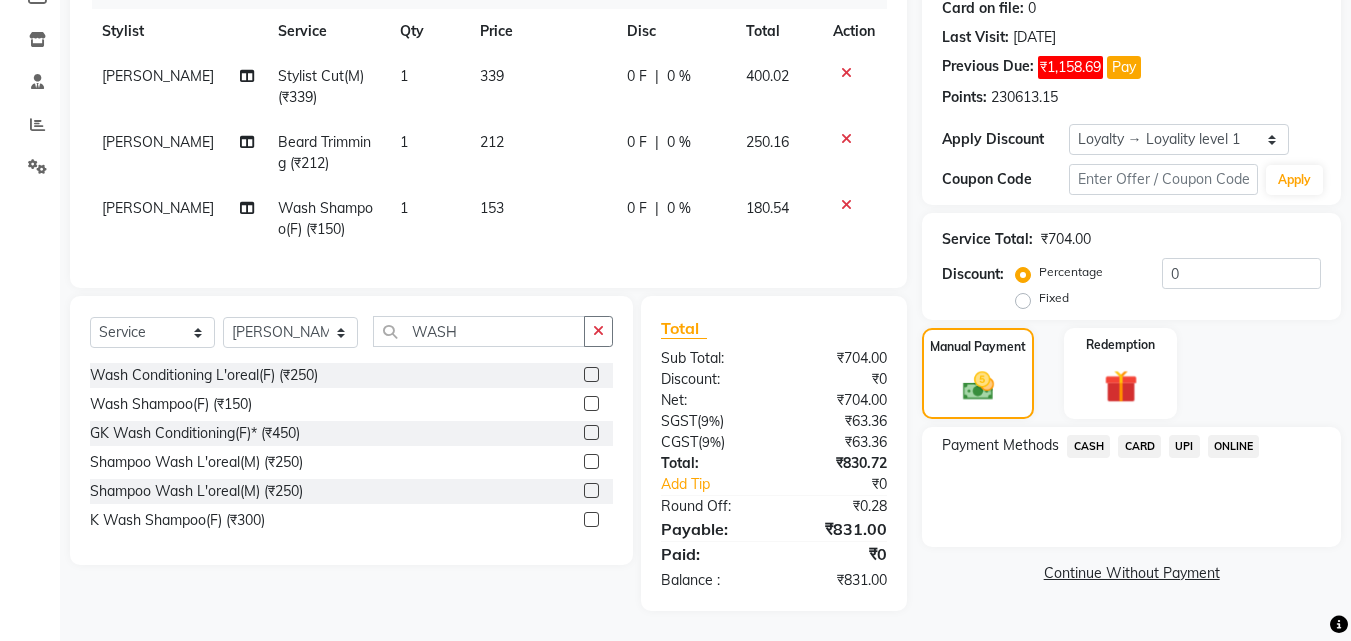 drag, startPoint x: 1092, startPoint y: 411, endPoint x: 1085, endPoint y: 426, distance: 16.552946 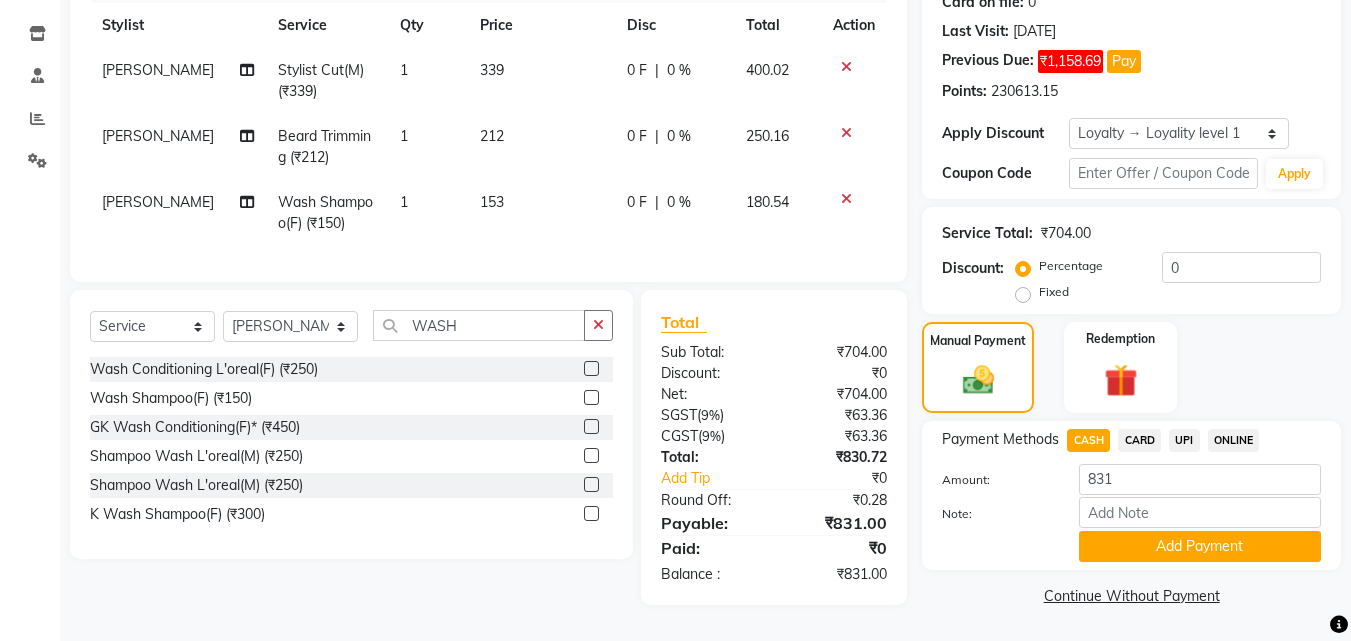 click on "Add Payment" 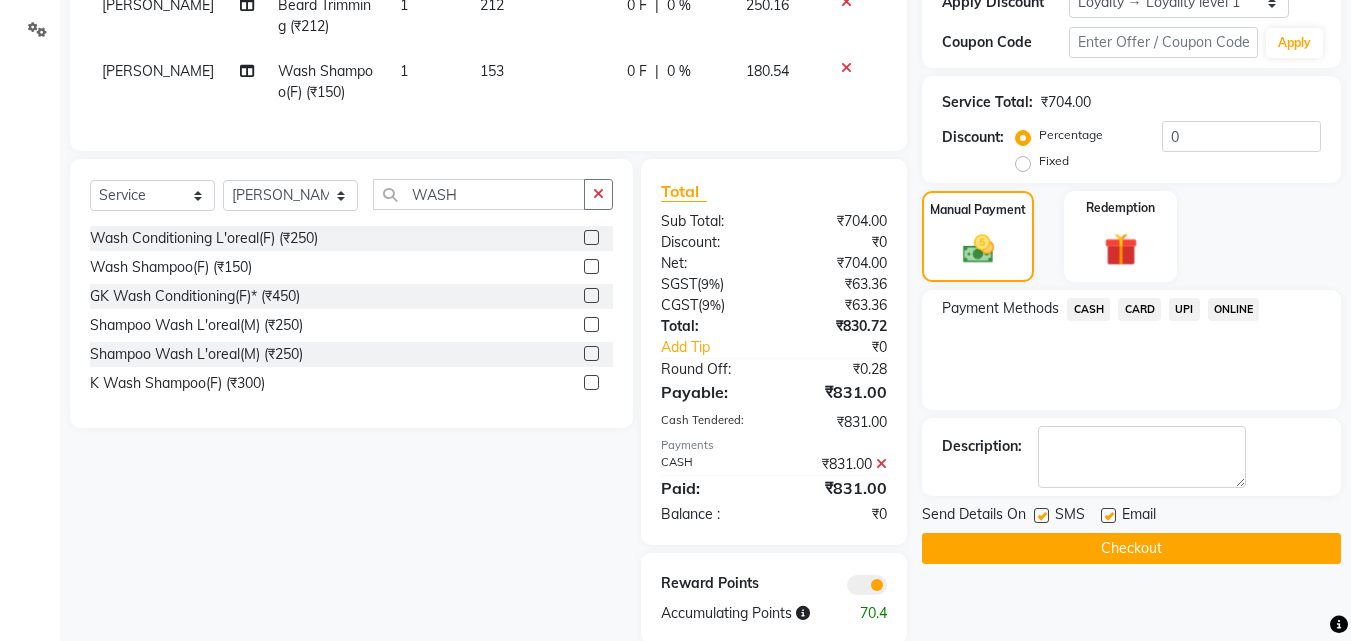scroll, scrollTop: 461, scrollLeft: 0, axis: vertical 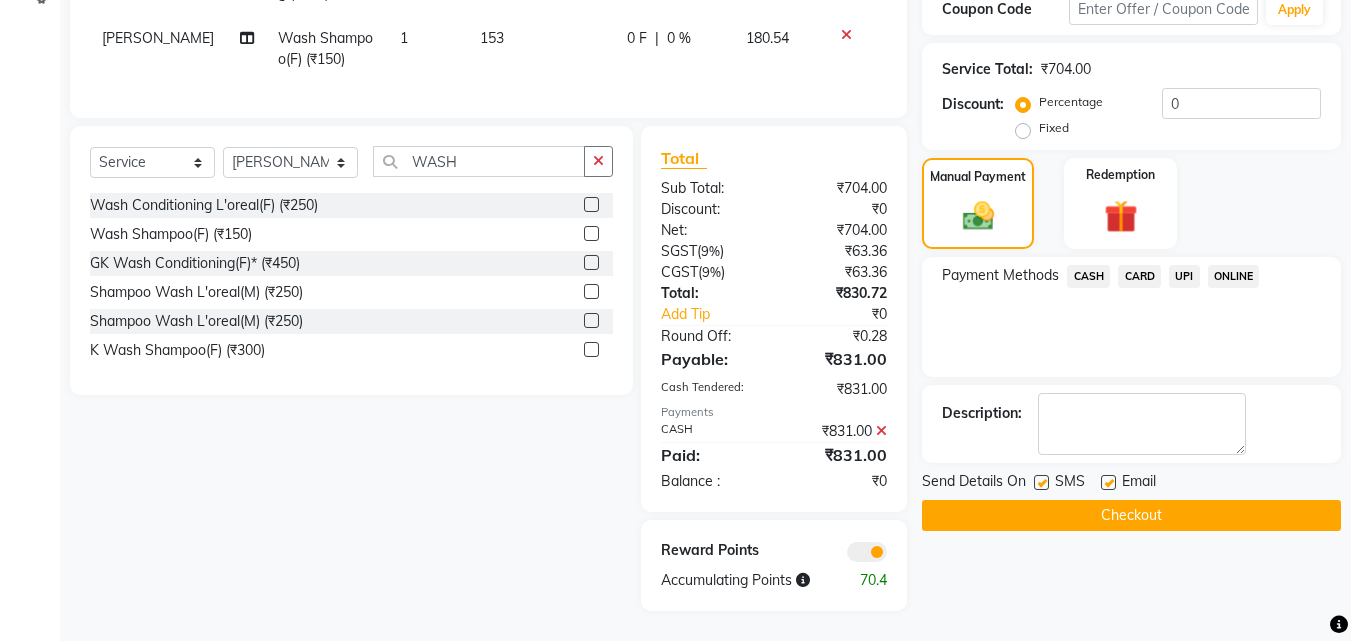 click on "Checkout" 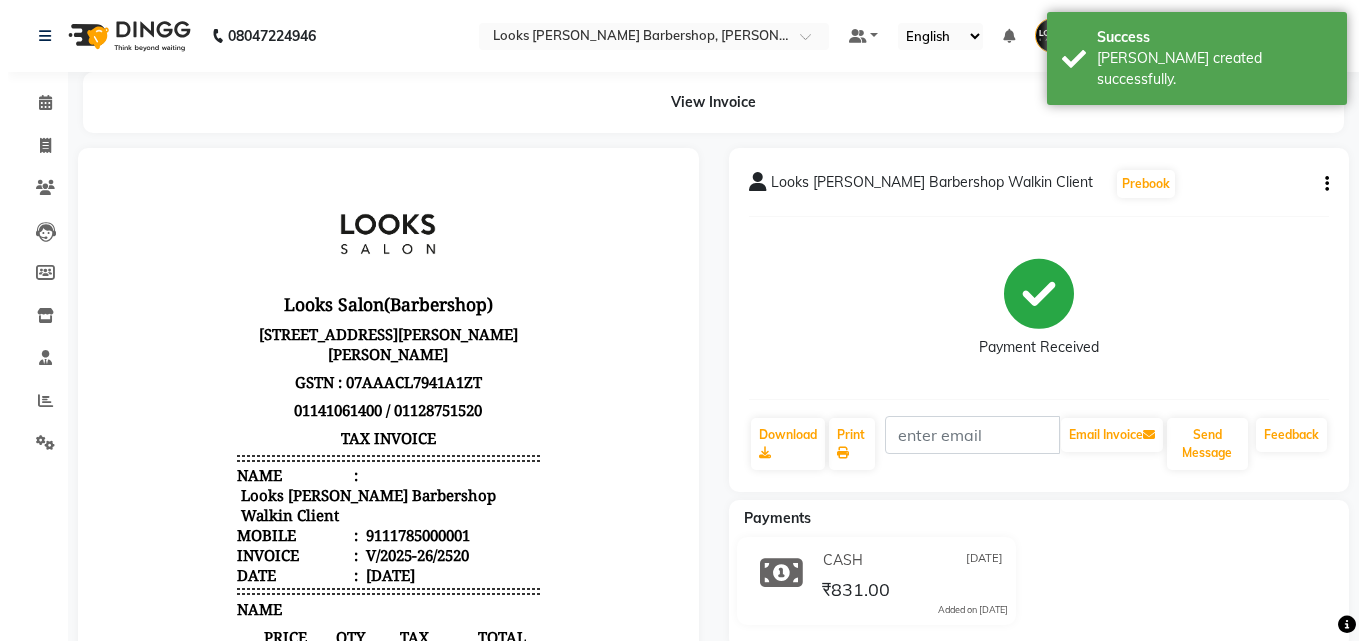 scroll, scrollTop: 0, scrollLeft: 0, axis: both 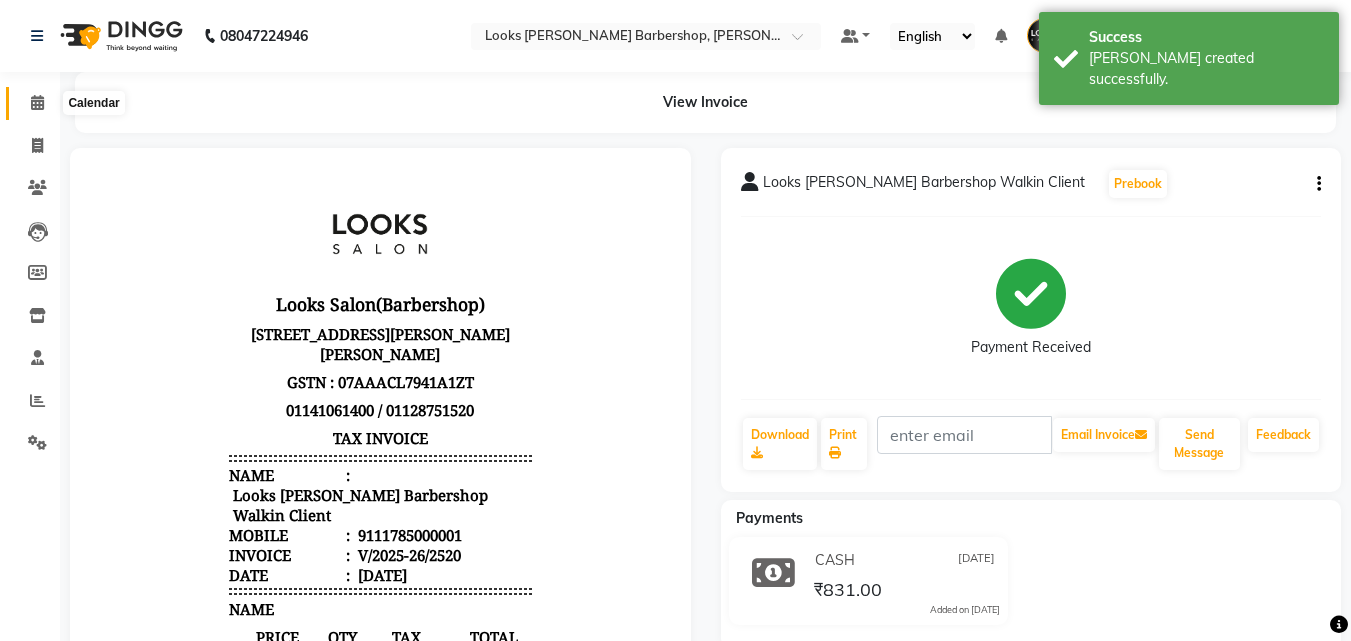 click 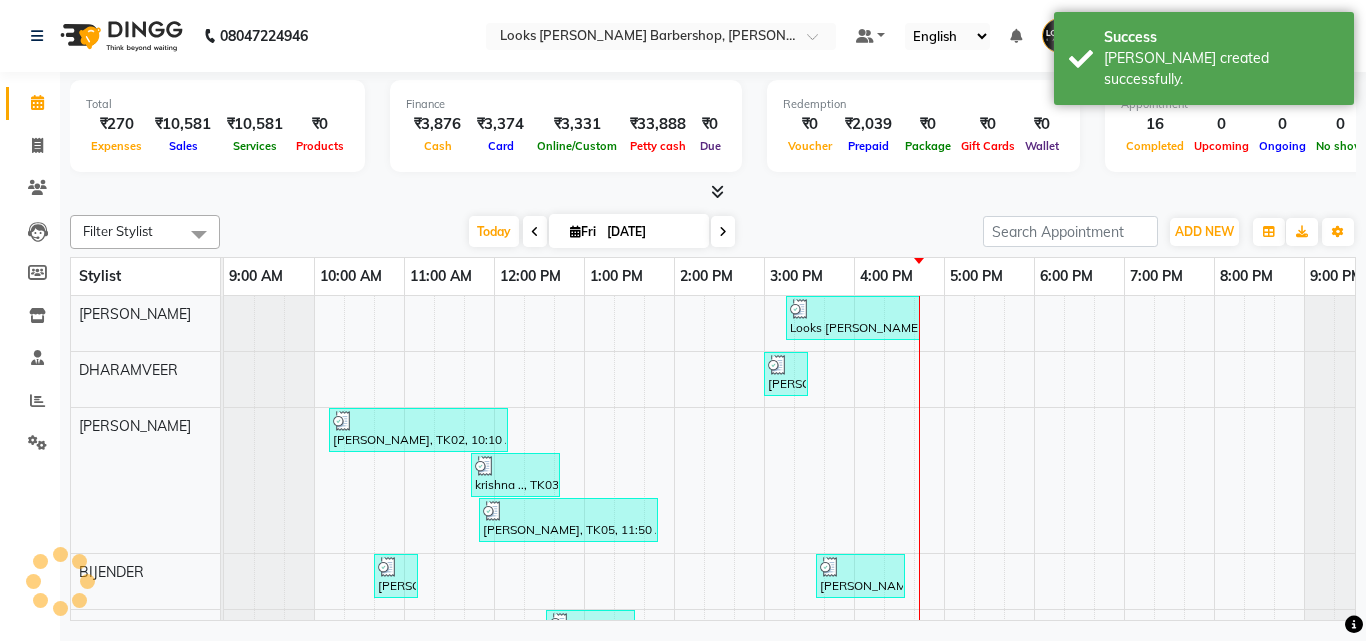 scroll, scrollTop: 0, scrollLeft: 0, axis: both 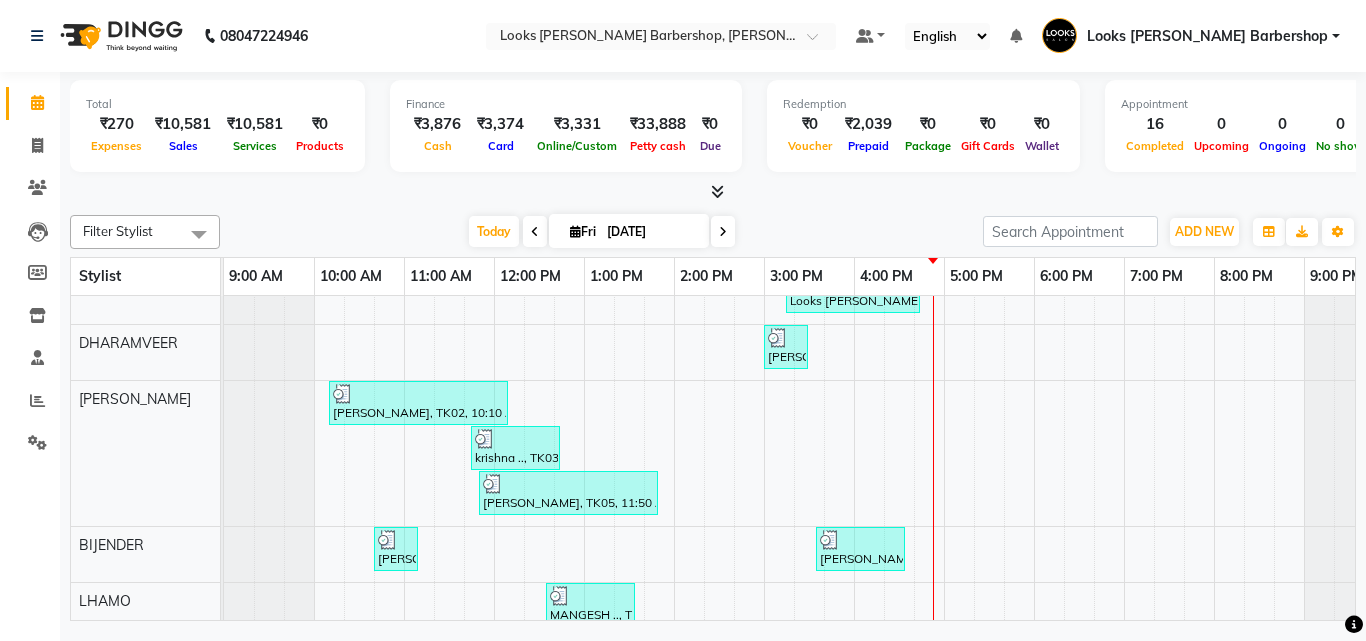 click at bounding box center (199, 234) 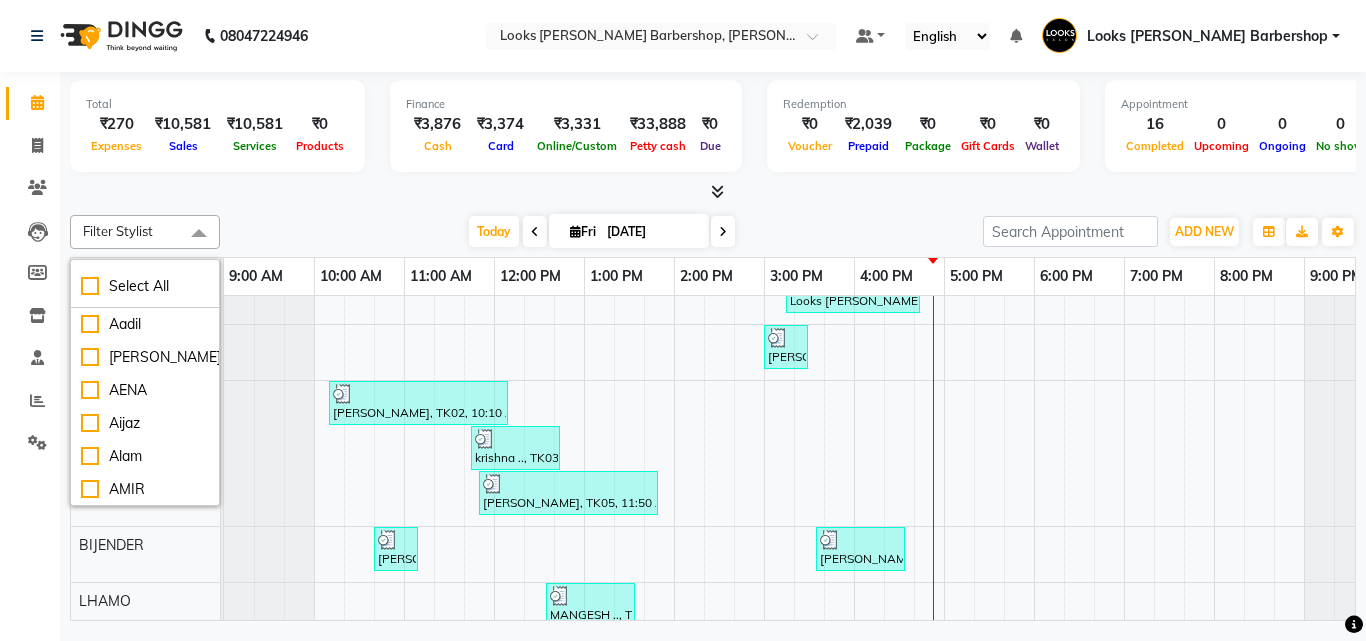 click at bounding box center [199, 234] 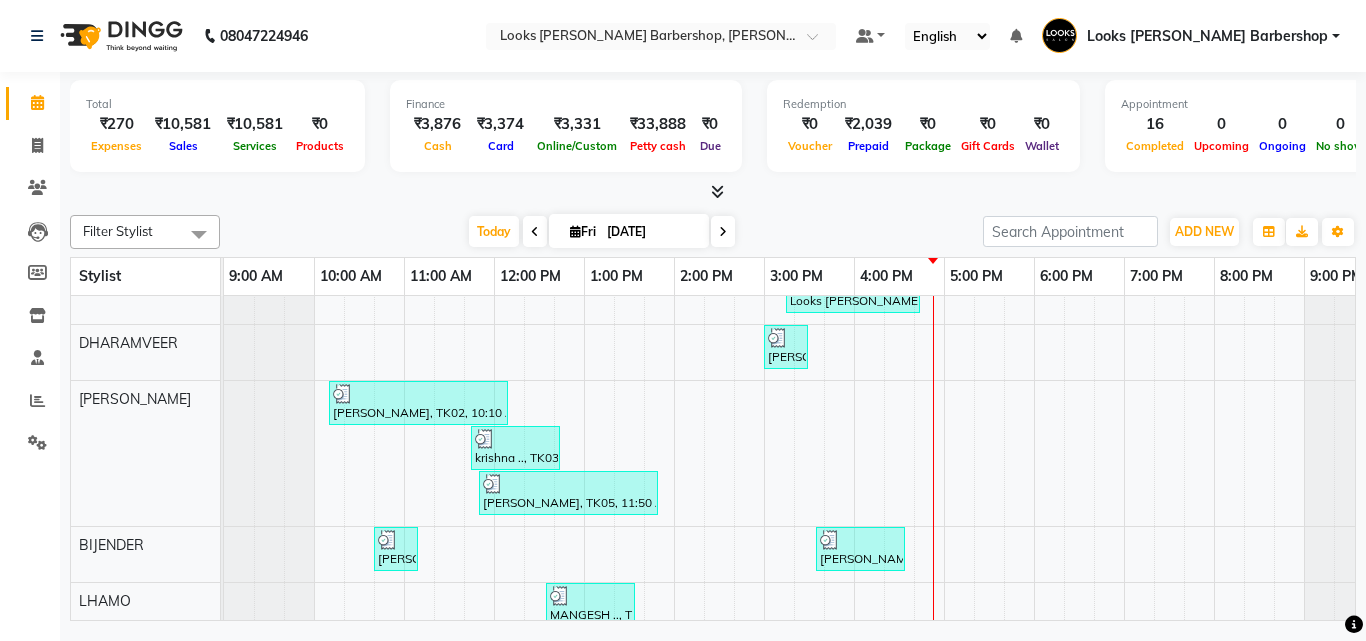 click on "Today  Fri 11-07-2025" at bounding box center (601, 232) 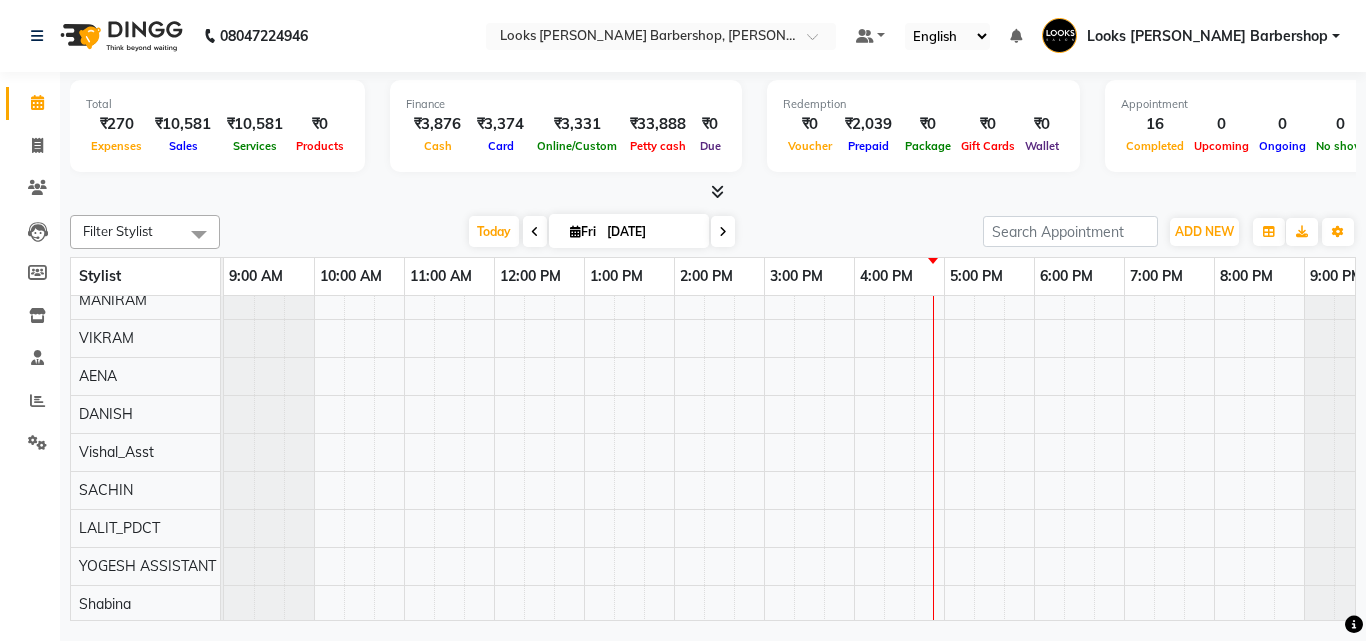 scroll, scrollTop: 1494, scrollLeft: 0, axis: vertical 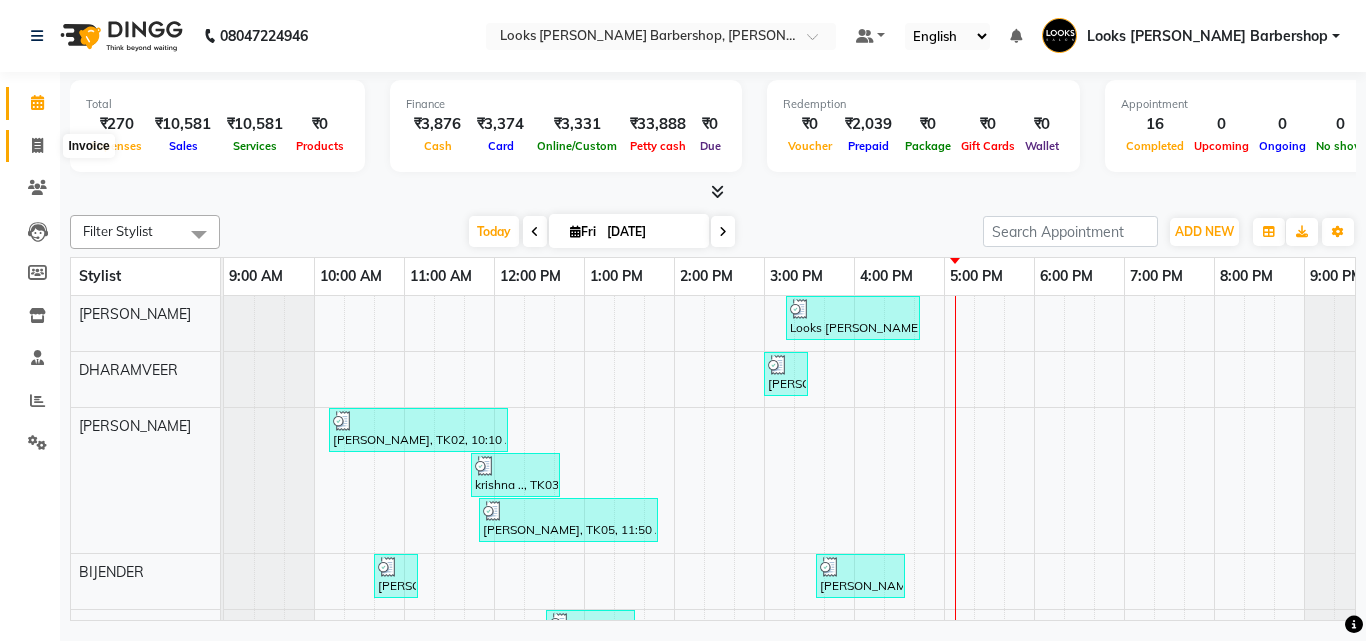 click 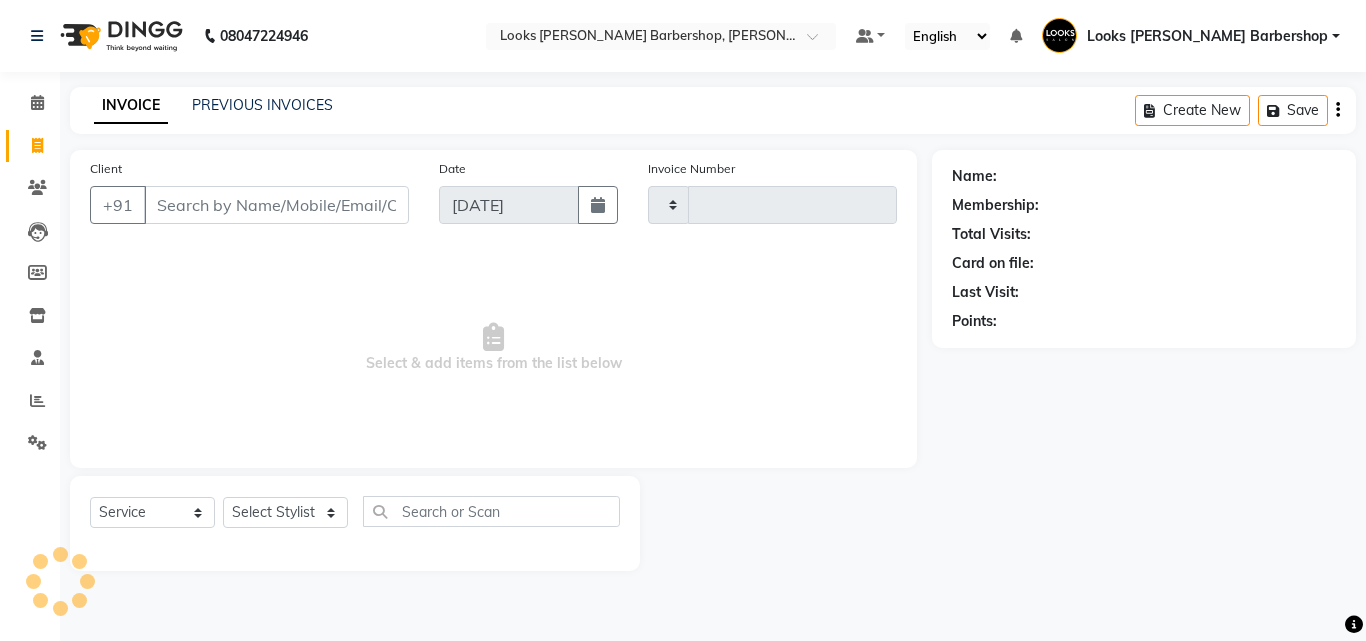 type on "2521" 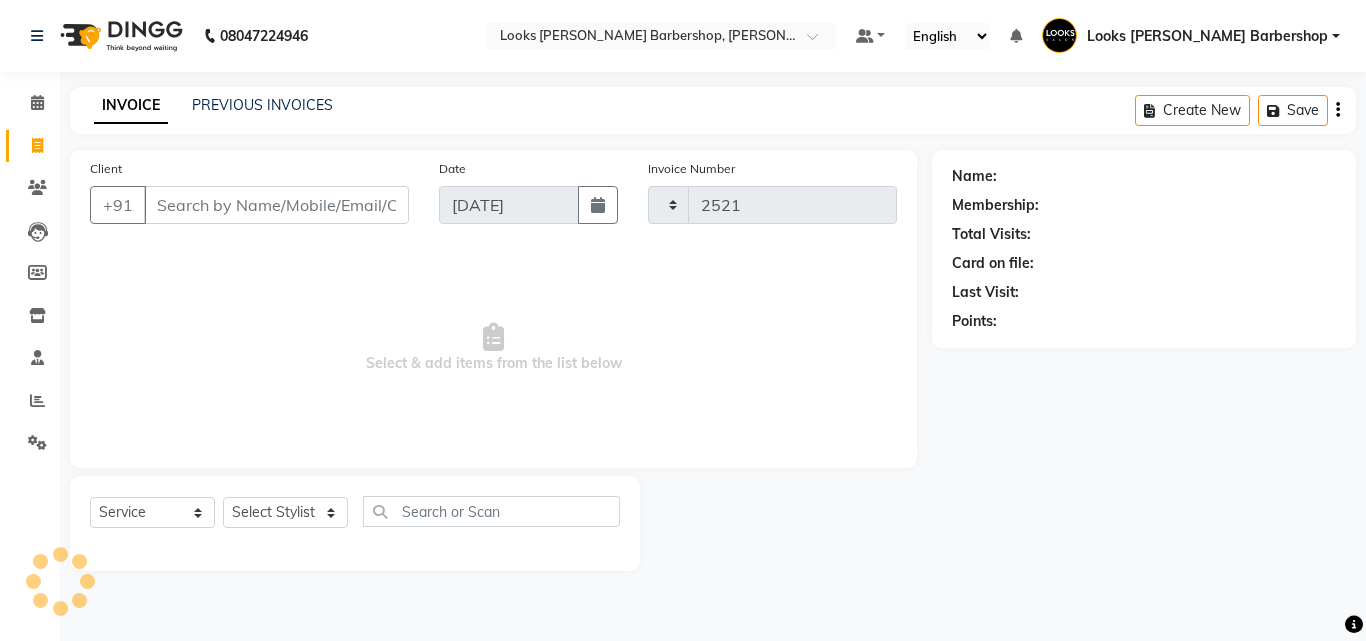 select on "4323" 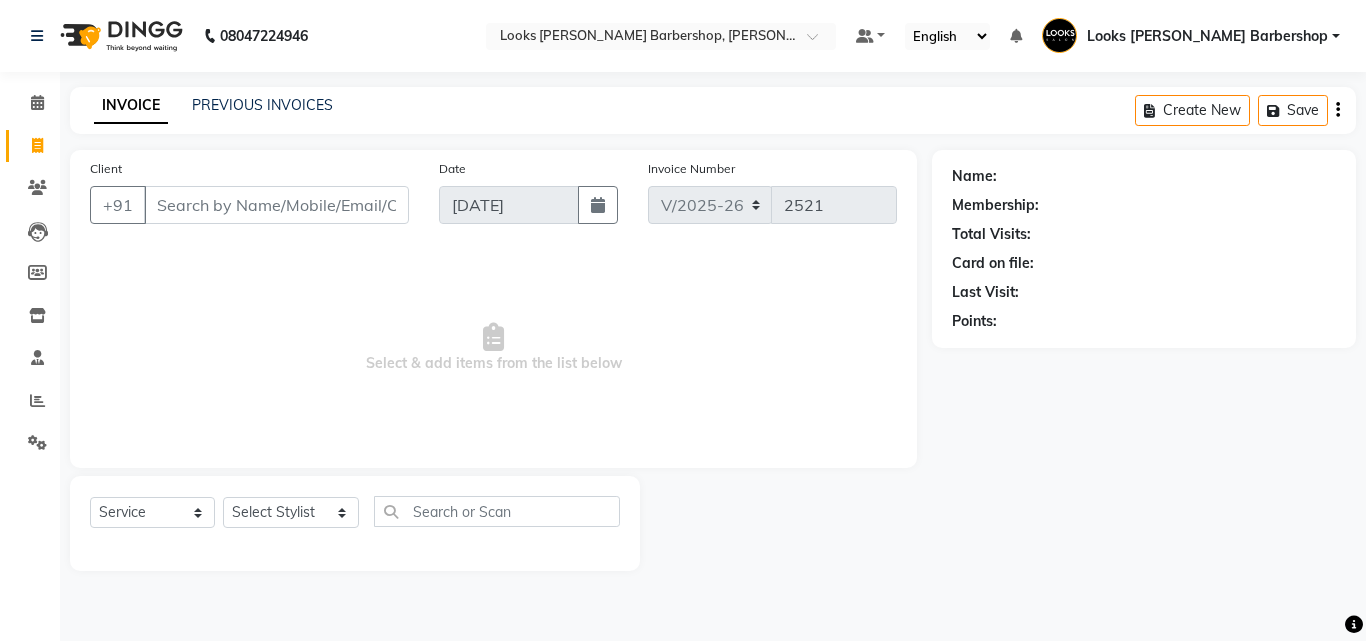 click on "Client" at bounding box center (276, 205) 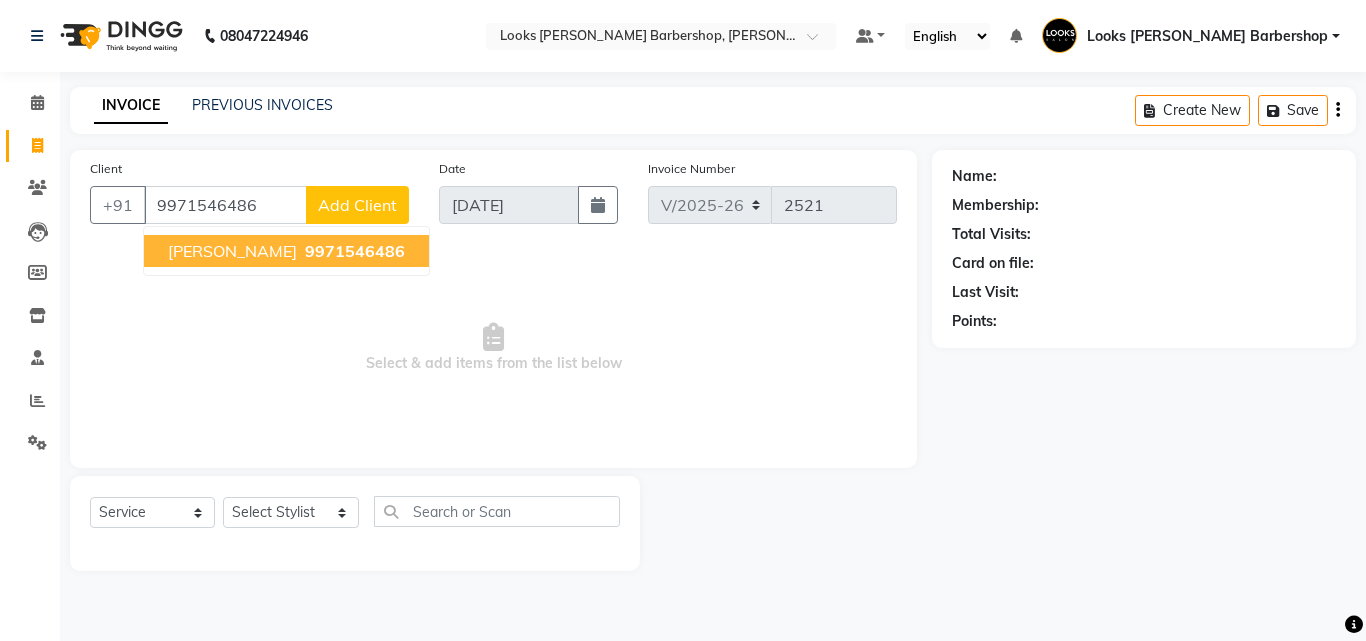 click on "DHRUV SHARMA   9971546486" at bounding box center [286, 251] 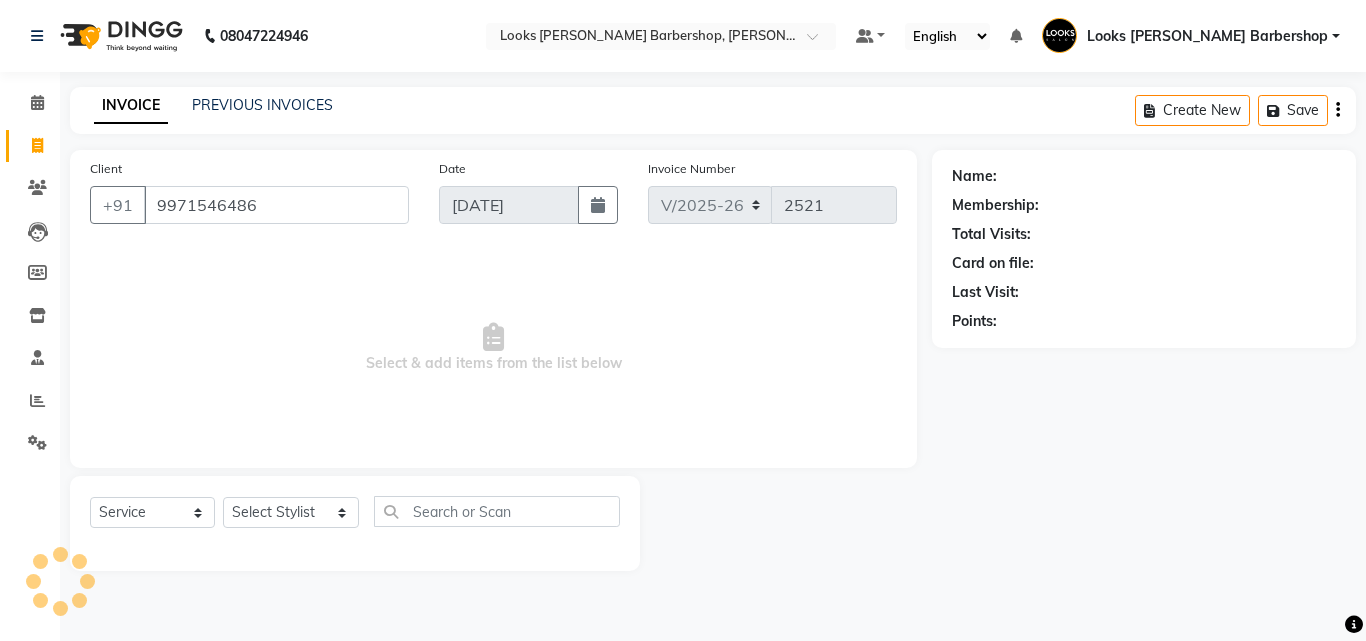 type on "9971546486" 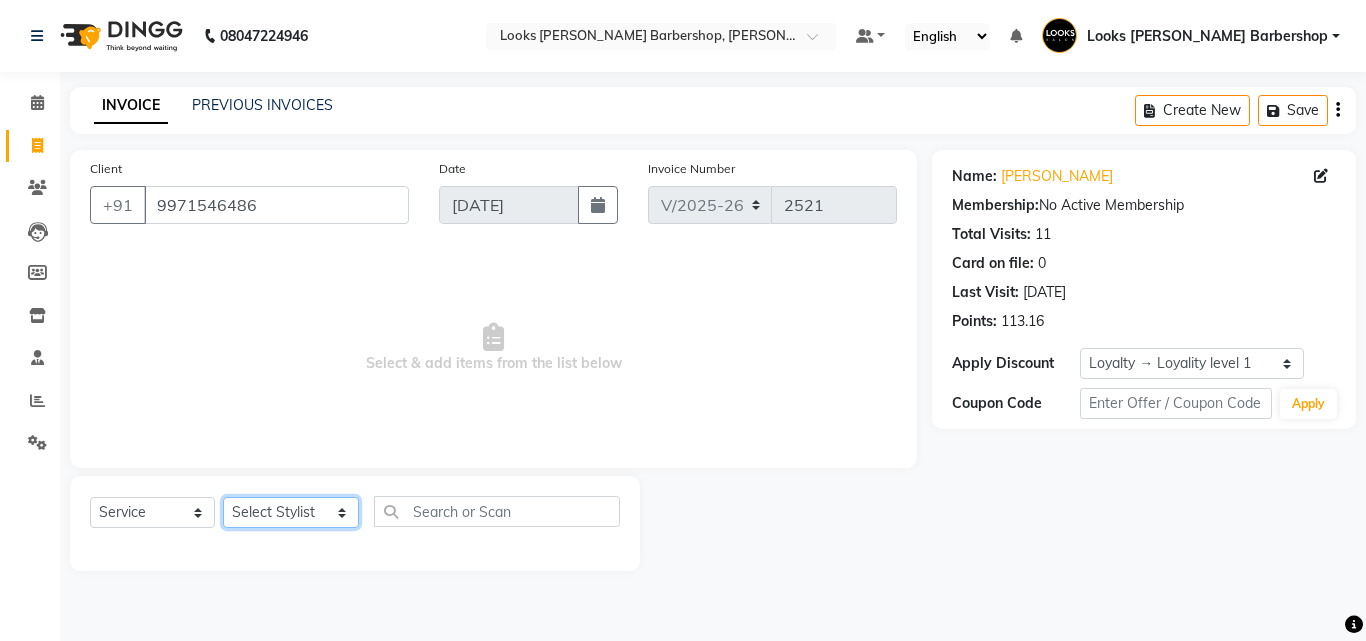 click on "Select Stylist [PERSON_NAME] AENA [PERSON_NAME] Amazon_Kart [PERSON_NAME] _asst Arvind_asst [PERSON_NAME]  Counter Sales DANISH [PERSON_NAME] [PERSON_NAME] RAI  KOMAL_NAILS Krishna_asst LALIT_PDCT LHAMO Looks_[DEMOGRAPHIC_DATA]_Section Looks_H.O_Store Looks [PERSON_NAME] Barbershop Looks_Kart [PERSON_NAME] [PERSON_NAME] [PERSON_NAME]  [PERSON_NAME]  Naveen_pdct [PERSON_NAME] [PERSON_NAME] RAAJ_JI raj ji RAM MURTI [PERSON_NAME]  [PERSON_NAME] SACHIN [PERSON_NAME] [PERSON_NAME] [PERSON_NAME] [PERSON_NAME] Sunny VIKRAM [PERSON_NAME]  [PERSON_NAME] ASSISTANT" 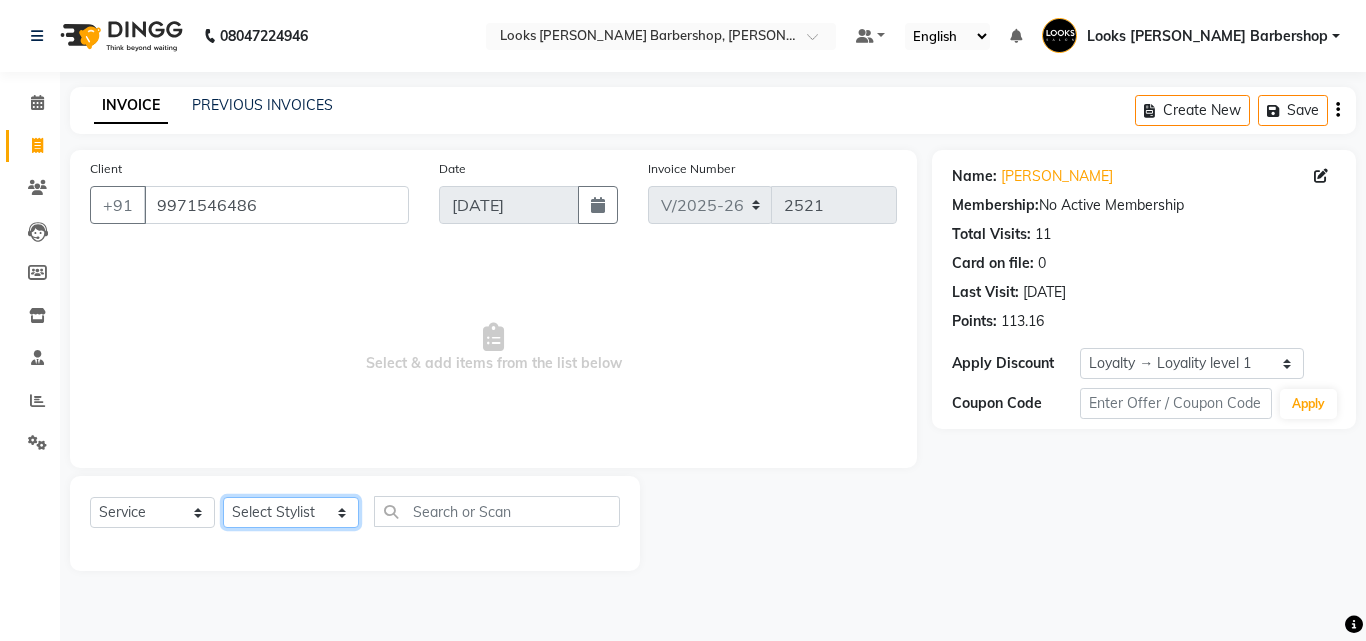 select on "23406" 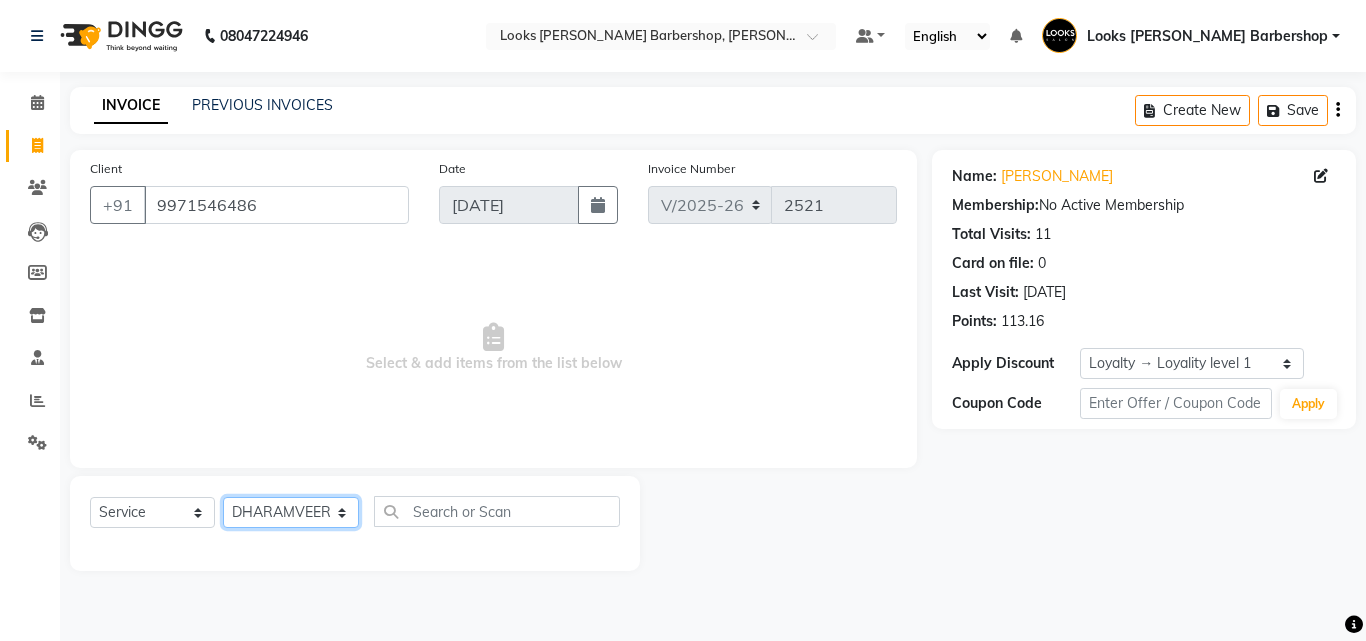 click on "Select Stylist [PERSON_NAME] AENA [PERSON_NAME] Amazon_Kart [PERSON_NAME] _asst Arvind_asst [PERSON_NAME]  Counter Sales DANISH [PERSON_NAME] [PERSON_NAME] RAI  KOMAL_NAILS Krishna_asst LALIT_PDCT LHAMO Looks_[DEMOGRAPHIC_DATA]_Section Looks_H.O_Store Looks [PERSON_NAME] Barbershop Looks_Kart [PERSON_NAME] [PERSON_NAME] [PERSON_NAME]  [PERSON_NAME]  Naveen_pdct [PERSON_NAME] [PERSON_NAME] RAAJ_JI raj ji RAM MURTI [PERSON_NAME]  [PERSON_NAME] SACHIN [PERSON_NAME] [PERSON_NAME] [PERSON_NAME] [PERSON_NAME] Sunny VIKRAM [PERSON_NAME]  [PERSON_NAME] ASSISTANT" 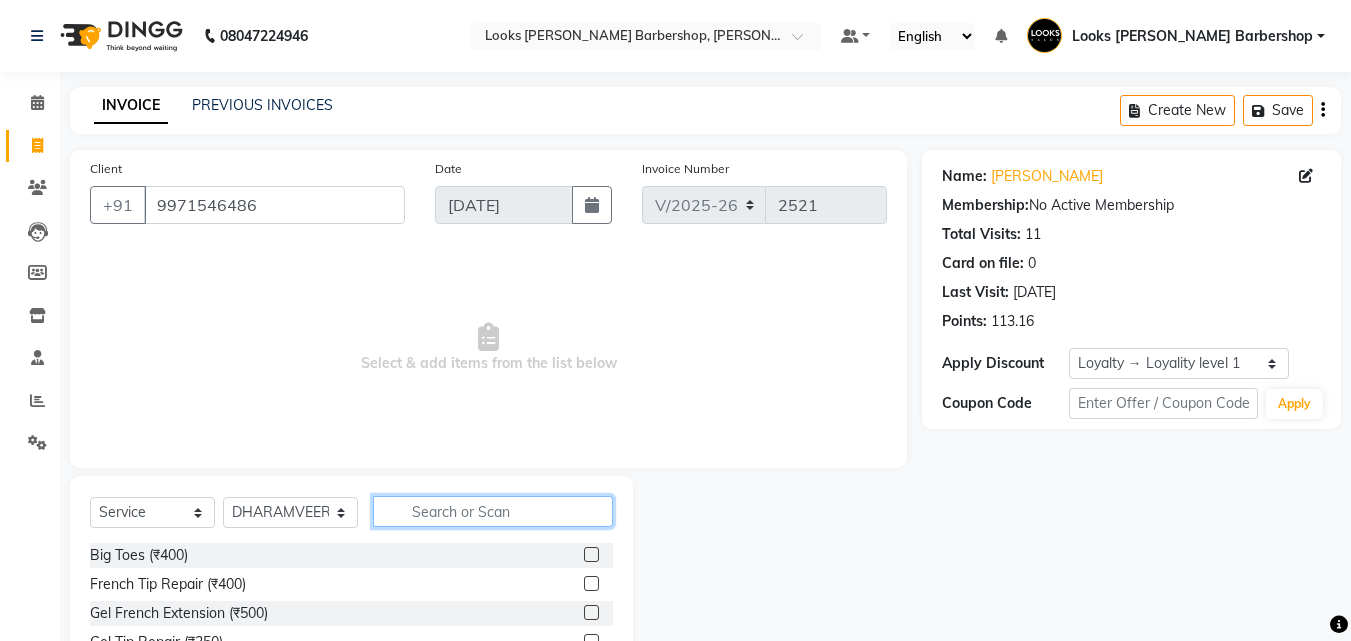 click 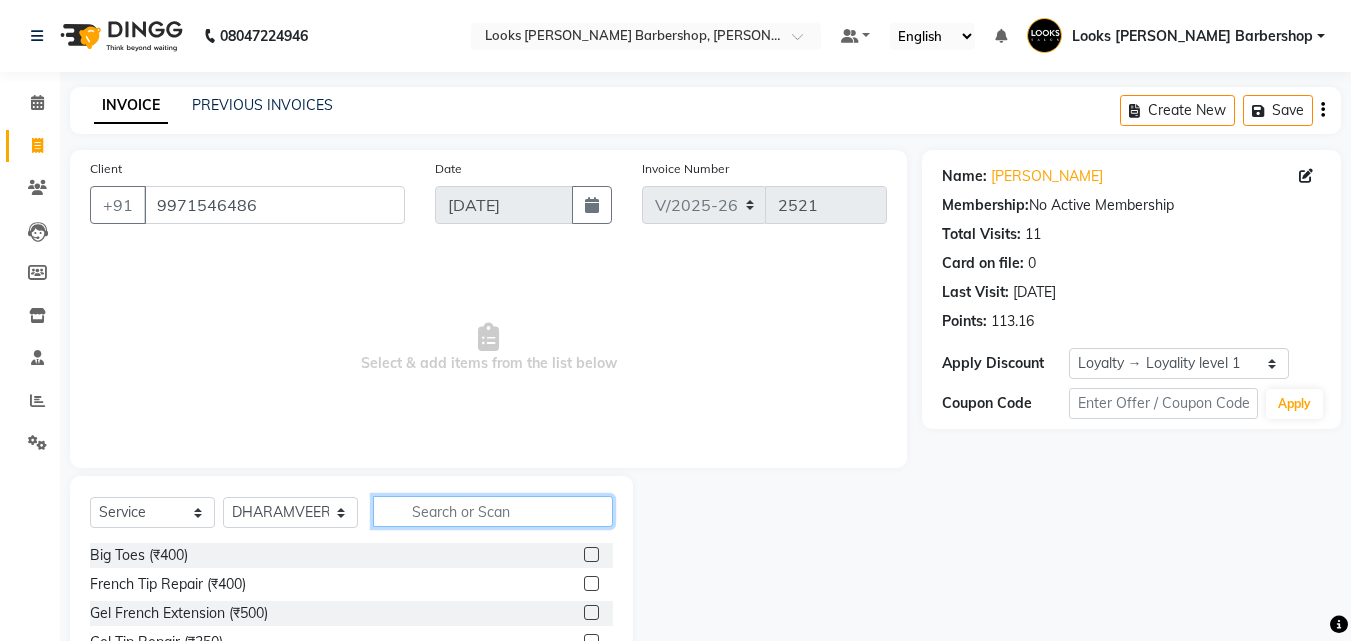 click 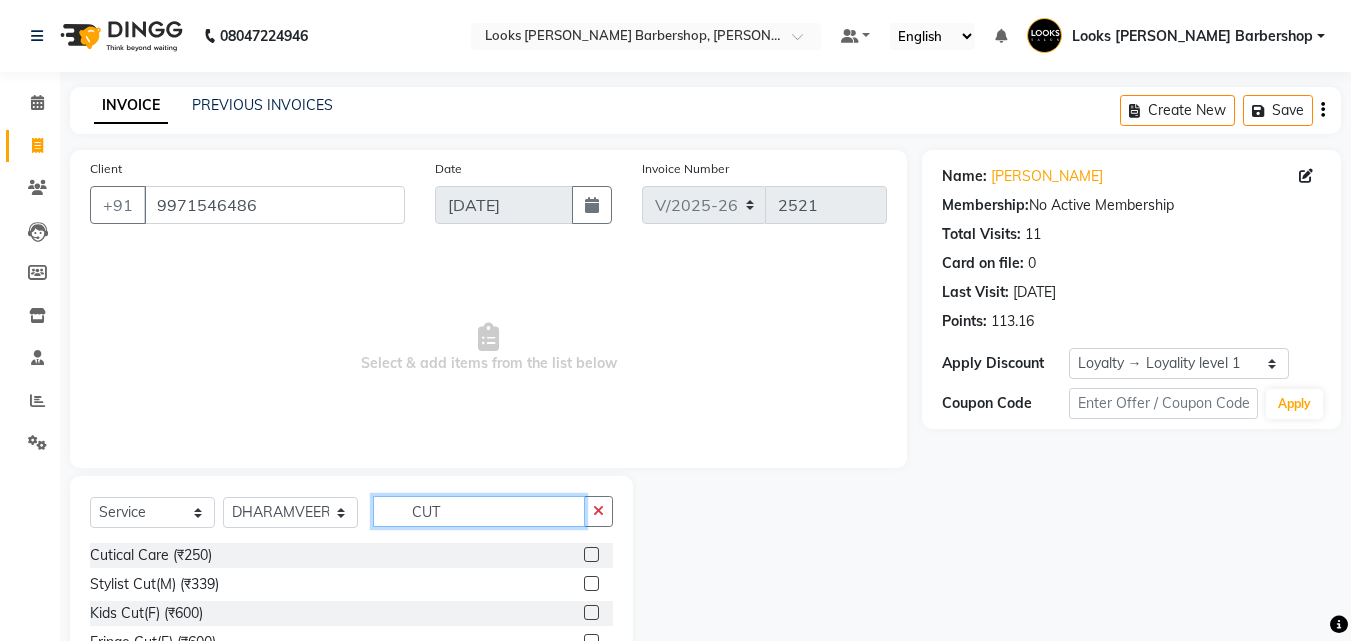 type on "CUT" 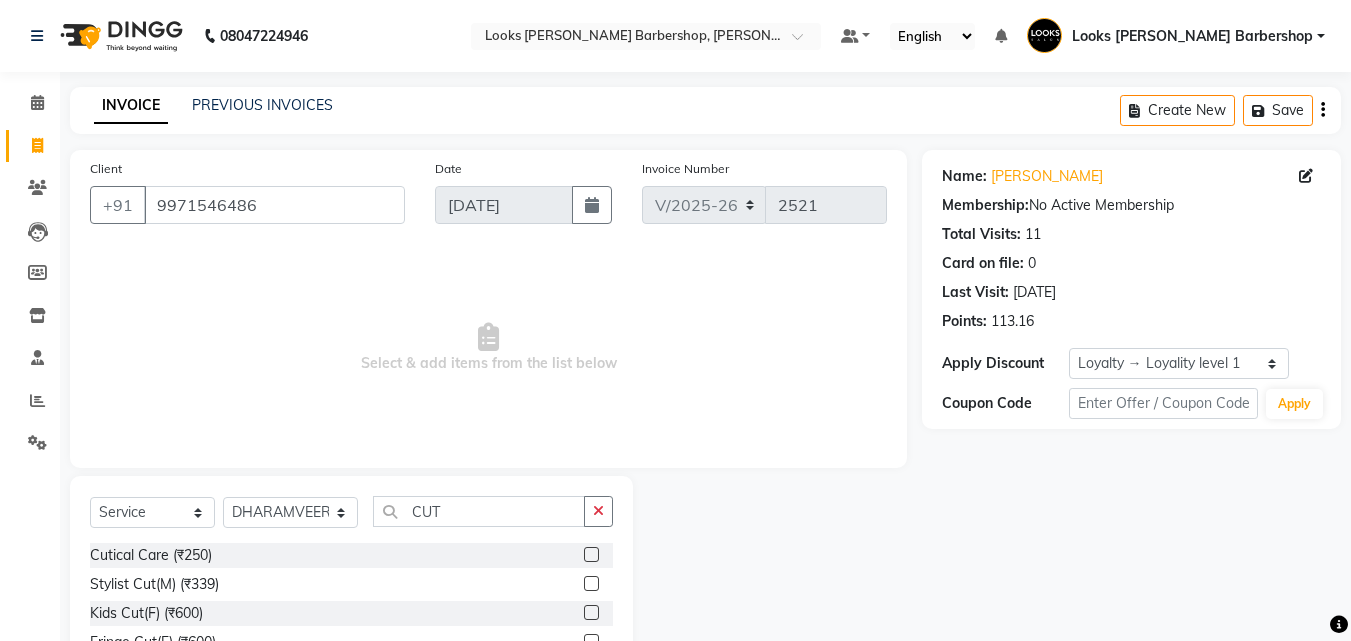 click 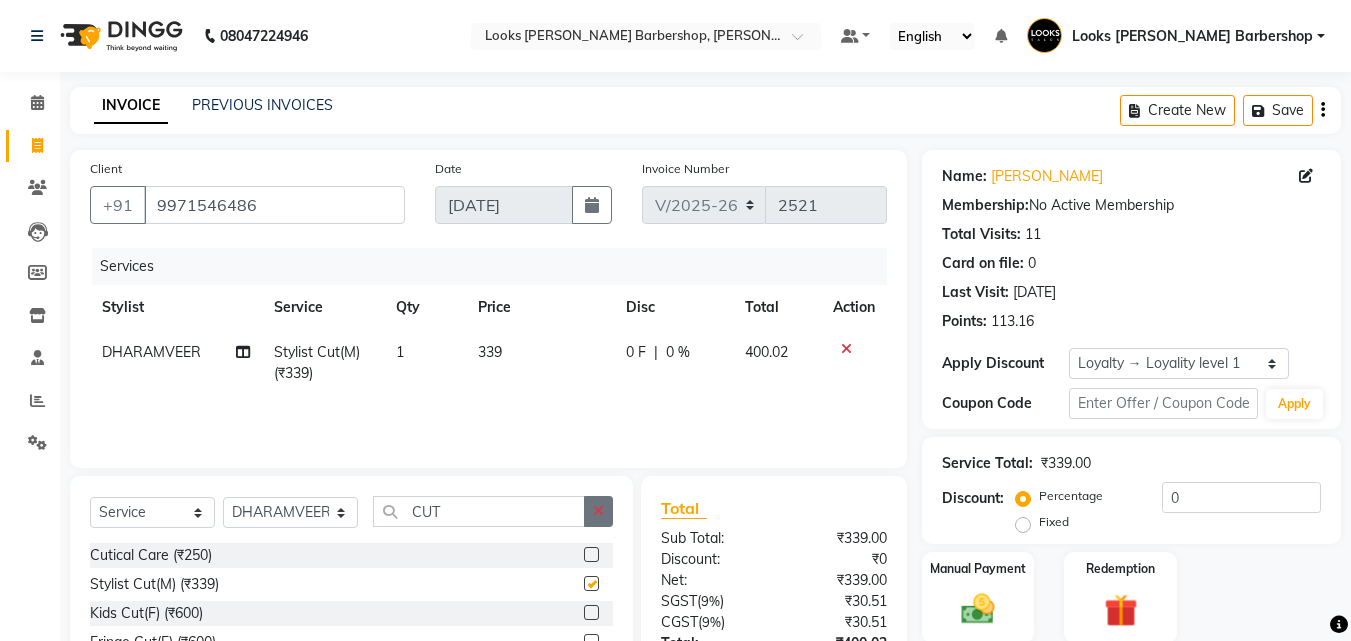 checkbox on "false" 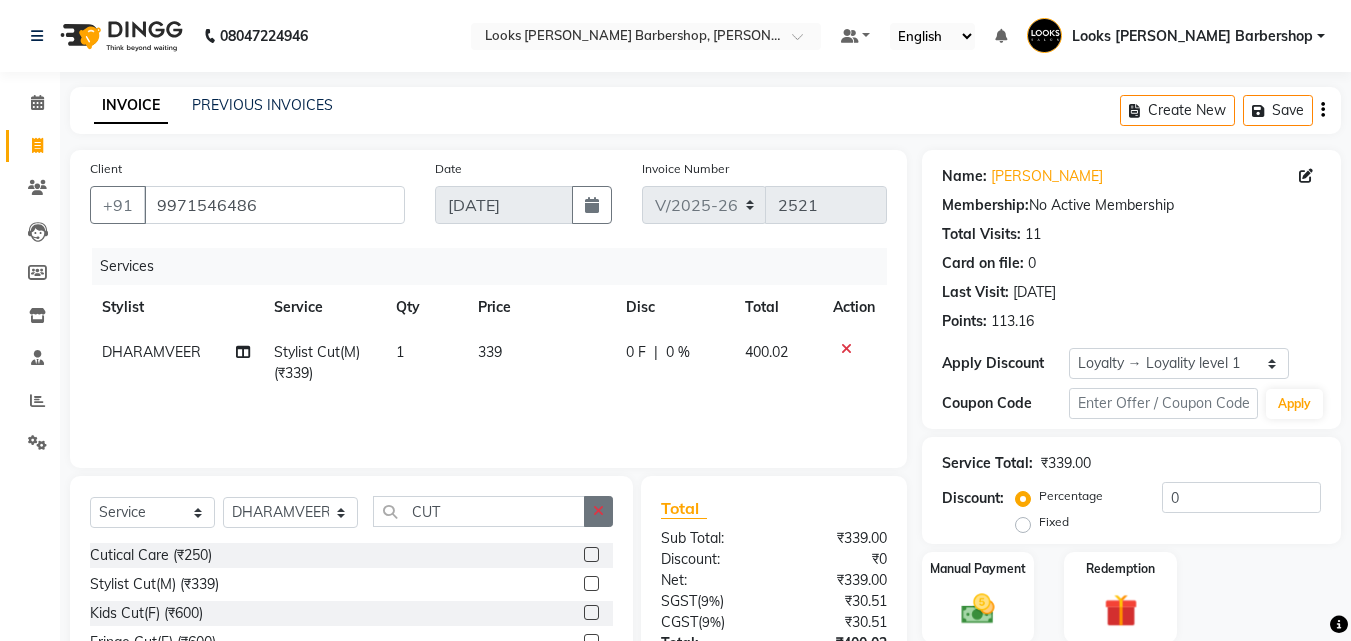 click 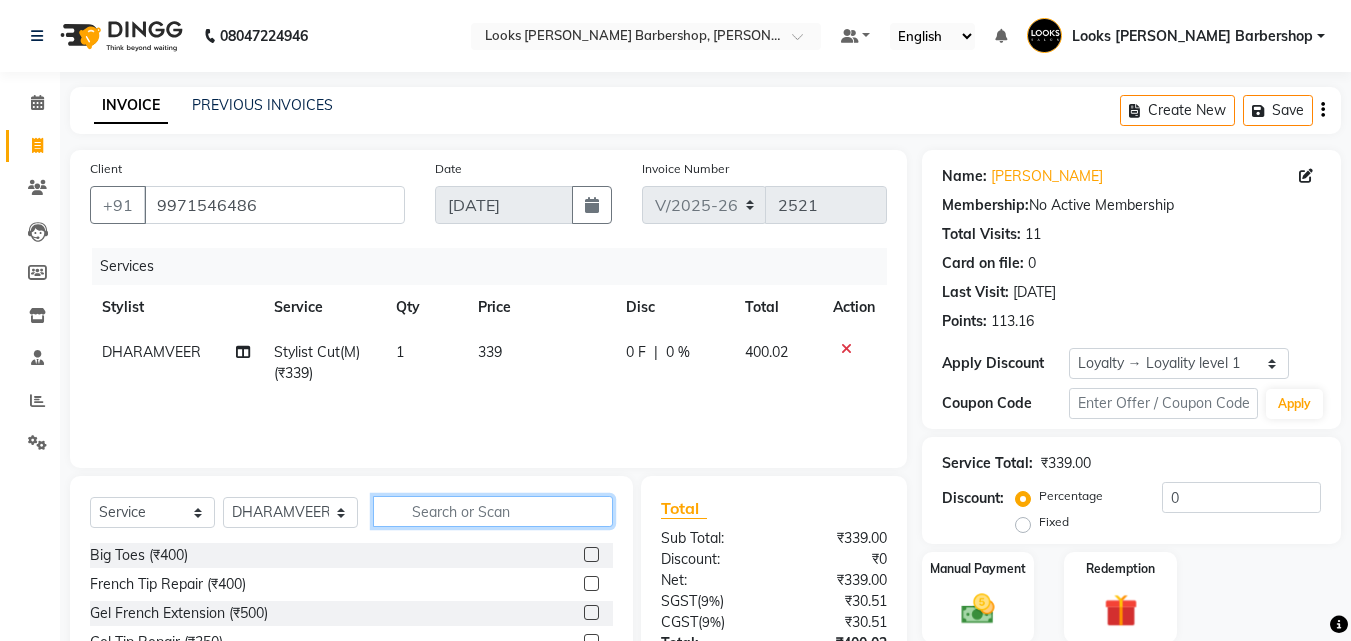 click 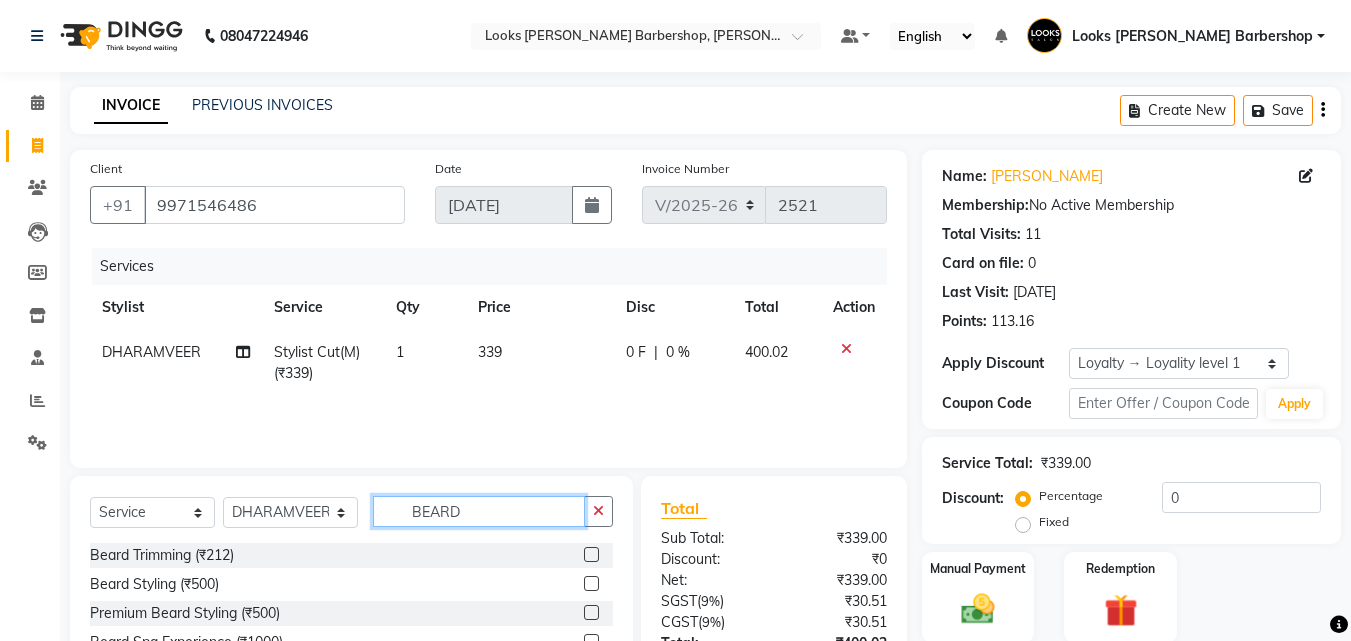 type on "BEARD" 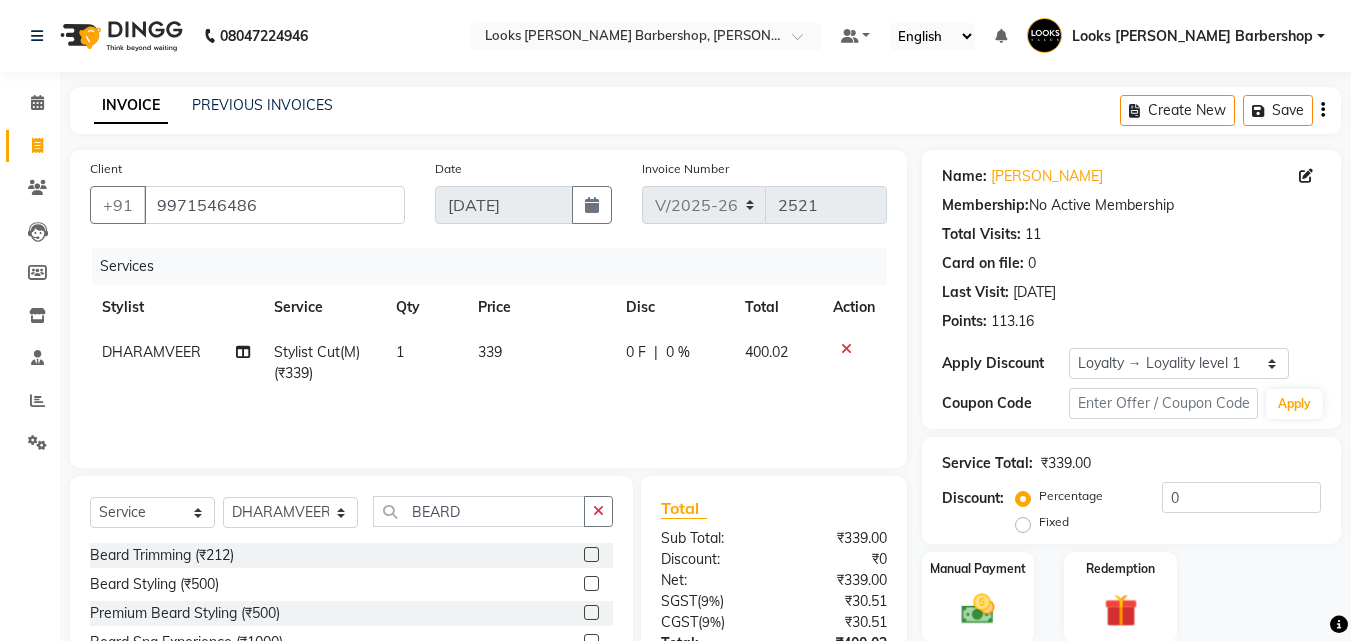click 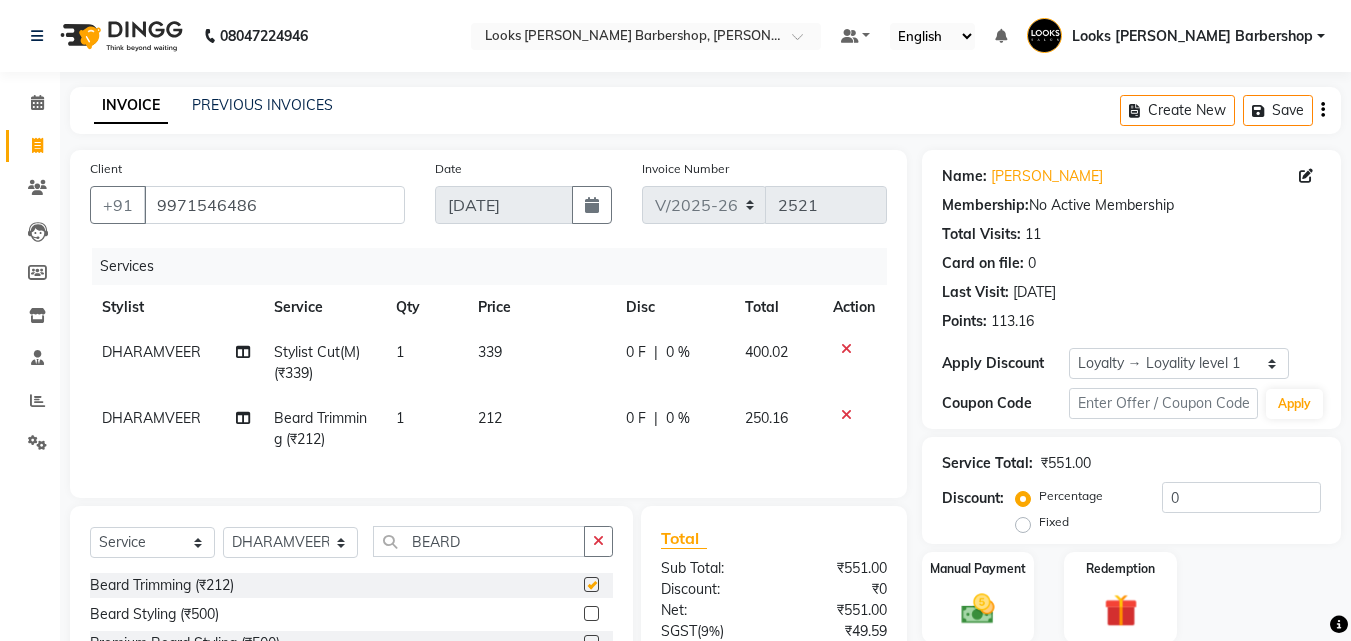 checkbox on "false" 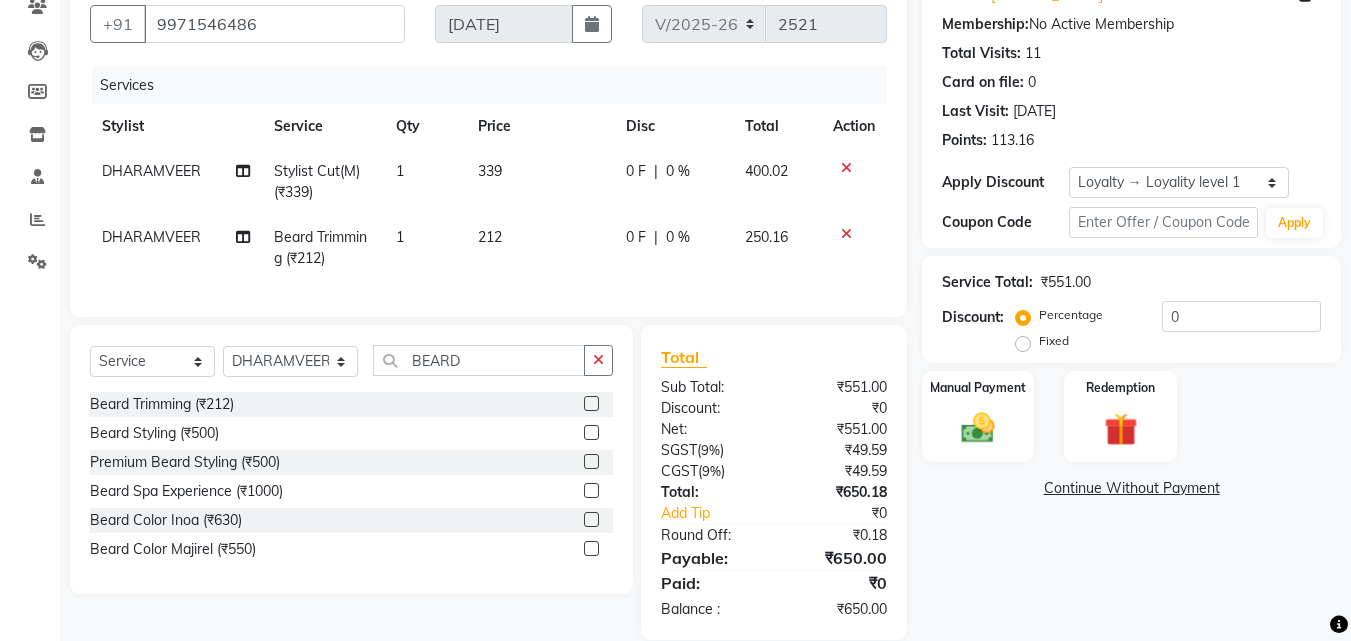 scroll, scrollTop: 225, scrollLeft: 0, axis: vertical 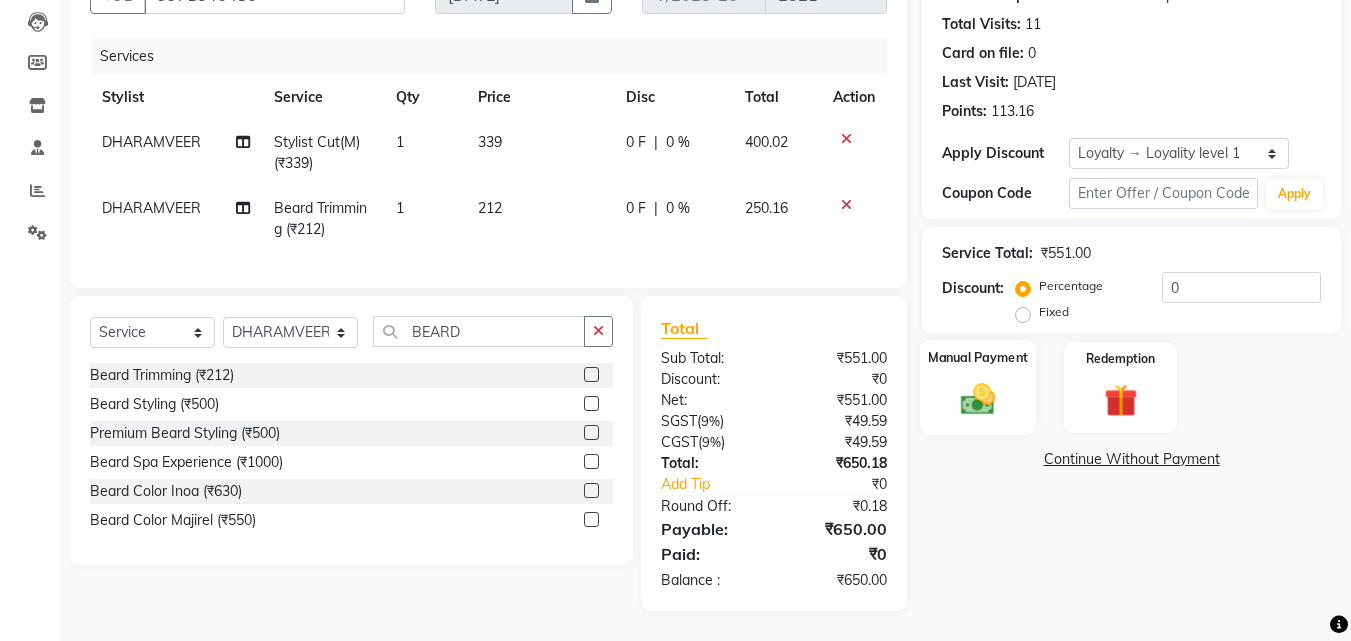 click 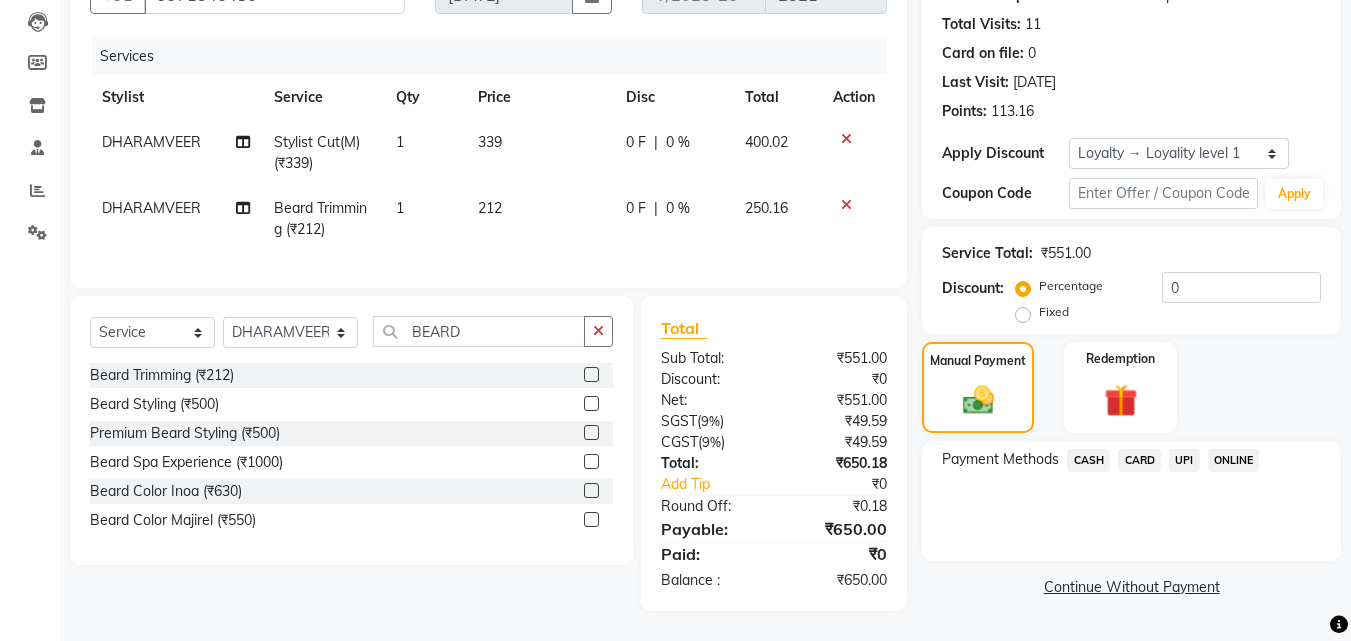 click on "CASH" 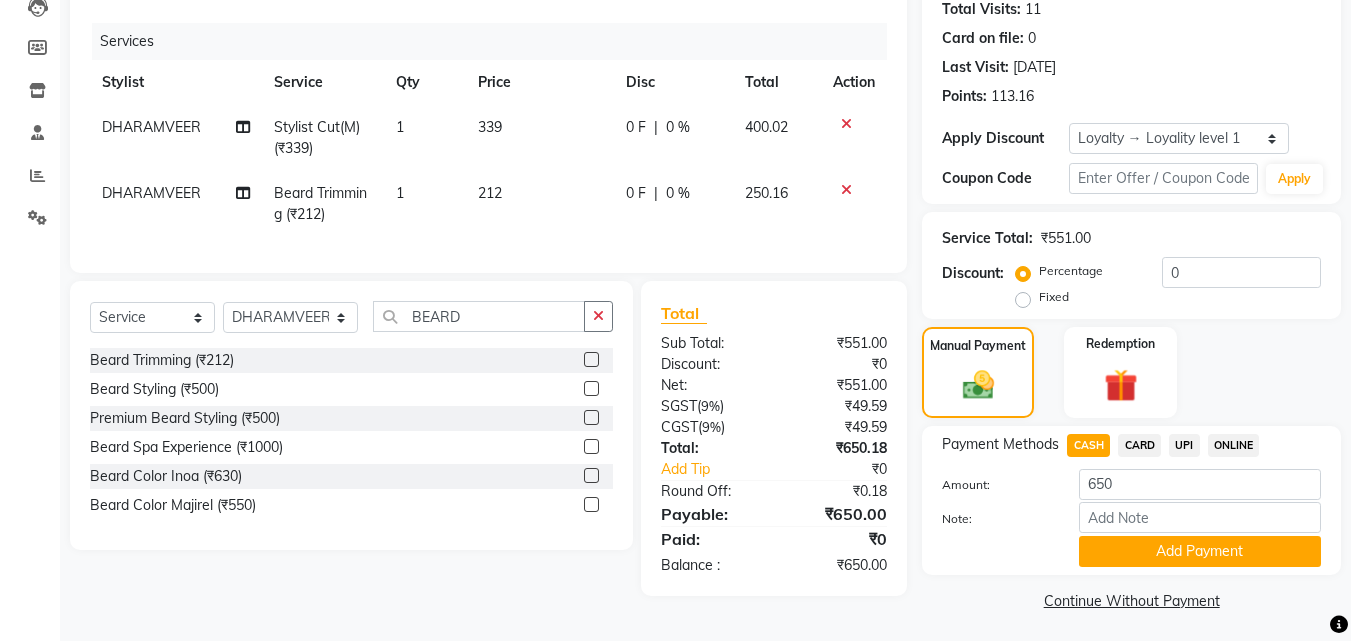 click on "Add Payment" 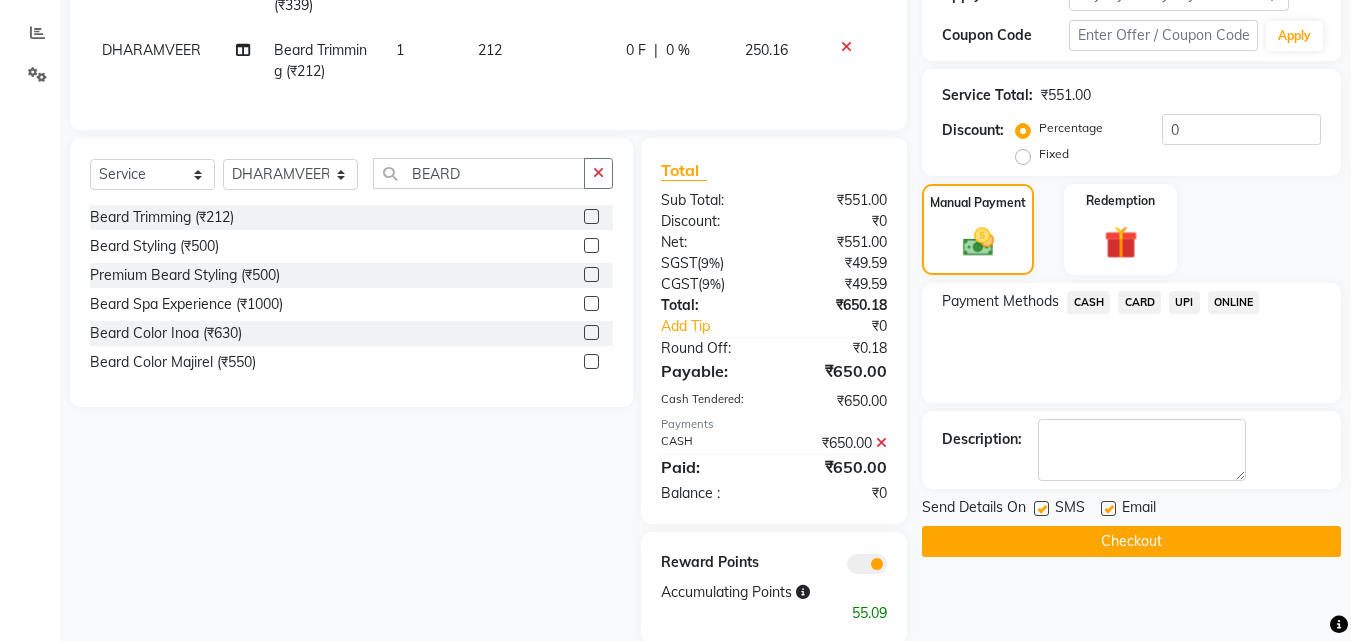 scroll, scrollTop: 416, scrollLeft: 0, axis: vertical 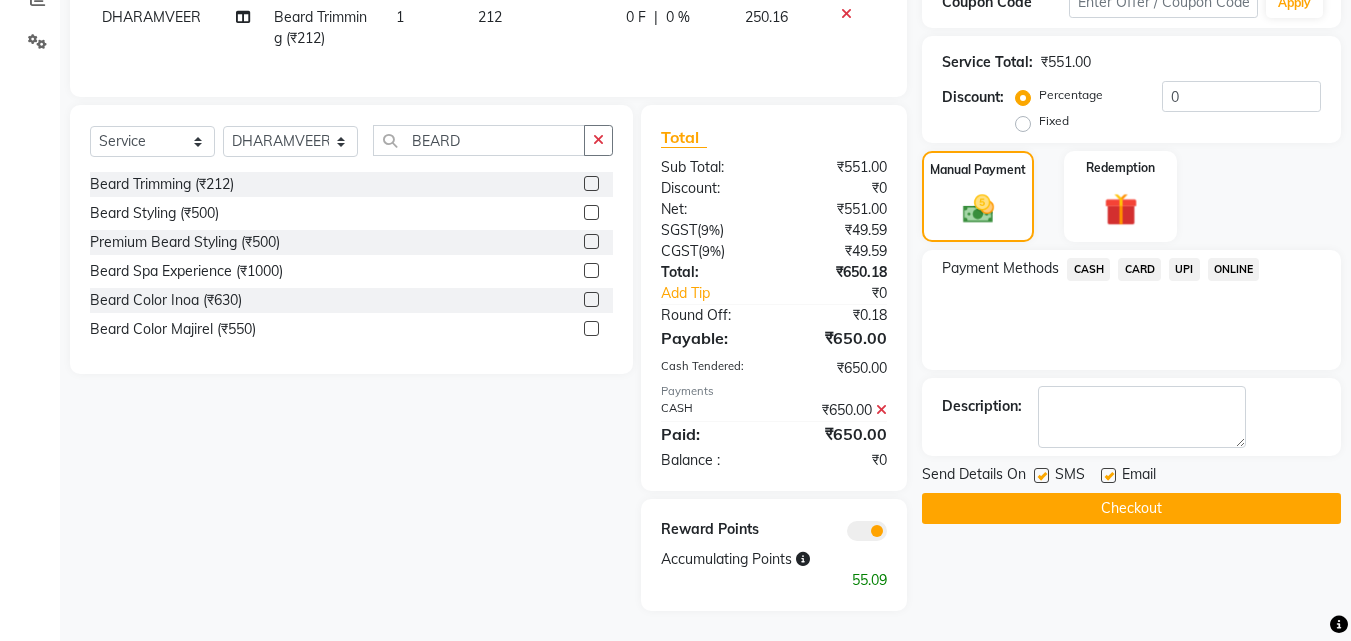 click on "Checkout" 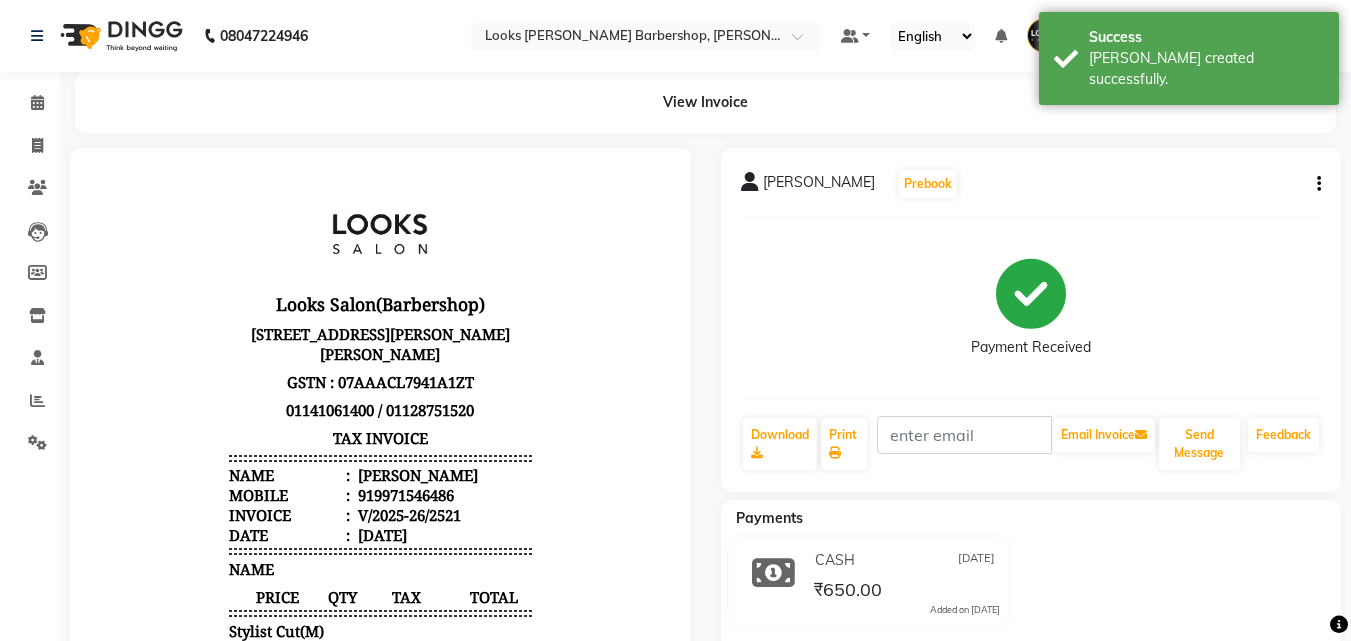 scroll, scrollTop: 0, scrollLeft: 0, axis: both 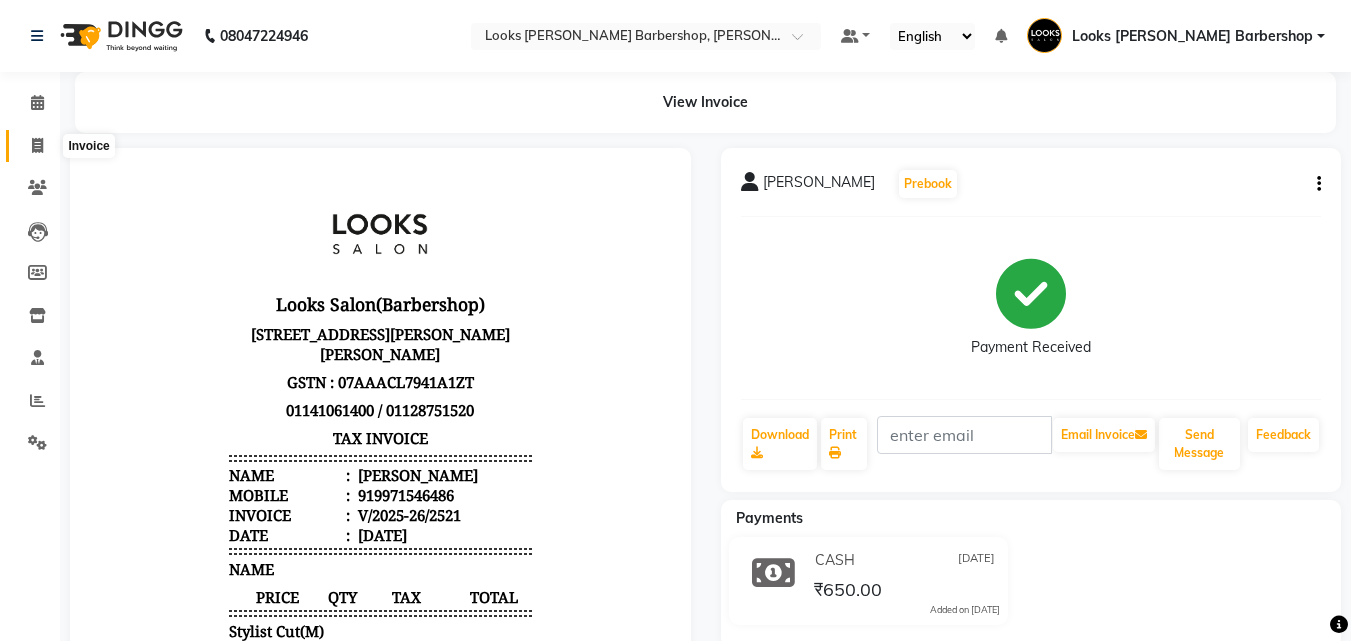 click 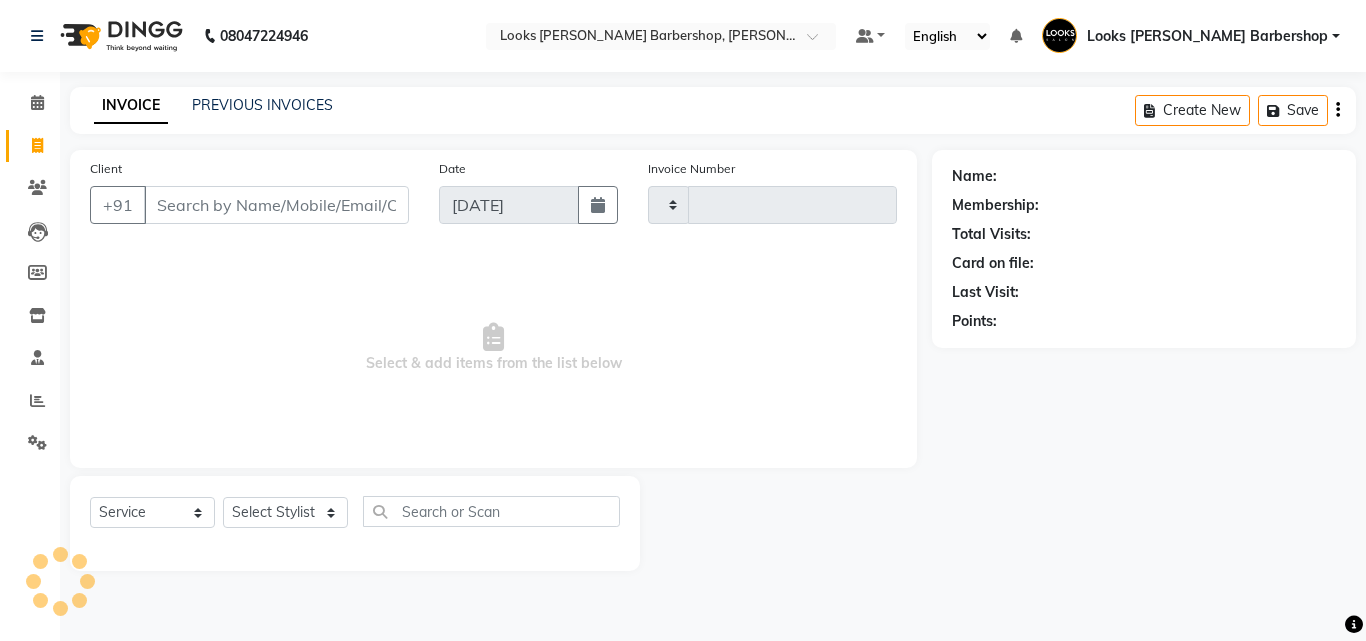 type on "2522" 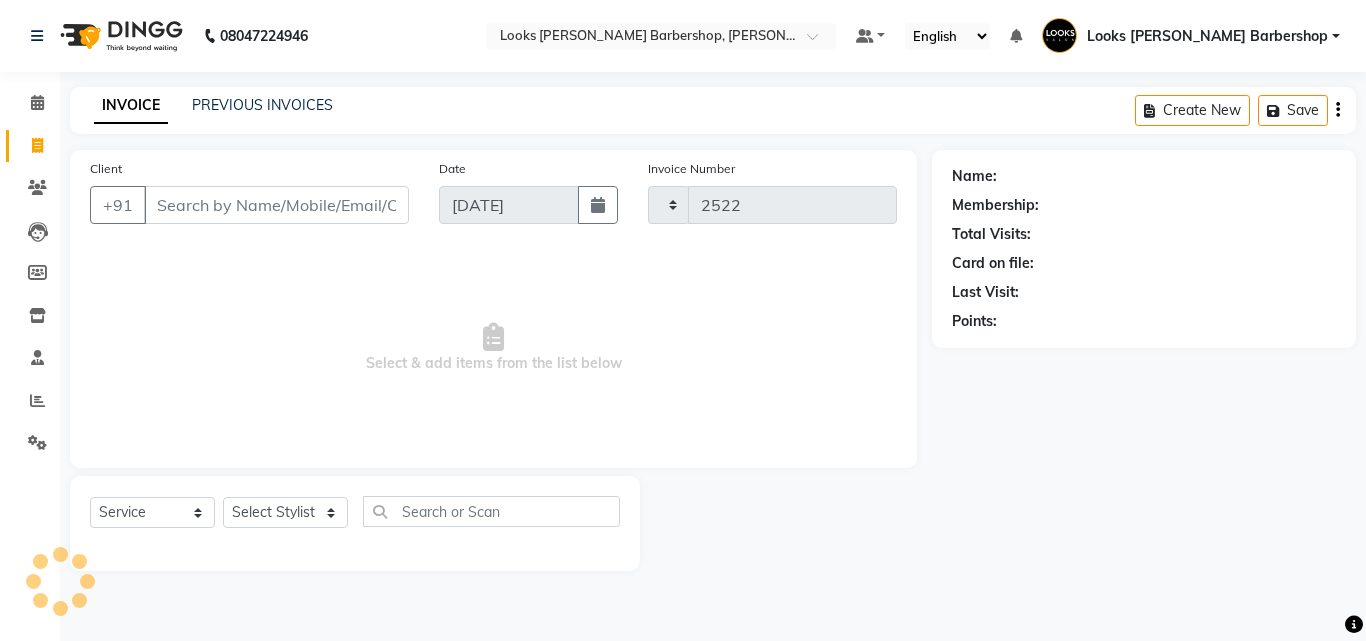 select on "4323" 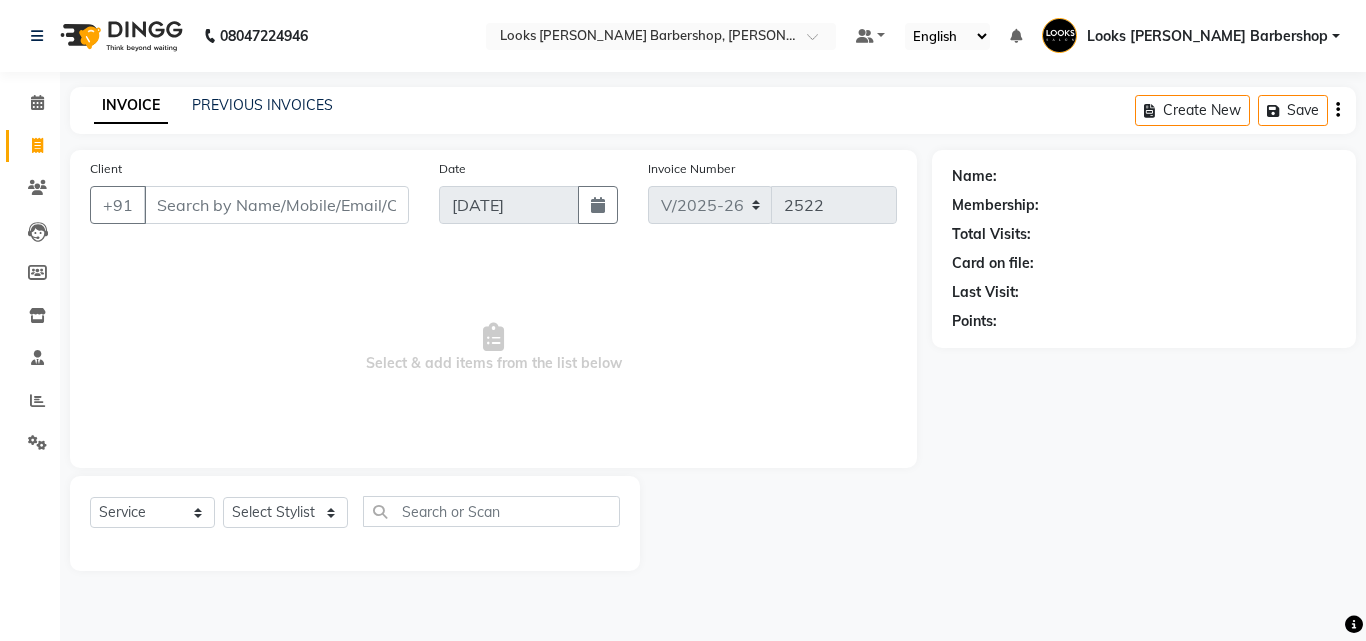 click on "Client" at bounding box center [276, 205] 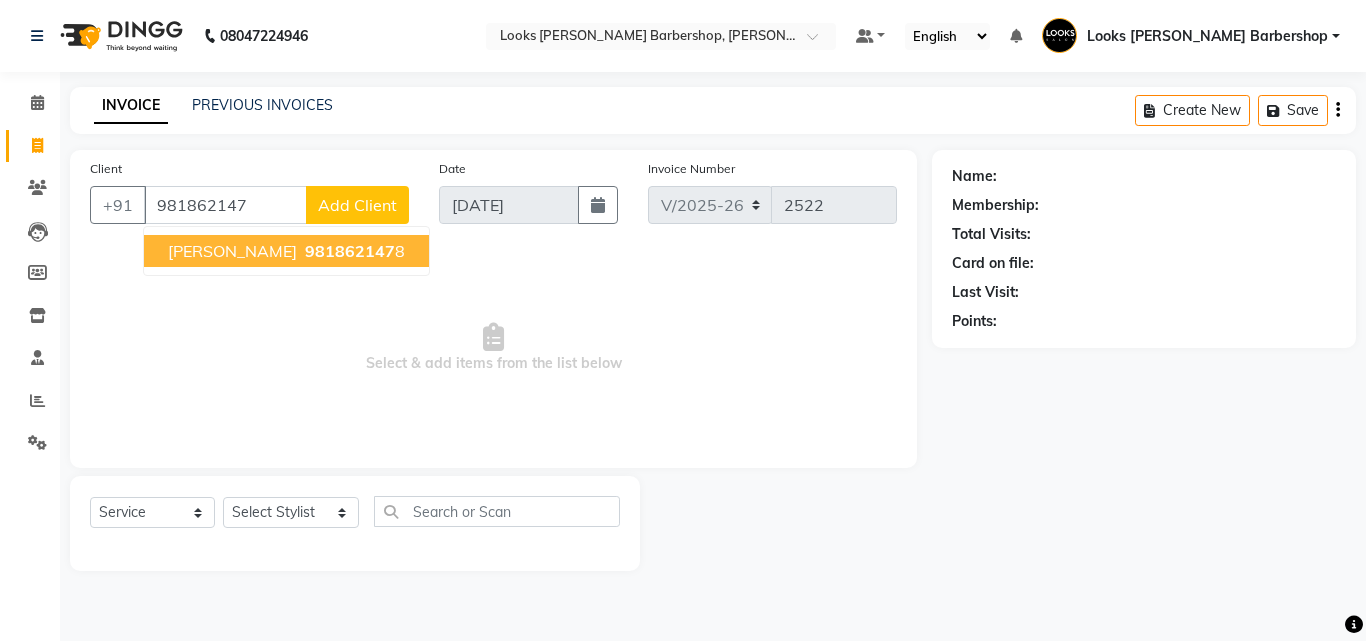 click on "981862147" at bounding box center [350, 251] 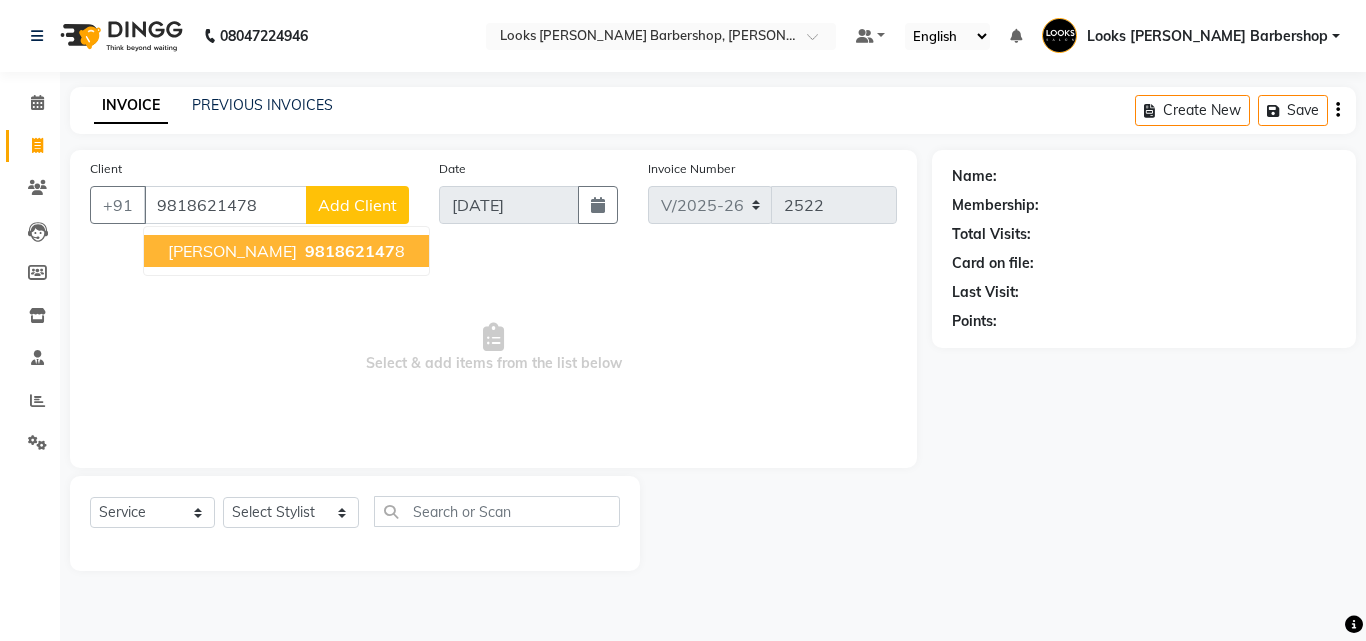 type on "9818621478" 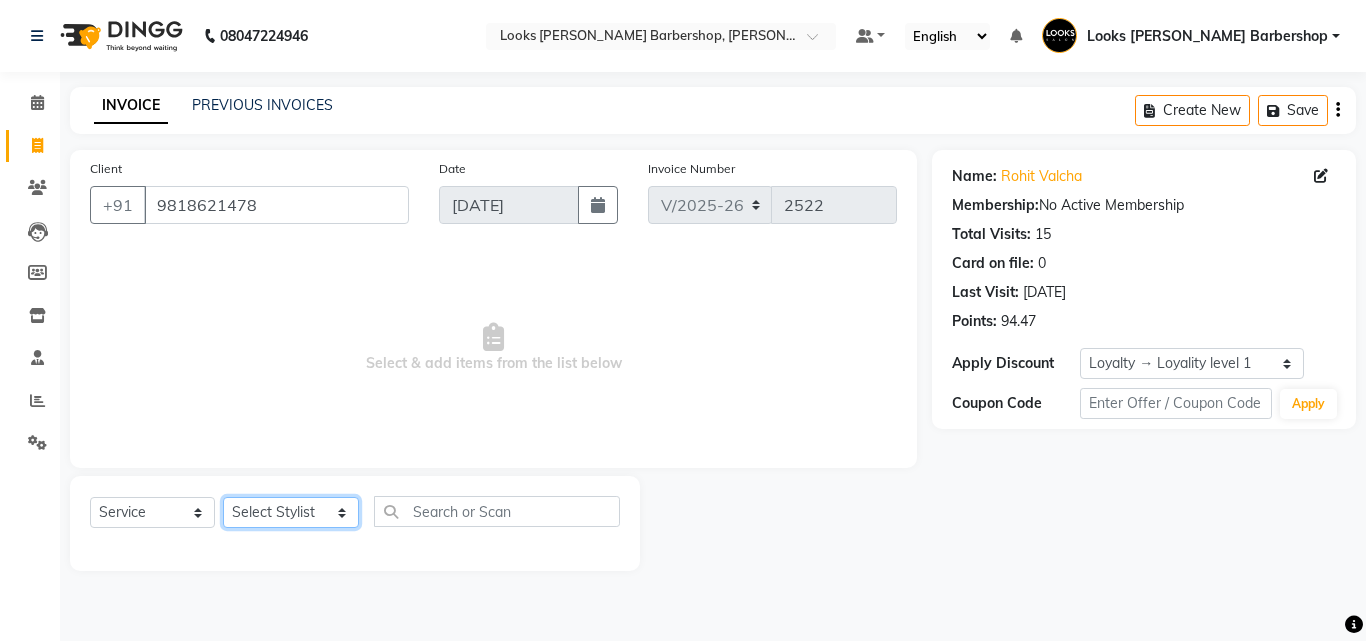 click on "Select Stylist [PERSON_NAME] AENA [PERSON_NAME] Amazon_Kart [PERSON_NAME] _asst Arvind_asst [PERSON_NAME]  Counter Sales DANISH [PERSON_NAME] [PERSON_NAME] RAI  KOMAL_NAILS Krishna_asst LALIT_PDCT LHAMO Looks_[DEMOGRAPHIC_DATA]_Section Looks_H.O_Store Looks [PERSON_NAME] Barbershop Looks_Kart [PERSON_NAME] [PERSON_NAME] [PERSON_NAME]  [PERSON_NAME]  Naveen_pdct [PERSON_NAME] [PERSON_NAME] RAAJ_JI raj ji RAM MURTI [PERSON_NAME]  [PERSON_NAME] SACHIN [PERSON_NAME] [PERSON_NAME] [PERSON_NAME] [PERSON_NAME] Sunny VIKRAM [PERSON_NAME]  [PERSON_NAME] ASSISTANT" 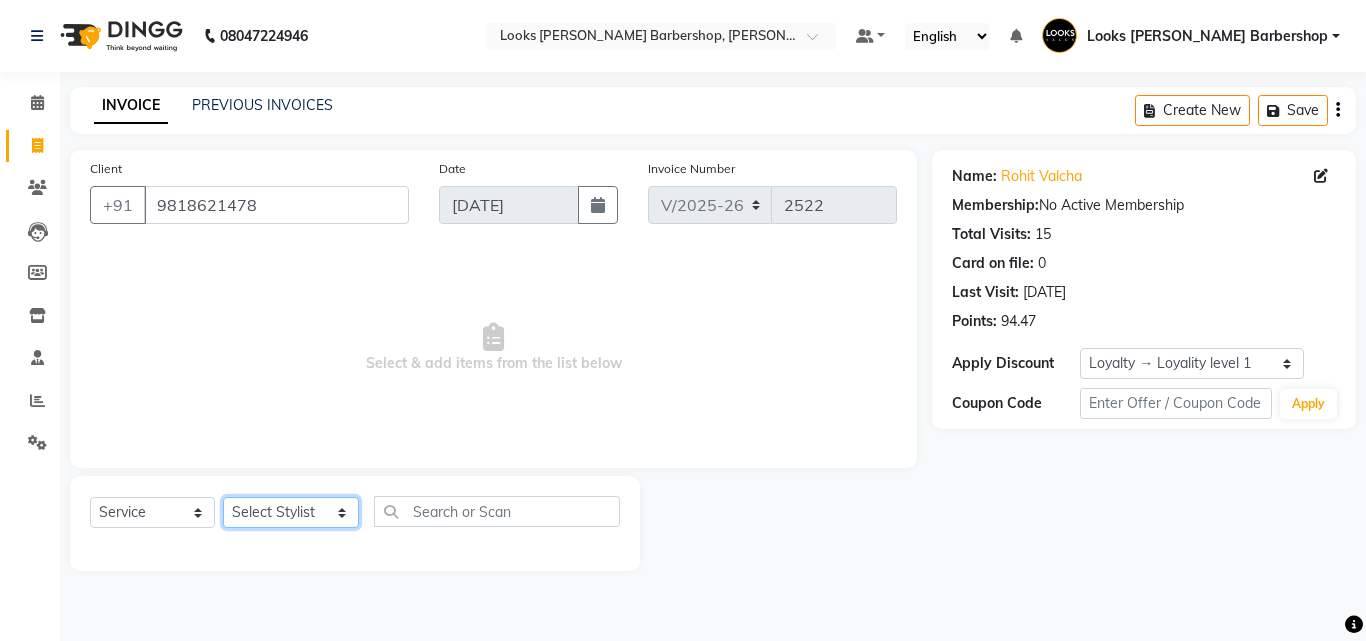 select on "23406" 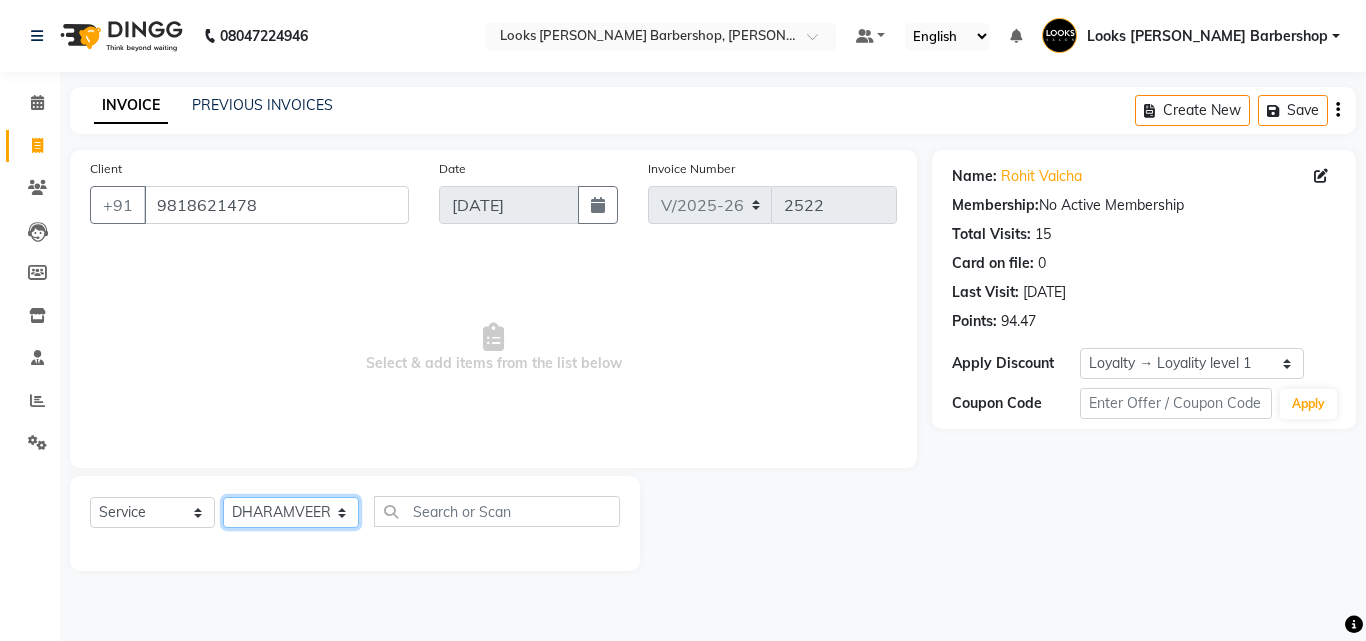click on "Select Stylist [PERSON_NAME] AENA [PERSON_NAME] Amazon_Kart [PERSON_NAME] _asst Arvind_asst [PERSON_NAME]  Counter Sales DANISH [PERSON_NAME] [PERSON_NAME] RAI  KOMAL_NAILS Krishna_asst LALIT_PDCT LHAMO Looks_[DEMOGRAPHIC_DATA]_Section Looks_H.O_Store Looks [PERSON_NAME] Barbershop Looks_Kart [PERSON_NAME] [PERSON_NAME] [PERSON_NAME]  [PERSON_NAME]  Naveen_pdct [PERSON_NAME] [PERSON_NAME] RAAJ_JI raj ji RAM MURTI [PERSON_NAME]  [PERSON_NAME] SACHIN [PERSON_NAME] [PERSON_NAME] [PERSON_NAME] [PERSON_NAME] Sunny VIKRAM [PERSON_NAME]  [PERSON_NAME] ASSISTANT" 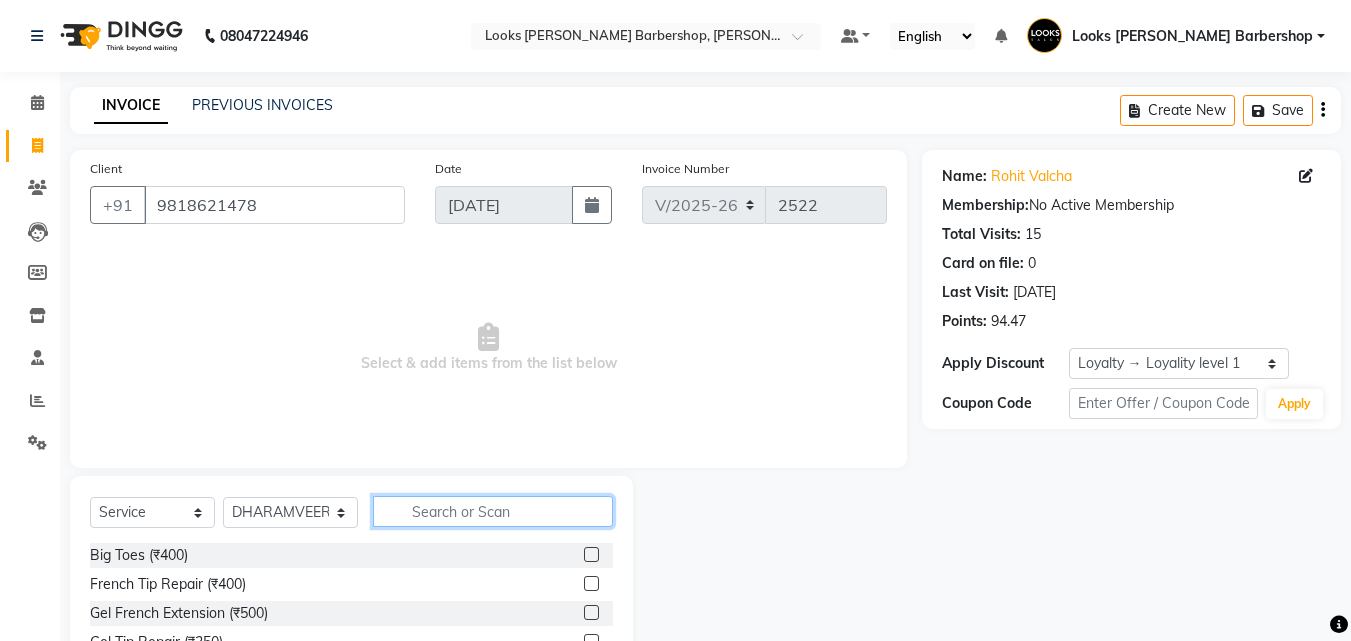 click 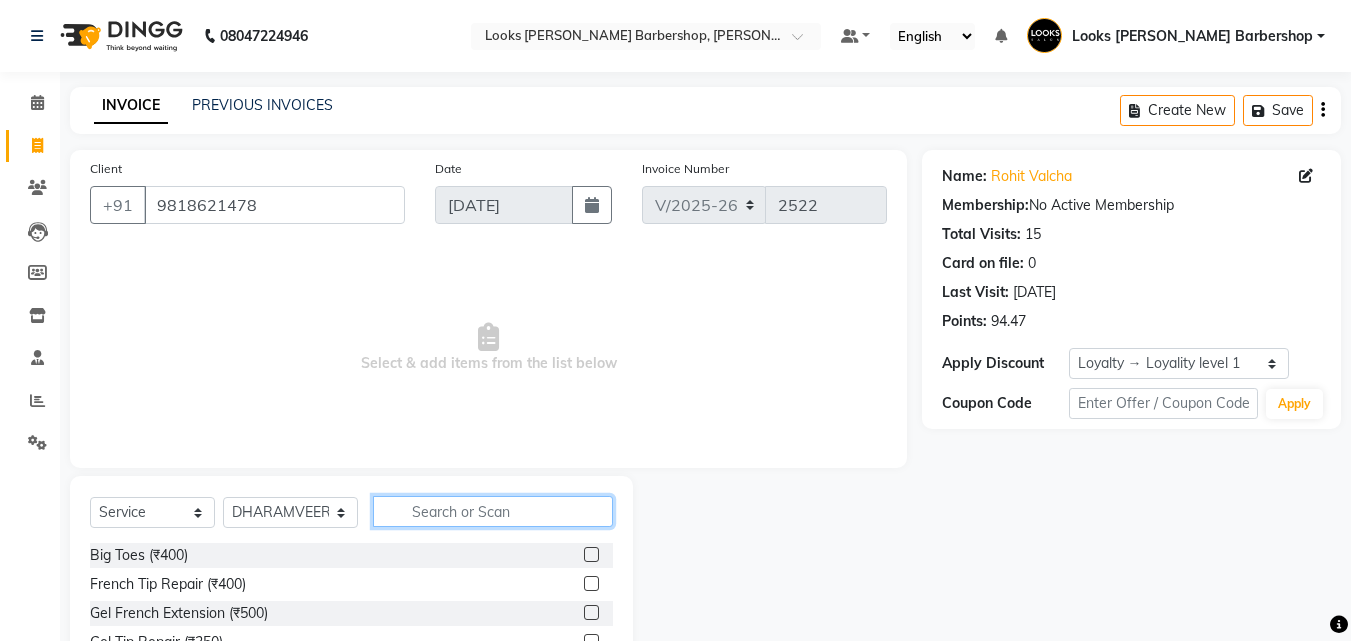 click 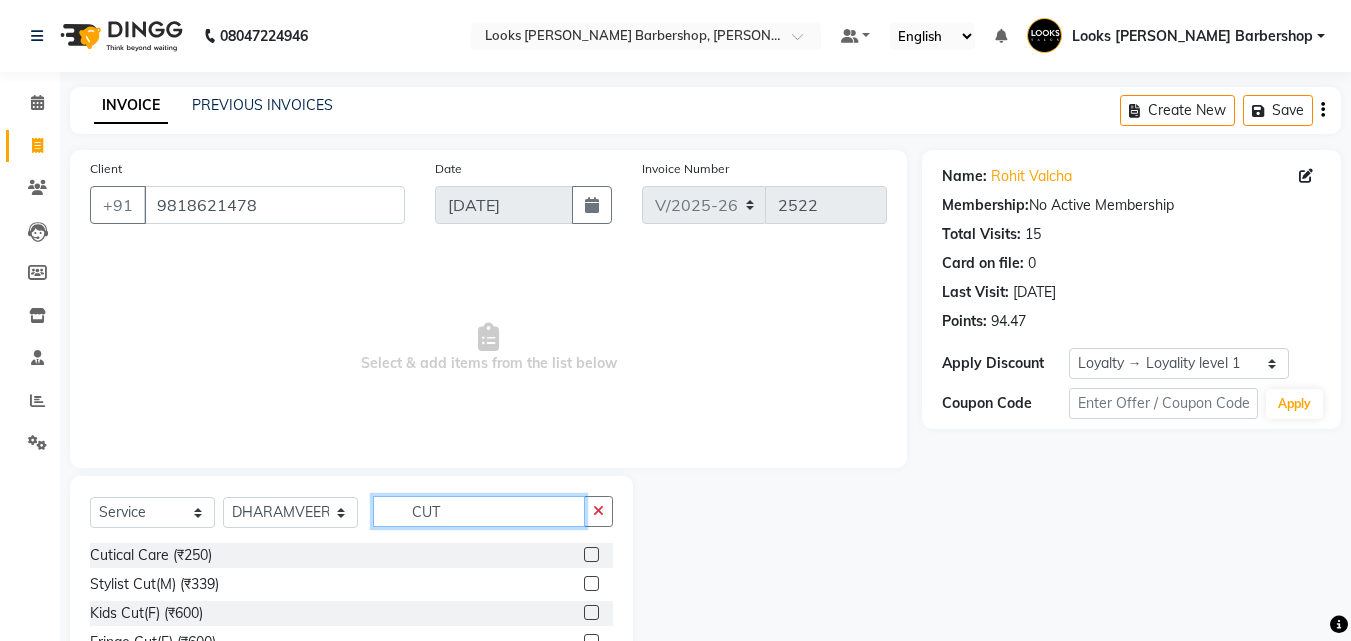 type on "CUT" 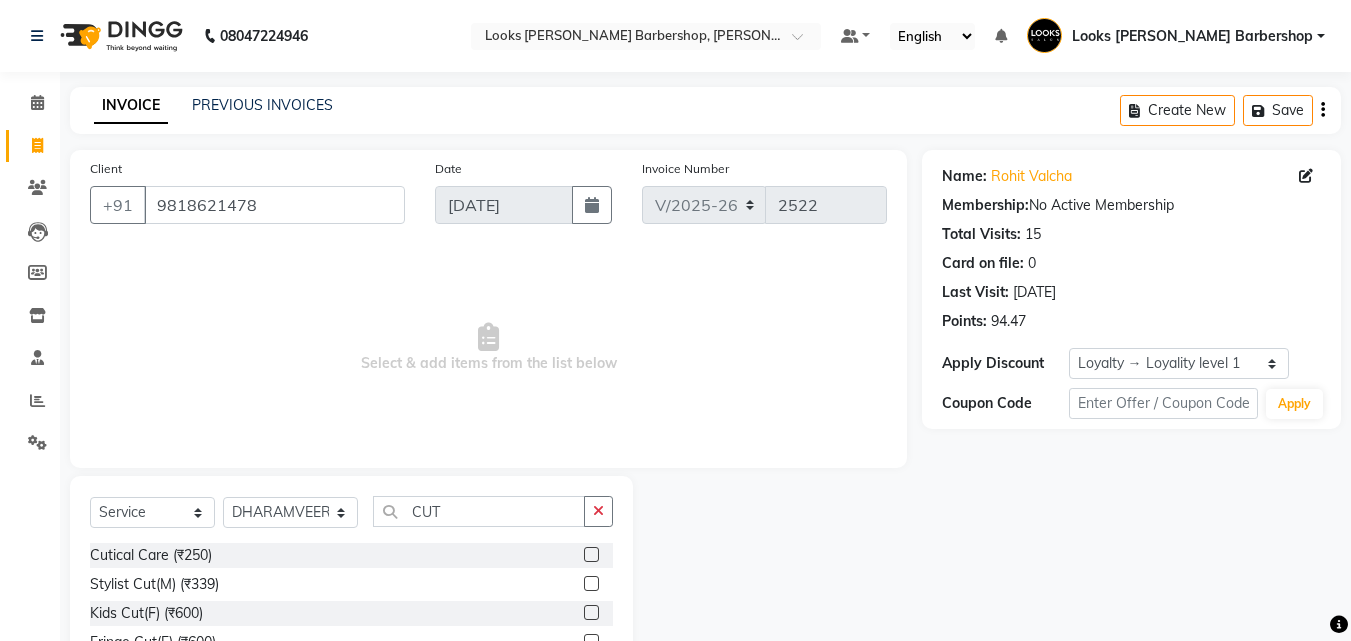 click 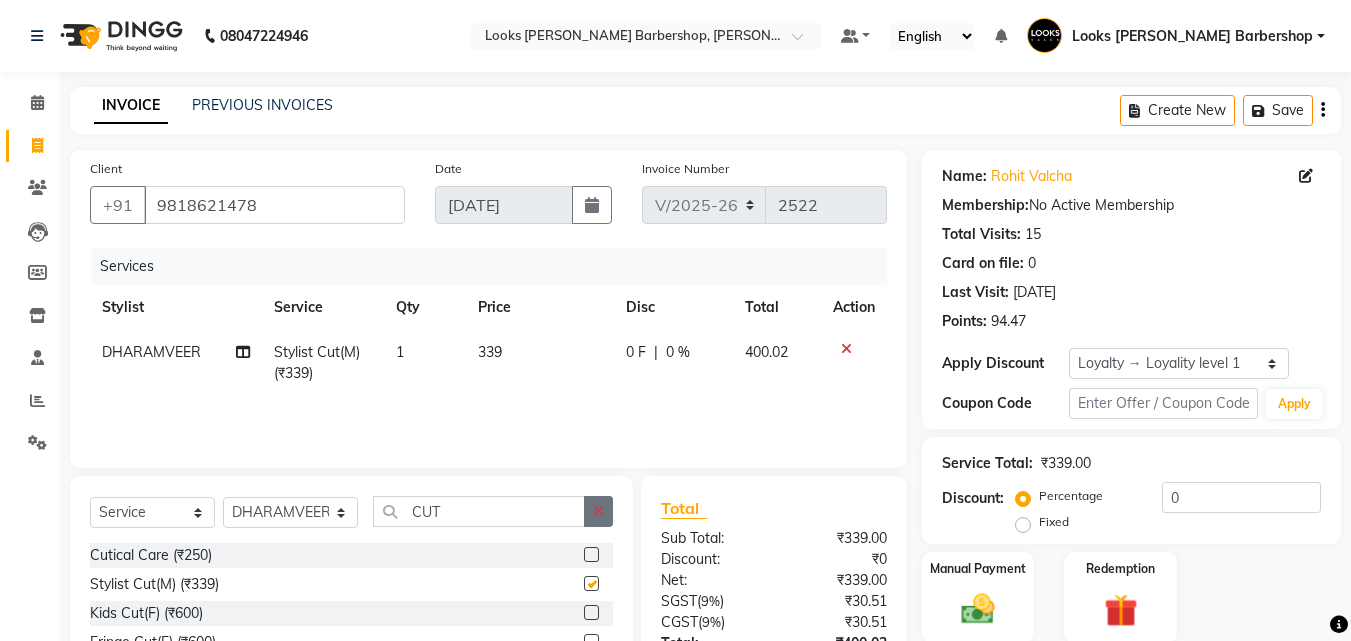 checkbox on "false" 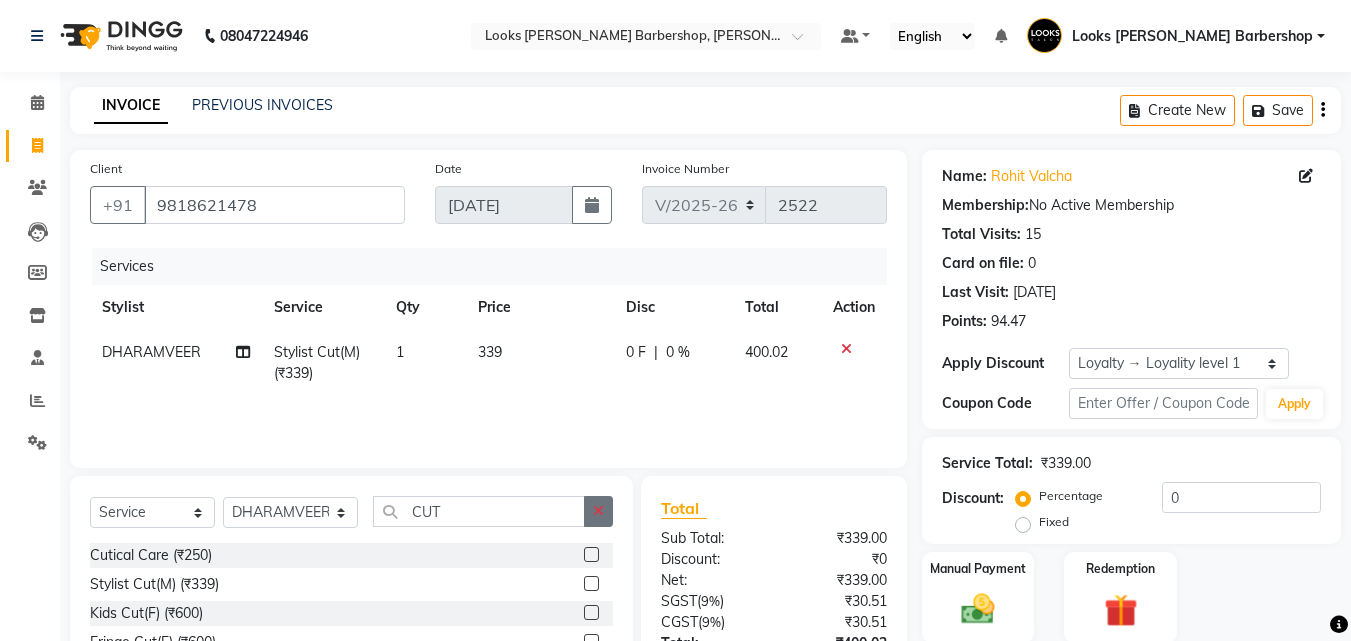 click 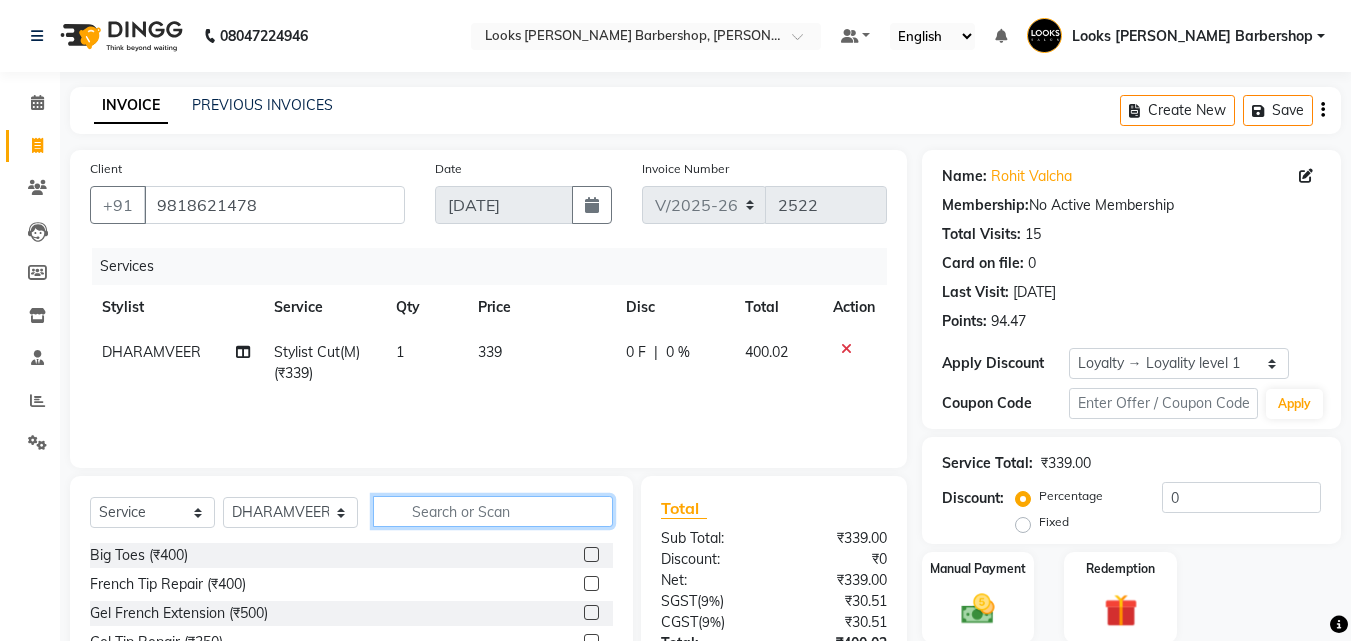 click 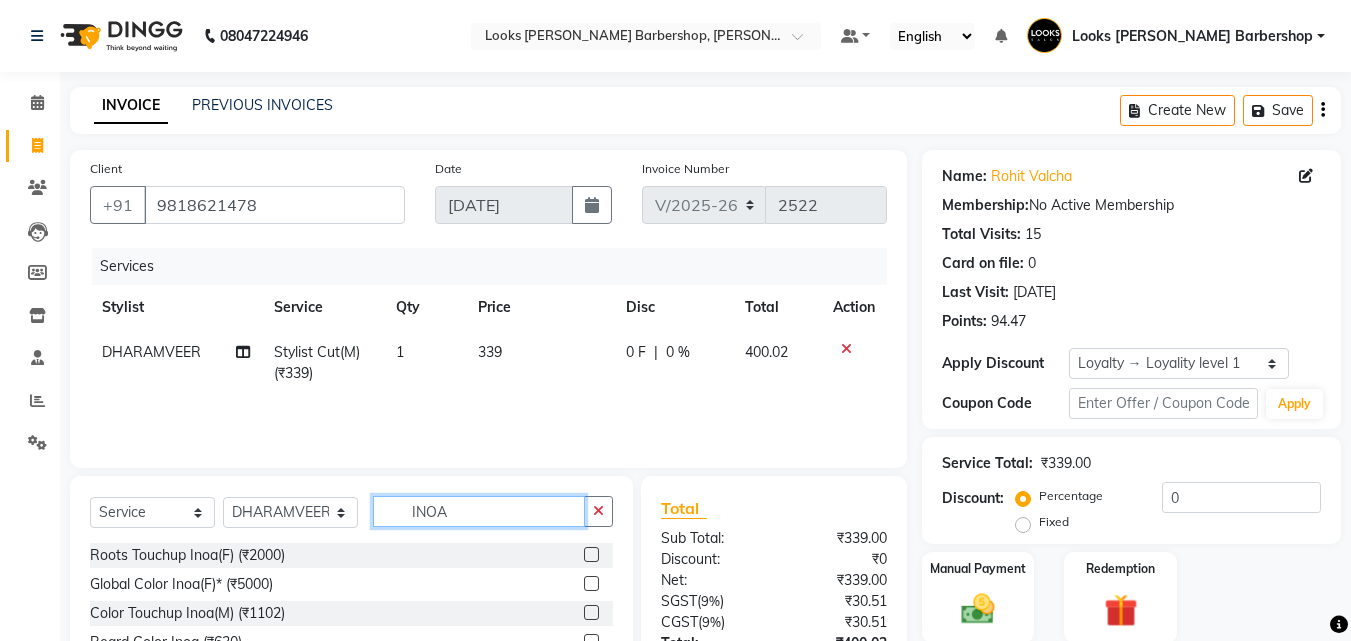 type on "INOA" 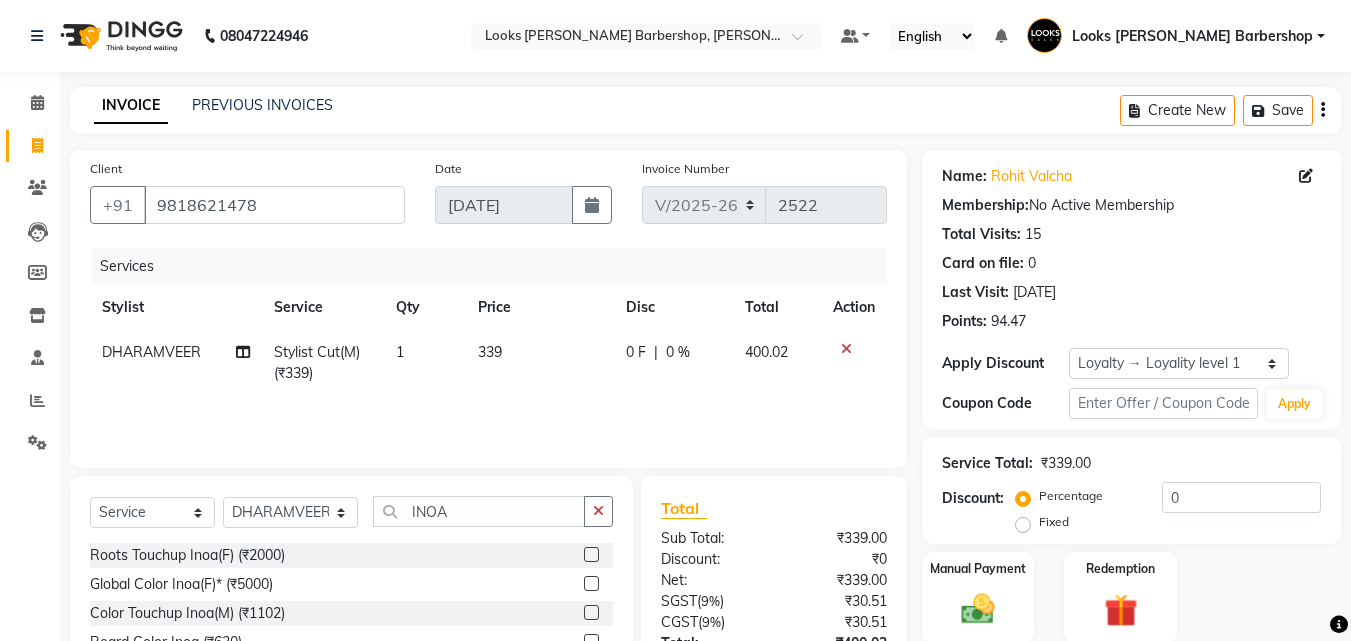 click 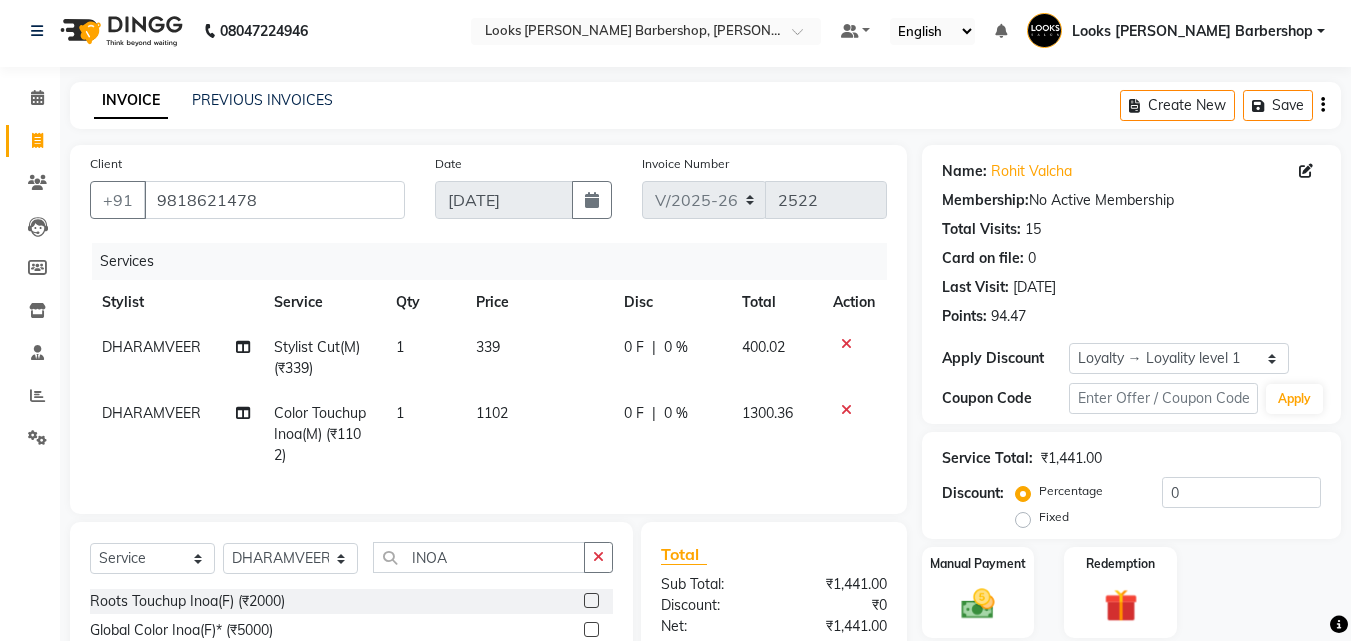 checkbox on "false" 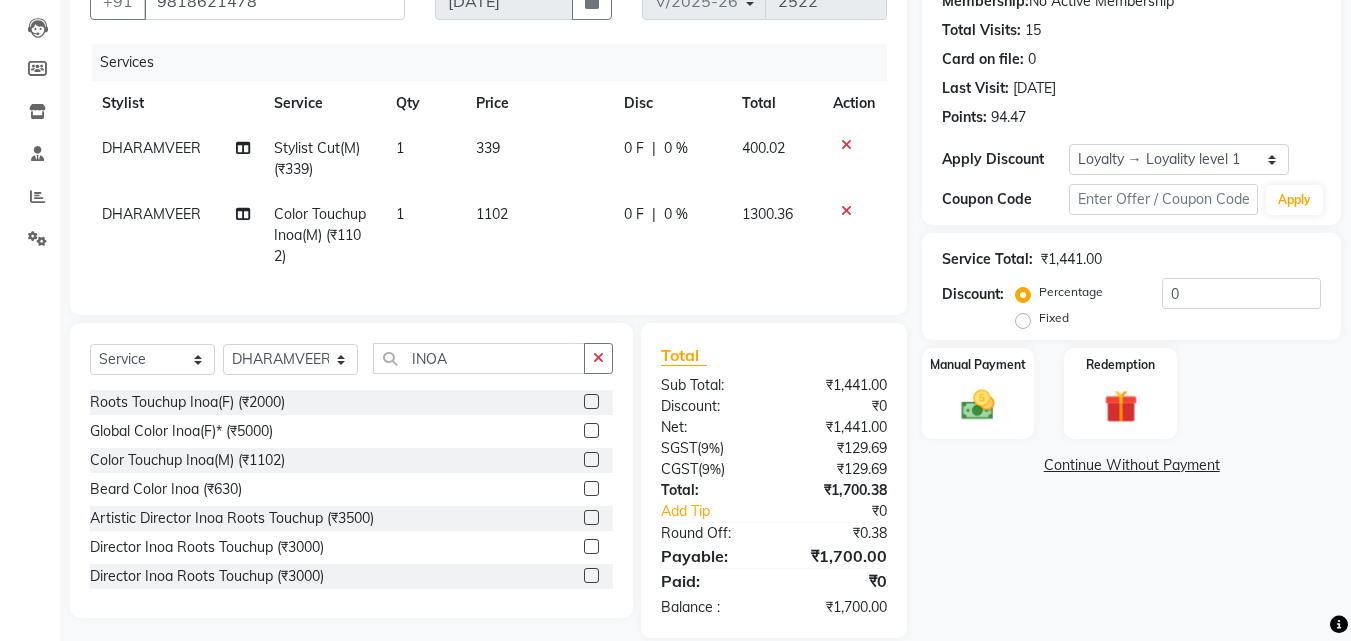 scroll, scrollTop: 246, scrollLeft: 0, axis: vertical 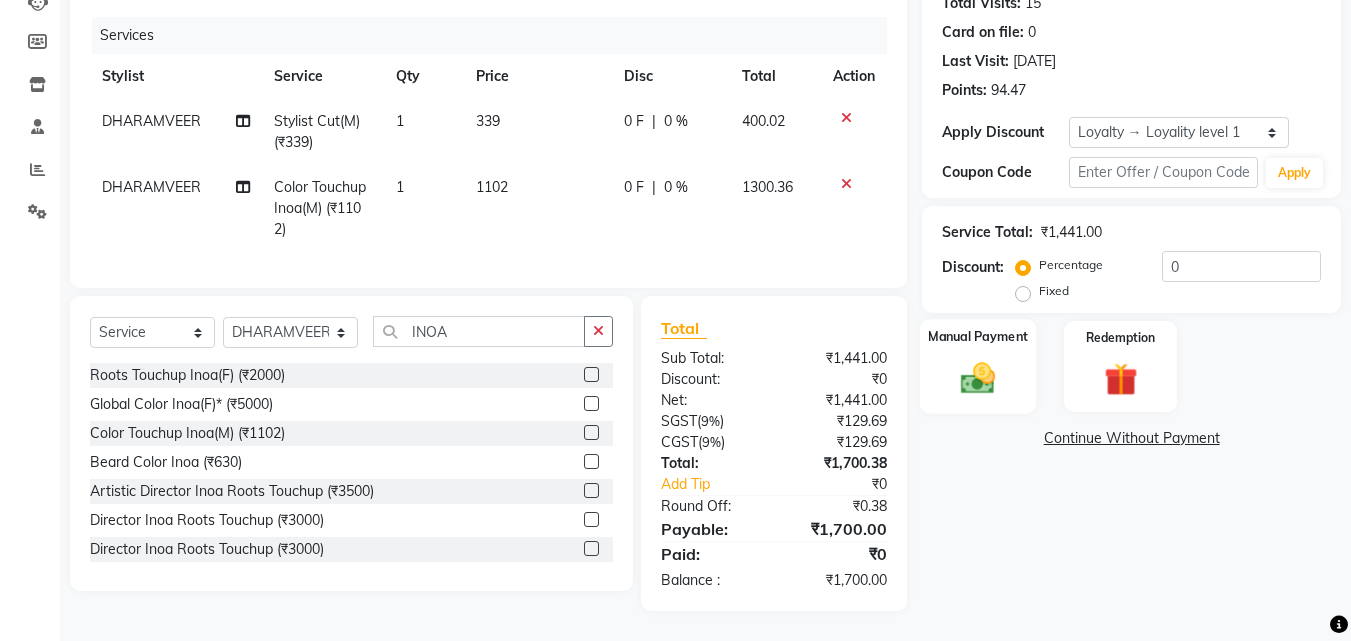click 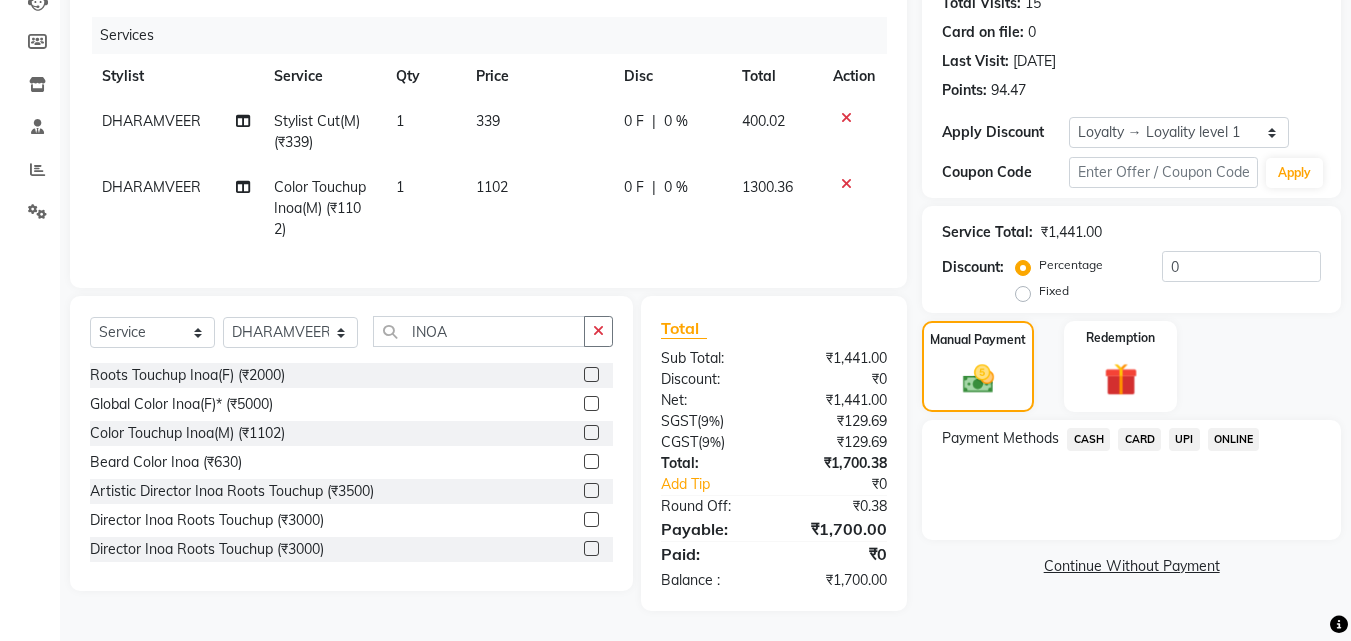 click on "CARD" 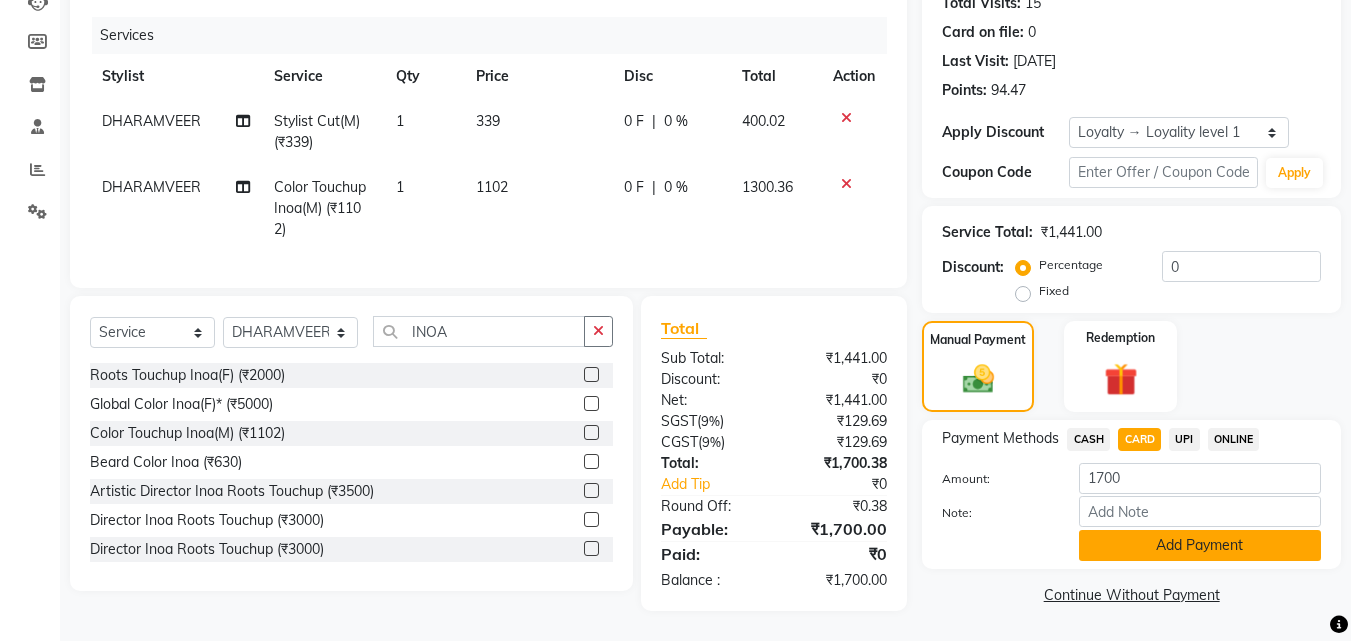 click on "Add Payment" 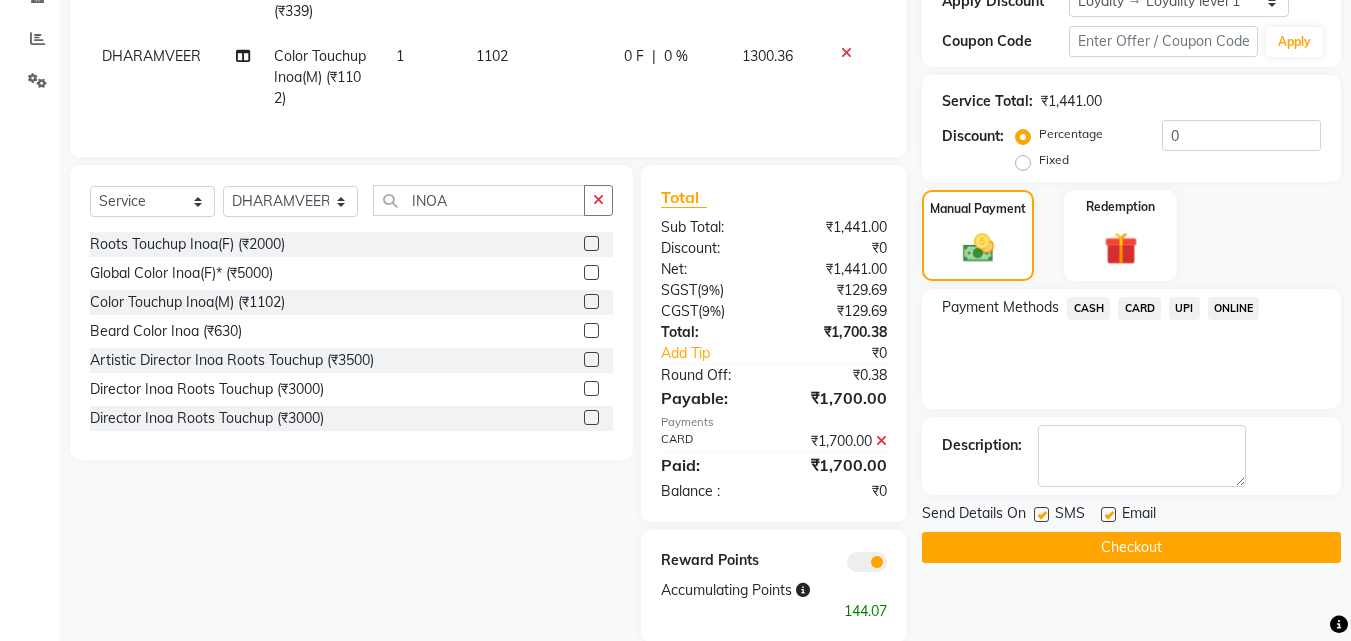 scroll, scrollTop: 408, scrollLeft: 0, axis: vertical 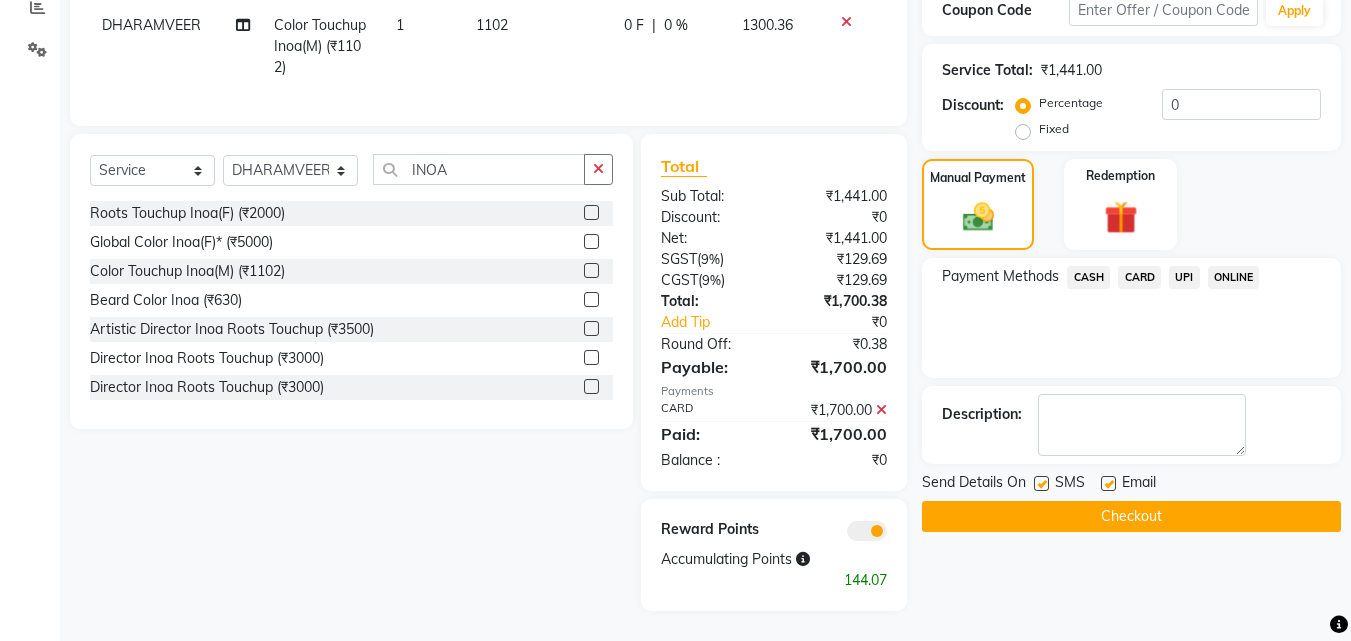 click on "Checkout" 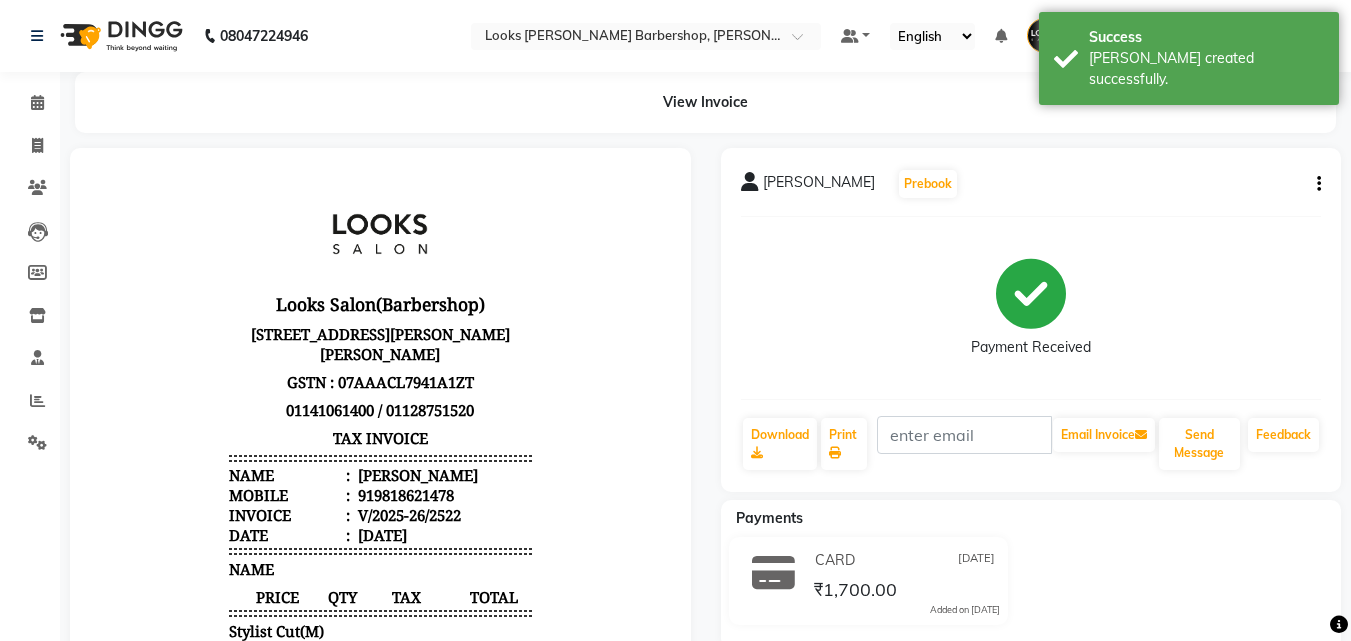 scroll, scrollTop: 0, scrollLeft: 0, axis: both 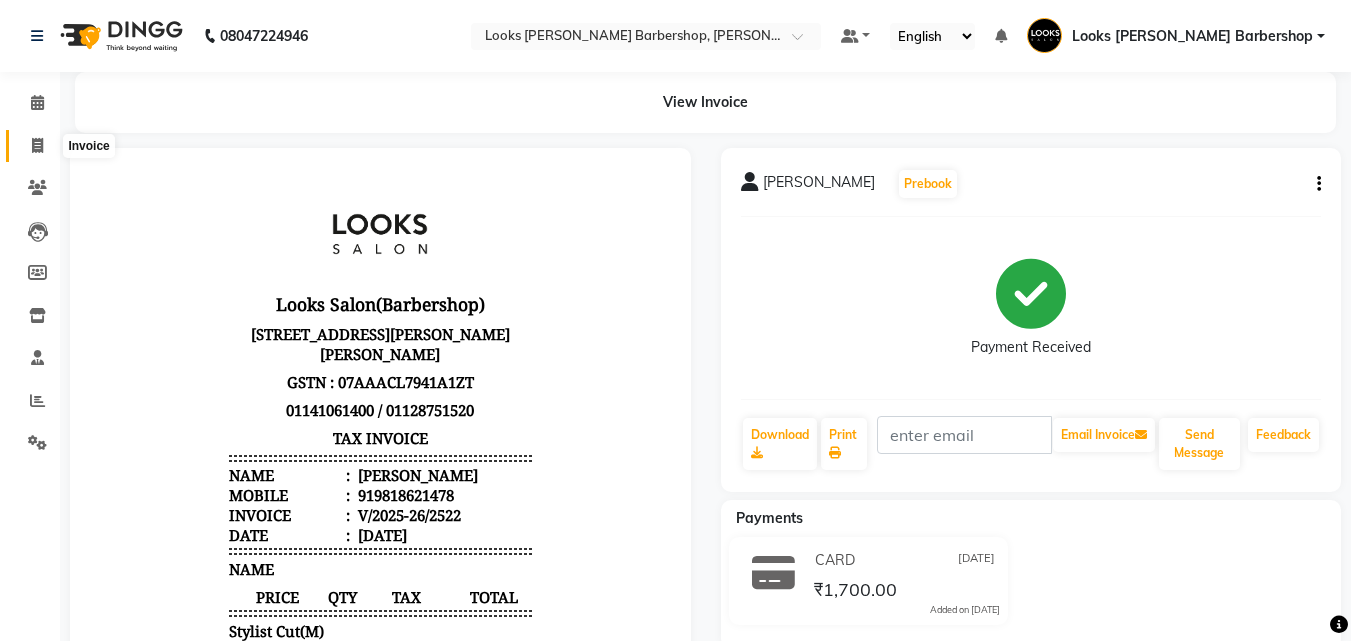 click 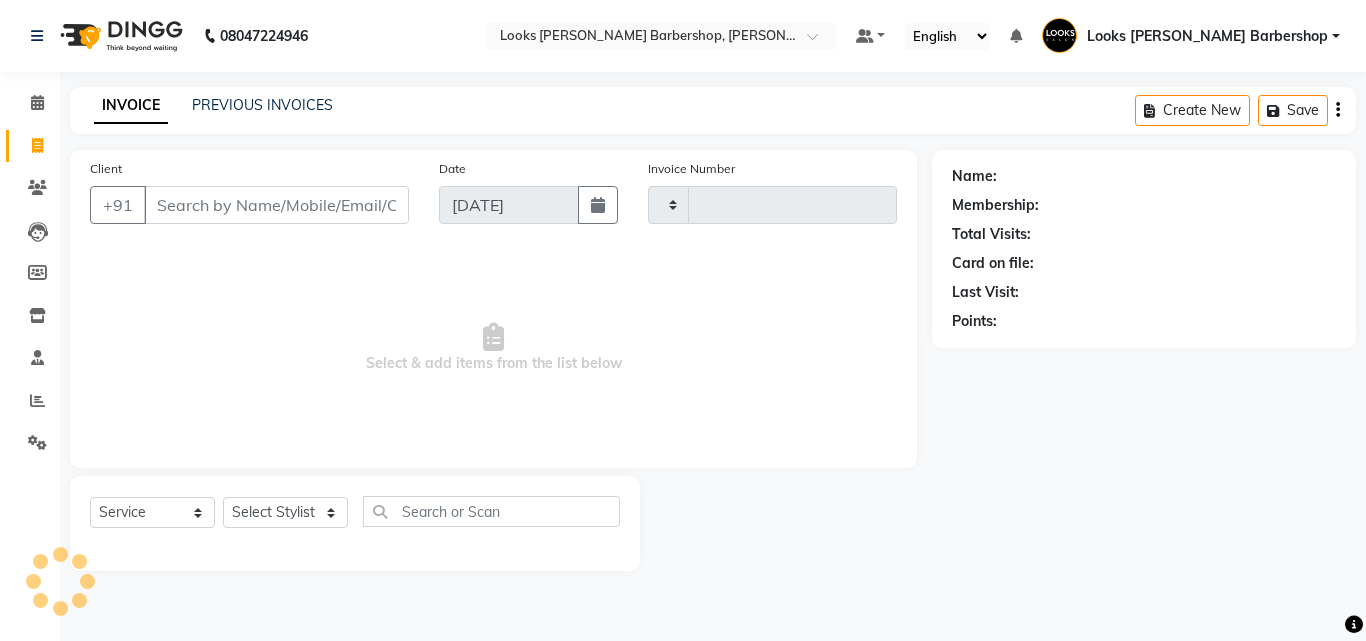 type on "2523" 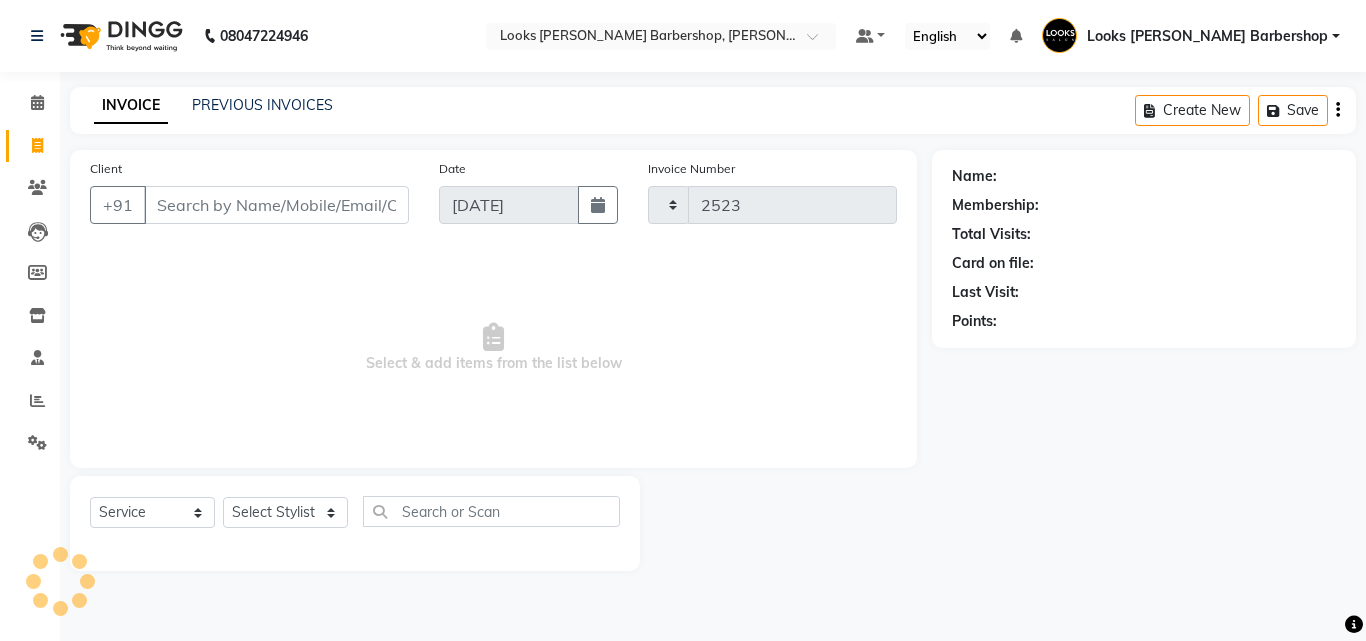 select on "4323" 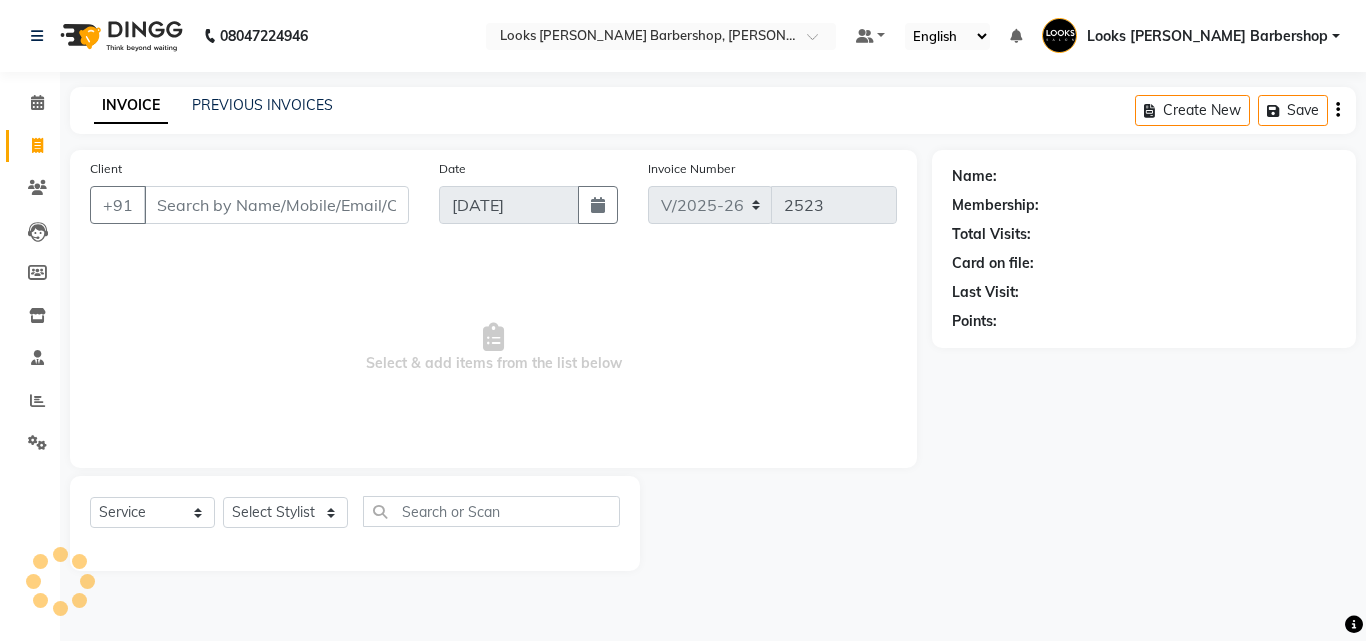click on "Client" at bounding box center [276, 205] 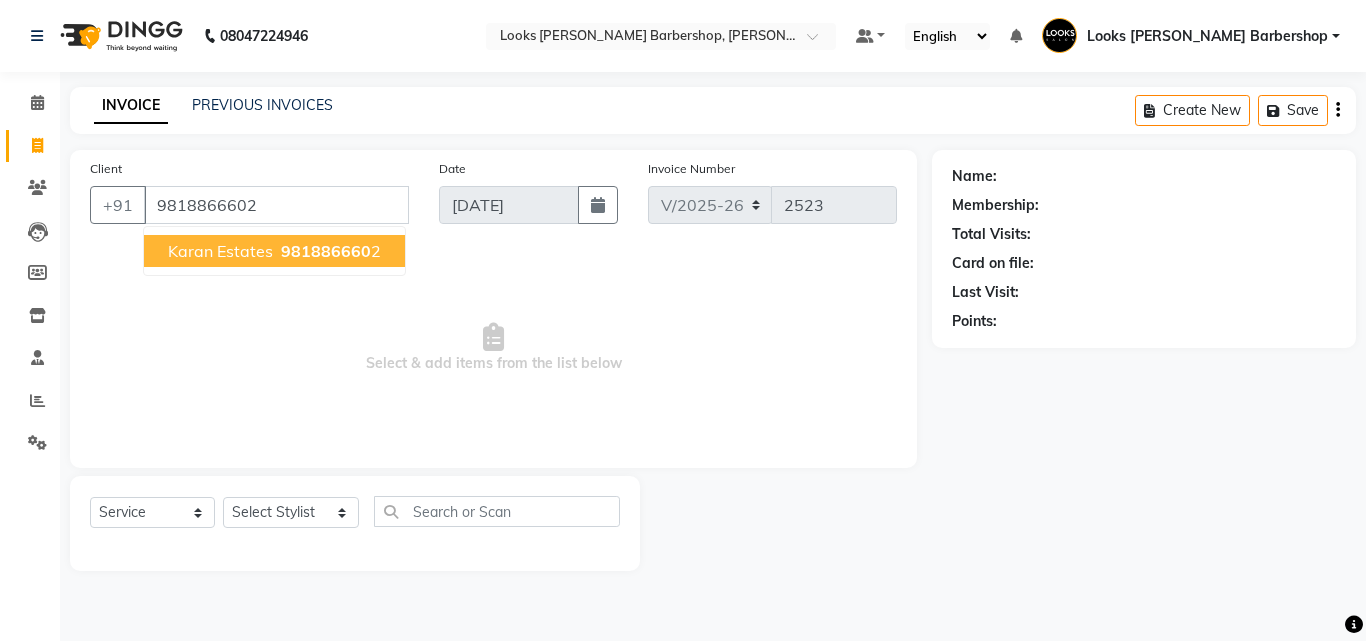 type on "9818866602" 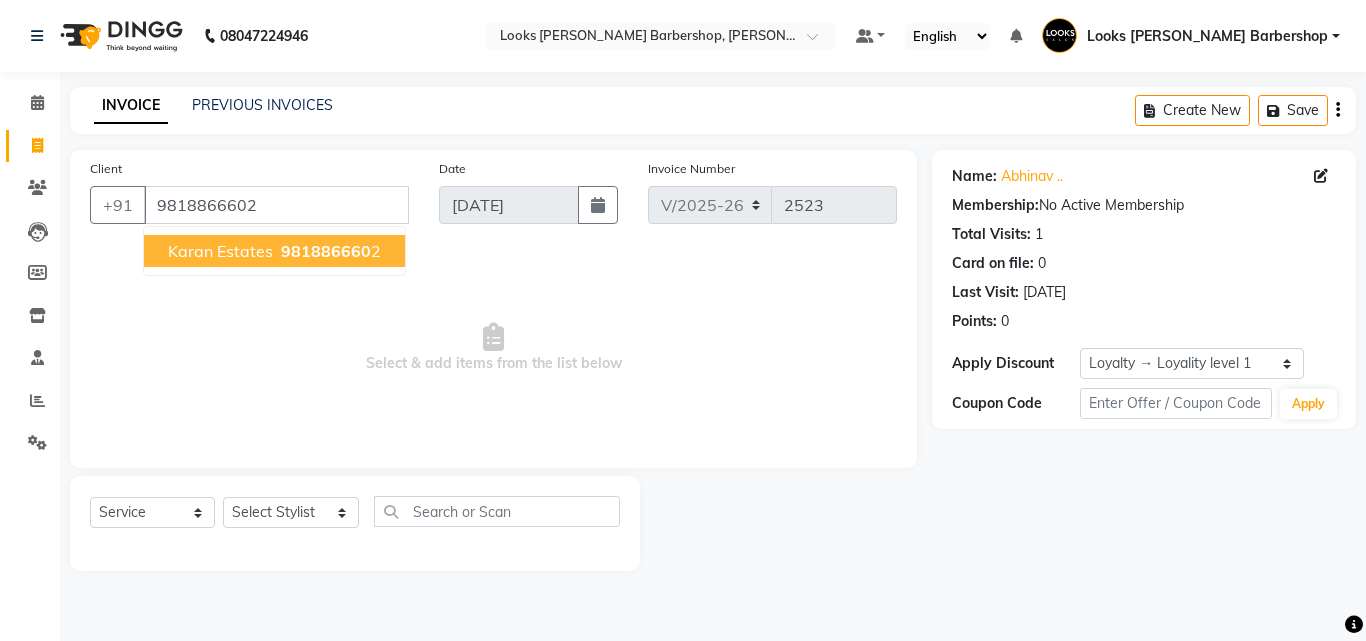 click on "Karan Estates" at bounding box center (220, 251) 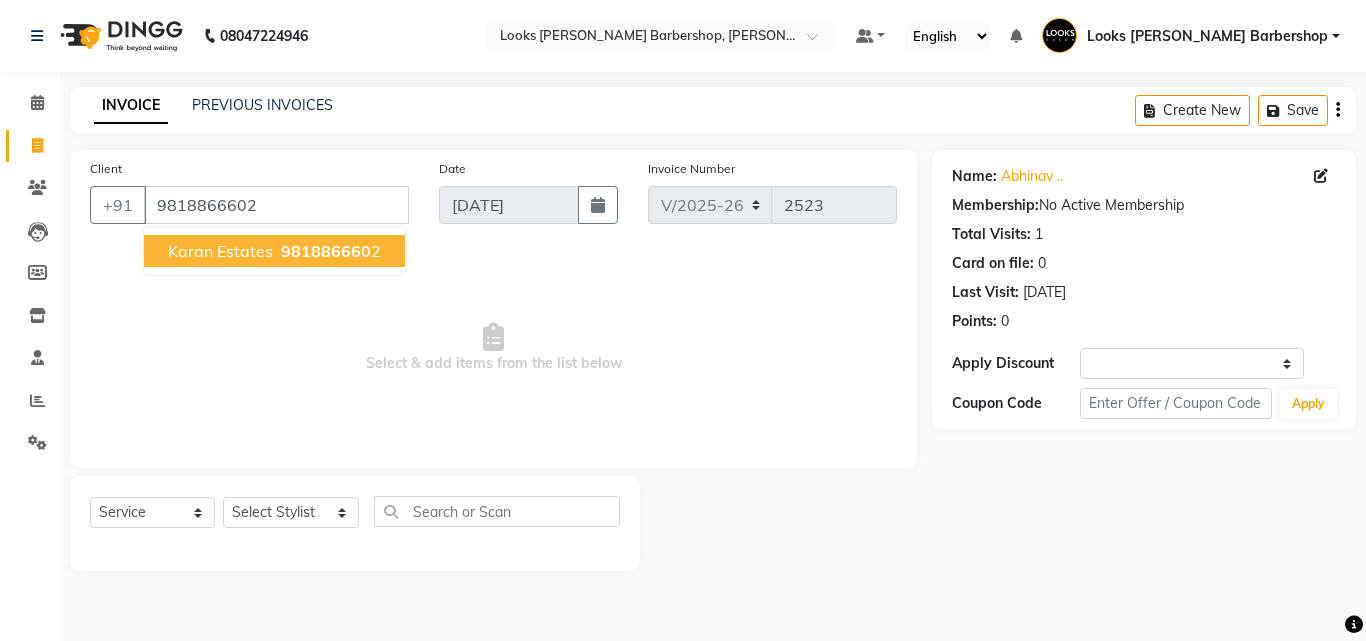 select on "1: Object" 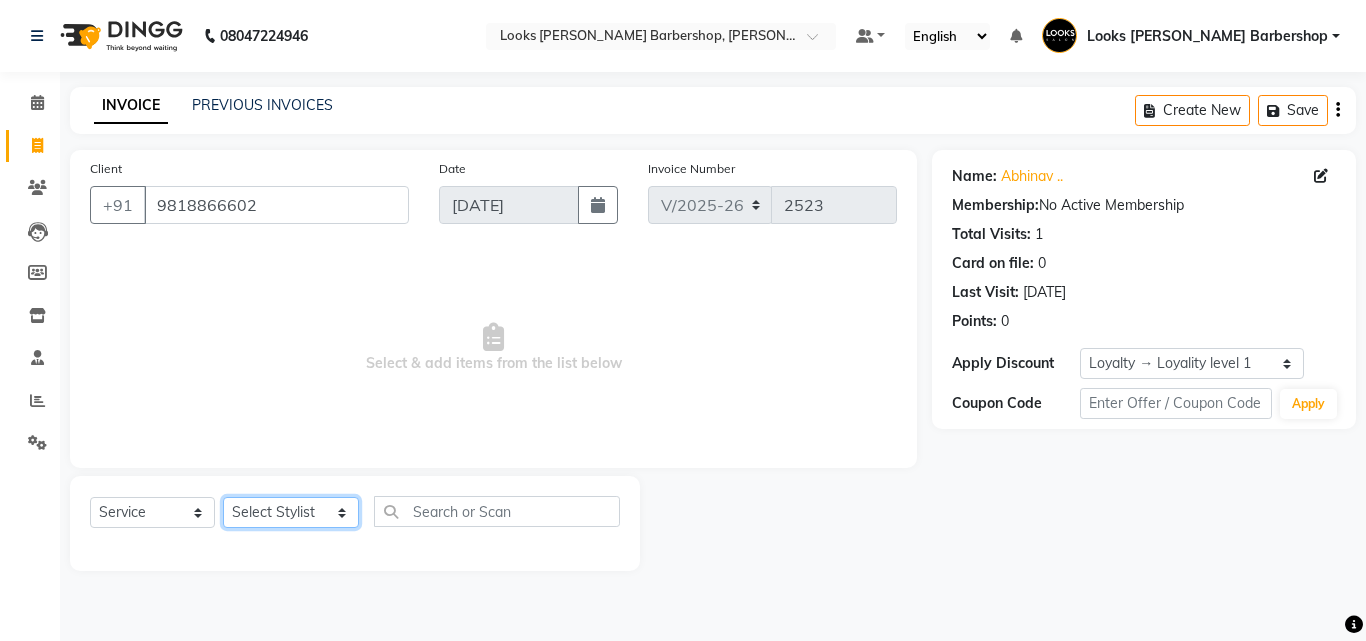 click on "Select Stylist [PERSON_NAME] AENA [PERSON_NAME] Amazon_Kart [PERSON_NAME] _asst Arvind_asst [PERSON_NAME]  Counter Sales DANISH [PERSON_NAME] [PERSON_NAME] RAI  KOMAL_NAILS Krishna_asst LALIT_PDCT LHAMO Looks_[DEMOGRAPHIC_DATA]_Section Looks_H.O_Store Looks [PERSON_NAME] Barbershop Looks_Kart [PERSON_NAME] [PERSON_NAME] [PERSON_NAME]  [PERSON_NAME]  Naveen_pdct [PERSON_NAME] [PERSON_NAME] RAAJ_JI raj ji RAM MURTI [PERSON_NAME]  [PERSON_NAME] SACHIN [PERSON_NAME] [PERSON_NAME] [PERSON_NAME] [PERSON_NAME] Sunny VIKRAM [PERSON_NAME]  [PERSON_NAME] ASSISTANT" 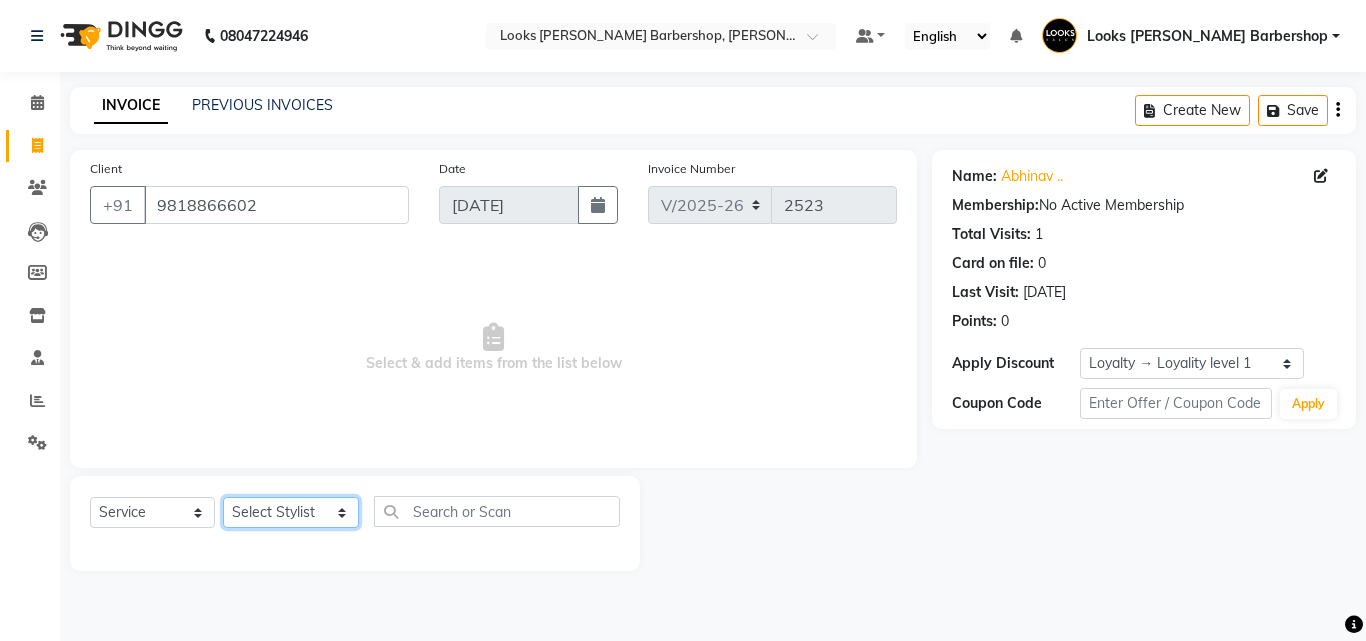 select on "23406" 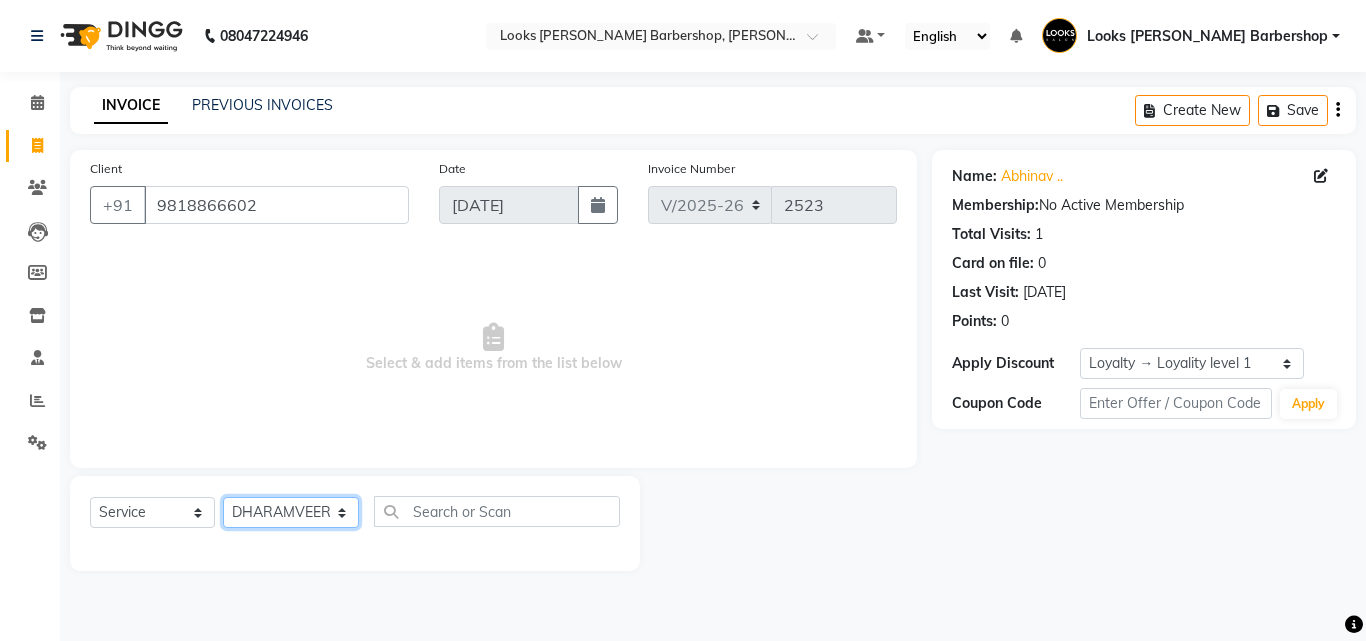 click on "Select Stylist [PERSON_NAME] AENA [PERSON_NAME] Amazon_Kart [PERSON_NAME] _asst Arvind_asst [PERSON_NAME]  Counter Sales DANISH [PERSON_NAME] [PERSON_NAME] RAI  KOMAL_NAILS Krishna_asst LALIT_PDCT LHAMO Looks_[DEMOGRAPHIC_DATA]_Section Looks_H.O_Store Looks [PERSON_NAME] Barbershop Looks_Kart [PERSON_NAME] [PERSON_NAME] [PERSON_NAME]  [PERSON_NAME]  Naveen_pdct [PERSON_NAME] [PERSON_NAME] RAAJ_JI raj ji RAM MURTI [PERSON_NAME]  [PERSON_NAME] SACHIN [PERSON_NAME] [PERSON_NAME] [PERSON_NAME] [PERSON_NAME] Sunny VIKRAM [PERSON_NAME]  [PERSON_NAME] ASSISTANT" 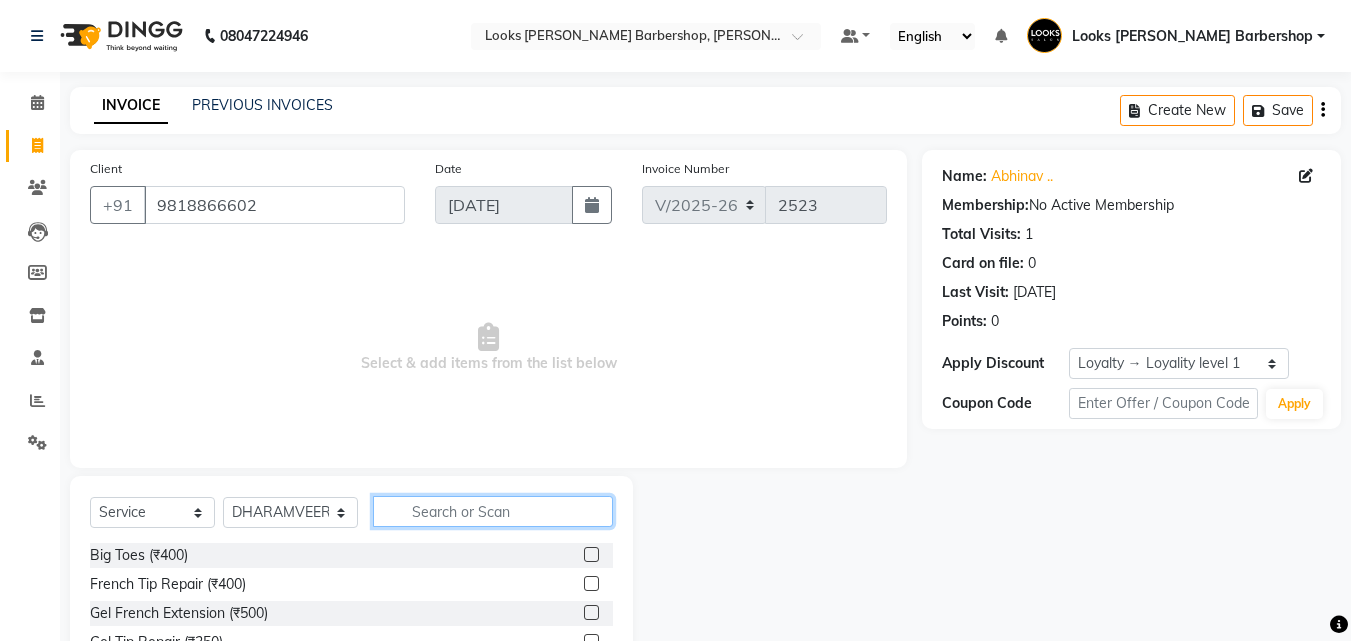 click 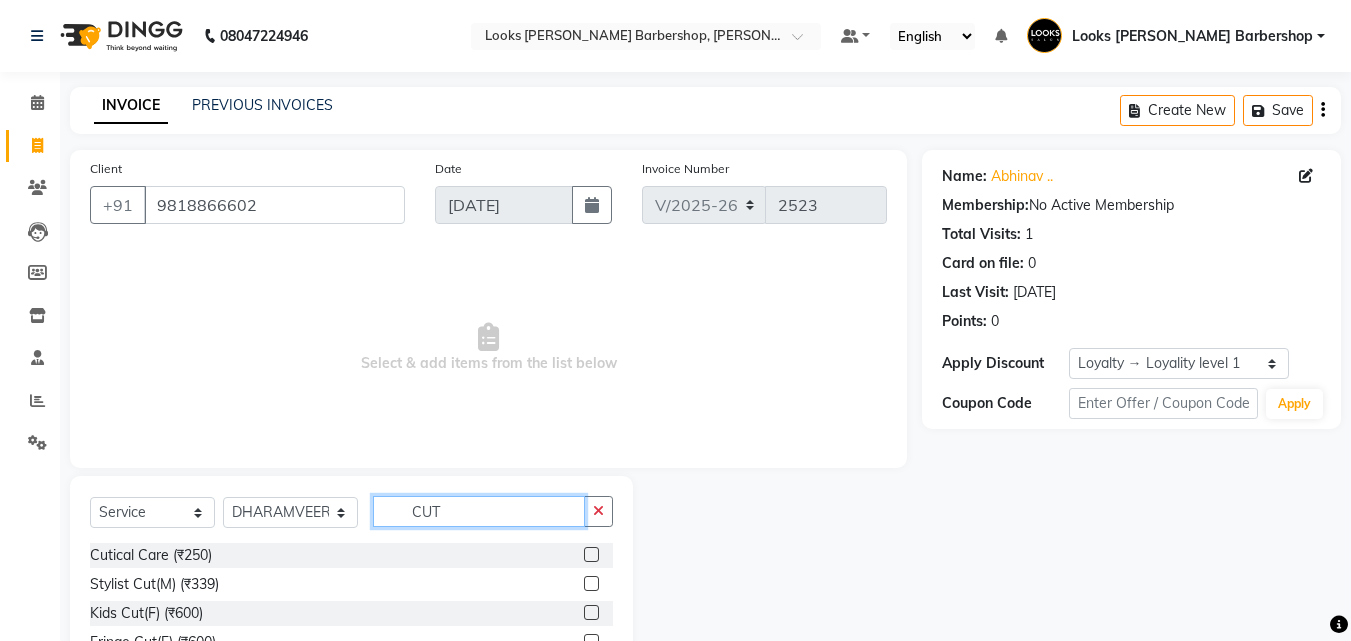 type on "CUT" 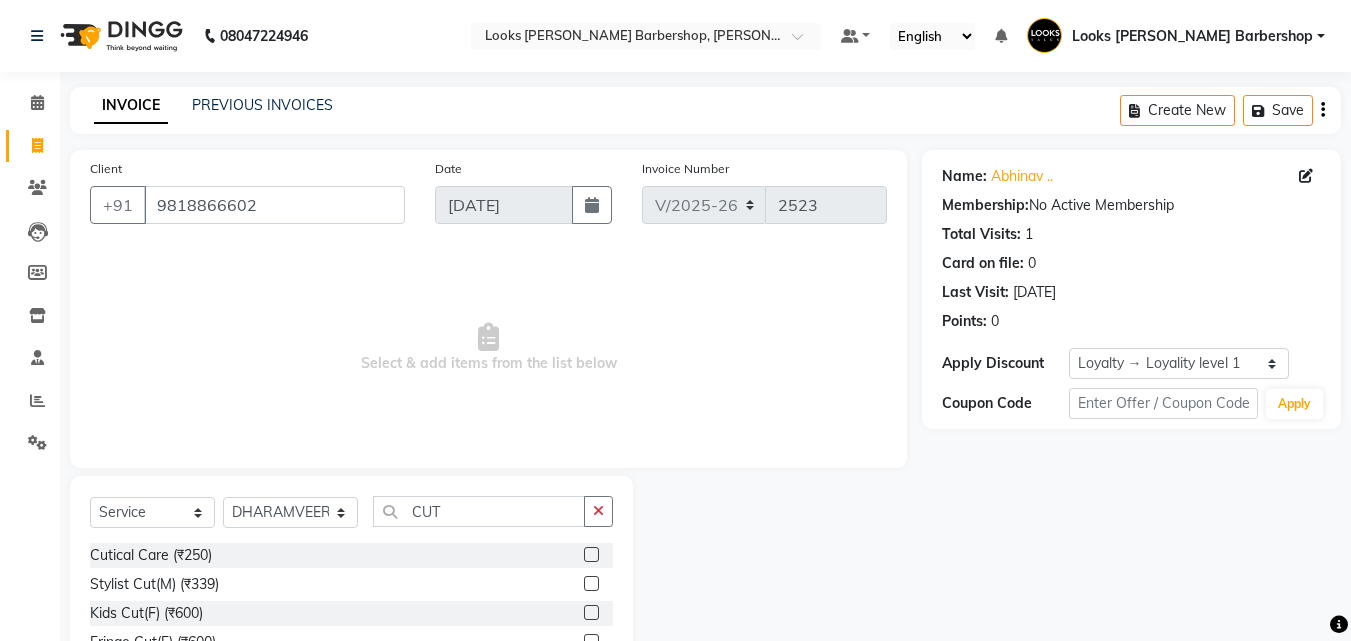 click 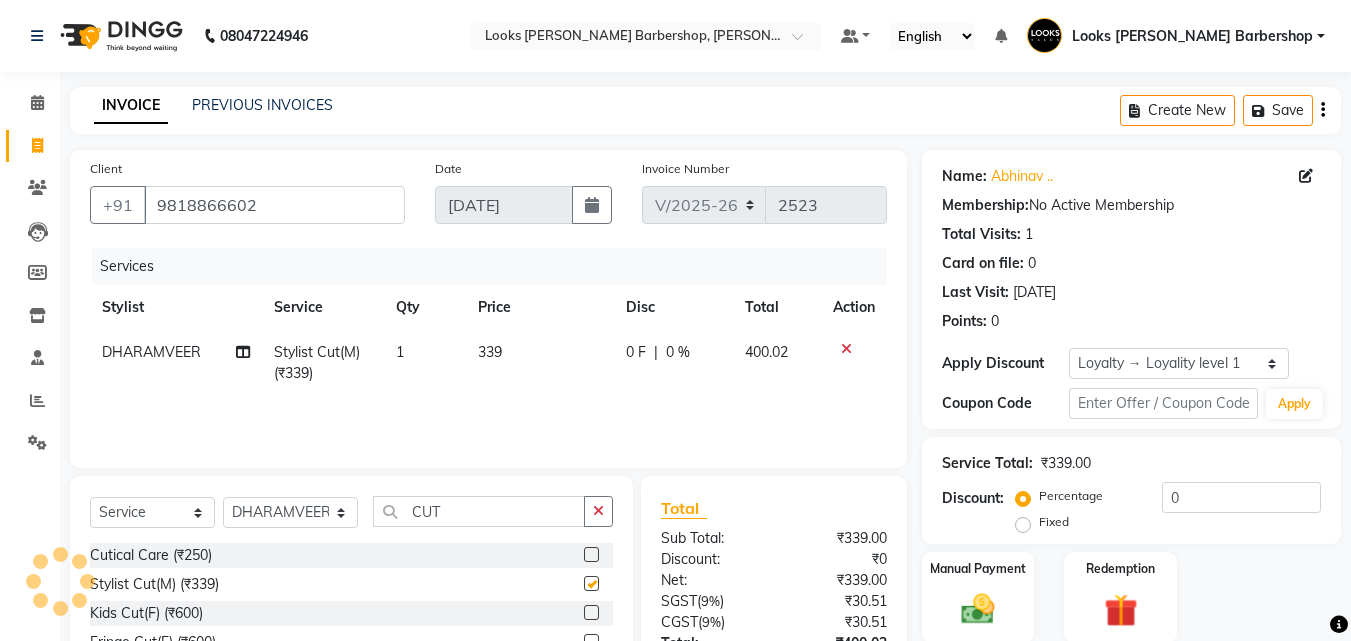 checkbox on "false" 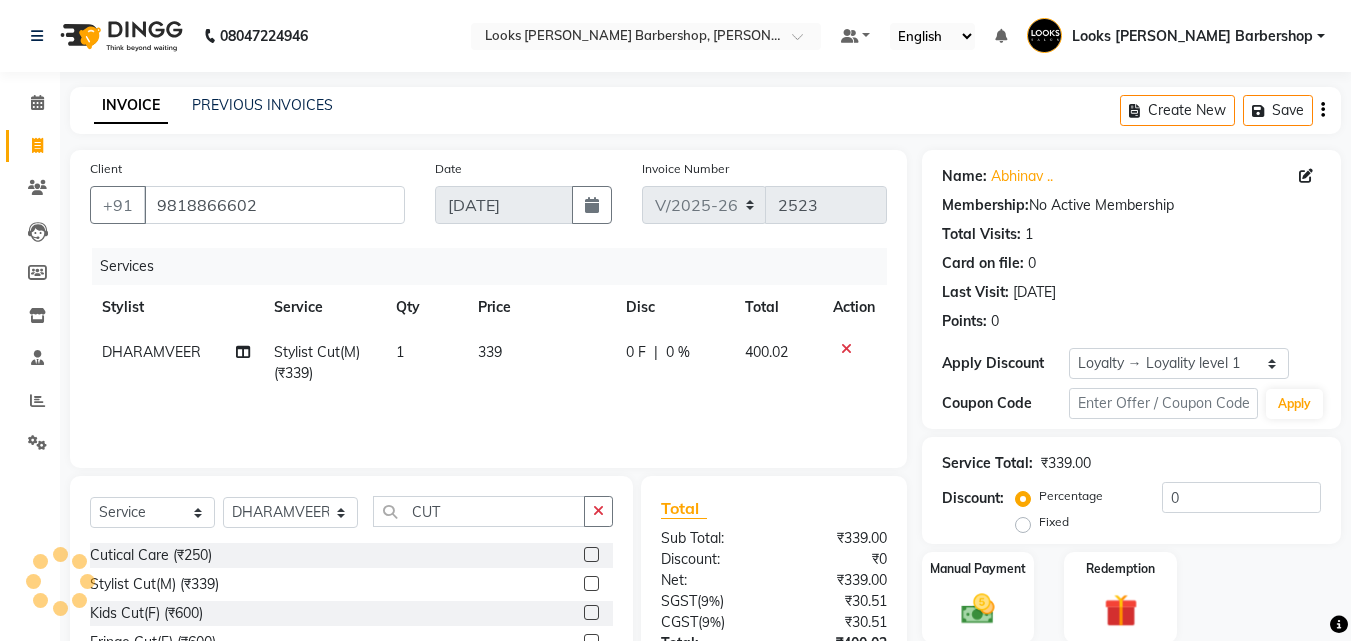 scroll, scrollTop: 180, scrollLeft: 0, axis: vertical 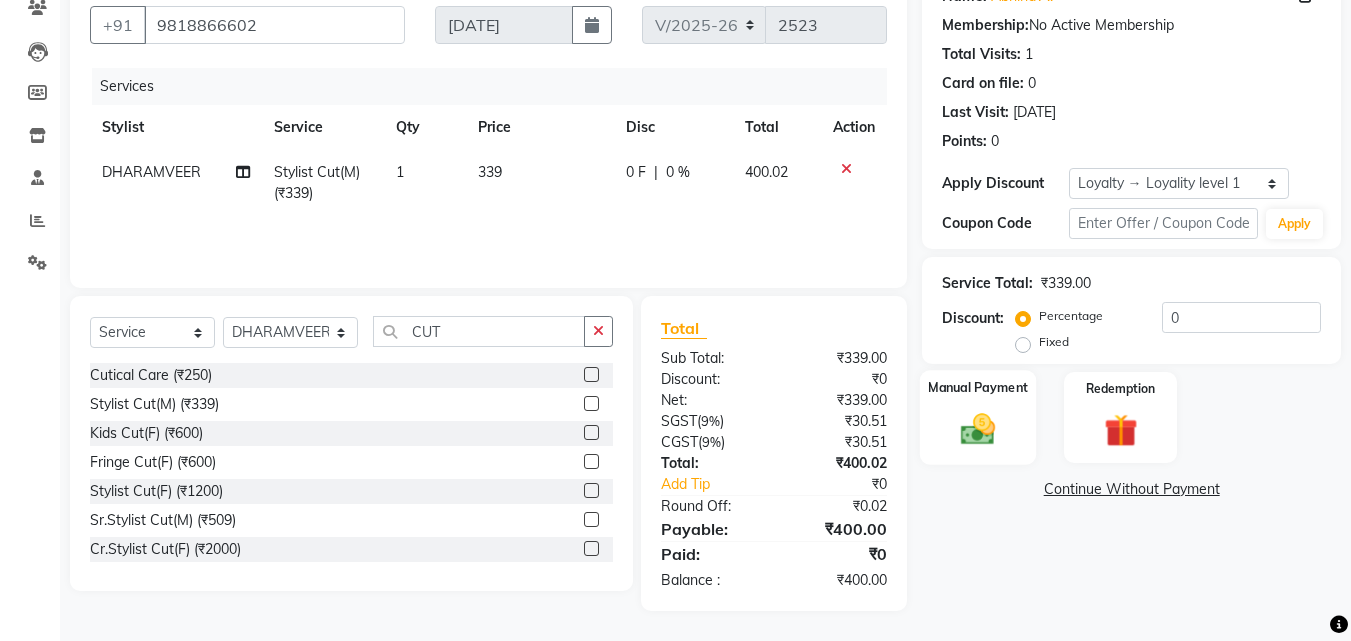 click 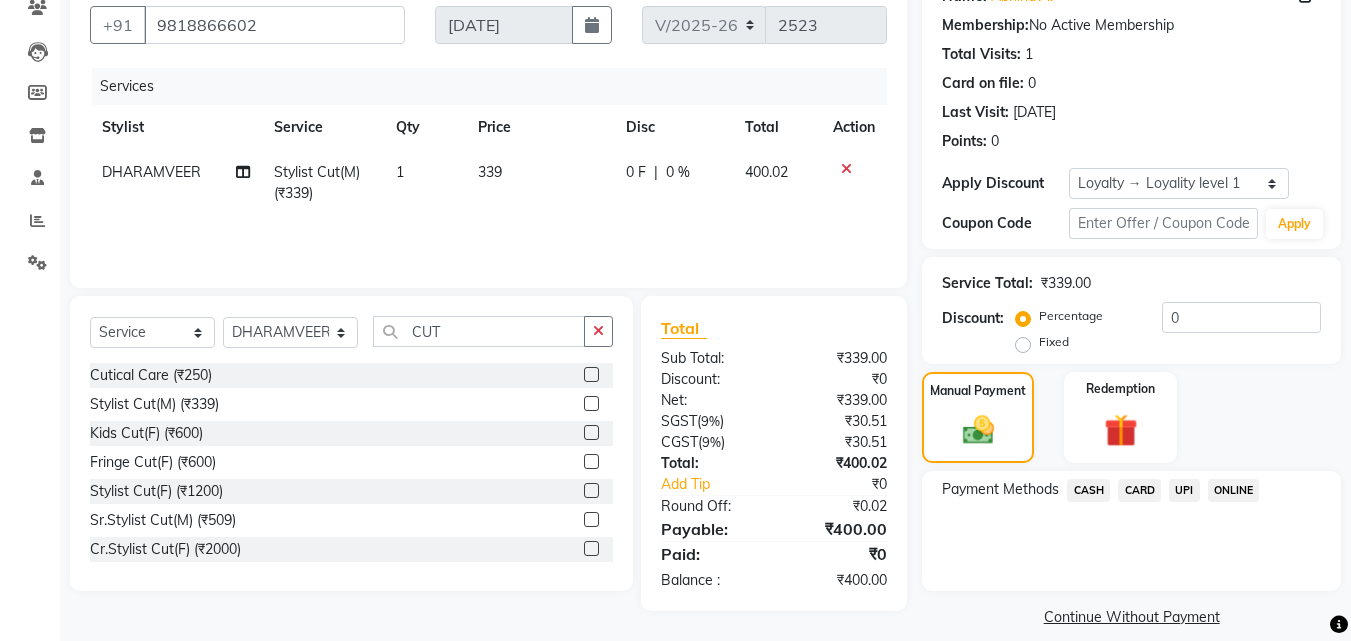 click on "UPI" 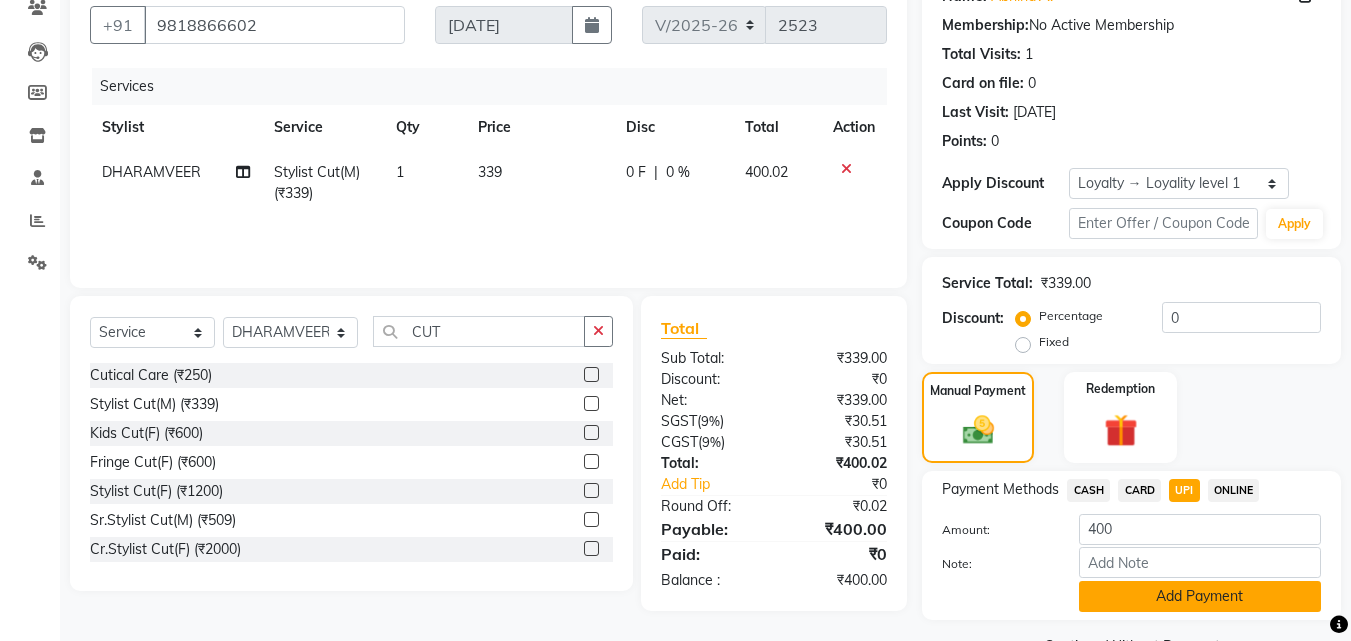 click on "Add Payment" 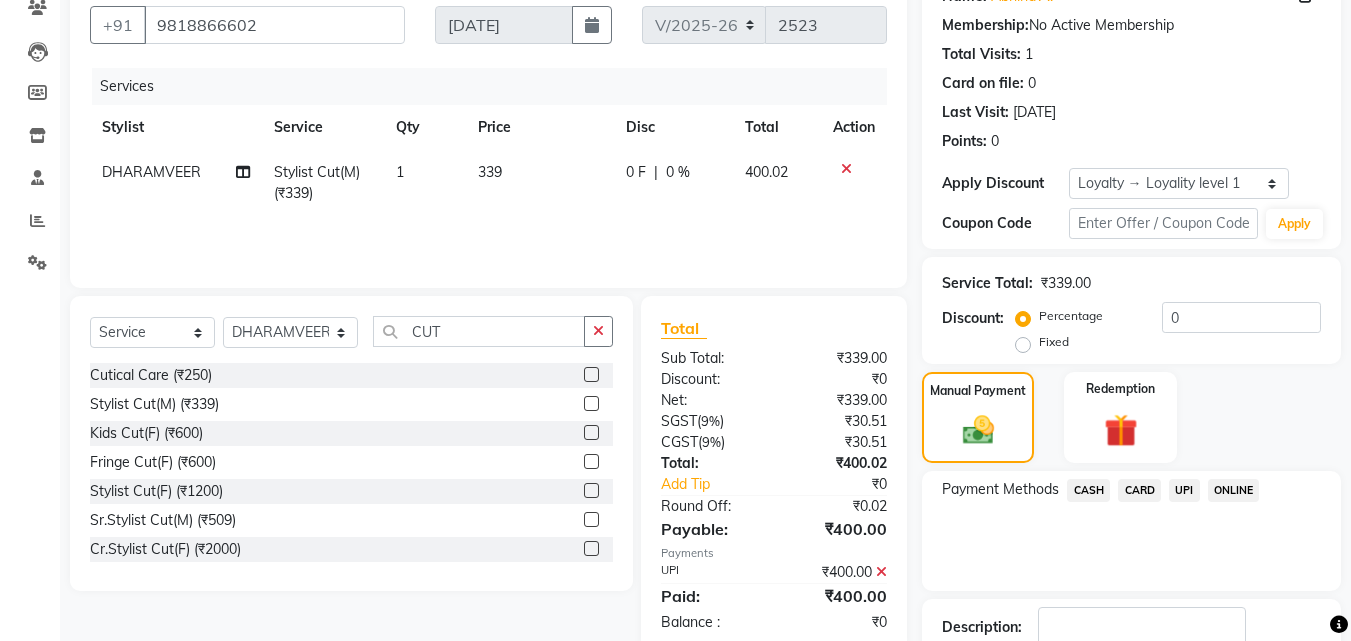 scroll, scrollTop: 321, scrollLeft: 0, axis: vertical 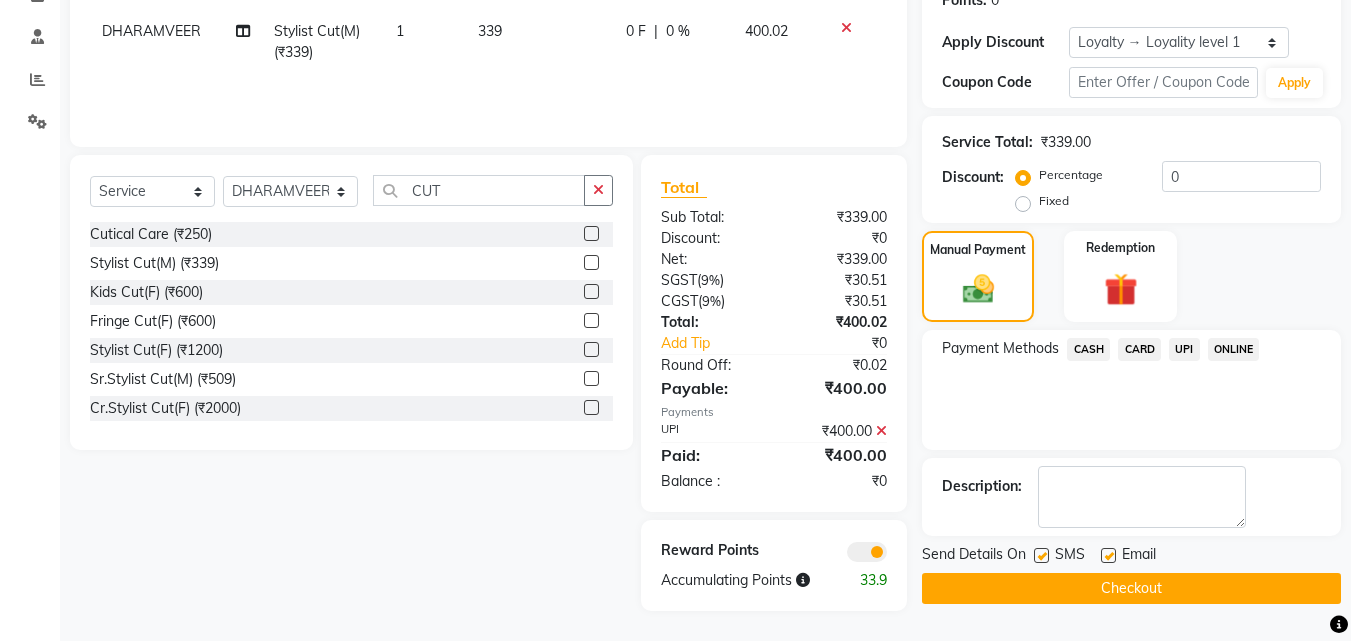 click on "Checkout" 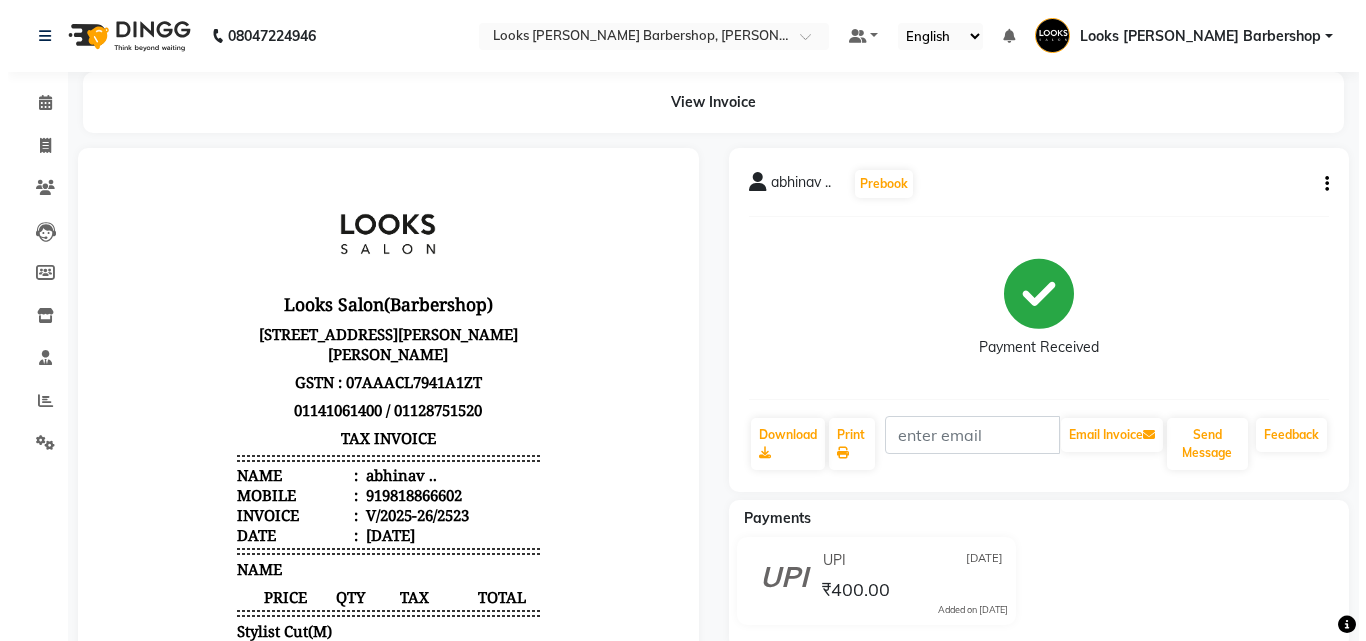 scroll, scrollTop: 0, scrollLeft: 0, axis: both 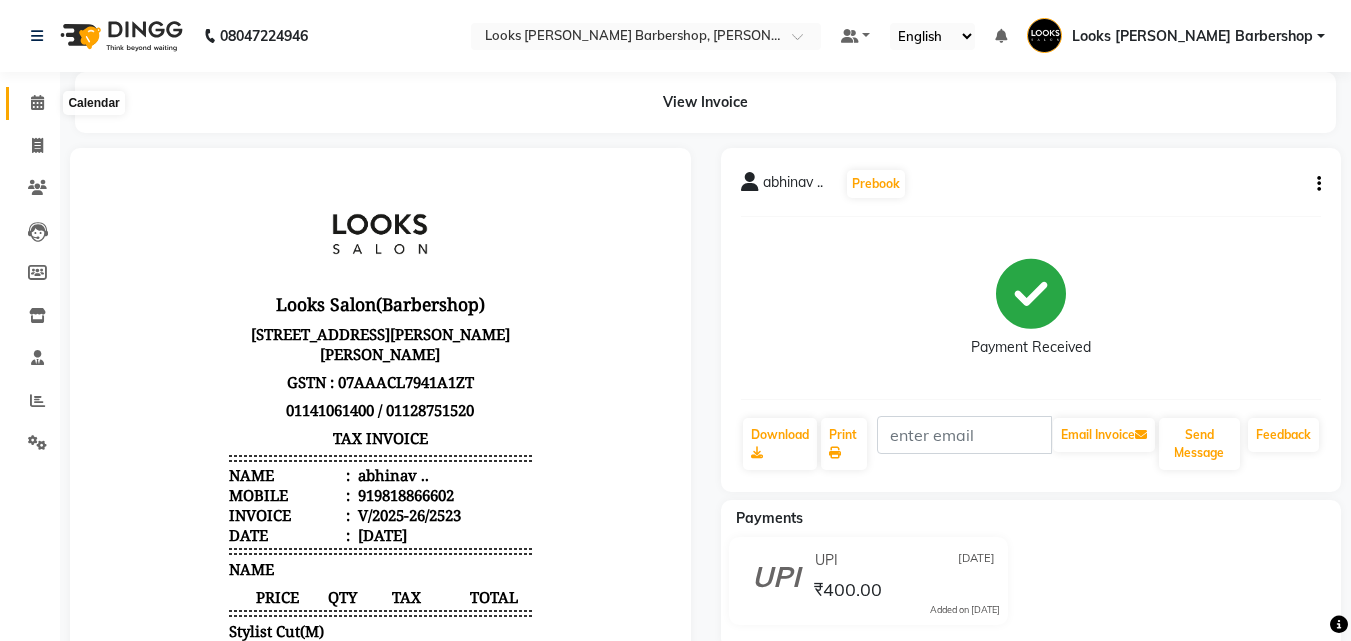 click 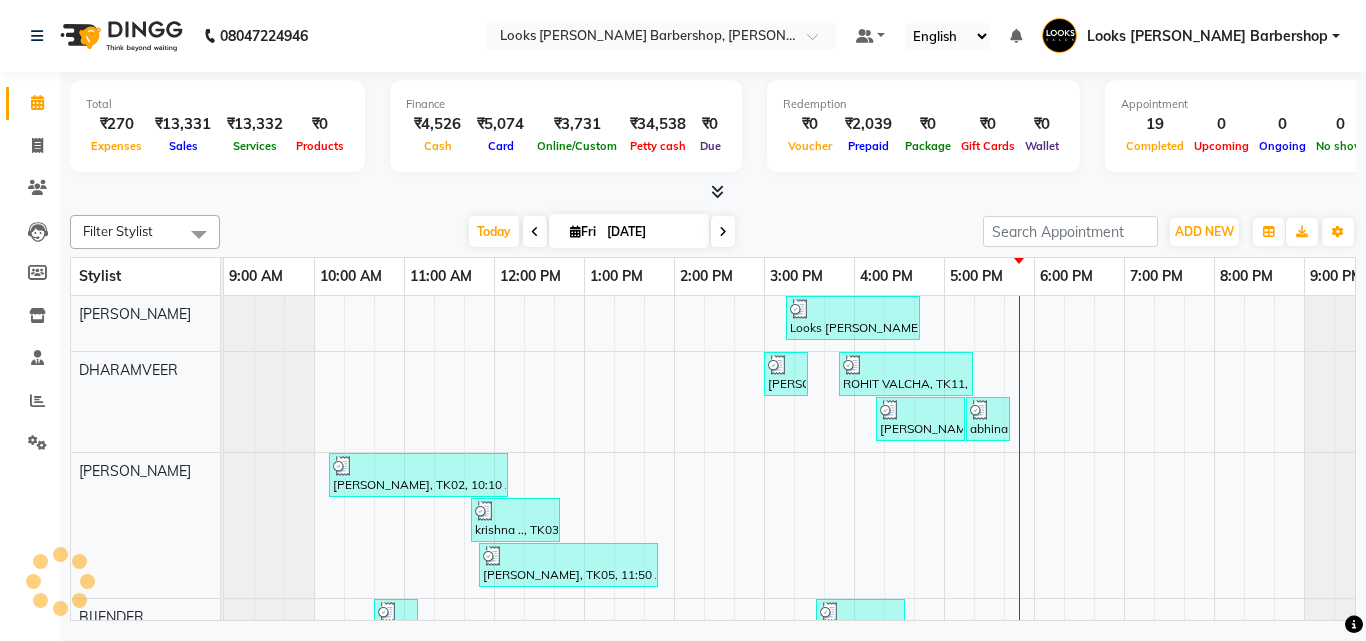 scroll, scrollTop: 27, scrollLeft: 0, axis: vertical 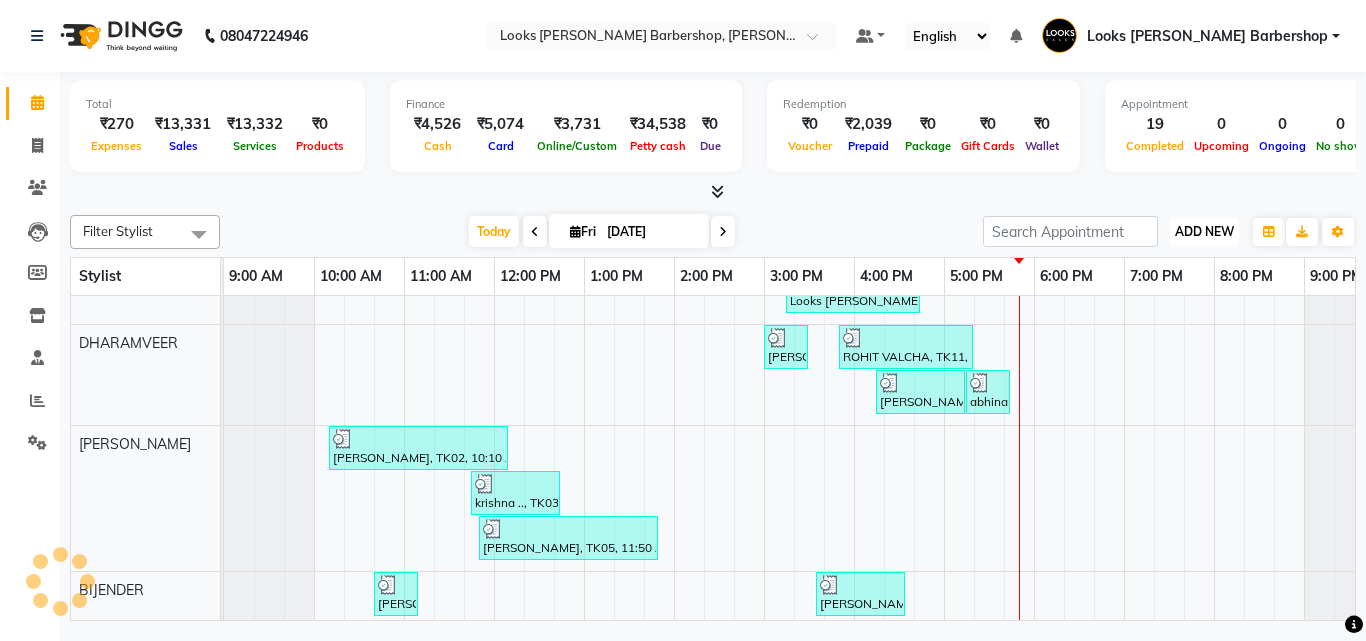 click on "ADD NEW" at bounding box center [1204, 231] 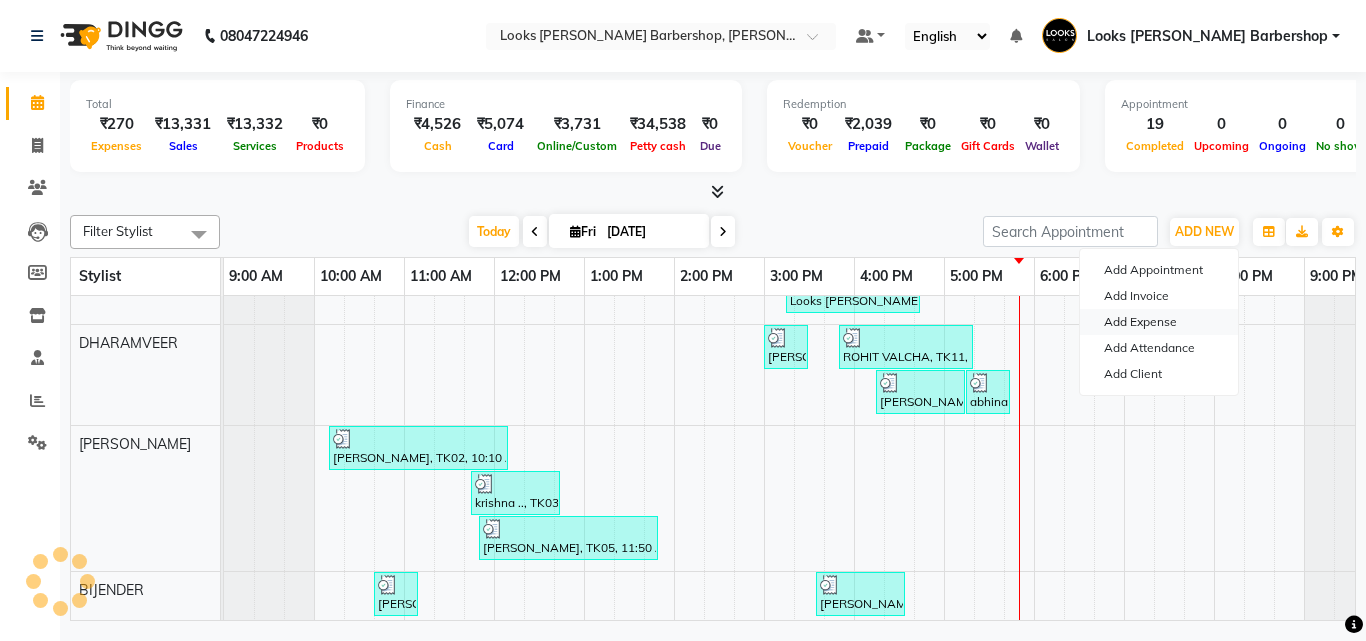 click on "Add Expense" at bounding box center (1159, 322) 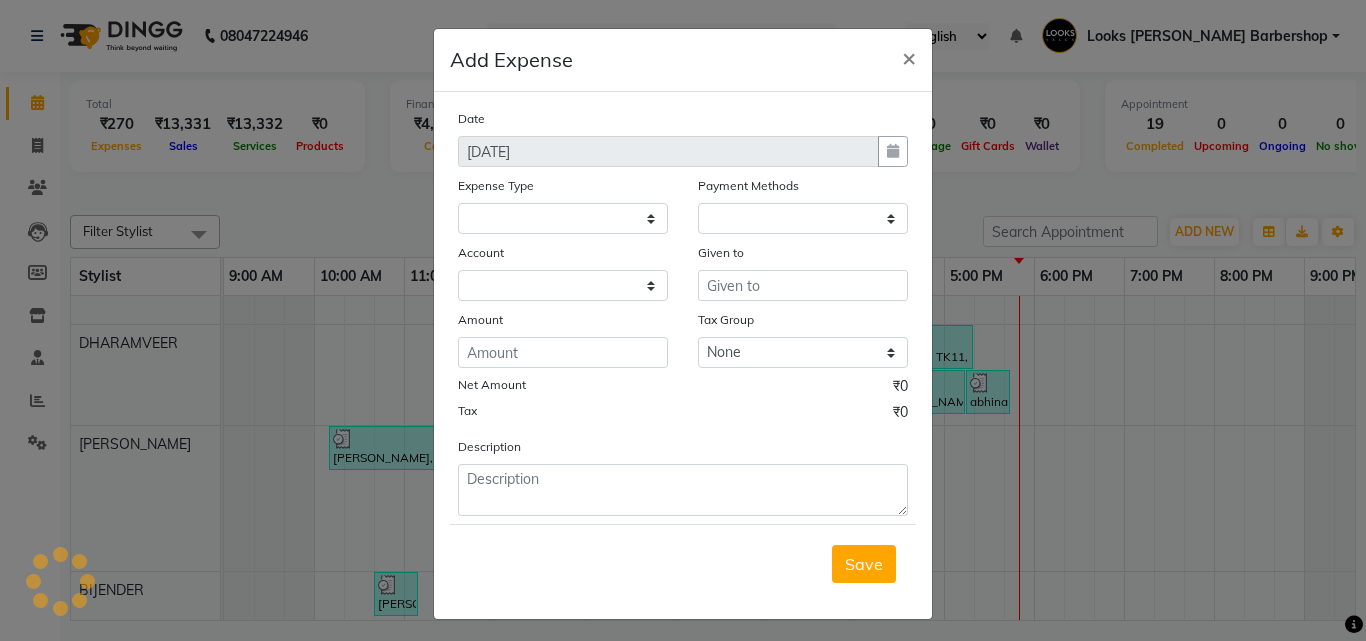 select 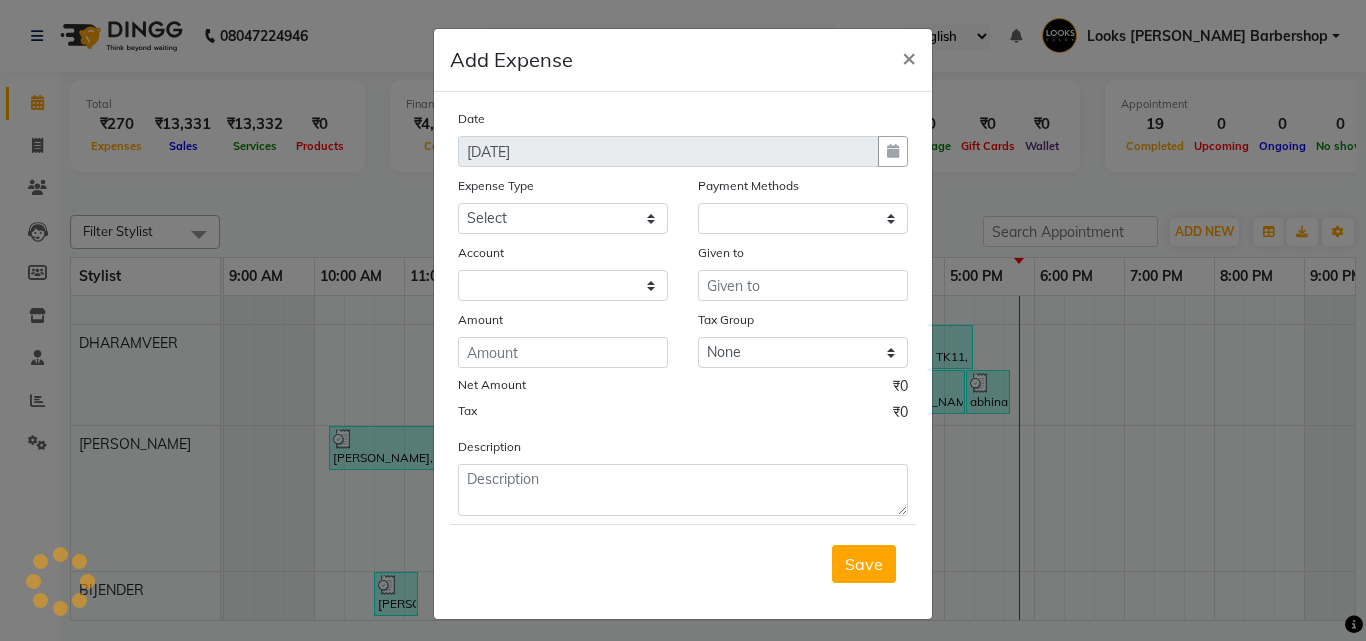 select on "1" 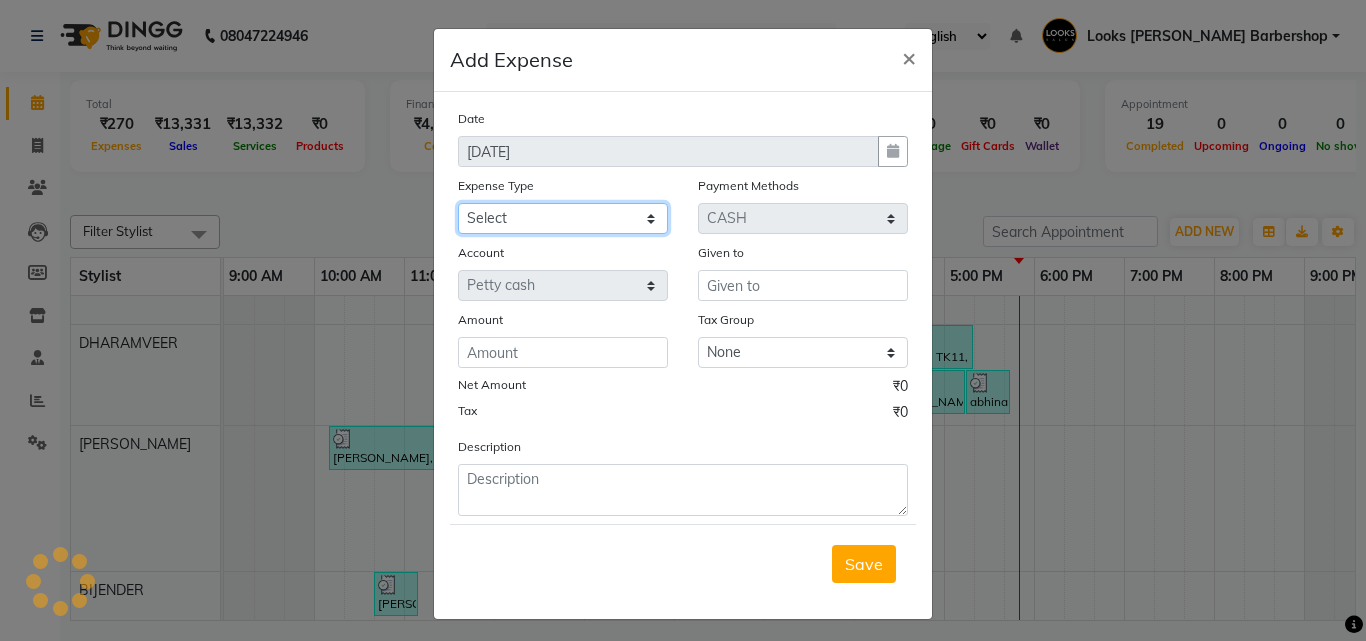 click on "Select Amazon order BANK DEPOSIT black coffee BLINKIT Cash change Cash Handover celebration Client Refreshment CLIENT WELFARE Convyance to staff Counter sale DIESEL Entertainment Expenses General Expense KKC Laundry Service MEDEICINE MILK MILK GINGER Miscellaneous MOBILE RECHARGE Monthly Grocery OFFICE UPKEEP Pantry Payment PORTER Prepaid Card Incentives Printing And Stationery Product Incentive purchase Refreshment Repair And Maintenance Salary Salary advance Service incentive staff accommodation Staff Convenyance Staff Welfare tip TIP CREDIT CARD Tip Online TIP UPI travel Travelling And Conveyance treat for staff WATER BILL Water Bills" 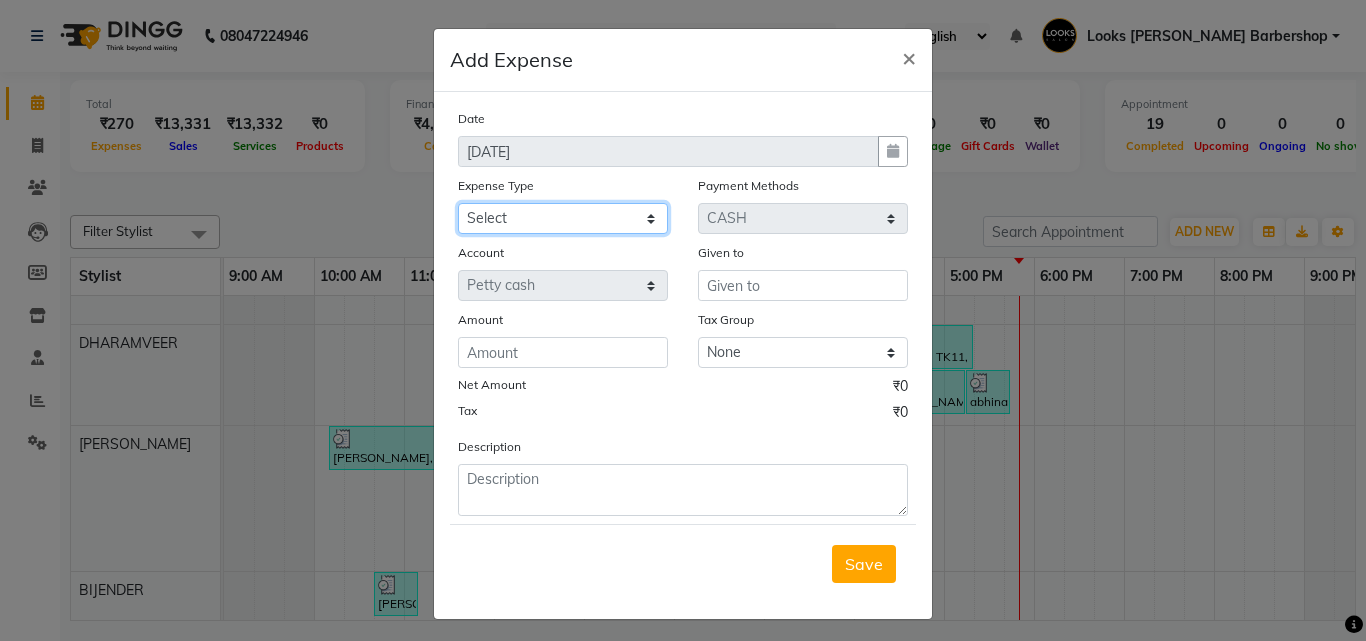 select on "22606" 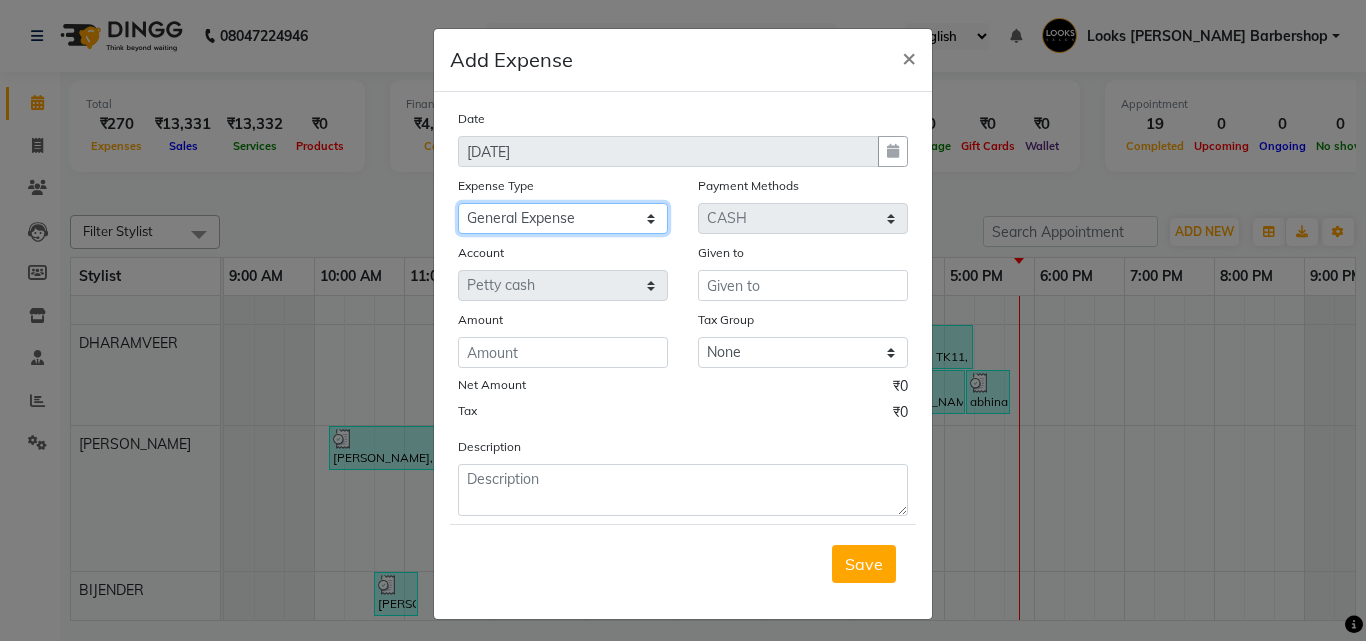 click on "Select Amazon order BANK DEPOSIT black coffee BLINKIT Cash change Cash Handover celebration Client Refreshment CLIENT WELFARE Convyance to staff Counter sale DIESEL Entertainment Expenses General Expense KKC Laundry Service MEDEICINE MILK MILK GINGER Miscellaneous MOBILE RECHARGE Monthly Grocery OFFICE UPKEEP Pantry Payment PORTER Prepaid Card Incentives Printing And Stationery Product Incentive purchase Refreshment Repair And Maintenance Salary Salary advance Service incentive staff accommodation Staff Convenyance Staff Welfare tip TIP CREDIT CARD Tip Online TIP UPI travel Travelling And Conveyance treat for staff WATER BILL Water Bills" 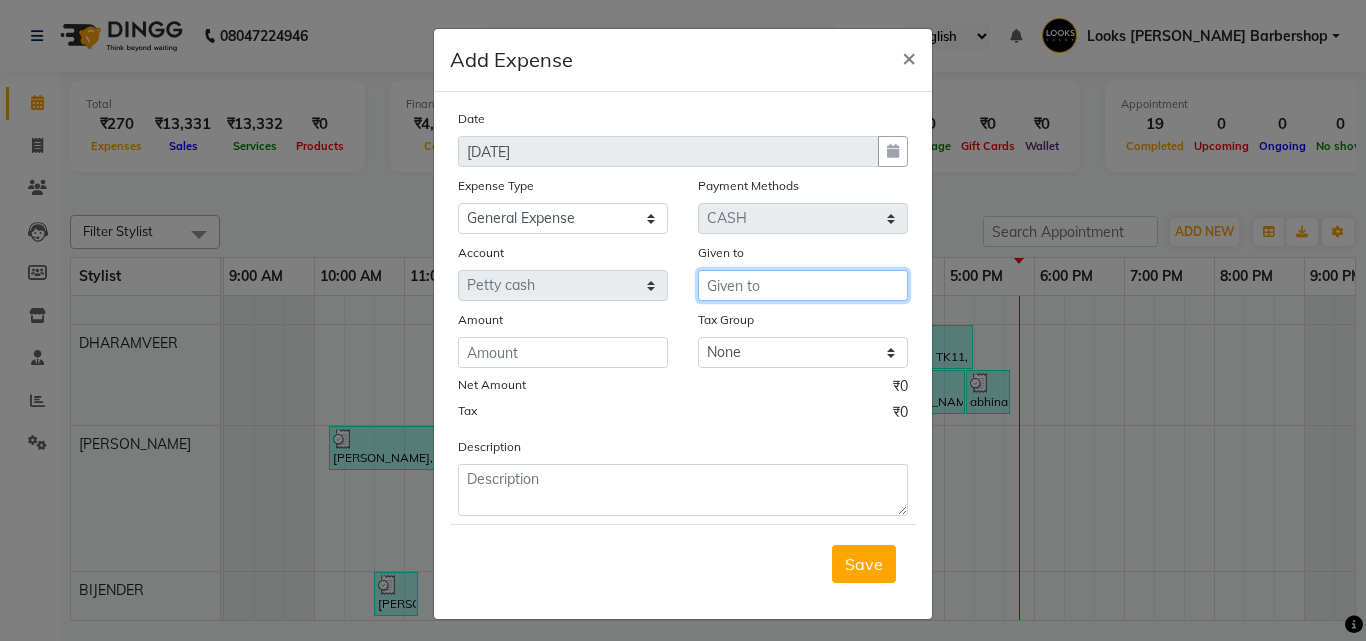 click at bounding box center (803, 285) 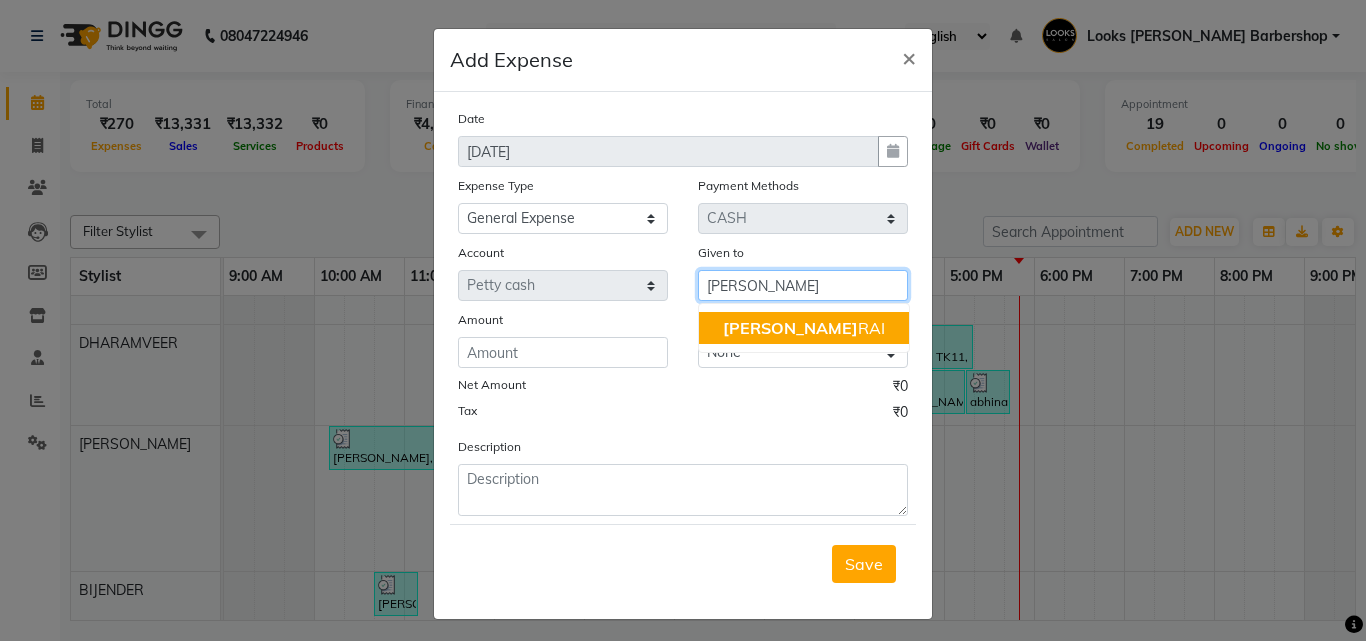 type on "[PERSON_NAME]" 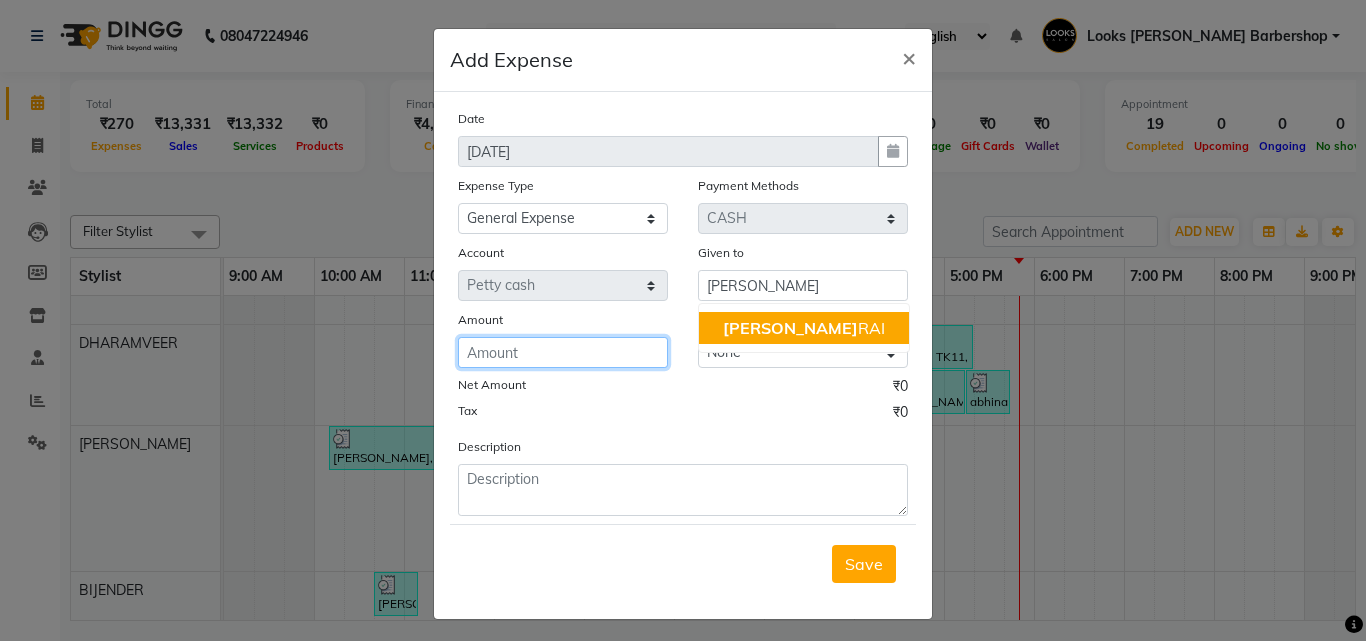 click 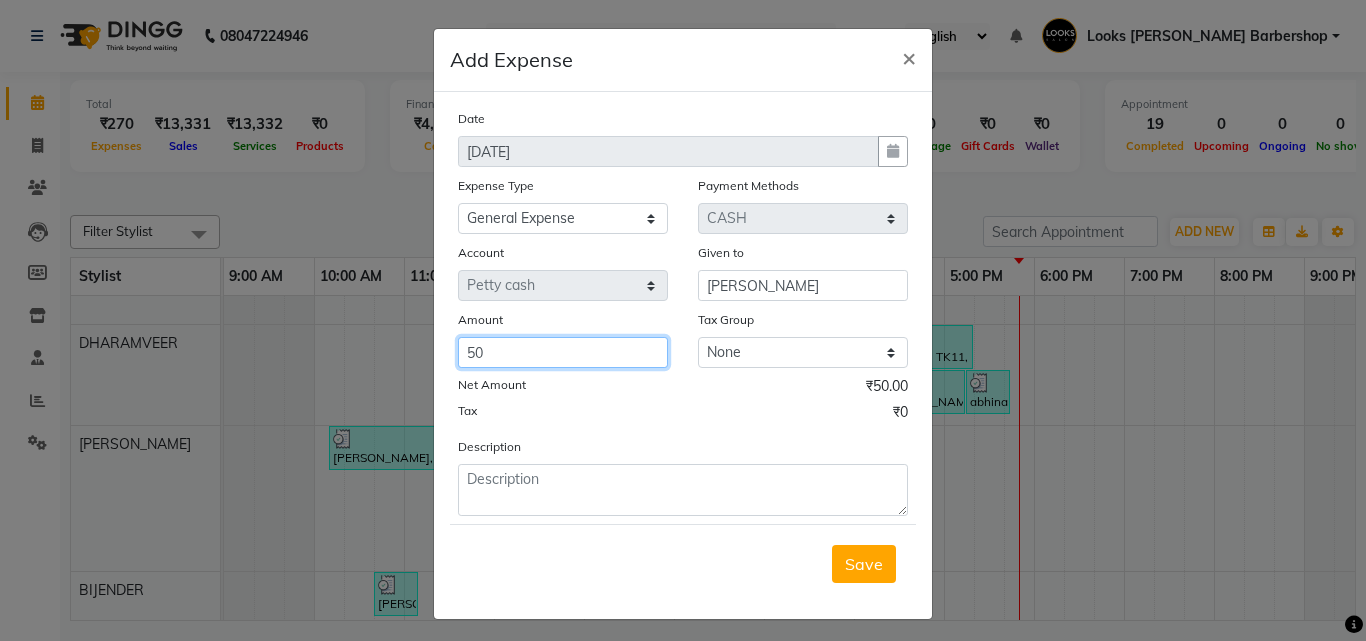 type on "50" 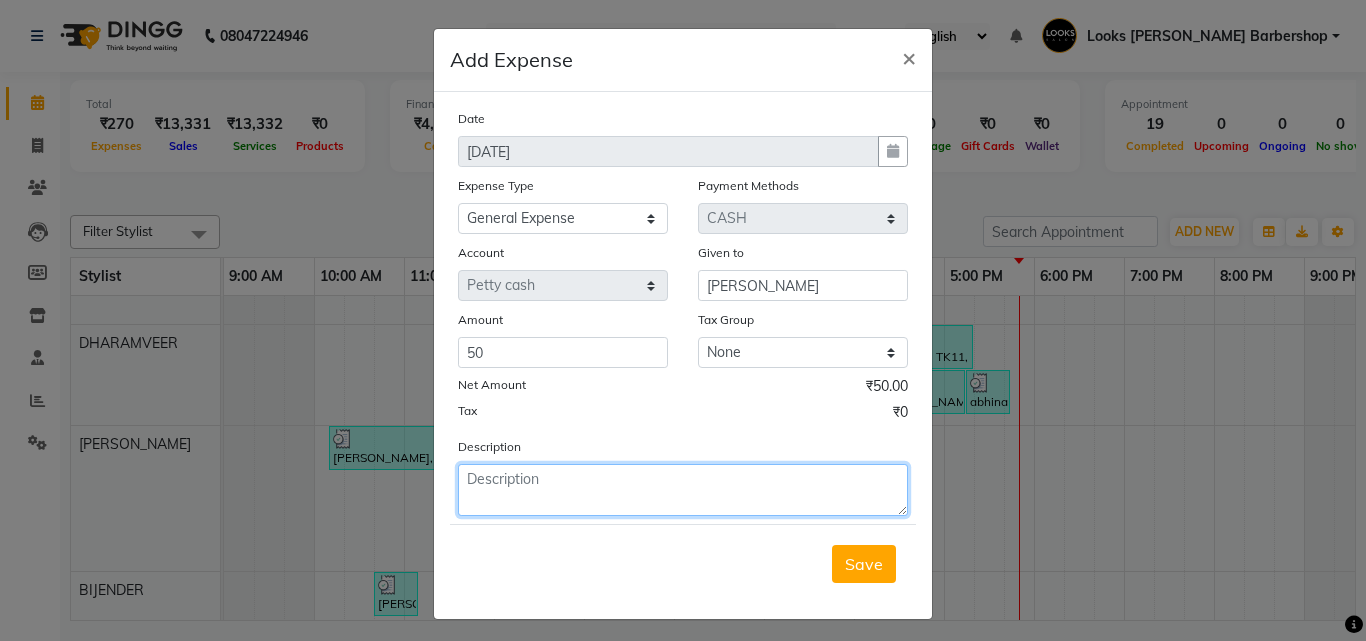 click 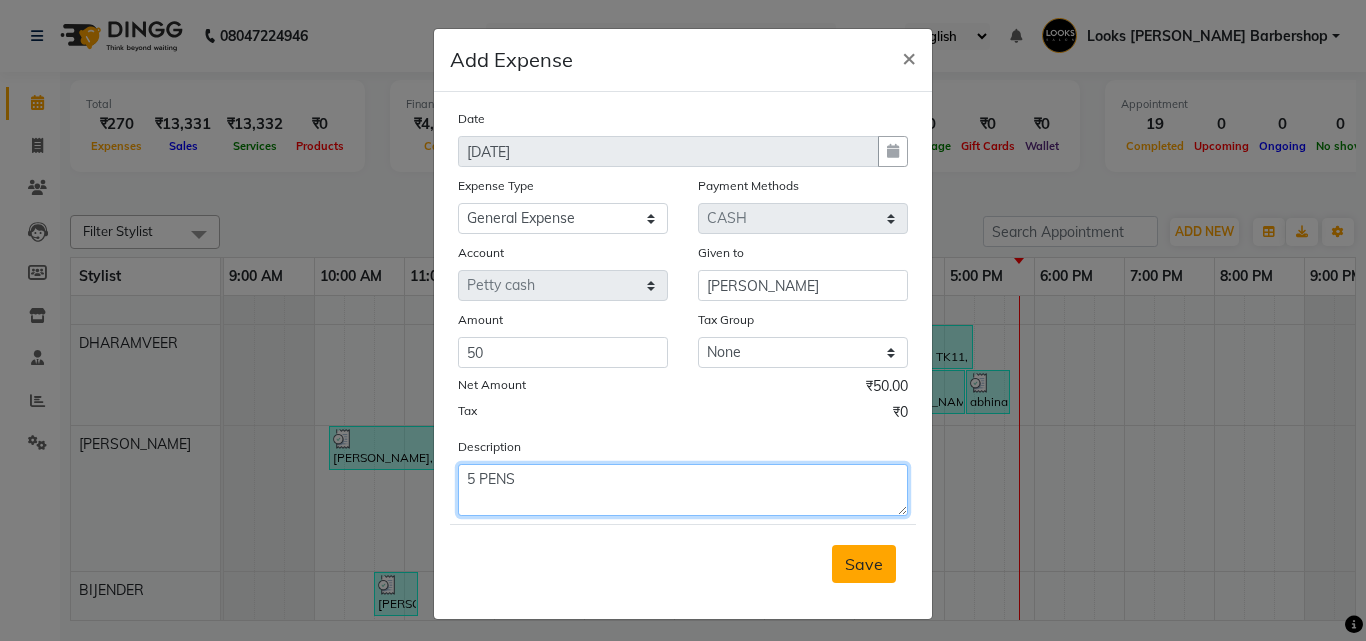 type on "5 PENS" 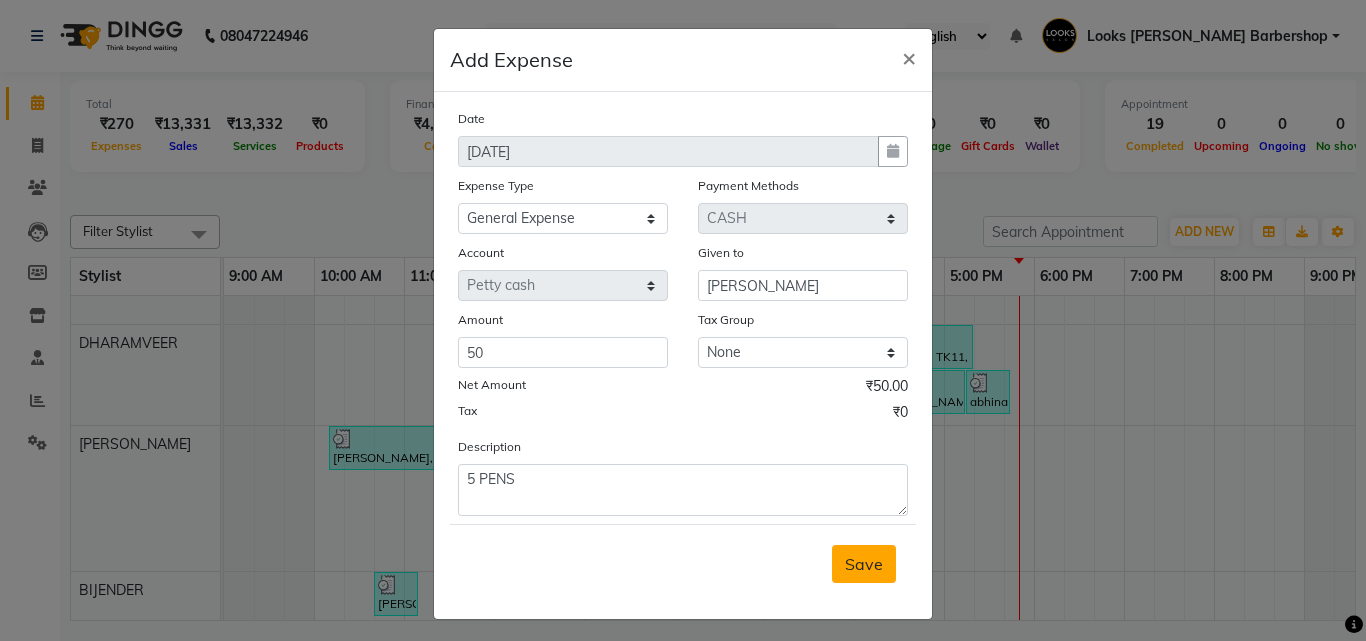 click on "Save" at bounding box center [864, 564] 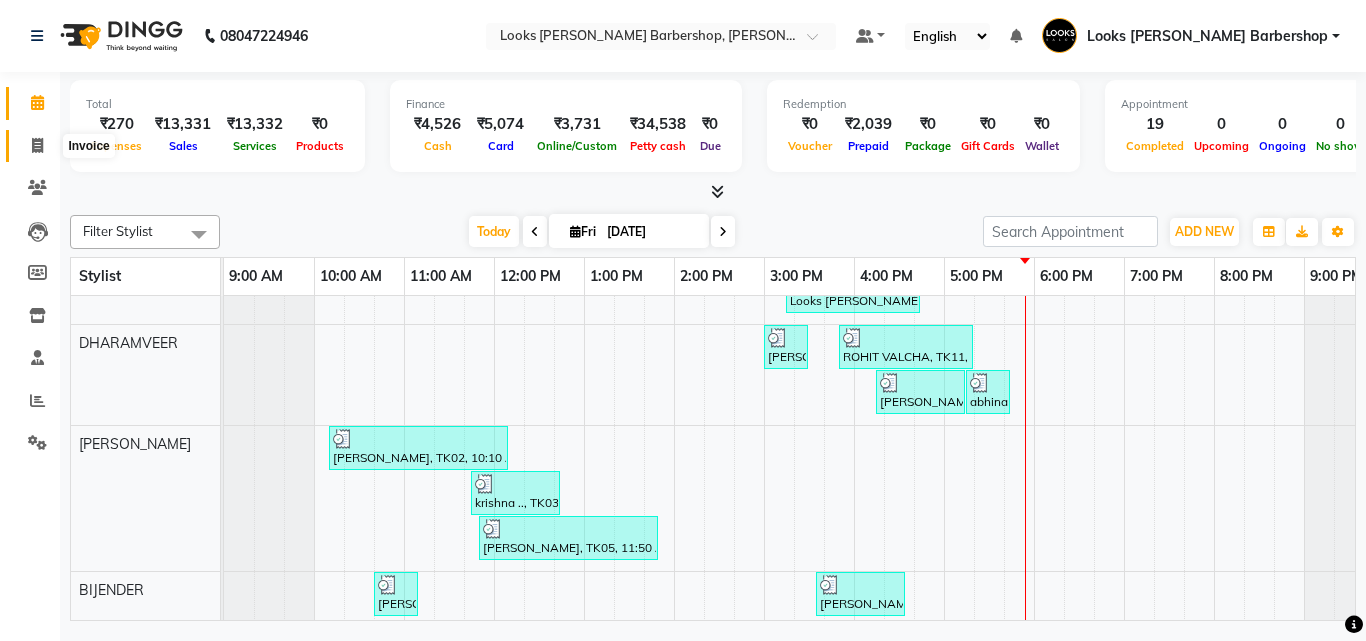 click 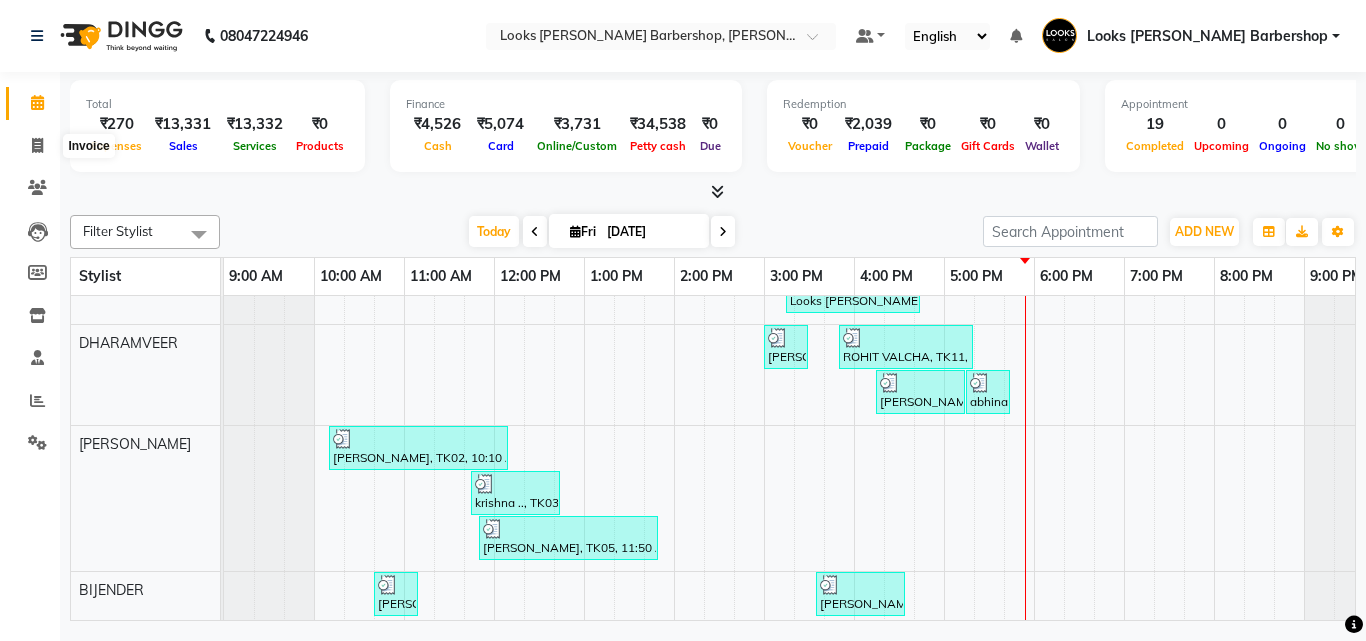 select on "service" 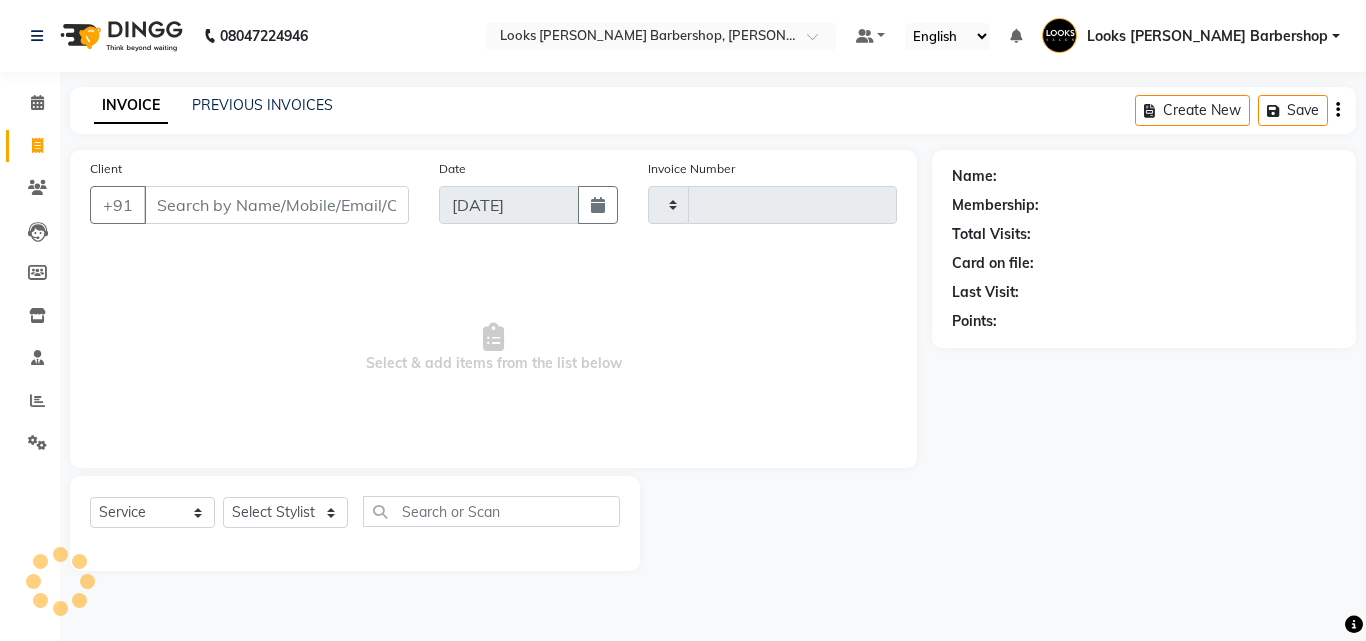 type on "2524" 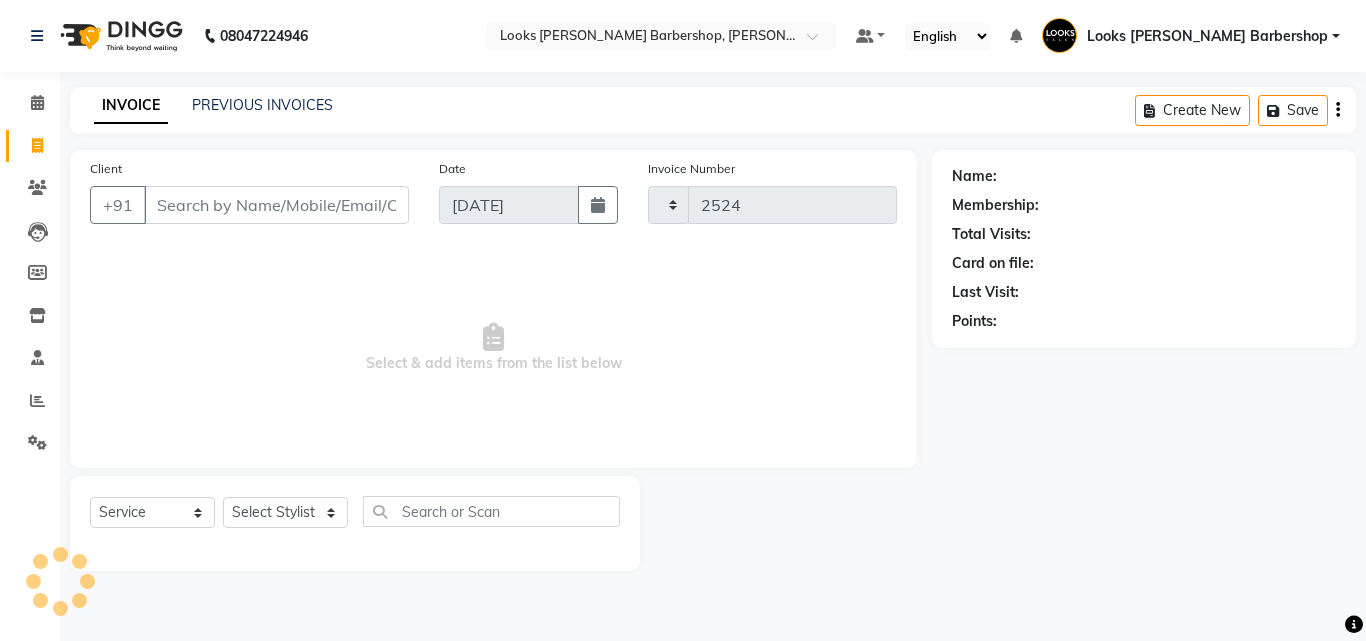 select on "4323" 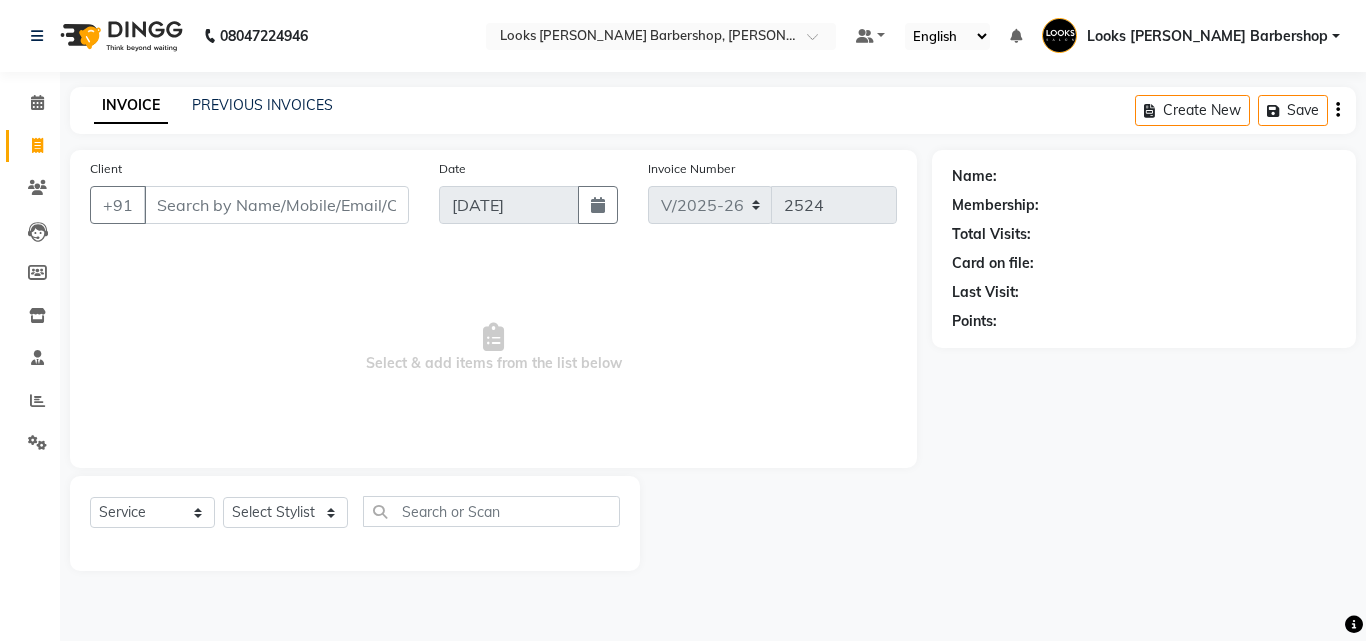click on "Client" at bounding box center (276, 205) 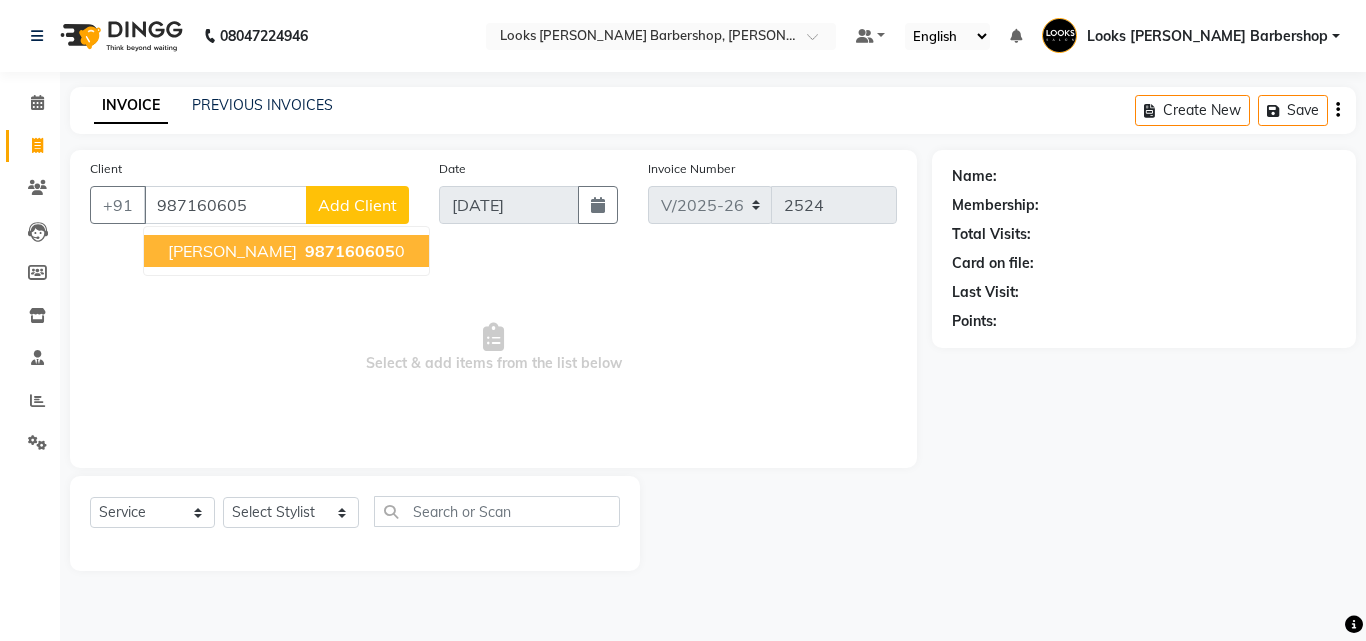 click on "HARSH KOHLI" at bounding box center (232, 251) 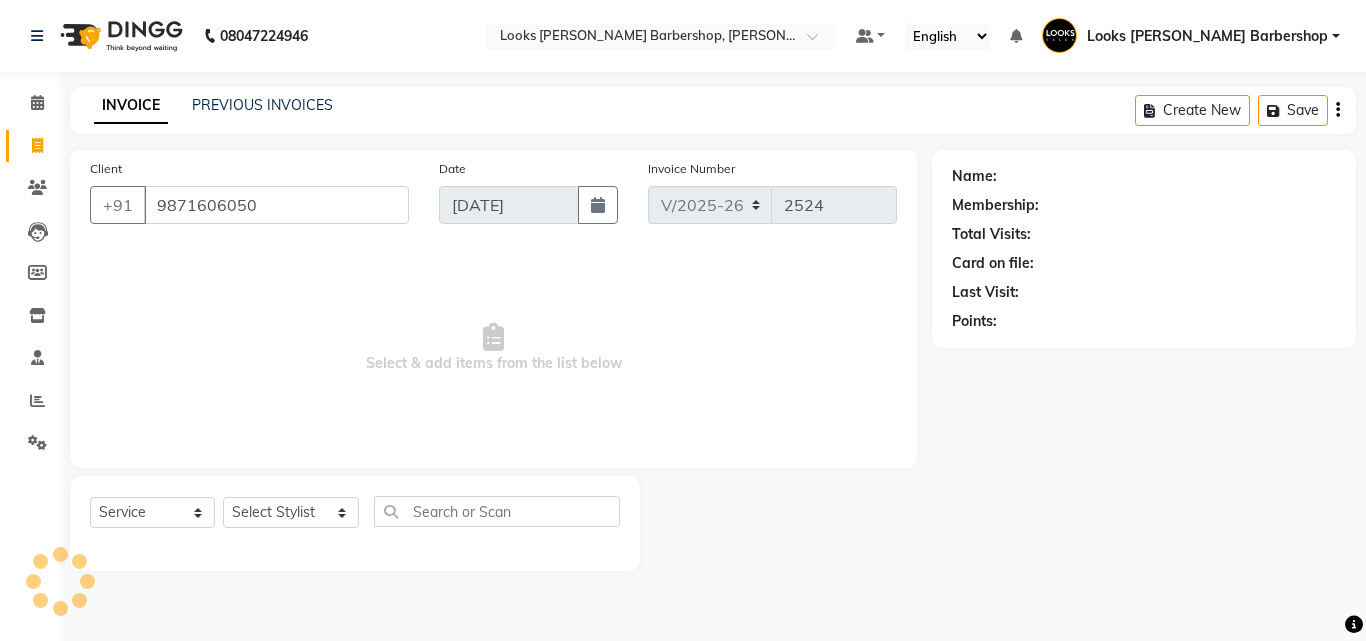 type on "9871606050" 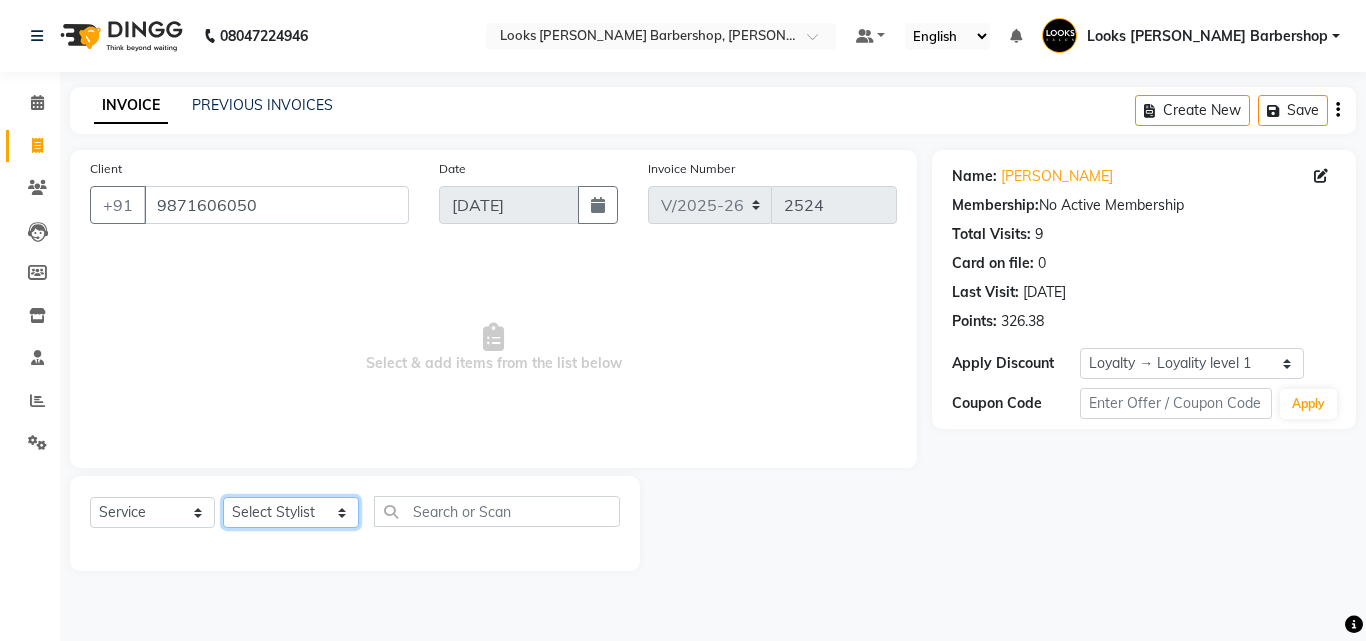 click on "Select Stylist [PERSON_NAME] AENA [PERSON_NAME] Amazon_Kart [PERSON_NAME] _asst Arvind_asst [PERSON_NAME]  Counter Sales DANISH [PERSON_NAME] [PERSON_NAME] RAI  KOMAL_NAILS Krishna_asst LALIT_PDCT LHAMO Looks_[DEMOGRAPHIC_DATA]_Section Looks_H.O_Store Looks [PERSON_NAME] Barbershop Looks_Kart [PERSON_NAME] [PERSON_NAME] [PERSON_NAME]  [PERSON_NAME]  Naveen_pdct [PERSON_NAME] [PERSON_NAME] RAAJ_JI raj ji RAM MURTI [PERSON_NAME]  [PERSON_NAME] SACHIN [PERSON_NAME] [PERSON_NAME] [PERSON_NAME] [PERSON_NAME] Sunny VIKRAM [PERSON_NAME]  [PERSON_NAME] ASSISTANT" 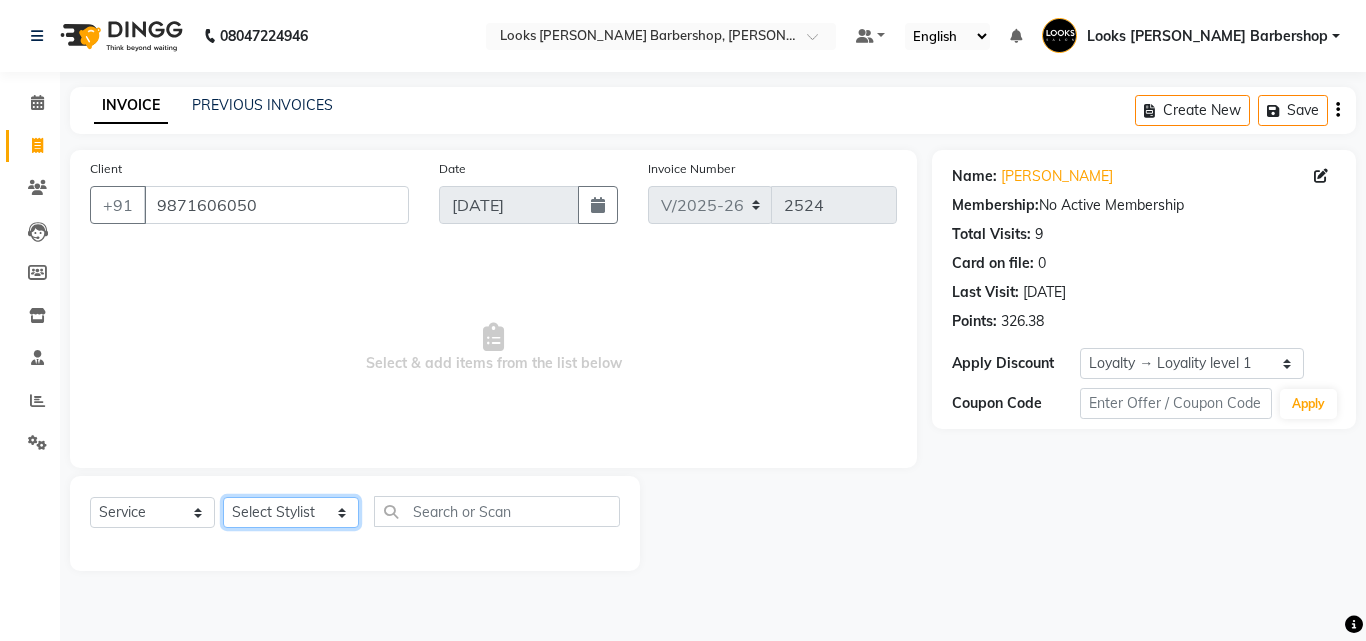 select on "23410" 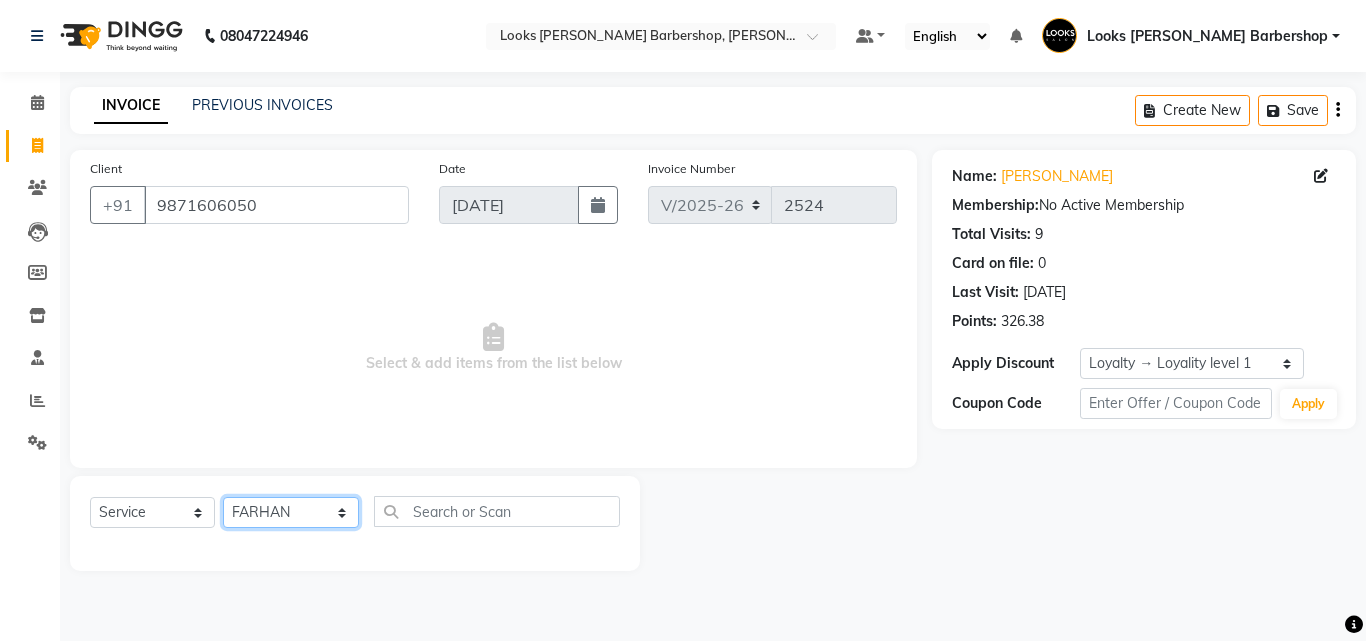 click on "Select Stylist [PERSON_NAME] AENA [PERSON_NAME] Amazon_Kart [PERSON_NAME] _asst Arvind_asst [PERSON_NAME]  Counter Sales DANISH [PERSON_NAME] [PERSON_NAME] RAI  KOMAL_NAILS Krishna_asst LALIT_PDCT LHAMO Looks_[DEMOGRAPHIC_DATA]_Section Looks_H.O_Store Looks [PERSON_NAME] Barbershop Looks_Kart [PERSON_NAME] [PERSON_NAME] [PERSON_NAME]  [PERSON_NAME]  Naveen_pdct [PERSON_NAME] [PERSON_NAME] RAAJ_JI raj ji RAM MURTI [PERSON_NAME]  [PERSON_NAME] SACHIN [PERSON_NAME] [PERSON_NAME] [PERSON_NAME] [PERSON_NAME] Sunny VIKRAM [PERSON_NAME]  [PERSON_NAME] ASSISTANT" 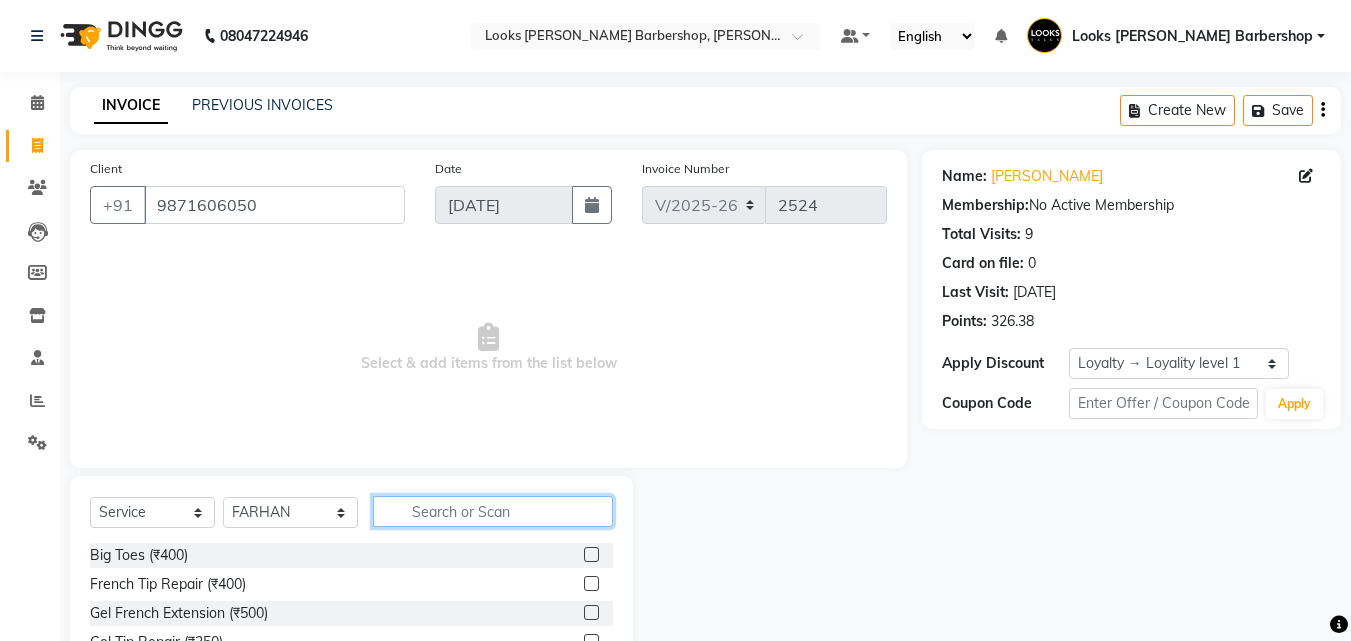 click 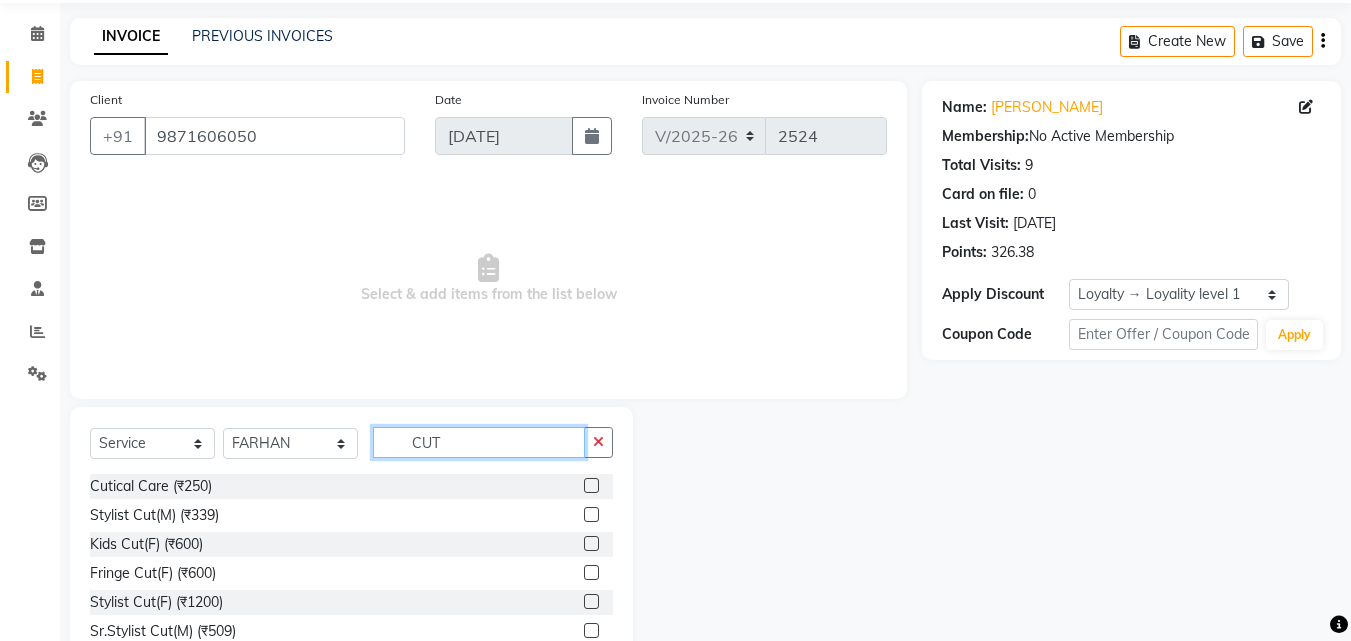 scroll, scrollTop: 80, scrollLeft: 0, axis: vertical 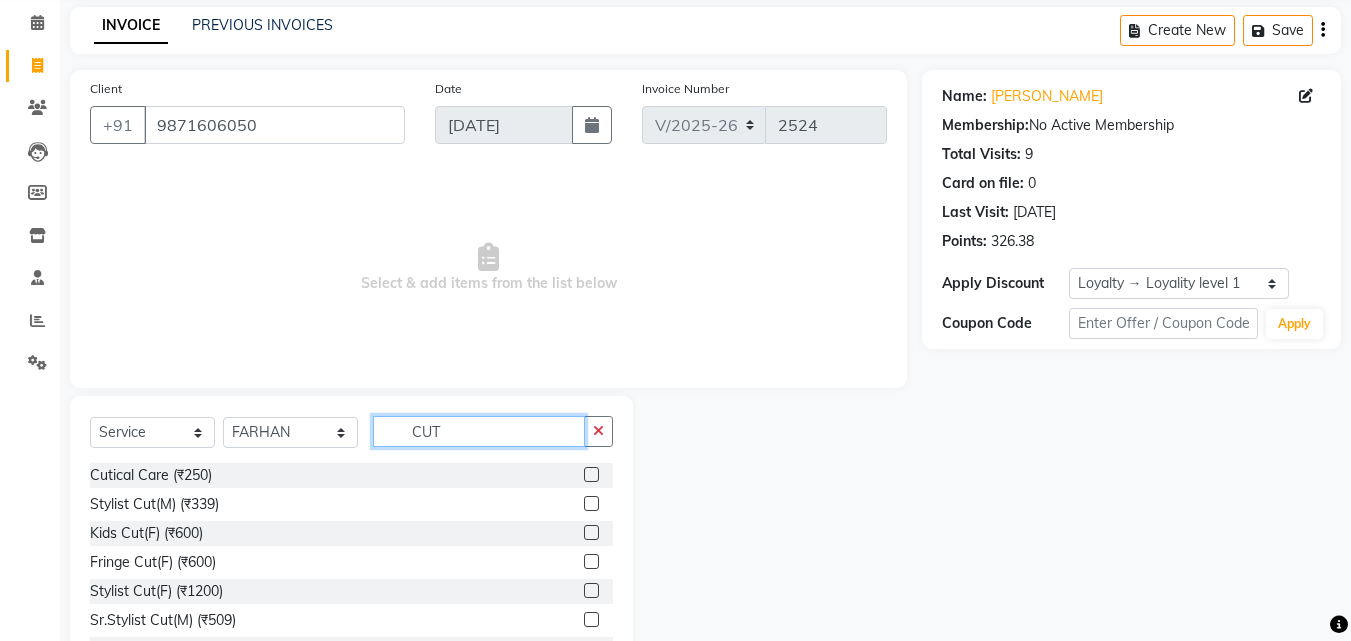 type on "CUT" 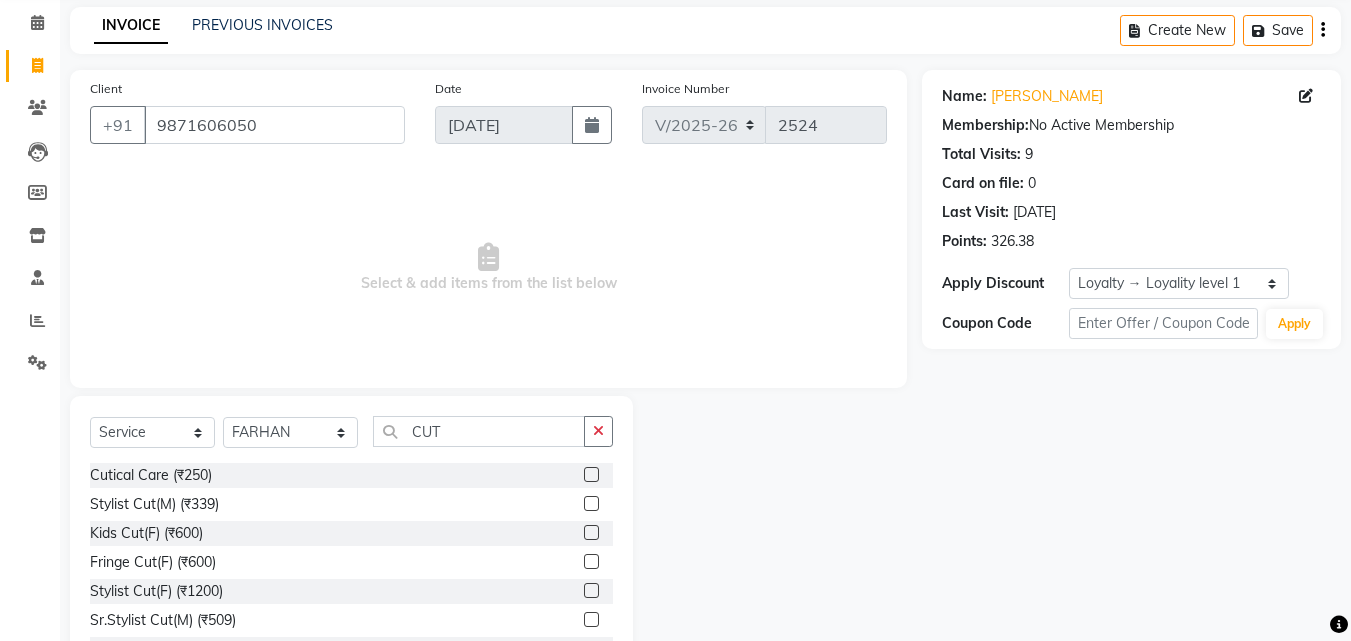 click 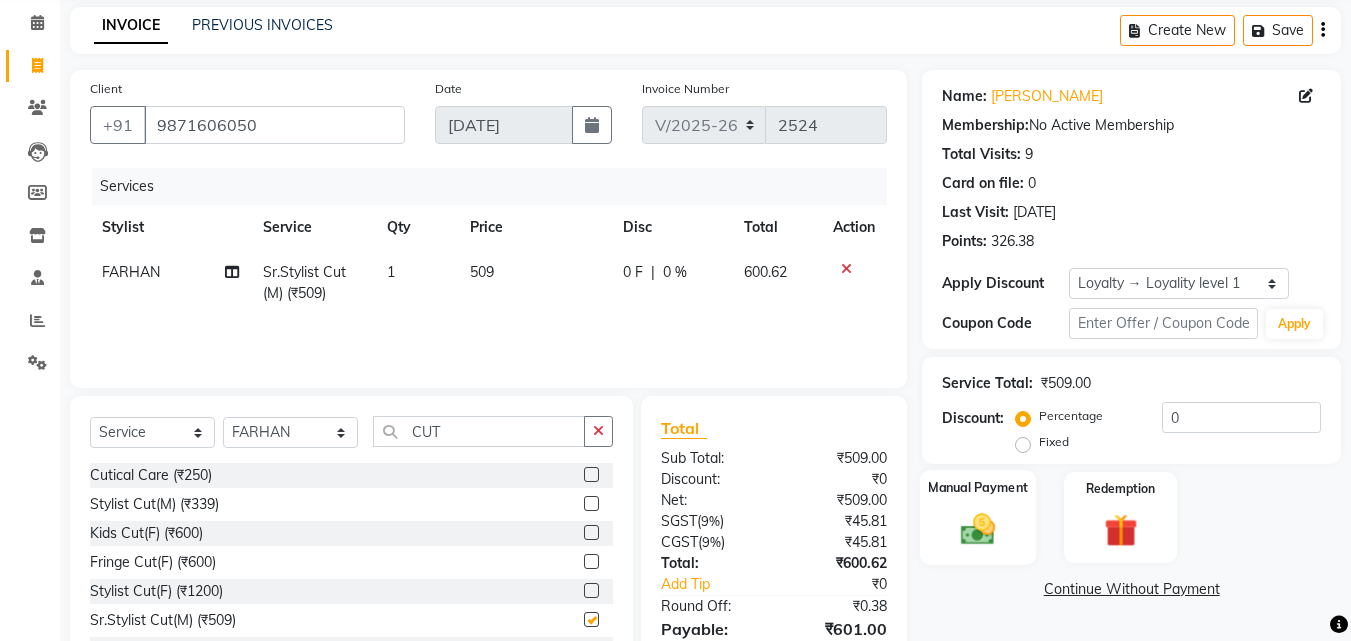 checkbox on "false" 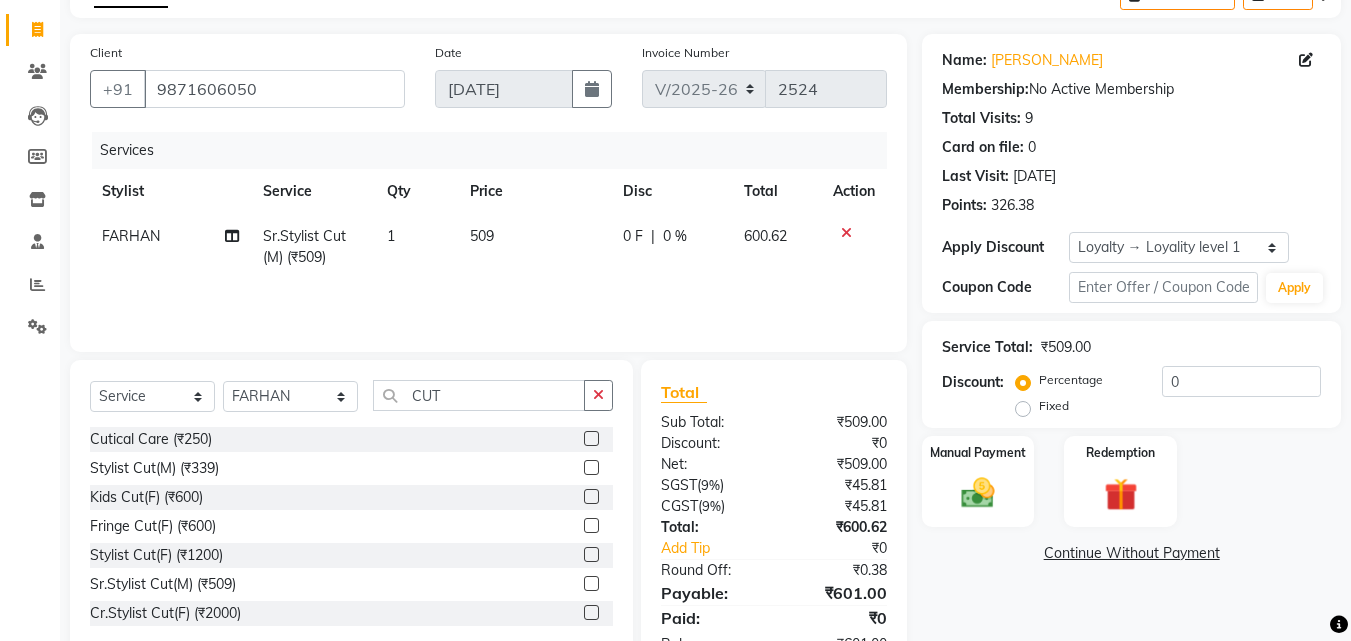 scroll, scrollTop: 180, scrollLeft: 0, axis: vertical 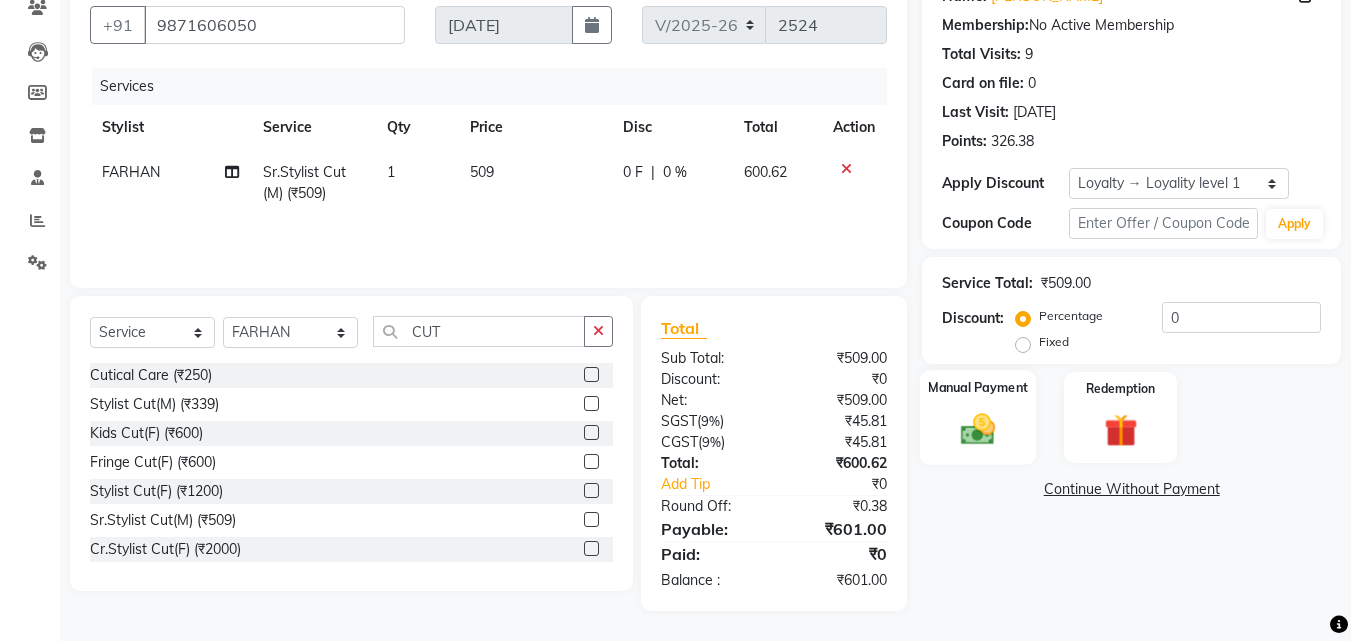 click 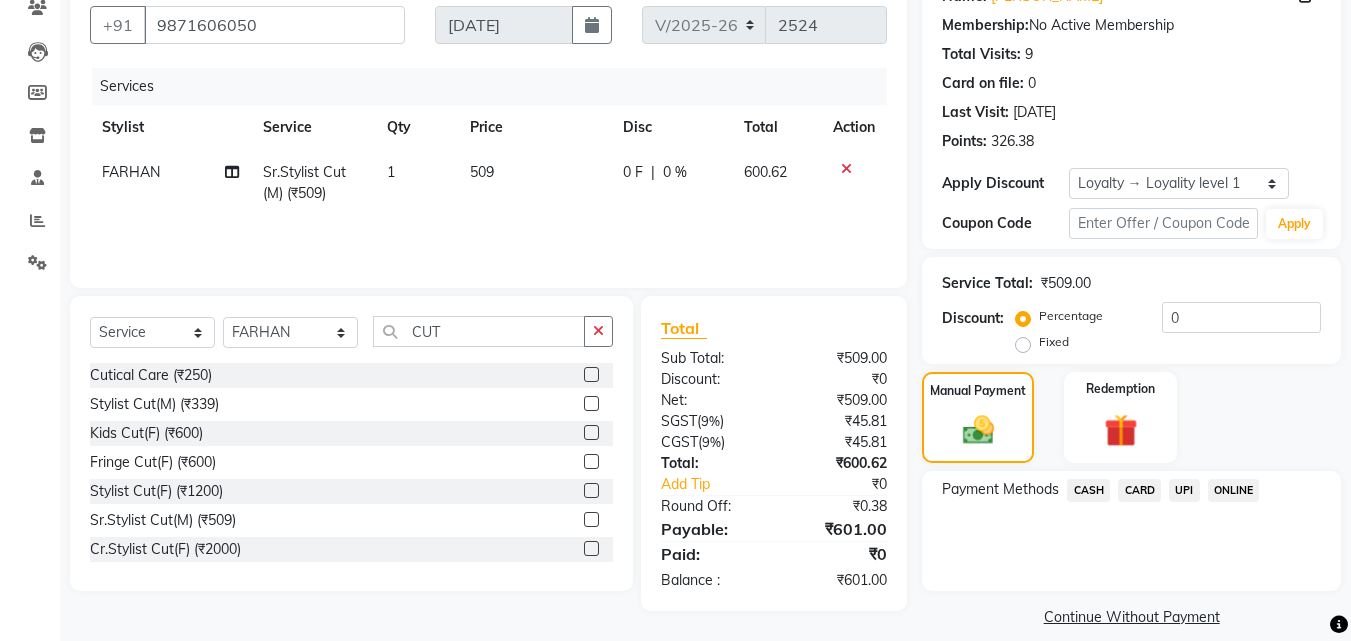 drag, startPoint x: 1089, startPoint y: 487, endPoint x: 1091, endPoint y: 499, distance: 12.165525 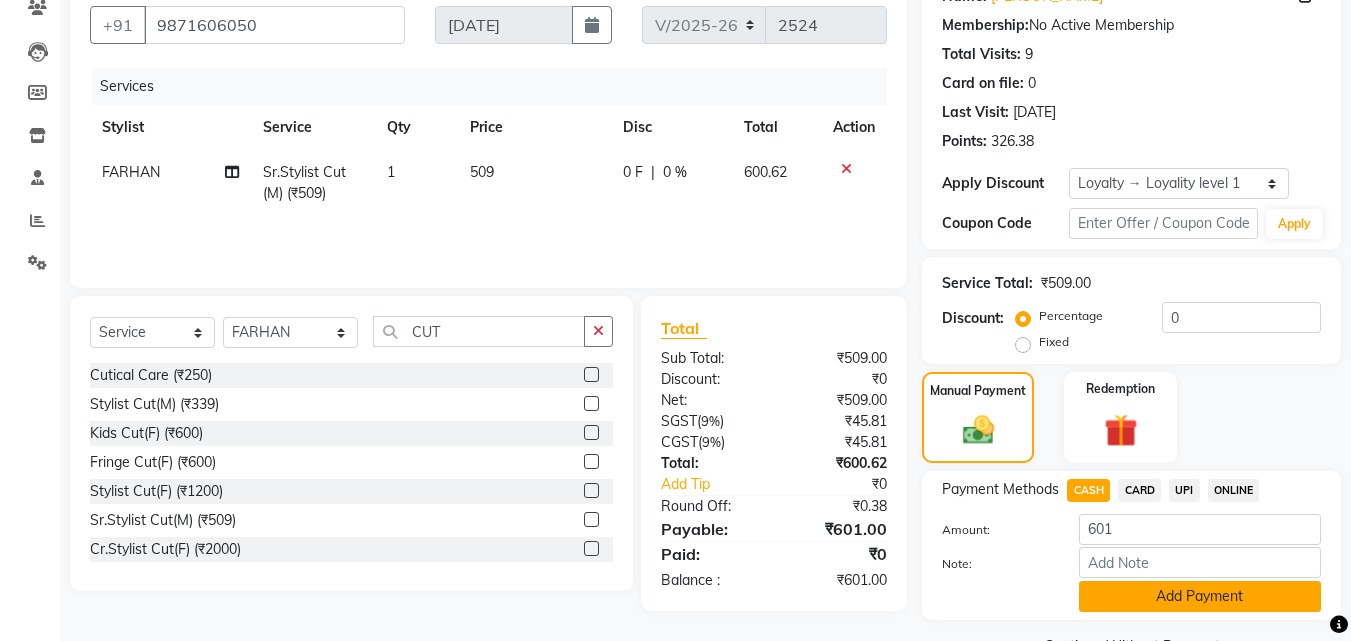 click on "Add Payment" 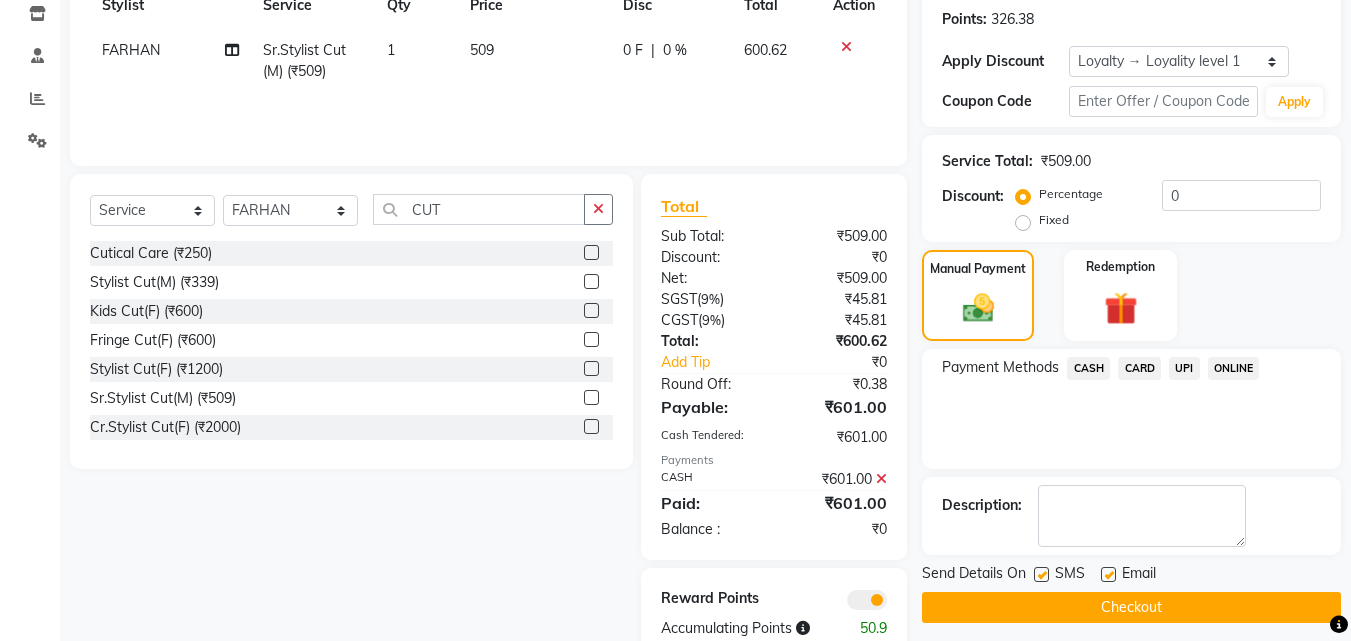 scroll, scrollTop: 350, scrollLeft: 0, axis: vertical 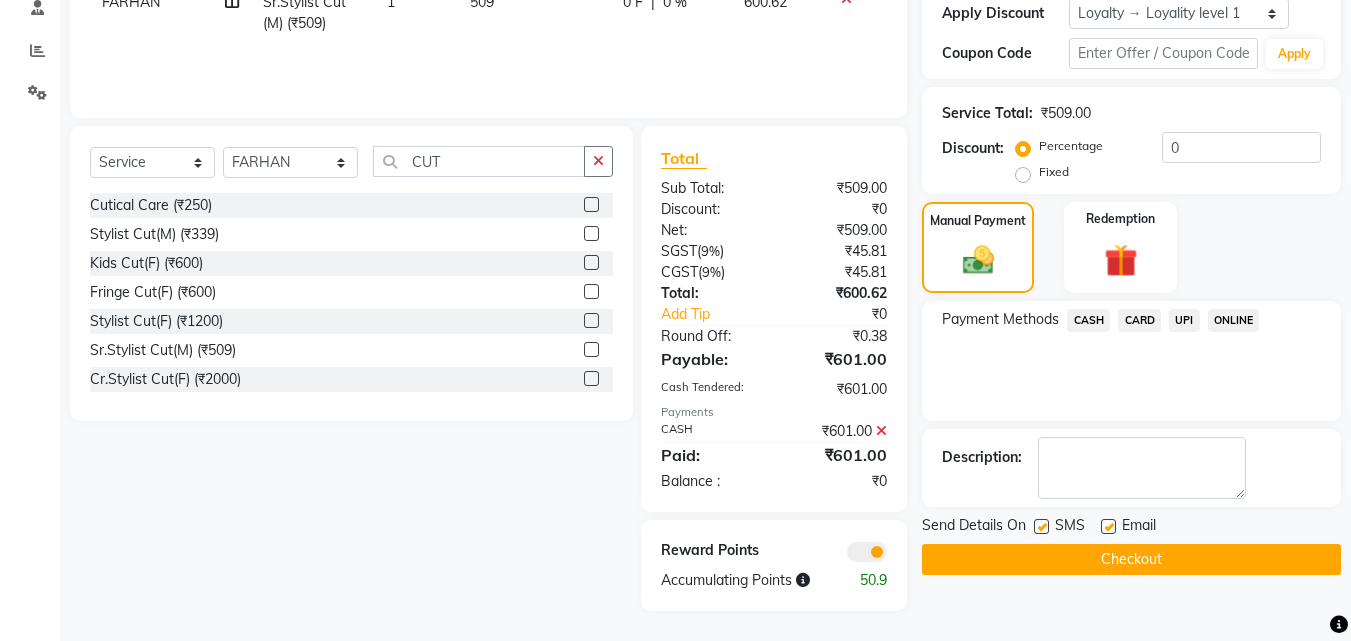 click on "Checkout" 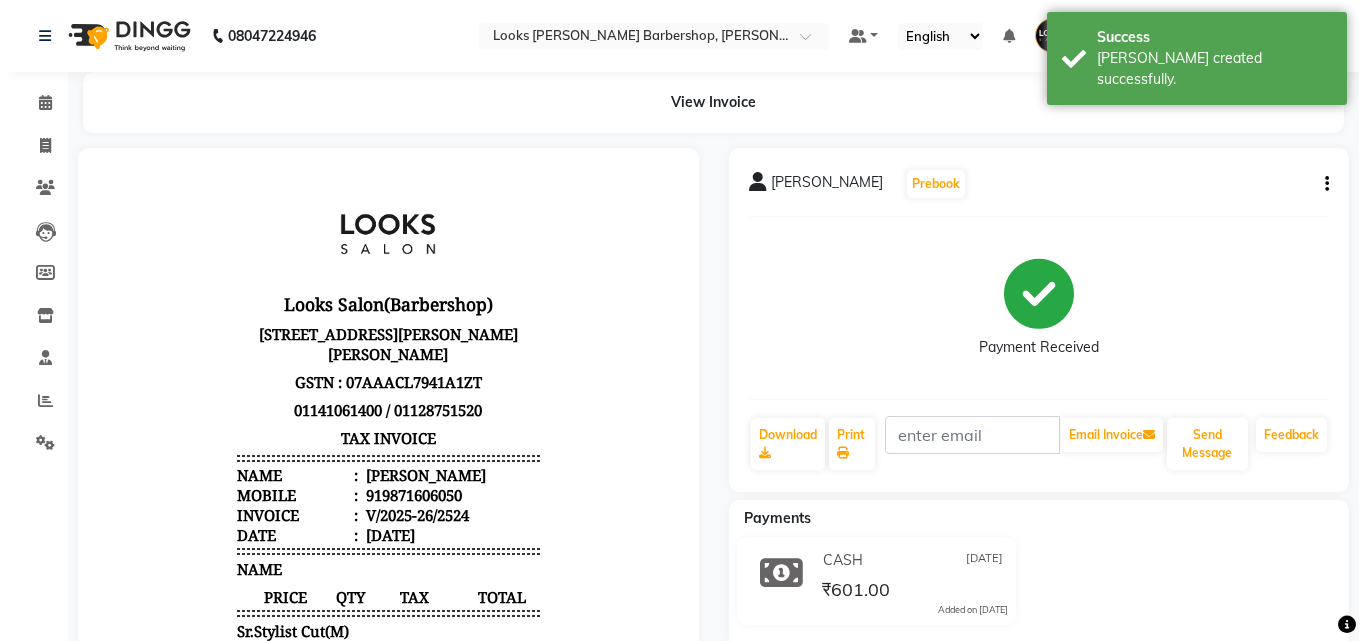 scroll, scrollTop: 0, scrollLeft: 0, axis: both 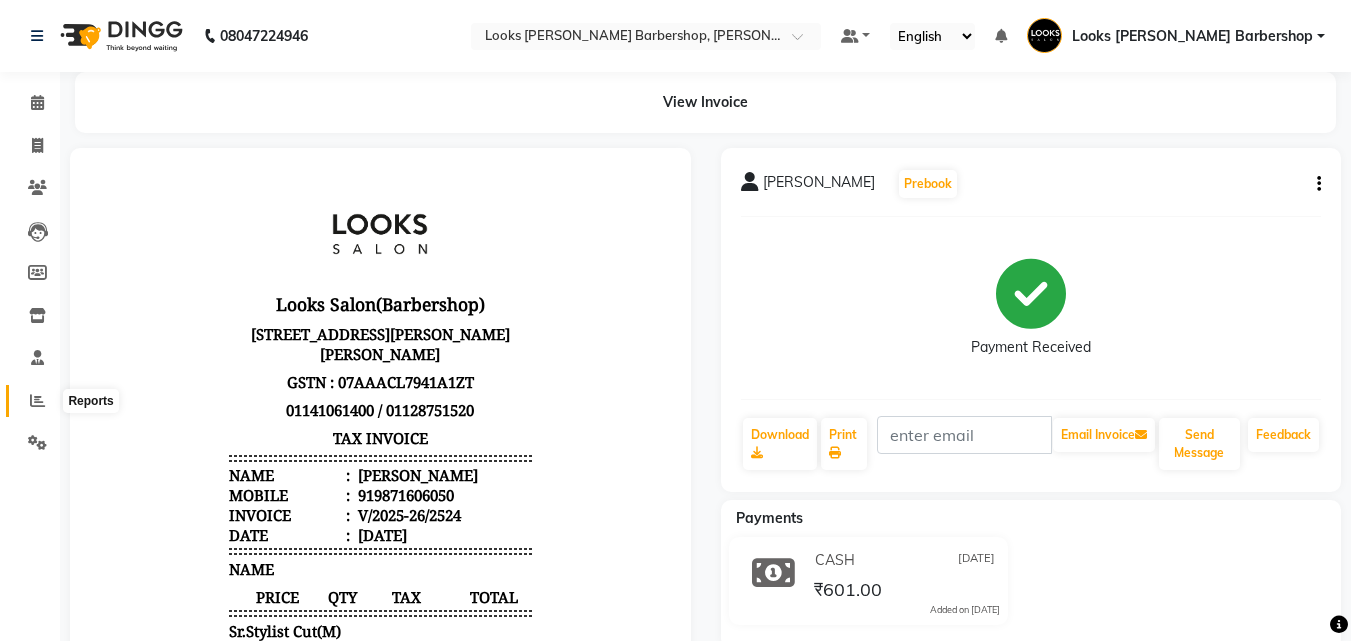 click 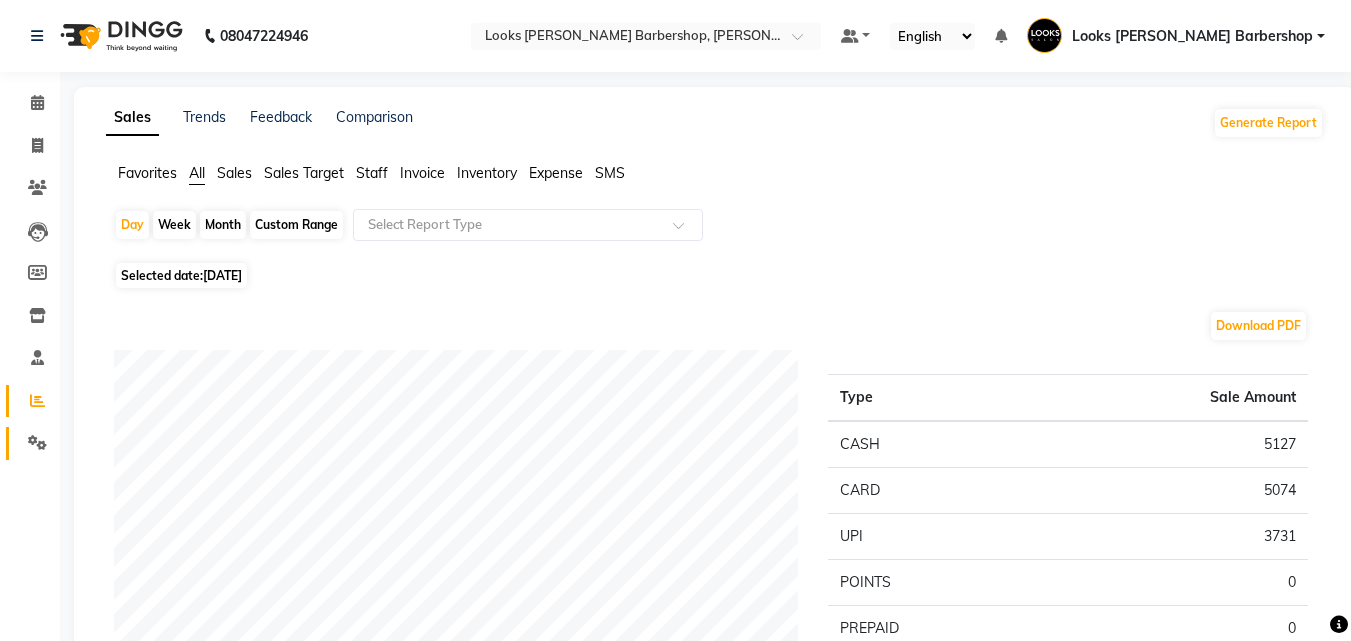 click on "Settings" 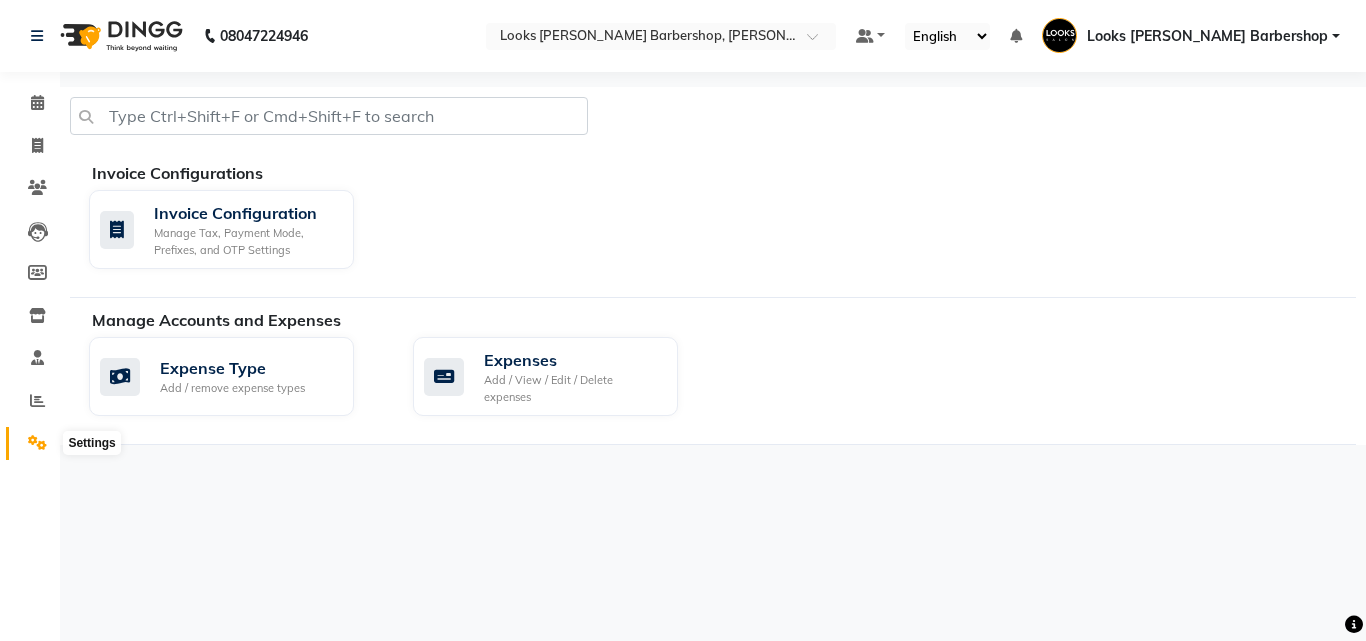 click 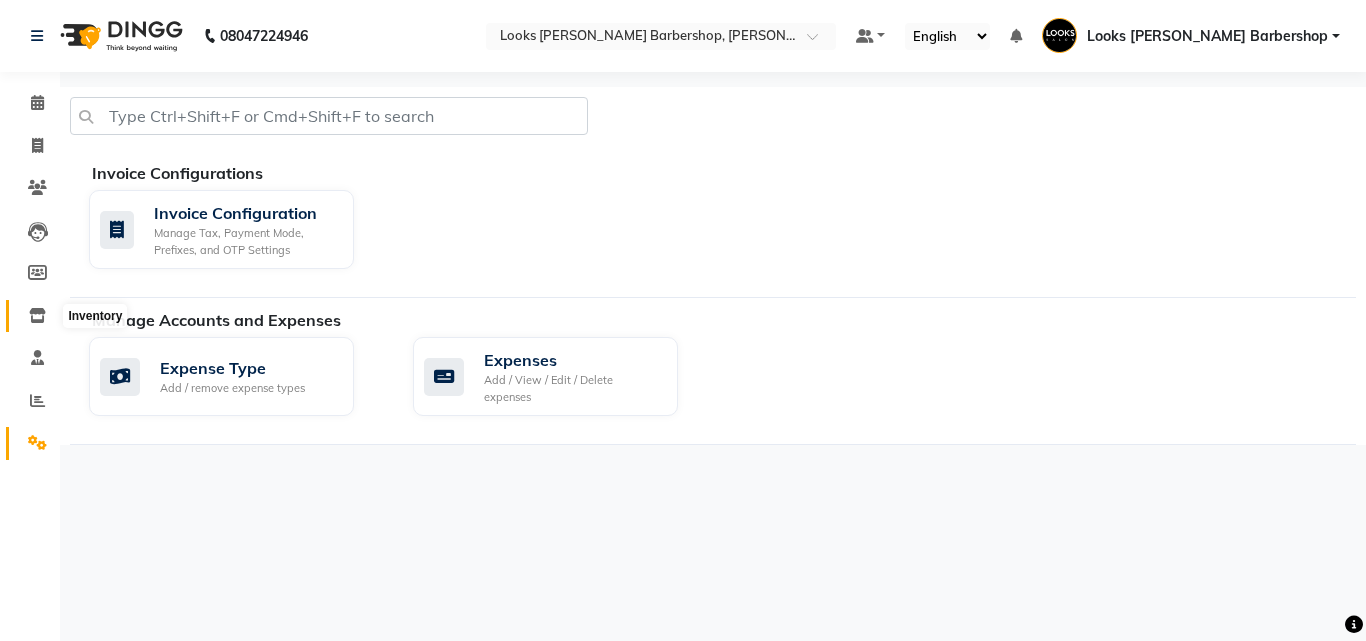 click 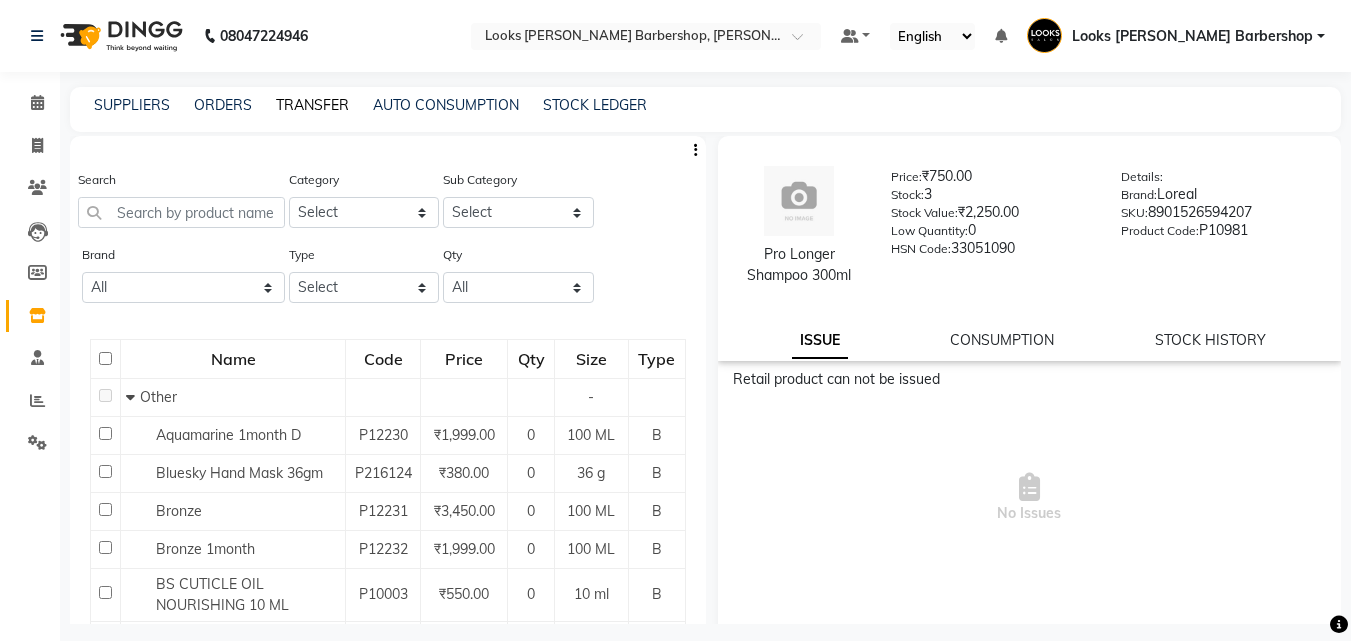 click on "TRANSFER" 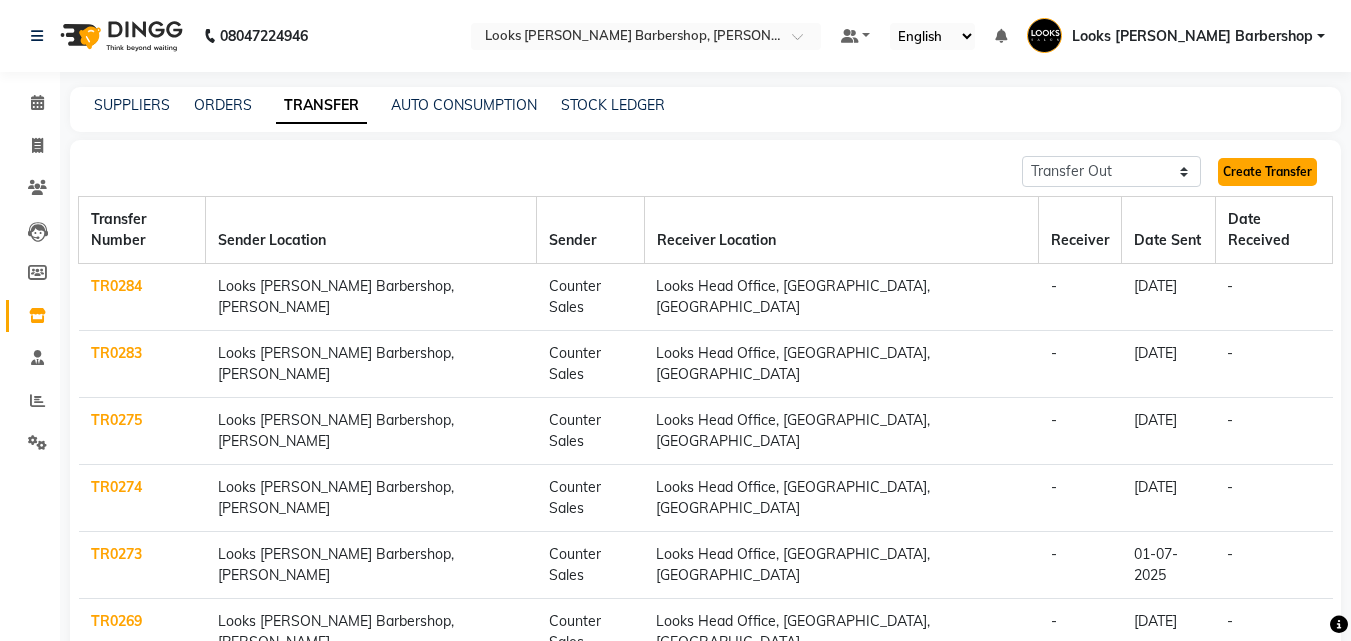 click on "Create Transfer" 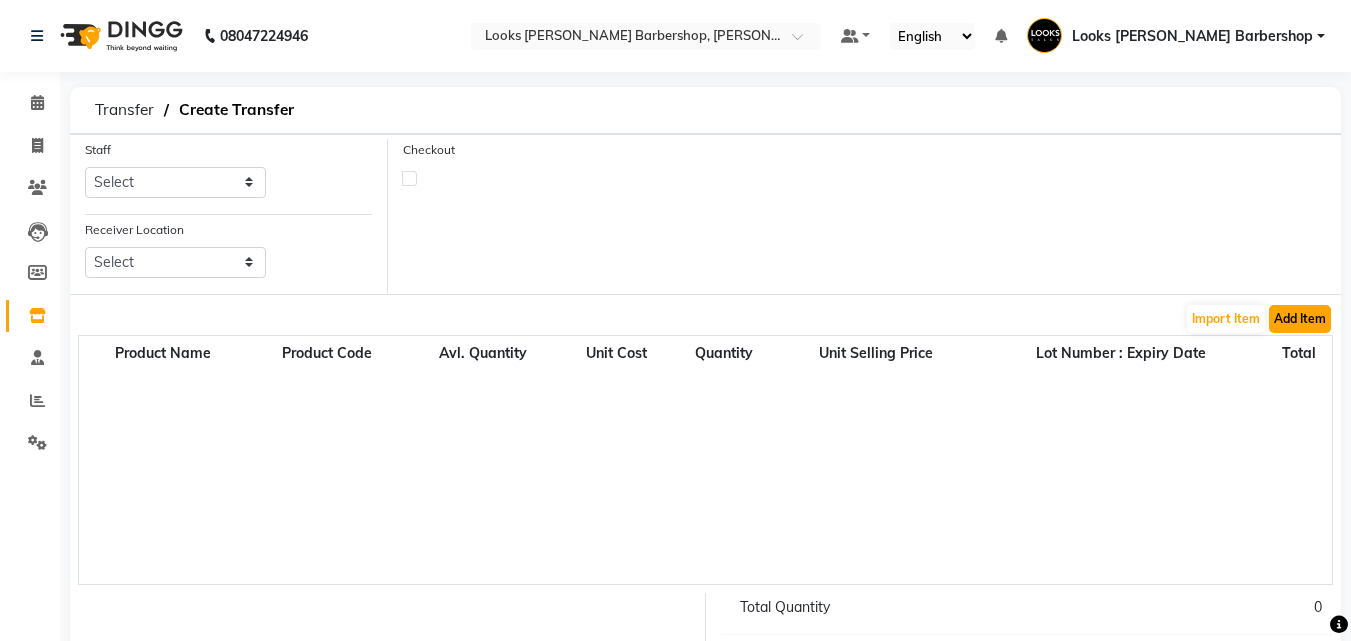 click on "Add Item" 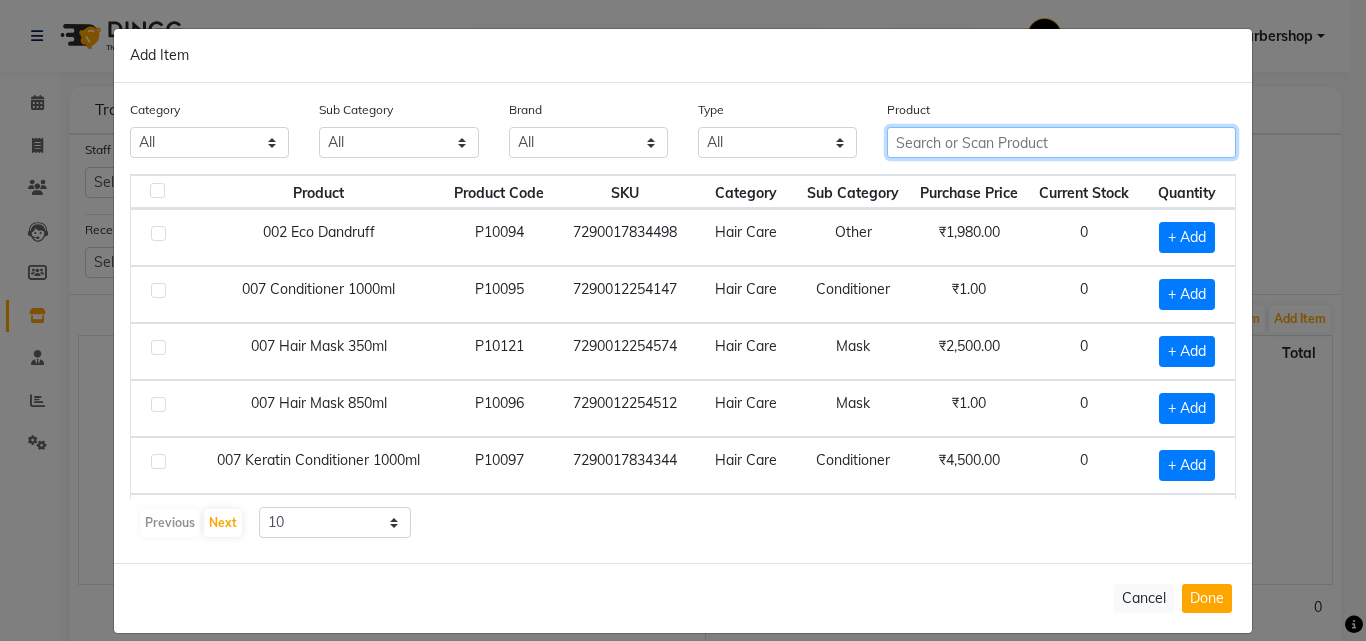 click 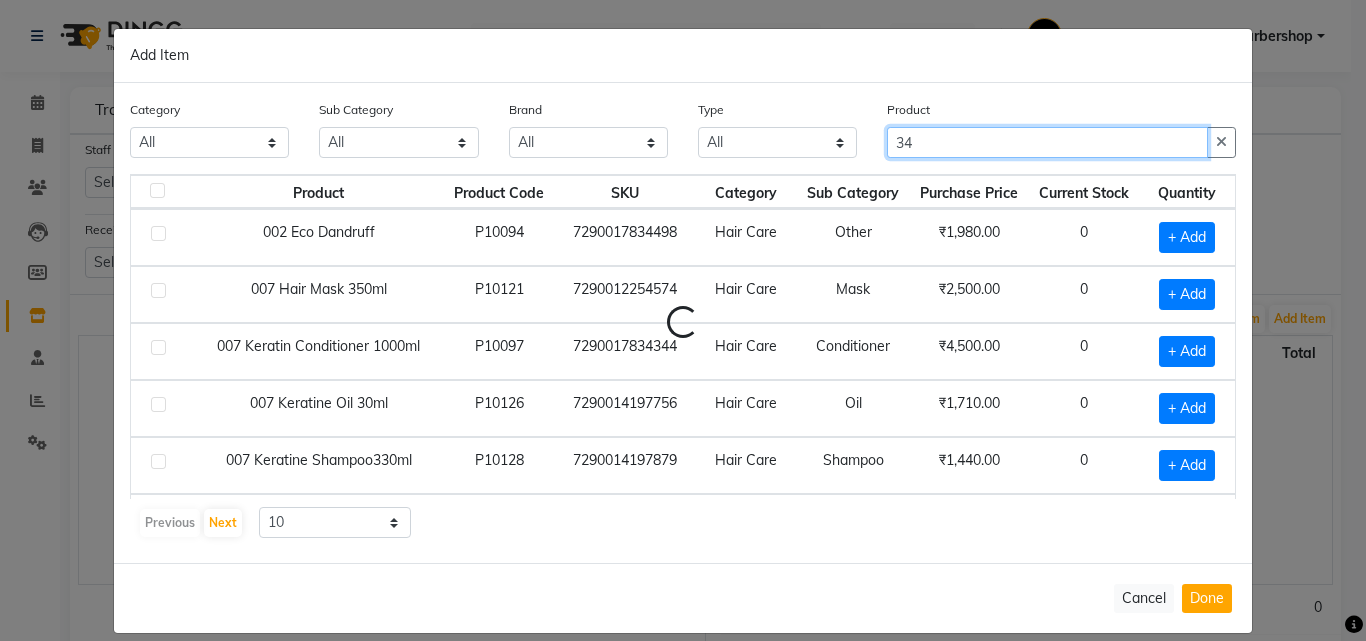 type on "3" 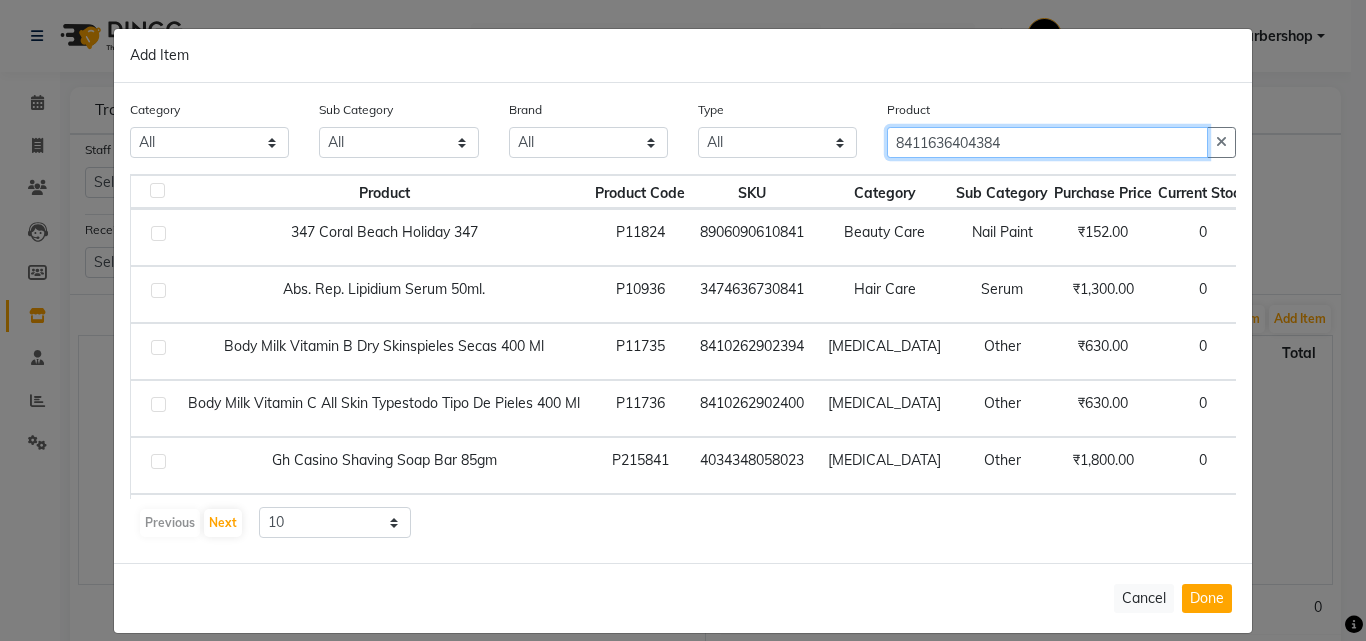 type on "8411636404384" 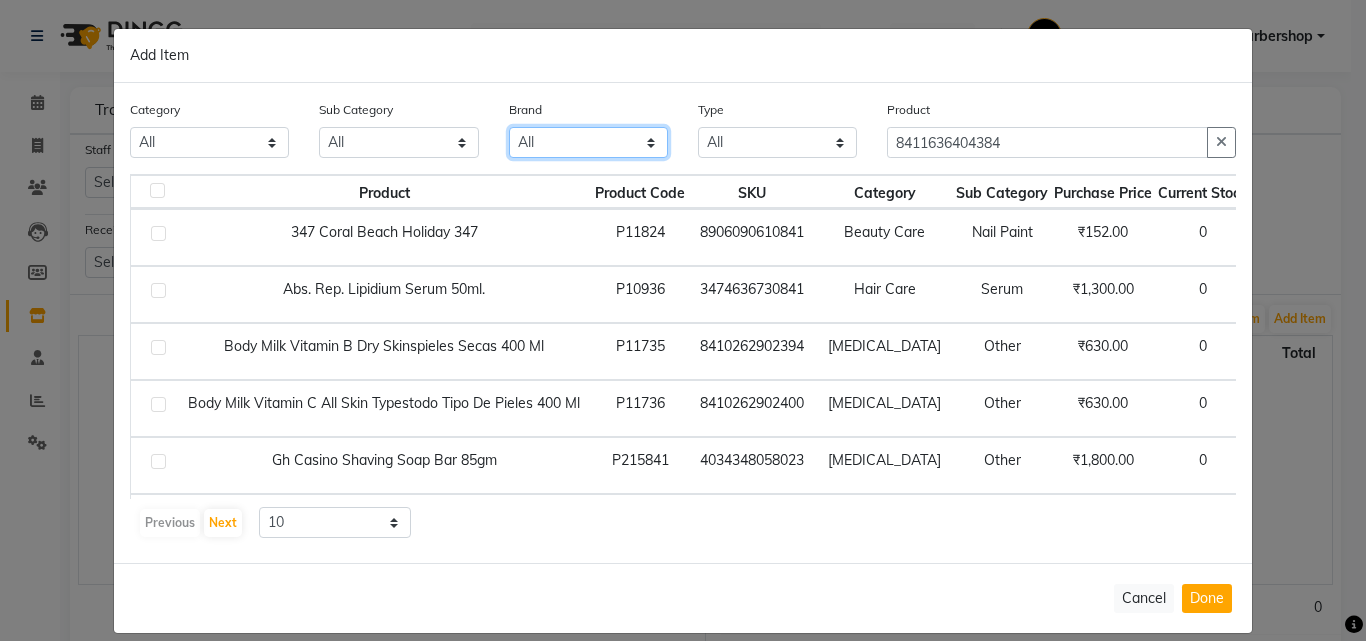 click on "All 1821 Aeronot Amazon Series American Crew Aminu Body Oil Asthetic Skin Care Aveda Avl Bcl Biotop Bio Top Bluesky Bluesky Retail Botoplastia Cadiveu Calecim Cheryl's Cirepil Copa Cabana Curlin Cysteine Range Daviness Depot Dermalogica Disposable Dyson Fibre Clinix Flowra Active Global Keratin Graham Hill Hairotic House Of Moksha Ikonic Ilcsi Iluvia Janssen Consumables K18 Kerastase Kevin.murphy Kheoni Wellness L'aamis Lea Levett Letsshave Loreal Majestic Maroccan Oil Mediceuticals Milk Shake Mintree Misc Mk Moroccan Oil Naturica Naturliv Ohria Ayurveda Ola Candy Olaplex O.p.i Orange Wood Other Perron Rigot Pinkini Qod Redbull Redken Rene Furterer Rica Root Deep Scharzkopf Schwarzkopf Starstruck Swati Tailor's Tenera Thalgo The Knot Dr. Wahl Products Wella Wet Brush Xtenso" 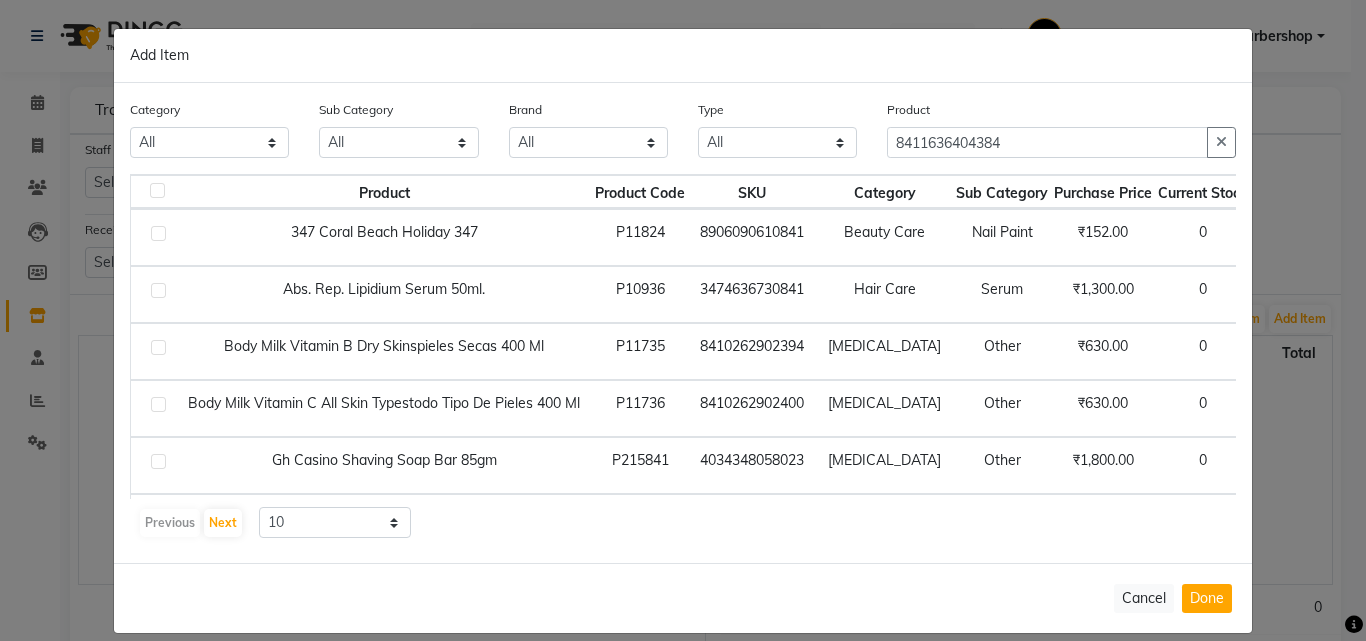 click on "Add Item" 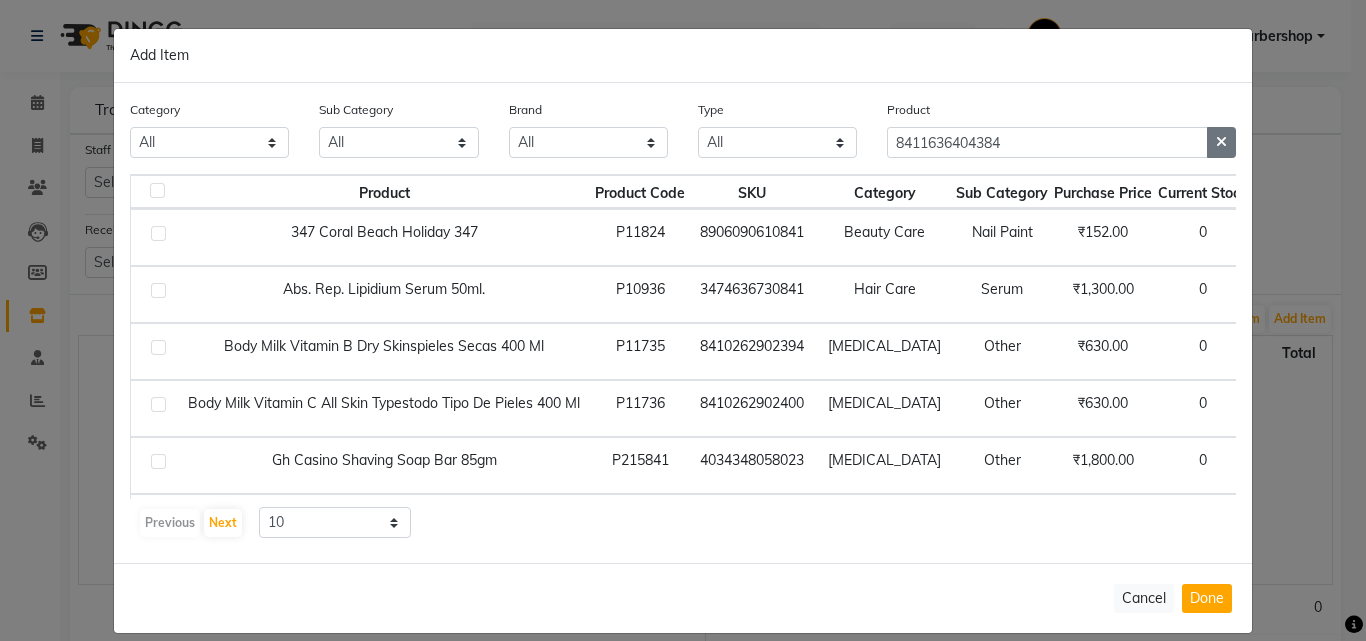 click 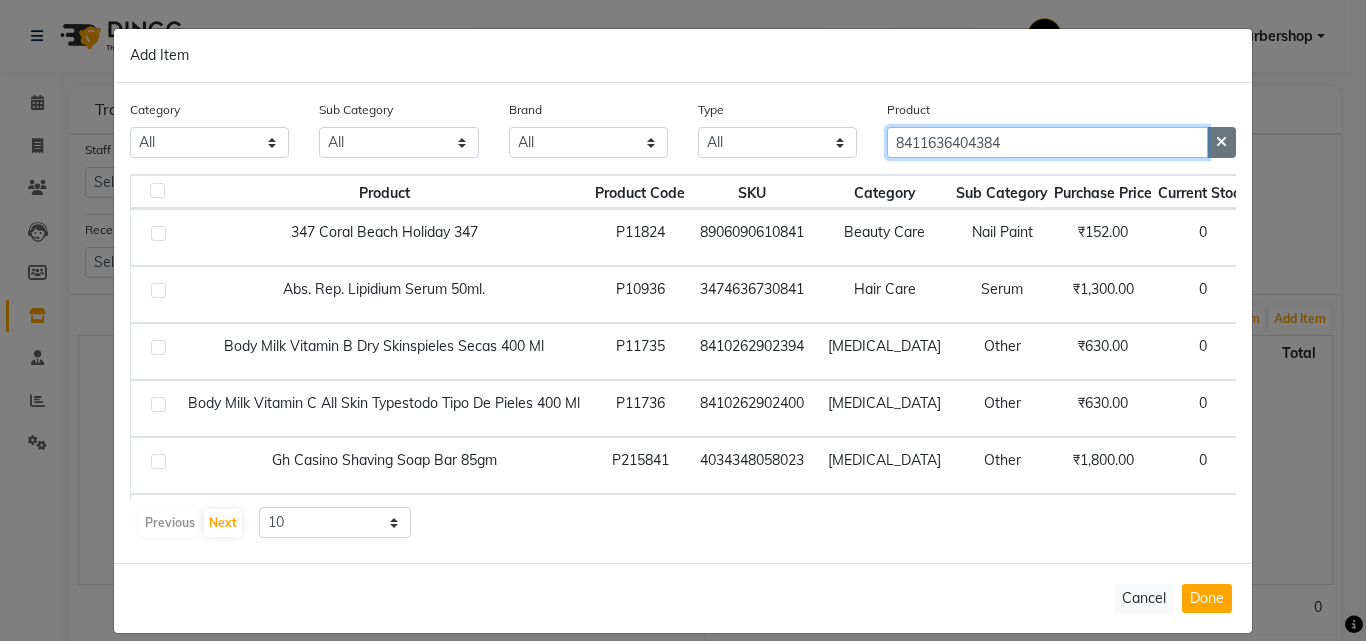 type 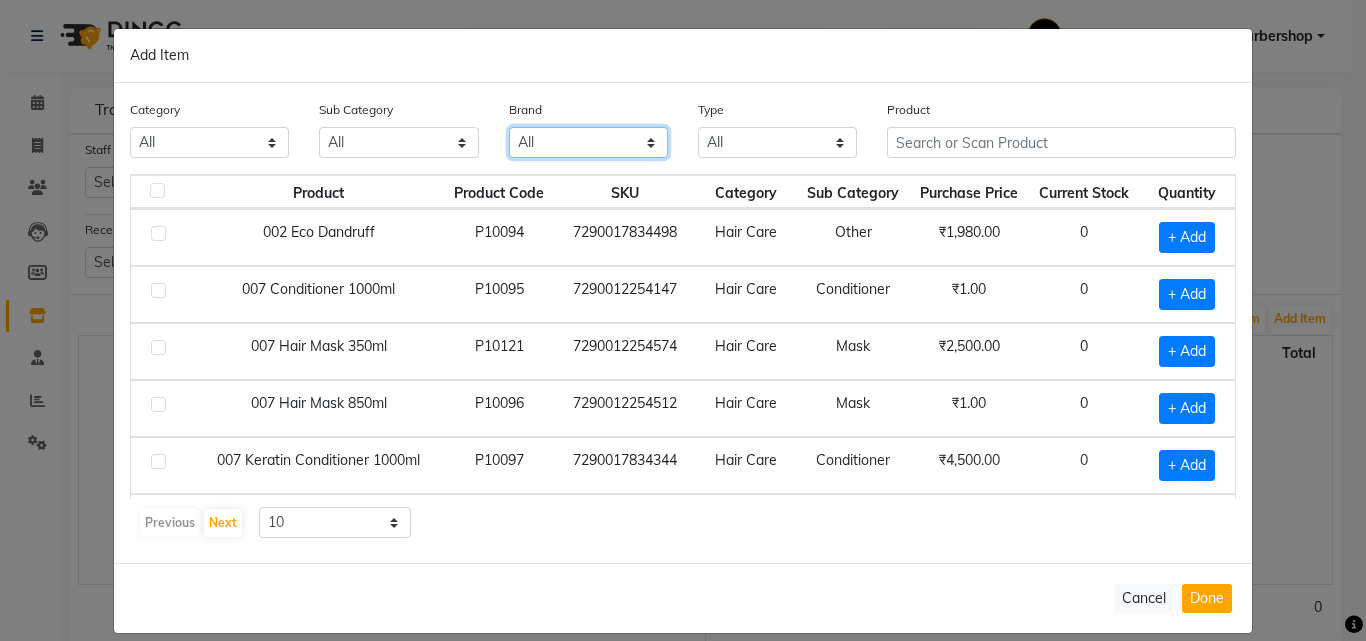 click on "All 1821 Aeronot Amazon Series American Crew Aminu Body Oil Asthetic Skin Care Aveda Avl Bcl Biotop Bio Top Bluesky Bluesky Retail Botoplastia Cadiveu Calecim Cheryl's Cirepil Copa Cabana Curlin Cysteine Range Daviness Depot Dermalogica Disposable Dyson Fibre Clinix Flowra Active Global Keratin Graham Hill Hairotic House Of Moksha Ikonic Ilcsi Iluvia Janssen Consumables K18 Kerastase Kevin.murphy Kheoni Wellness L'aamis Lea Levett Letsshave Loreal Majestic Maroccan Oil Mediceuticals Milk Shake Mintree Misc Mk Moroccan Oil Naturica Naturliv Ohria Ayurveda Ola Candy Olaplex O.p.i Orange Wood Other Perron Rigot Pinkini Qod Redbull Redken Rene Furterer Rica Root Deep Scharzkopf Schwarzkopf Starstruck Swati Tailor's Tenera Thalgo The Knot Dr. Wahl Products Wella Wet Brush Xtenso" 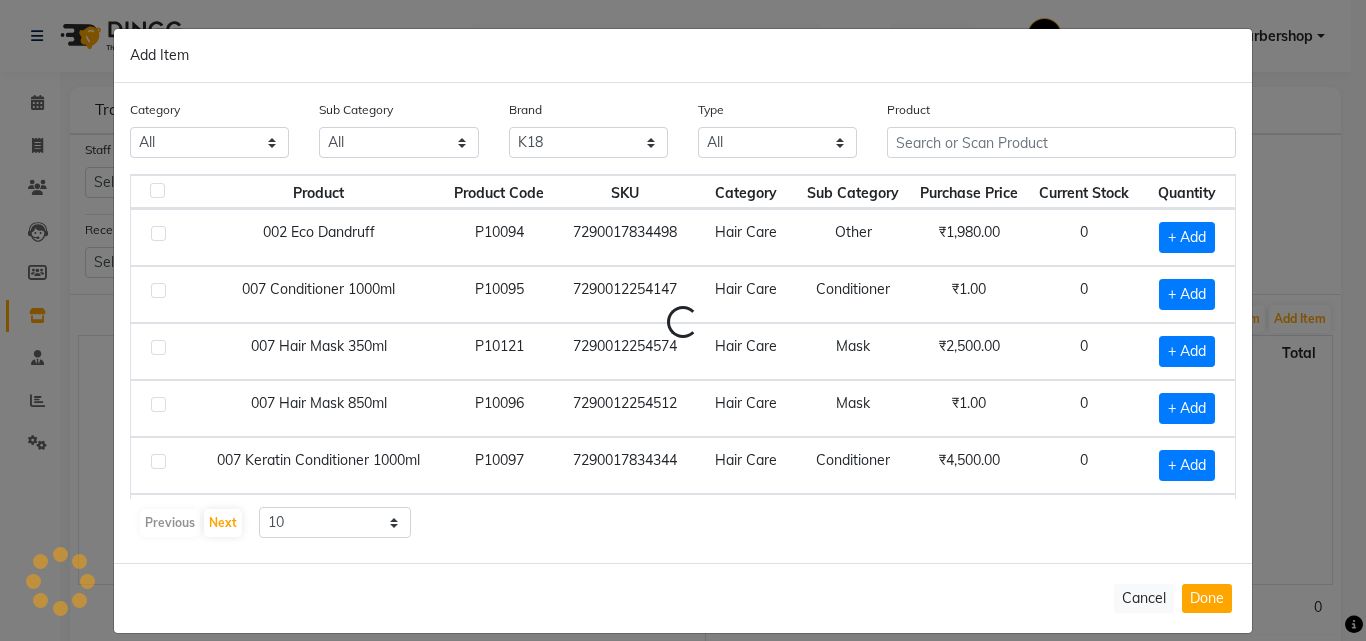 click on "Add Item  Category All Skin Personal Care Hair Threading Loreal Bio Top Cons. Bio Top Retail Colour Dia  Colour Inoa Colour Majirel Colour Cool Cover Daviness_Consum. Daviness_Retail Dermalogica Consumables Dermalogica Retail Blond Studio Dulcia Effassor Xtenso Dyson Fibre Clinix Cons Fibre Clinix Retail Gk Cons. Gk Retail K18 Cons. K18 Kerastase Retail Kerastase Cons Laamis Cons. Laamis Retail Lea Levett Cons. Lea Levett Retail Loreal Retail Masque 500ML Misc.Beauty Misc.Hair Misc.Makeup Misc.Relaxing Misc.Salon Maint. Misc.Tools Moroccan Oil Retail Moroccan_Consu Naturliv Retail Naturliv Technical Olaplex Retail Olaplex Cons. Rica Schwartzkopf Cons Swati Tenera Spa W One Cons. W One Ret Sebastian Retail Sebastian Cons Wella Colour Wet Brush 1821 Brasil Cacau Cons. Brasil Cacau Retail Ameriacan Crew Consum. American Crew Retail Cheryl's Retail Face Schwarzkopf Retail AERONOT FRAGRANCES Shave Body Star Struck Facial Brasil Cacau Cons Redken Cons. Redken Retail schwarzkopf Colour schwarzkopf Cons Root Deep Mk" 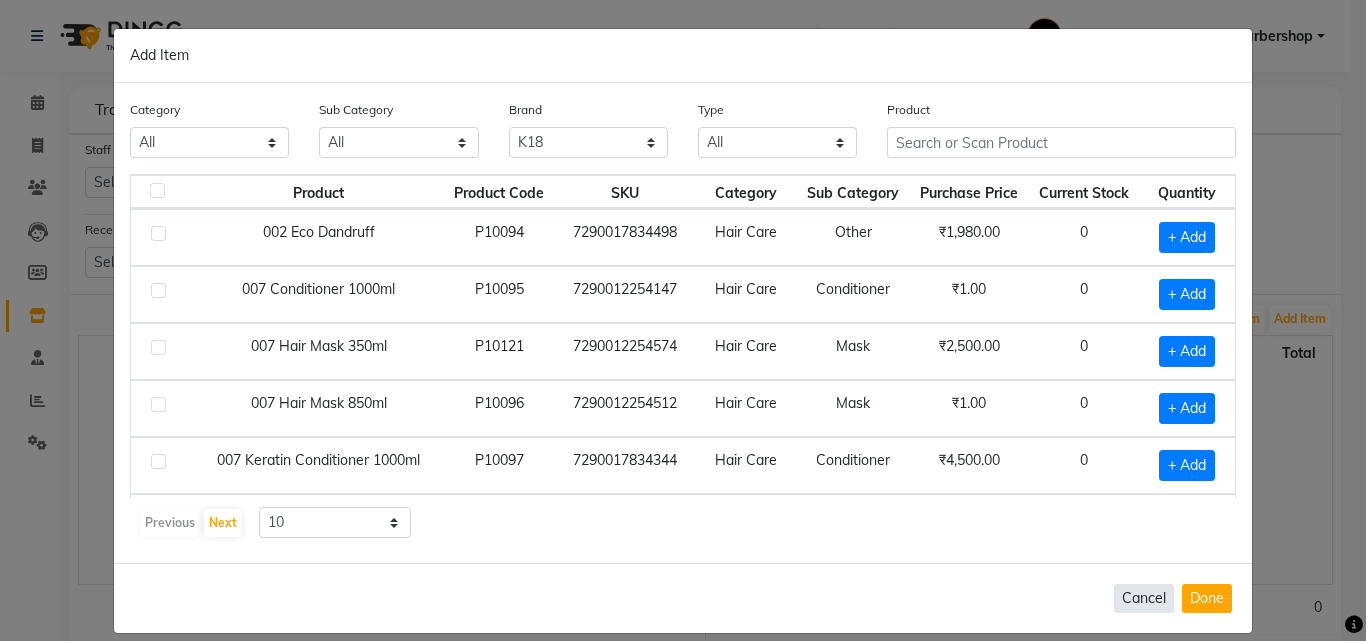 click on "Cancel" 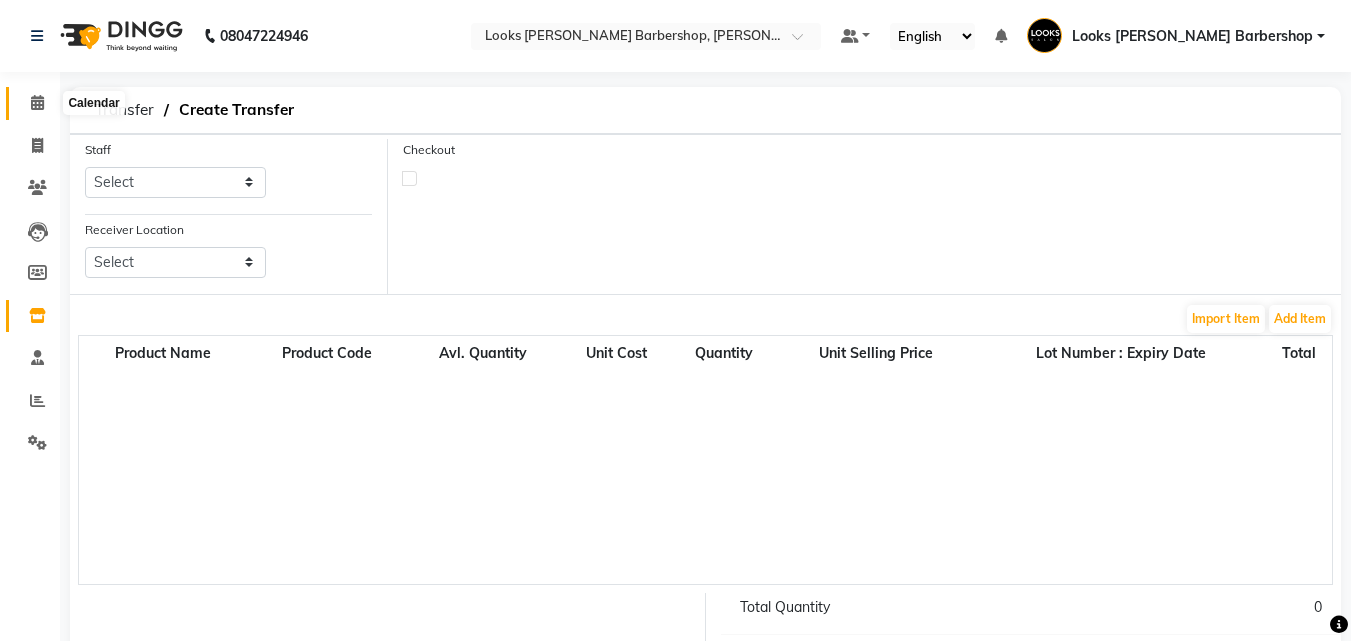 click 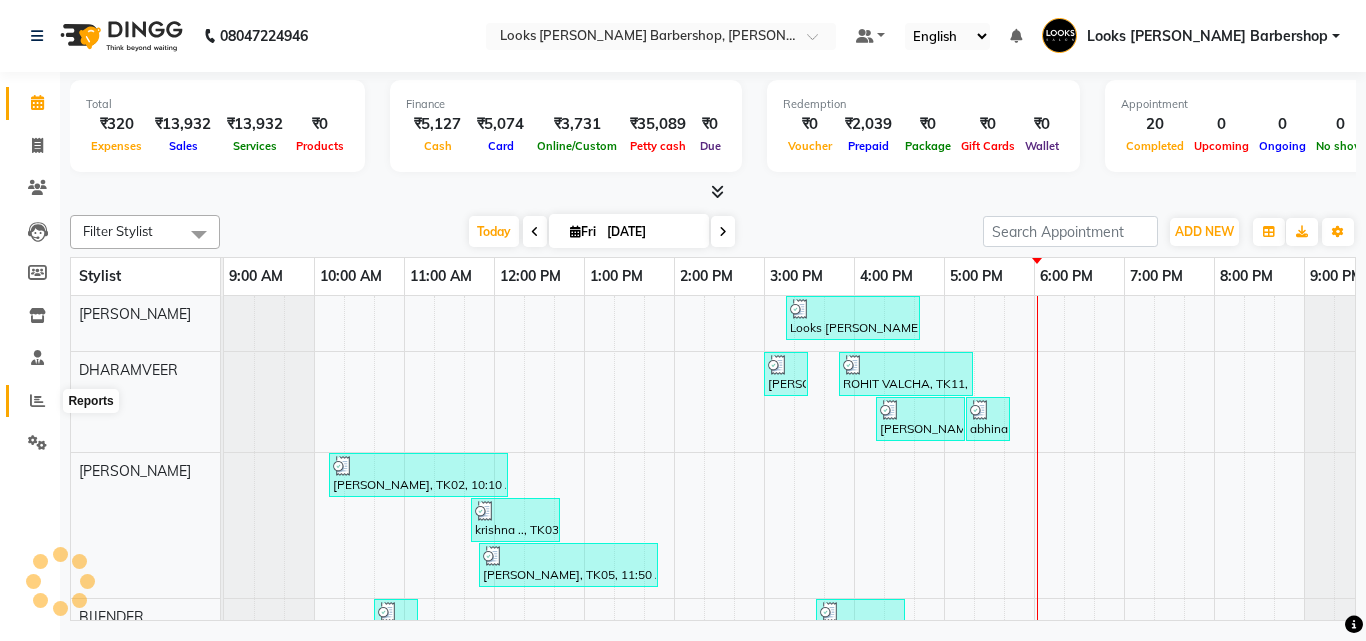 scroll, scrollTop: 0, scrollLeft: 0, axis: both 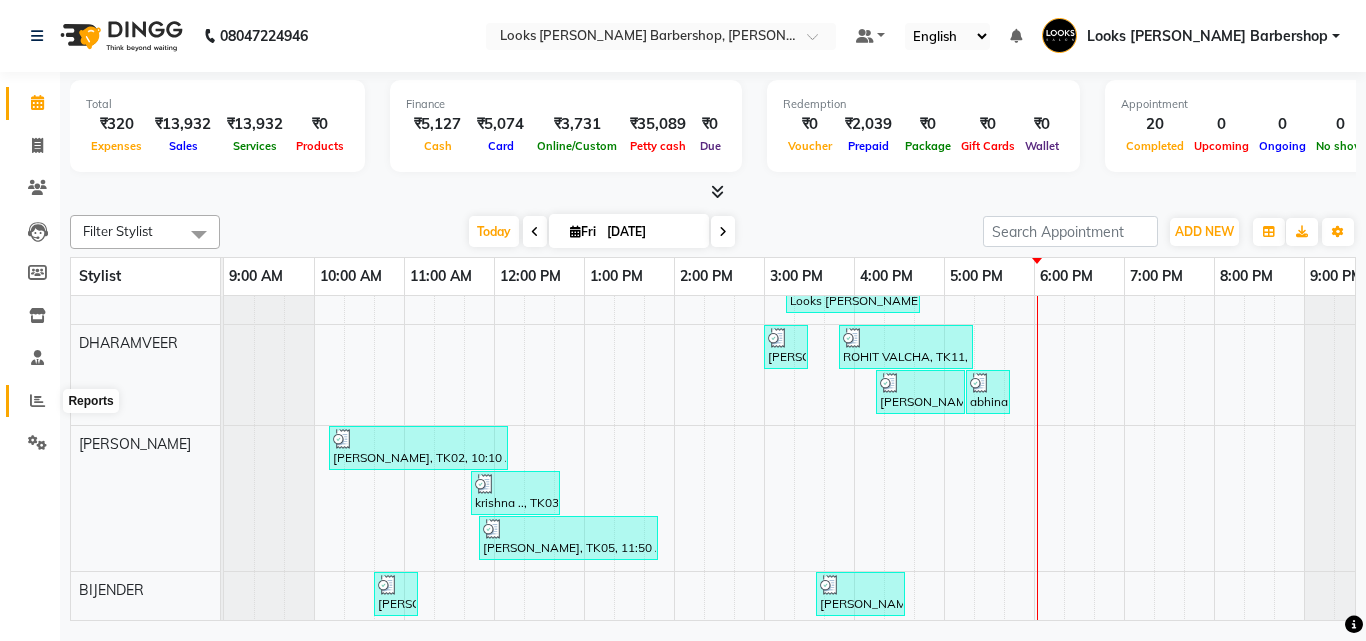 click 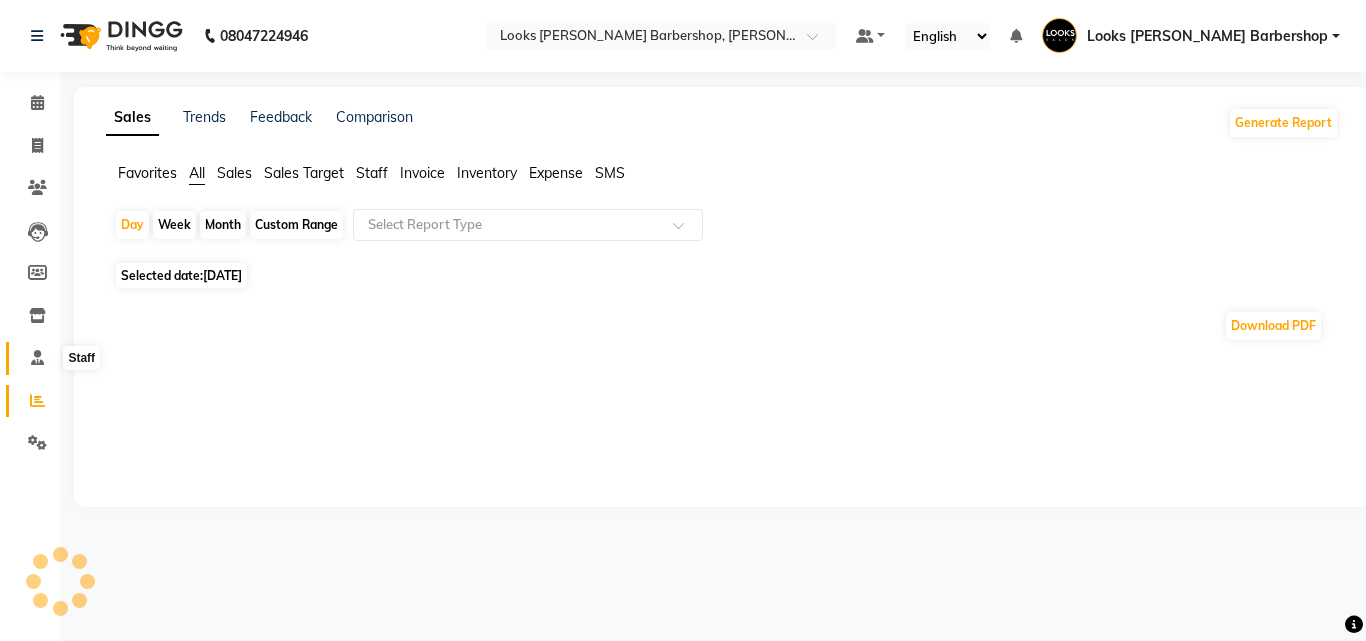 click 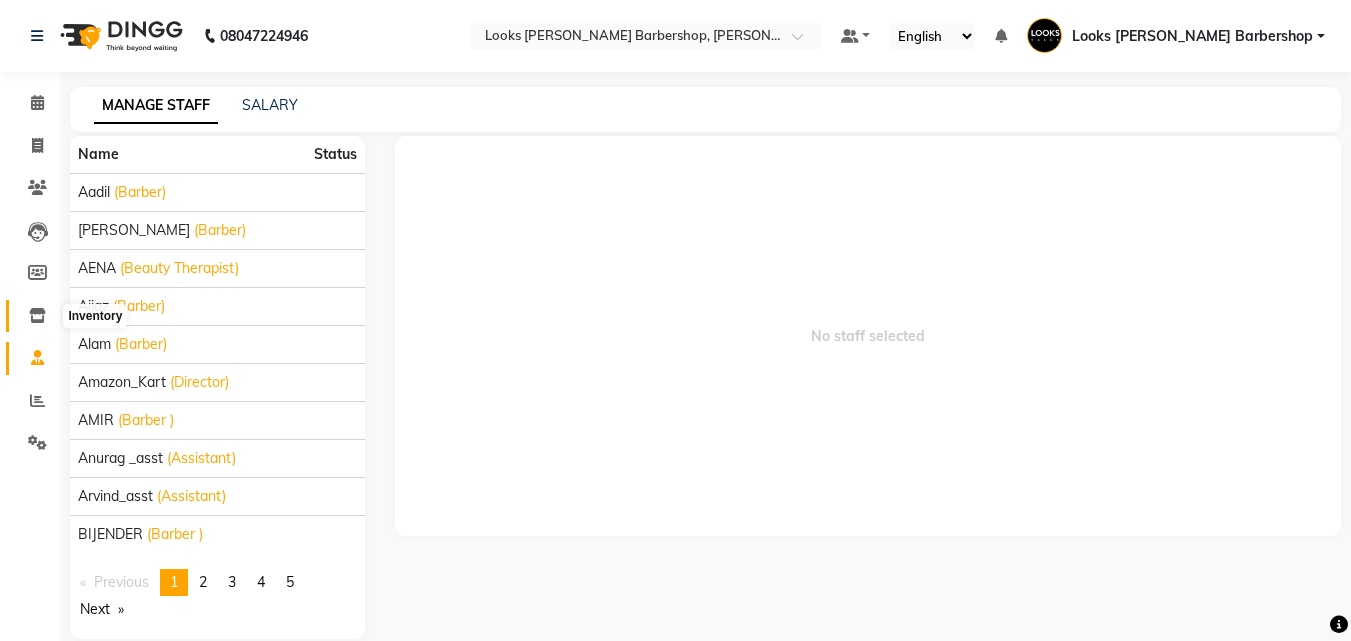 click 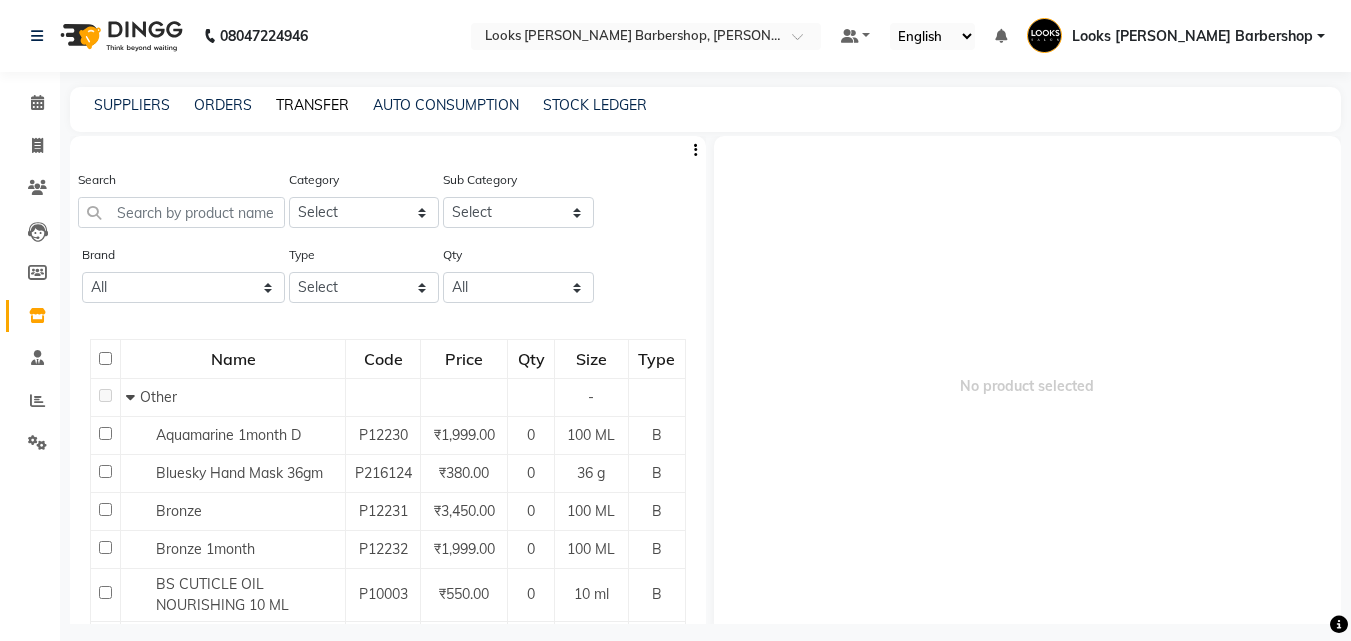 click on "TRANSFER" 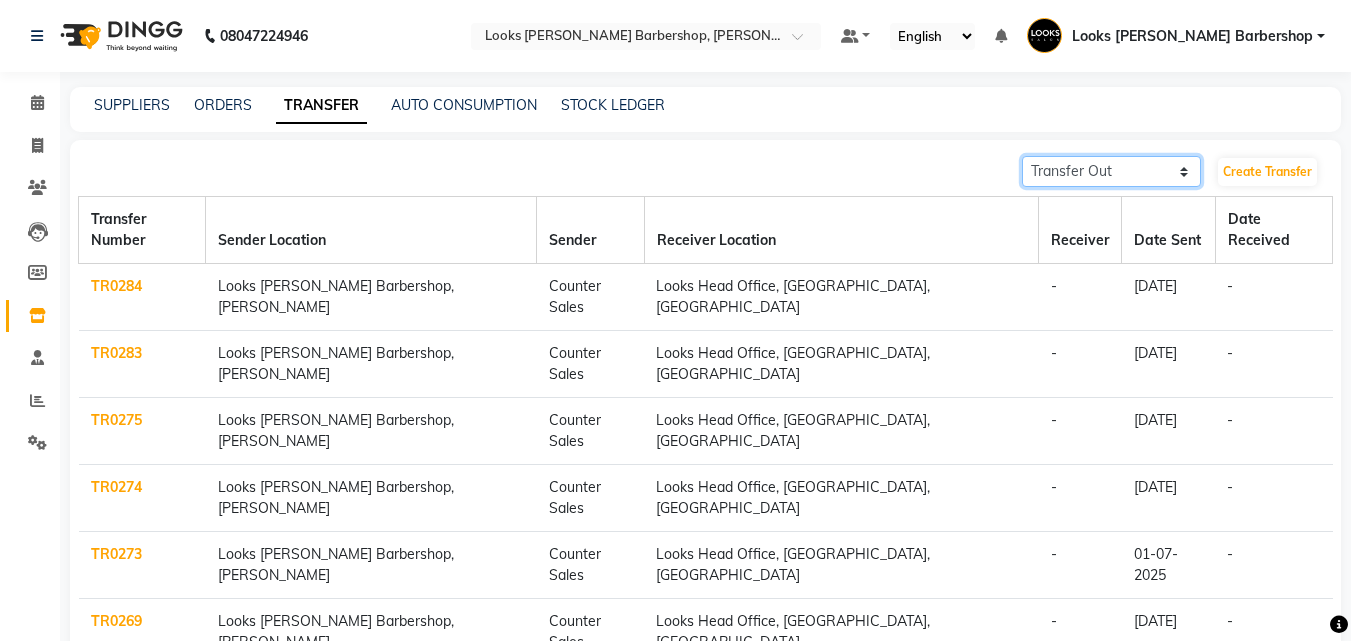 click on "Transfer In Transfer Out" 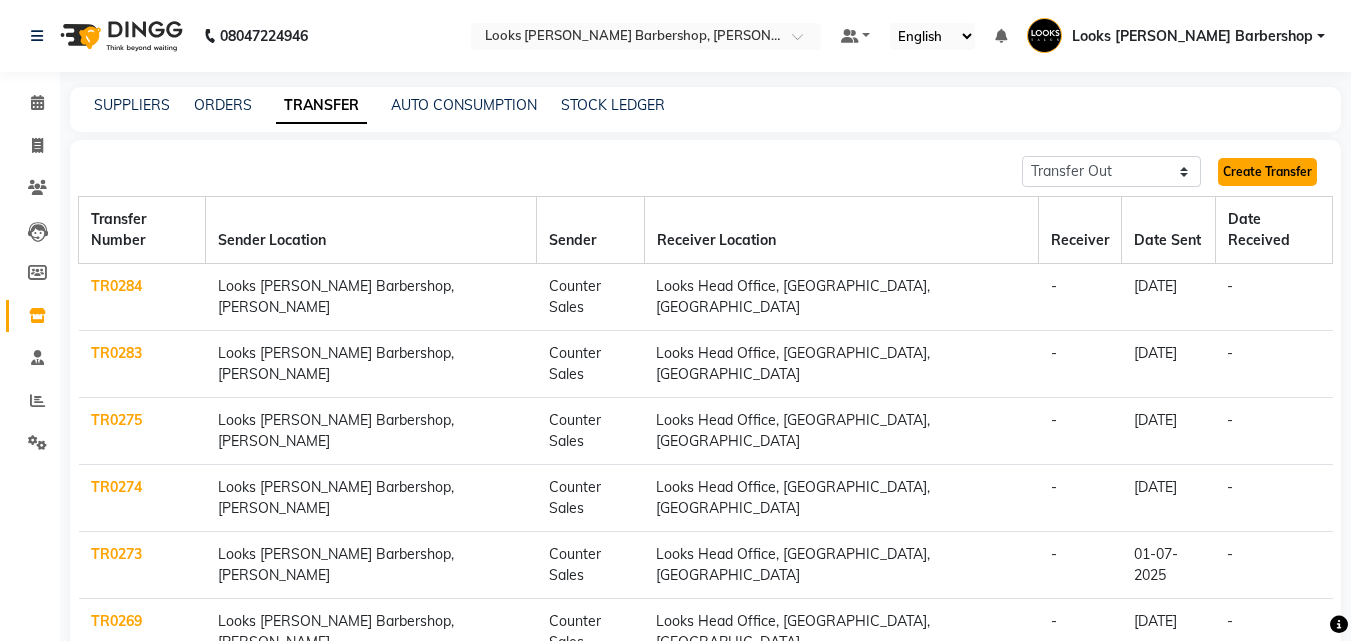 click on "Create Transfer" 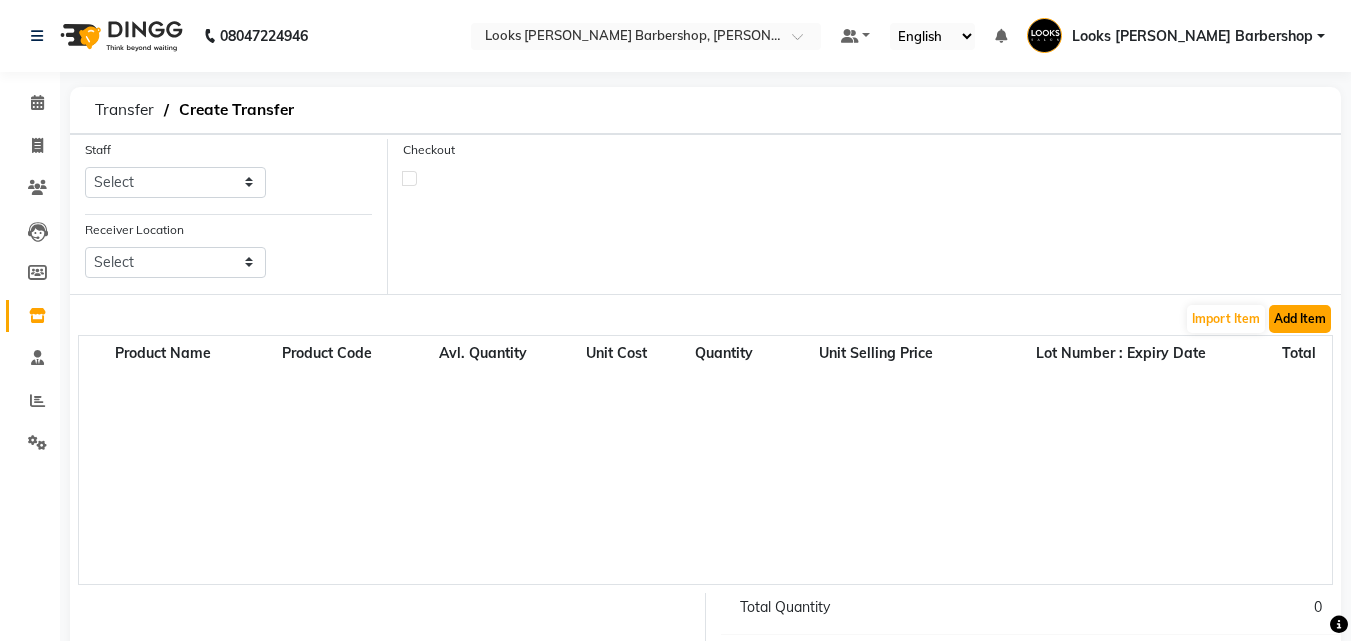 click on "Add Item" 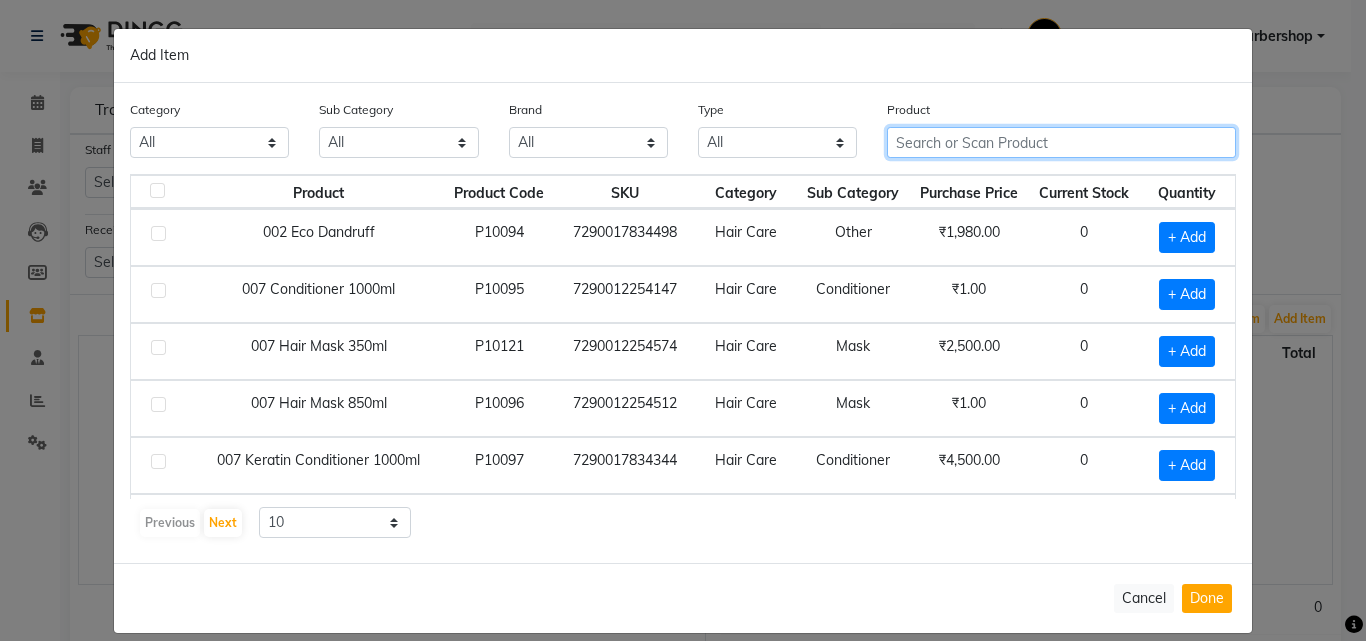 click 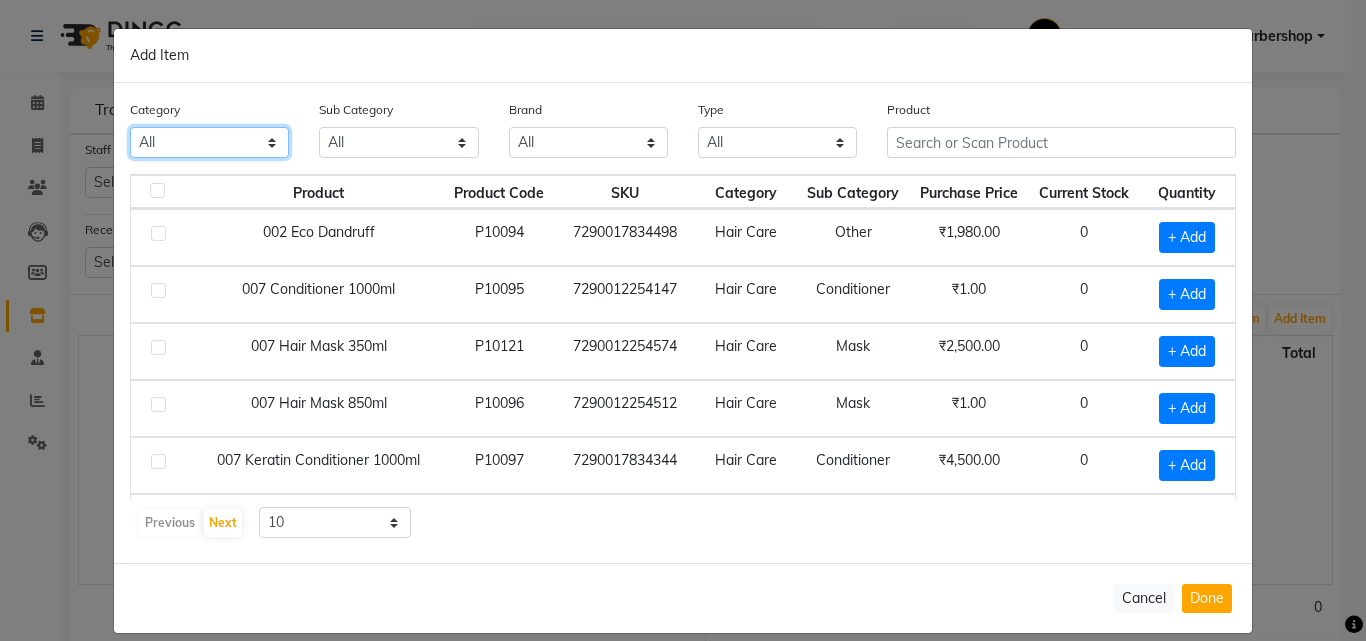 click on "All Skin Personal Care Hair Threading Loreal Bio Top Cons. Bio Top Retail Colour Dia  Colour Inoa Colour Majirel Colour Cool Cover Daviness_Consum. Daviness_Retail Dermalogica Consumables Dermalogica Retail Blond Studio Dulcia Effassor Xtenso Dyson Fibre Clinix Cons Fibre Clinix Retail Gk Cons. Gk Retail K18 Cons. K18 Kerastase Retail Kerastase Cons Laamis Cons. Laamis Retail Lea Levett Cons. Lea Levett Retail Loreal Retail Masque 500ML Misc.Beauty Misc.Hair Misc.Makeup Misc.Relaxing Misc.Salon Maint. Misc.Tools Moroccan Oil Retail Moroccan_Consu Naturliv Retail Naturliv Technical Olaplex Retail Olaplex Cons. Rica Schwartzkopf Cons Swati Tenera Spa W One Cons. W One Ret Sebastian Retail Sebastian Cons Wella Colour Wet Brush 1821 Brasil Cacau Cons. Brasil Cacau Retail Ameriacan Crew Consum. American Crew Retail Cheryl's Retail Face Schwarzkopf Retail AERONOT FRAGRANCES Shave Body Star Struck Facial Brasil Cacau Cons Redken Cons. Redken Retail schwarzkopf Colour schwarzkopf Cons Root Deep Lycon LetsShave Qod" 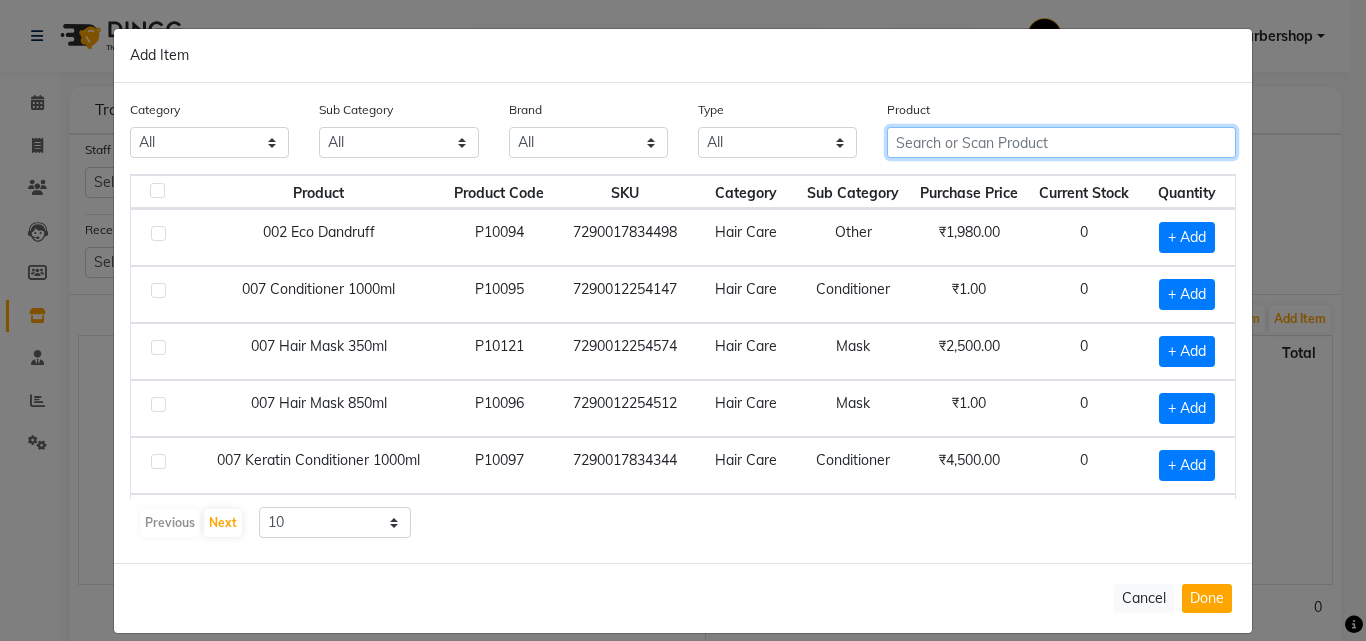 click 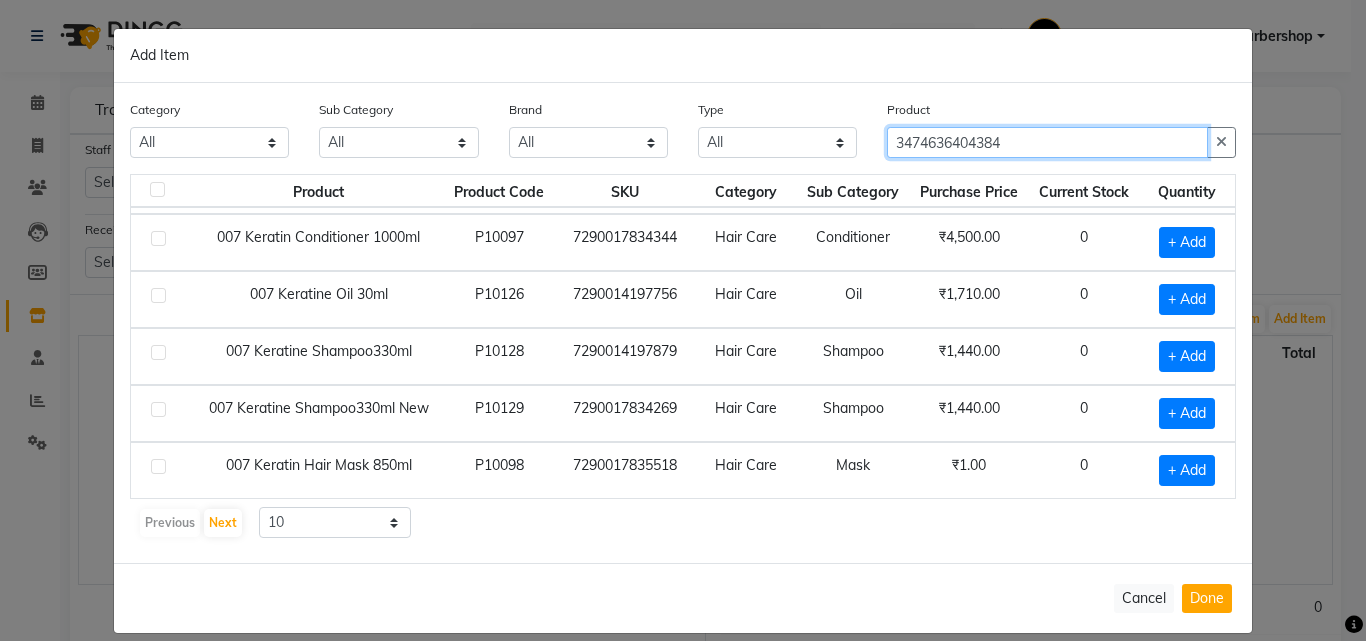 scroll, scrollTop: 281, scrollLeft: 0, axis: vertical 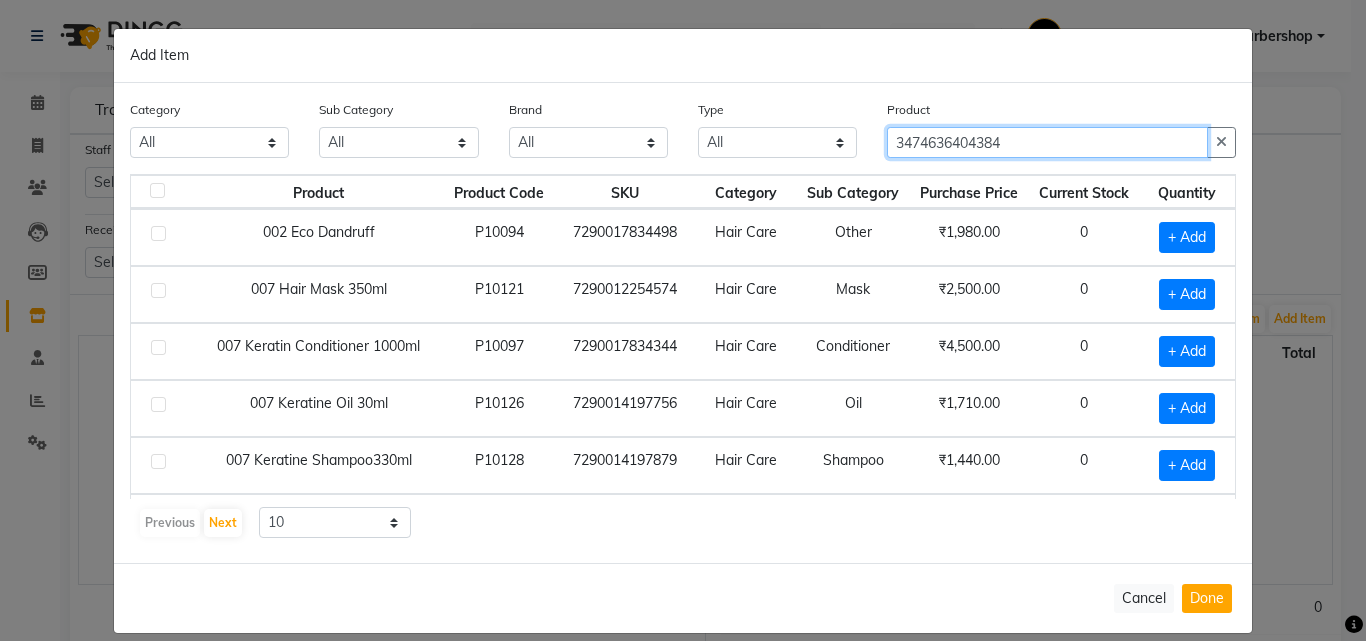 type on "3474636404384" 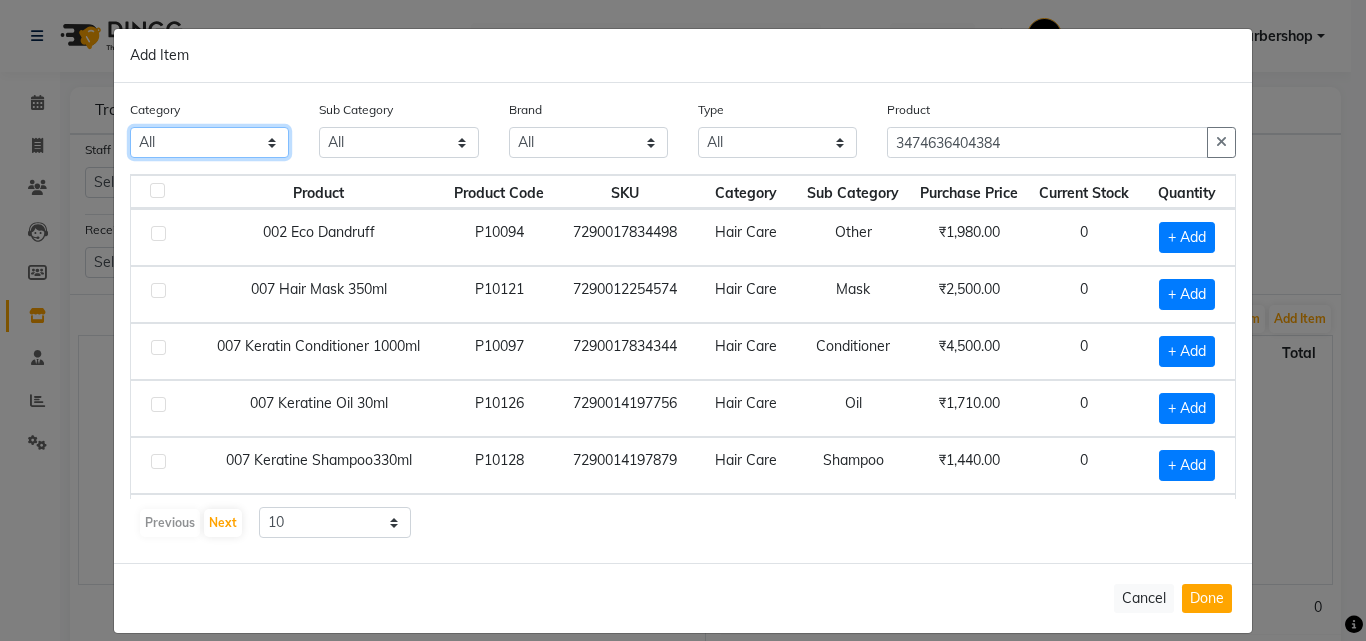 click on "All Skin Personal Care Hair Threading Loreal Bio Top Cons. Bio Top Retail Colour Dia  Colour Inoa Colour Majirel Colour Cool Cover Daviness_Consum. Daviness_Retail Dermalogica Consumables Dermalogica Retail Blond Studio Dulcia Effassor Xtenso Dyson Fibre Clinix Cons Fibre Clinix Retail Gk Cons. Gk Retail K18 Cons. K18 Kerastase Retail Kerastase Cons Laamis Cons. Laamis Retail Lea Levett Cons. Lea Levett Retail Loreal Retail Masque 500ML Misc.Beauty Misc.Hair Misc.Makeup Misc.Relaxing Misc.Salon Maint. Misc.Tools Moroccan Oil Retail Moroccan_Consu Naturliv Retail Naturliv Technical Olaplex Retail Olaplex Cons. Rica Schwartzkopf Cons Swati Tenera Spa W One Cons. W One Ret Sebastian Retail Sebastian Cons Wella Colour Wet Brush 1821 Brasil Cacau Cons. Brasil Cacau Retail Ameriacan Crew Consum. American Crew Retail Cheryl's Retail Face Schwarzkopf Retail AERONOT FRAGRANCES Shave Body Star Struck Facial Brasil Cacau Cons Redken Cons. Redken Retail schwarzkopf Colour schwarzkopf Cons Root Deep Lycon LetsShave Qod" 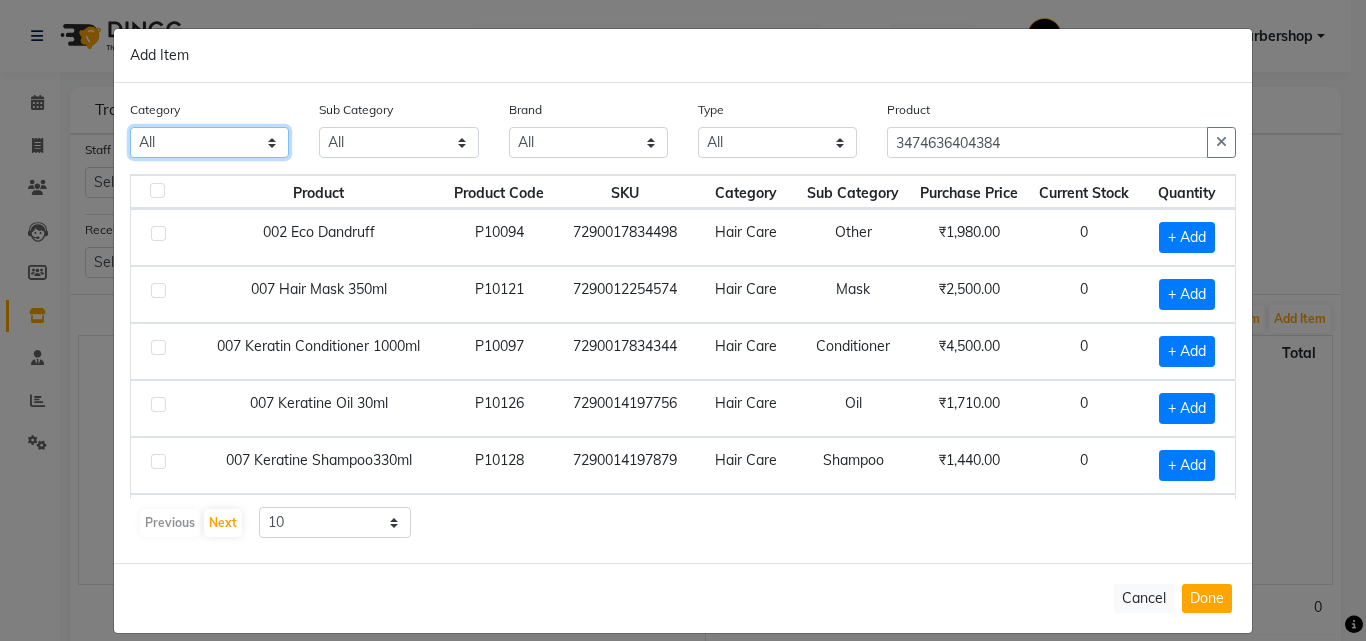 select on "534202550" 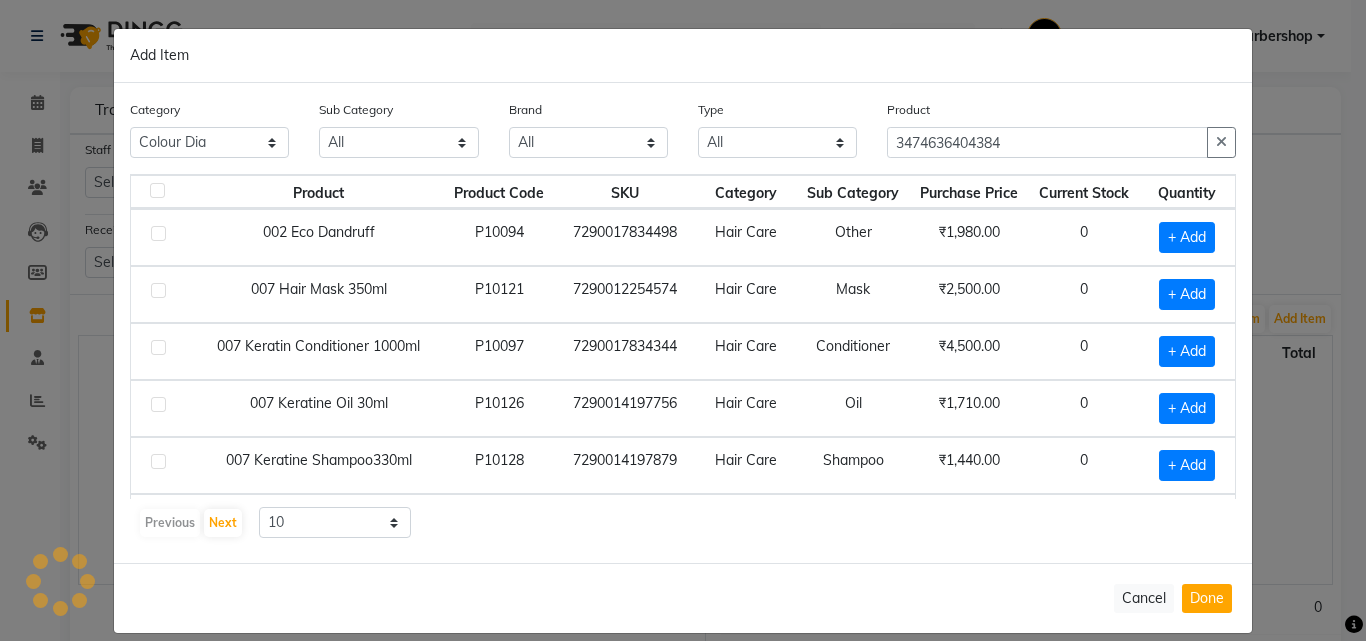 click on "Add Item" 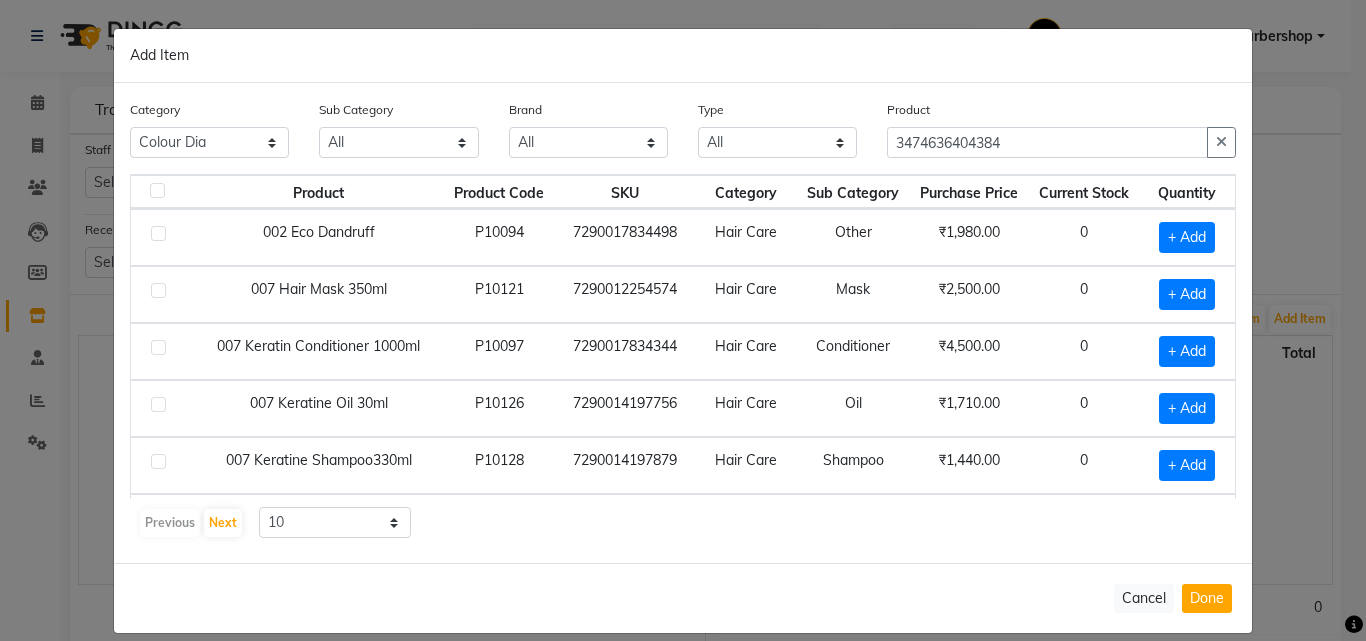 click on "Product 3474636404384" 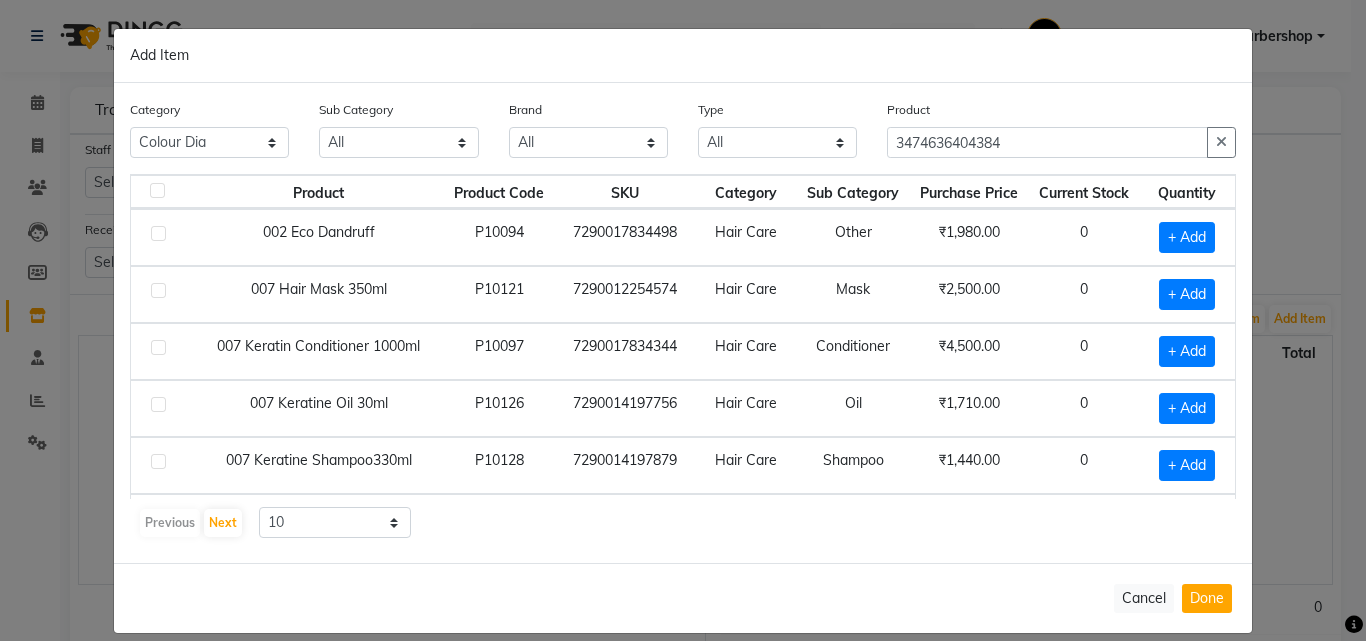 drag, startPoint x: 1210, startPoint y: 135, endPoint x: 1214, endPoint y: 191, distance: 56.142673 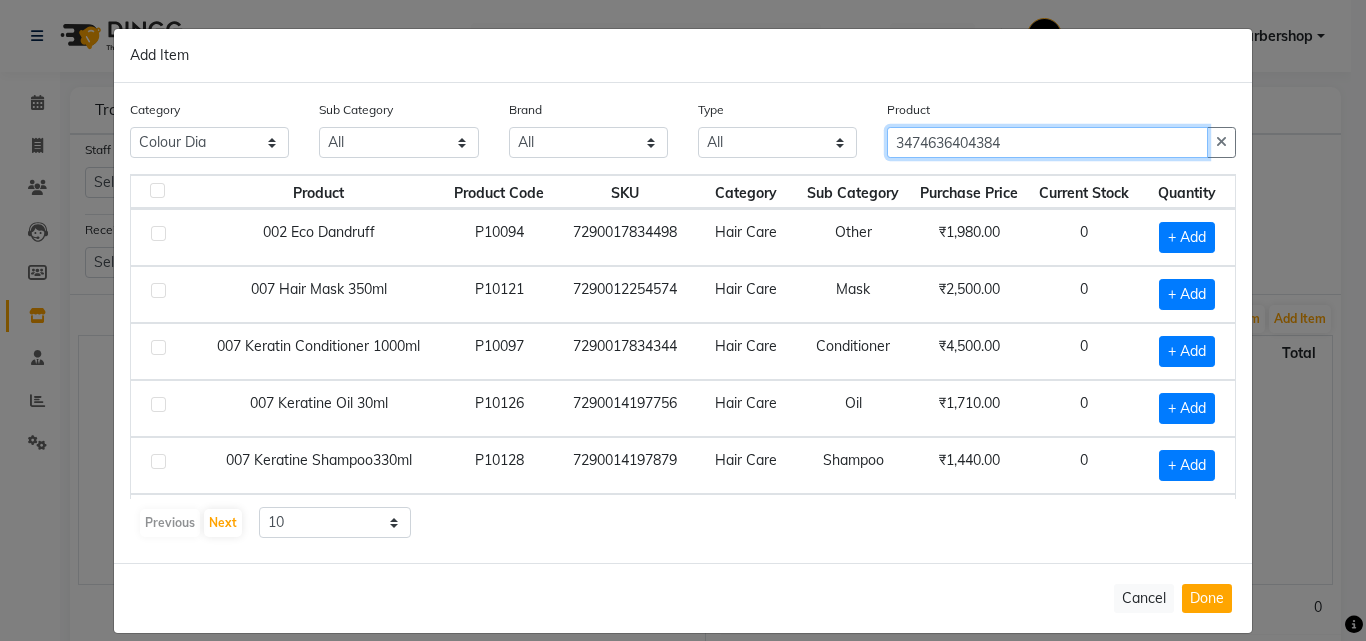 type 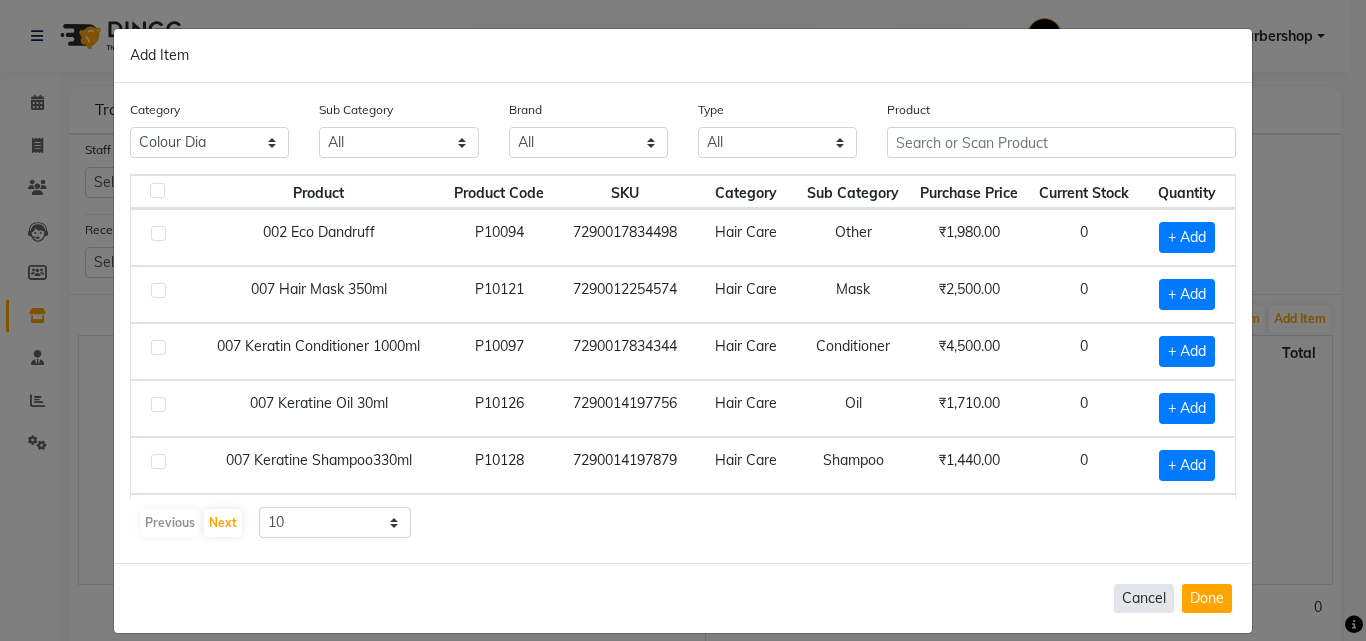 click on "Cancel" 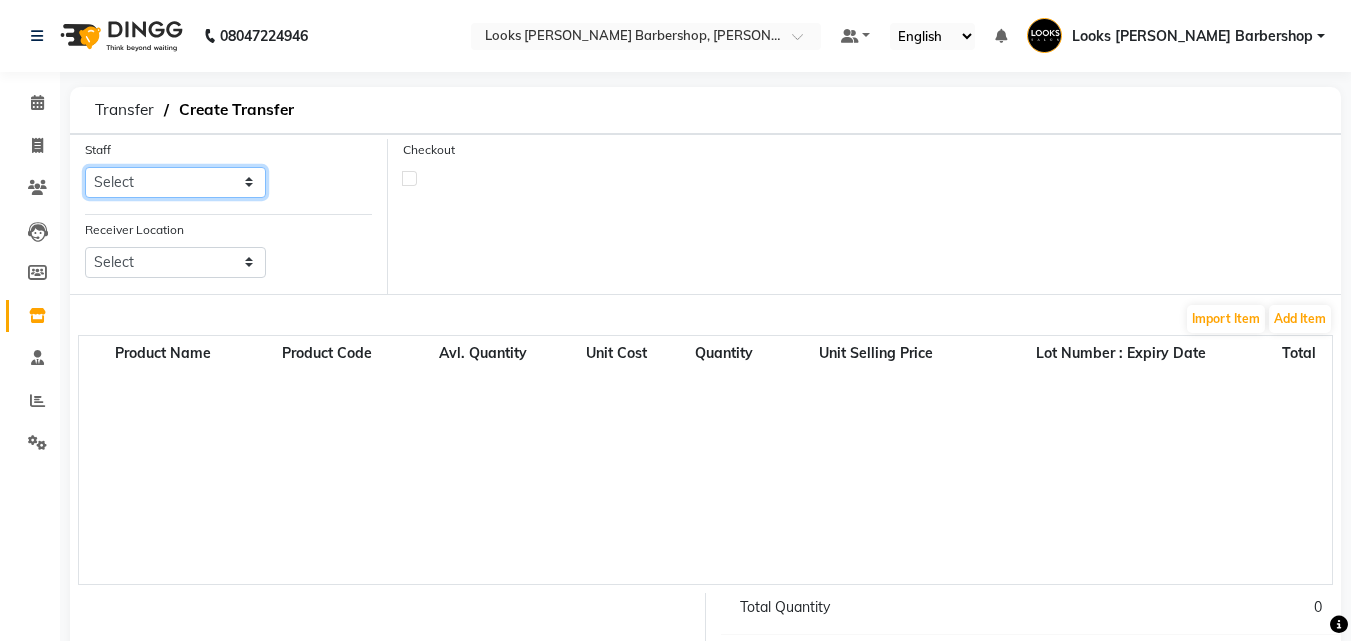 click on "Select Aadil Adnan AENA Aijaz Alam Amazon_Kart AMIR  Anurag _asst Arvind_asst BIJENDER  Counter Sales DANISH DHARAMVEER Eshan FARHAN KARAN RAI  KOMAL_NAILS Krishna_asst LALIT_PDCT LHAMO Looks_Female_Section Looks_H.O_Store Looks Karol Bagh Barbershop Looks_Kart MANIRAM Meenu_pdct Mohammad Sajid NAEEM  NARENDER DEOL  Naveen_pdct Prabhakar Kumar_PDCT RAAJ GUPTA RAAJ_JI raj ji RAM MURTI NARYAL ROHIT  Rohit Thakur SACHIN sahil Shabina Shakir SIMRAN Sonia Sunny VIKRAM VIKRANT SINGH  Vishal_Asst YOGESH ASSISTANT" at bounding box center (175, 182) 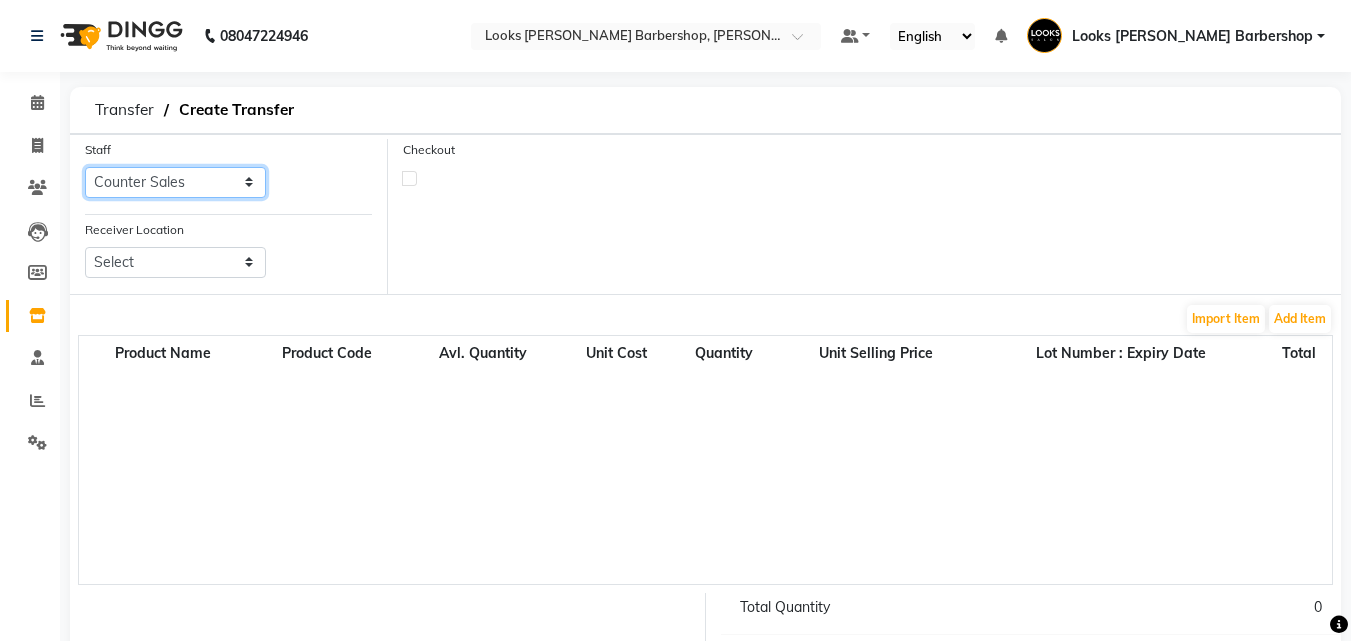 click on "Select Aadil Adnan AENA Aijaz Alam Amazon_Kart AMIR  Anurag _asst Arvind_asst BIJENDER  Counter Sales DANISH DHARAMVEER Eshan FARHAN KARAN RAI  KOMAL_NAILS Krishna_asst LALIT_PDCT LHAMO Looks_Female_Section Looks_H.O_Store Looks Karol Bagh Barbershop Looks_Kart MANIRAM Meenu_pdct Mohammad Sajid NAEEM  NARENDER DEOL  Naveen_pdct Prabhakar Kumar_PDCT RAAJ GUPTA RAAJ_JI raj ji RAM MURTI NARYAL ROHIT  Rohit Thakur SACHIN sahil Shabina Shakir SIMRAN Sonia Sunny VIKRAM VIKRANT SINGH  Vishal_Asst YOGESH ASSISTANT" at bounding box center [175, 182] 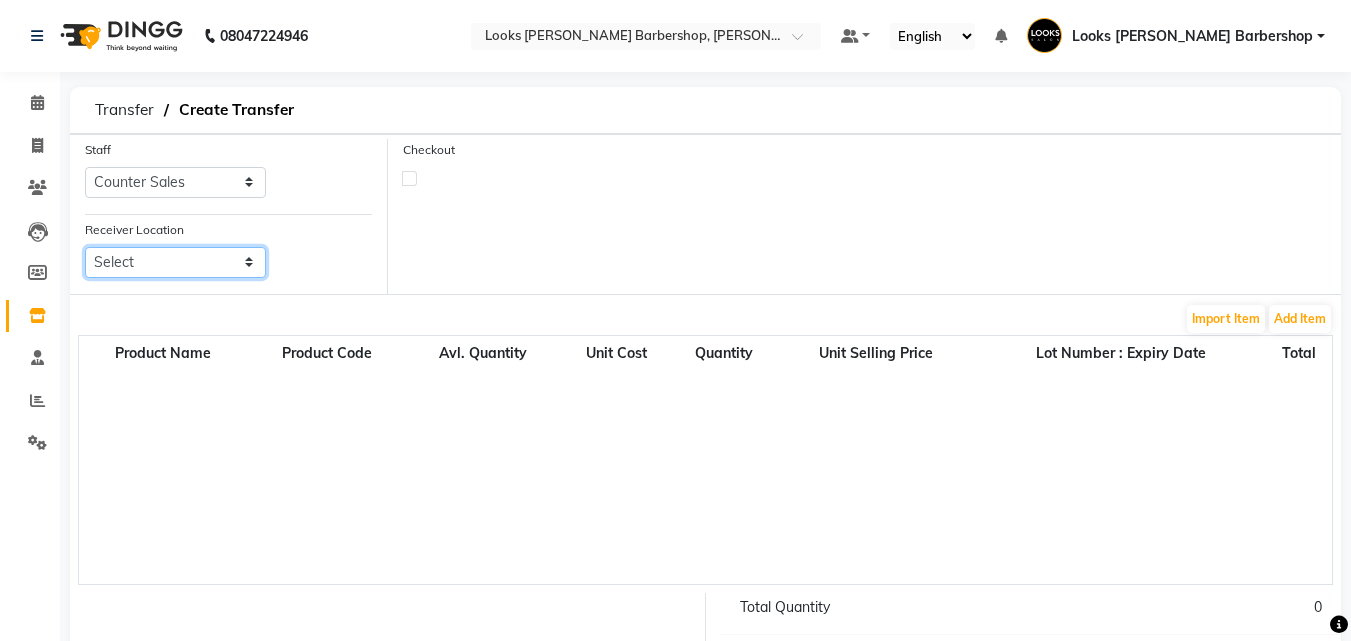 click on "Select Looks Aero City Worldmark-1, Worldmark-1, Aerocity Looks Golden I, Noida Extension Noida Sector-150, Noida, Uttar Pradesh Looks Ballygunge, Kolkata, Kolkata Looks Paschim Vihar, Paschim Vihar, Delhi Looks Head Office, New Delhi, Delhi Looks Vaishali Girnar Colony, Jaipur Looks Vasundhara, Ghaziabad Looks Prive Hlp Galleria, Mohali, Punjab Looks Mg Road, Sultanpur, New Delhi Looks Liberty, Rohtak Road, Delhi Looks Ratu Road, Ranchi, Ranchi Looks Prive Priya Pvr, Vasant Vihar, Delhi Looks Urban Square Mall, Udaipur Looks Tgip Mall Noida, Noida,up Looks Salon, Ranchi, Harmu Looks Salon Raipur, Raipur Looks Castle Royale Pune, Pune, Maharashtra Looks Malviya Nagar Jaipur , Jaipur Looks Phoenix Marketcity, Pune, Maharashtra Looks Prive Aerocity, Delhi Looks Pune Pavillion, Pune, Maharashtra Looks Dwarka Expressway, New Delhi Looks Fort, Mumbai, Fort, Mumbai Looks Juhu Marriott, Mumbai, Mumbai Looks Juhu Vile Parle, Mumbai Looks Yamuna Nagar, Haryana Looks Aipl Joy Street, Gurgaon Looks Goregaon, Mumbai" at bounding box center (175, 262) 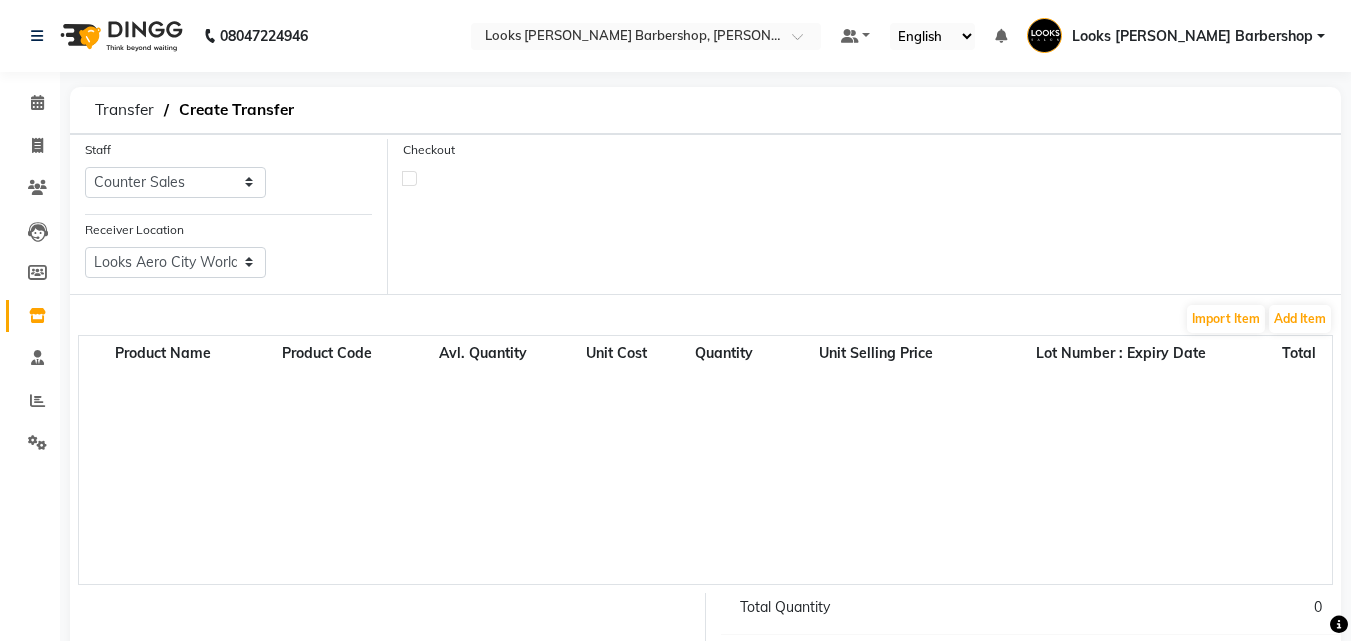 drag, startPoint x: 565, startPoint y: 252, endPoint x: 478, endPoint y: 246, distance: 87.20665 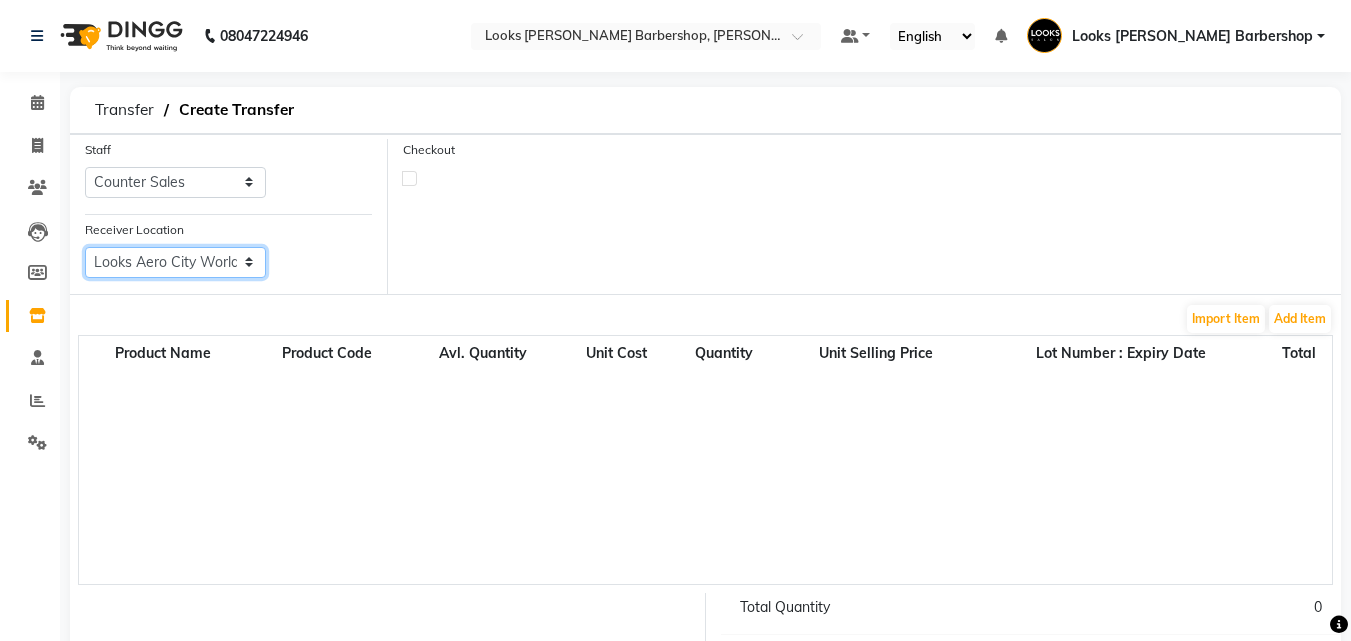 click on "Select Looks Aero City Worldmark-1, Worldmark-1, Aerocity Looks Golden I, Noida Extension Noida Sector-150, Noida, Uttar Pradesh Looks Ballygunge, Kolkata, Kolkata Looks Paschim Vihar, Paschim Vihar, Delhi Looks Head Office, New Delhi, Delhi Looks Vaishali Girnar Colony, Jaipur Looks Vasundhara, Ghaziabad Looks Prive Hlp Galleria, Mohali, Punjab Looks Mg Road, Sultanpur, New Delhi Looks Liberty, Rohtak Road, Delhi Looks Ratu Road, Ranchi, Ranchi Looks Prive Priya Pvr, Vasant Vihar, Delhi Looks Urban Square Mall, Udaipur Looks Tgip Mall Noida, Noida,up Looks Salon, Ranchi, Harmu Looks Salon Raipur, Raipur Looks Castle Royale Pune, Pune, Maharashtra Looks Malviya Nagar Jaipur , Jaipur Looks Phoenix Marketcity, Pune, Maharashtra Looks Prive Aerocity, Delhi Looks Pune Pavillion, Pune, Maharashtra Looks Dwarka Expressway, New Delhi Looks Fort, Mumbai, Fort, Mumbai Looks Juhu Marriott, Mumbai, Mumbai Looks Juhu Vile Parle, Mumbai Looks Yamuna Nagar, Haryana Looks Aipl Joy Street, Gurgaon Looks Goregaon, Mumbai" at bounding box center [175, 262] 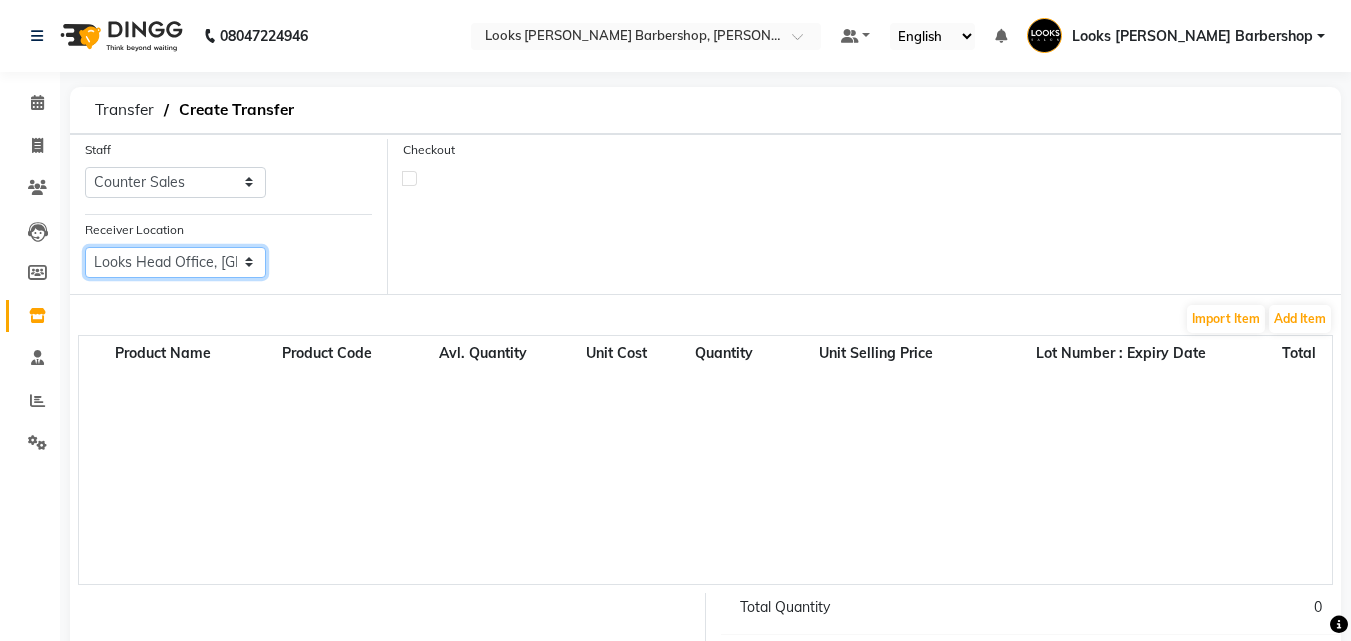 click on "Select Looks Aero City Worldmark-1, Worldmark-1, Aerocity Looks Golden I, Noida Extension Noida Sector-150, Noida, Uttar Pradesh Looks Ballygunge, Kolkata, Kolkata Looks Paschim Vihar, Paschim Vihar, Delhi Looks Head Office, New Delhi, Delhi Looks Vaishali Girnar Colony, Jaipur Looks Vasundhara, Ghaziabad Looks Prive Hlp Galleria, Mohali, Punjab Looks Mg Road, Sultanpur, New Delhi Looks Liberty, Rohtak Road, Delhi Looks Ratu Road, Ranchi, Ranchi Looks Prive Priya Pvr, Vasant Vihar, Delhi Looks Urban Square Mall, Udaipur Looks Tgip Mall Noida, Noida,up Looks Salon, Ranchi, Harmu Looks Salon Raipur, Raipur Looks Castle Royale Pune, Pune, Maharashtra Looks Malviya Nagar Jaipur , Jaipur Looks Phoenix Marketcity, Pune, Maharashtra Looks Prive Aerocity, Delhi Looks Pune Pavillion, Pune, Maharashtra Looks Dwarka Expressway, New Delhi Looks Fort, Mumbai, Fort, Mumbai Looks Juhu Marriott, Mumbai, Mumbai Looks Juhu Vile Parle, Mumbai Looks Yamuna Nagar, Haryana Looks Aipl Joy Street, Gurgaon Looks Goregaon, Mumbai" at bounding box center (175, 262) 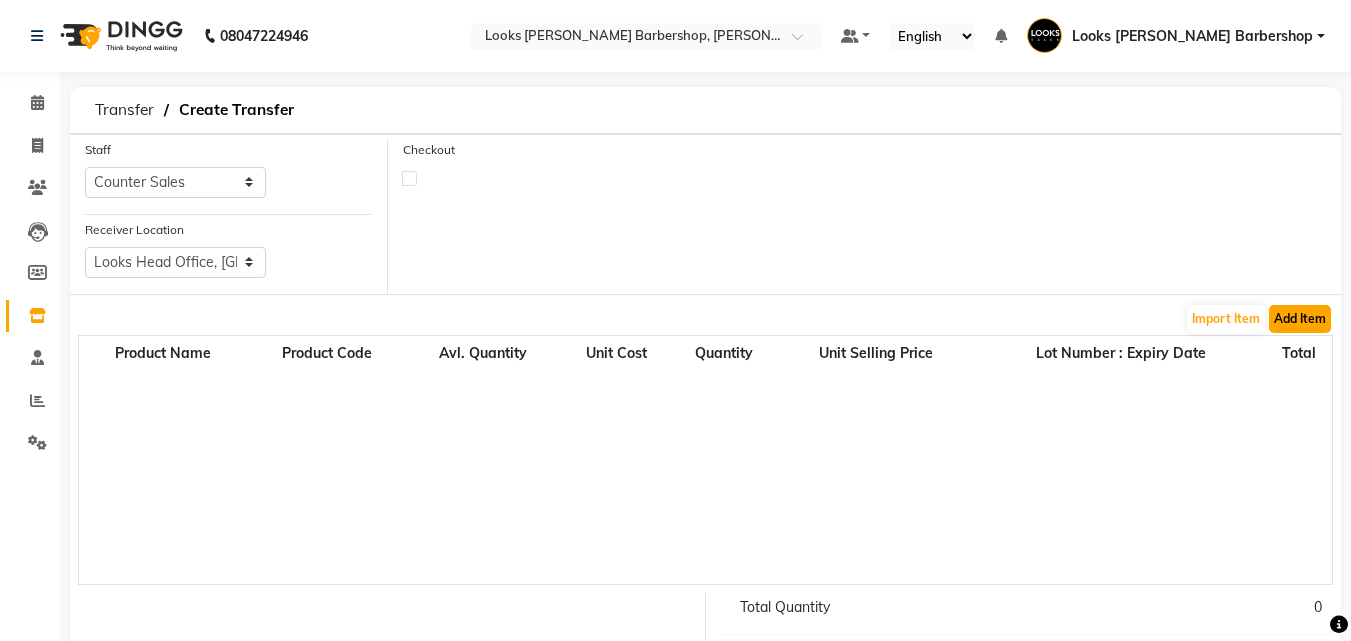 click on "Add Item" 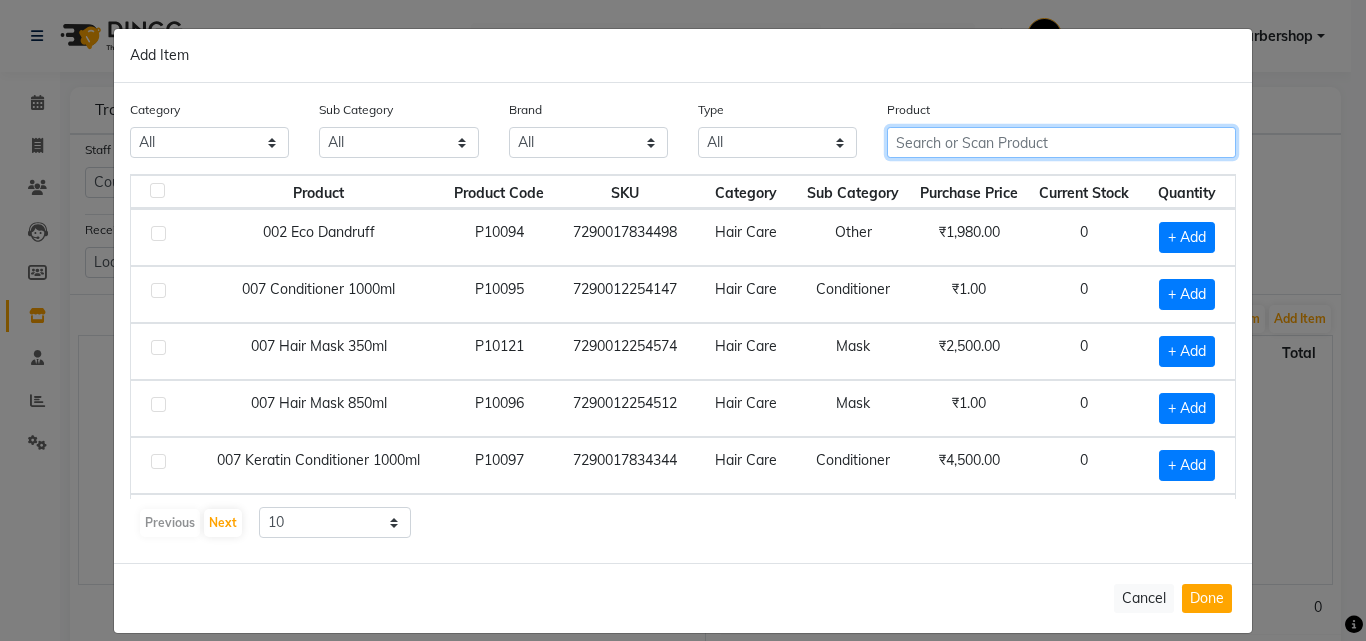 click 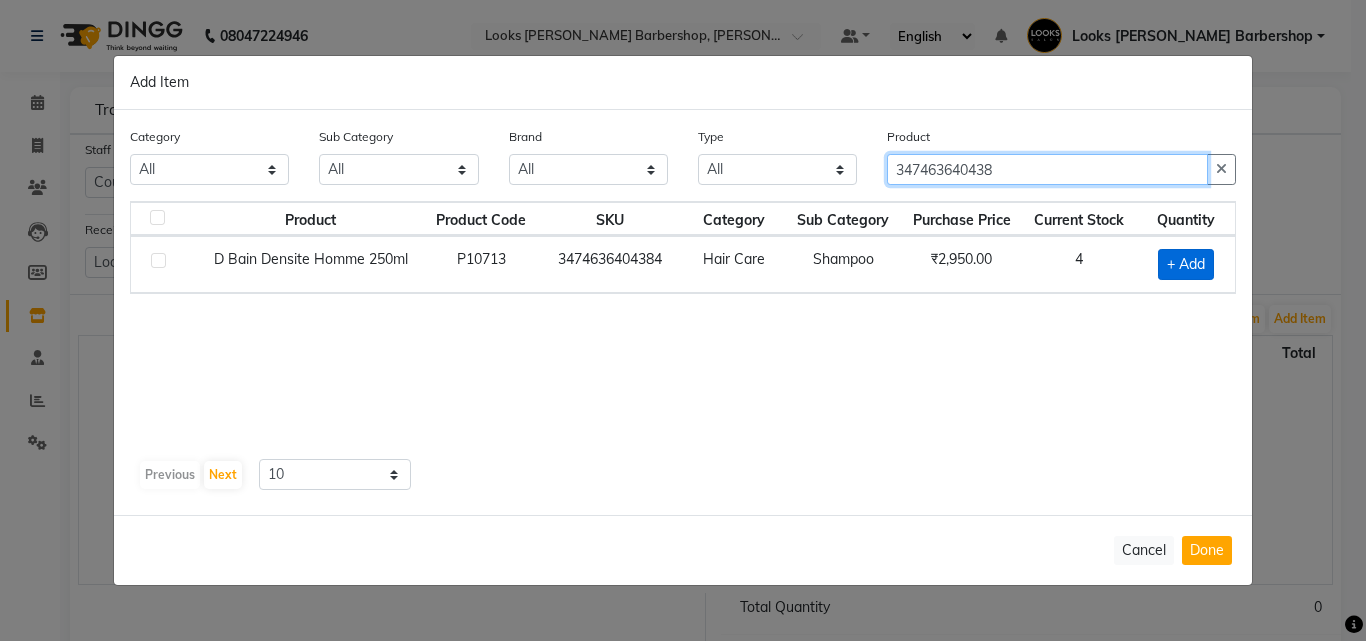 type on "347463640438" 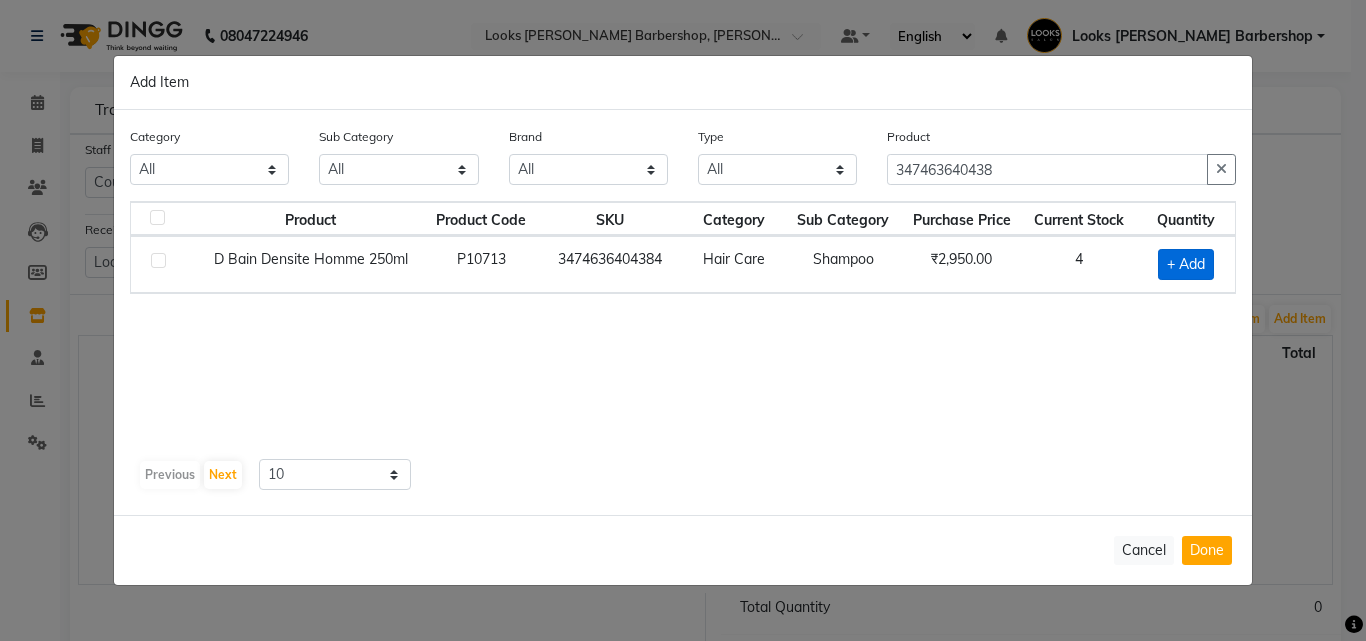 click on "+ Add" 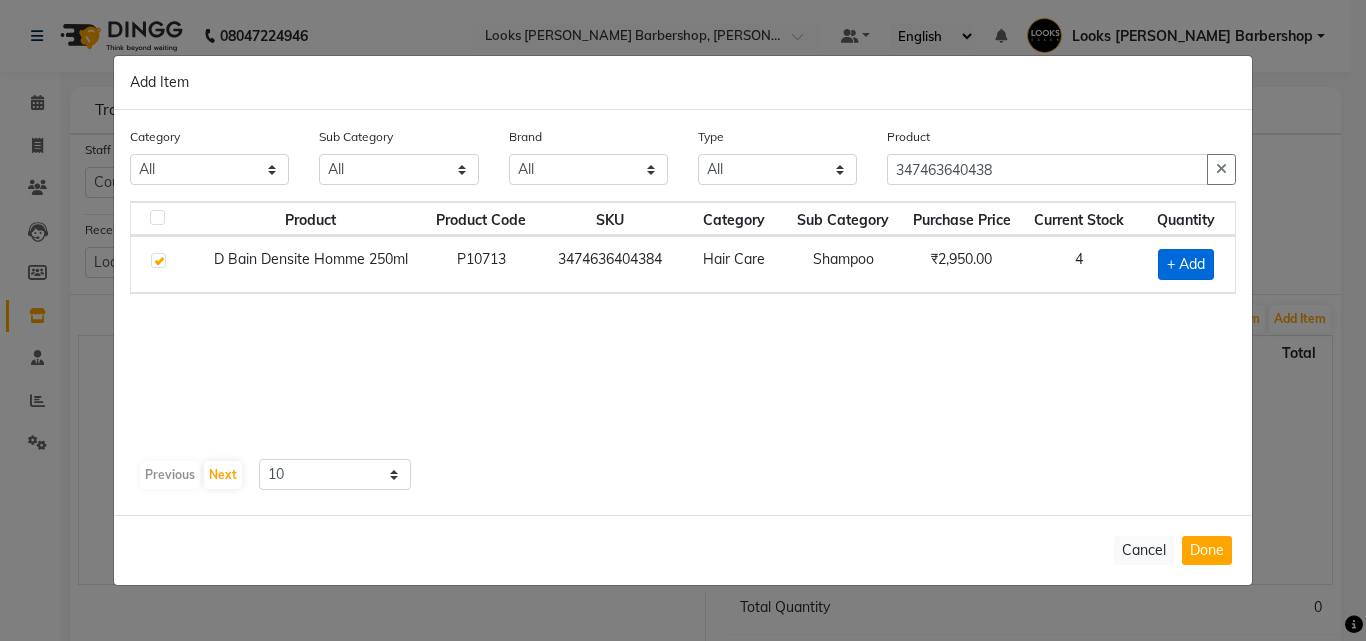 checkbox on "true" 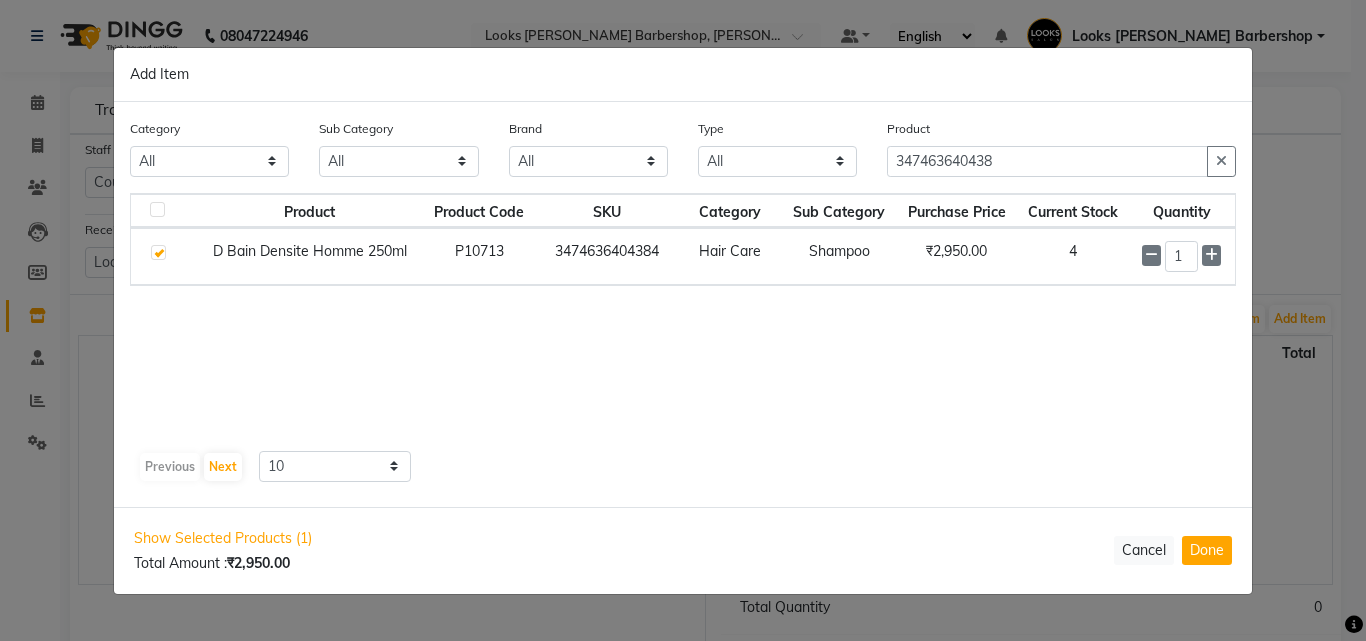 click on "Show Selected Products (1) Total Amount :  ₹2,950.00  Cancel  Done" 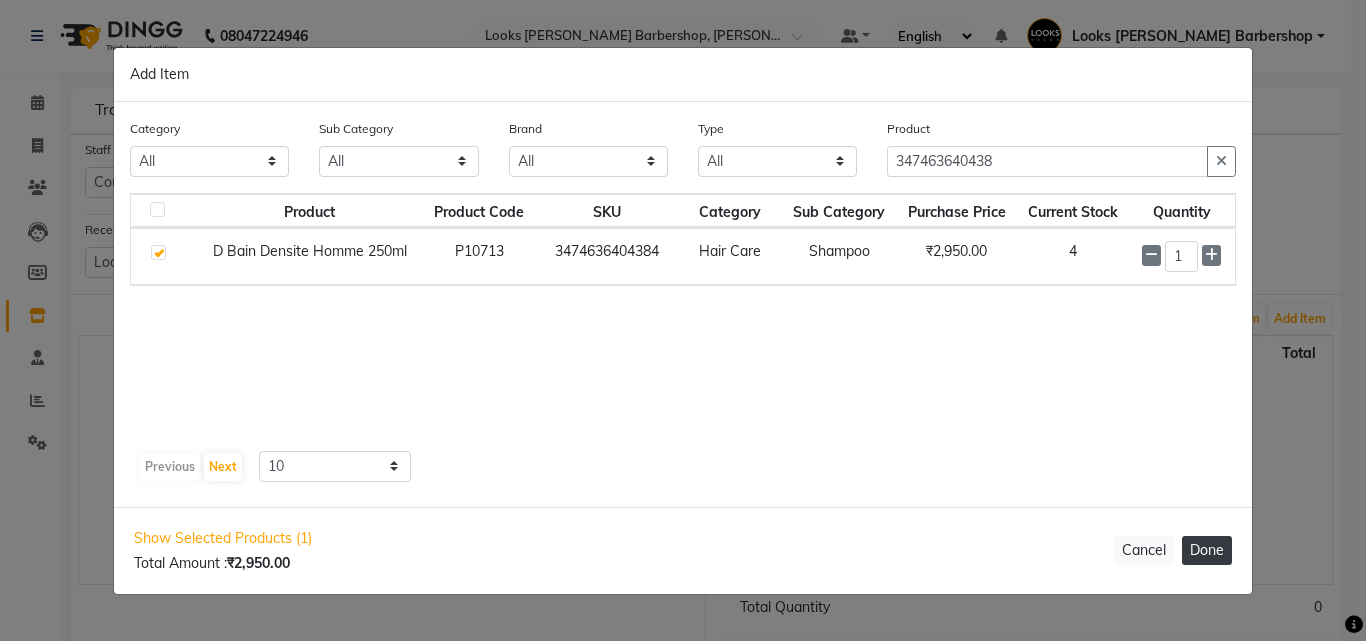 click on "Done" 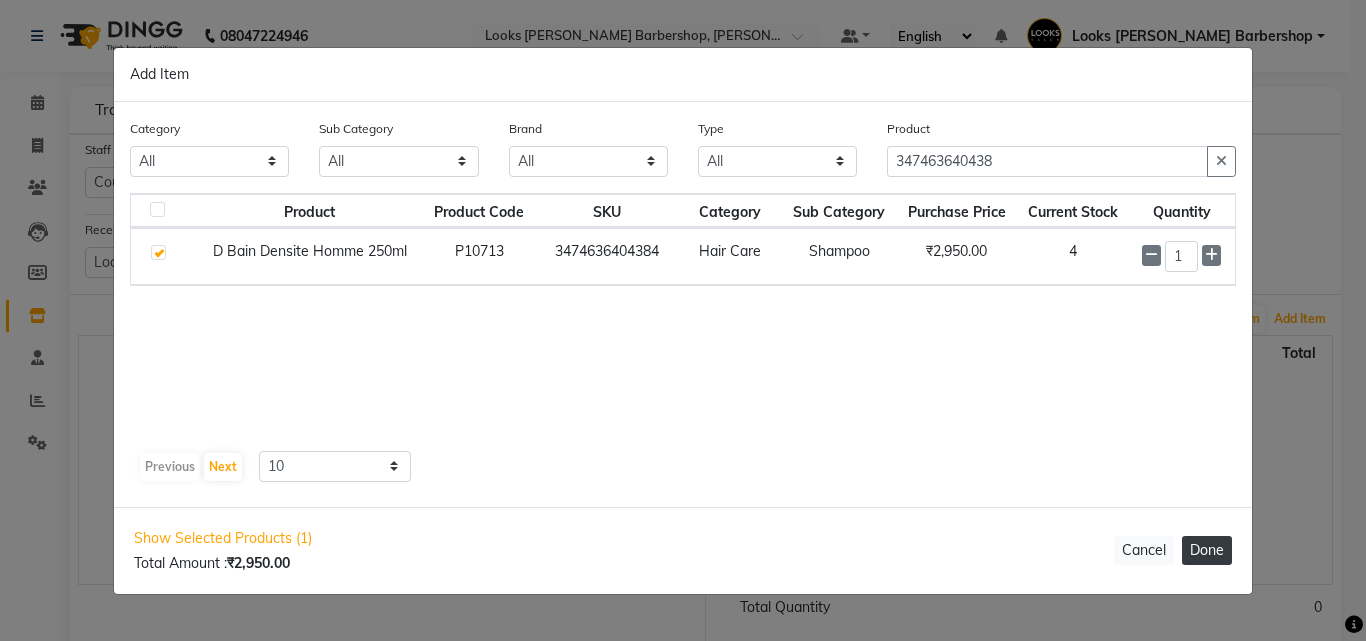 type 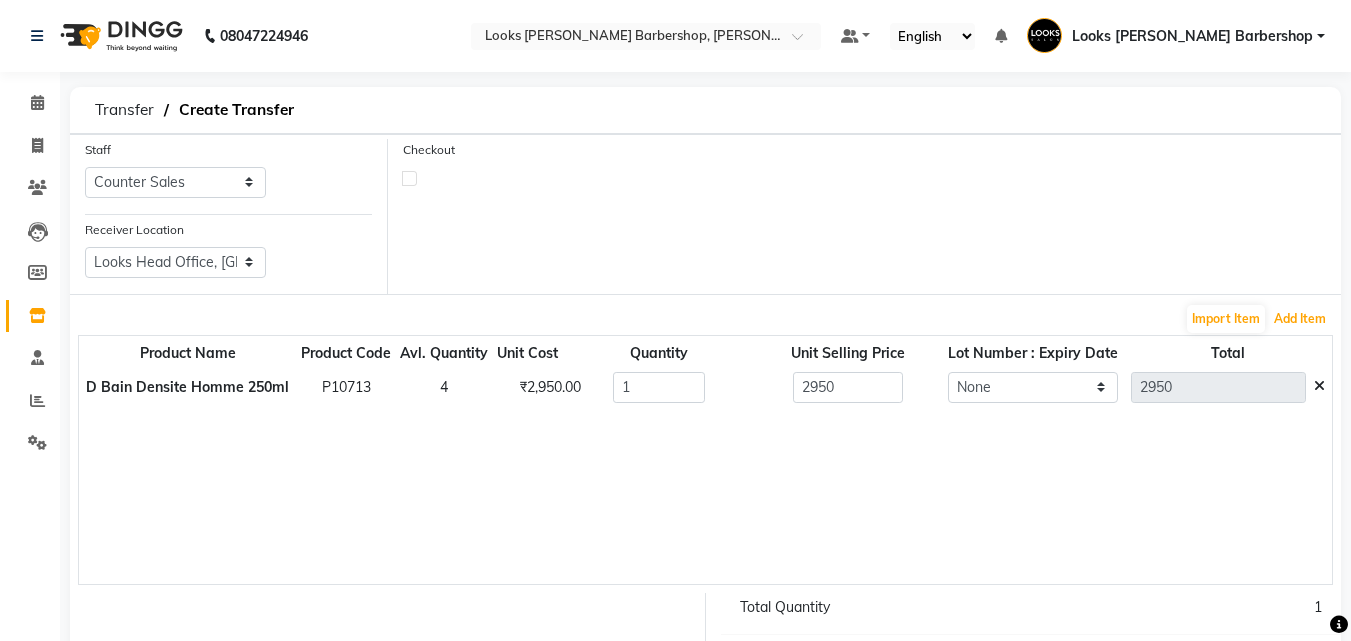 scroll, scrollTop: 182, scrollLeft: 0, axis: vertical 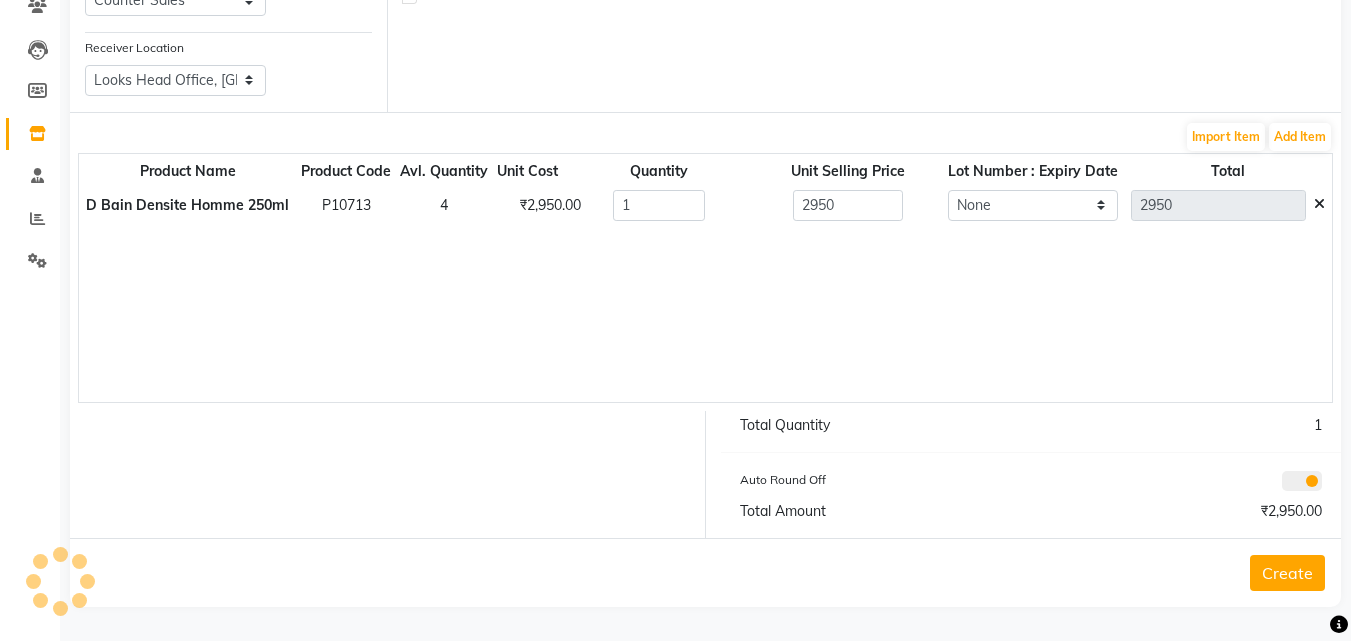 click on "Create" 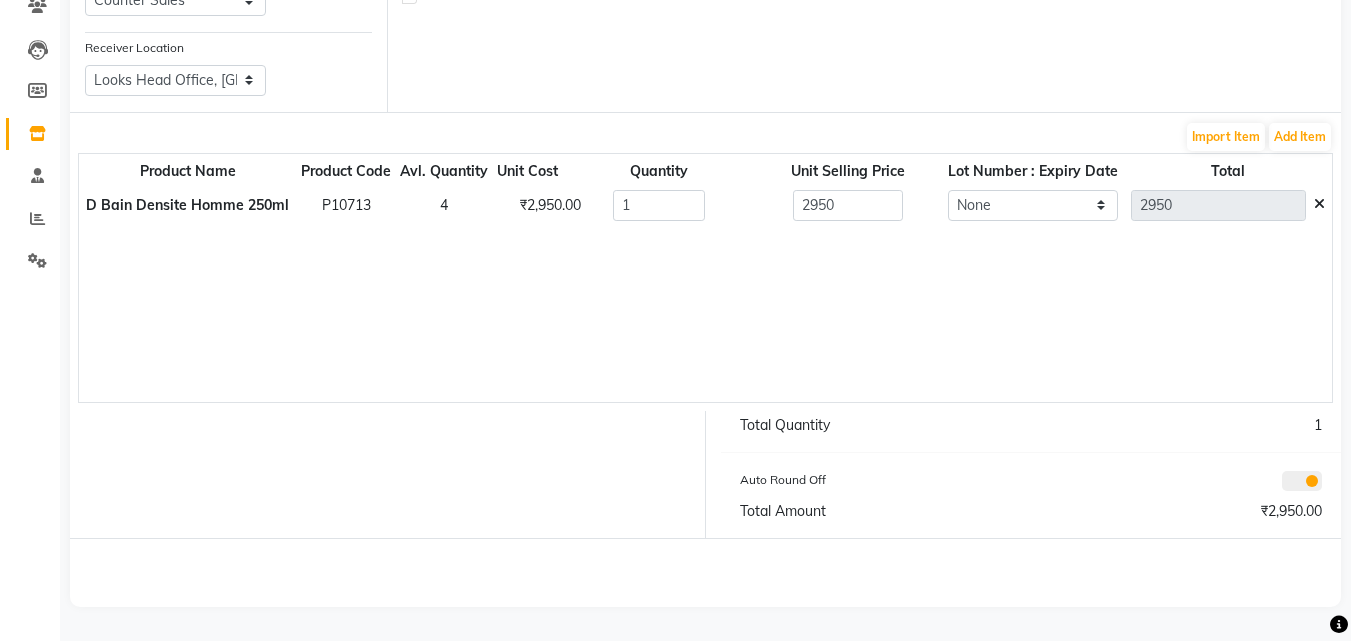 scroll, scrollTop: 0, scrollLeft: 0, axis: both 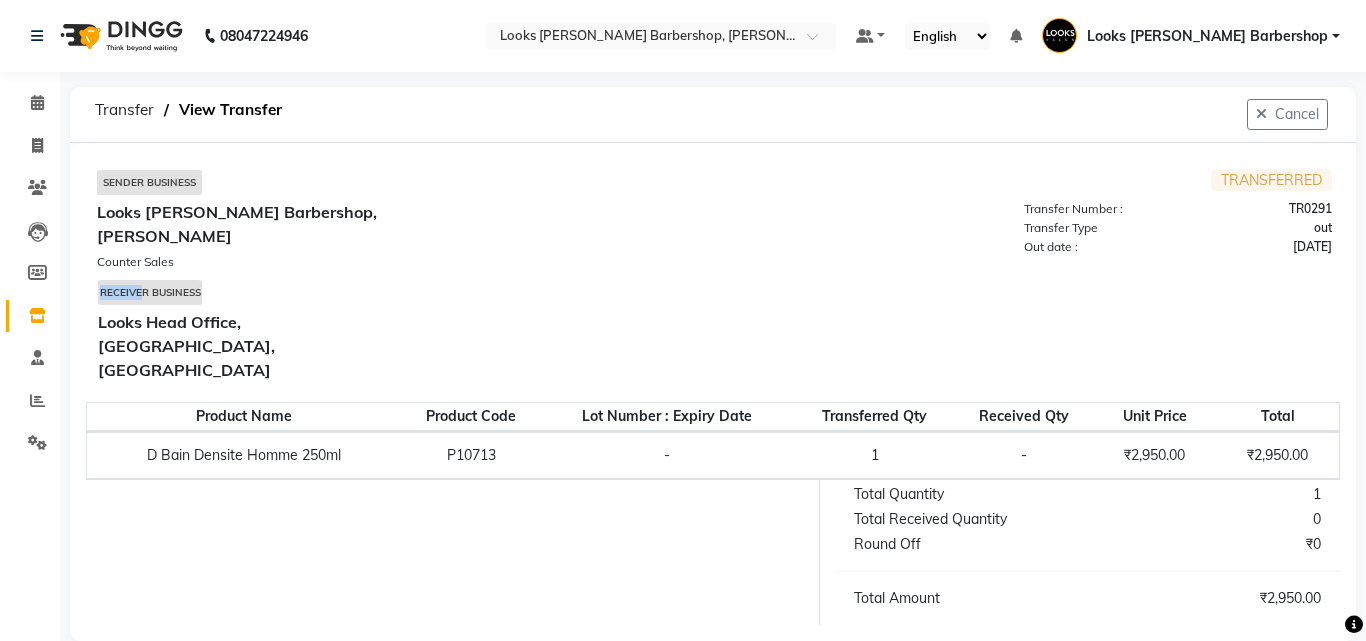 click on "Sender Business  Looks Karol Bagh Barbershop, Karol Bagh  Counter Sales  Receiver Business Looks Head Office, New Delhi, Delhi" at bounding box center [404, 280] 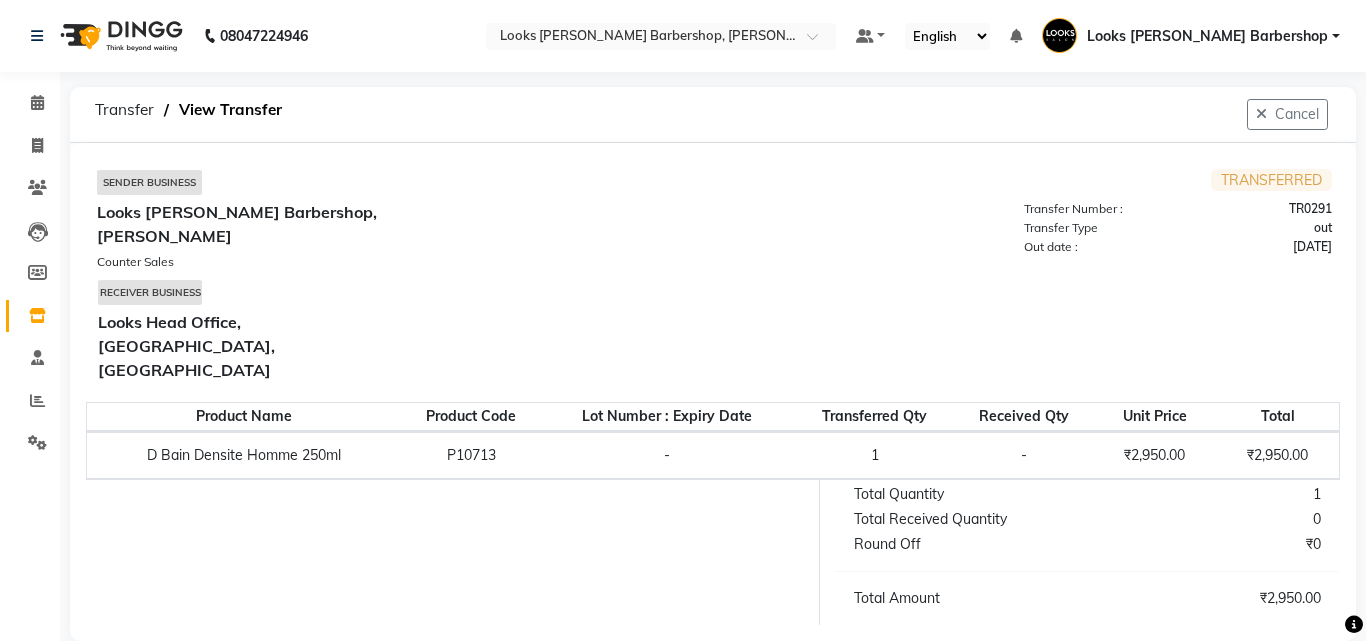 click on "Counter Sales" at bounding box center [404, 262] 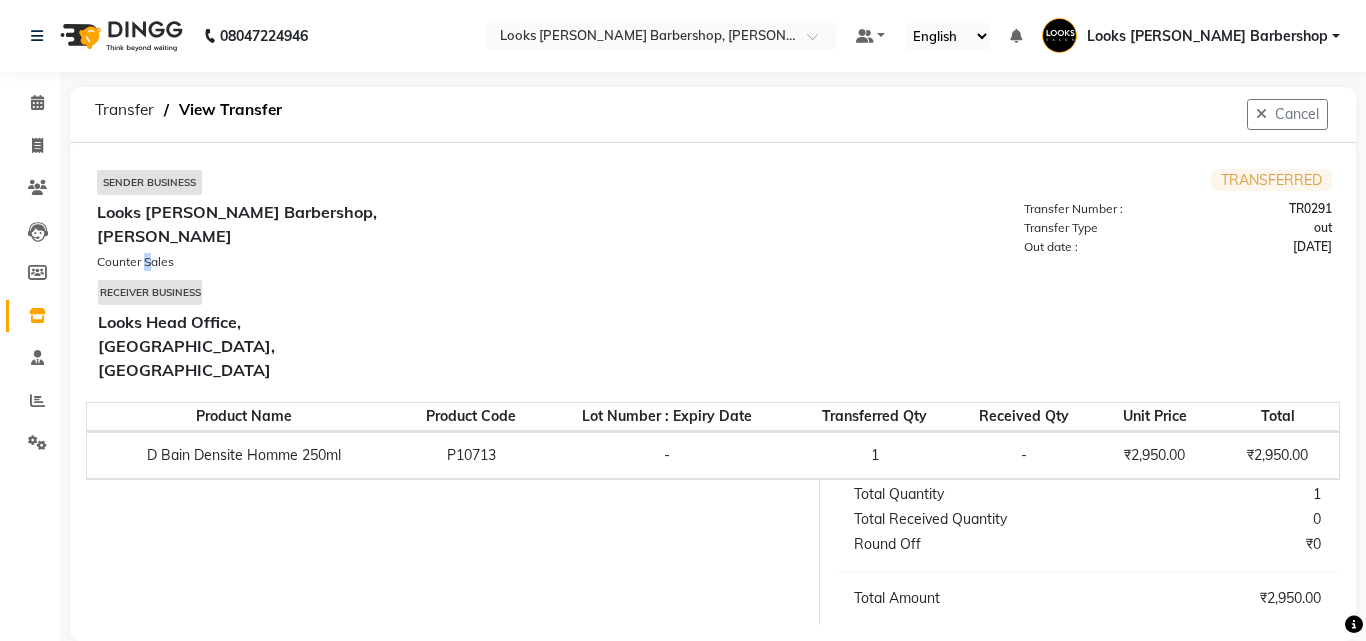 click on "Counter Sales" at bounding box center [404, 262] 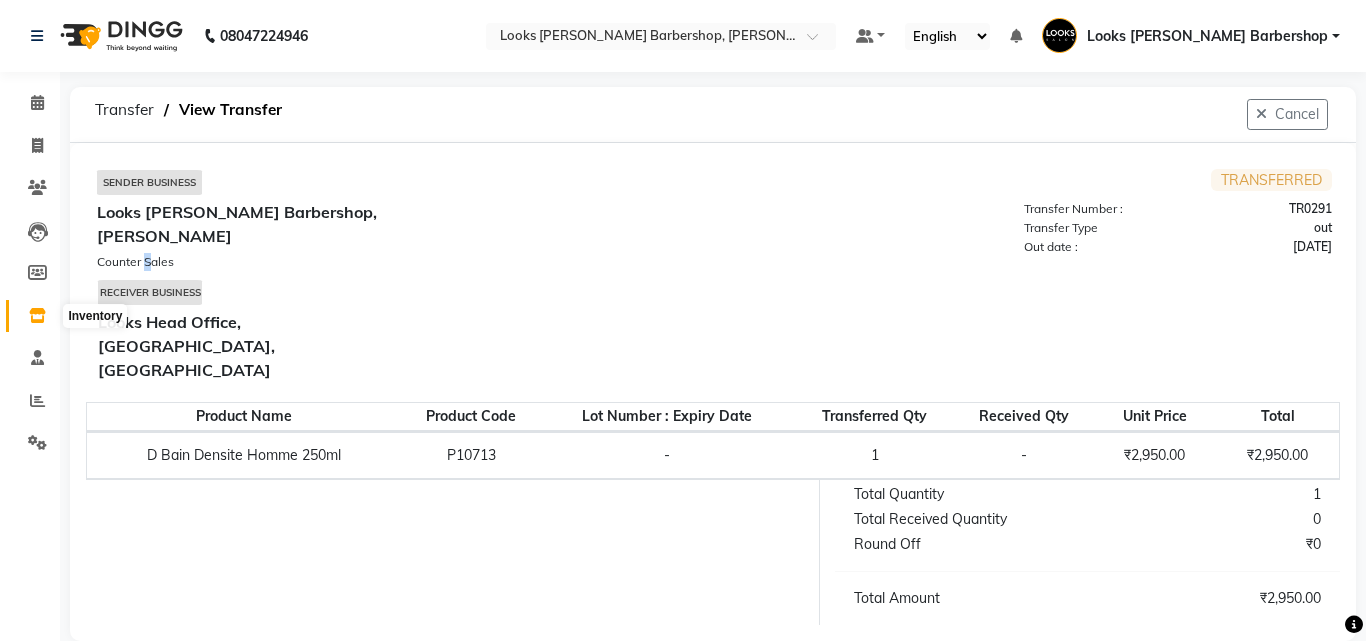 click 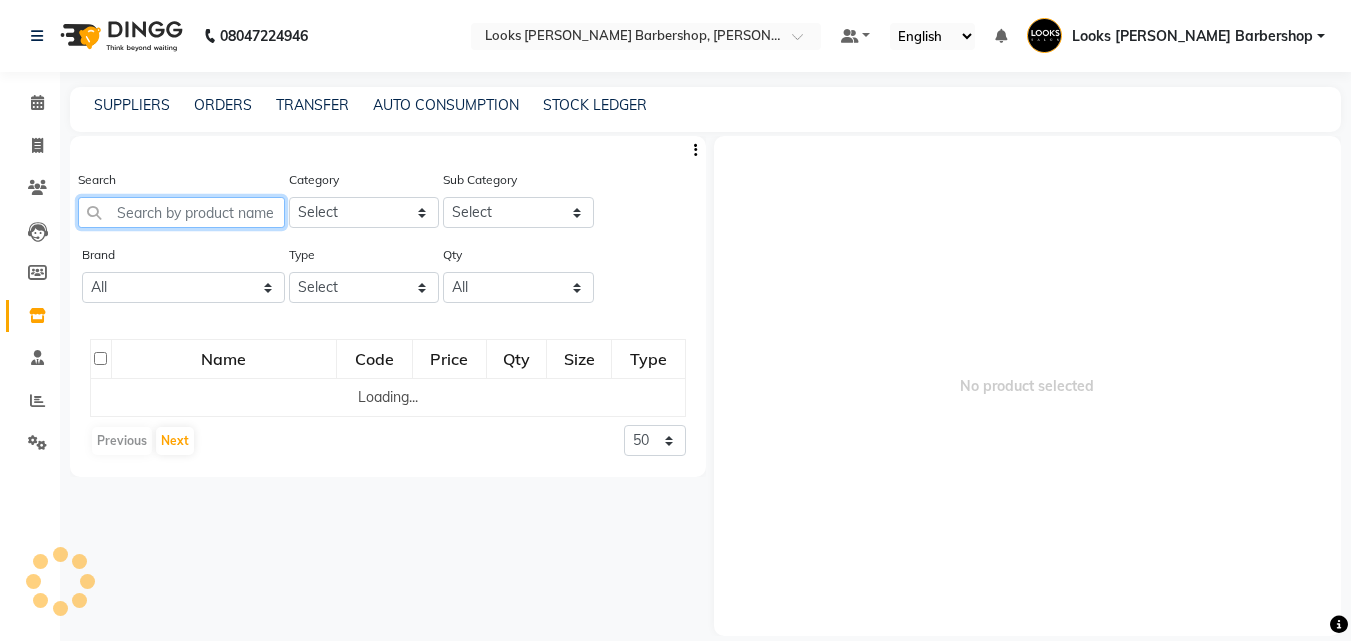 click 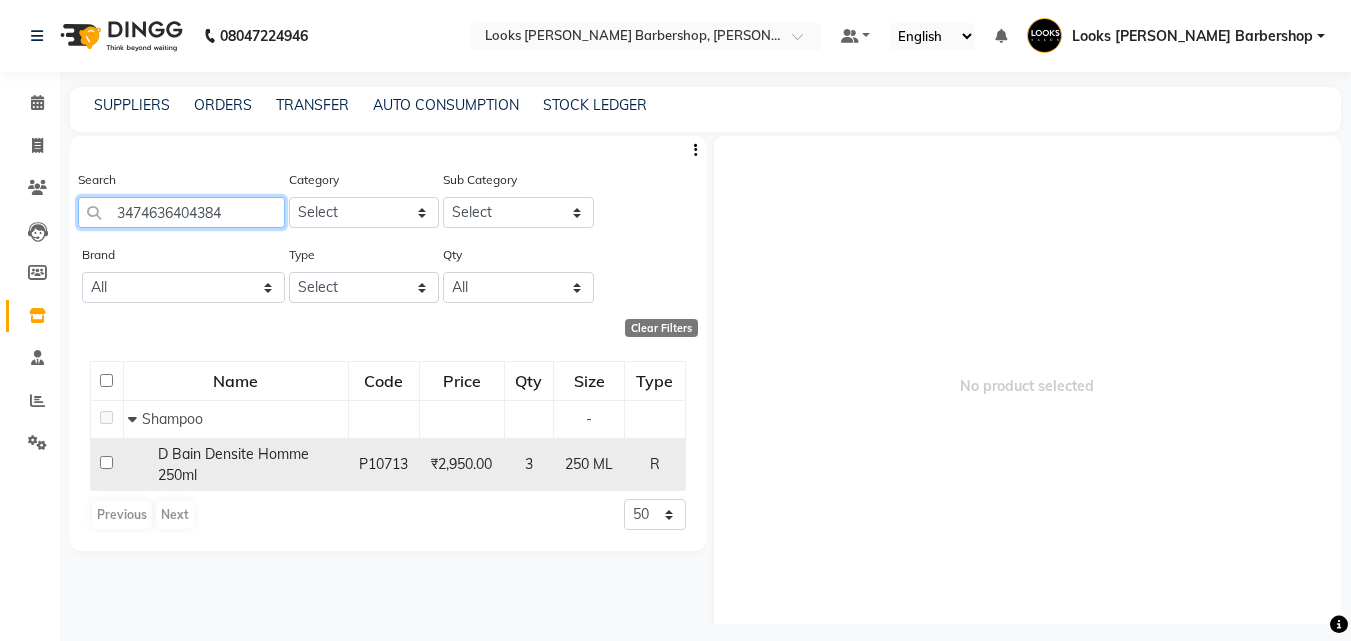 type on "3474636404384" 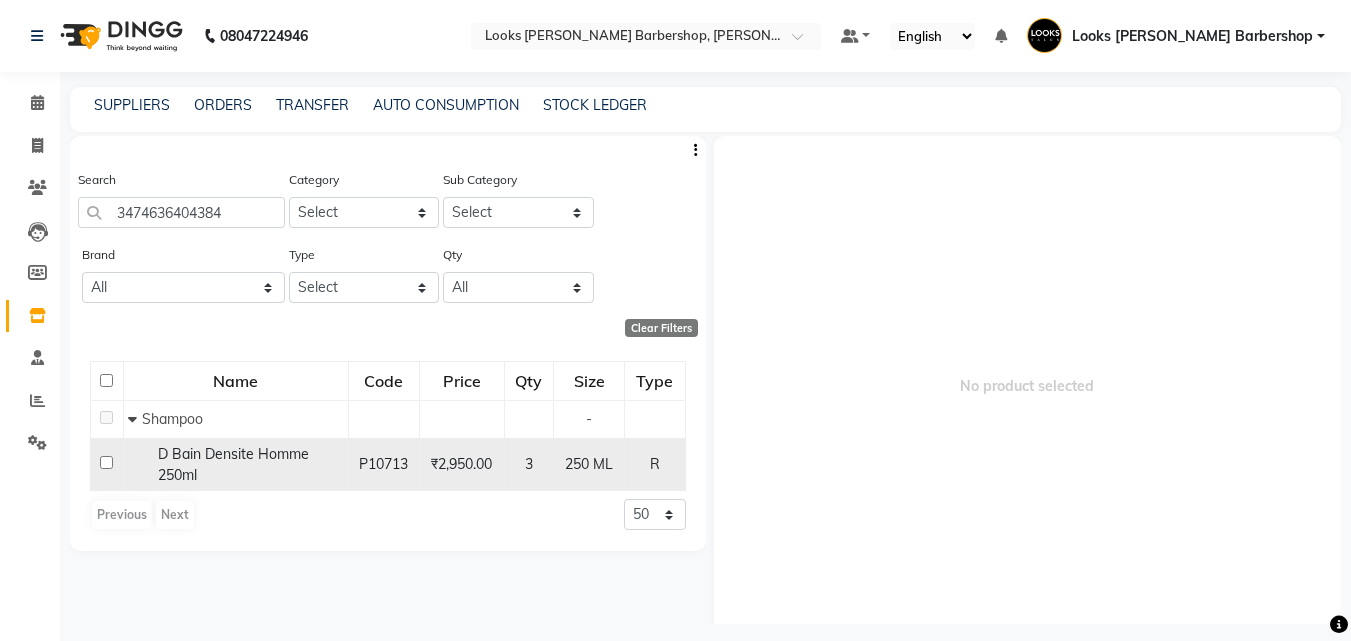 click 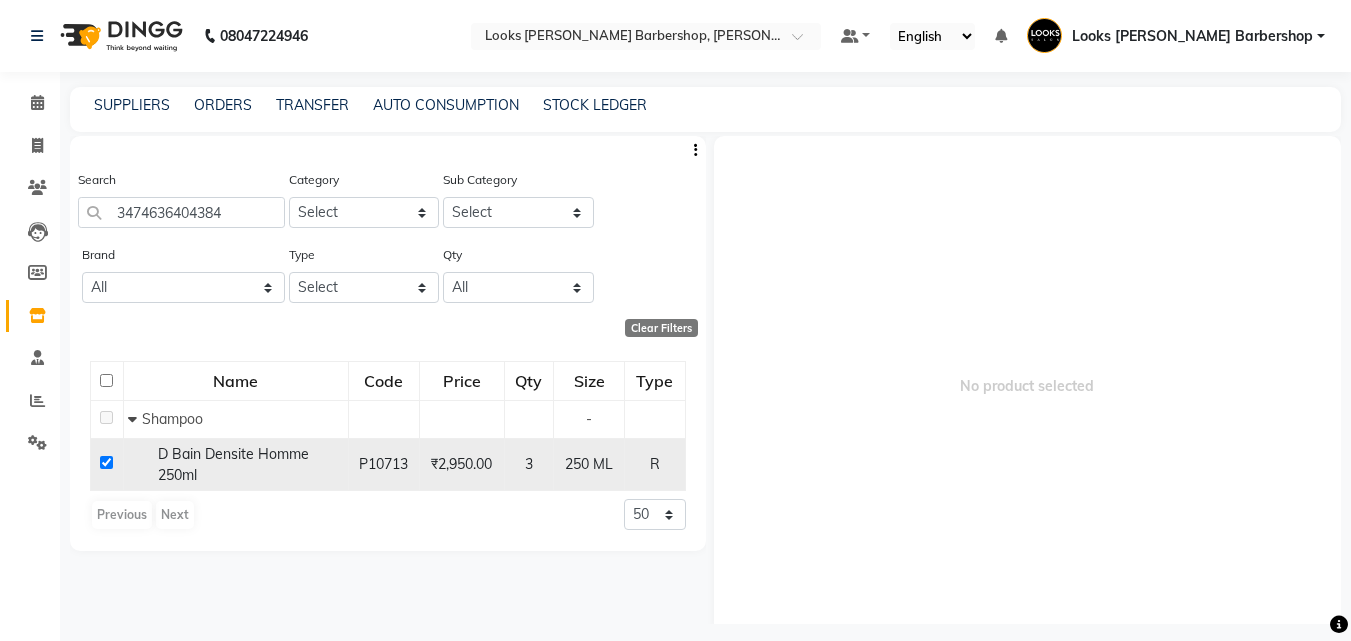 checkbox on "true" 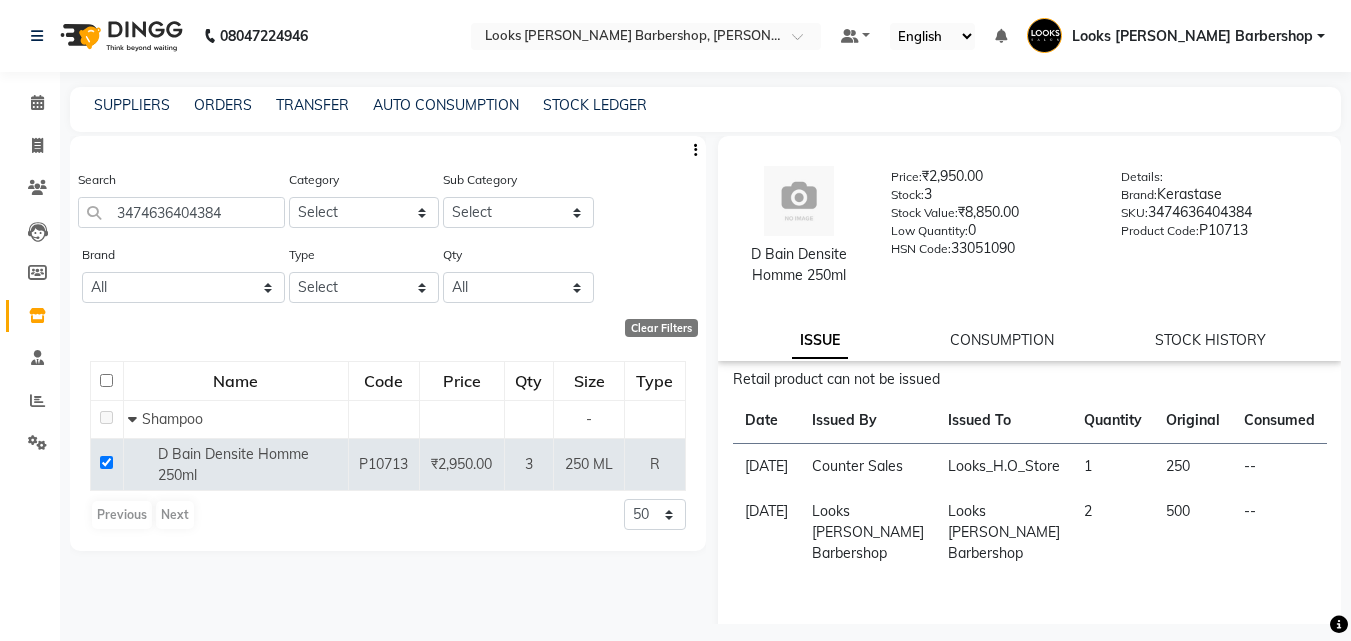scroll, scrollTop: 145, scrollLeft: 0, axis: vertical 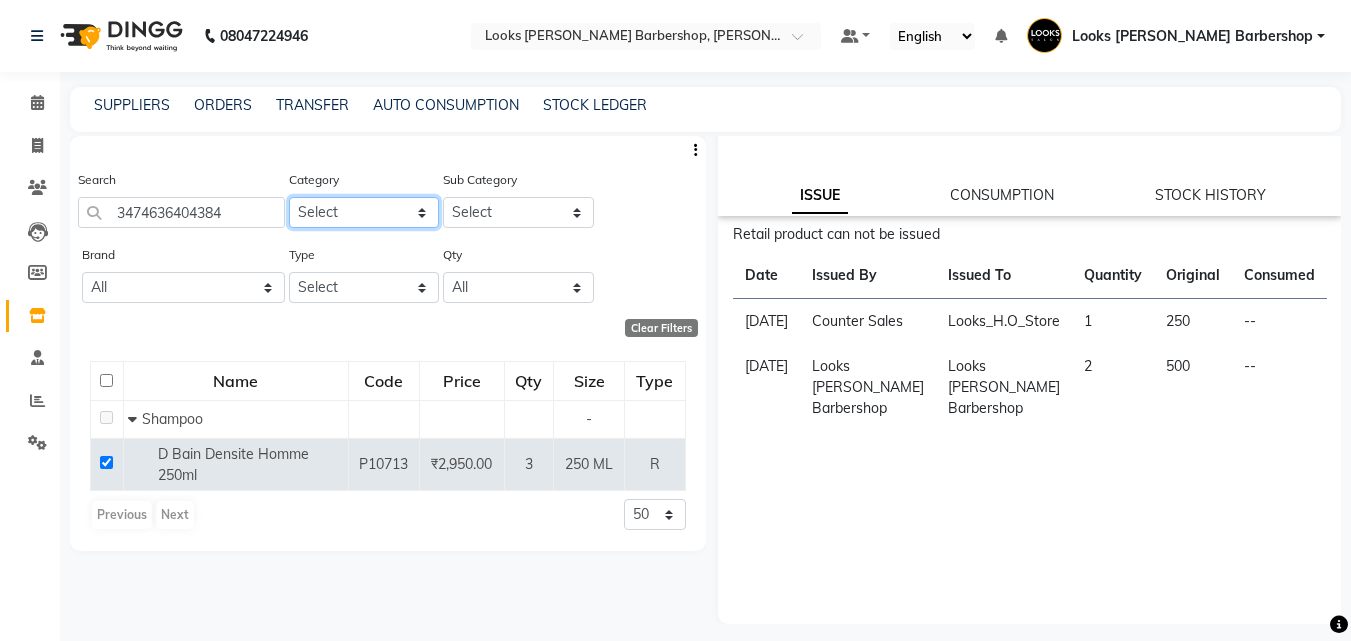 click on "Select Skin Personal Care Hair Threading Loreal Bio Top Cons. Bio Top Retail Colour Dia  Colour Inoa Colour Majirel Colour Cool Cover Daviness_Consum. Daviness_Retail Dermalogica Consumables Dermalogica Retail Blond Studio Dulcia Effassor Xtenso Dyson Fibre Clinix Cons Fibre Clinix Retail Gk Cons. Gk Retail K18 Cons. K18 Kerastase Retail Kerastase Cons Laamis Cons. Laamis Retail Lea Levett Cons. Lea Levett Retail Loreal Retail Masque 500ML Misc.Beauty Misc.Hair Misc.Makeup Misc.Relaxing Misc.Salon Maint. Misc.Tools Moroccan Oil Retail Moroccan_Consu Naturliv Retail Naturliv Technical Olaplex Retail Olaplex Cons. Rica Schwartzkopf Cons Swati Tenera Spa W One Cons. W One Ret Sebastian Retail Sebastian Cons Wella Colour Wet Brush 1821 Brasil Cacau Cons. Brasil Cacau Retail Ameriacan Crew Consum. American Crew Retail Cheryl's Retail Face Schwarzkopf Retail AERONOT FRAGRANCES Shave Body Star Struck Facial Brasil Cacau Cons Redken Cons. Redken Retail schwarzkopf Colour schwarzkopf Cons Root Deep Lycon LetsShave Qod" 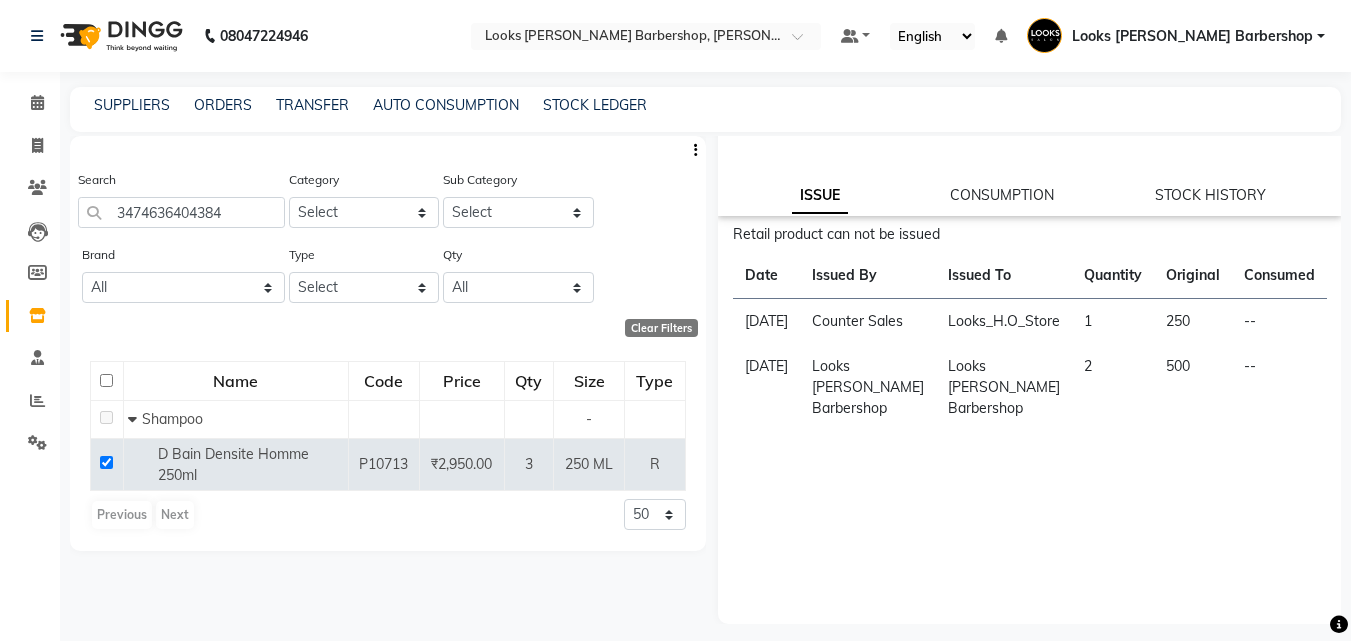 click on "Sub Category Select" 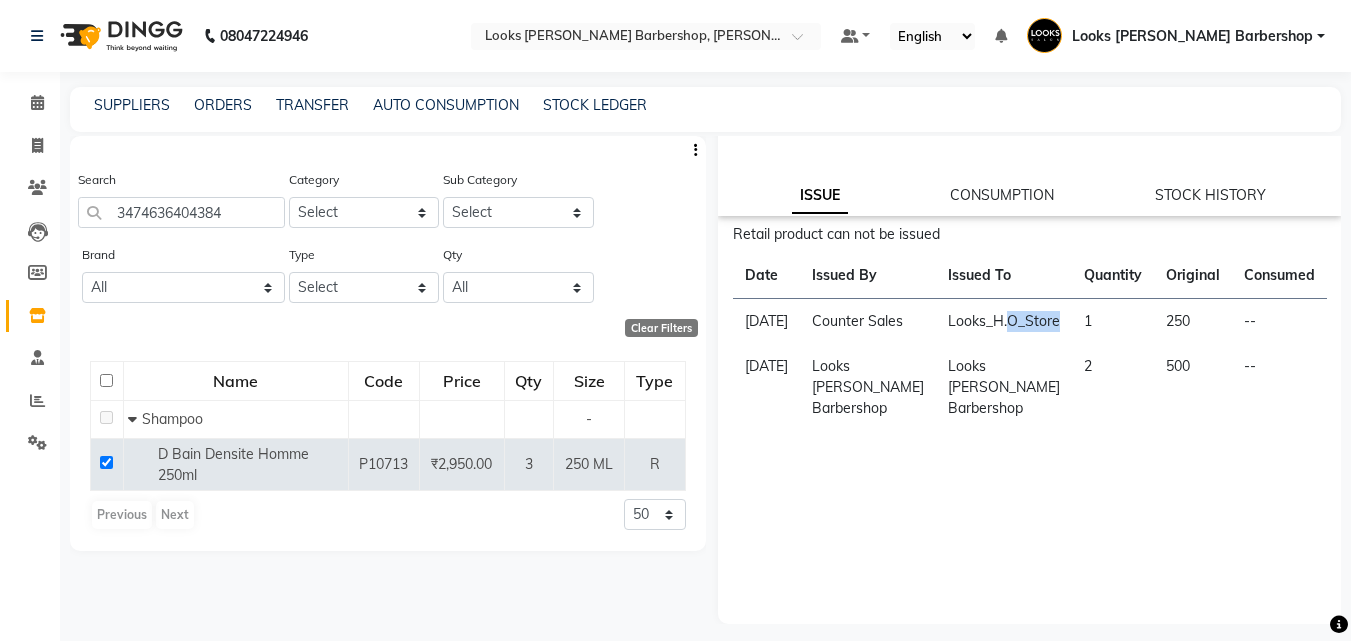 click on "Looks_H.O_Store" 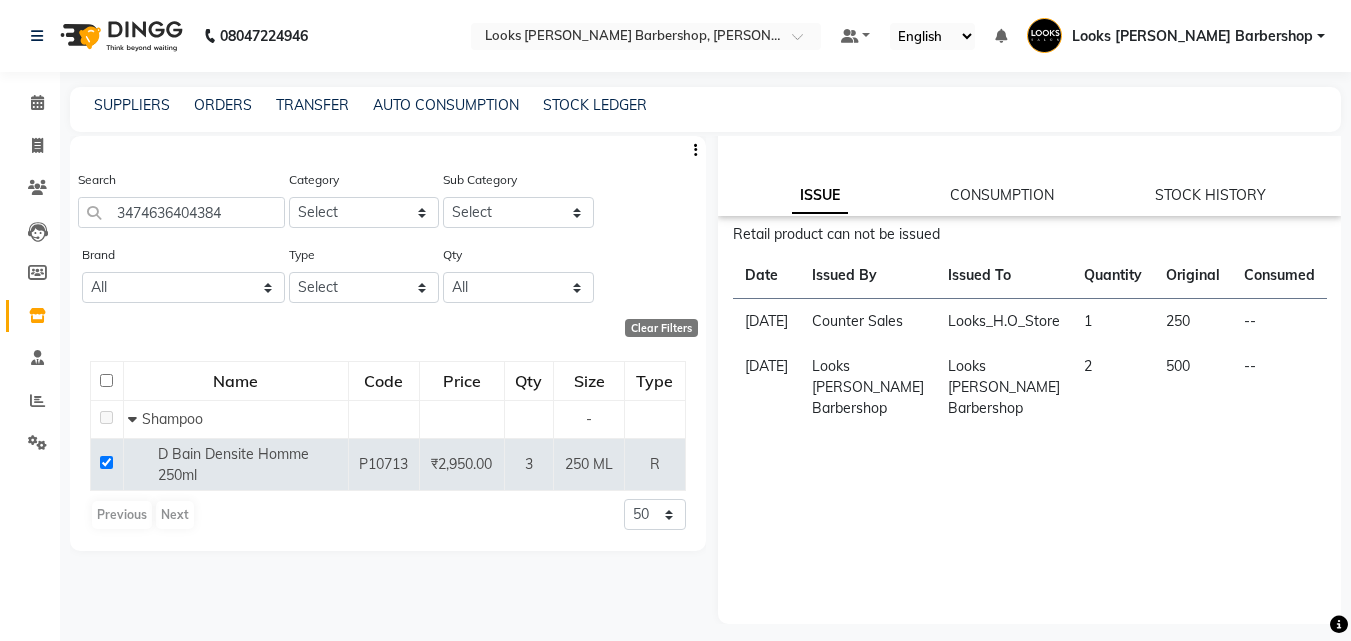 click on "1" 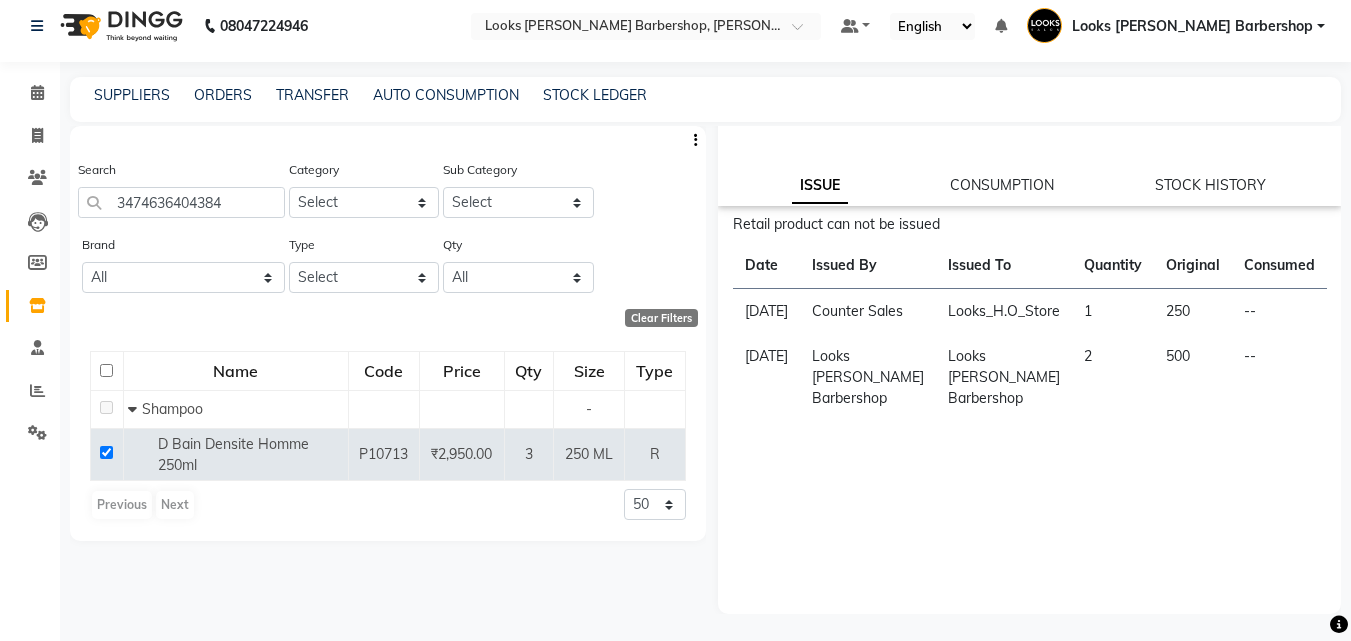 scroll, scrollTop: 13, scrollLeft: 0, axis: vertical 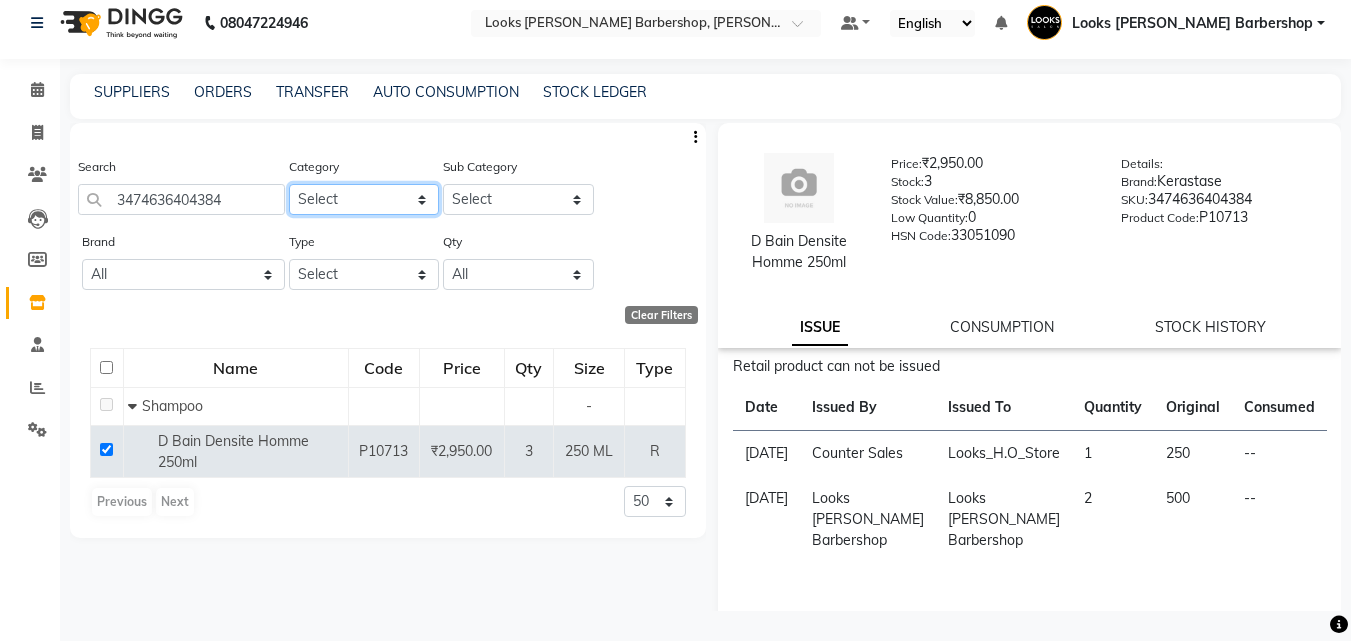 click on "Select Skin Personal Care Hair Threading Loreal Bio Top Cons. Bio Top Retail Colour Dia  Colour Inoa Colour Majirel Colour Cool Cover Daviness_Consum. Daviness_Retail Dermalogica Consumables Dermalogica Retail Blond Studio Dulcia Effassor Xtenso Dyson Fibre Clinix Cons Fibre Clinix Retail Gk Cons. Gk Retail K18 Cons. K18 Kerastase Retail Kerastase Cons Laamis Cons. Laamis Retail Lea Levett Cons. Lea Levett Retail Loreal Retail Masque 500ML Misc.Beauty Misc.Hair Misc.Makeup Misc.Relaxing Misc.Salon Maint. Misc.Tools Moroccan Oil Retail Moroccan_Consu Naturliv Retail Naturliv Technical Olaplex Retail Olaplex Cons. Rica Schwartzkopf Cons Swati Tenera Spa W One Cons. W One Ret Sebastian Retail Sebastian Cons Wella Colour Wet Brush 1821 Brasil Cacau Cons. Brasil Cacau Retail Ameriacan Crew Consum. American Crew Retail Cheryl's Retail Face Schwarzkopf Retail AERONOT FRAGRANCES Shave Body Star Struck Facial Brasil Cacau Cons Redken Cons. Redken Retail schwarzkopf Colour schwarzkopf Cons Root Deep Lycon LetsShave Qod" 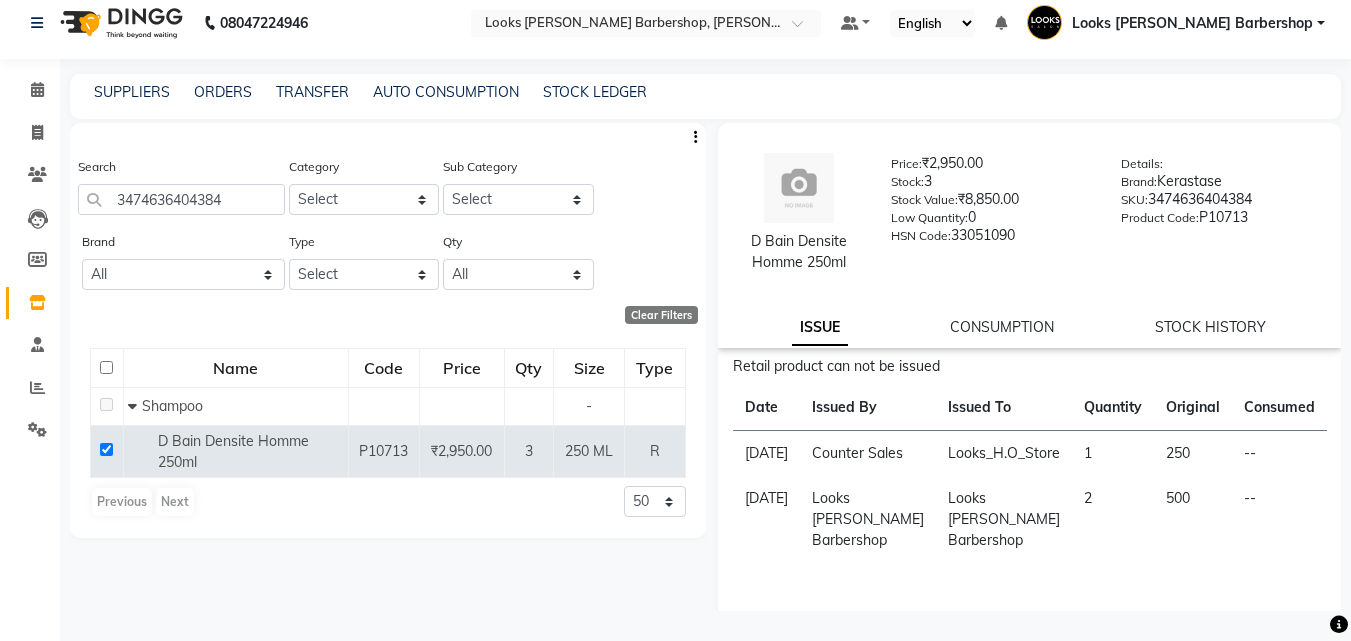 click on "Brand All 1821 Aeronot Amazon Series American Crew Aminu Body Oil Asthetic Skin Care Aveda Avl Bcl Biotop Bio Top Bluesky Bluesky Retail Botoplastia Cadiveu Calecim Cheryl's Cirepil Copa Cabana Curlin Cysteine Range Daviness Depot Dermalogica Disposable Dyson Fibre Clinix Flowra Active Global Keratin Graham Hill Hairotic House Of Moksha Ikonic Ilcsi Iluvia Janssen Consumables K18 Kerastase Kevin.murphy Kheoni Wellness L'aamis Lea Levett Letsshave Loreal Majestic Maroccan Oil Mediceuticals Milk Shake Mintree Misc Mk Moroccan Oil Naturica Naturliv Ohria Ayurveda Ola Candy Olaplex O.p.i Orange Wood Other Perron Rigot Pinkini Qod Redbull Redken Rene Furterer Rica Root Deep Scharzkopf Schwarzkopf Starstruck Swati Tailor's Tenera Thalgo The Knot Dr. Wahl Products Wella Wet Brush Xtenso Type Select Both Retail Consumable Qty All Low Out Of Stock" 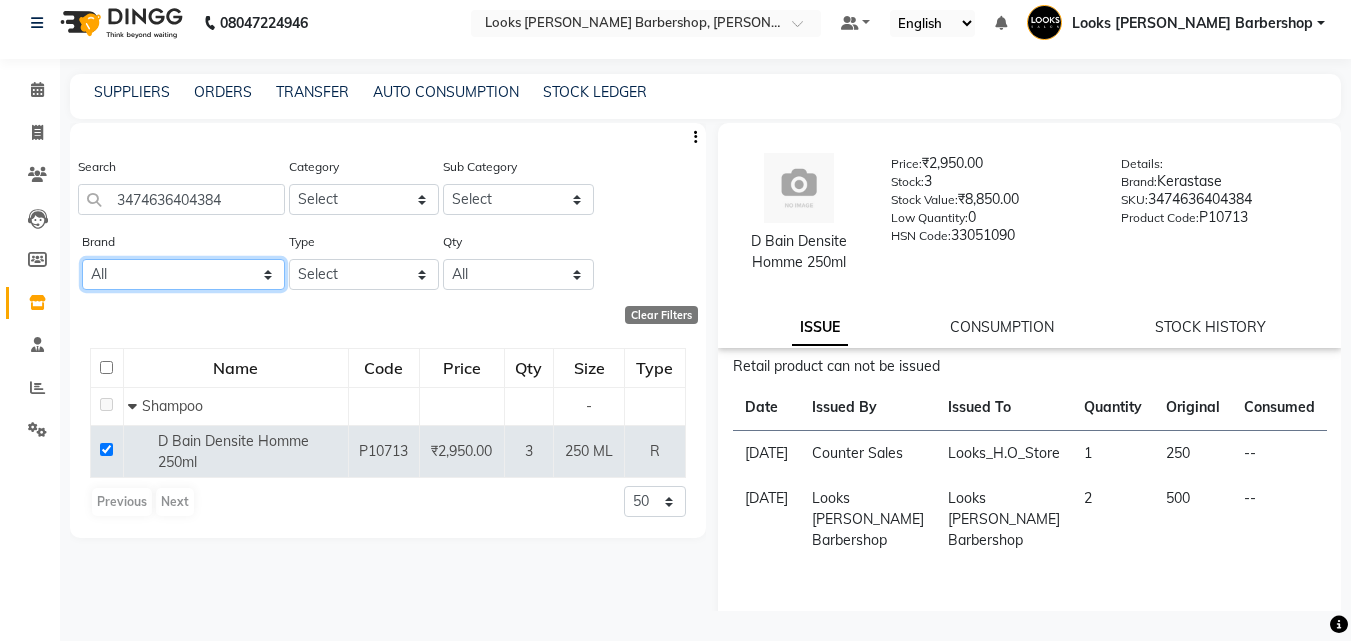 click on "All 1821 Aeronot Amazon Series American Crew Aminu Body Oil Asthetic Skin Care Aveda Avl Bcl Biotop Bio Top Bluesky Bluesky Retail Botoplastia Cadiveu Calecim Cheryl's Cirepil Copa Cabana Curlin Cysteine Range Daviness Depot Dermalogica Disposable Dyson Fibre Clinix Flowra Active Global Keratin Graham Hill Hairotic House Of Moksha Ikonic Ilcsi Iluvia Janssen Consumables K18 Kerastase Kevin.murphy Kheoni Wellness L'aamis Lea Levett Letsshave Loreal Majestic Maroccan Oil Mediceuticals Milk Shake Mintree Misc Mk Moroccan Oil Naturica Naturliv Ohria Ayurveda Ola Candy Olaplex O.p.i Orange Wood Other Perron Rigot Pinkini Qod Redbull Redken Rene Furterer Rica Root Deep Scharzkopf Schwarzkopf Starstruck Swati Tailor's Tenera Thalgo The Knot Dr. Wahl Products Wella Wet Brush Xtenso" 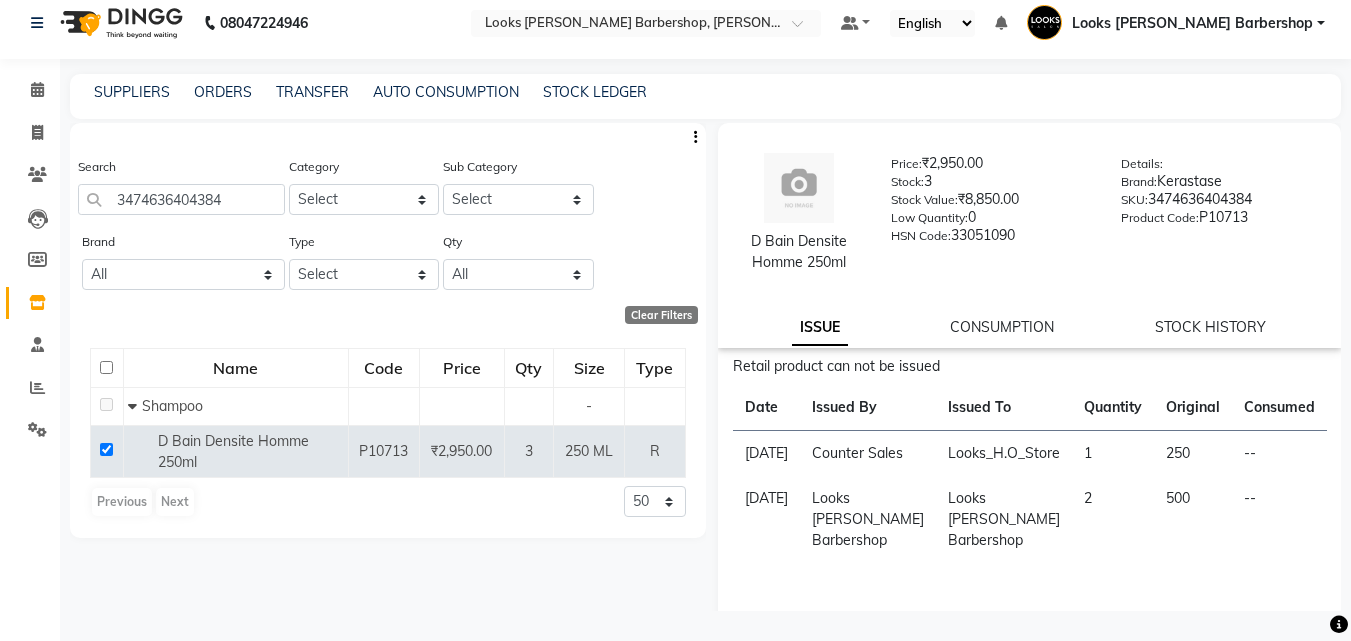 click on "Clear Filters" 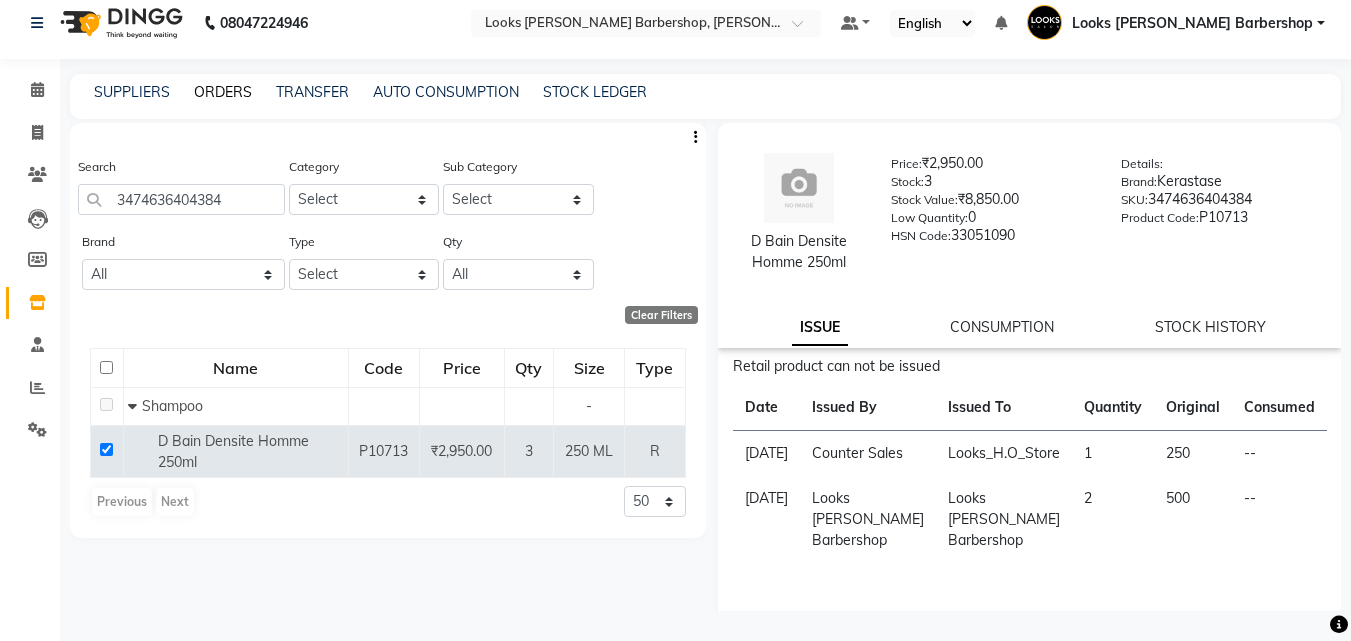 click on "ORDERS" 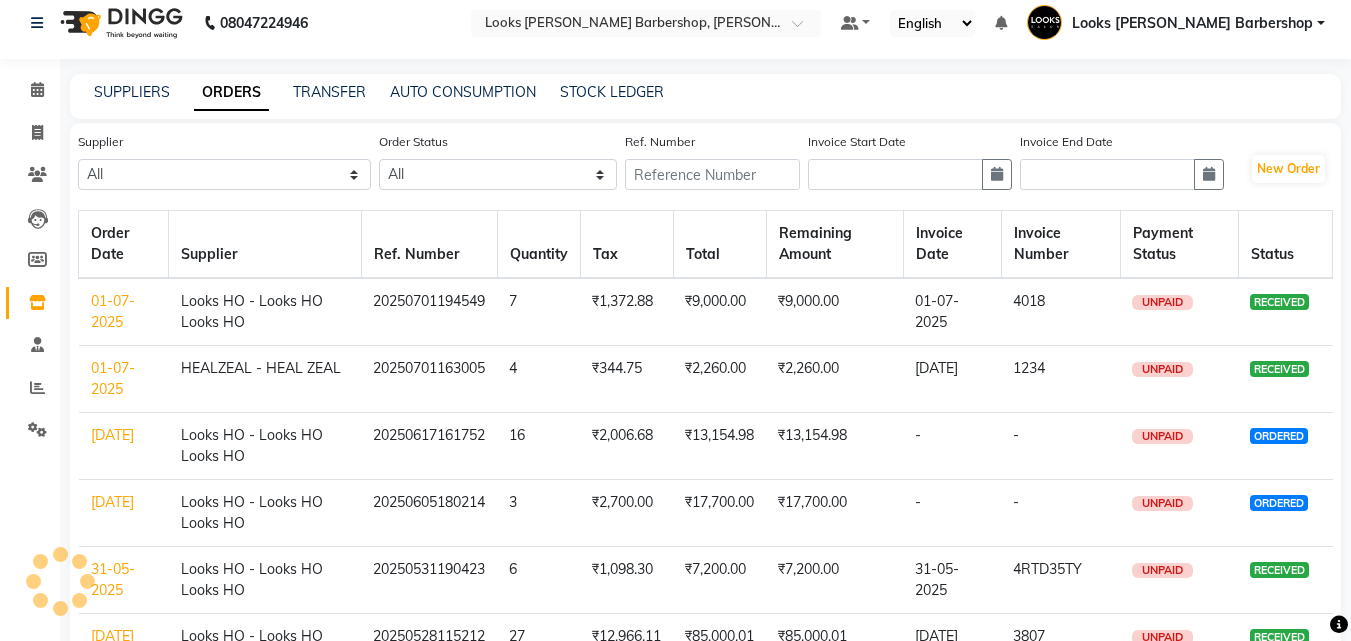 scroll, scrollTop: 0, scrollLeft: 0, axis: both 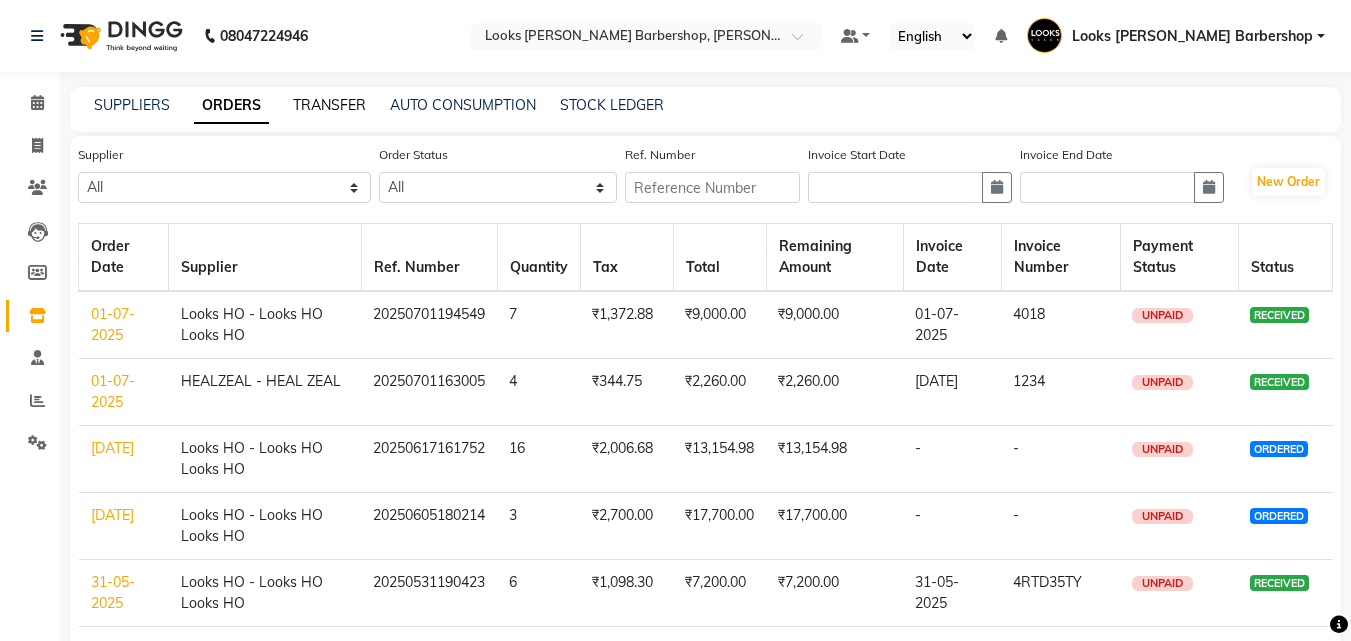 click on "TRANSFER" 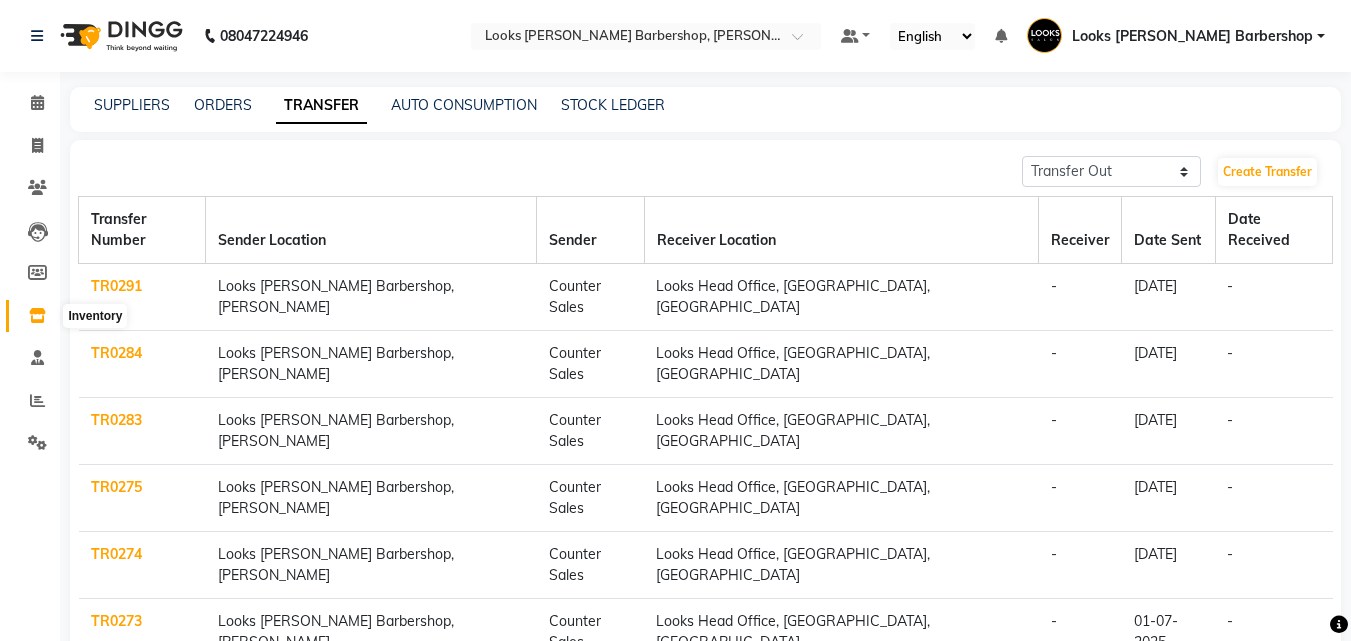 drag, startPoint x: 32, startPoint y: 312, endPoint x: 90, endPoint y: 316, distance: 58.137768 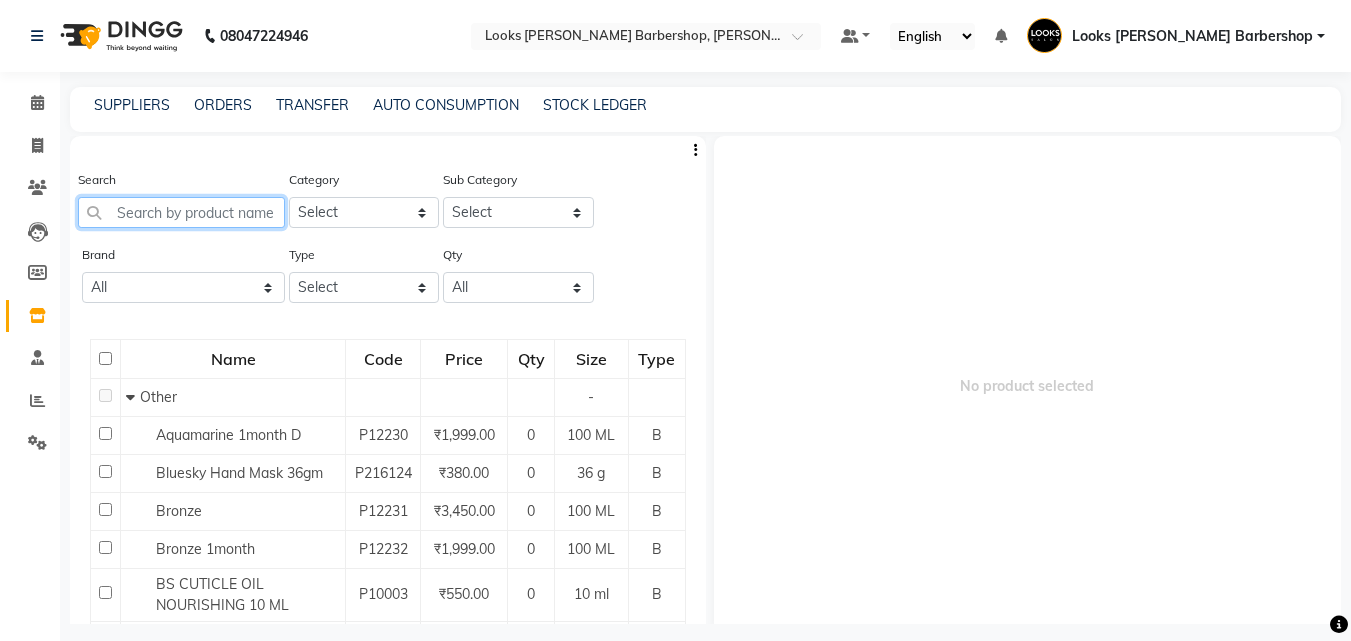 click 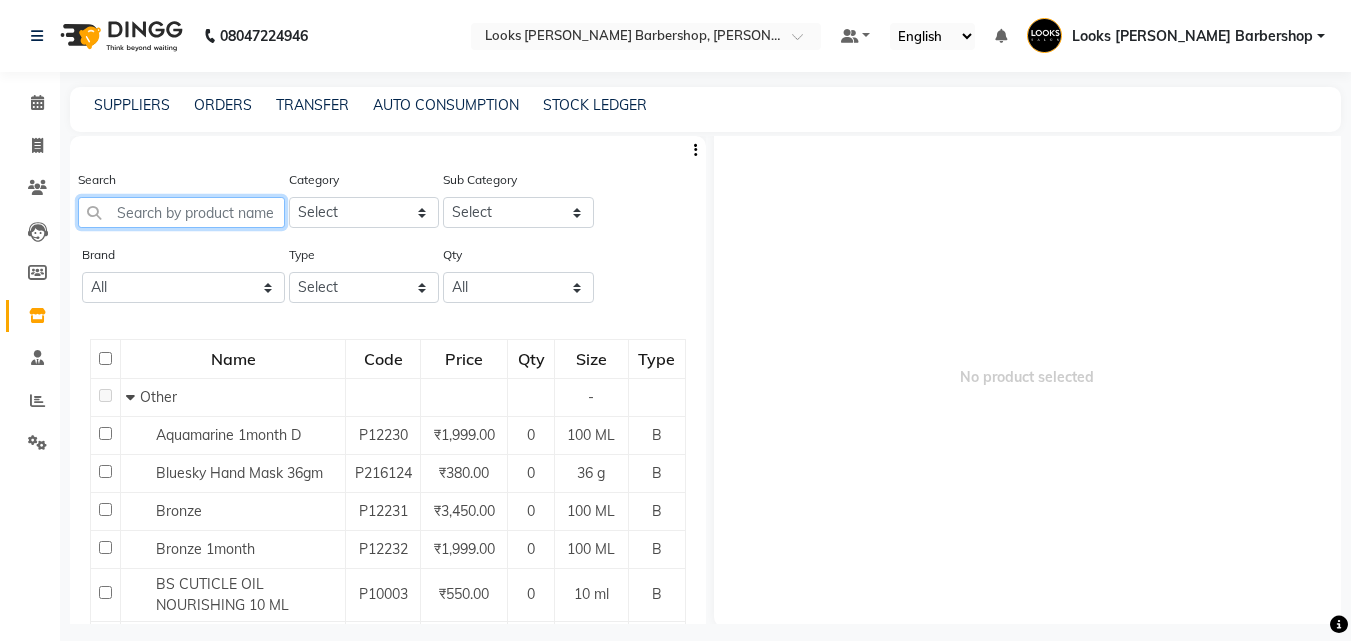 scroll, scrollTop: 12, scrollLeft: 0, axis: vertical 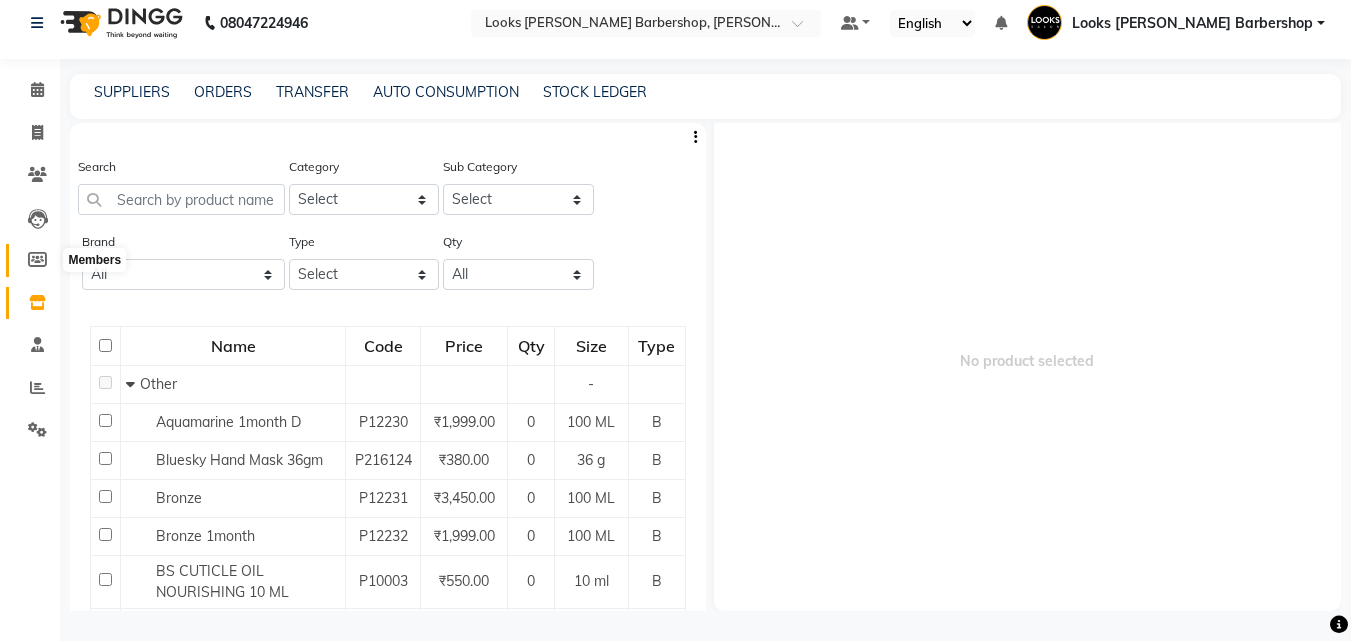 click 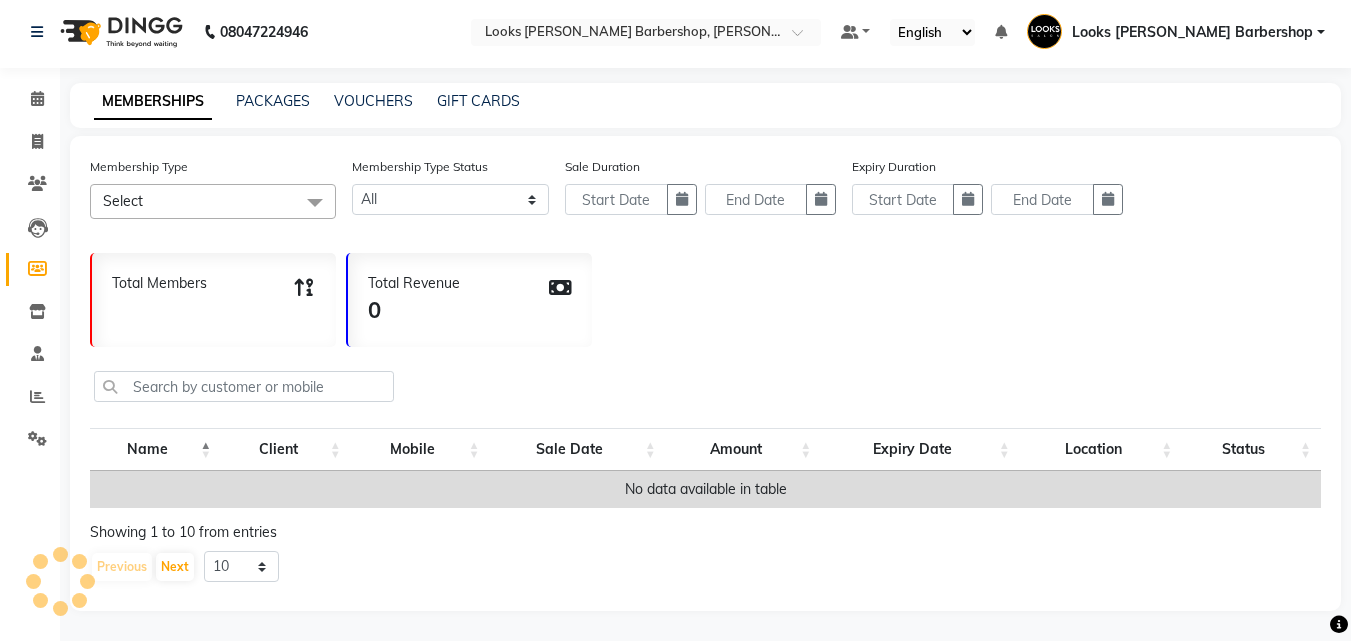 scroll, scrollTop: 0, scrollLeft: 0, axis: both 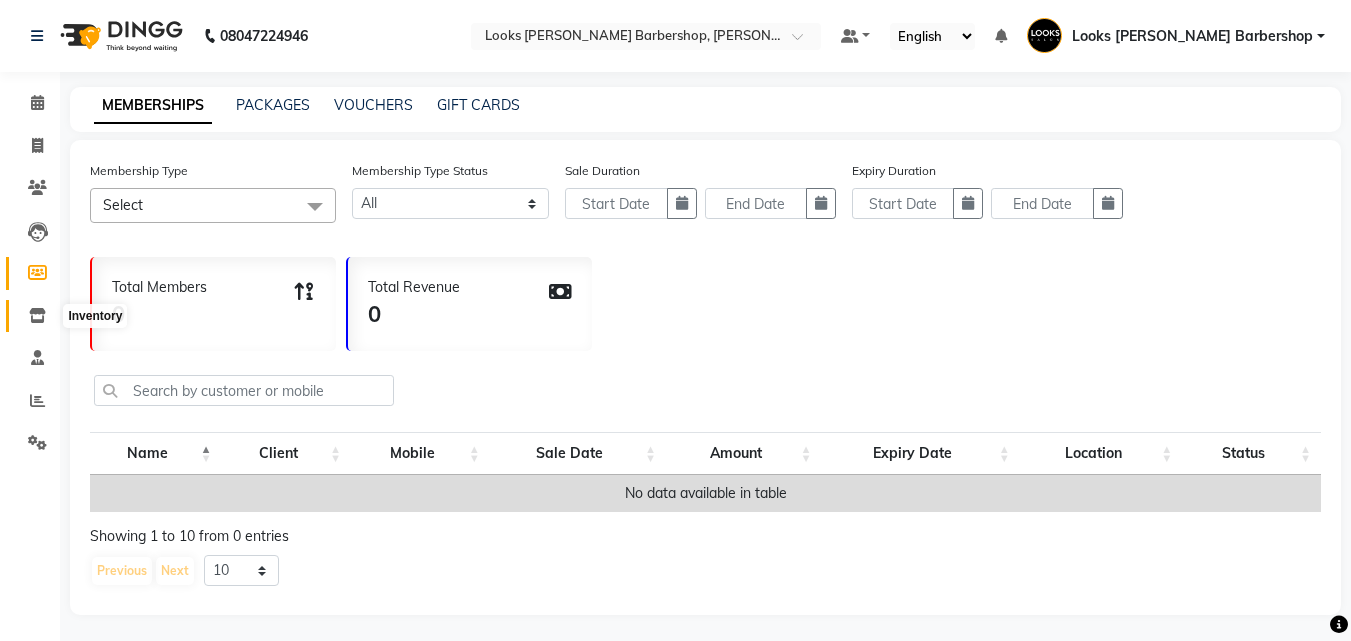click 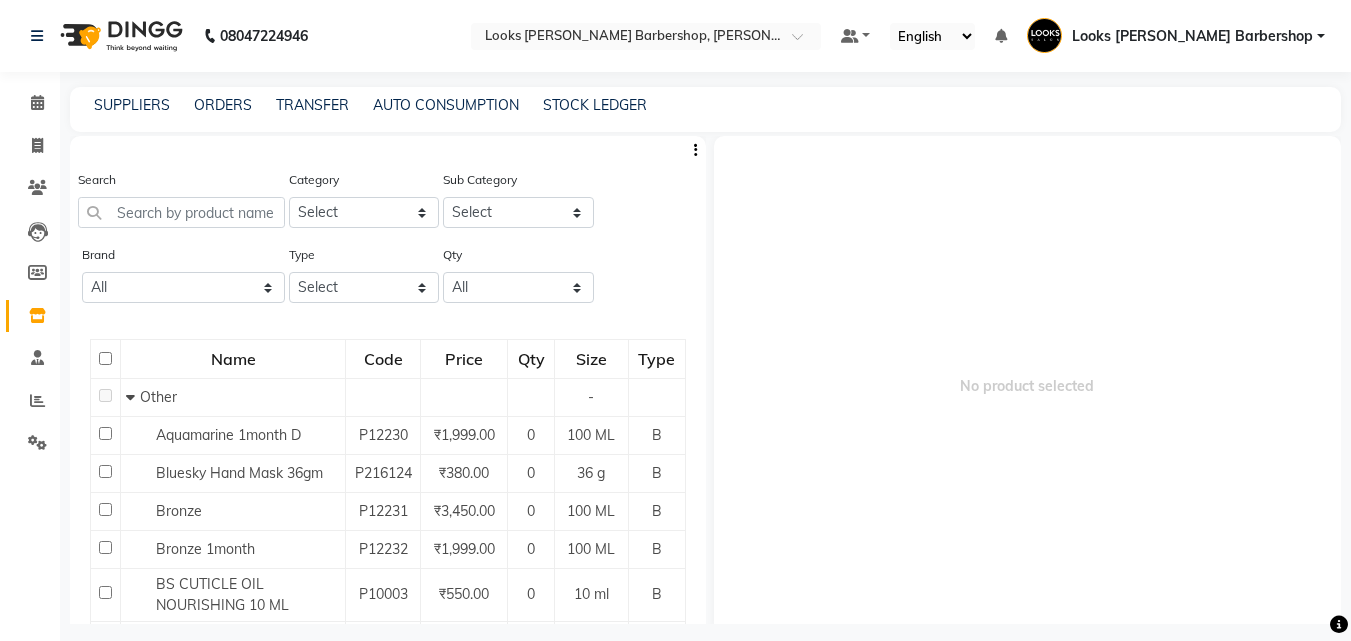click on "SUPPLIERS ORDERS TRANSFER AUTO CONSUMPTION STOCK LEDGER" 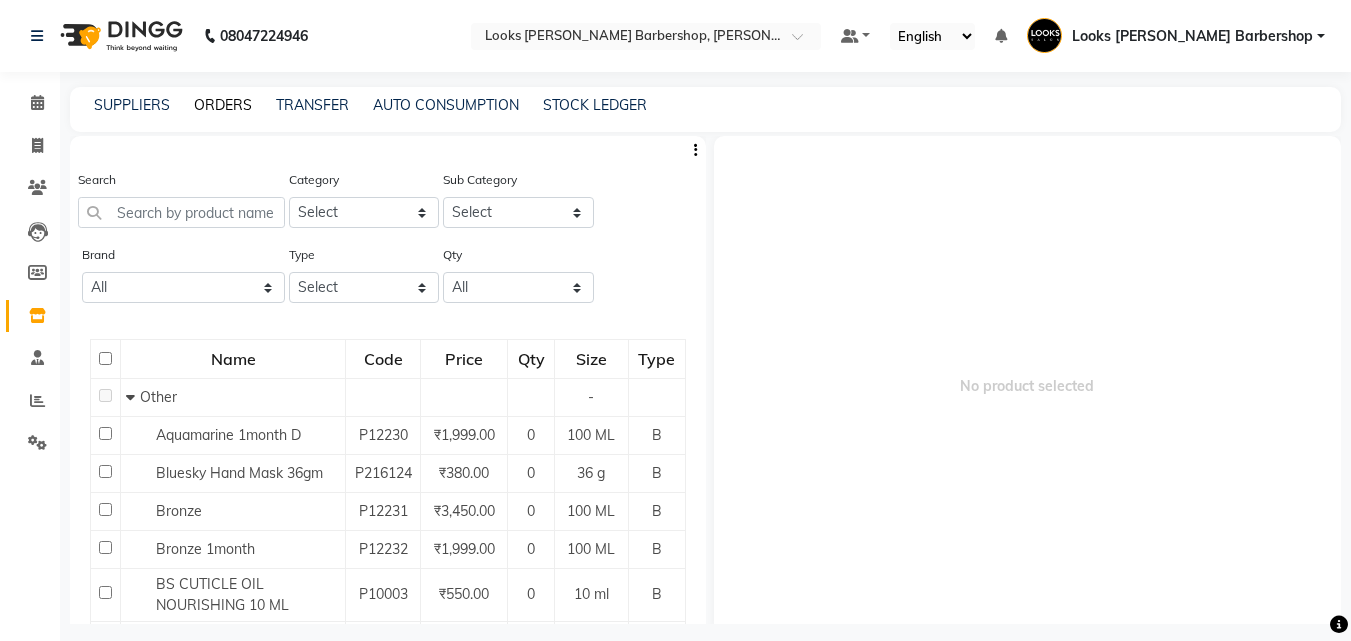 click on "ORDERS" 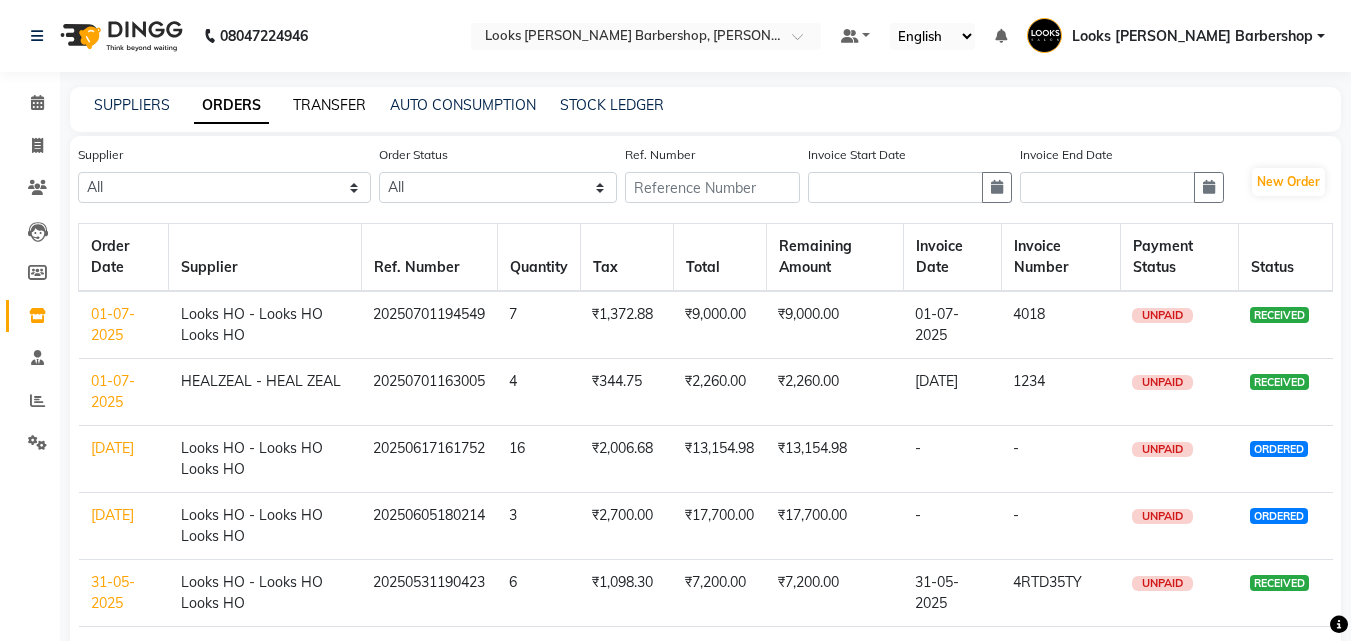 click on "TRANSFER" 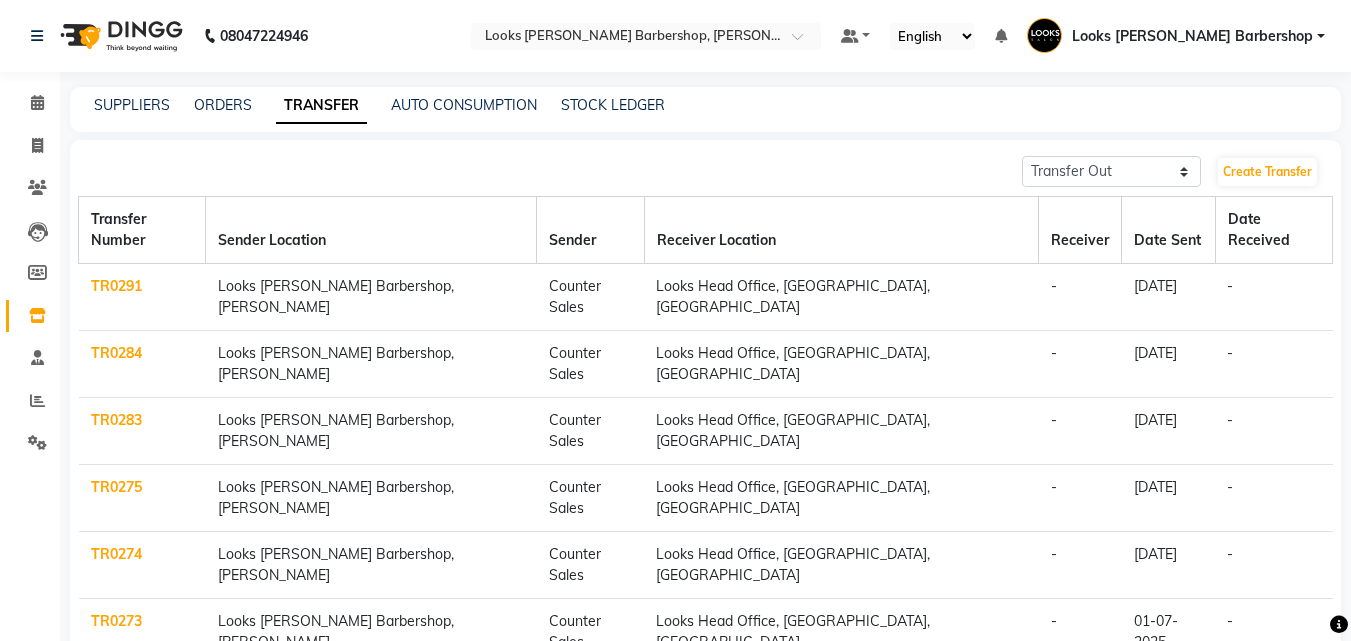 click on "Looks [PERSON_NAME] Barbershop, [PERSON_NAME]" 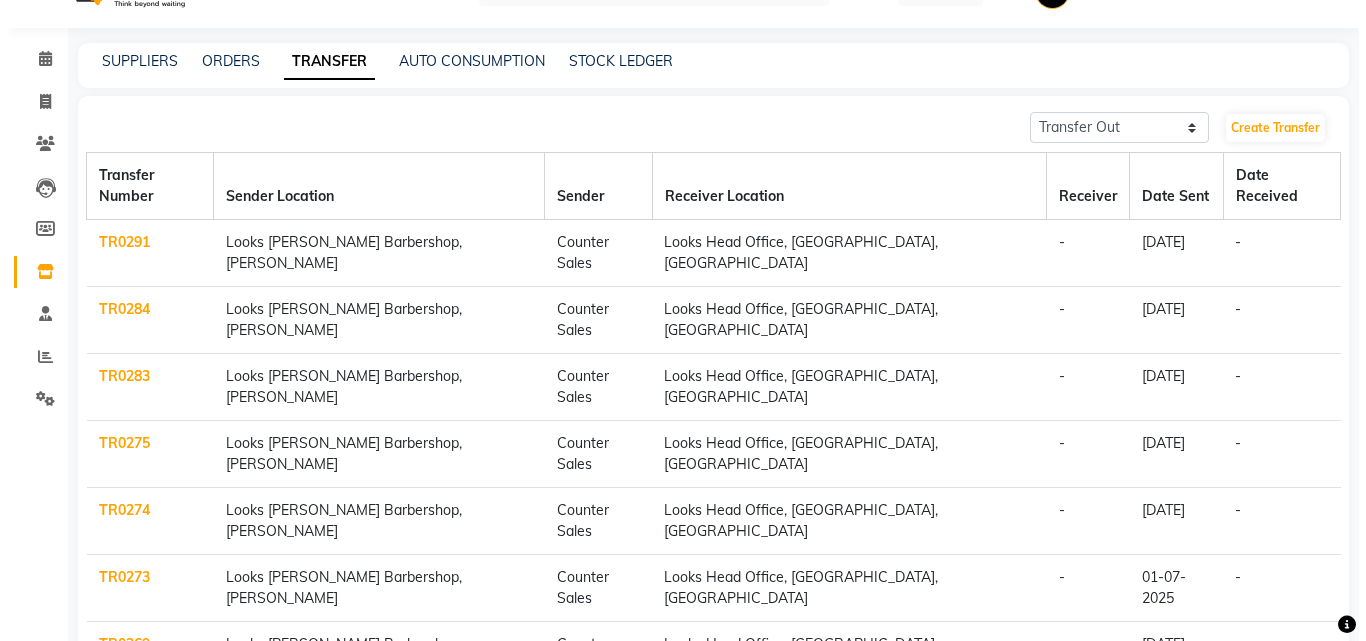 scroll, scrollTop: 0, scrollLeft: 0, axis: both 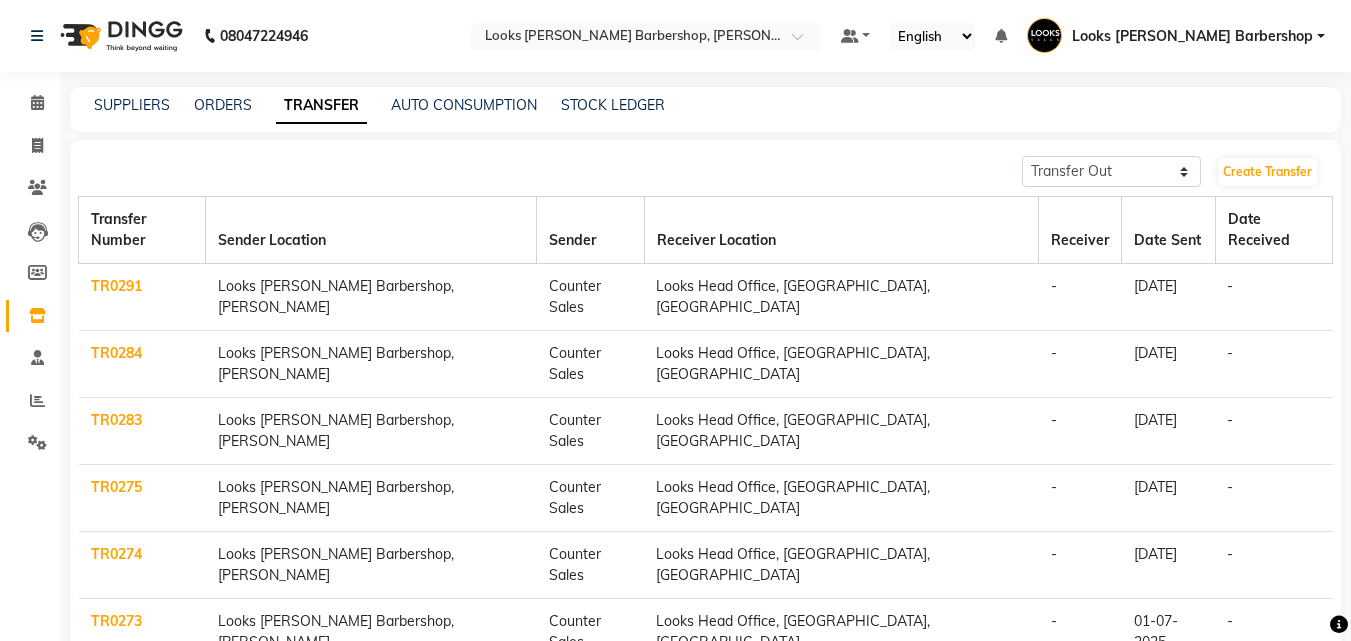 drag, startPoint x: 584, startPoint y: 215, endPoint x: 598, endPoint y: 211, distance: 14.56022 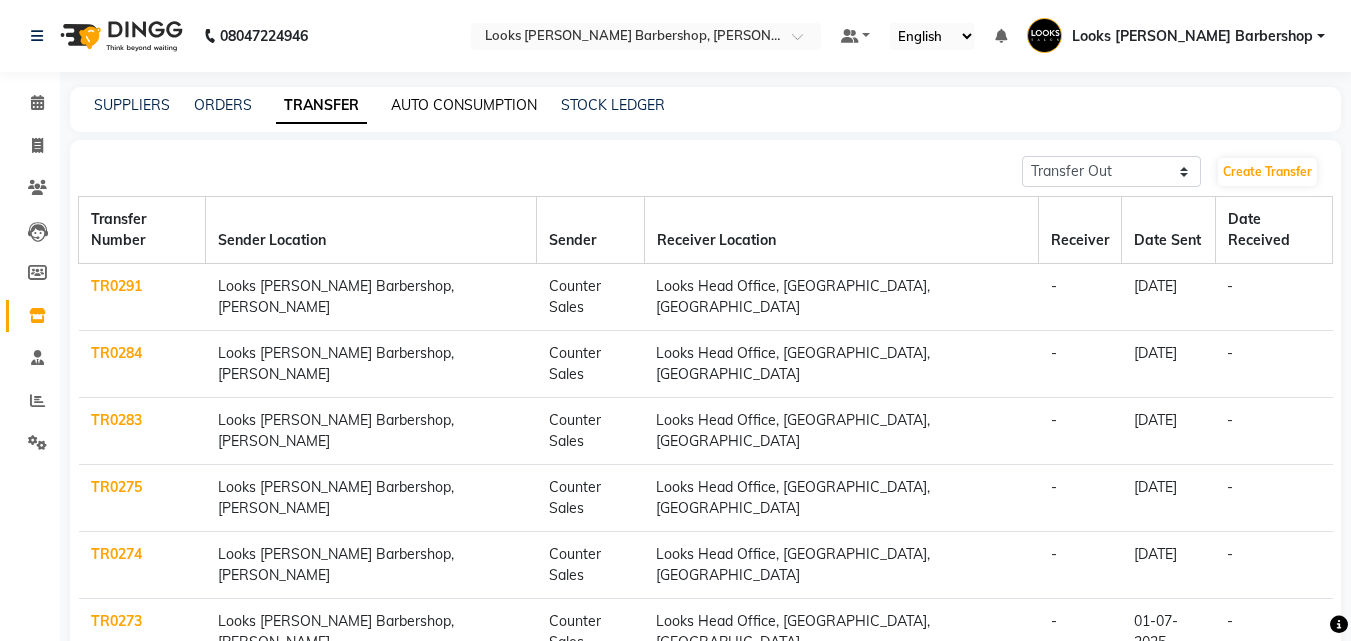 click on "SUPPLIERS ORDERS TRANSFER AUTO CONSUMPTION STOCK LEDGER" 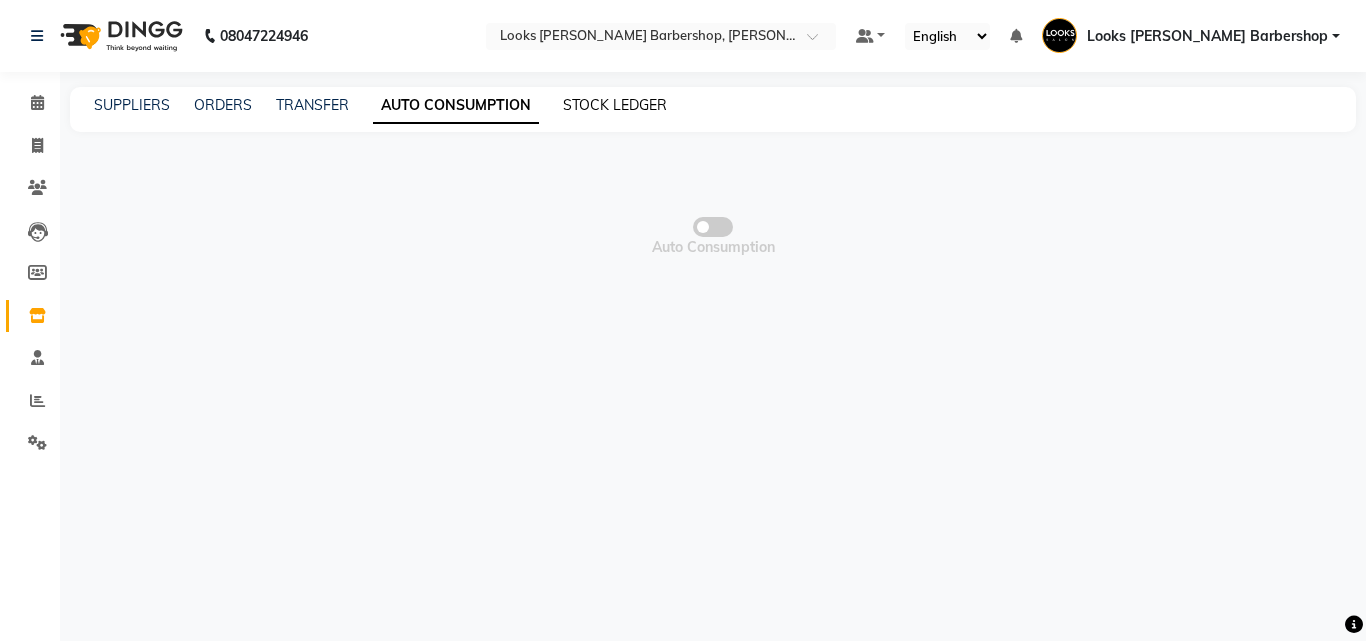 click on "STOCK LEDGER" 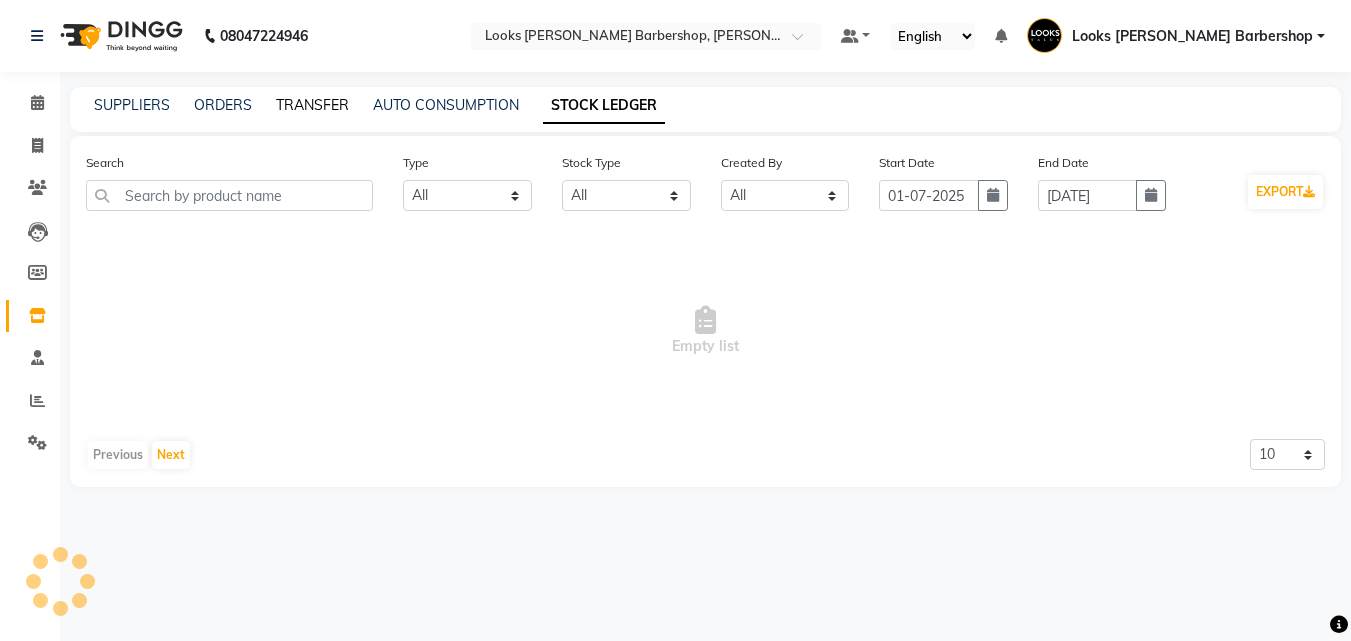 click on "TRANSFER" 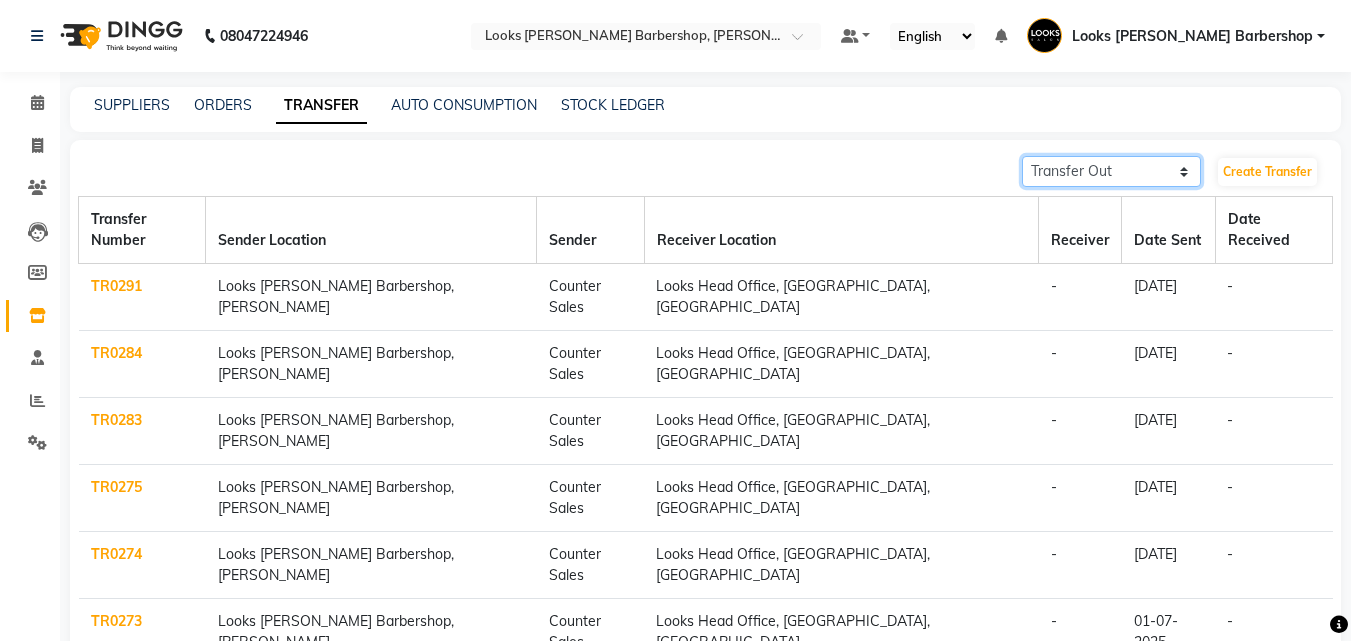 click on "Transfer In Transfer Out" 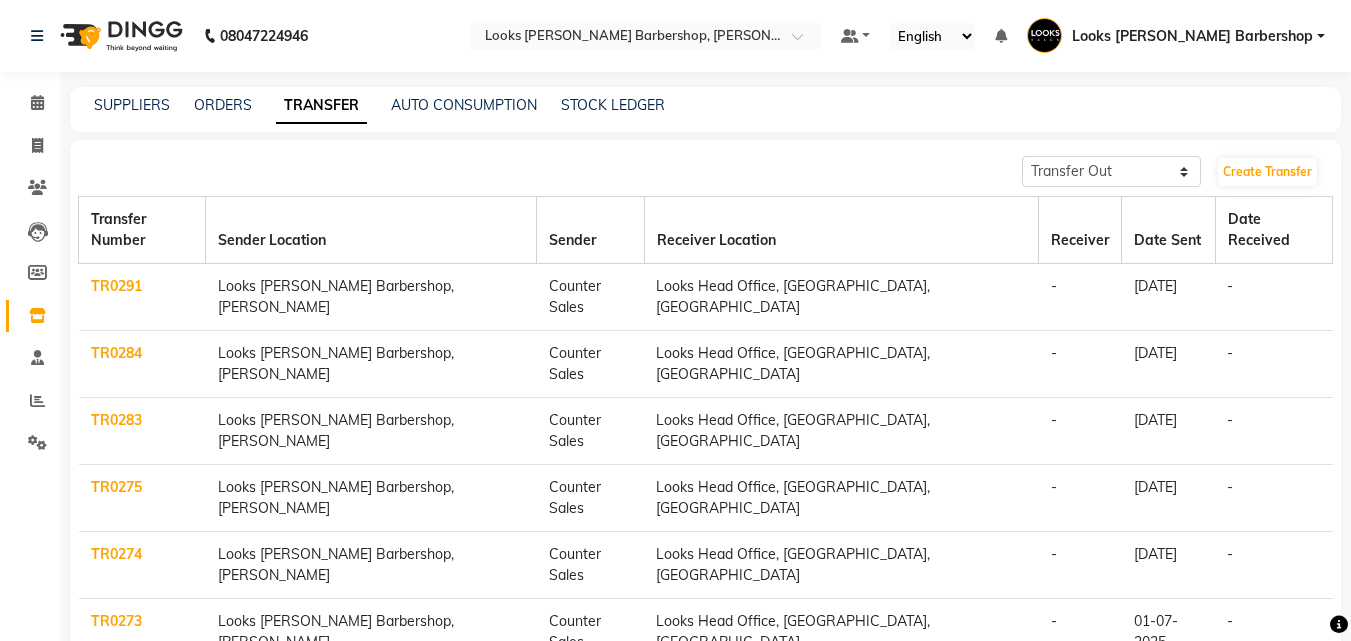click on "SUPPLIERS ORDERS TRANSFER AUTO CONSUMPTION STOCK LEDGER" 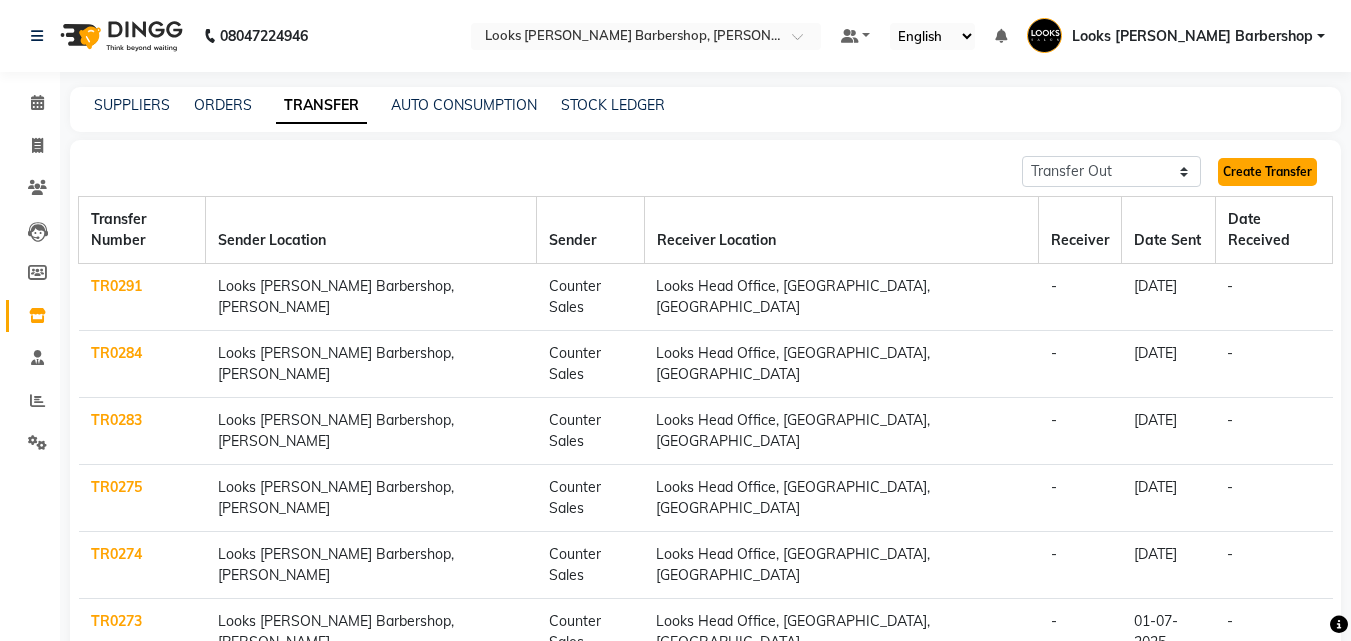 click on "Create Transfer" 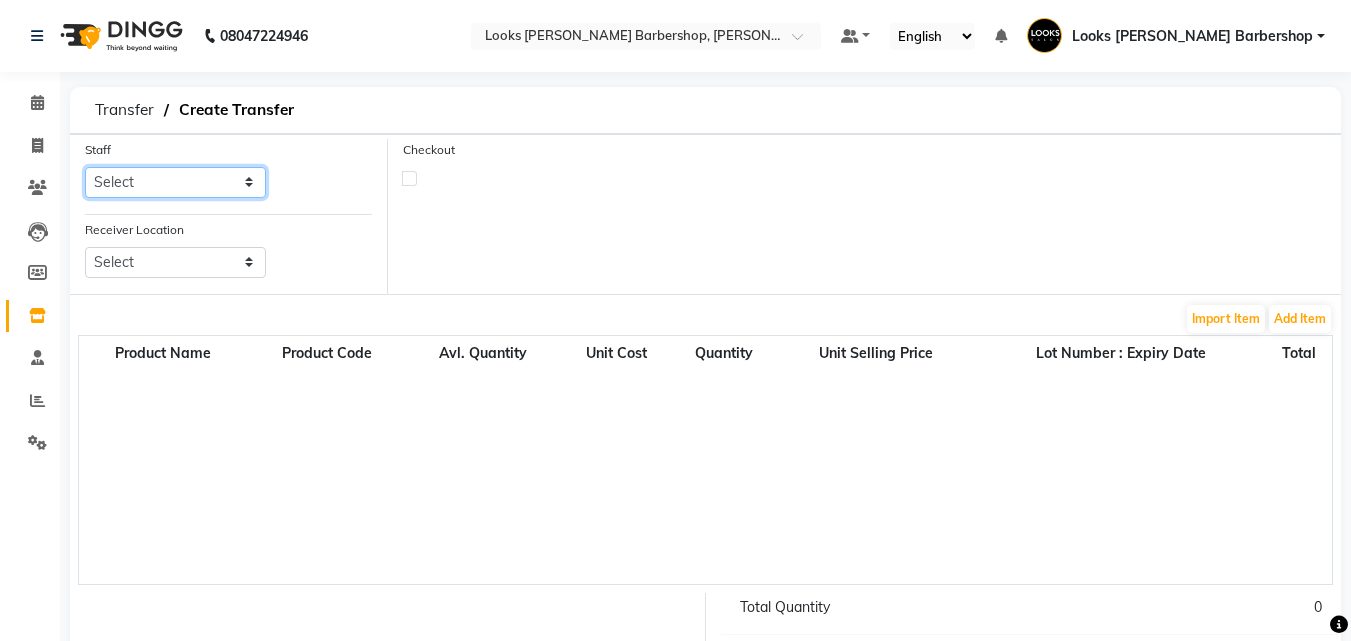 click on "Select Aadil Adnan AENA Aijaz Alam Amazon_Kart AMIR  Anurag _asst Arvind_asst BIJENDER  Counter Sales DANISH DHARAMVEER Eshan FARHAN KARAN RAI  KOMAL_NAILS Krishna_asst LALIT_PDCT LHAMO Looks_Female_Section Looks_H.O_Store Looks Karol Bagh Barbershop Looks_Kart MANIRAM Meenu_pdct Mohammad Sajid NAEEM  NARENDER DEOL  Naveen_pdct Prabhakar Kumar_PDCT RAAJ GUPTA RAAJ_JI raj ji RAM MURTI NARYAL ROHIT  Rohit Thakur SACHIN sahil Shabina Shakir SIMRAN Sonia Sunny VIKRAM VIKRANT SINGH  Vishal_Asst YOGESH ASSISTANT" at bounding box center (175, 182) 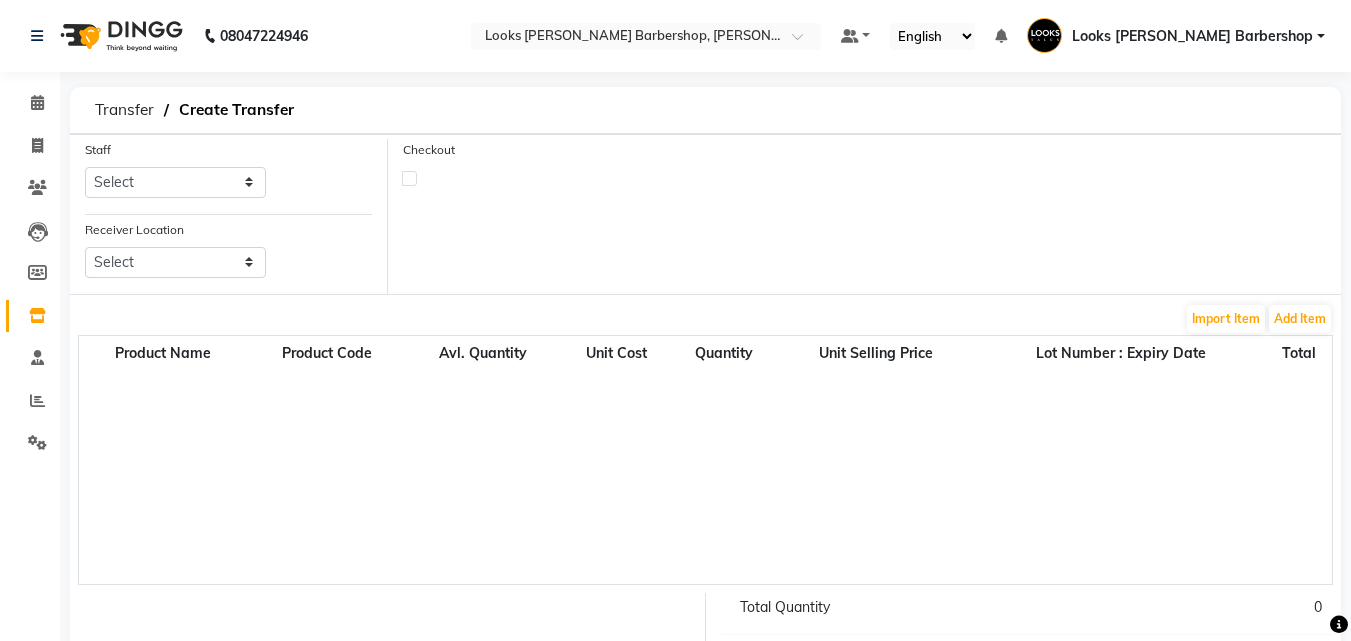 click on "Checkout" 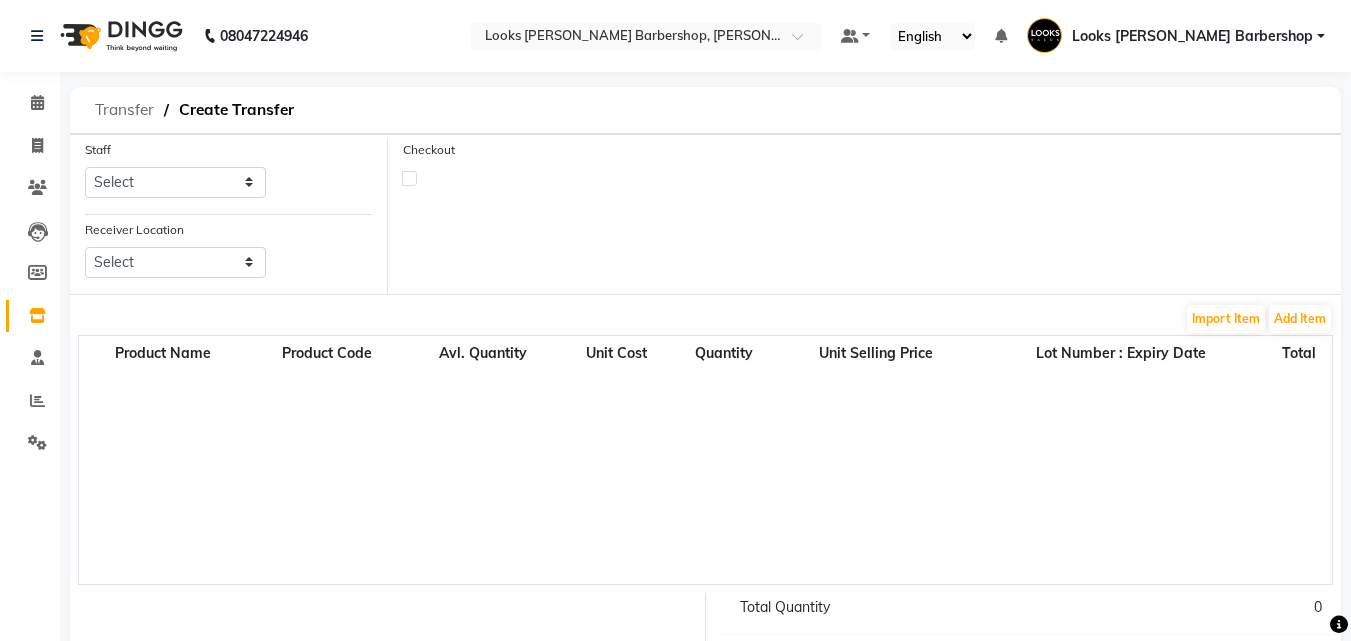 click on "Transfer" 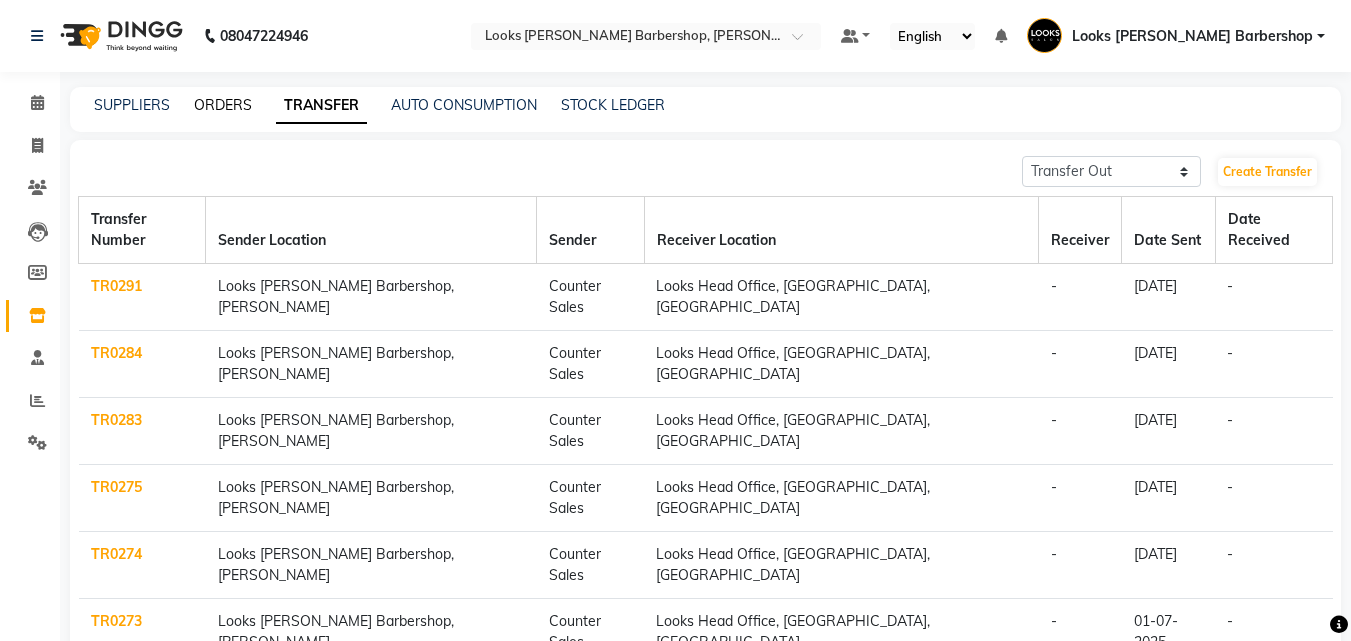 click on "ORDERS" 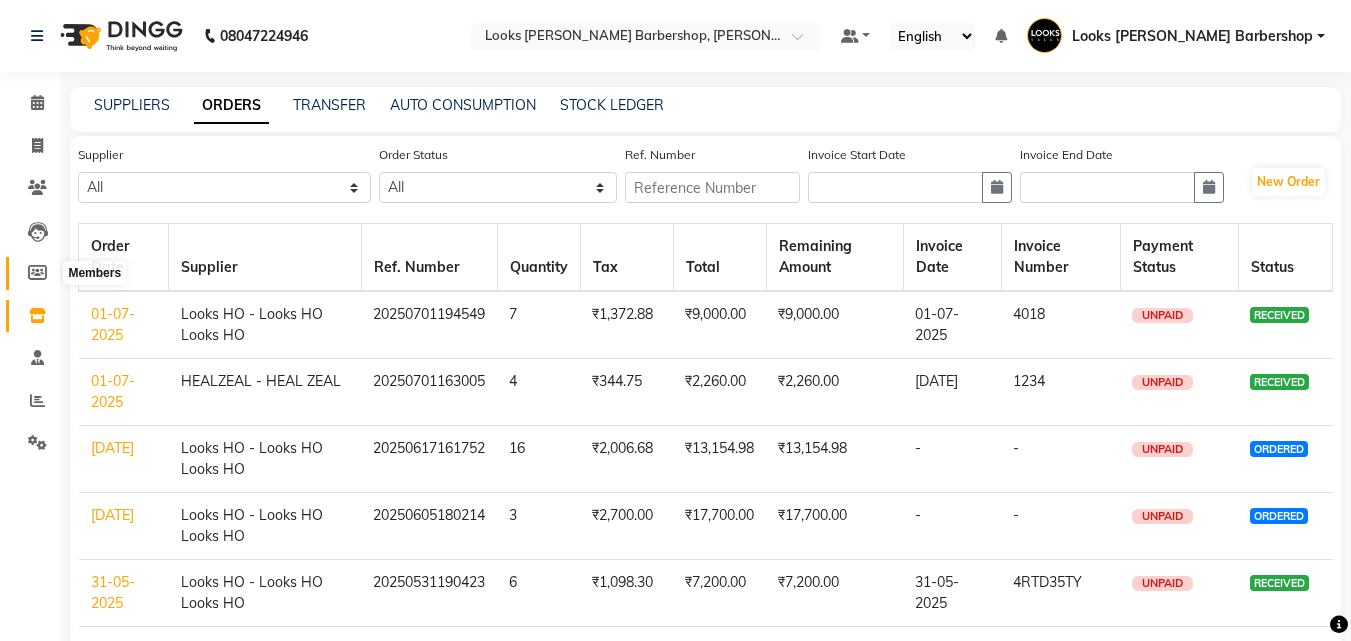 click 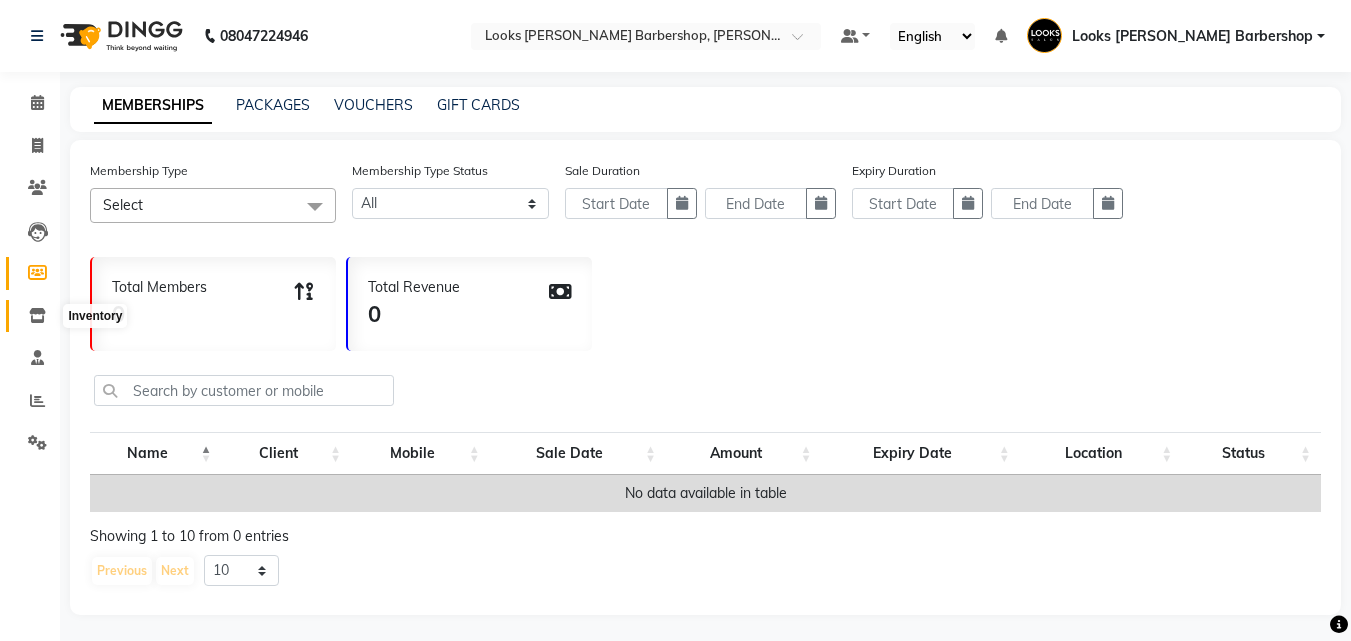 click 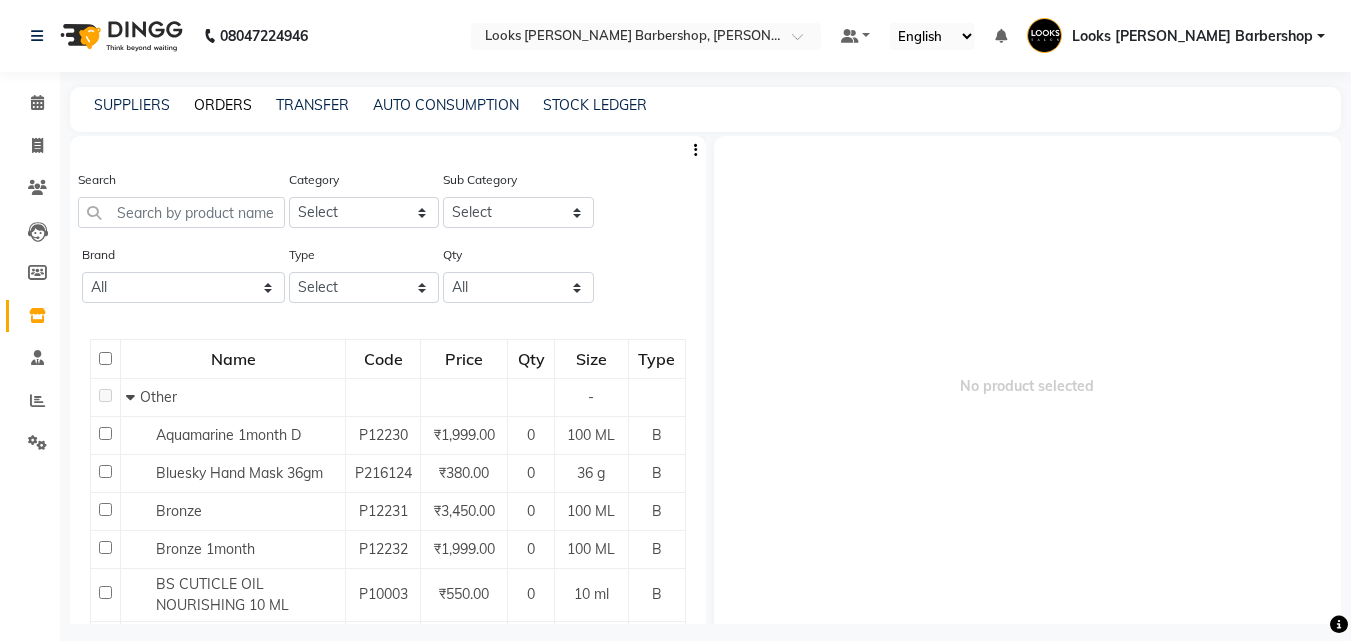 click on "ORDERS" 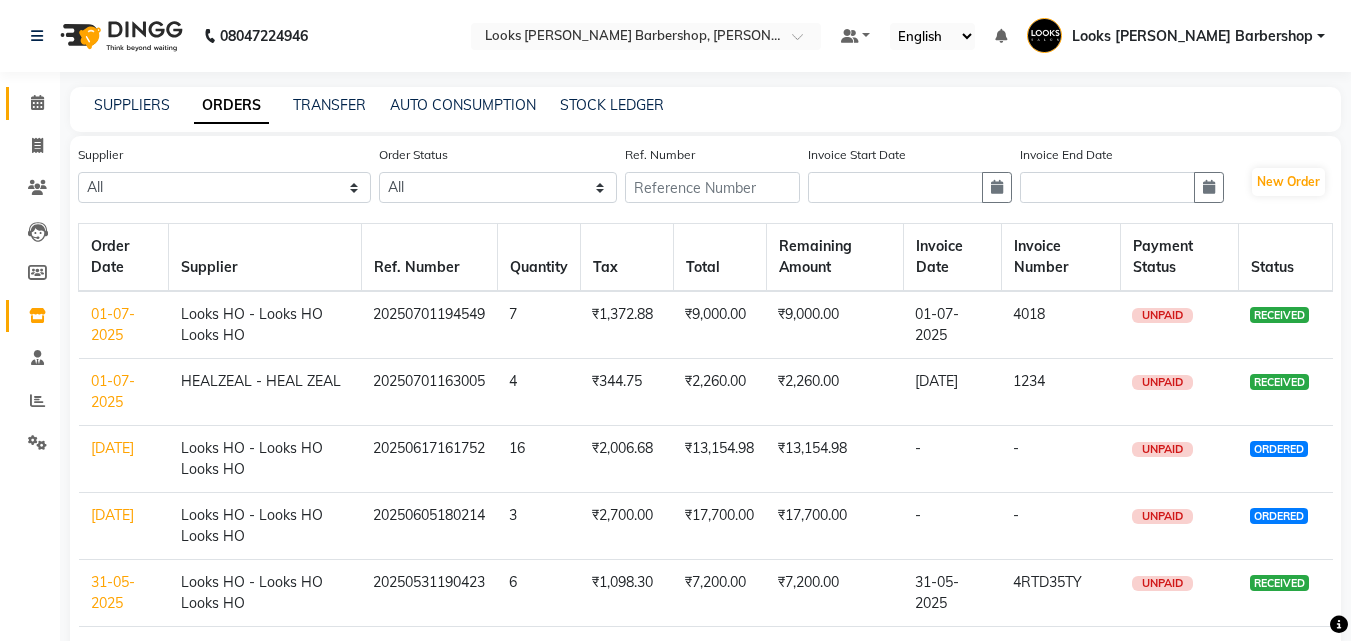 drag, startPoint x: 49, startPoint y: 77, endPoint x: 37, endPoint y: 91, distance: 18.439089 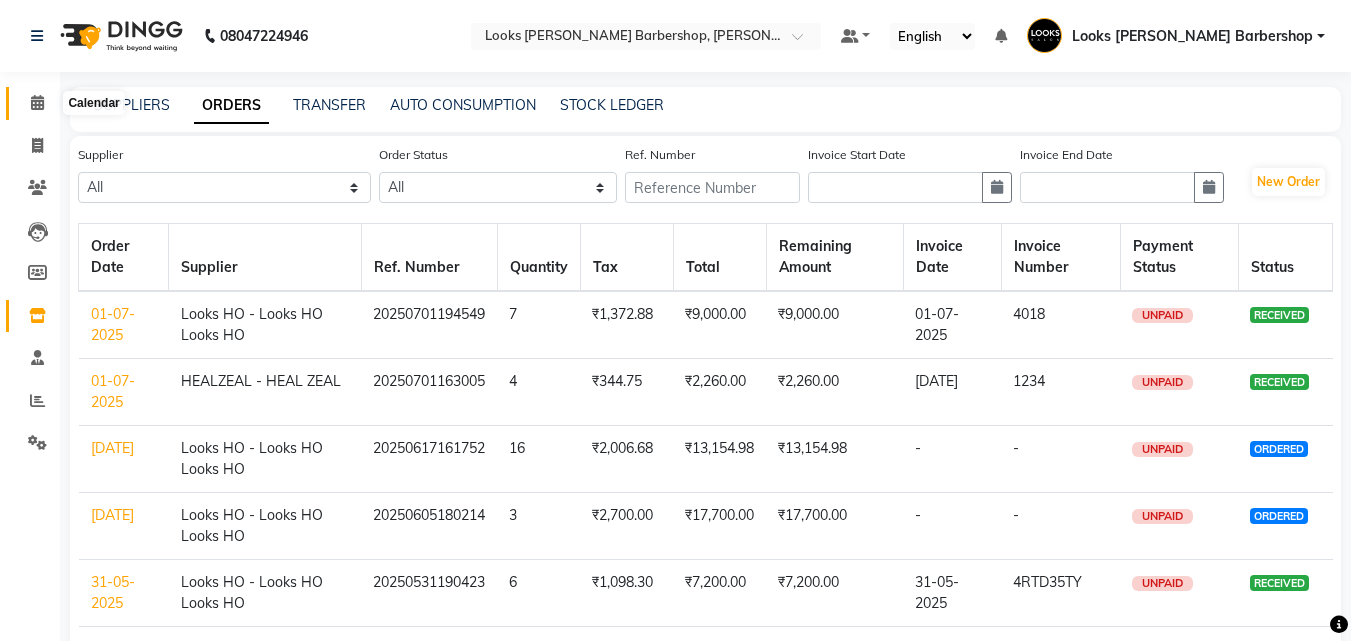 drag, startPoint x: 26, startPoint y: 114, endPoint x: 41, endPoint y: 236, distance: 122.91867 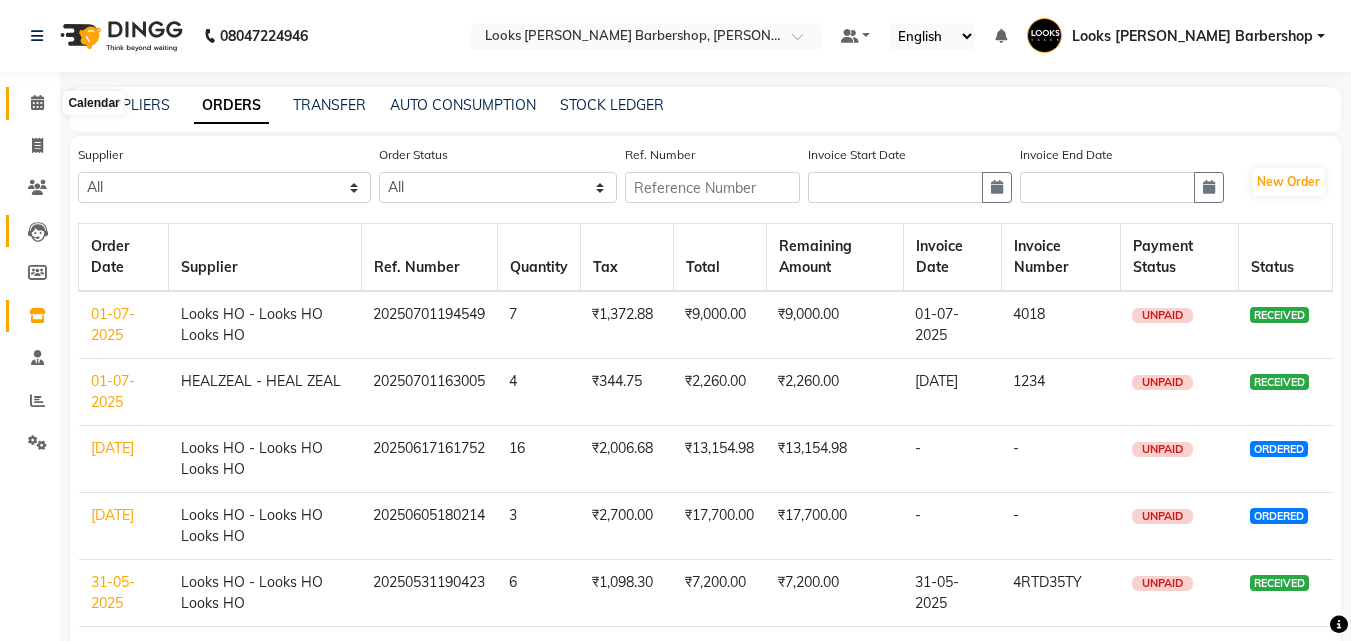 click 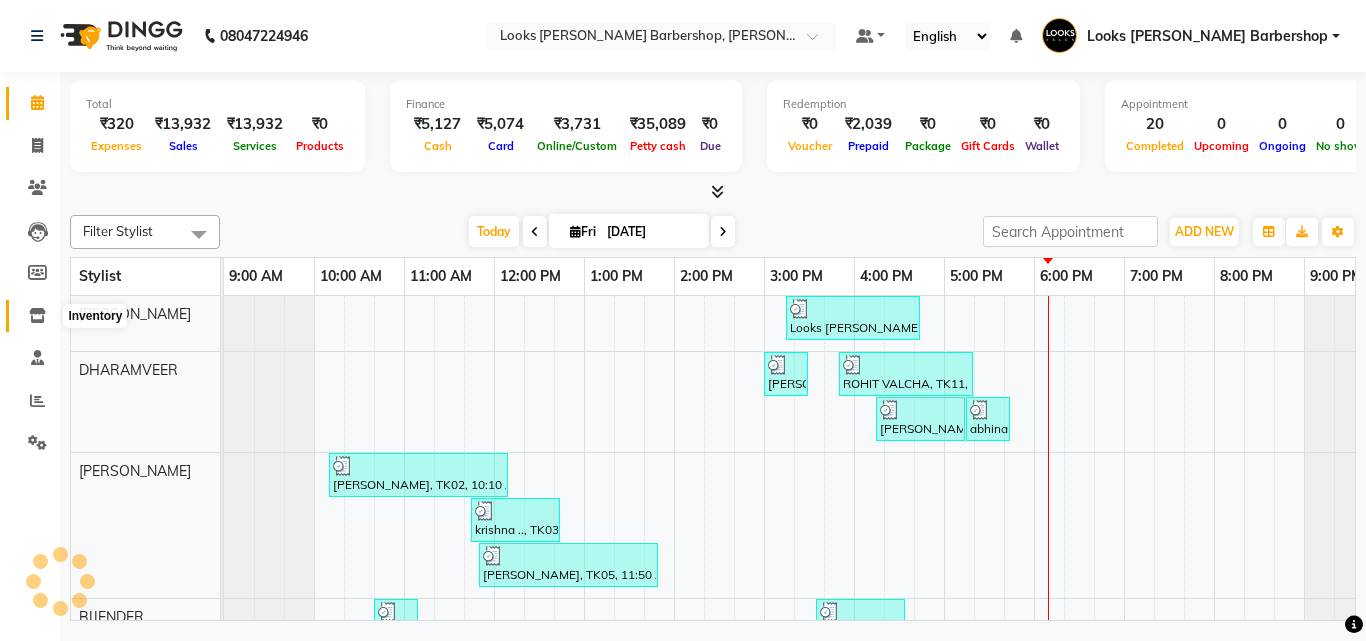 scroll, scrollTop: 27, scrollLeft: 0, axis: vertical 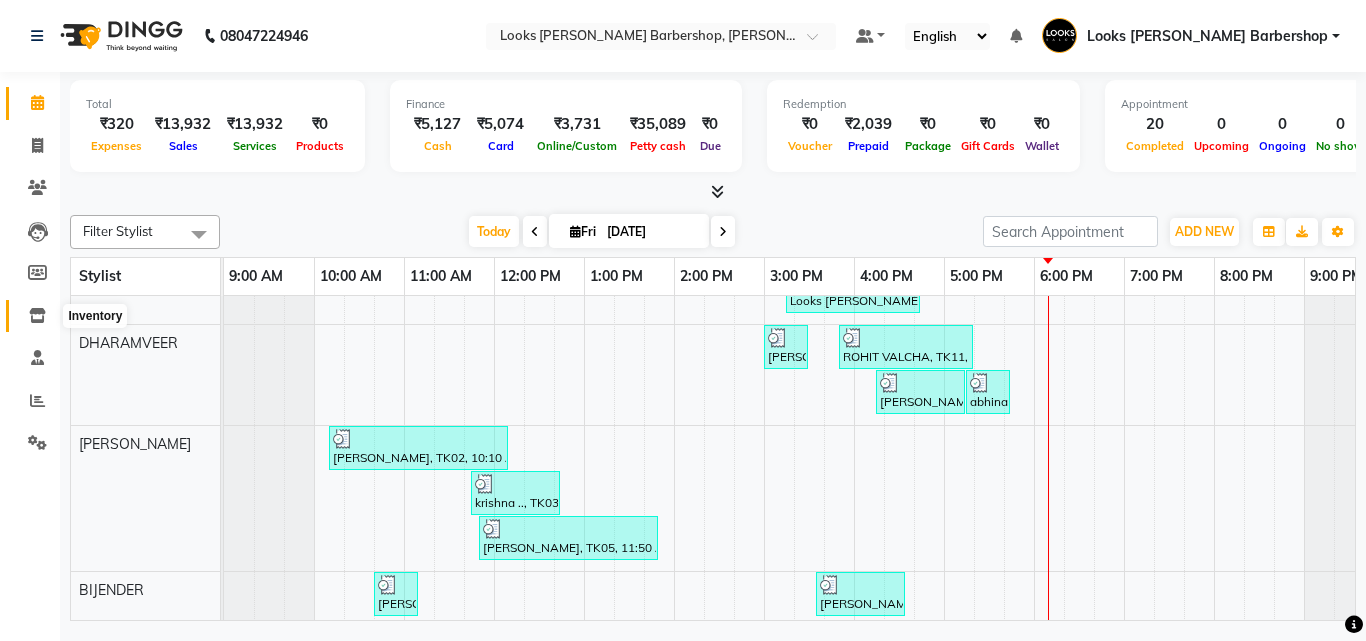 click 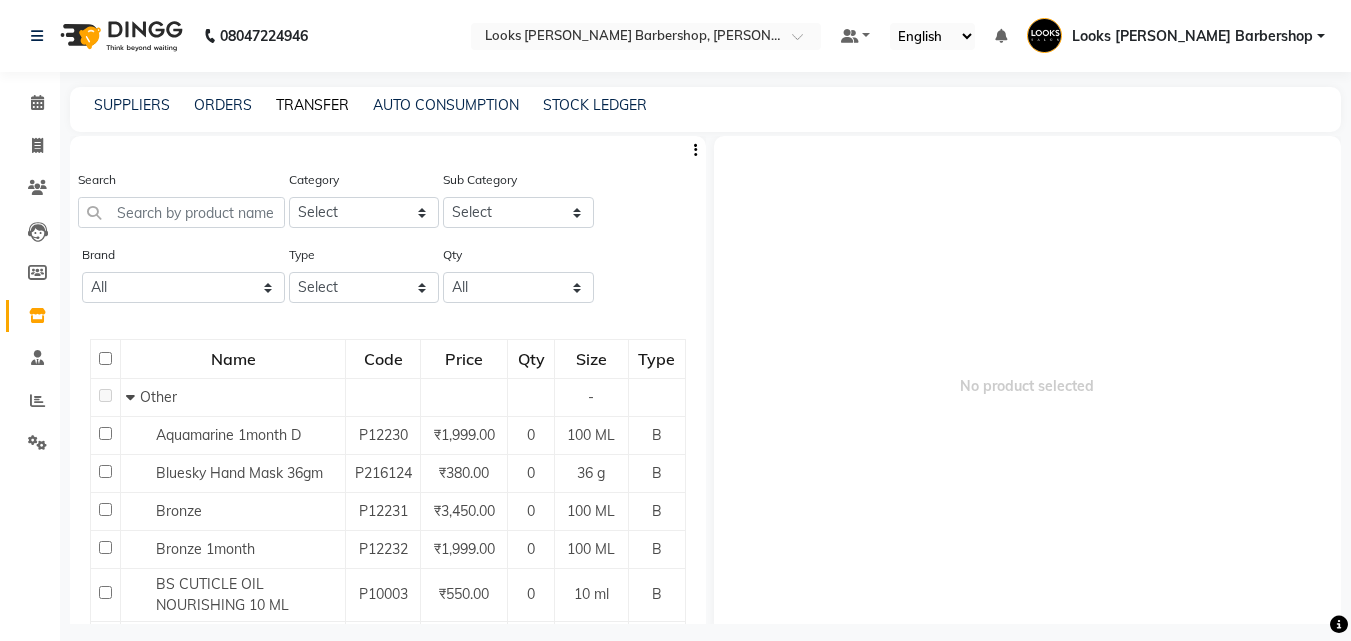 click on "TRANSFER" 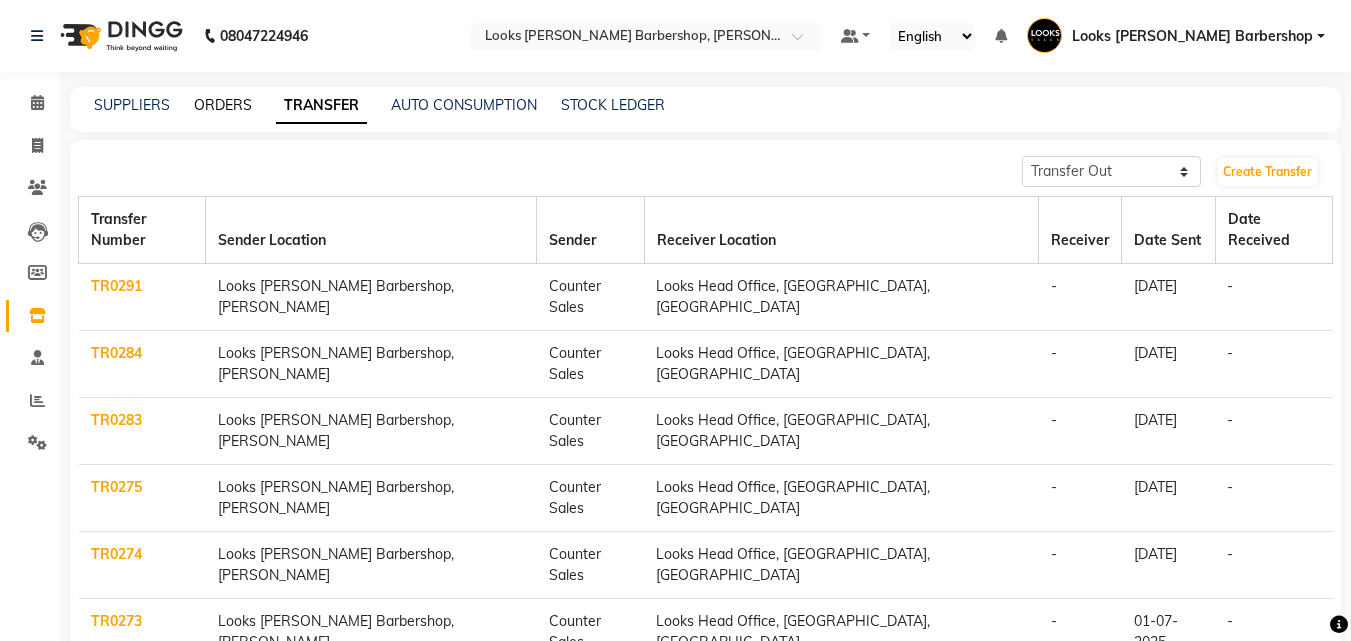 click on "ORDERS" 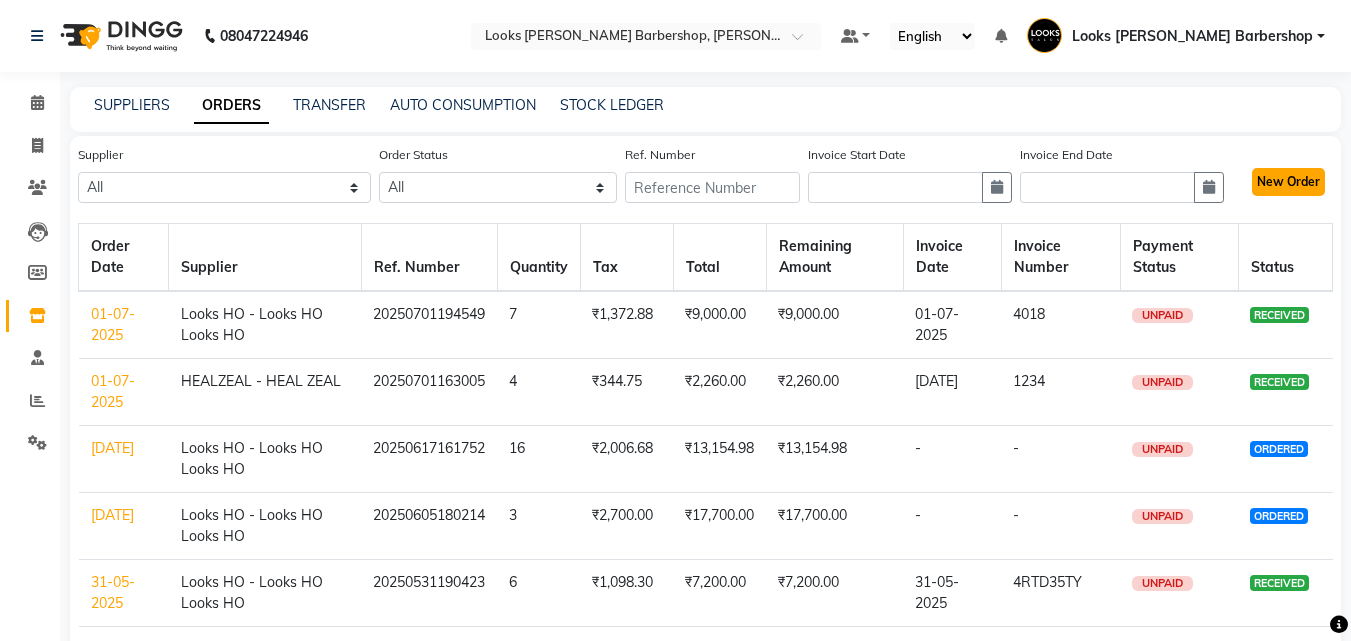 click on "New Order" 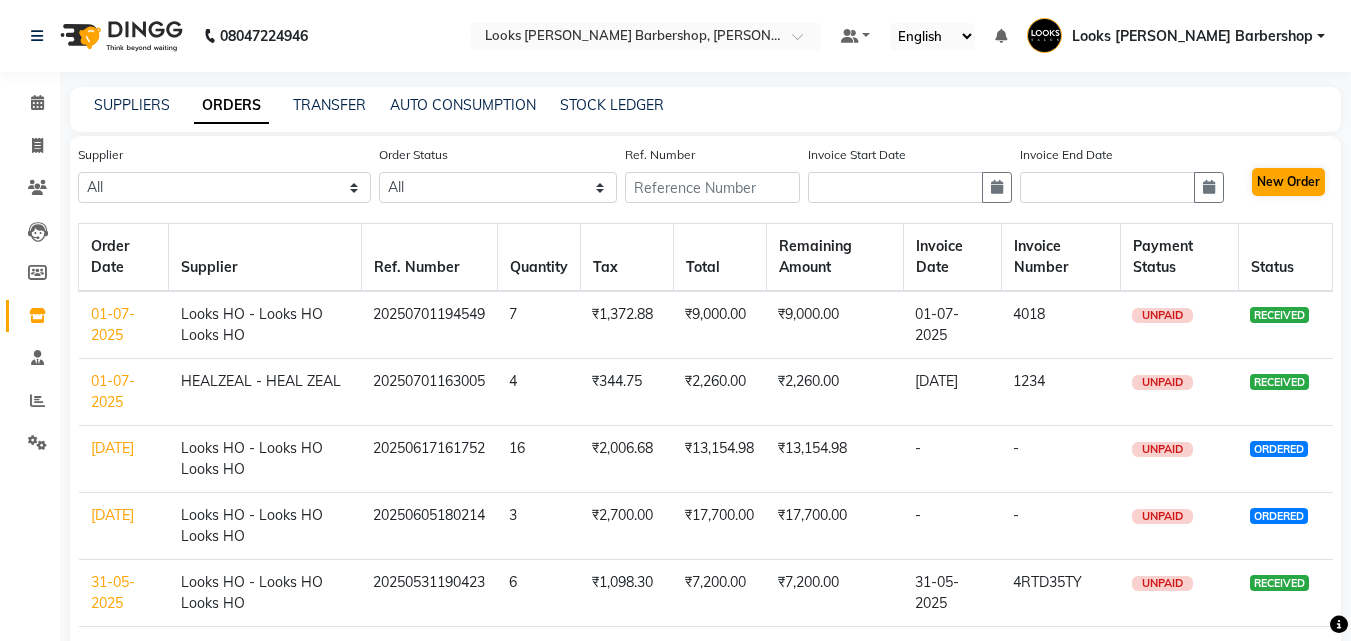 select on "true" 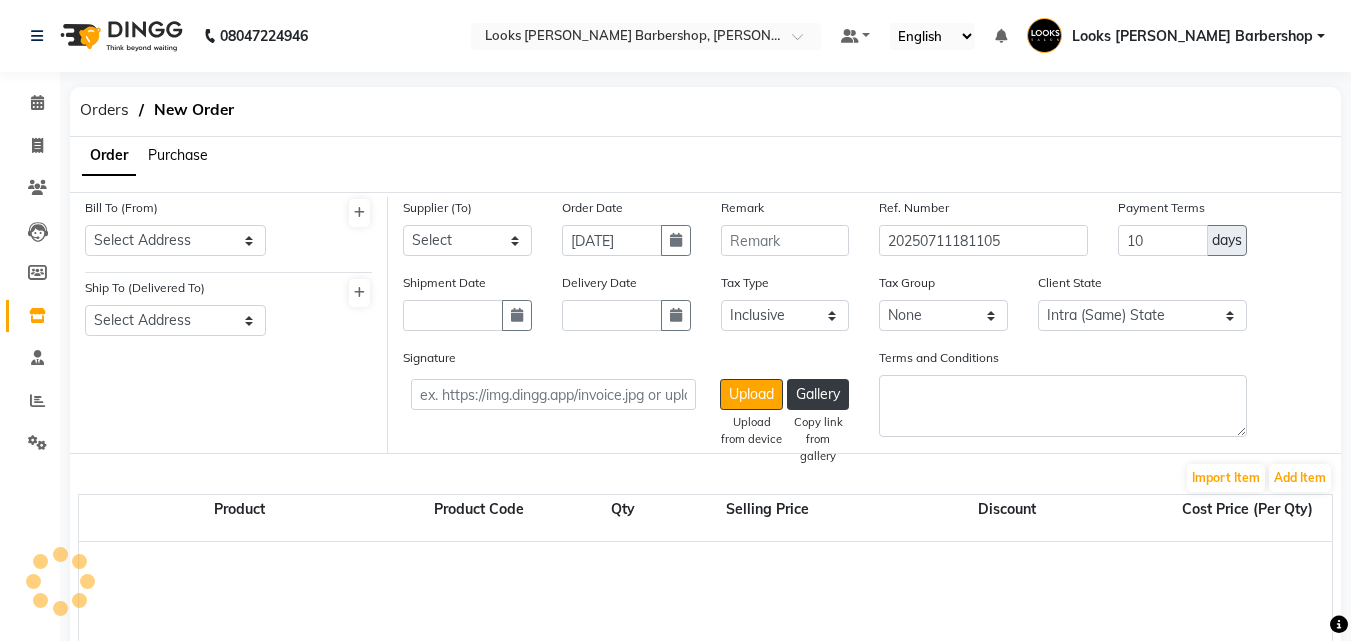 select on "1622" 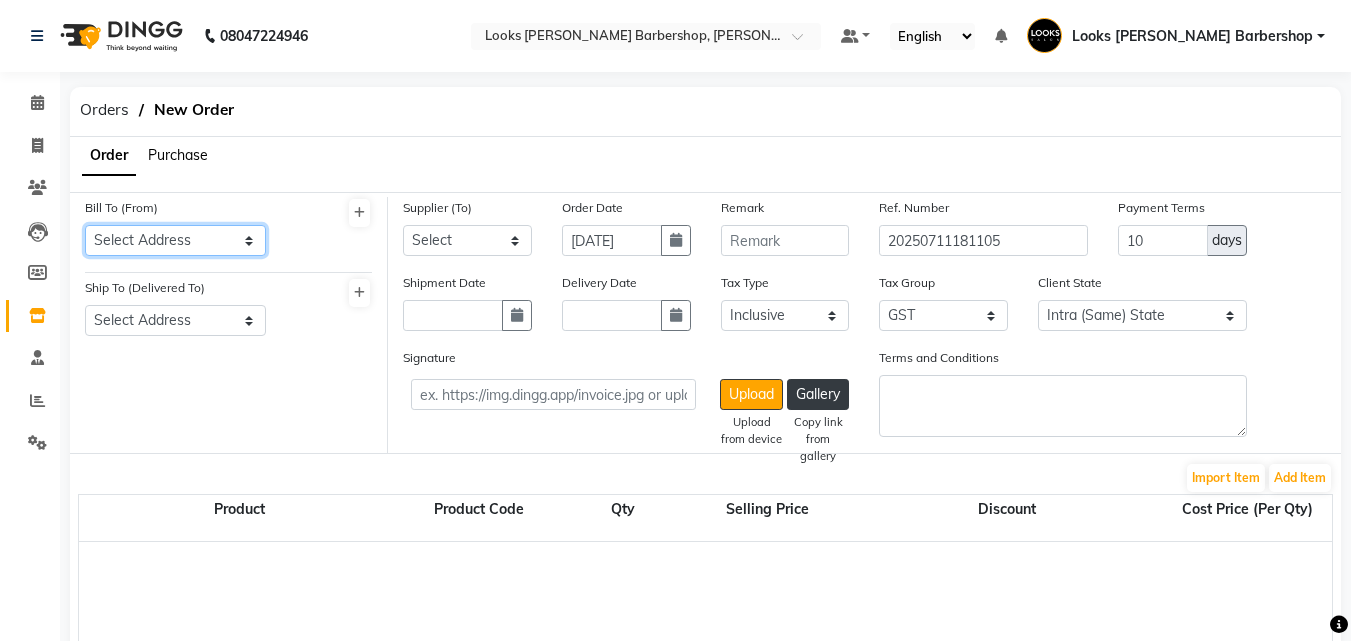 click on "Select Address  Looks Salon Barber Shop Karol Bagh" 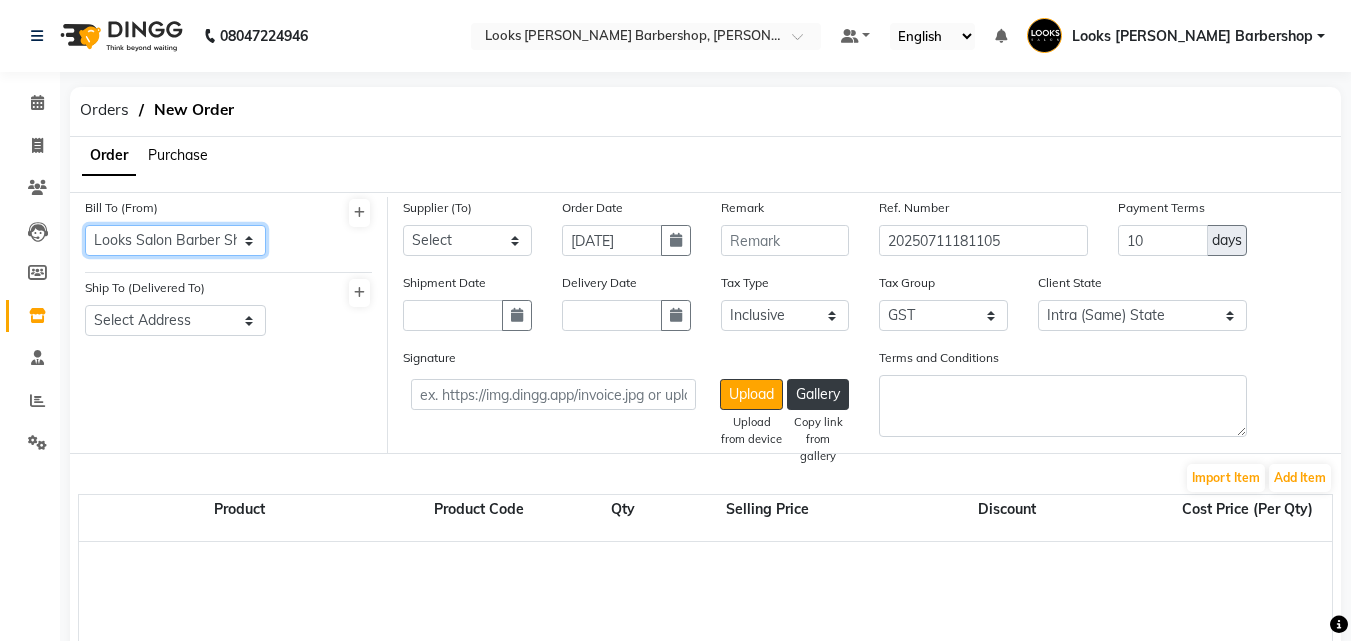 click on "Select Address  Looks Salon Barber Shop Karol Bagh" 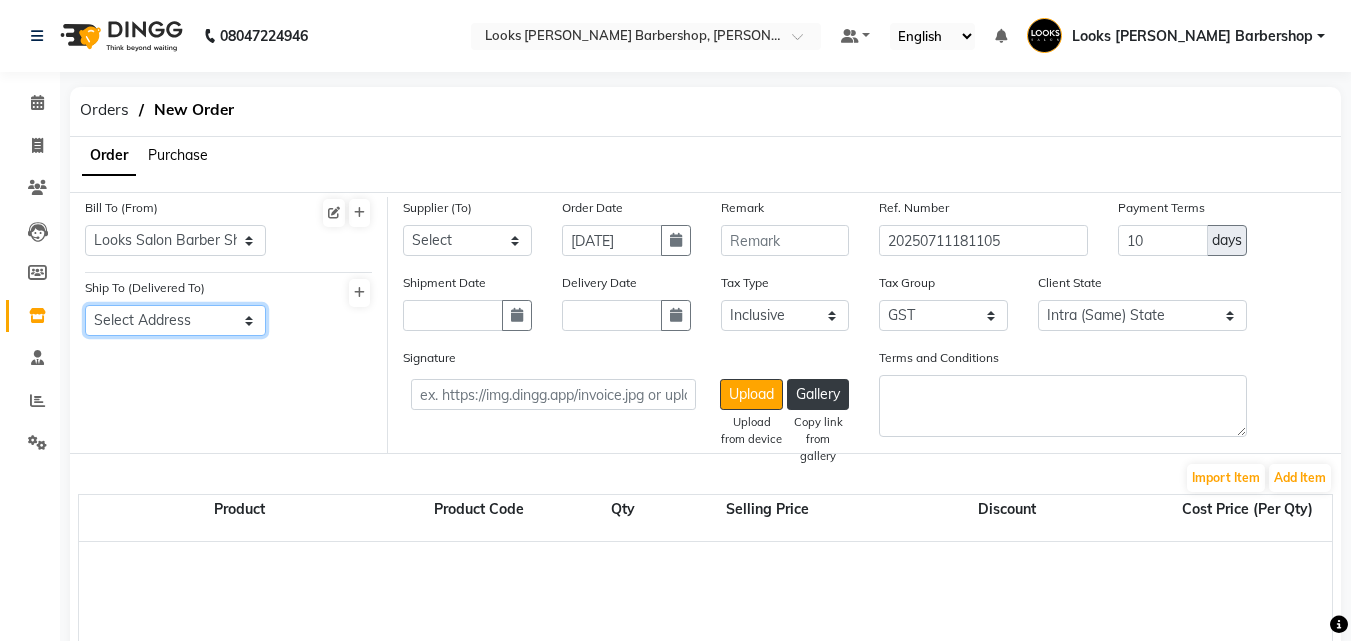 click on "Select Address  Looks Salon Barber Shop Karol Bagh" 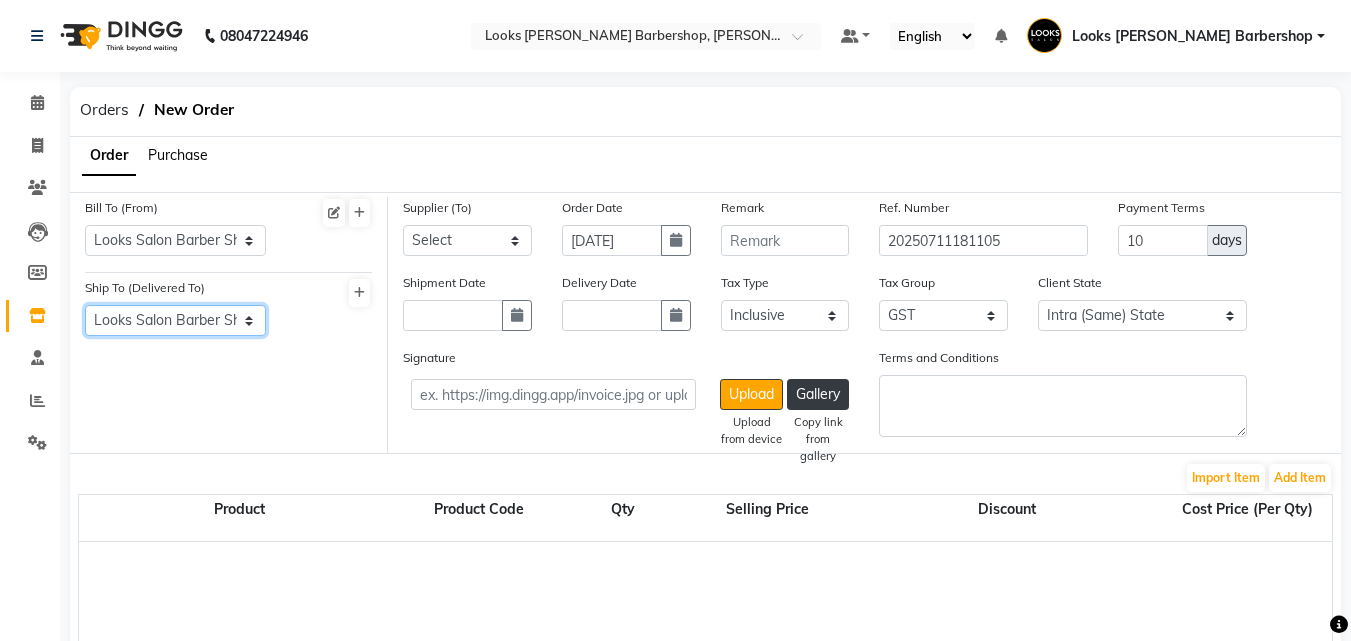 click on "Select Address  Looks Salon Barber Shop Karol Bagh" 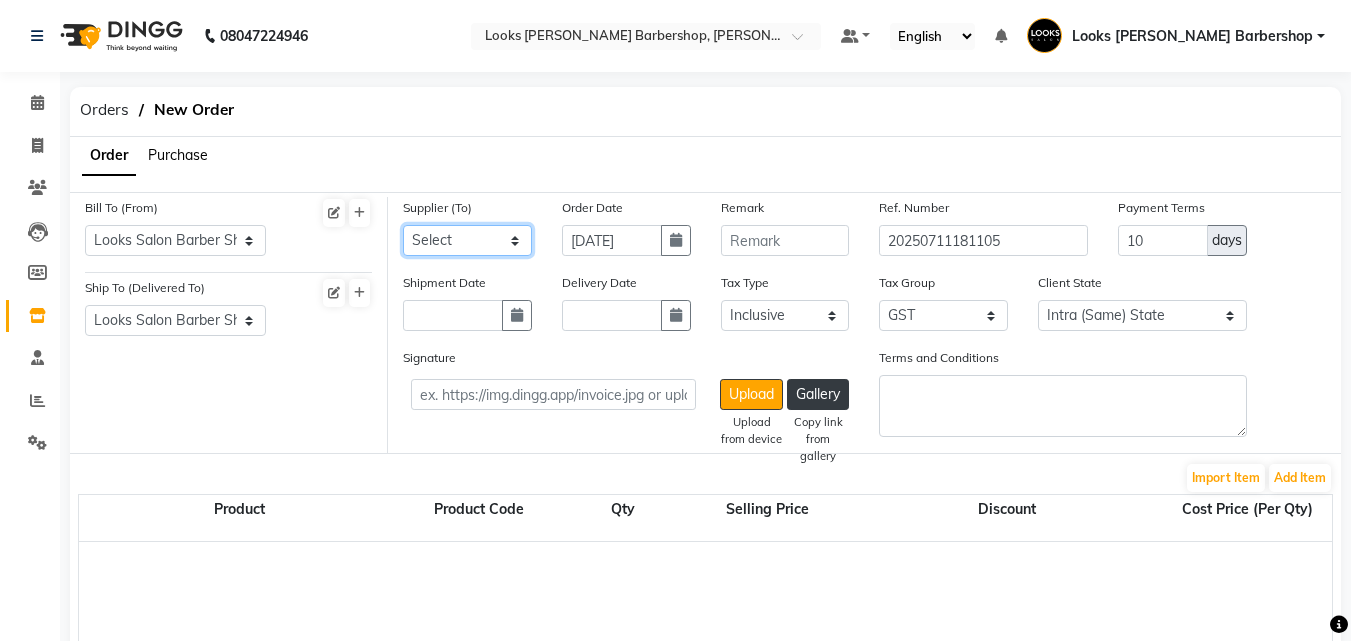 click on "Select Looks HO - Looks HO Looks HO HEALZEAL - HEAL ZEAL" 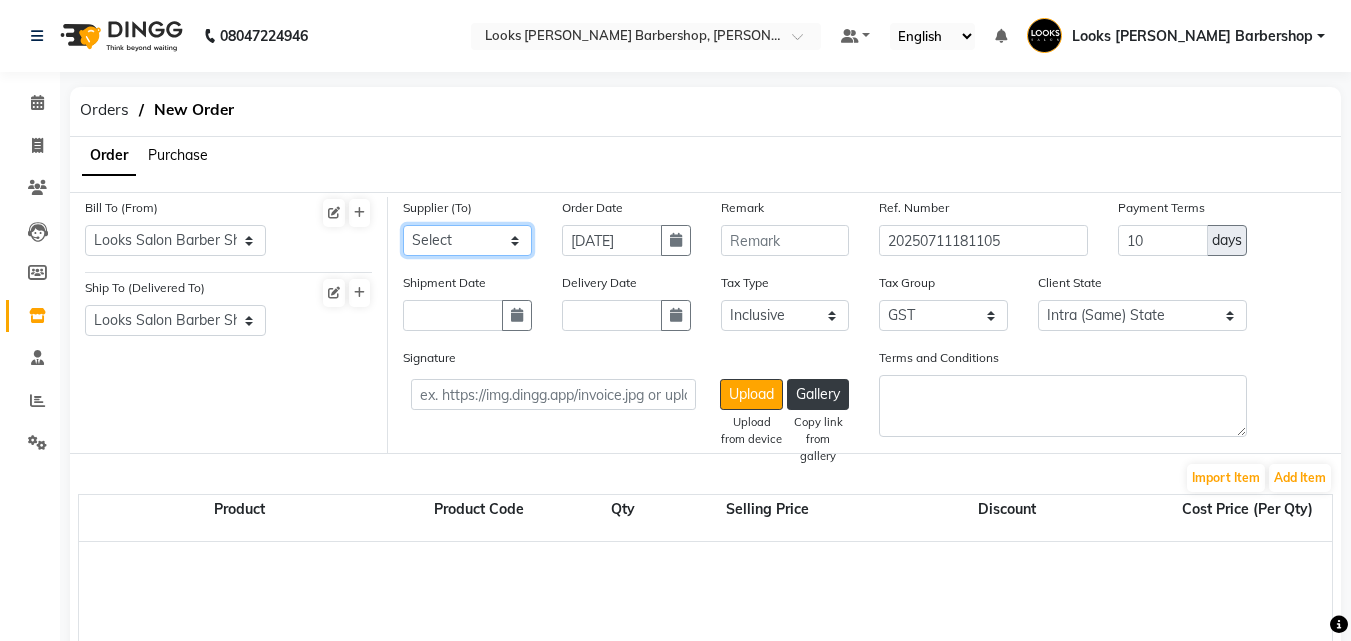 select on "1786" 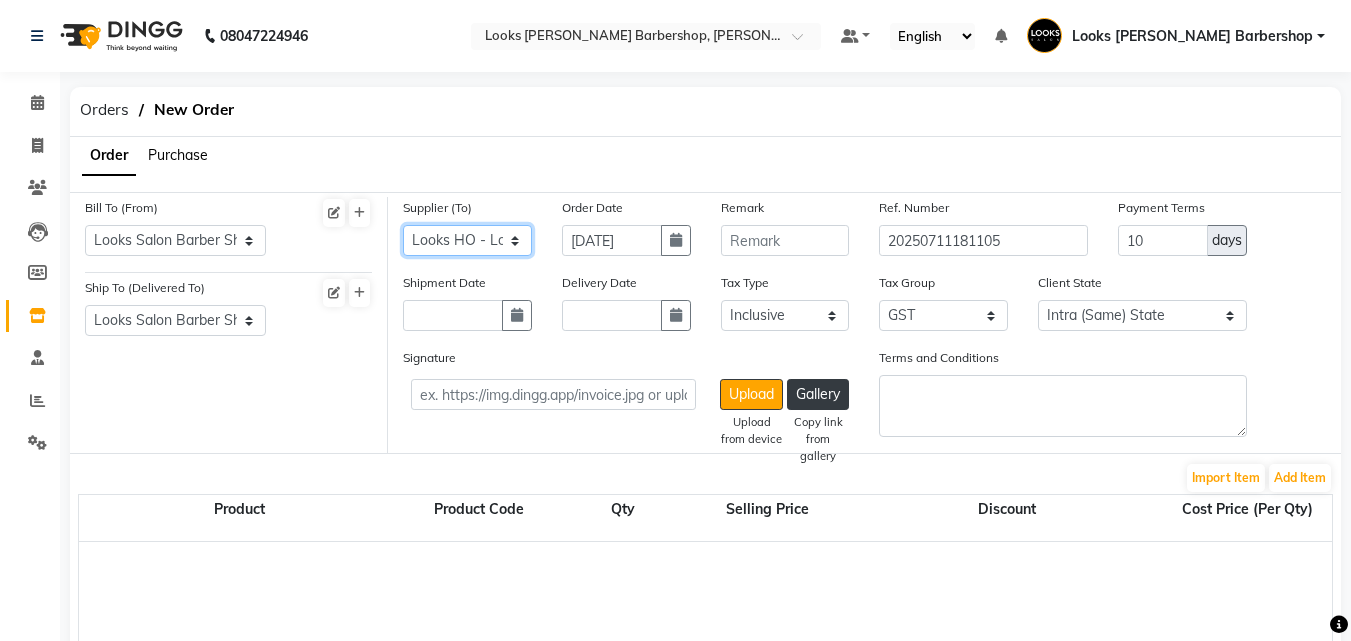 click on "Select Looks HO - Looks HO Looks HO HEALZEAL - HEAL ZEAL" 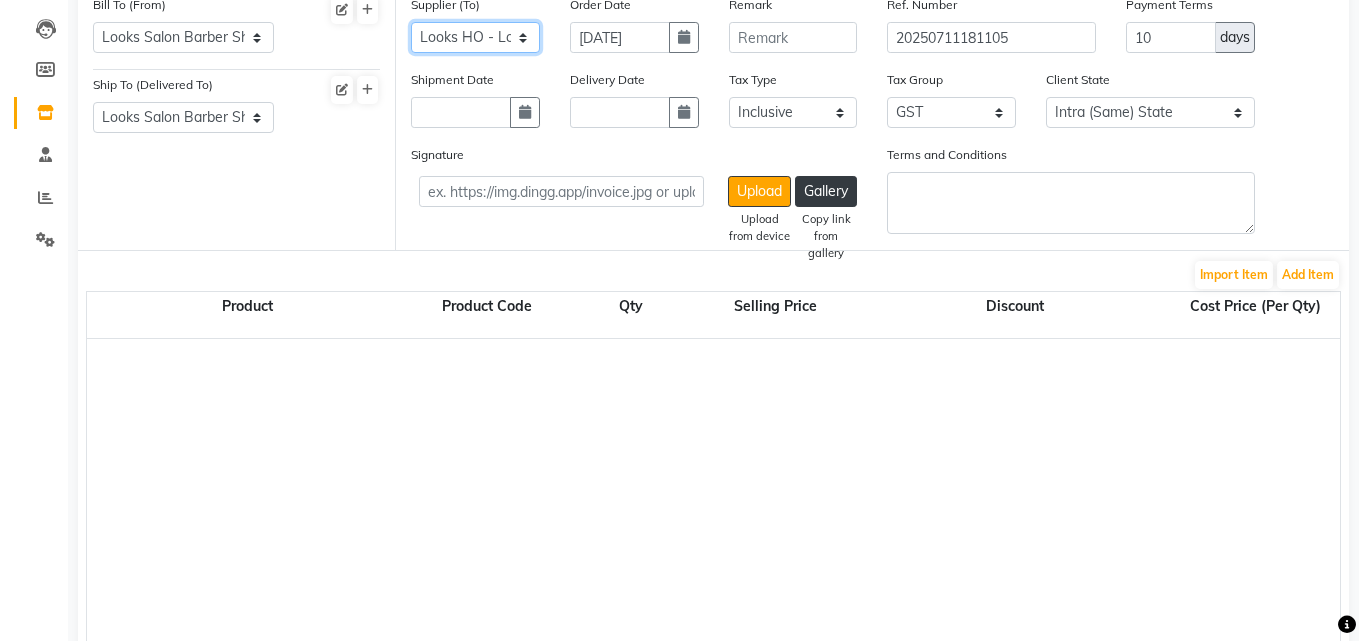 scroll, scrollTop: 0, scrollLeft: 0, axis: both 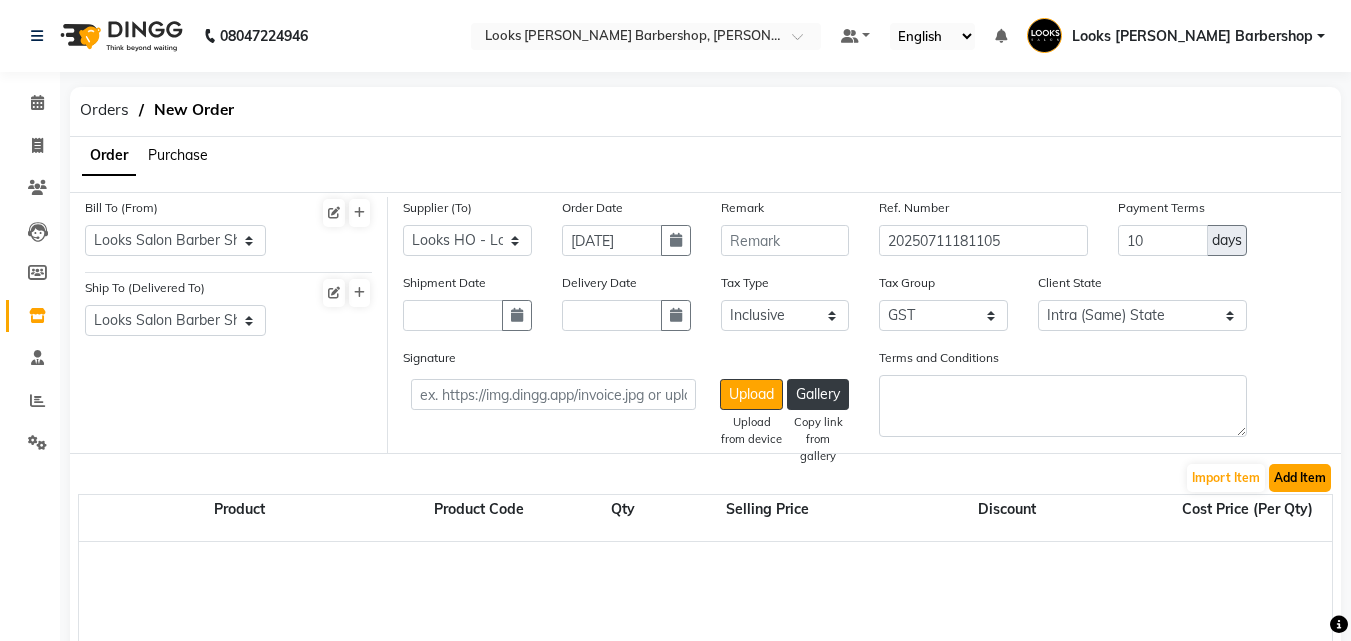 click on "Add Item" 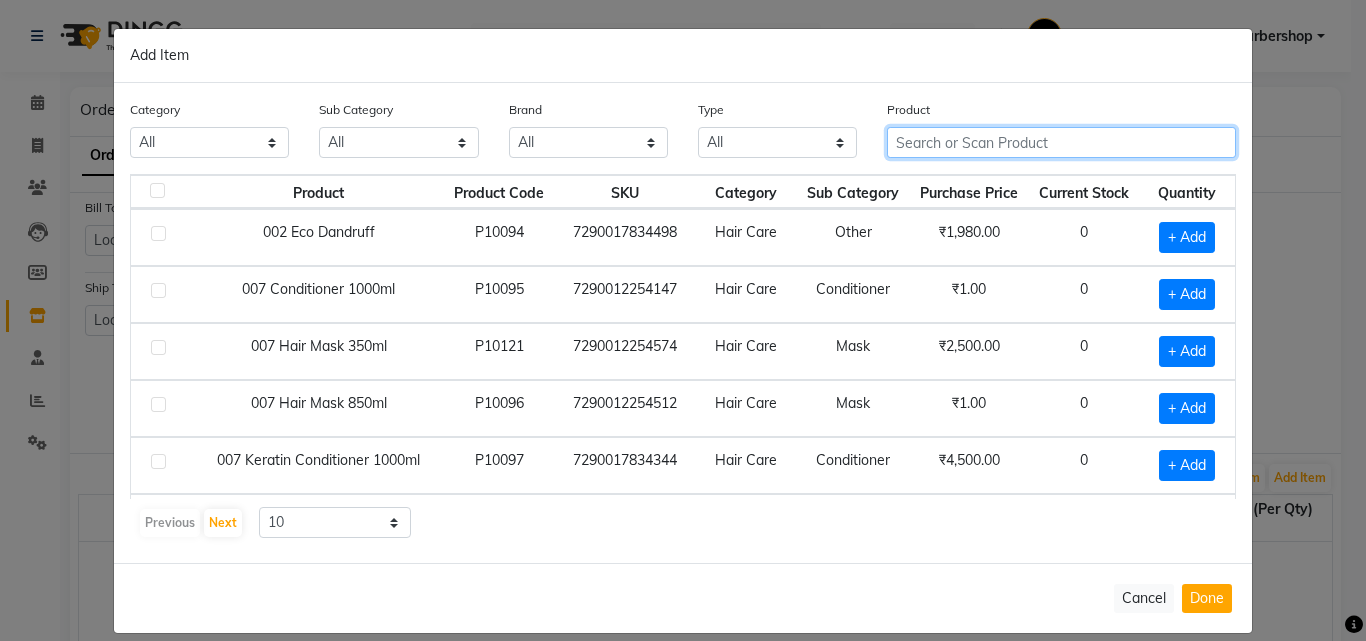 click 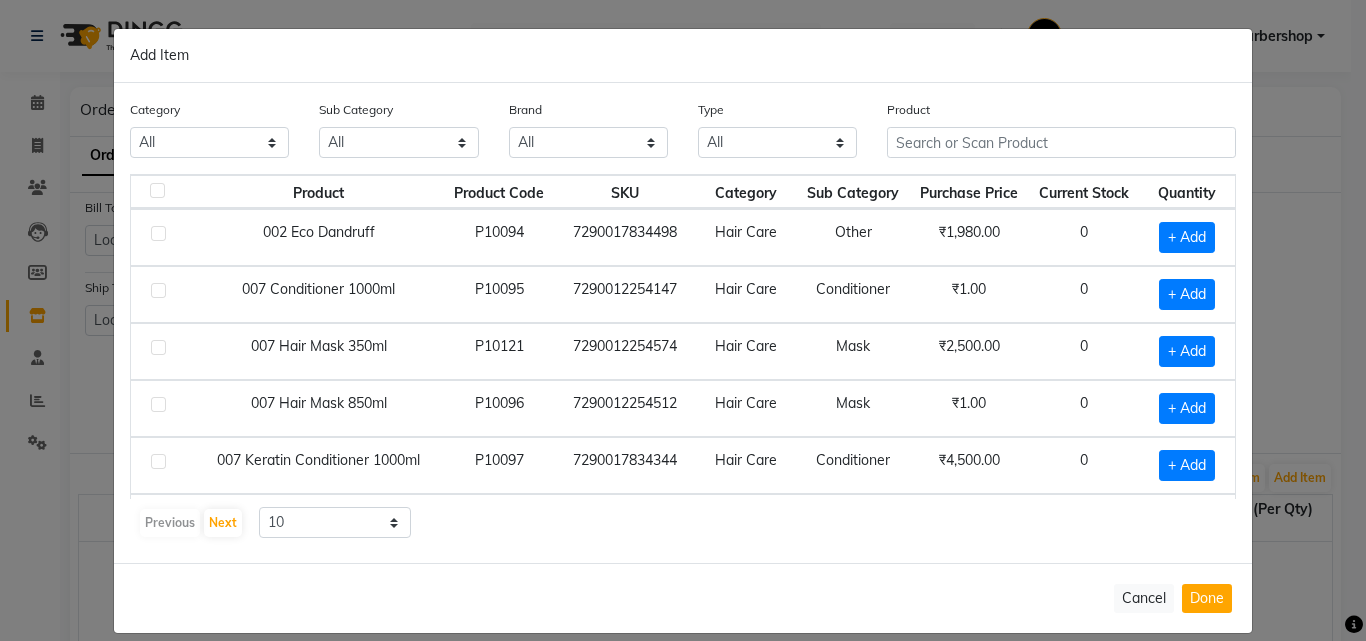 scroll, scrollTop: 21, scrollLeft: 0, axis: vertical 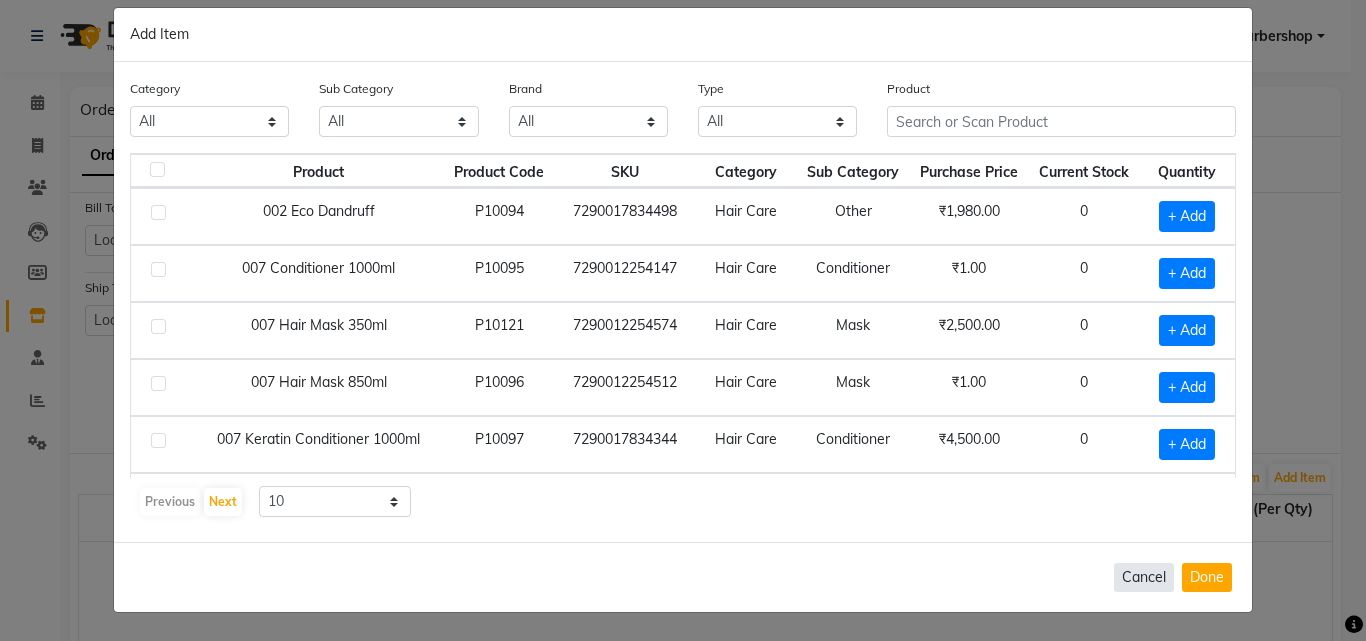 click on "Cancel" 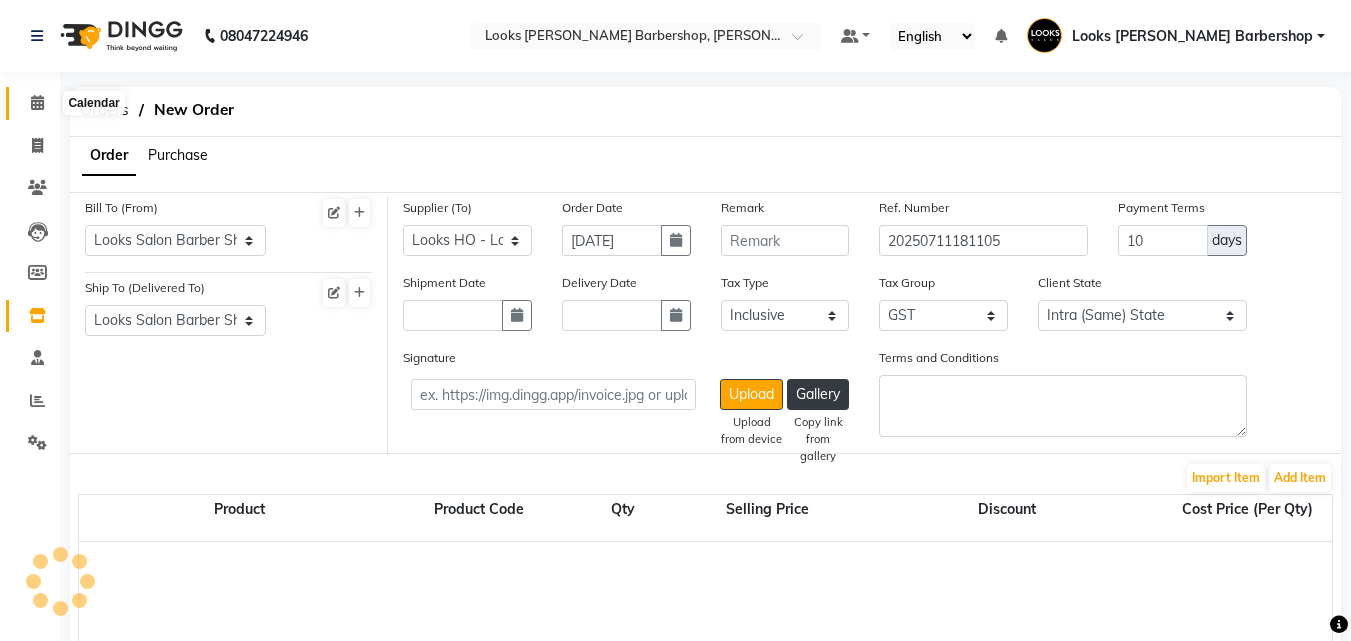 click 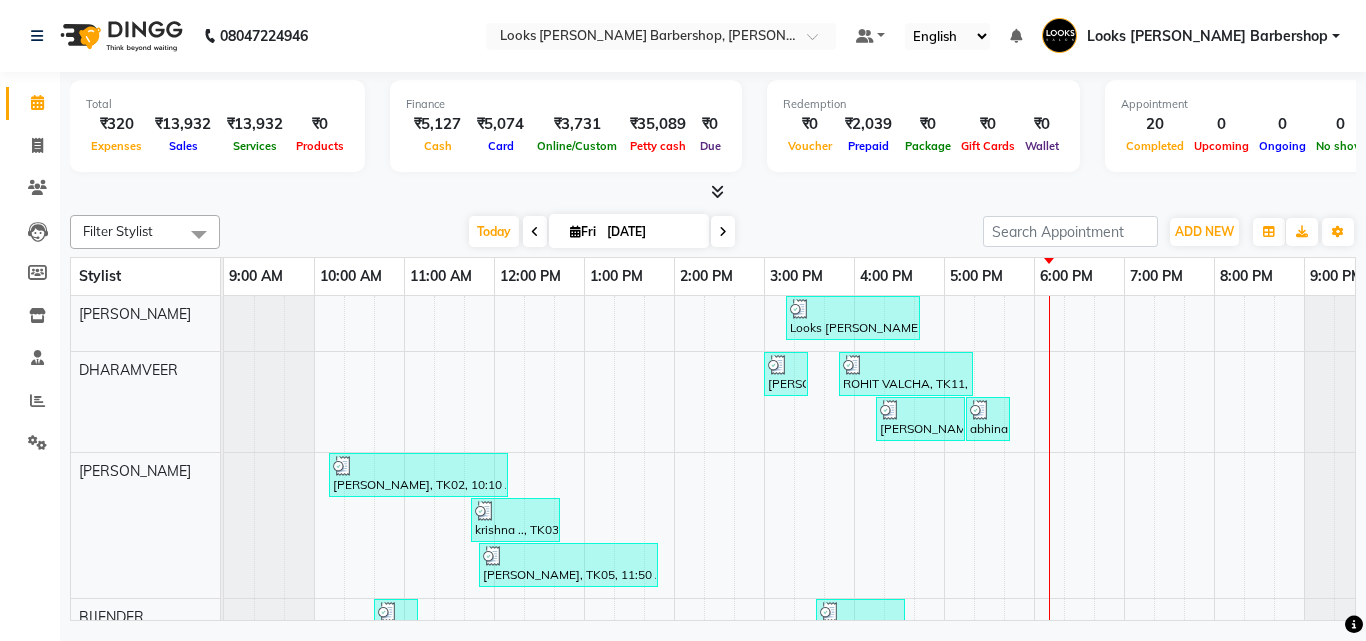 scroll, scrollTop: 27, scrollLeft: 0, axis: vertical 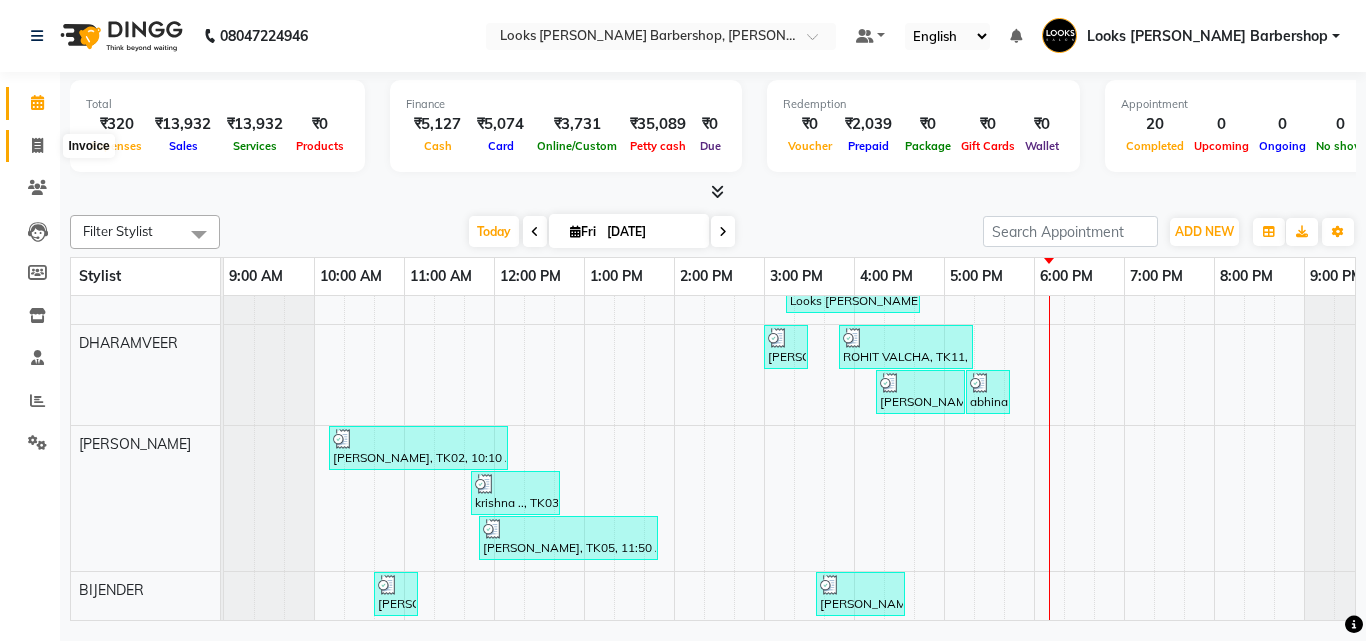 click 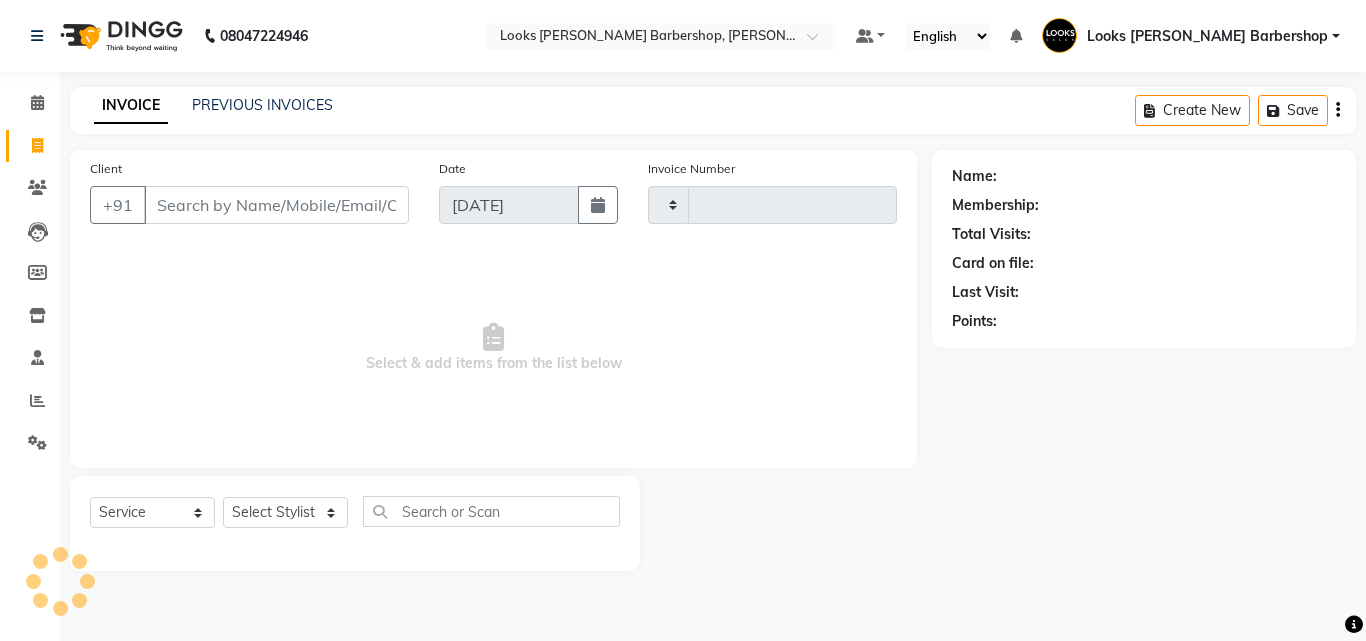 type on "2525" 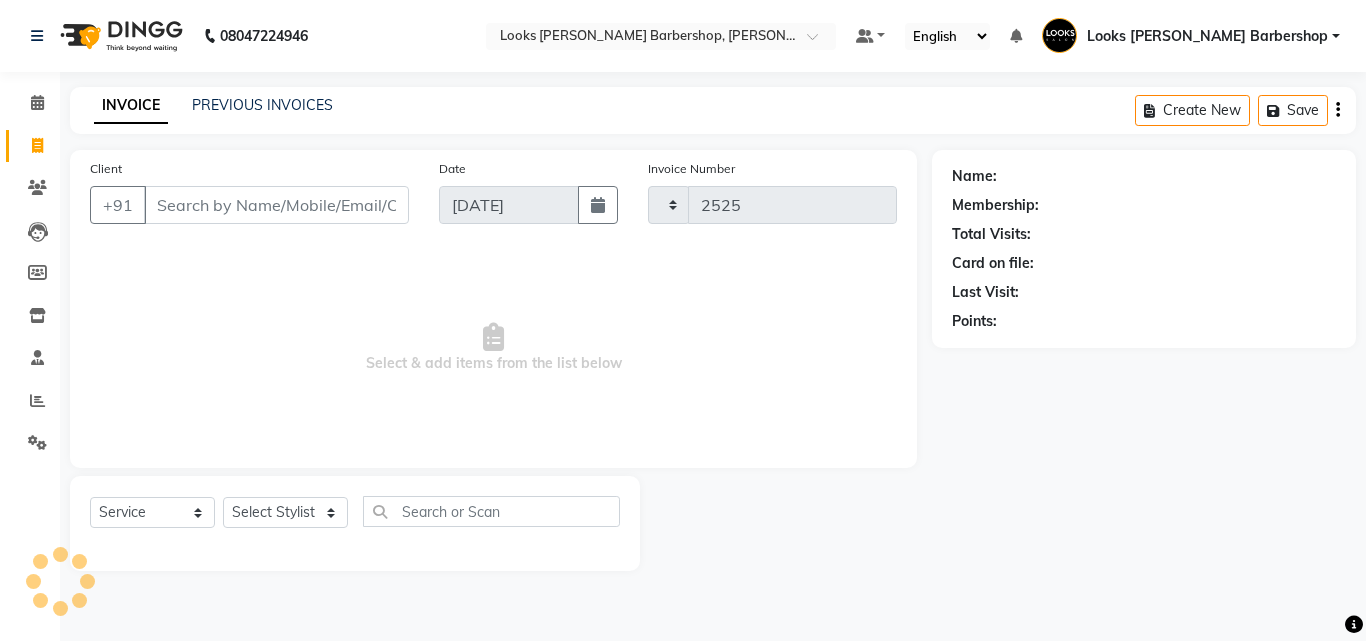 select on "4323" 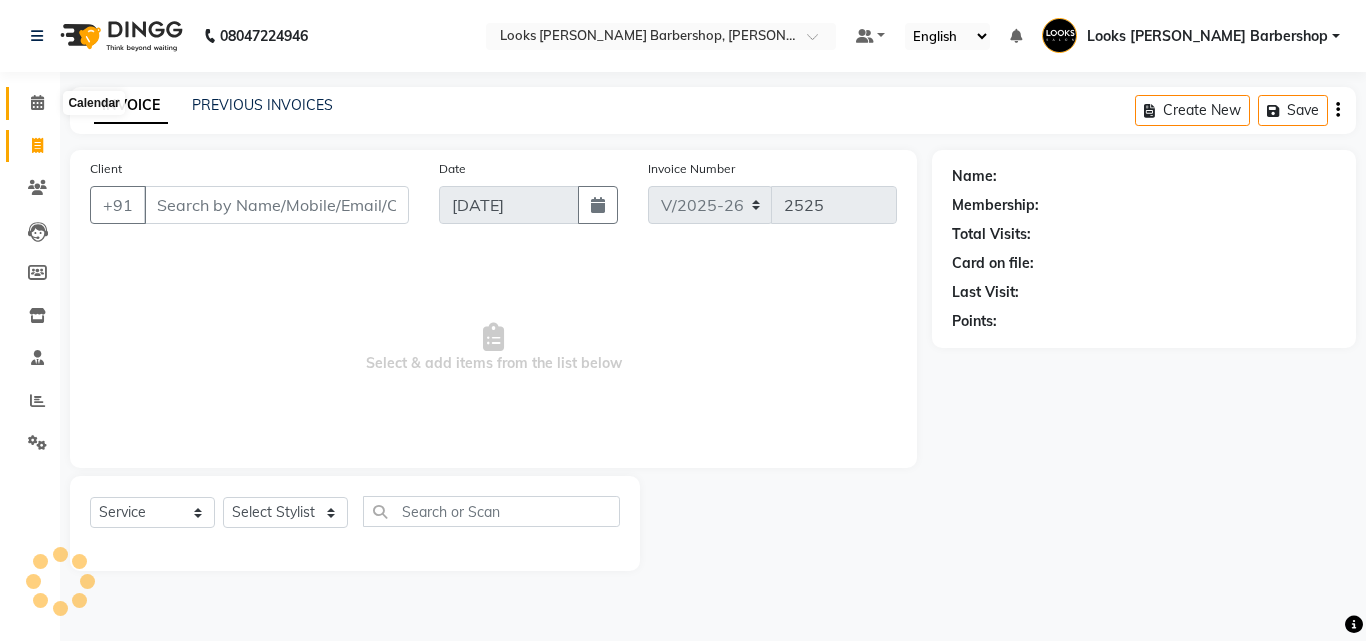 click 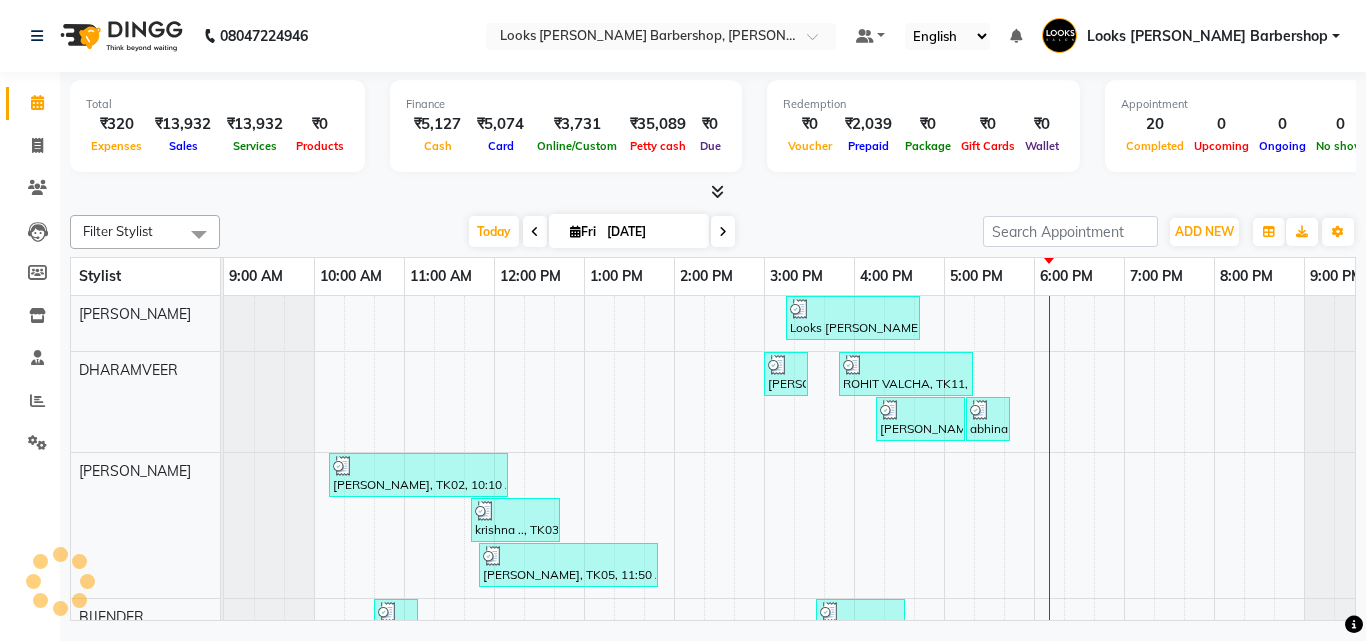 scroll, scrollTop: 27, scrollLeft: 0, axis: vertical 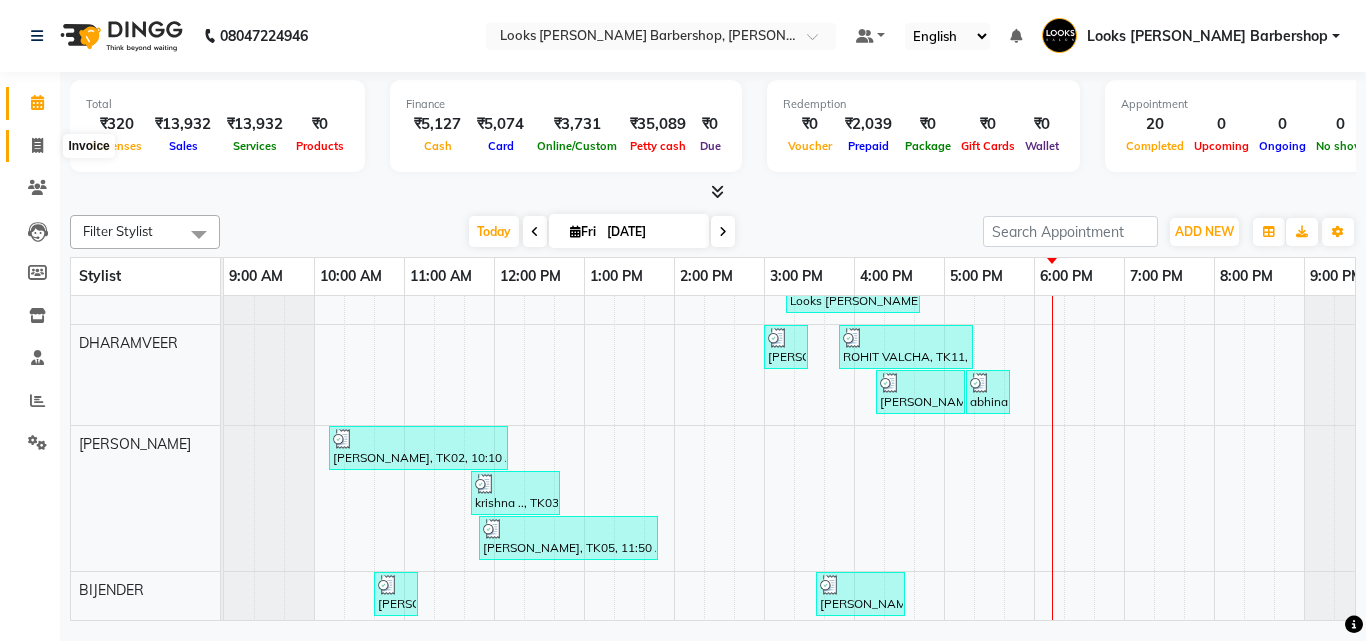 click 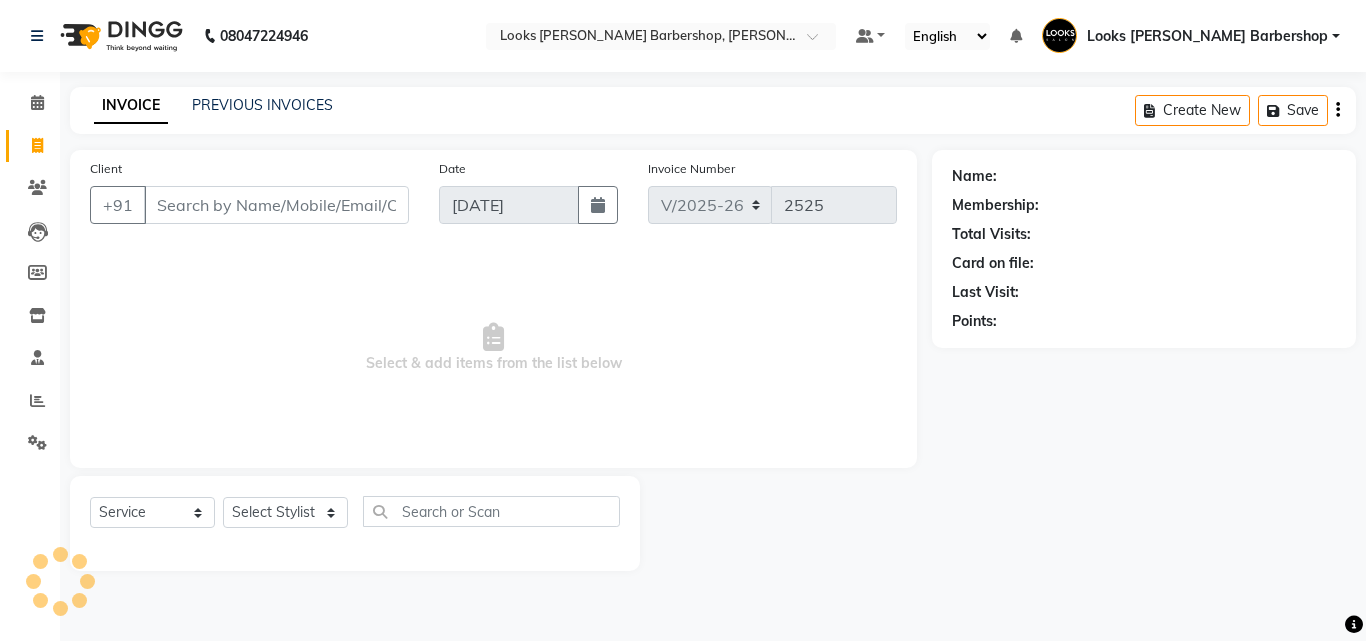 click on "Client" at bounding box center [276, 205] 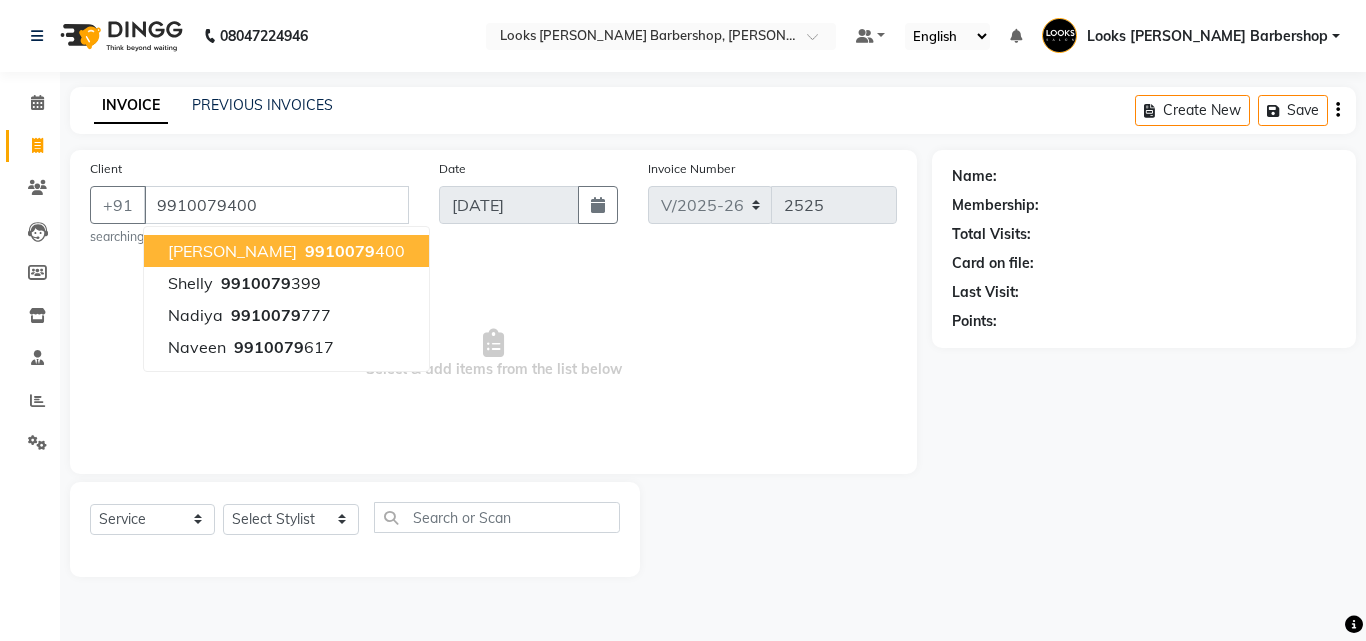 type on "9910079400" 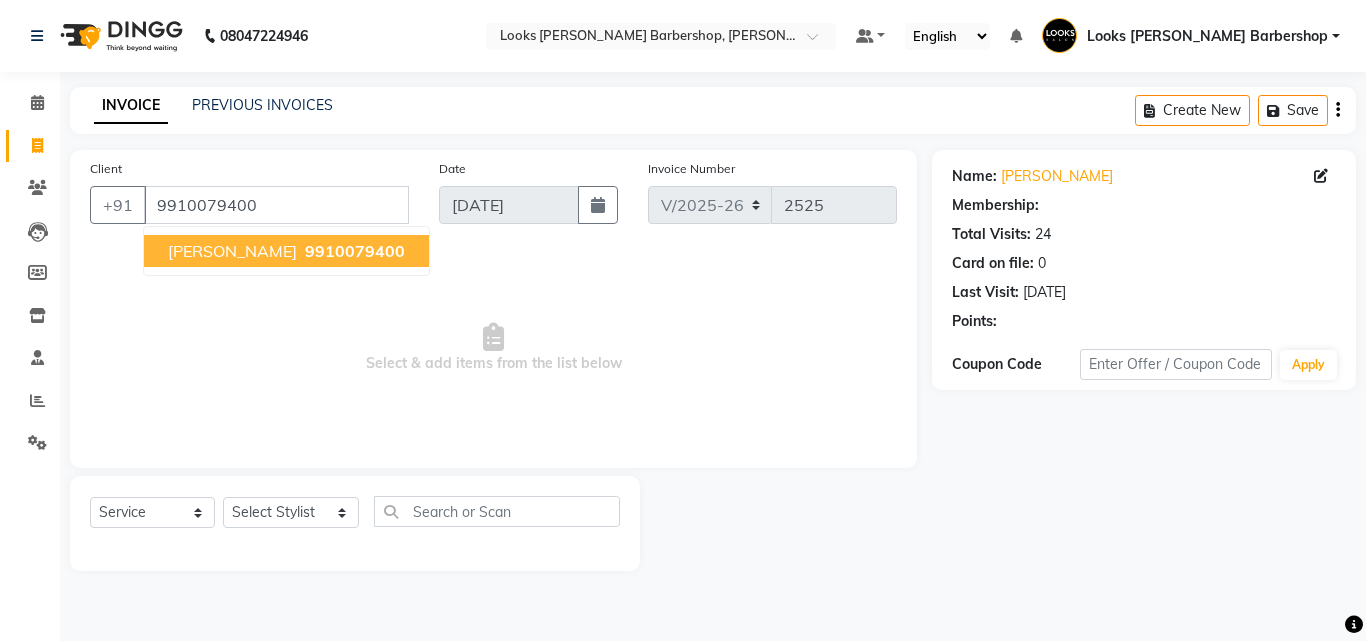 select on "1: Object" 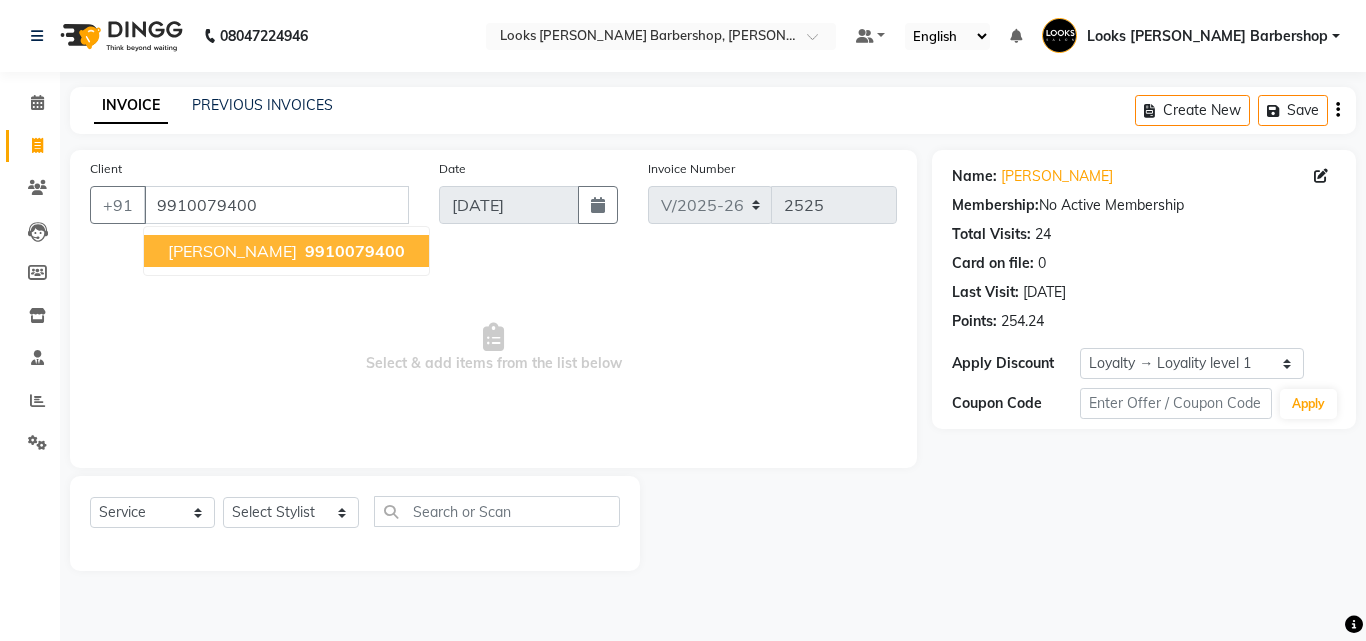click on "RAJAT WADHWA" at bounding box center (232, 251) 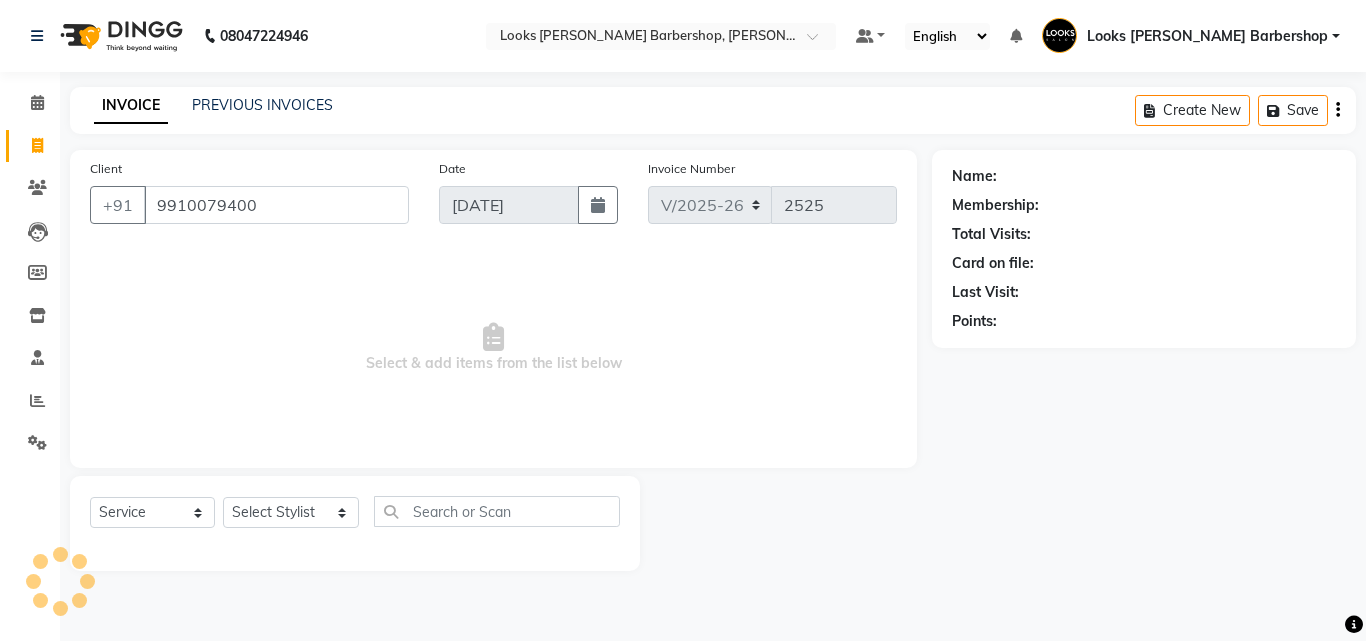 select on "1: Object" 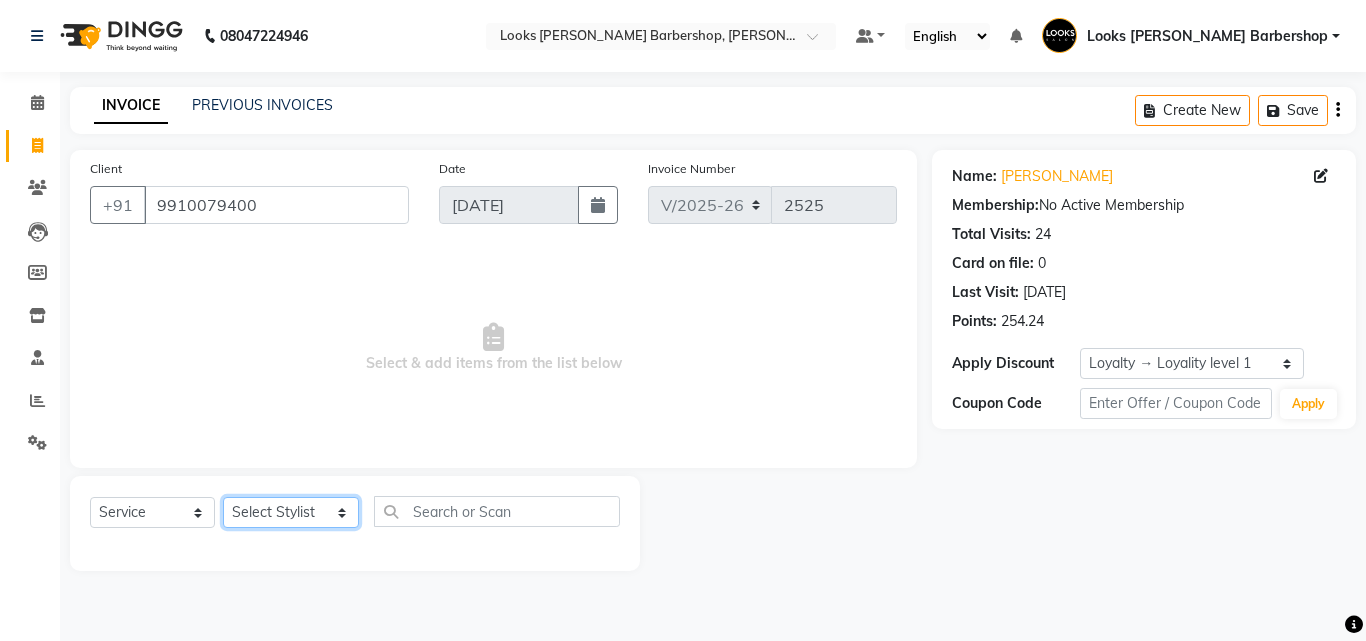 click on "Select Stylist [PERSON_NAME] AENA [PERSON_NAME] Amazon_Kart [PERSON_NAME] _asst Arvind_asst [PERSON_NAME]  Counter Sales DANISH [PERSON_NAME] [PERSON_NAME] RAI  KOMAL_NAILS Krishna_asst LALIT_PDCT LHAMO Looks_[DEMOGRAPHIC_DATA]_Section Looks_H.O_Store Looks [PERSON_NAME] Barbershop Looks_Kart [PERSON_NAME] [PERSON_NAME] [PERSON_NAME]  [PERSON_NAME]  Naveen_pdct [PERSON_NAME] [PERSON_NAME] RAAJ_JI raj ji RAM MURTI [PERSON_NAME]  [PERSON_NAME] SACHIN [PERSON_NAME] [PERSON_NAME] [PERSON_NAME] [PERSON_NAME] Sunny VIKRAM [PERSON_NAME]  [PERSON_NAME] ASSISTANT" 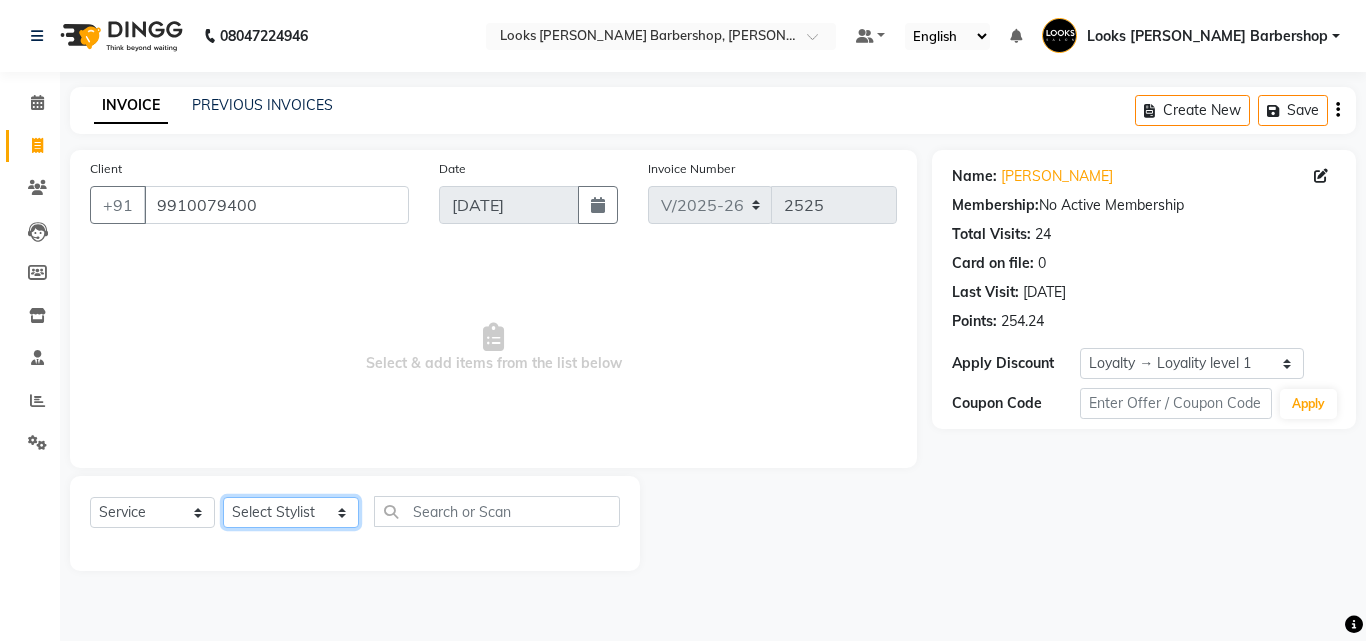 select on "29914" 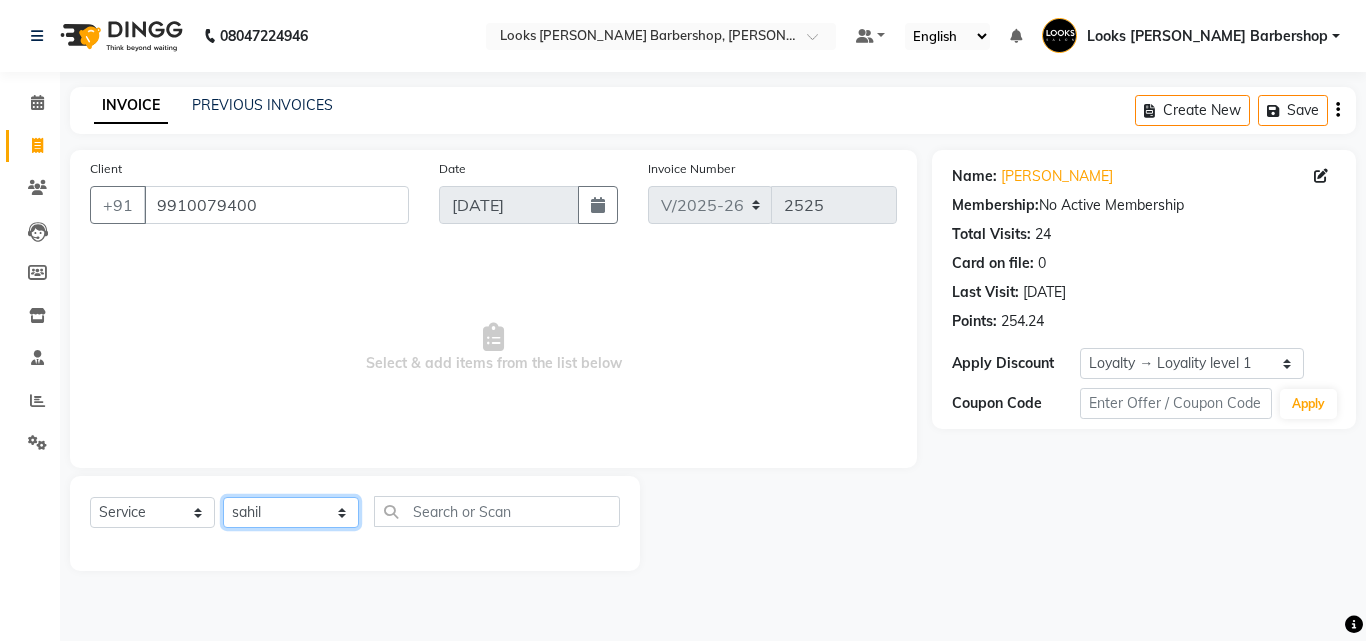 click on "Select Stylist [PERSON_NAME] AENA [PERSON_NAME] Amazon_Kart [PERSON_NAME] _asst Arvind_asst [PERSON_NAME]  Counter Sales DANISH [PERSON_NAME] [PERSON_NAME] RAI  KOMAL_NAILS Krishna_asst LALIT_PDCT LHAMO Looks_[DEMOGRAPHIC_DATA]_Section Looks_H.O_Store Looks [PERSON_NAME] Barbershop Looks_Kart [PERSON_NAME] [PERSON_NAME] [PERSON_NAME]  [PERSON_NAME]  Naveen_pdct [PERSON_NAME] [PERSON_NAME] RAAJ_JI raj ji RAM MURTI [PERSON_NAME]  [PERSON_NAME] SACHIN [PERSON_NAME] [PERSON_NAME] [PERSON_NAME] [PERSON_NAME] Sunny VIKRAM [PERSON_NAME]  [PERSON_NAME] ASSISTANT" 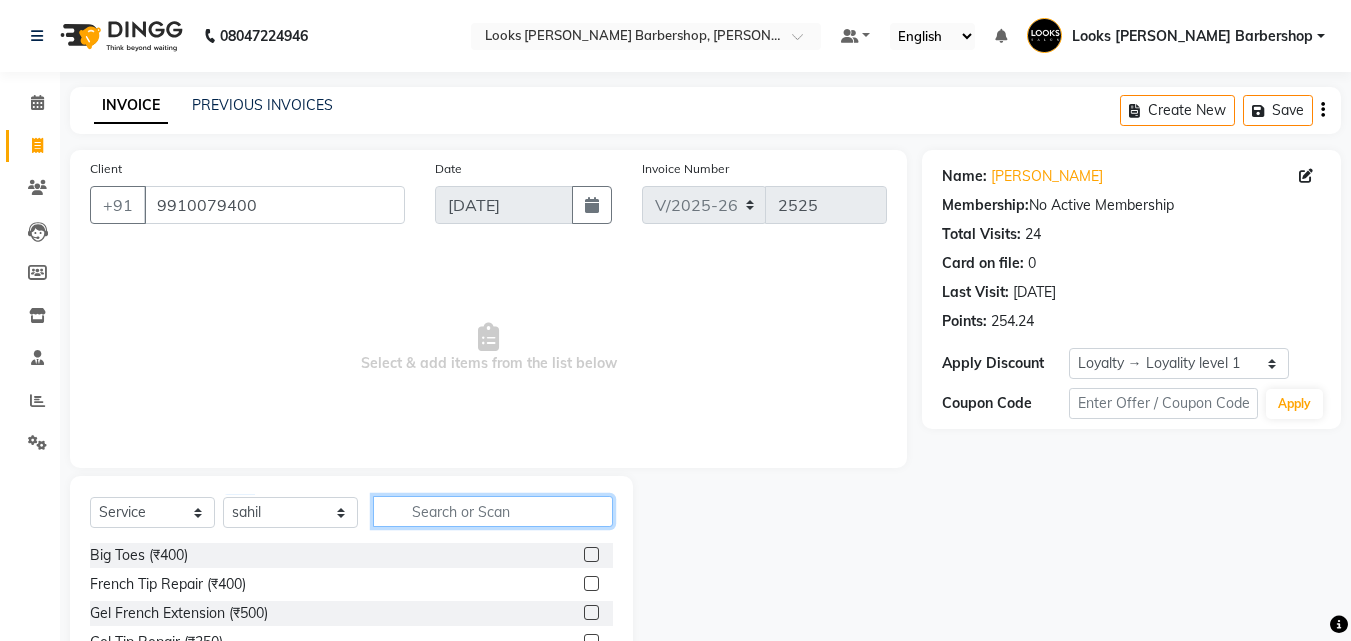 click 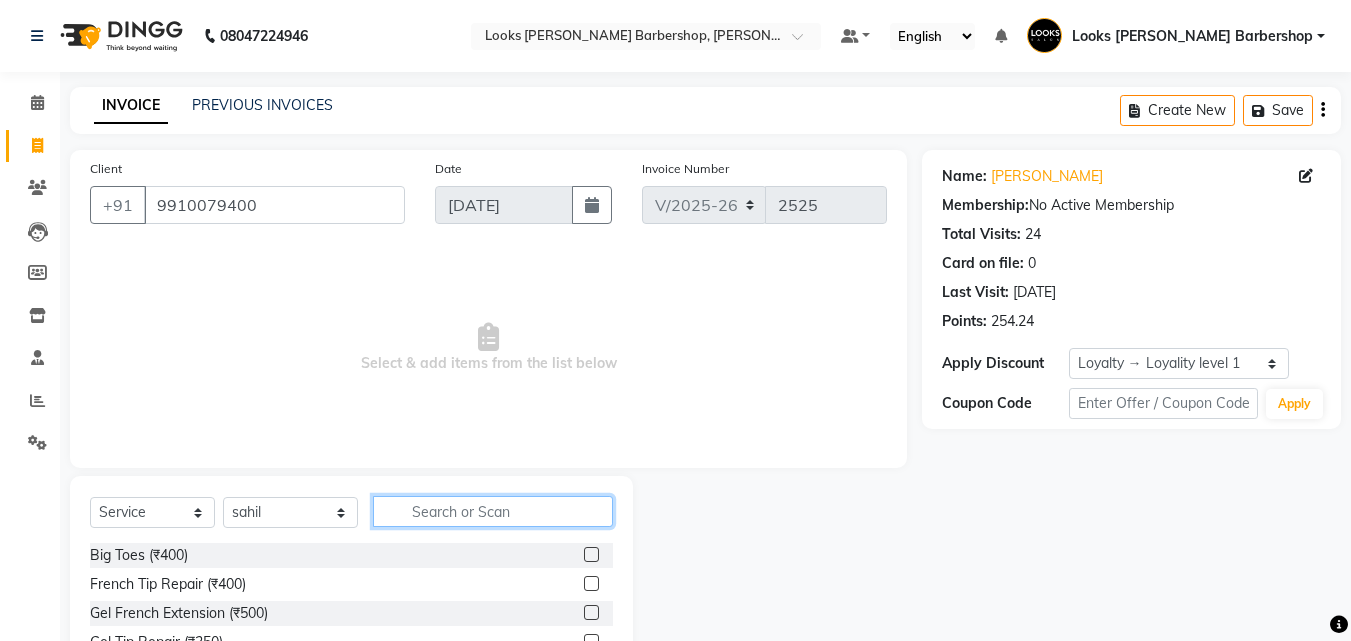 type on "N" 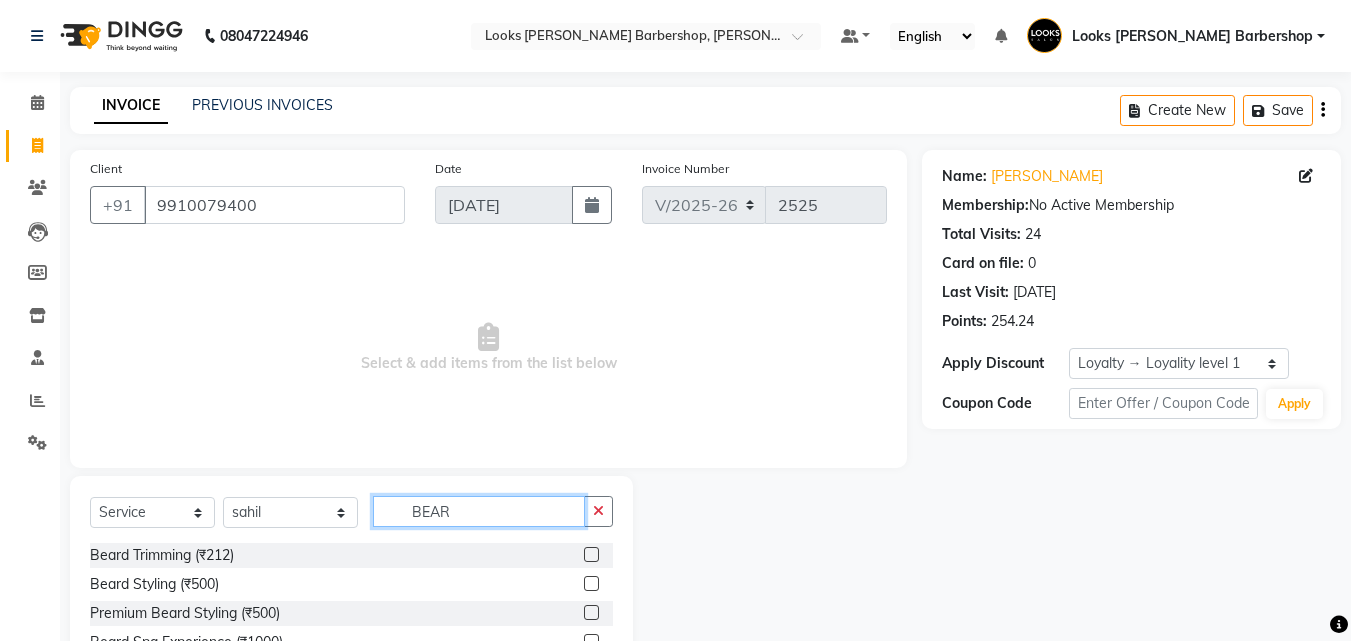 type on "BEAR" 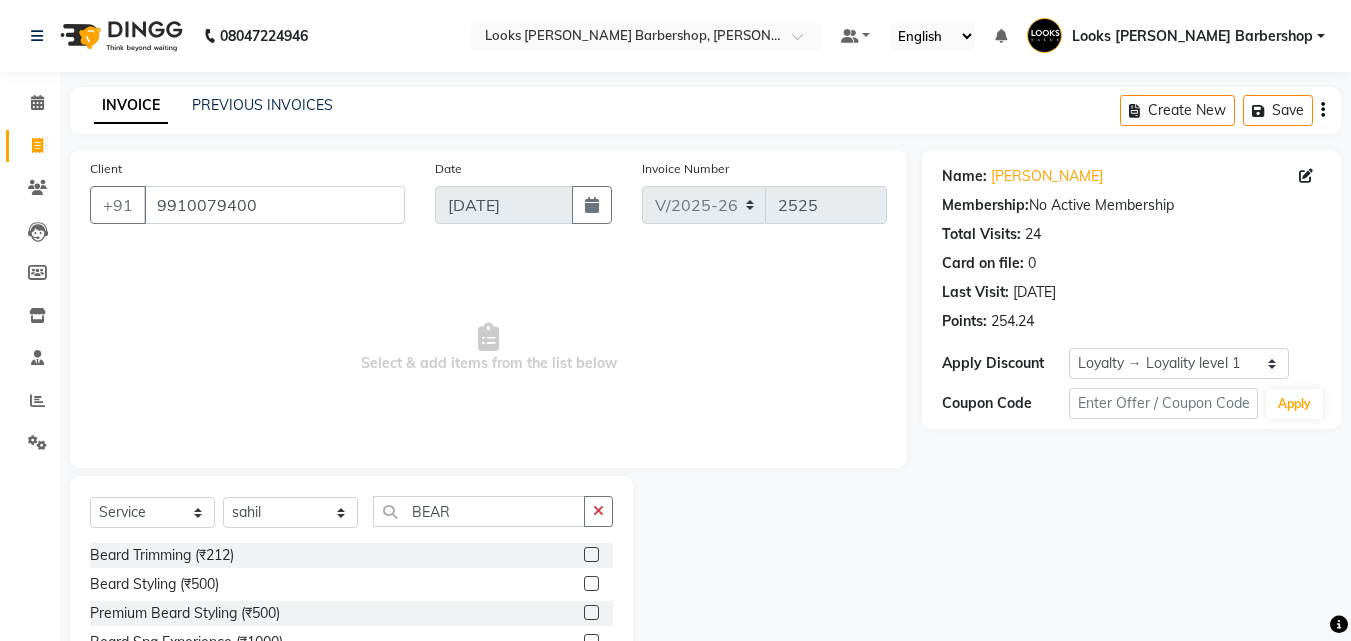 click 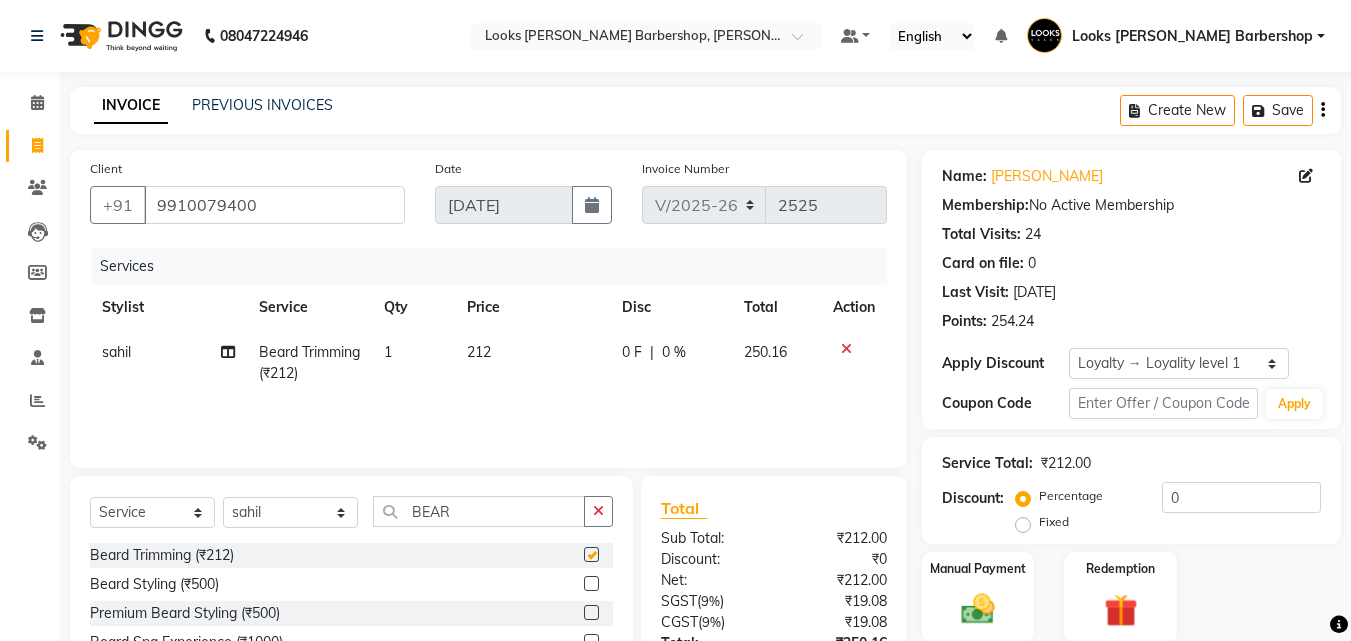 checkbox on "false" 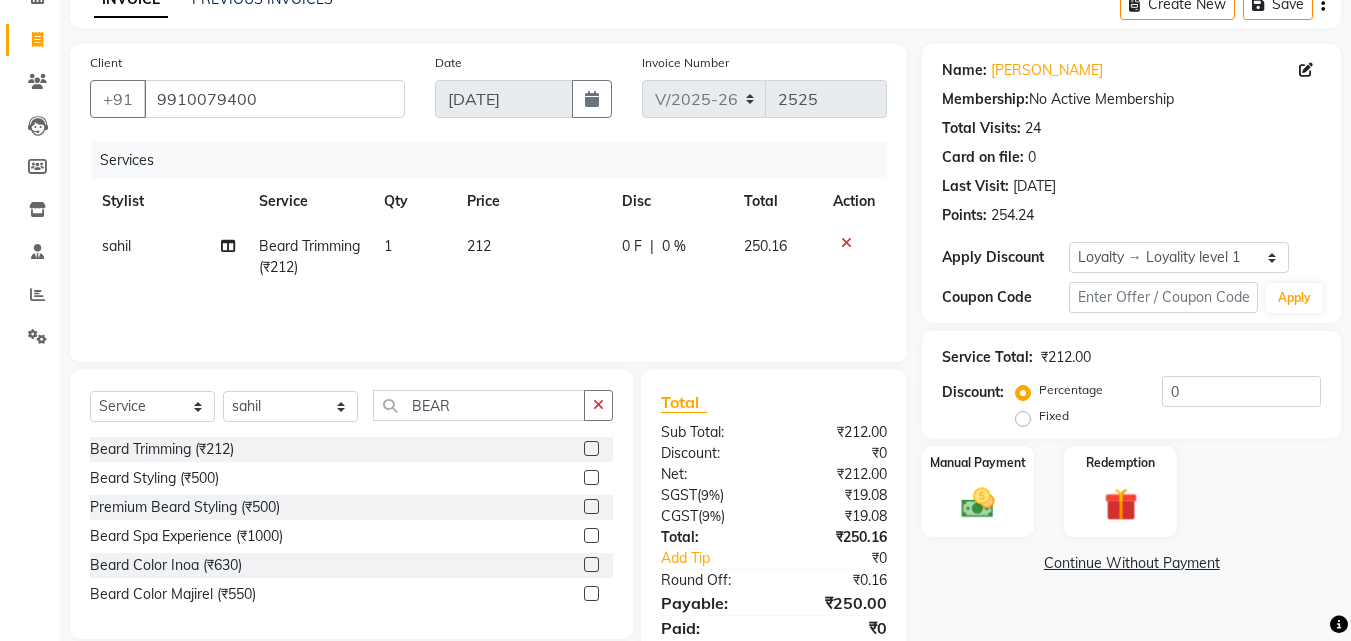 scroll, scrollTop: 180, scrollLeft: 0, axis: vertical 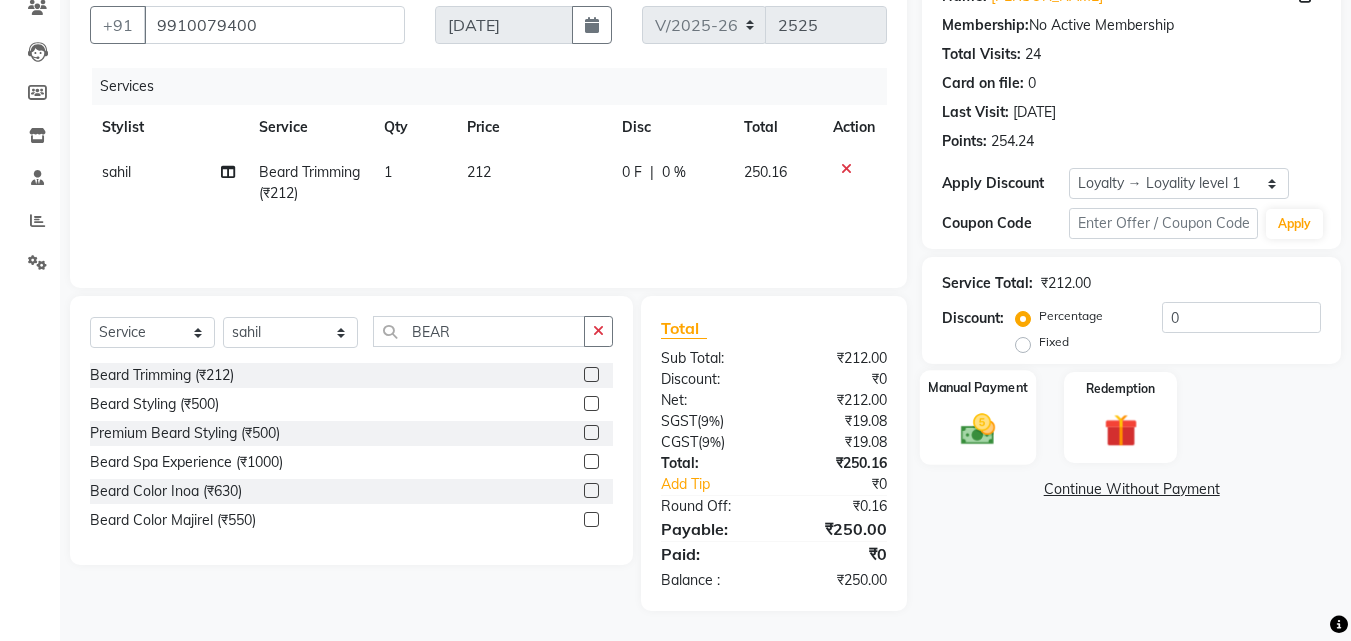 click 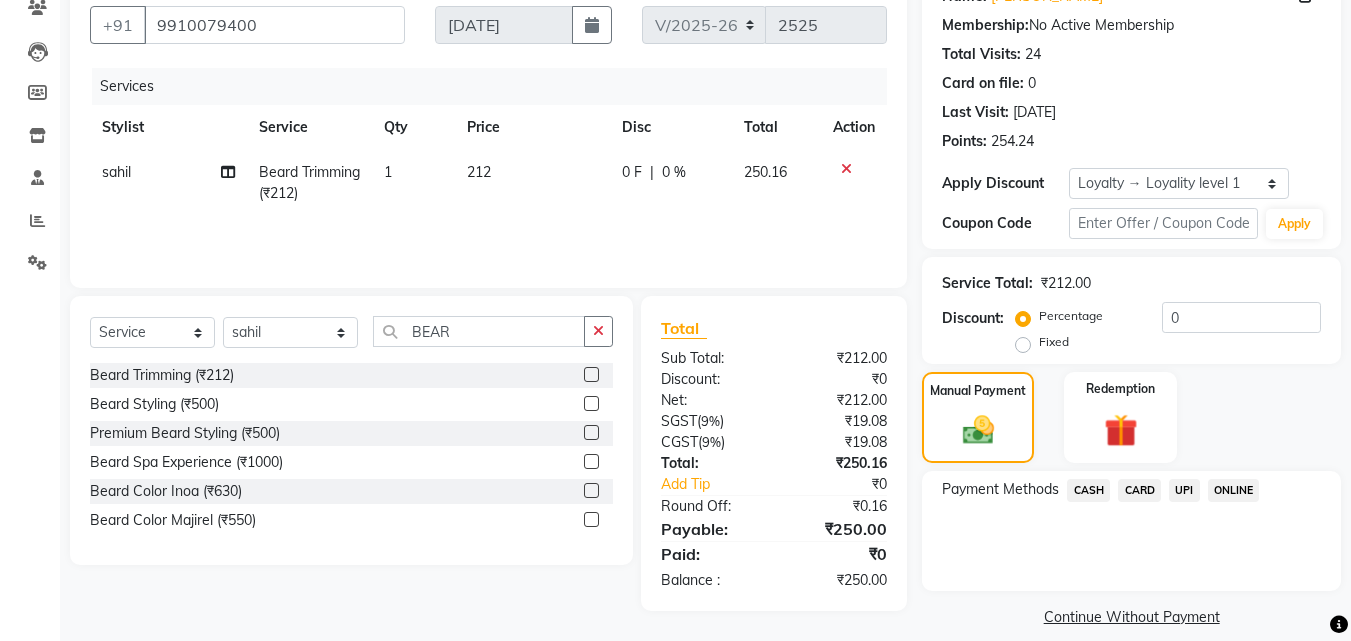 click on "CASH" 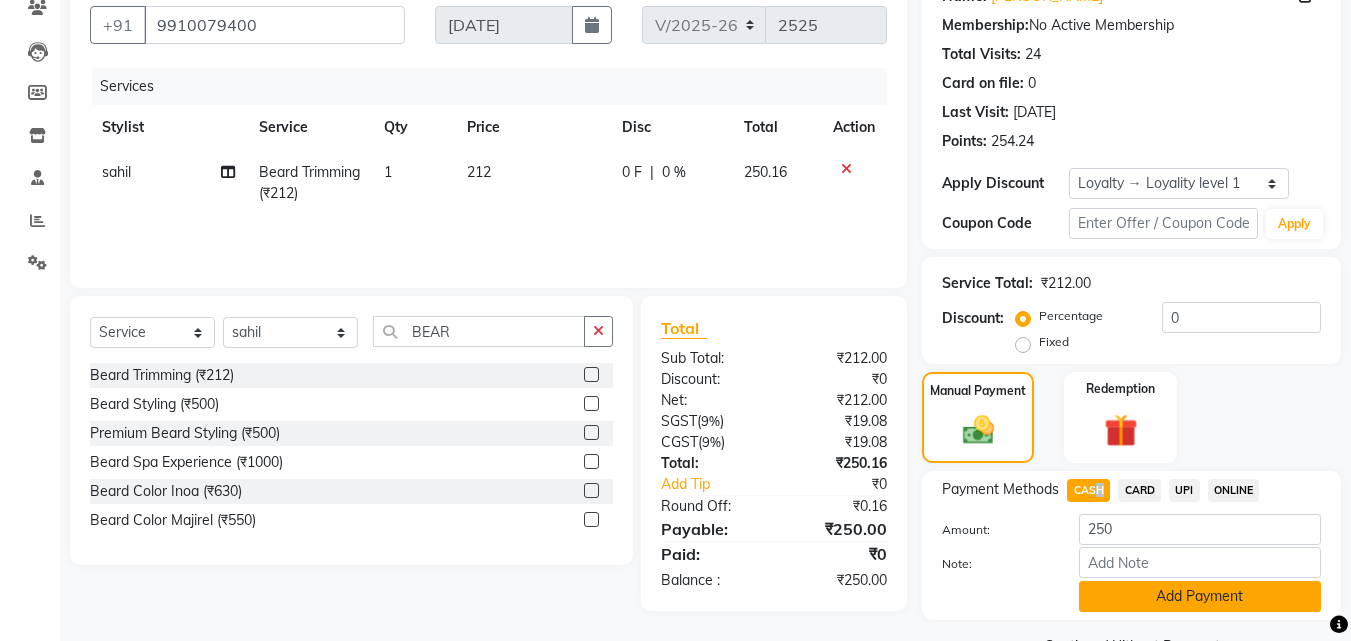 click on "Add Payment" 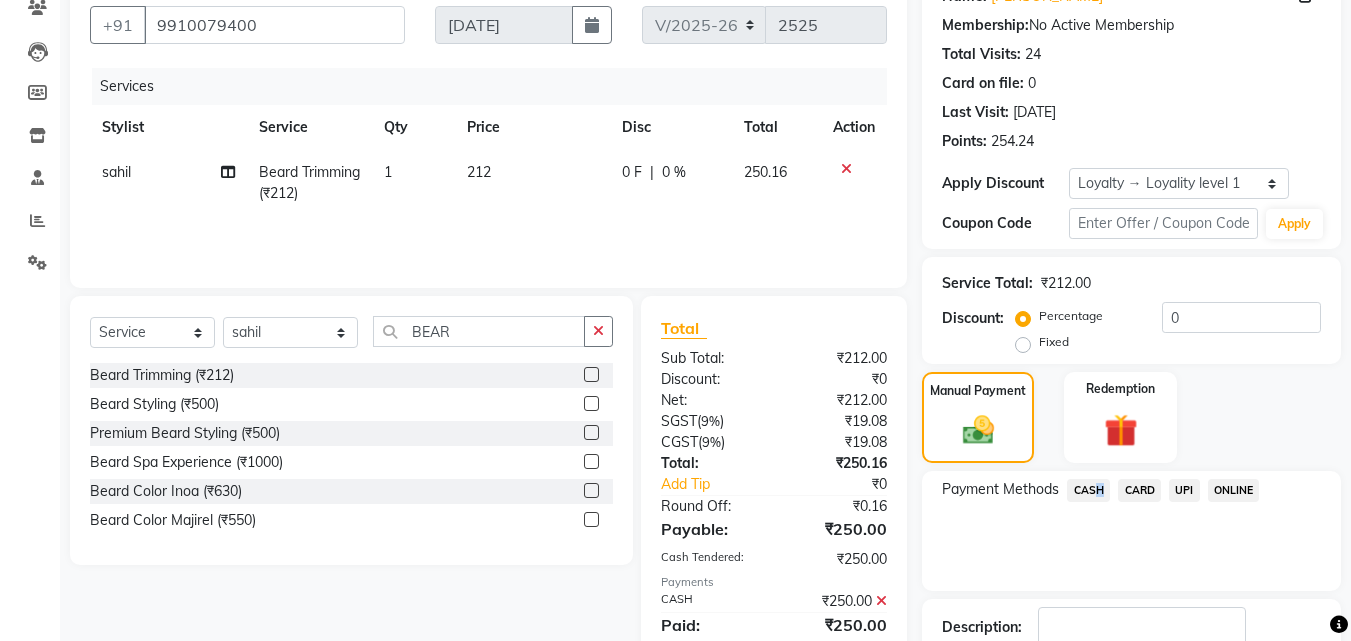 scroll, scrollTop: 371, scrollLeft: 0, axis: vertical 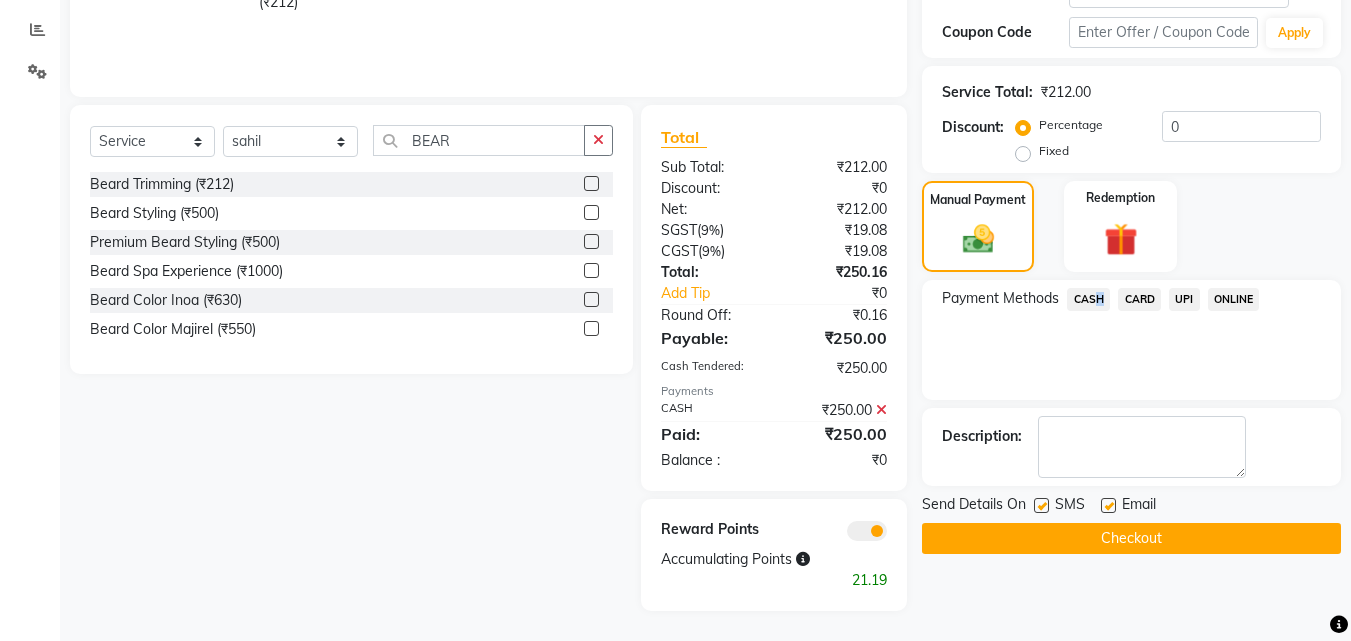 click on "Checkout" 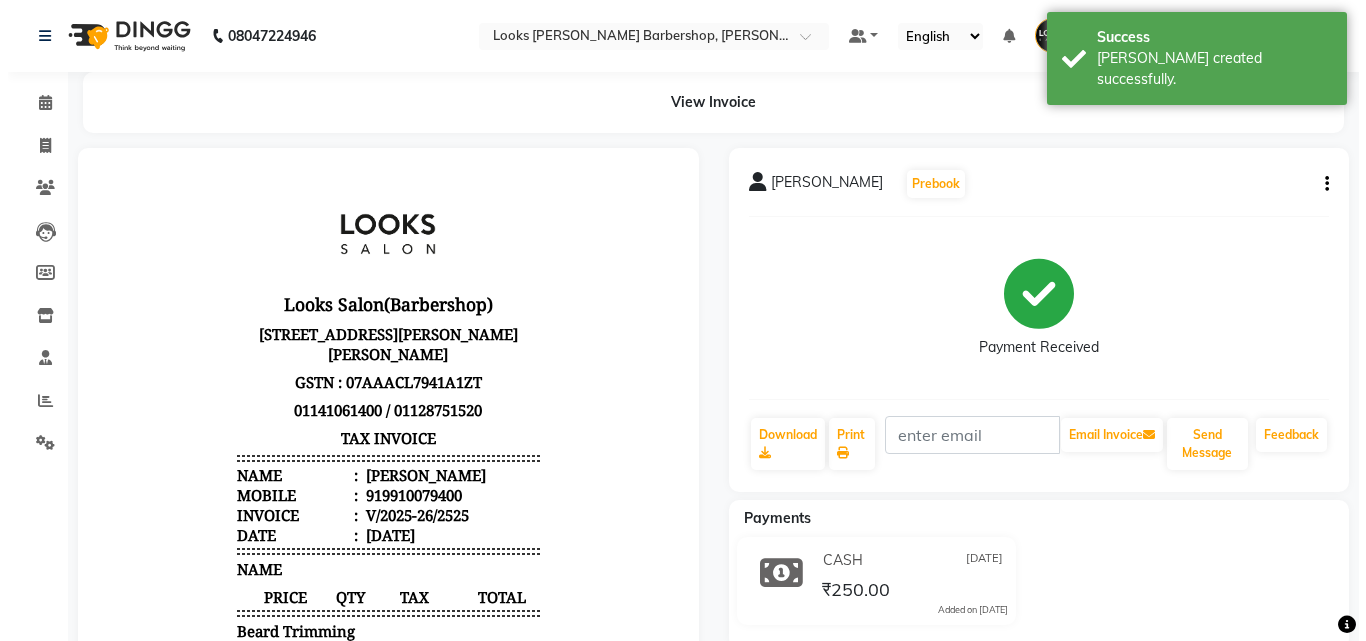 scroll, scrollTop: 0, scrollLeft: 0, axis: both 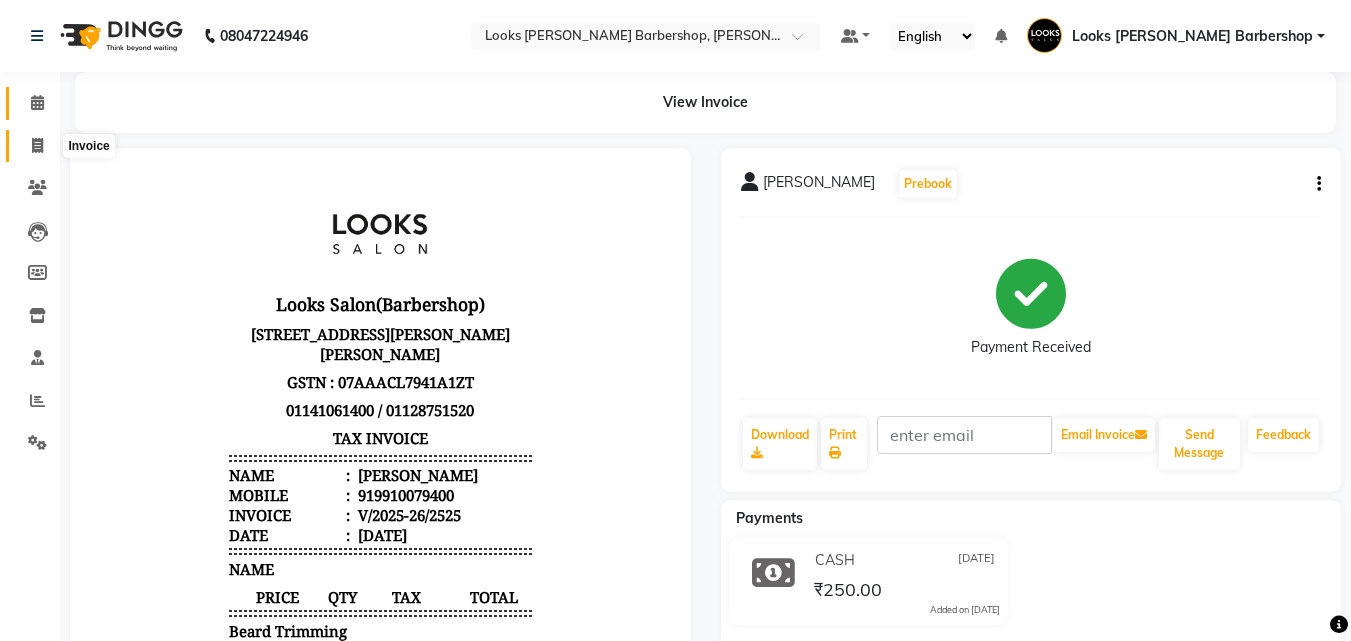drag, startPoint x: 30, startPoint y: 138, endPoint x: 46, endPoint y: 109, distance: 33.12099 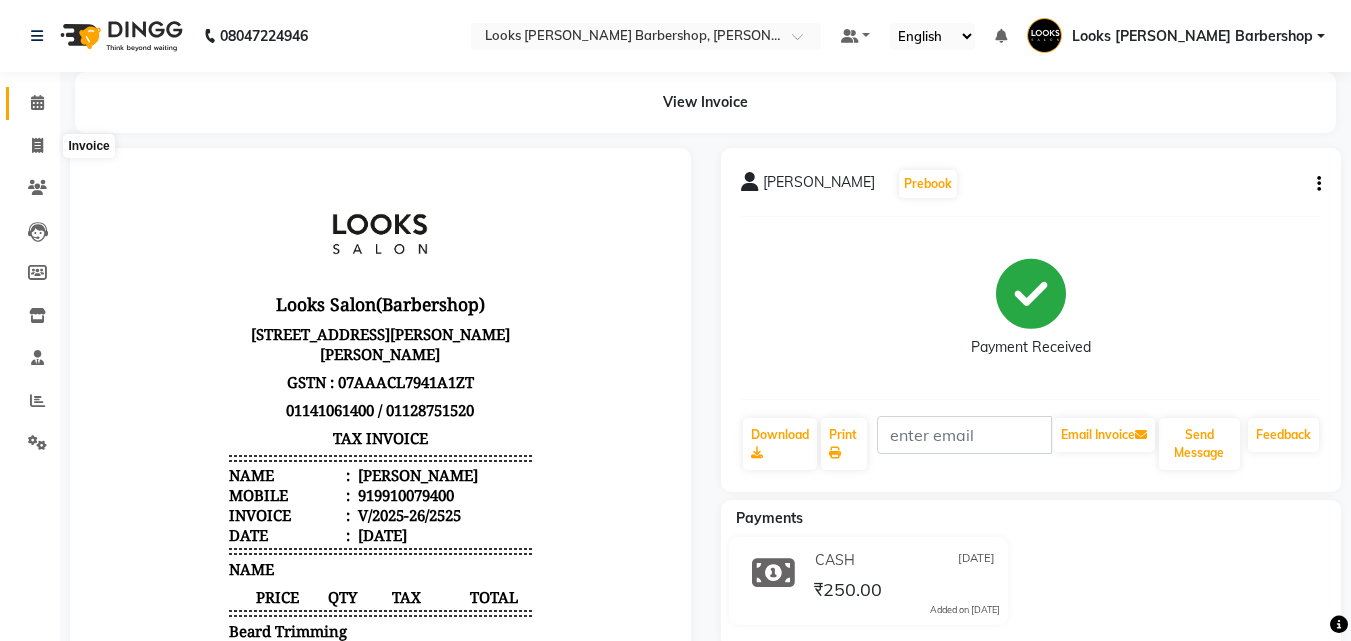 select on "service" 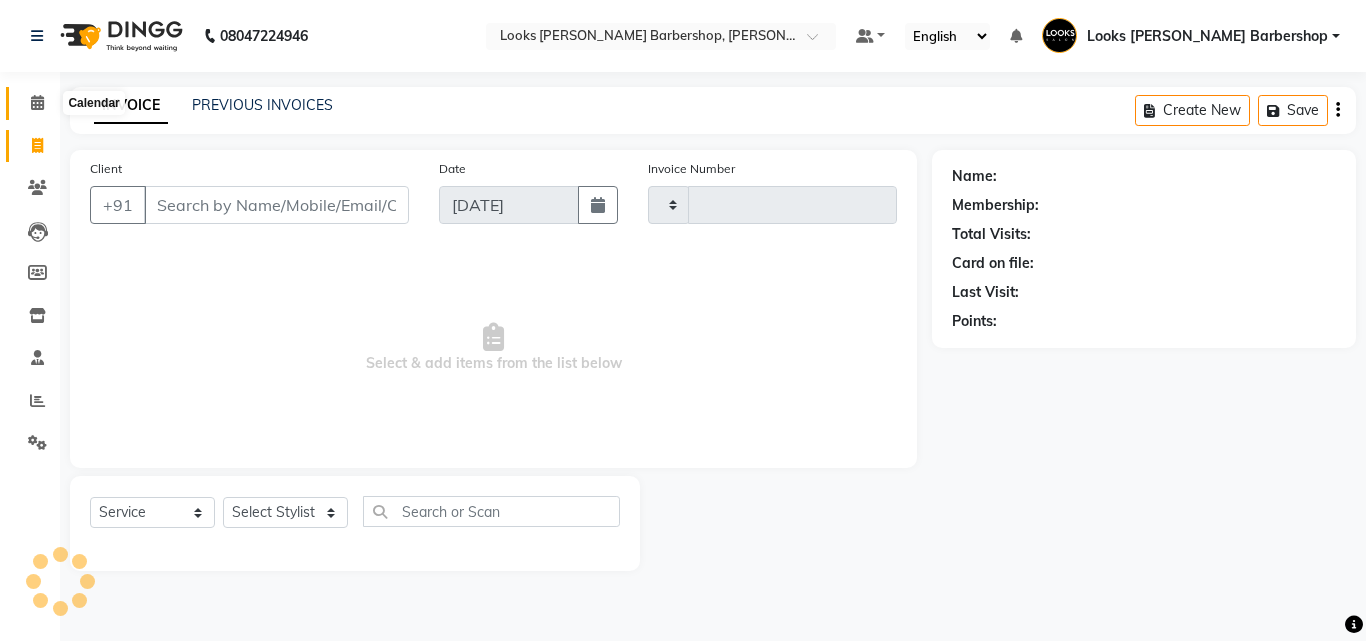 type on "2526" 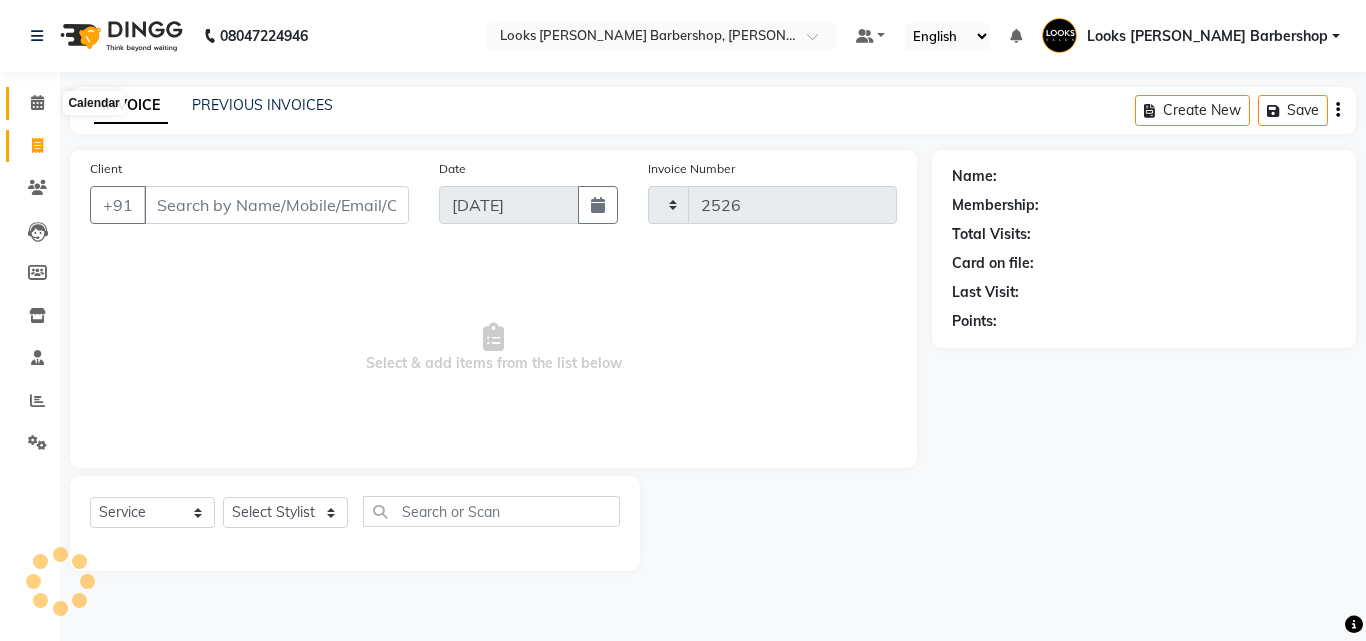 select on "4323" 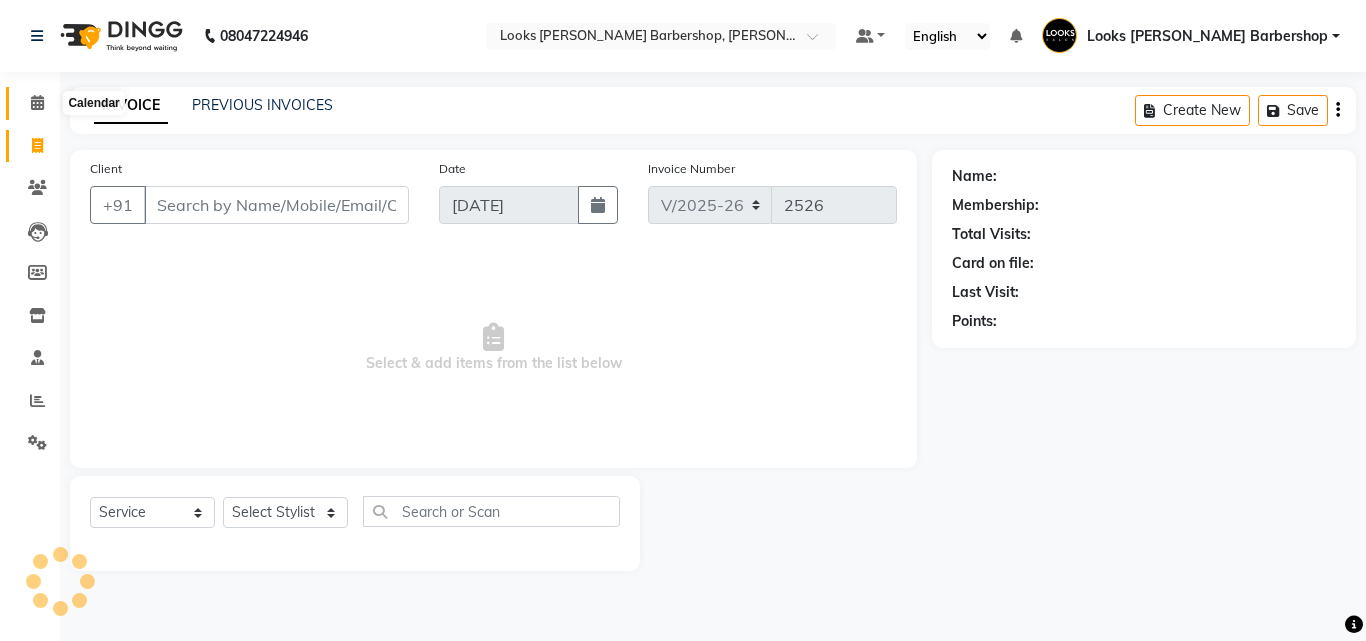 click 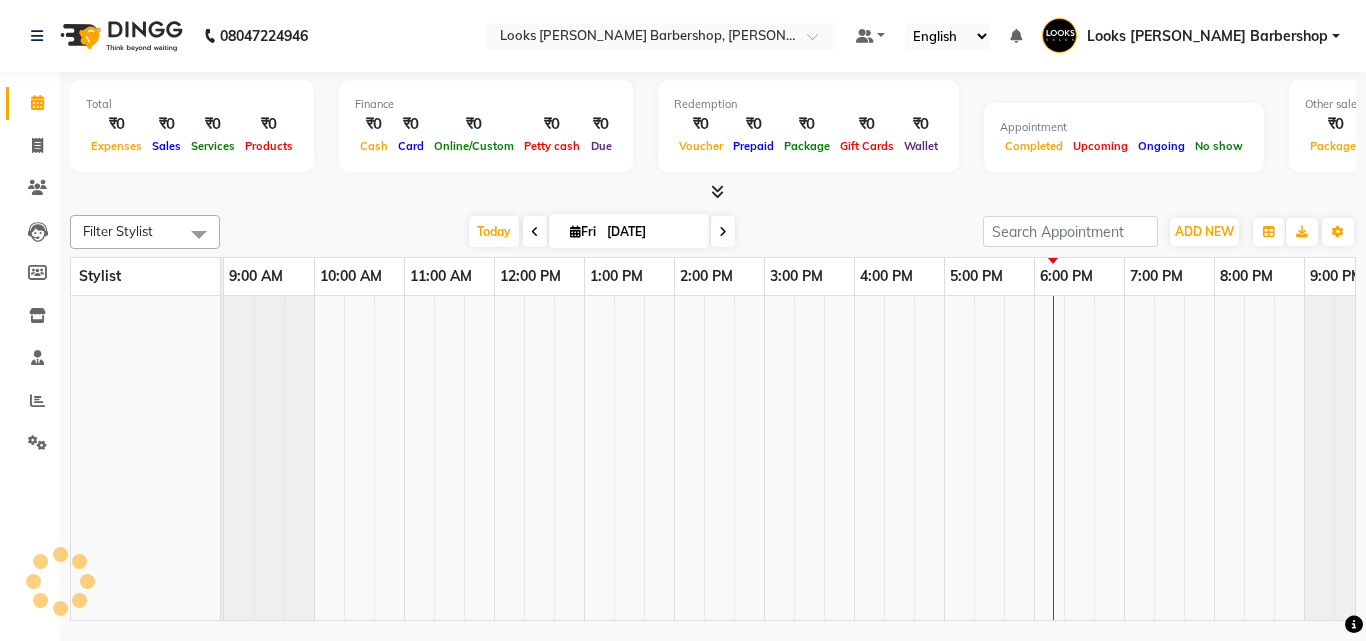 scroll, scrollTop: 0, scrollLeft: 0, axis: both 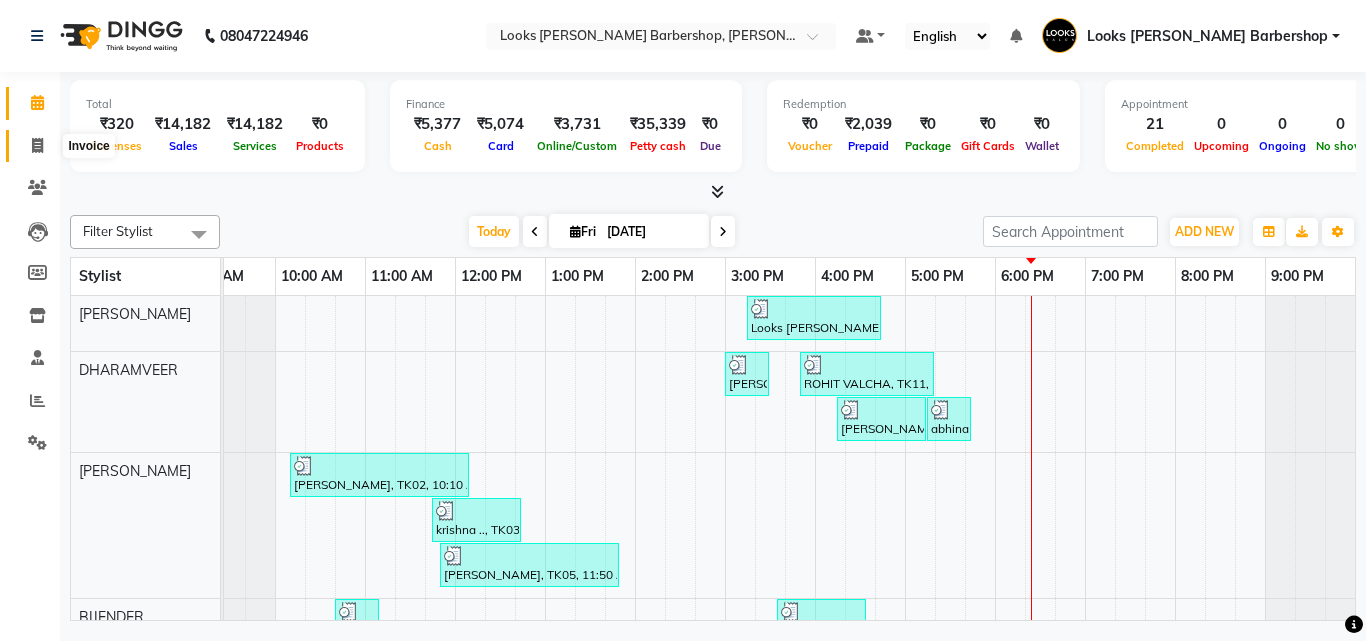 click 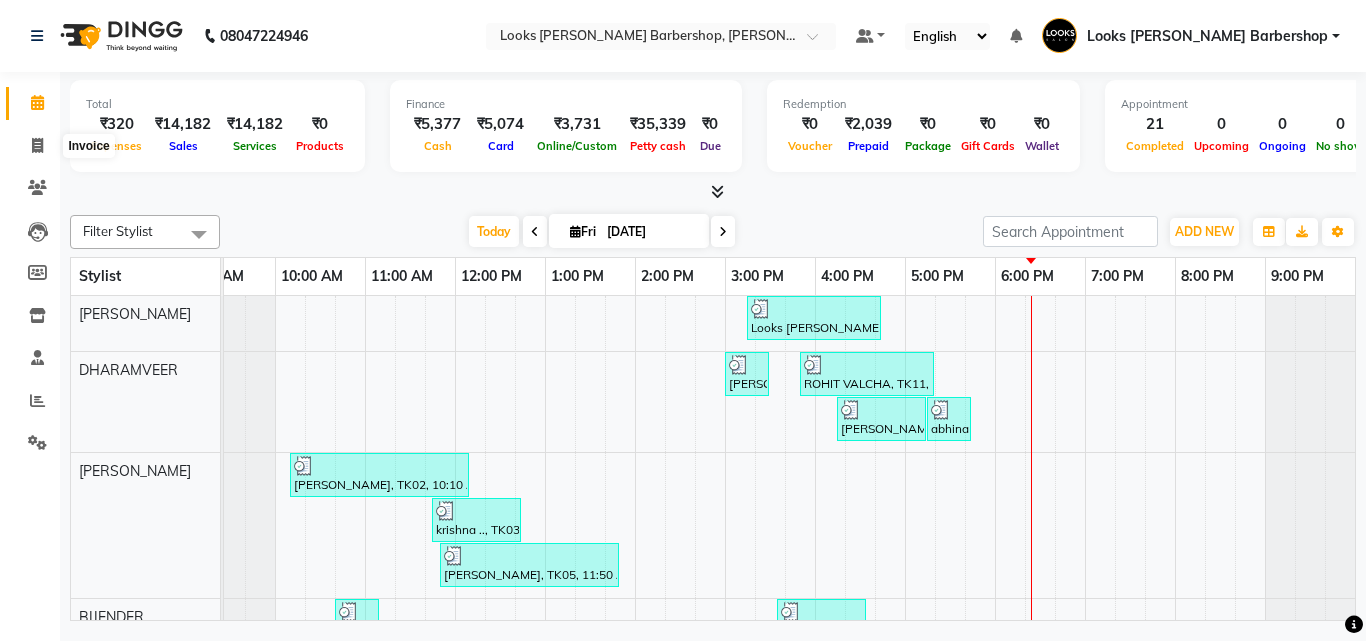 select on "service" 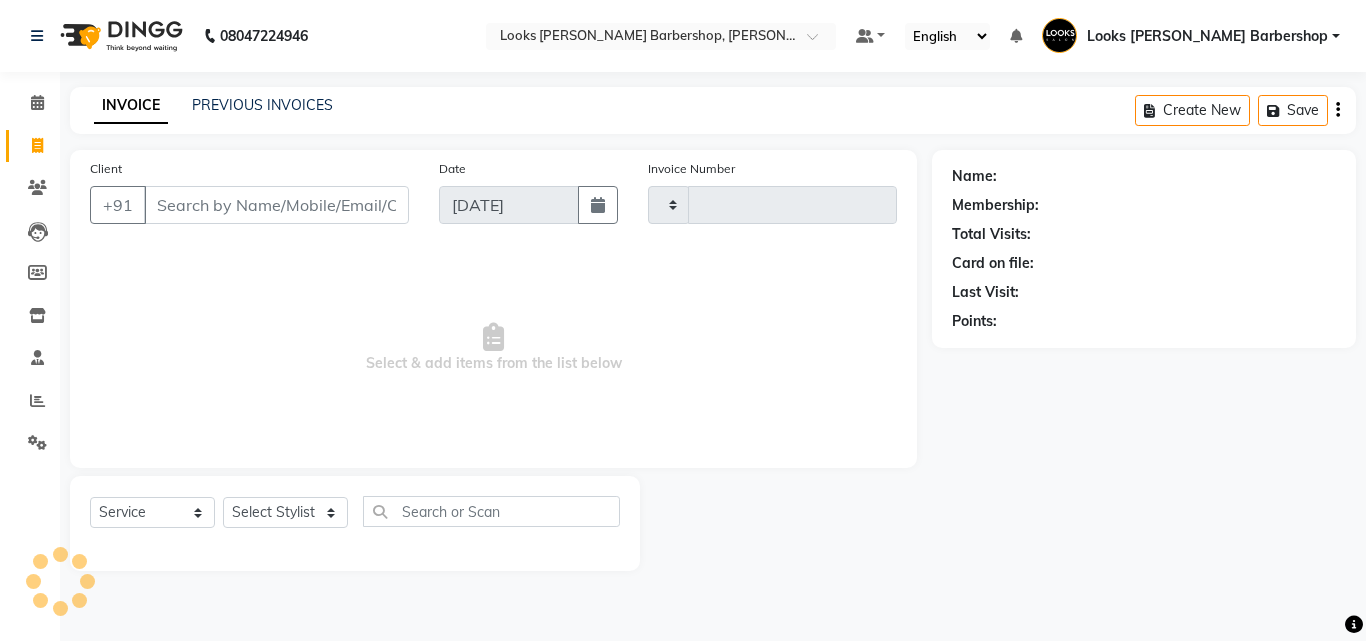 type on "2526" 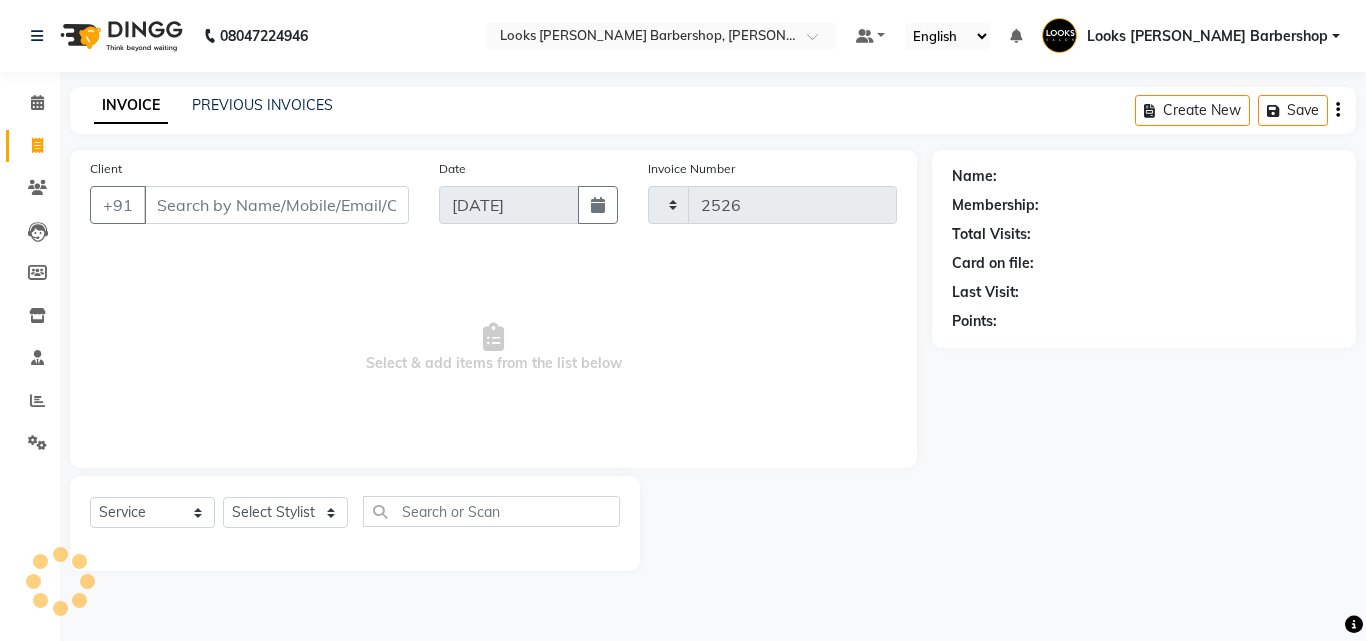 select on "4323" 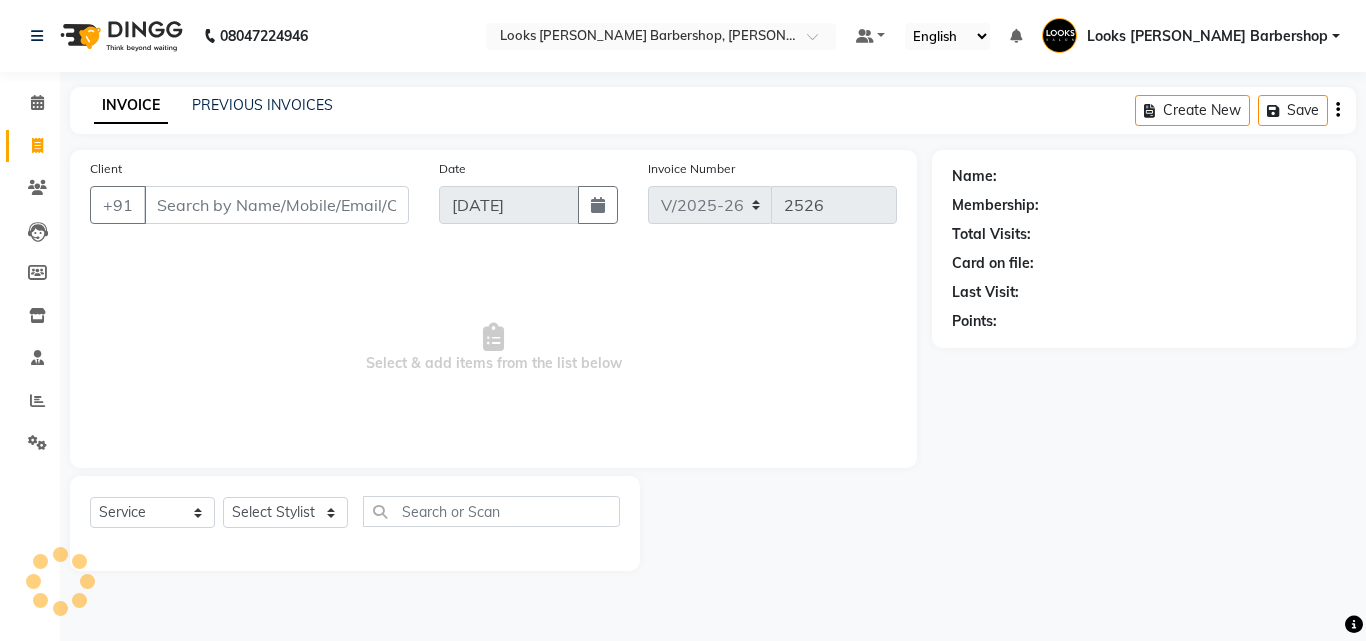 click on "Client" at bounding box center [276, 205] 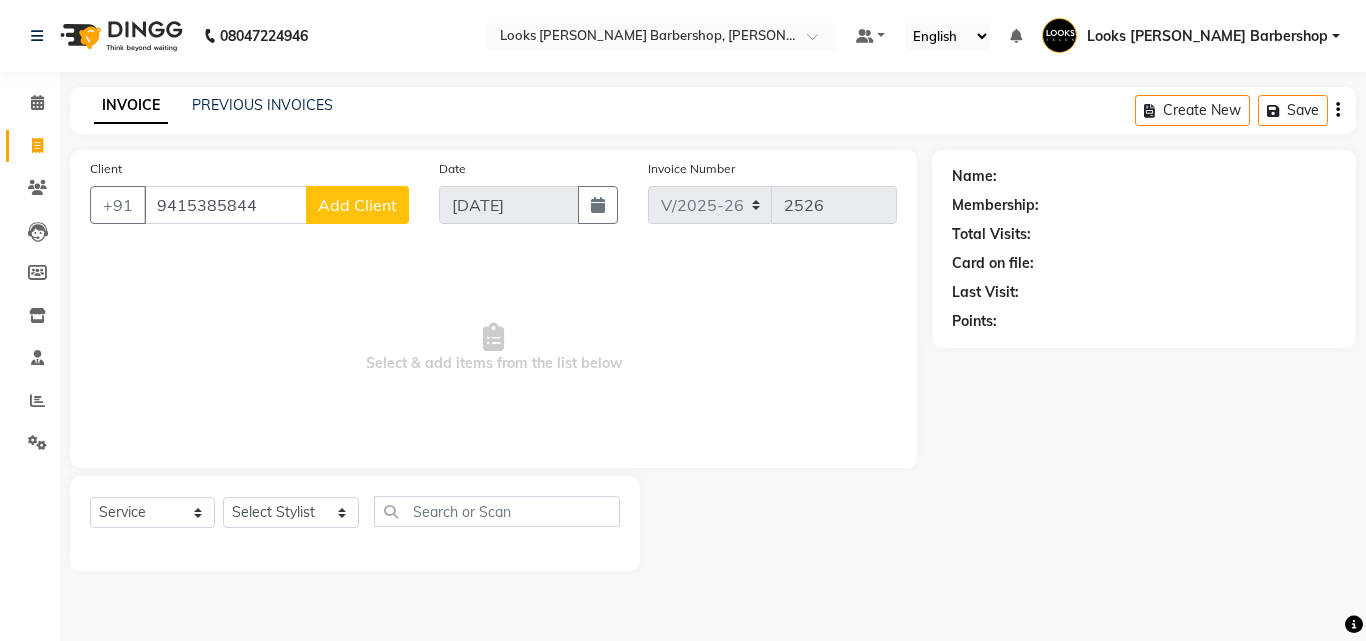 click on "9415385844" at bounding box center [225, 205] 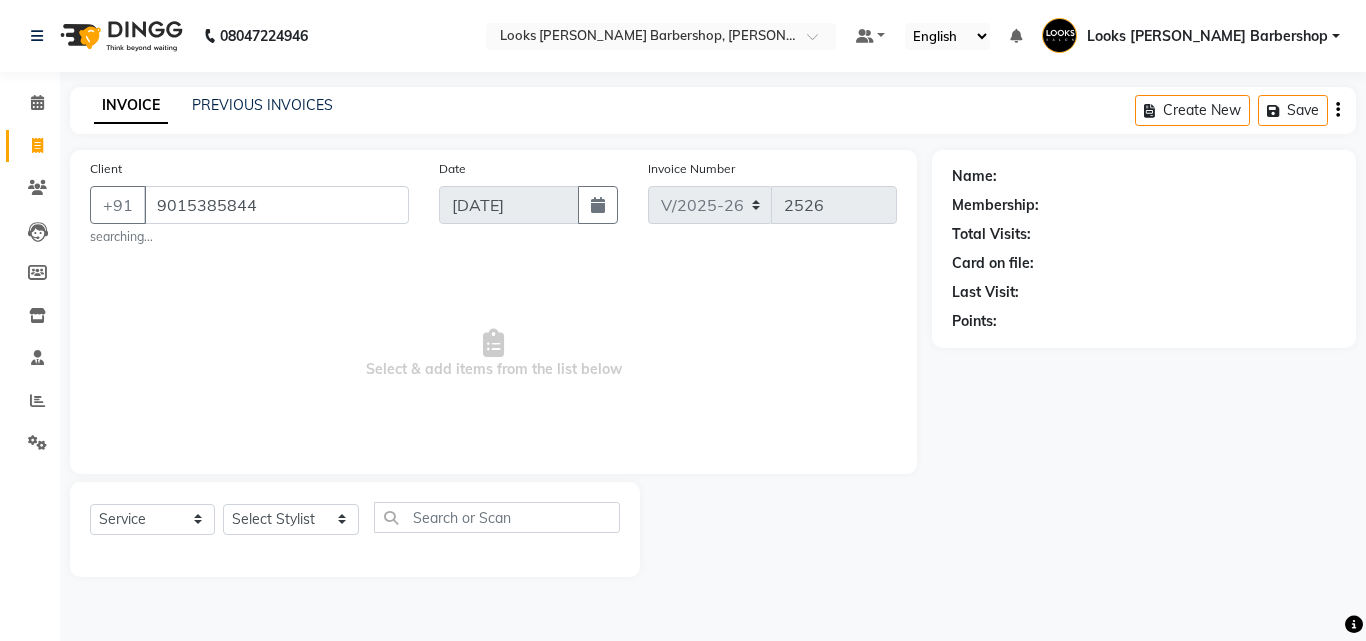 type on "9015385844" 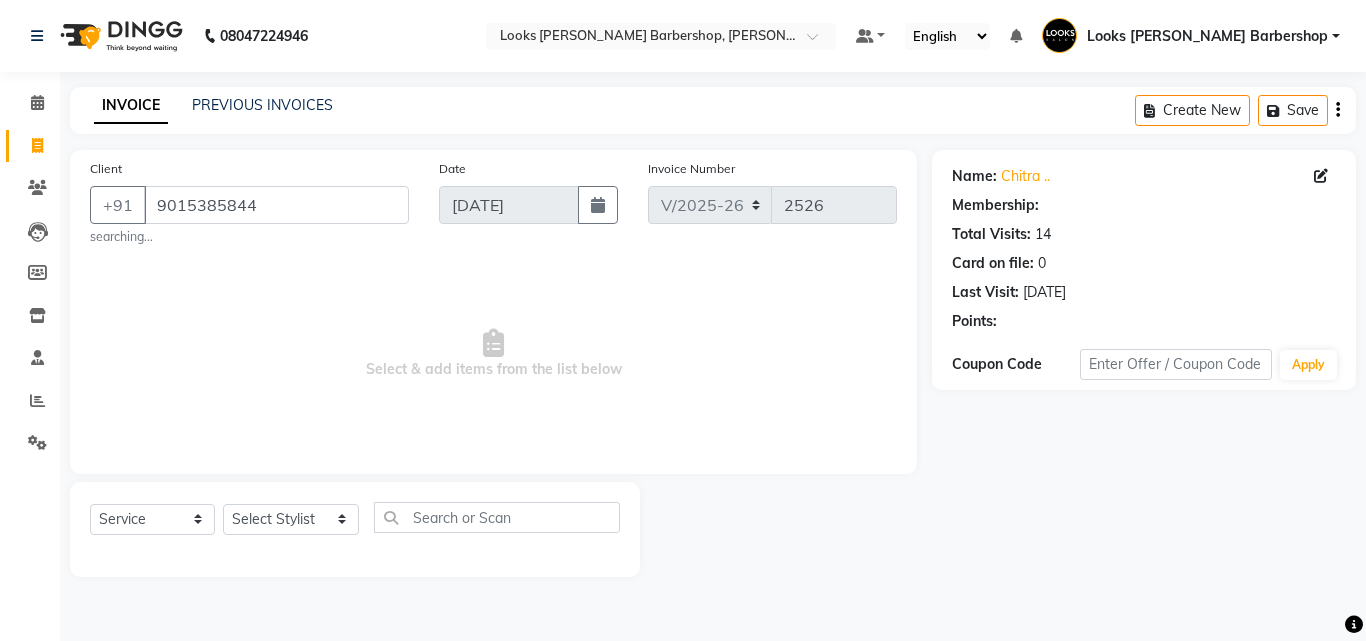 select on "1: Object" 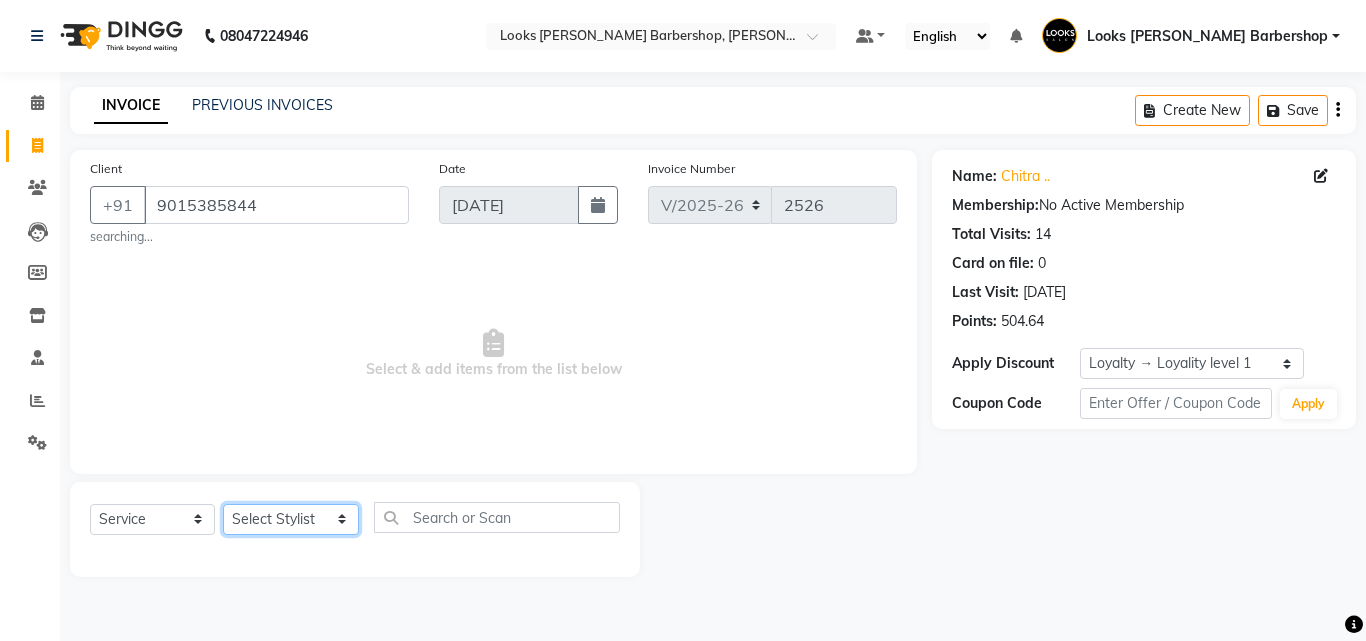 click on "Select Stylist [PERSON_NAME] AENA [PERSON_NAME] Amazon_Kart [PERSON_NAME] _asst Arvind_asst [PERSON_NAME]  Counter Sales DANISH [PERSON_NAME] [PERSON_NAME] RAI  KOMAL_NAILS Krishna_asst LALIT_PDCT LHAMO Looks_[DEMOGRAPHIC_DATA]_Section Looks_H.O_Store Looks [PERSON_NAME] Barbershop Looks_Kart [PERSON_NAME] [PERSON_NAME] [PERSON_NAME]  [PERSON_NAME]  Naveen_pdct [PERSON_NAME] [PERSON_NAME] RAAJ_JI raj ji RAM MURTI [PERSON_NAME]  [PERSON_NAME] SACHIN [PERSON_NAME] [PERSON_NAME] [PERSON_NAME] [PERSON_NAME] Sunny VIKRAM [PERSON_NAME]  [PERSON_NAME] ASSISTANT" 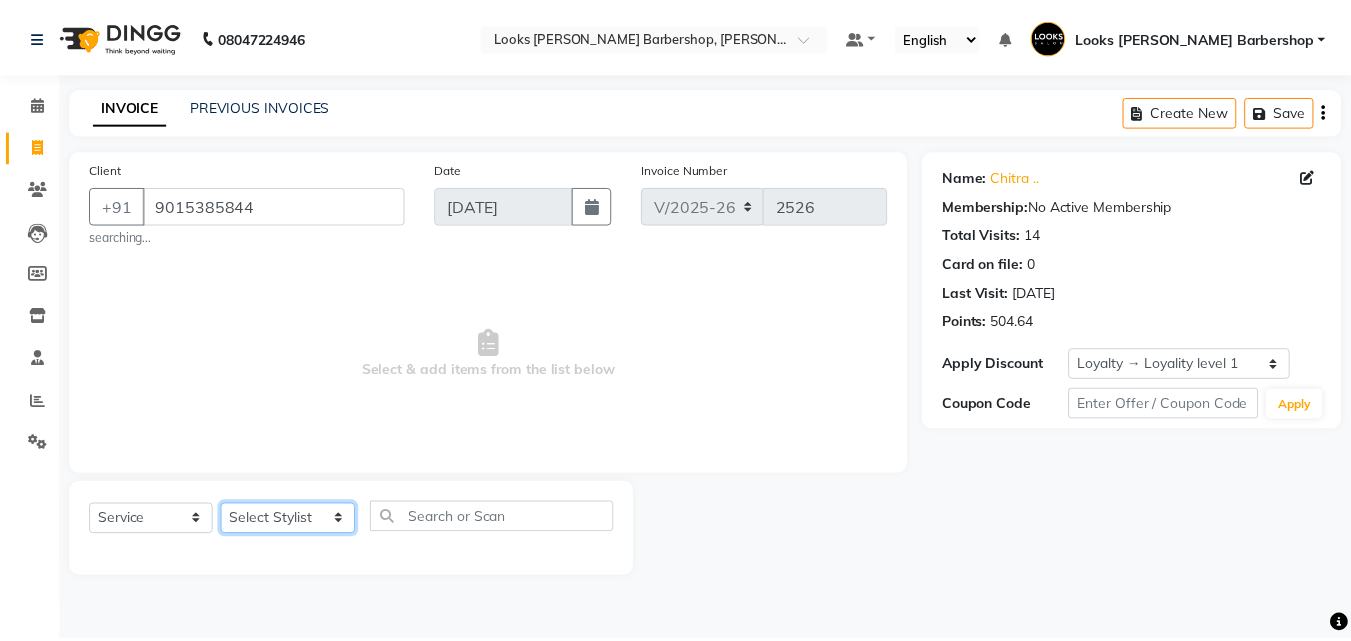 type 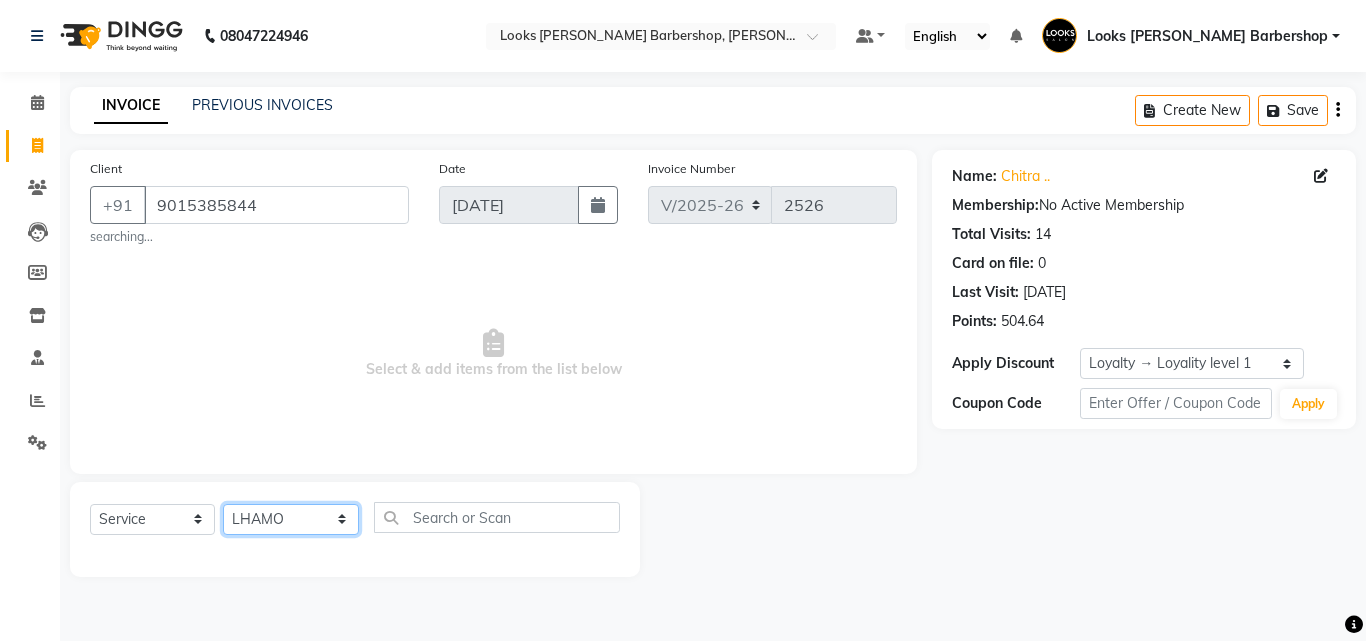click on "Select Stylist [PERSON_NAME] AENA [PERSON_NAME] Amazon_Kart [PERSON_NAME] _asst Arvind_asst [PERSON_NAME]  Counter Sales DANISH [PERSON_NAME] [PERSON_NAME] RAI  KOMAL_NAILS Krishna_asst LALIT_PDCT LHAMO Looks_[DEMOGRAPHIC_DATA]_Section Looks_H.O_Store Looks [PERSON_NAME] Barbershop Looks_Kart [PERSON_NAME] [PERSON_NAME] [PERSON_NAME]  [PERSON_NAME]  Naveen_pdct [PERSON_NAME] [PERSON_NAME] RAAJ_JI raj ji RAM MURTI [PERSON_NAME]  [PERSON_NAME] SACHIN [PERSON_NAME] [PERSON_NAME] [PERSON_NAME] [PERSON_NAME] Sunny VIKRAM [PERSON_NAME]  [PERSON_NAME] ASSISTANT" 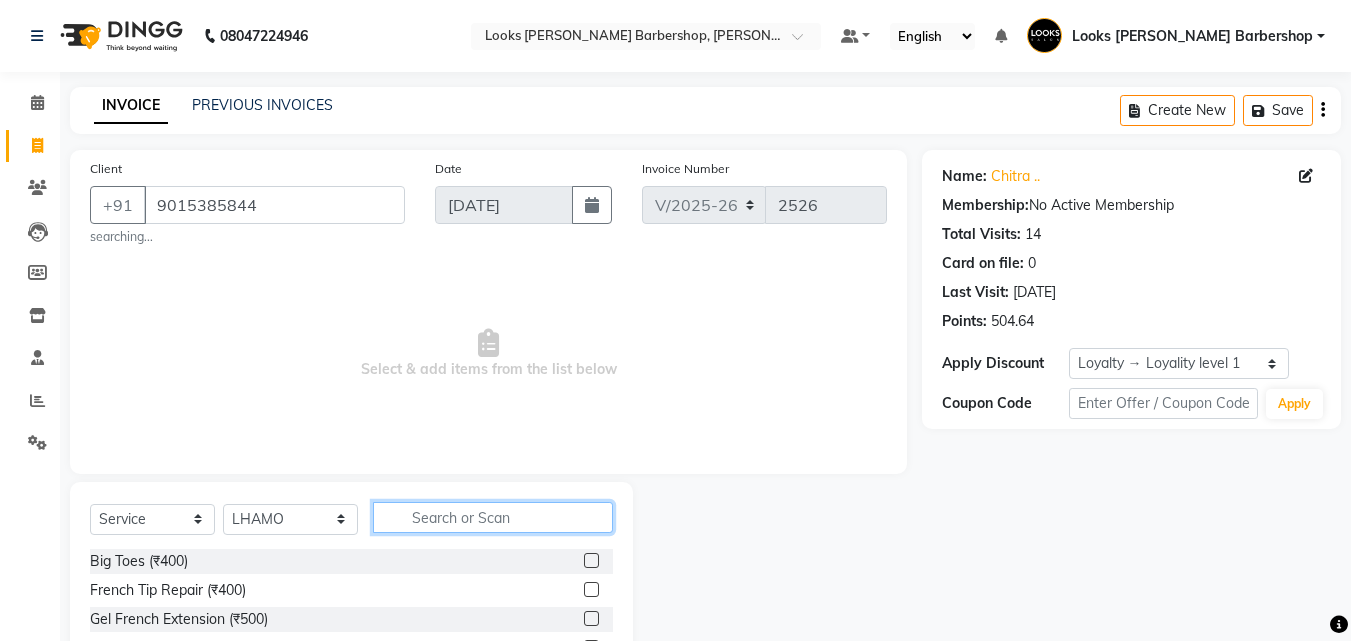 click 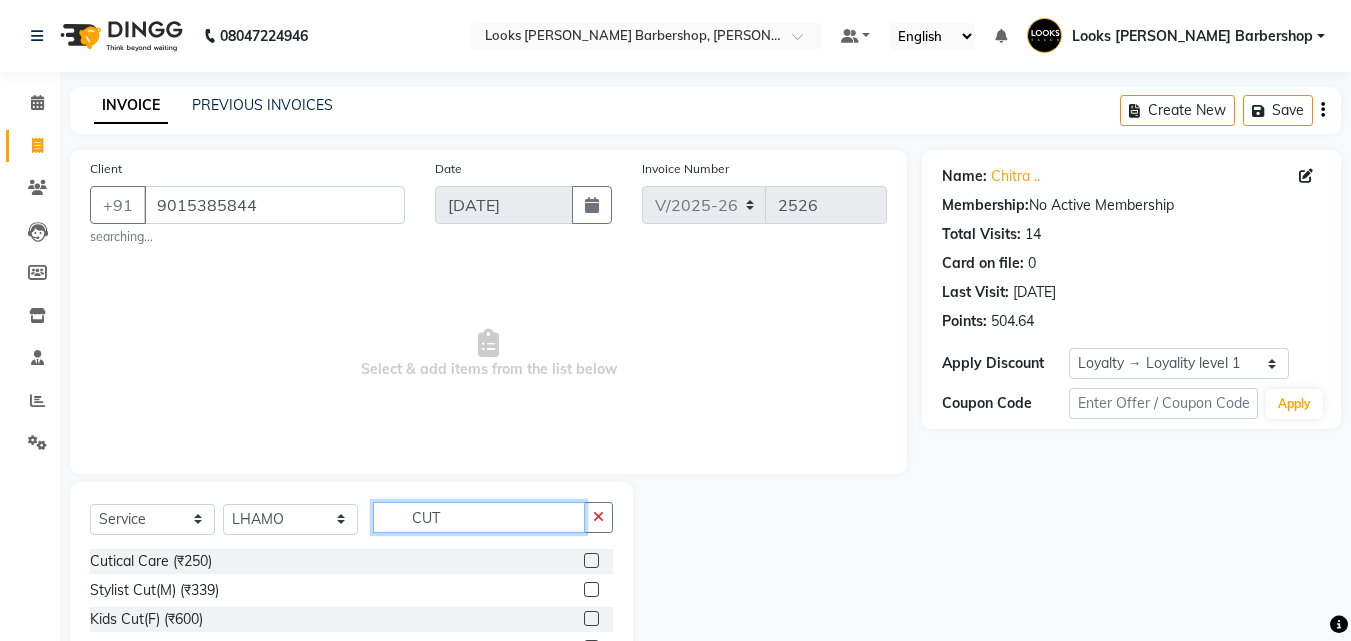scroll, scrollTop: 166, scrollLeft: 0, axis: vertical 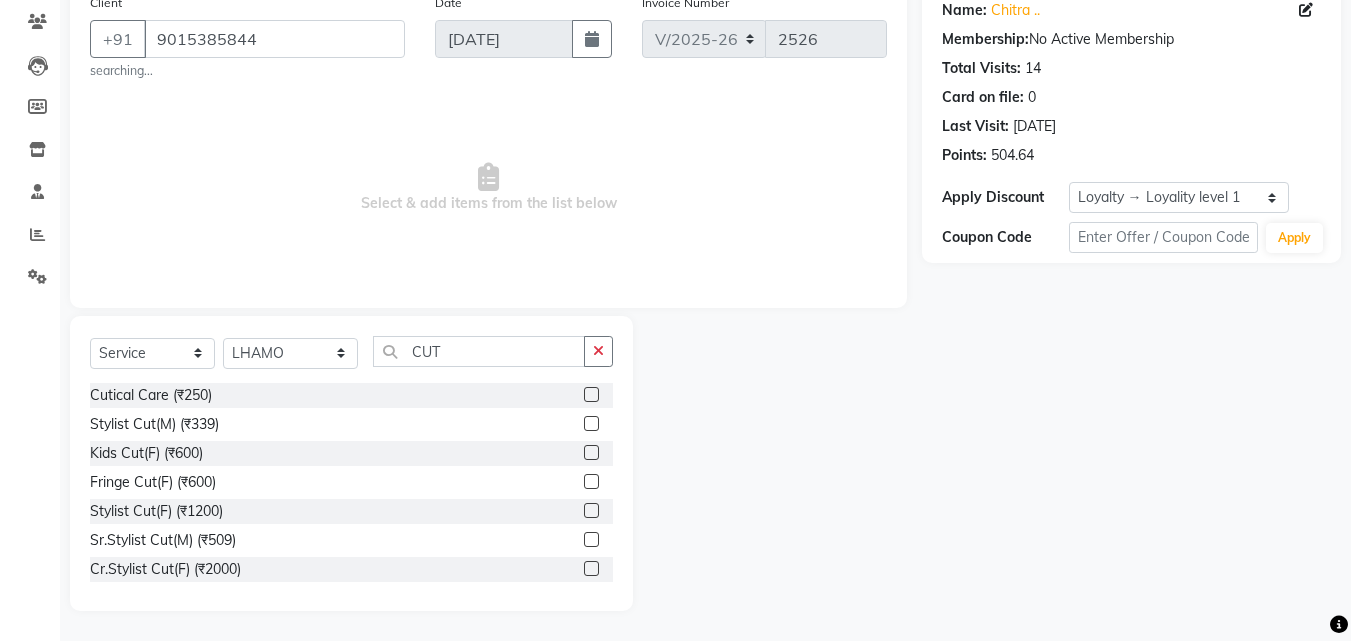 click 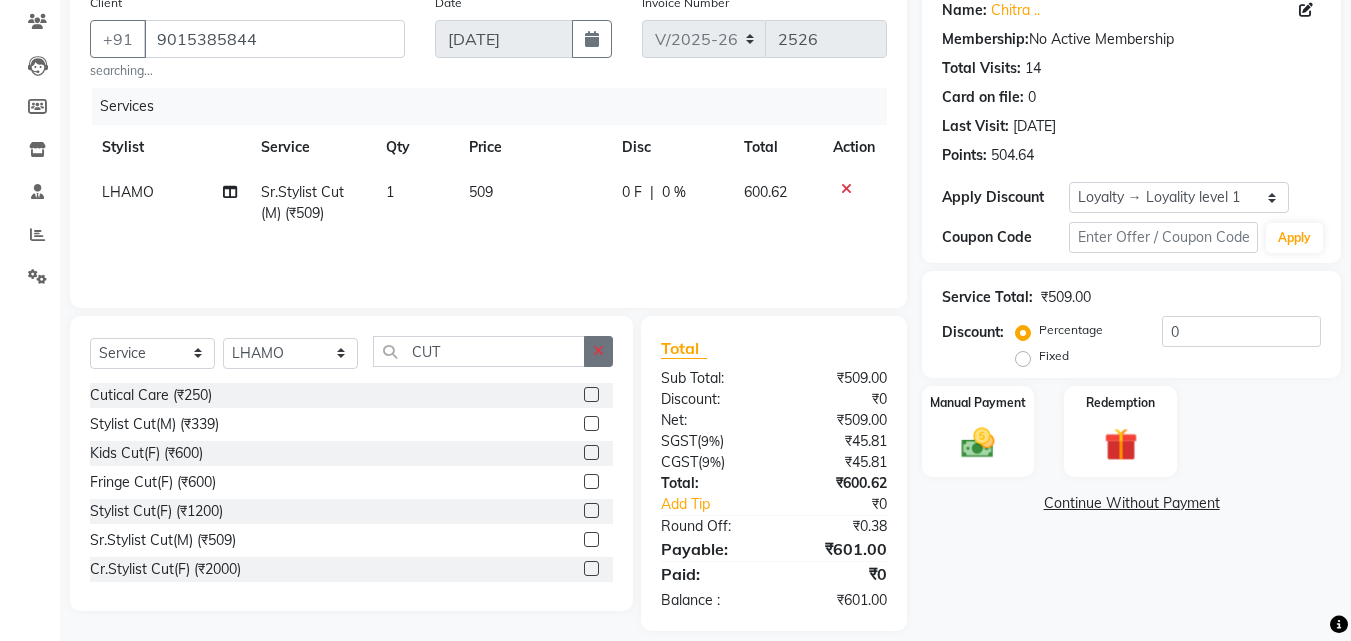 click 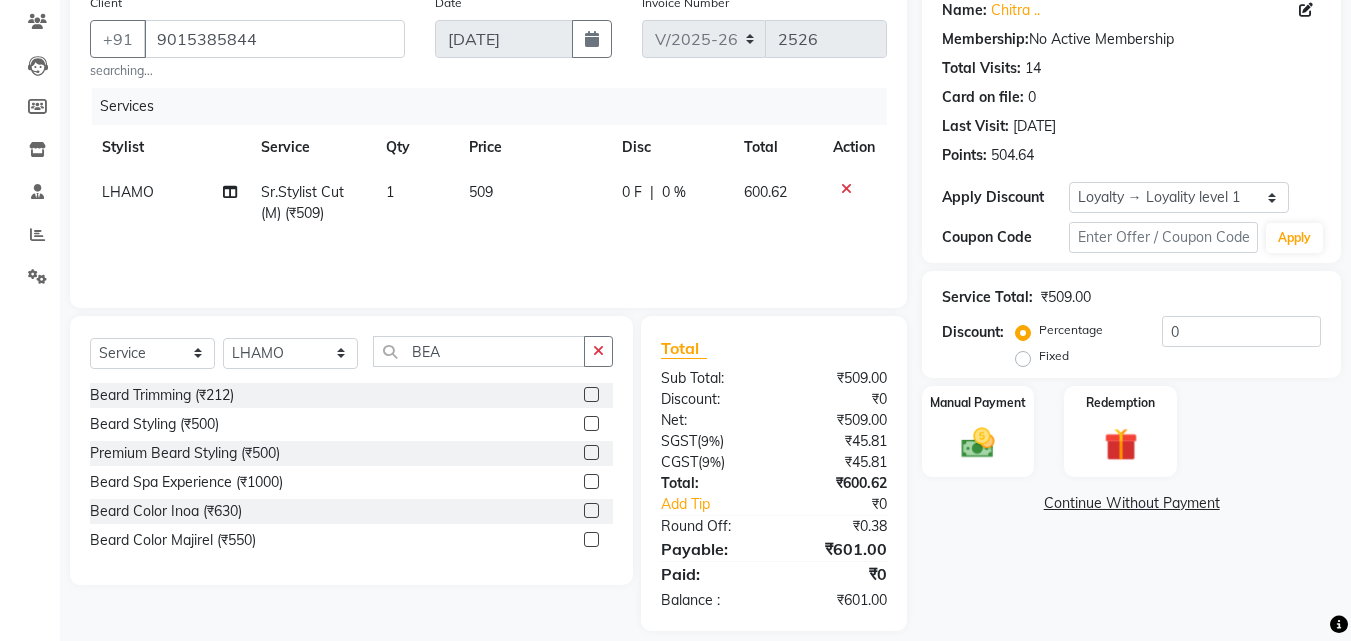 click 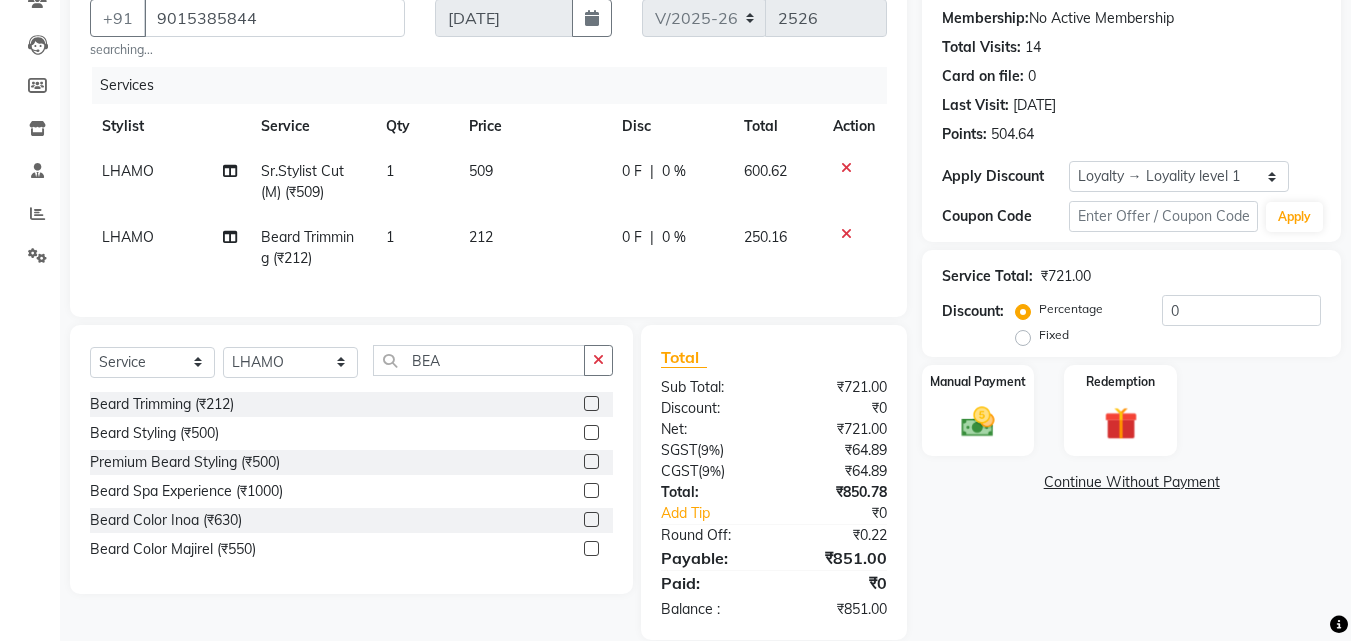 scroll, scrollTop: 231, scrollLeft: 0, axis: vertical 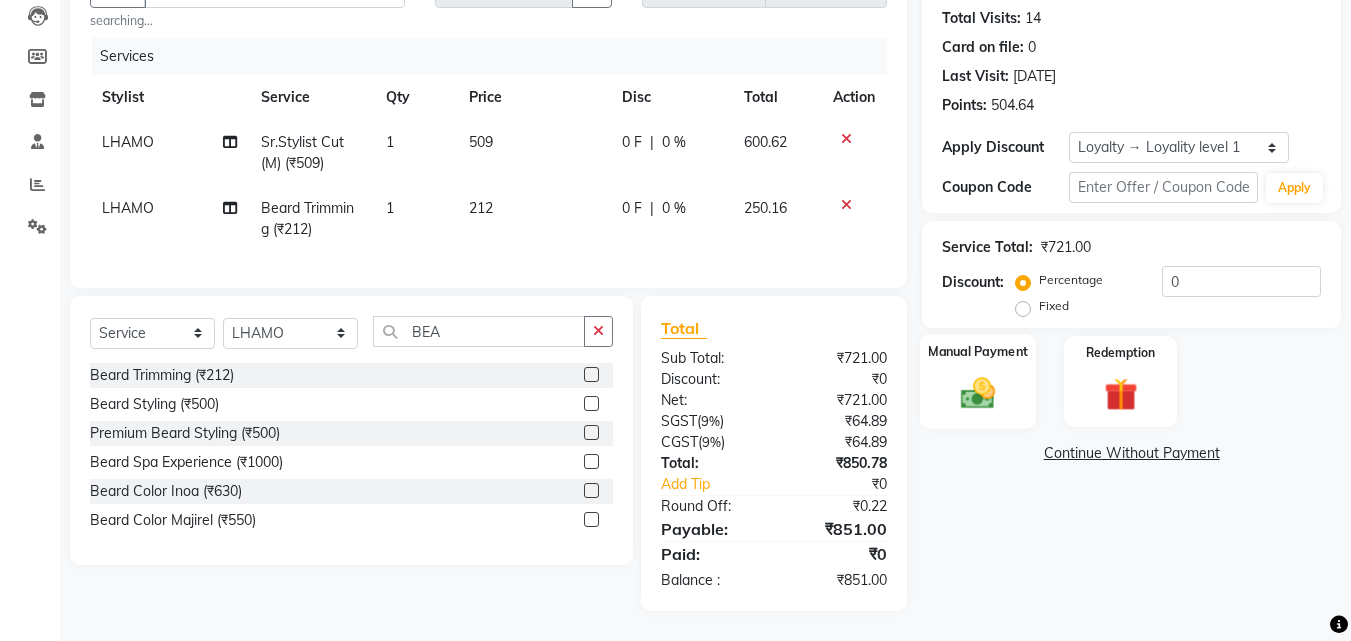 click 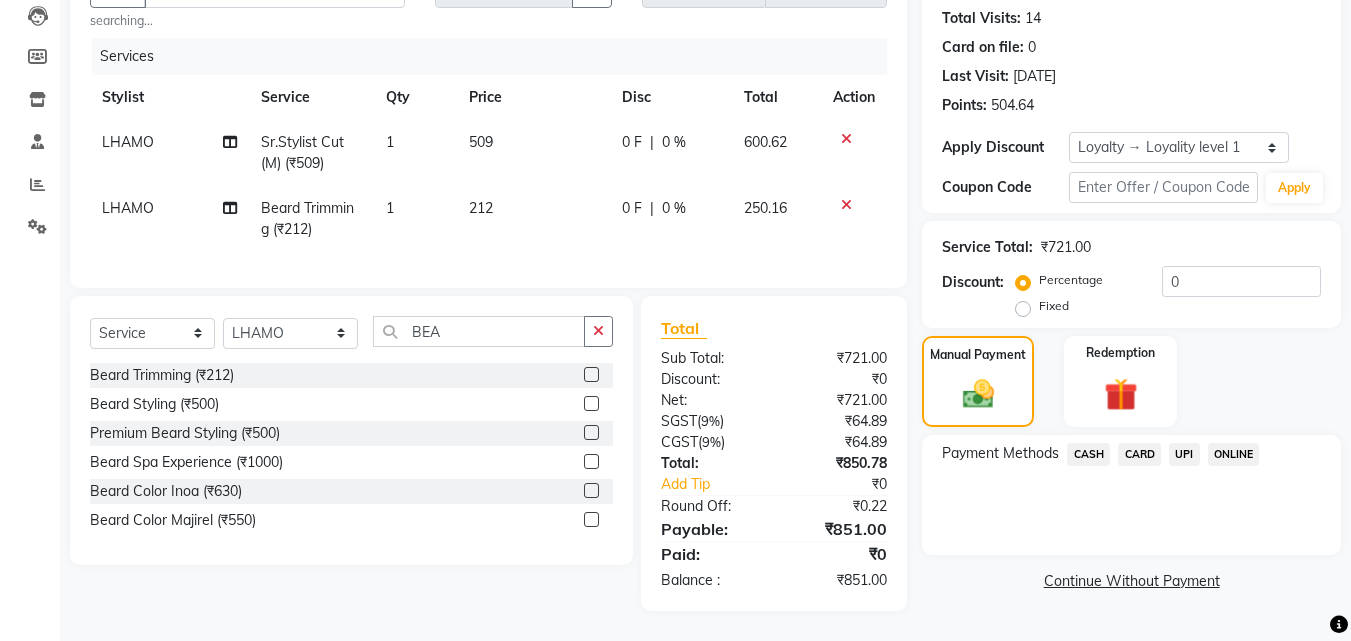click on "UPI" 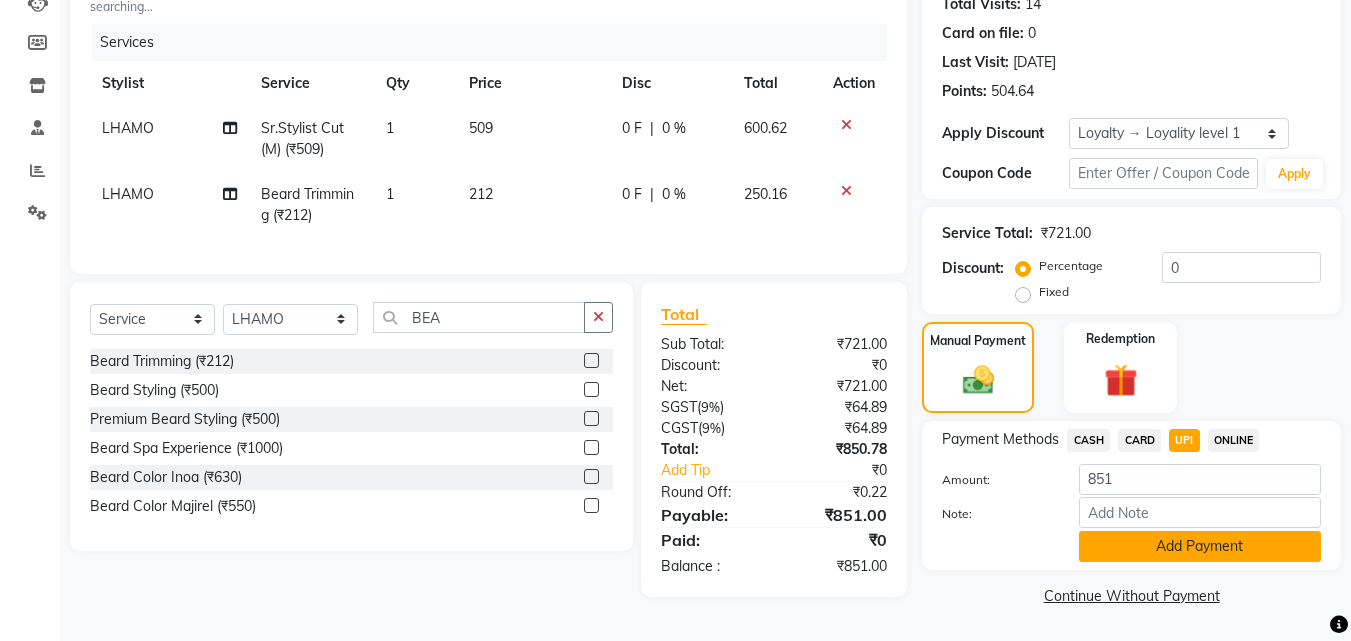 click on "Add Payment" 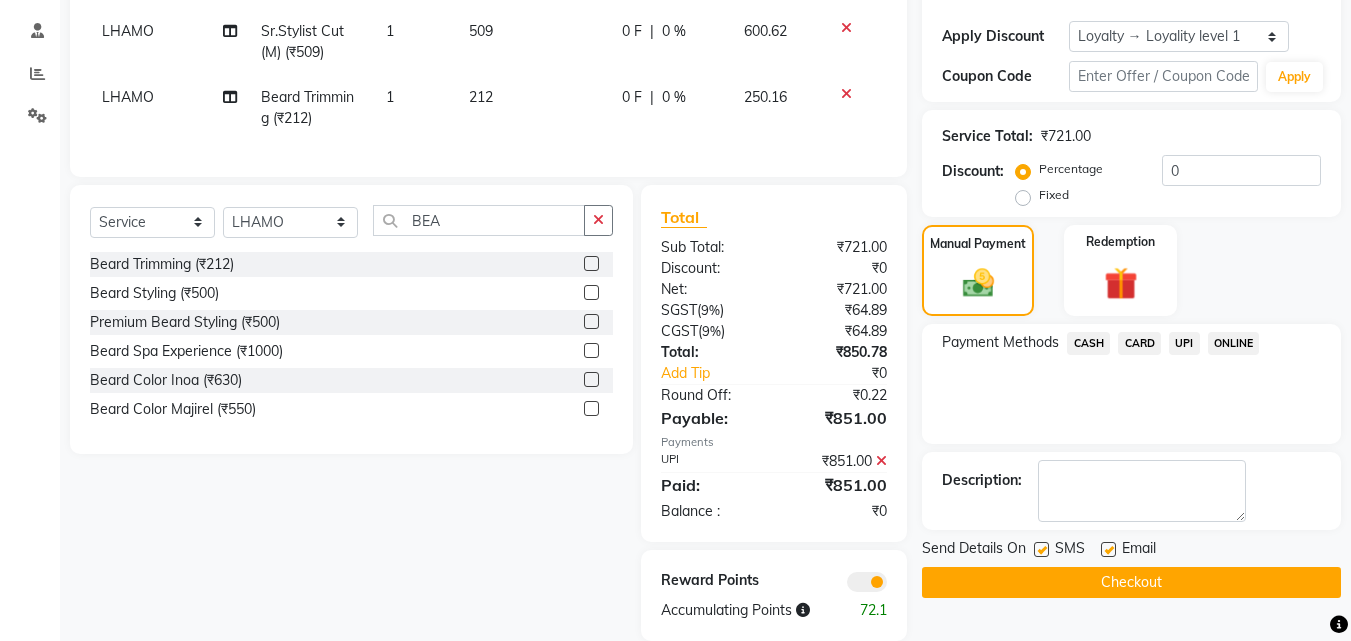 scroll, scrollTop: 372, scrollLeft: 0, axis: vertical 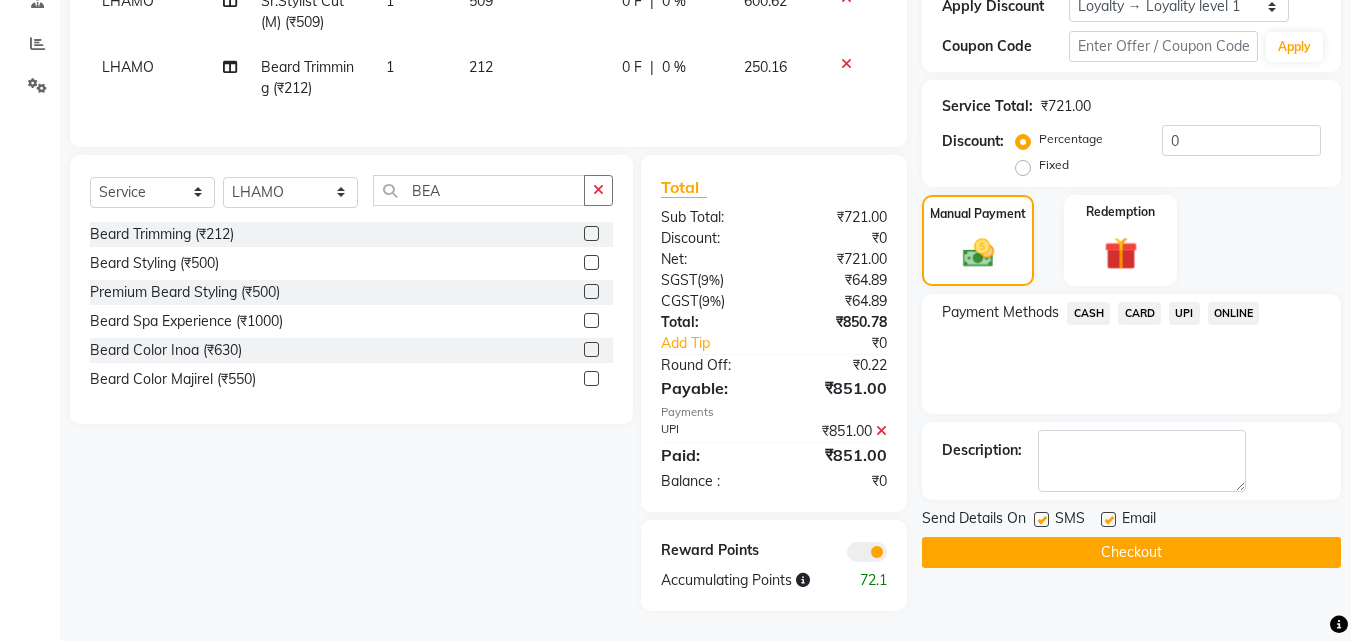 click on "Checkout" 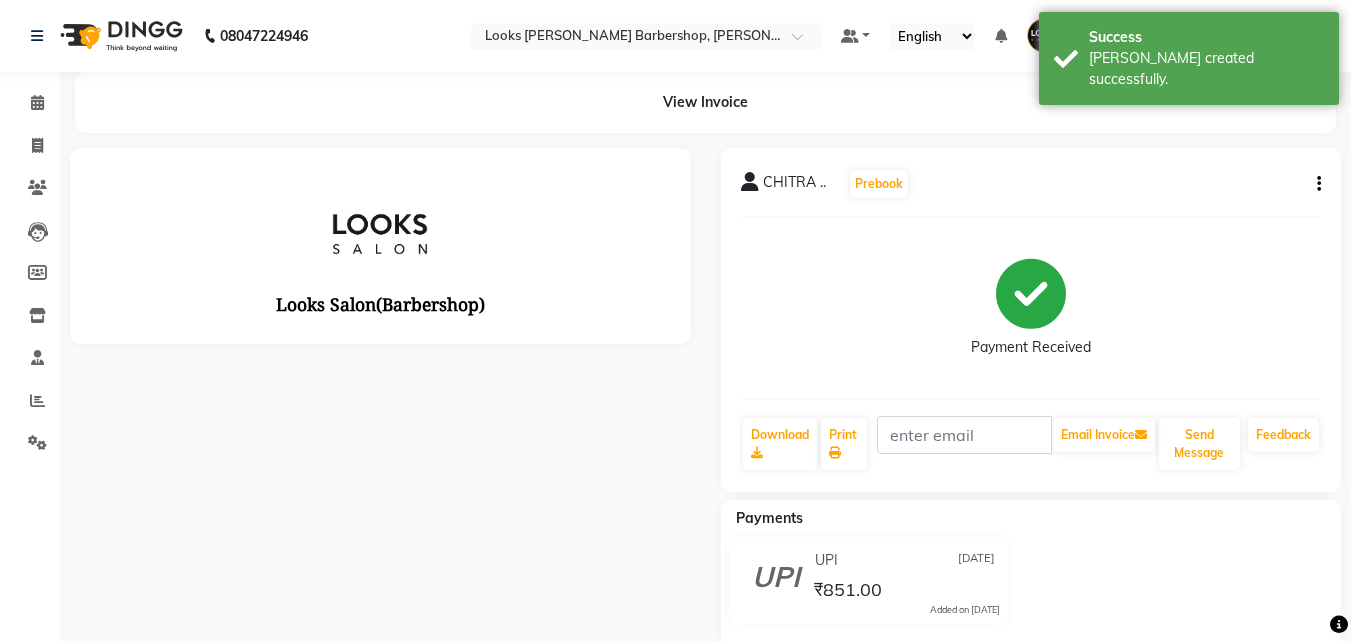 scroll, scrollTop: 0, scrollLeft: 0, axis: both 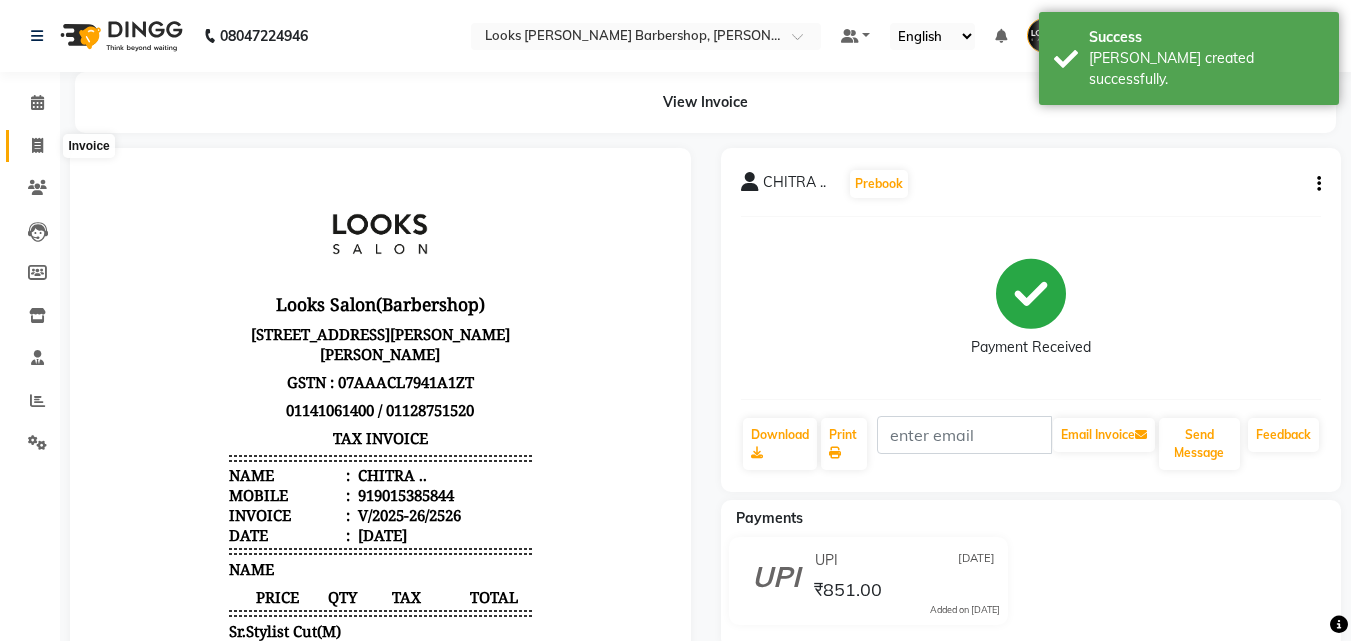 click 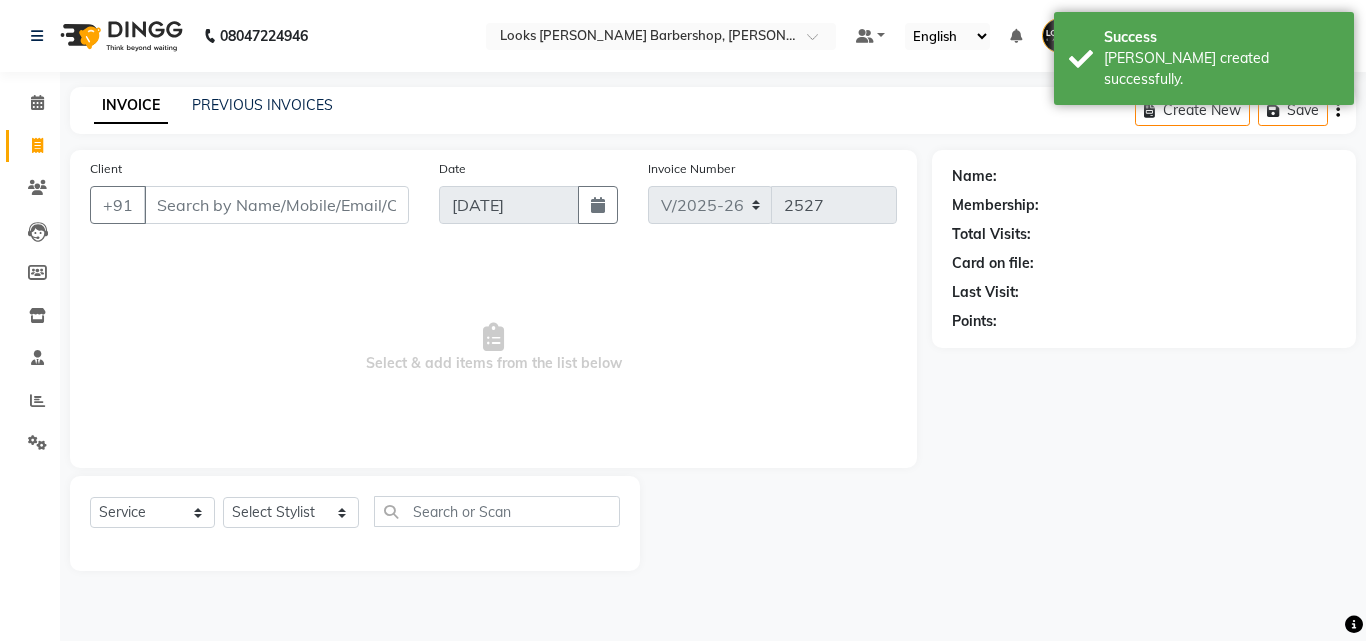 click on "Client" at bounding box center (276, 205) 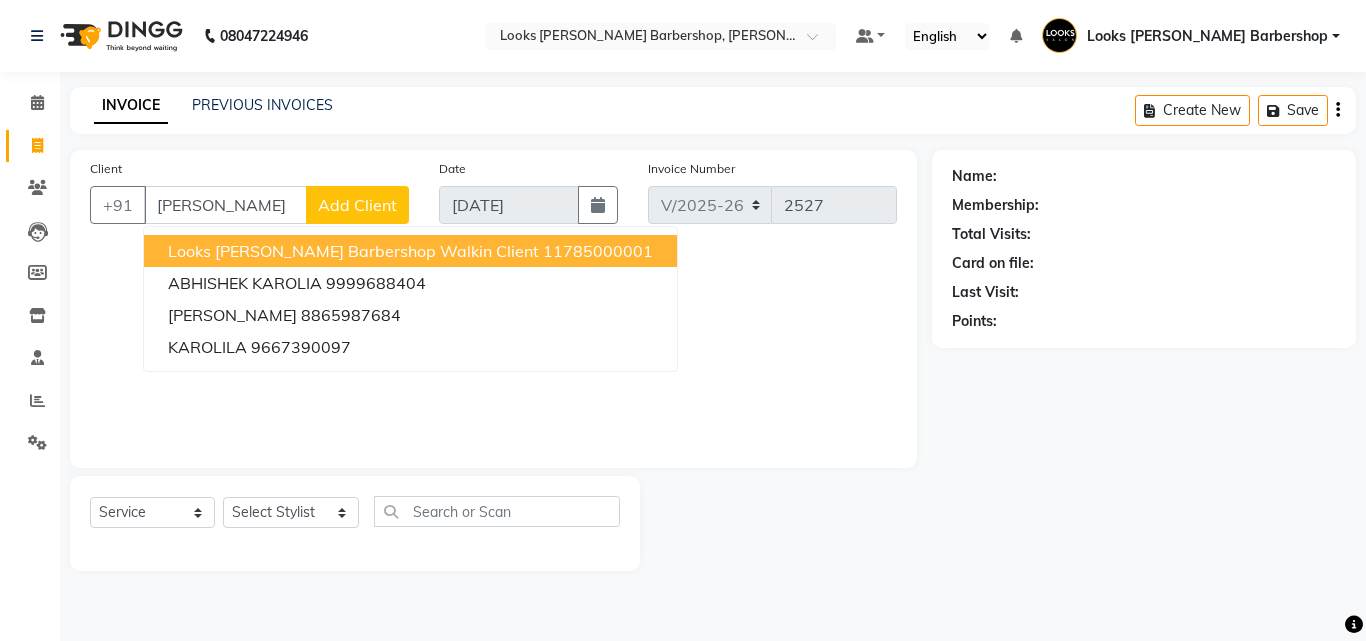 click on "Looks [PERSON_NAME] Barbershop Walkin Client" at bounding box center (353, 251) 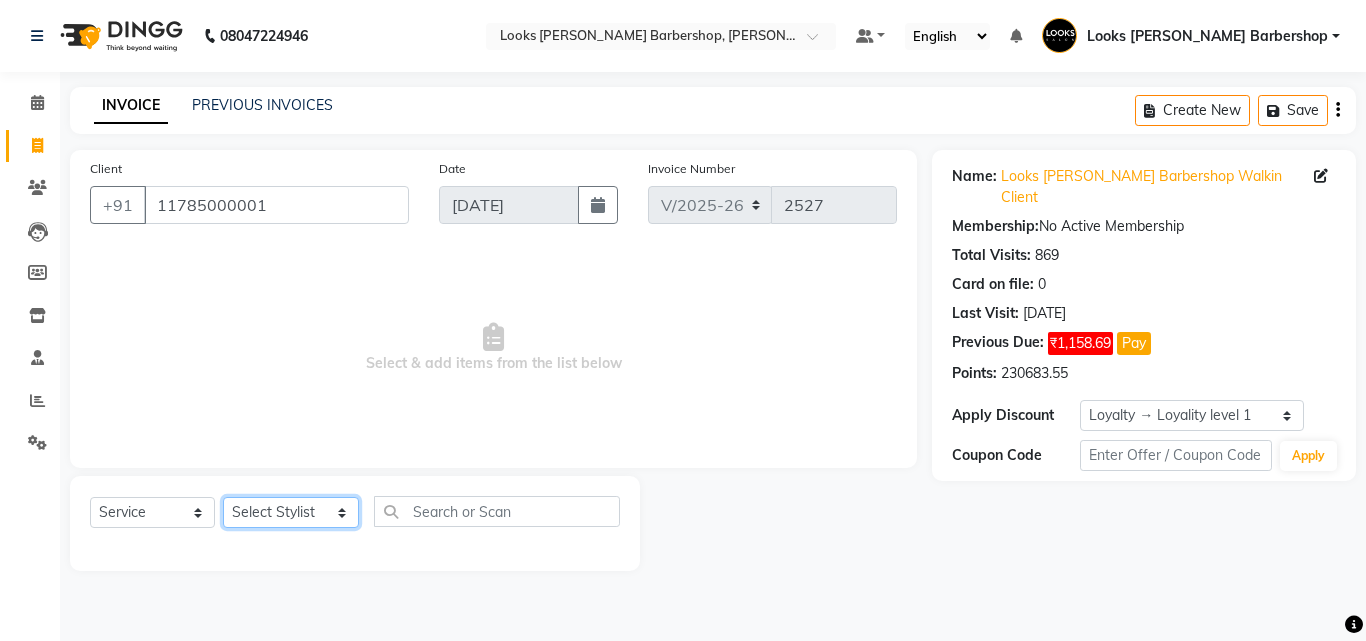 click on "Select Stylist [PERSON_NAME] AENA [PERSON_NAME] Amazon_Kart [PERSON_NAME] _asst Arvind_asst [PERSON_NAME]  Counter Sales DANISH [PERSON_NAME] [PERSON_NAME] RAI  KOMAL_NAILS Krishna_asst LALIT_PDCT LHAMO Looks_[DEMOGRAPHIC_DATA]_Section Looks_H.O_Store Looks [PERSON_NAME] Barbershop Looks_Kart [PERSON_NAME] [PERSON_NAME] [PERSON_NAME]  [PERSON_NAME]  Naveen_pdct [PERSON_NAME] [PERSON_NAME] RAAJ_JI raj ji RAM MURTI [PERSON_NAME]  [PERSON_NAME] SACHIN [PERSON_NAME] [PERSON_NAME] [PERSON_NAME] [PERSON_NAME] Sunny VIKRAM [PERSON_NAME]  [PERSON_NAME] ASSISTANT" 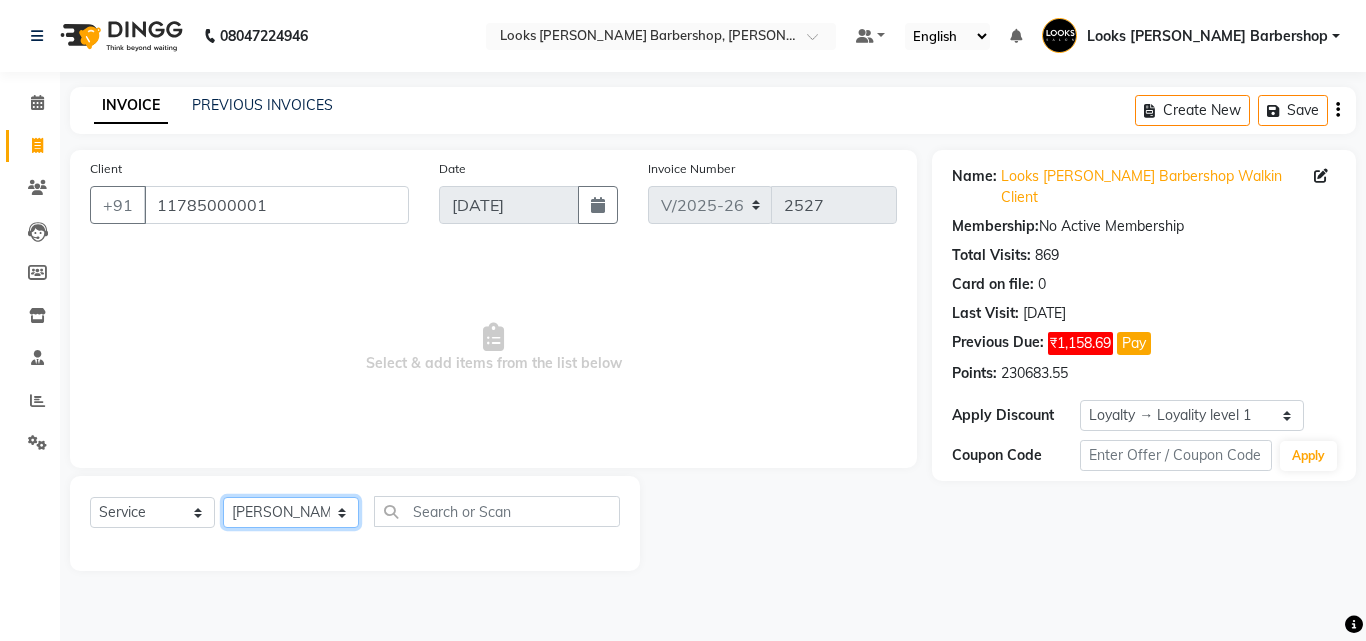 click on "Select Stylist [PERSON_NAME] AENA [PERSON_NAME] Amazon_Kart [PERSON_NAME] _asst Arvind_asst [PERSON_NAME]  Counter Sales DANISH [PERSON_NAME] [PERSON_NAME] RAI  KOMAL_NAILS Krishna_asst LALIT_PDCT LHAMO Looks_[DEMOGRAPHIC_DATA]_Section Looks_H.O_Store Looks [PERSON_NAME] Barbershop Looks_Kart [PERSON_NAME] [PERSON_NAME] [PERSON_NAME]  [PERSON_NAME]  Naveen_pdct [PERSON_NAME] [PERSON_NAME] RAAJ_JI raj ji RAM MURTI [PERSON_NAME]  [PERSON_NAME] SACHIN [PERSON_NAME] [PERSON_NAME] [PERSON_NAME] [PERSON_NAME] Sunny VIKRAM [PERSON_NAME]  [PERSON_NAME] ASSISTANT" 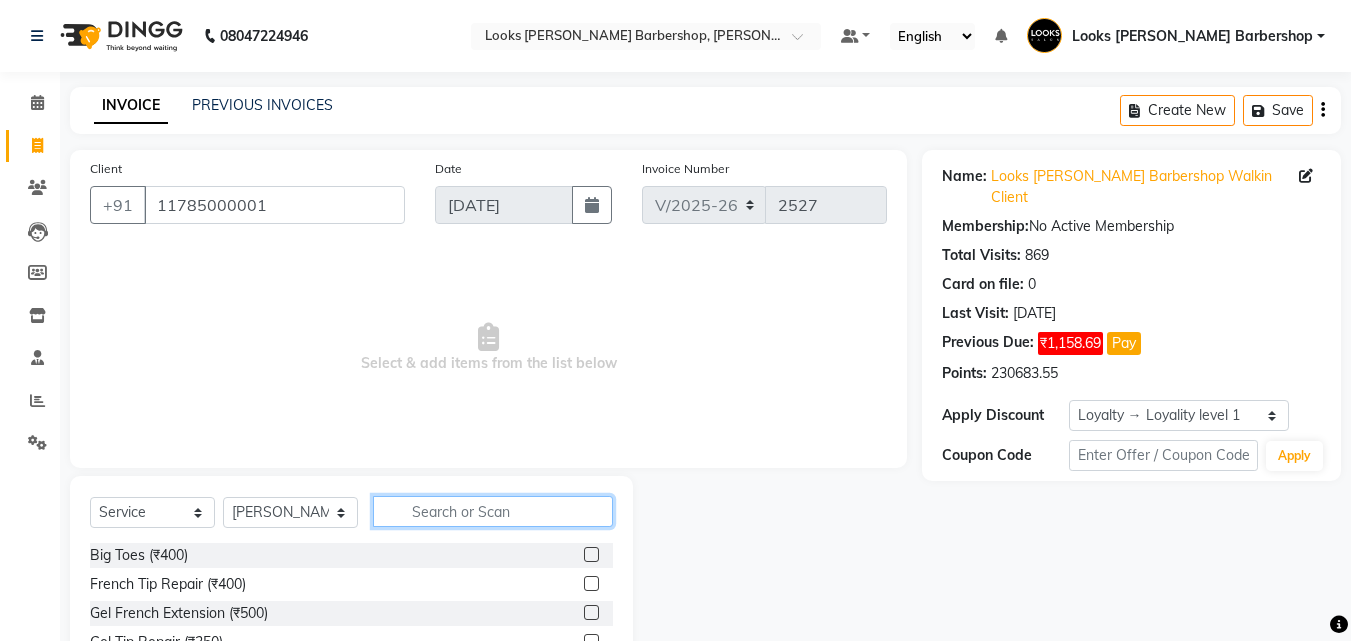 click 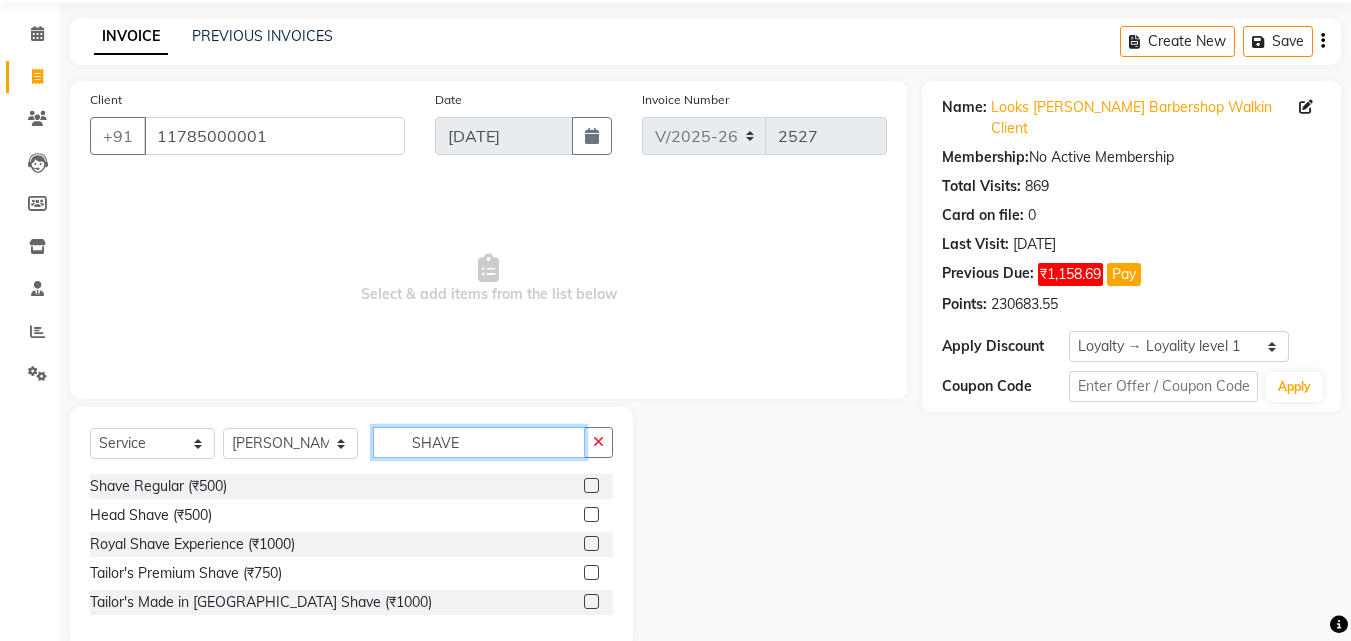 scroll, scrollTop: 105, scrollLeft: 0, axis: vertical 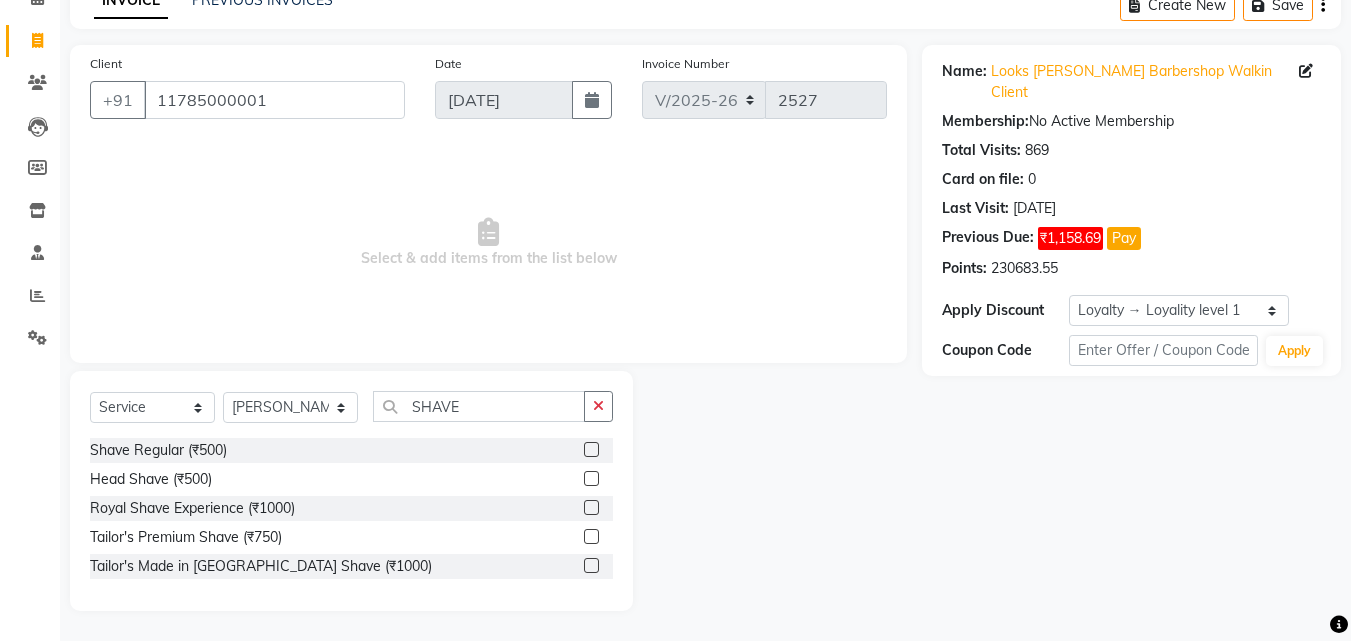 click 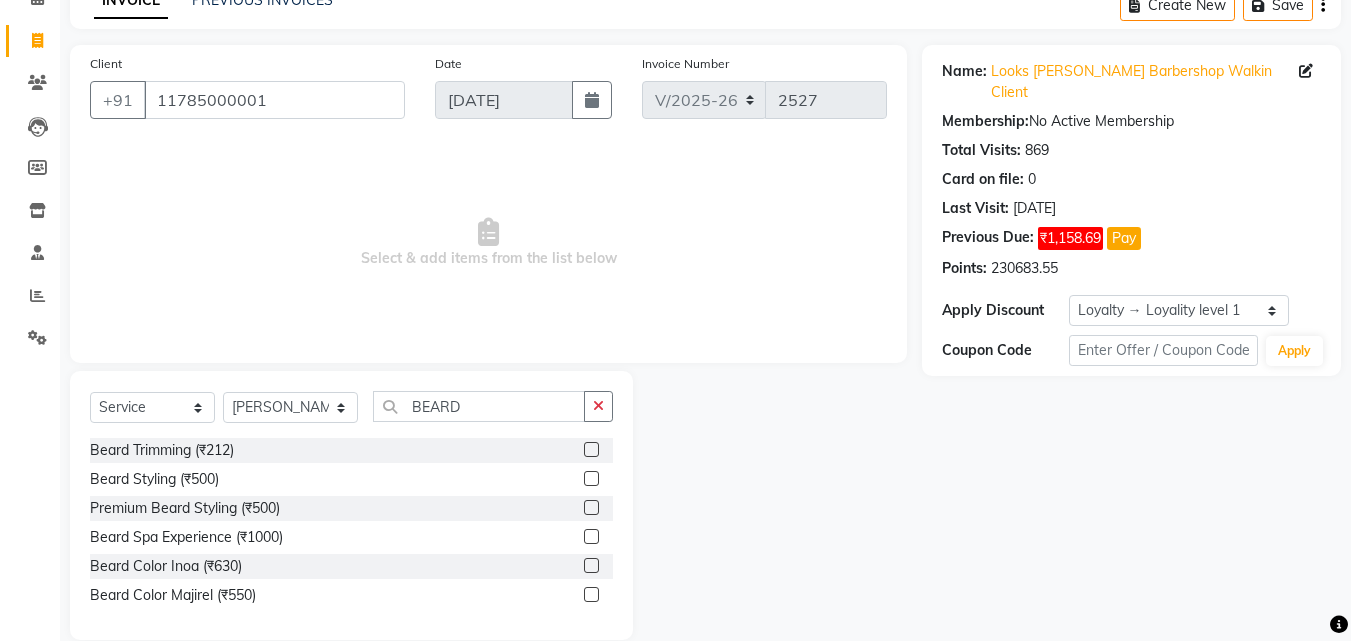 click 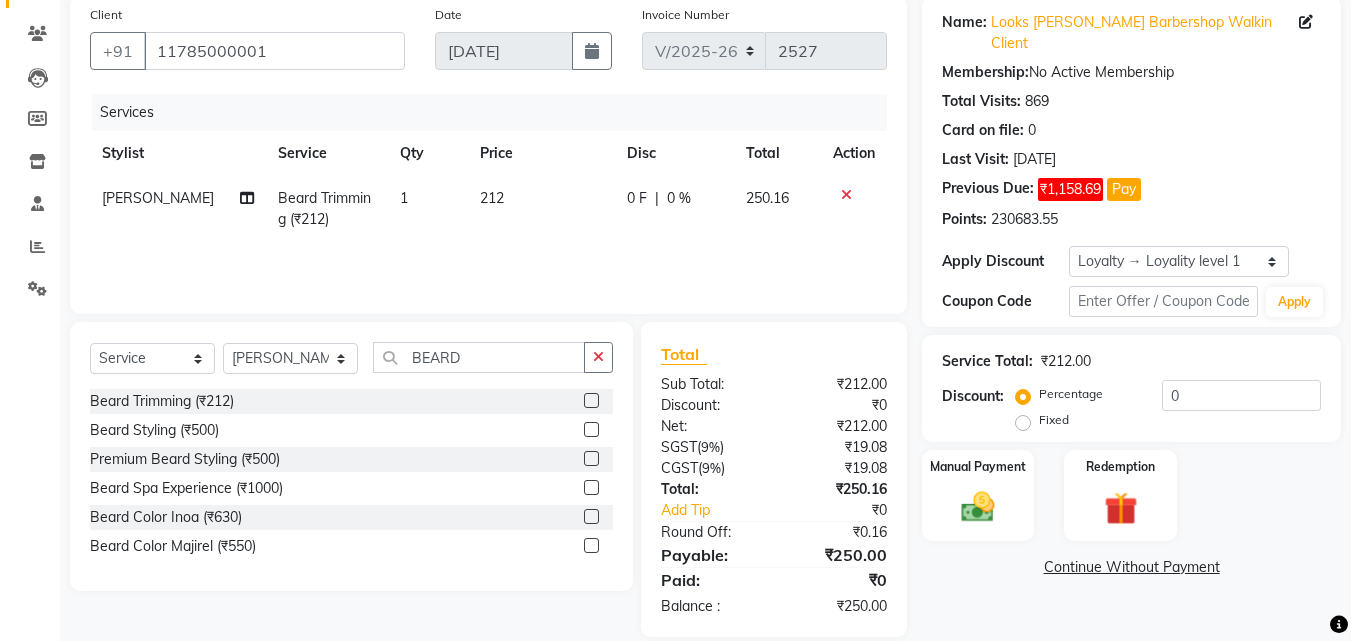 scroll, scrollTop: 180, scrollLeft: 0, axis: vertical 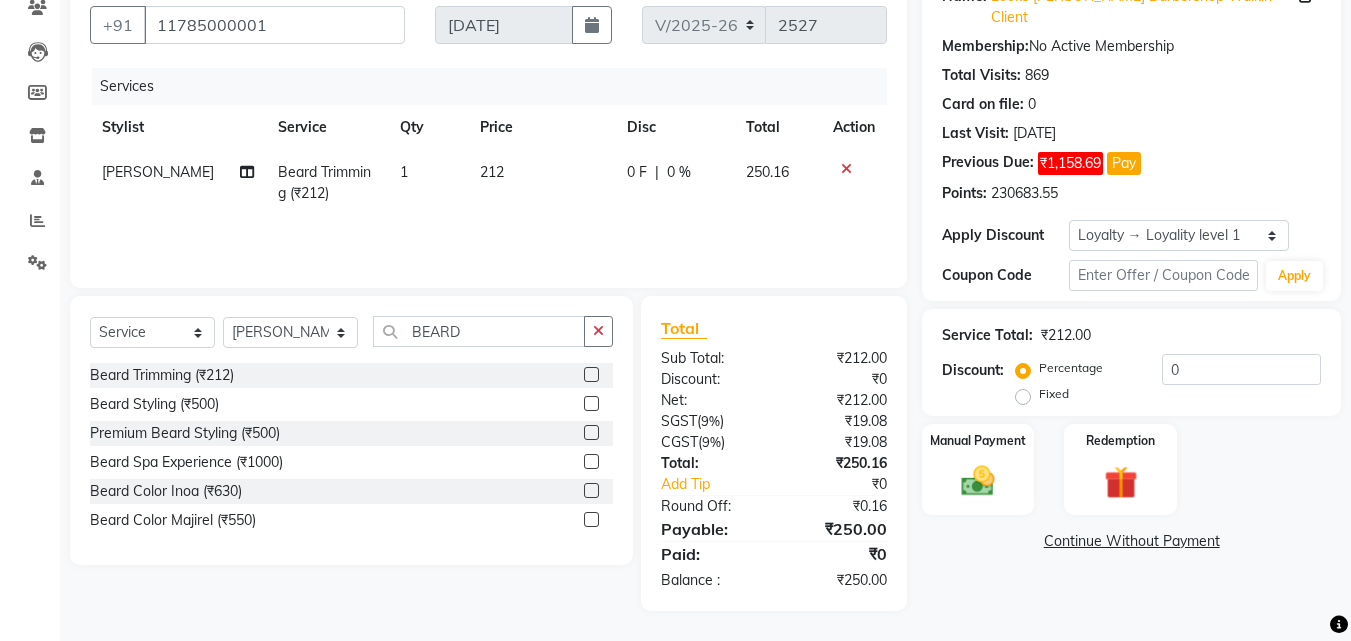click on "1" 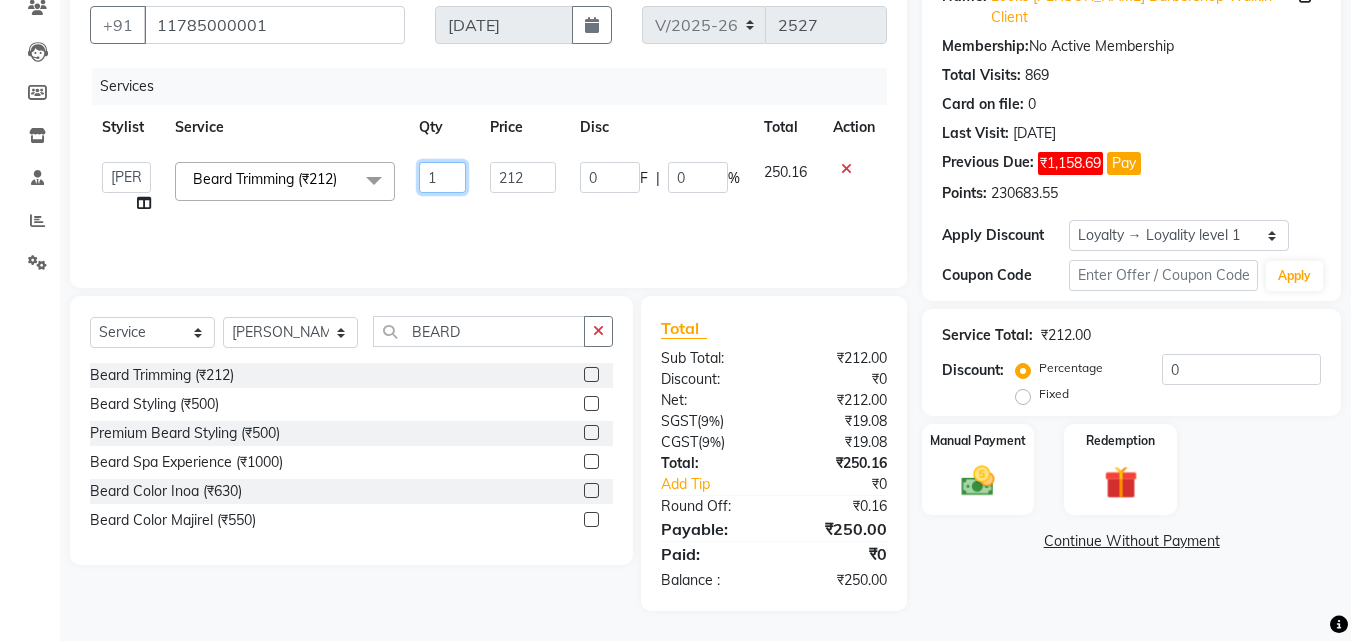 click on "1" 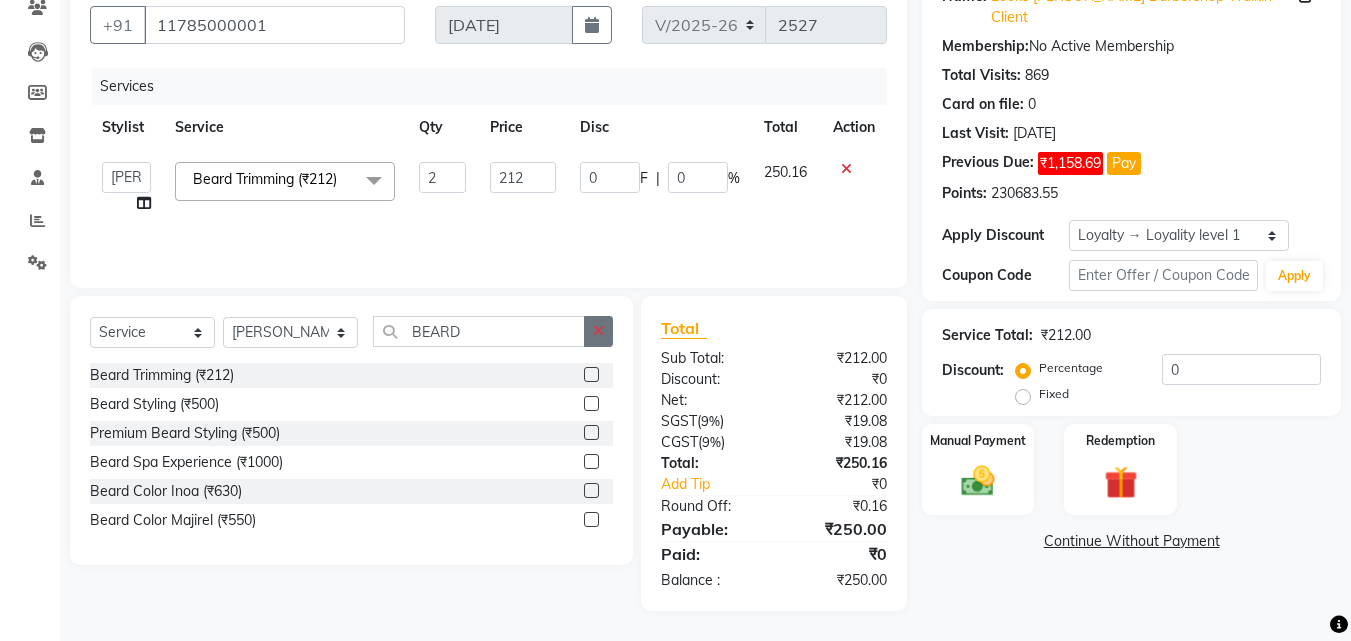 click 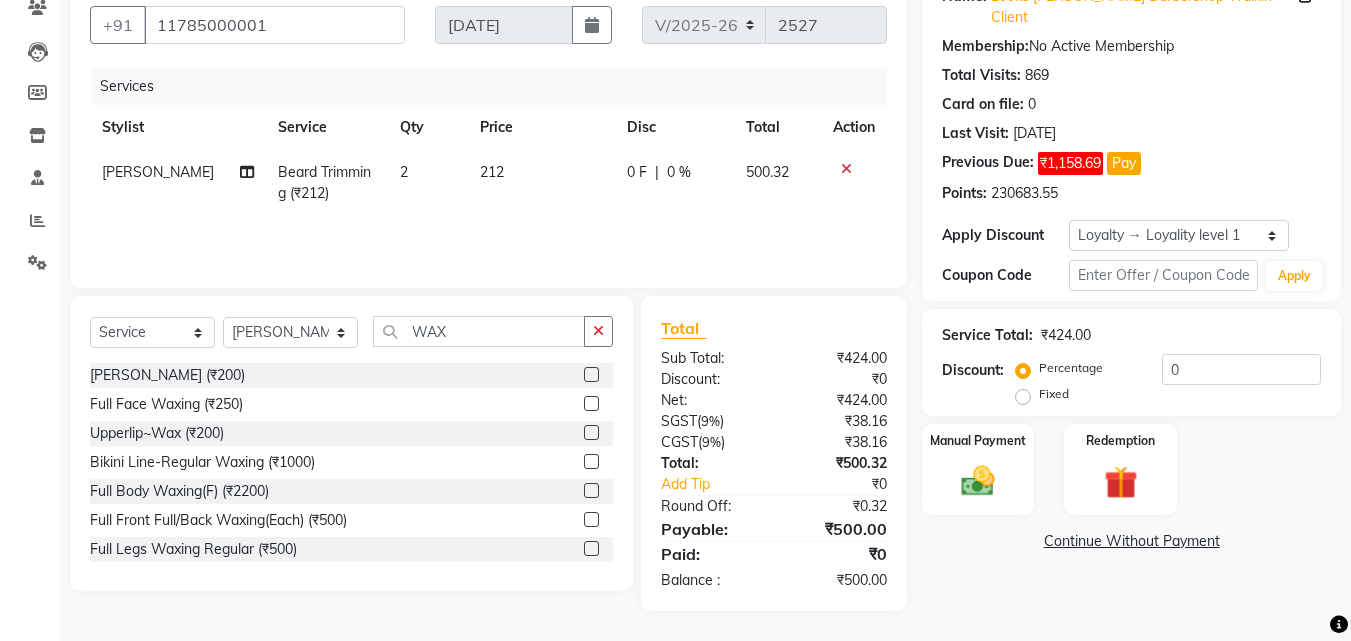 click 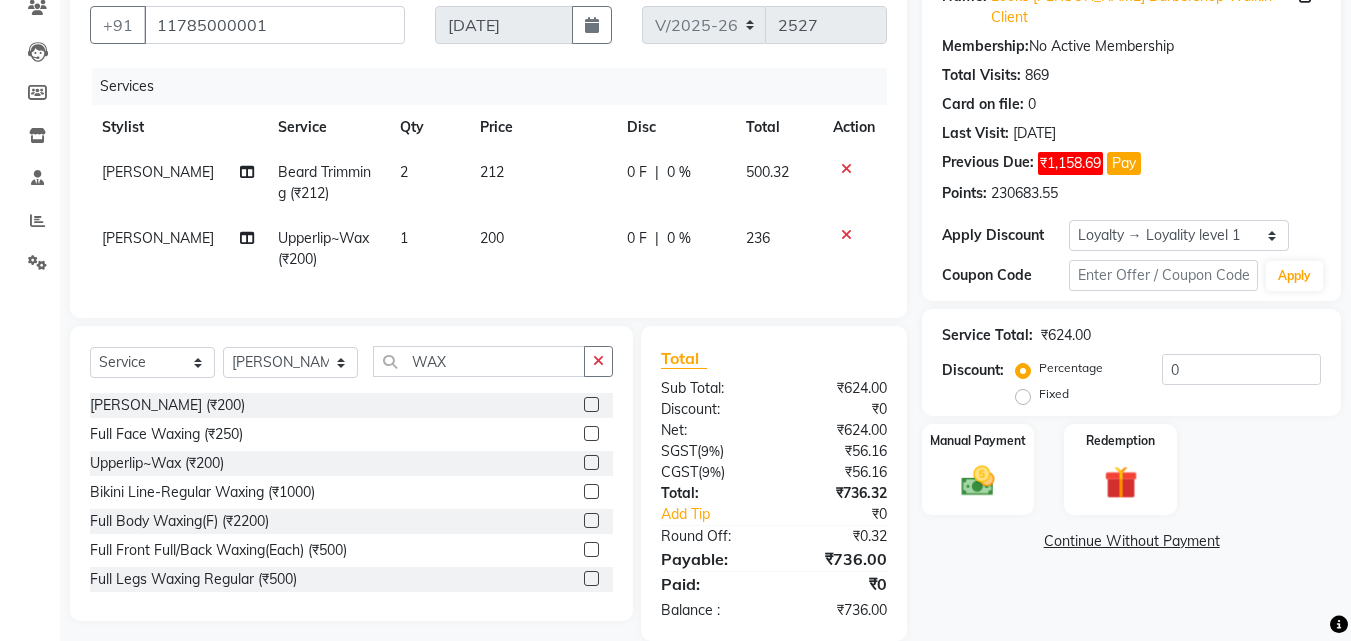 drag, startPoint x: 592, startPoint y: 376, endPoint x: 527, endPoint y: 376, distance: 65 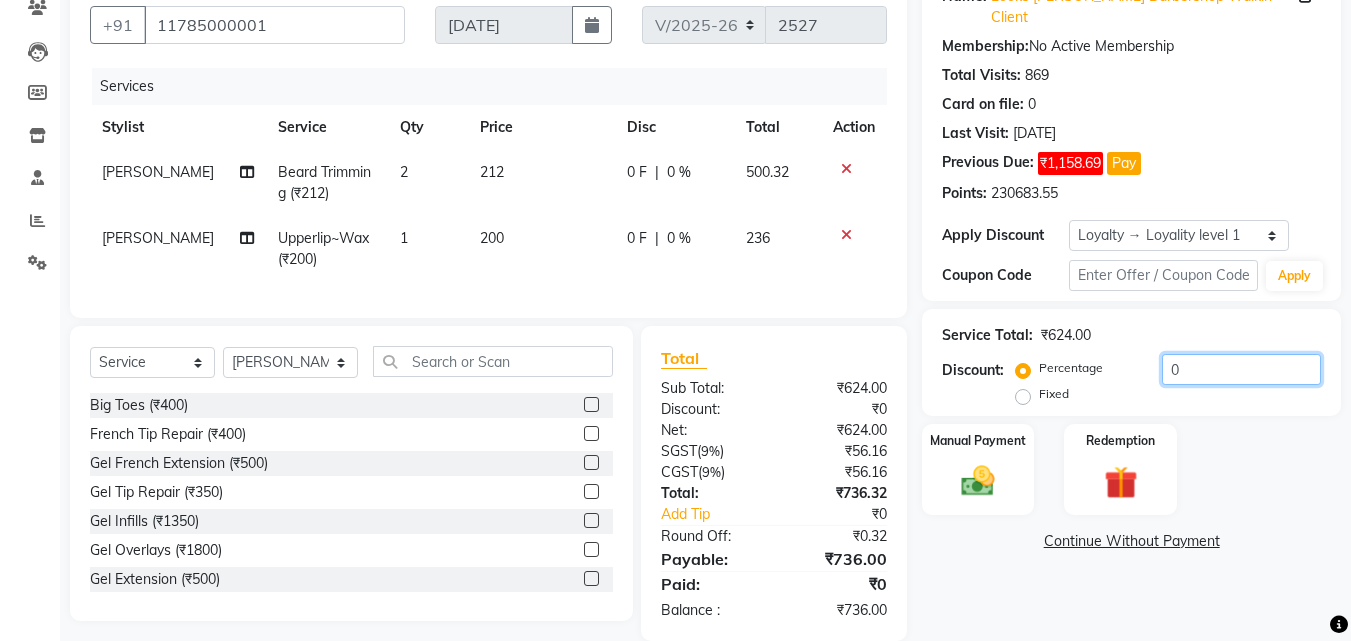 click on "0" 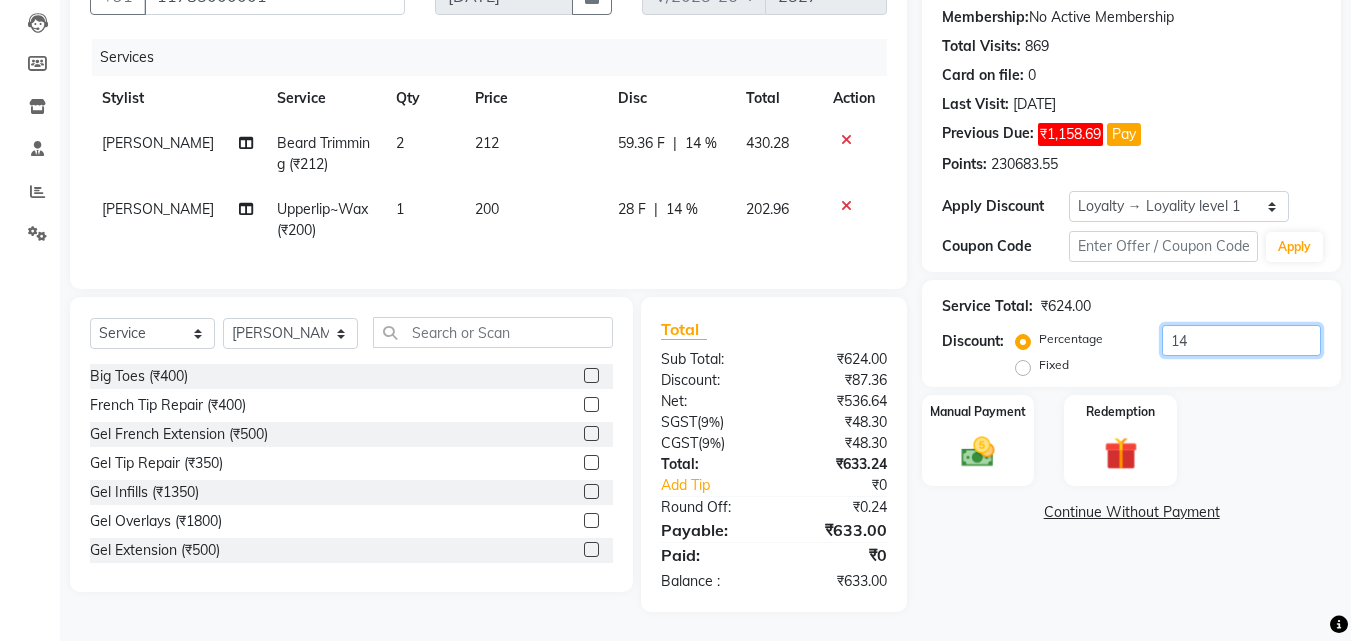 scroll, scrollTop: 225, scrollLeft: 0, axis: vertical 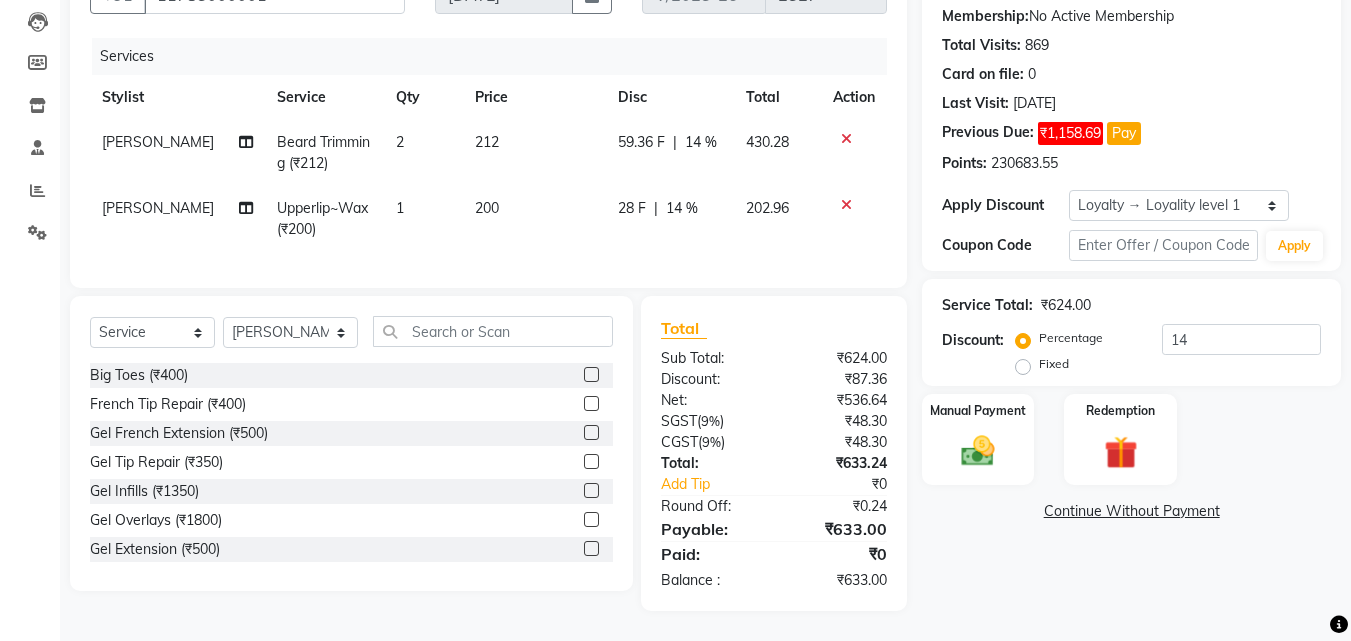 click on "Continue Without Payment" 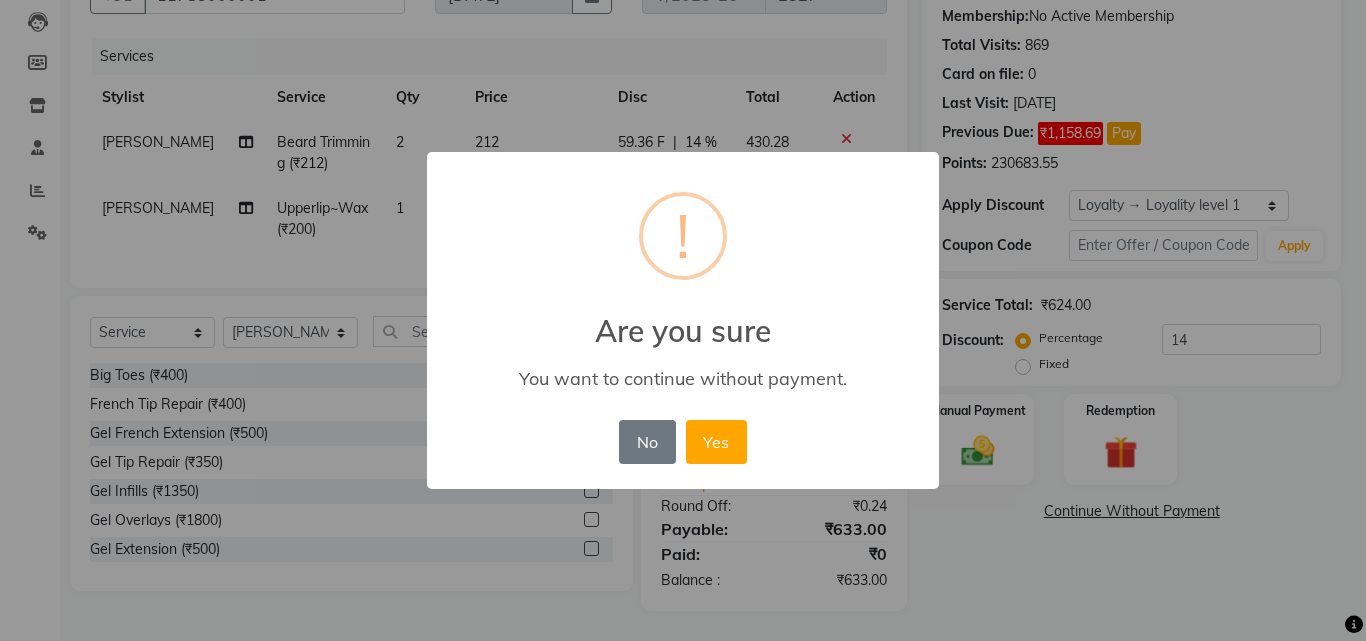drag, startPoint x: 647, startPoint y: 431, endPoint x: 1181, endPoint y: 624, distance: 567.8072 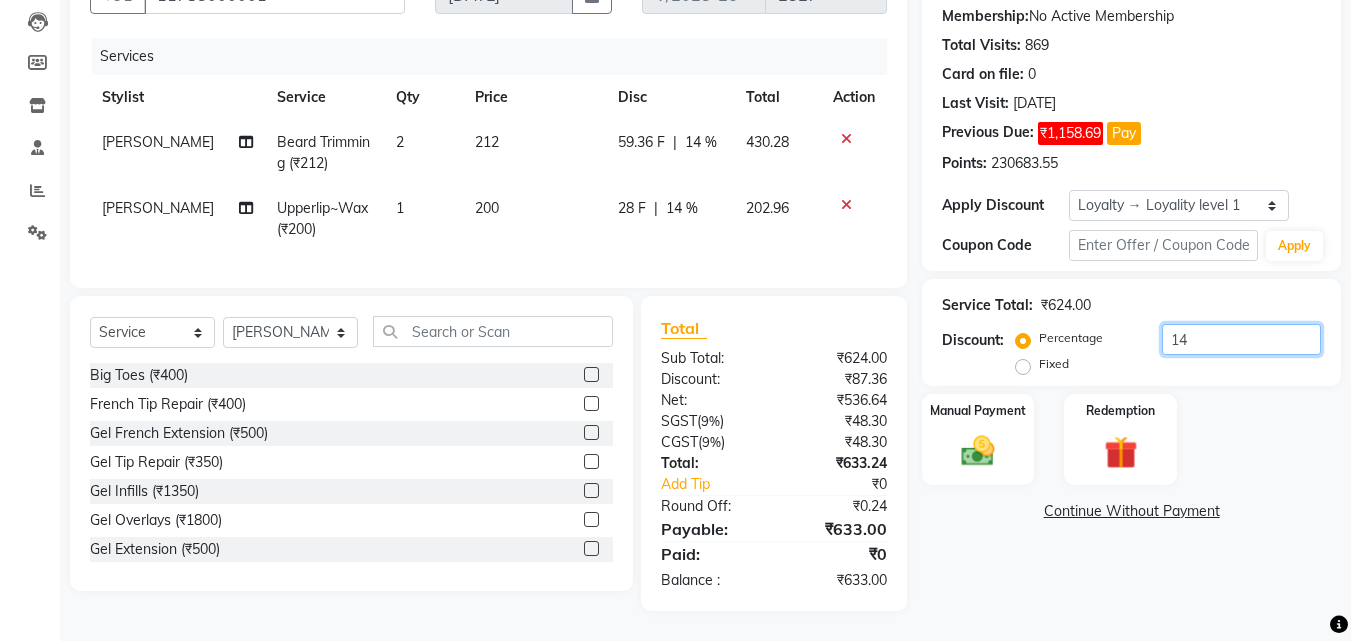 click on "14" 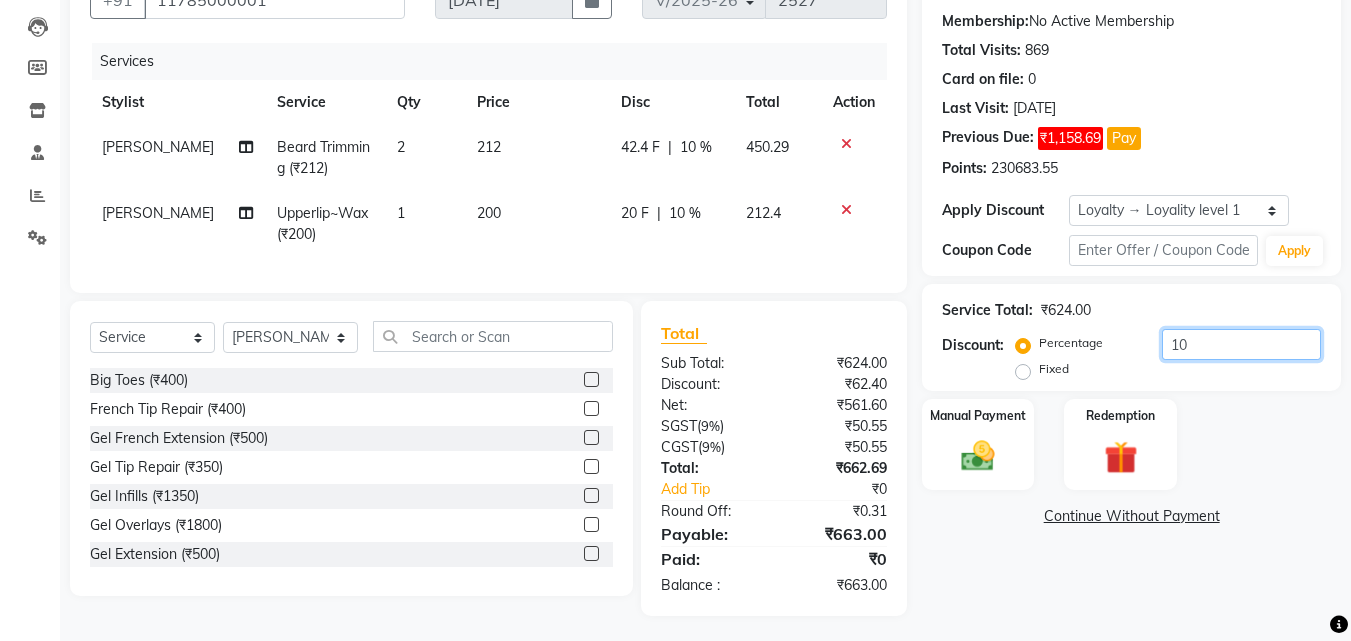 scroll, scrollTop: 225, scrollLeft: 0, axis: vertical 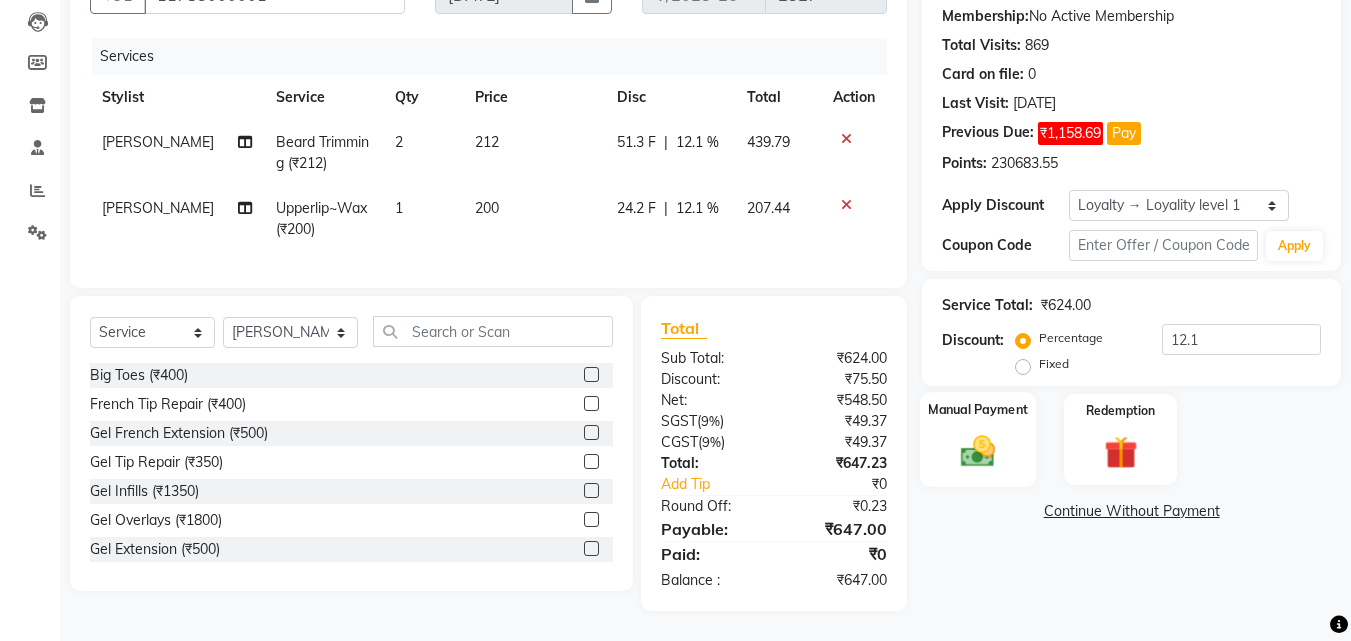 click 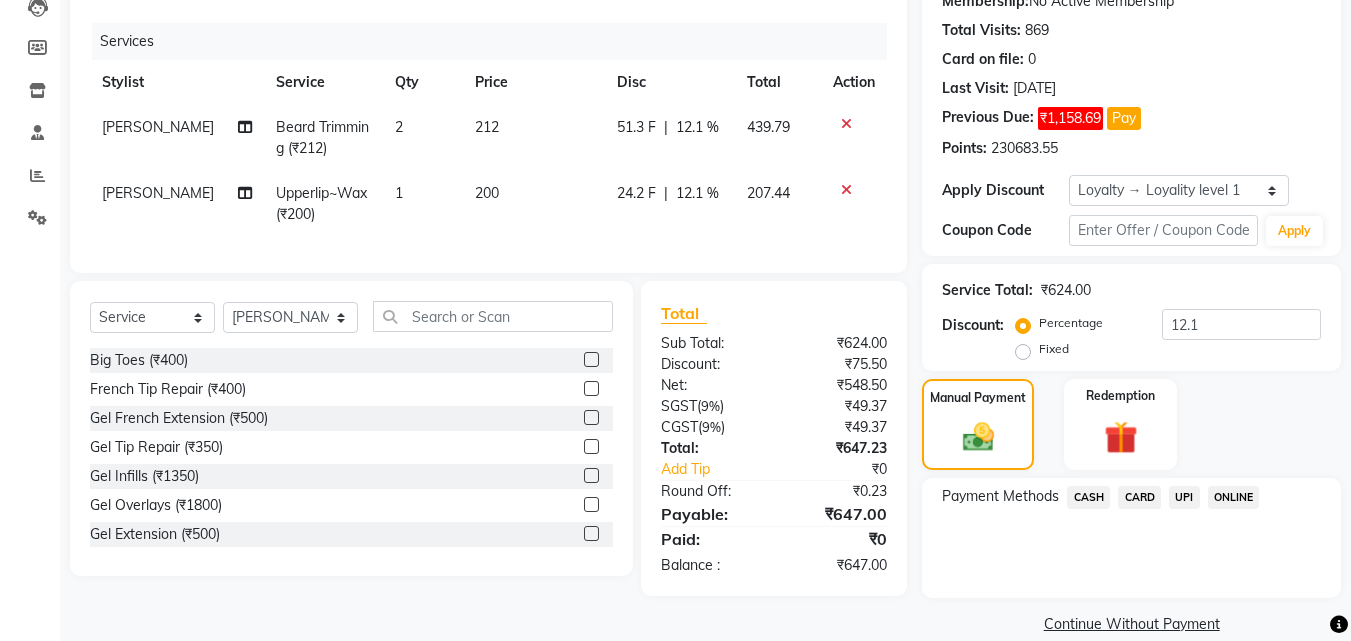 click on "UPI" 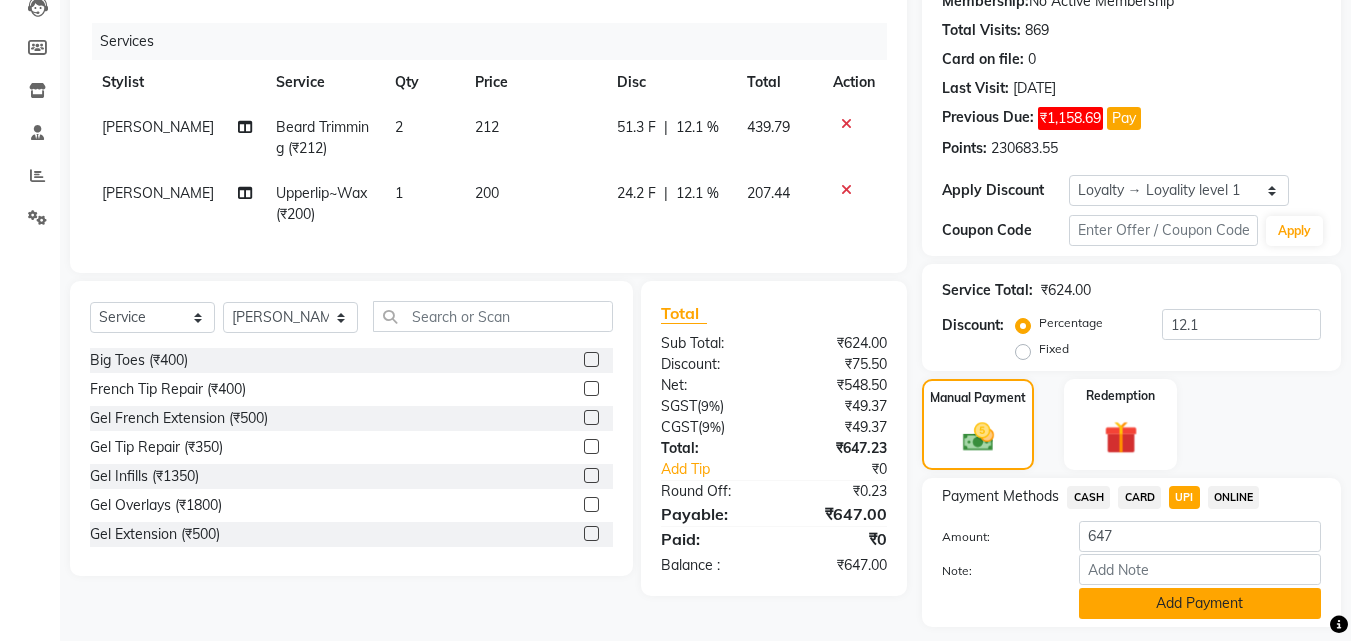 drag, startPoint x: 1139, startPoint y: 576, endPoint x: 1156, endPoint y: 566, distance: 19.723083 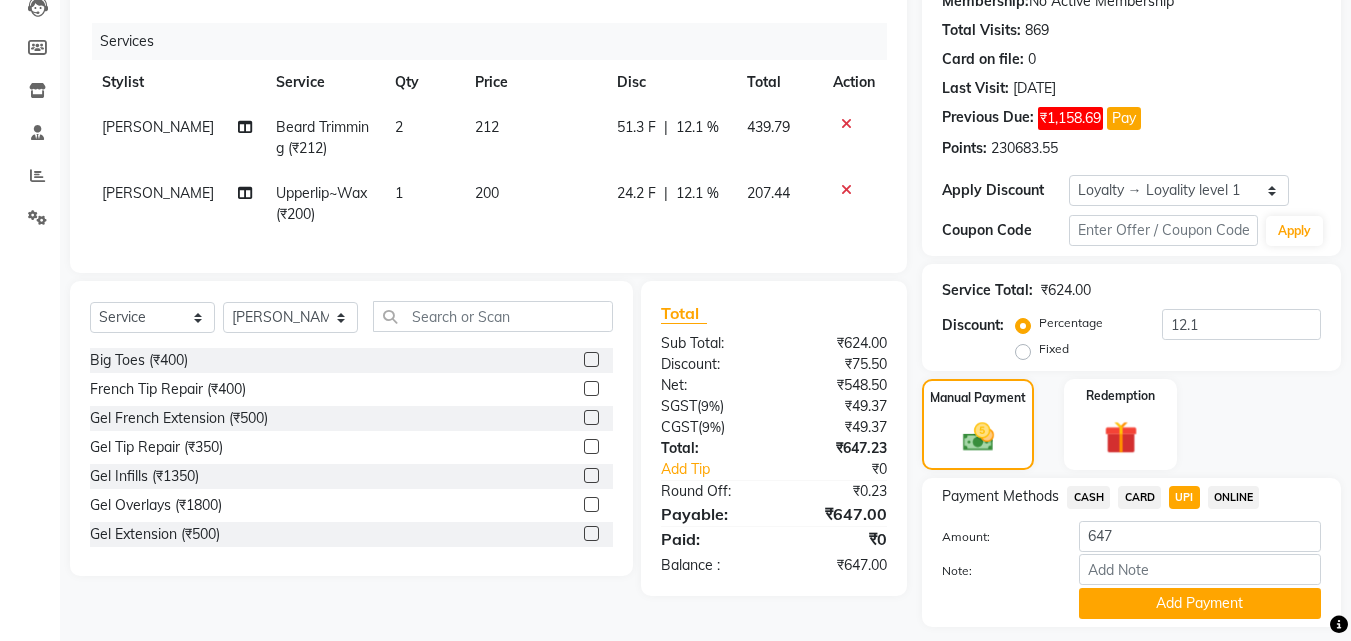 click on "Add Payment" 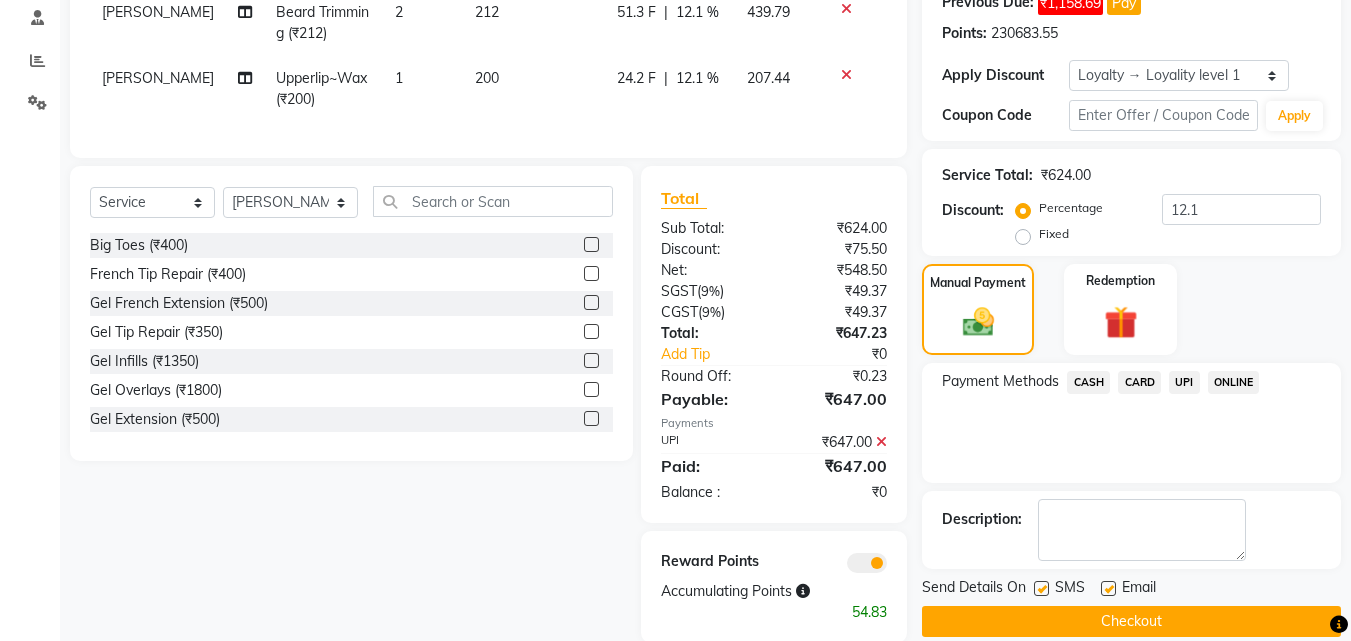 scroll, scrollTop: 387, scrollLeft: 0, axis: vertical 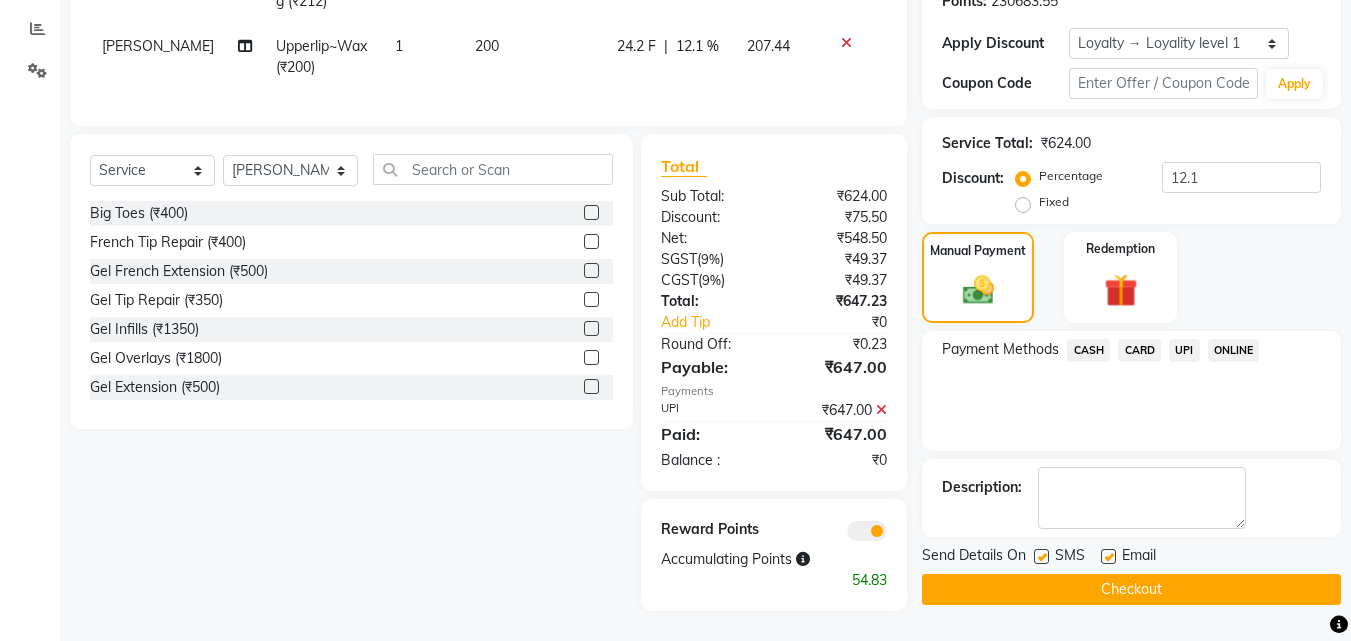 click on "Checkout" 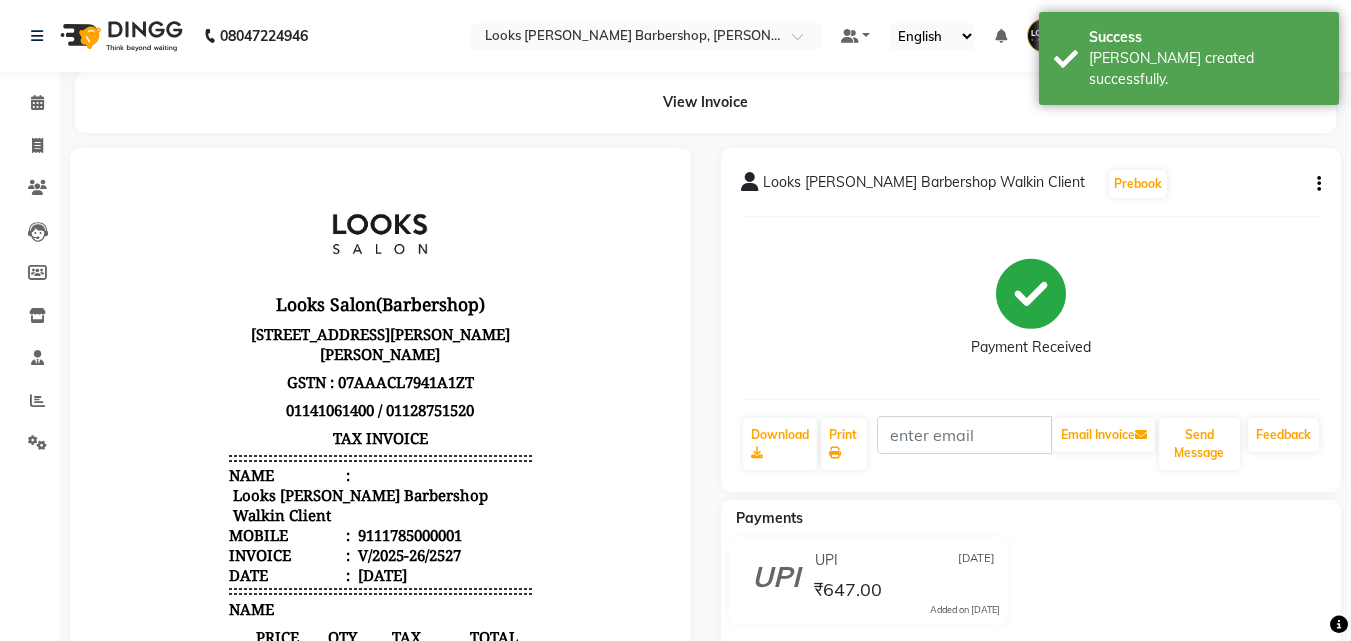 scroll, scrollTop: 0, scrollLeft: 0, axis: both 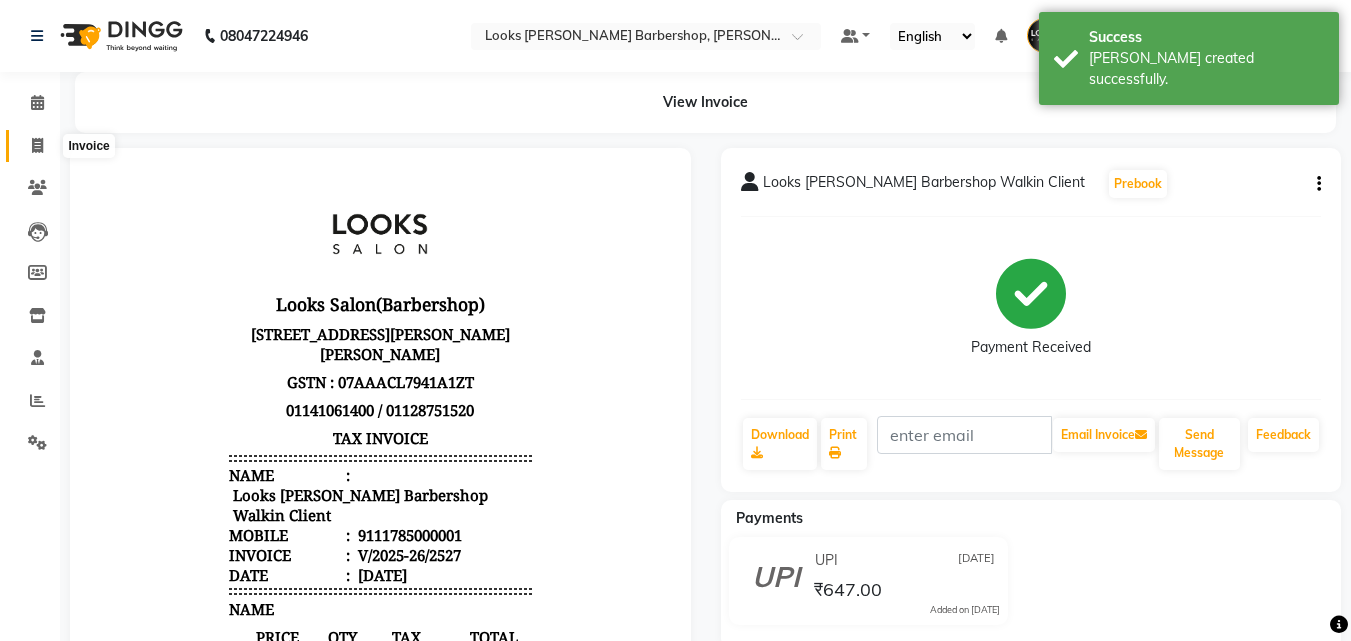 click 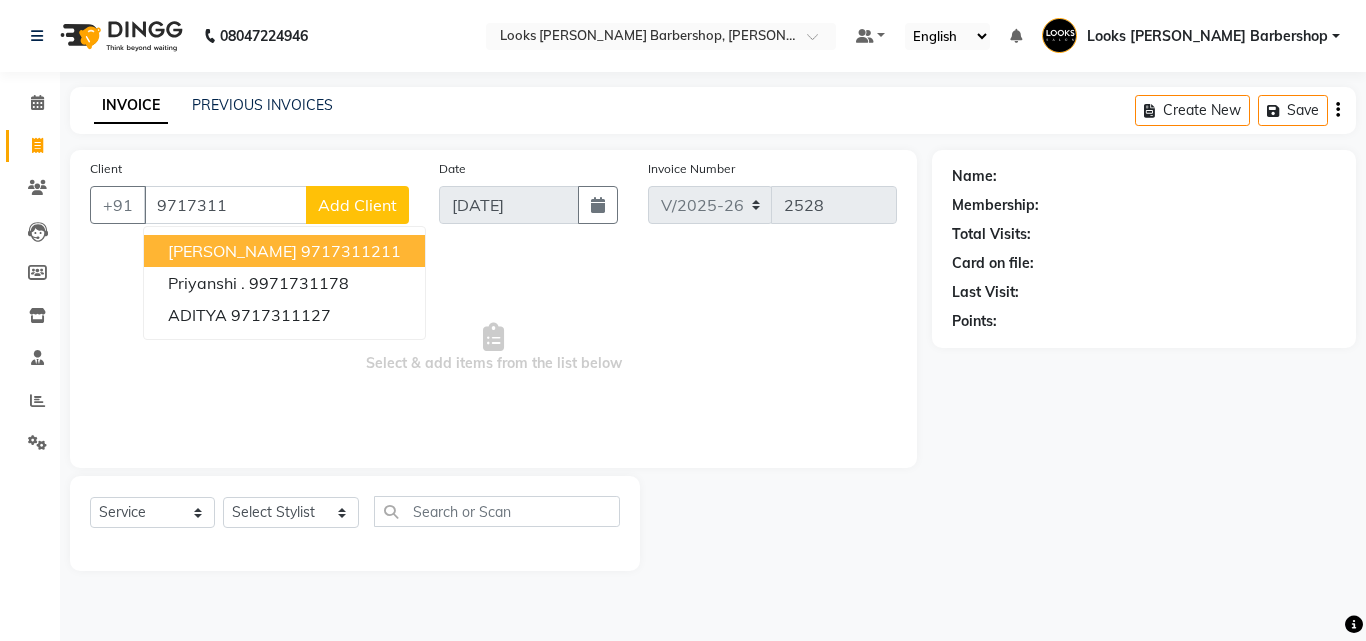 click on "9717311211" at bounding box center [351, 251] 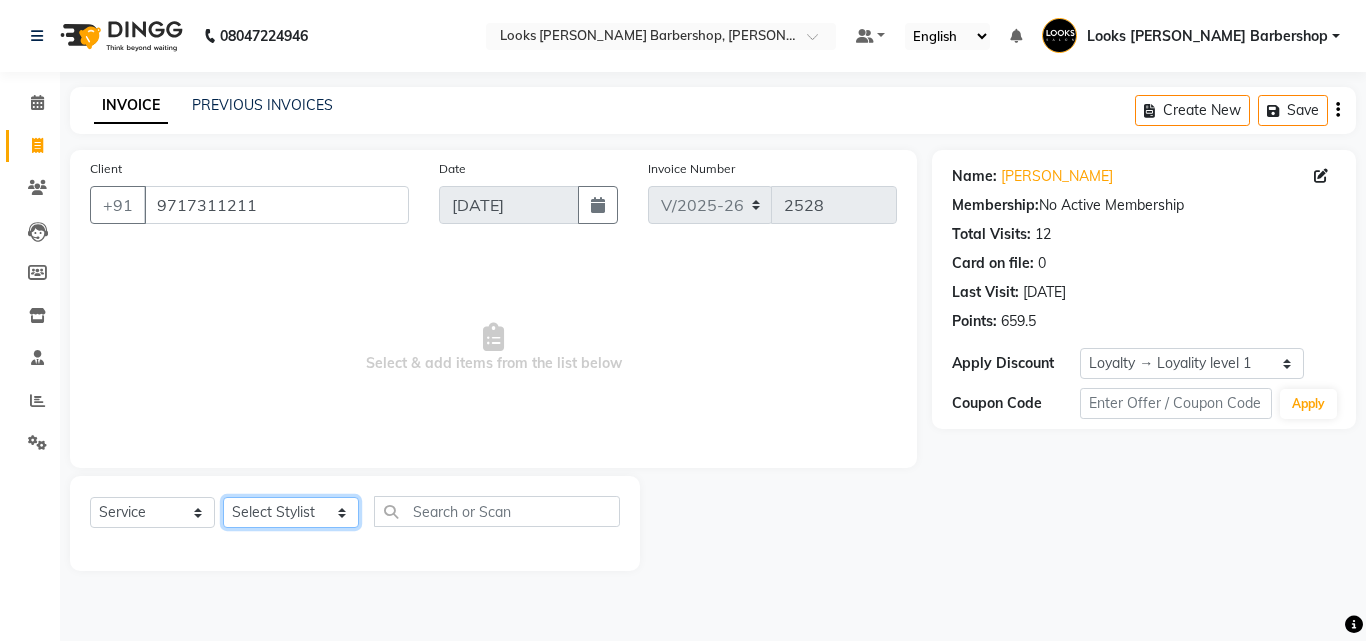 click on "Select Stylist [PERSON_NAME] AENA [PERSON_NAME] Amazon_Kart [PERSON_NAME] _asst Arvind_asst [PERSON_NAME]  Counter Sales DANISH [PERSON_NAME] [PERSON_NAME] RAI  KOMAL_NAILS Krishna_asst LALIT_PDCT LHAMO Looks_[DEMOGRAPHIC_DATA]_Section Looks_H.O_Store Looks [PERSON_NAME] Barbershop Looks_Kart [PERSON_NAME] [PERSON_NAME] [PERSON_NAME]  [PERSON_NAME]  Naveen_pdct [PERSON_NAME] [PERSON_NAME] RAAJ_JI raj ji RAM MURTI [PERSON_NAME]  [PERSON_NAME] SACHIN [PERSON_NAME] [PERSON_NAME] [PERSON_NAME] [PERSON_NAME] Sunny VIKRAM [PERSON_NAME]  [PERSON_NAME] ASSISTANT" 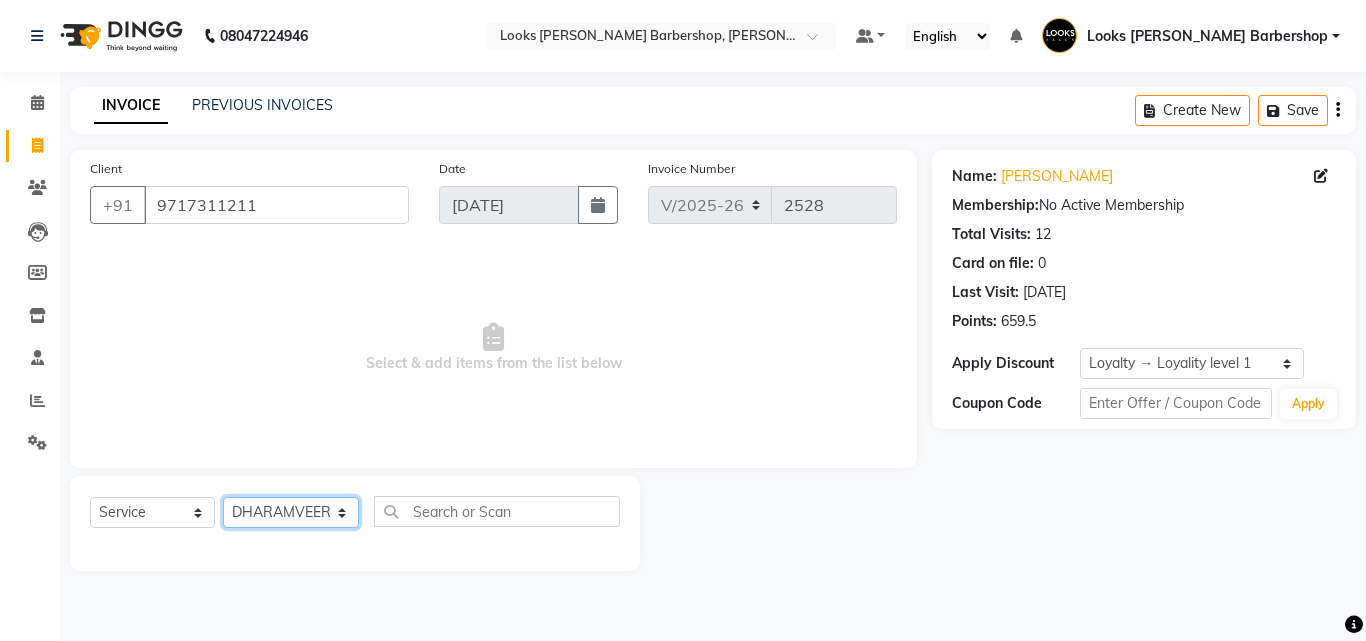click on "Select Stylist [PERSON_NAME] AENA [PERSON_NAME] Amazon_Kart [PERSON_NAME] _asst Arvind_asst [PERSON_NAME]  Counter Sales DANISH [PERSON_NAME] [PERSON_NAME] RAI  KOMAL_NAILS Krishna_asst LALIT_PDCT LHAMO Looks_[DEMOGRAPHIC_DATA]_Section Looks_H.O_Store Looks [PERSON_NAME] Barbershop Looks_Kart [PERSON_NAME] [PERSON_NAME] [PERSON_NAME]  [PERSON_NAME]  Naveen_pdct [PERSON_NAME] [PERSON_NAME] RAAJ_JI raj ji RAM MURTI [PERSON_NAME]  [PERSON_NAME] SACHIN [PERSON_NAME] [PERSON_NAME] [PERSON_NAME] [PERSON_NAME] Sunny VIKRAM [PERSON_NAME]  [PERSON_NAME] ASSISTANT" 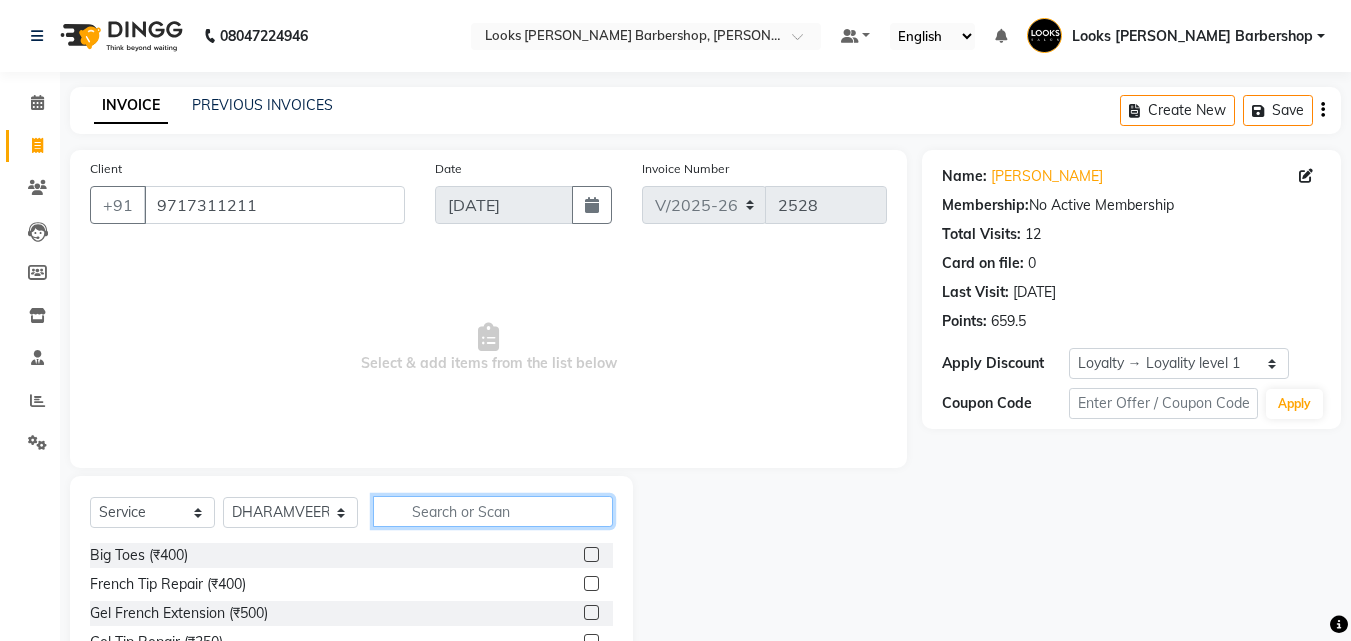 click 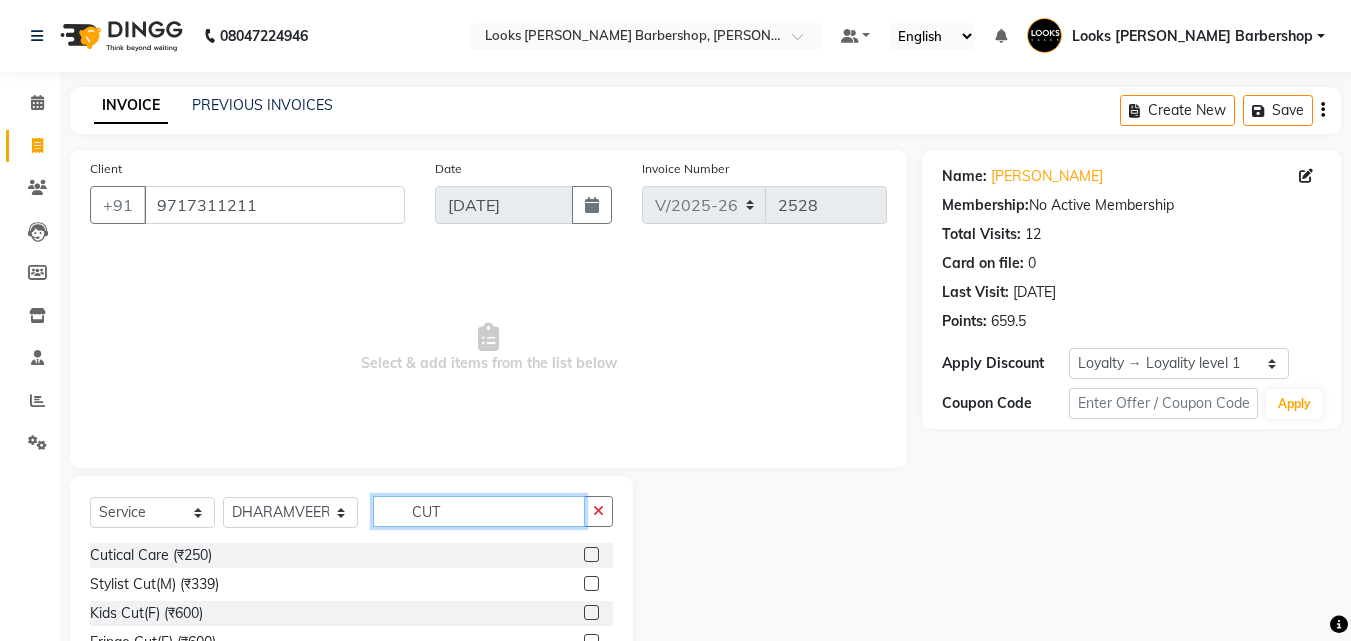 scroll, scrollTop: 160, scrollLeft: 0, axis: vertical 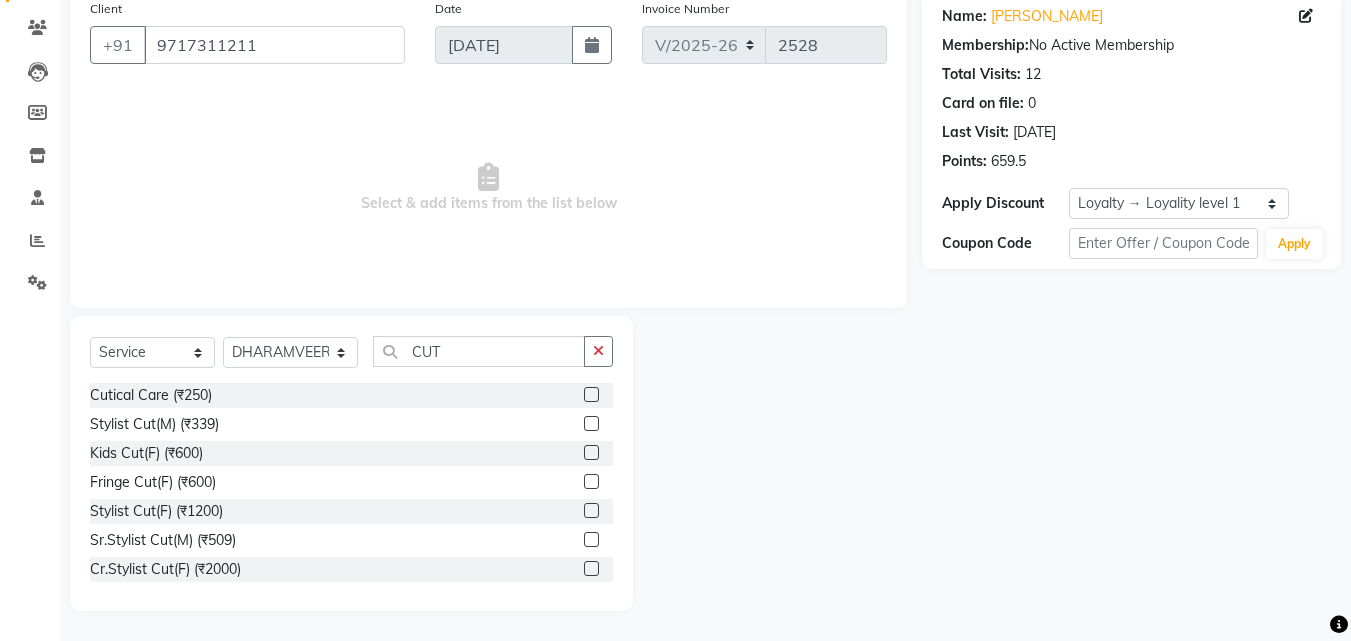 click 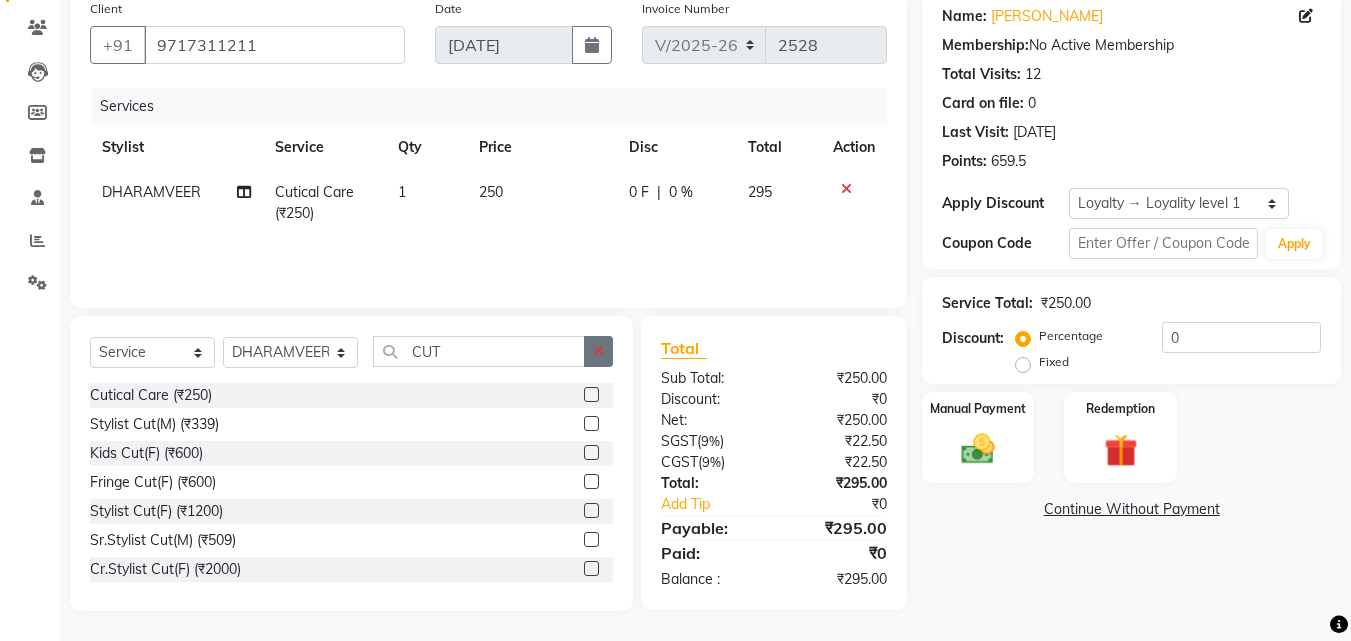 click 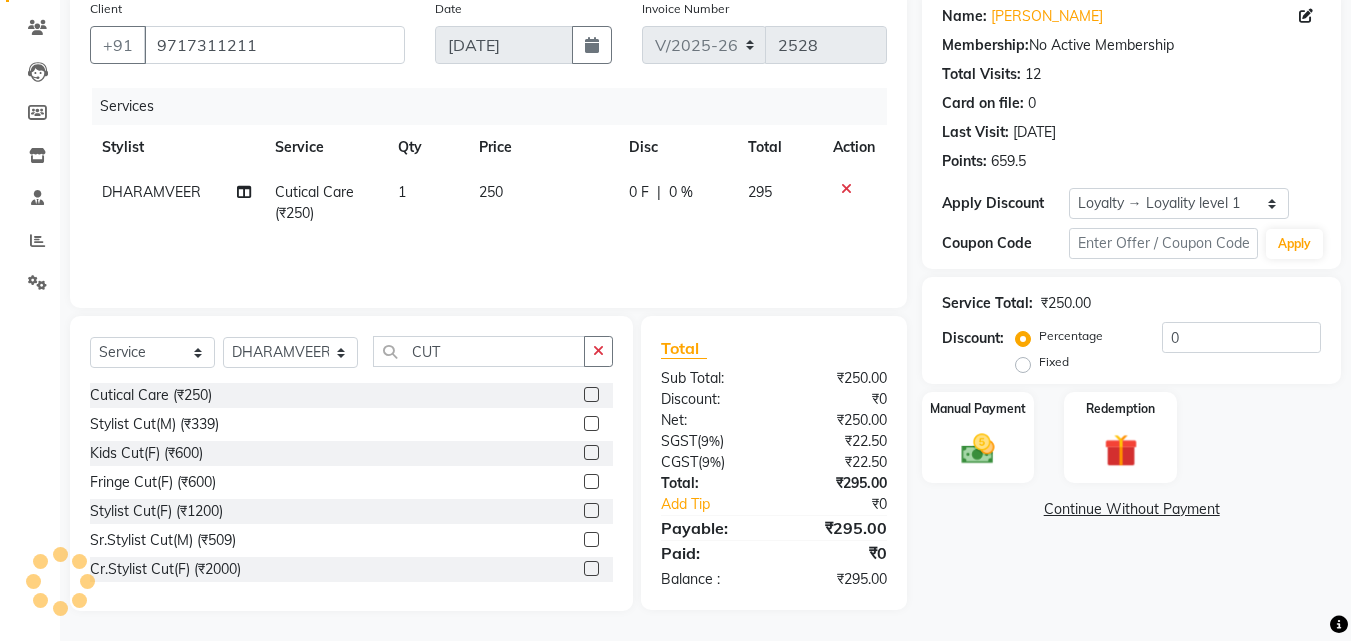click 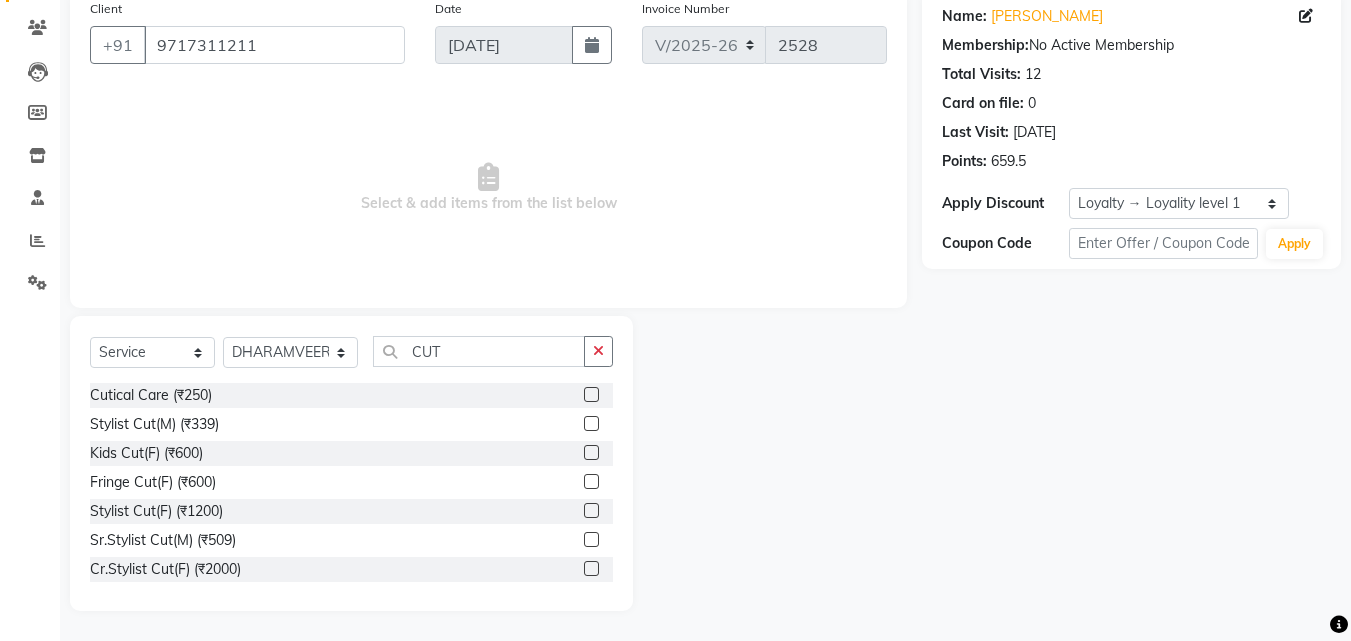 click 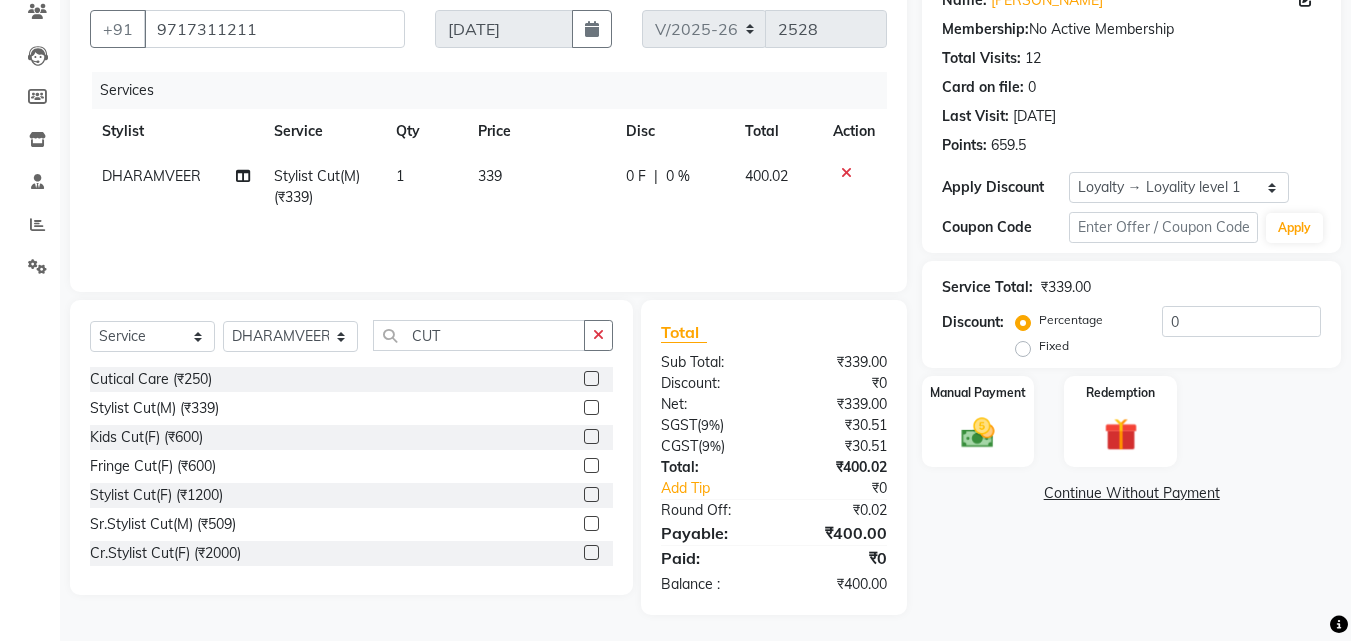 scroll, scrollTop: 180, scrollLeft: 0, axis: vertical 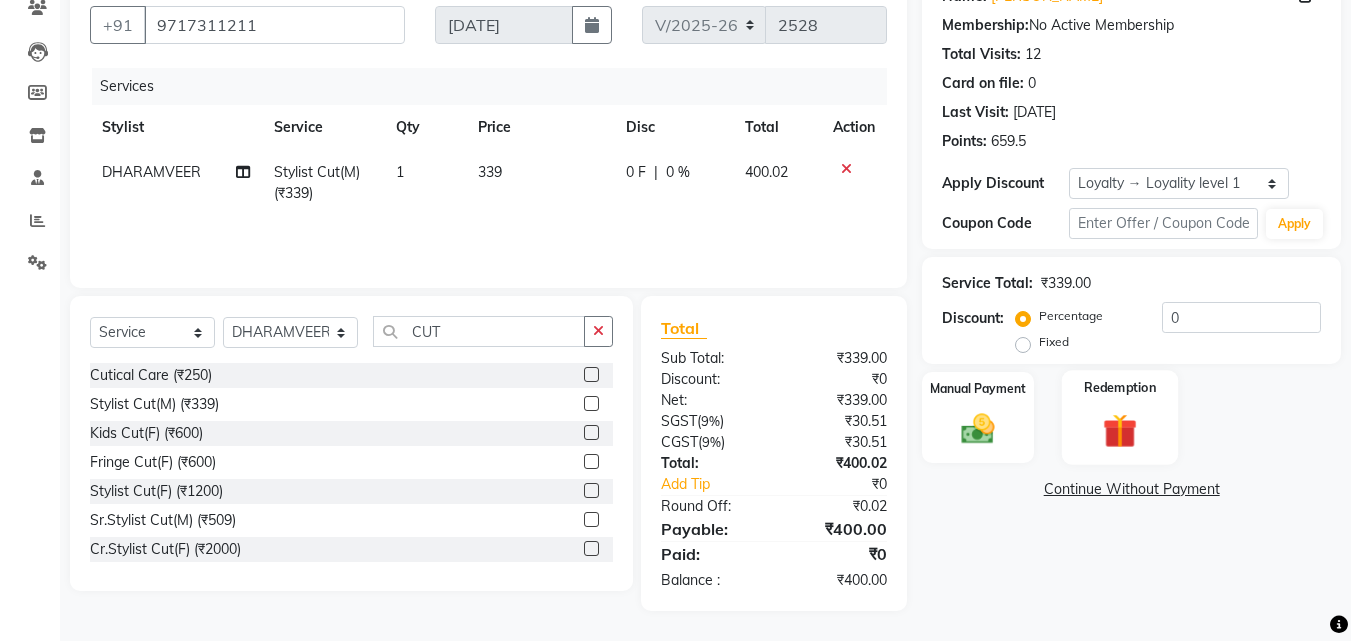click on "Redemption" 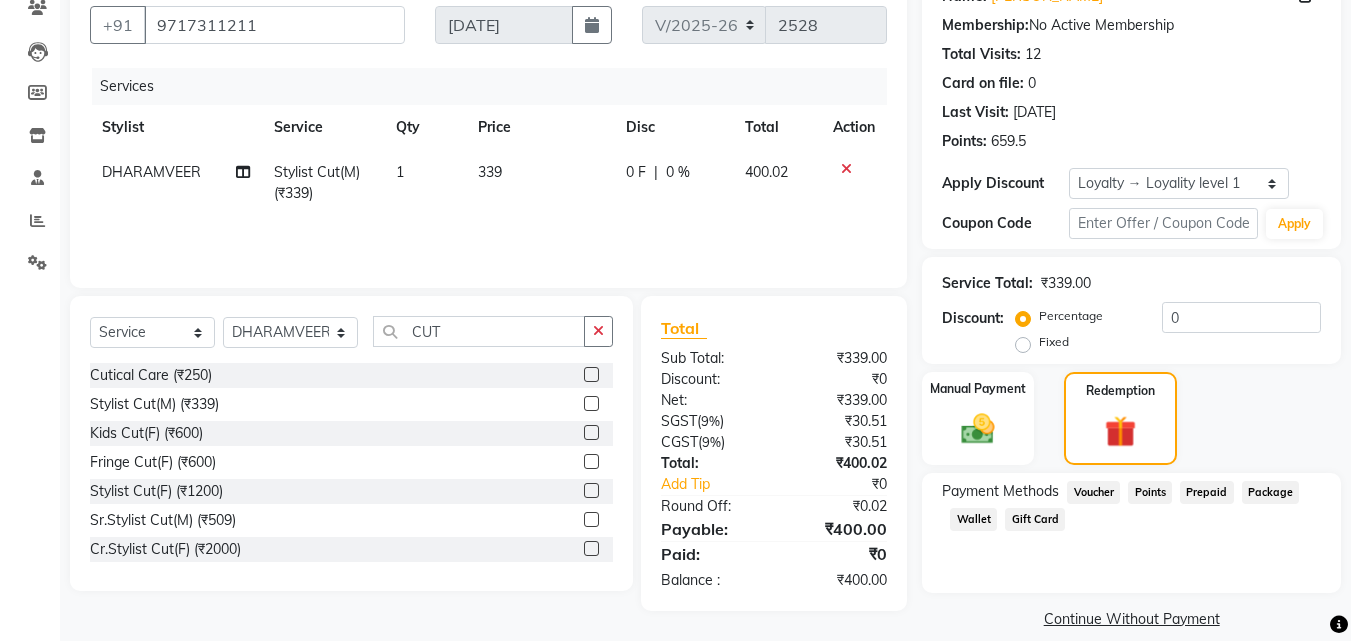 click on "Points" 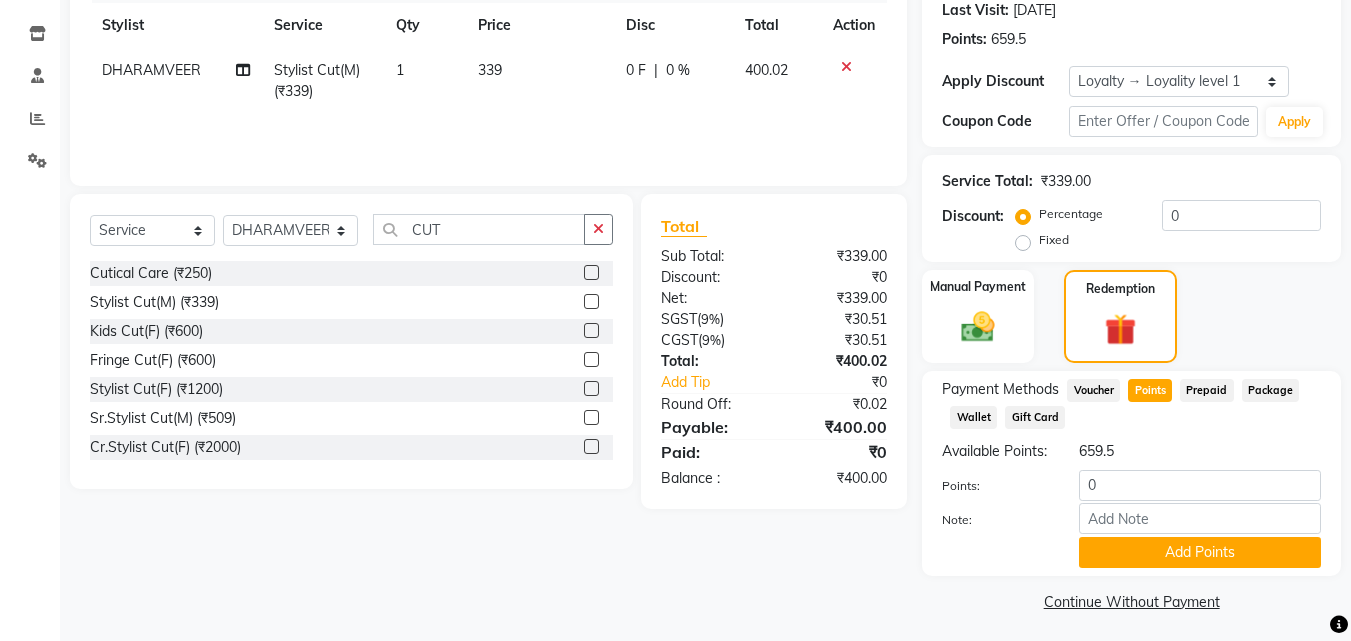 scroll, scrollTop: 309, scrollLeft: 0, axis: vertical 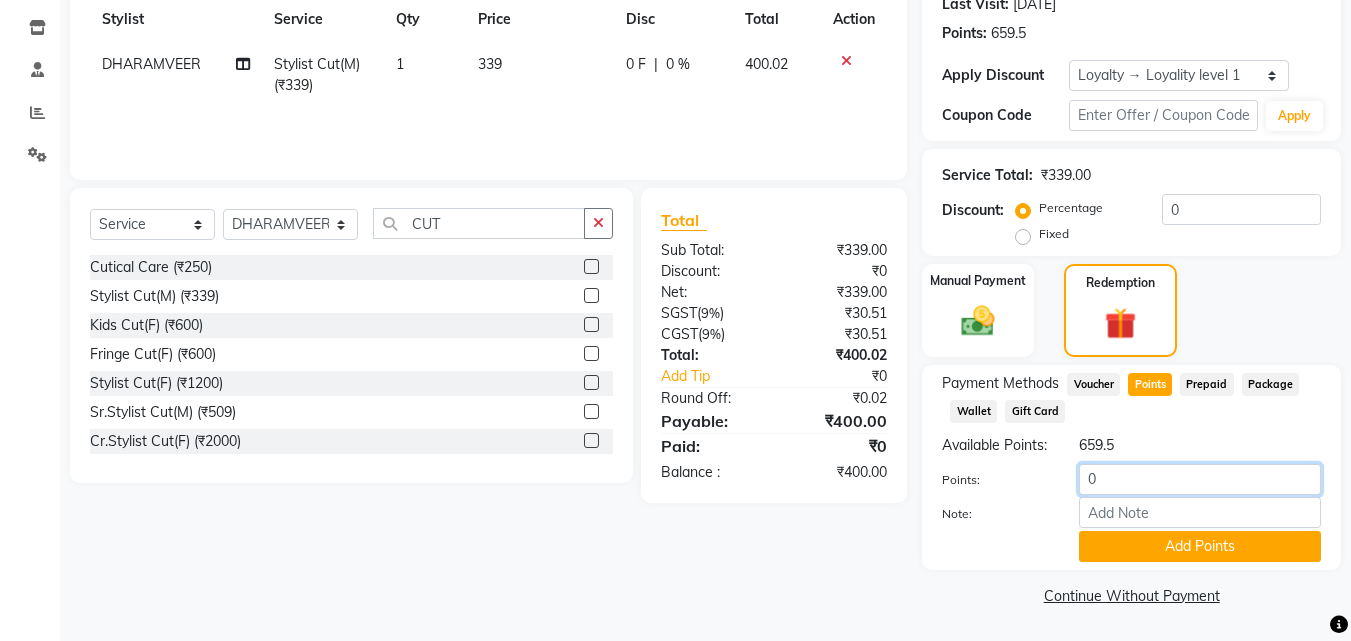 click on "0" 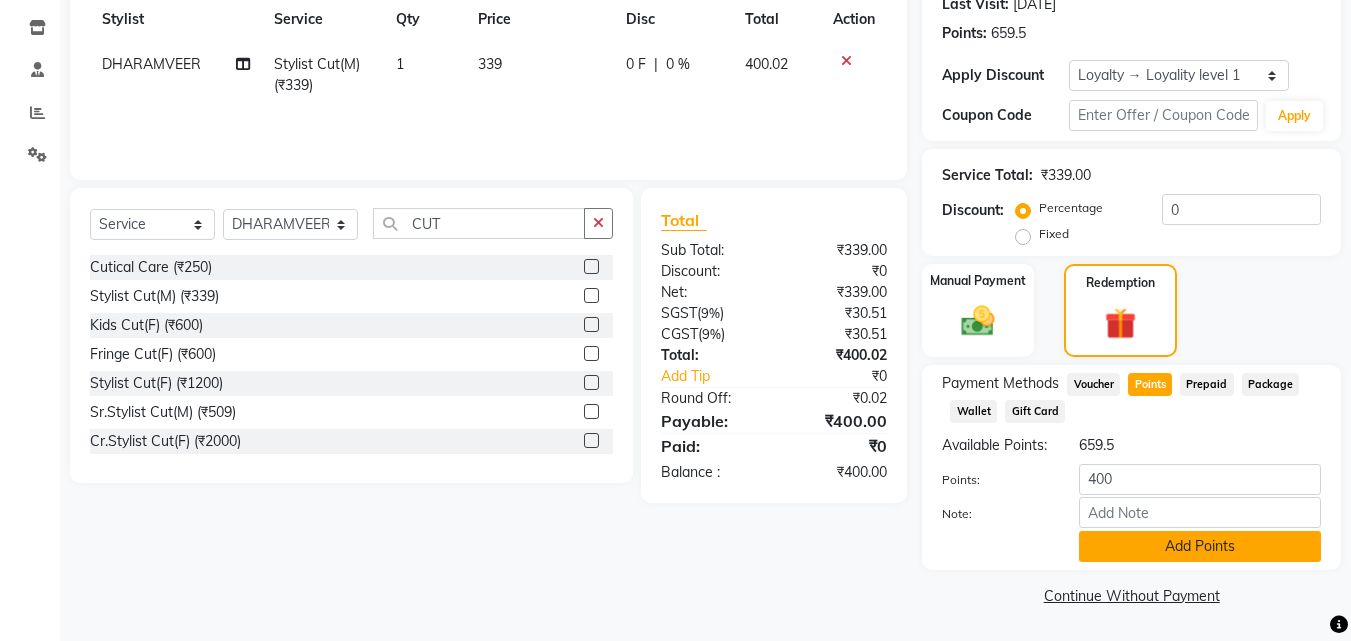 click on "Add Points" 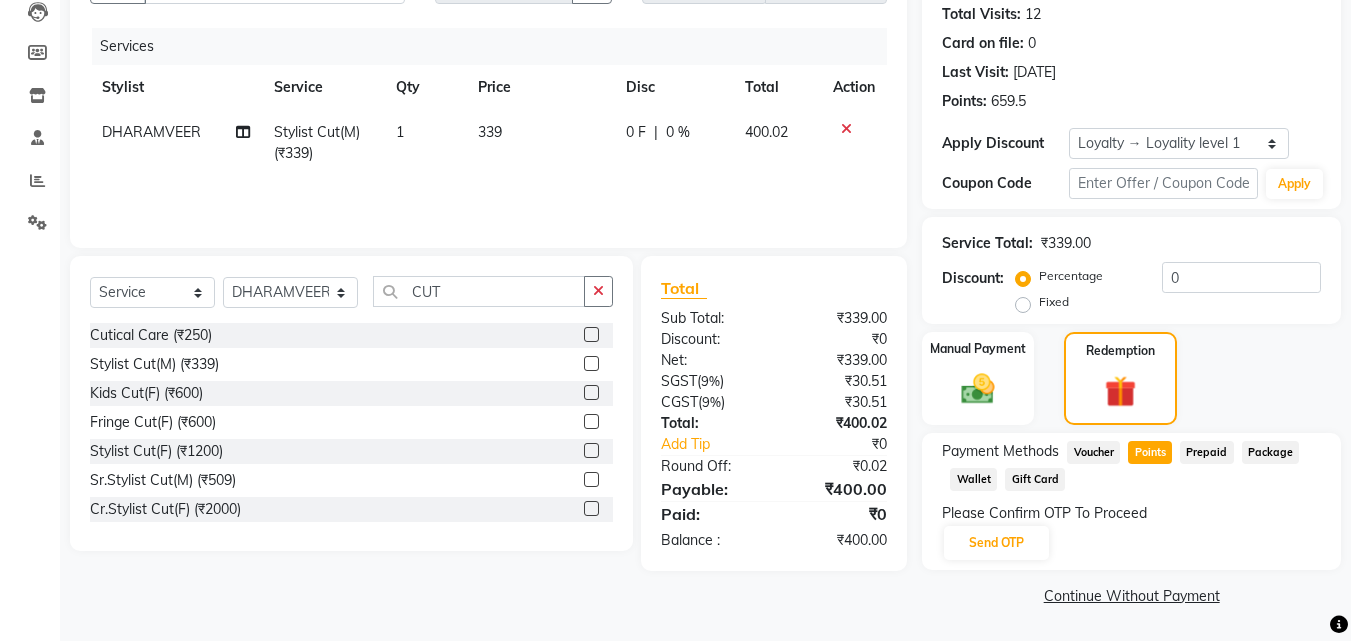 scroll, scrollTop: 220, scrollLeft: 0, axis: vertical 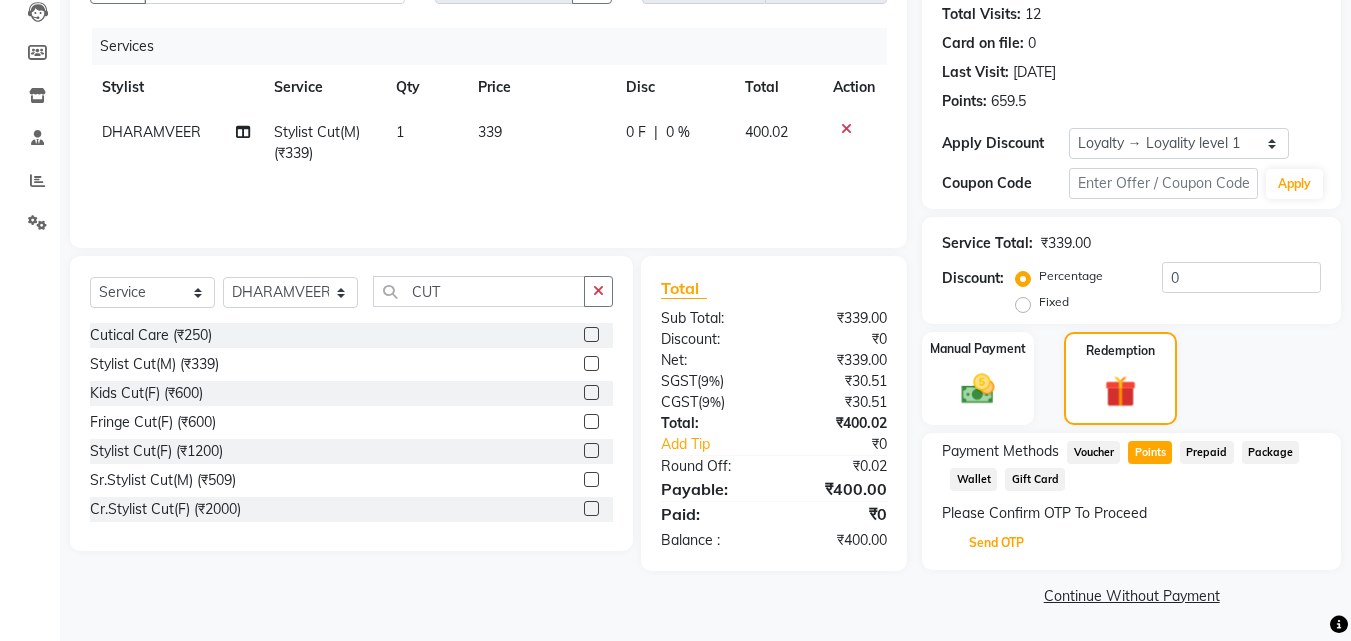 click on "Send OTP" 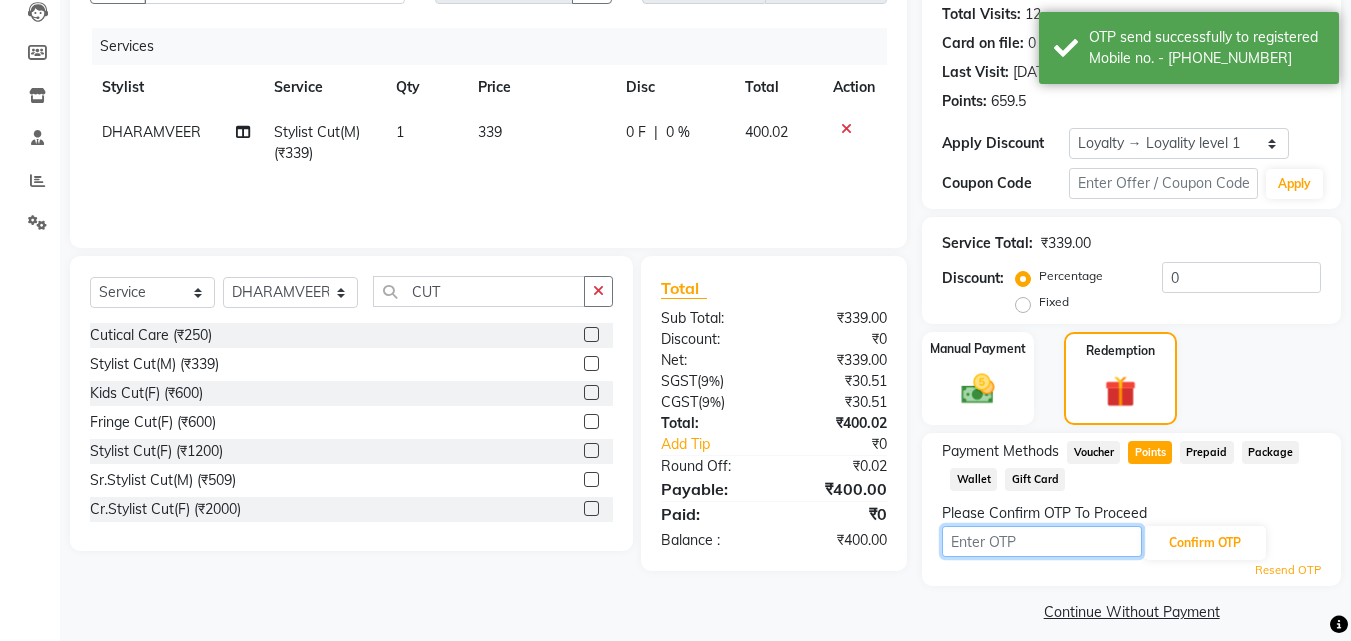 click at bounding box center [1042, 541] 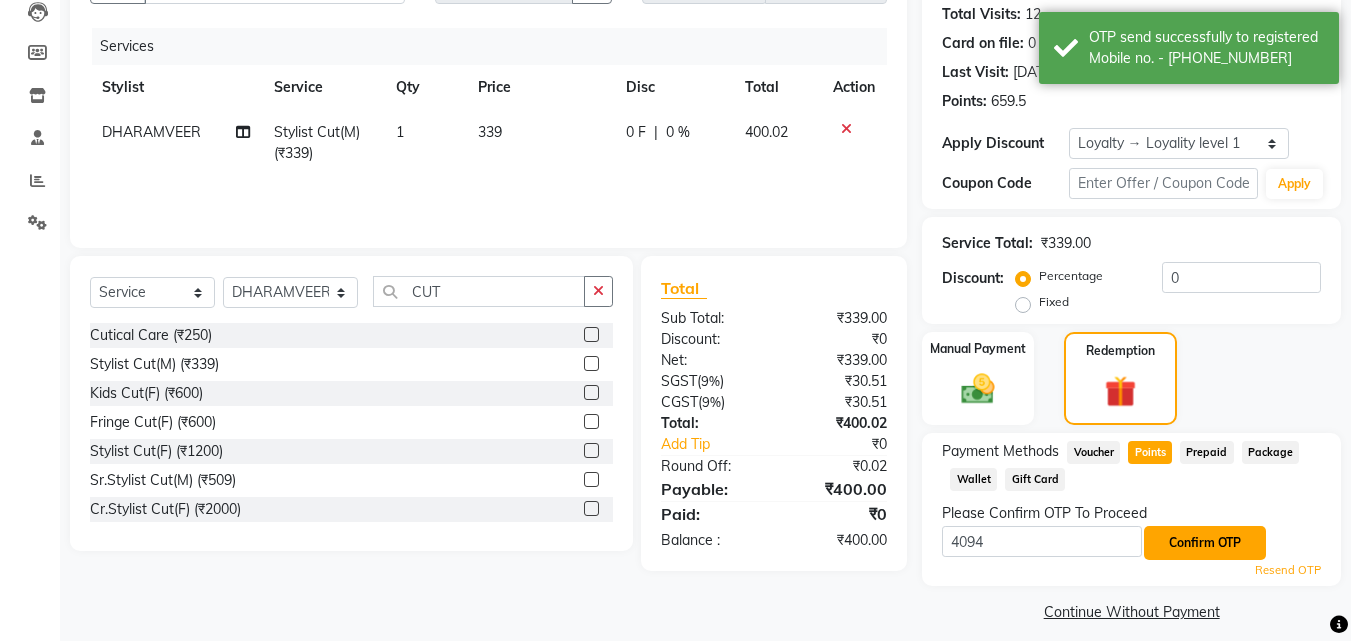 drag, startPoint x: 1236, startPoint y: 541, endPoint x: 1213, endPoint y: 542, distance: 23.021729 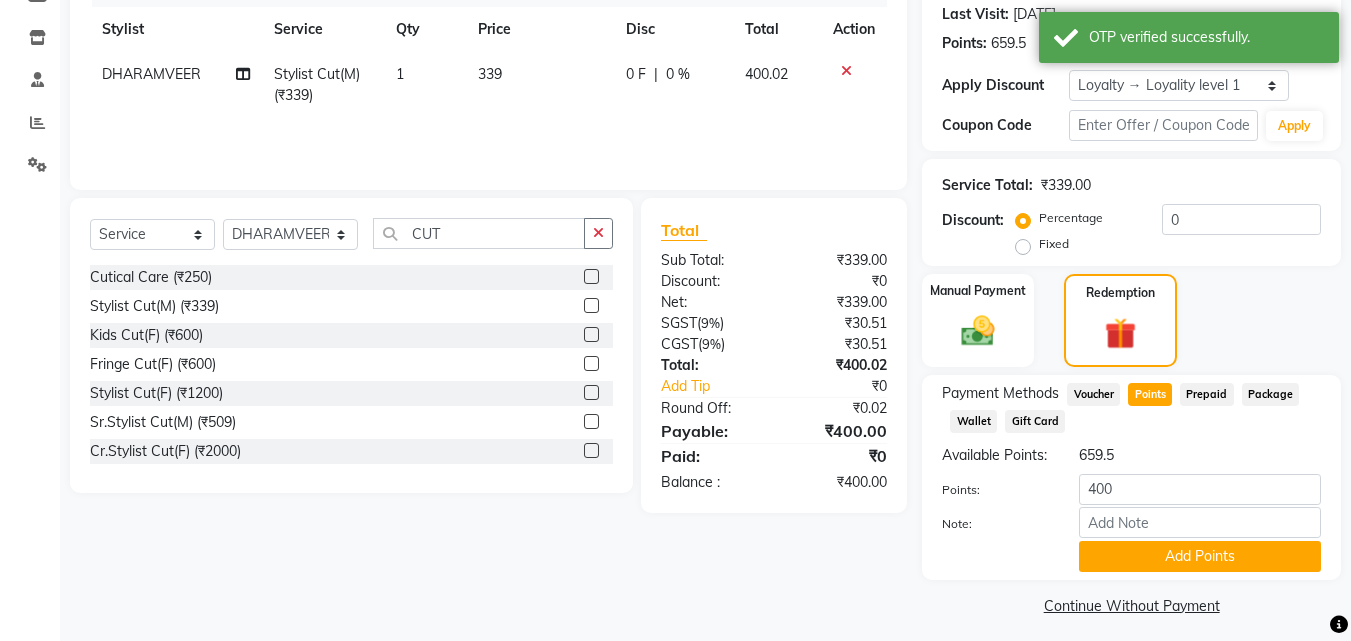 scroll, scrollTop: 309, scrollLeft: 0, axis: vertical 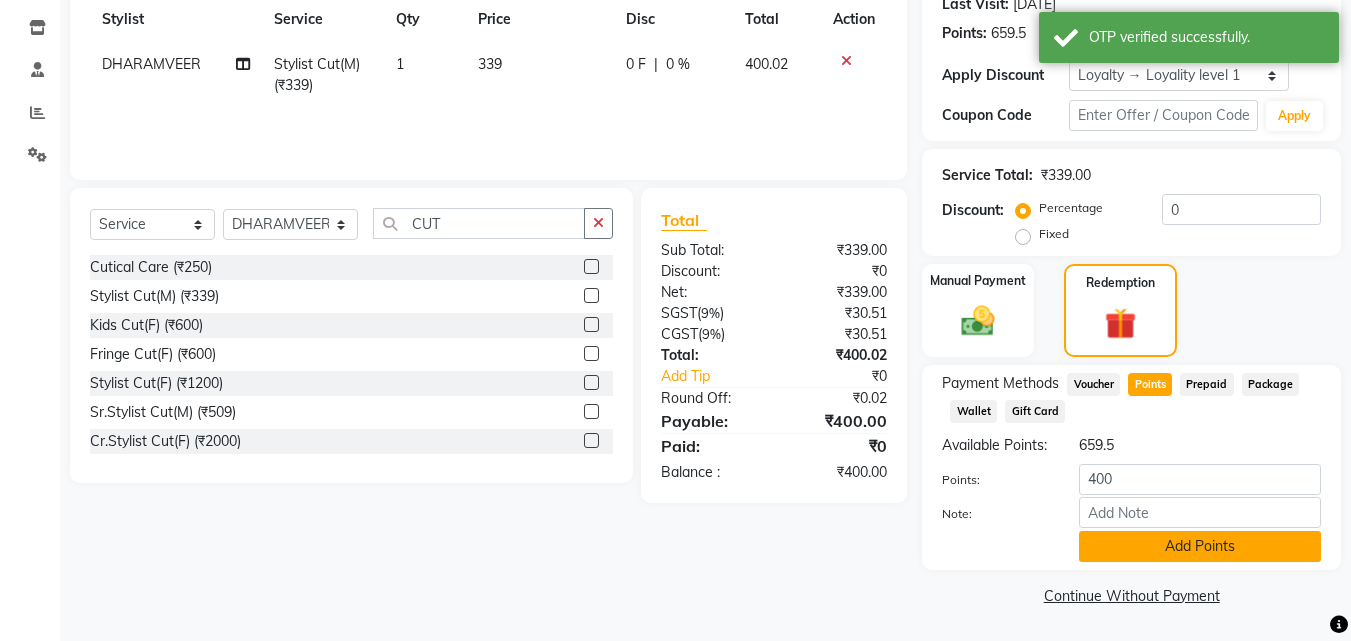 click on "Add Points" 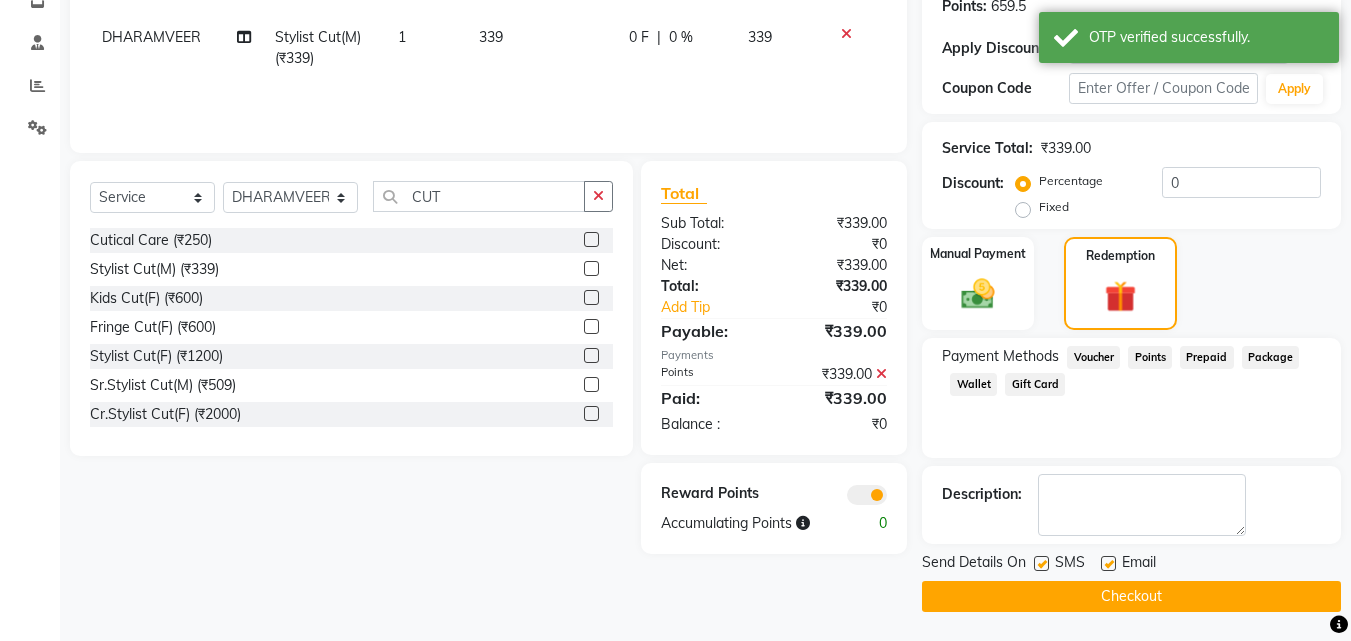 scroll, scrollTop: 316, scrollLeft: 0, axis: vertical 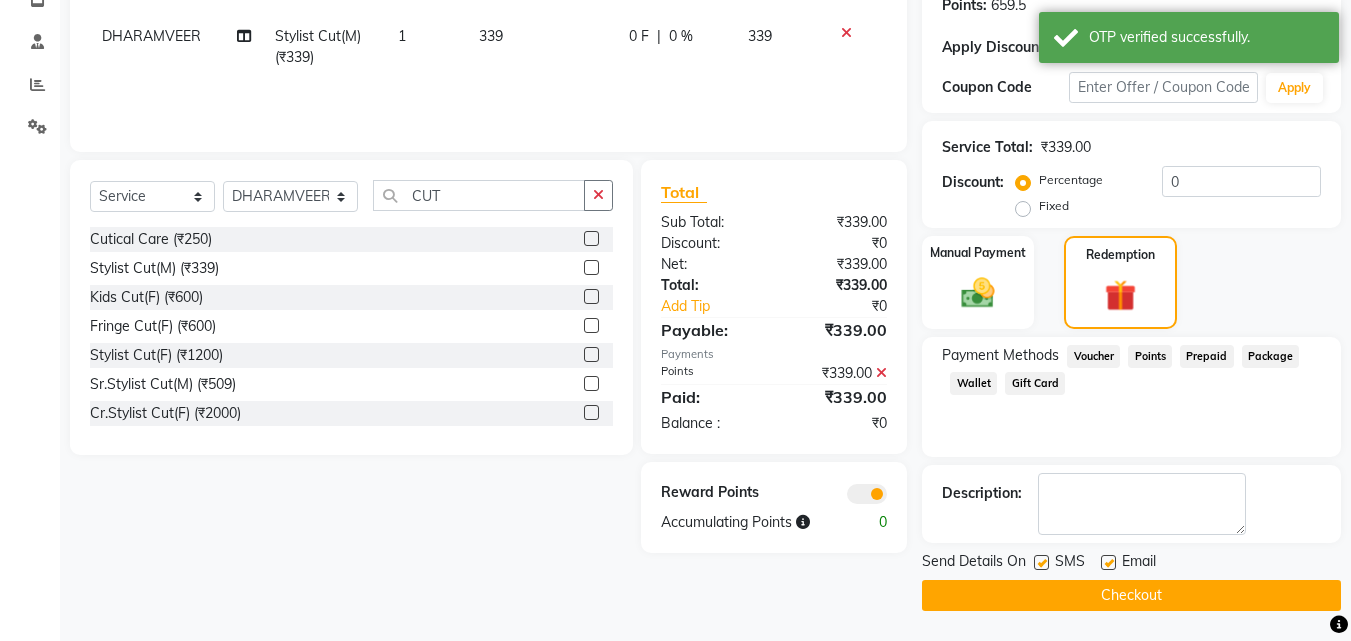 drag, startPoint x: 1172, startPoint y: 594, endPoint x: 1142, endPoint y: 597, distance: 30.149628 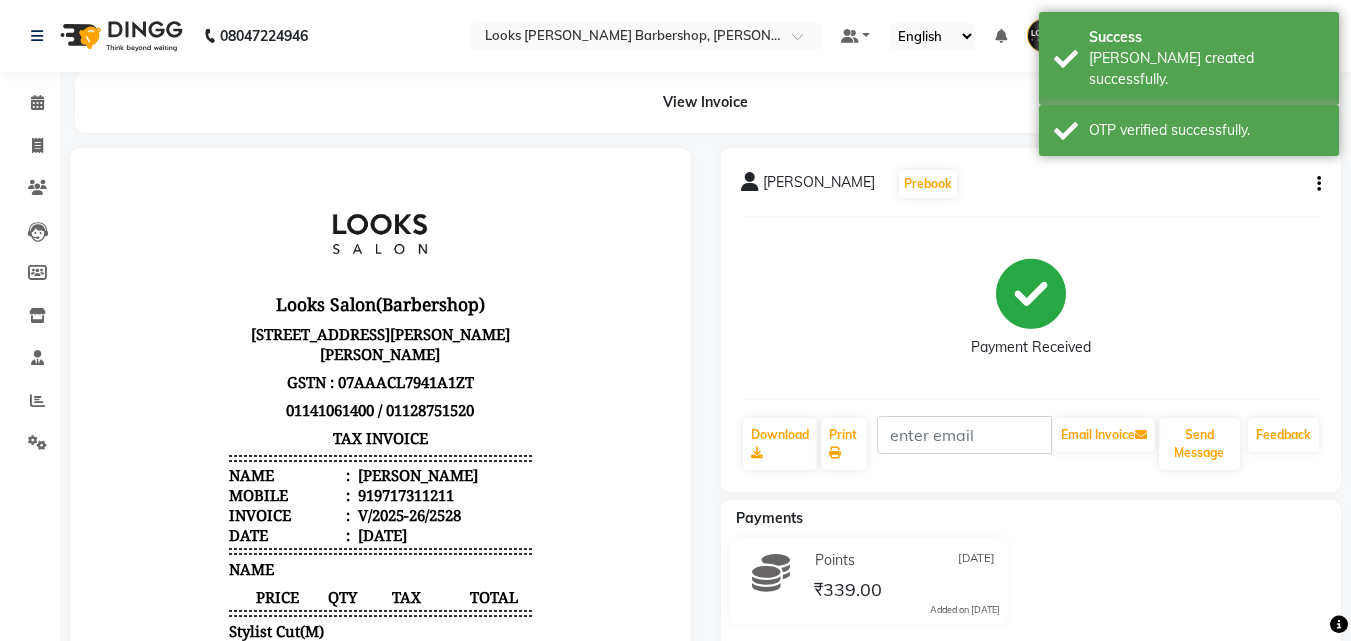 scroll, scrollTop: 0, scrollLeft: 0, axis: both 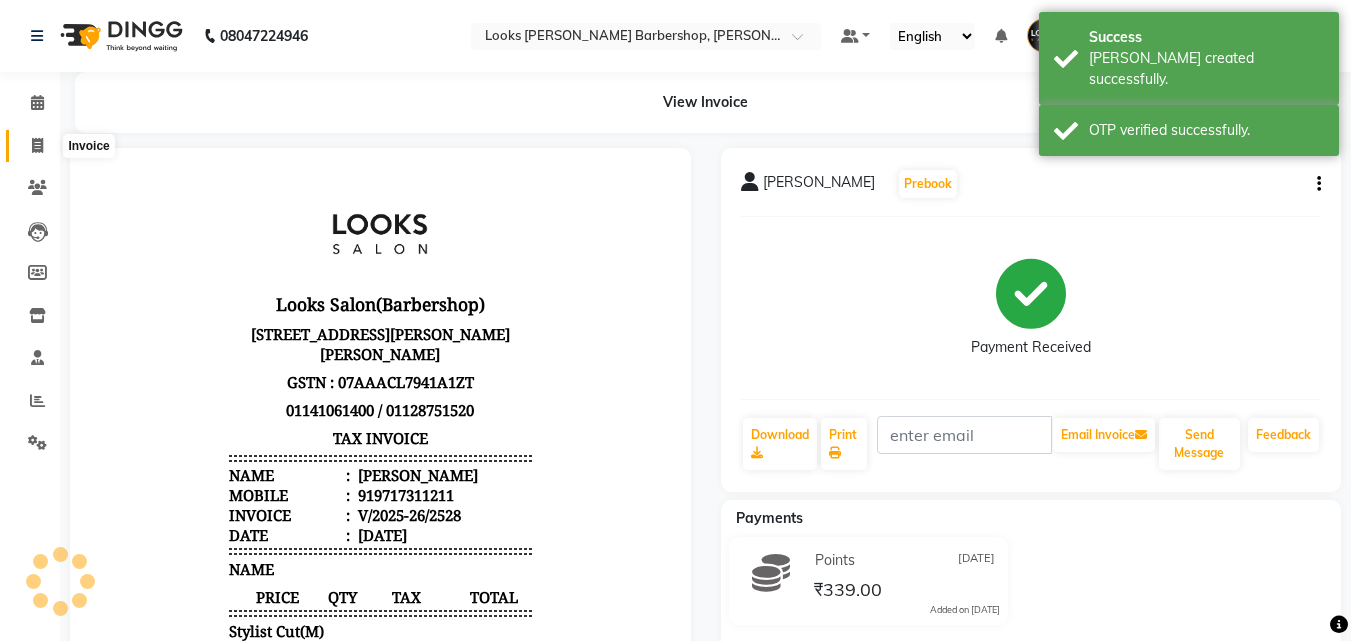 click 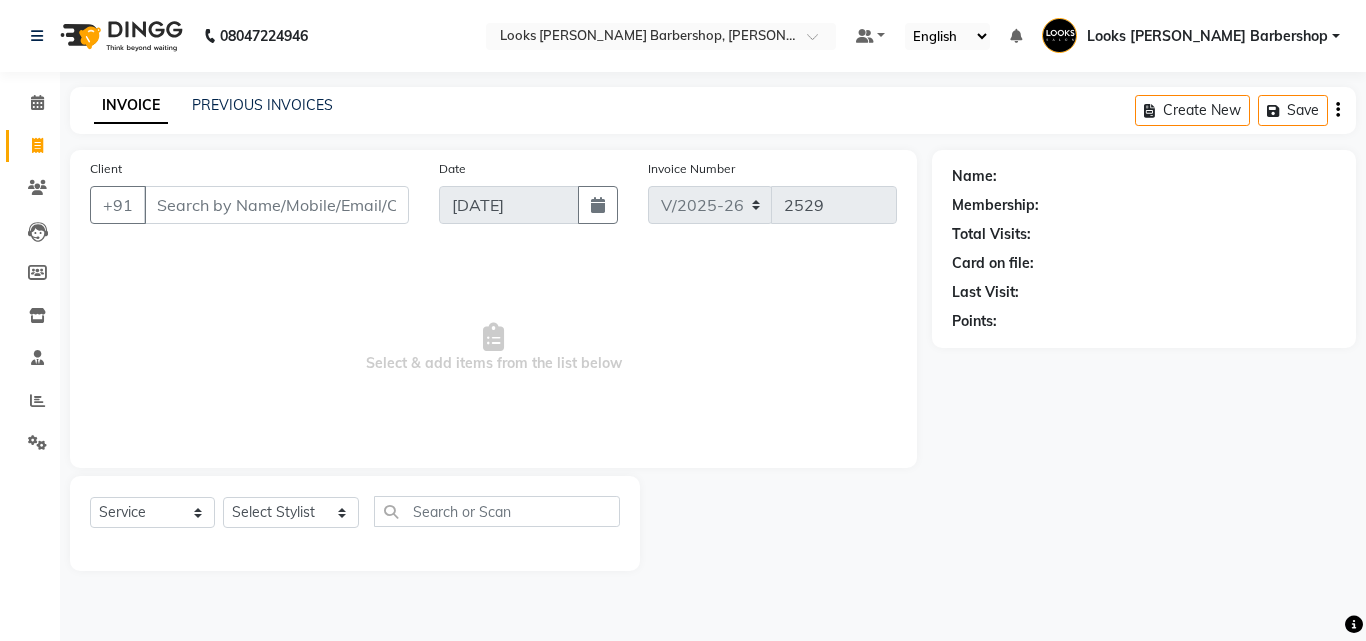 click on "Select & add items from the list below" at bounding box center (493, 348) 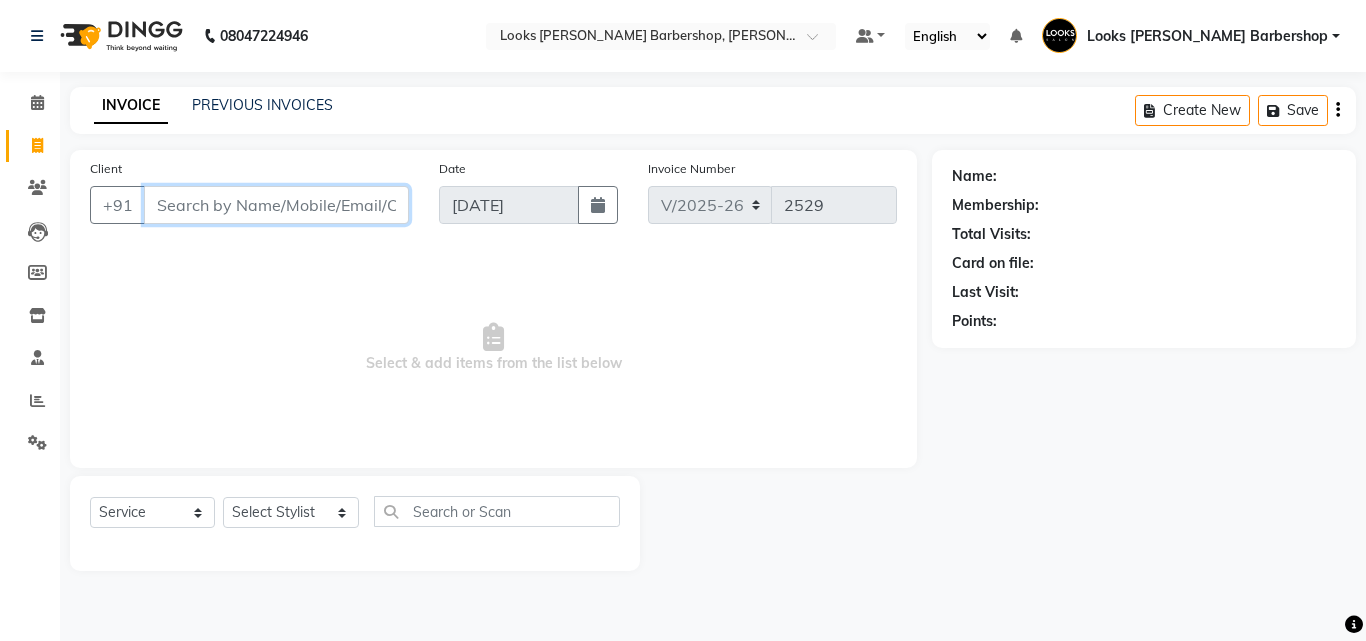 click on "Client" at bounding box center [276, 205] 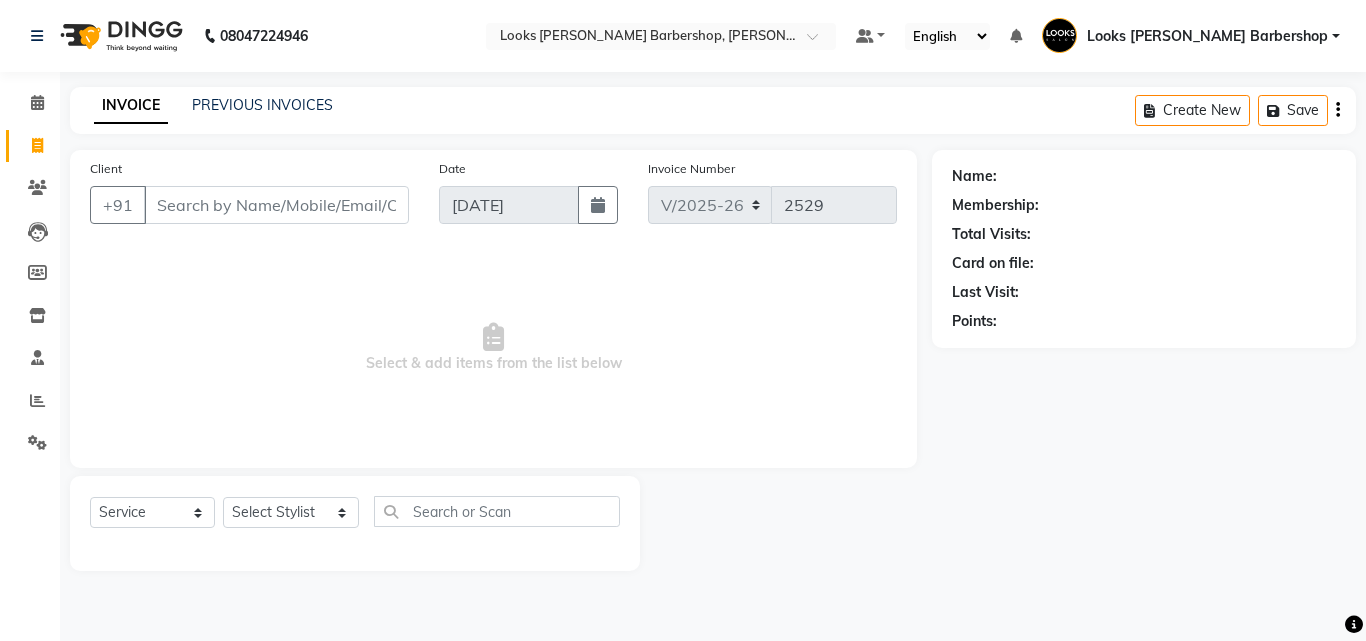 click on "Select & add items from the list below" at bounding box center (493, 348) 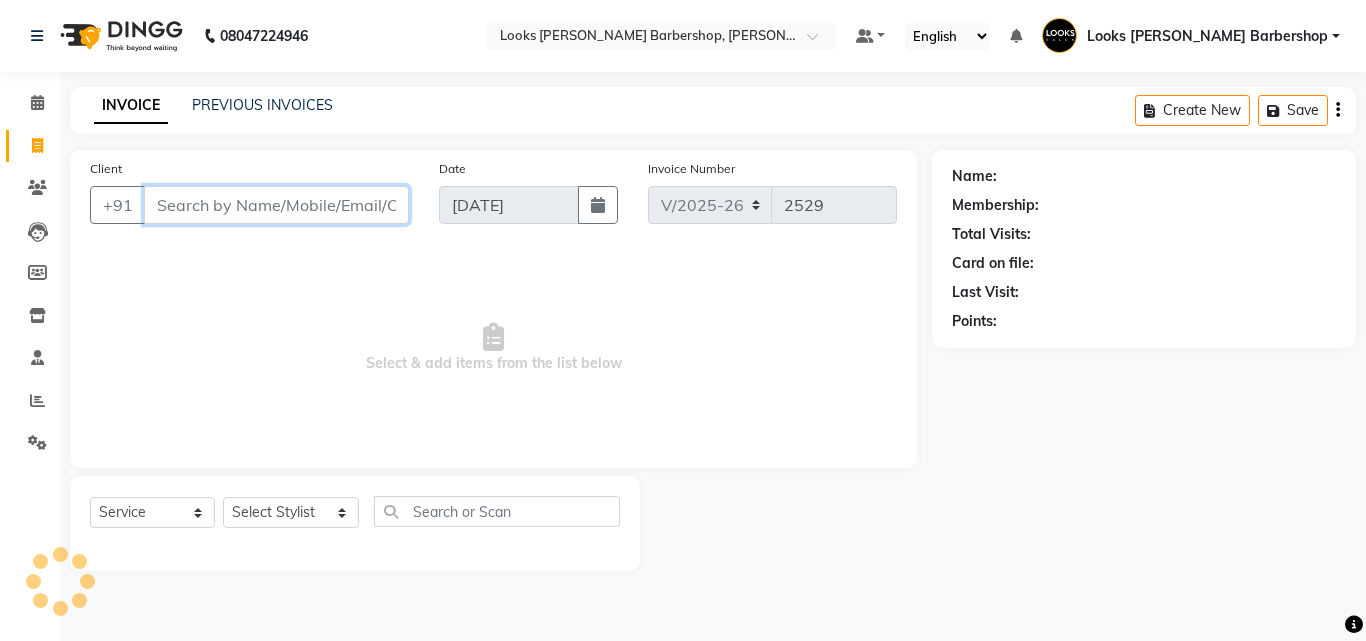 click on "Client" at bounding box center (276, 205) 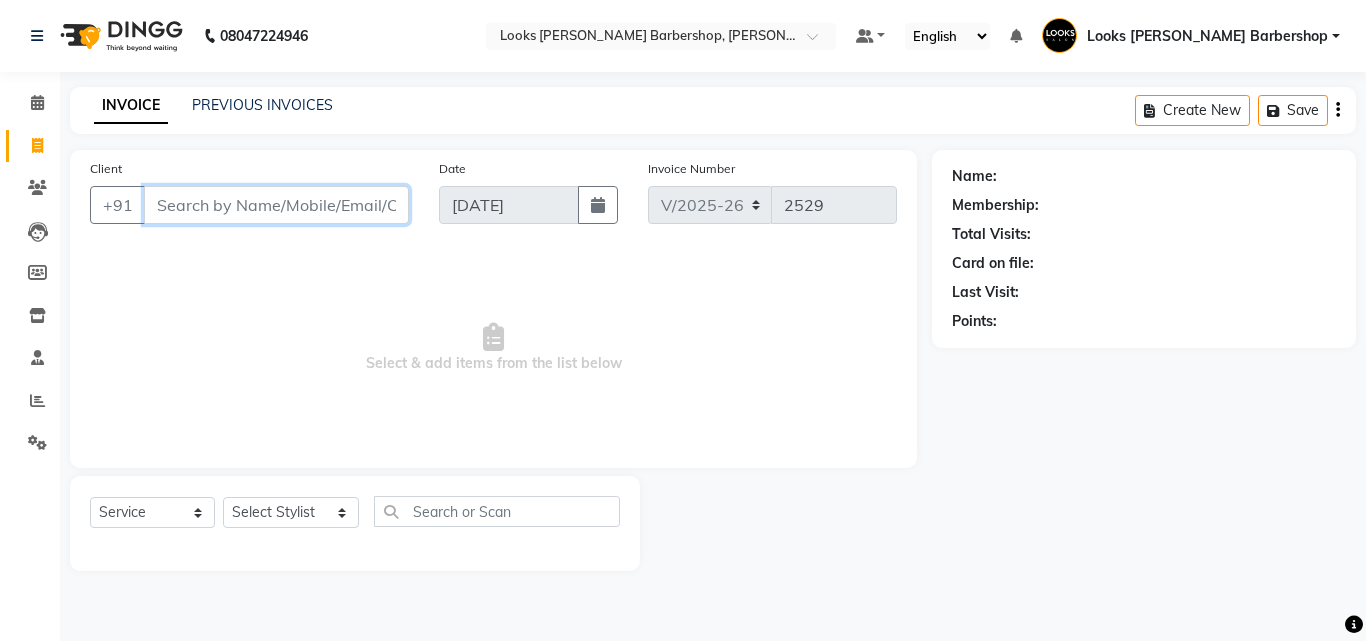 click on "Client" at bounding box center [276, 205] 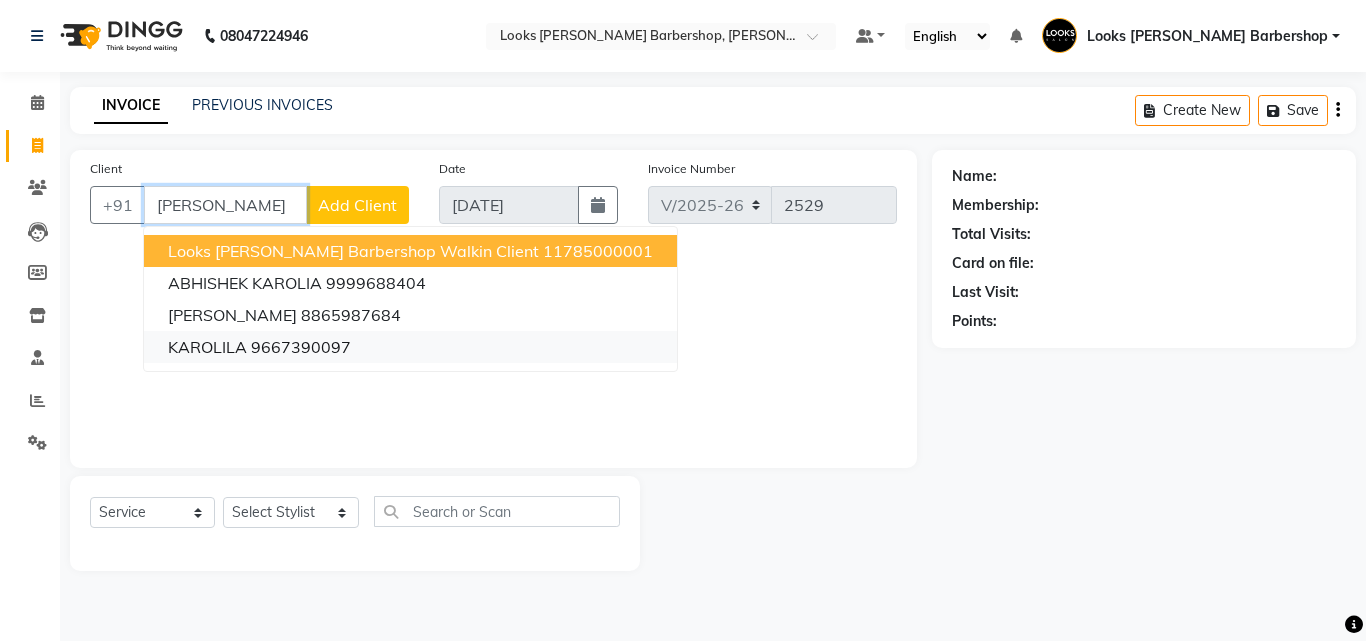 drag, startPoint x: 287, startPoint y: 253, endPoint x: 290, endPoint y: 336, distance: 83.0542 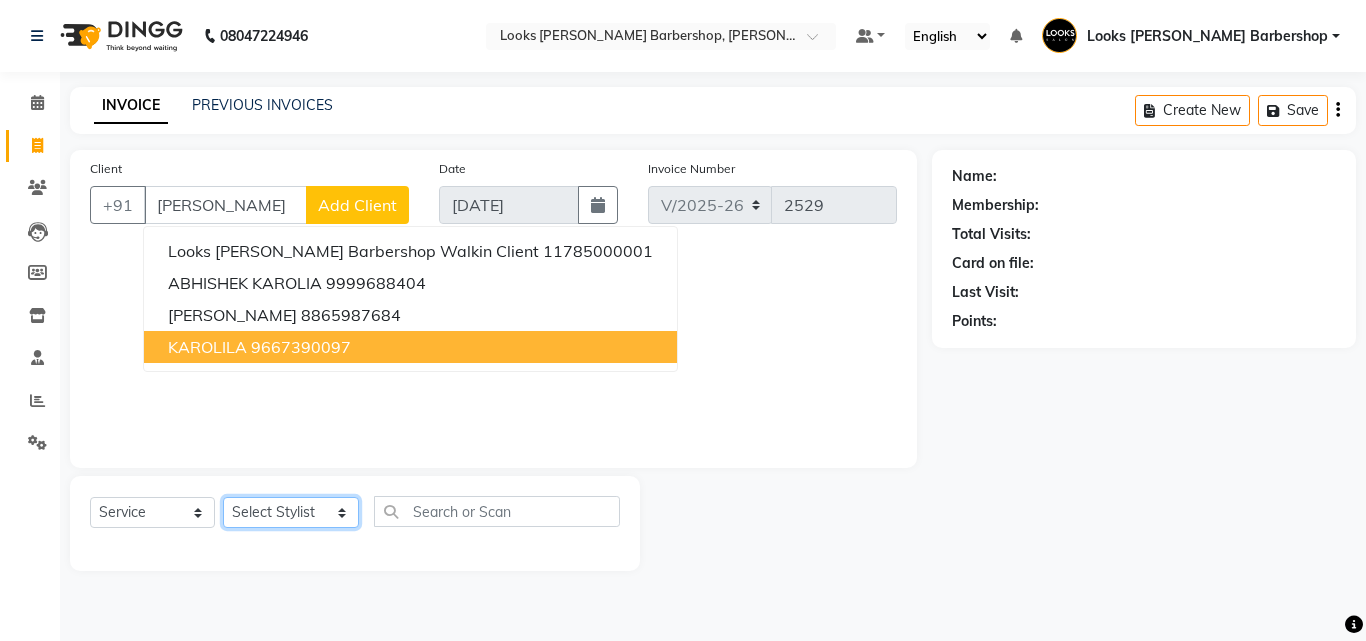 click on "Select Stylist [PERSON_NAME] AENA [PERSON_NAME] Amazon_Kart [PERSON_NAME] _asst Arvind_asst [PERSON_NAME]  Counter Sales DANISH [PERSON_NAME] [PERSON_NAME] RAI  KOMAL_NAILS Krishna_asst LALIT_PDCT LHAMO Looks_[DEMOGRAPHIC_DATA]_Section Looks_H.O_Store Looks [PERSON_NAME] Barbershop Looks_Kart [PERSON_NAME] [PERSON_NAME] [PERSON_NAME]  [PERSON_NAME]  Naveen_pdct [PERSON_NAME] [PERSON_NAME] RAAJ_JI raj ji RAM MURTI [PERSON_NAME]  [PERSON_NAME] SACHIN [PERSON_NAME] [PERSON_NAME] [PERSON_NAME] [PERSON_NAME] Sunny VIKRAM [PERSON_NAME]  [PERSON_NAME] ASSISTANT" 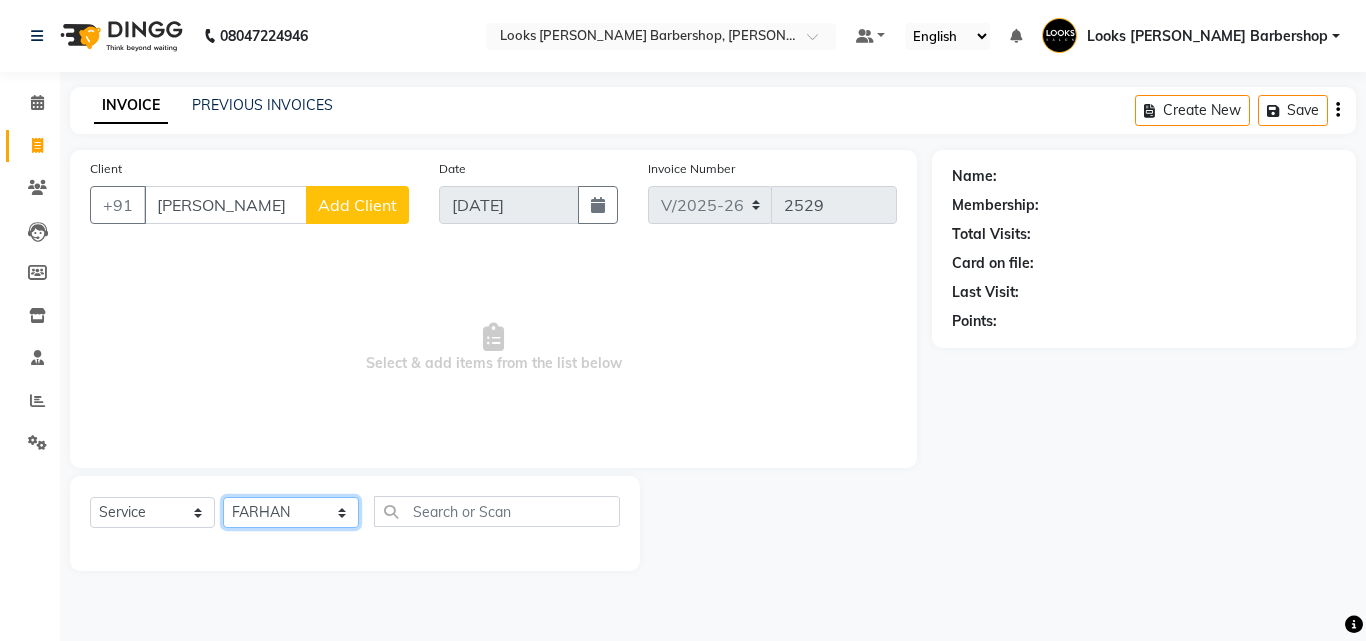 click on "Select Stylist [PERSON_NAME] AENA [PERSON_NAME] Amazon_Kart [PERSON_NAME] _asst Arvind_asst [PERSON_NAME]  Counter Sales DANISH [PERSON_NAME] [PERSON_NAME] RAI  KOMAL_NAILS Krishna_asst LALIT_PDCT LHAMO Looks_[DEMOGRAPHIC_DATA]_Section Looks_H.O_Store Looks [PERSON_NAME] Barbershop Looks_Kart [PERSON_NAME] [PERSON_NAME] [PERSON_NAME]  [PERSON_NAME]  Naveen_pdct [PERSON_NAME] [PERSON_NAME] RAAJ_JI raj ji RAM MURTI [PERSON_NAME]  [PERSON_NAME] SACHIN [PERSON_NAME] [PERSON_NAME] [PERSON_NAME] [PERSON_NAME] Sunny VIKRAM [PERSON_NAME]  [PERSON_NAME] ASSISTANT" 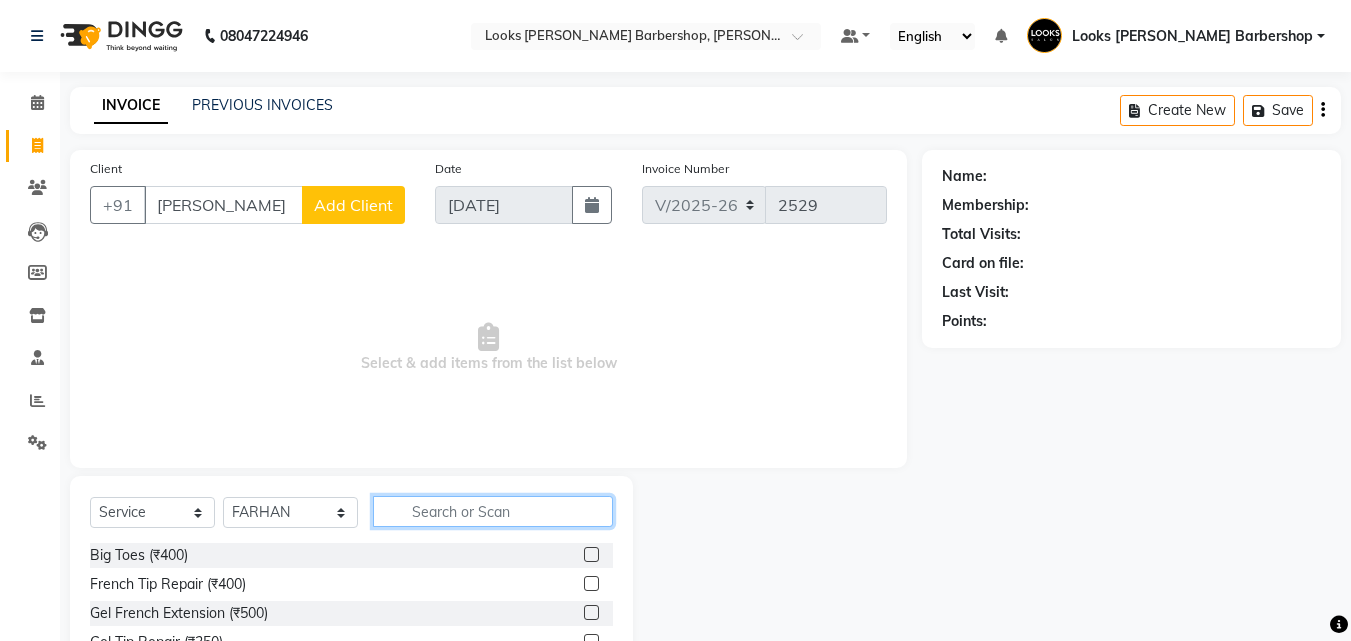 click 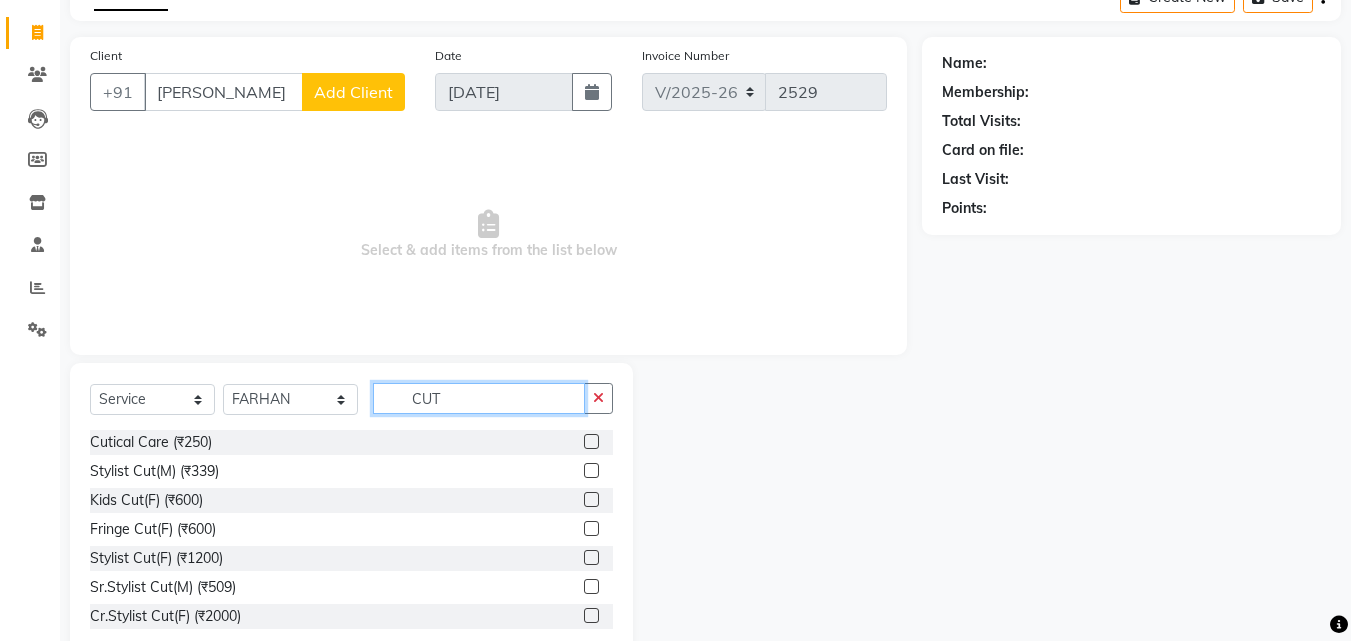 scroll, scrollTop: 160, scrollLeft: 0, axis: vertical 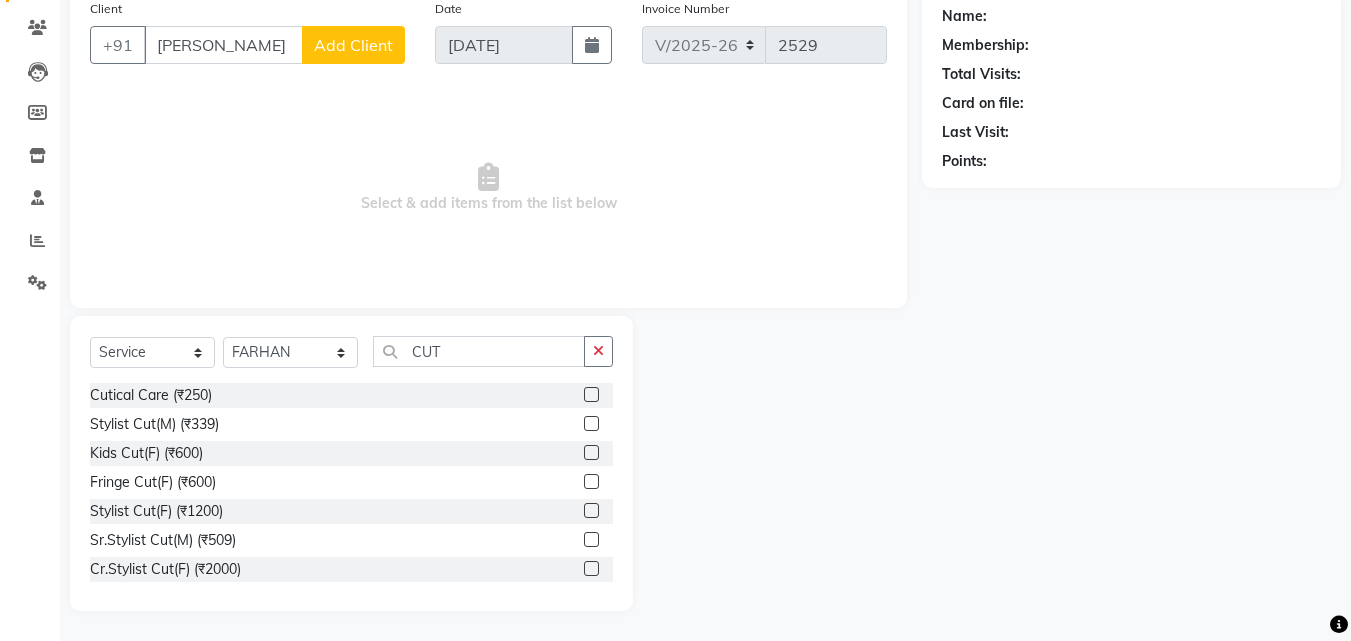 click 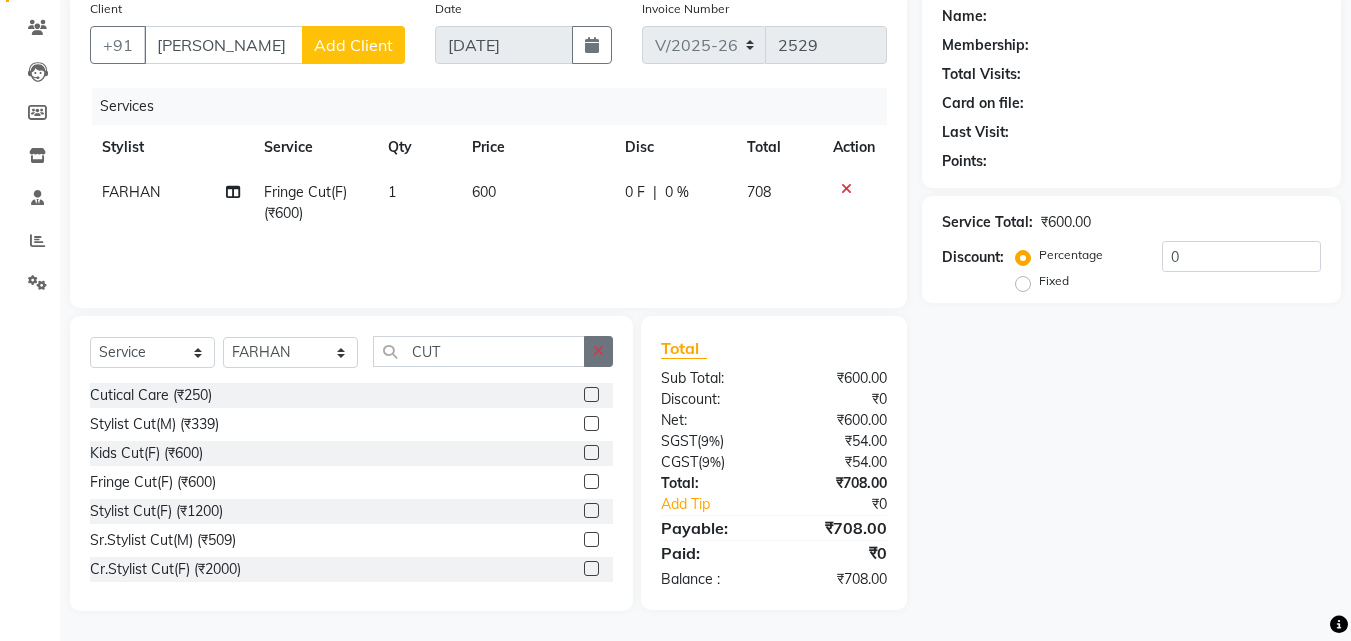 click 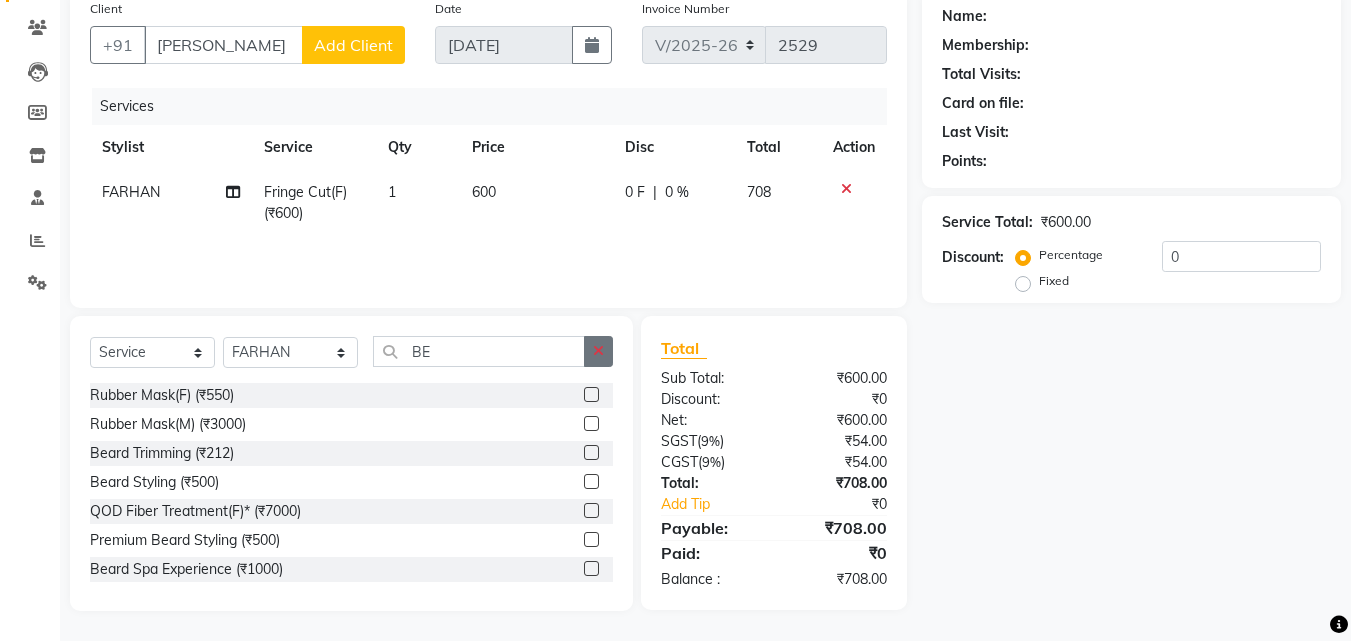 click 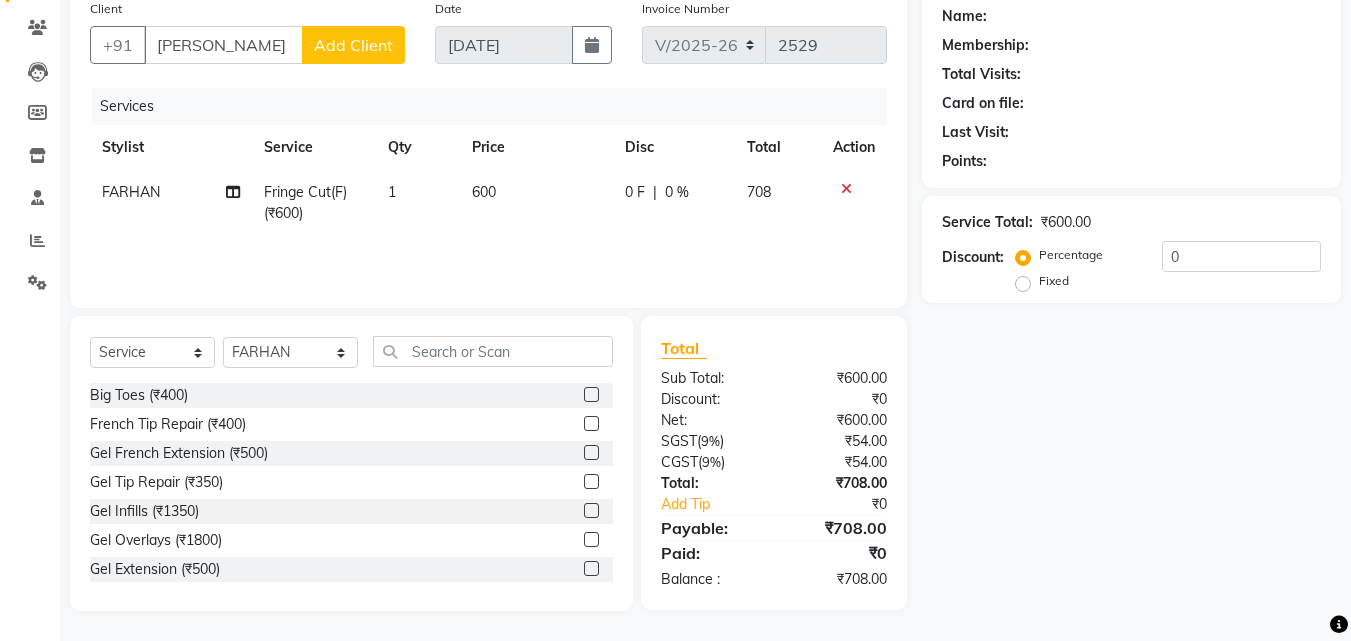 click 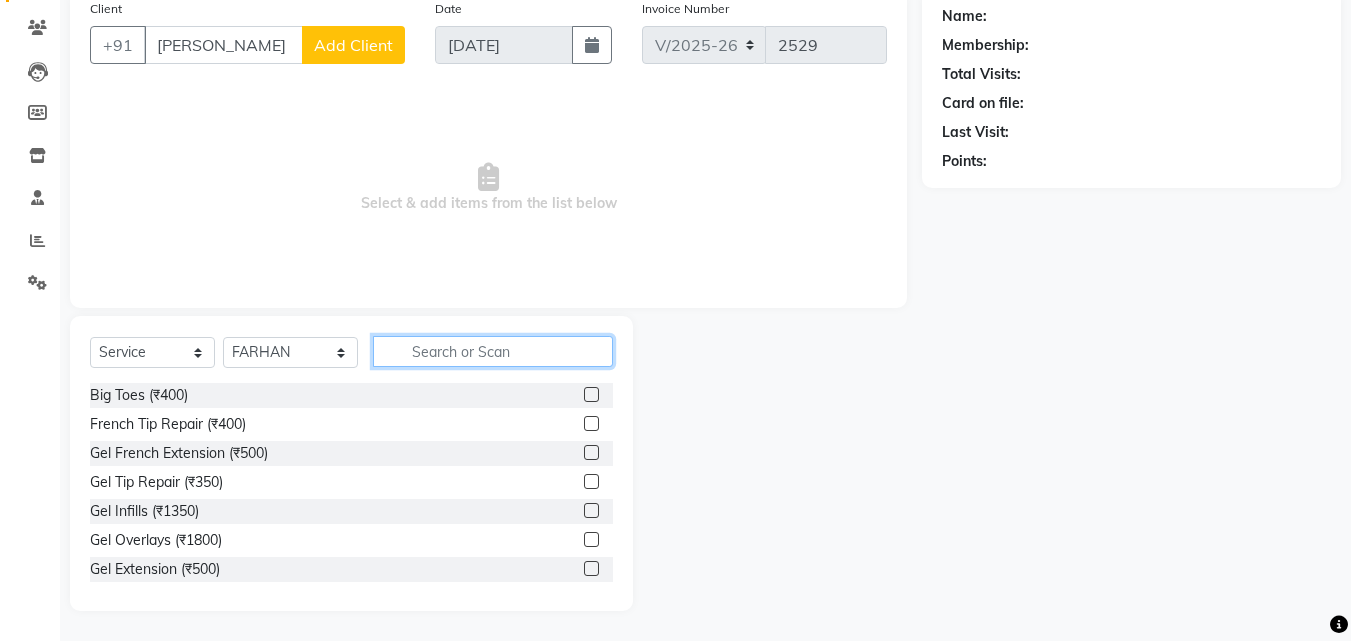 click 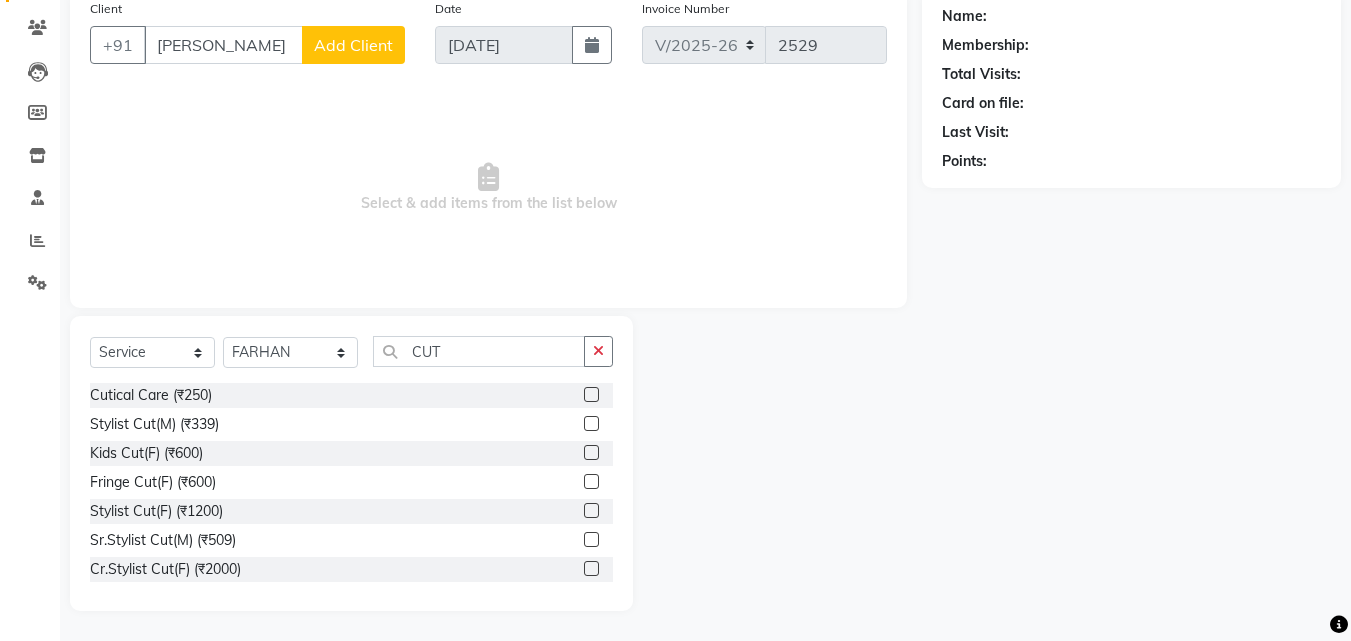 click 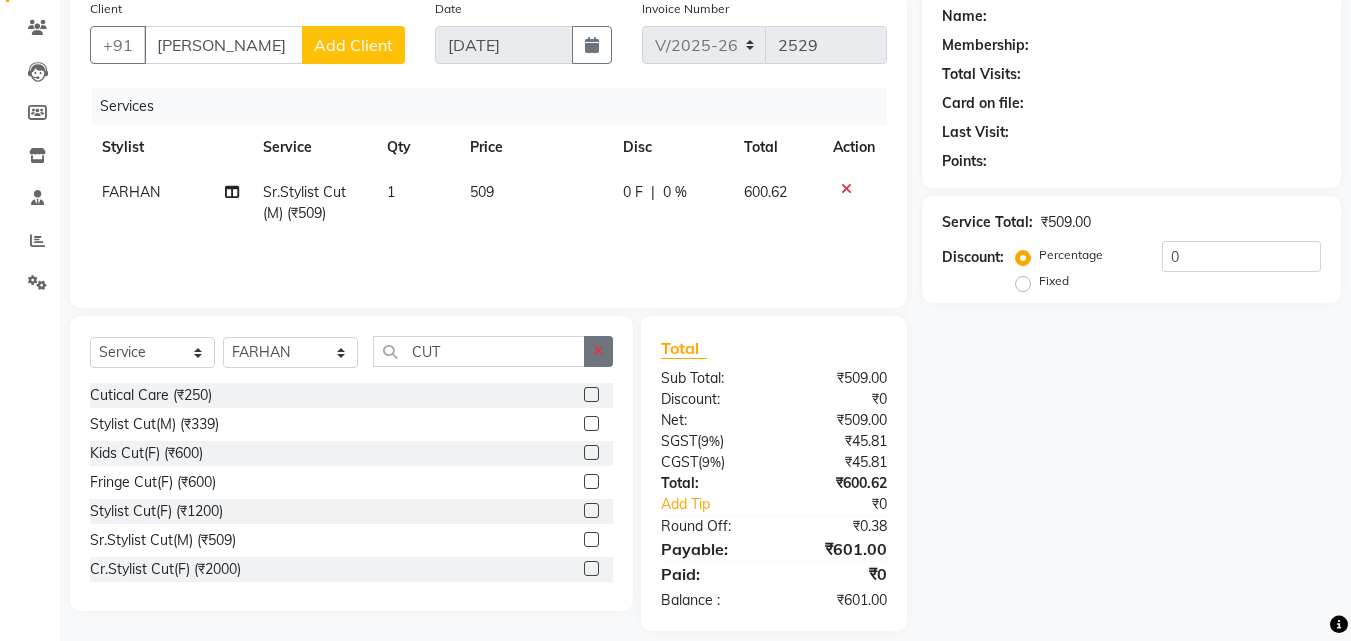 click 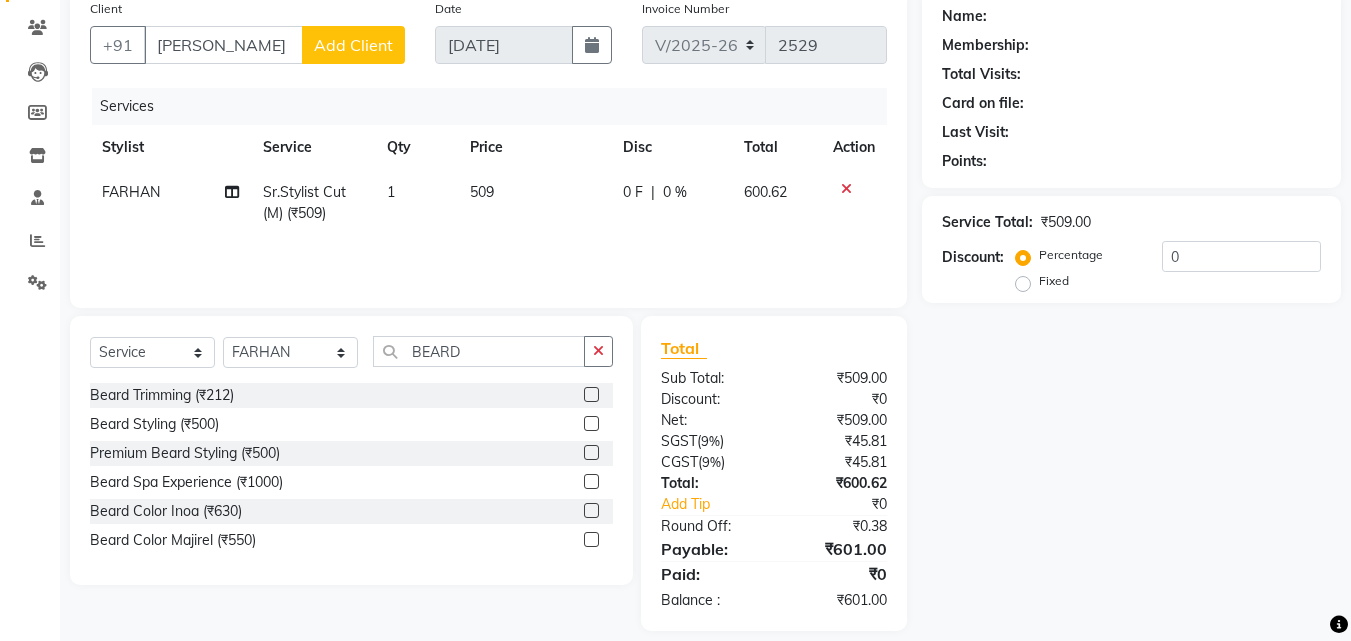 click 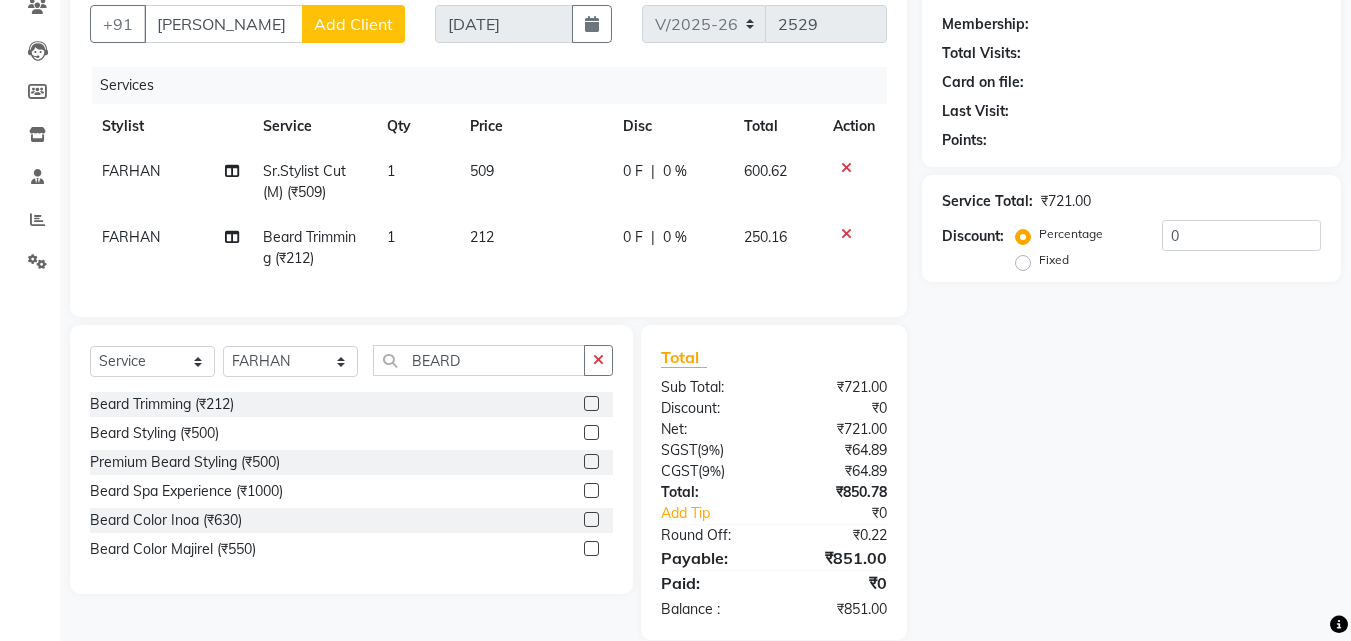 scroll, scrollTop: 225, scrollLeft: 0, axis: vertical 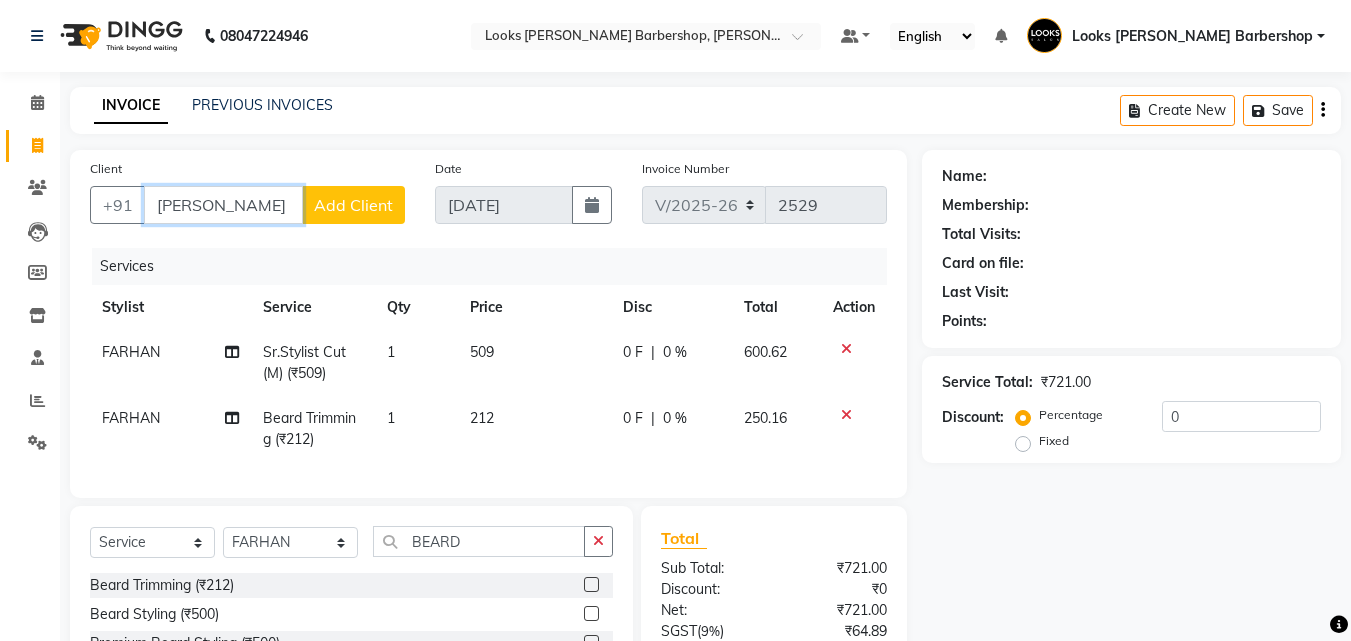 click on "[PERSON_NAME]" at bounding box center [223, 205] 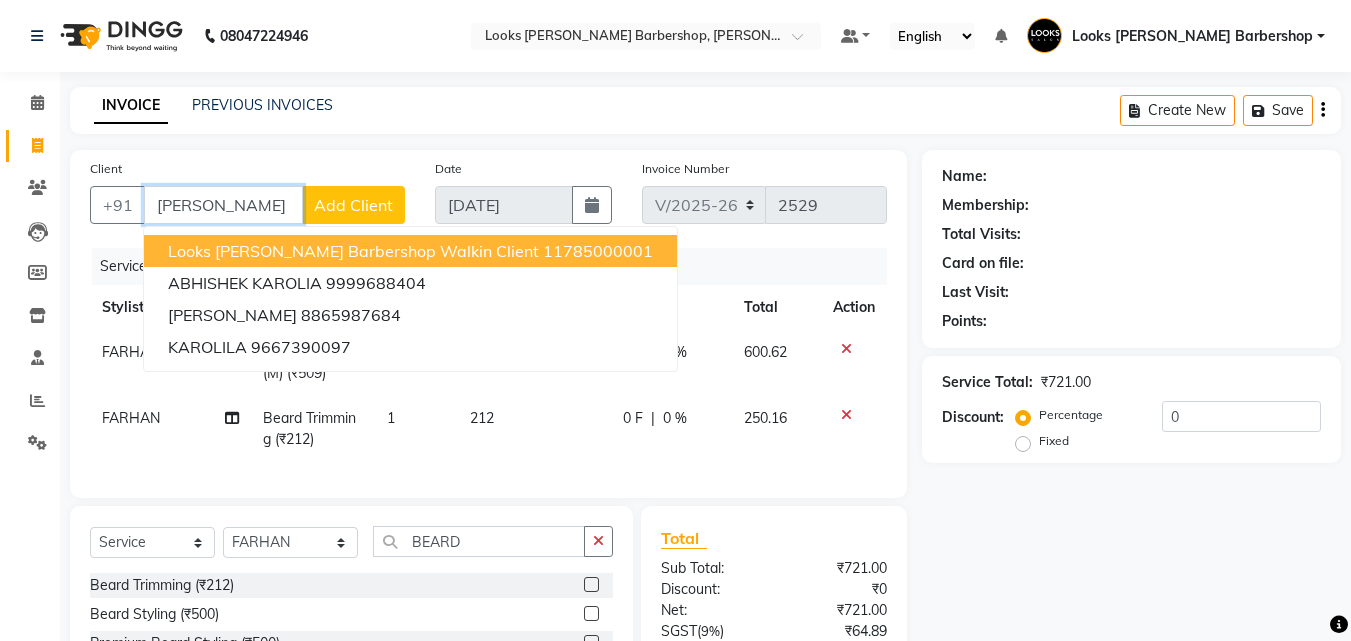 click on "Looks [PERSON_NAME] Barbershop Walkin Client" at bounding box center (353, 251) 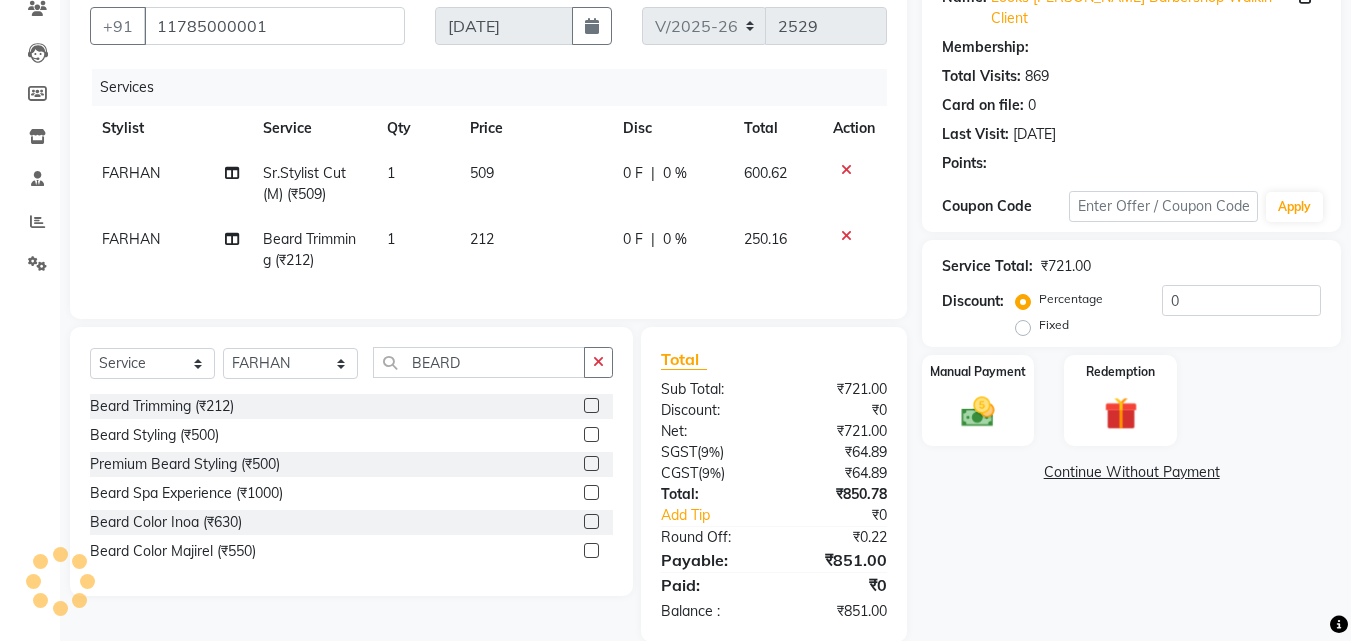 scroll, scrollTop: 225, scrollLeft: 0, axis: vertical 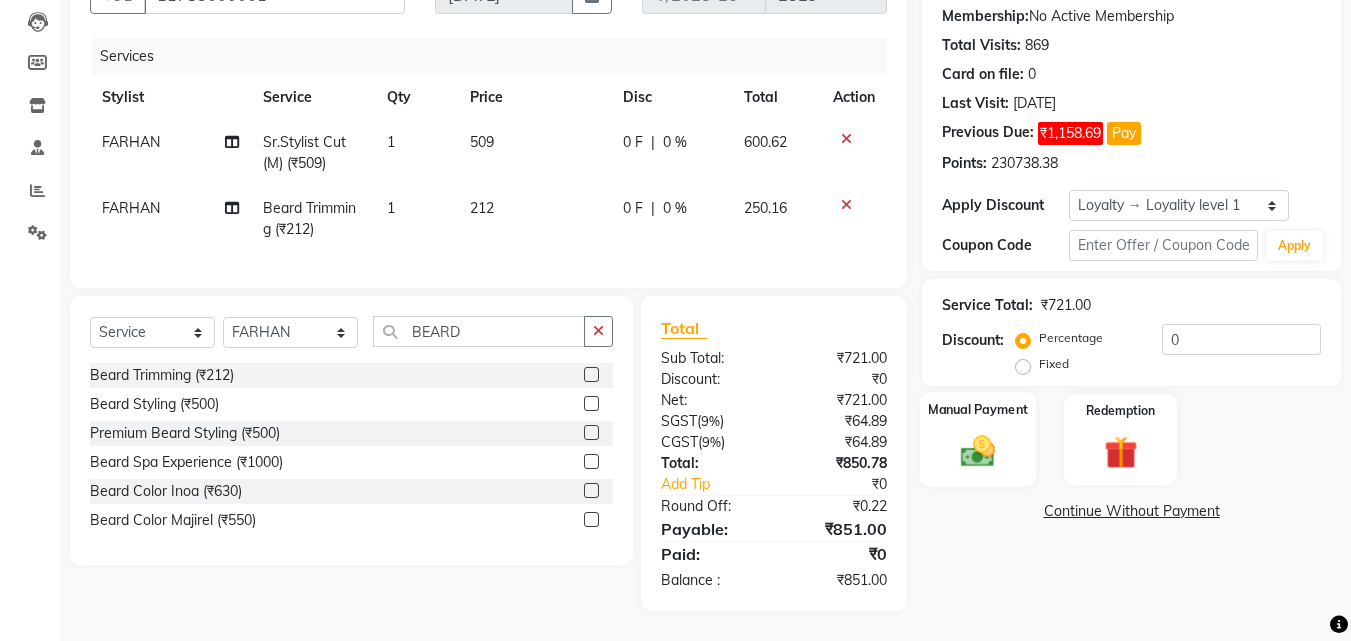 click 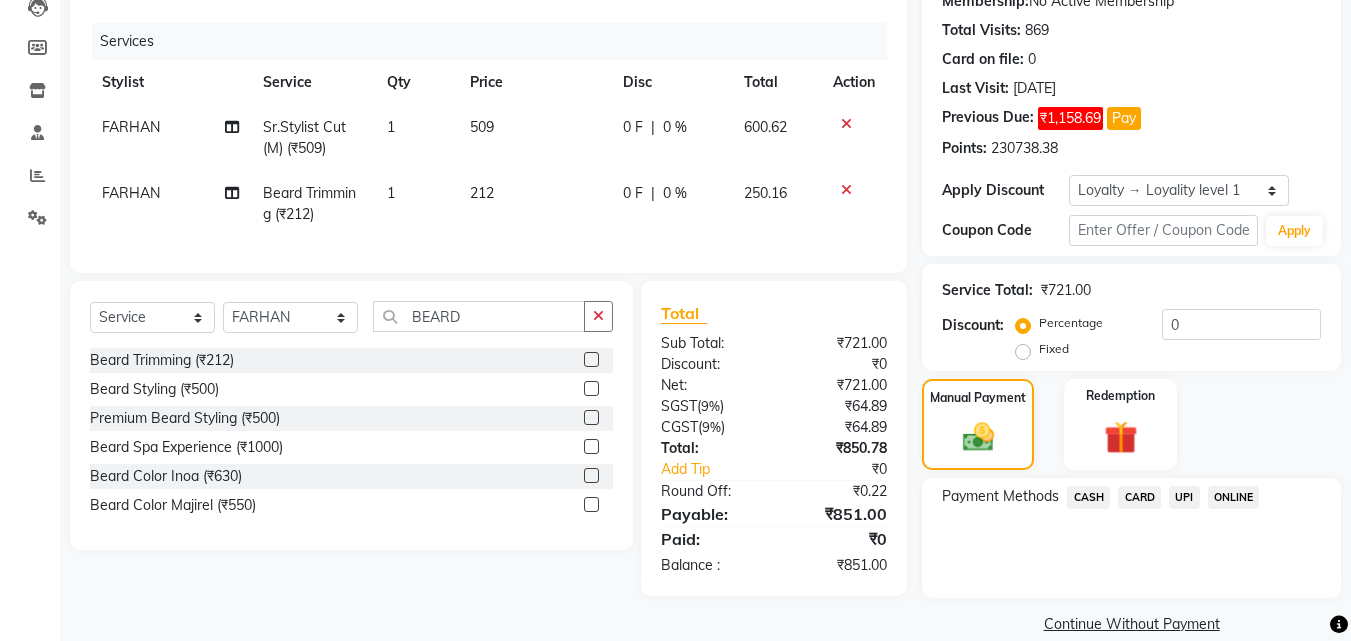 click on "CASH" 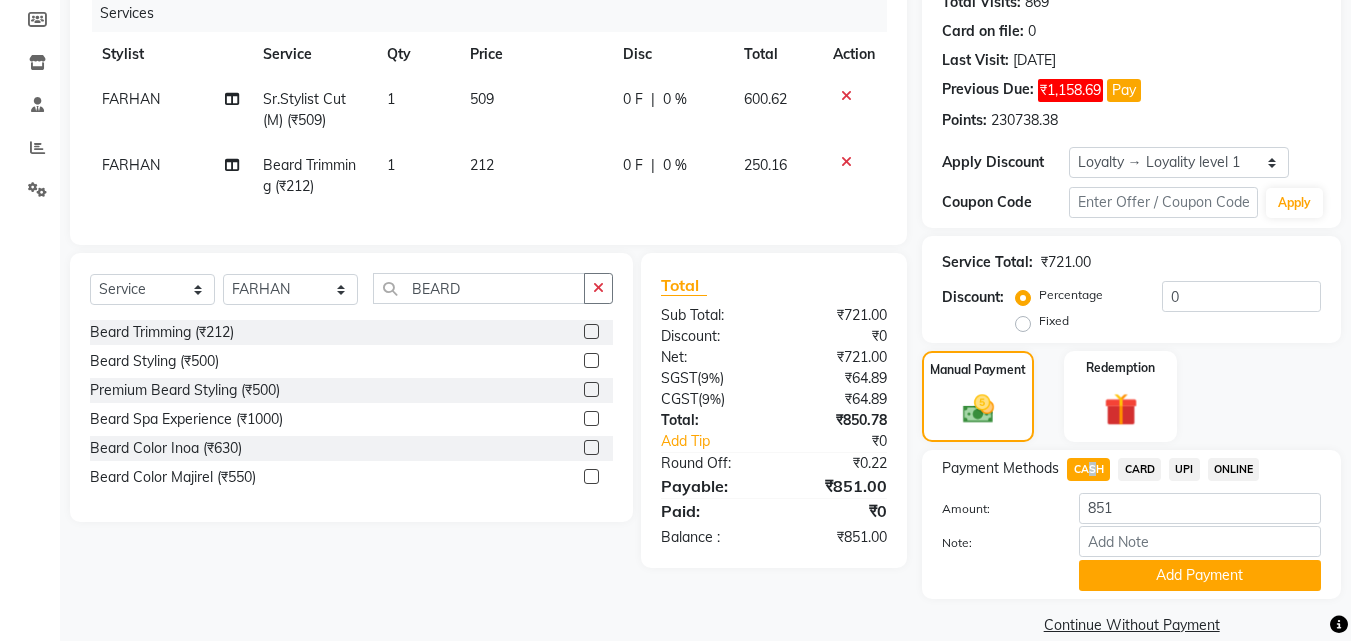 scroll, scrollTop: 261, scrollLeft: 0, axis: vertical 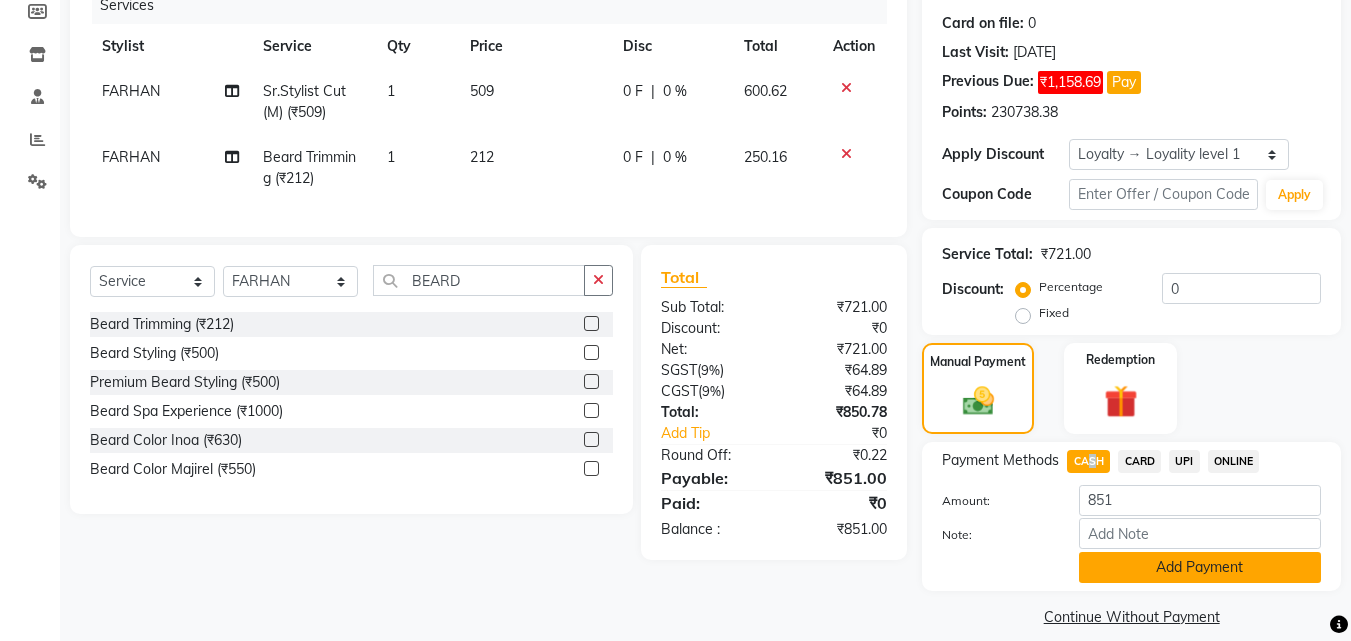 click on "Add Payment" 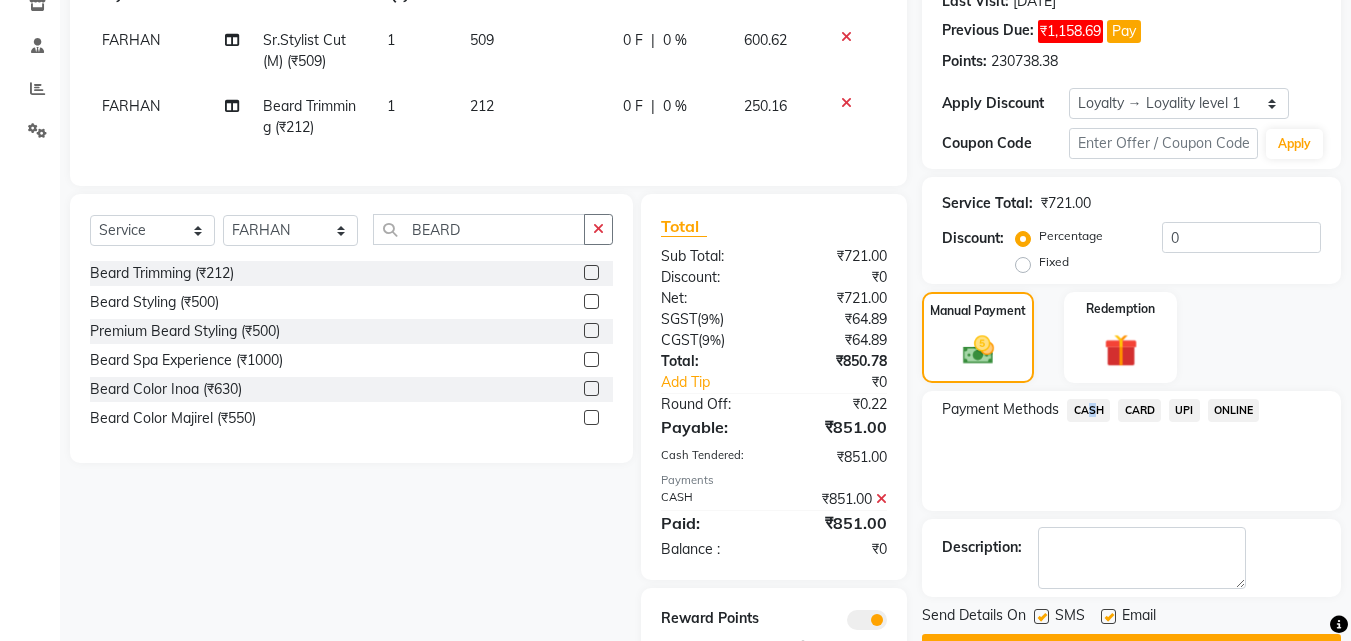 scroll, scrollTop: 395, scrollLeft: 0, axis: vertical 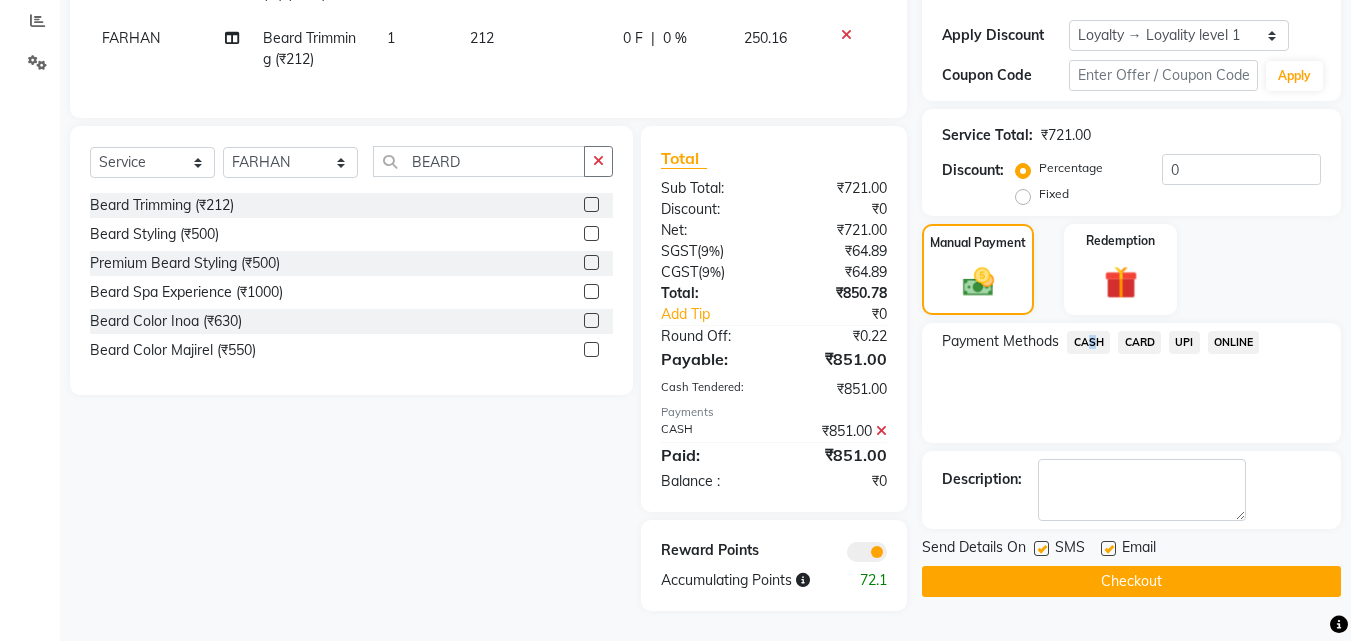 click on "Checkout" 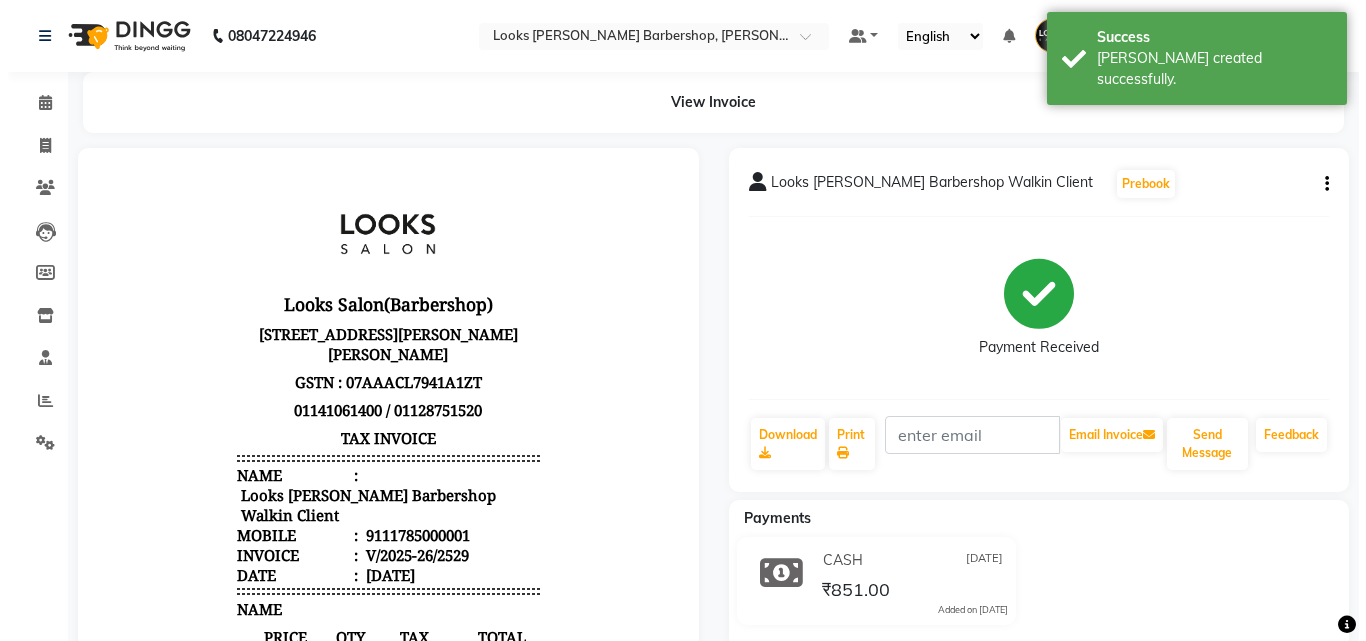 scroll, scrollTop: 0, scrollLeft: 0, axis: both 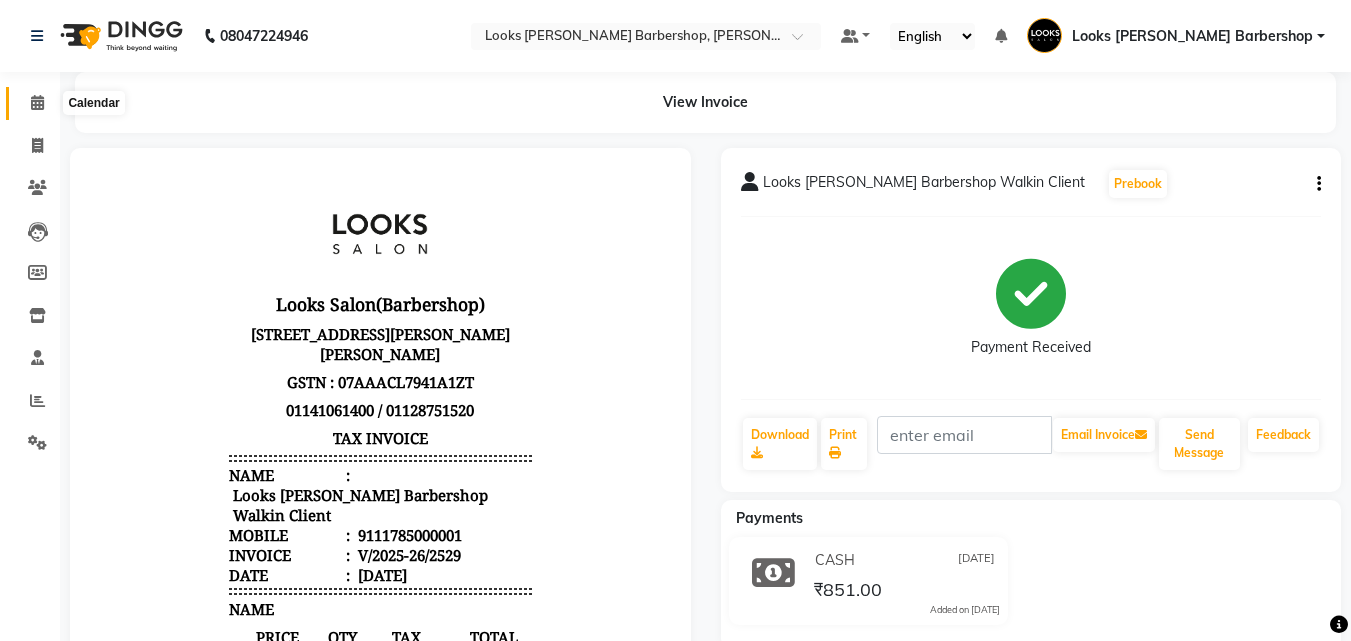 click 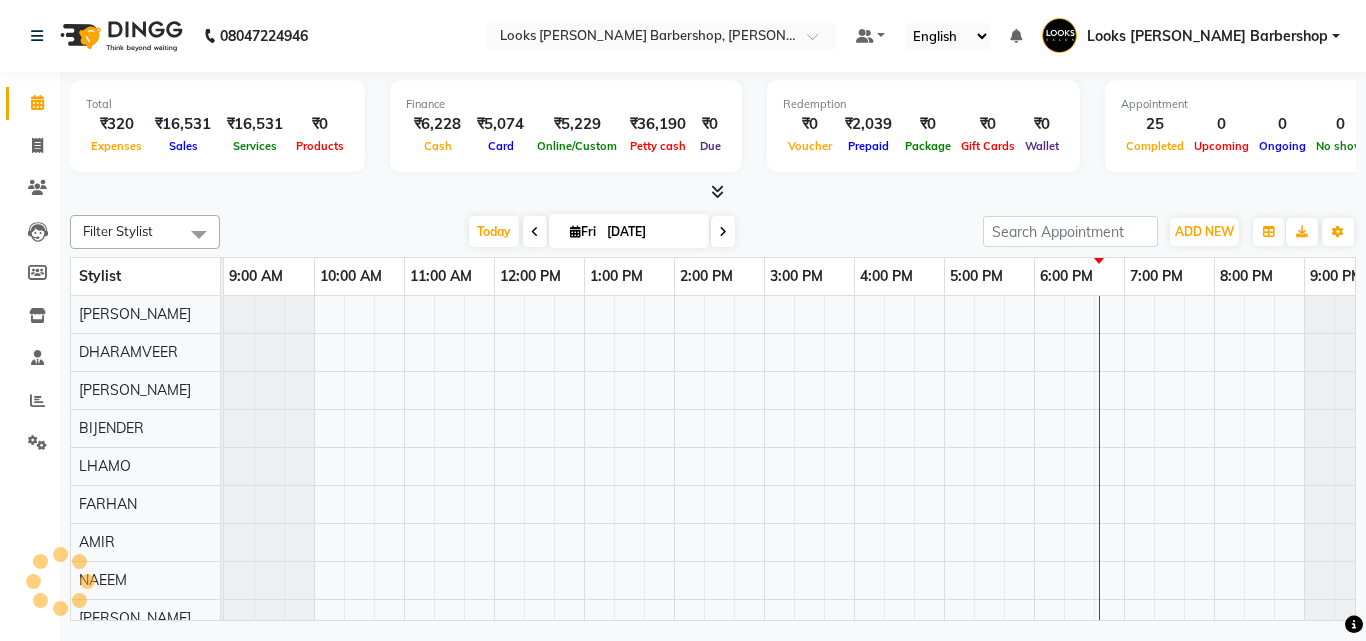 scroll, scrollTop: 0, scrollLeft: 39, axis: horizontal 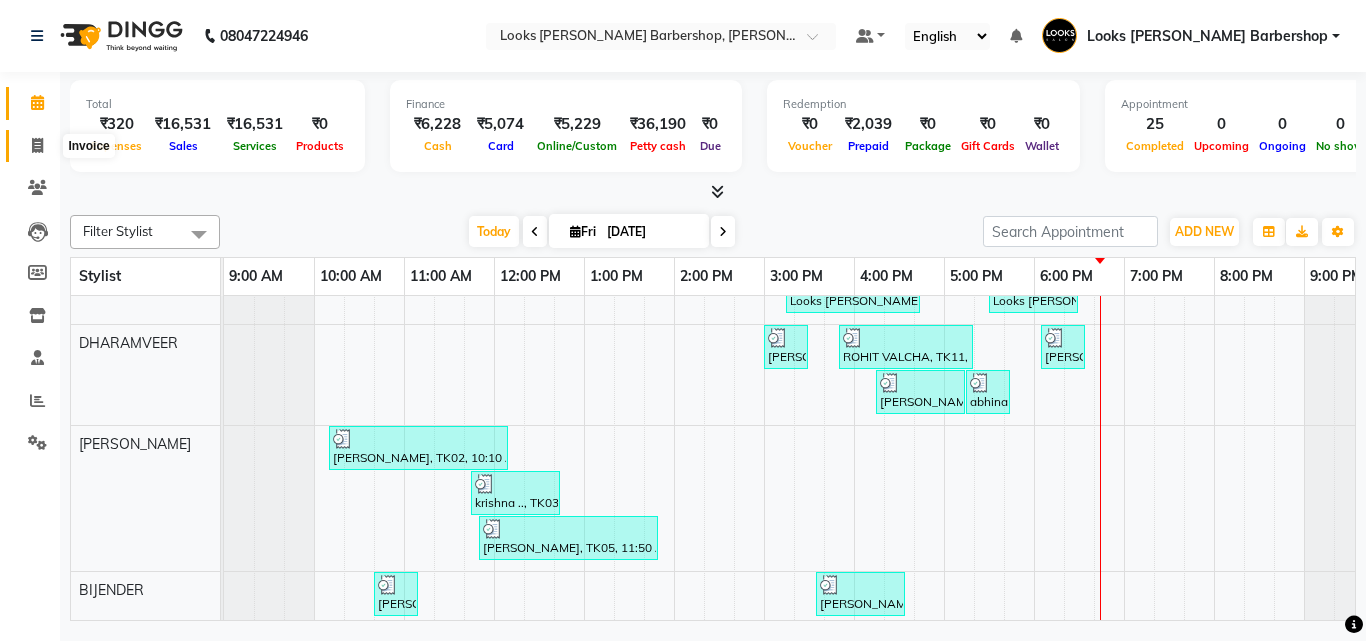 click 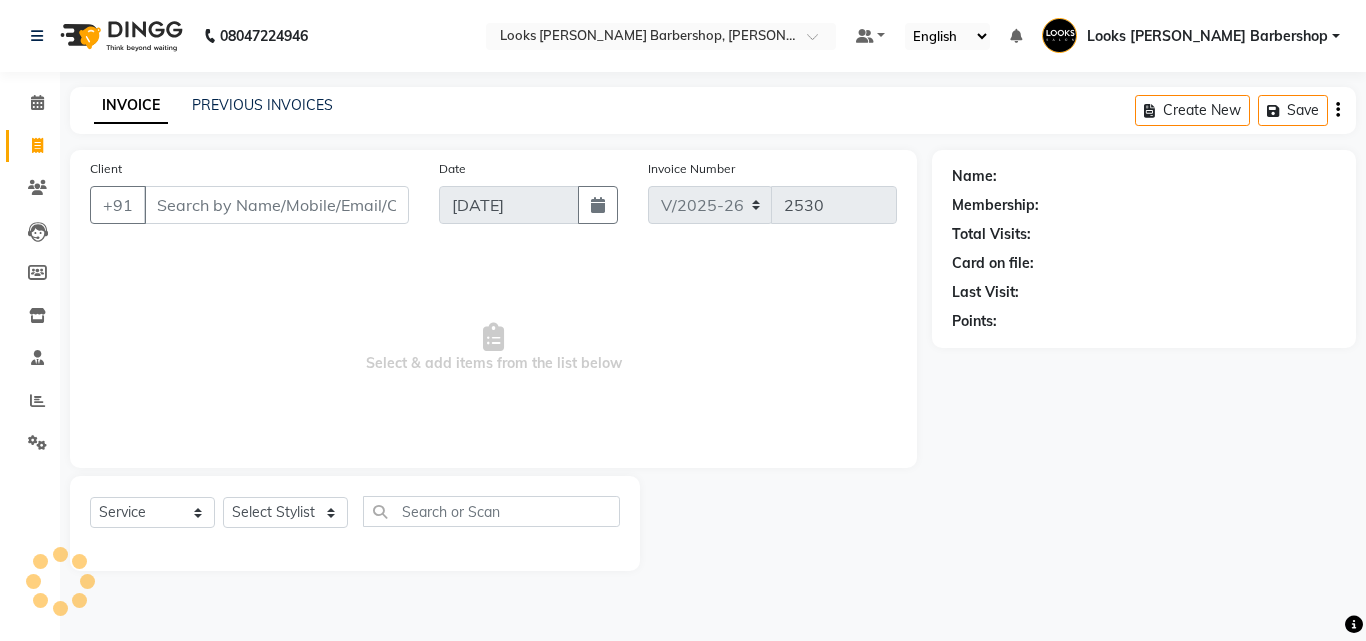 drag, startPoint x: 304, startPoint y: 205, endPoint x: 298, endPoint y: 196, distance: 10.816654 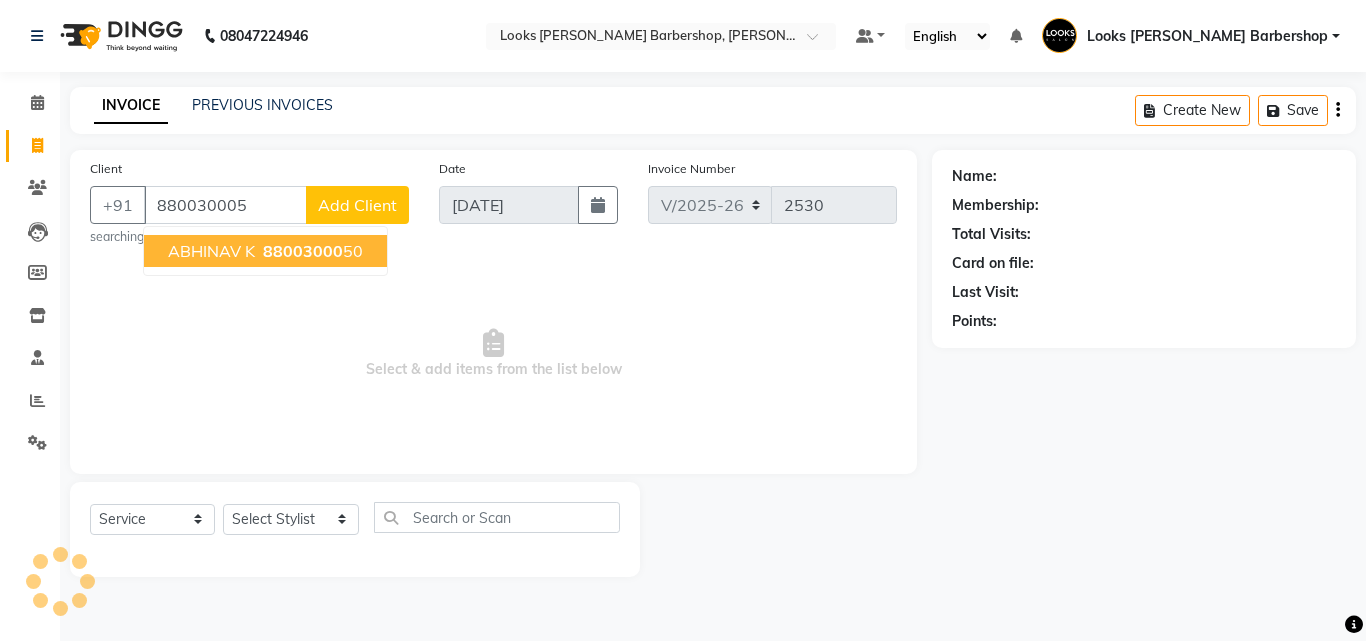 drag, startPoint x: 172, startPoint y: 245, endPoint x: 170, endPoint y: 278, distance: 33.06055 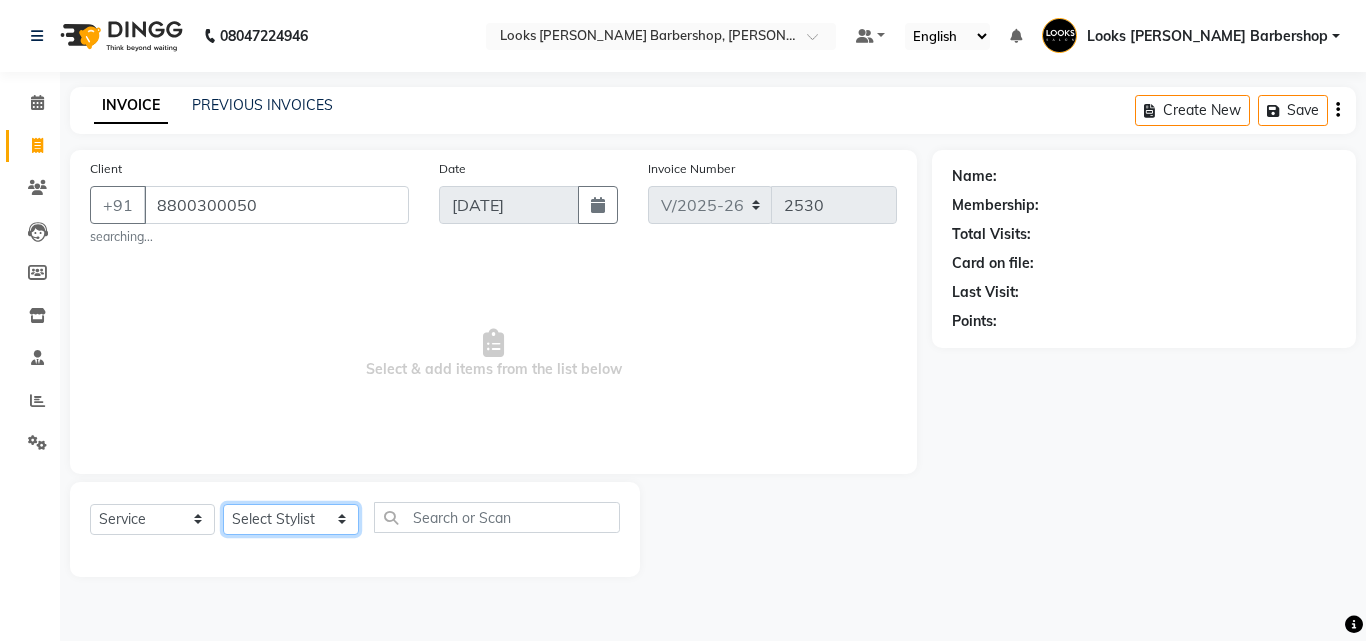 click on "Select Stylist [PERSON_NAME] AENA [PERSON_NAME] Amazon_Kart [PERSON_NAME] _asst Arvind_asst [PERSON_NAME]  Counter Sales DANISH [PERSON_NAME] [PERSON_NAME] RAI  KOMAL_NAILS Krishna_asst LALIT_PDCT LHAMO Looks_[DEMOGRAPHIC_DATA]_Section Looks_H.O_Store Looks [PERSON_NAME] Barbershop Looks_Kart [PERSON_NAME] [PERSON_NAME] [PERSON_NAME]  [PERSON_NAME]  Naveen_pdct [PERSON_NAME] [PERSON_NAME] RAAJ_JI raj ji RAM MURTI [PERSON_NAME]  [PERSON_NAME] SACHIN [PERSON_NAME] [PERSON_NAME] [PERSON_NAME] [PERSON_NAME] Sunny VIKRAM [PERSON_NAME]  [PERSON_NAME] ASSISTANT" 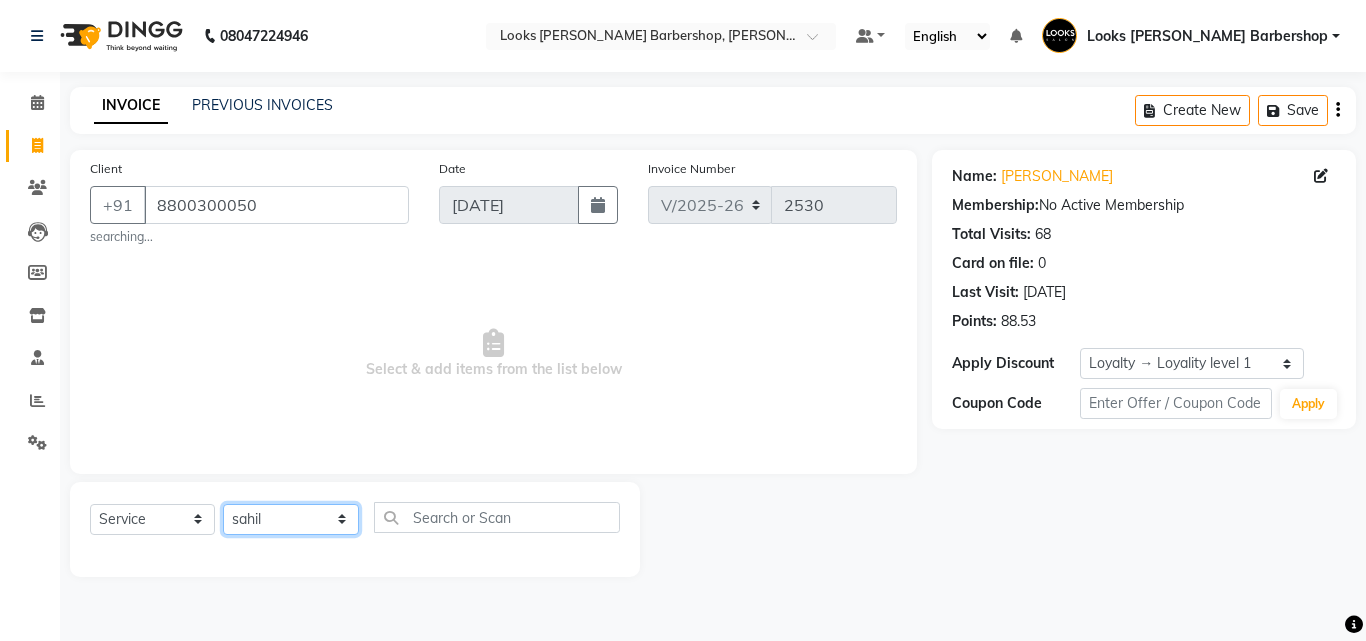 click on "Select Stylist [PERSON_NAME] AENA [PERSON_NAME] Amazon_Kart [PERSON_NAME] _asst Arvind_asst [PERSON_NAME]  Counter Sales DANISH [PERSON_NAME] [PERSON_NAME] RAI  KOMAL_NAILS Krishna_asst LALIT_PDCT LHAMO Looks_[DEMOGRAPHIC_DATA]_Section Looks_H.O_Store Looks [PERSON_NAME] Barbershop Looks_Kart [PERSON_NAME] [PERSON_NAME] [PERSON_NAME]  [PERSON_NAME]  Naveen_pdct [PERSON_NAME] [PERSON_NAME] RAAJ_JI raj ji RAM MURTI [PERSON_NAME]  [PERSON_NAME] SACHIN [PERSON_NAME] [PERSON_NAME] [PERSON_NAME] [PERSON_NAME] Sunny VIKRAM [PERSON_NAME]  [PERSON_NAME] ASSISTANT" 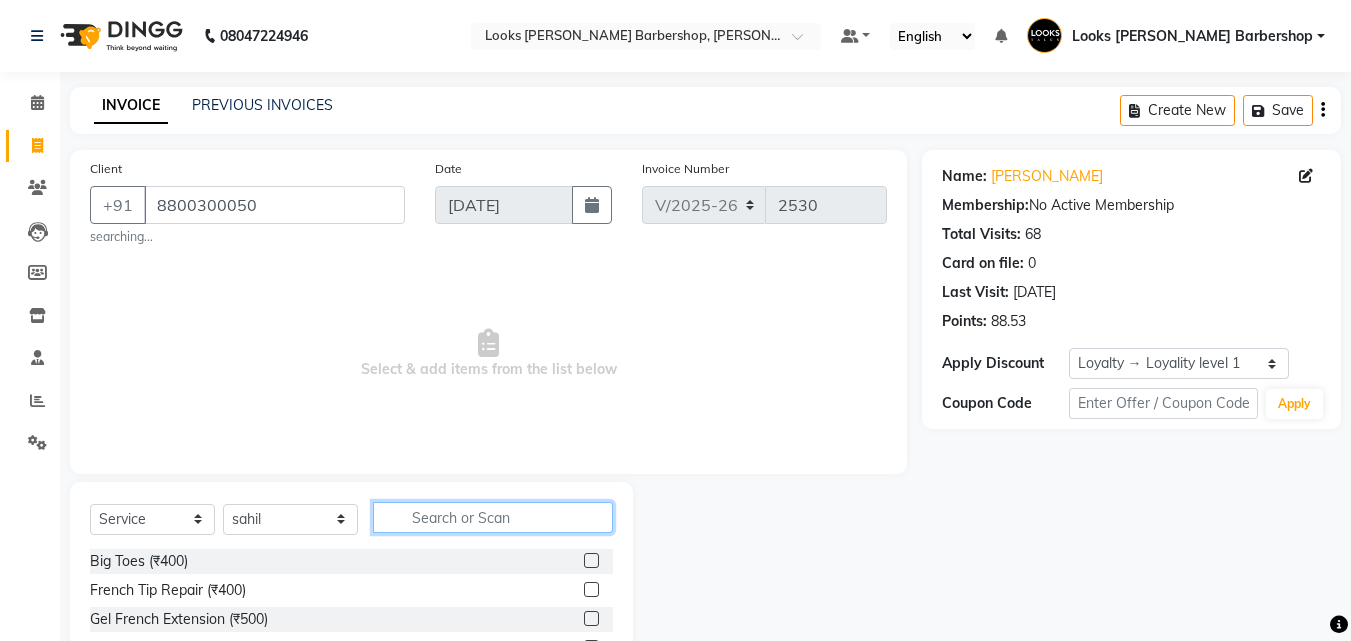 click 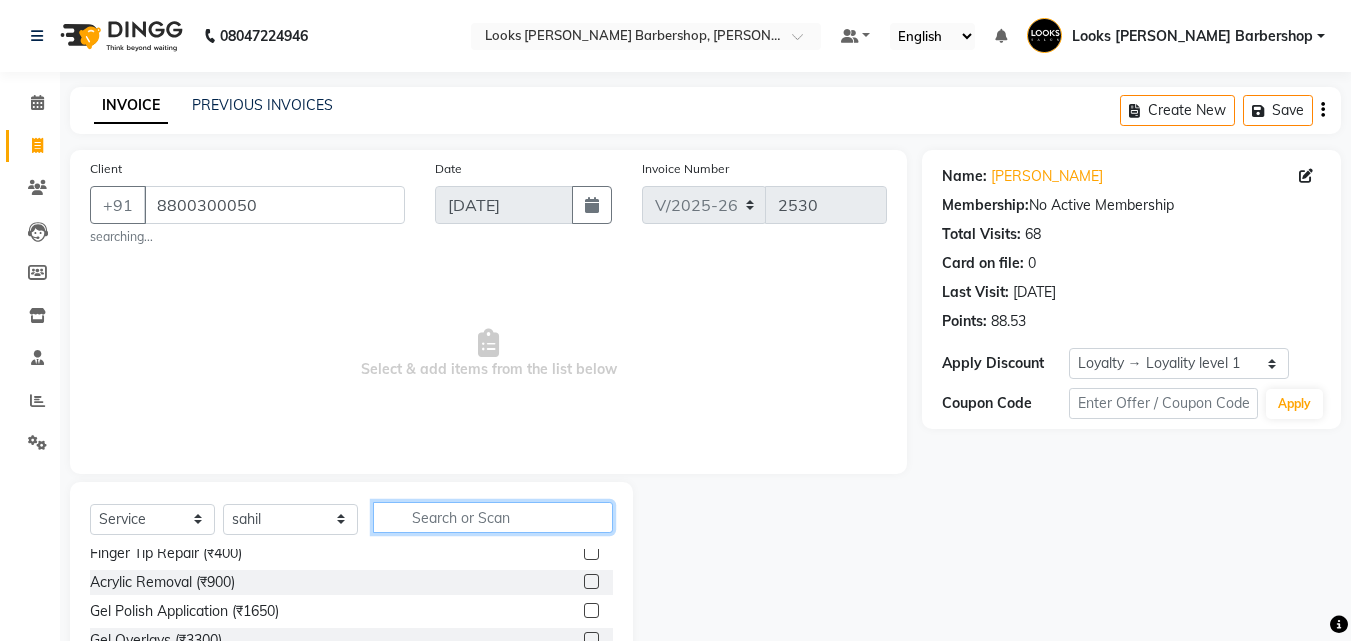 scroll, scrollTop: 0, scrollLeft: 0, axis: both 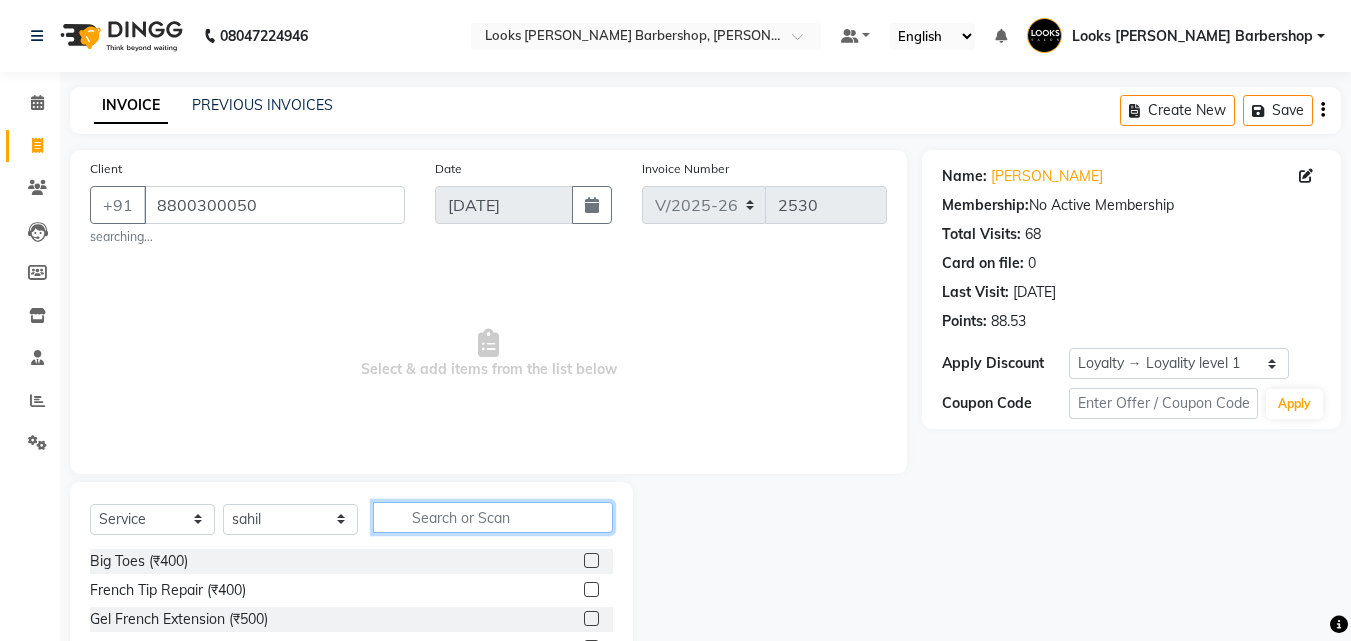 click 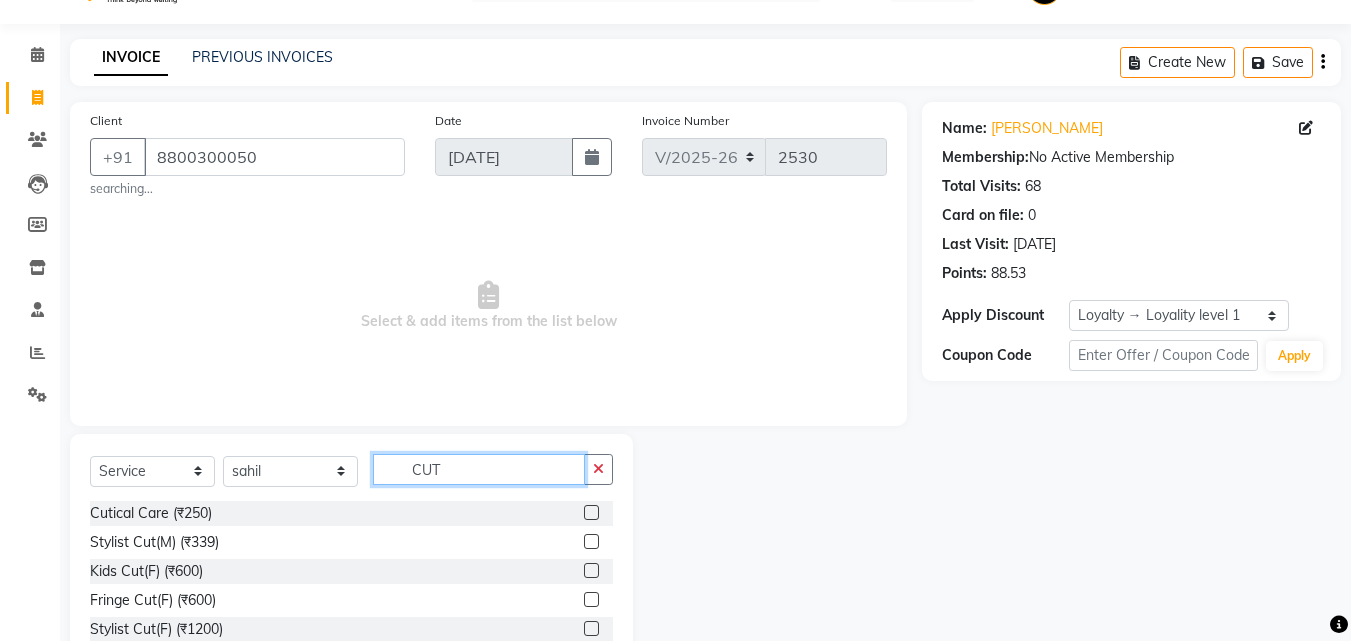 scroll, scrollTop: 0, scrollLeft: 0, axis: both 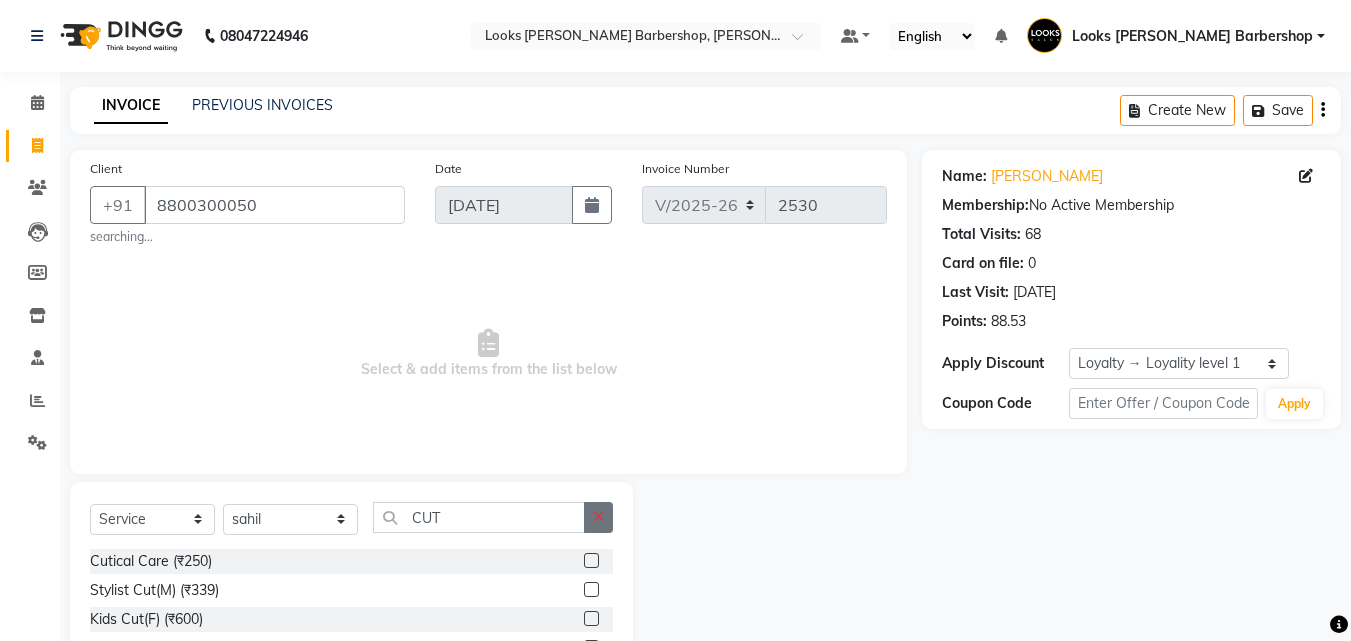 drag, startPoint x: 593, startPoint y: 513, endPoint x: 544, endPoint y: 517, distance: 49.162994 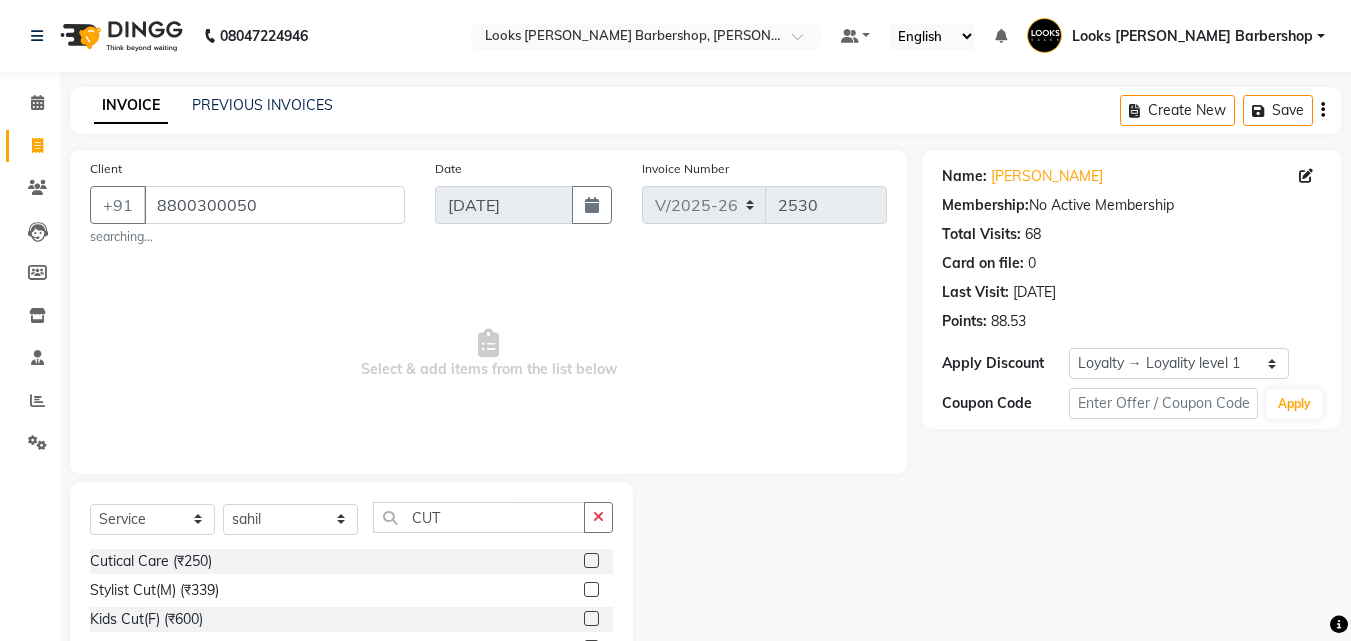 click 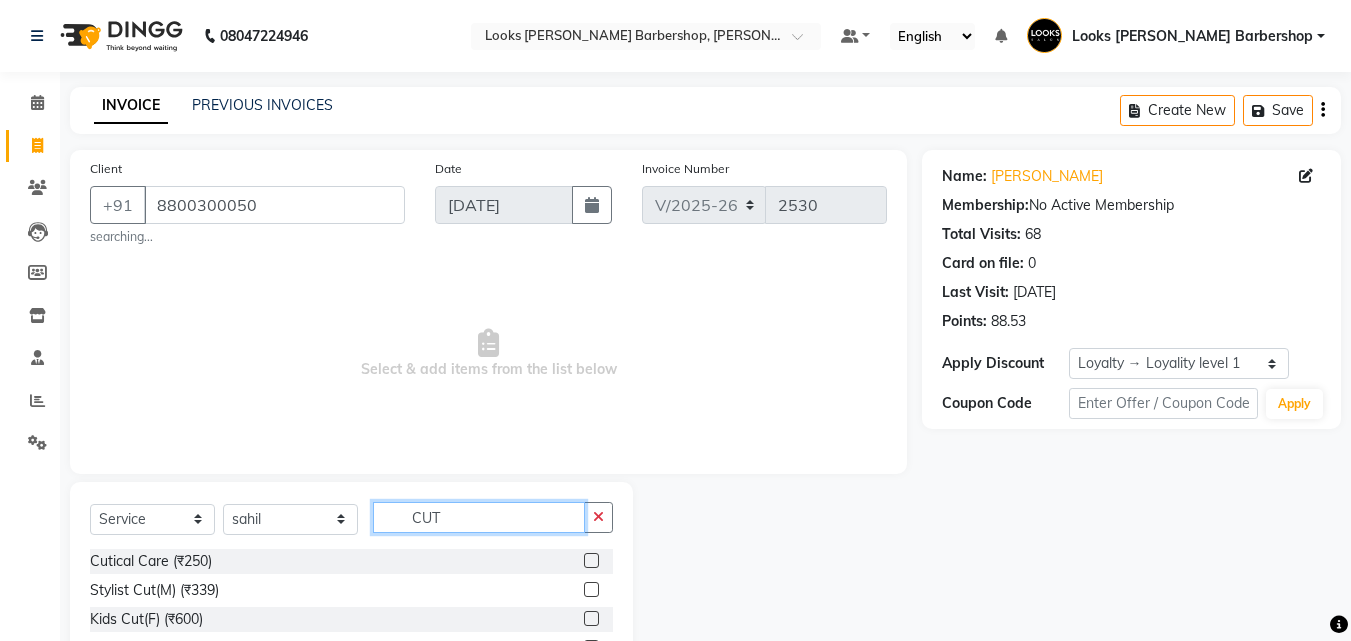 scroll, scrollTop: 166, scrollLeft: 0, axis: vertical 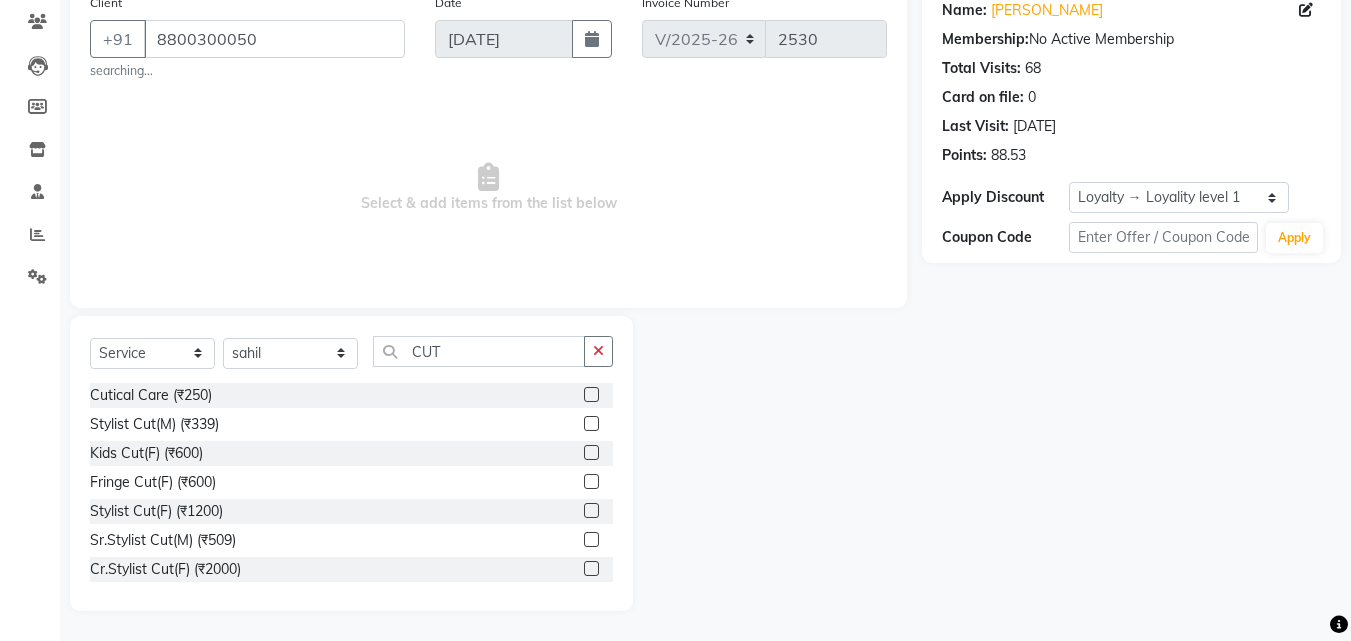 click 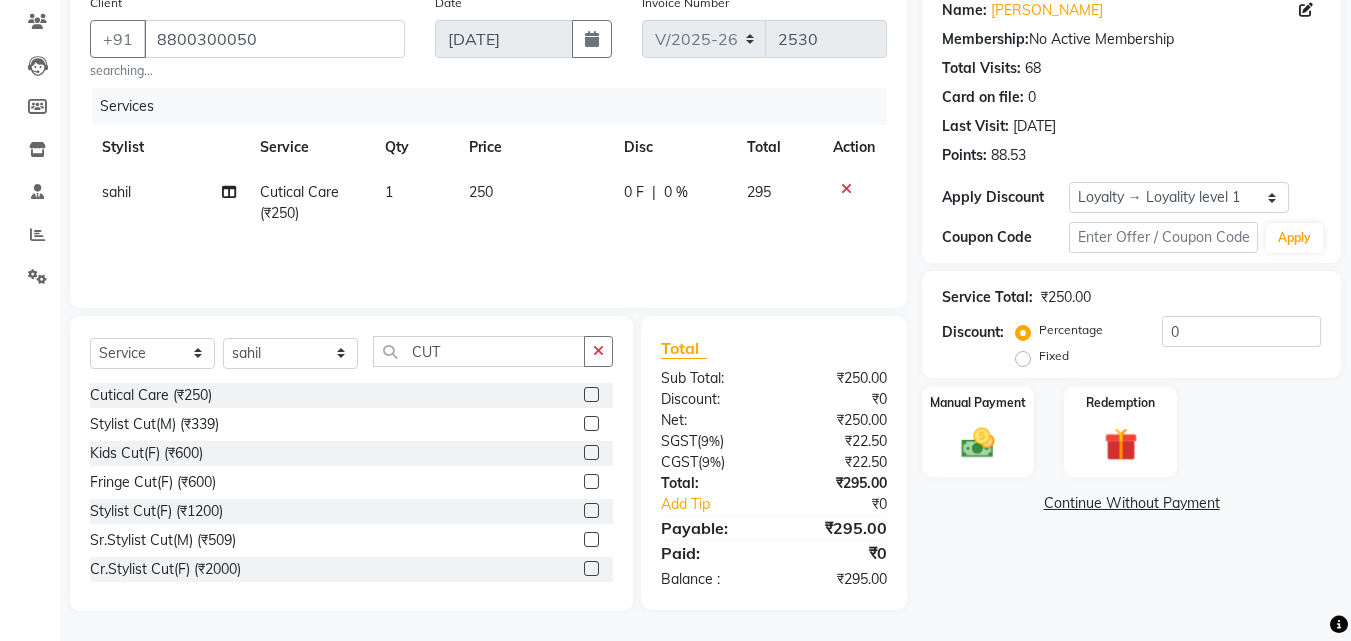 click 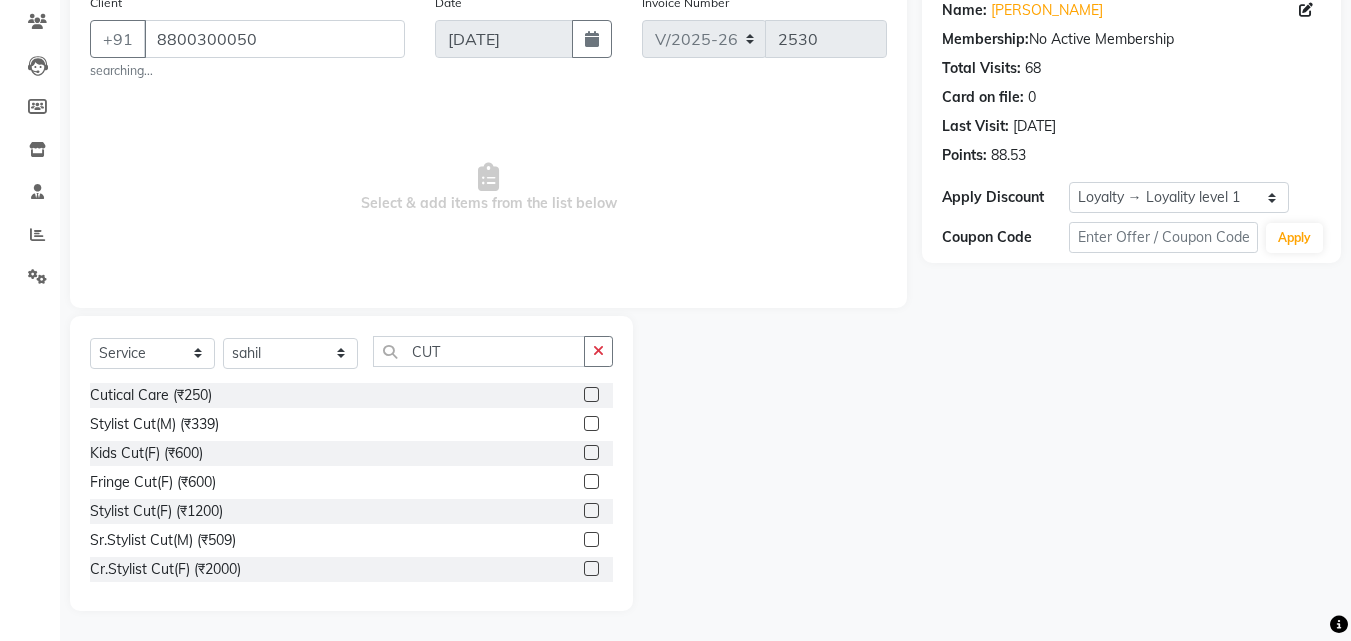 click 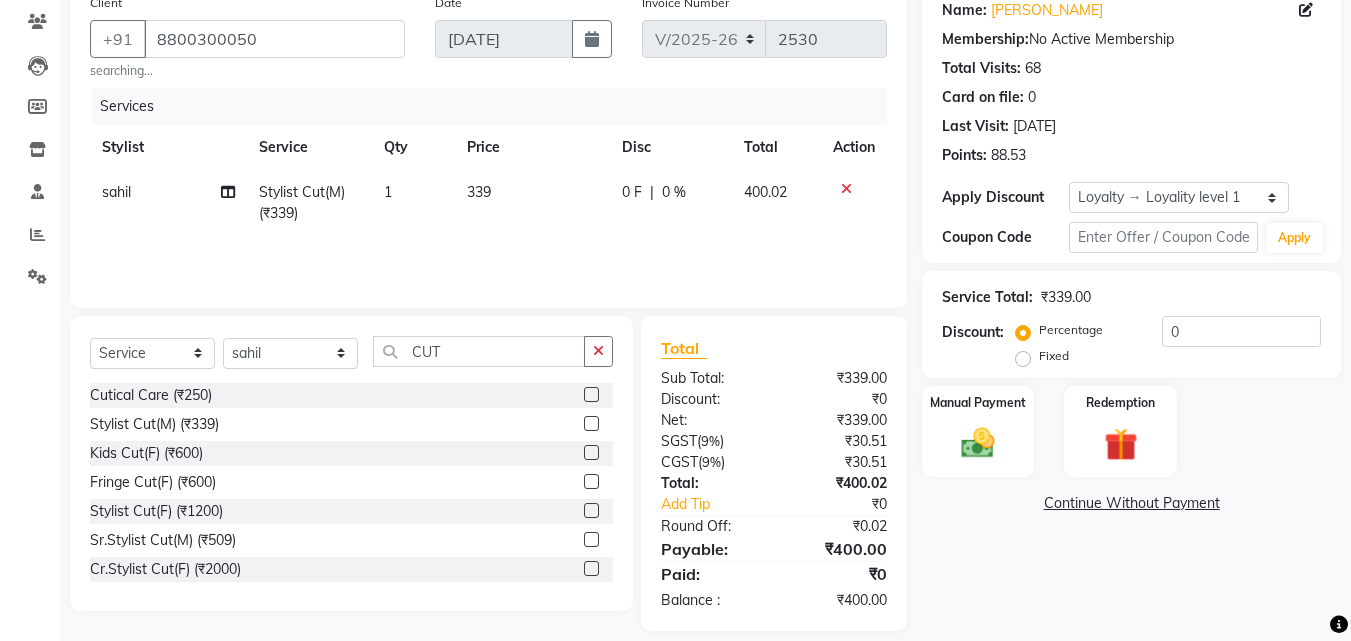 drag, startPoint x: 596, startPoint y: 345, endPoint x: 550, endPoint y: 349, distance: 46.173584 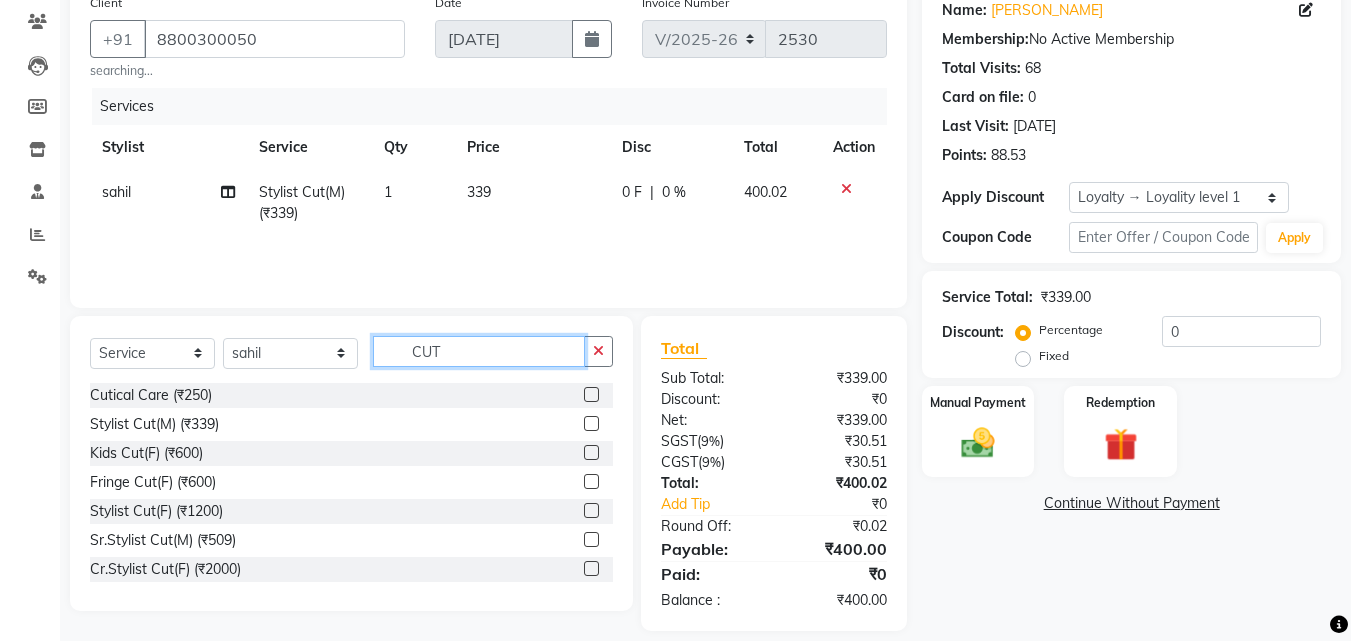 click on "CUT" 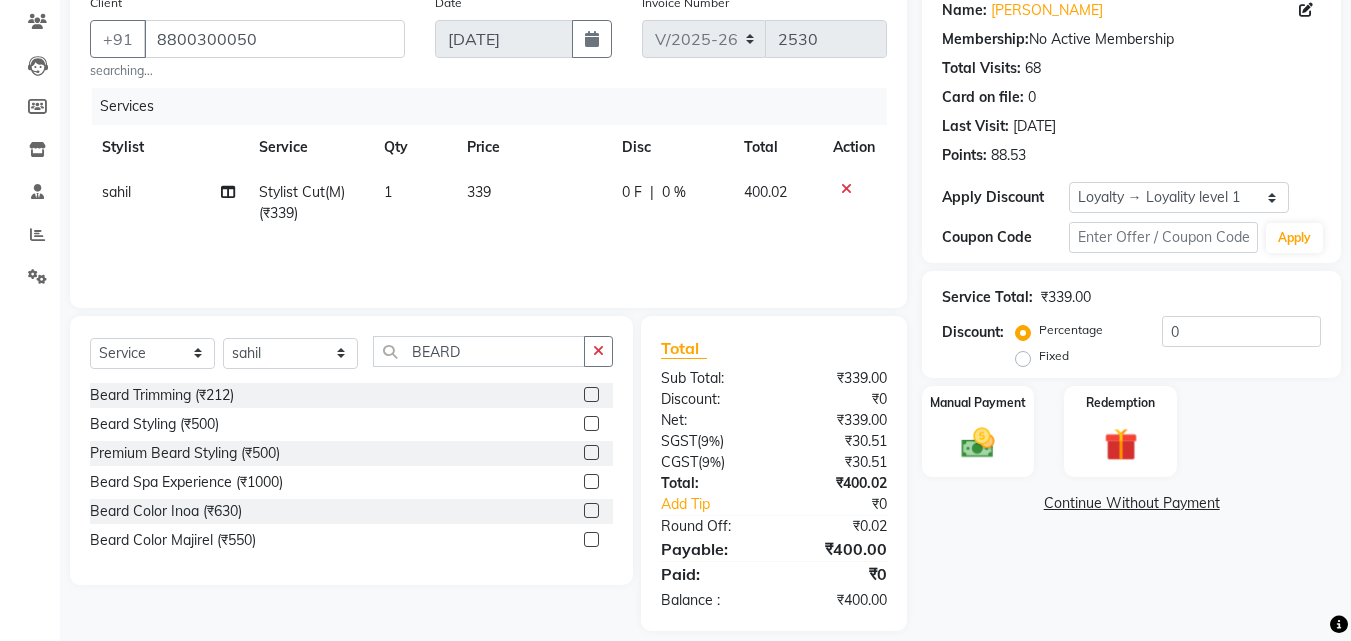 click 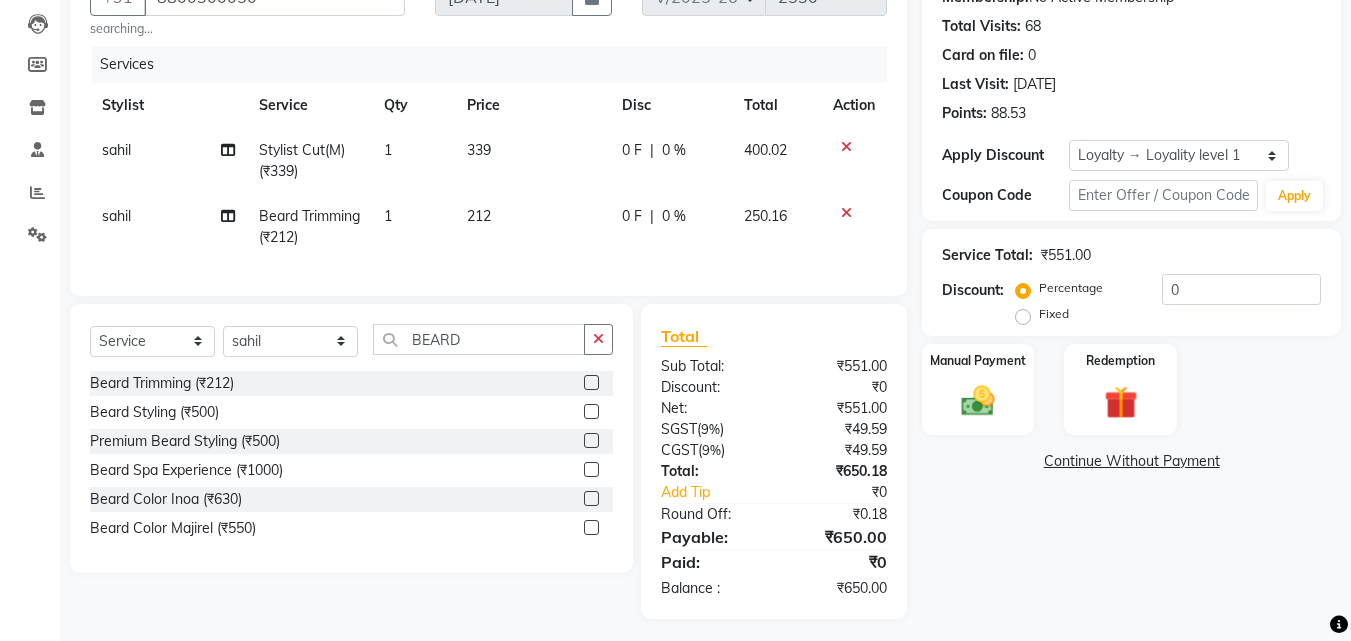 scroll, scrollTop: 231, scrollLeft: 0, axis: vertical 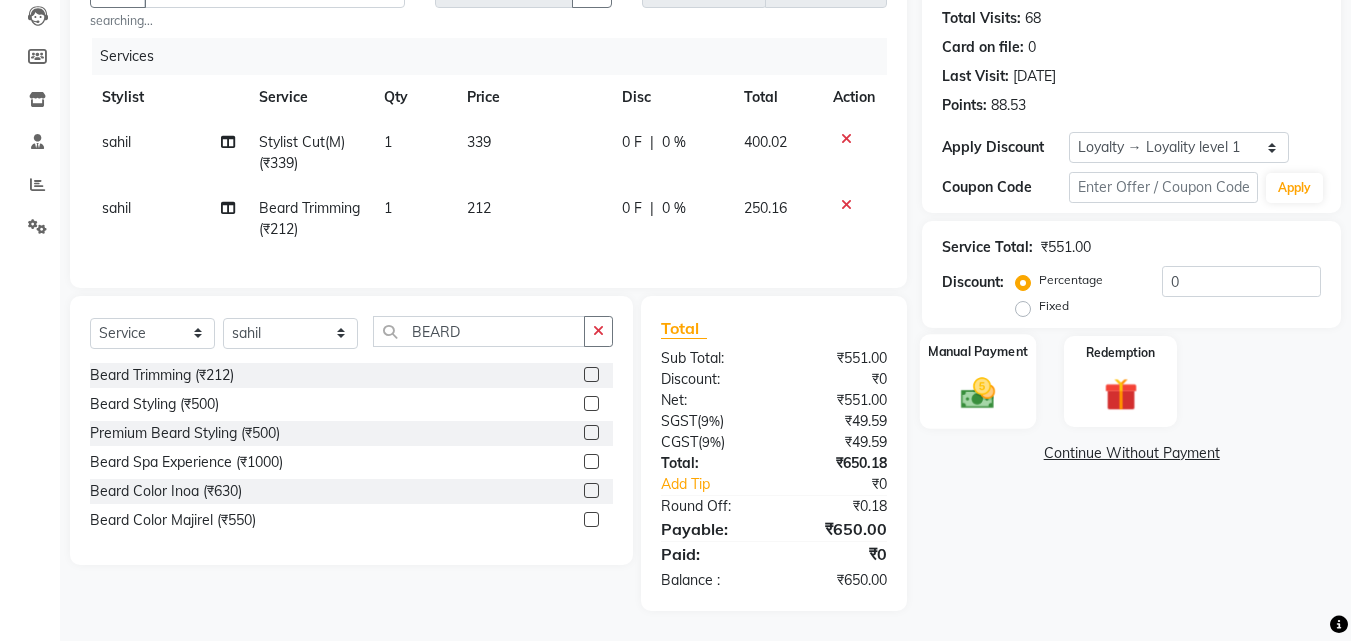 click 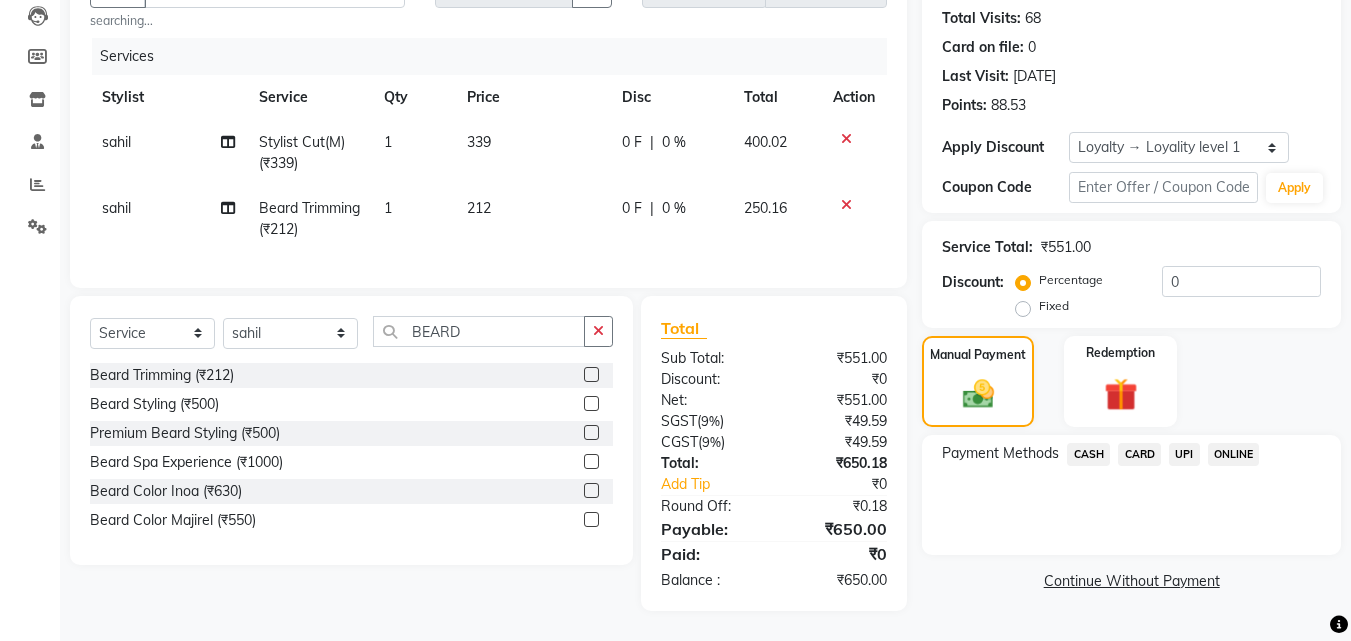 click on "CASH" 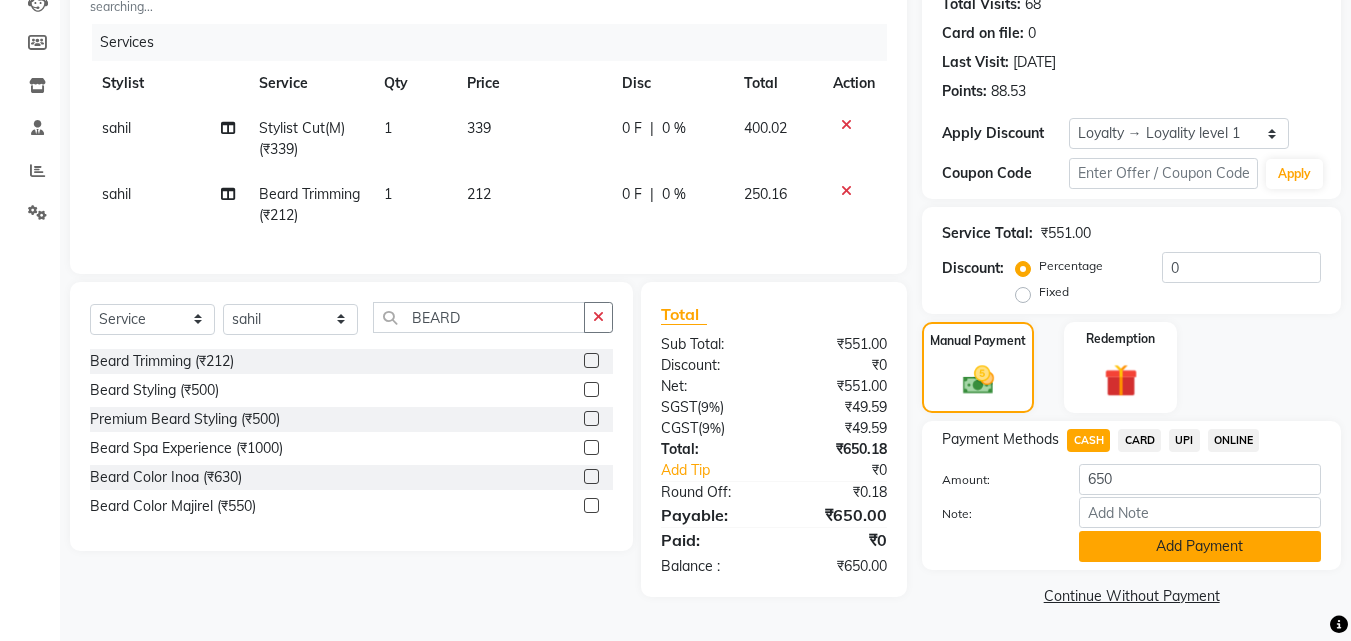 click on "Add Payment" 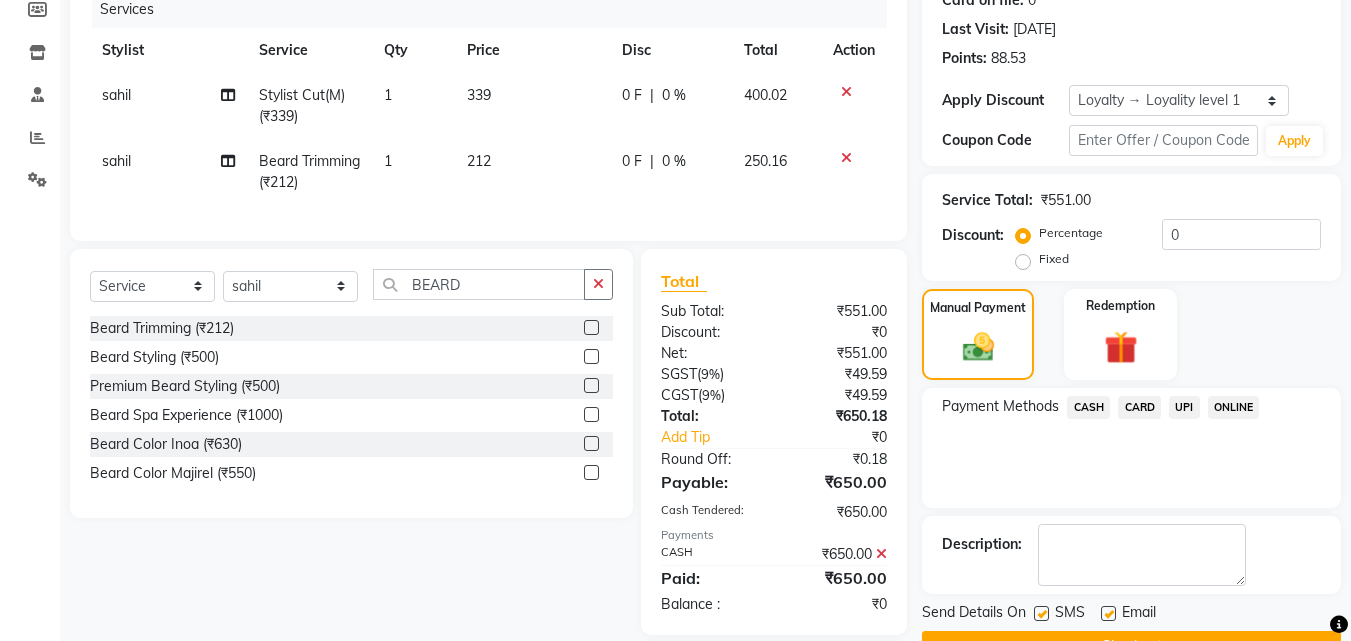 scroll, scrollTop: 422, scrollLeft: 0, axis: vertical 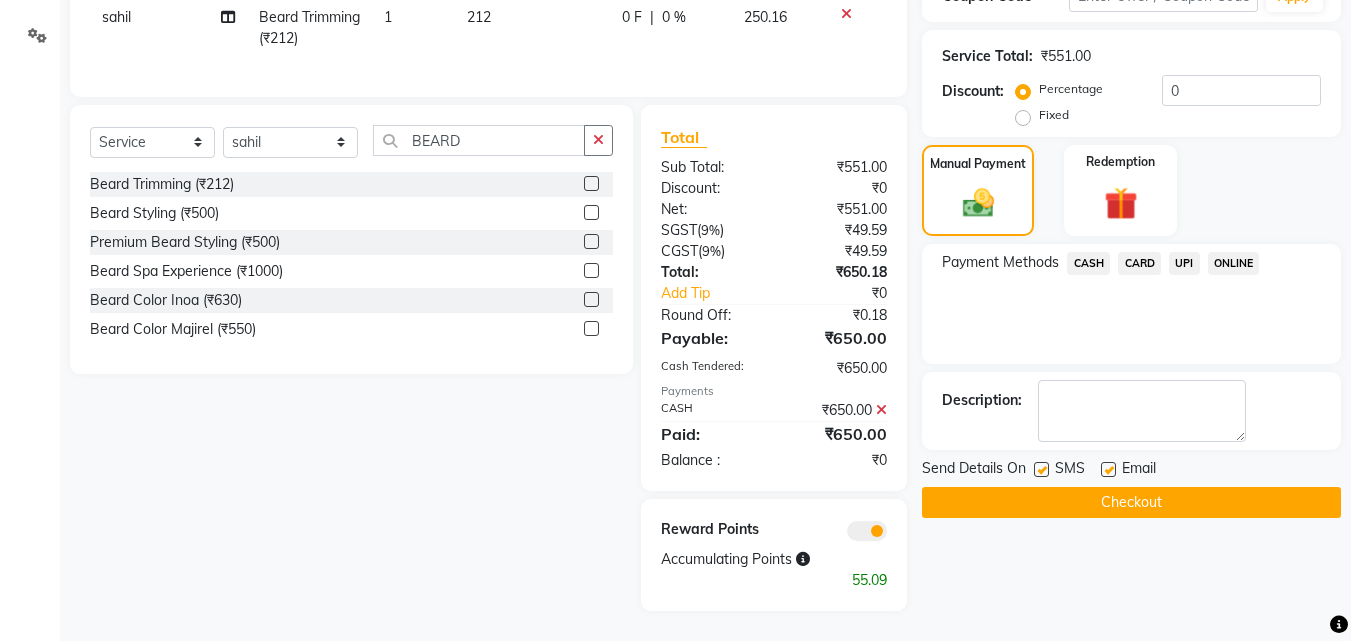 click on "Checkout" 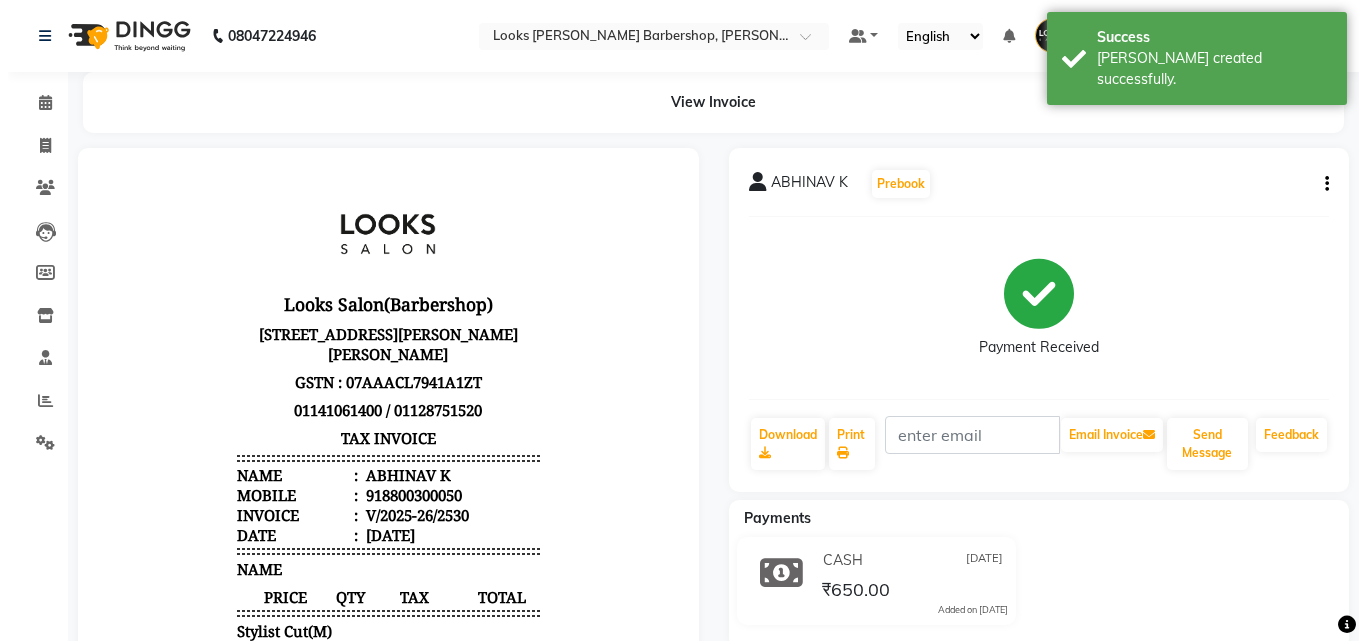 scroll, scrollTop: 16, scrollLeft: 0, axis: vertical 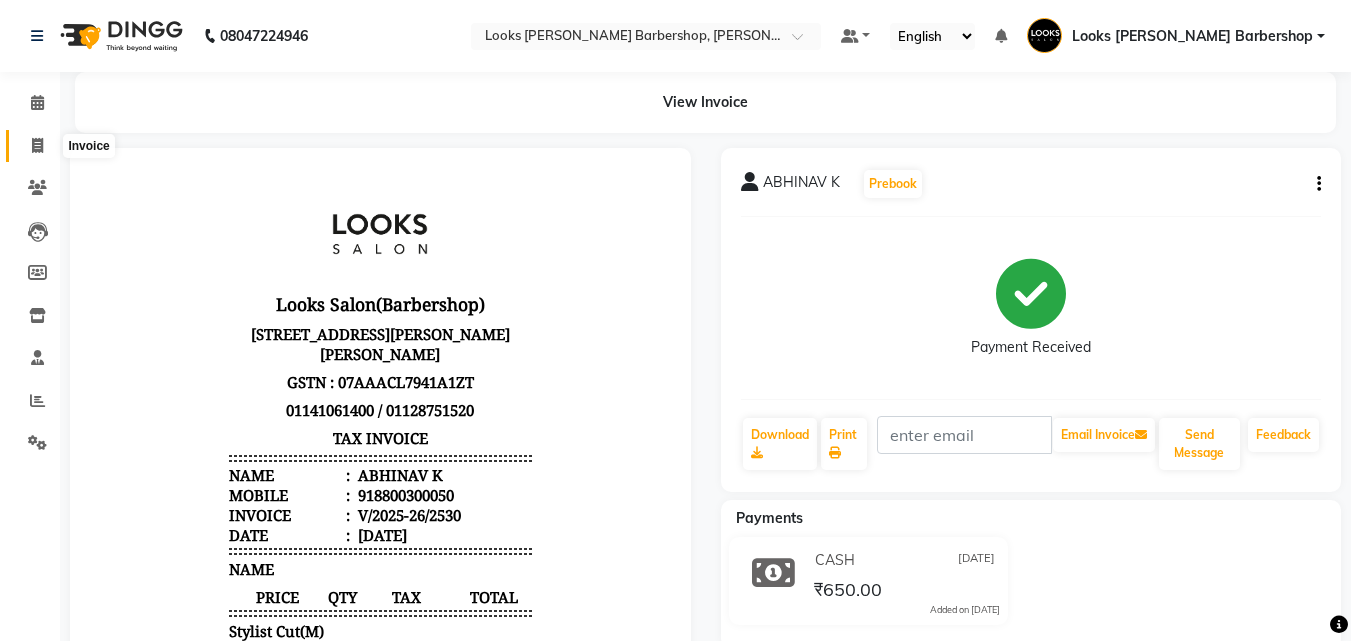click 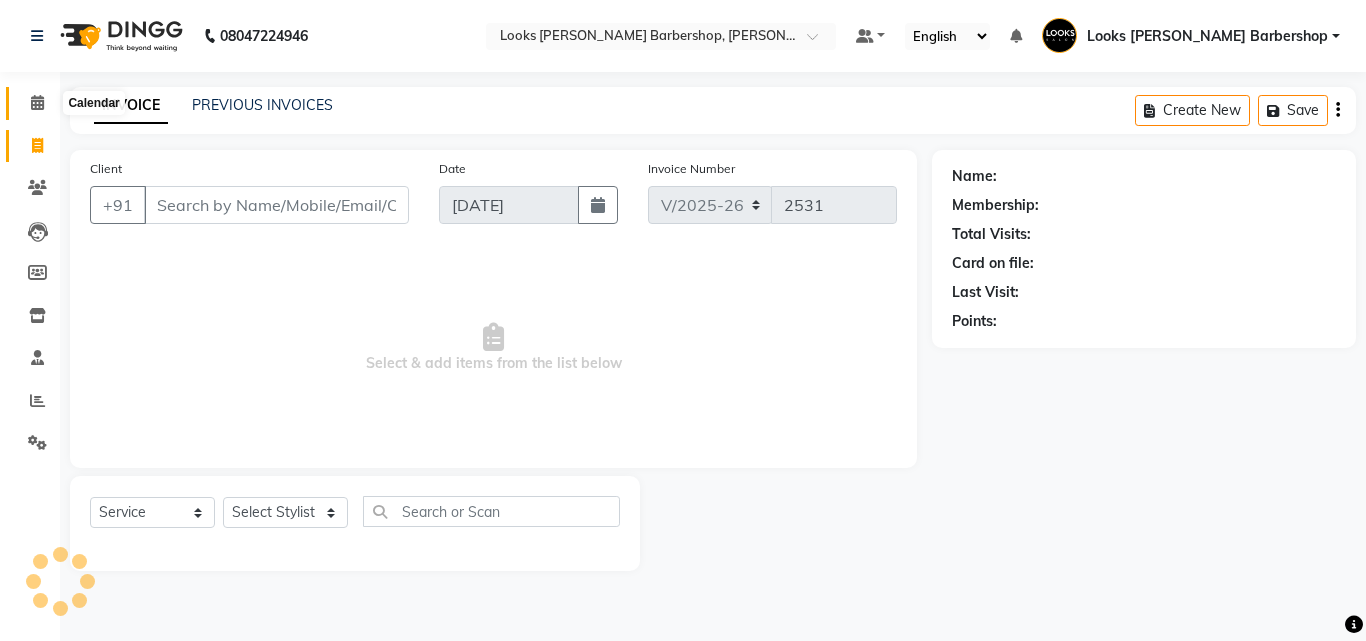 click 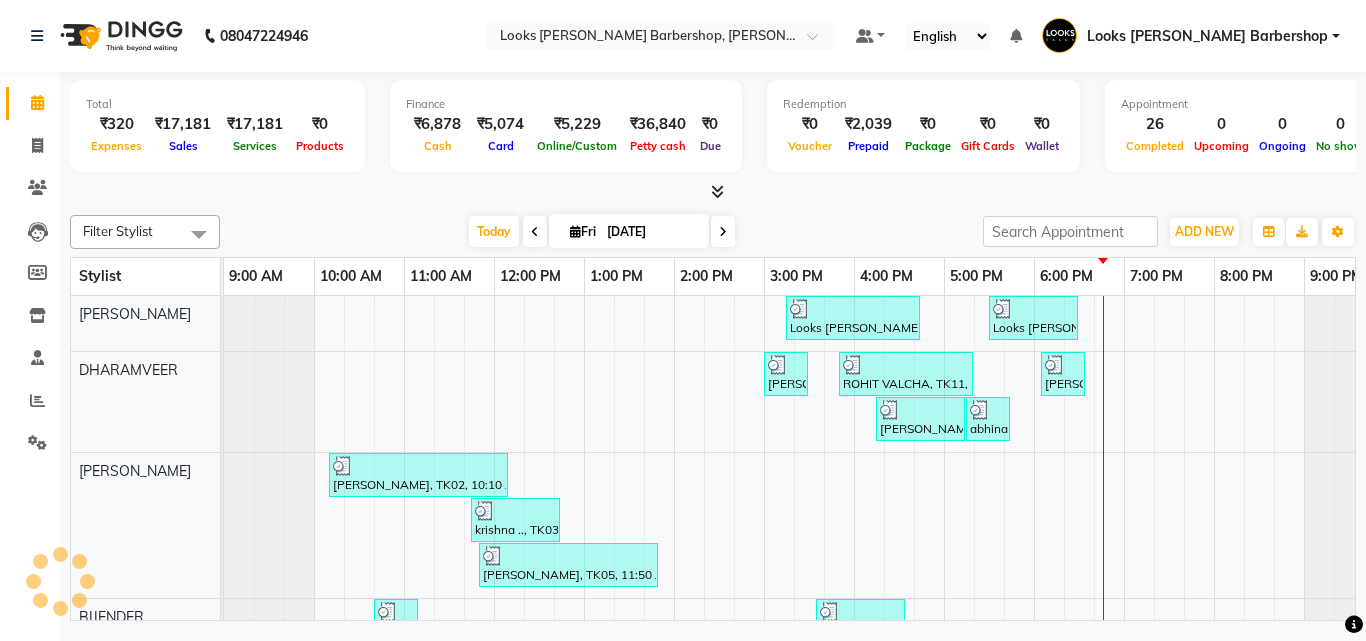 scroll, scrollTop: 0, scrollLeft: 0, axis: both 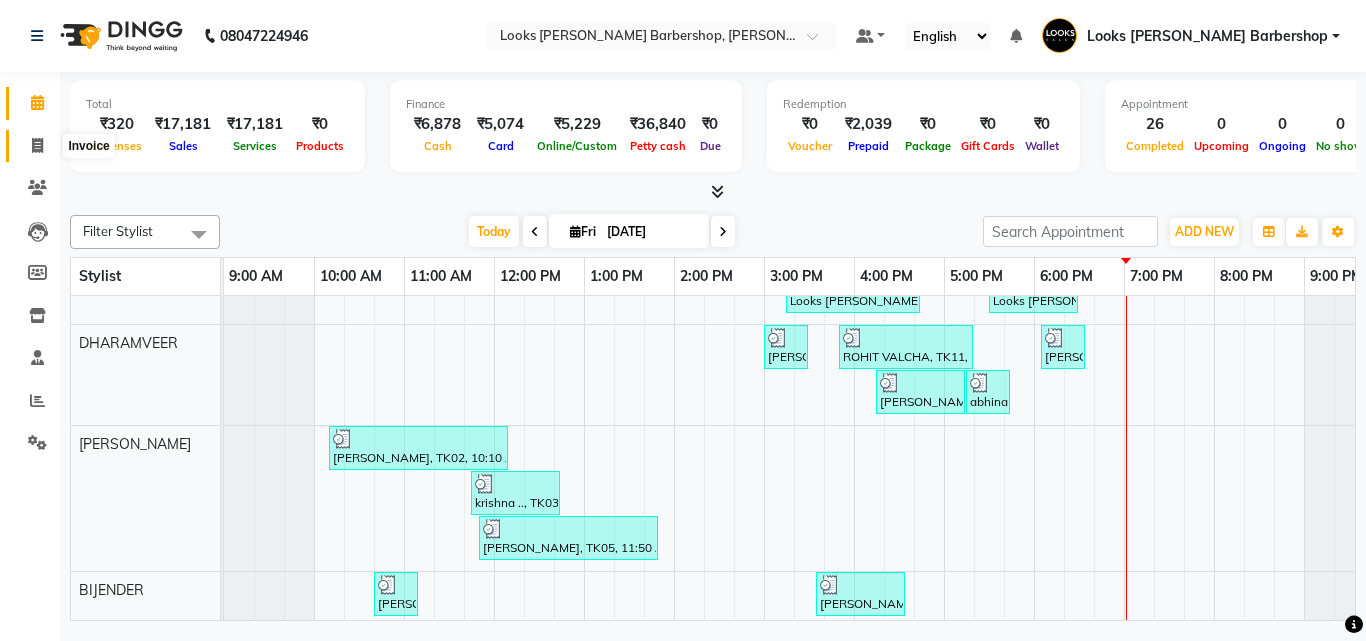 click 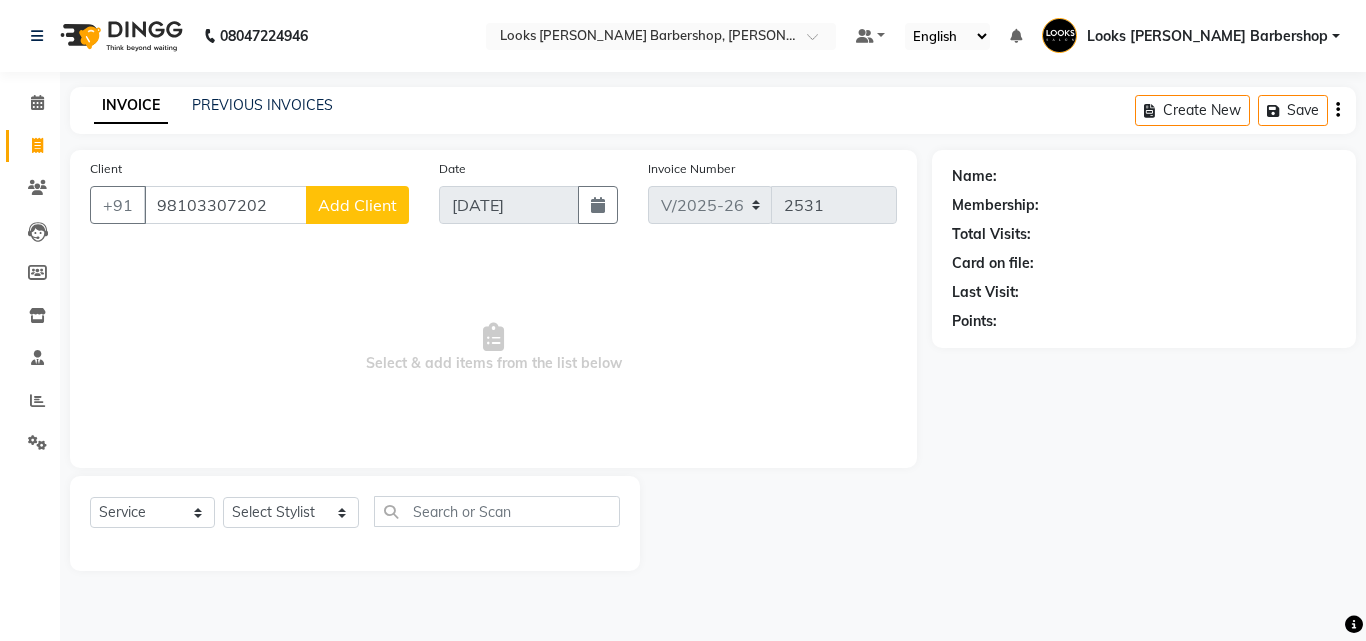 click on "98103307202" at bounding box center (225, 205) 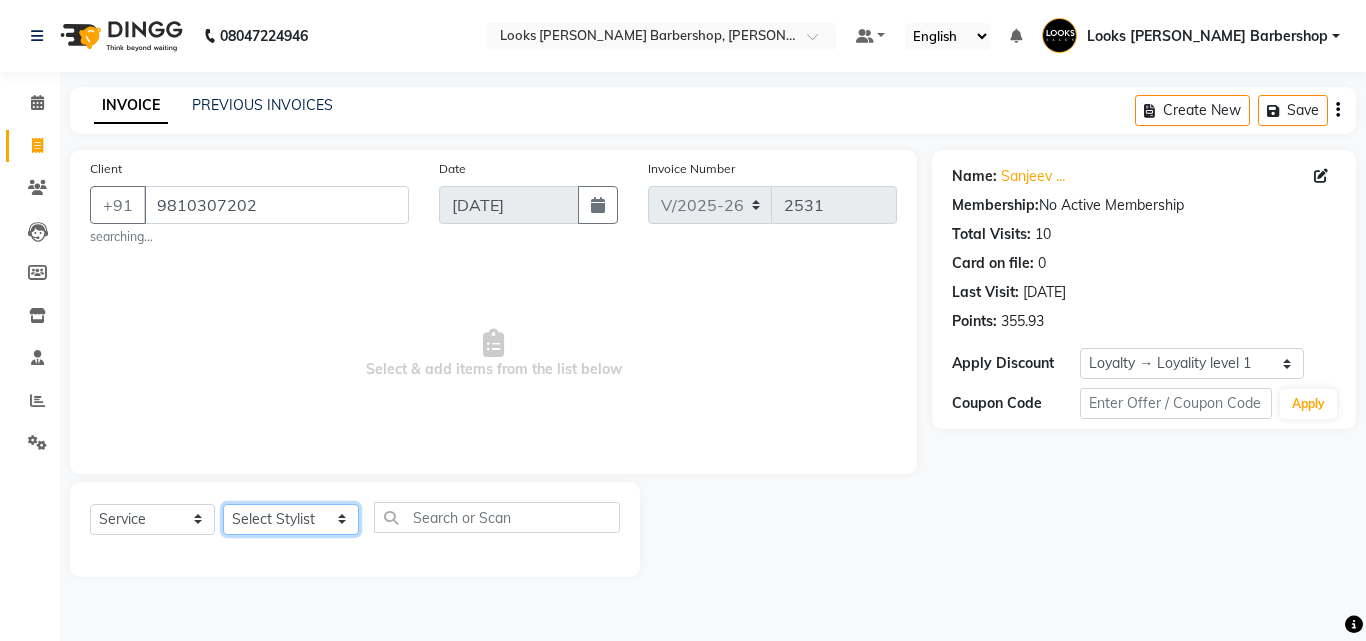 click on "Select Stylist [PERSON_NAME] AENA [PERSON_NAME] Amazon_Kart [PERSON_NAME] _asst Arvind_asst [PERSON_NAME]  Counter Sales DANISH [PERSON_NAME] [PERSON_NAME] RAI  KOMAL_NAILS Krishna_asst LALIT_PDCT LHAMO Looks_[DEMOGRAPHIC_DATA]_Section Looks_H.O_Store Looks [PERSON_NAME] Barbershop Looks_Kart [PERSON_NAME] [PERSON_NAME] [PERSON_NAME]  [PERSON_NAME]  Naveen_pdct [PERSON_NAME] [PERSON_NAME] RAAJ_JI raj ji RAM MURTI [PERSON_NAME]  [PERSON_NAME] SACHIN [PERSON_NAME] [PERSON_NAME] [PERSON_NAME] [PERSON_NAME] Sunny VIKRAM [PERSON_NAME]  [PERSON_NAME] ASSISTANT" 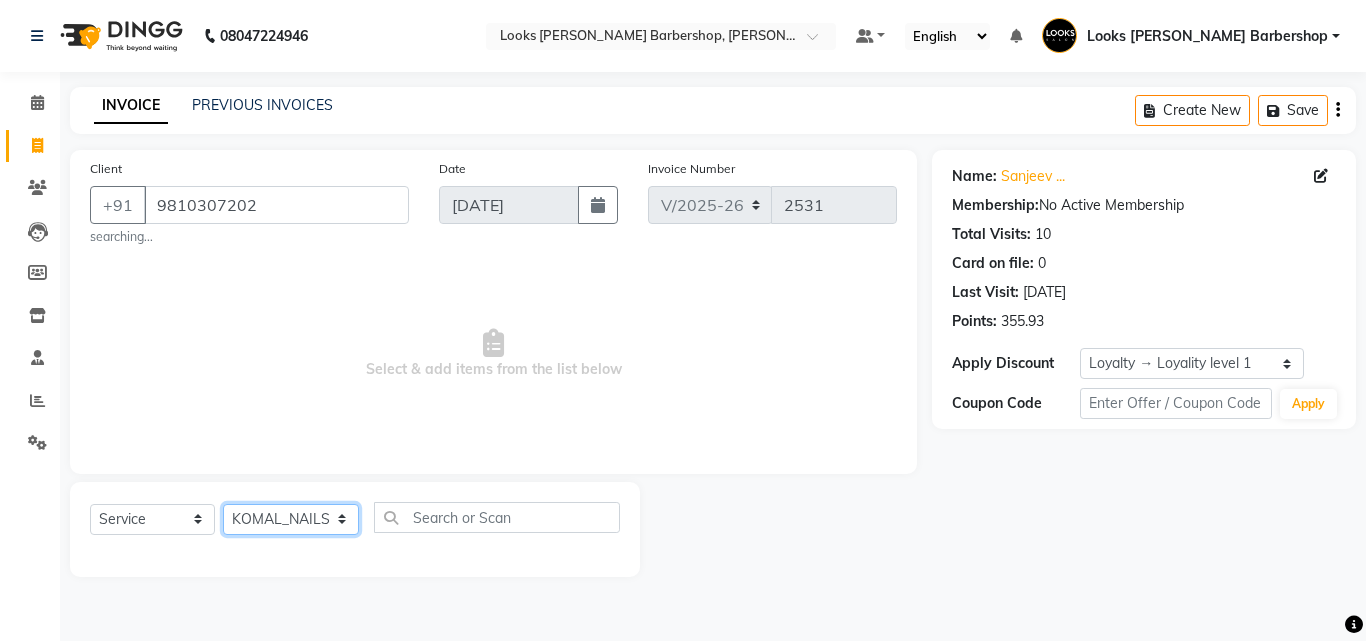 click on "Select Stylist [PERSON_NAME] AENA [PERSON_NAME] Amazon_Kart [PERSON_NAME] _asst Arvind_asst [PERSON_NAME]  Counter Sales DANISH [PERSON_NAME] [PERSON_NAME] RAI  KOMAL_NAILS Krishna_asst LALIT_PDCT LHAMO Looks_[DEMOGRAPHIC_DATA]_Section Looks_H.O_Store Looks [PERSON_NAME] Barbershop Looks_Kart [PERSON_NAME] [PERSON_NAME] [PERSON_NAME]  [PERSON_NAME]  Naveen_pdct [PERSON_NAME] [PERSON_NAME] RAAJ_JI raj ji RAM MURTI [PERSON_NAME]  [PERSON_NAME] SACHIN [PERSON_NAME] [PERSON_NAME] [PERSON_NAME] [PERSON_NAME] Sunny VIKRAM [PERSON_NAME]  [PERSON_NAME] ASSISTANT" 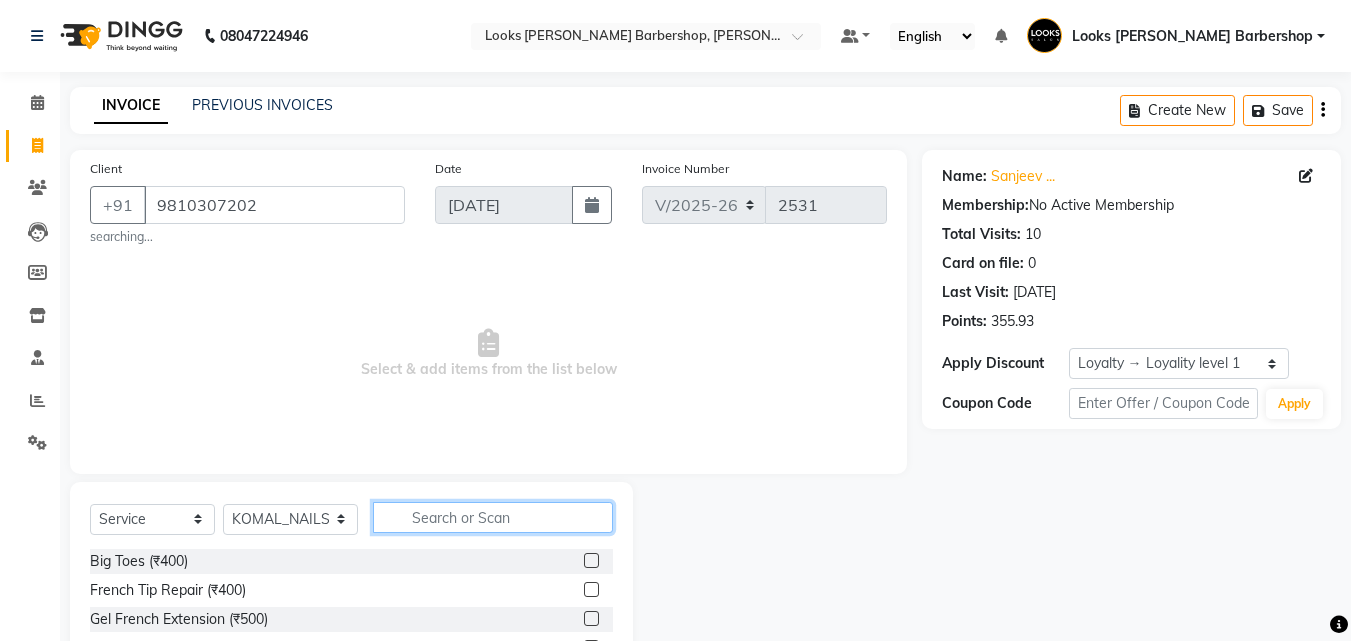click 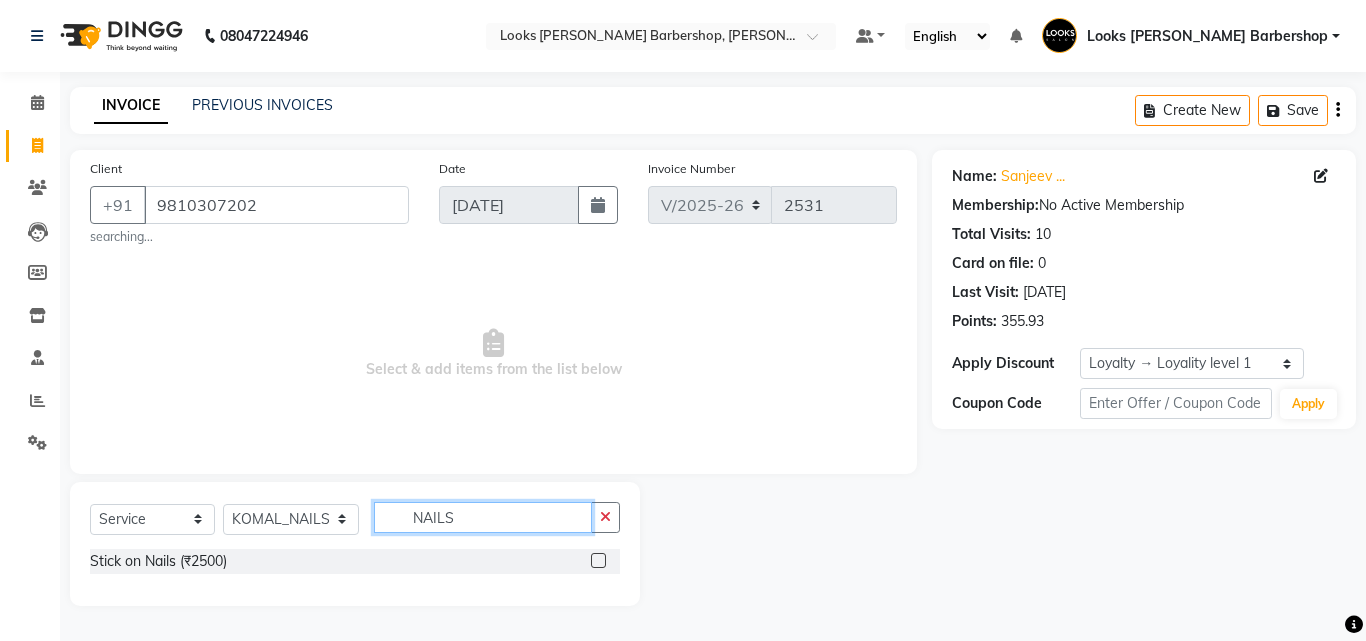 click on "NAILS" 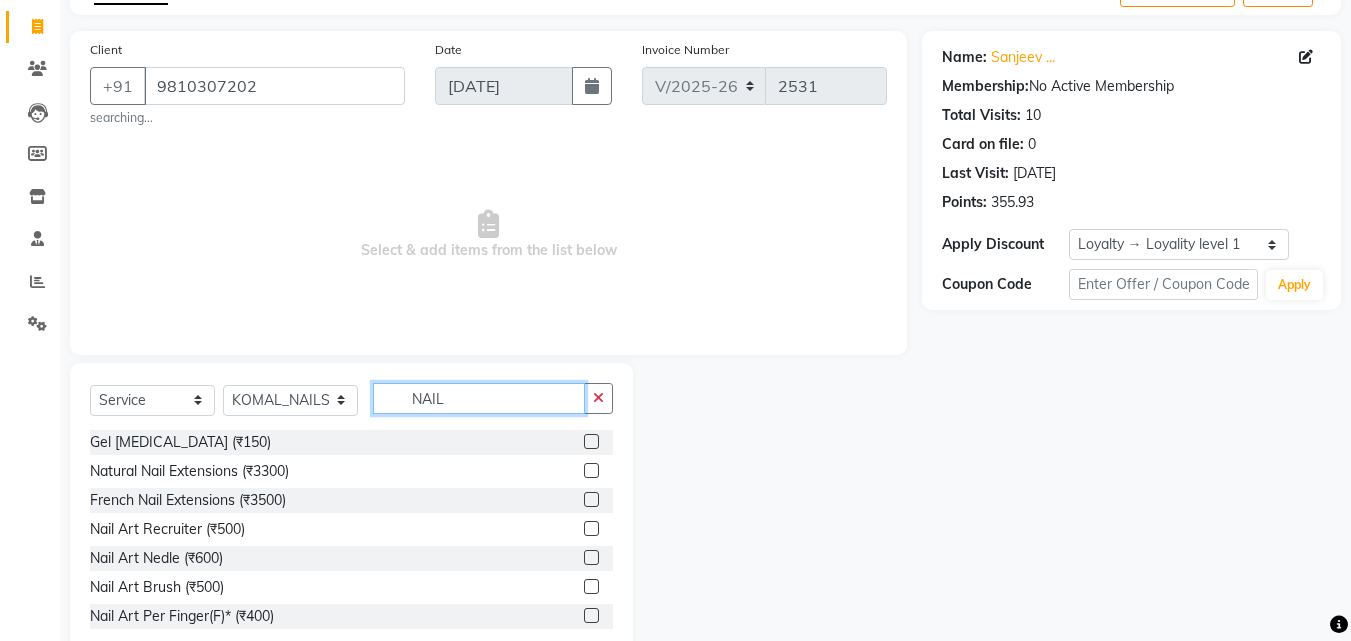 scroll, scrollTop: 166, scrollLeft: 0, axis: vertical 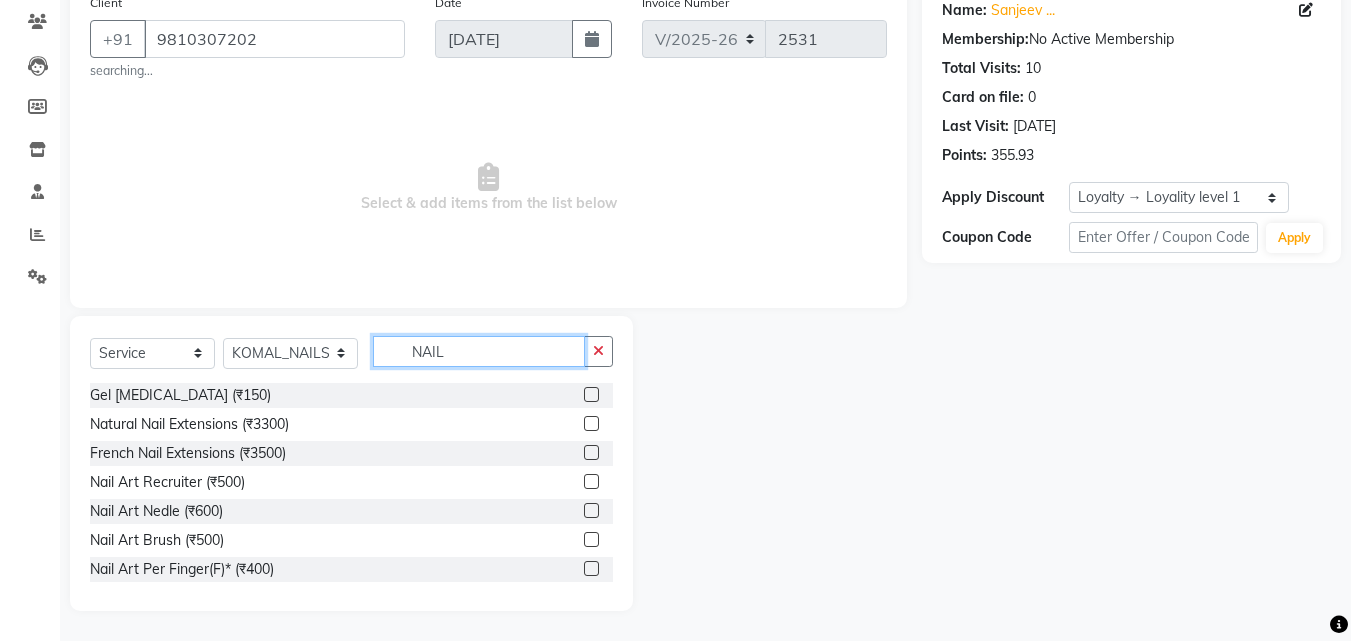 click on "NAIL" 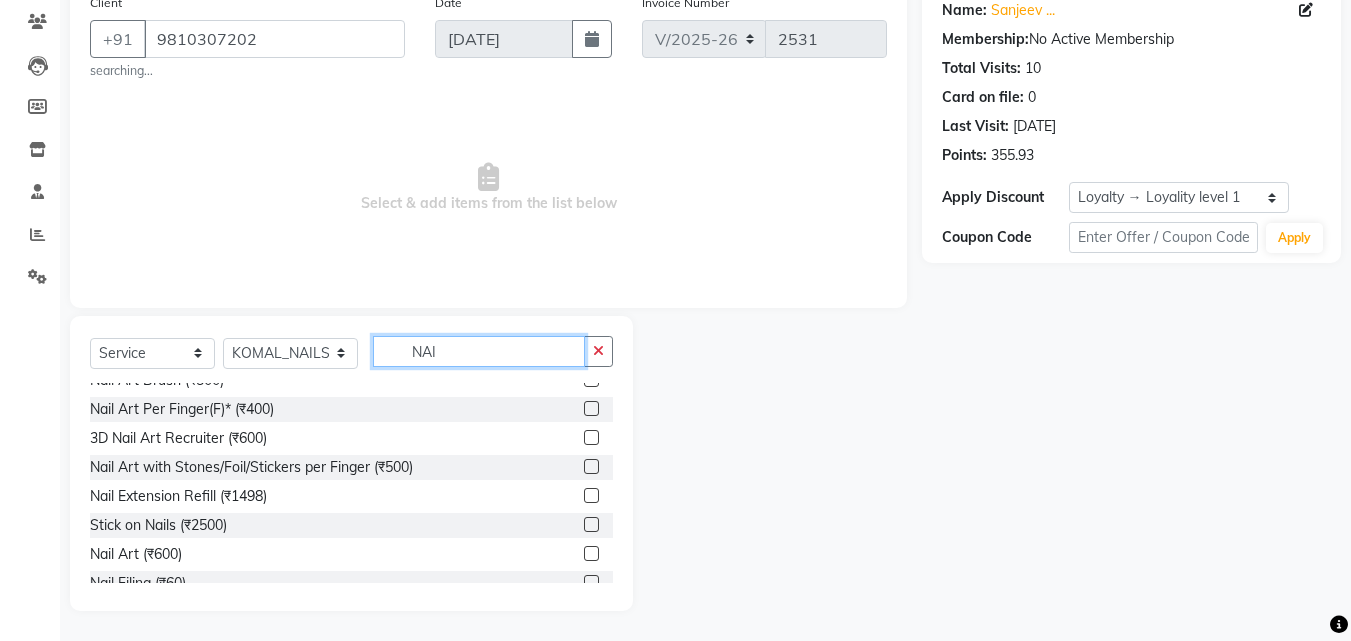 scroll, scrollTop: 206, scrollLeft: 0, axis: vertical 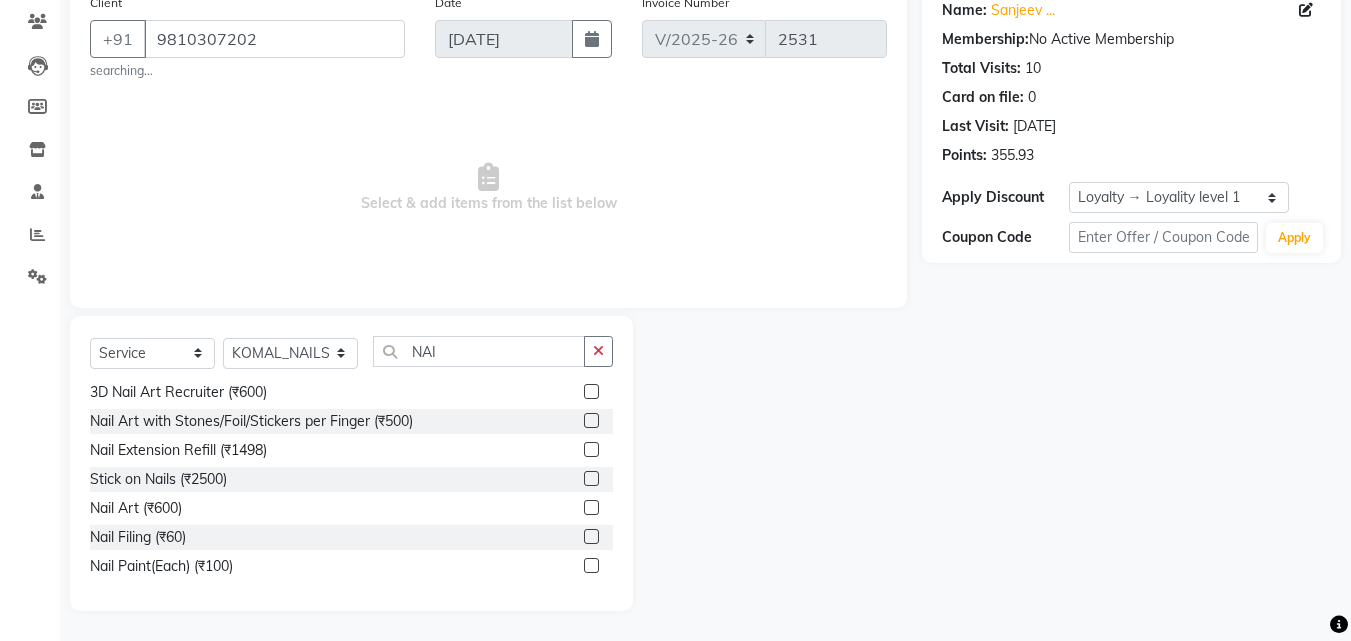 click 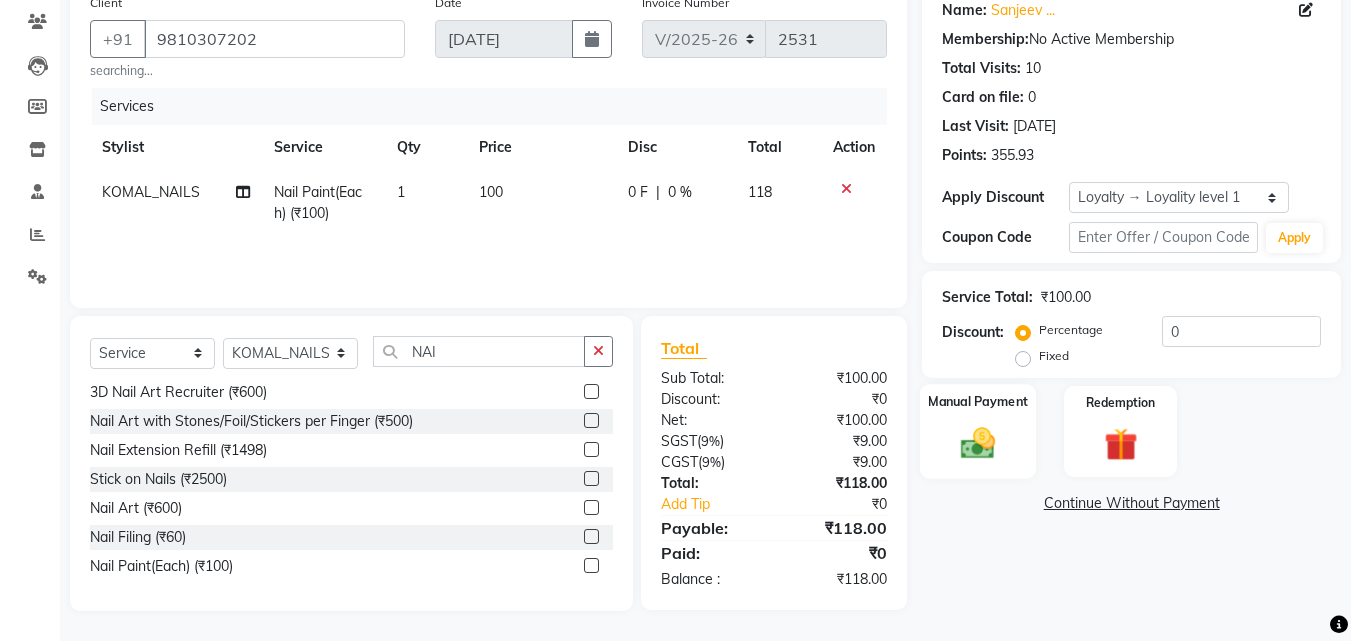 click 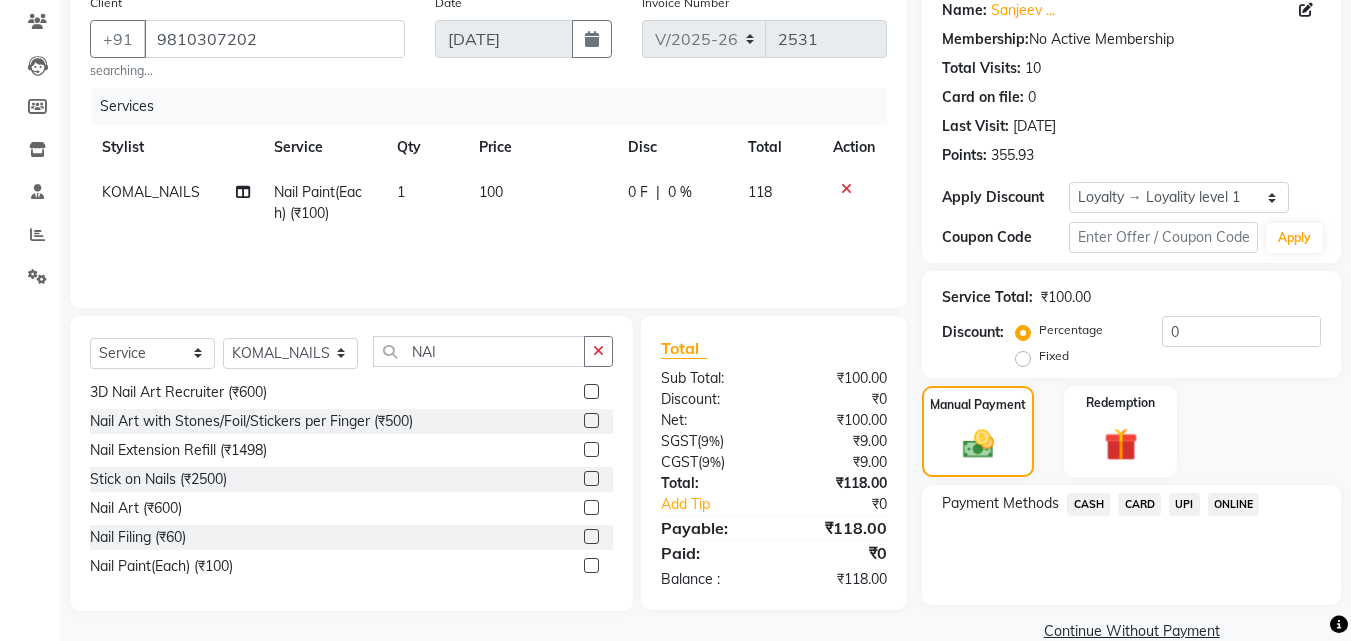 click on "CARD" 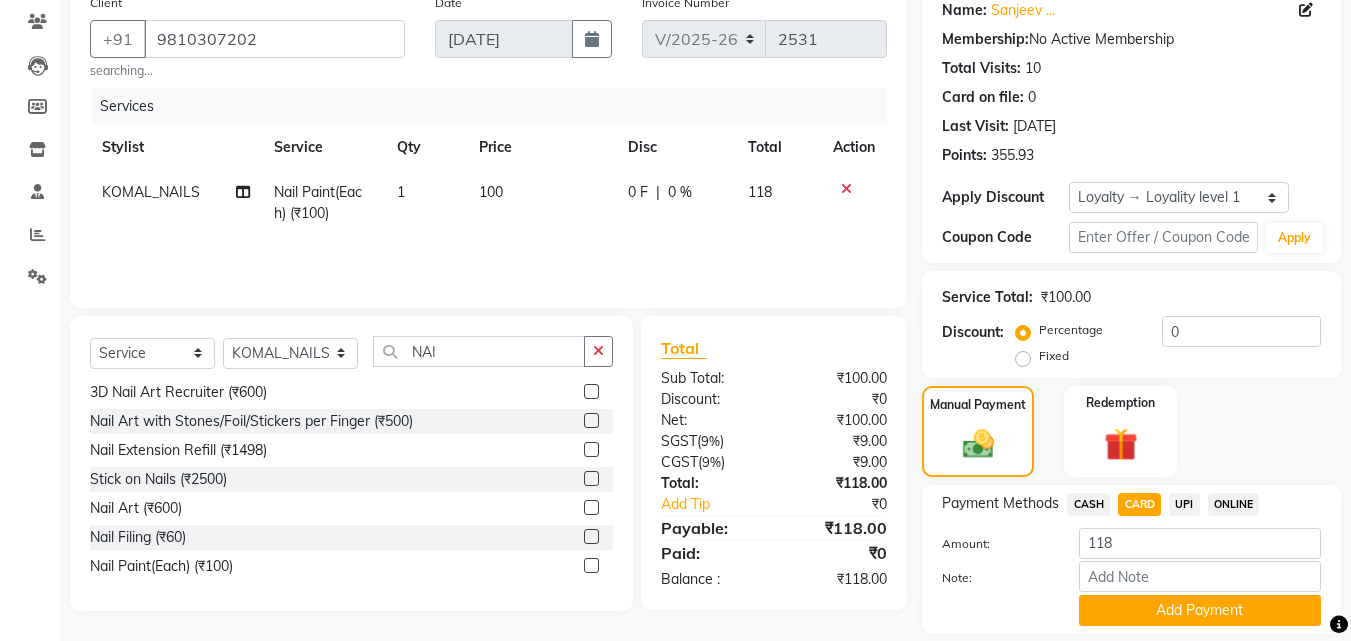 drag, startPoint x: 1177, startPoint y: 612, endPoint x: 1134, endPoint y: 578, distance: 54.81788 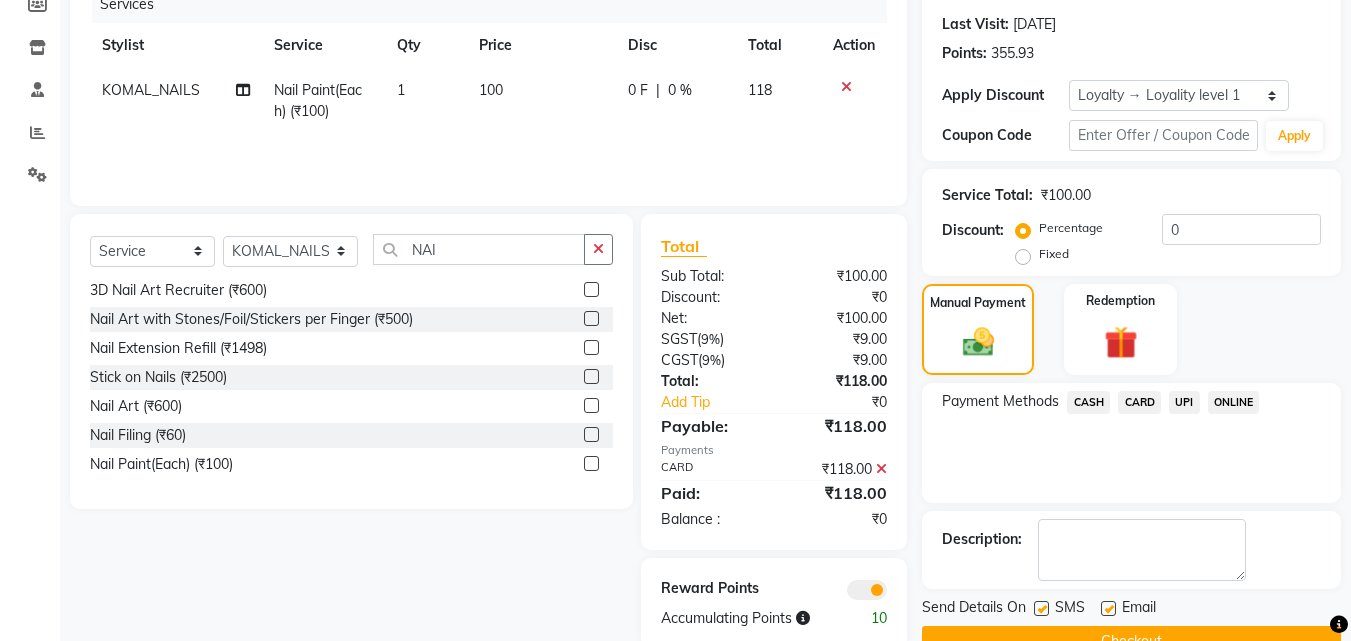 scroll, scrollTop: 314, scrollLeft: 0, axis: vertical 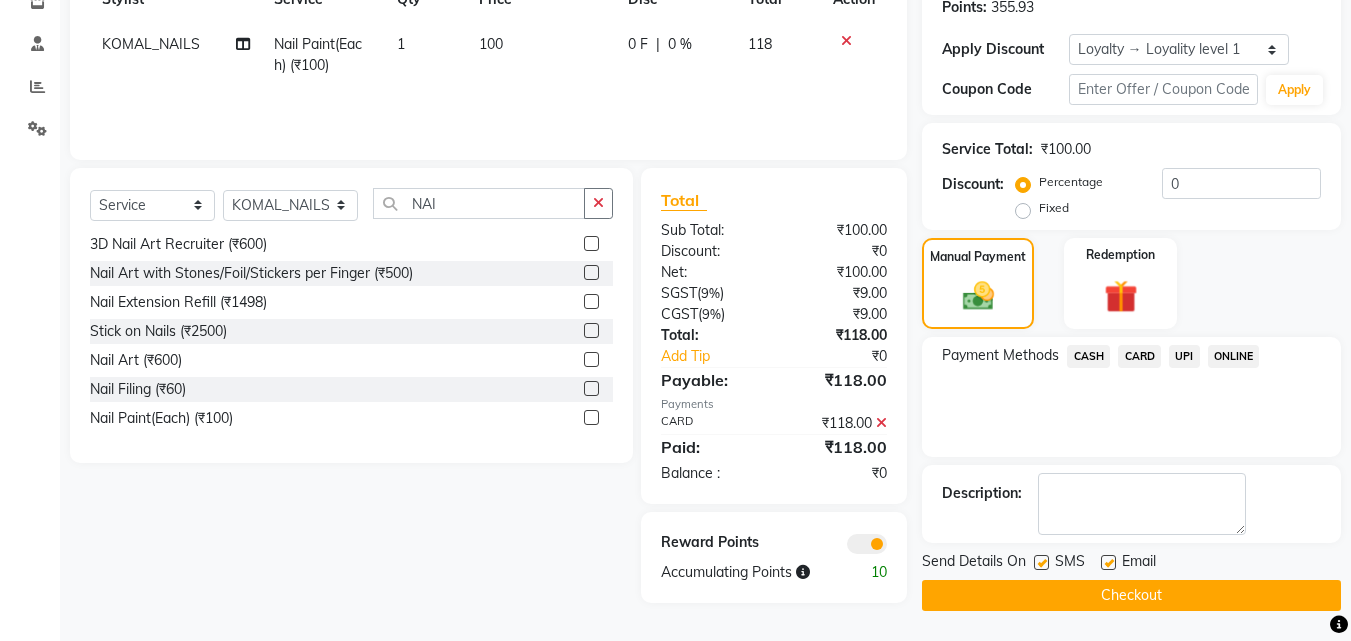 click on "Checkout" 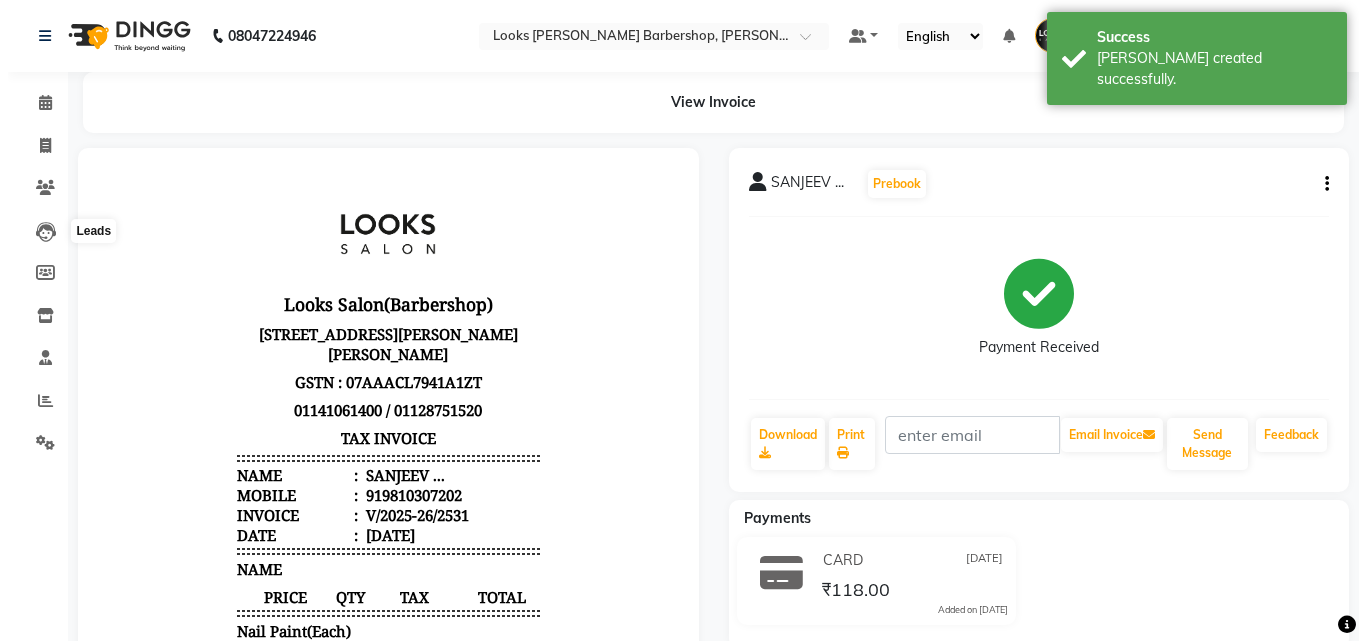 scroll, scrollTop: 0, scrollLeft: 0, axis: both 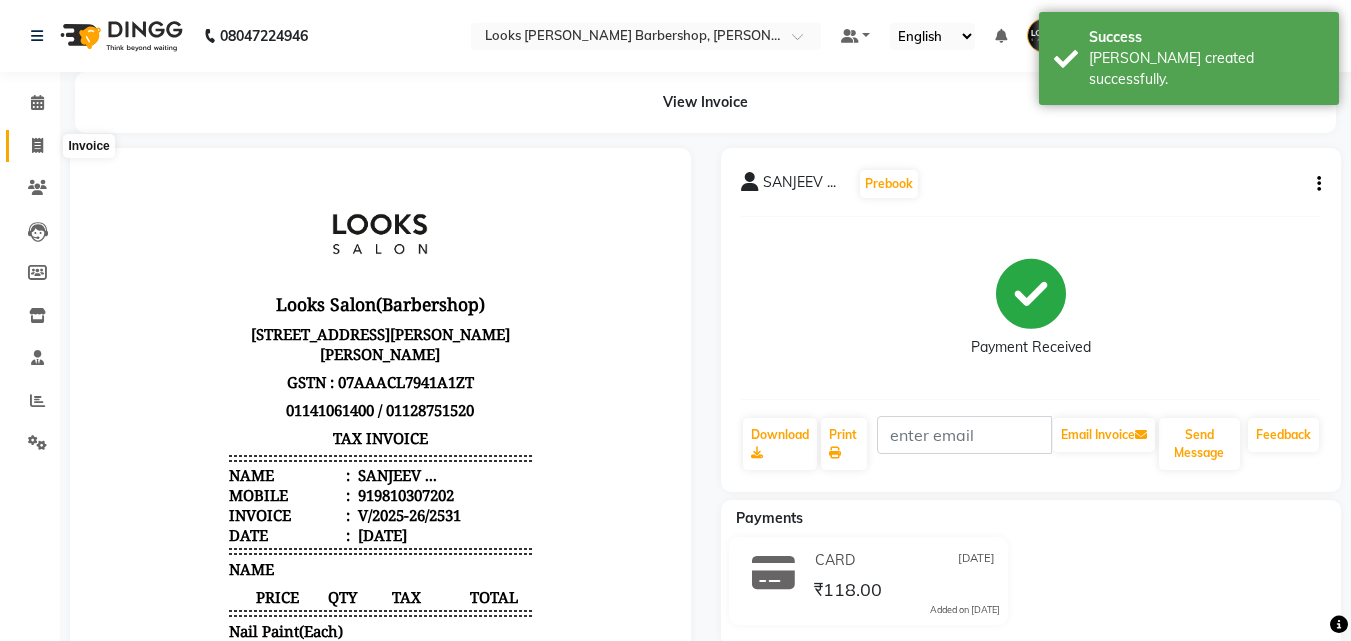 click 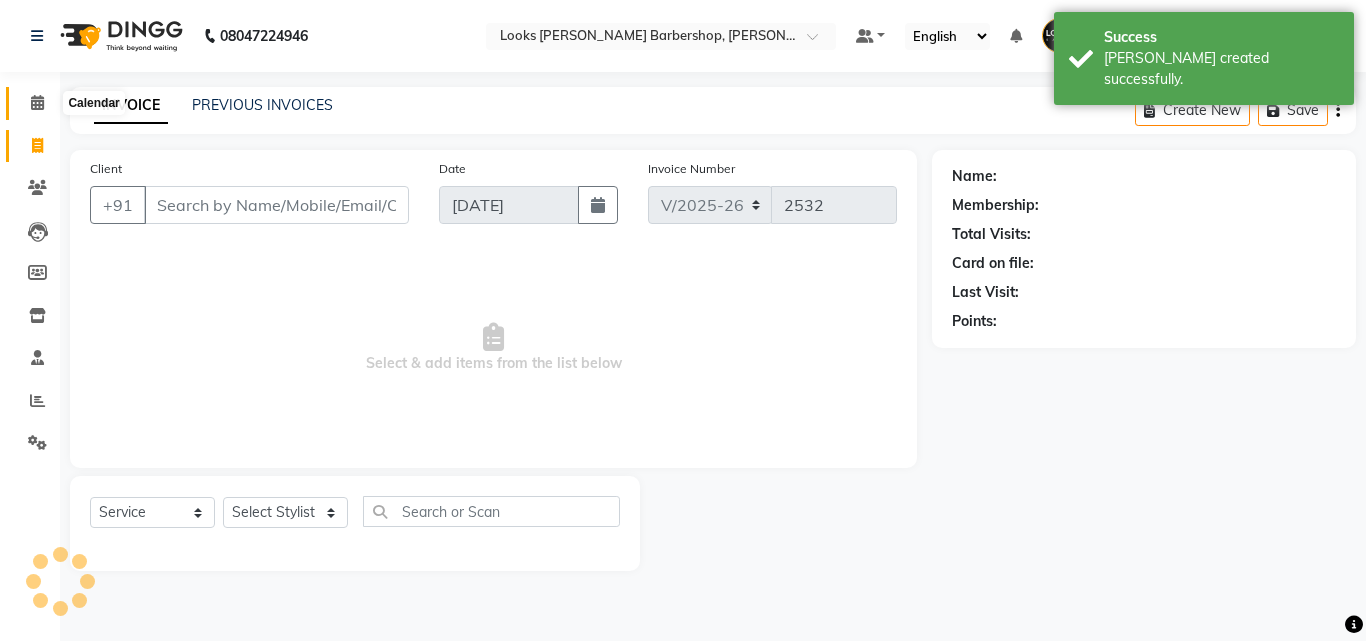 click 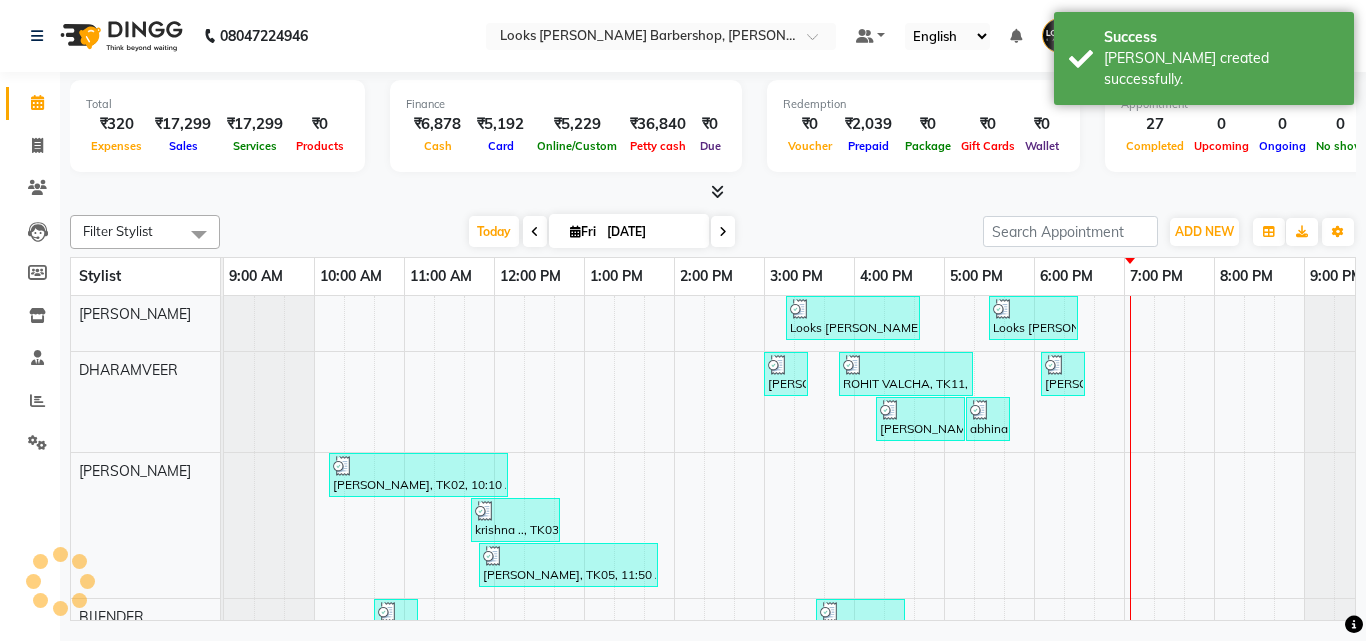scroll, scrollTop: 0, scrollLeft: 0, axis: both 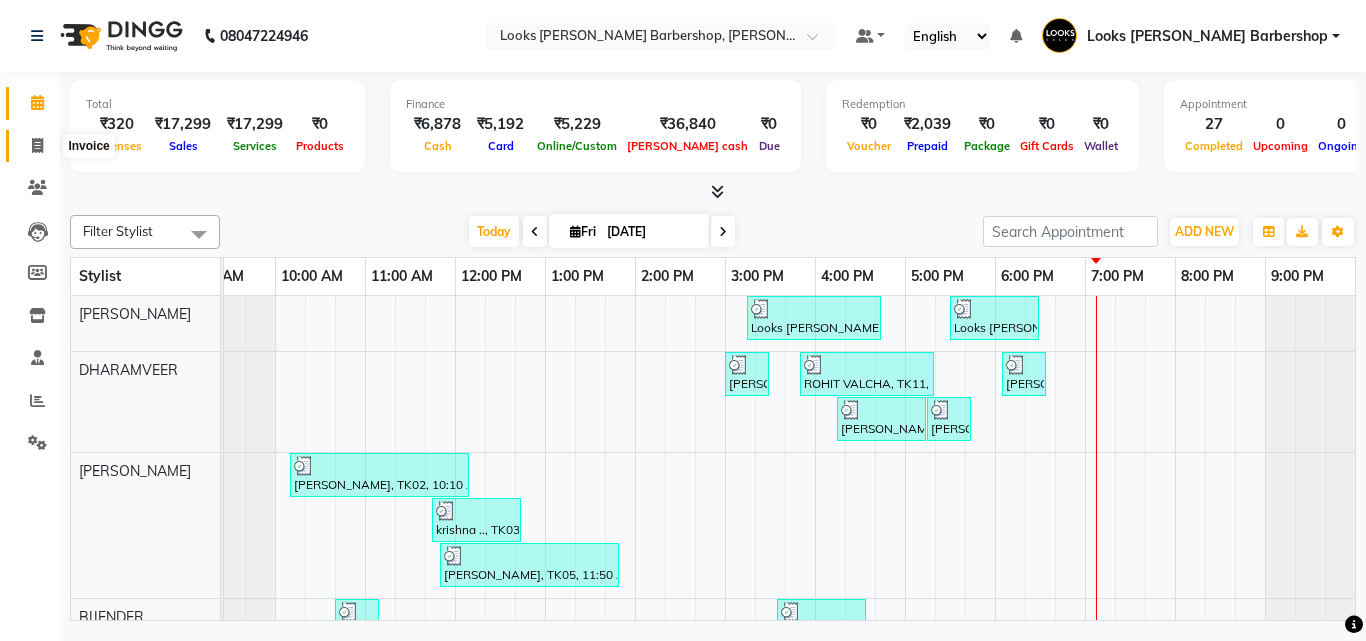 click 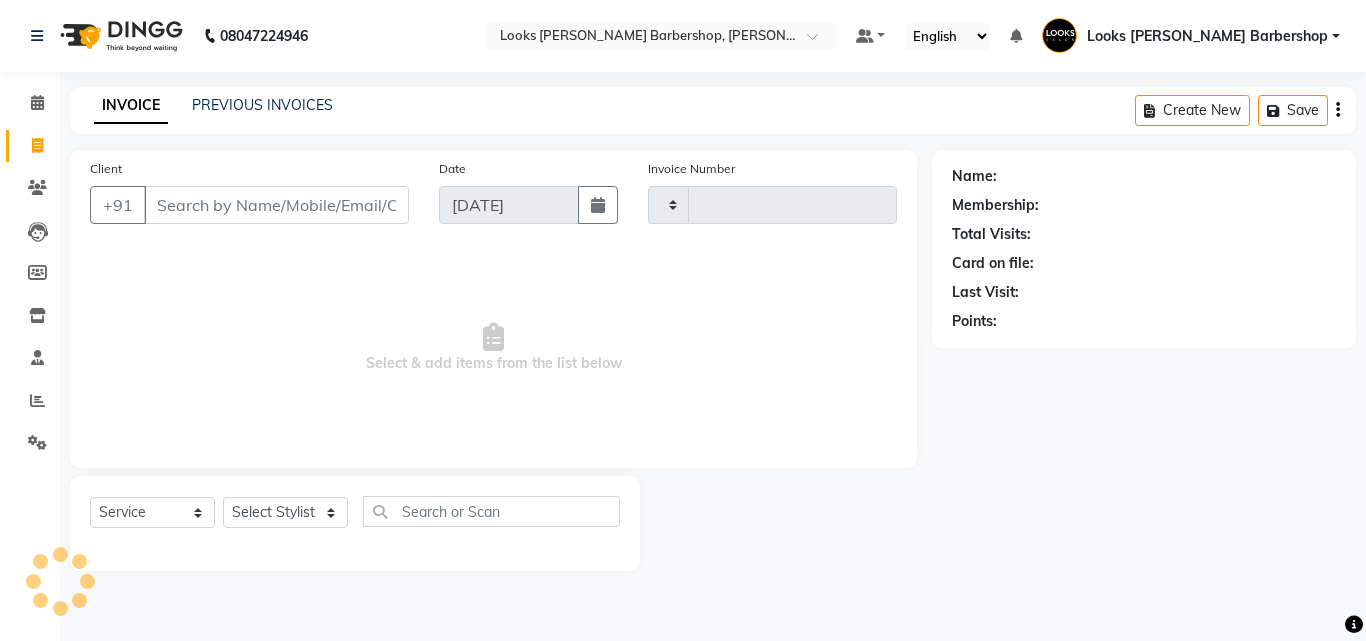 type on "2532" 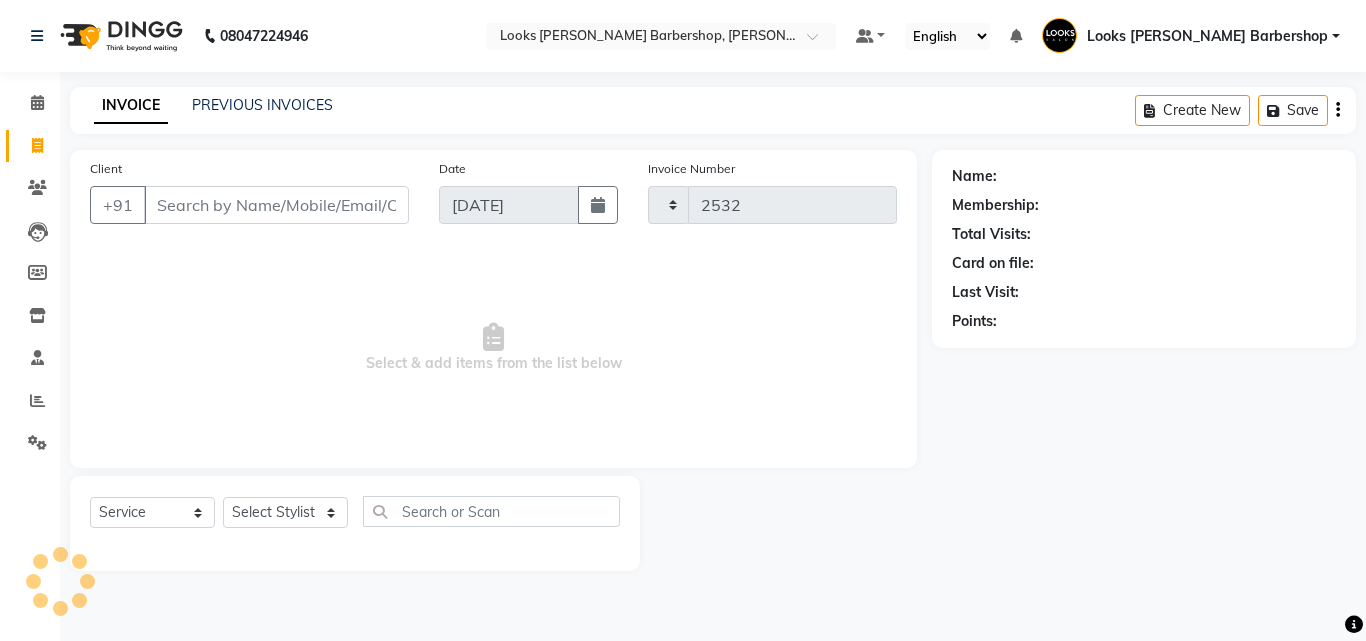 select on "4323" 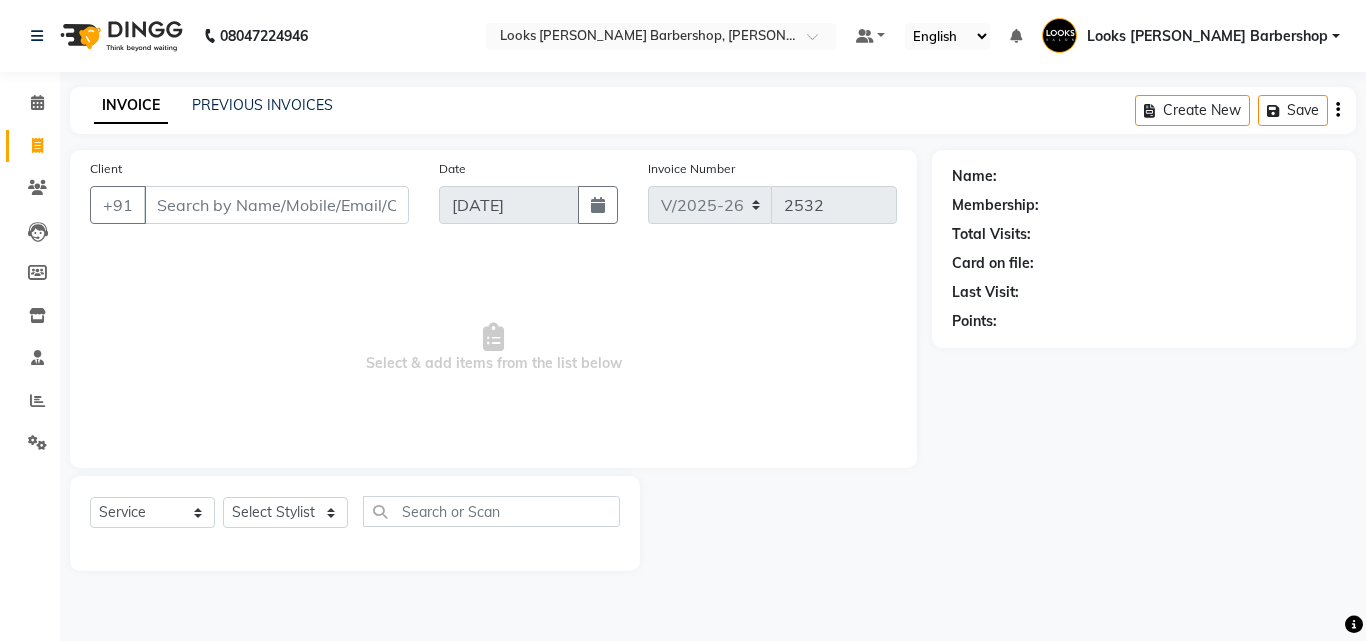 drag, startPoint x: 261, startPoint y: 205, endPoint x: 368, endPoint y: 344, distance: 175.4138 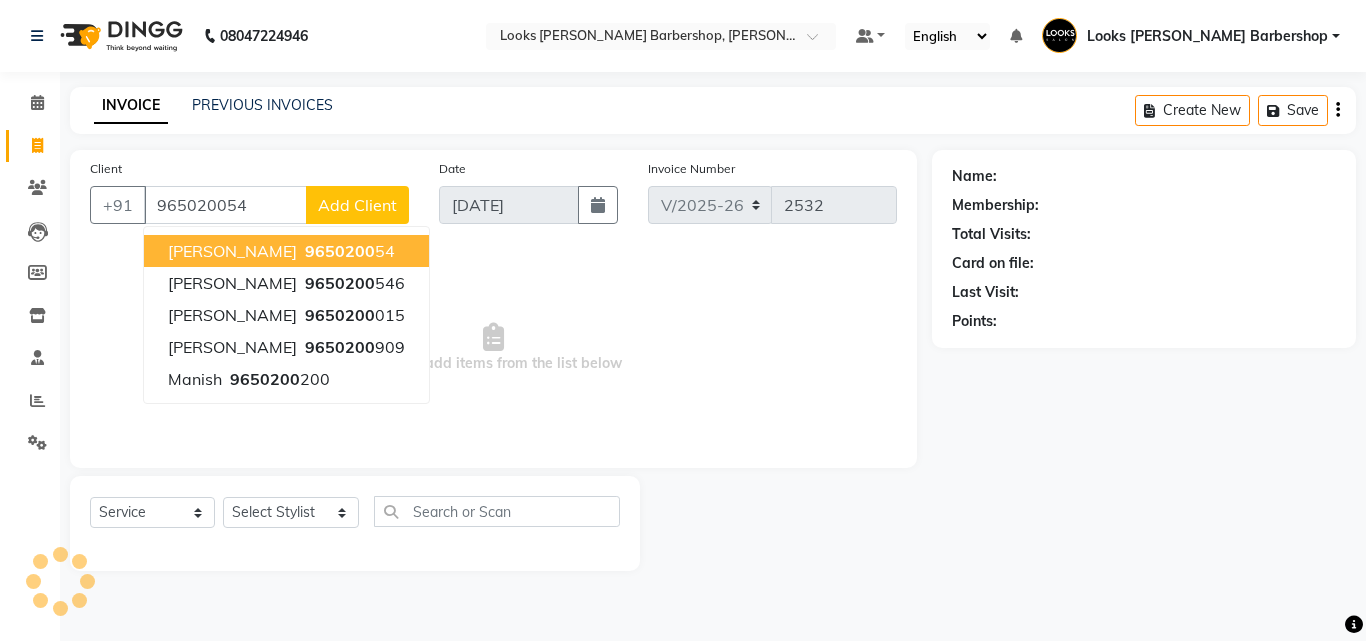 type on "965020054" 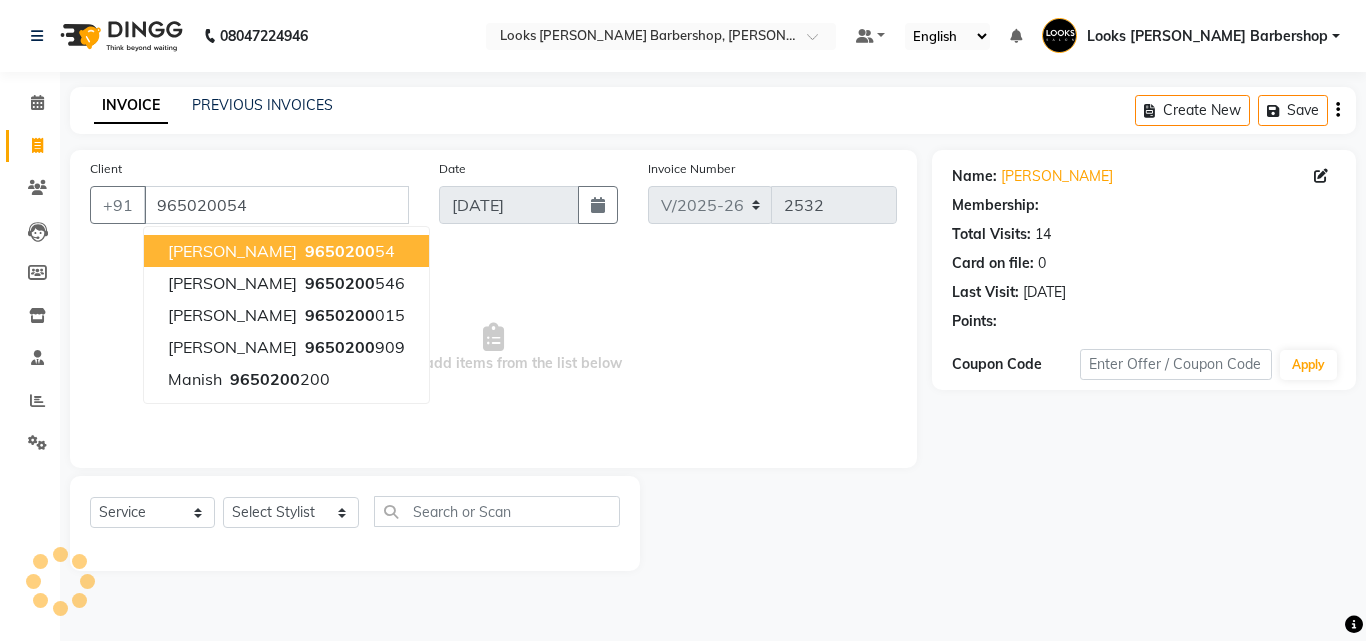 select on "1: Object" 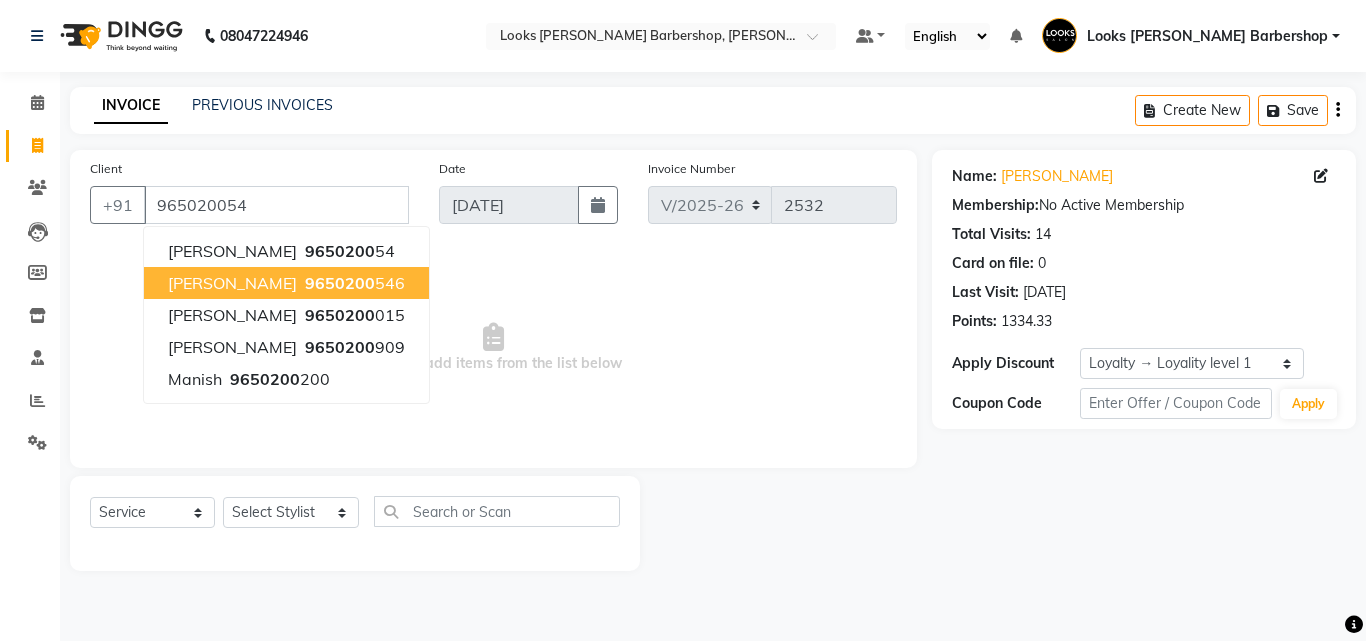 click on "9650200" at bounding box center [340, 283] 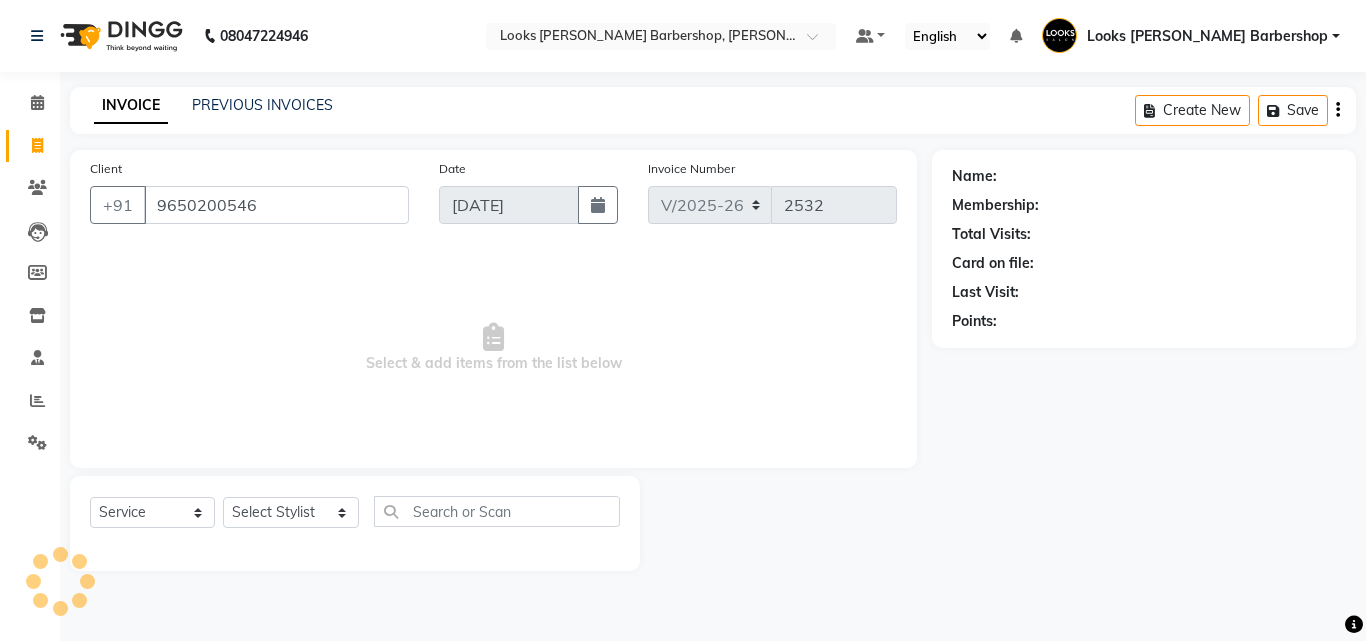 select on "1: Object" 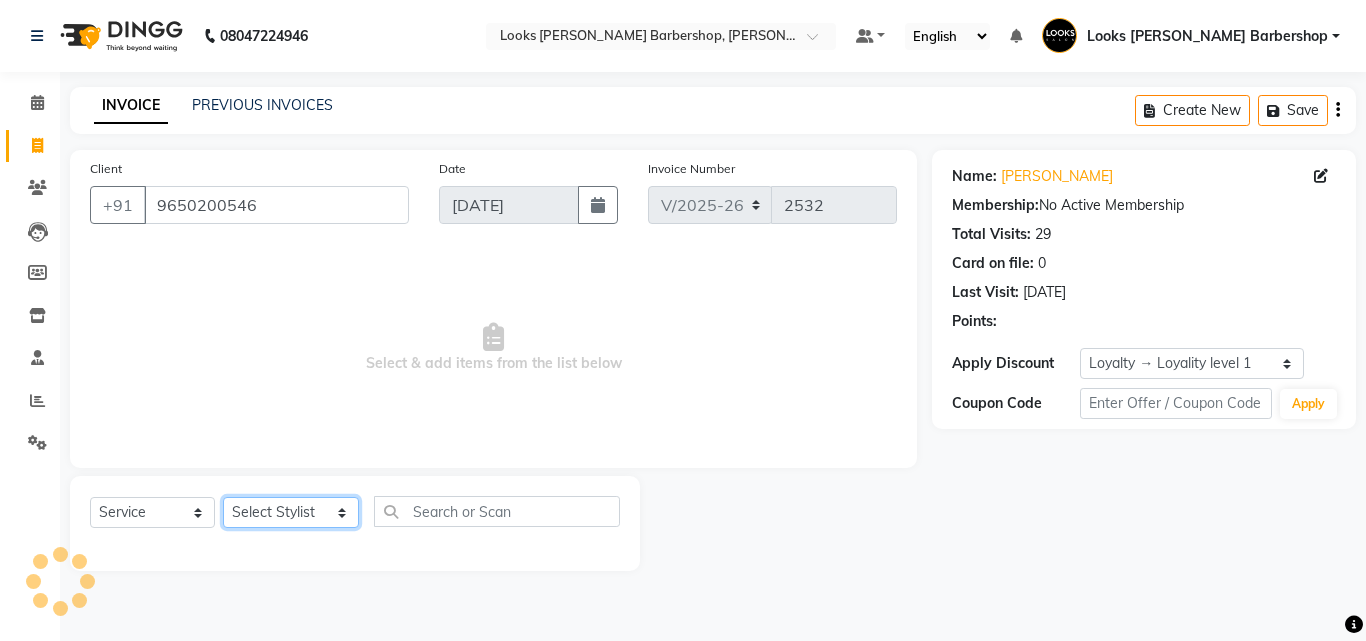 click on "Select Stylist [PERSON_NAME] Amazon_Kart [PERSON_NAME] _asst Arvind_asst BIJENDER  Counter Sales DANISH DHARAMVEER [PERSON_NAME]  KOMAL_NAILS Krishna_asst LALIT_PDCT LHAMO Looks_[DEMOGRAPHIC_DATA]_Section Looks_H.O_Store Looks [PERSON_NAME] Barbershop Looks_Kart [PERSON_NAME] [PERSON_NAME] [PERSON_NAME]  Naveen_pdct [PERSON_NAME] [PERSON_NAME] RAAJ_JI [PERSON_NAME] [PERSON_NAME] NARYAL ROHIT  [PERSON_NAME] [PERSON_NAME] Shabina [PERSON_NAME] [PERSON_NAME] VIKRAM [PERSON_NAME]  [PERSON_NAME]" 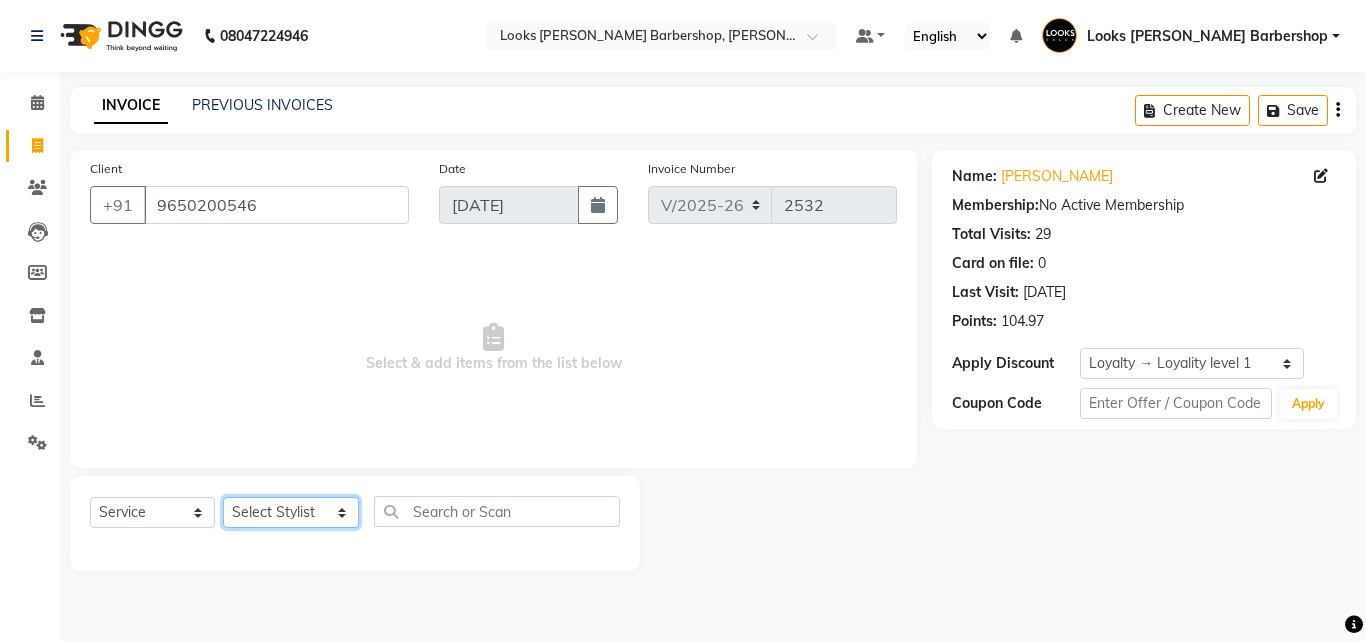 select on "23408" 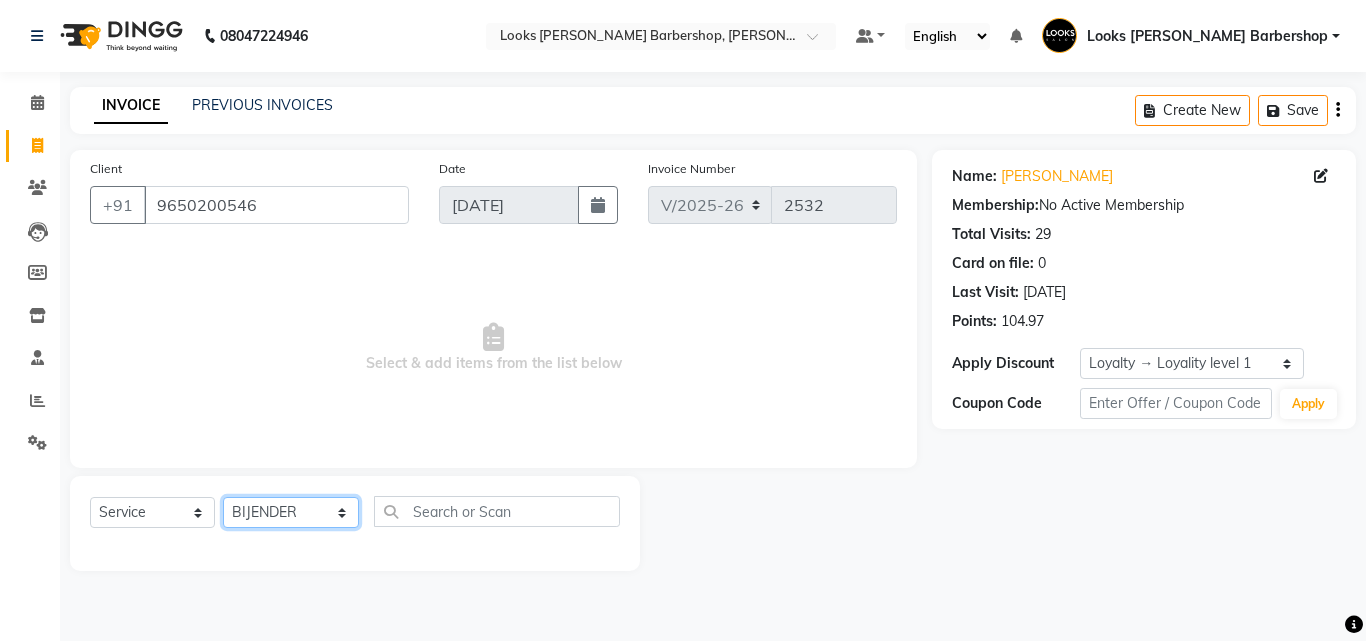 click on "Select Stylist [PERSON_NAME] Amazon_Kart [PERSON_NAME] _asst Arvind_asst BIJENDER  Counter Sales DANISH DHARAMVEER [PERSON_NAME]  KOMAL_NAILS Krishna_asst LALIT_PDCT LHAMO Looks_[DEMOGRAPHIC_DATA]_Section Looks_H.O_Store Looks [PERSON_NAME] Barbershop Looks_Kart [PERSON_NAME] [PERSON_NAME] [PERSON_NAME]  Naveen_pdct [PERSON_NAME] [PERSON_NAME] RAAJ_JI [PERSON_NAME] [PERSON_NAME] NARYAL ROHIT  [PERSON_NAME] [PERSON_NAME] Shabina [PERSON_NAME] [PERSON_NAME] VIKRAM [PERSON_NAME]  [PERSON_NAME]" 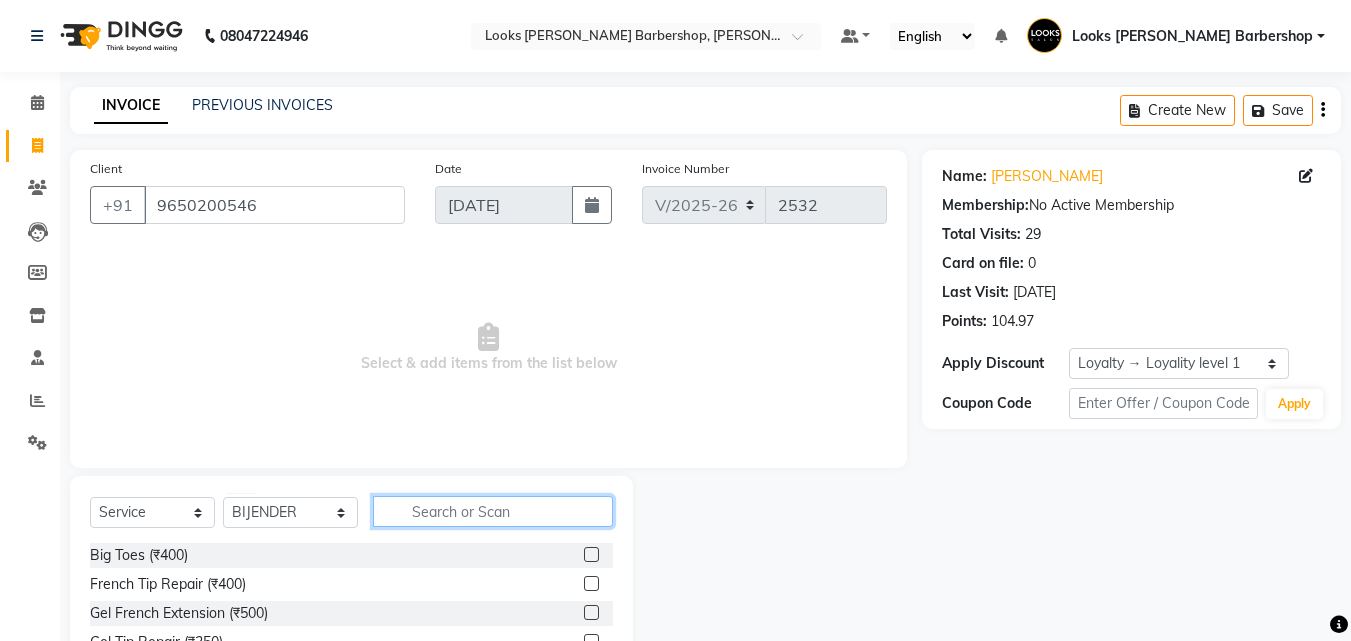 click 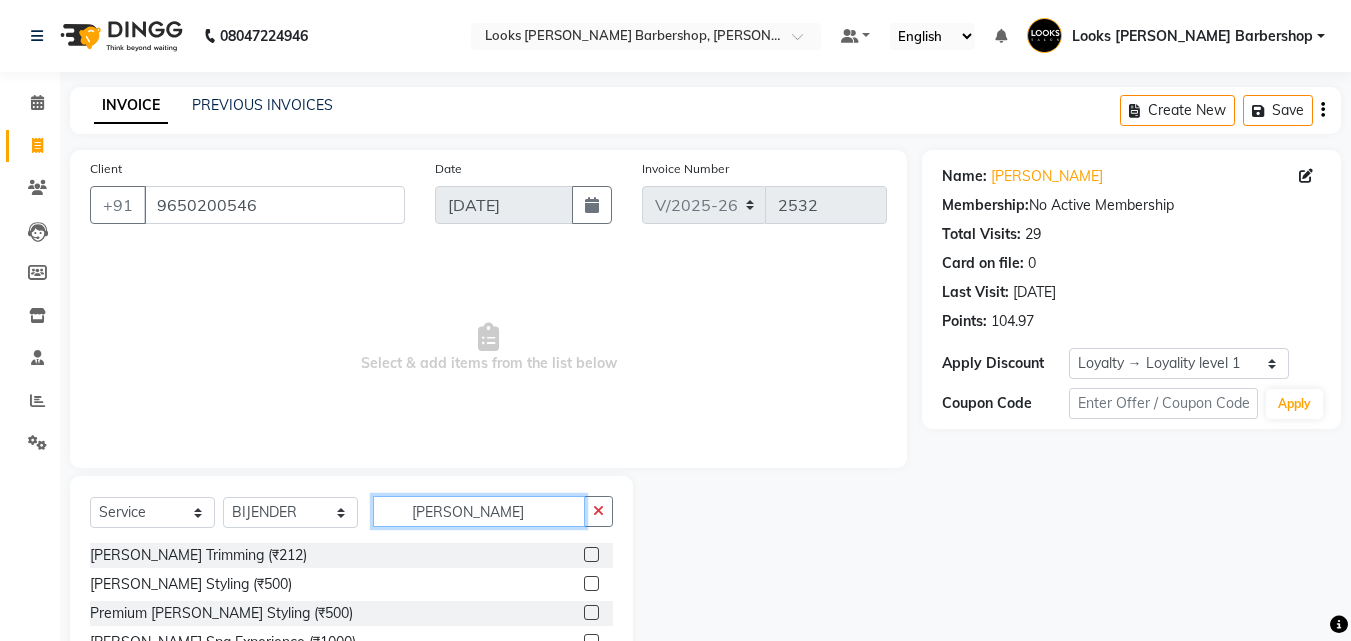 scroll, scrollTop: 134, scrollLeft: 0, axis: vertical 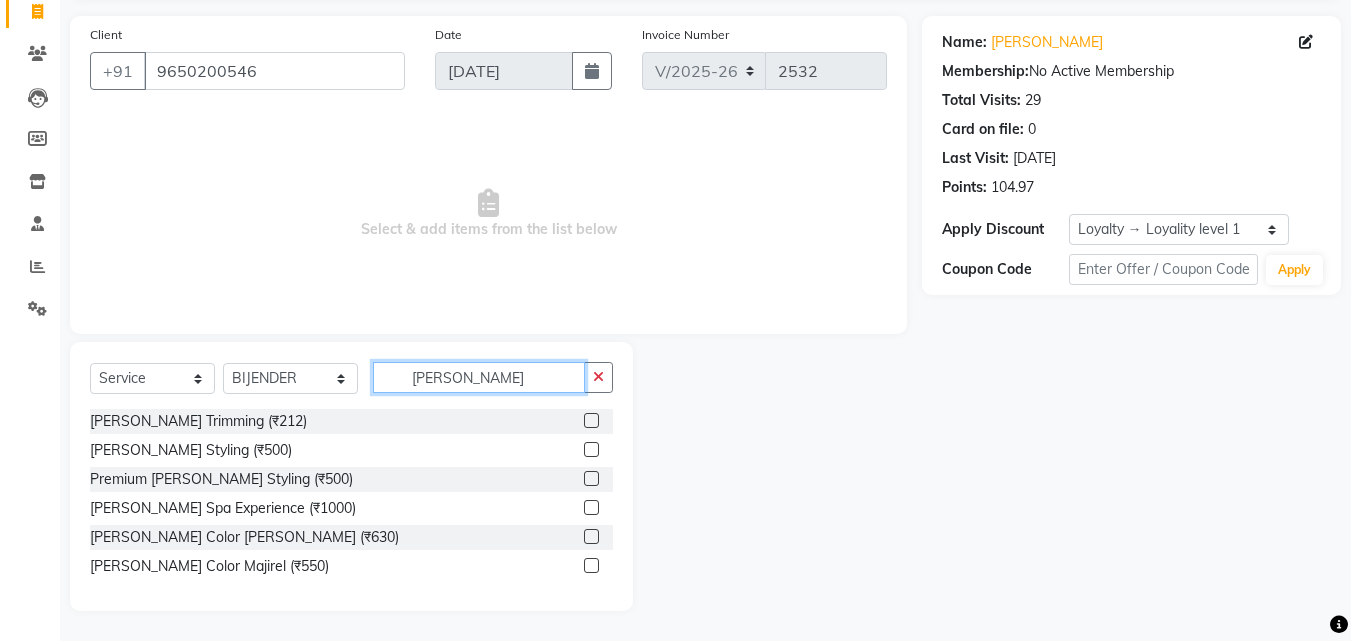 type on "BEARD" 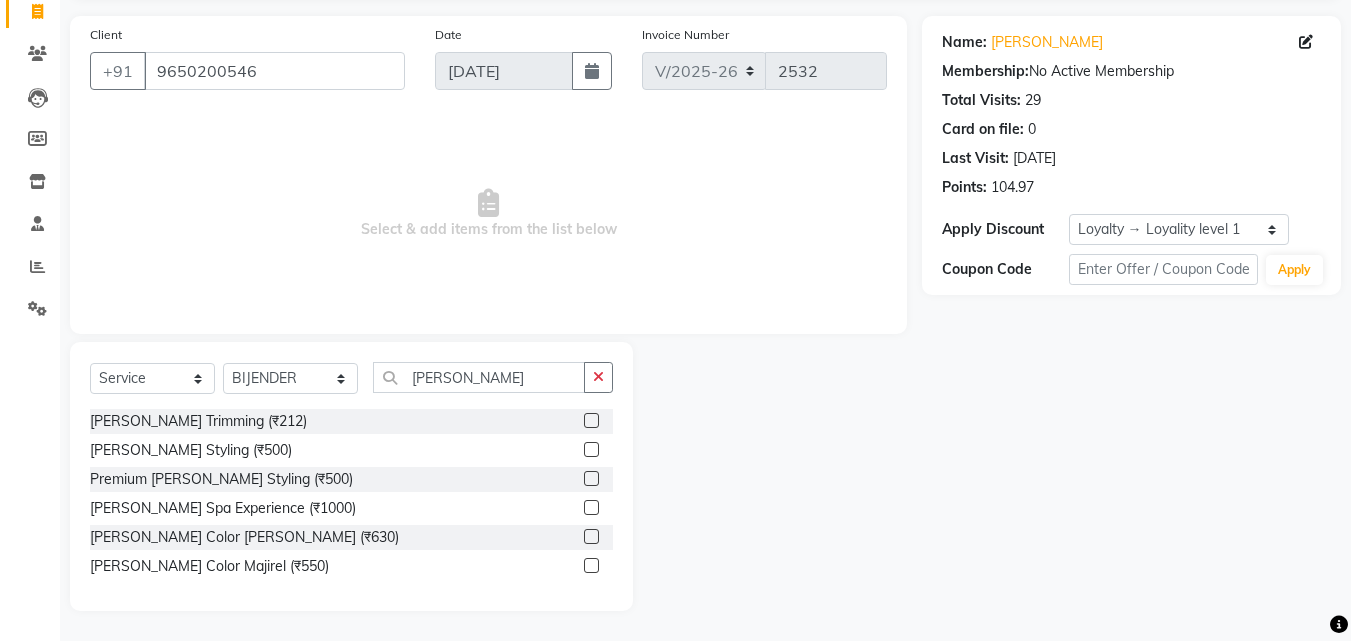click 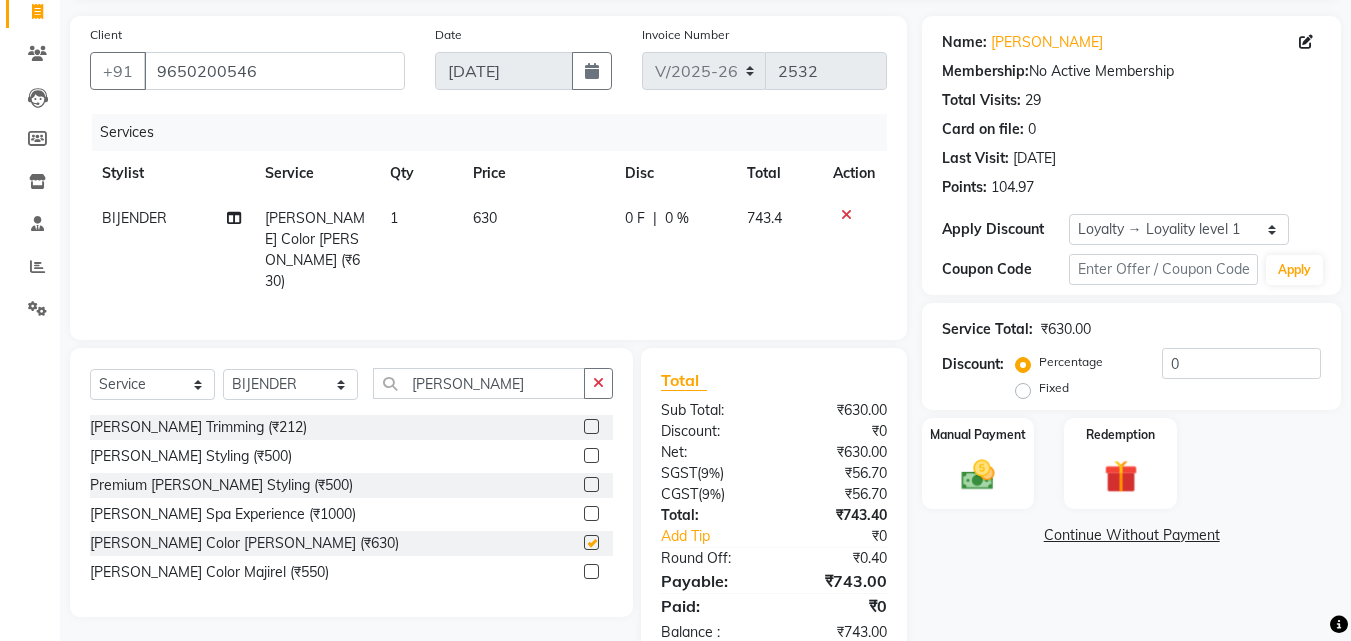 checkbox on "false" 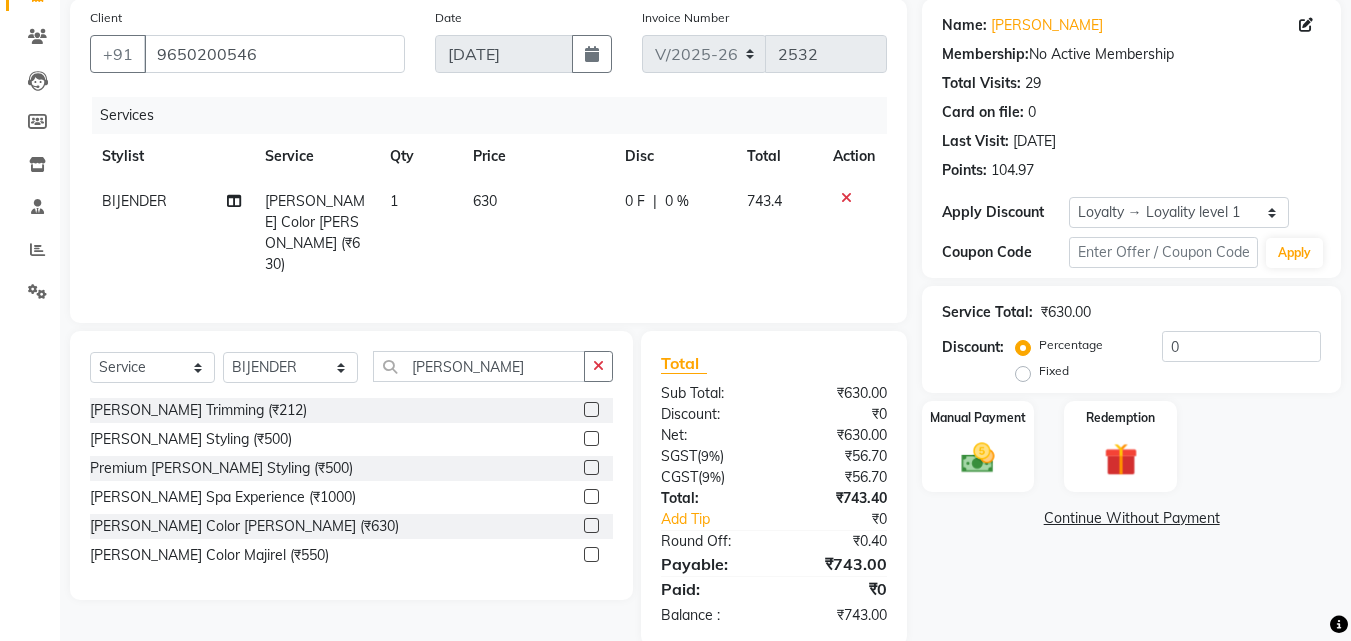 scroll, scrollTop: 180, scrollLeft: 0, axis: vertical 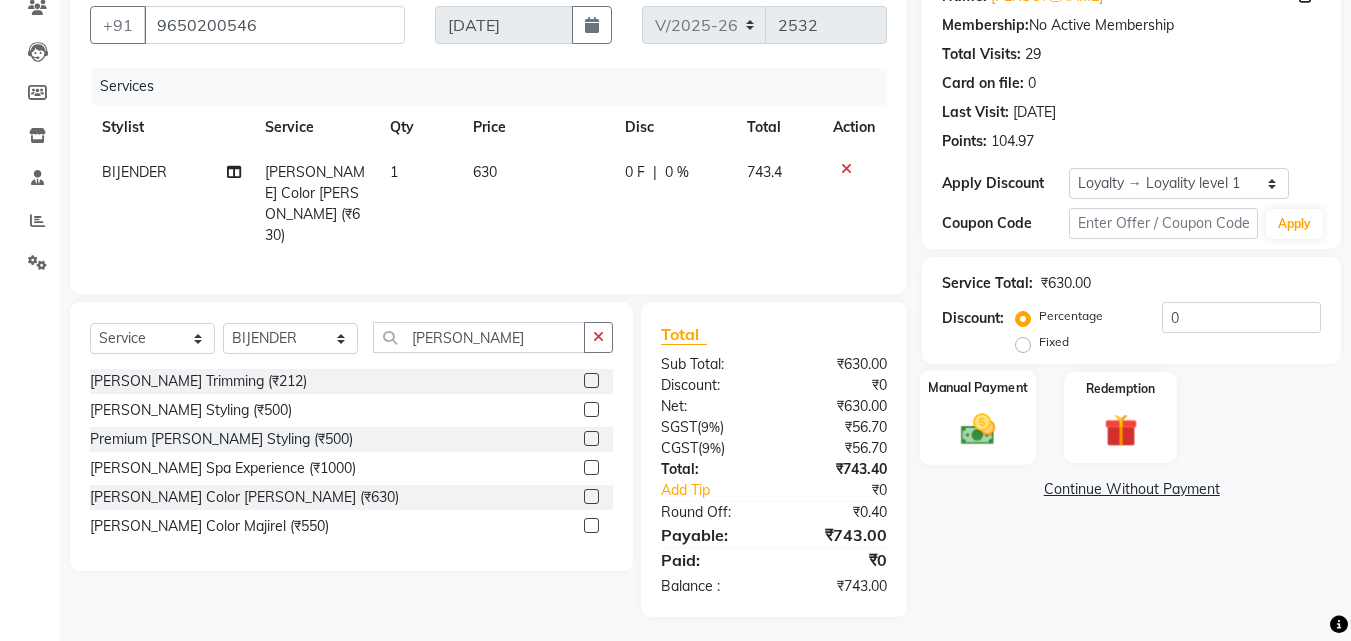 drag, startPoint x: 965, startPoint y: 410, endPoint x: 989, endPoint y: 450, distance: 46.647614 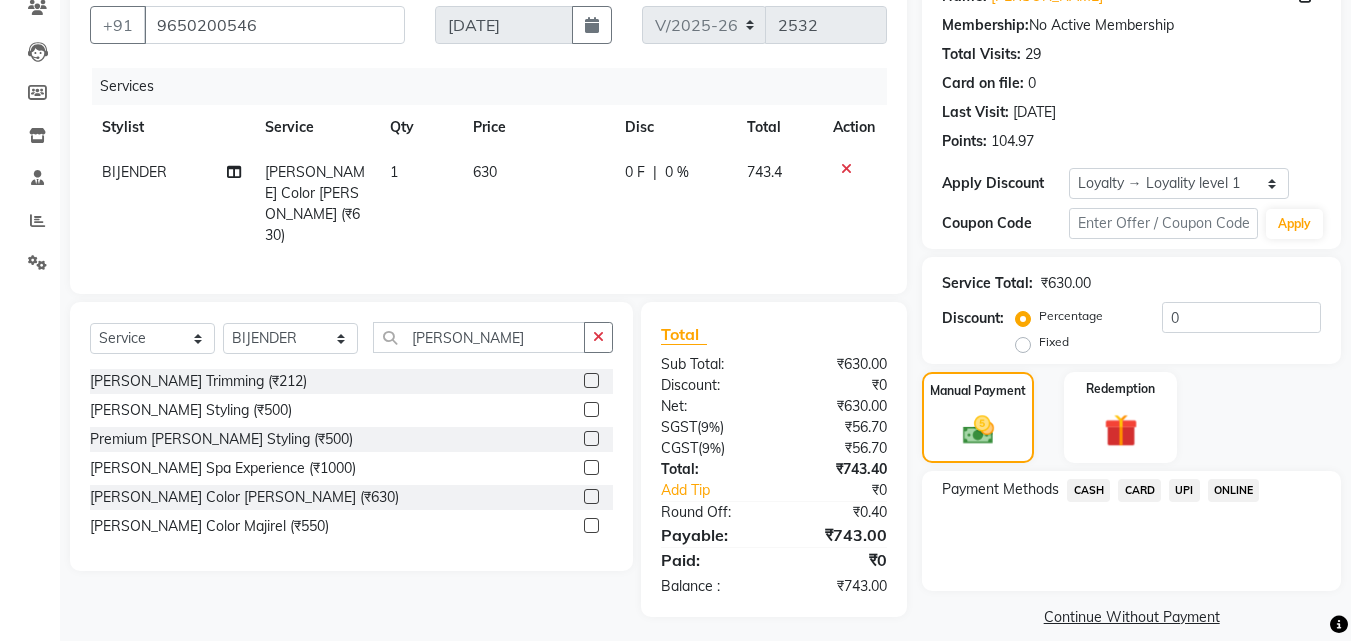 click on "CASH" 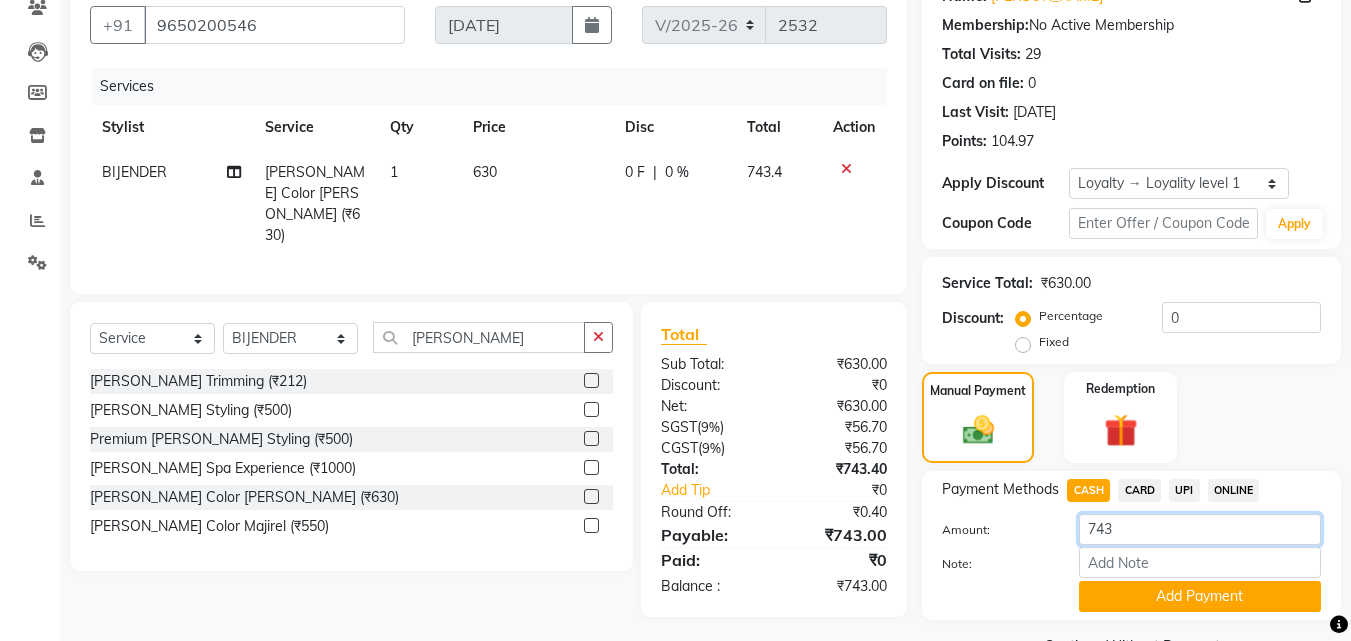 click on "743" 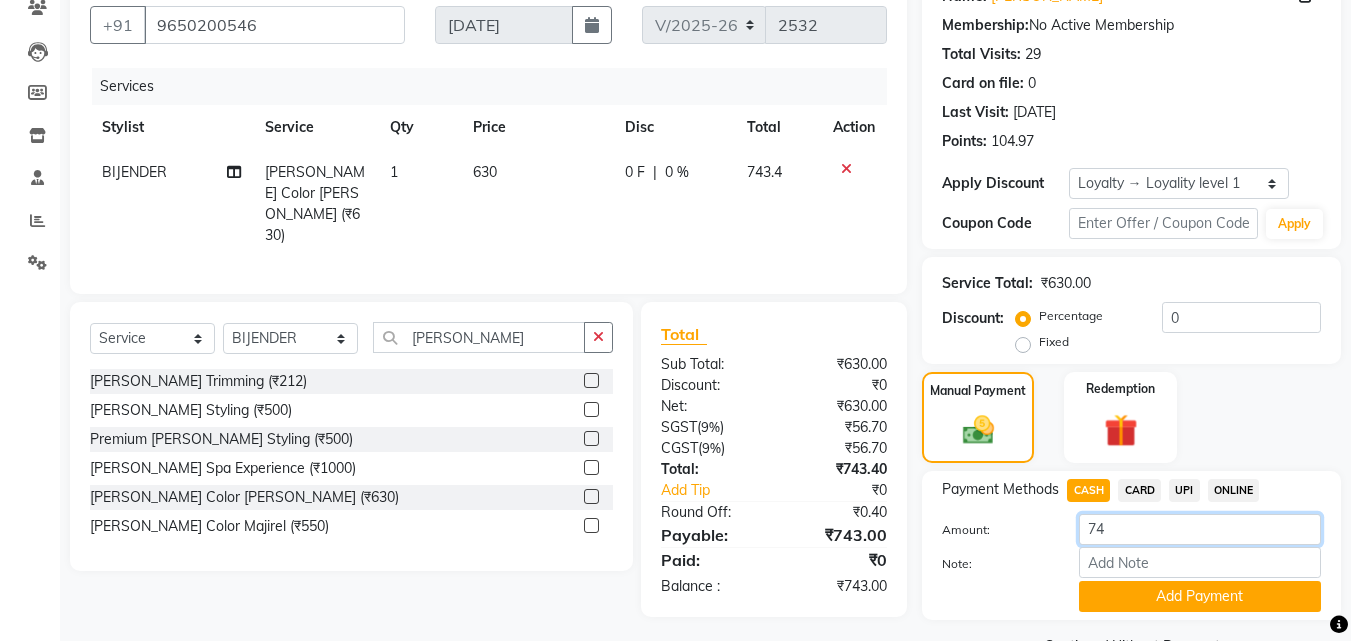 type on "7" 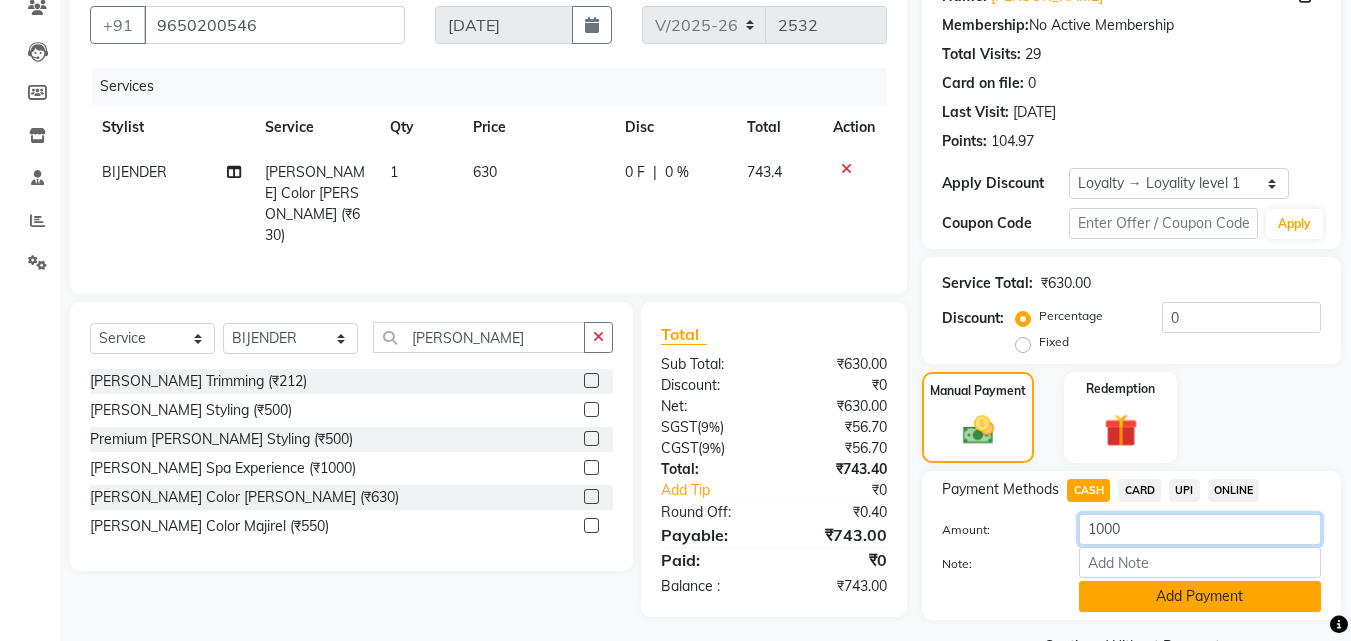 type on "1000" 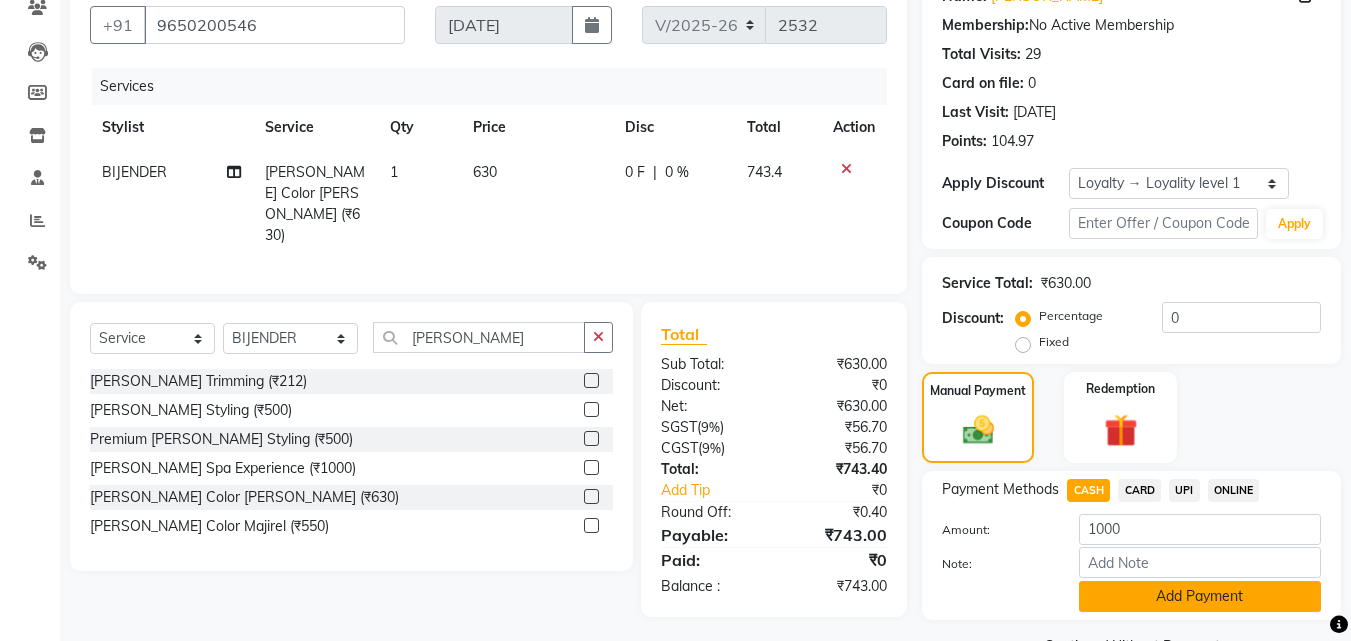 click on "Add Payment" 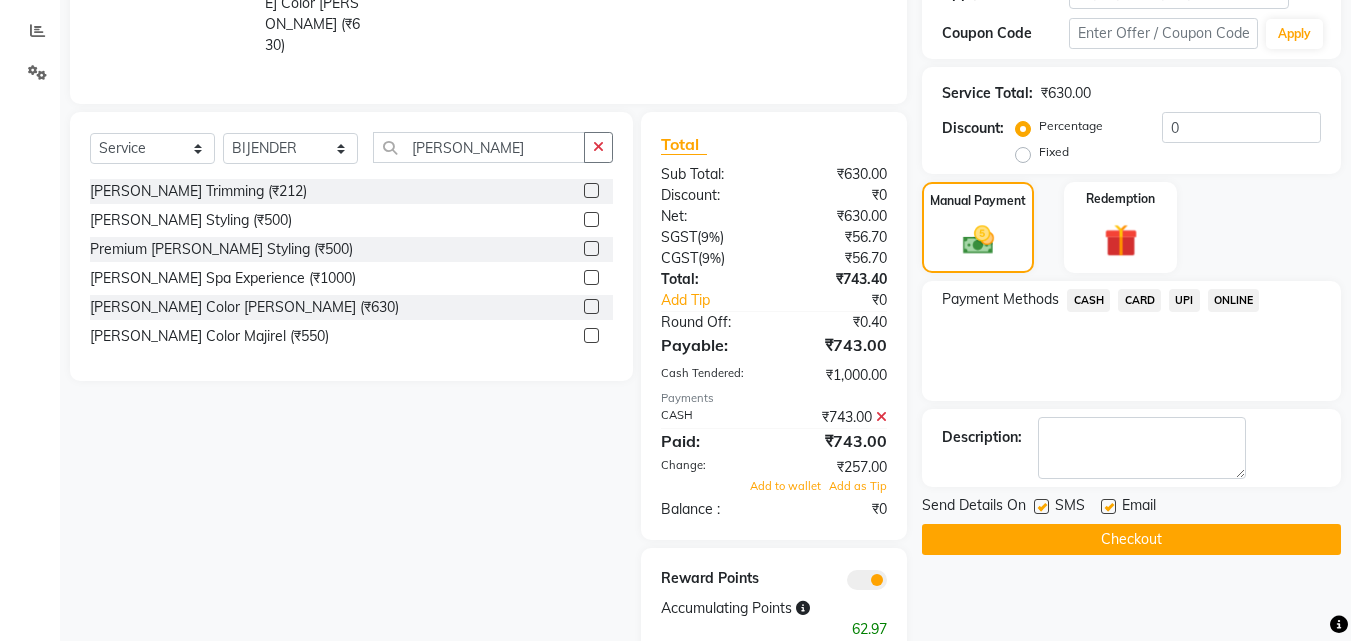 scroll, scrollTop: 413, scrollLeft: 0, axis: vertical 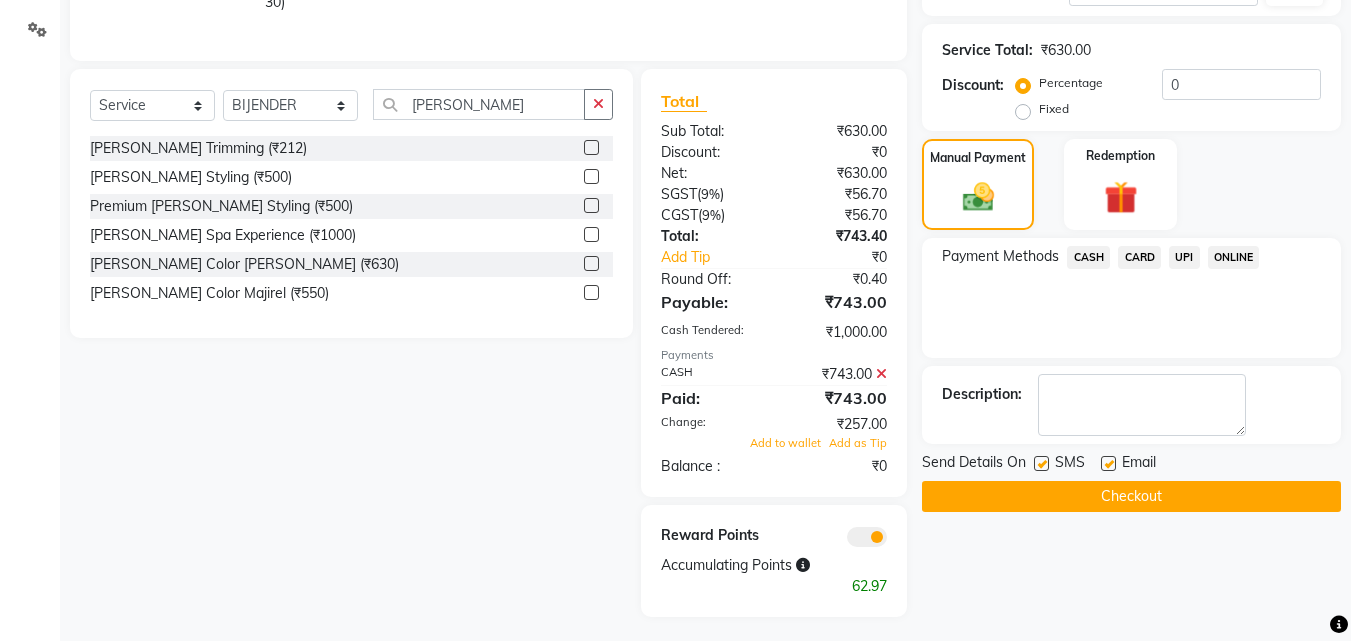 click on "Checkout" 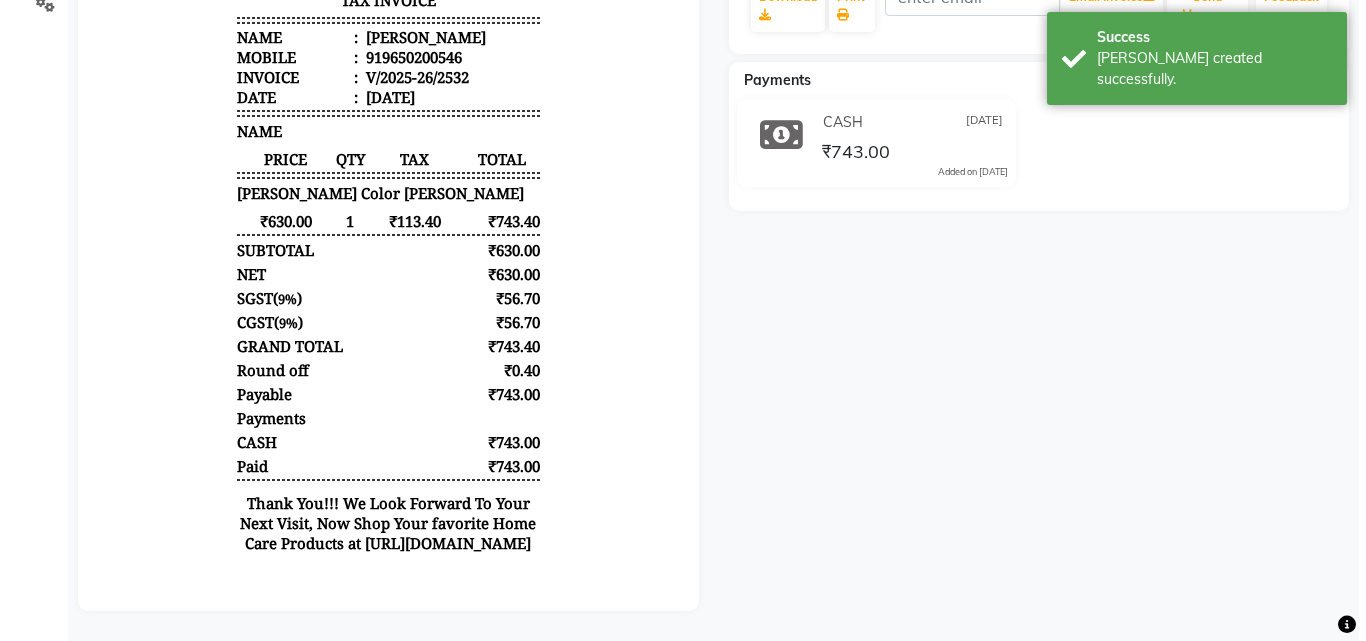 scroll, scrollTop: 0, scrollLeft: 0, axis: both 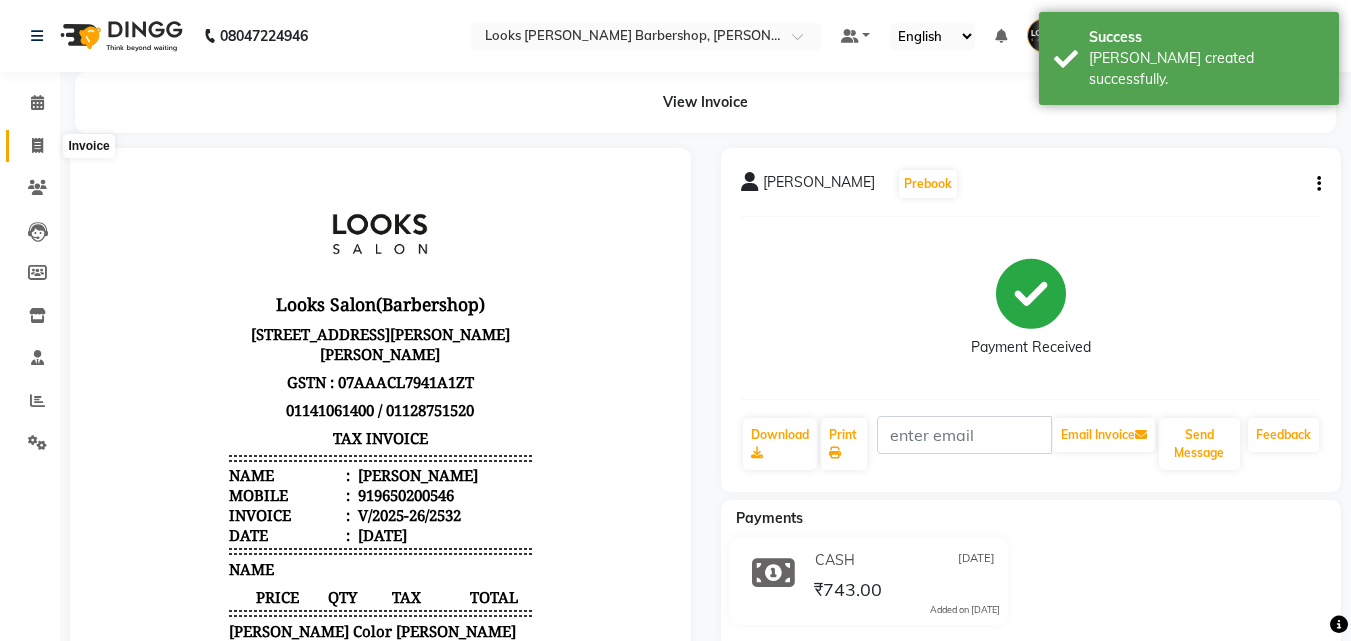 click 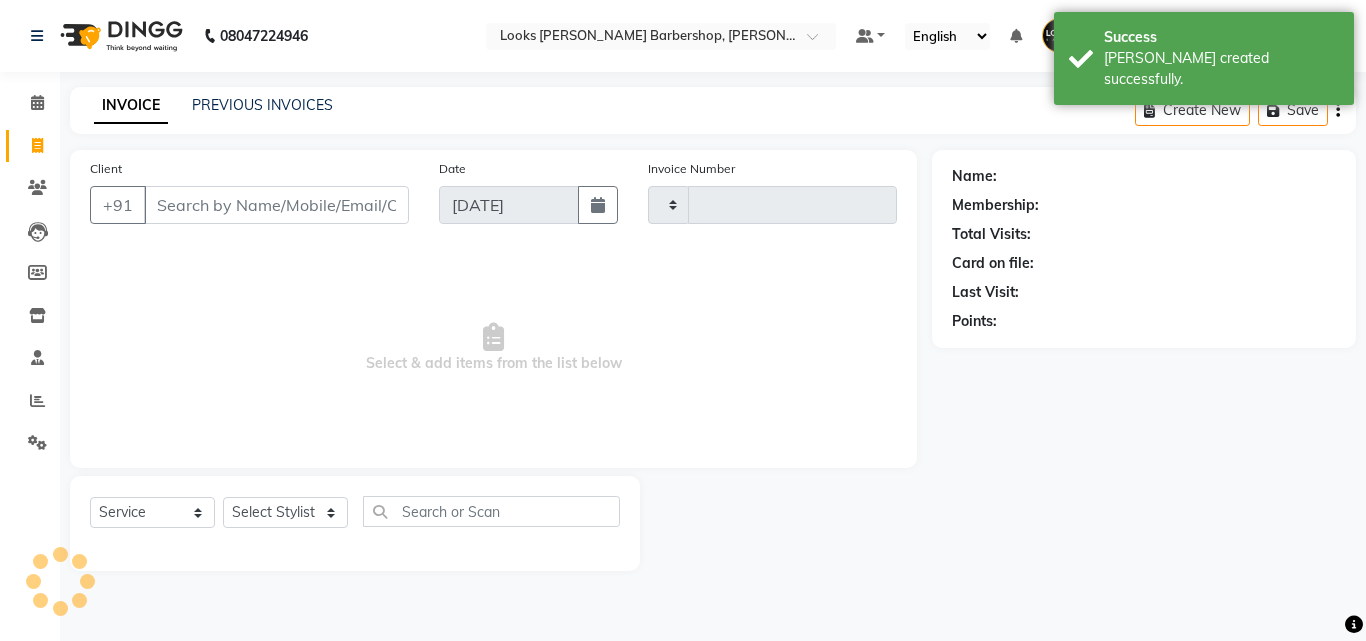type on "2533" 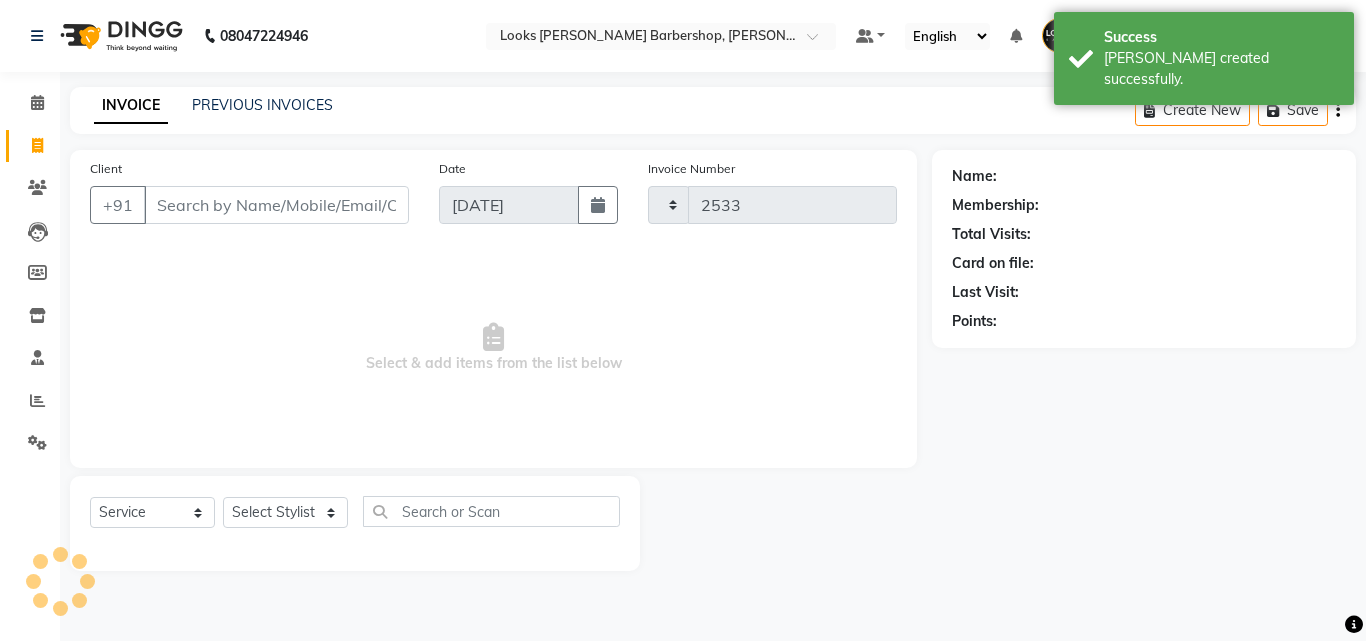 select on "4323" 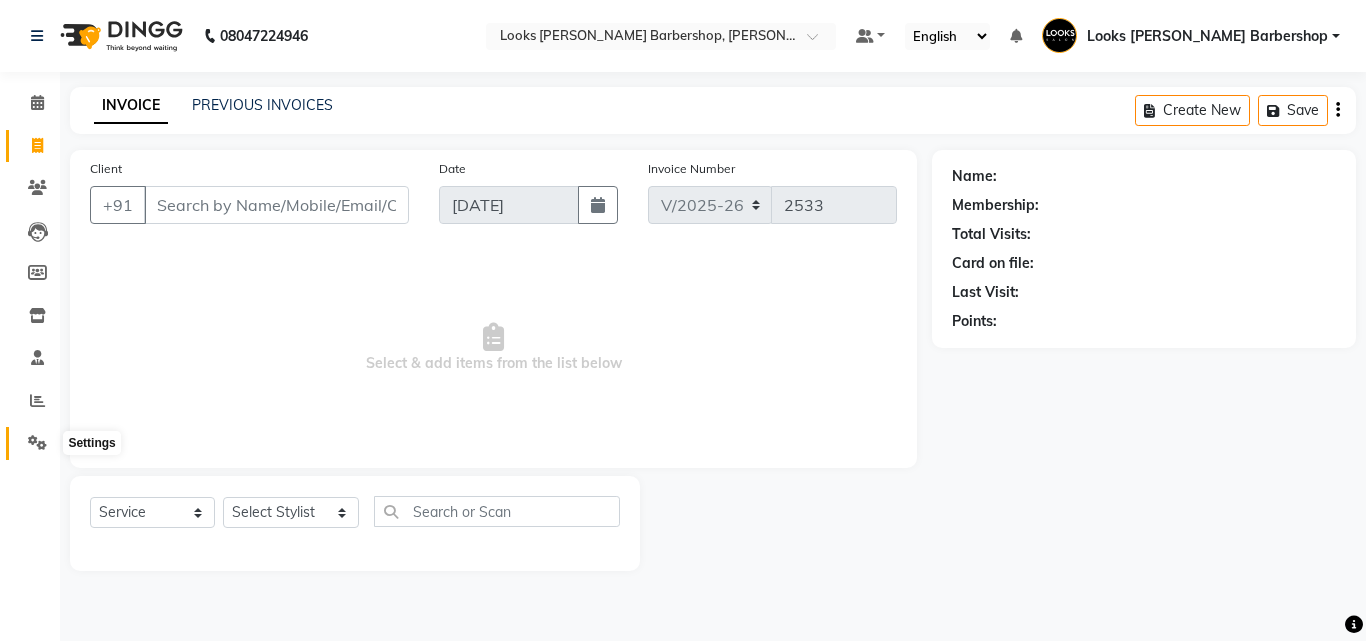 click on "Settings" 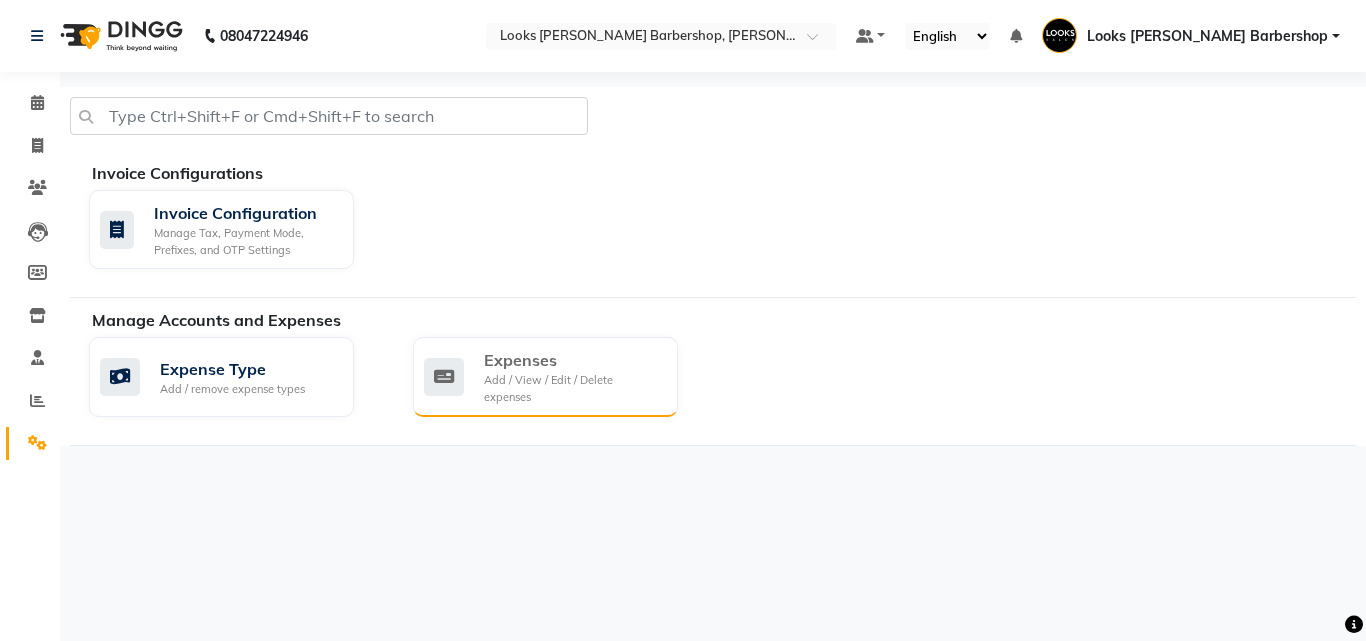 click on "Expenses" 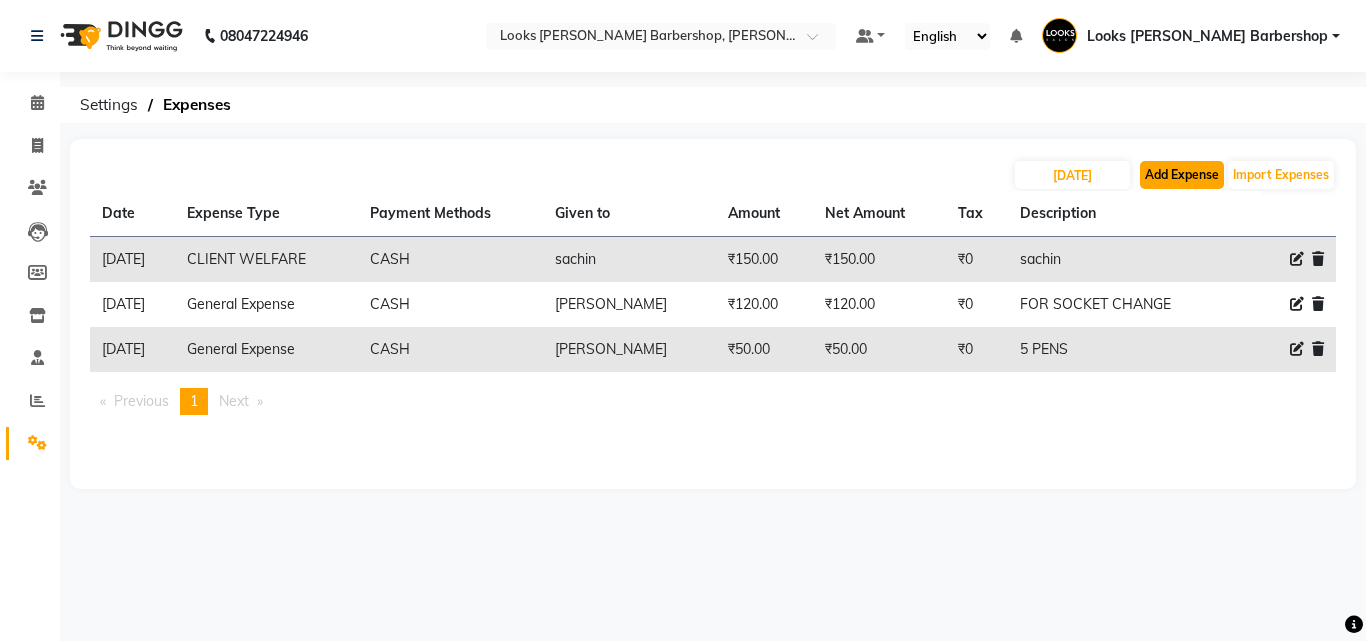 click on "Add Expense" 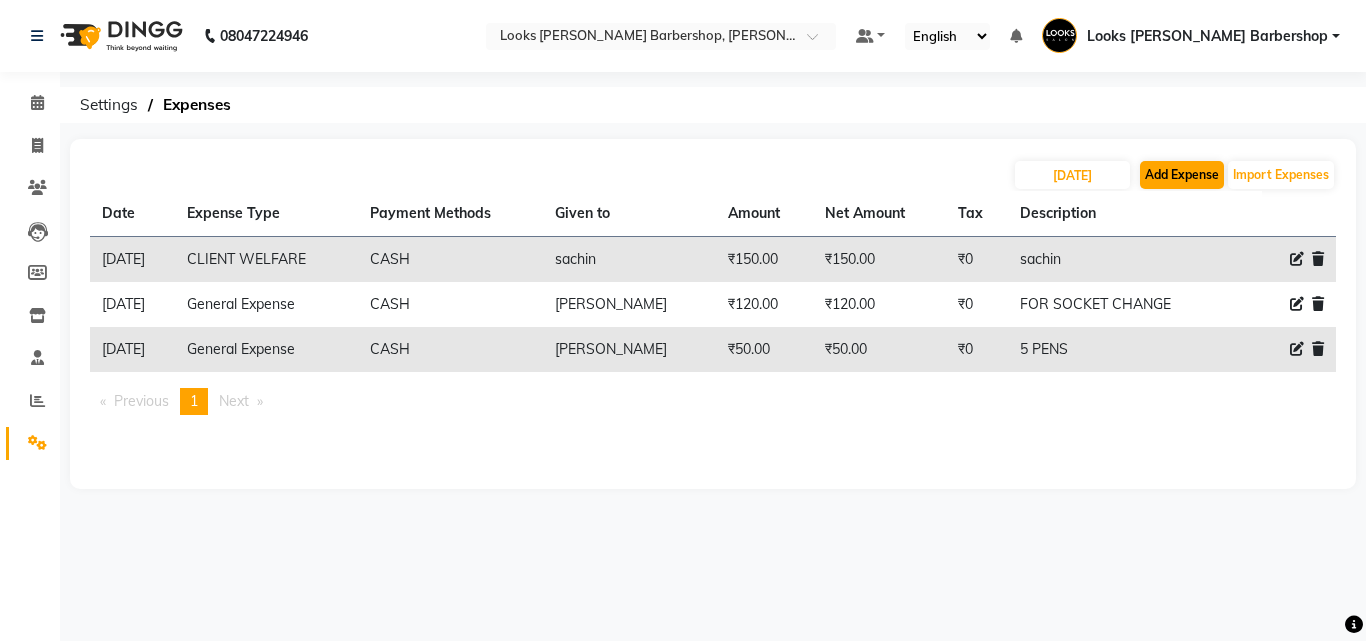 select on "1" 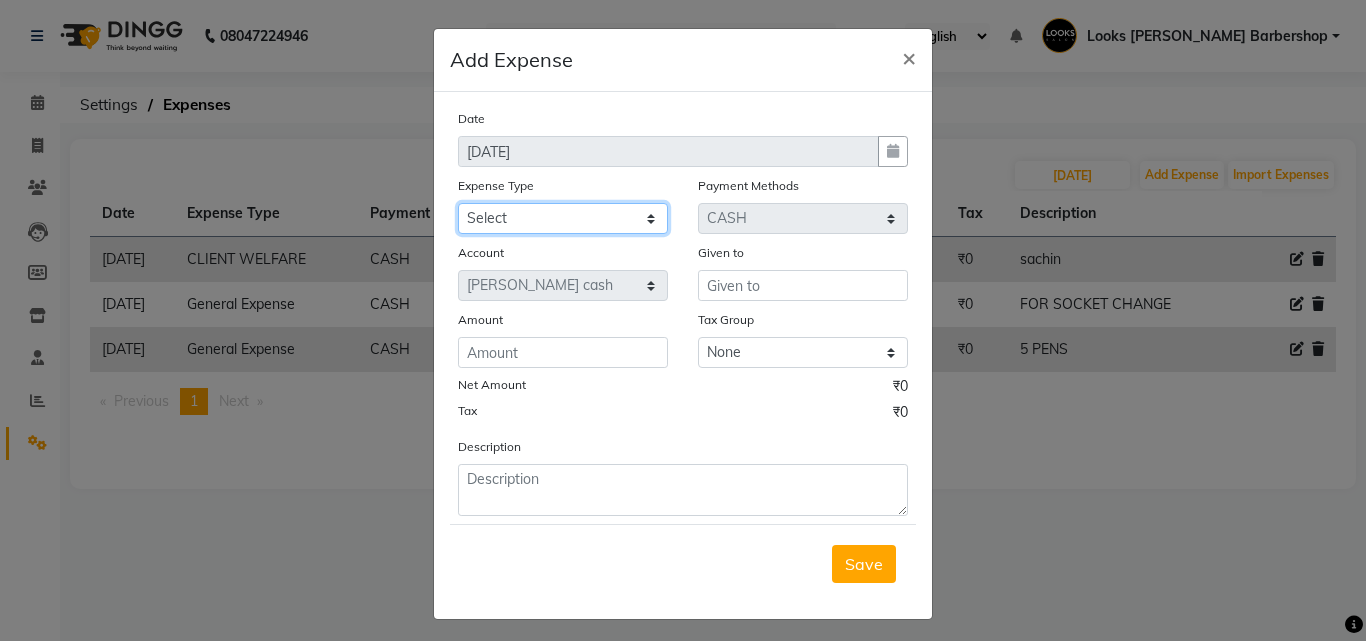 click on "Select Amazon order BANK DEPOSIT black coffee BLINKIT Cash change Cash Handover celebration Client Refreshment CLIENT WELFARE Convyance to staff Counter sale DIESEL Entertainment Expenses General Expense KKC Laundry Service MEDEICINE MILK MILK GINGER Miscellaneous MOBILE RECHARGE Monthly Grocery OFFICE UPKEEP Pantry Payment PORTER Prepaid Card Incentives Printing And Stationery Product Incentive purchase Refreshment Repair And Maintenance Salary Salary advance Service incentive staff accommodation Staff Convenyance Staff Welfare tip TIP CREDIT CARD Tip Online TIP UPI travel Travelling And Conveyance treat for staff WATER BILL Water Bills" 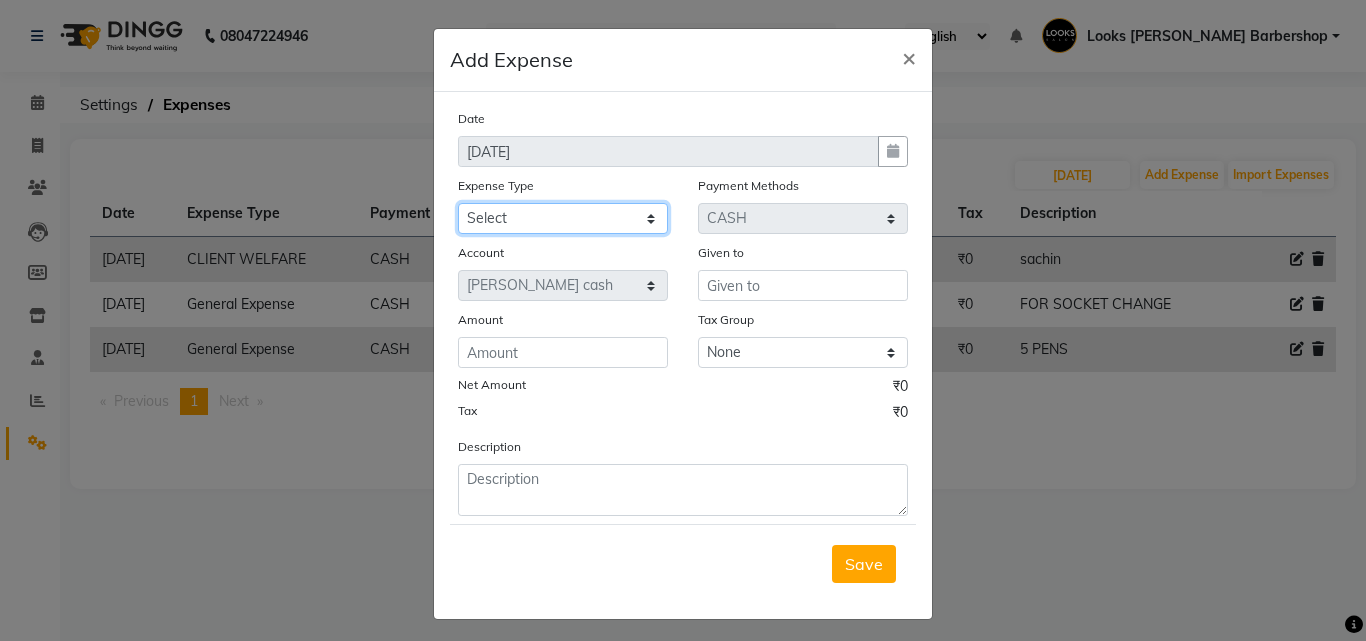select on "22599" 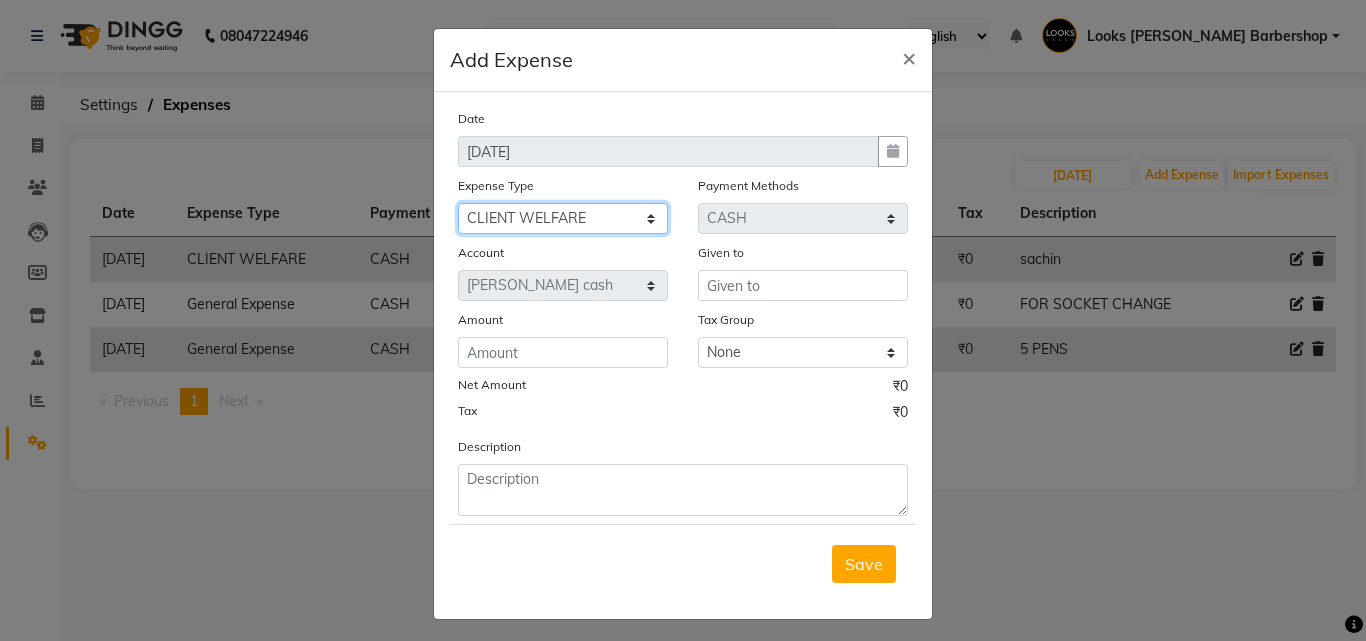 click on "Select Amazon order BANK DEPOSIT black coffee BLINKIT Cash change Cash Handover celebration Client Refreshment CLIENT WELFARE Convyance to staff Counter sale DIESEL Entertainment Expenses General Expense KKC Laundry Service MEDEICINE MILK MILK GINGER Miscellaneous MOBILE RECHARGE Monthly Grocery OFFICE UPKEEP Pantry Payment PORTER Prepaid Card Incentives Printing And Stationery Product Incentive purchase Refreshment Repair And Maintenance Salary Salary advance Service incentive staff accommodation Staff Convenyance Staff Welfare tip TIP CREDIT CARD Tip Online TIP UPI travel Travelling And Conveyance treat for staff WATER BILL Water Bills" 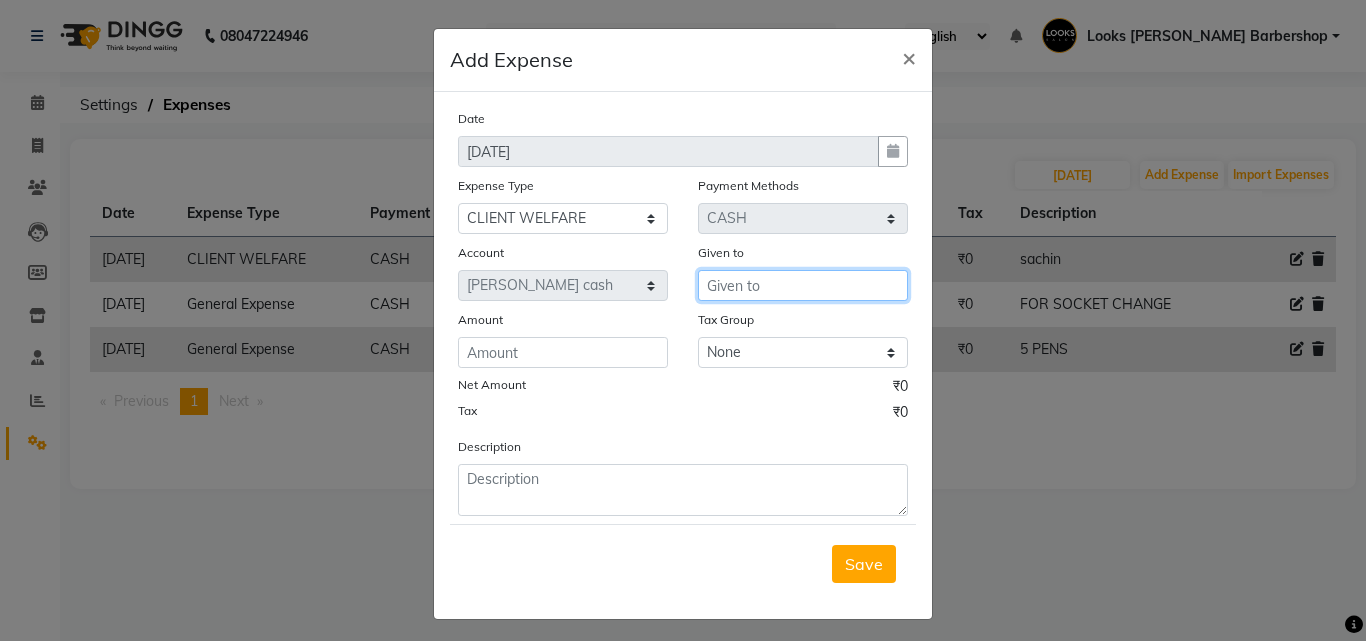 click at bounding box center [803, 285] 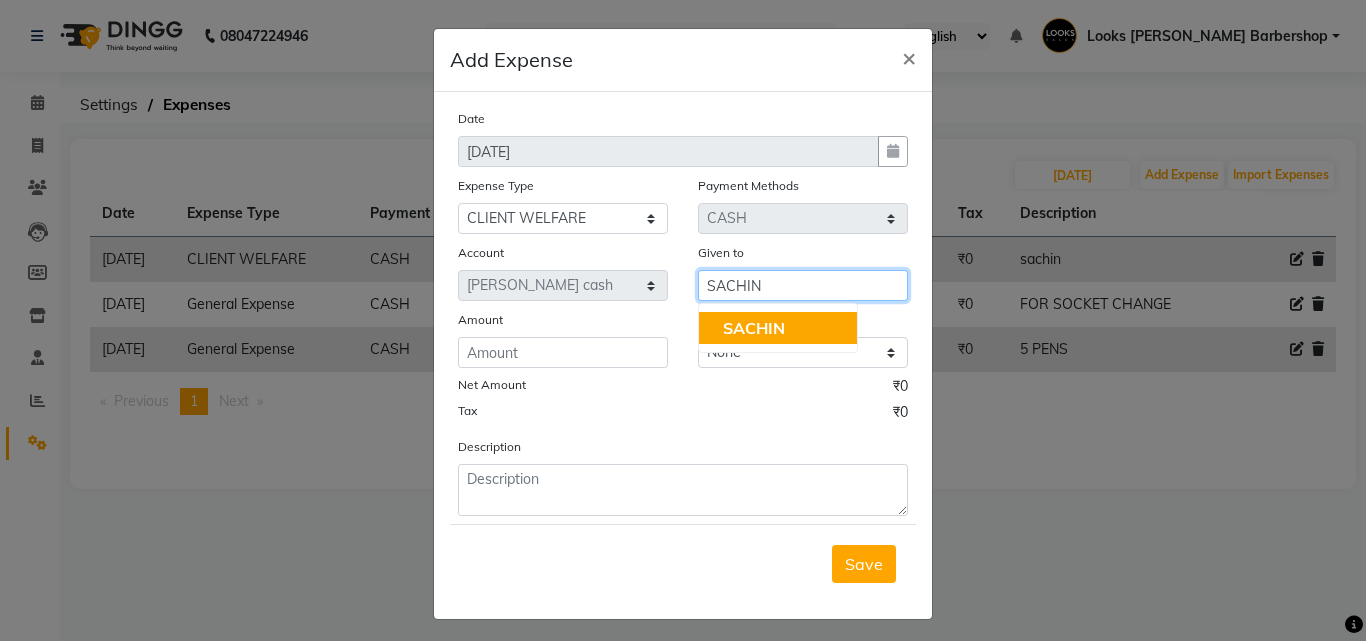 click on "SACHIN" at bounding box center (778, 328) 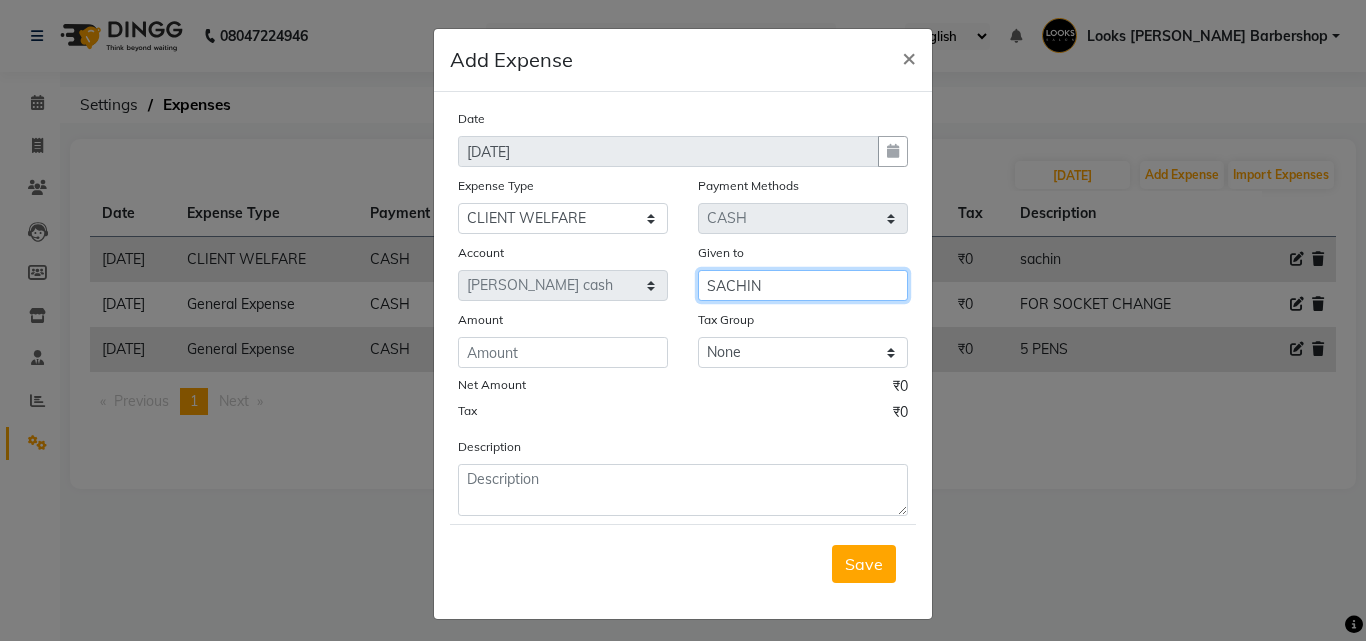 type on "SACHIN" 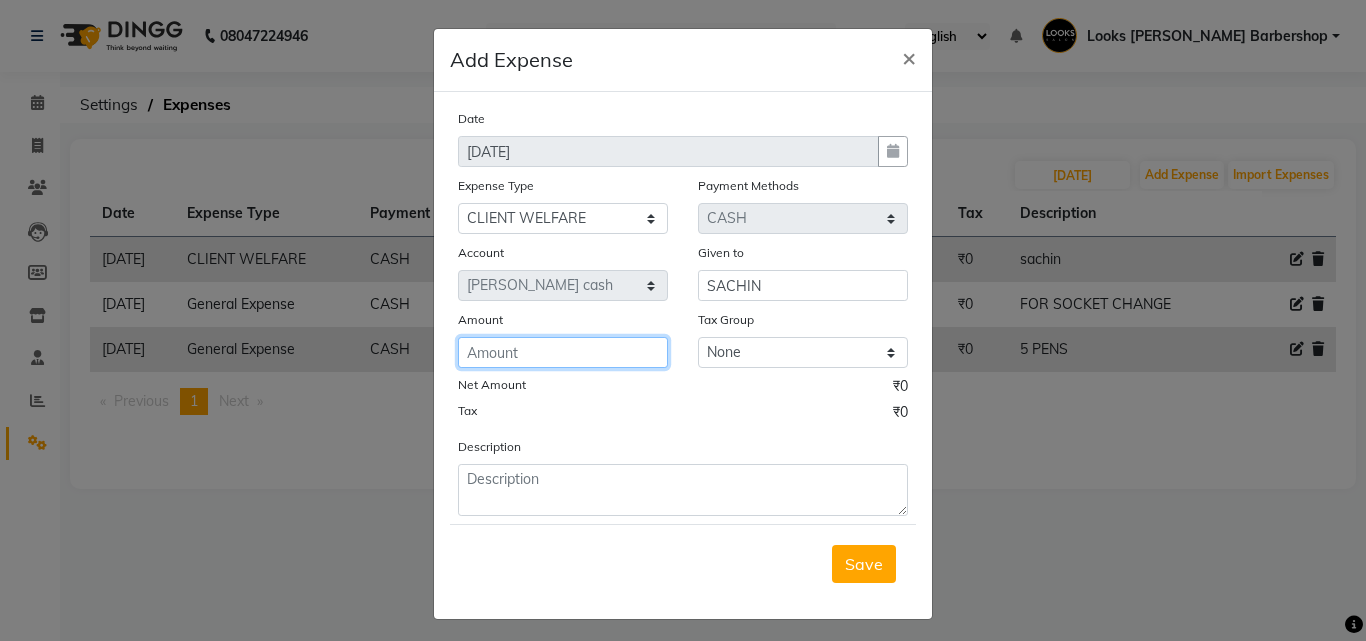 click 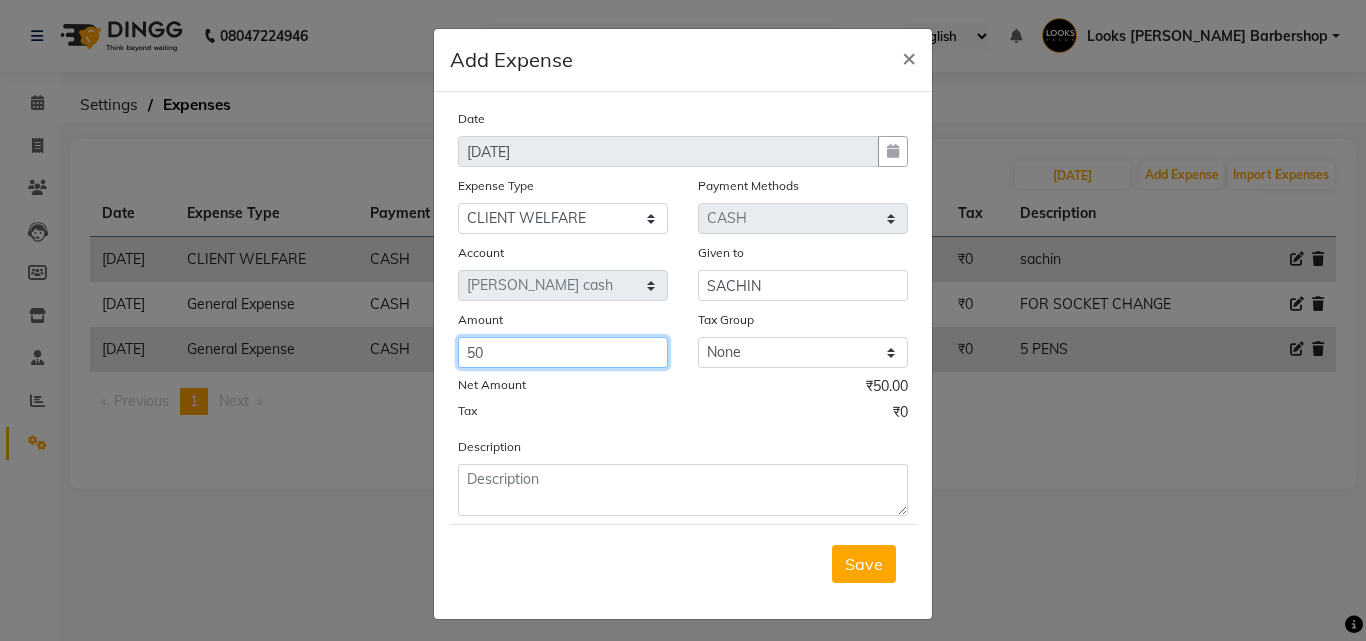 type on "50" 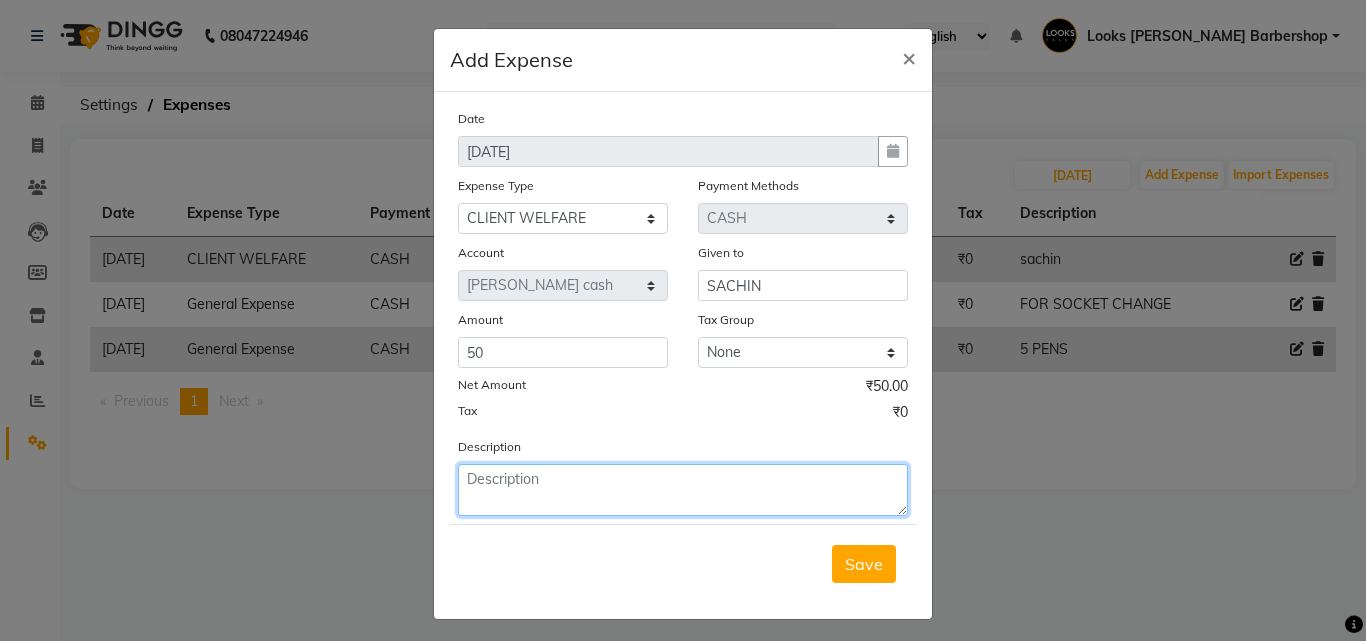 click 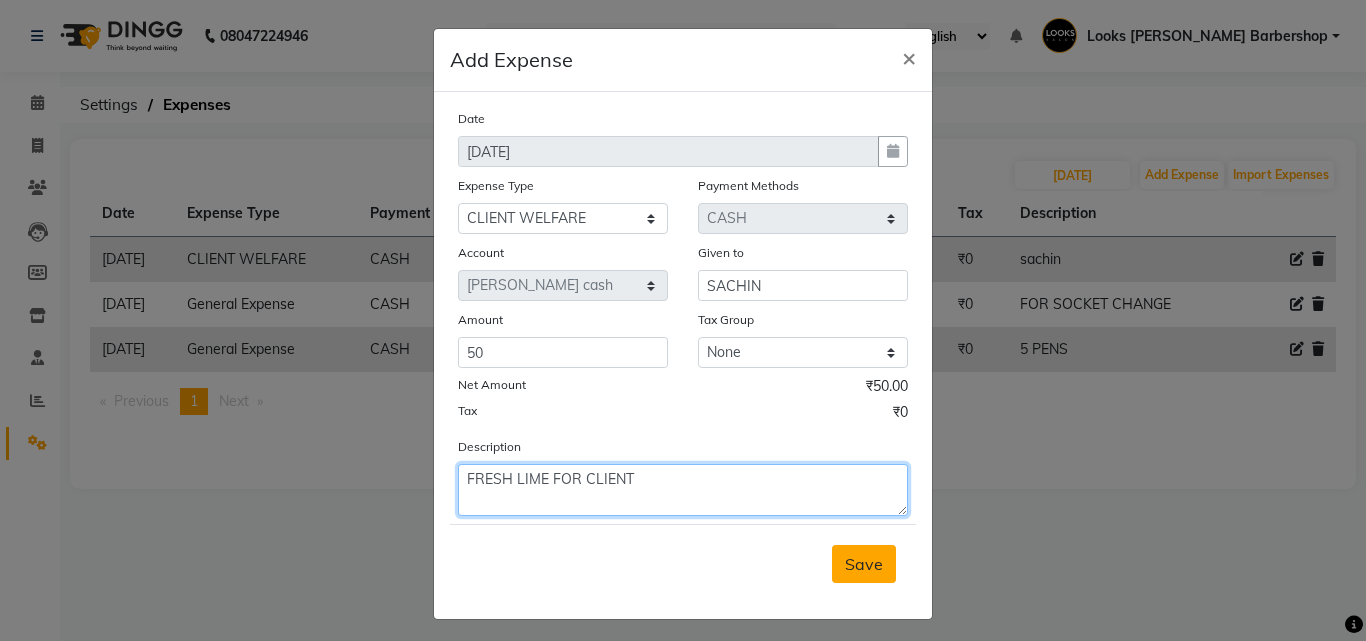 type on "FRESH LIME FOR CLIENT" 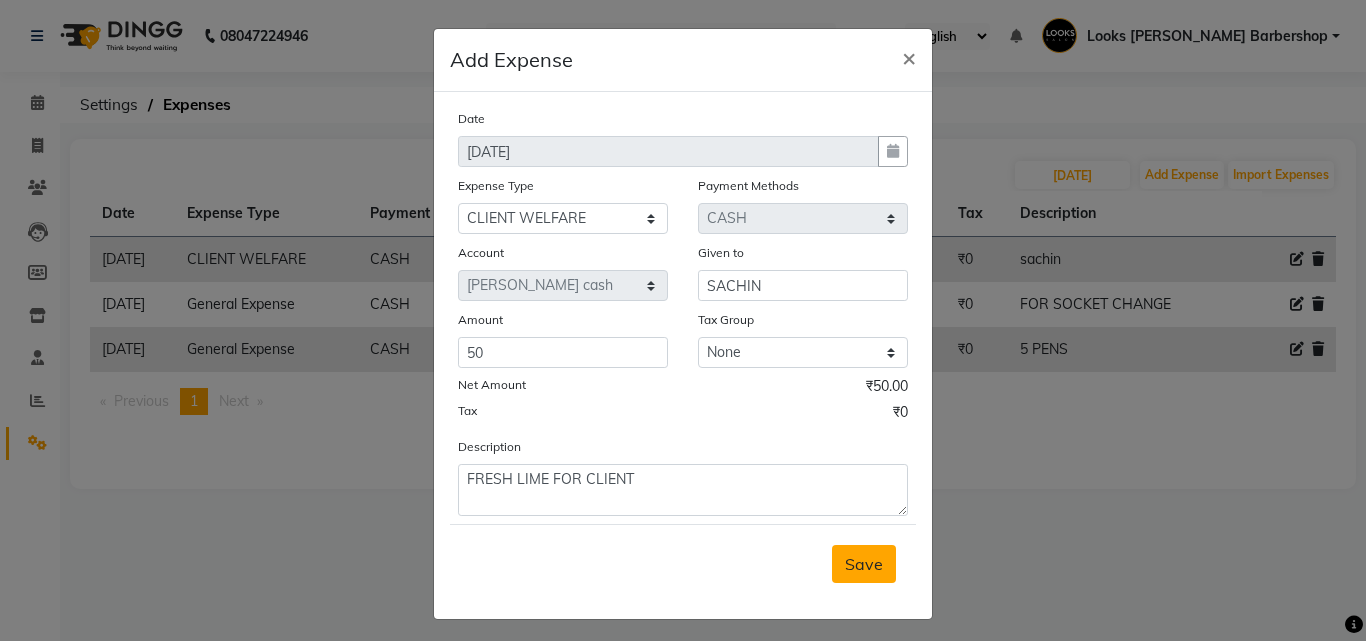 click on "Save" at bounding box center [864, 564] 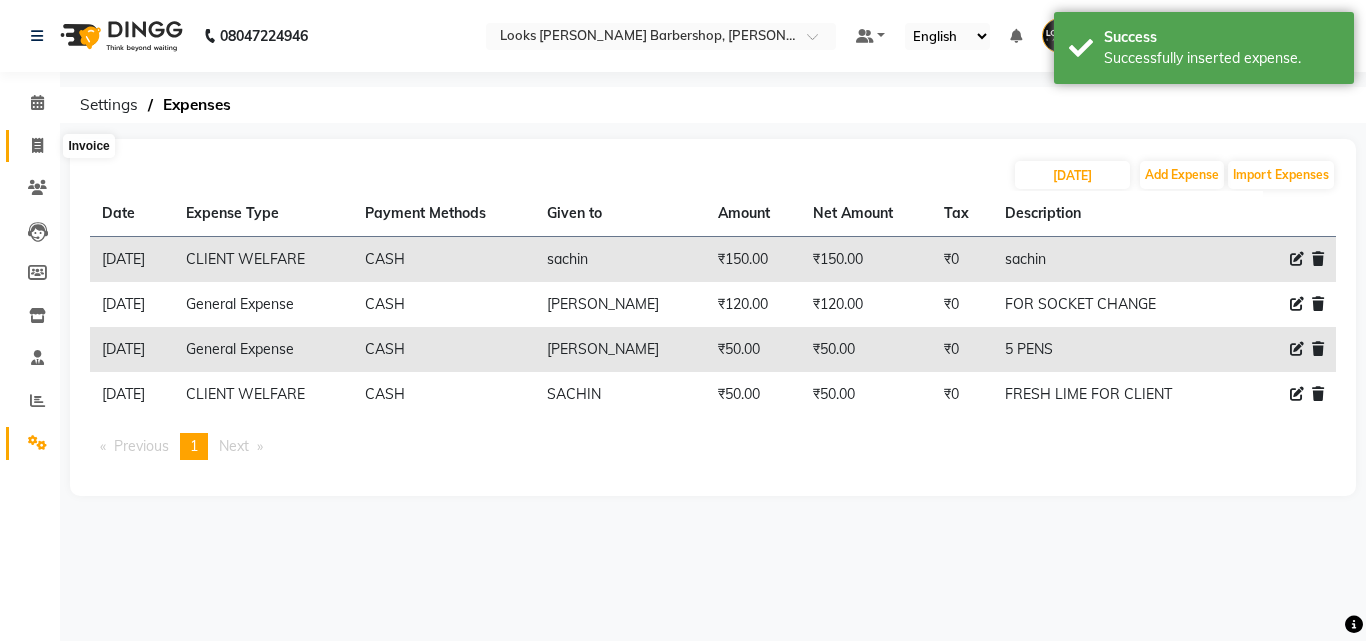click 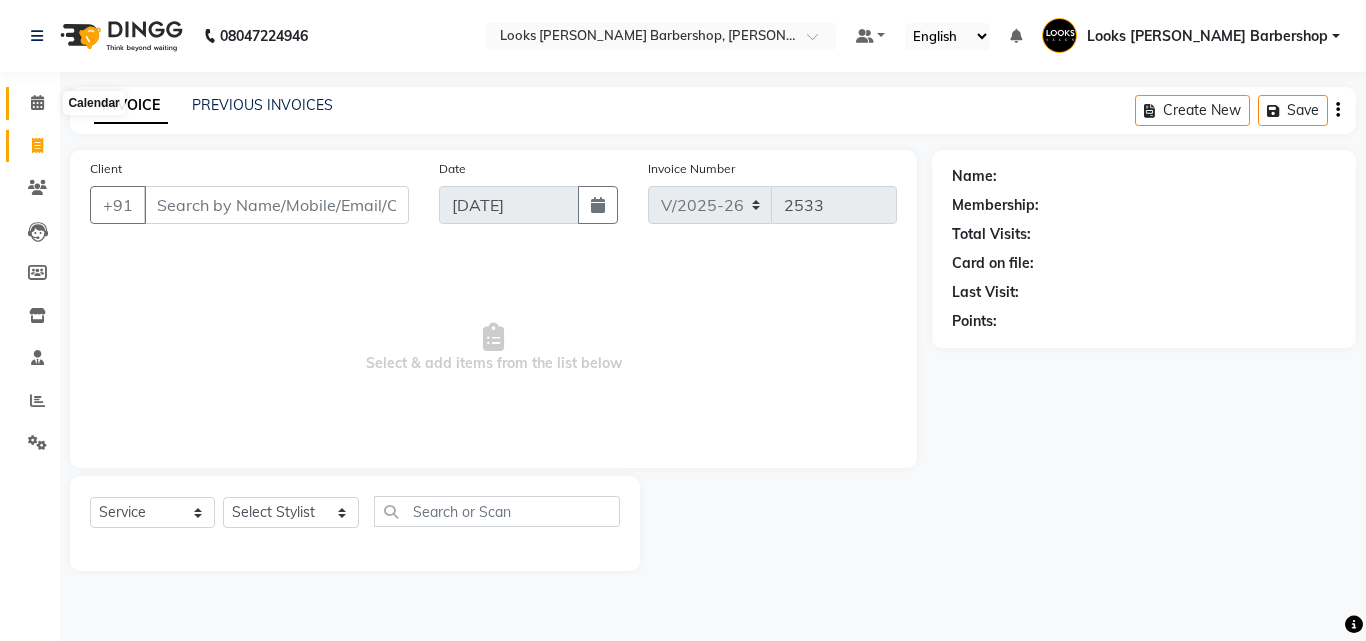 click 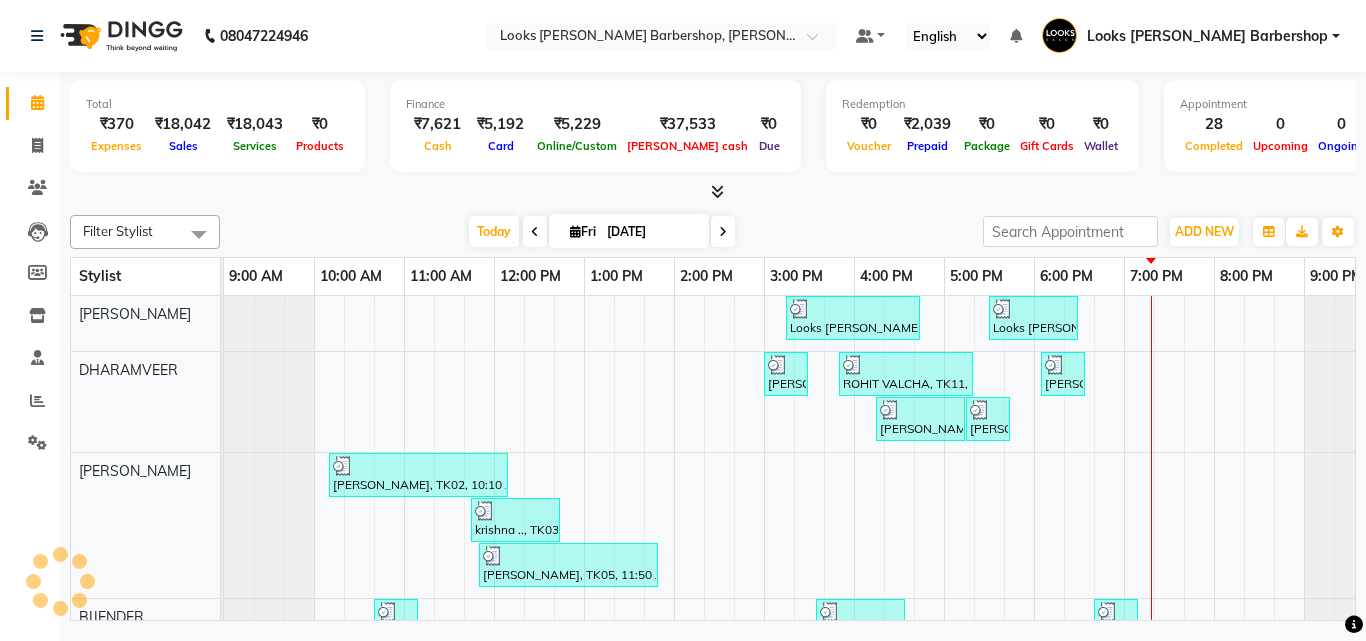 scroll, scrollTop: 0, scrollLeft: 0, axis: both 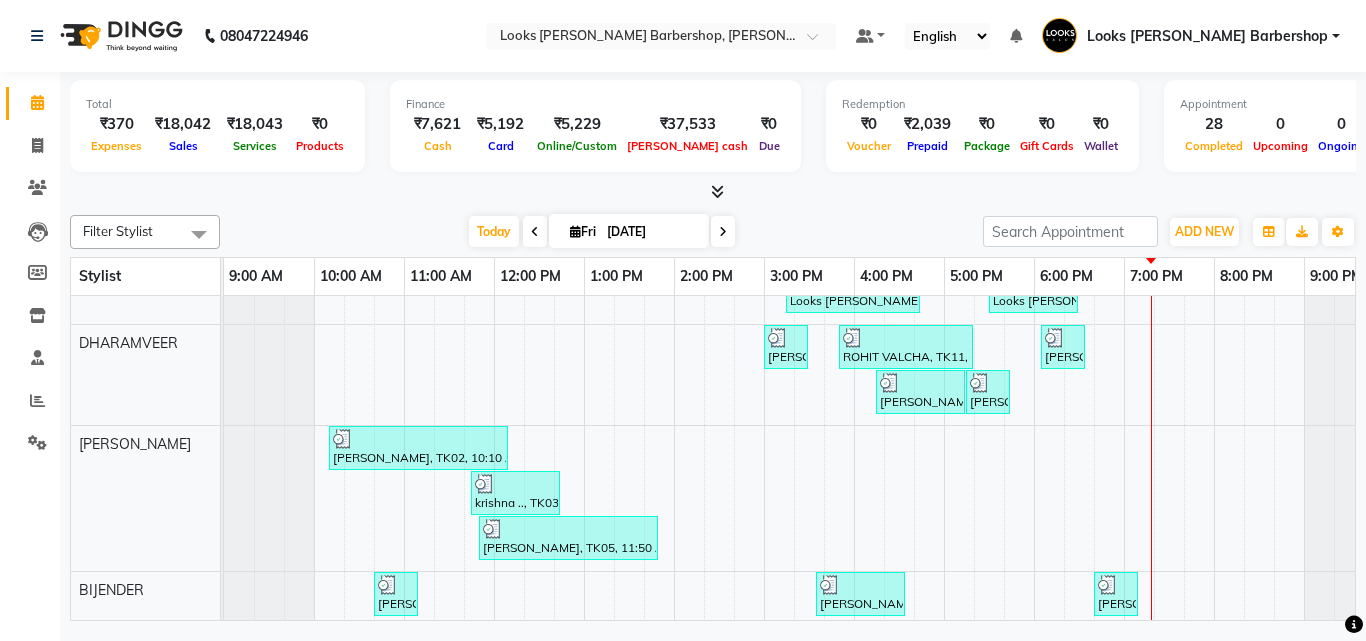 click at bounding box center (713, 192) 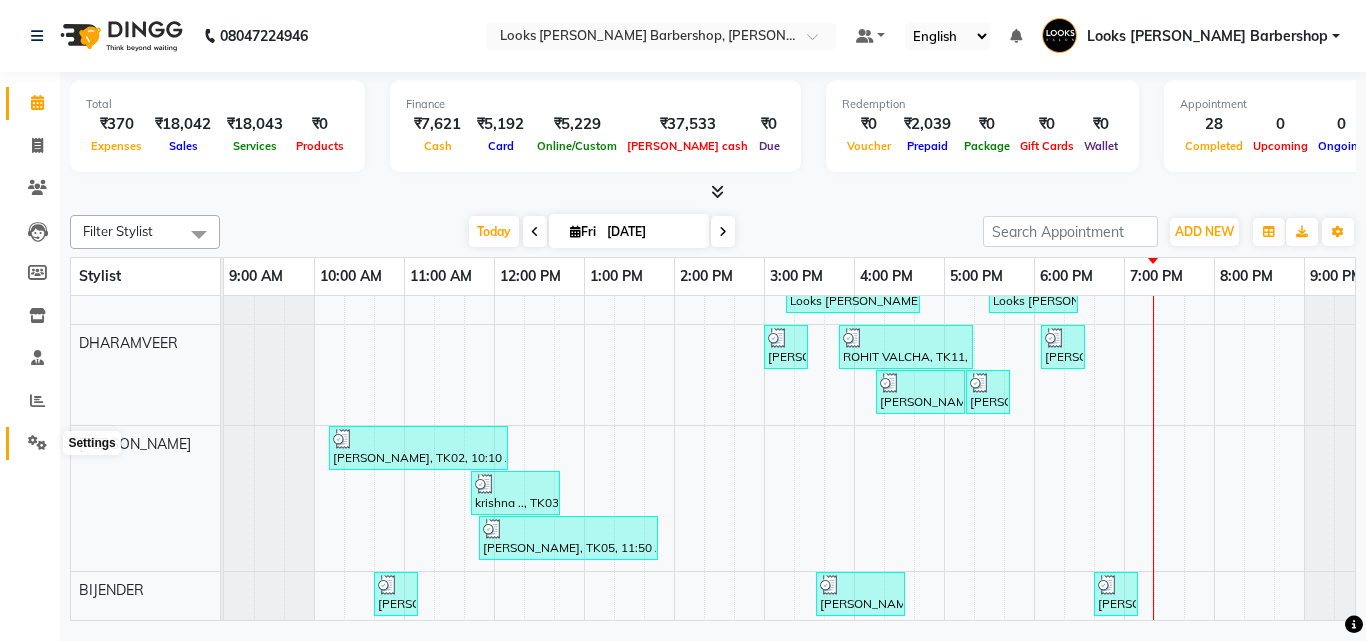 click 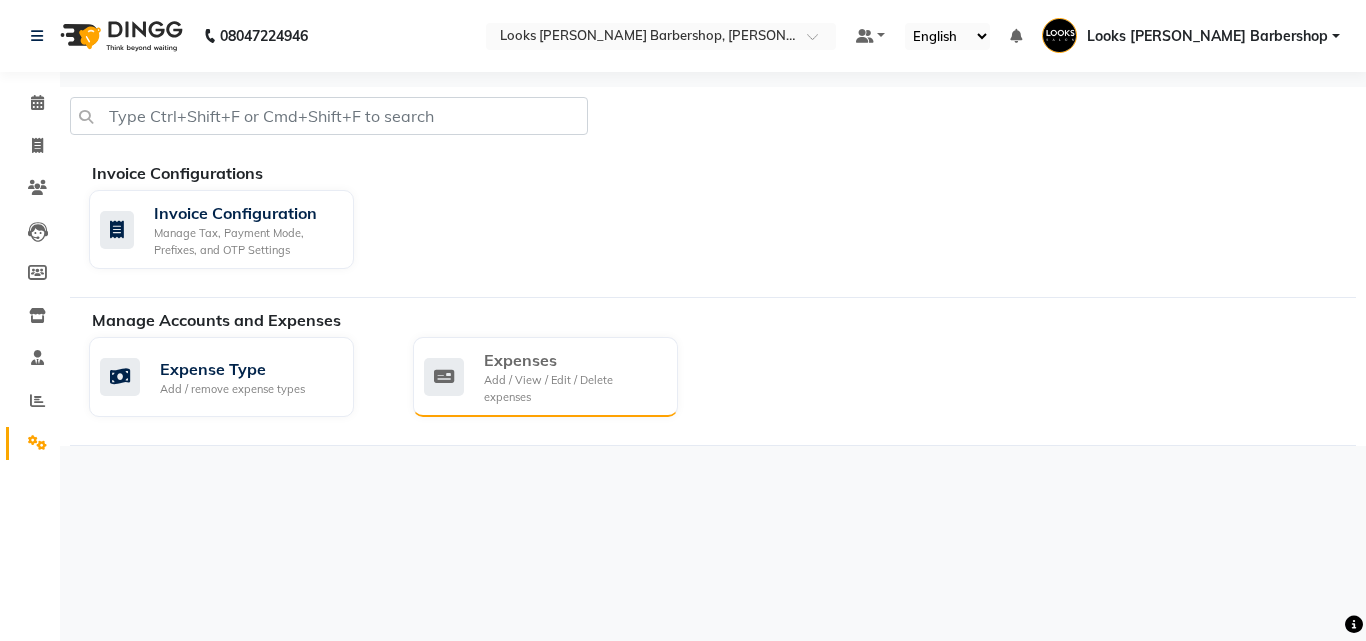 click on "Expenses" 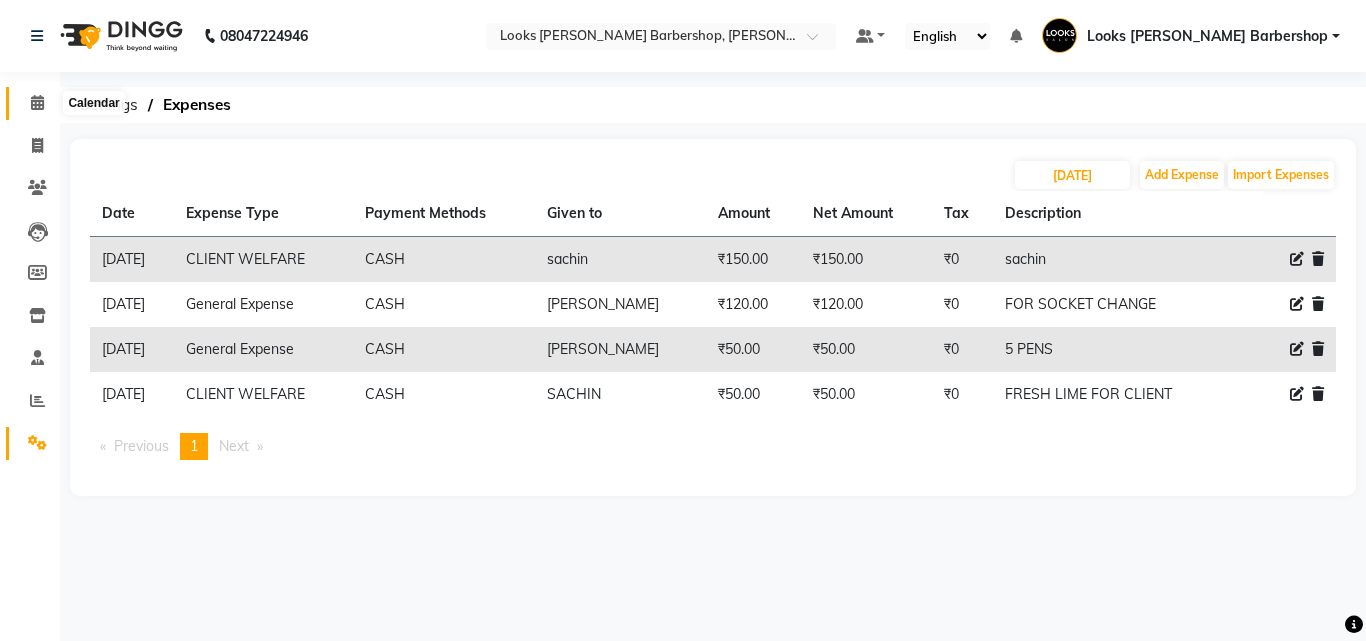 click 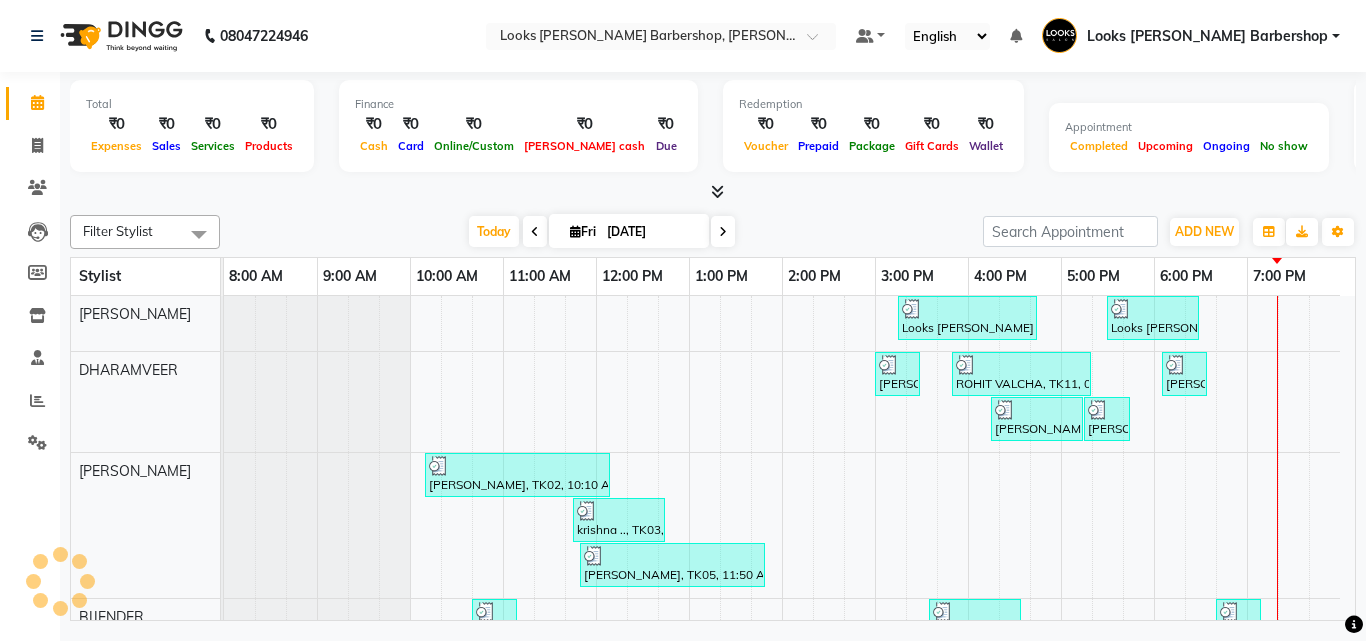 scroll, scrollTop: 27, scrollLeft: 0, axis: vertical 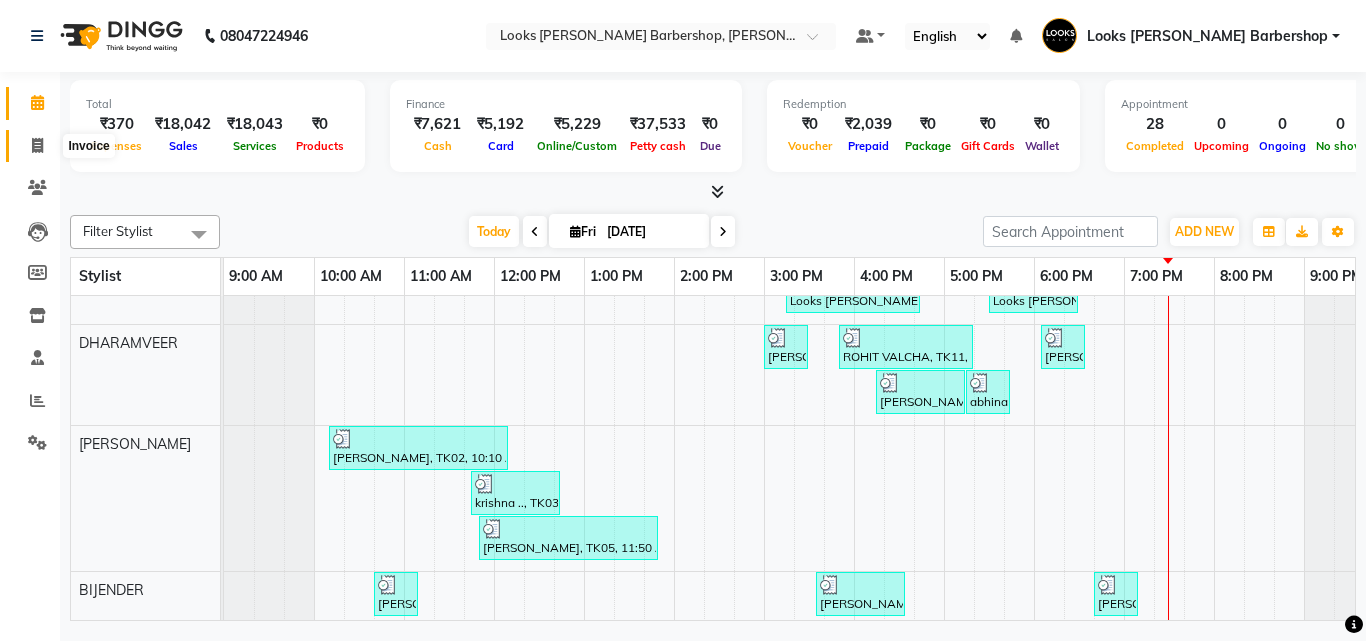 click 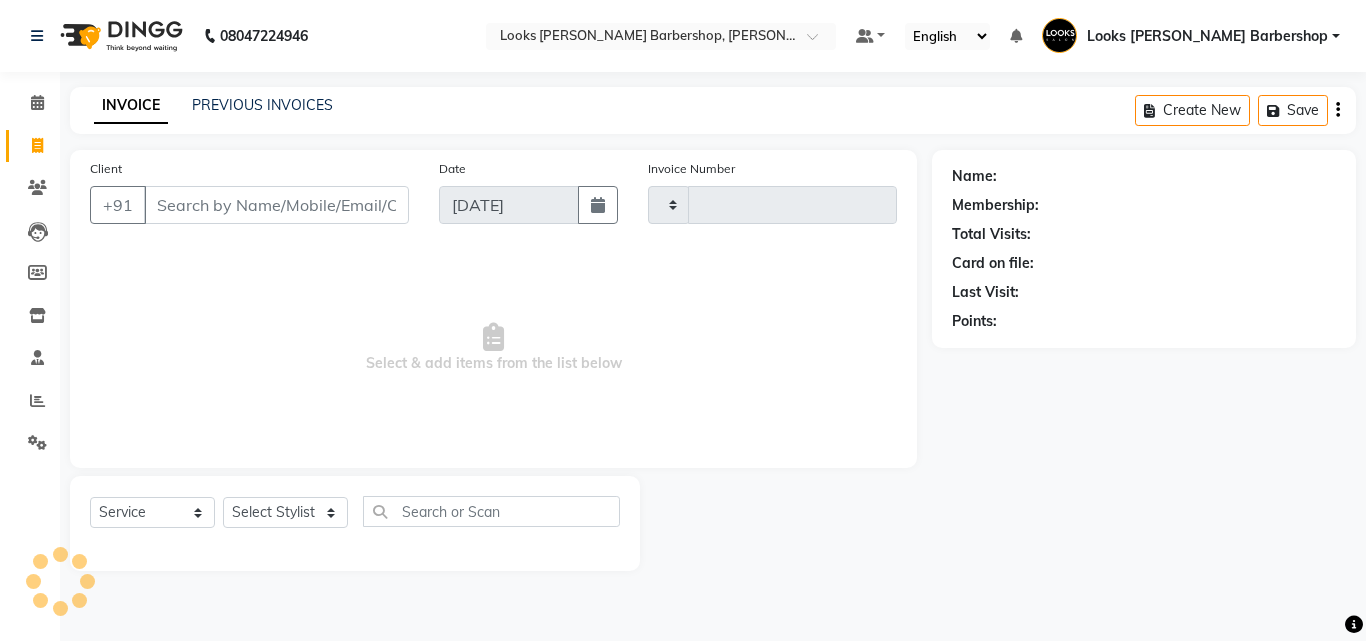 type on "2533" 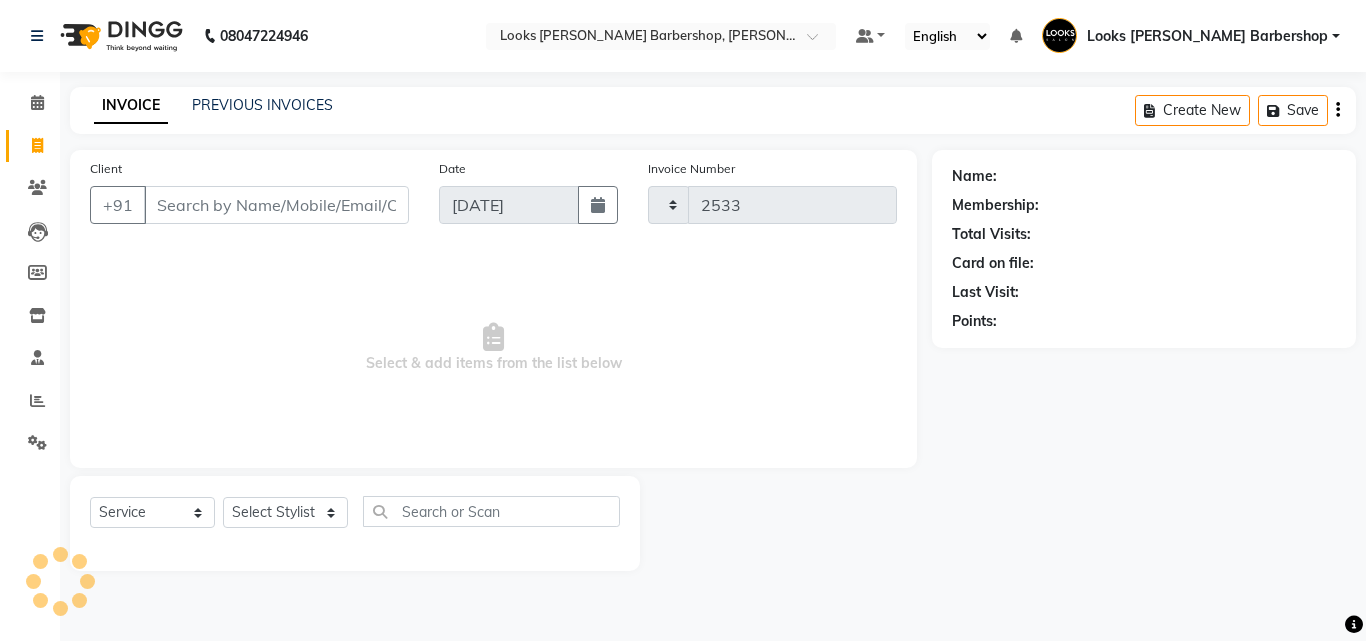 select on "4323" 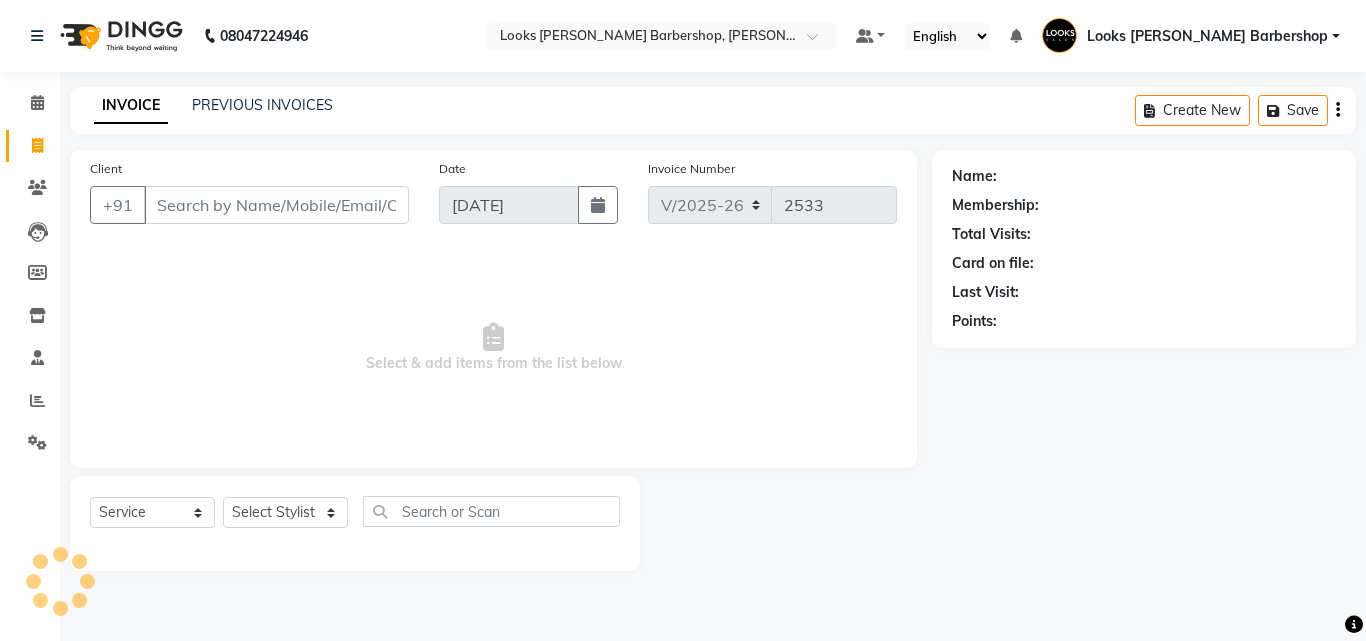 click on "Client" at bounding box center [276, 205] 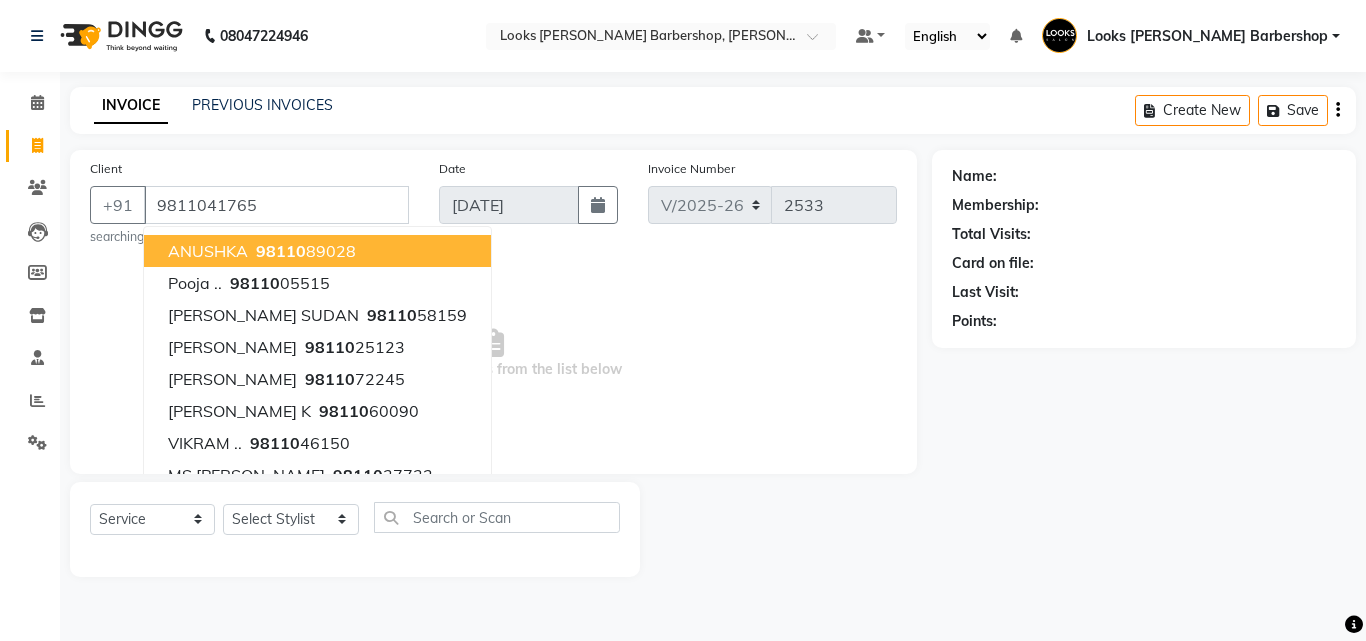 type on "9811041765" 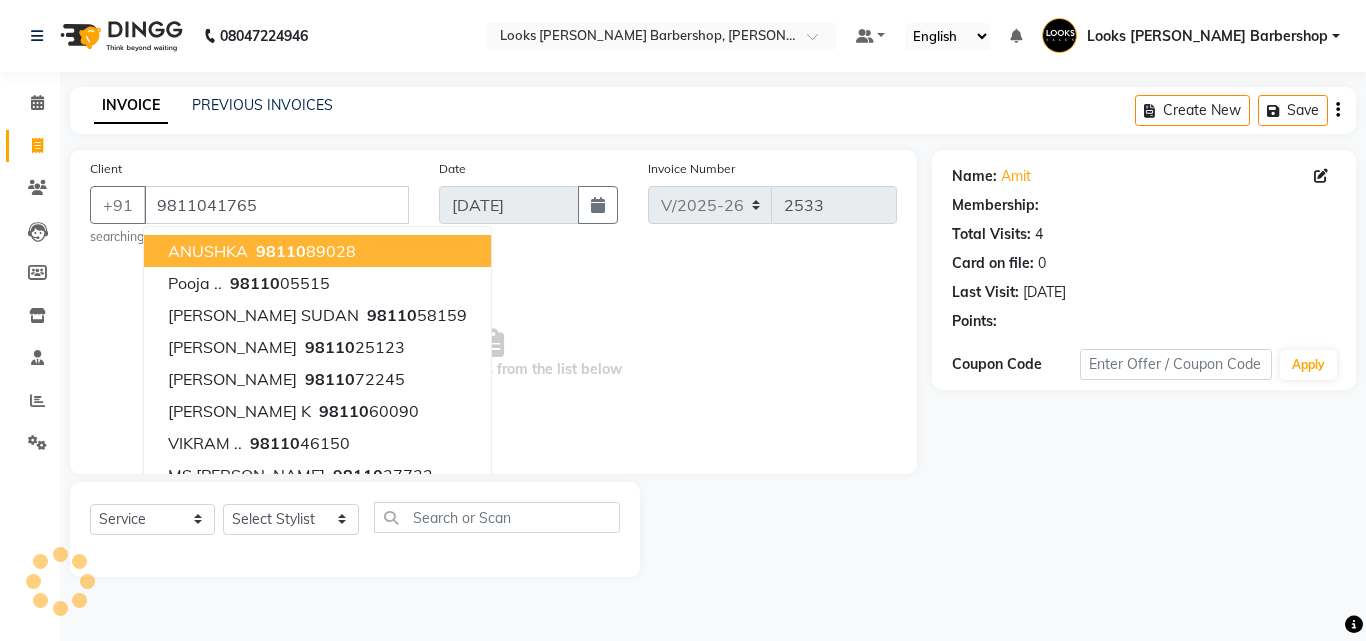 select on "1: Object" 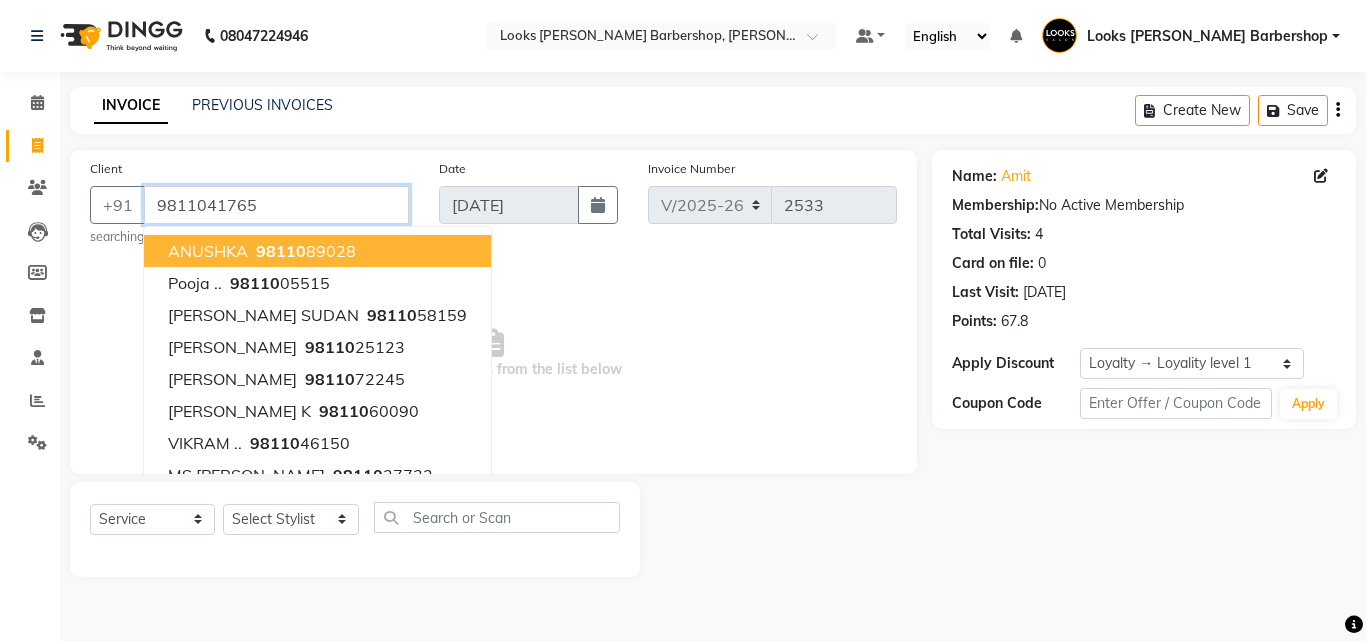 click on "9811041765" at bounding box center (276, 205) 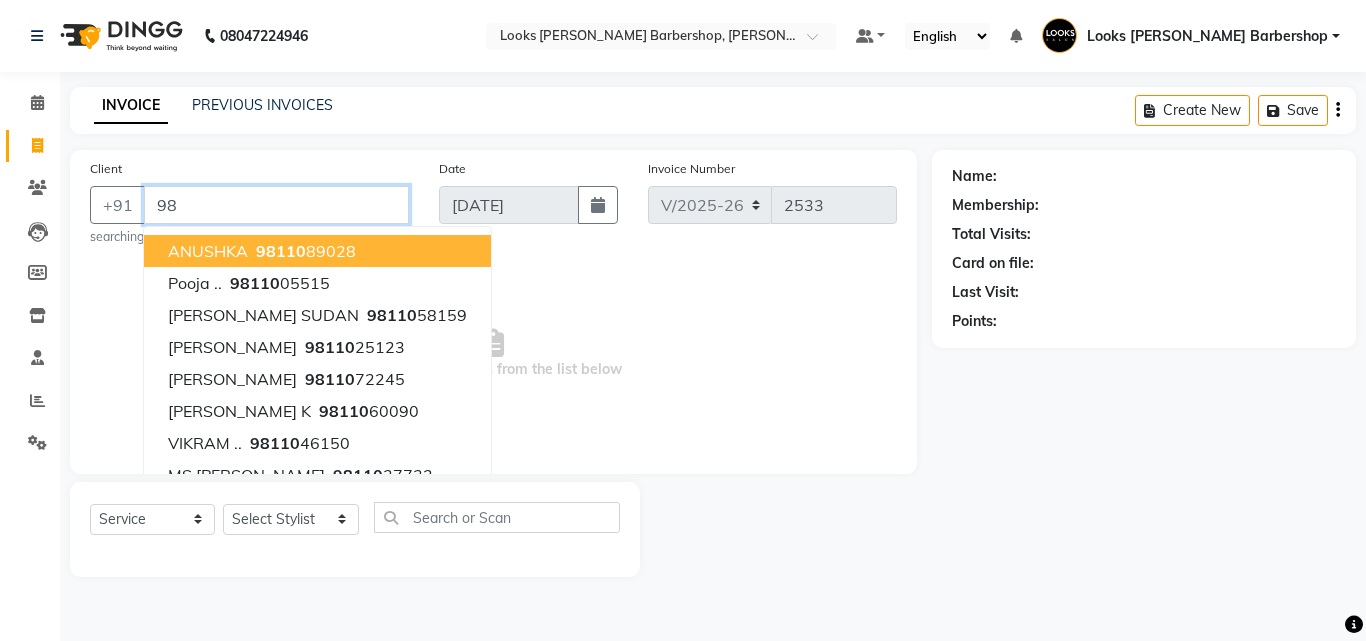 type on "9" 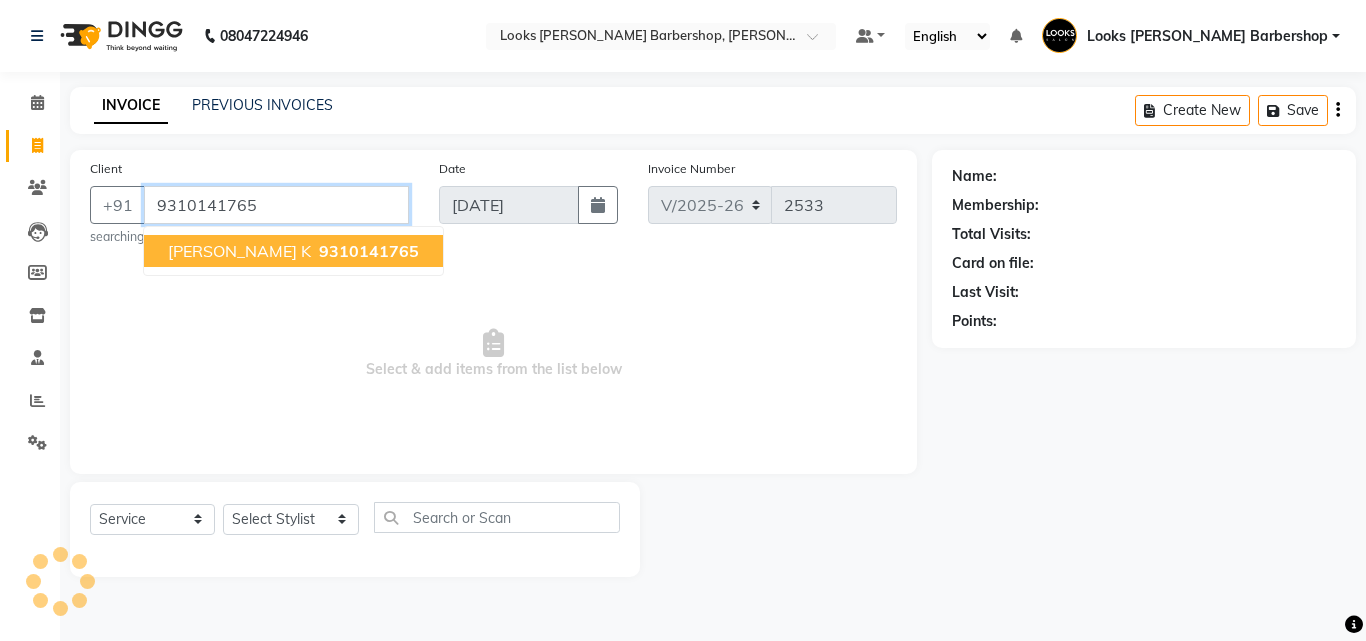type on "9310141765" 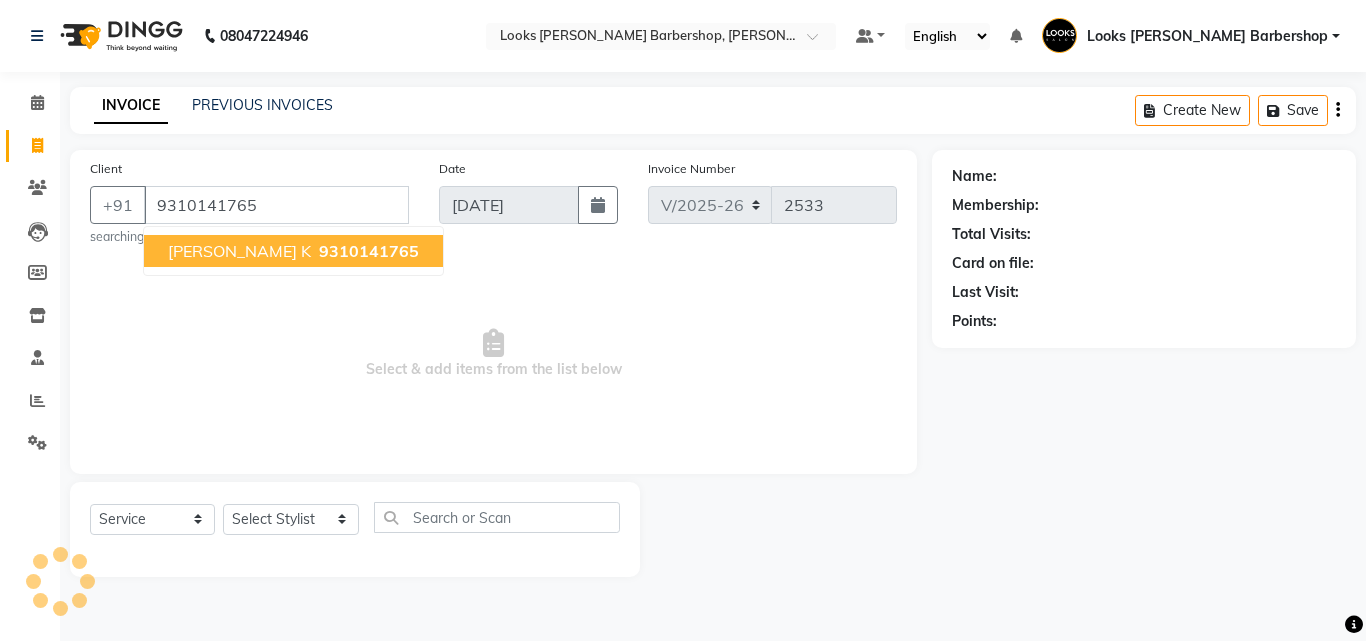 select on "1: Object" 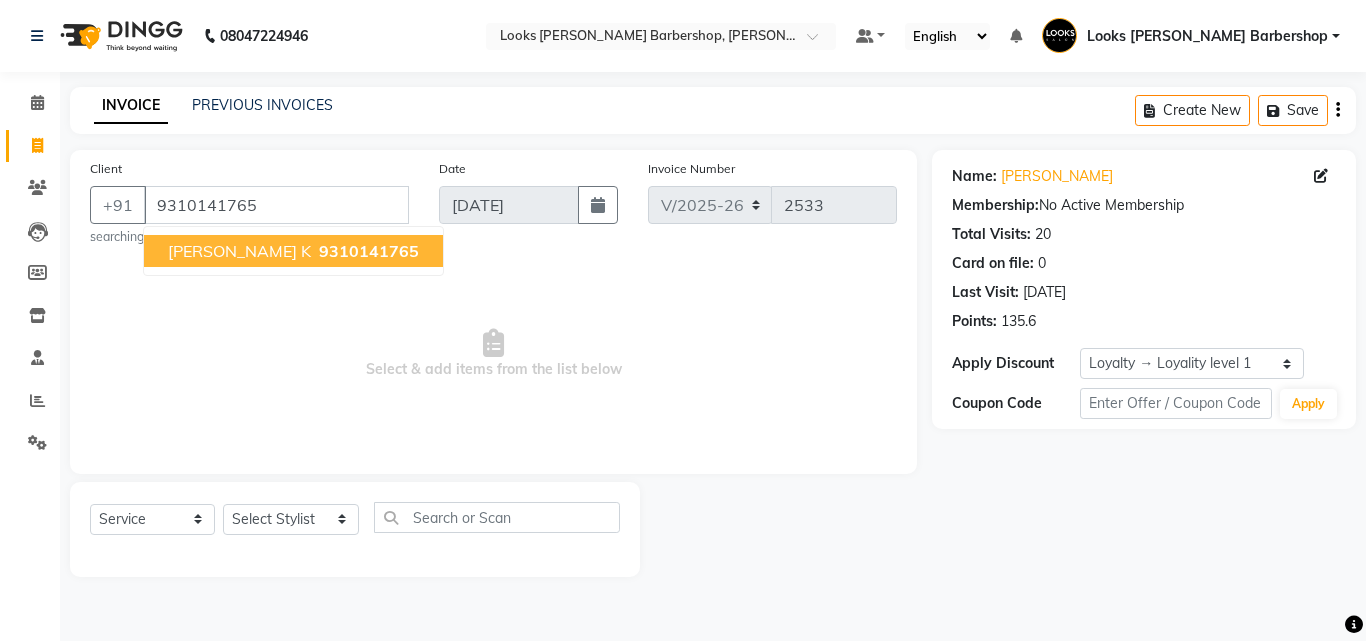 click on "9310141765" at bounding box center [369, 251] 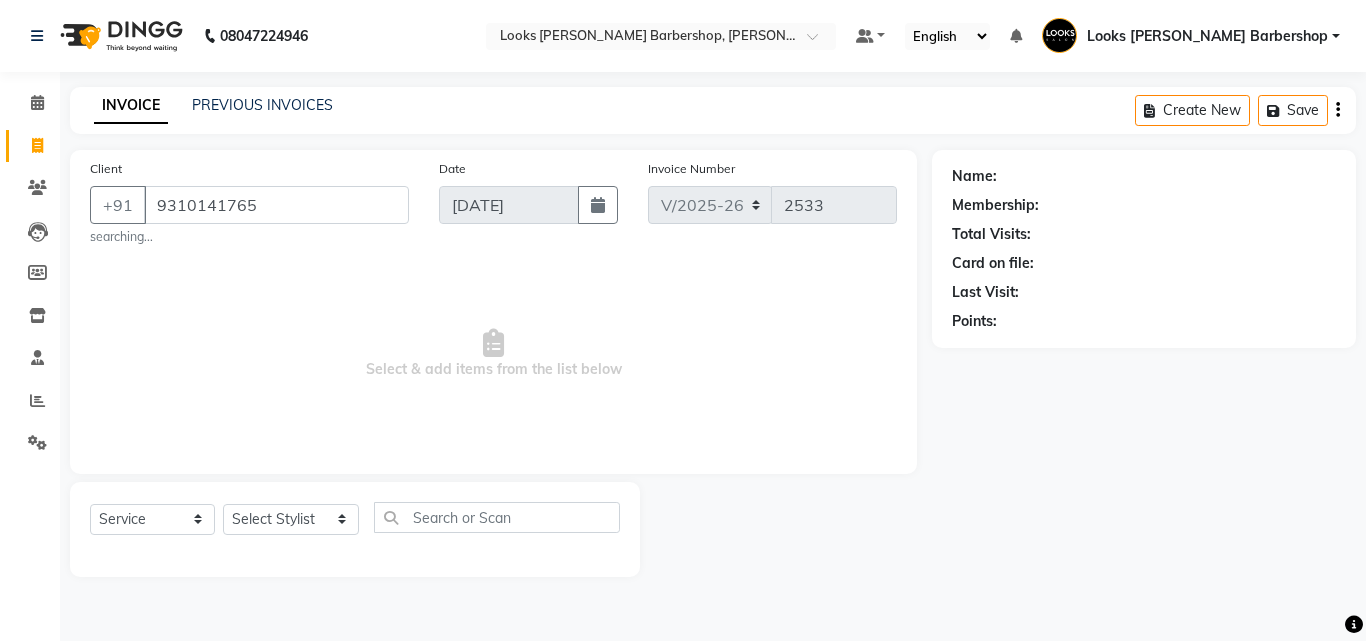 select on "1: Object" 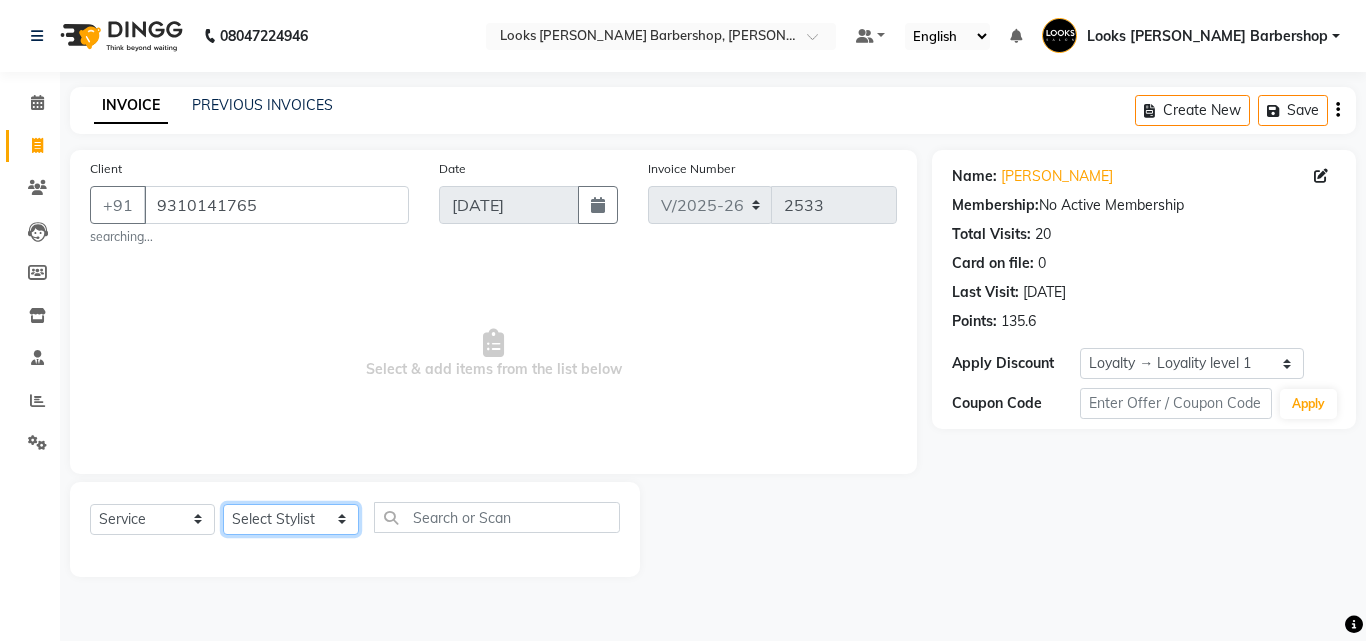 click on "Select Stylist [PERSON_NAME] AENA [PERSON_NAME] Amazon_Kart [PERSON_NAME] _asst Arvind_asst [PERSON_NAME]  Counter Sales DANISH [PERSON_NAME] [PERSON_NAME] RAI  KOMAL_NAILS Krishna_asst LALIT_PDCT LHAMO Looks_[DEMOGRAPHIC_DATA]_Section Looks_H.O_Store Looks [PERSON_NAME] Barbershop Looks_Kart [PERSON_NAME] [PERSON_NAME] [PERSON_NAME]  [PERSON_NAME]  Naveen_pdct [PERSON_NAME] [PERSON_NAME] RAAJ_JI raj ji RAM MURTI [PERSON_NAME]  [PERSON_NAME] SACHIN [PERSON_NAME] [PERSON_NAME] [PERSON_NAME] [PERSON_NAME] Sunny VIKRAM [PERSON_NAME]  [PERSON_NAME] ASSISTANT" 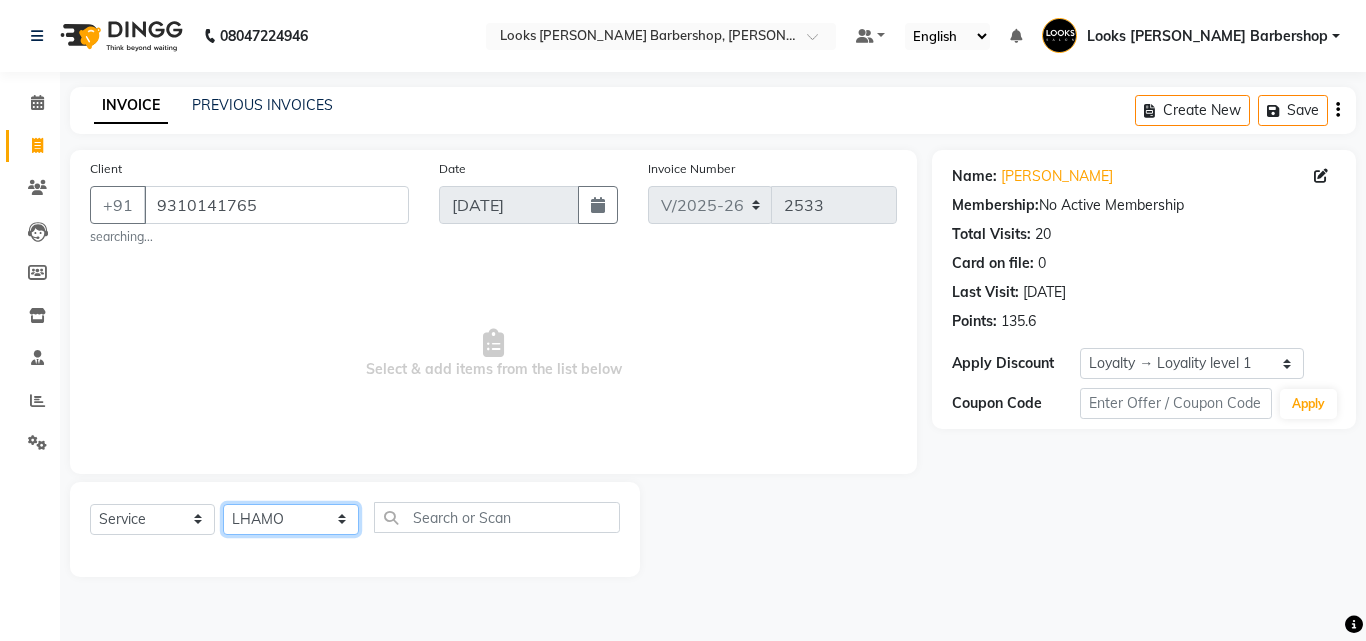 click on "Select Stylist [PERSON_NAME] AENA [PERSON_NAME] Amazon_Kart [PERSON_NAME] _asst Arvind_asst [PERSON_NAME]  Counter Sales DANISH [PERSON_NAME] [PERSON_NAME] RAI  KOMAL_NAILS Krishna_asst LALIT_PDCT LHAMO Looks_[DEMOGRAPHIC_DATA]_Section Looks_H.O_Store Looks [PERSON_NAME] Barbershop Looks_Kart [PERSON_NAME] [PERSON_NAME] [PERSON_NAME]  [PERSON_NAME]  Naveen_pdct [PERSON_NAME] [PERSON_NAME] RAAJ_JI raj ji RAM MURTI [PERSON_NAME]  [PERSON_NAME] SACHIN [PERSON_NAME] [PERSON_NAME] [PERSON_NAME] [PERSON_NAME] Sunny VIKRAM [PERSON_NAME]  [PERSON_NAME] ASSISTANT" 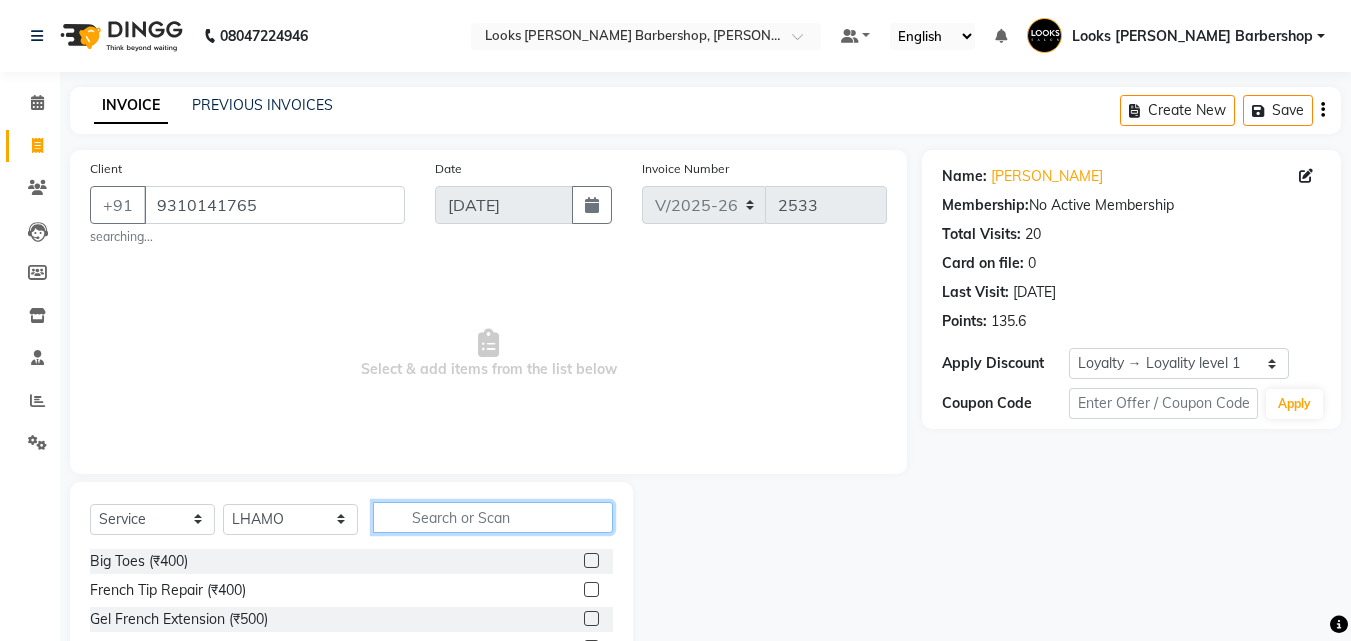 click 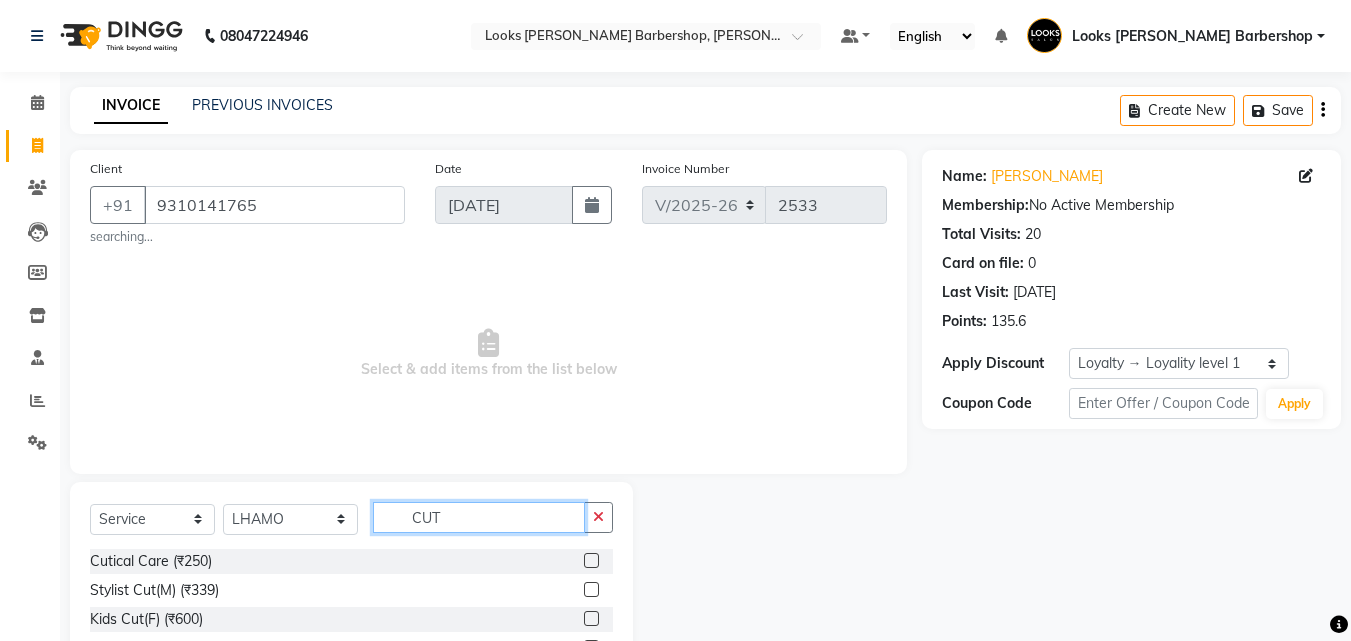 scroll, scrollTop: 166, scrollLeft: 0, axis: vertical 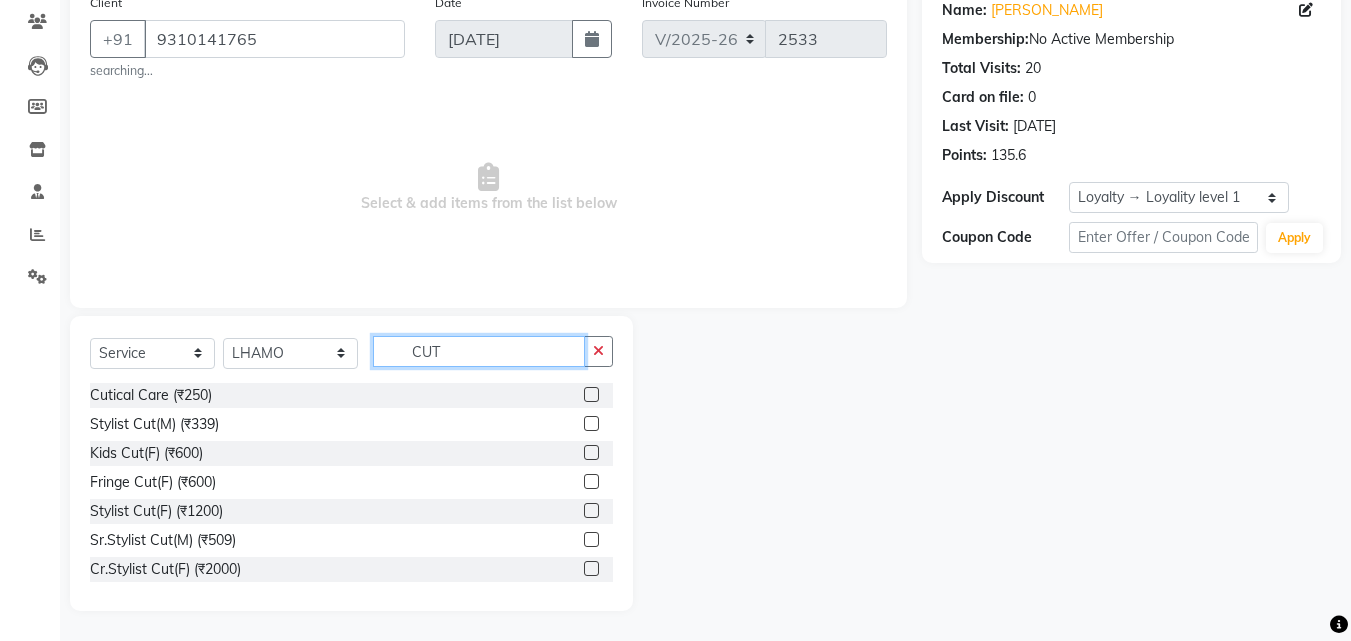 type on "CUT" 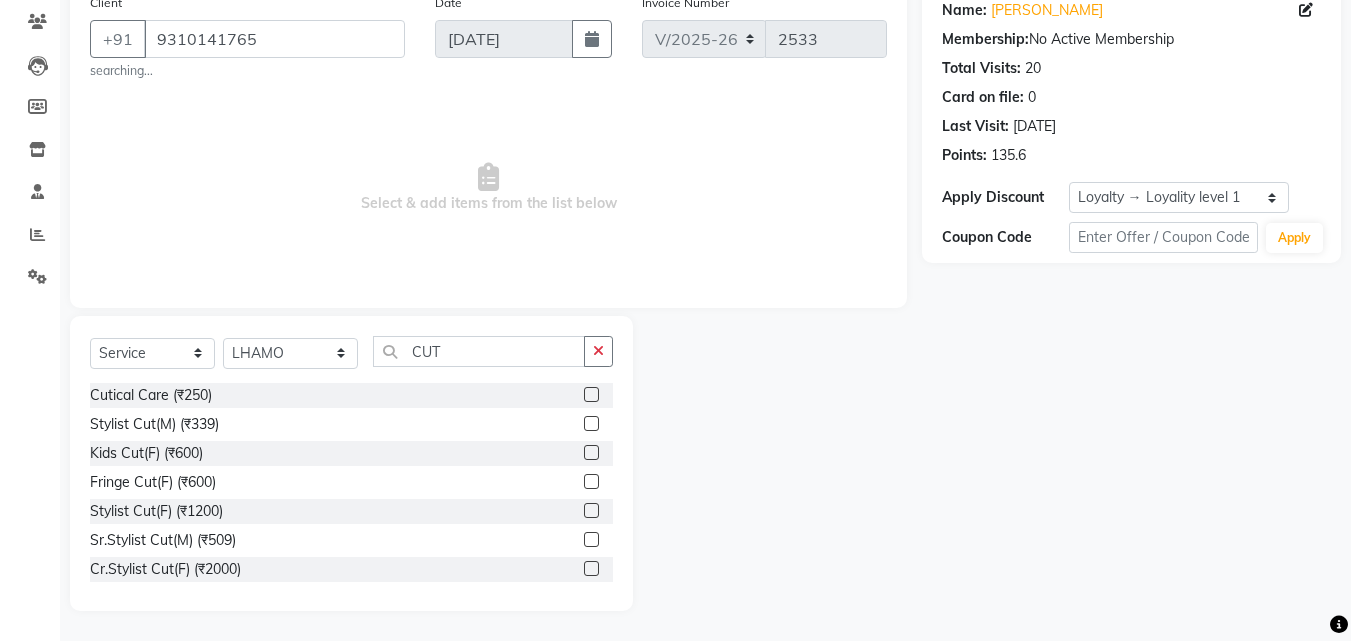 click 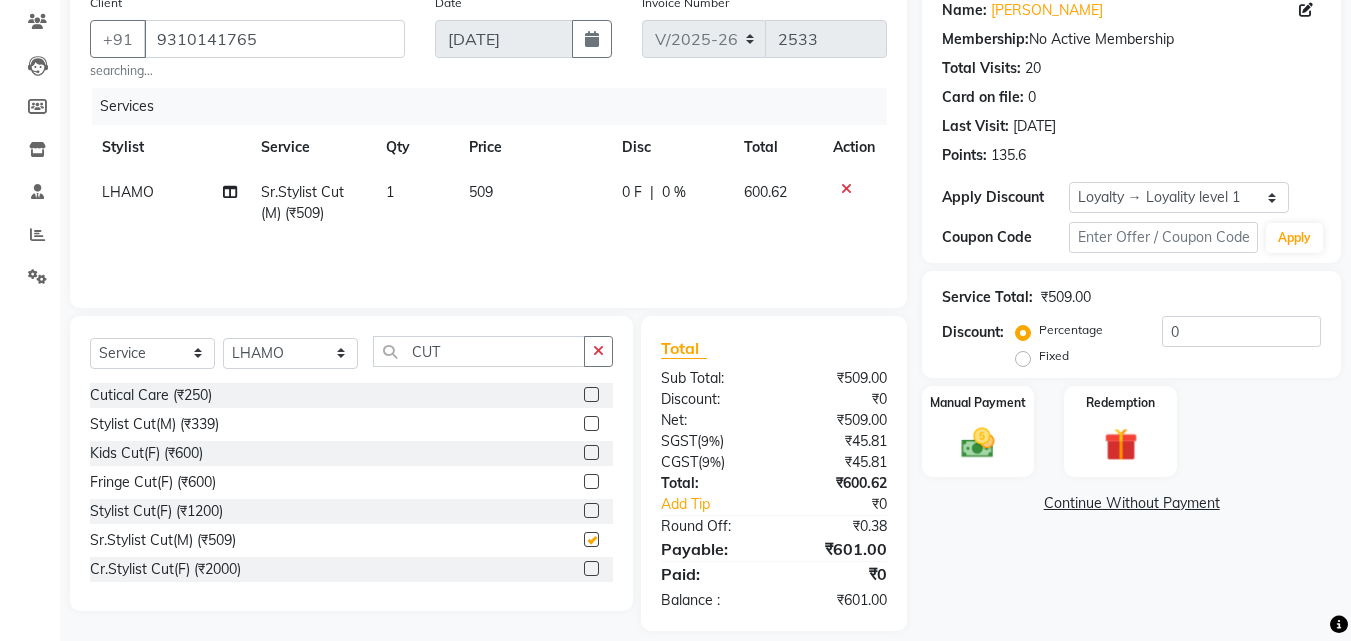 checkbox on "false" 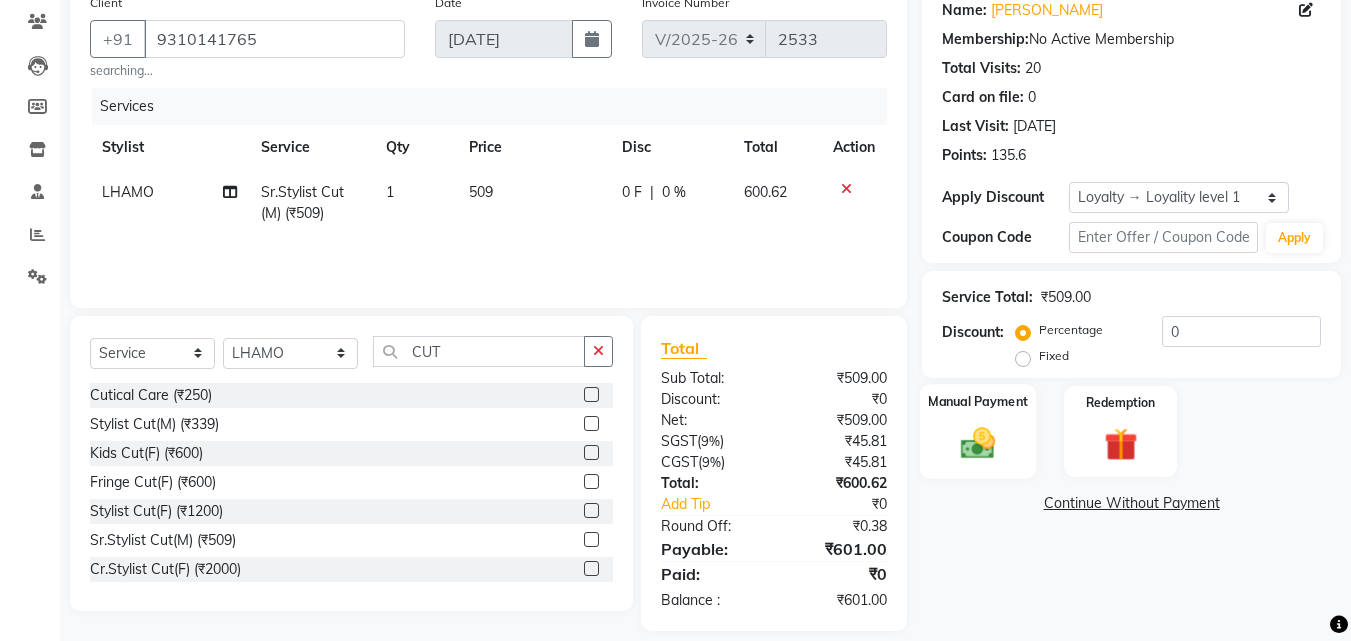 click 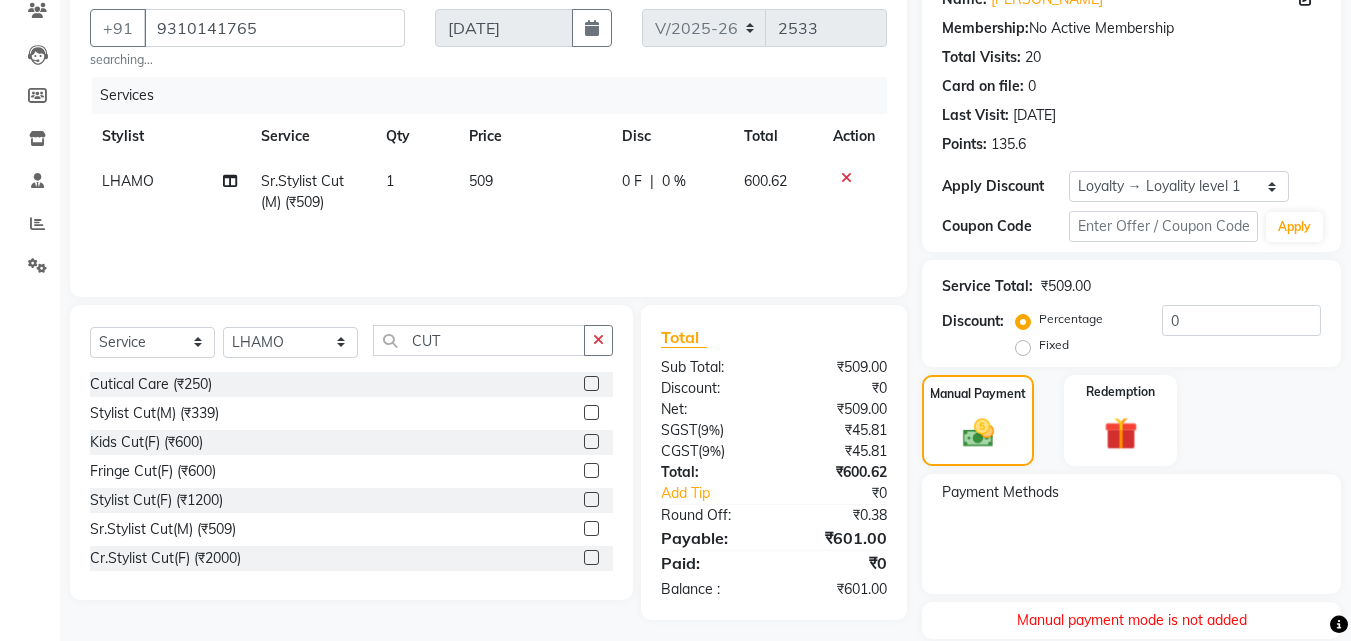 scroll, scrollTop: 246, scrollLeft: 0, axis: vertical 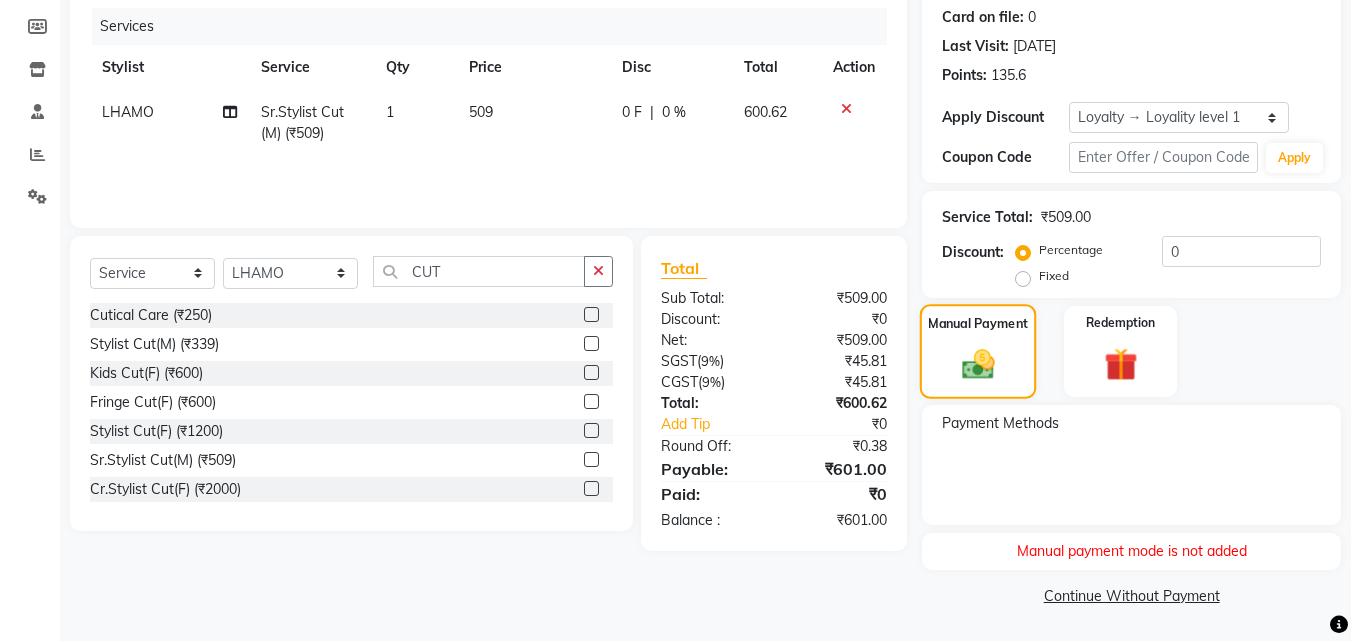 click 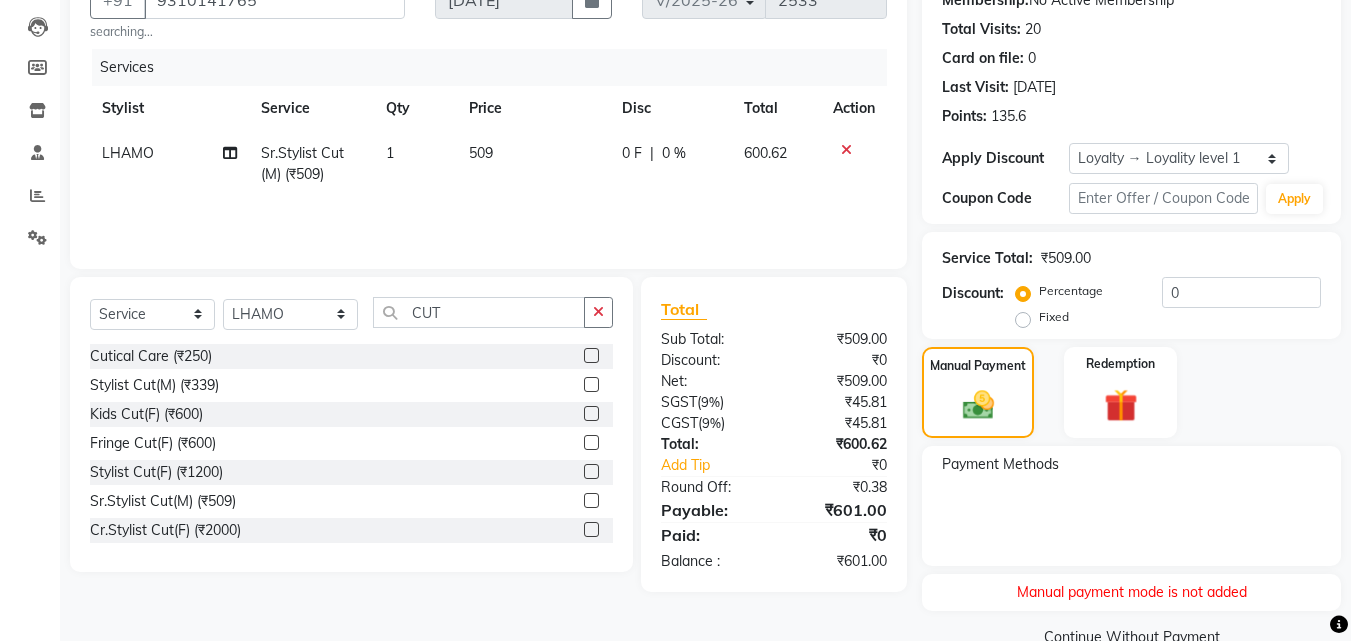scroll, scrollTop: 246, scrollLeft: 0, axis: vertical 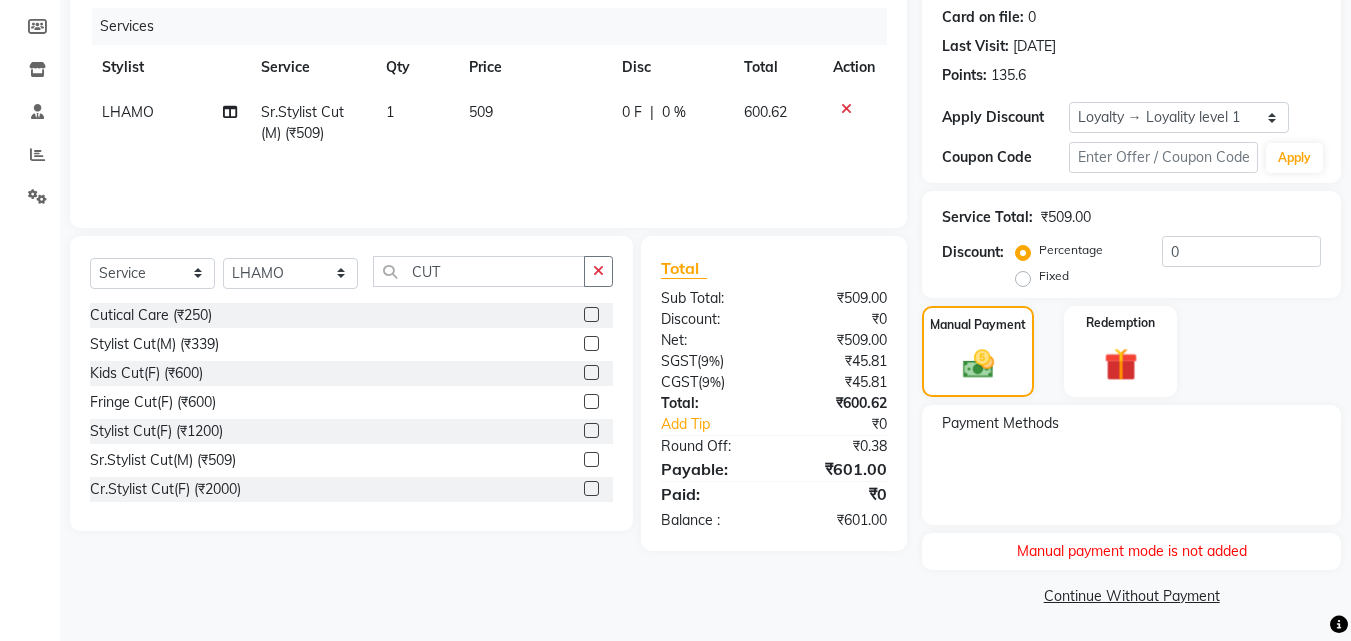 click on "Payment Methods" 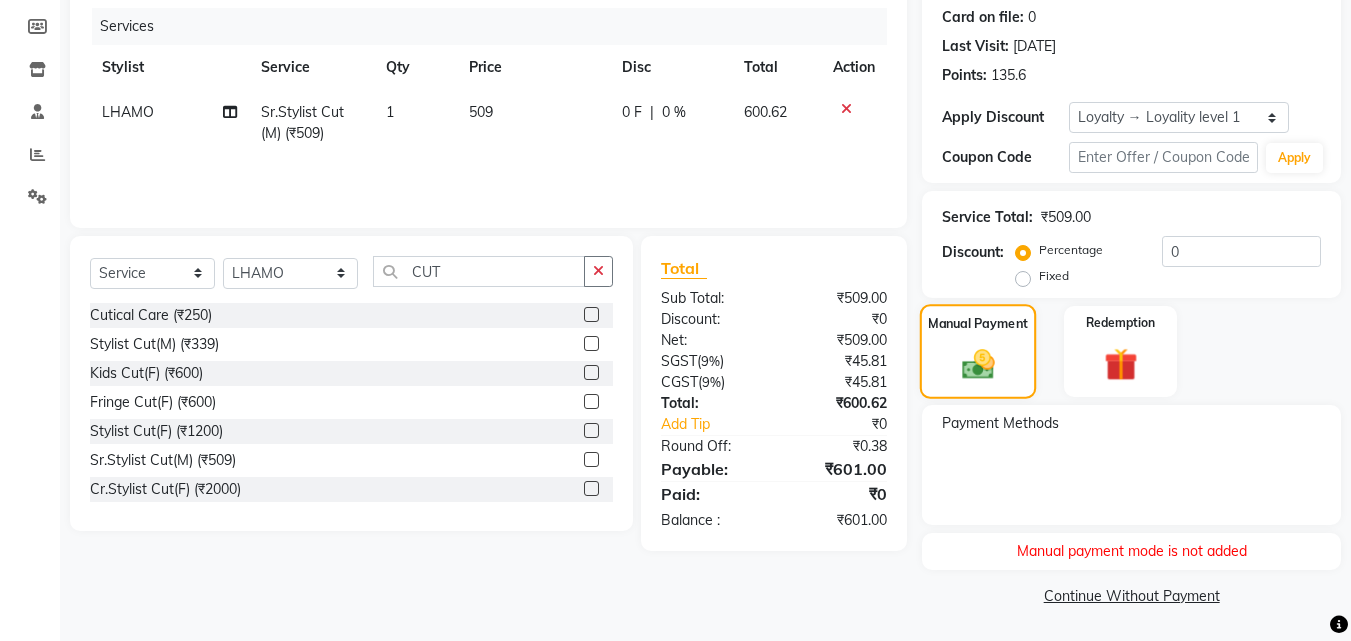 click on "Manual Payment" 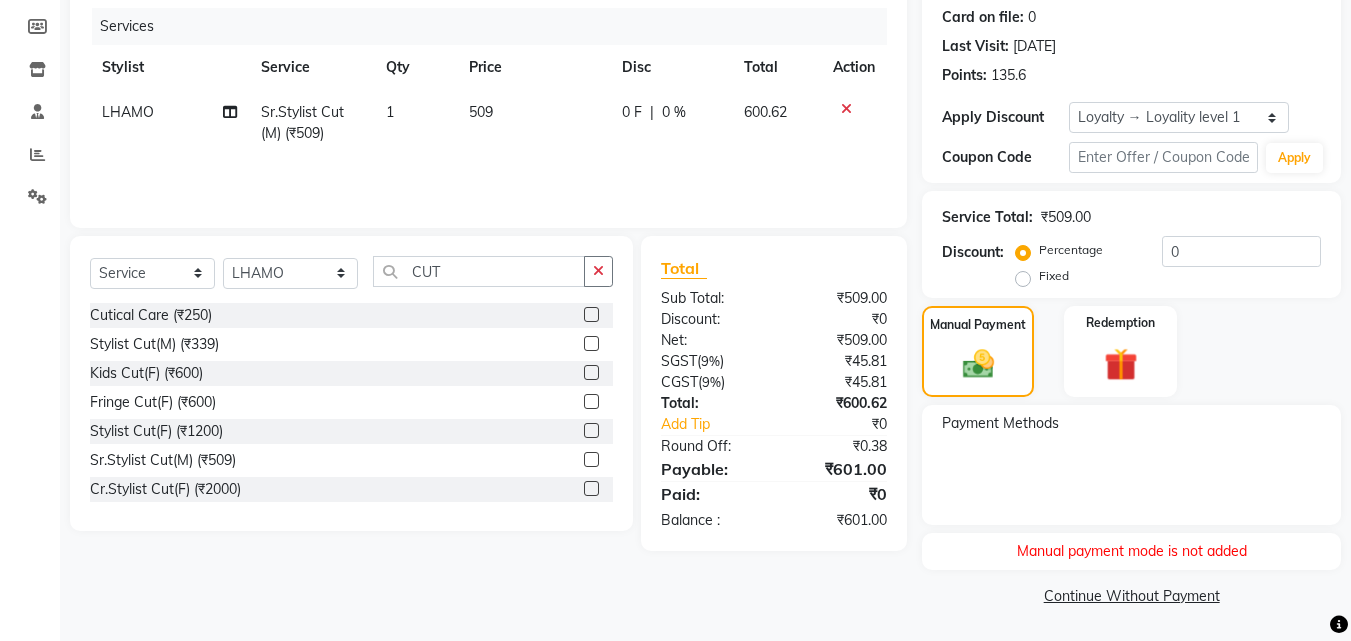 click on "Manual Payment Redemption" 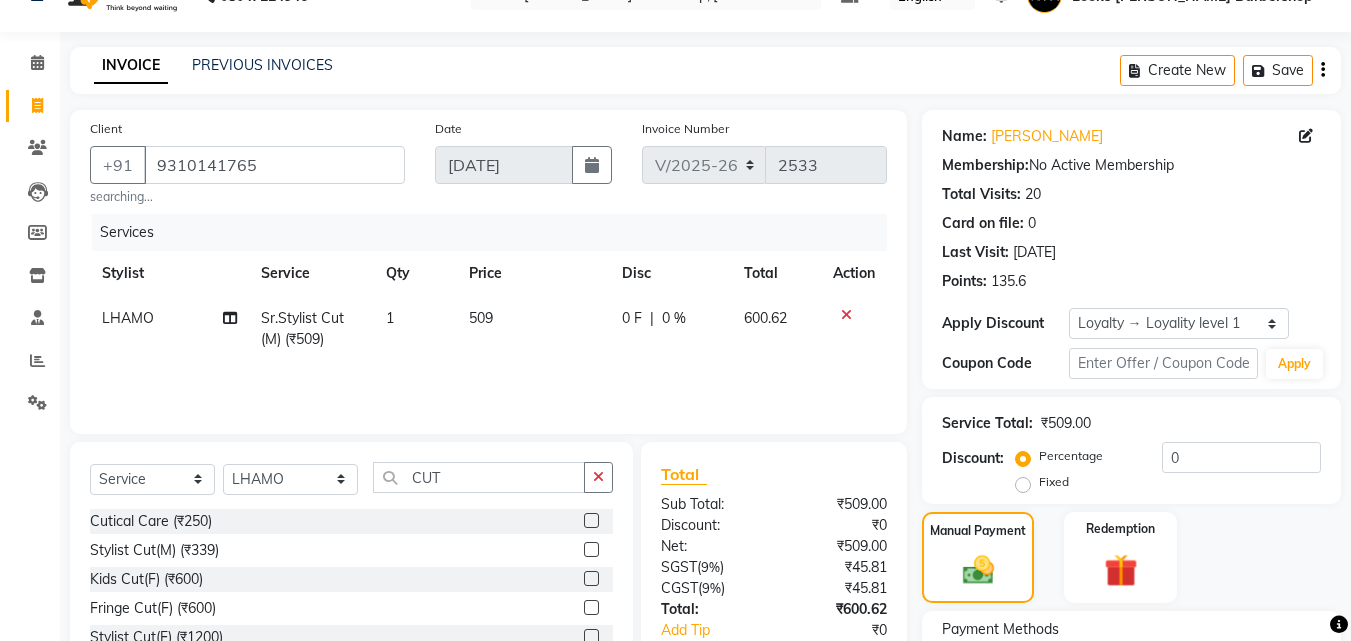 scroll, scrollTop: 0, scrollLeft: 0, axis: both 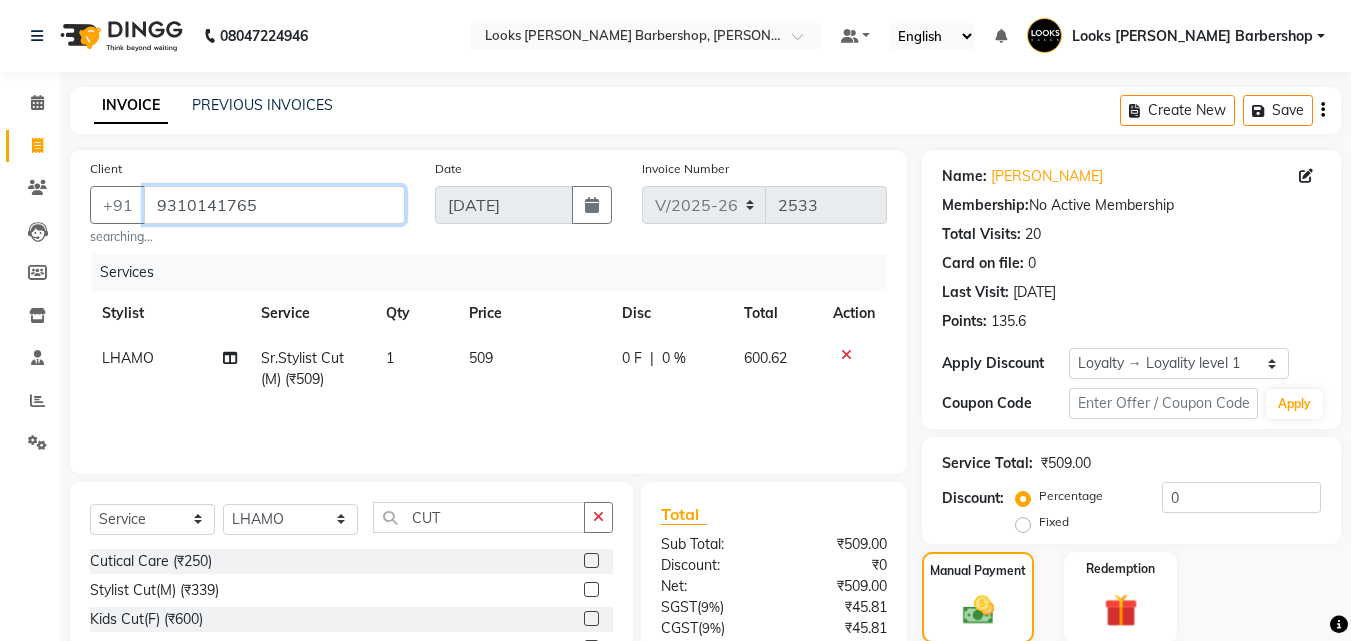 drag, startPoint x: 159, startPoint y: 203, endPoint x: 257, endPoint y: 218, distance: 99.14131 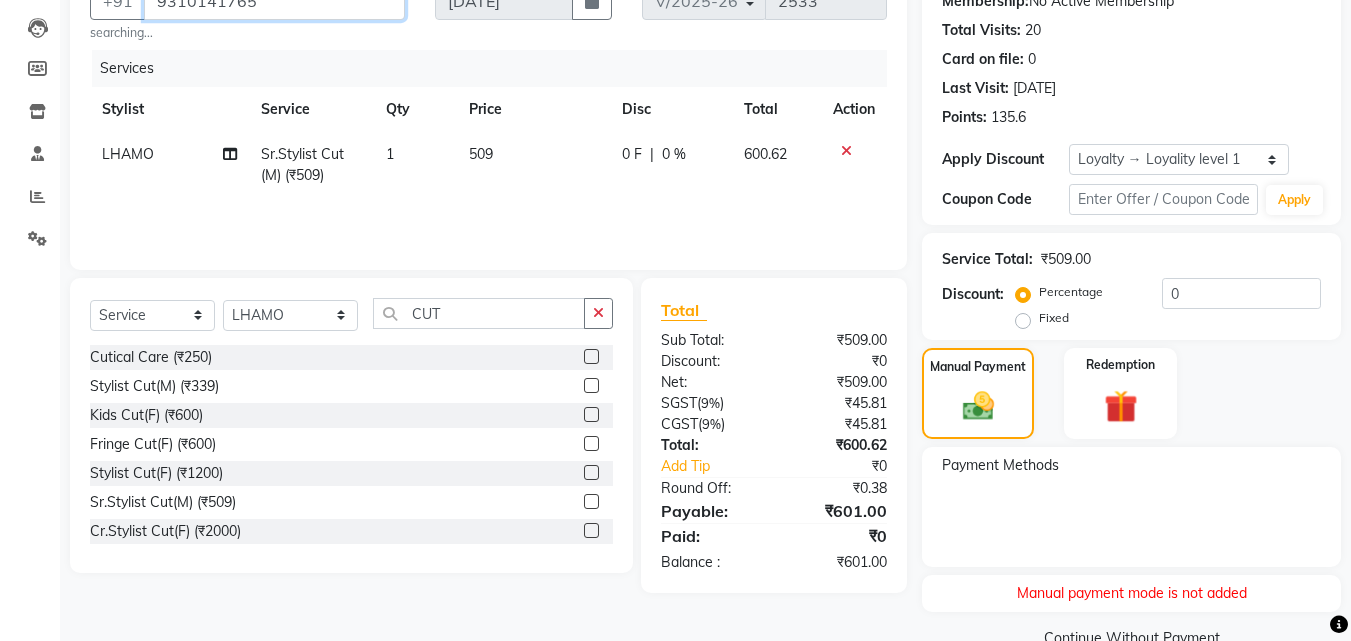 scroll, scrollTop: 246, scrollLeft: 0, axis: vertical 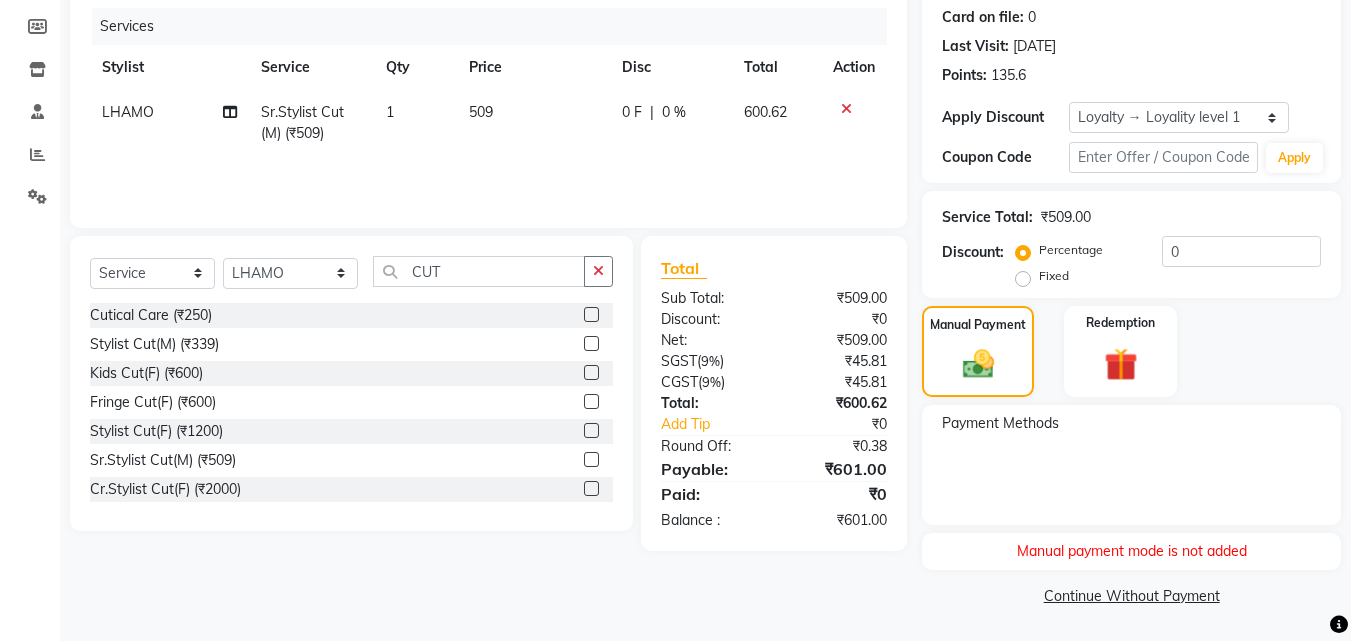 click on "Manual payment mode is not added" 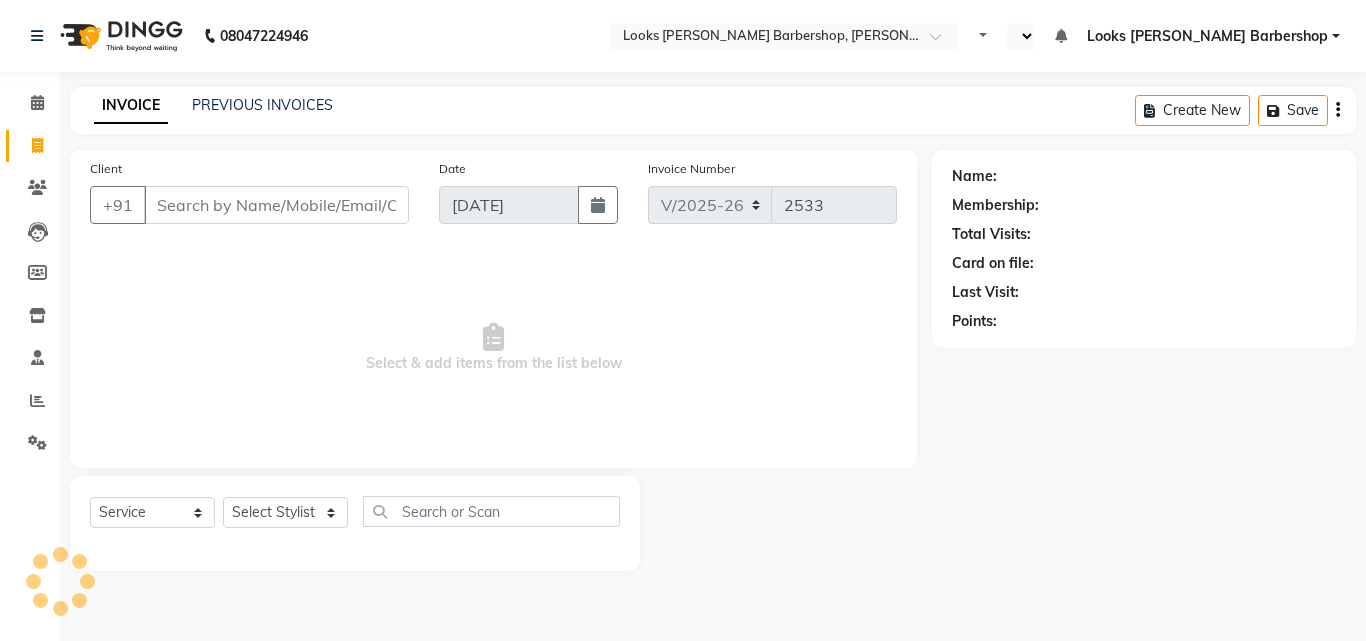 select on "4323" 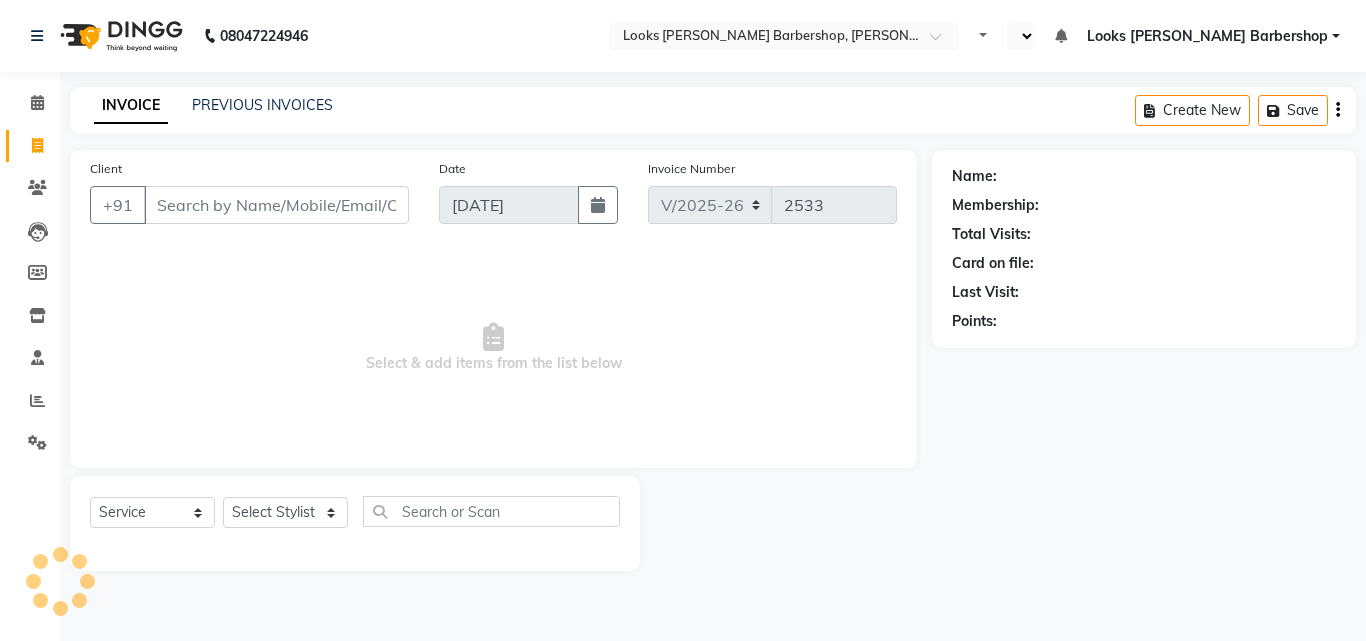 scroll, scrollTop: 0, scrollLeft: 0, axis: both 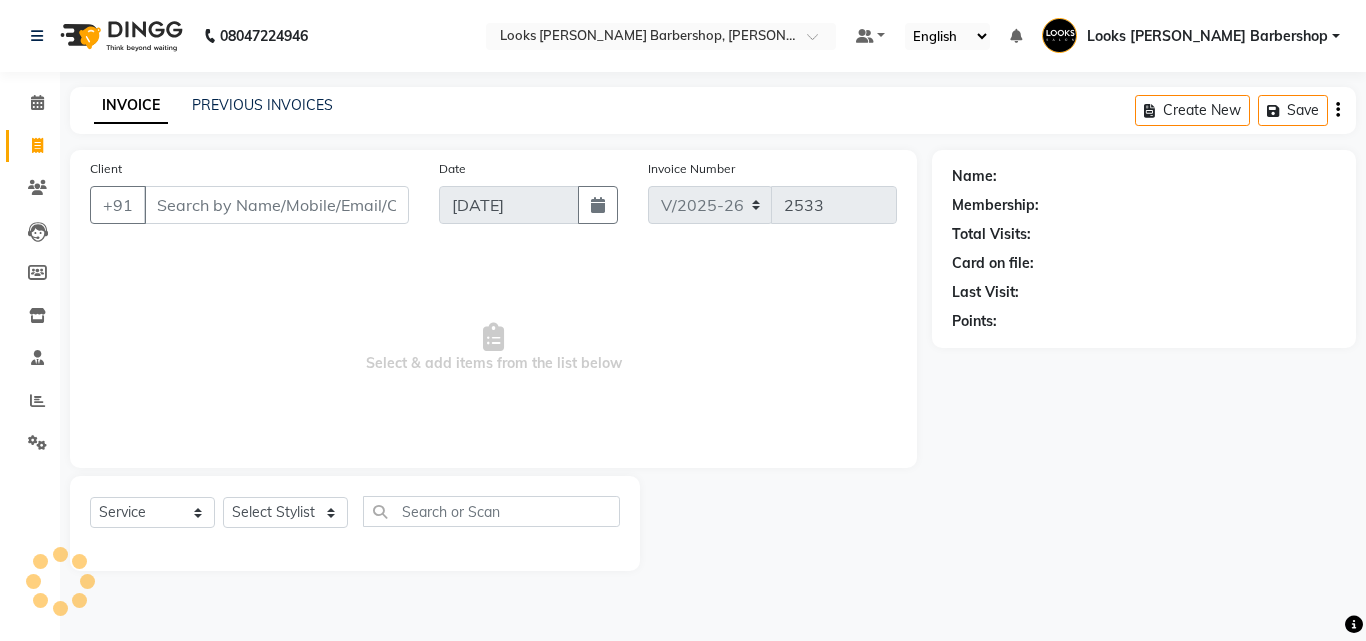 click on "Client" at bounding box center [276, 205] 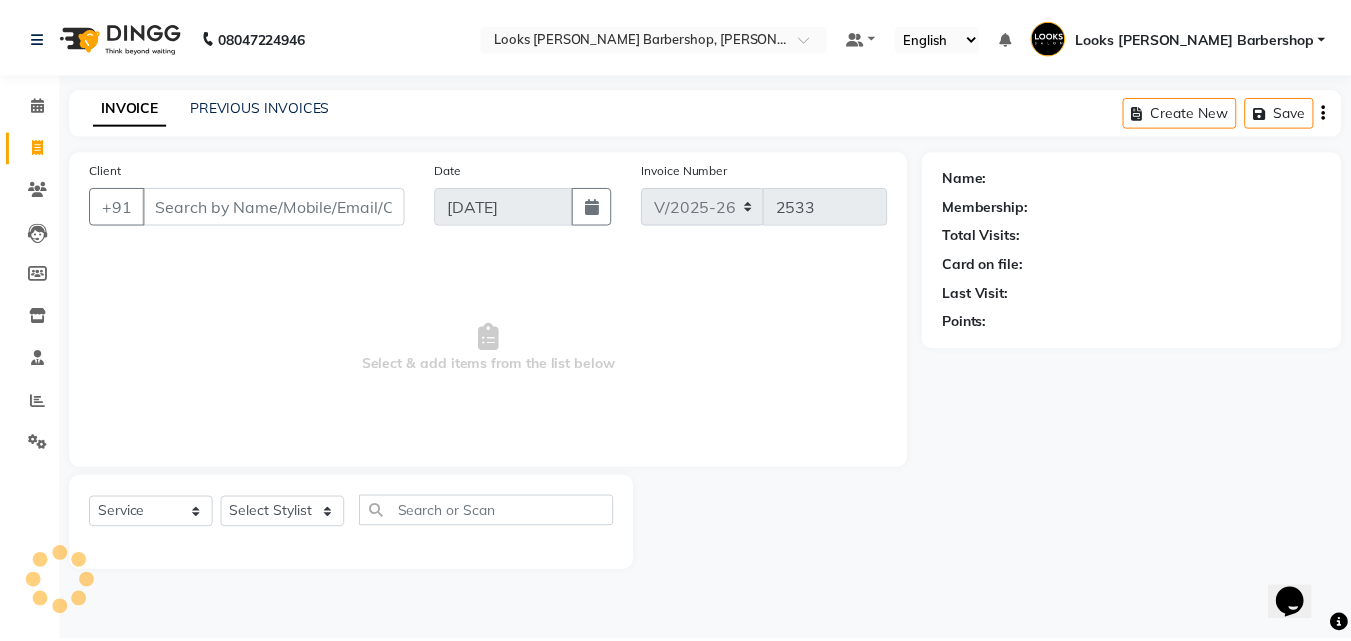 scroll, scrollTop: 0, scrollLeft: 0, axis: both 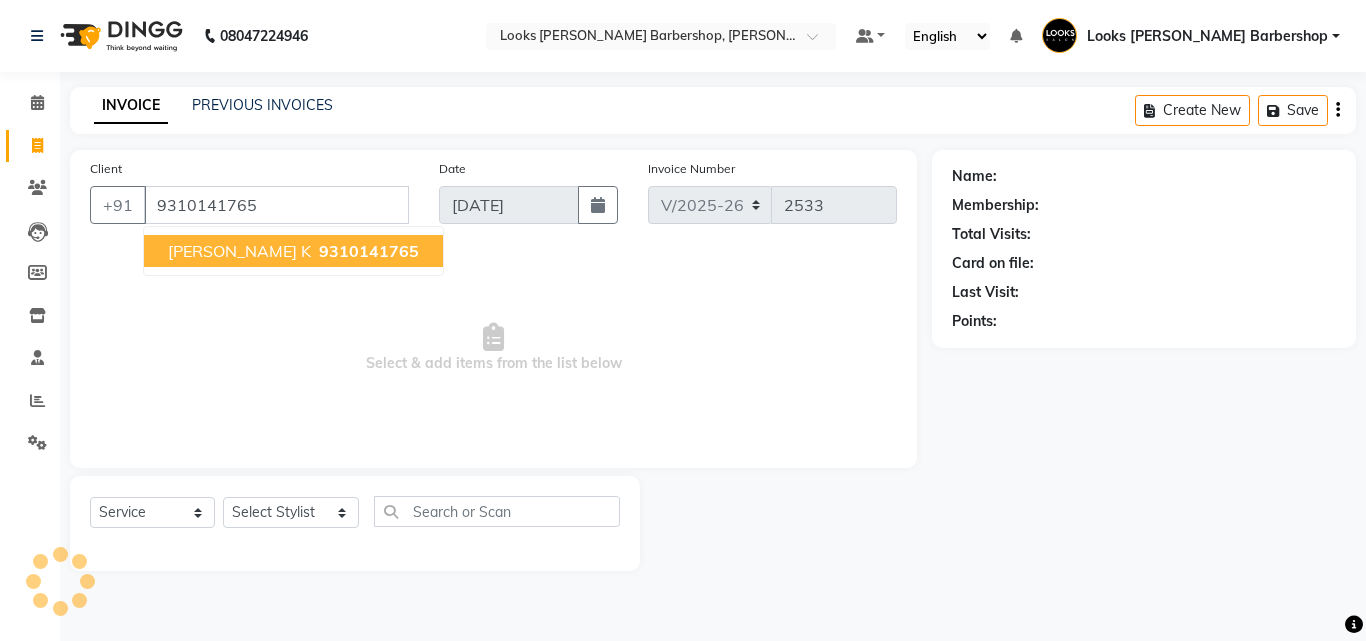 type on "9310141765" 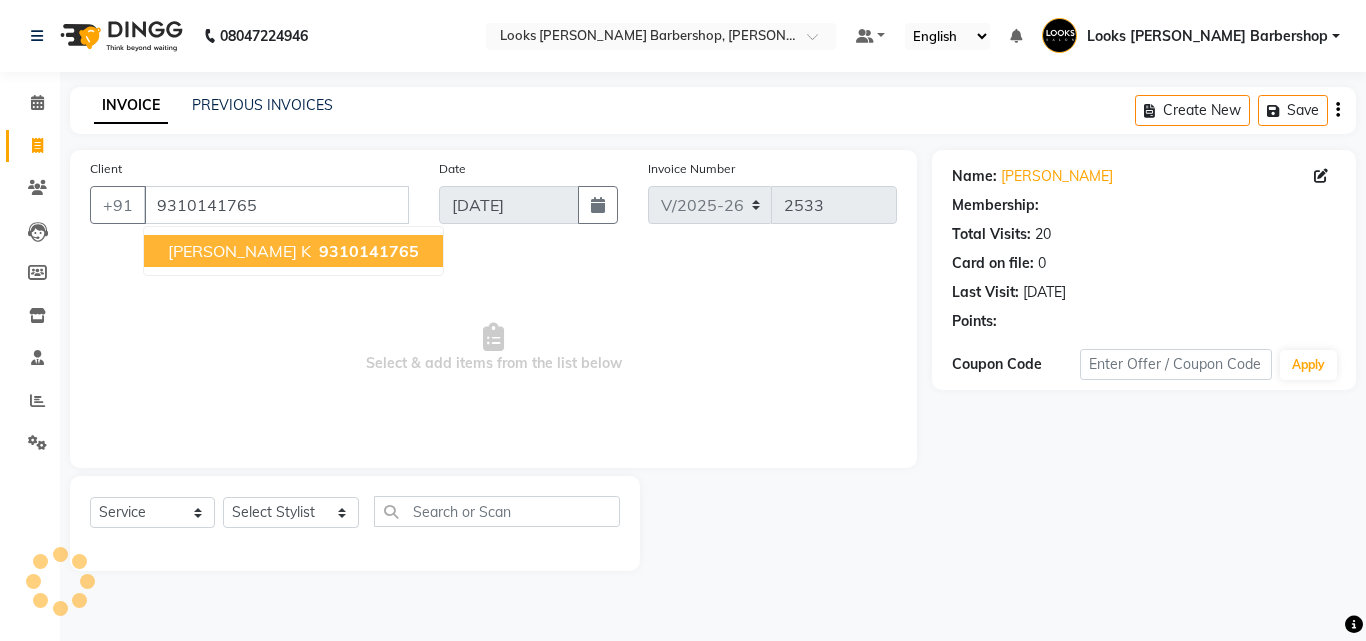 select on "1: Object" 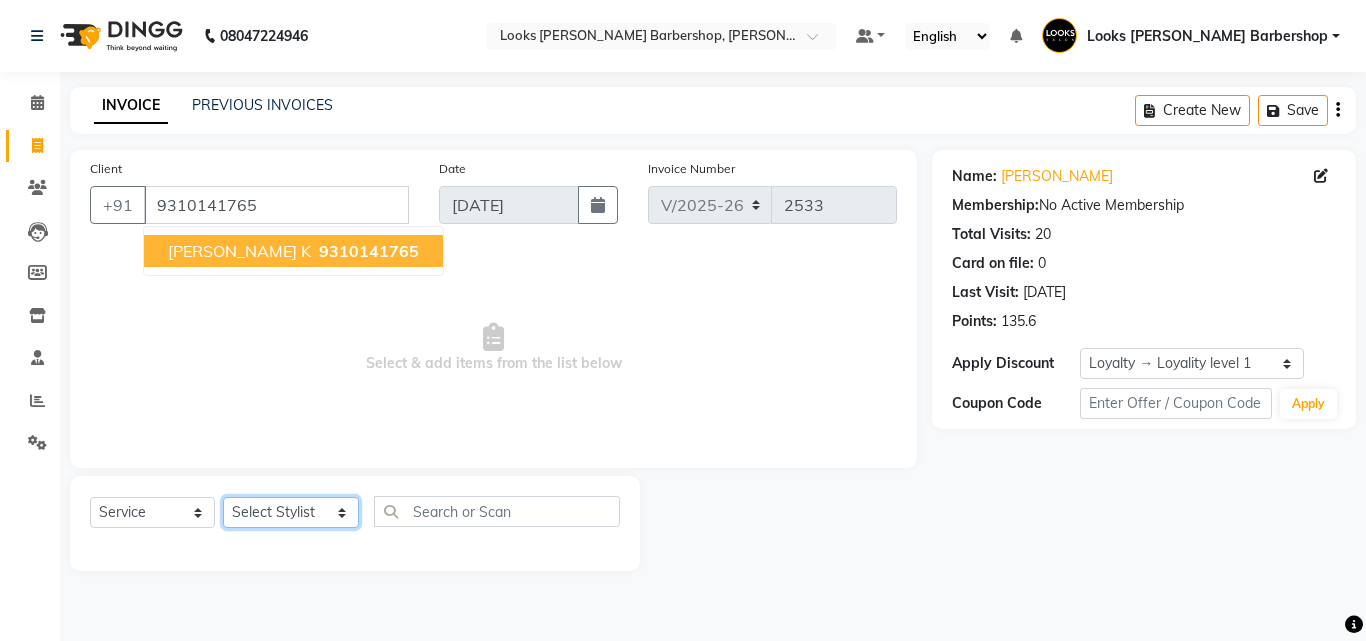 drag, startPoint x: 285, startPoint y: 502, endPoint x: 266, endPoint y: 502, distance: 19 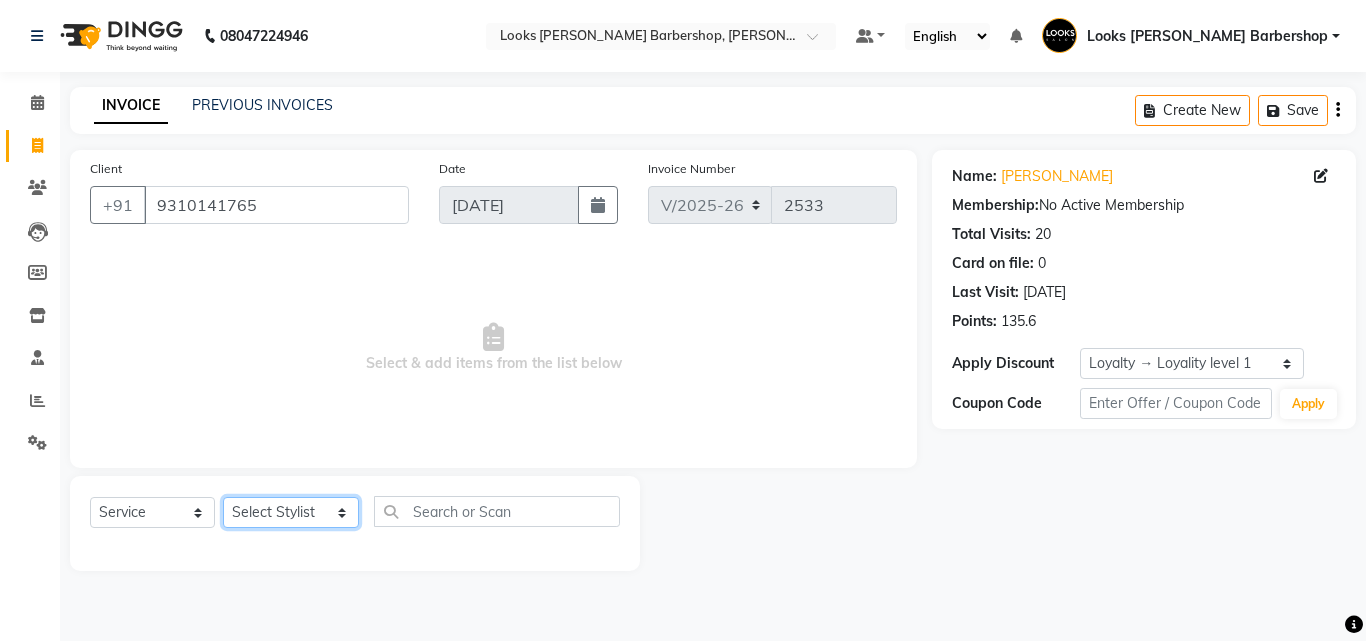 select on "23409" 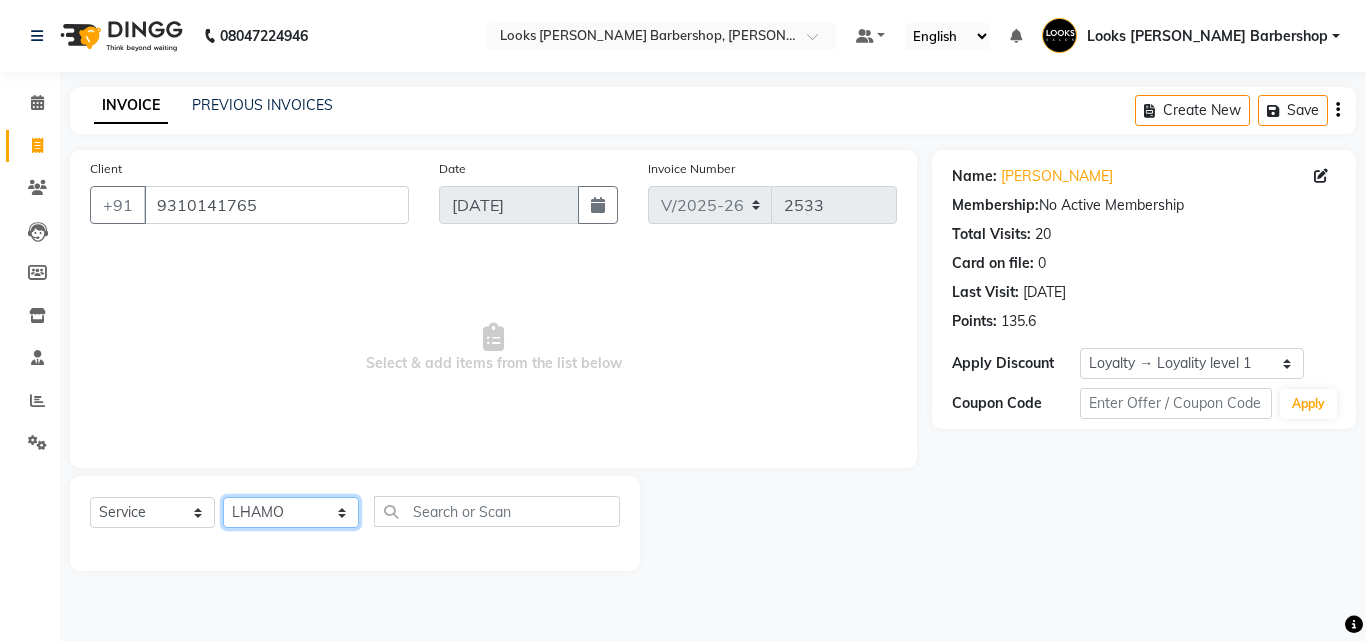 click on "Select Stylist [PERSON_NAME] AENA [PERSON_NAME] Amazon_Kart [PERSON_NAME] _asst Arvind_asst [PERSON_NAME]  Counter Sales DANISH [PERSON_NAME] [PERSON_NAME] RAI  KOMAL_NAILS Krishna_asst LALIT_PDCT LHAMO Looks_[DEMOGRAPHIC_DATA]_Section Looks_H.O_Store Looks [PERSON_NAME] Barbershop Looks_Kart [PERSON_NAME] [PERSON_NAME] [PERSON_NAME]  [PERSON_NAME]  Naveen_pdct [PERSON_NAME] [PERSON_NAME] RAAJ_JI raj ji RAM MURTI [PERSON_NAME]  [PERSON_NAME] SACHIN [PERSON_NAME] [PERSON_NAME] [PERSON_NAME] [PERSON_NAME] Sunny VIKRAM [PERSON_NAME]  [PERSON_NAME] ASSISTANT" 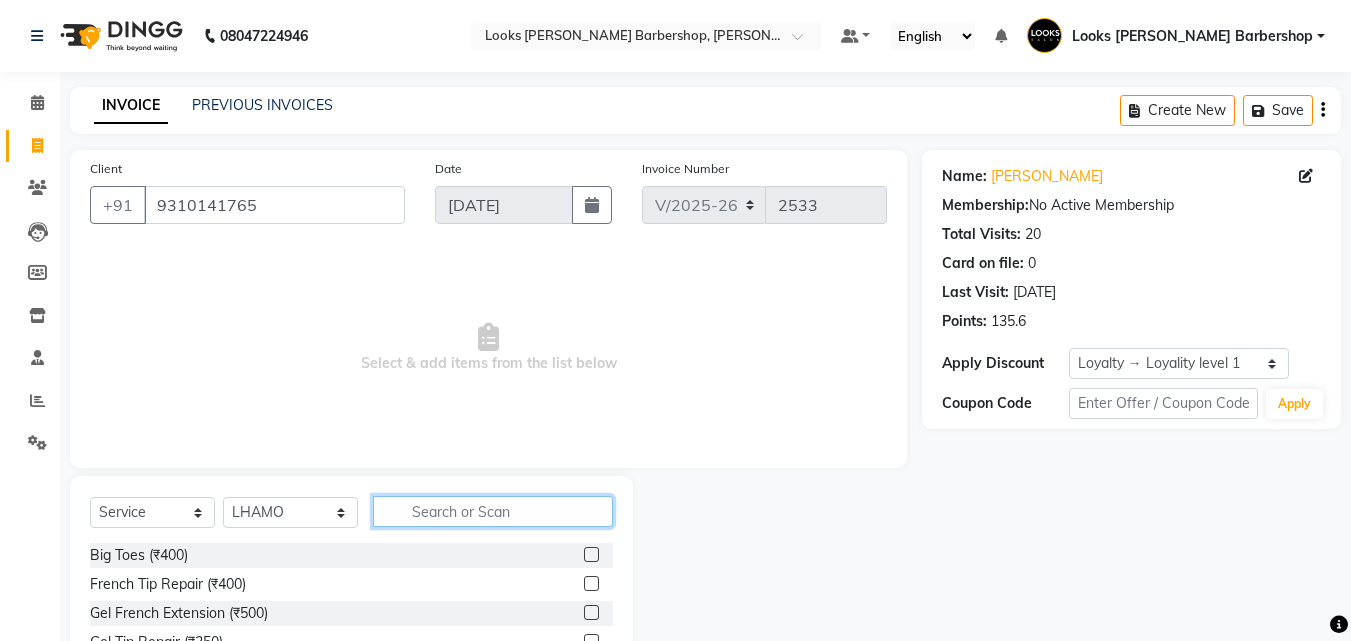 click 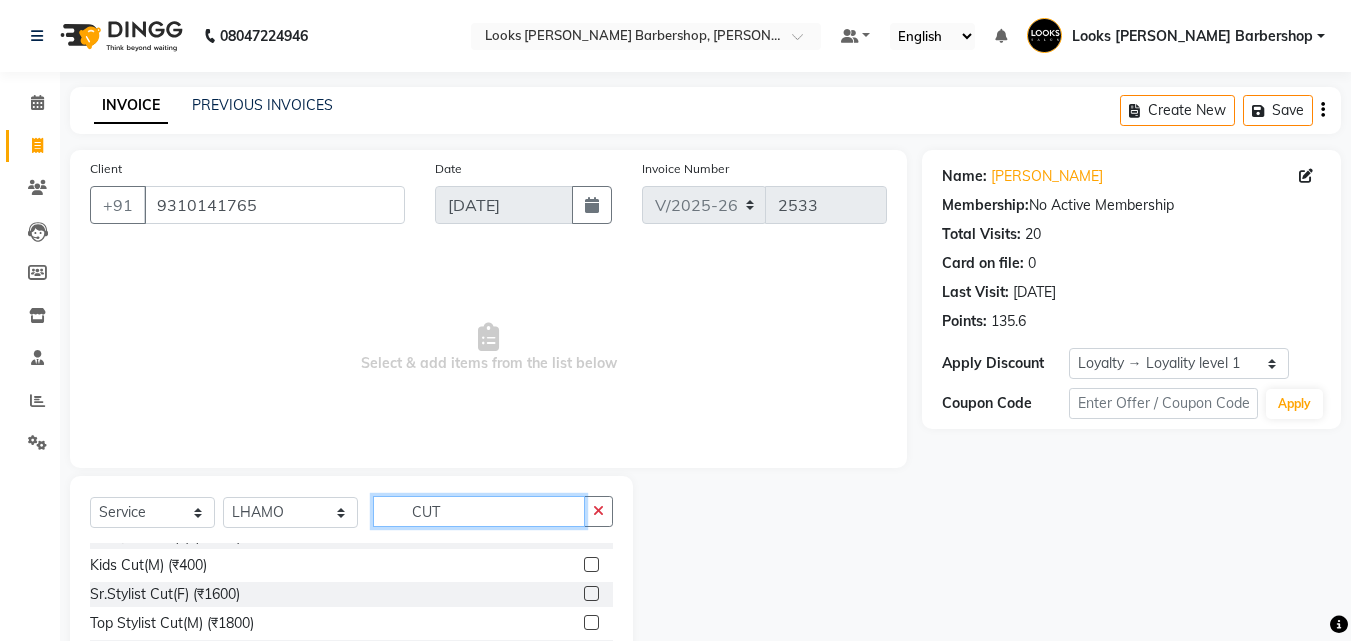 scroll, scrollTop: 235, scrollLeft: 0, axis: vertical 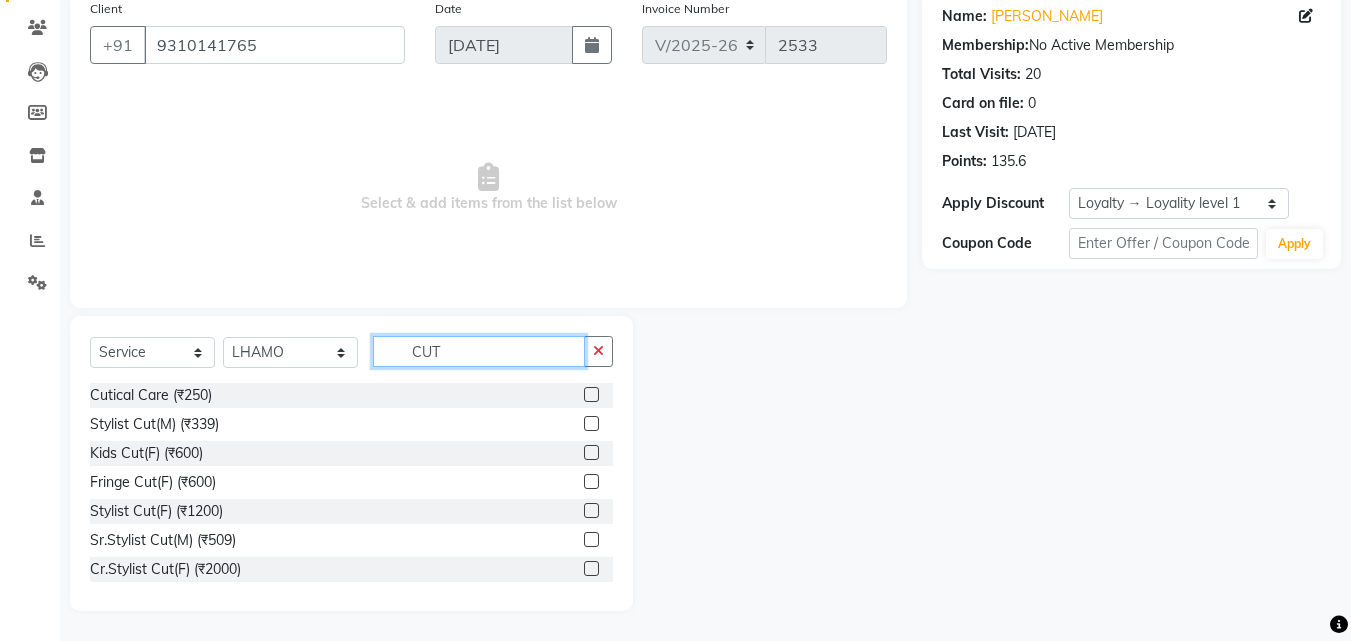 type on "CUT" 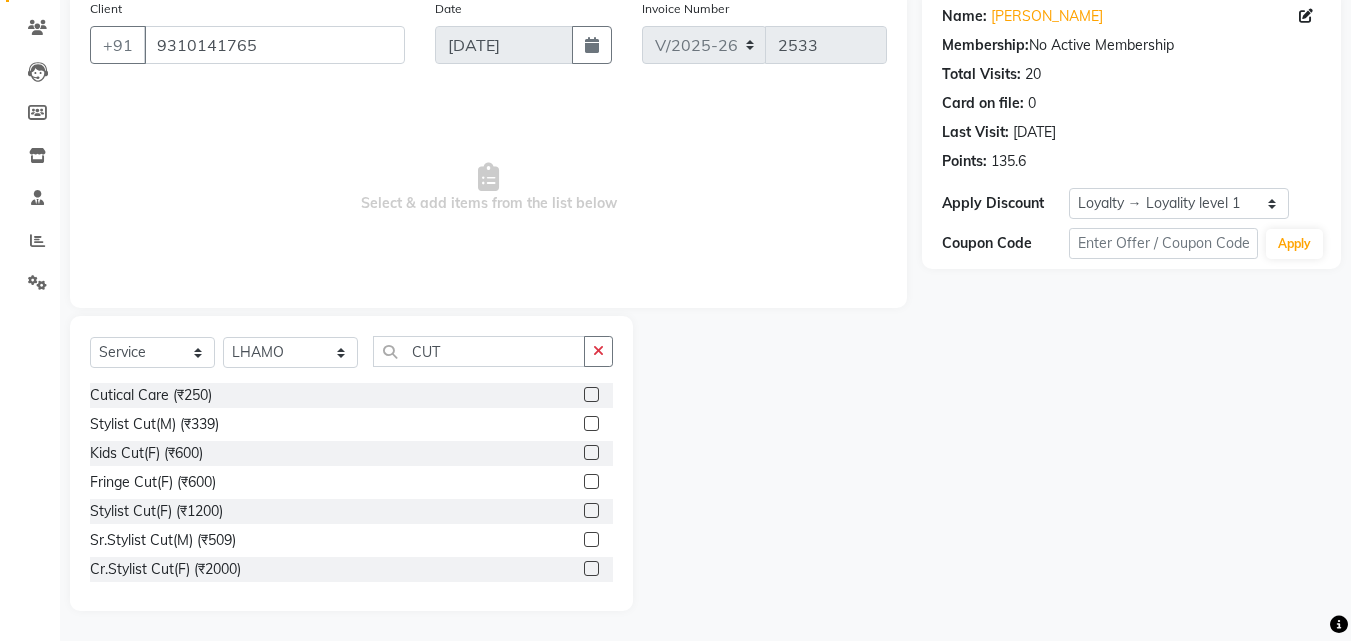 click 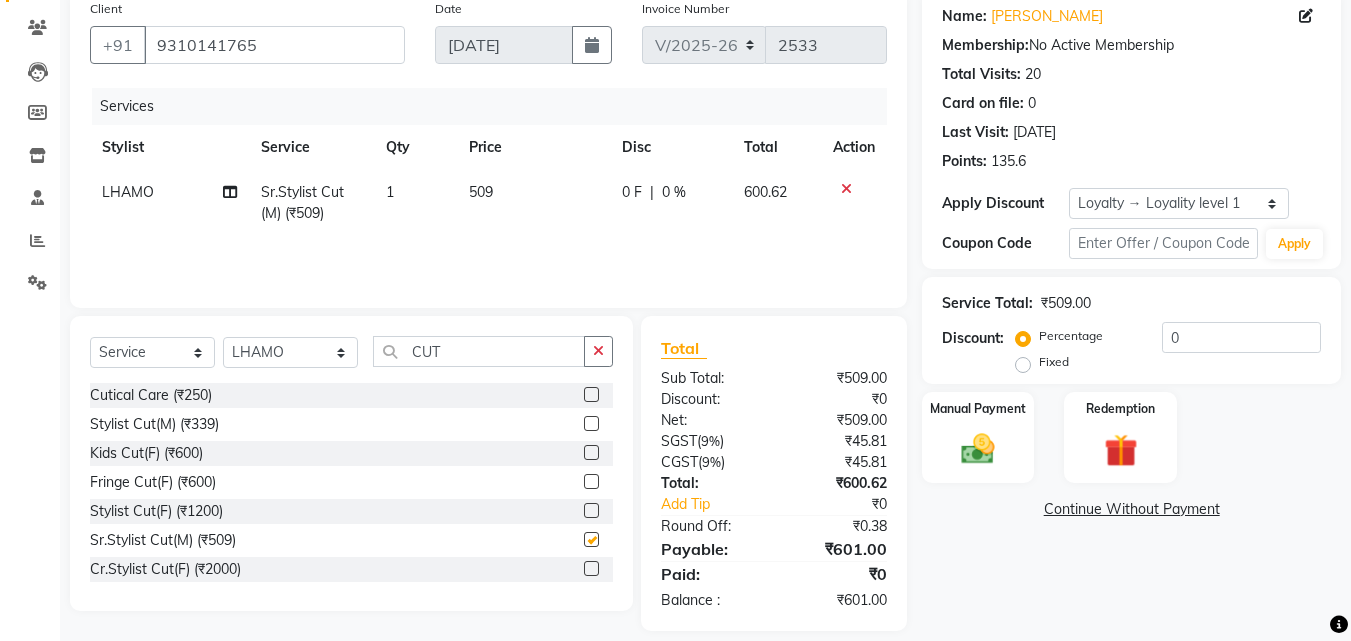checkbox on "false" 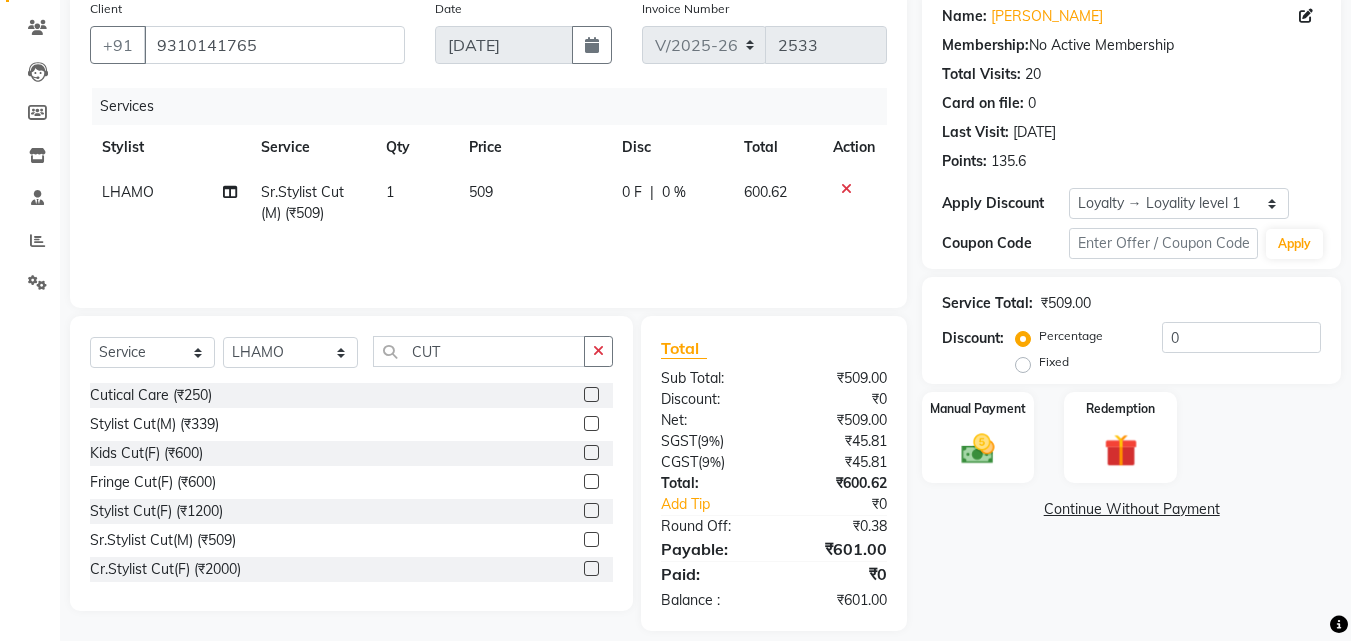 scroll, scrollTop: 180, scrollLeft: 0, axis: vertical 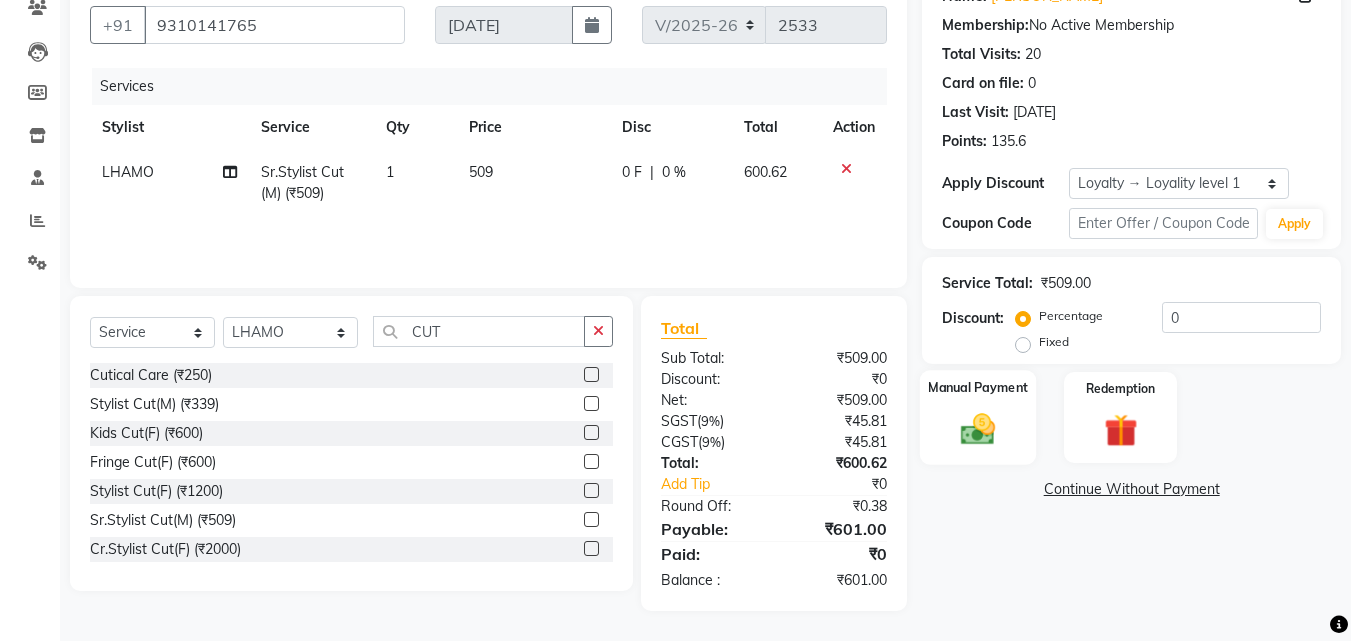 click 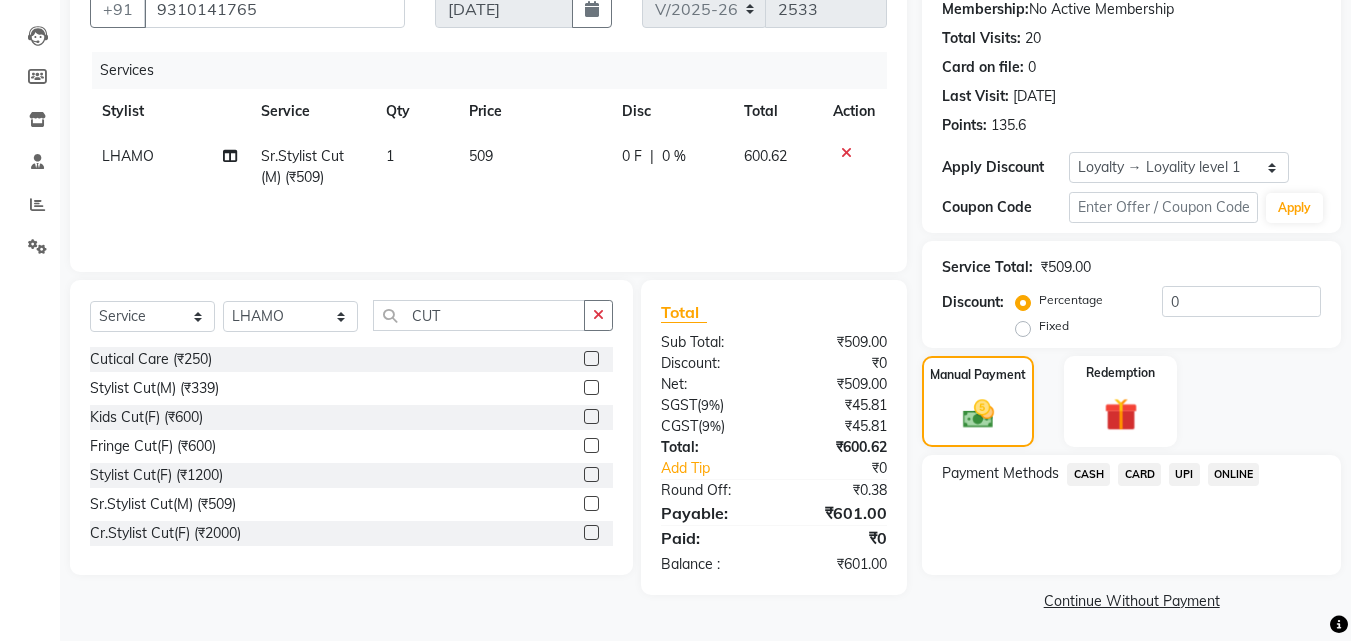 scroll, scrollTop: 201, scrollLeft: 0, axis: vertical 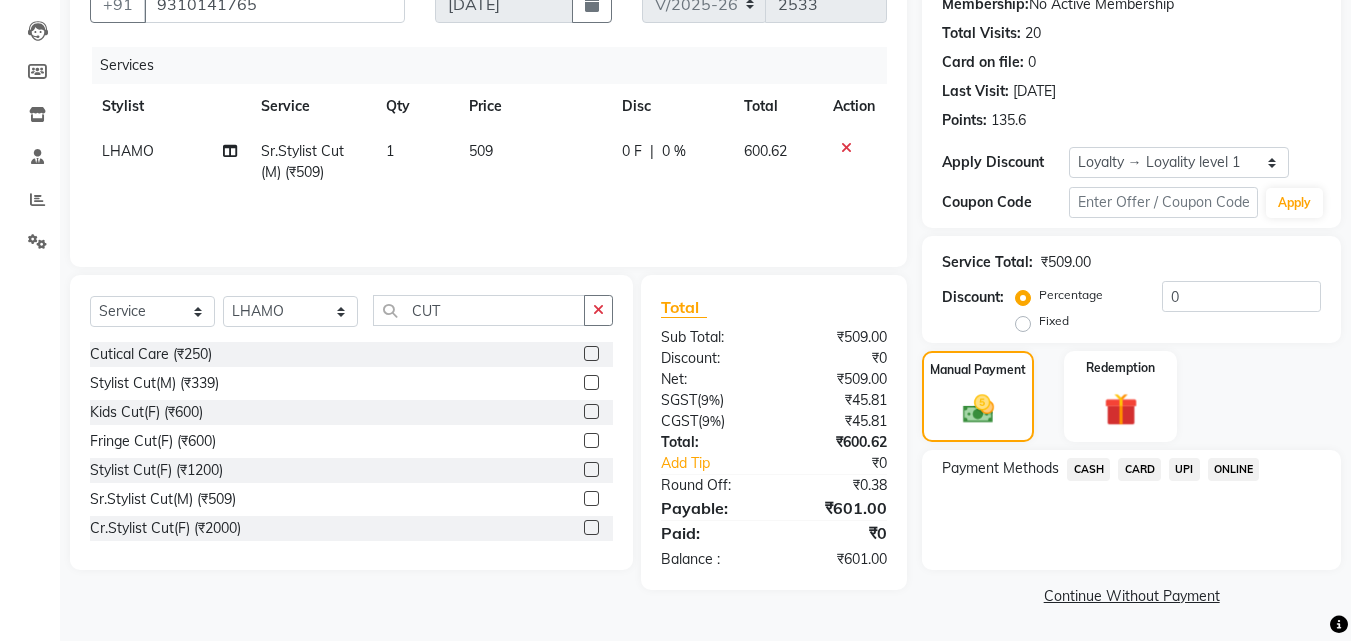 click on "CASH" 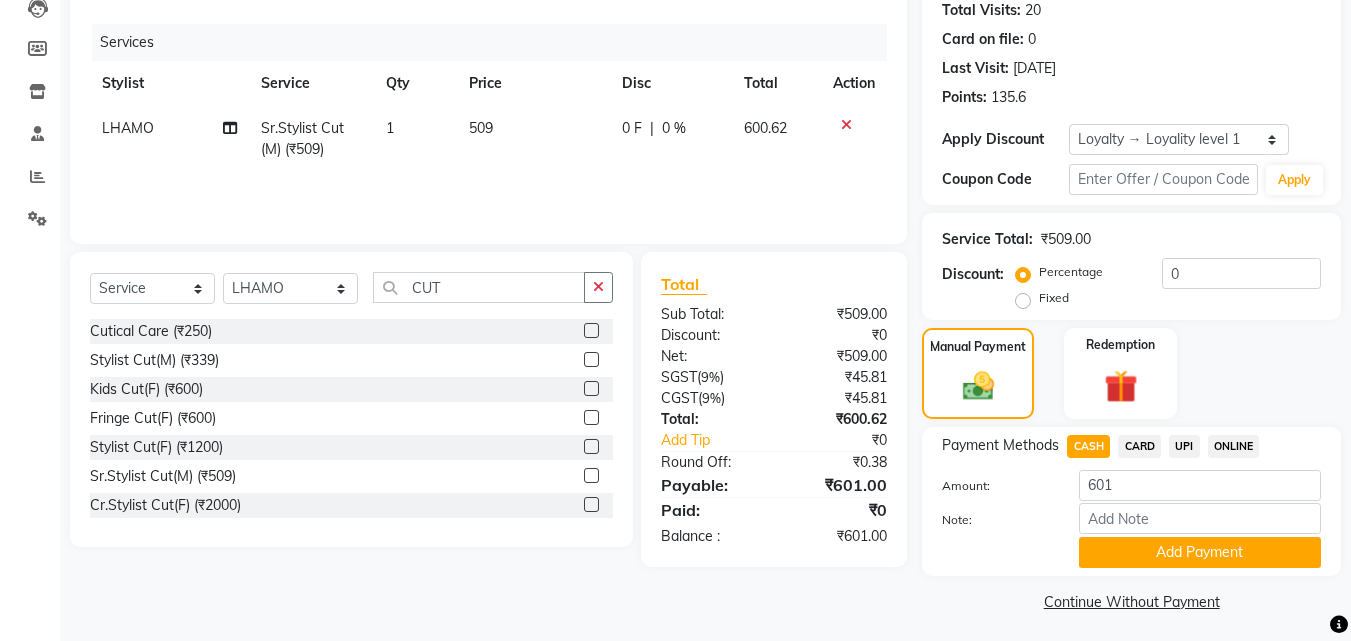 scroll, scrollTop: 230, scrollLeft: 0, axis: vertical 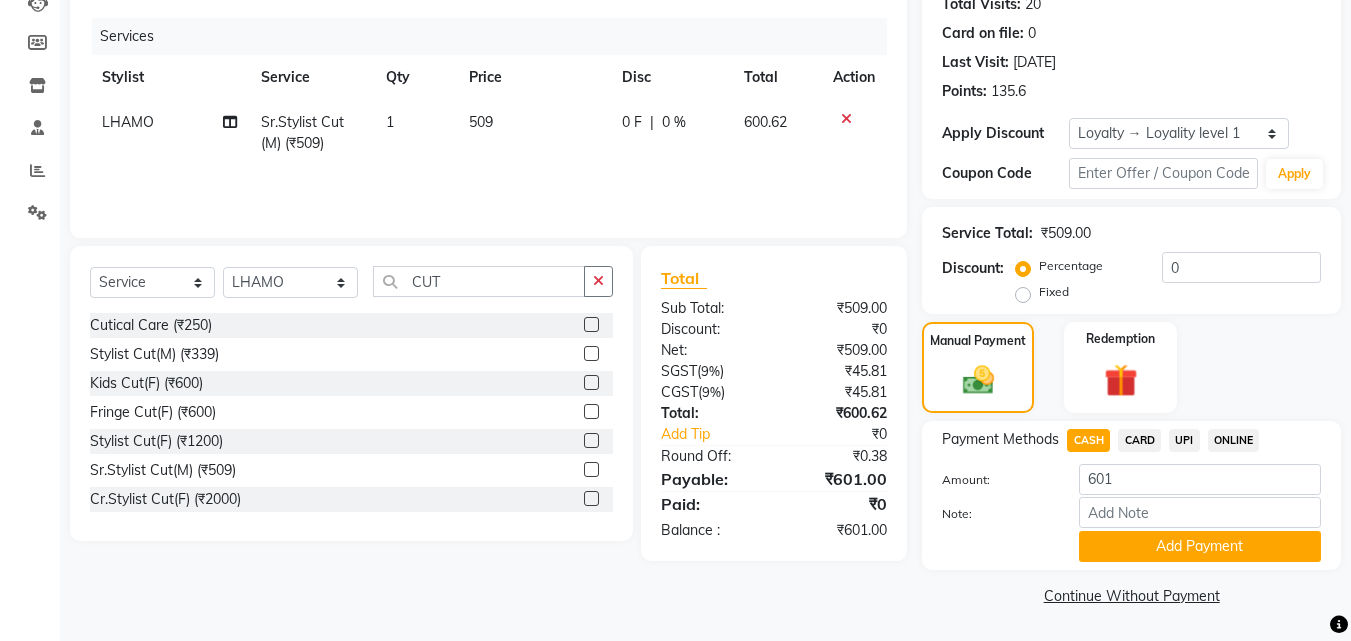 click on "Note:" 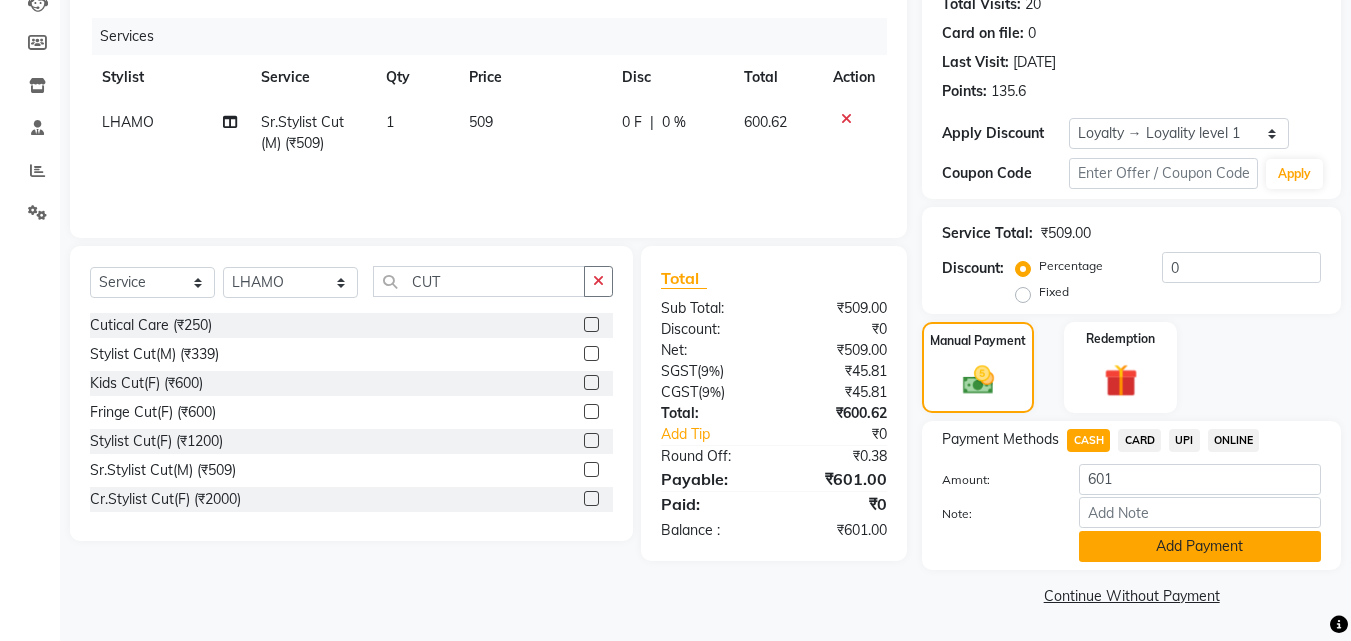 click on "Add Payment" 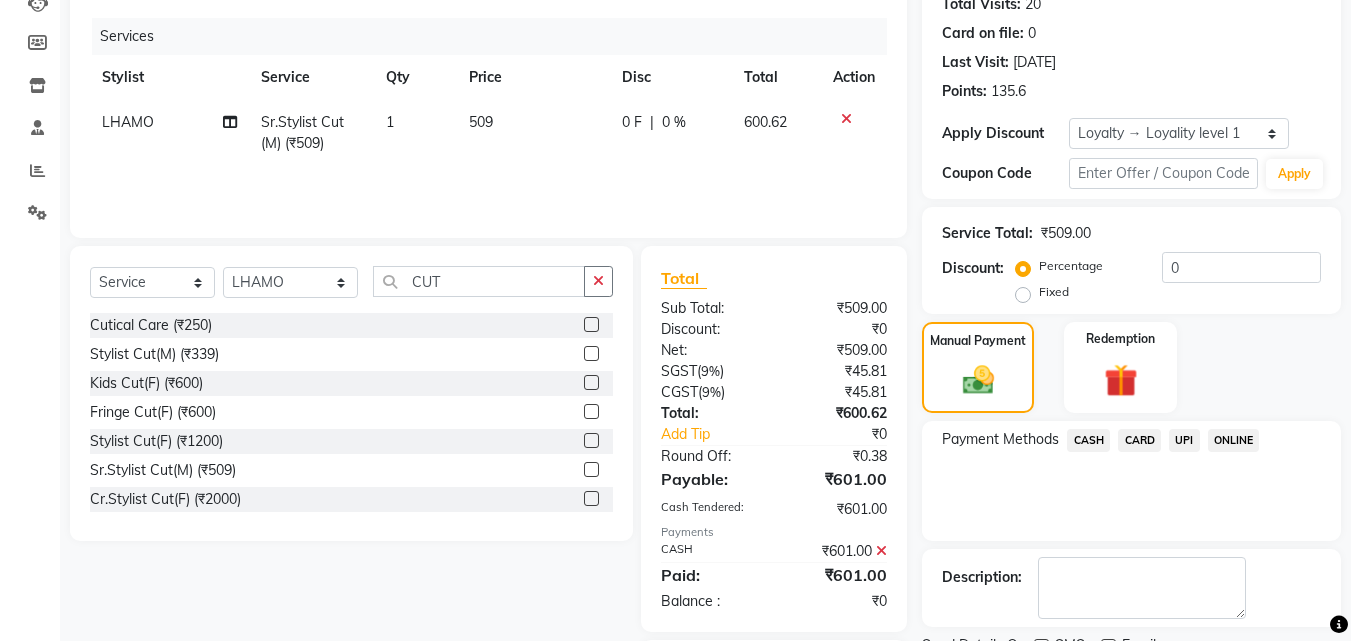 scroll, scrollTop: 350, scrollLeft: 0, axis: vertical 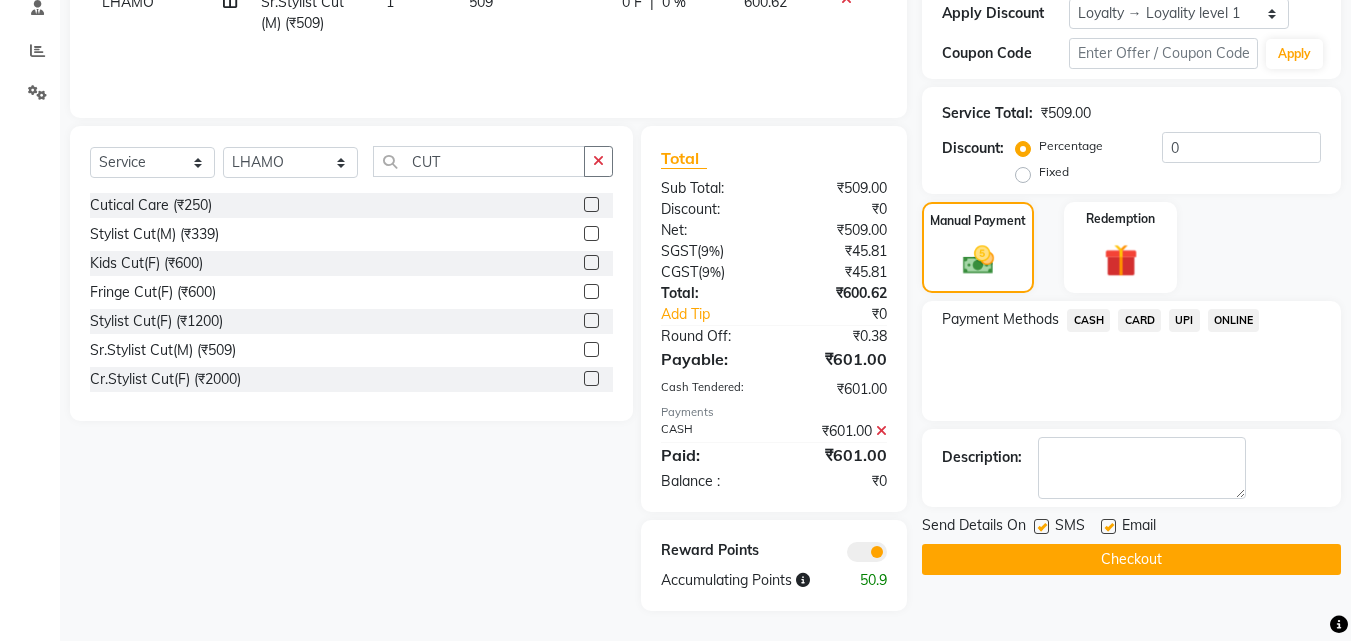 click on "Checkout" 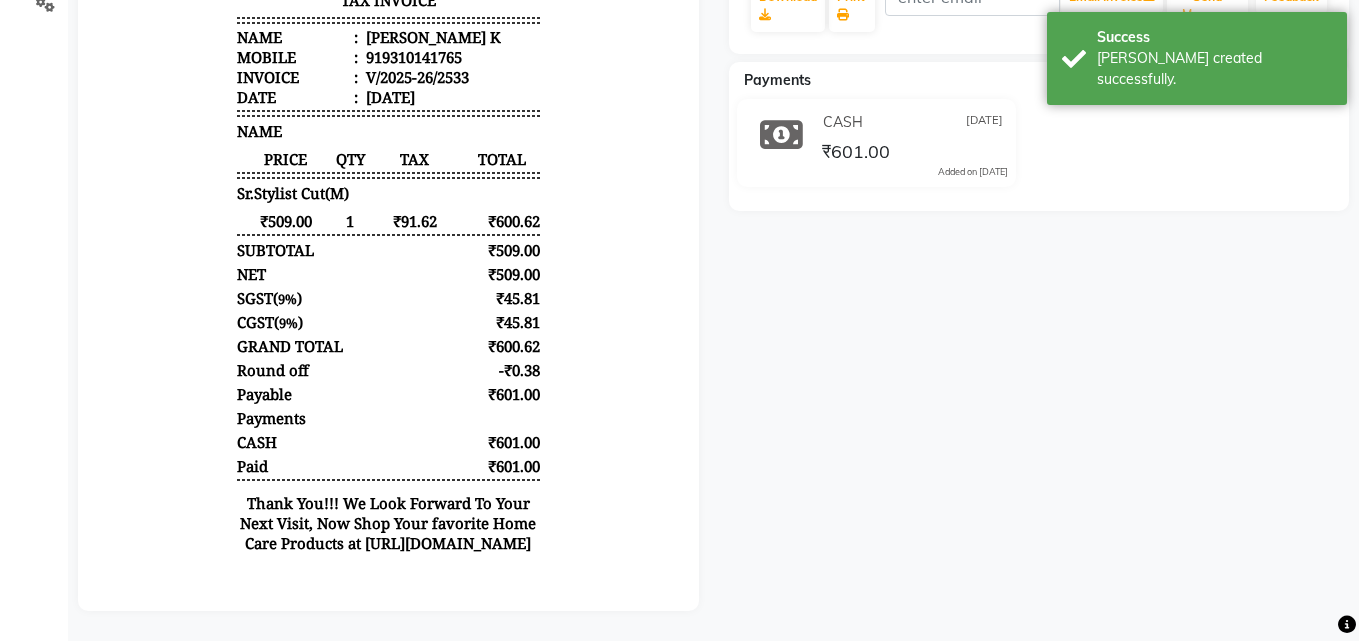 scroll, scrollTop: 0, scrollLeft: 0, axis: both 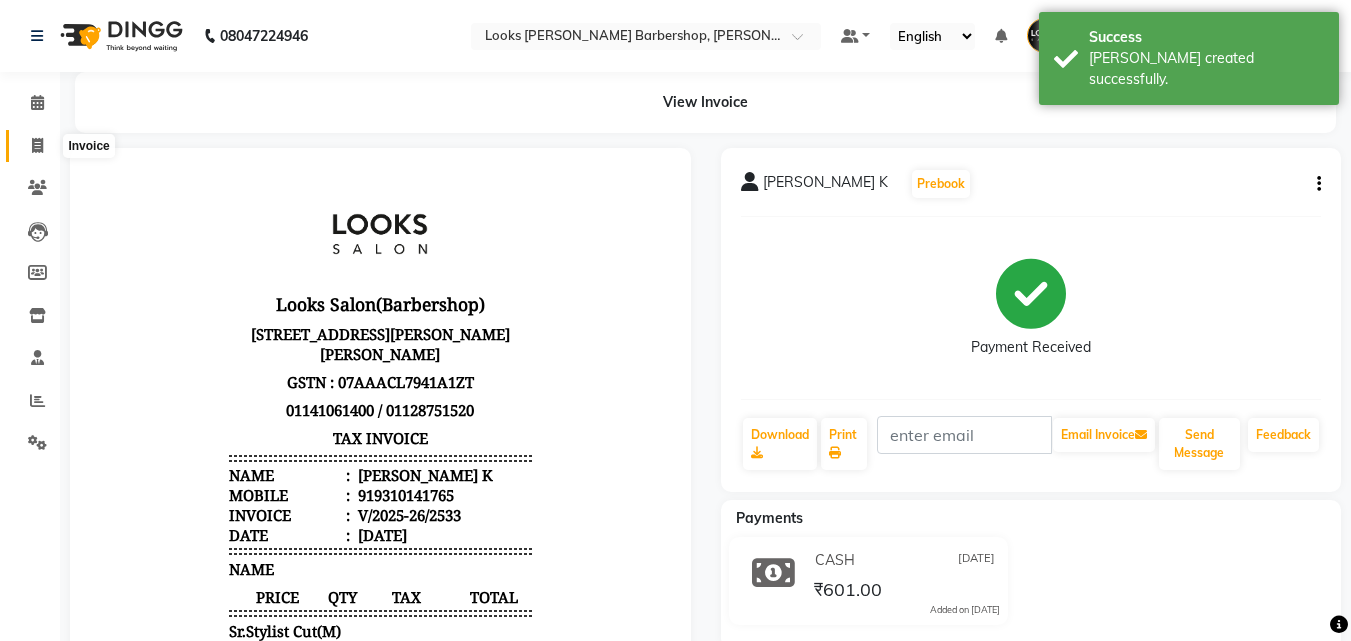 click 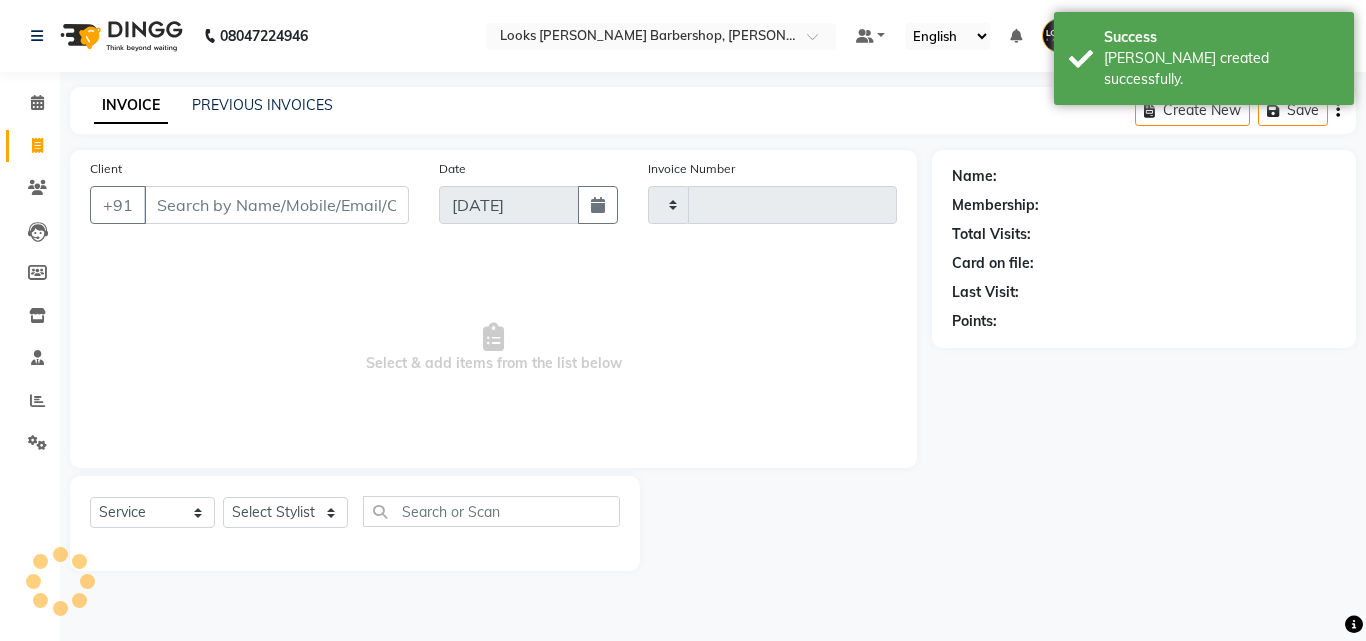 type on "2534" 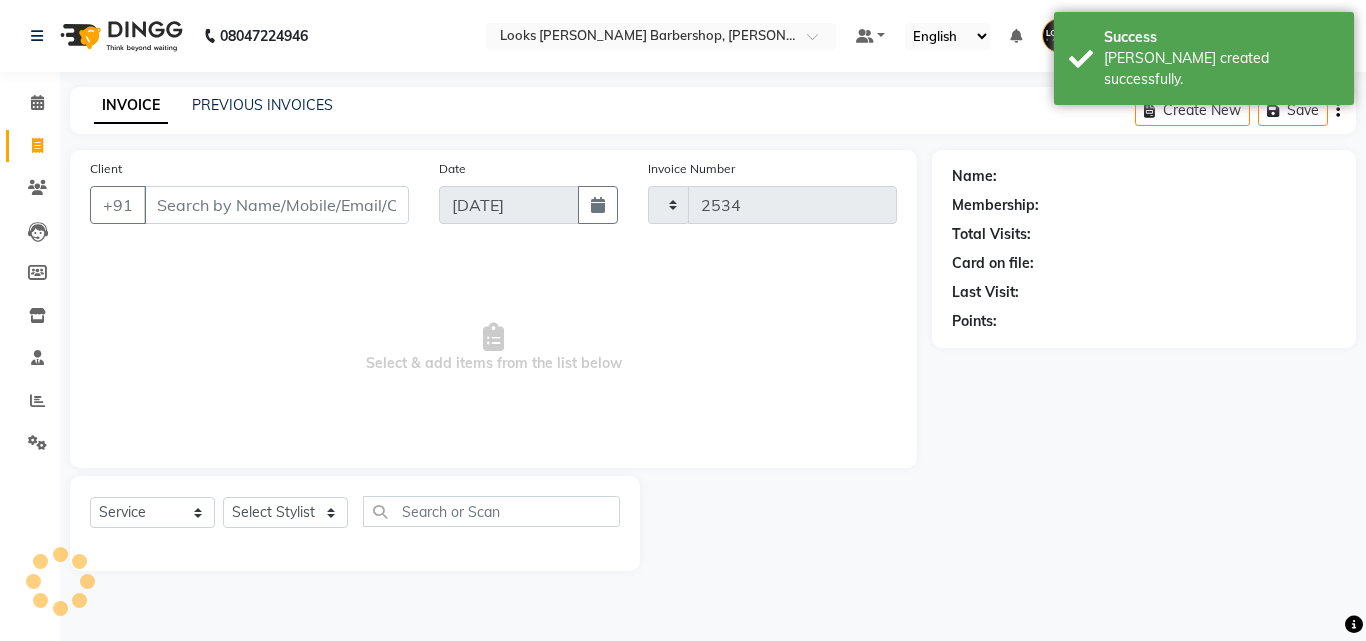 select on "4323" 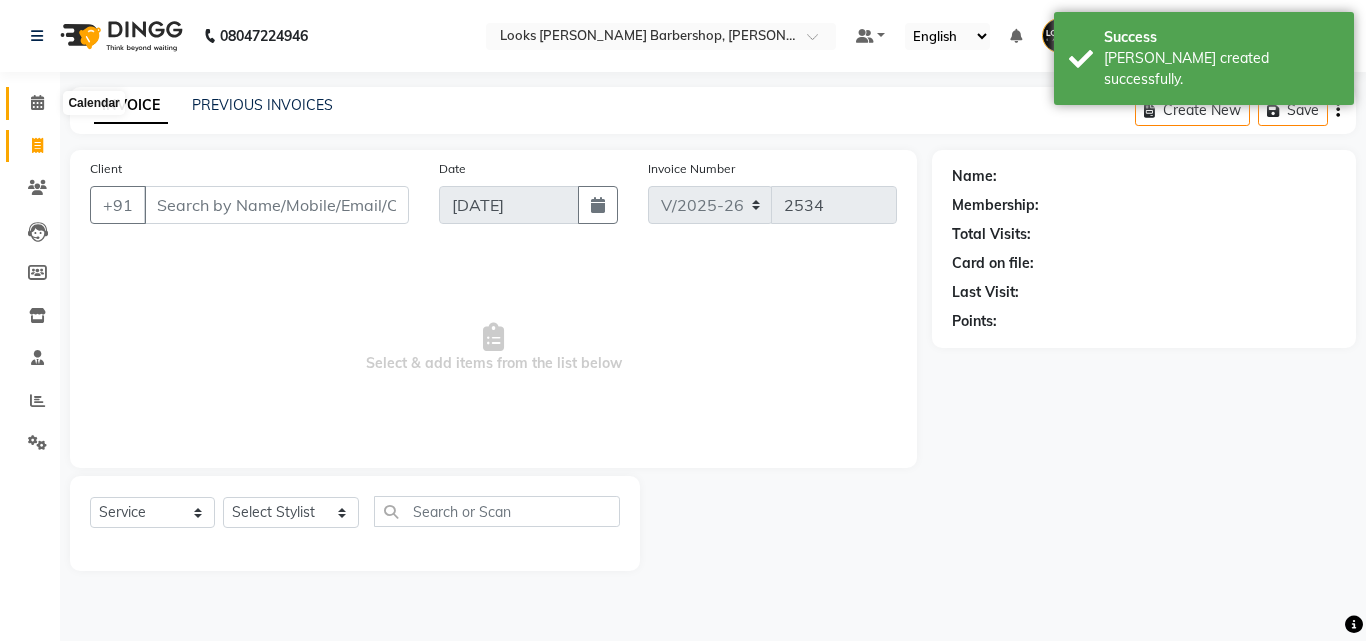 click 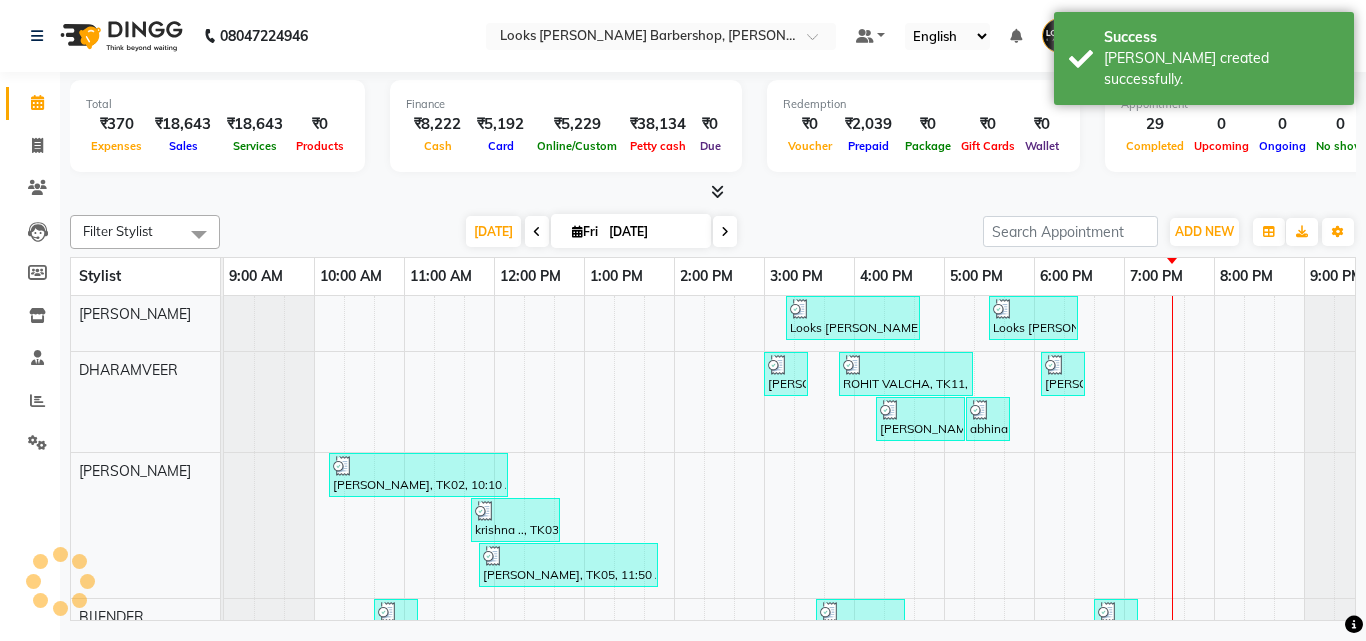 scroll, scrollTop: 27, scrollLeft: 0, axis: vertical 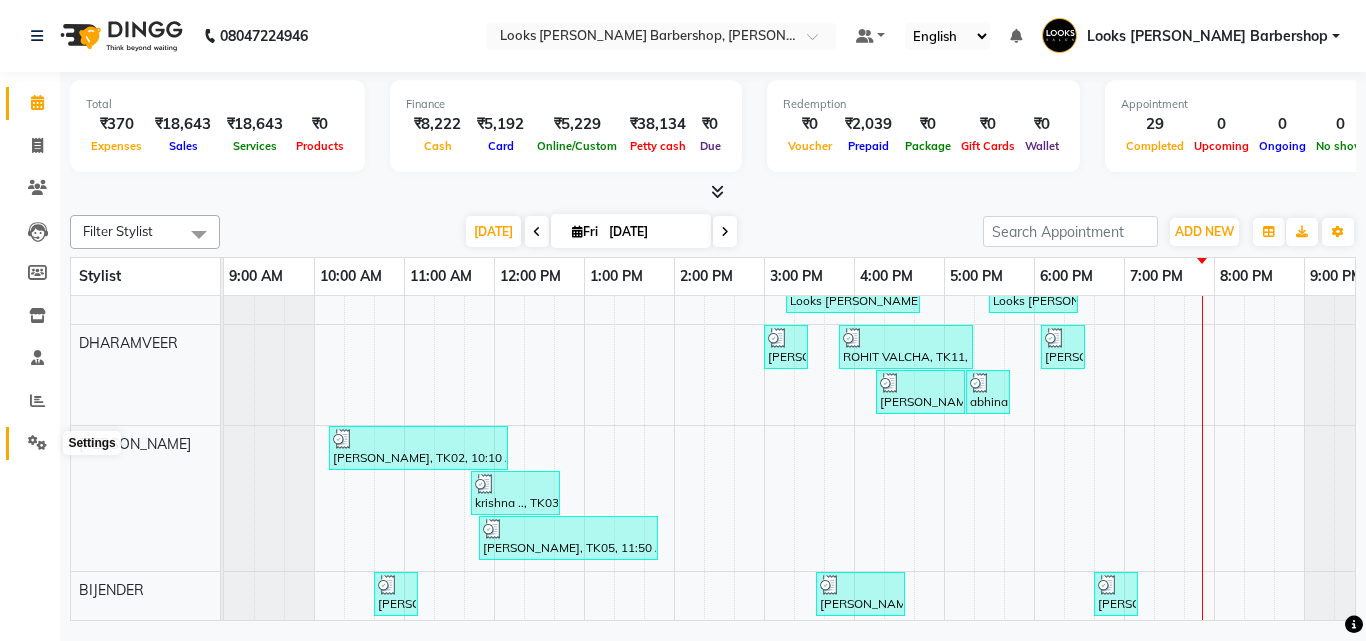 click 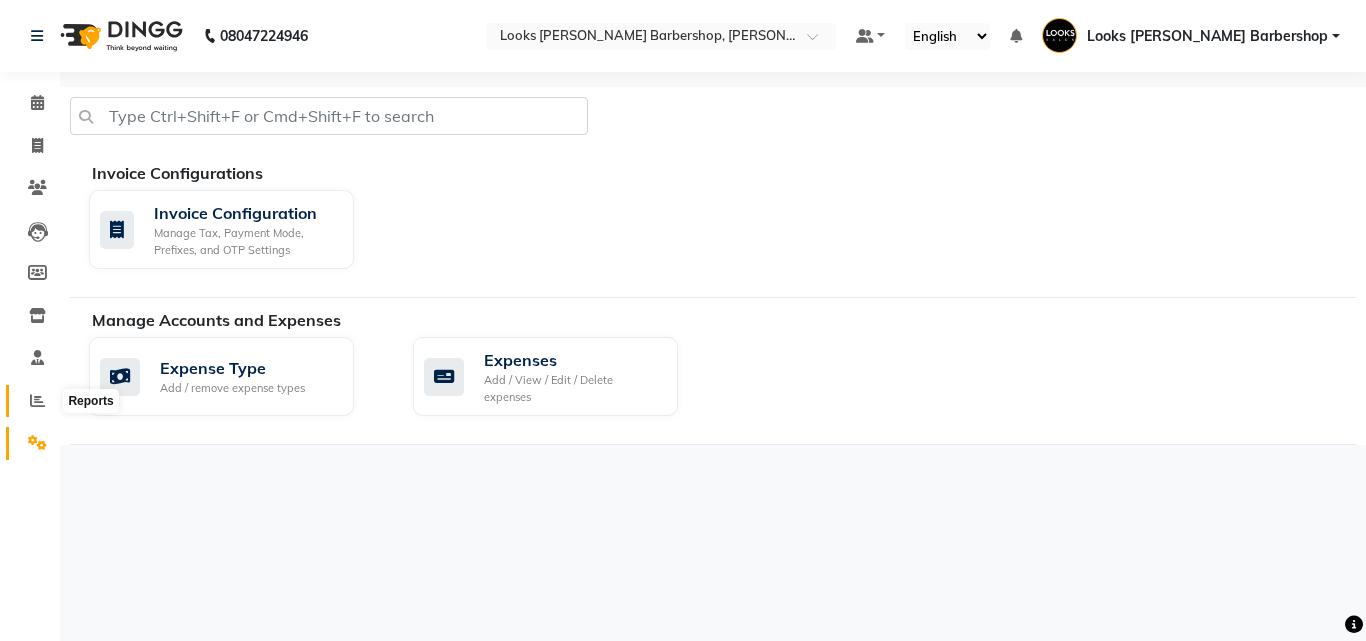 click 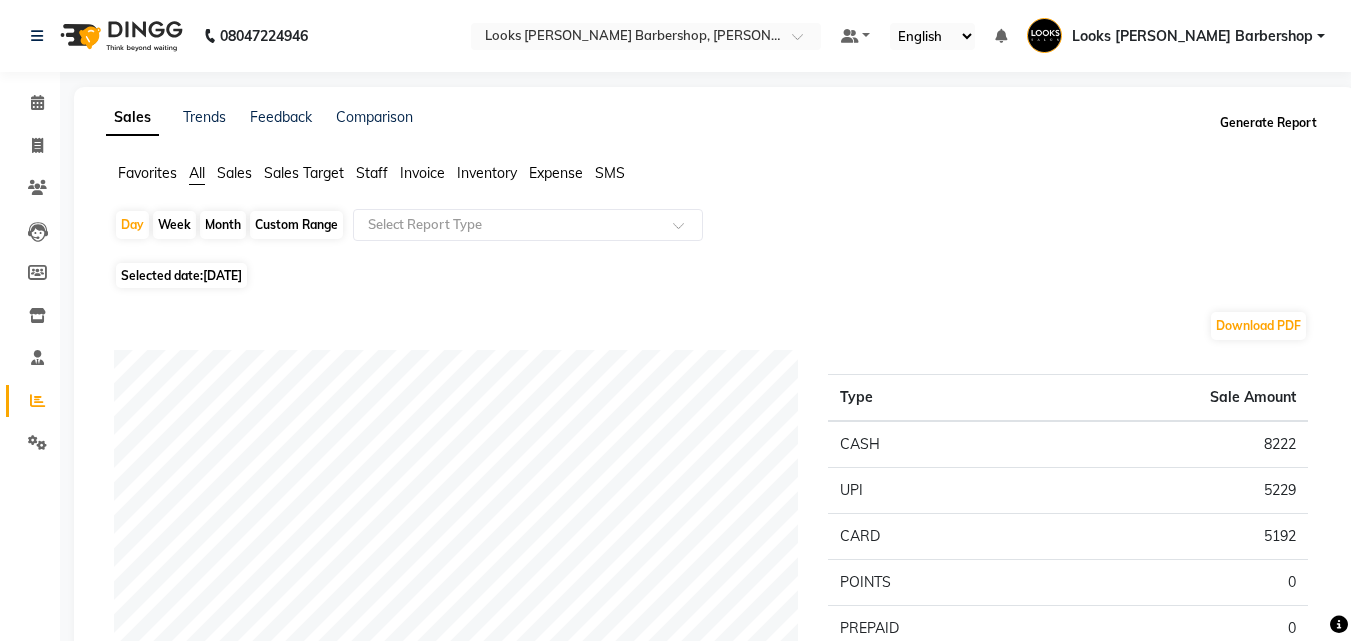 click on "Generate Report" 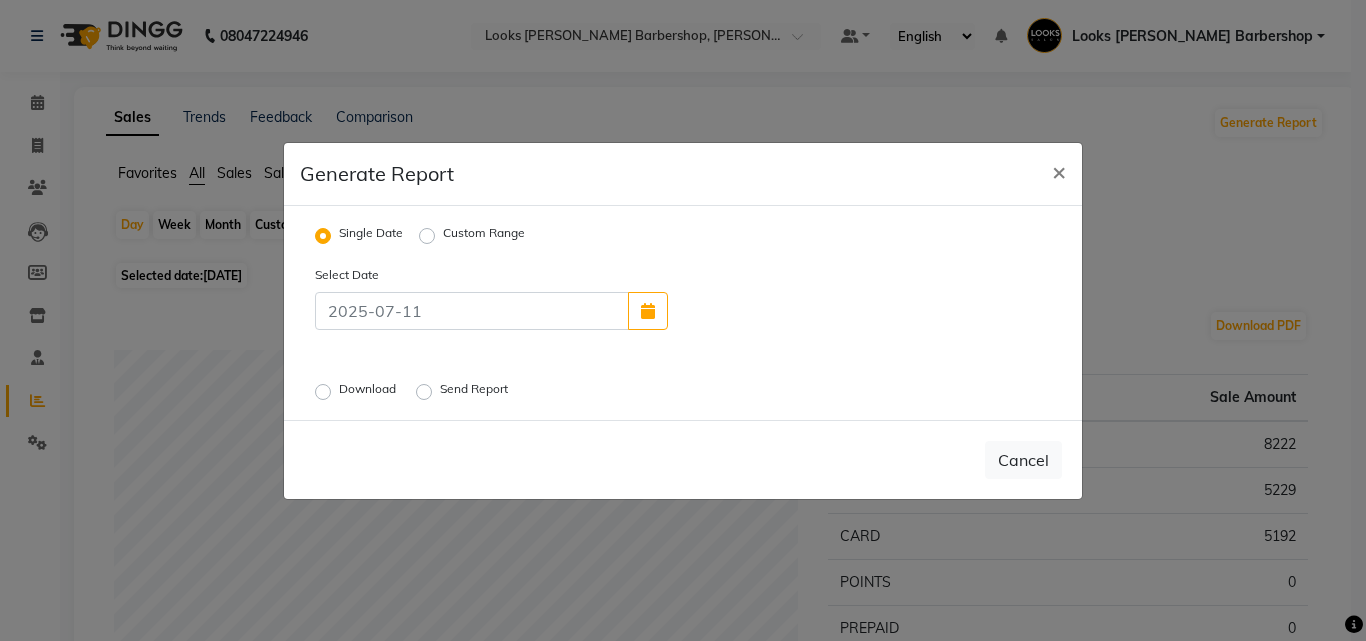 click on "Download" 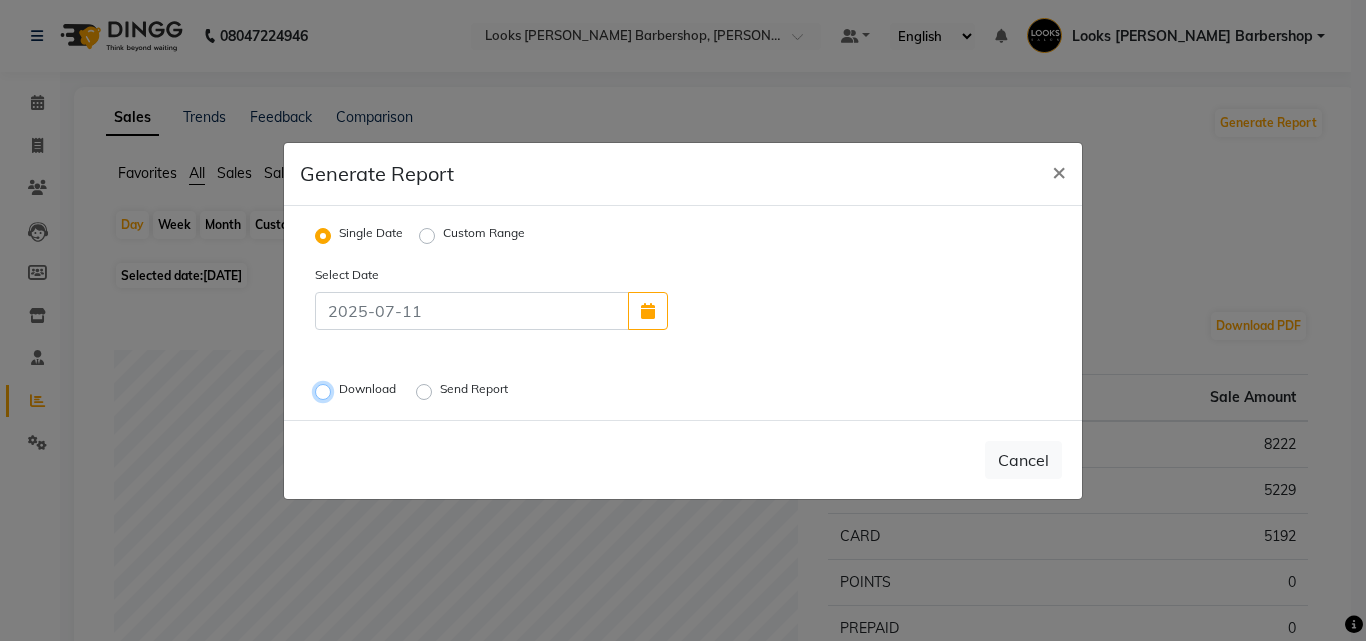 click on "Download" at bounding box center [326, 391] 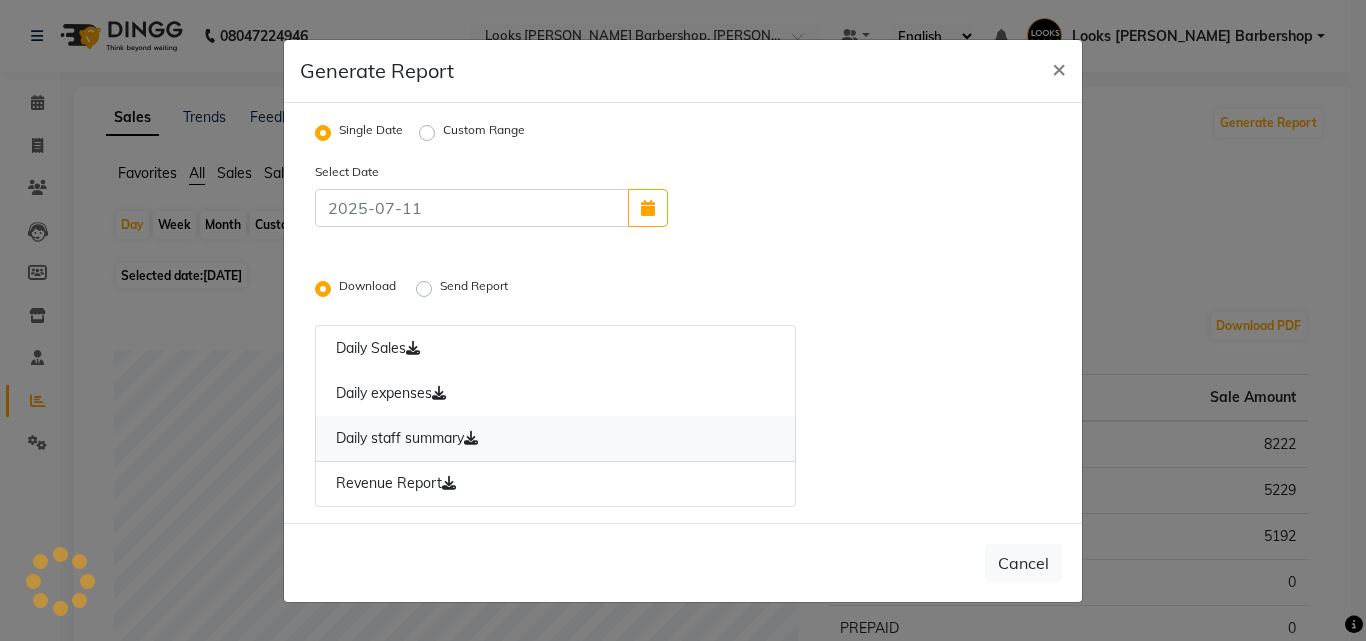 click on "Daily staff summary" 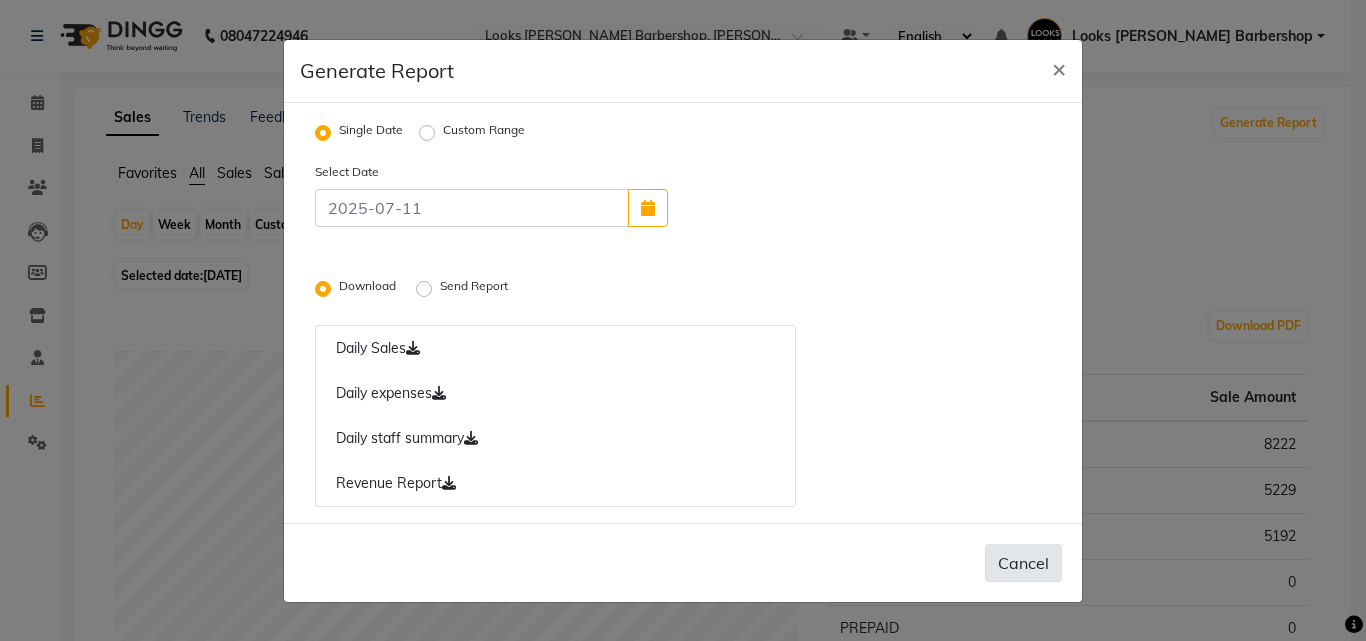click on "Cancel" 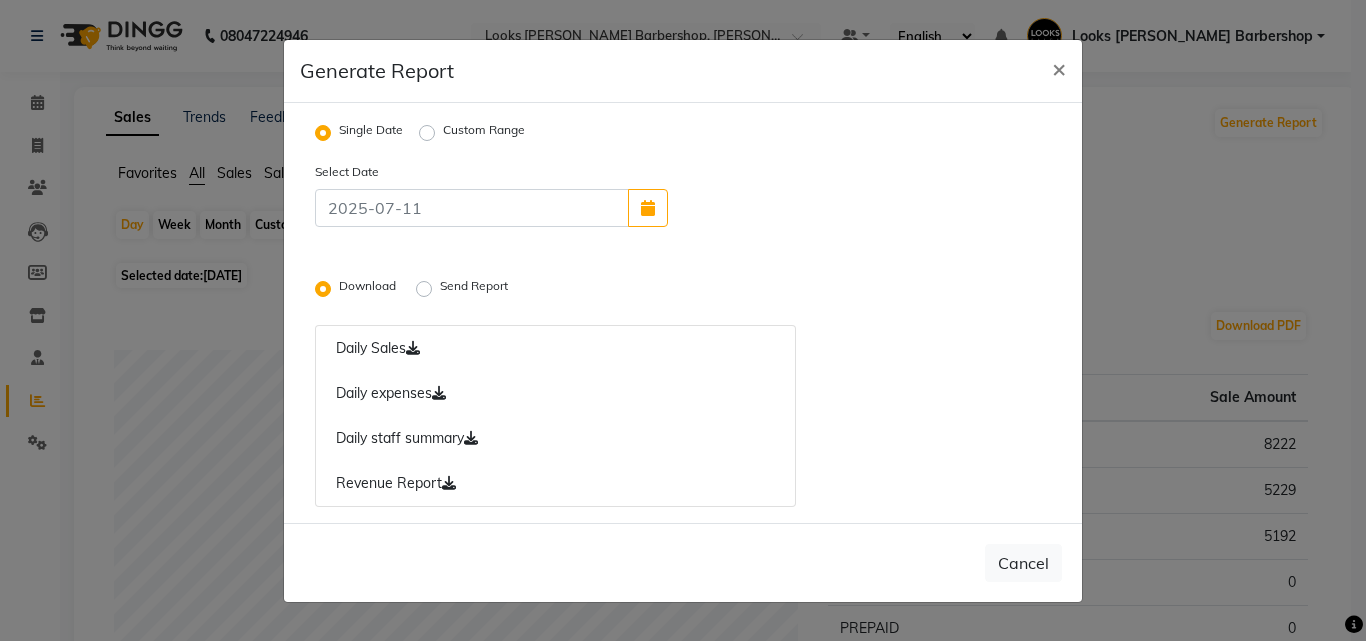 radio on "false" 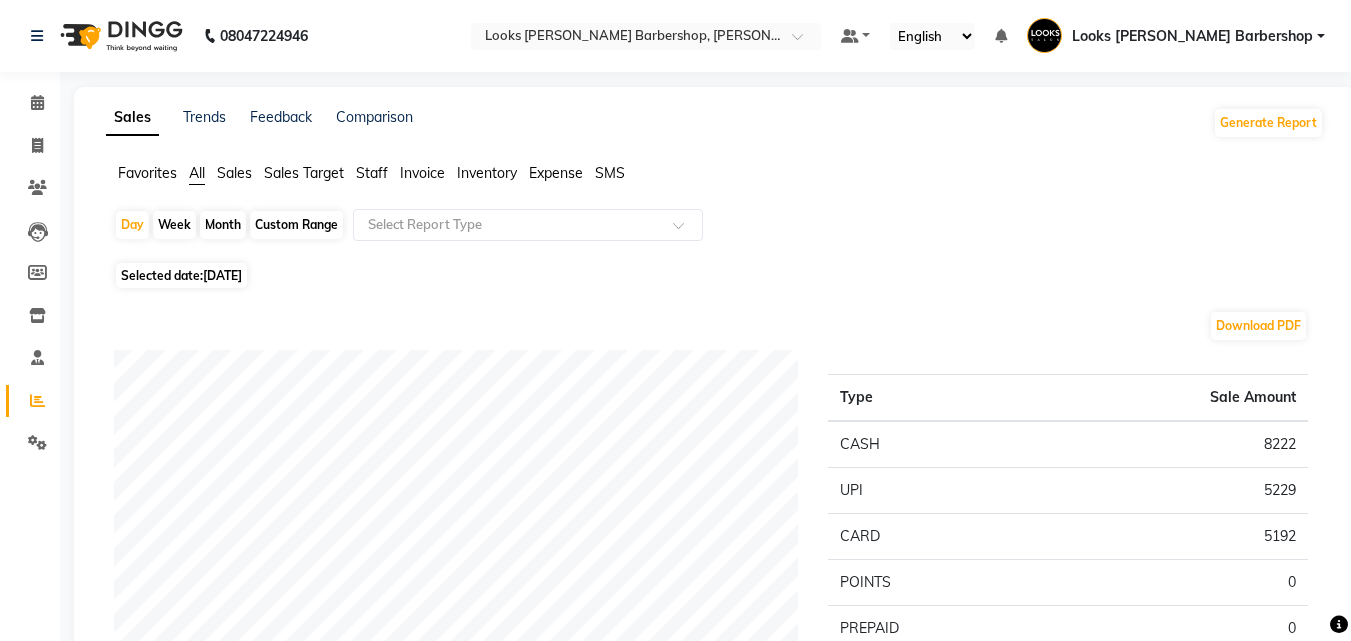 click on "Expense" 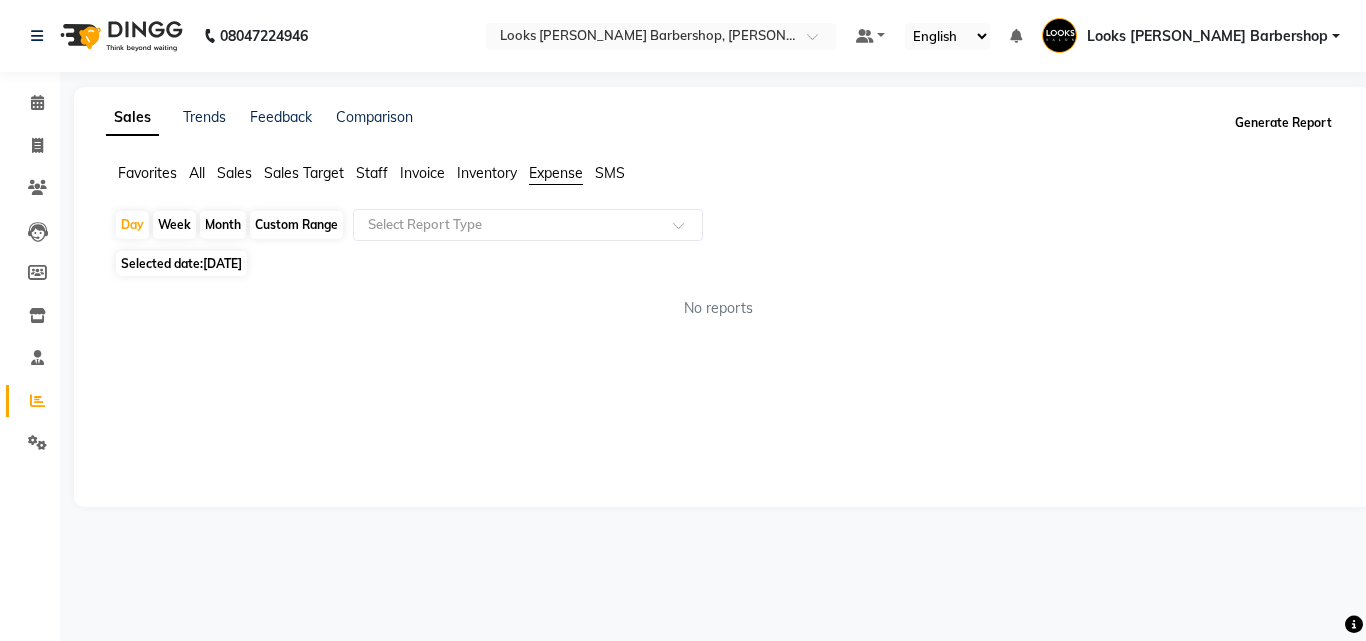 click on "Generate Report" 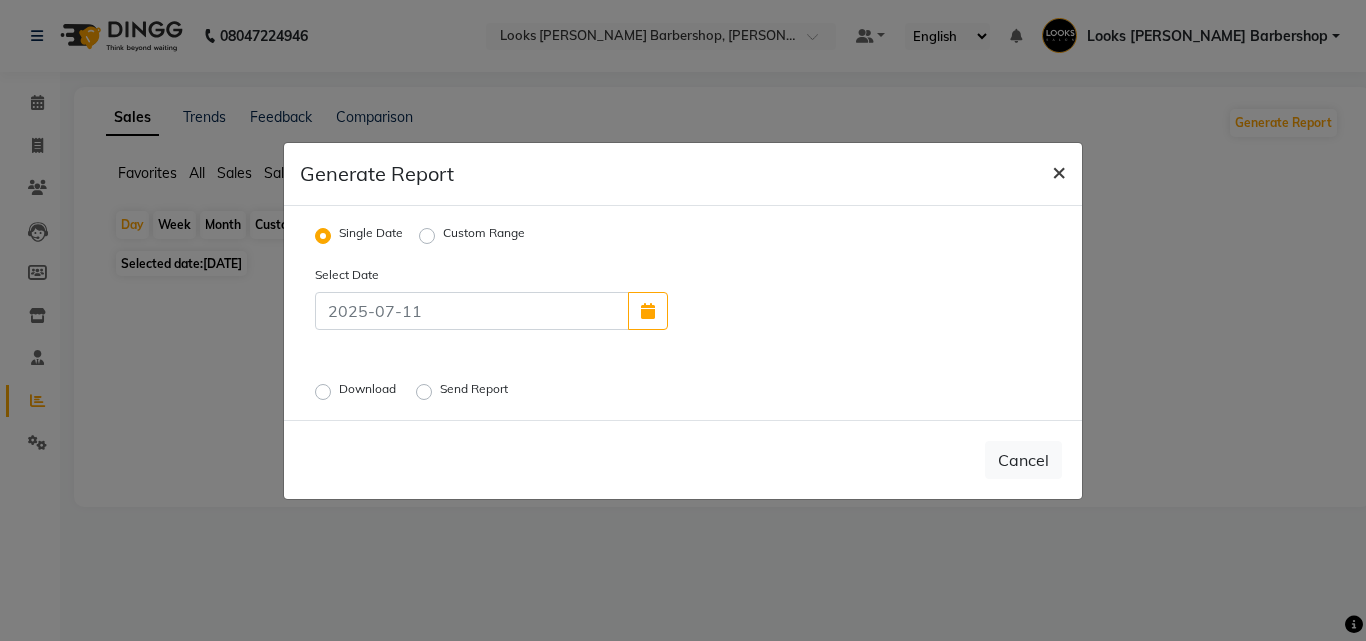 click on "×" 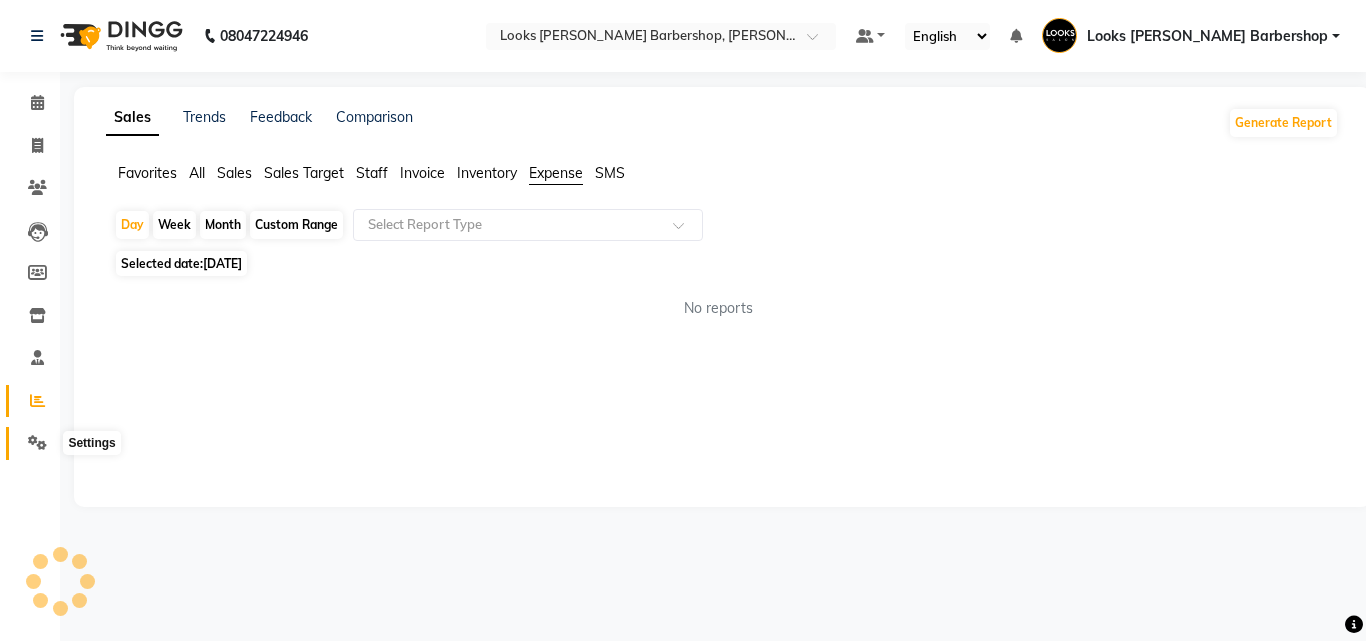 click 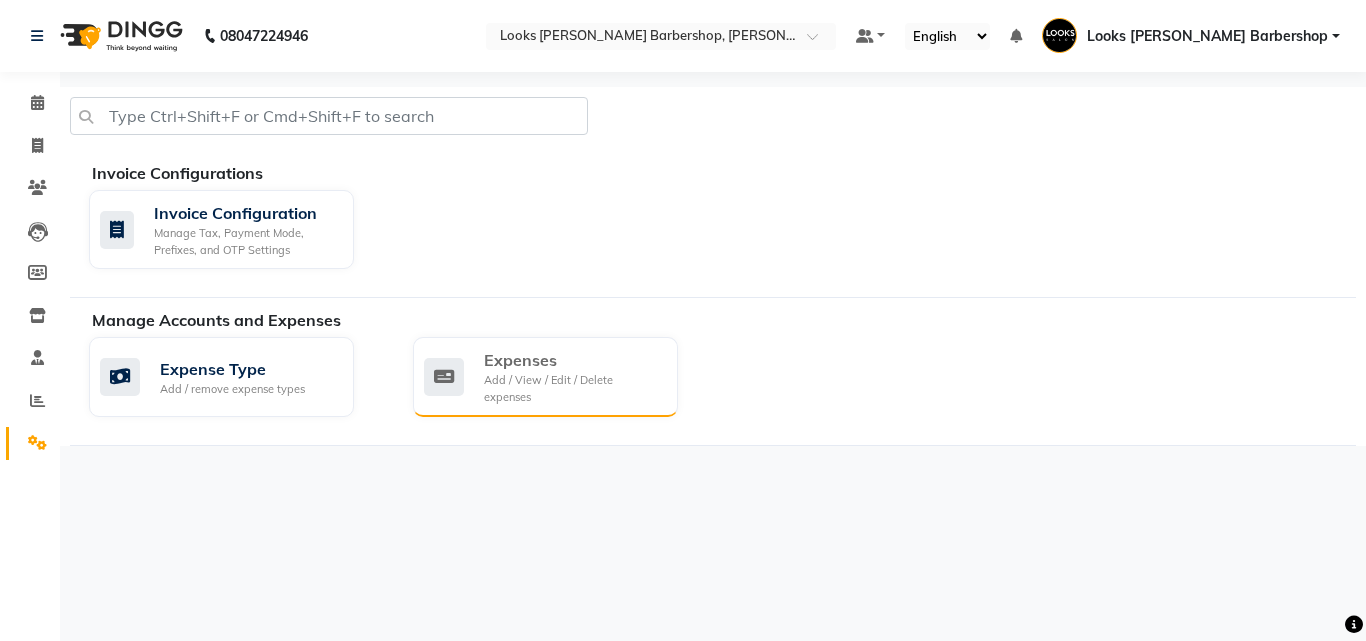 click on "Expenses Add / View / Edit / Delete expenses" 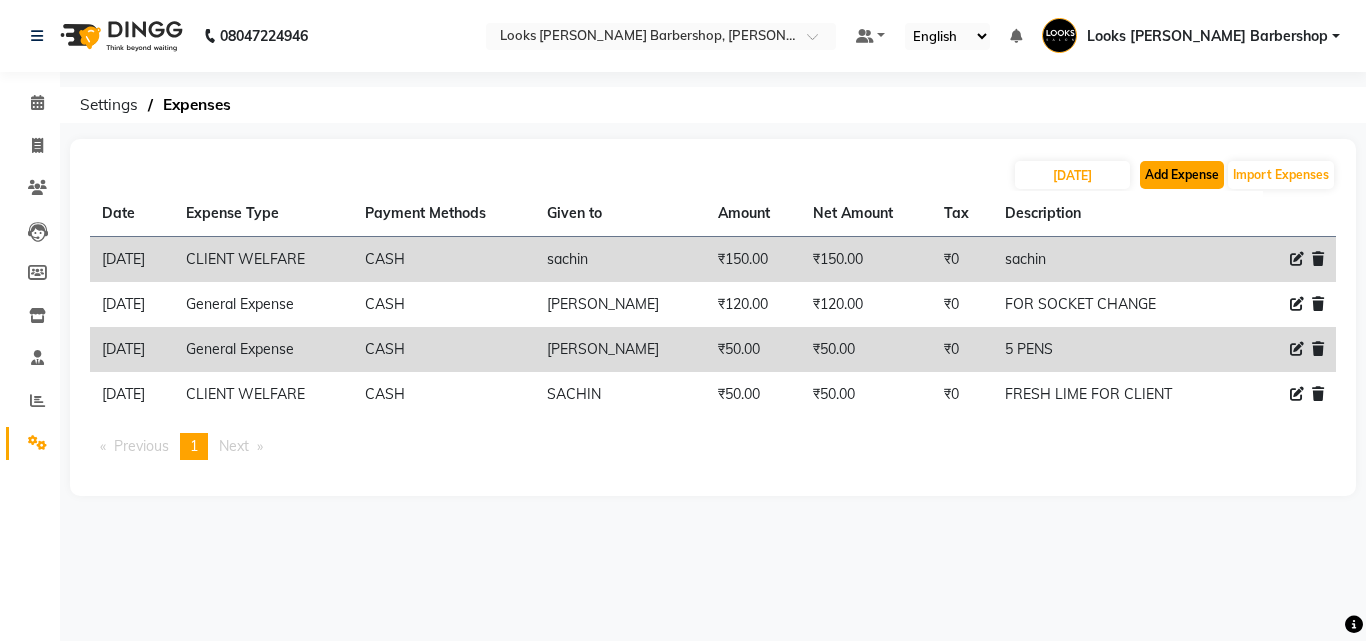 click on "Add Expense" 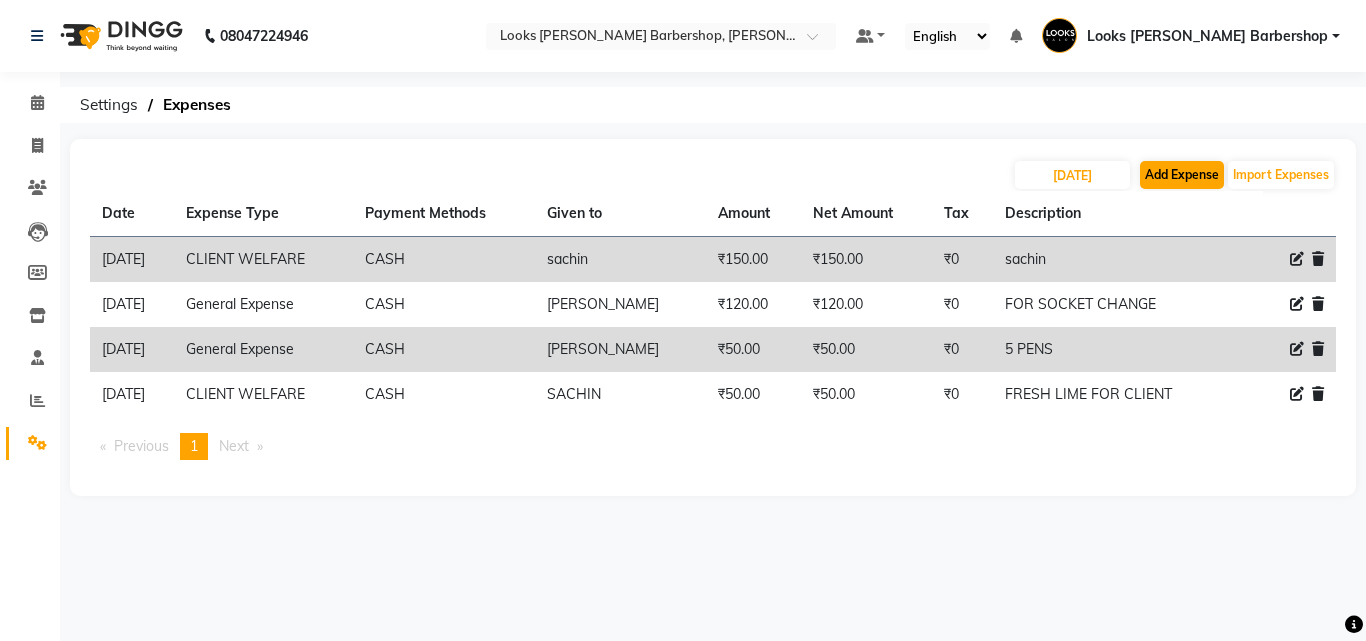 select on "1" 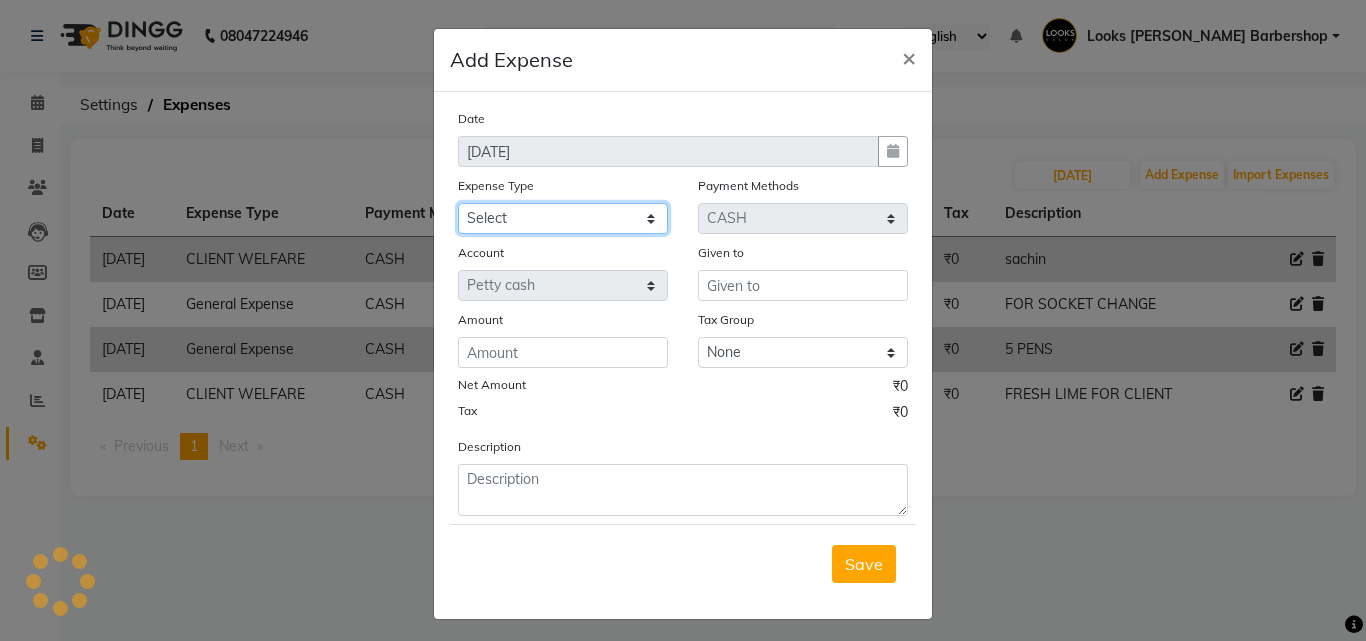 click on "Select Amazon order BANK DEPOSIT black coffee BLINKIT Cash change Cash Handover celebration Client Refreshment CLIENT WELFARE Convyance to staff Counter sale DIESEL Entertainment Expenses General Expense KKC Laundry Service MEDEICINE MILK MILK GINGER Miscellaneous MOBILE RECHARGE Monthly Grocery OFFICE UPKEEP Pantry Payment PORTER Prepaid Card Incentives Printing And Stationery Product Incentive purchase Refreshment Repair And Maintenance Salary Salary advance Service incentive staff accommodation Staff Convenyance Staff Welfare tip TIP CREDIT CARD Tip Online TIP UPI travel Travelling And Conveyance treat for staff WATER BILL Water Bills" 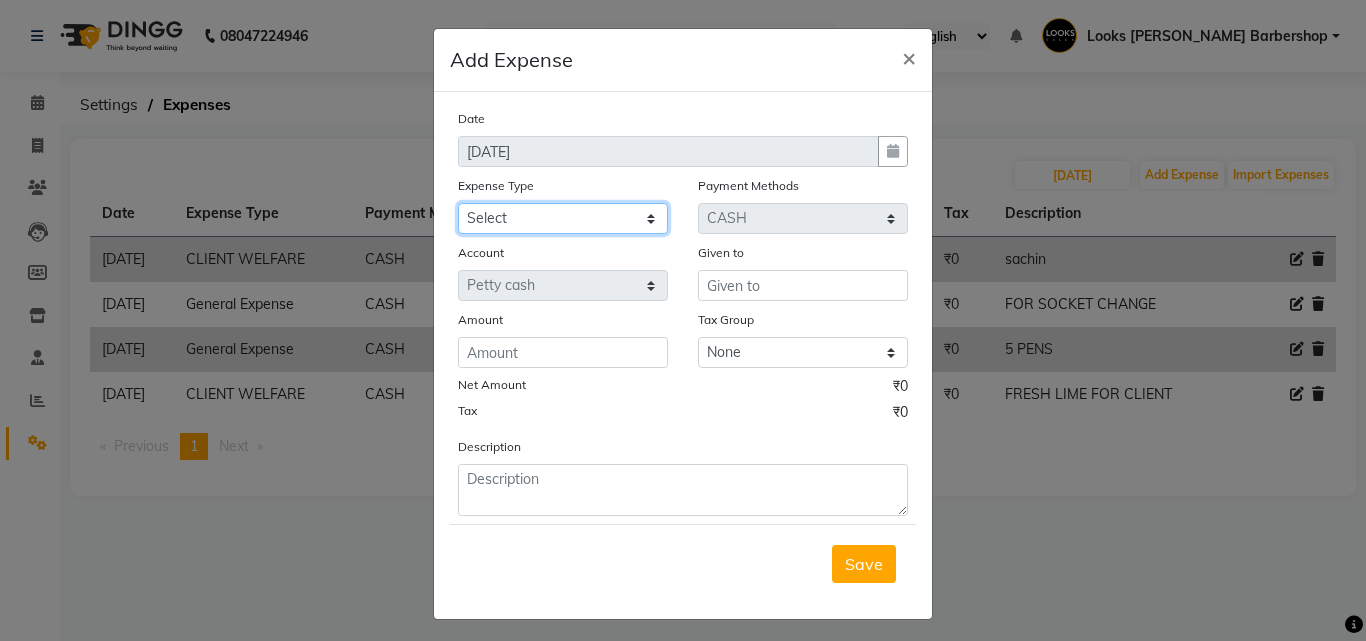 select on "22603" 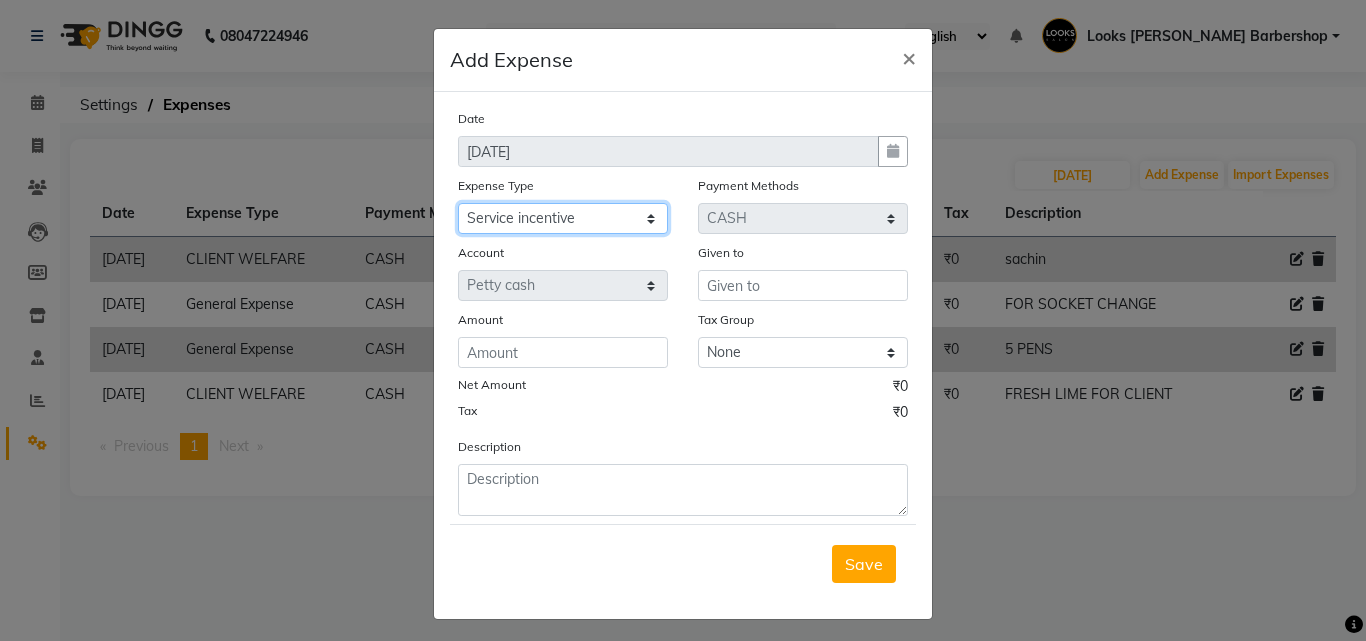 click on "Select Amazon order BANK DEPOSIT black coffee BLINKIT Cash change Cash Handover celebration Client Refreshment CLIENT WELFARE Convyance to staff Counter sale DIESEL Entertainment Expenses General Expense KKC Laundry Service MEDEICINE MILK MILK GINGER Miscellaneous MOBILE RECHARGE Monthly Grocery OFFICE UPKEEP Pantry Payment PORTER Prepaid Card Incentives Printing And Stationery Product Incentive purchase Refreshment Repair And Maintenance Salary Salary advance Service incentive staff accommodation Staff Convenyance Staff Welfare tip TIP CREDIT CARD Tip Online TIP UPI travel Travelling And Conveyance treat for staff WATER BILL Water Bills" 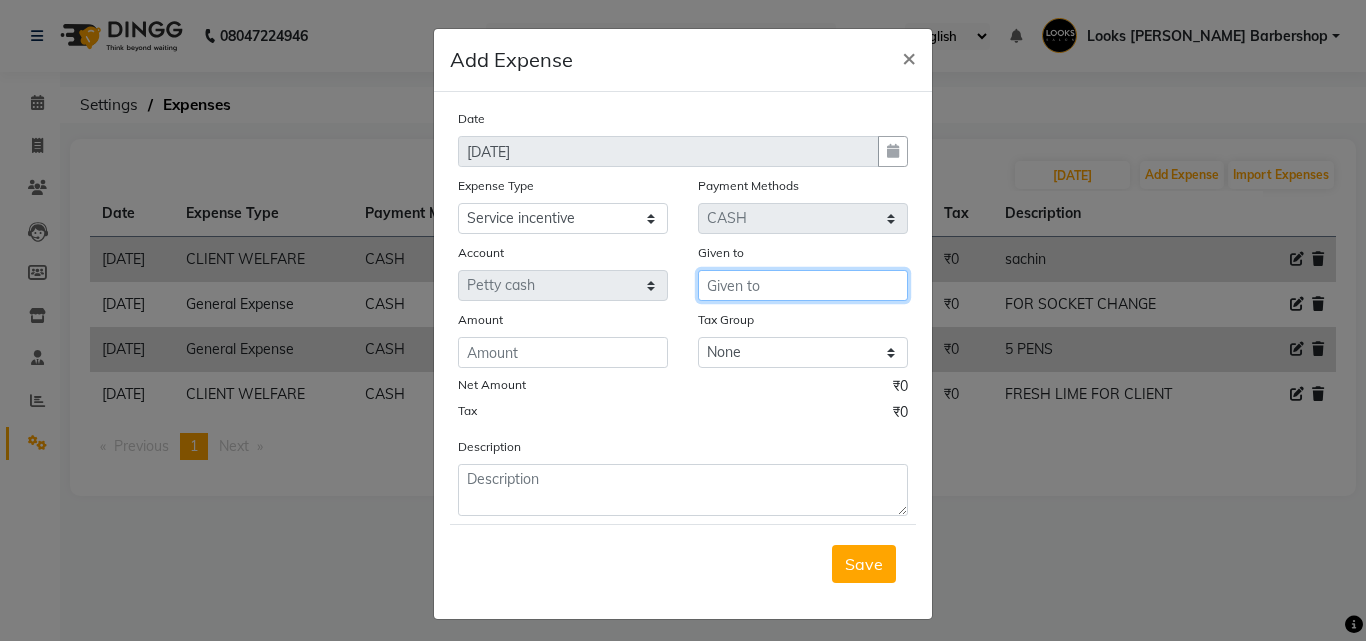 click at bounding box center (803, 285) 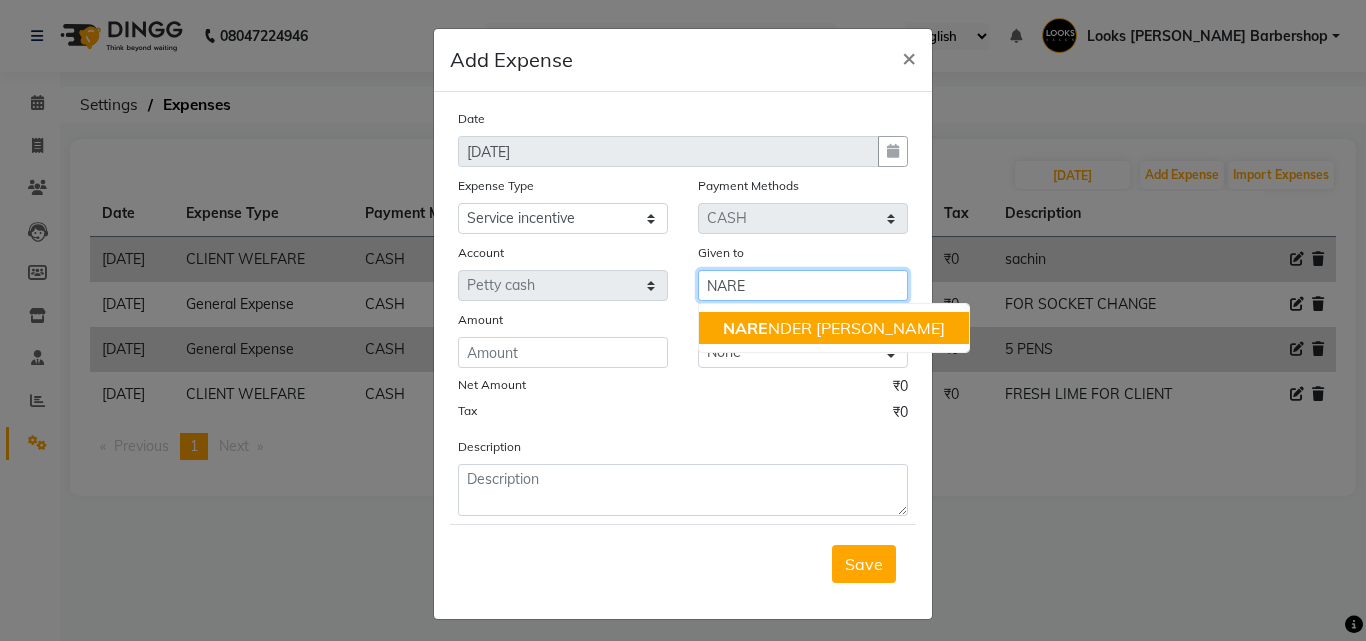 click on "NARE" 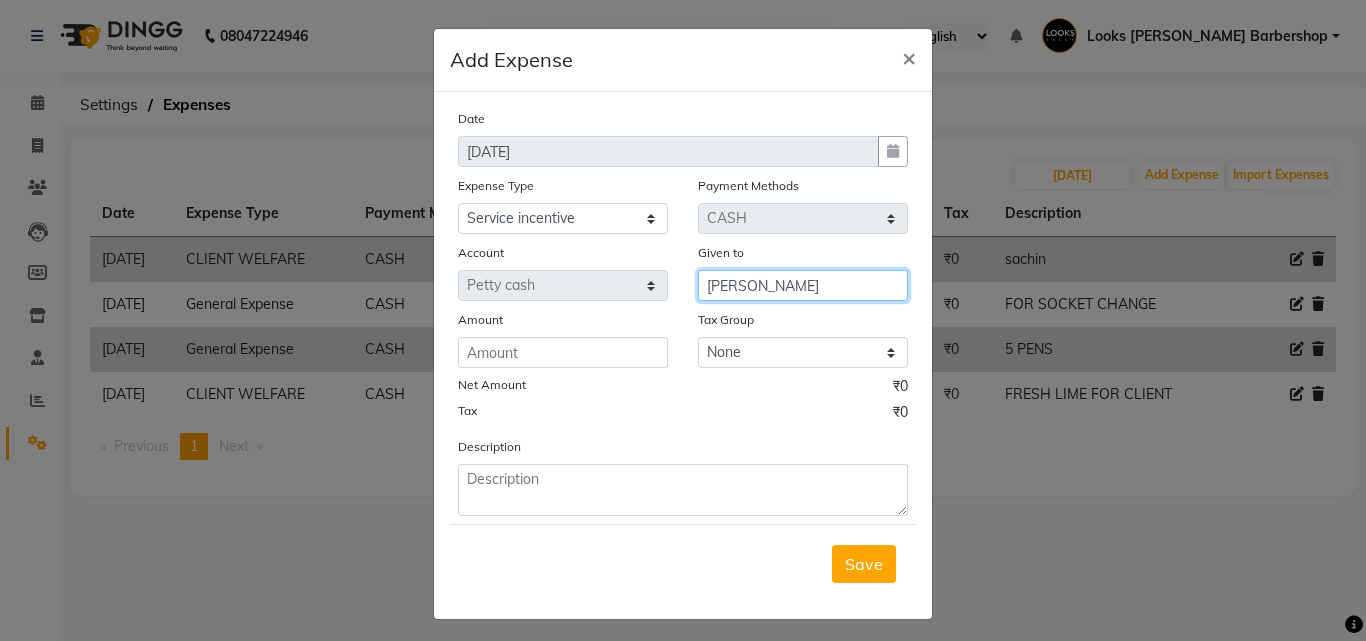 type on "[PERSON_NAME]" 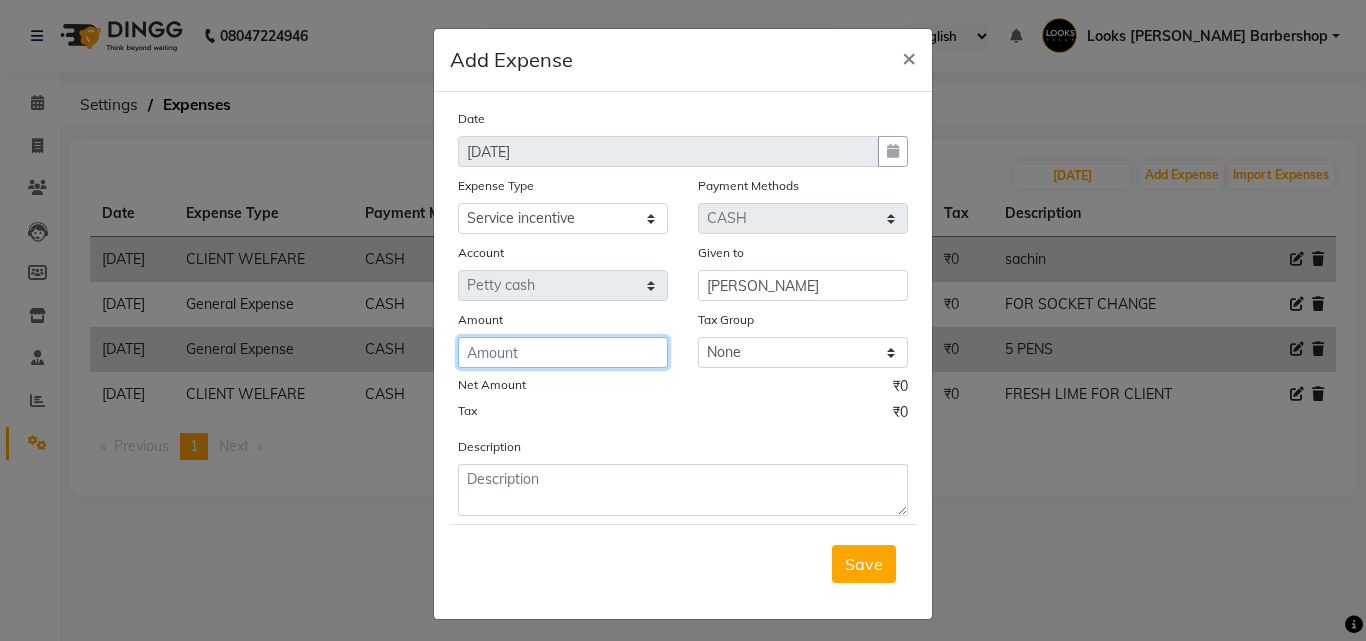 click 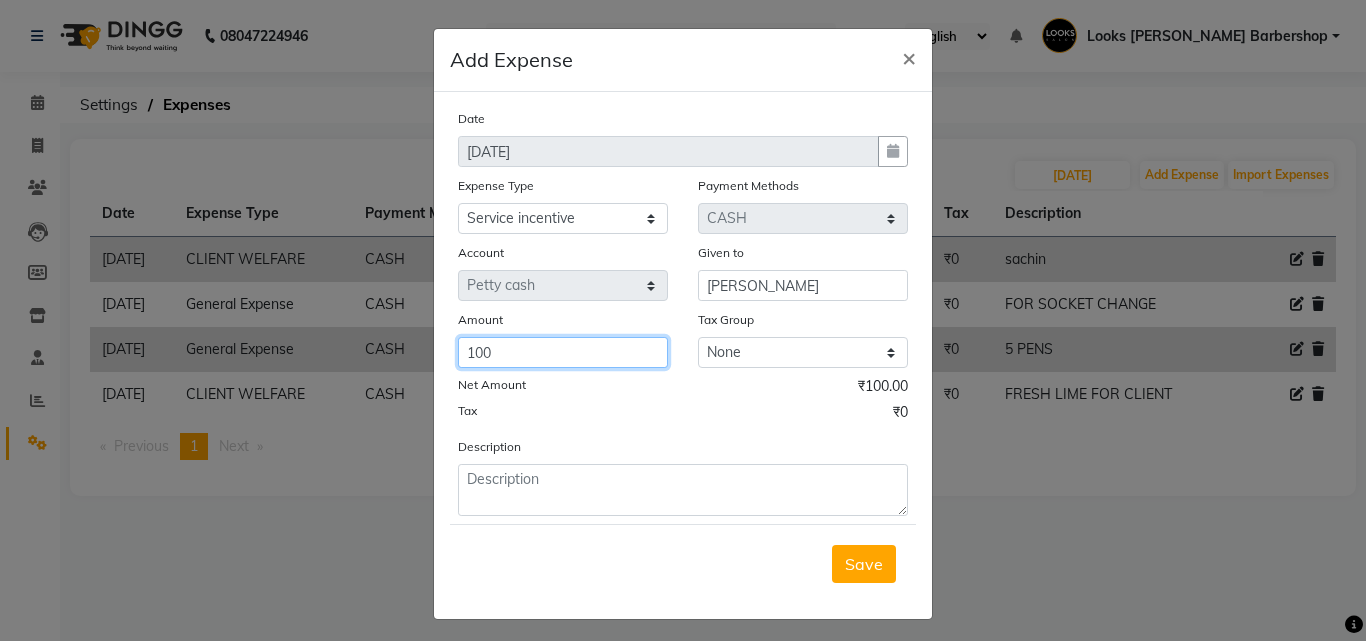 type on "100" 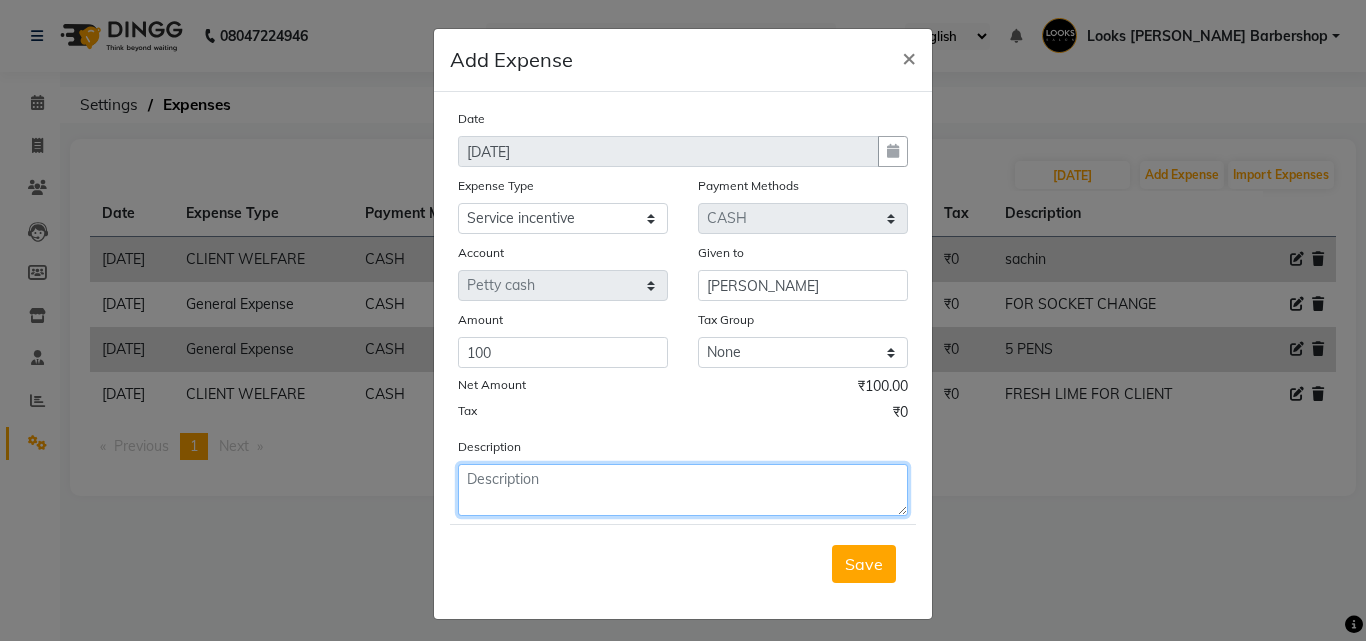 click 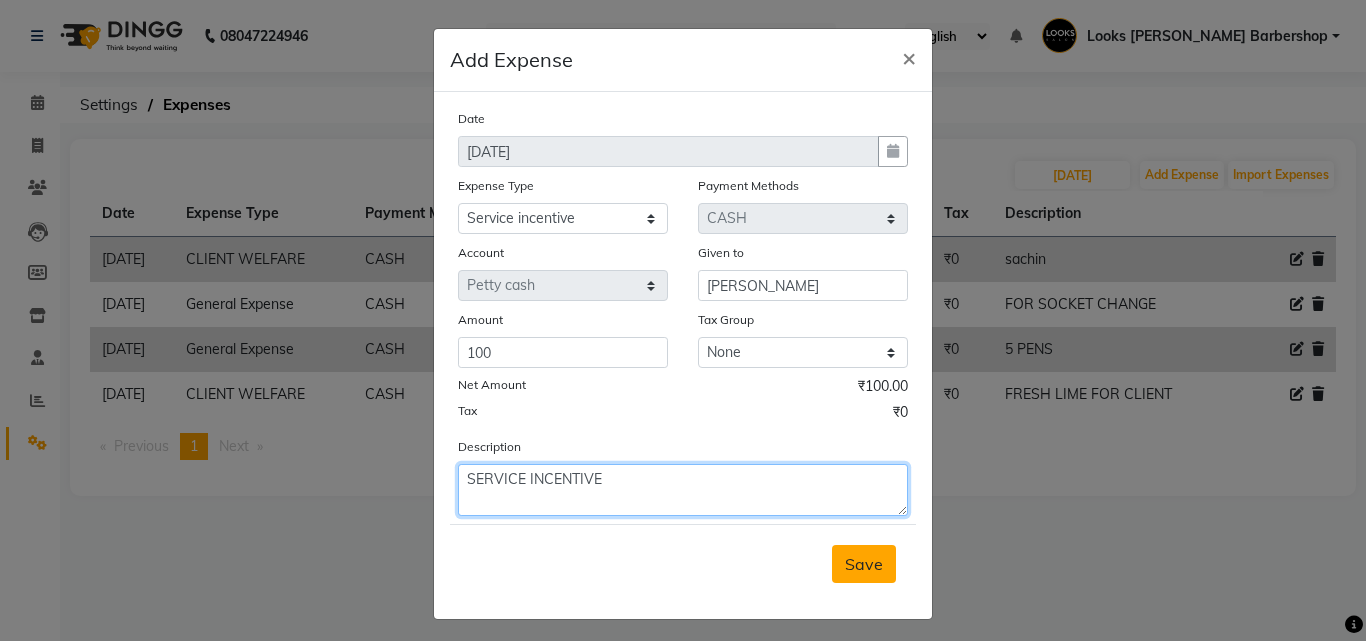 type on "SERVICE INCENTIVE" 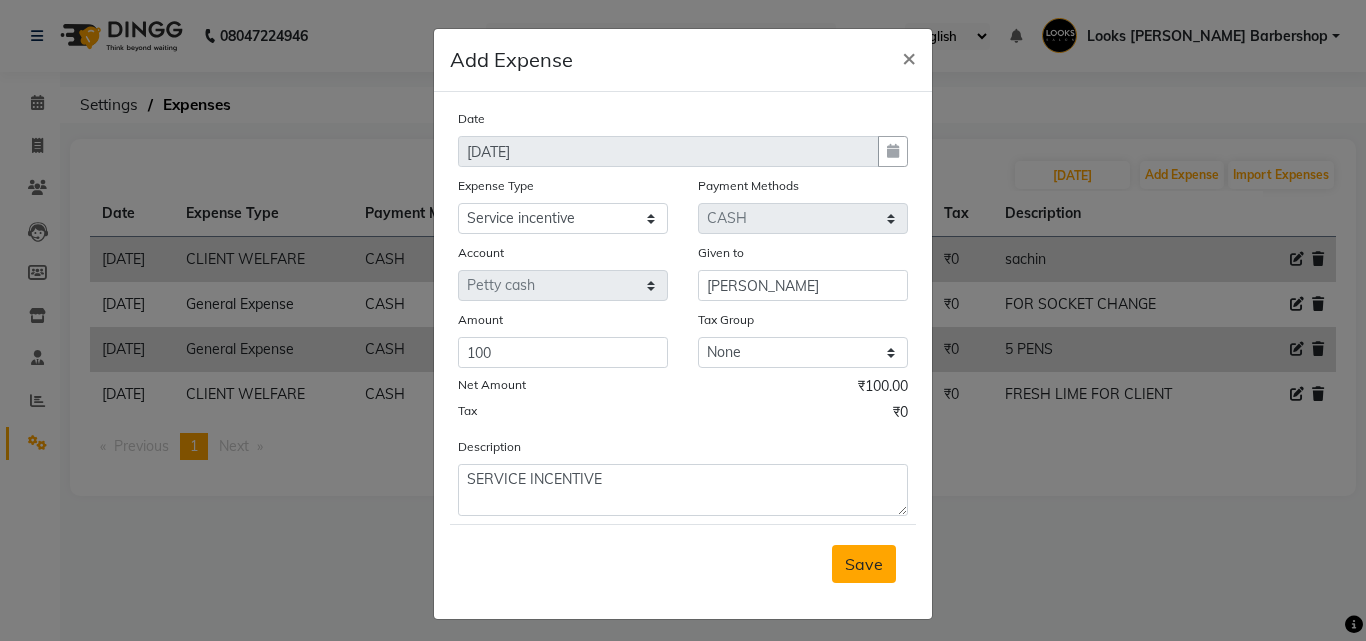 click on "Save" at bounding box center [864, 564] 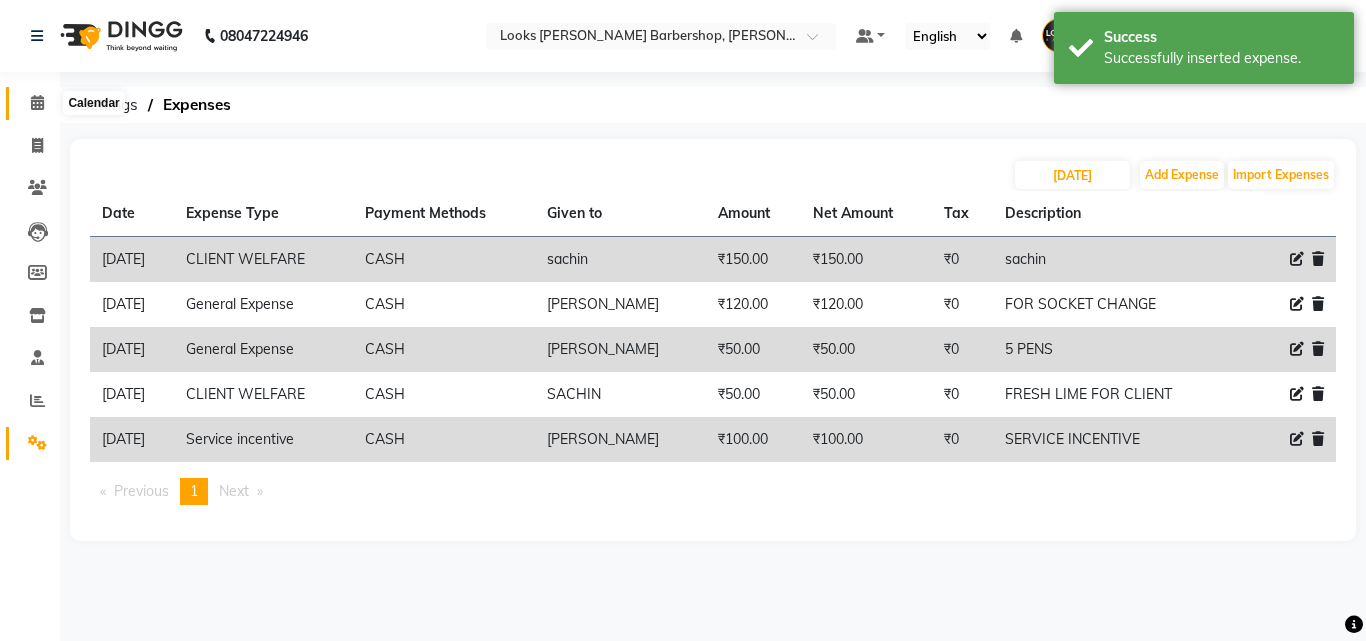 click 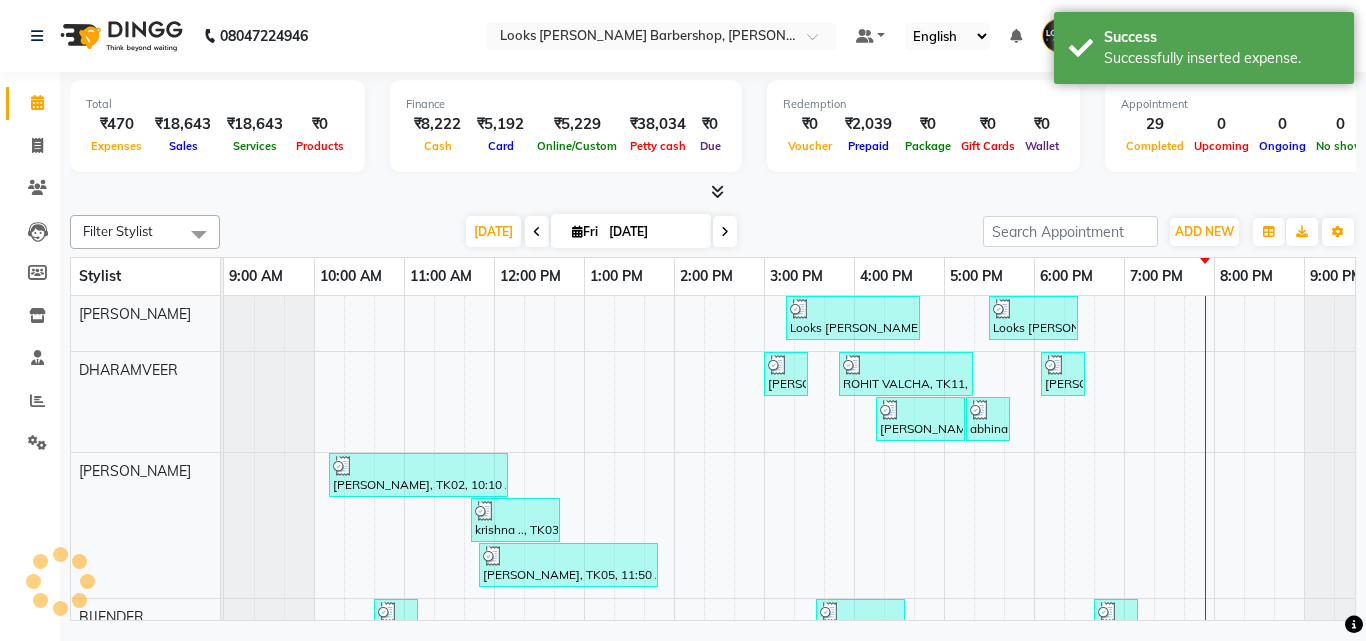 scroll, scrollTop: 0, scrollLeft: 39, axis: horizontal 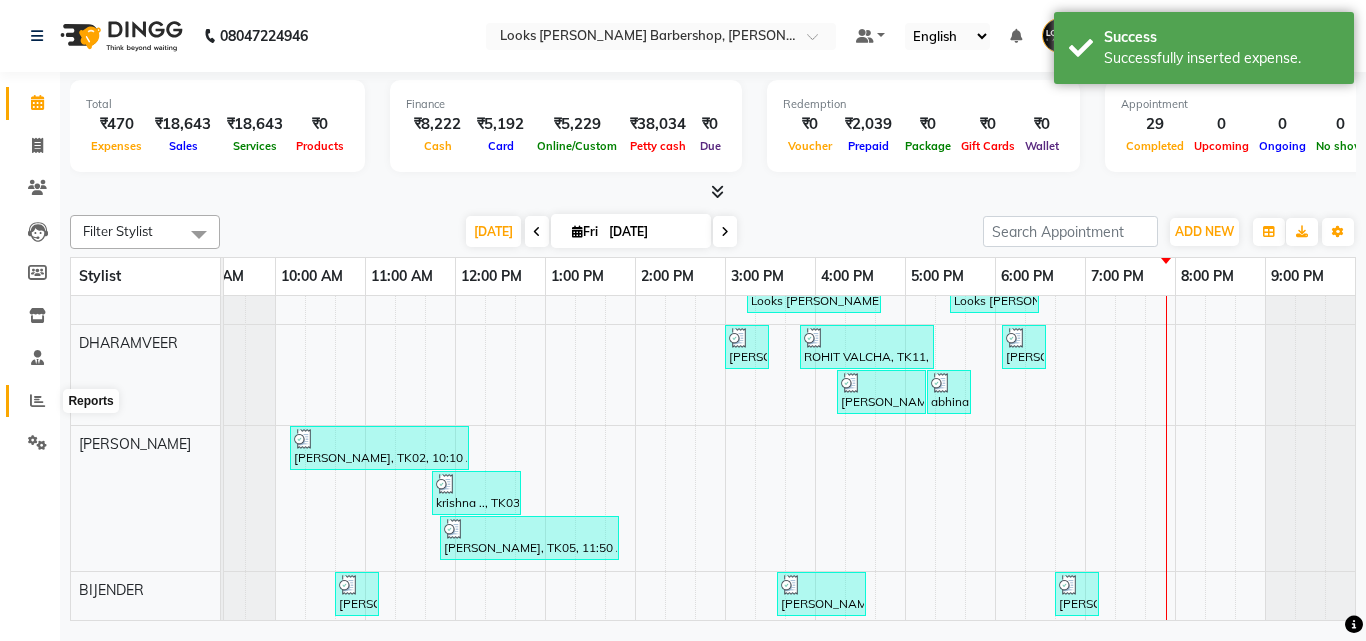 click 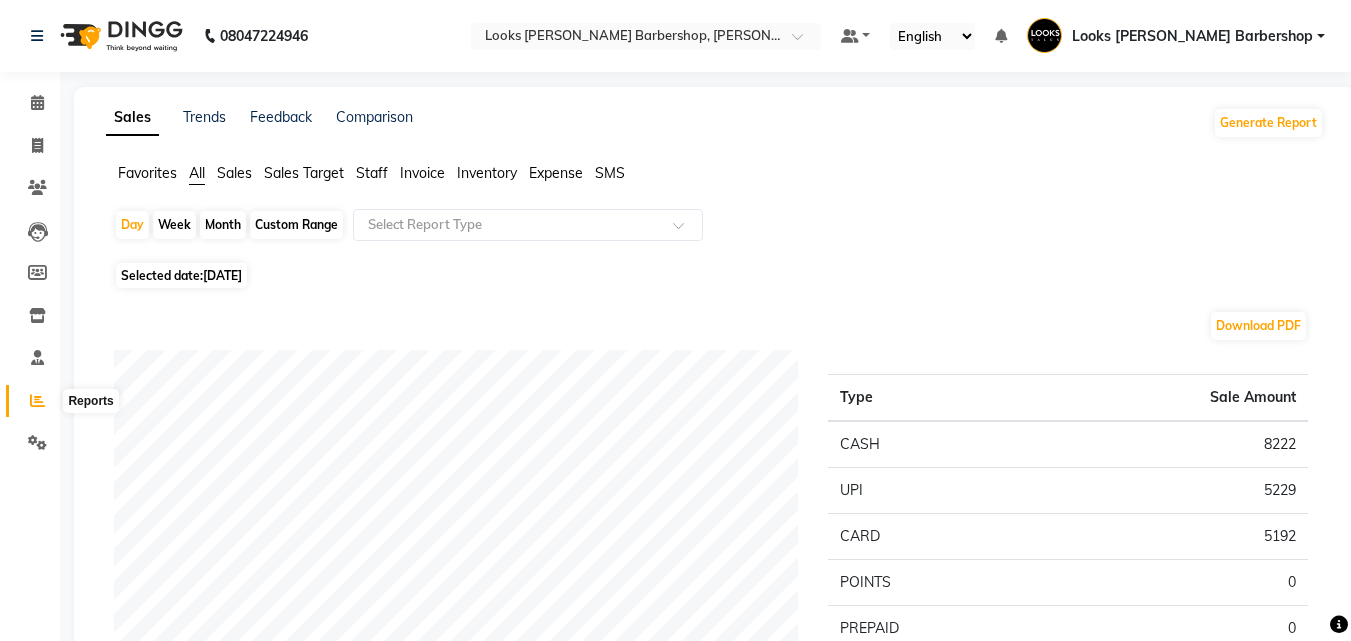 click 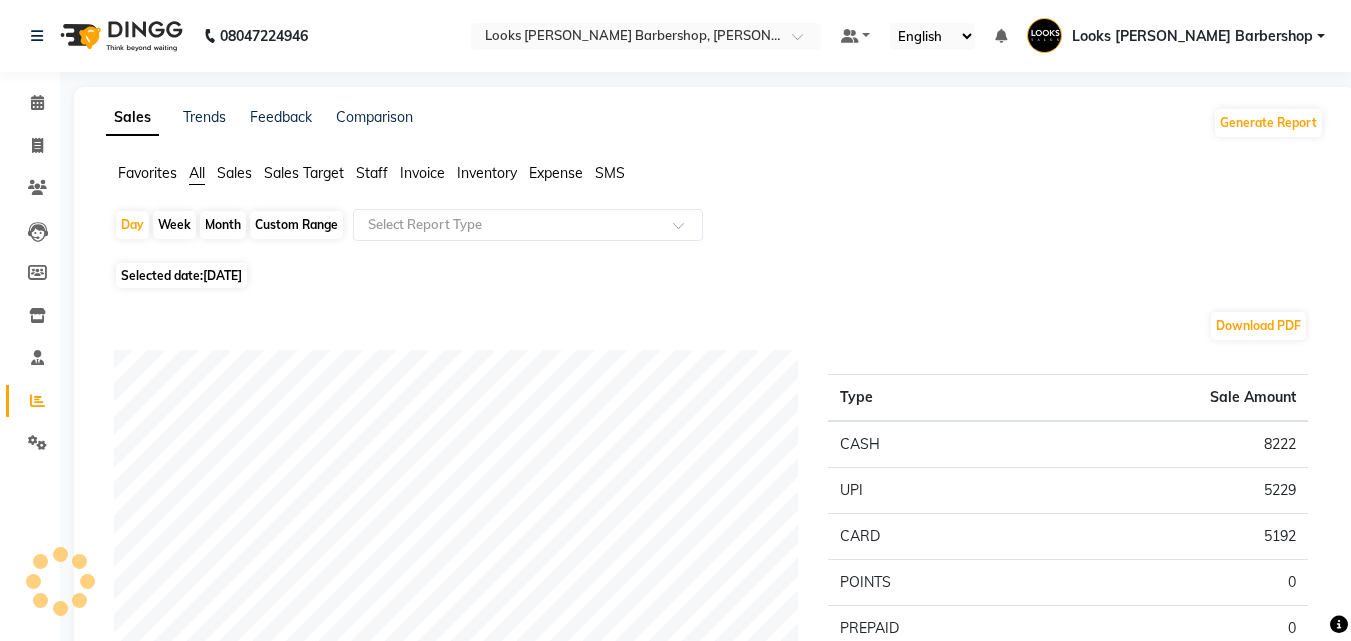 click on "Staff" 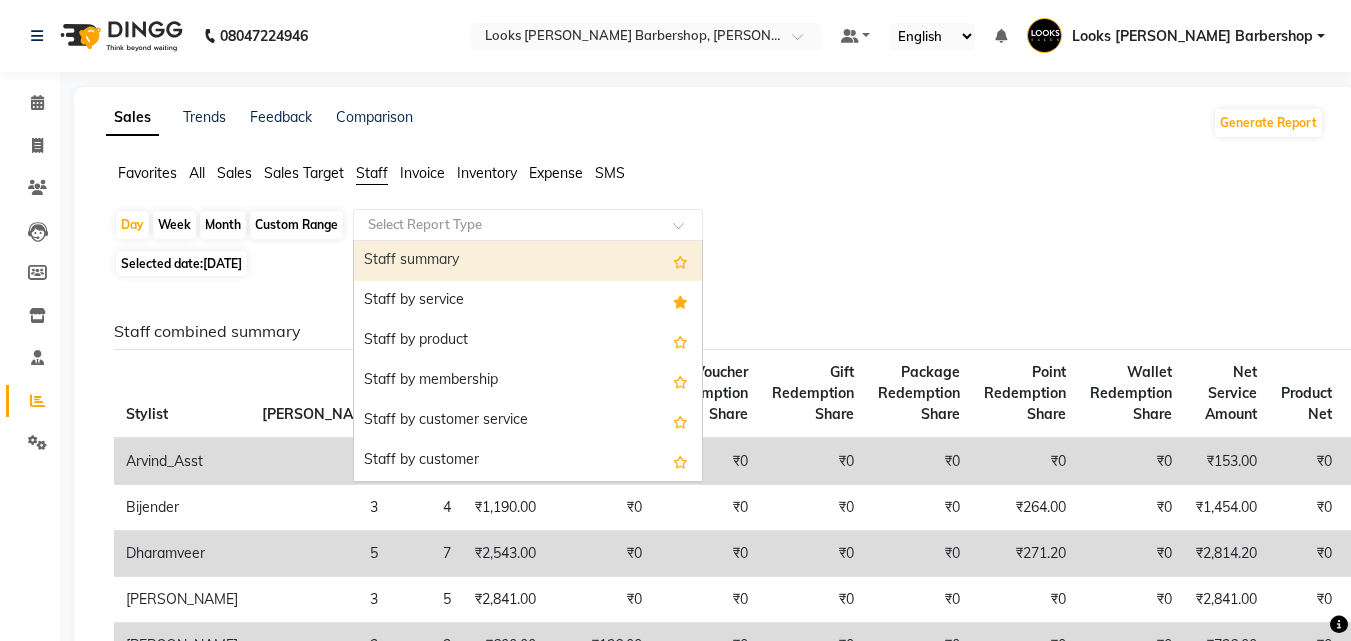 click 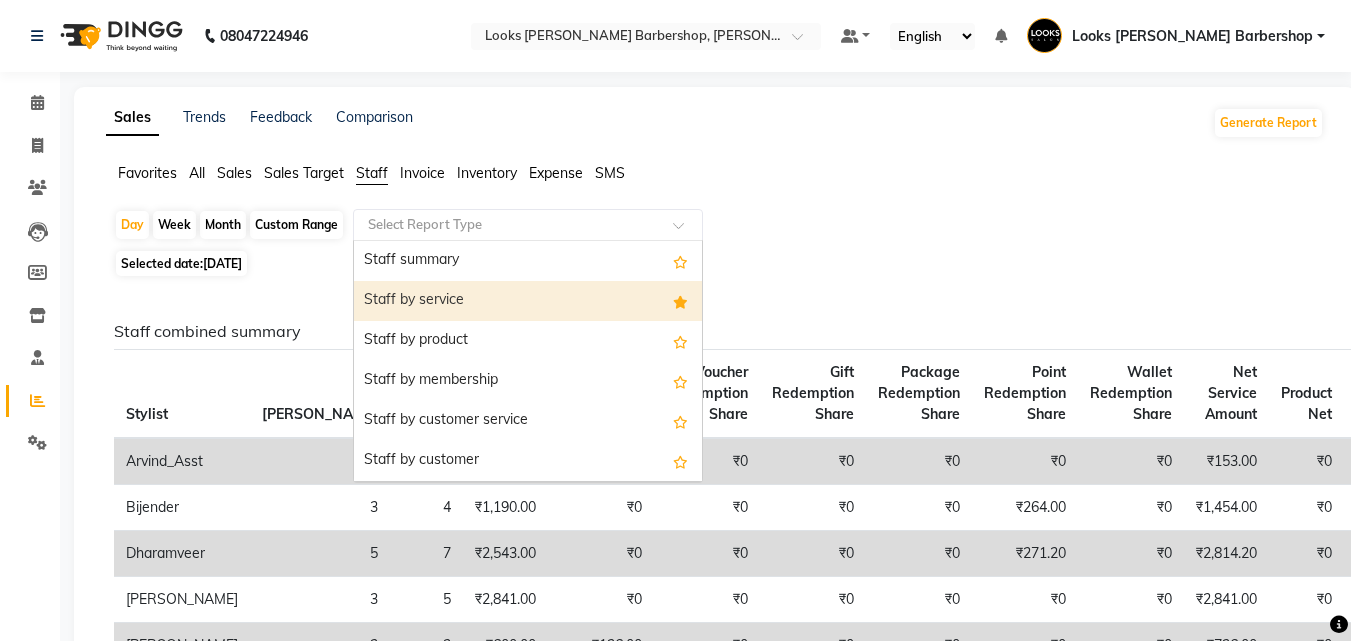 click on "Staff by service" at bounding box center (528, 301) 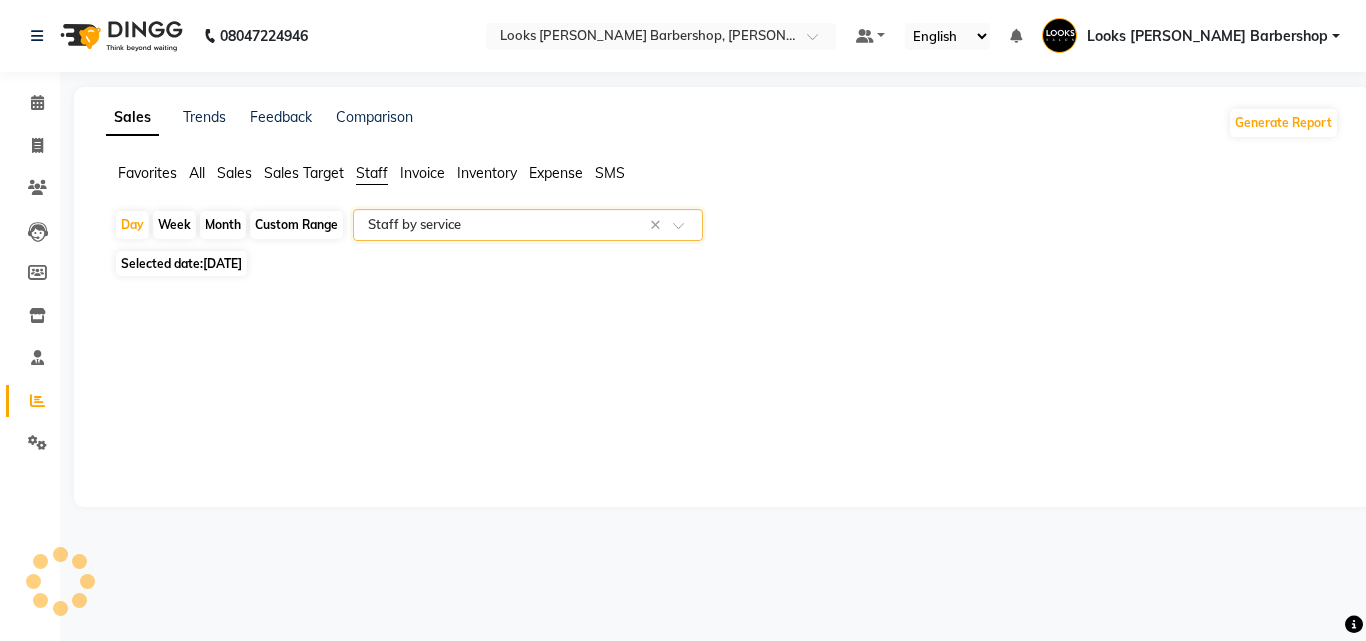 select on "full_report" 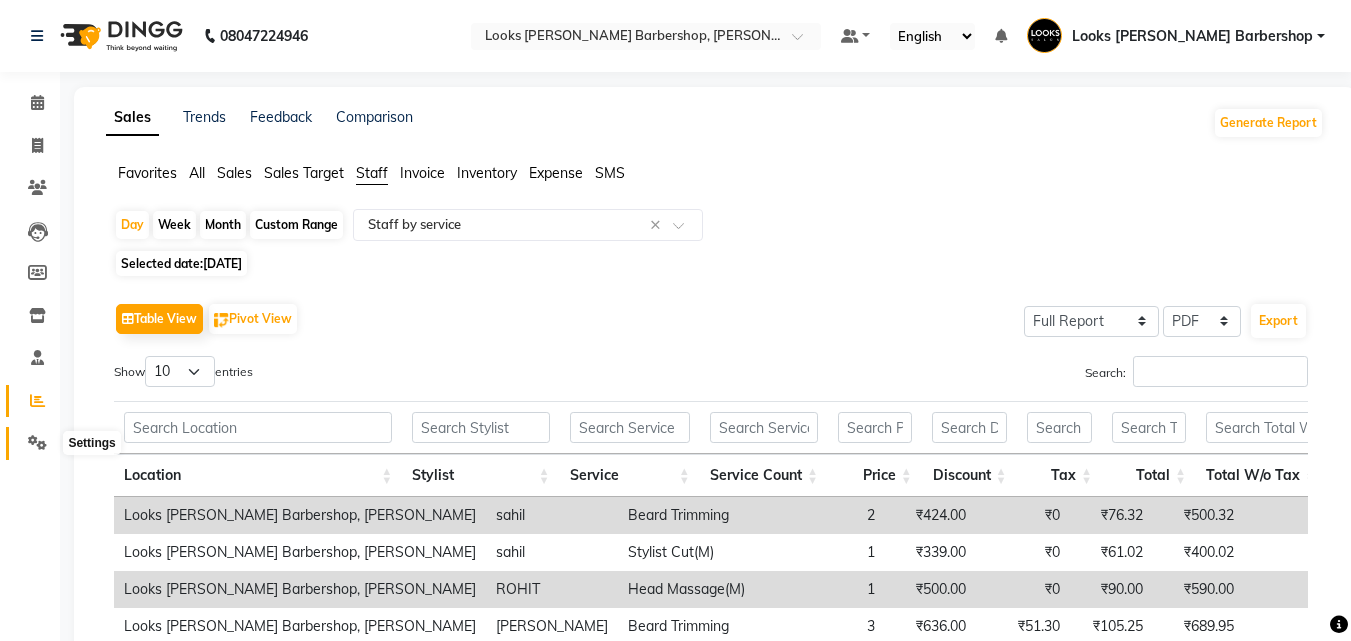 click 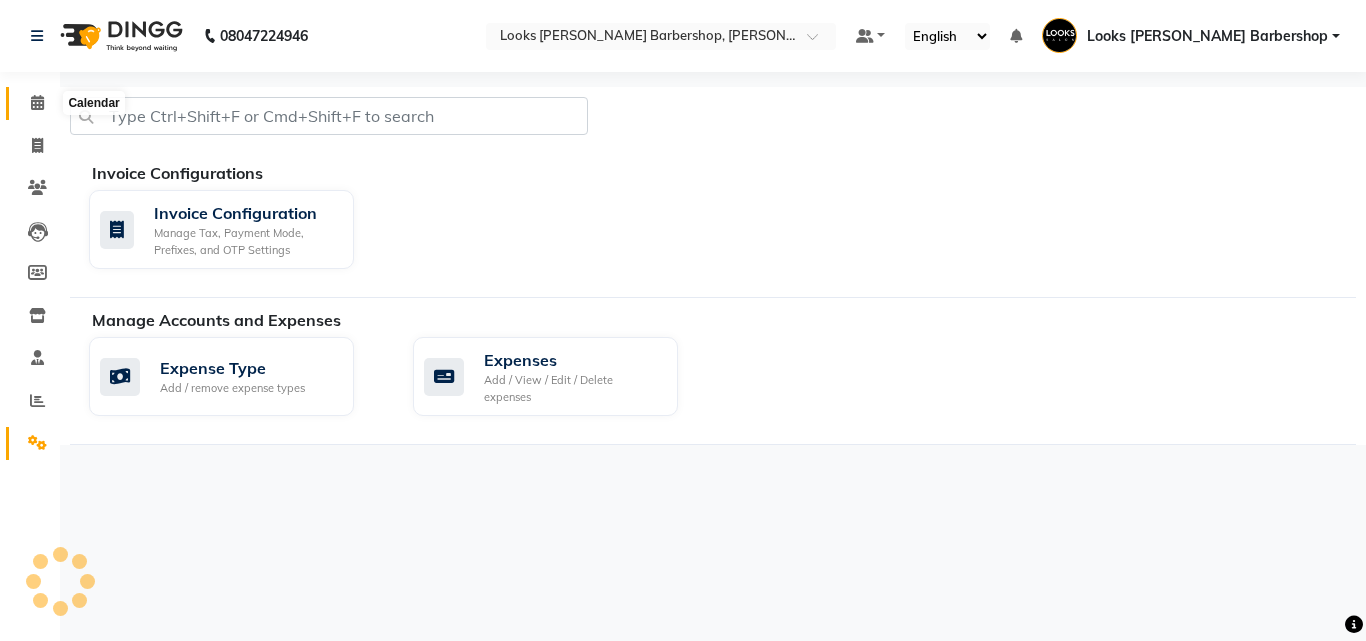 click 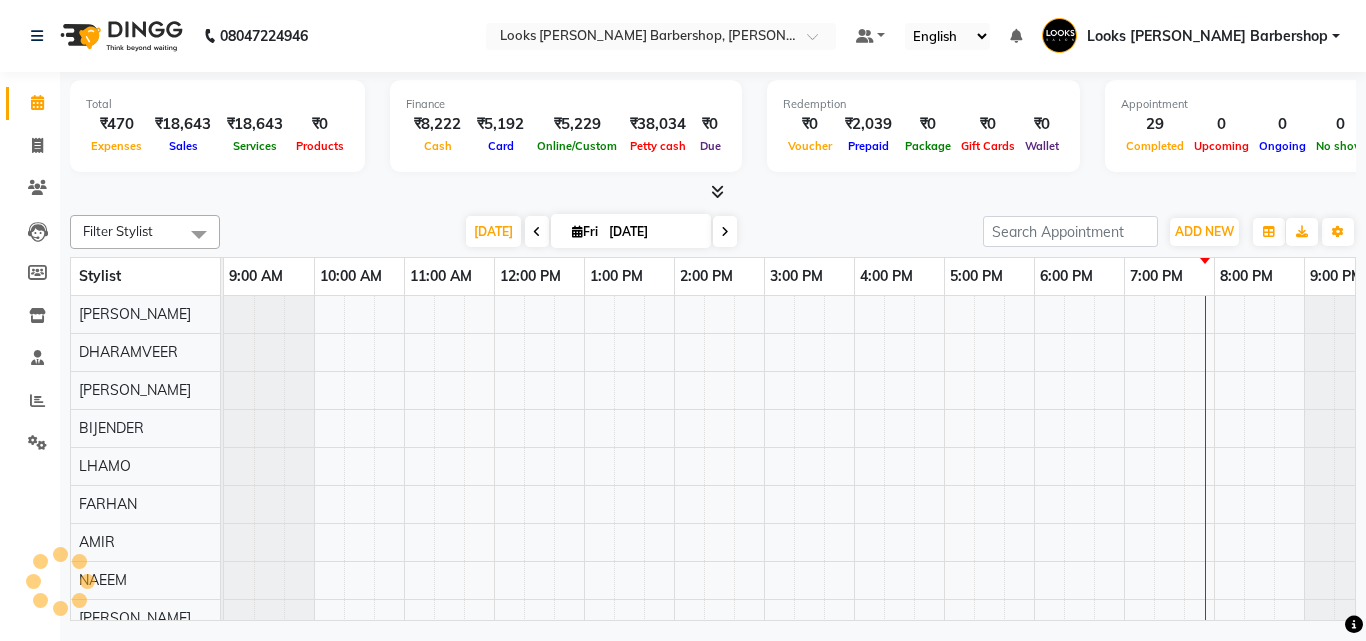 scroll, scrollTop: 0, scrollLeft: 39, axis: horizontal 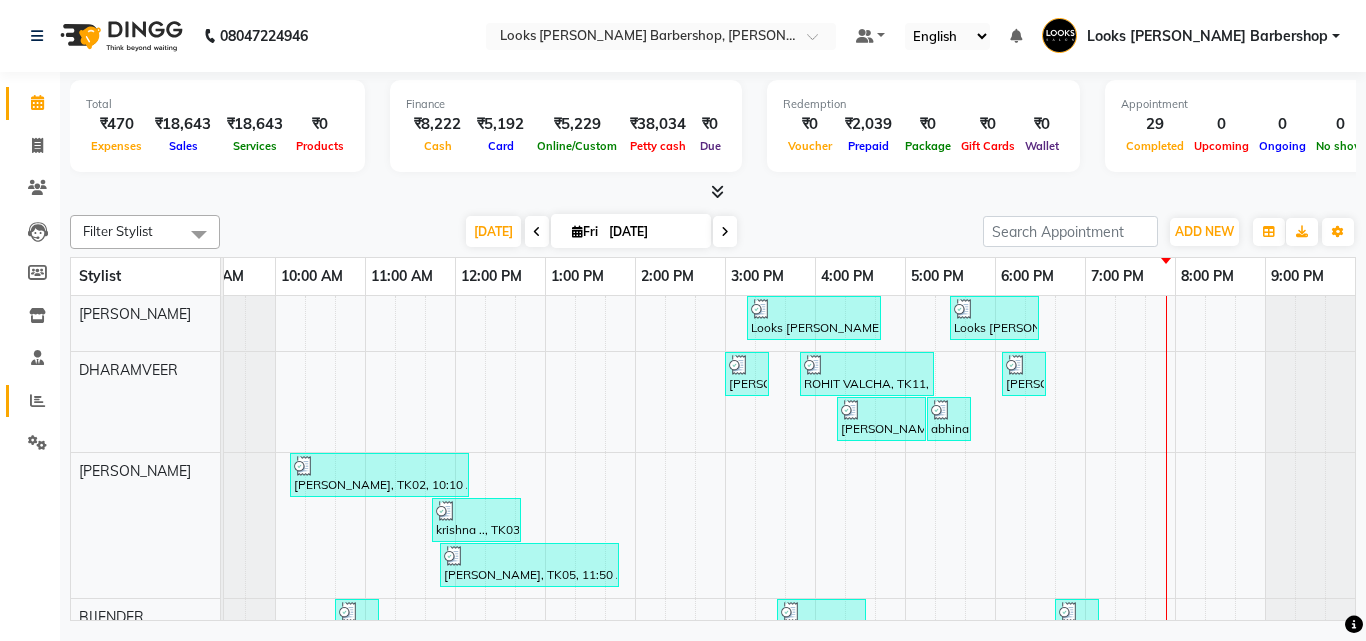 click 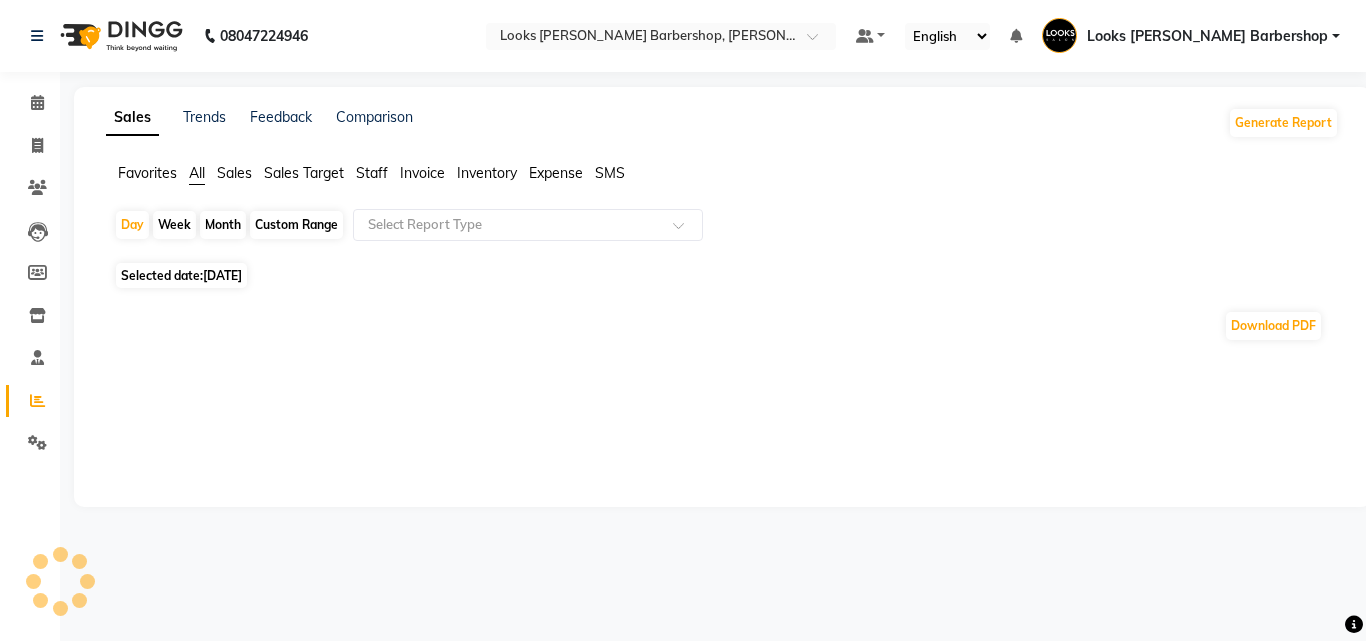 click on "Staff" 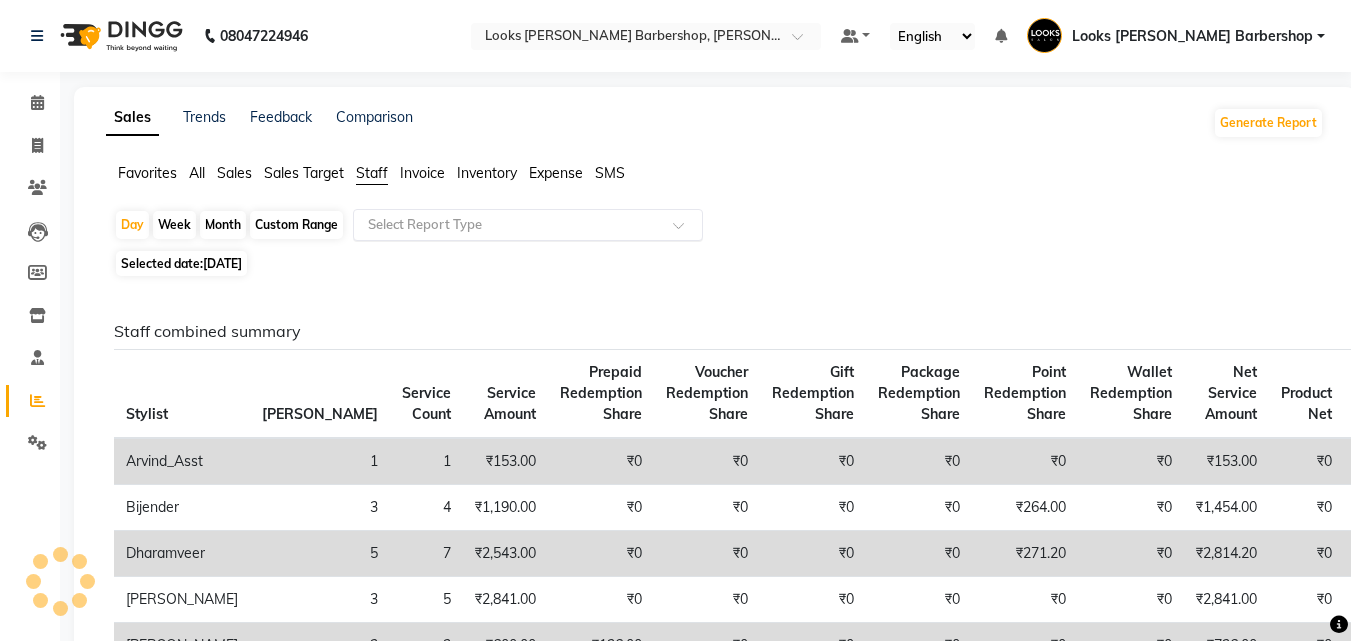 click 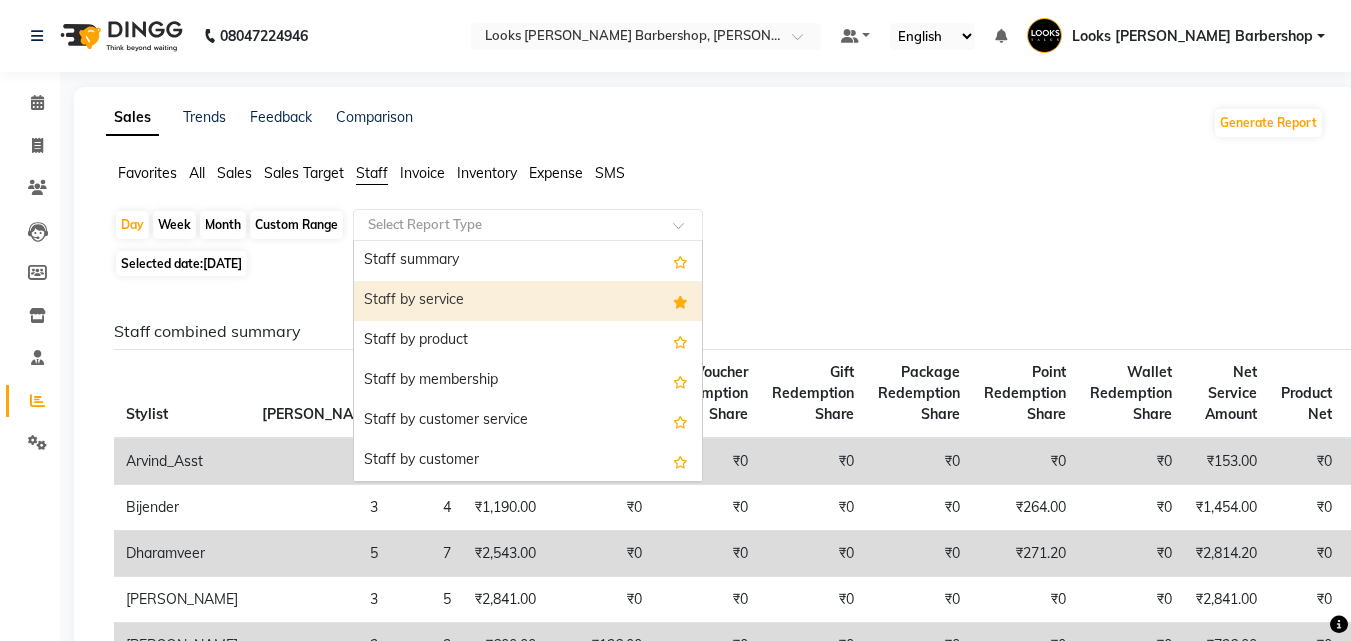 click on "Staff by service" at bounding box center [528, 301] 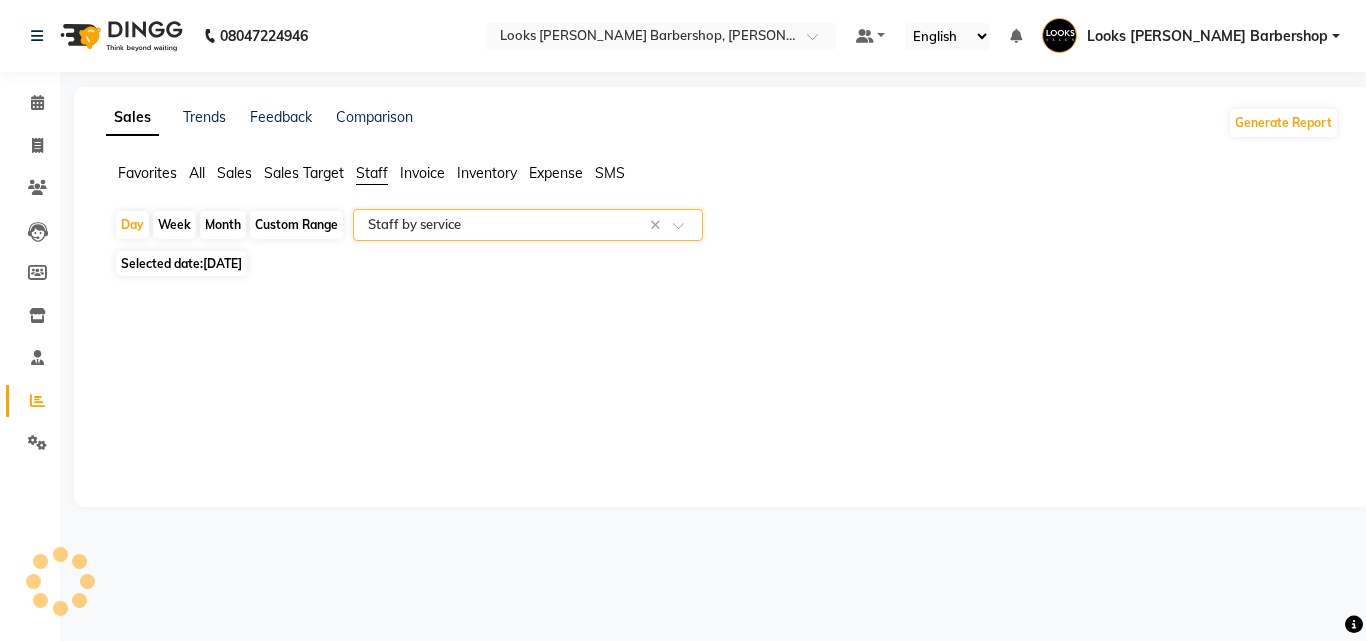 select on "full_report" 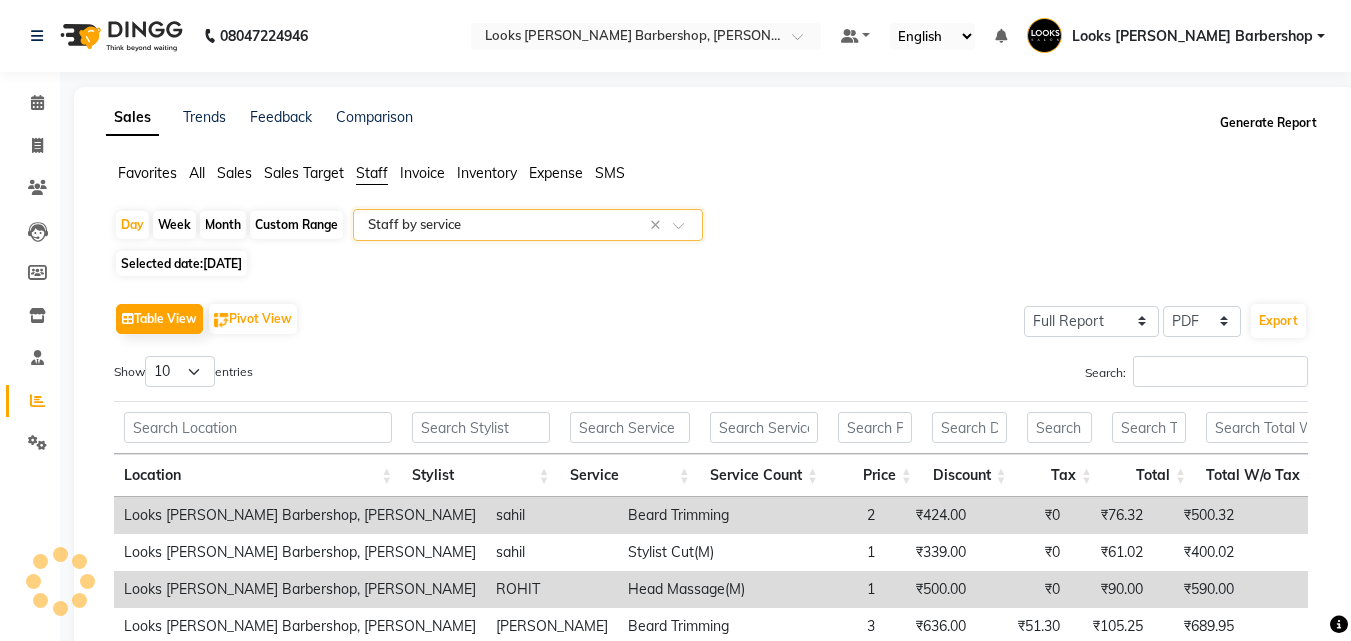 click on "Generate Report" 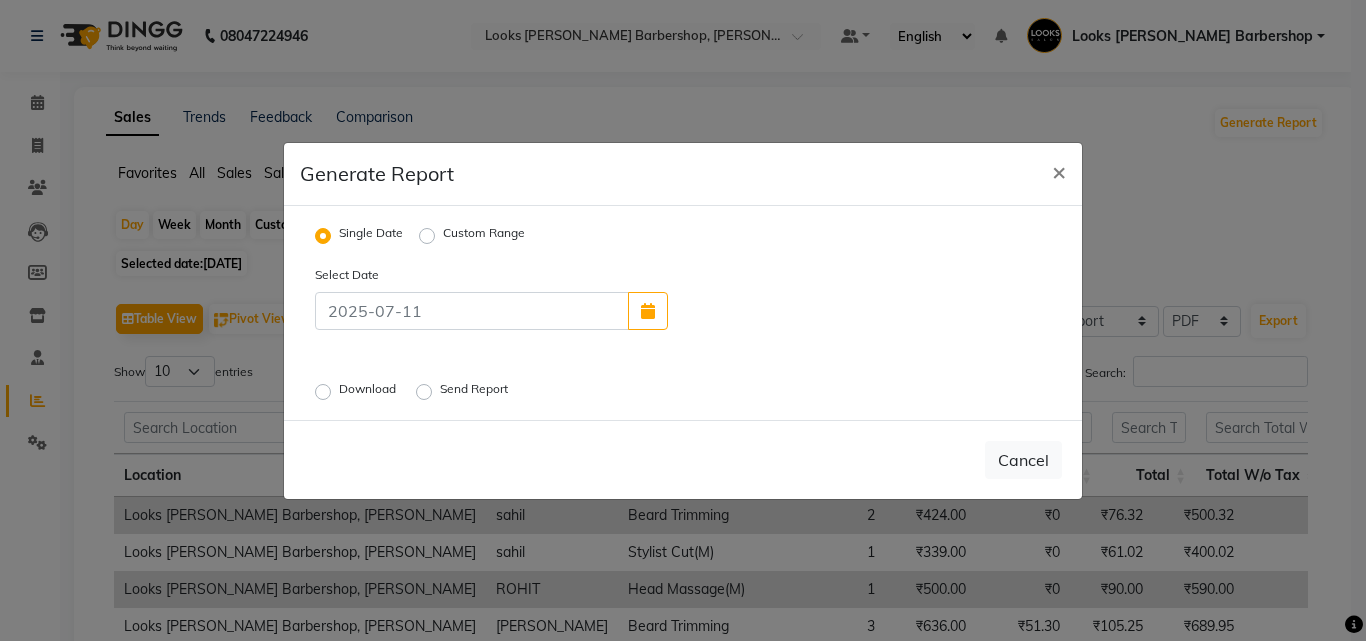 click on "Download" 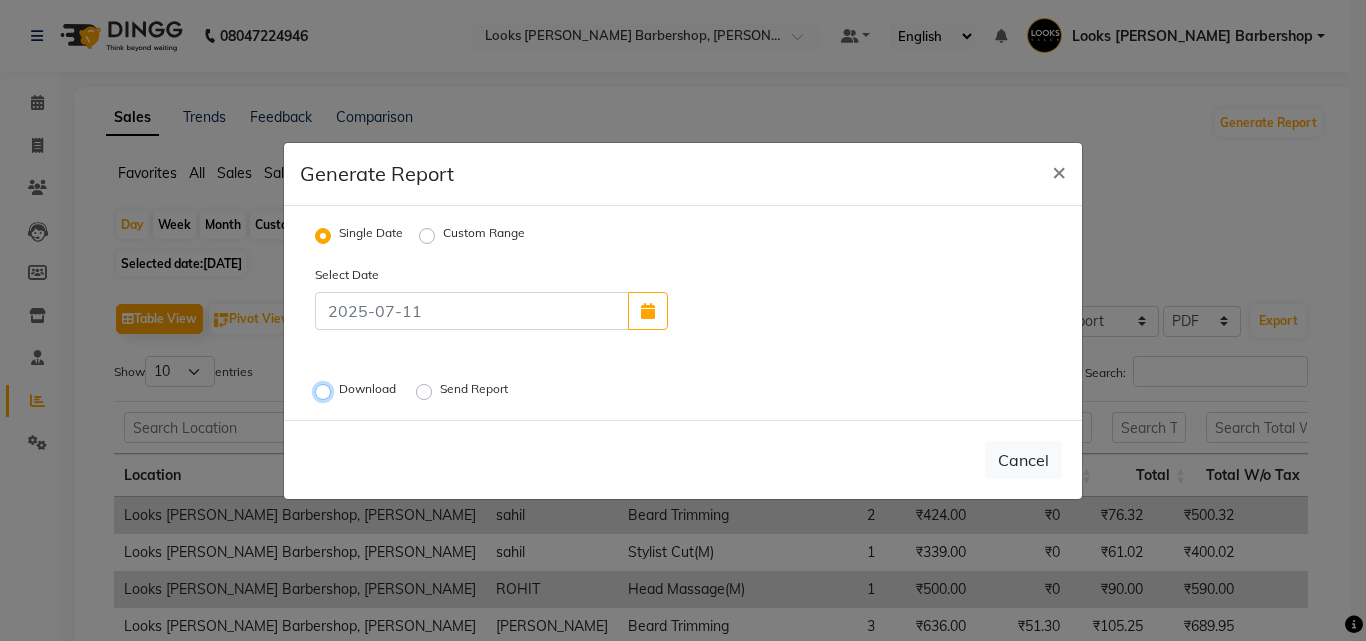 click on "Download" at bounding box center (326, 391) 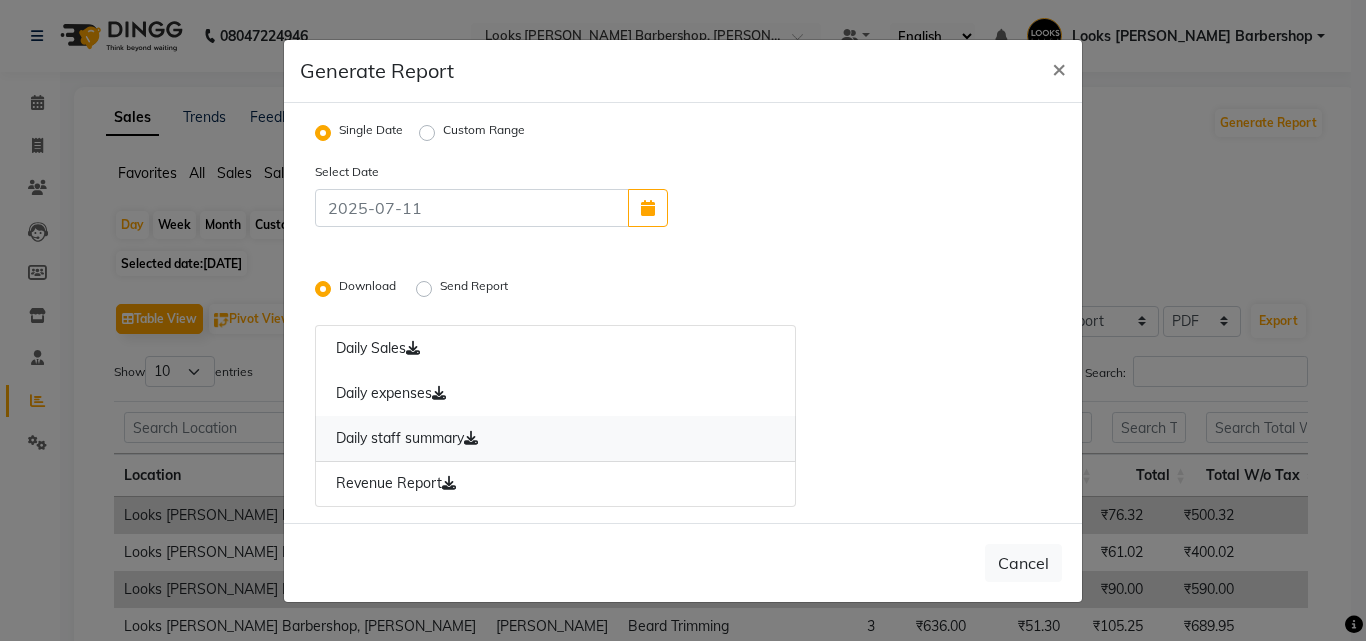 click 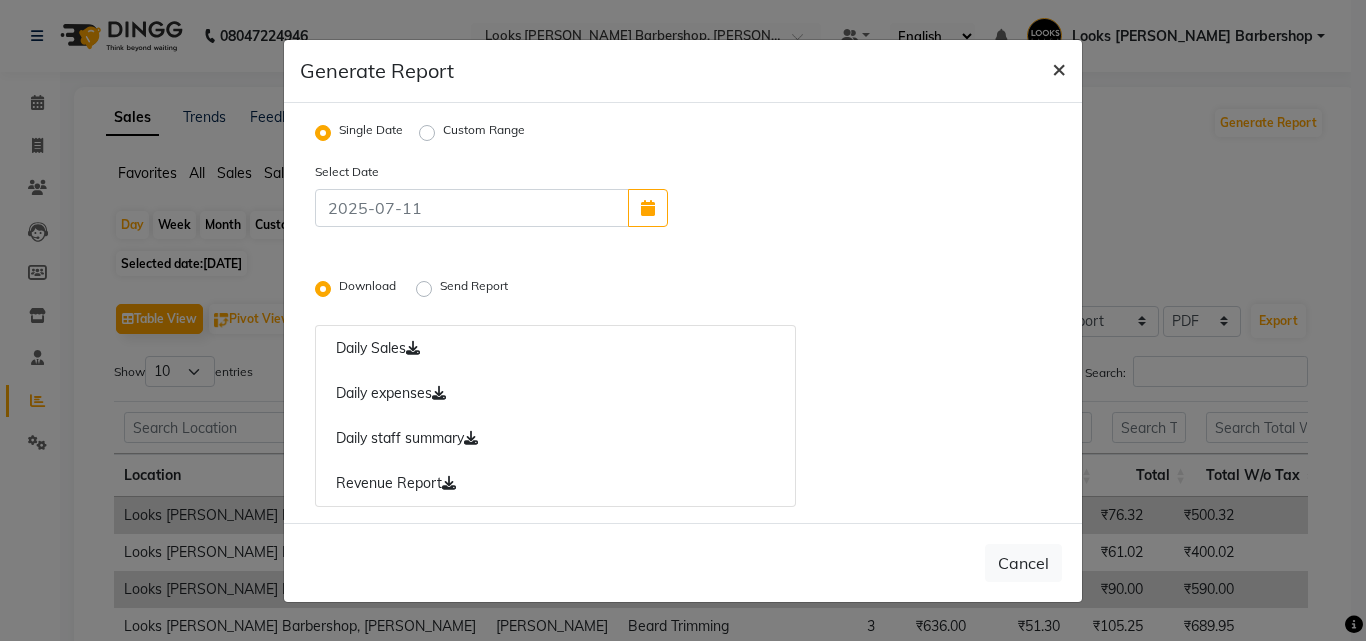 click on "×" 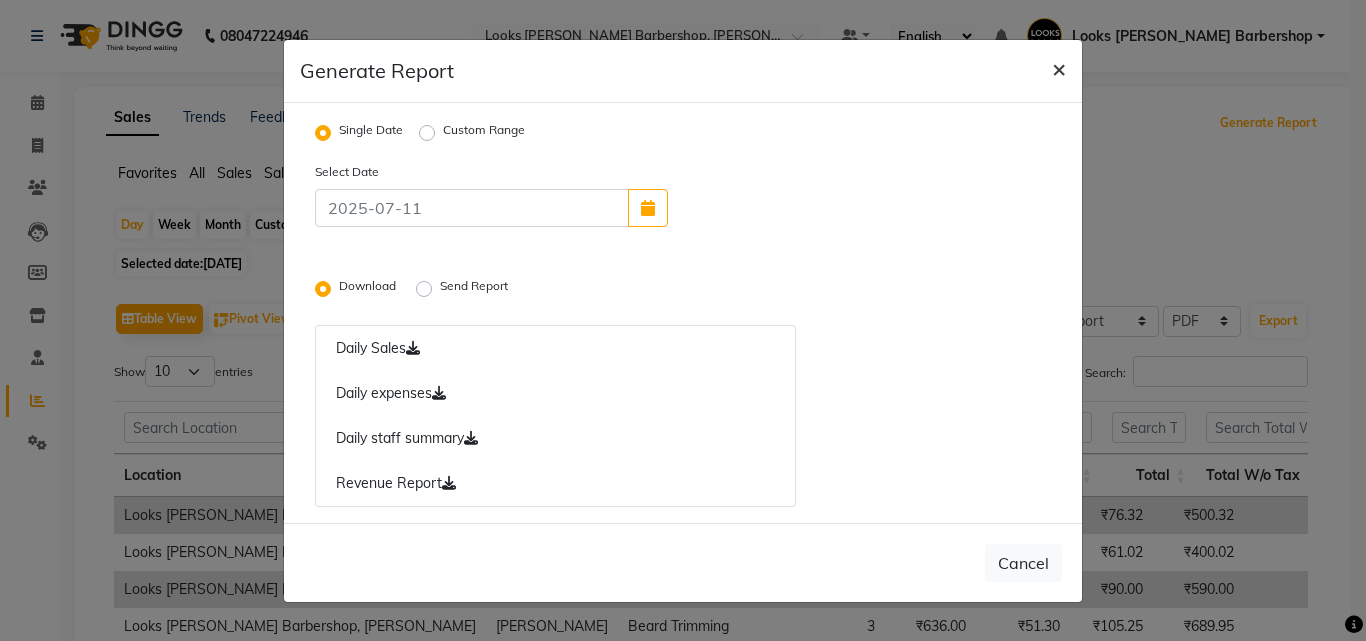radio on "false" 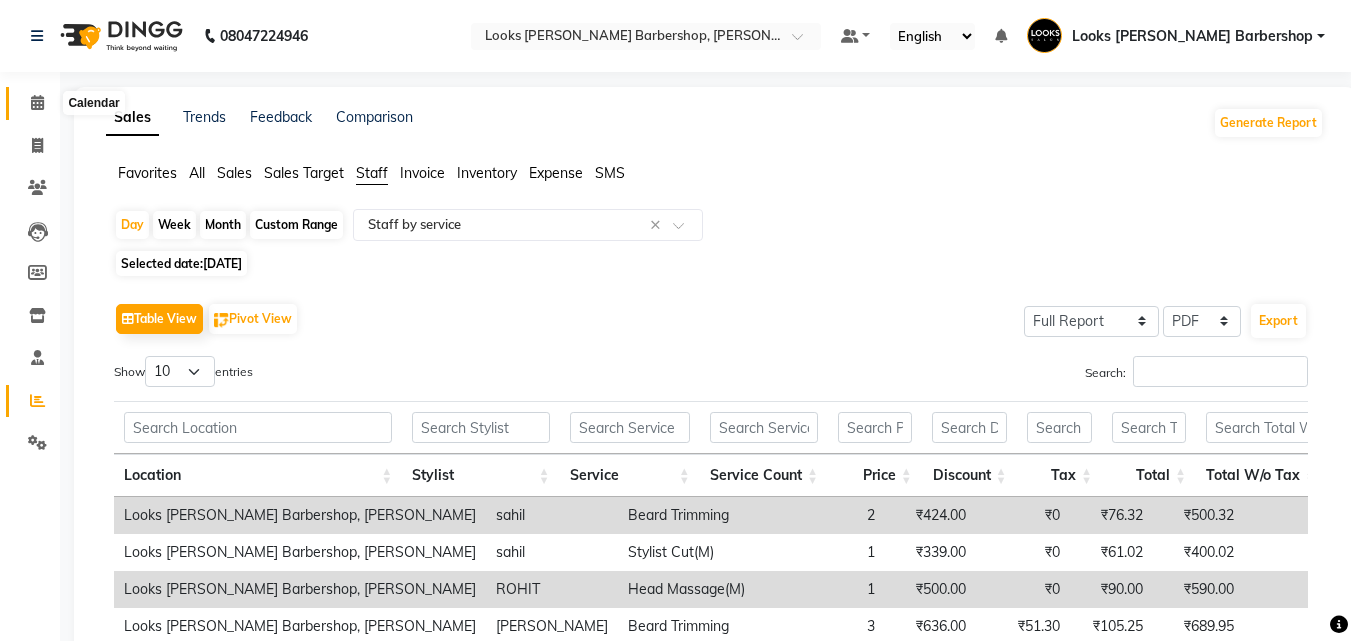 click 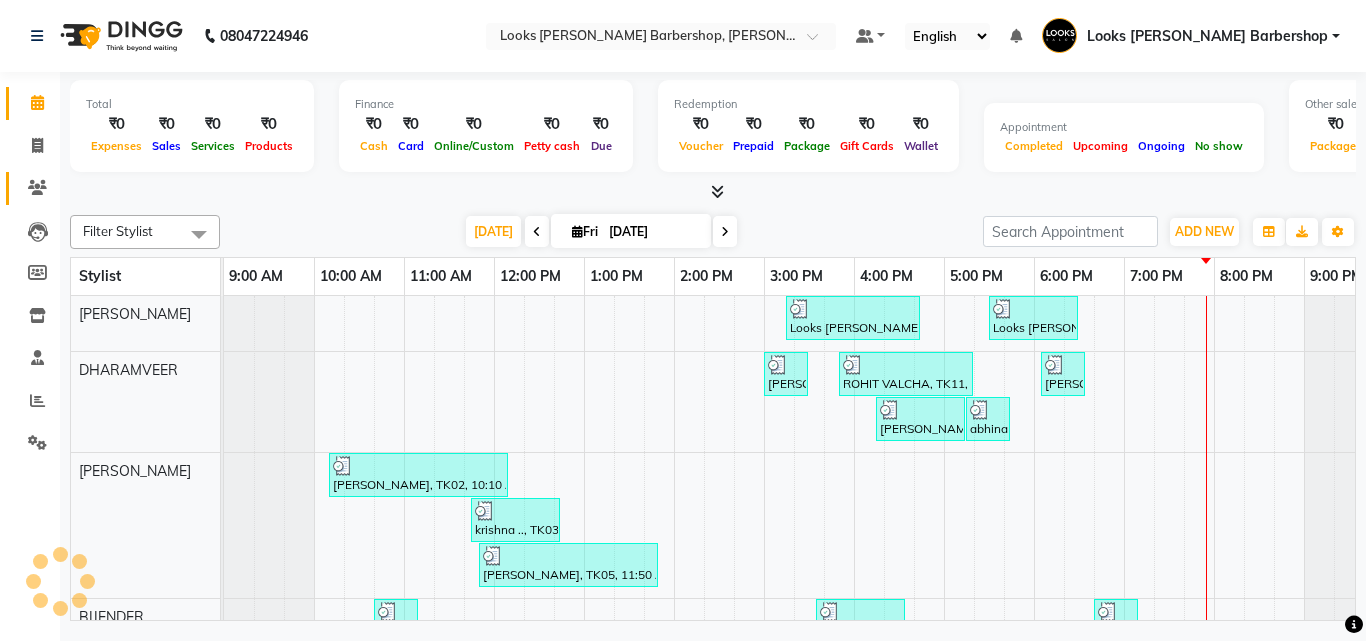 scroll, scrollTop: 27, scrollLeft: 0, axis: vertical 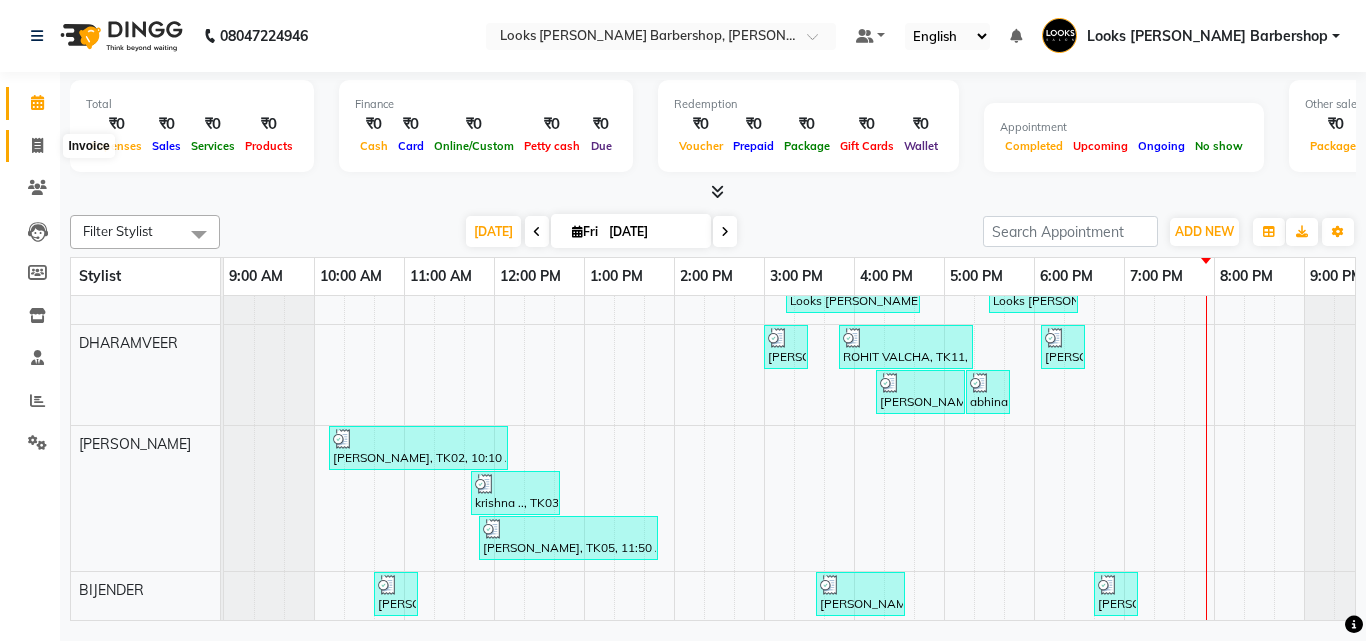 drag, startPoint x: 33, startPoint y: 149, endPoint x: 47, endPoint y: 152, distance: 14.3178215 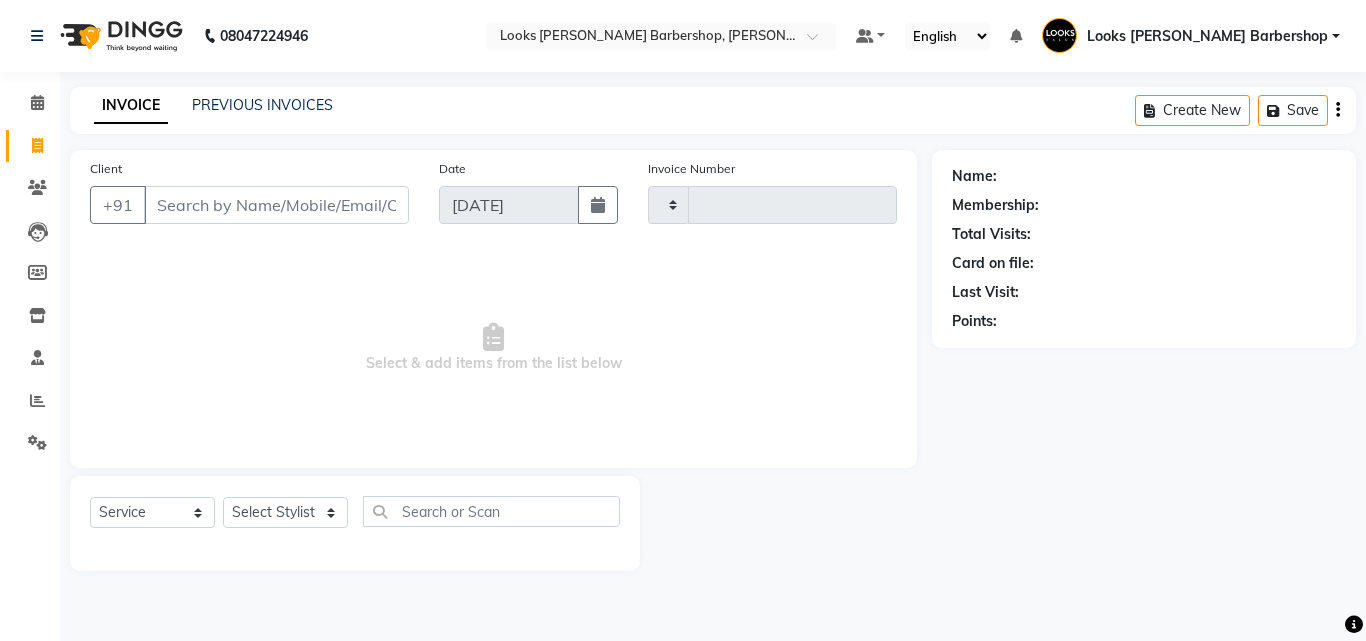 type on "2534" 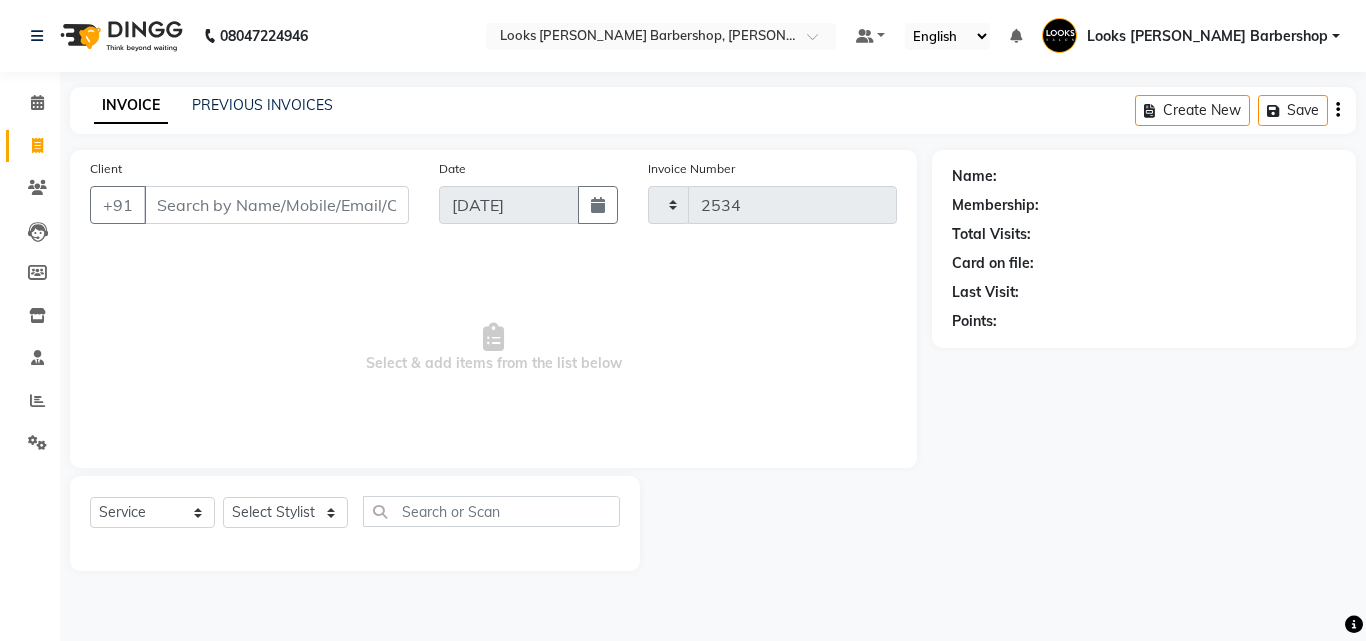select on "4323" 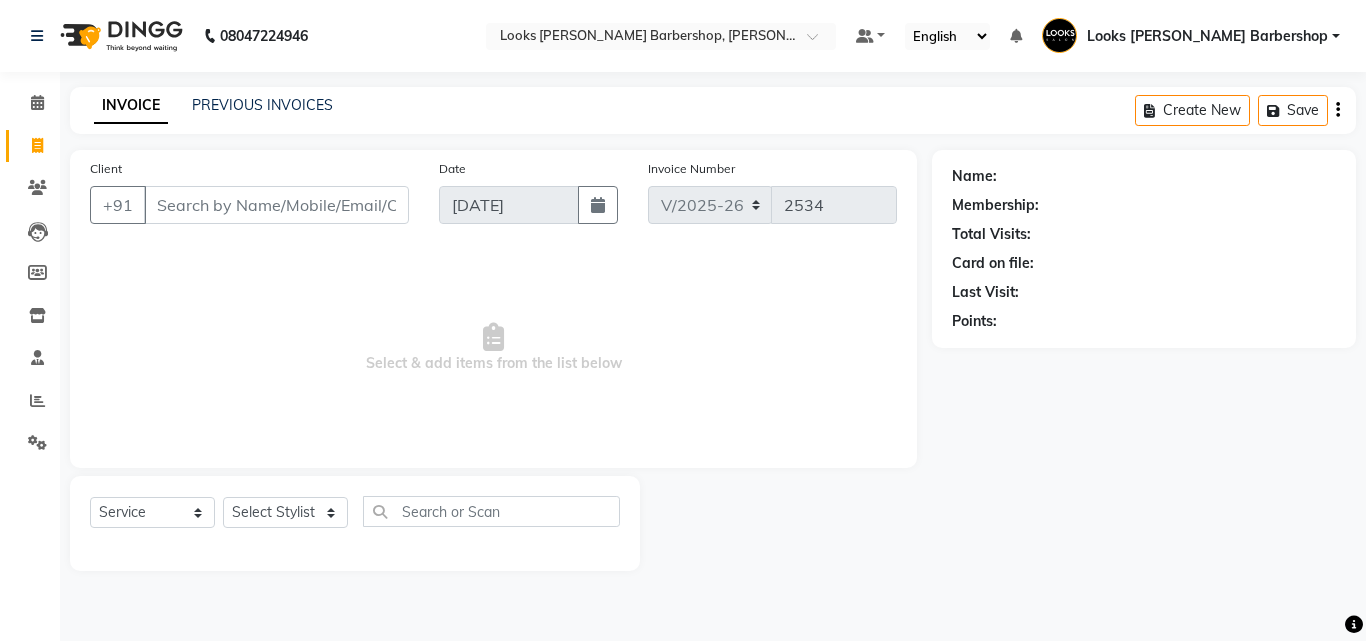 click on "Client" at bounding box center (276, 205) 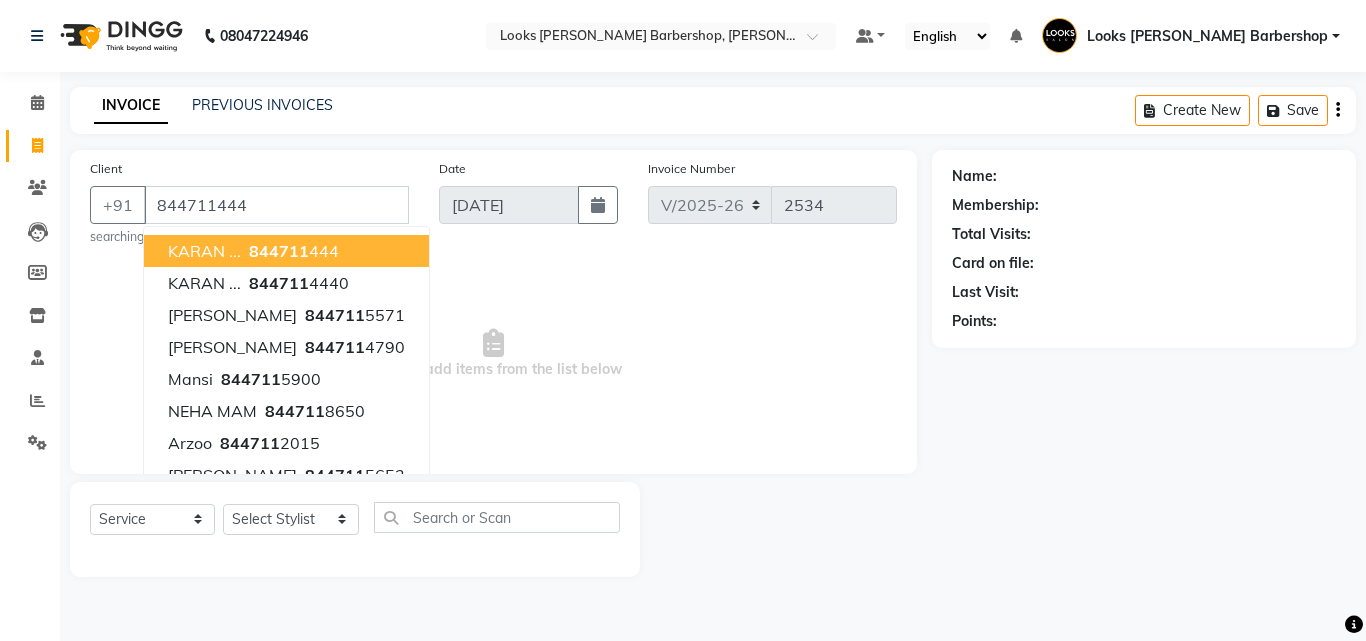 type on "844711444" 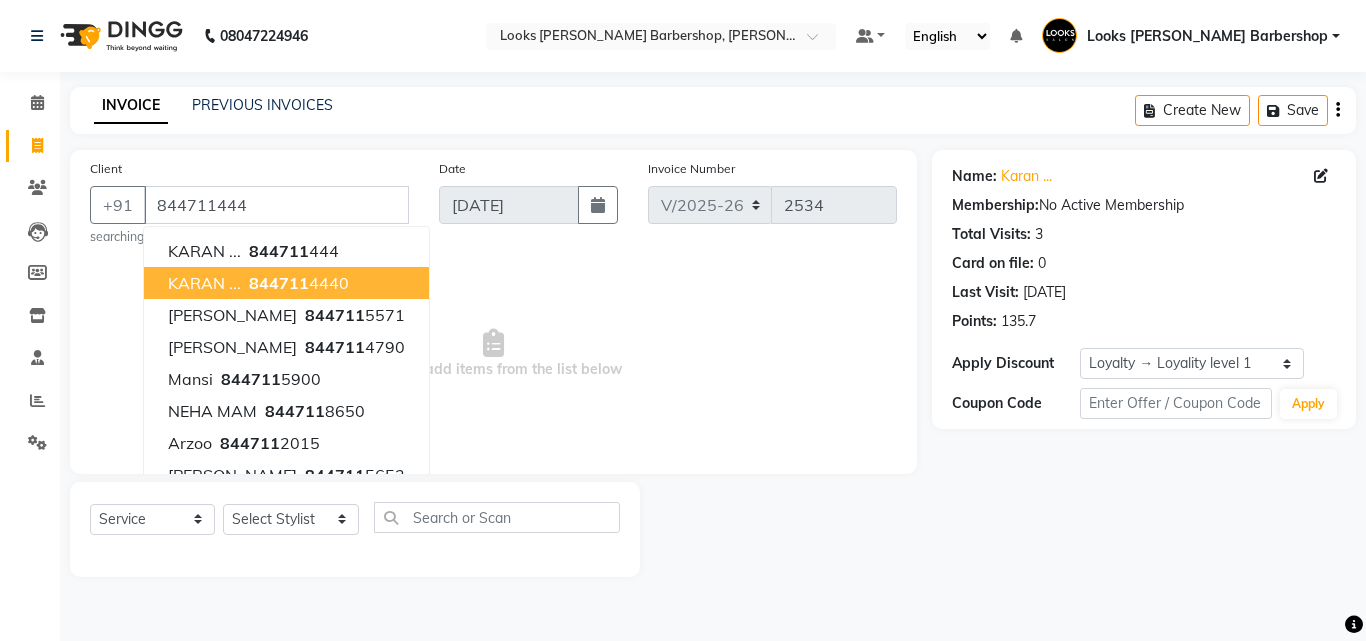 click on "844711 4440" at bounding box center [297, 283] 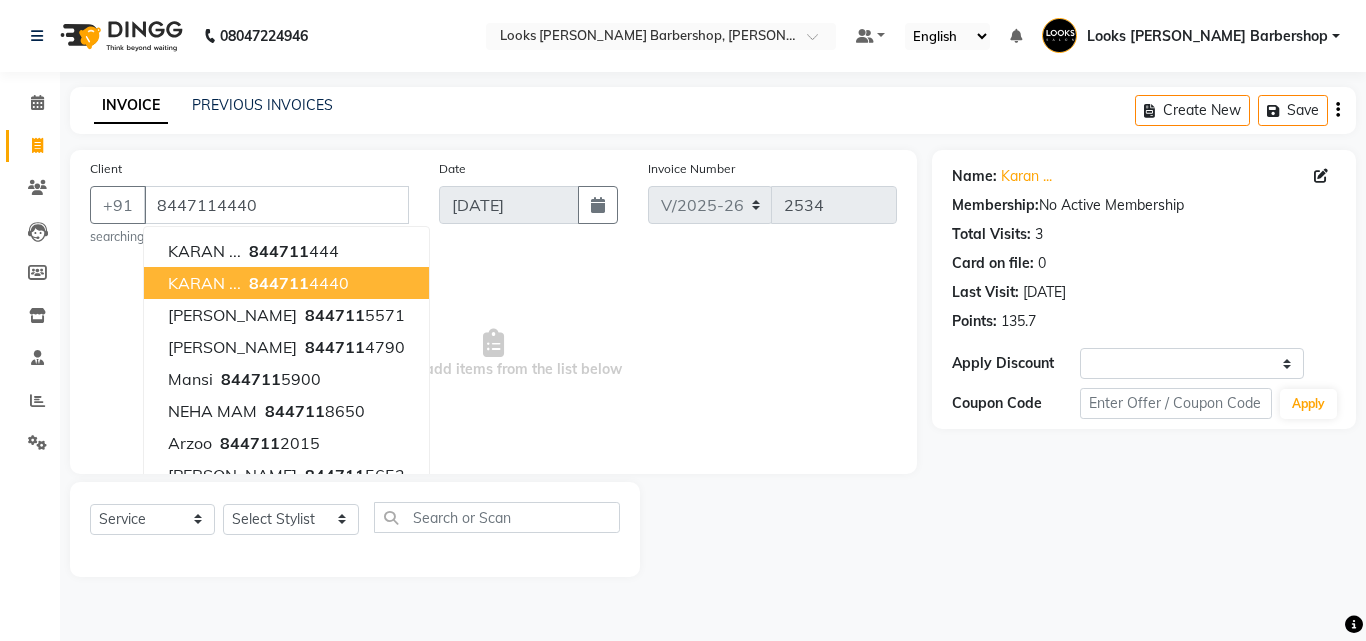 select on "1: Object" 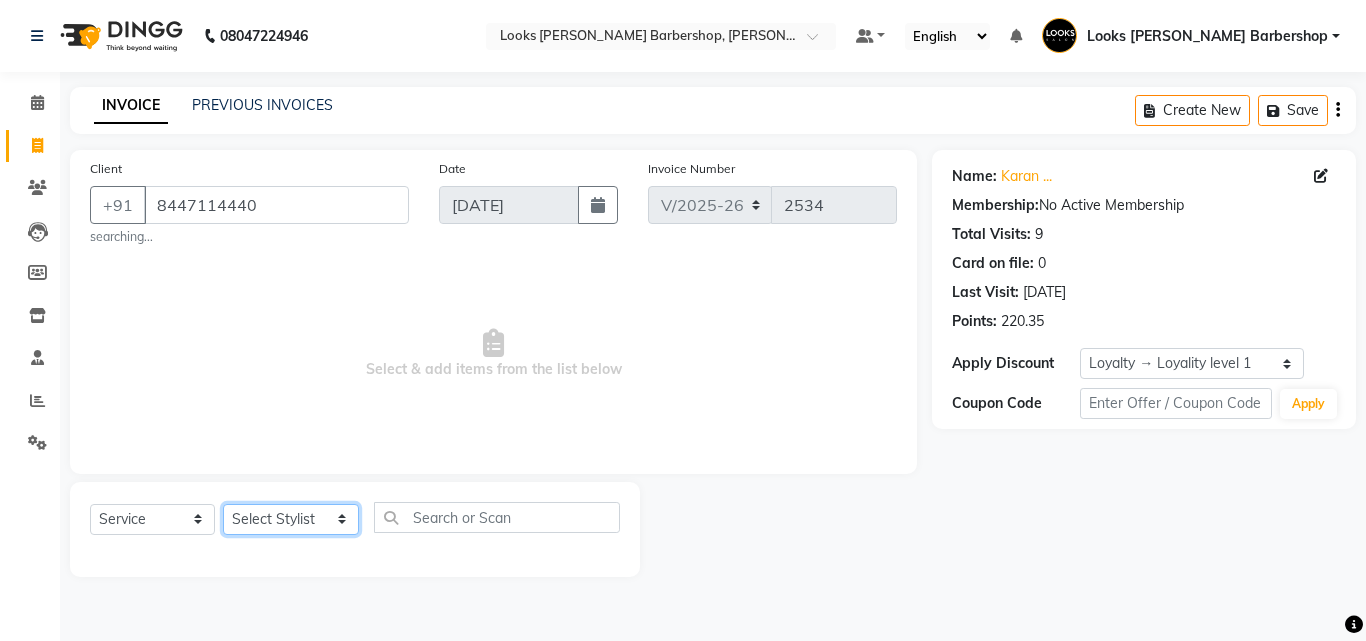 click on "Select Stylist [PERSON_NAME] AENA [PERSON_NAME] Amazon_Kart [PERSON_NAME] _asst Arvind_asst [PERSON_NAME]  Counter Sales DANISH [PERSON_NAME] [PERSON_NAME] RAI  KOMAL_NAILS Krishna_asst LALIT_PDCT LHAMO Looks_[DEMOGRAPHIC_DATA]_Section Looks_H.O_Store Looks [PERSON_NAME] Barbershop Looks_Kart [PERSON_NAME] [PERSON_NAME] [PERSON_NAME]  [PERSON_NAME]  Naveen_pdct [PERSON_NAME] [PERSON_NAME] RAAJ_JI raj ji RAM MURTI [PERSON_NAME]  [PERSON_NAME] SACHIN [PERSON_NAME] [PERSON_NAME] [PERSON_NAME] [PERSON_NAME] Sunny VIKRAM [PERSON_NAME]  [PERSON_NAME] ASSISTANT" 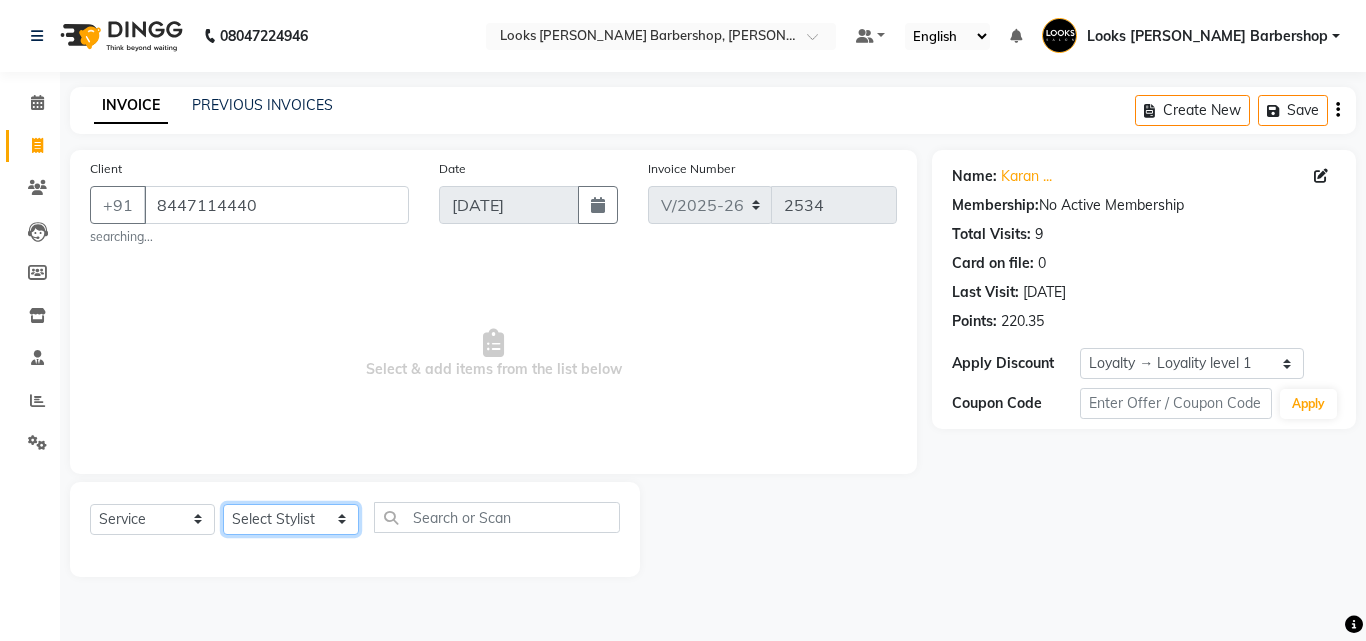 select on "23410" 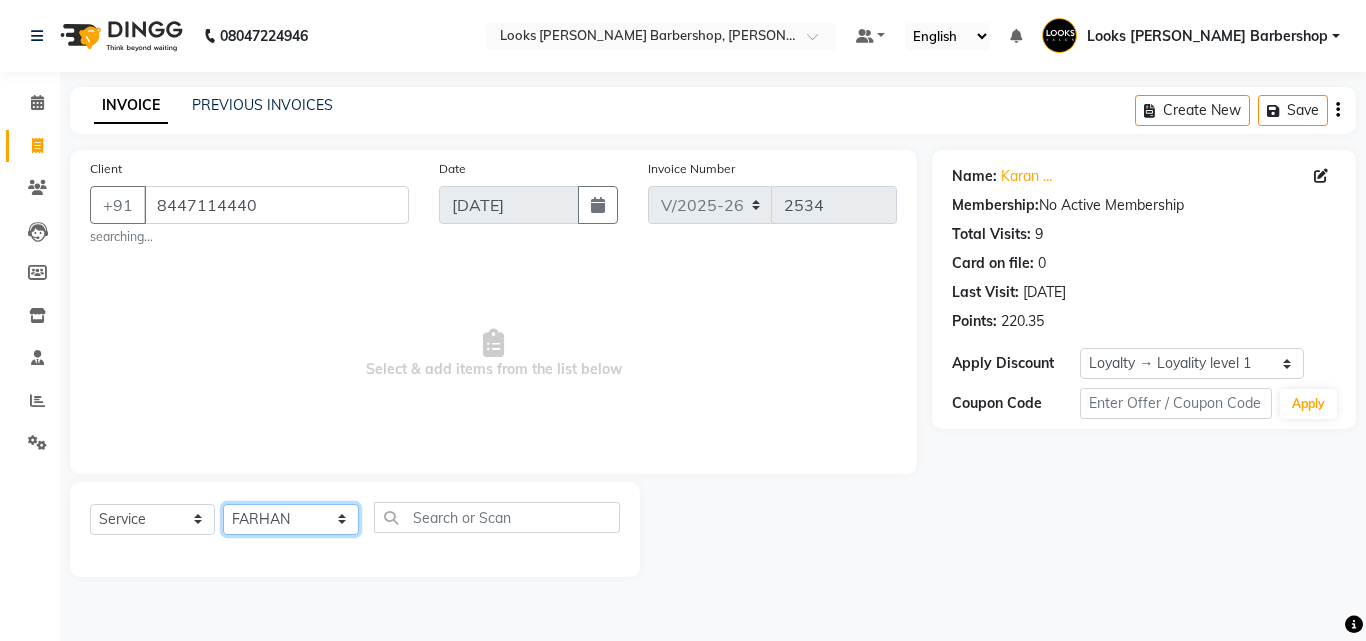 click on "Select Stylist [PERSON_NAME] AENA [PERSON_NAME] Amazon_Kart [PERSON_NAME] _asst Arvind_asst [PERSON_NAME]  Counter Sales DANISH [PERSON_NAME] [PERSON_NAME] RAI  KOMAL_NAILS Krishna_asst LALIT_PDCT LHAMO Looks_[DEMOGRAPHIC_DATA]_Section Looks_H.O_Store Looks [PERSON_NAME] Barbershop Looks_Kart [PERSON_NAME] [PERSON_NAME] [PERSON_NAME]  [PERSON_NAME]  Naveen_pdct [PERSON_NAME] [PERSON_NAME] RAAJ_JI raj ji RAM MURTI [PERSON_NAME]  [PERSON_NAME] SACHIN [PERSON_NAME] [PERSON_NAME] [PERSON_NAME] [PERSON_NAME] Sunny VIKRAM [PERSON_NAME]  [PERSON_NAME] ASSISTANT" 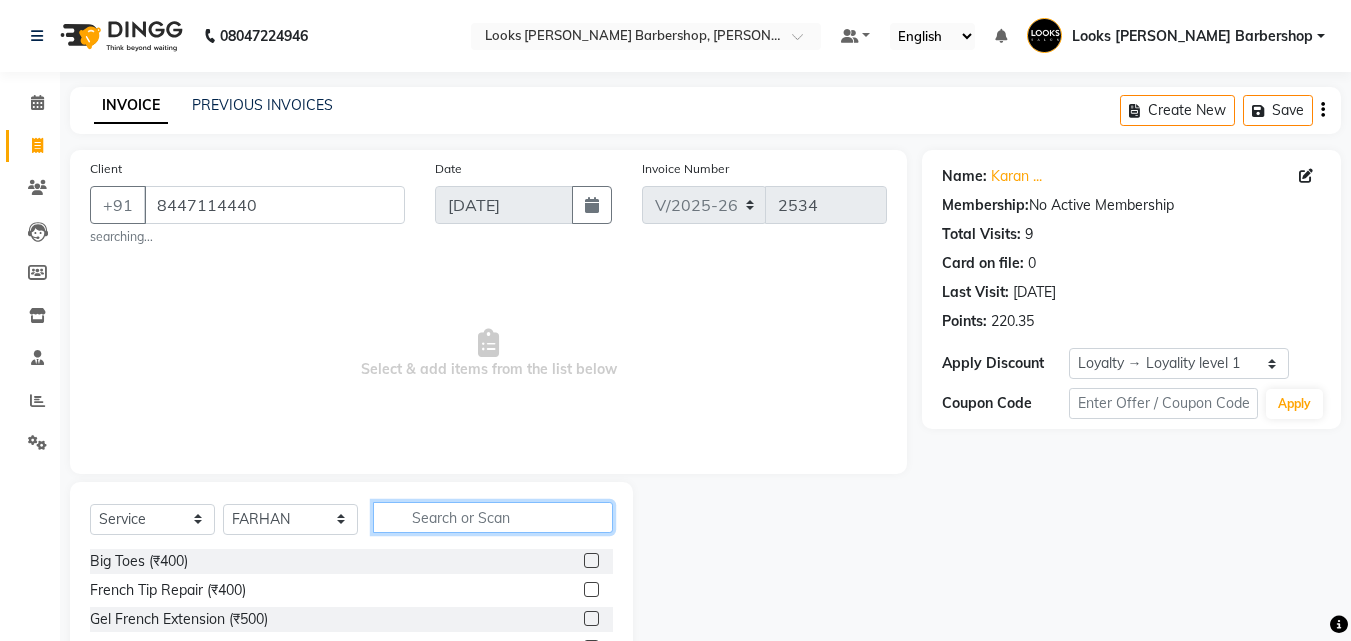 click 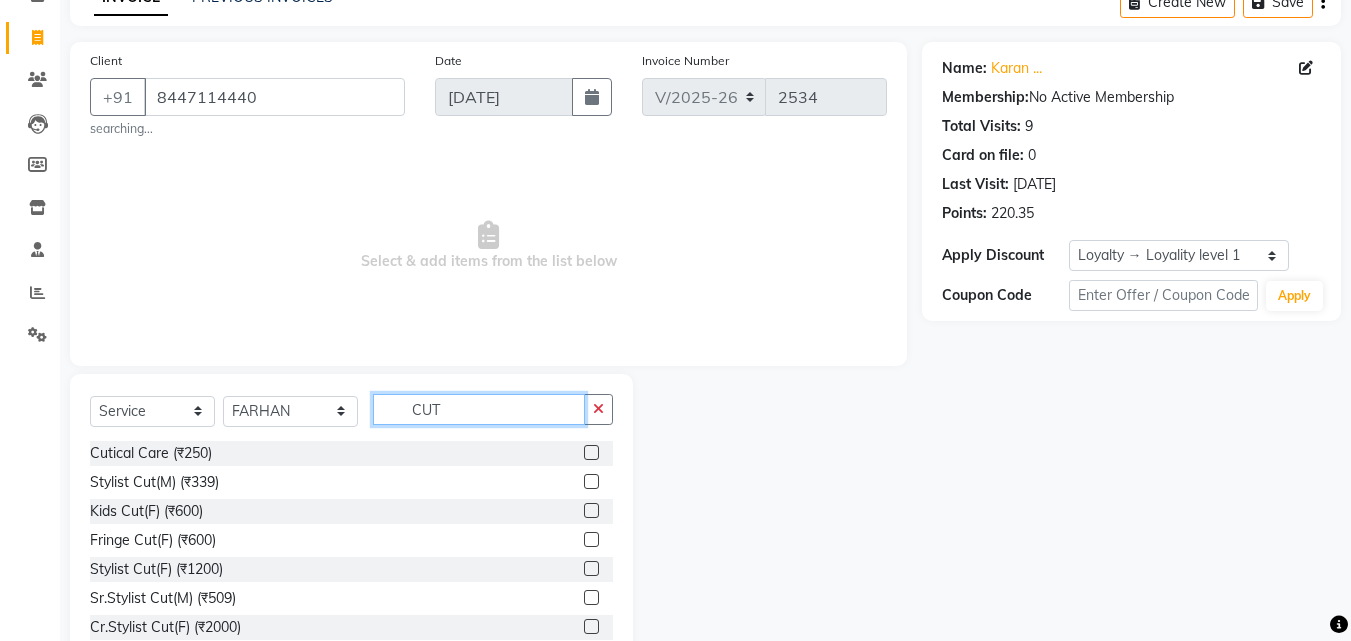 scroll, scrollTop: 120, scrollLeft: 0, axis: vertical 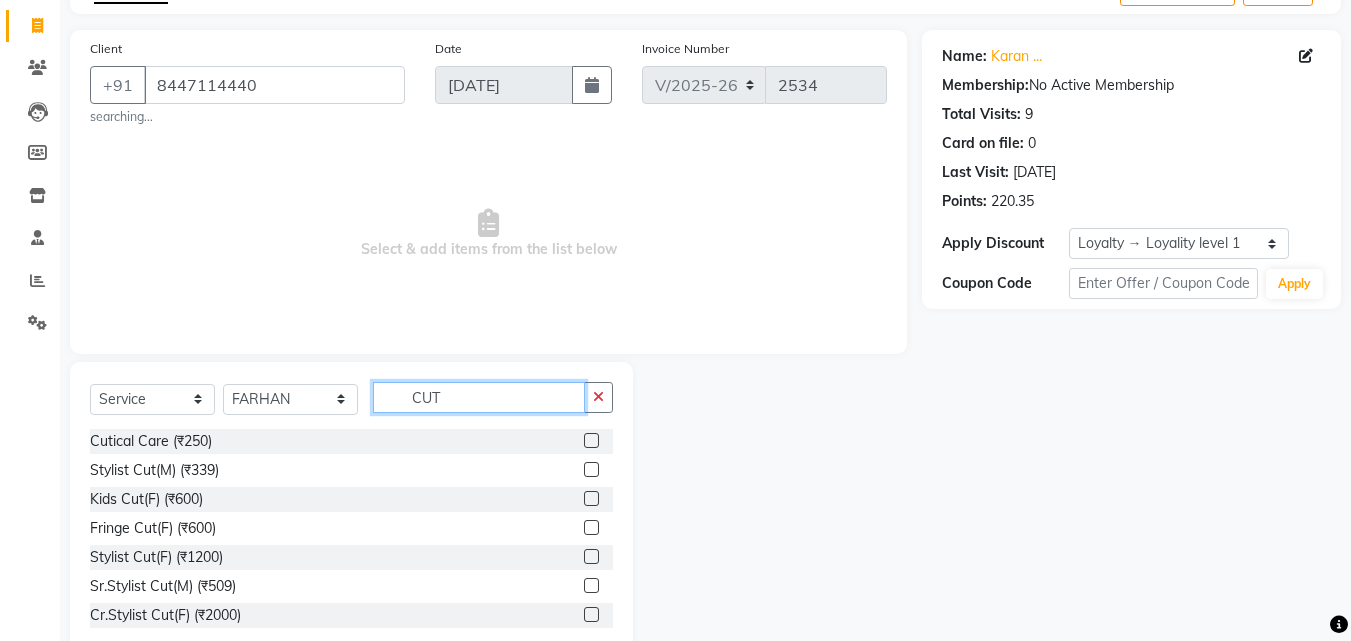 type on "CUT" 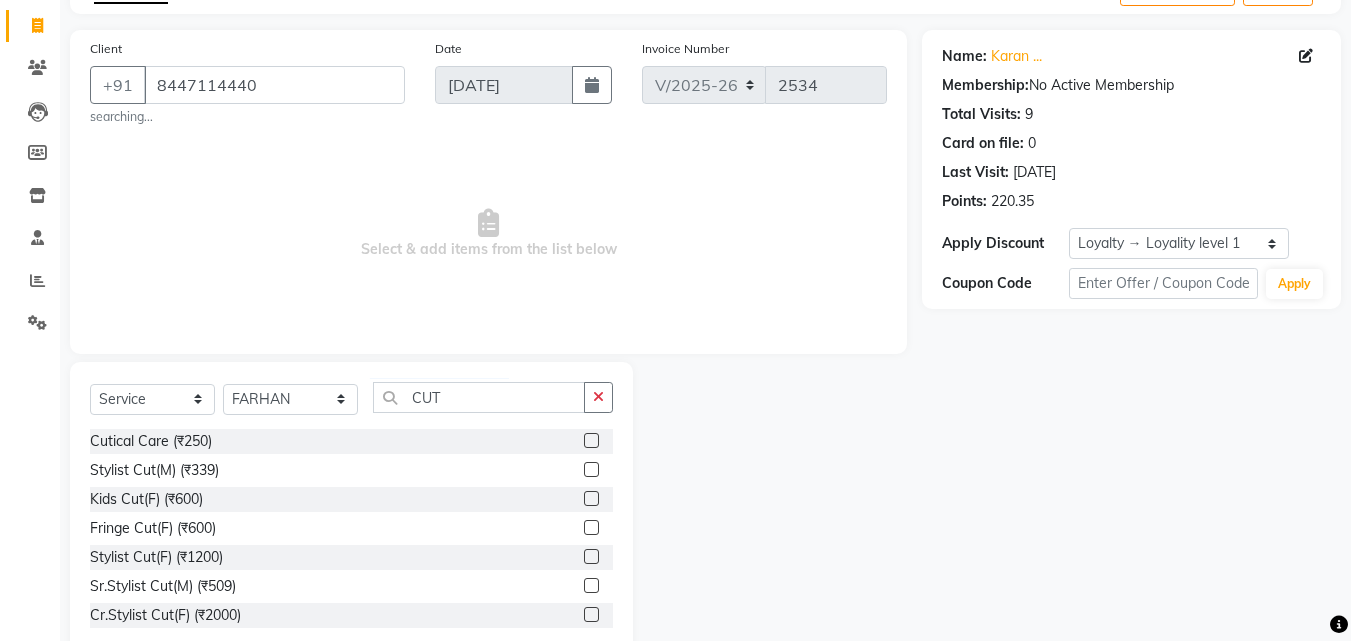 click 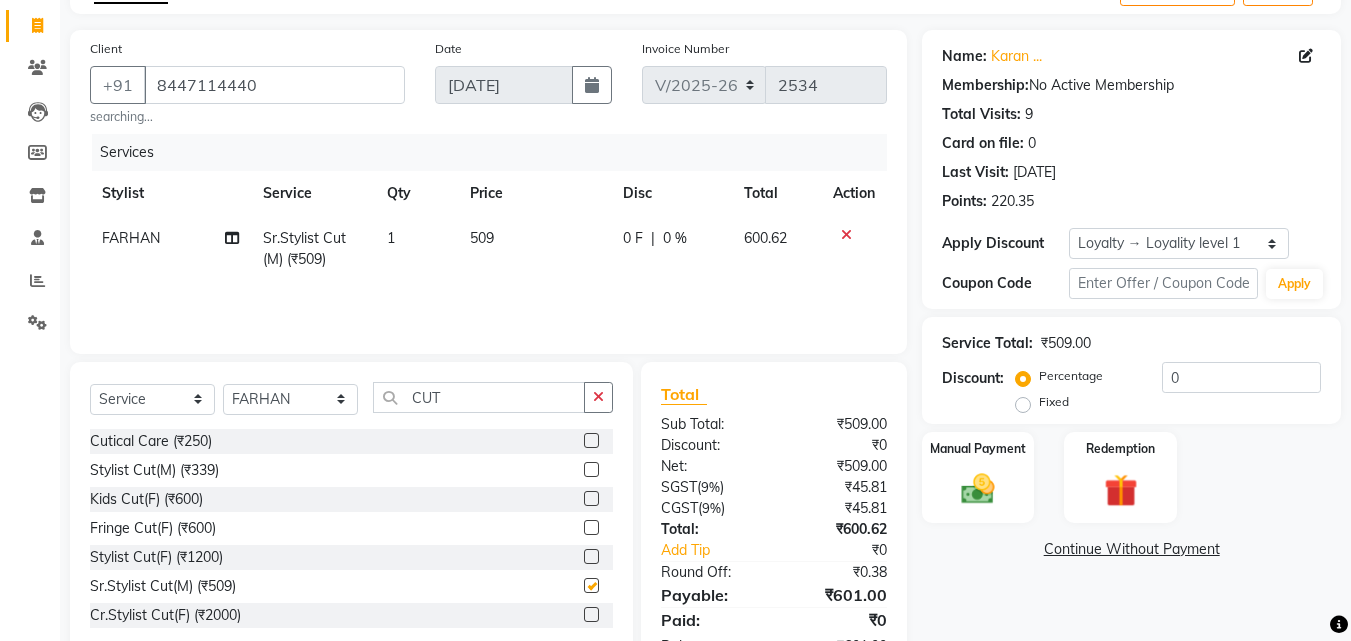 checkbox on "false" 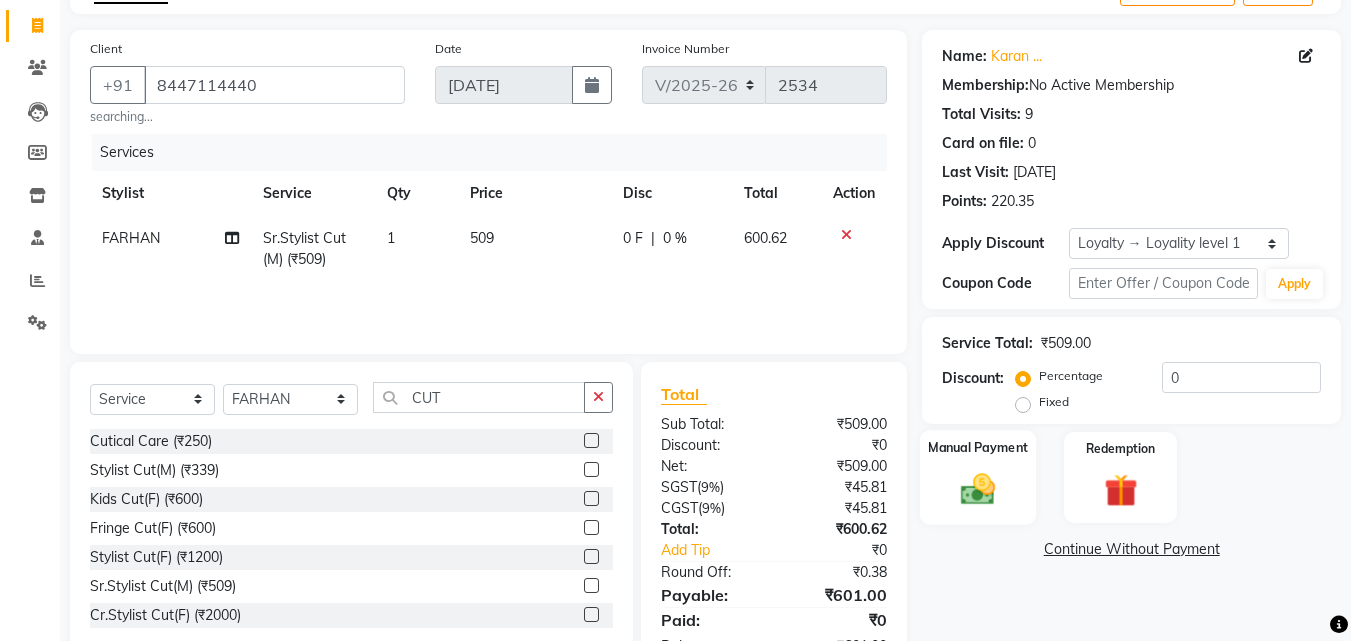 drag, startPoint x: 977, startPoint y: 482, endPoint x: 1029, endPoint y: 524, distance: 66.8431 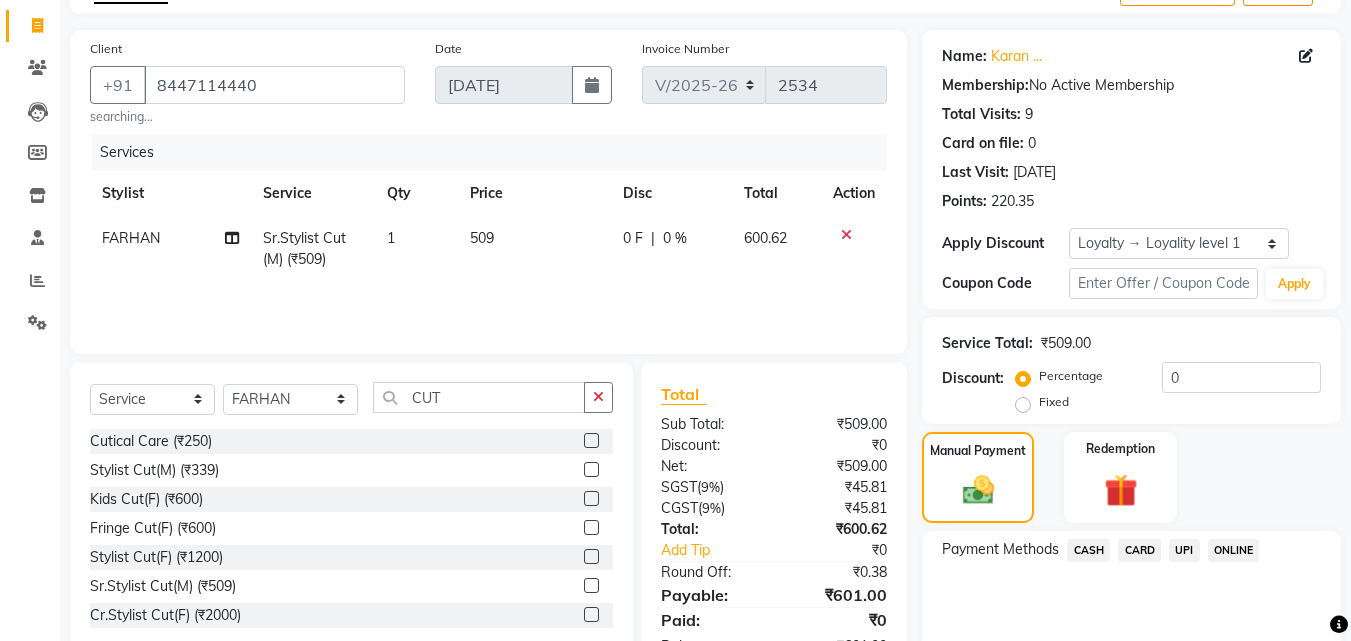 click on "509" 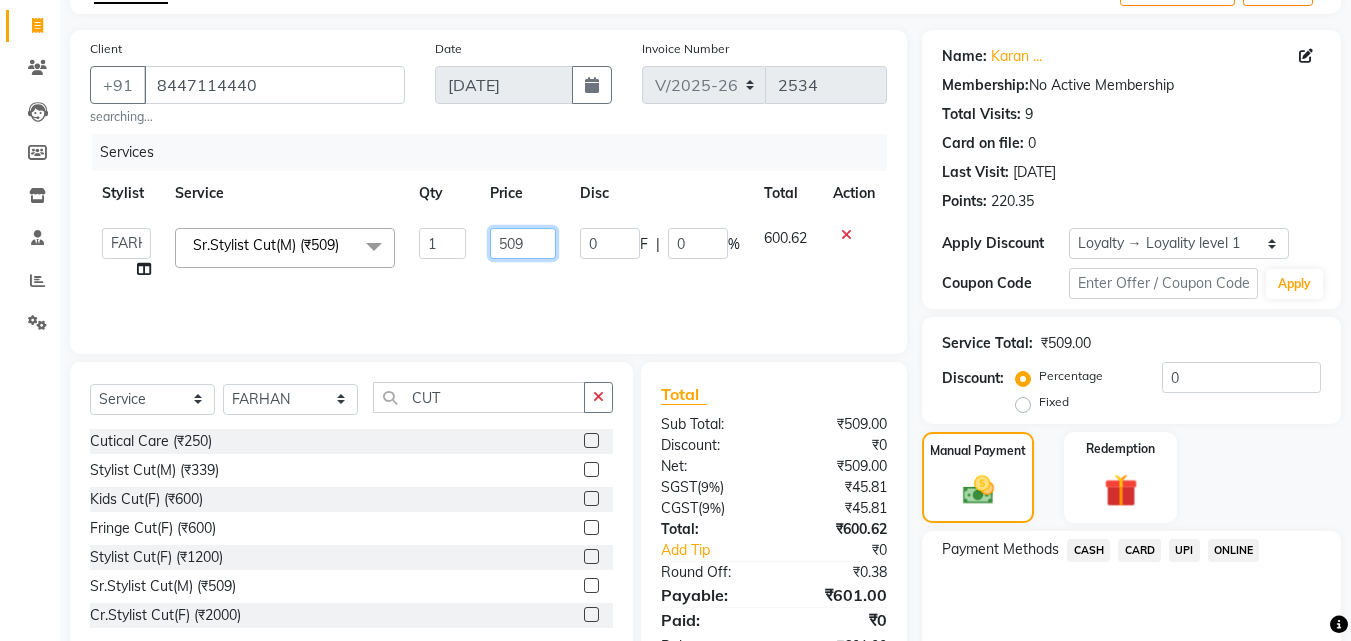 click on "509" 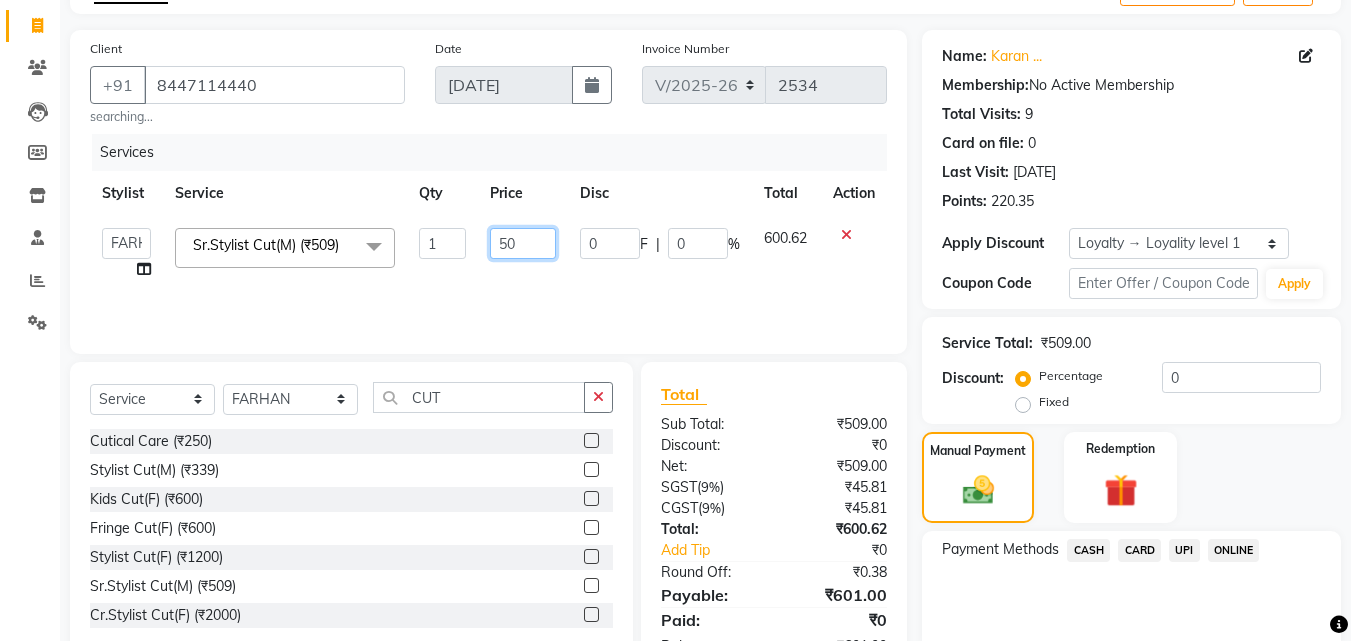 type on "508" 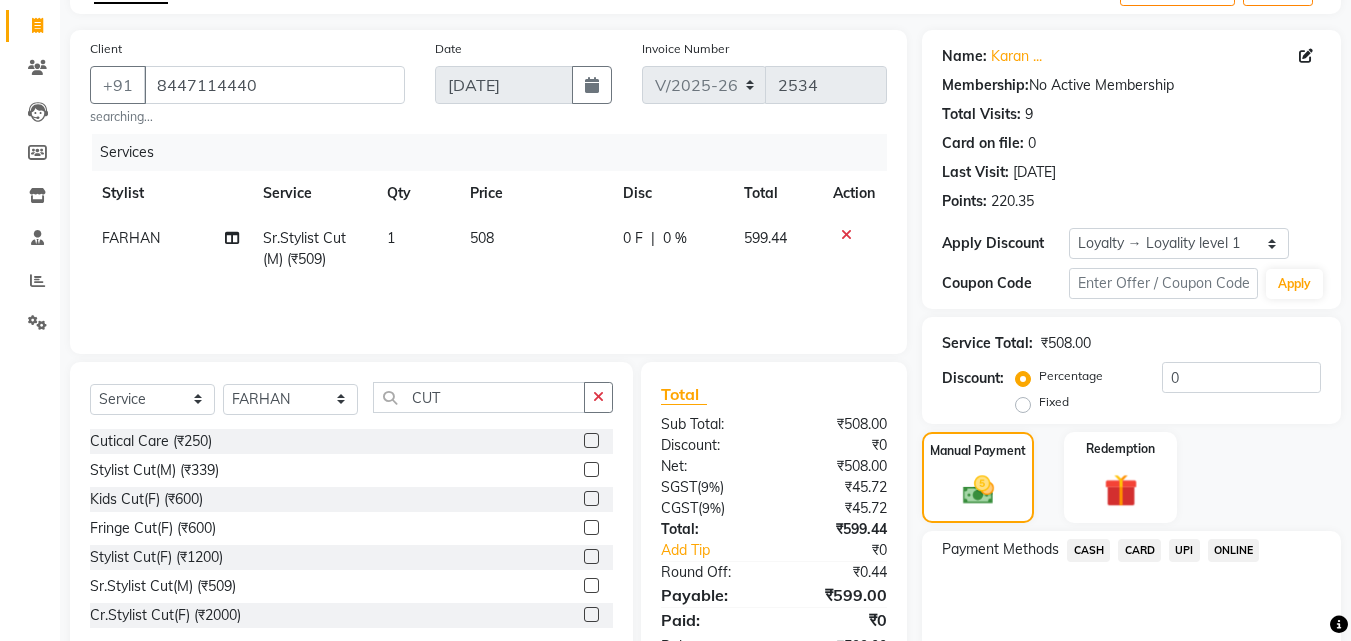 click on "Payment Methods  CASH   CARD   UPI   ONLINE" 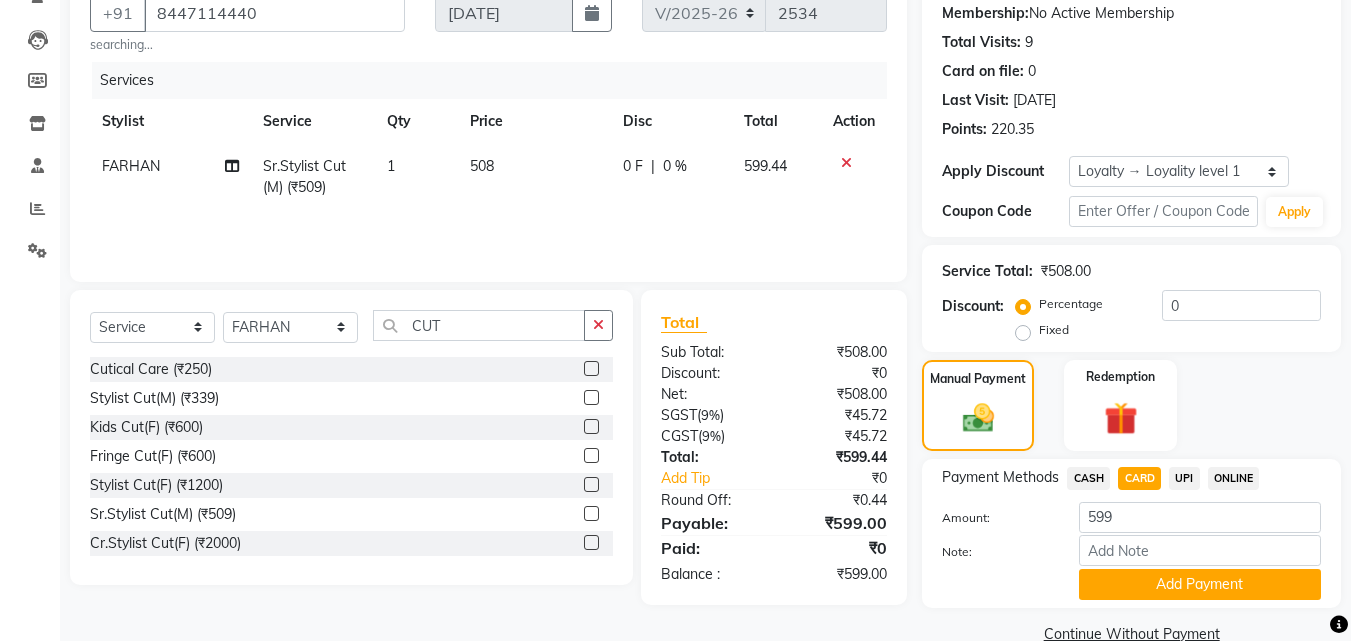 scroll, scrollTop: 230, scrollLeft: 0, axis: vertical 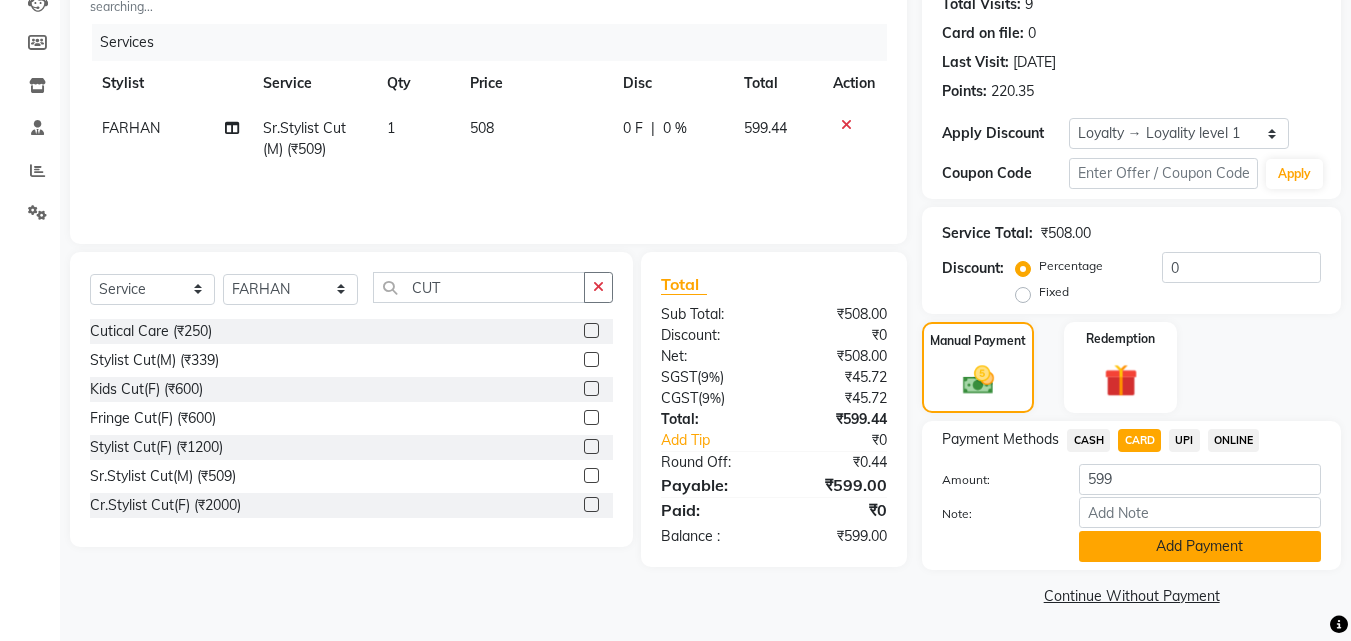 click on "Add Payment" 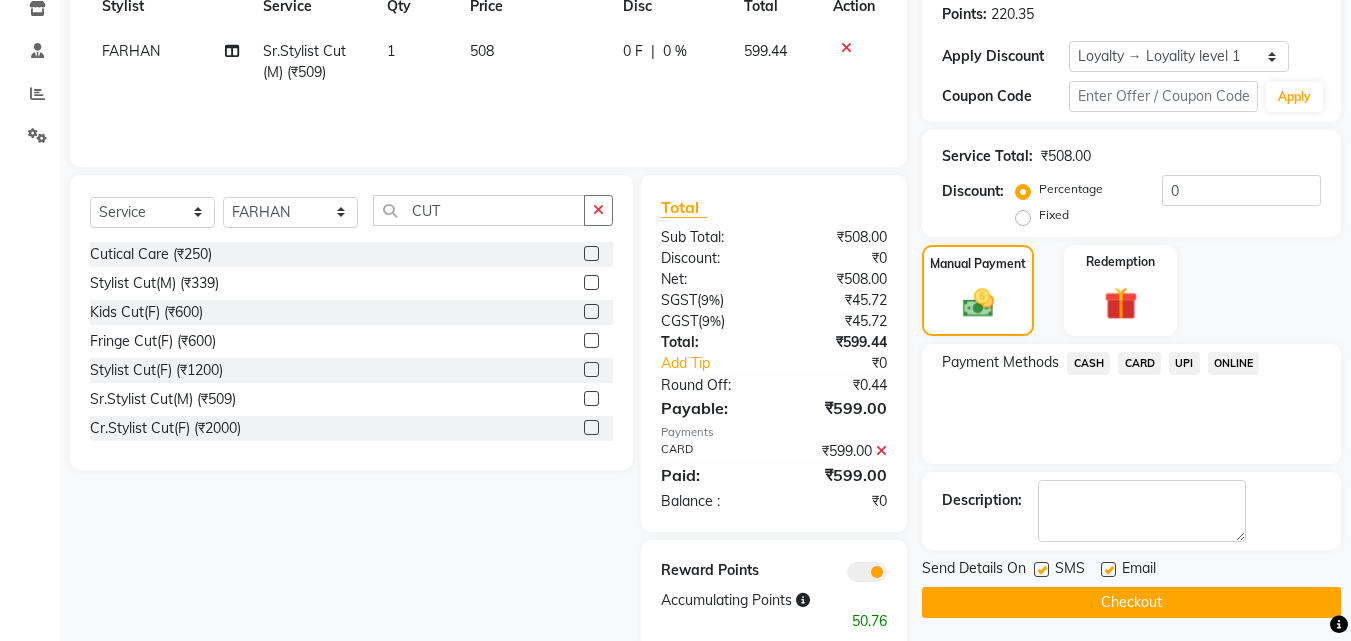 scroll, scrollTop: 348, scrollLeft: 0, axis: vertical 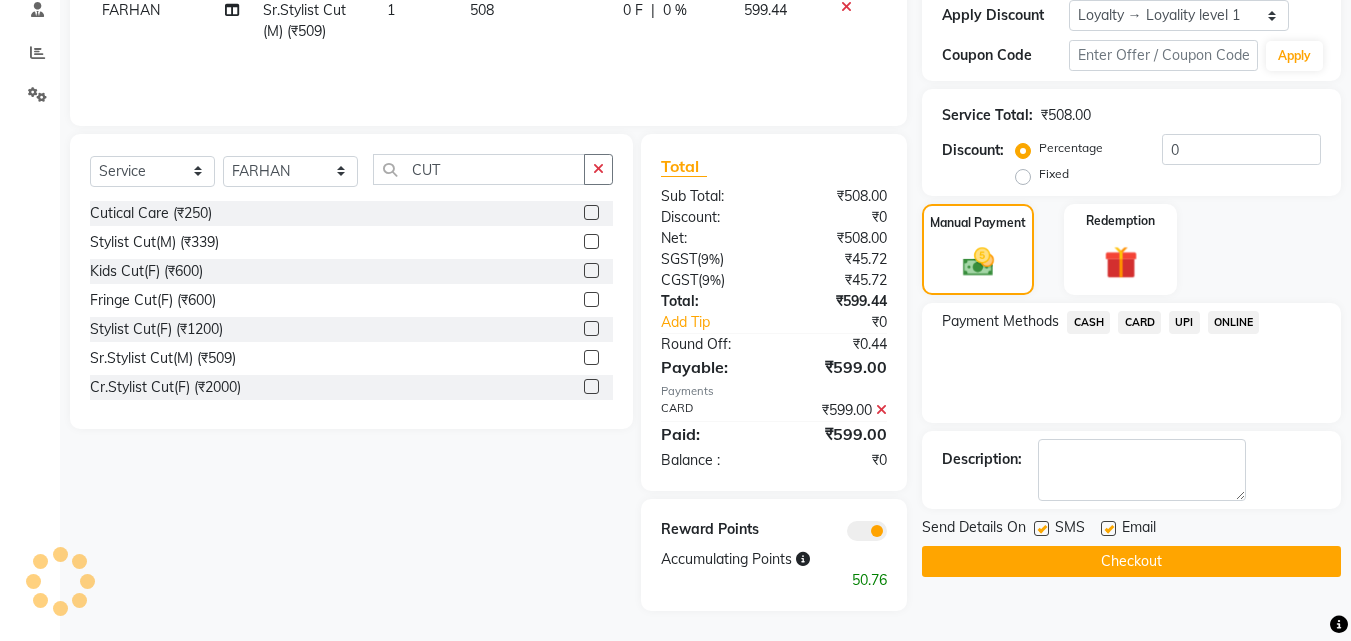 click on "Checkout" 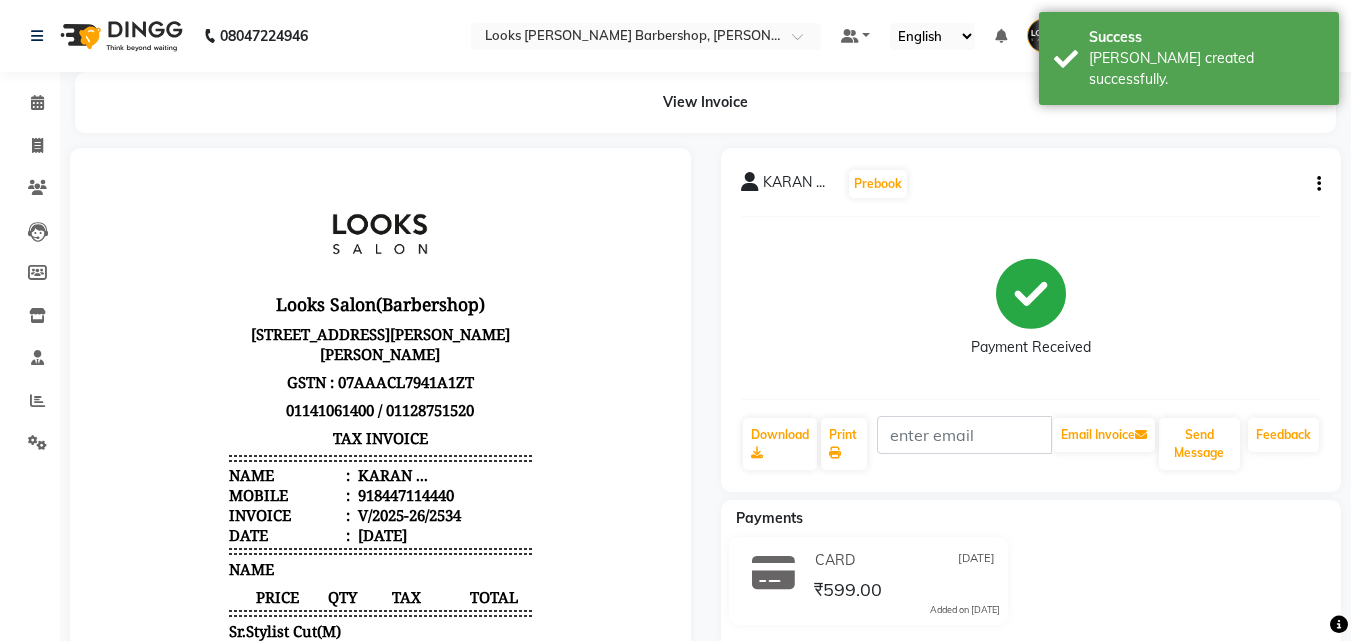scroll, scrollTop: 0, scrollLeft: 0, axis: both 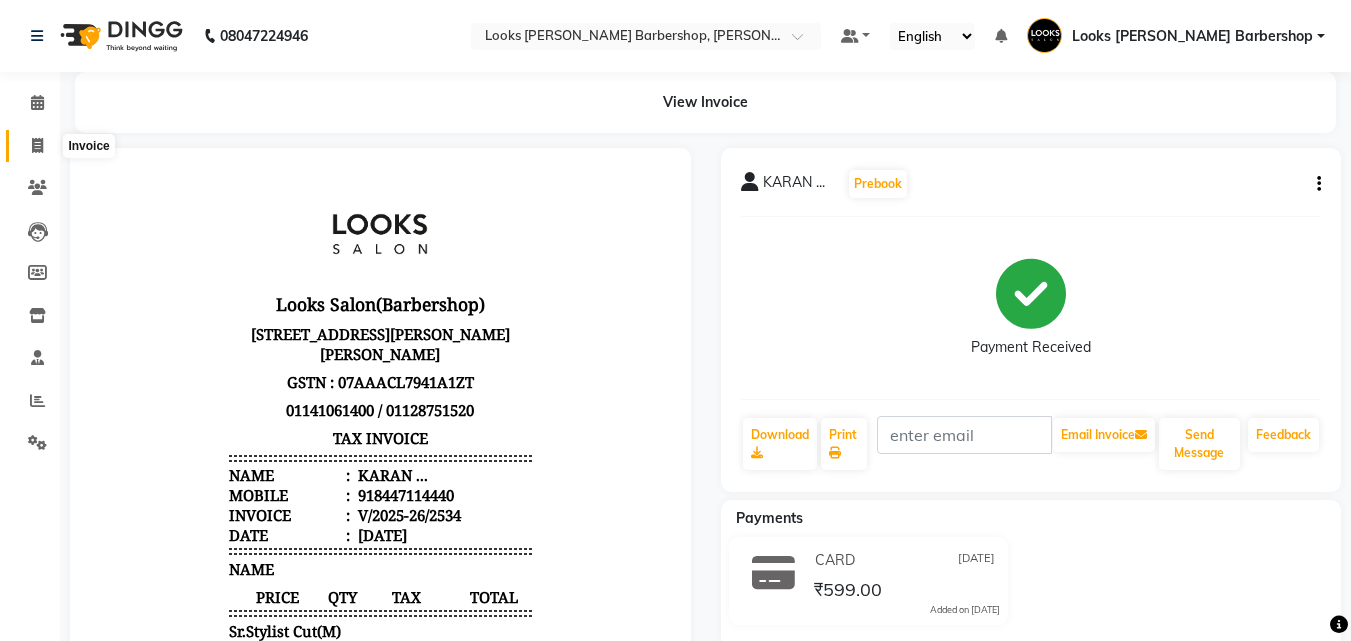 click 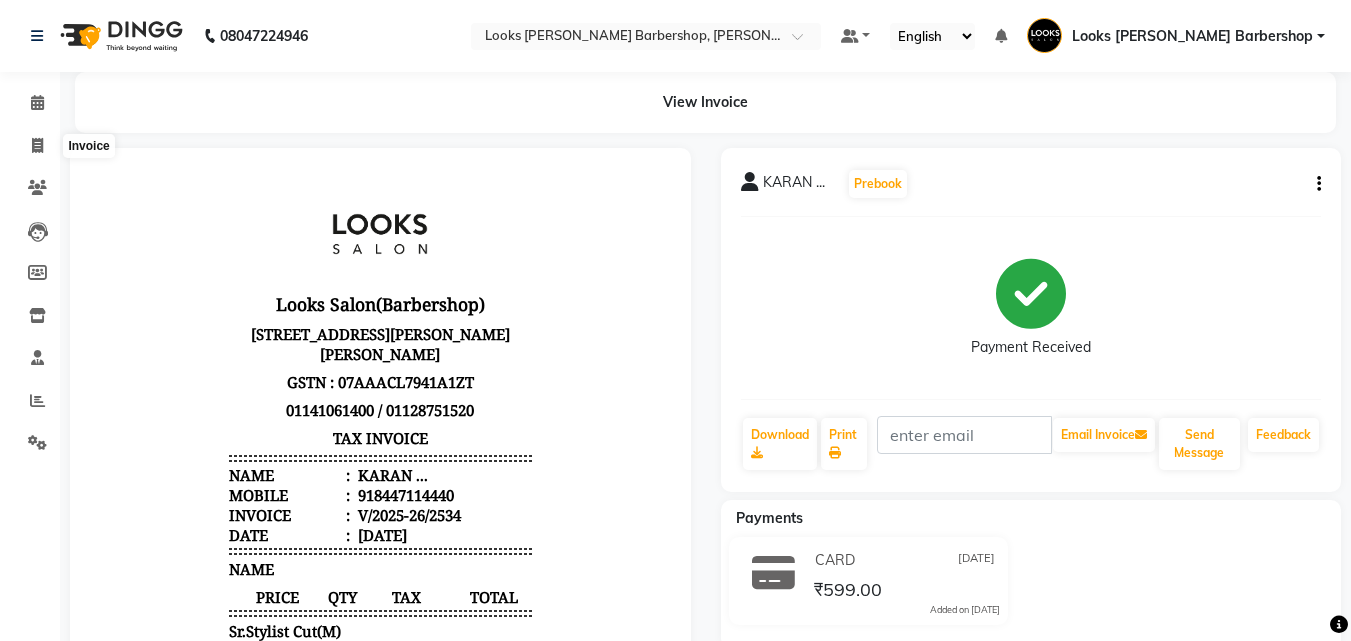 select on "service" 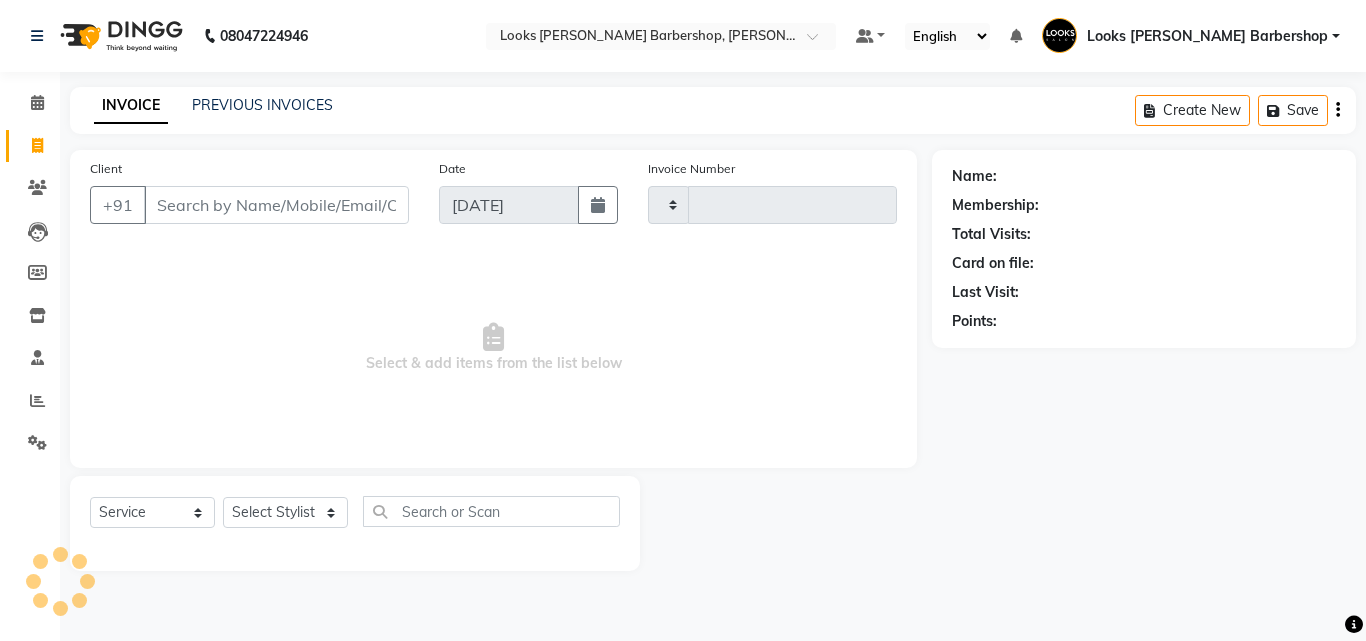 click on "Client" at bounding box center (276, 205) 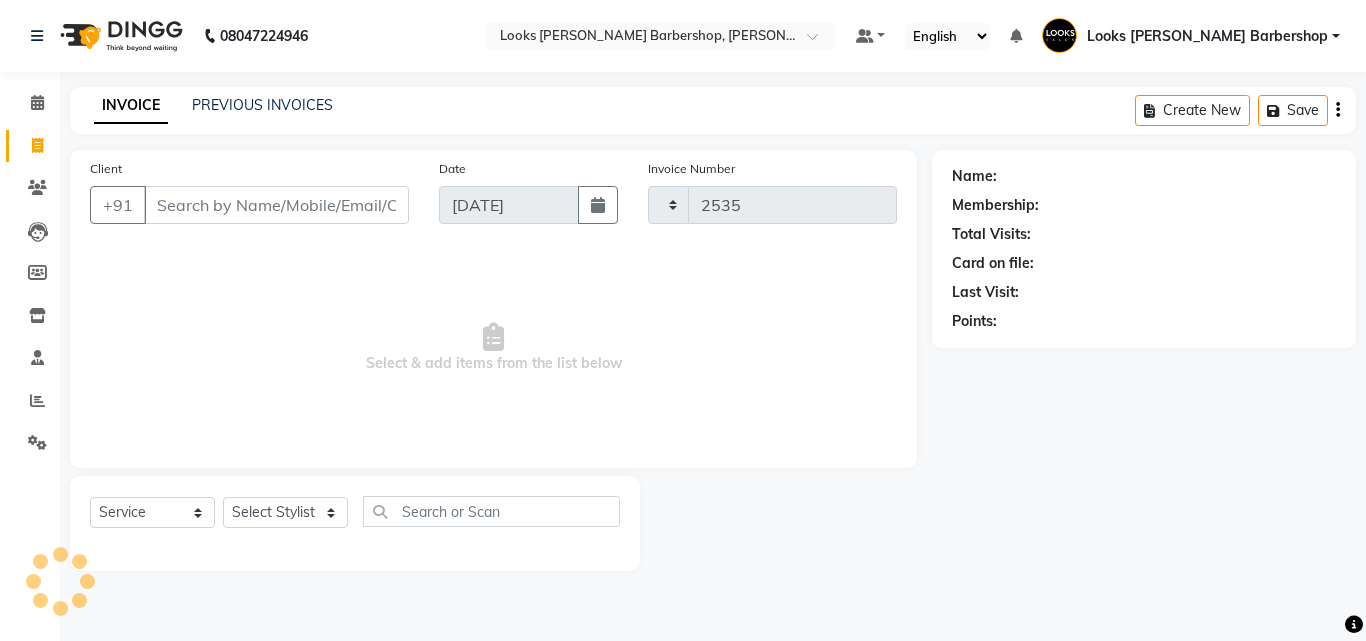 select on "4323" 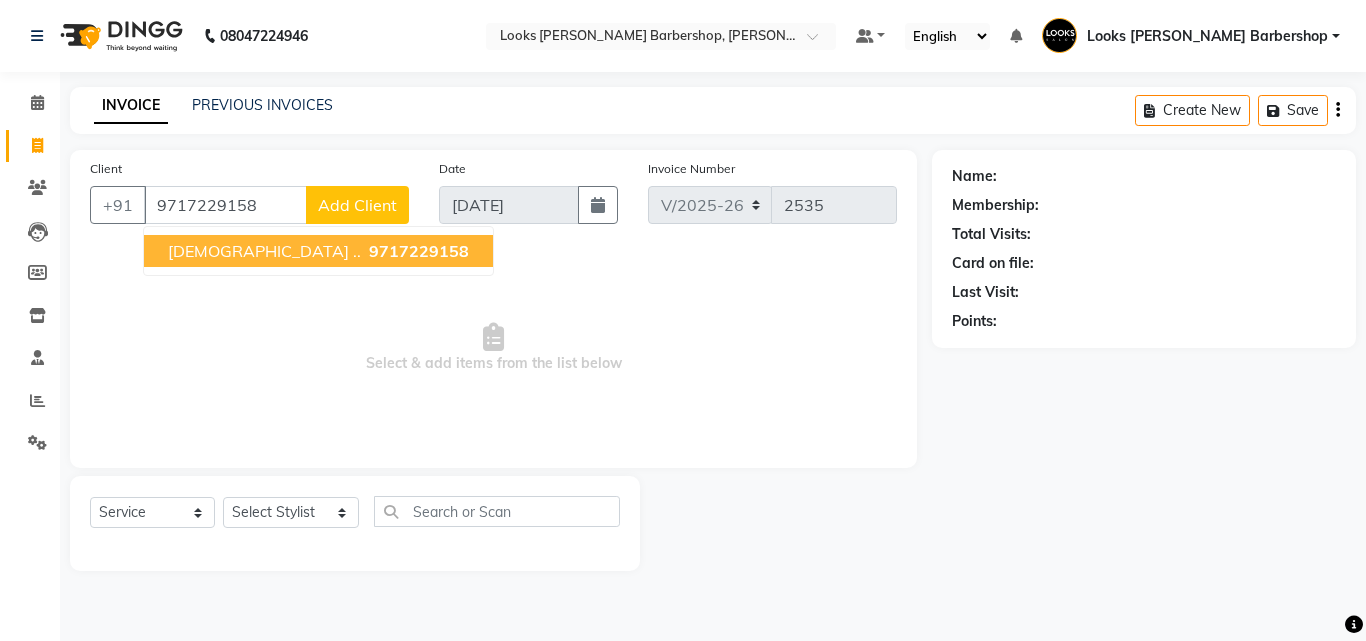 click on "[DEMOGRAPHIC_DATA] .." at bounding box center [264, 251] 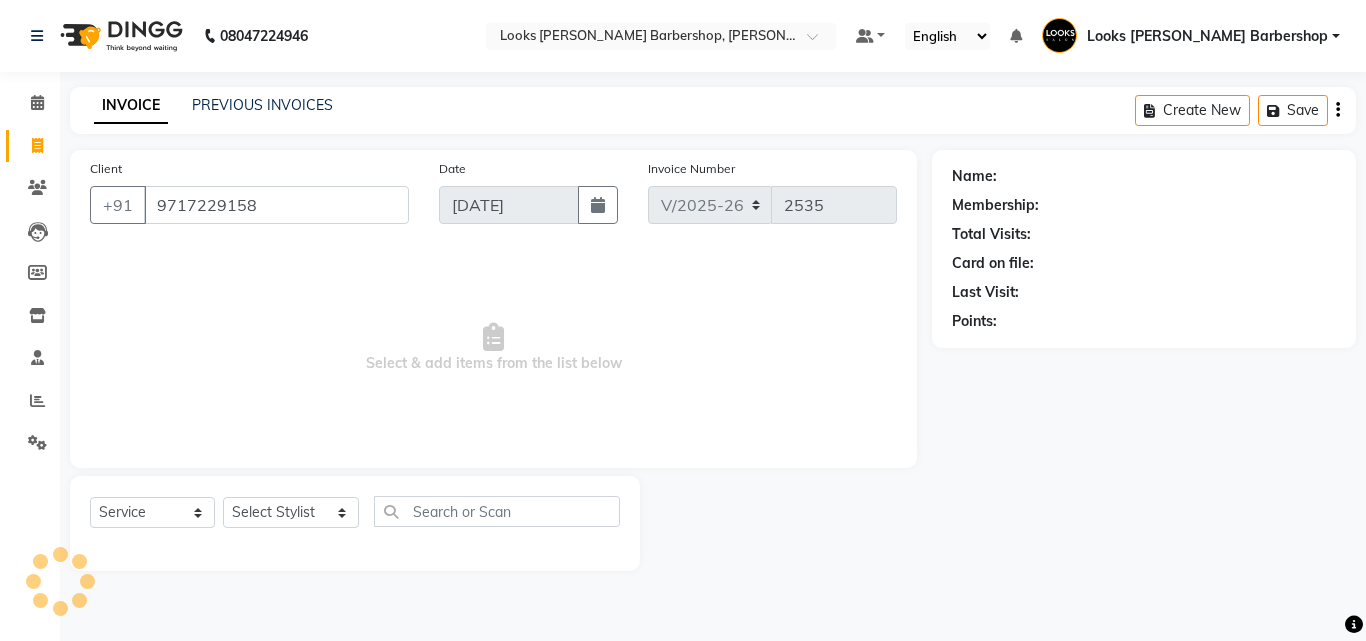 type on "9717229158" 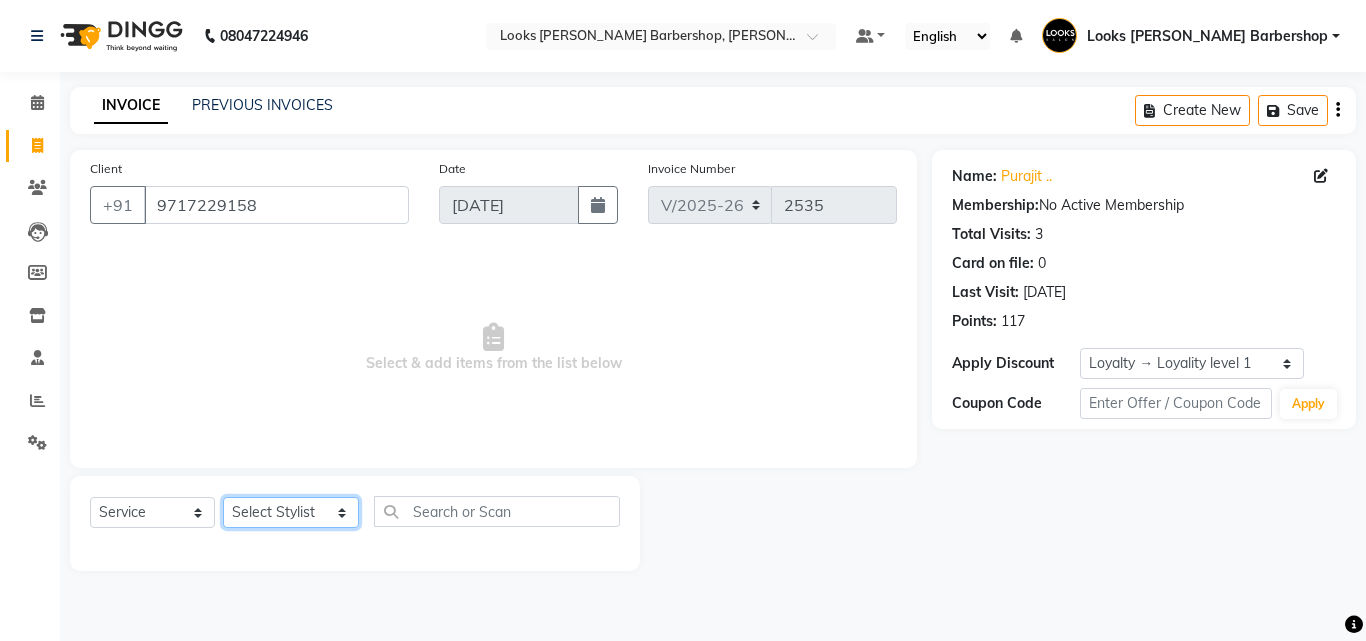click on "Select Stylist [PERSON_NAME] AENA [PERSON_NAME] Amazon_Kart [PERSON_NAME] _asst Arvind_asst [PERSON_NAME]  Counter Sales DANISH [PERSON_NAME] [PERSON_NAME] RAI  KOMAL_NAILS Krishna_asst LALIT_PDCT LHAMO Looks_[DEMOGRAPHIC_DATA]_Section Looks_H.O_Store Looks [PERSON_NAME] Barbershop Looks_Kart [PERSON_NAME] [PERSON_NAME] [PERSON_NAME]  [PERSON_NAME]  Naveen_pdct [PERSON_NAME] [PERSON_NAME] RAAJ_JI raj ji RAM MURTI [PERSON_NAME]  [PERSON_NAME] SACHIN [PERSON_NAME] [PERSON_NAME] [PERSON_NAME] [PERSON_NAME] Sunny VIKRAM [PERSON_NAME]  [PERSON_NAME] ASSISTANT" 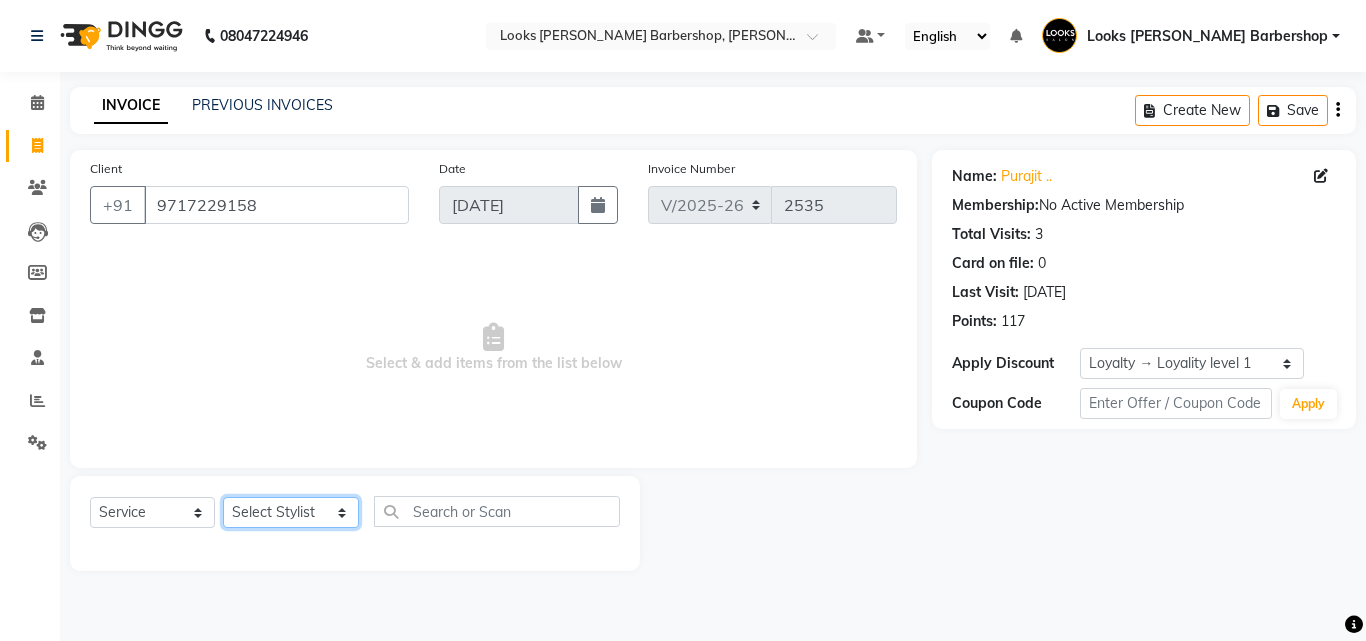 select on "66034" 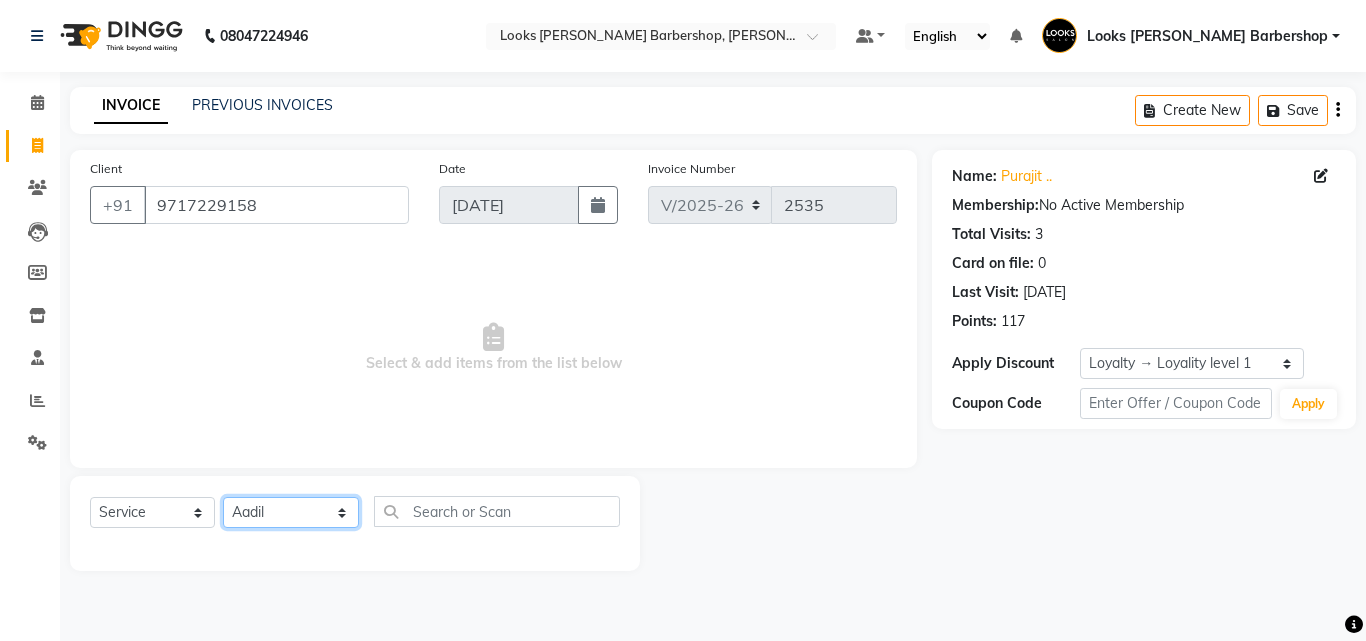 click on "Select Stylist [PERSON_NAME] AENA [PERSON_NAME] Amazon_Kart [PERSON_NAME] _asst Arvind_asst [PERSON_NAME]  Counter Sales DANISH [PERSON_NAME] [PERSON_NAME] RAI  KOMAL_NAILS Krishna_asst LALIT_PDCT LHAMO Looks_[DEMOGRAPHIC_DATA]_Section Looks_H.O_Store Looks [PERSON_NAME] Barbershop Looks_Kart [PERSON_NAME] [PERSON_NAME] [PERSON_NAME]  [PERSON_NAME]  Naveen_pdct [PERSON_NAME] [PERSON_NAME] RAAJ_JI raj ji RAM MURTI [PERSON_NAME]  [PERSON_NAME] SACHIN [PERSON_NAME] [PERSON_NAME] [PERSON_NAME] [PERSON_NAME] Sunny VIKRAM [PERSON_NAME]  [PERSON_NAME] ASSISTANT" 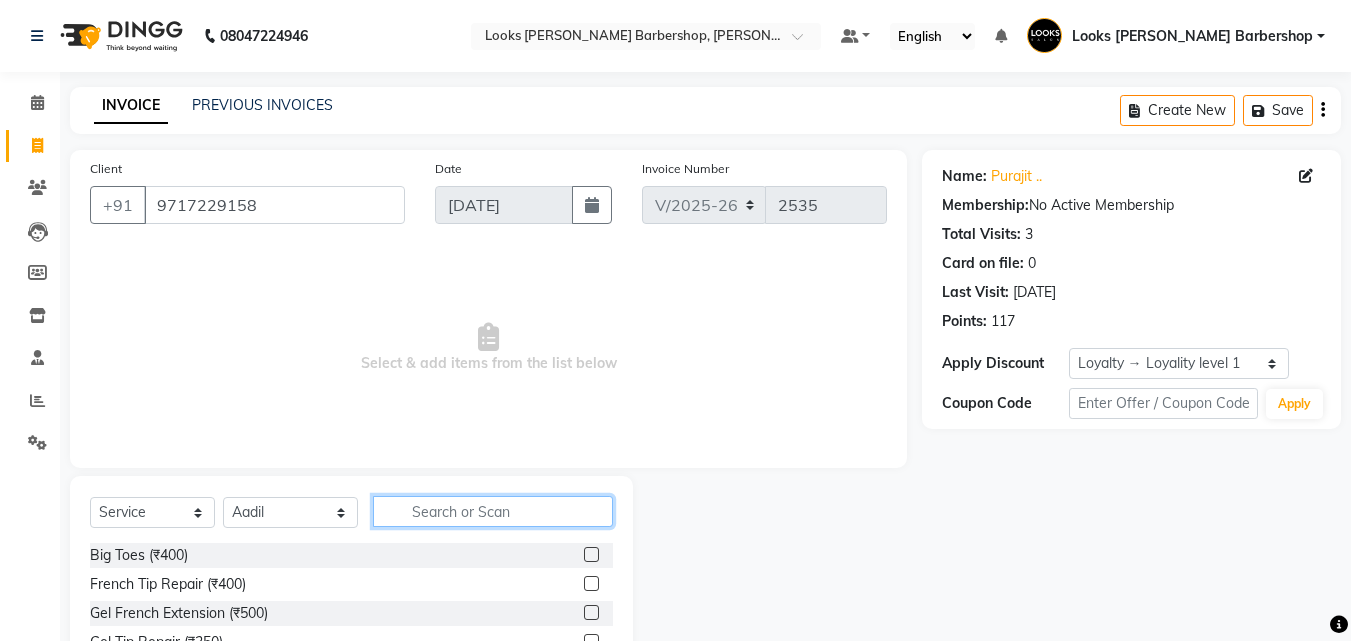 click 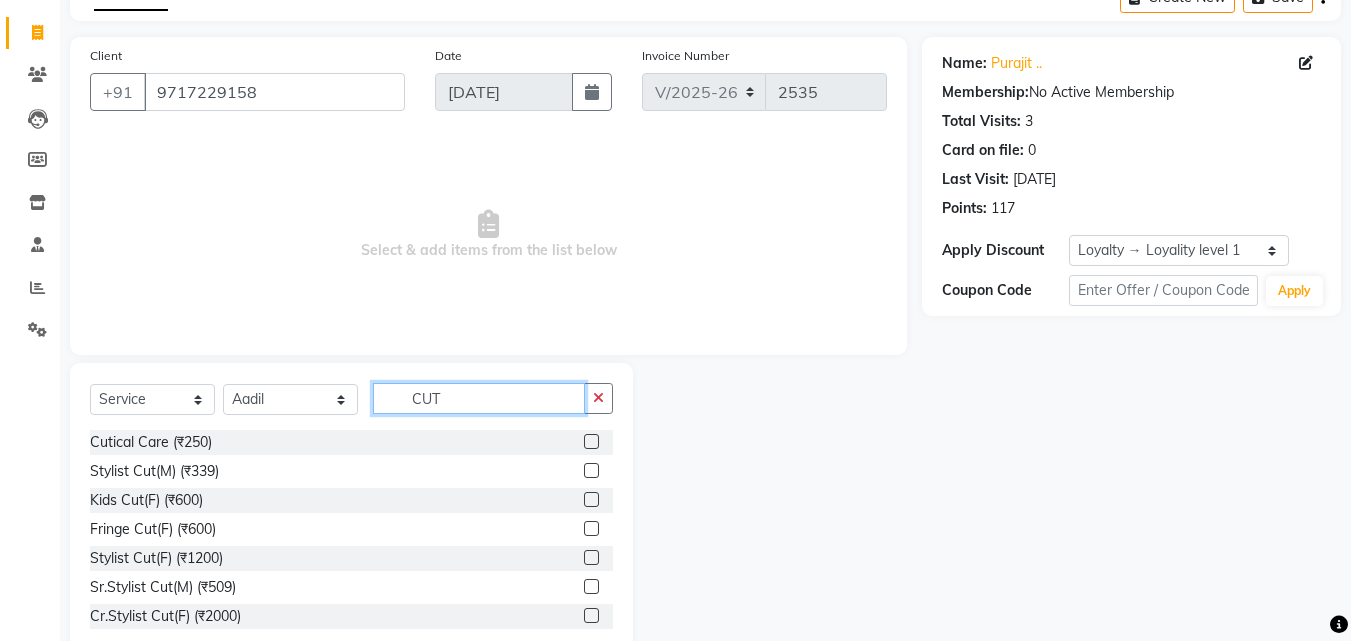 scroll, scrollTop: 160, scrollLeft: 0, axis: vertical 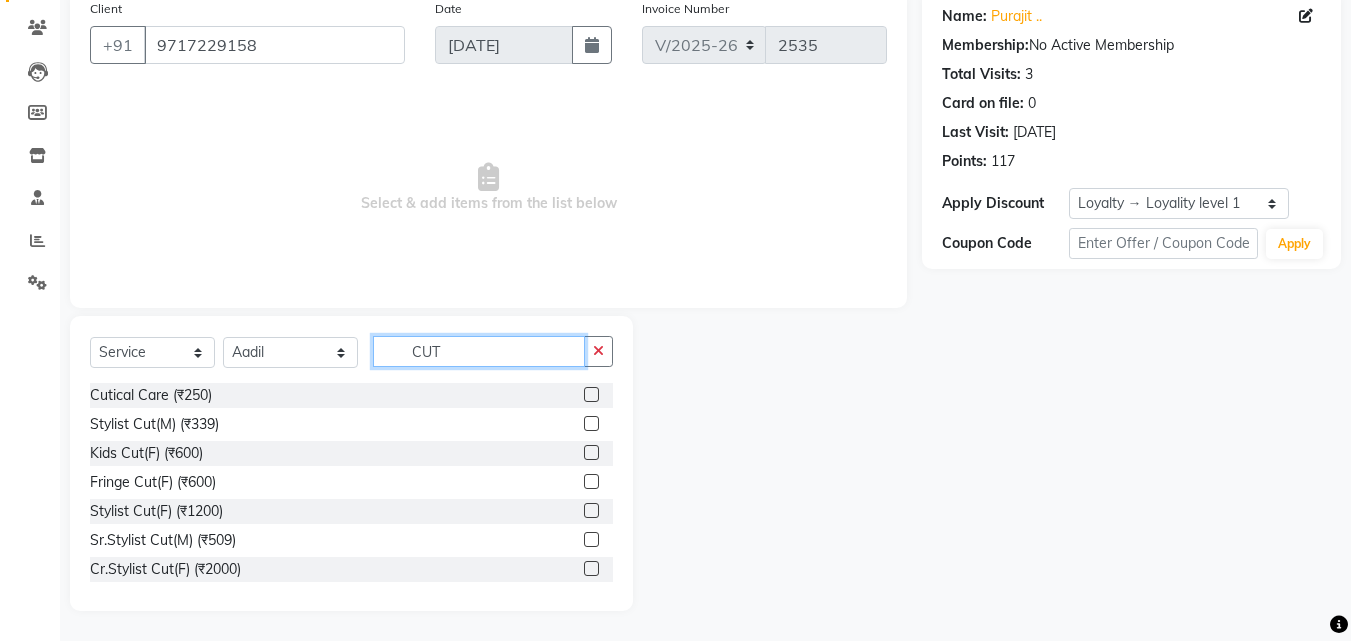 type on "CUT" 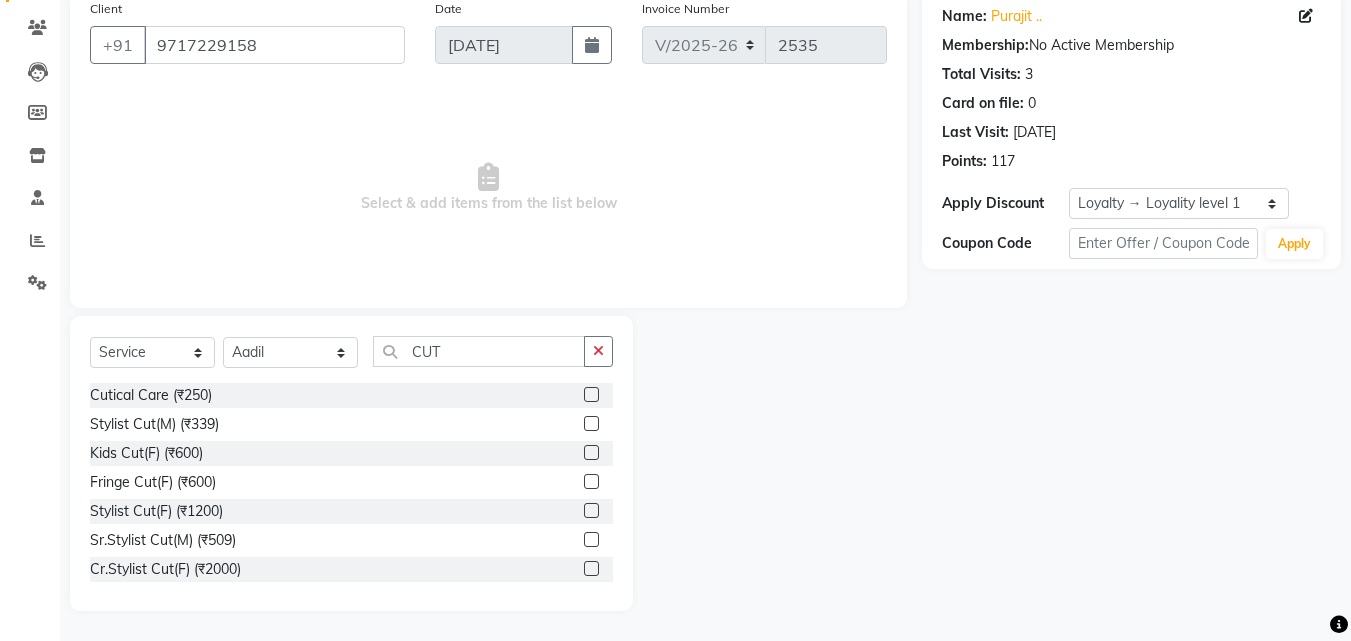 click 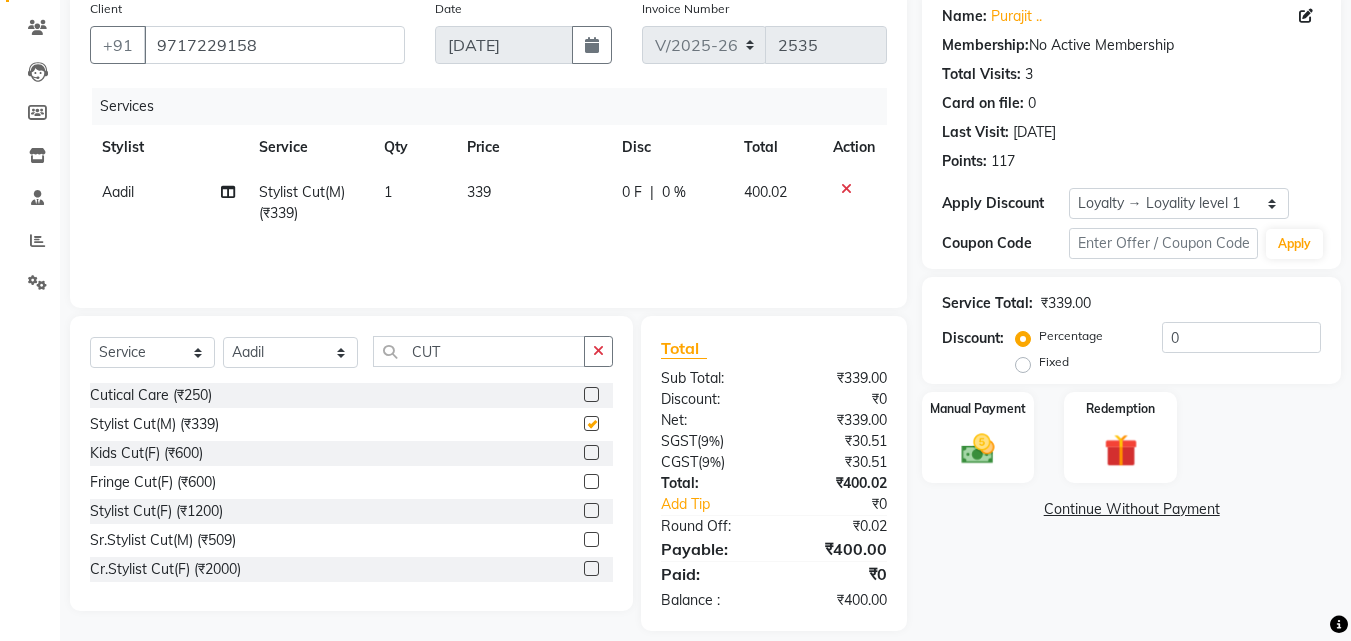 checkbox on "false" 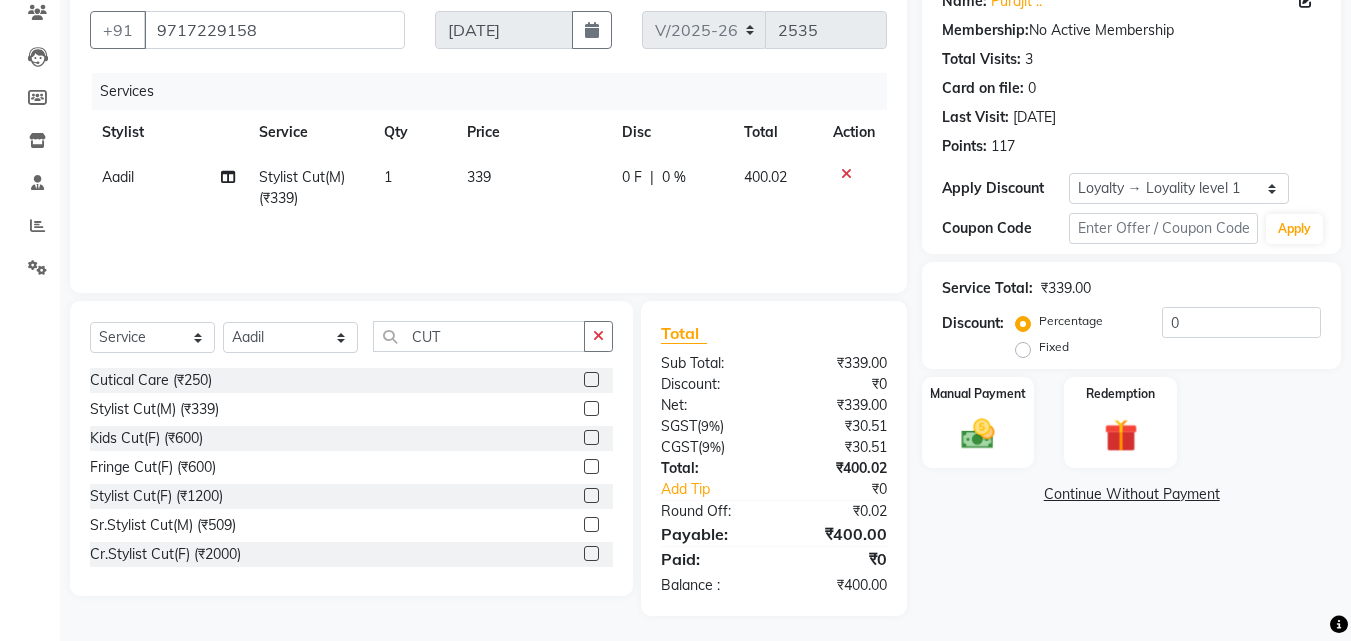 scroll, scrollTop: 180, scrollLeft: 0, axis: vertical 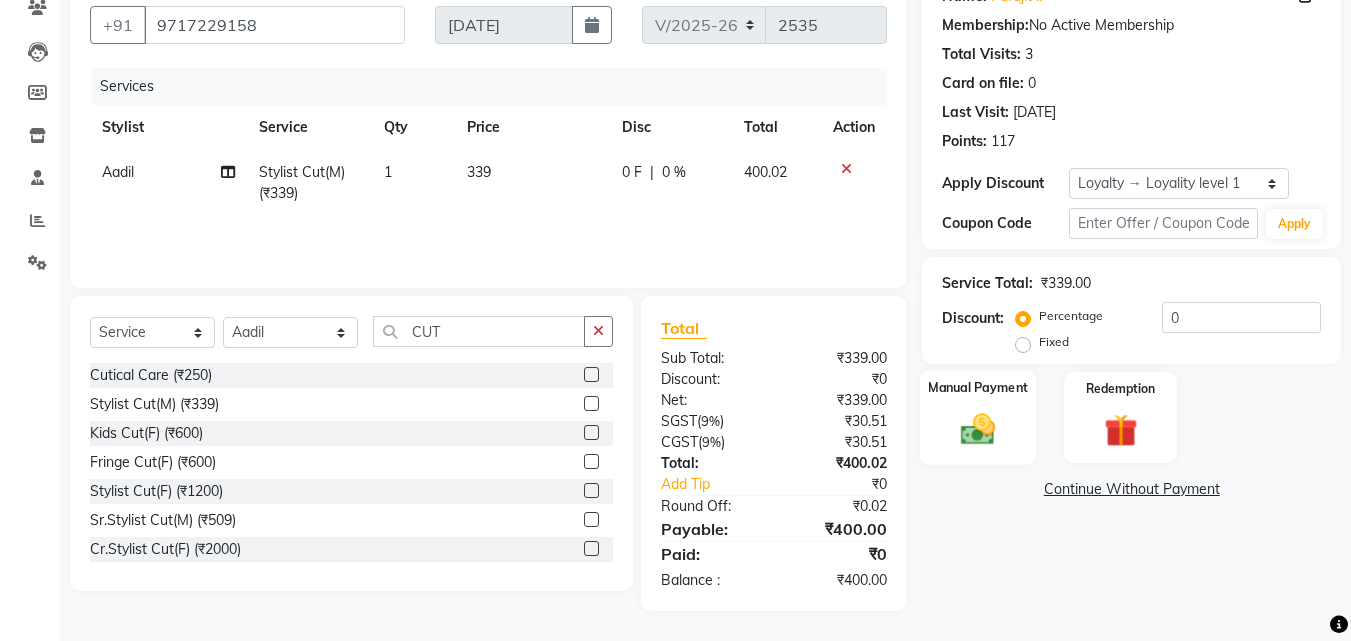 click on "Manual Payment" 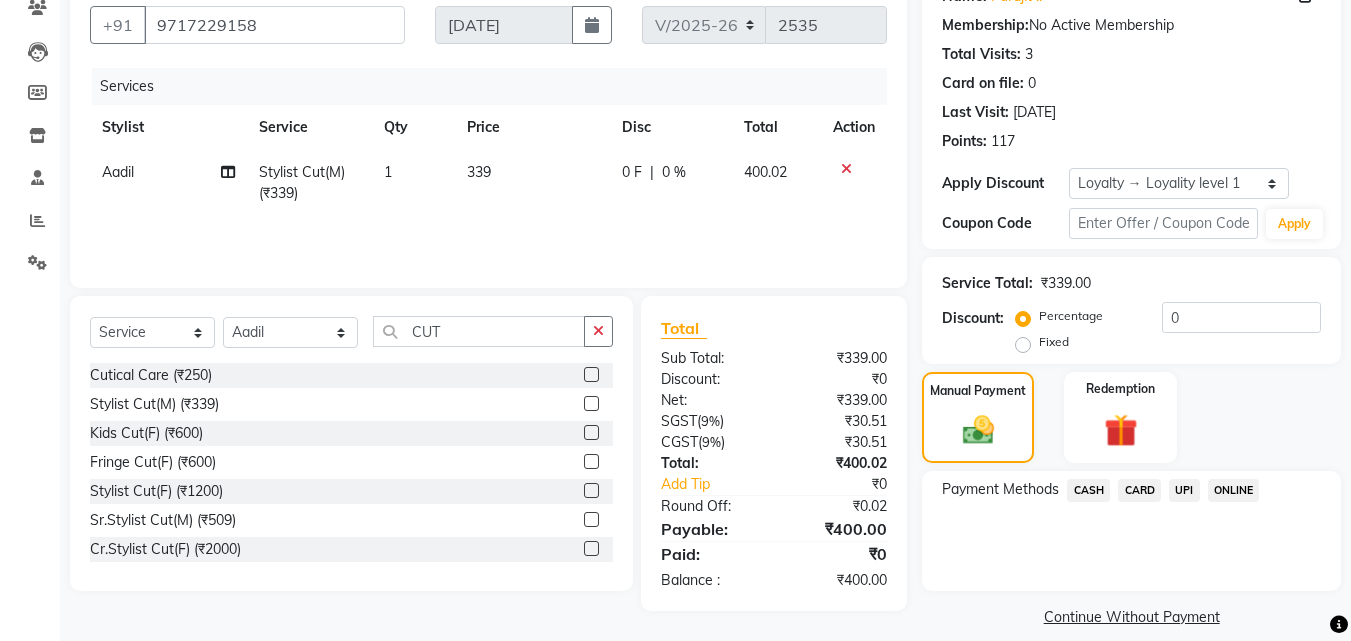 click on "CARD" 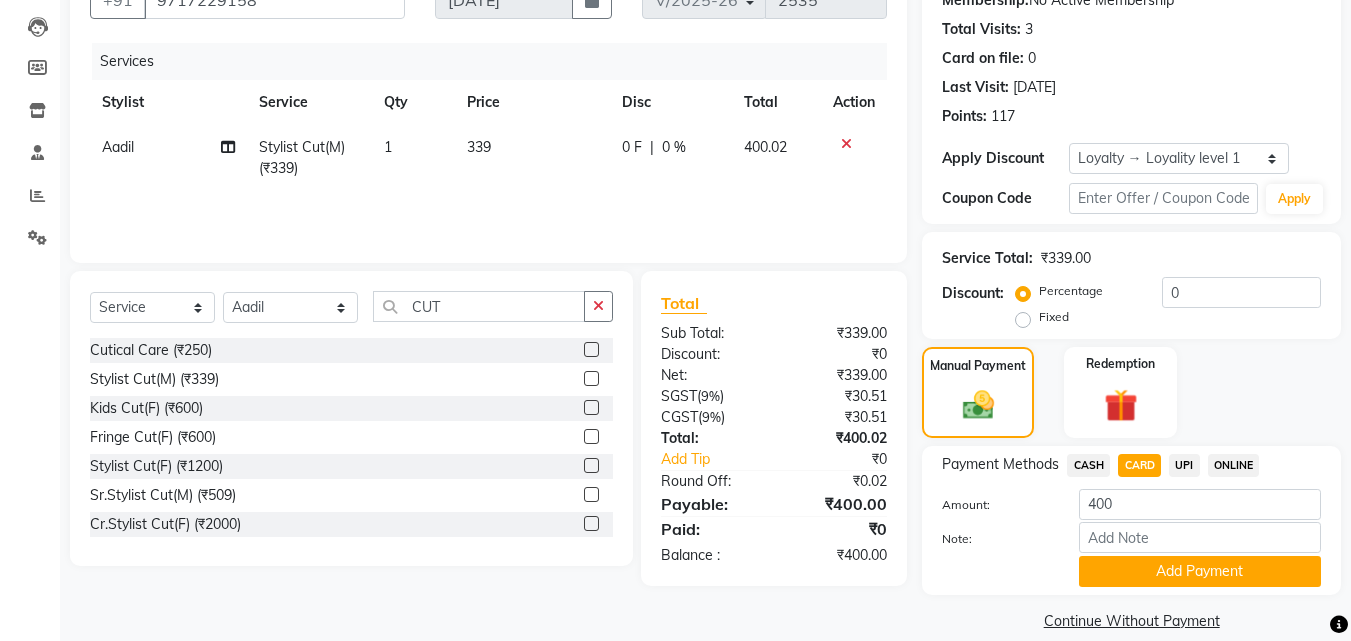 scroll, scrollTop: 230, scrollLeft: 0, axis: vertical 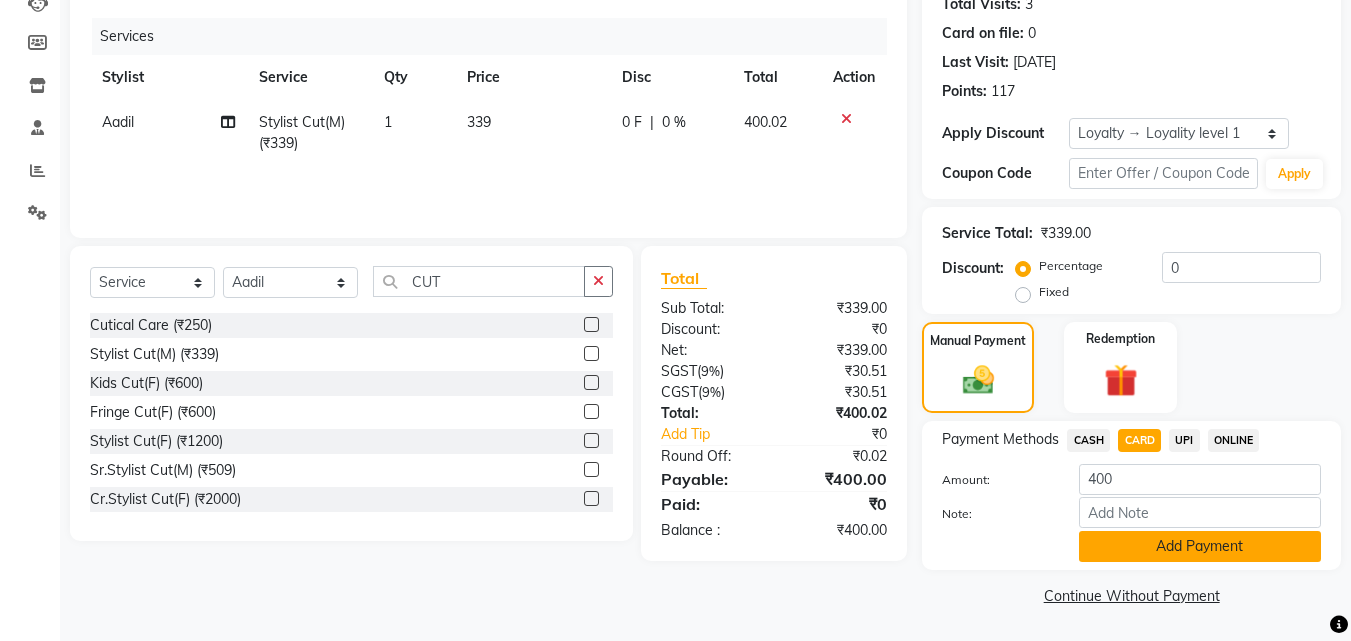 click on "Add Payment" 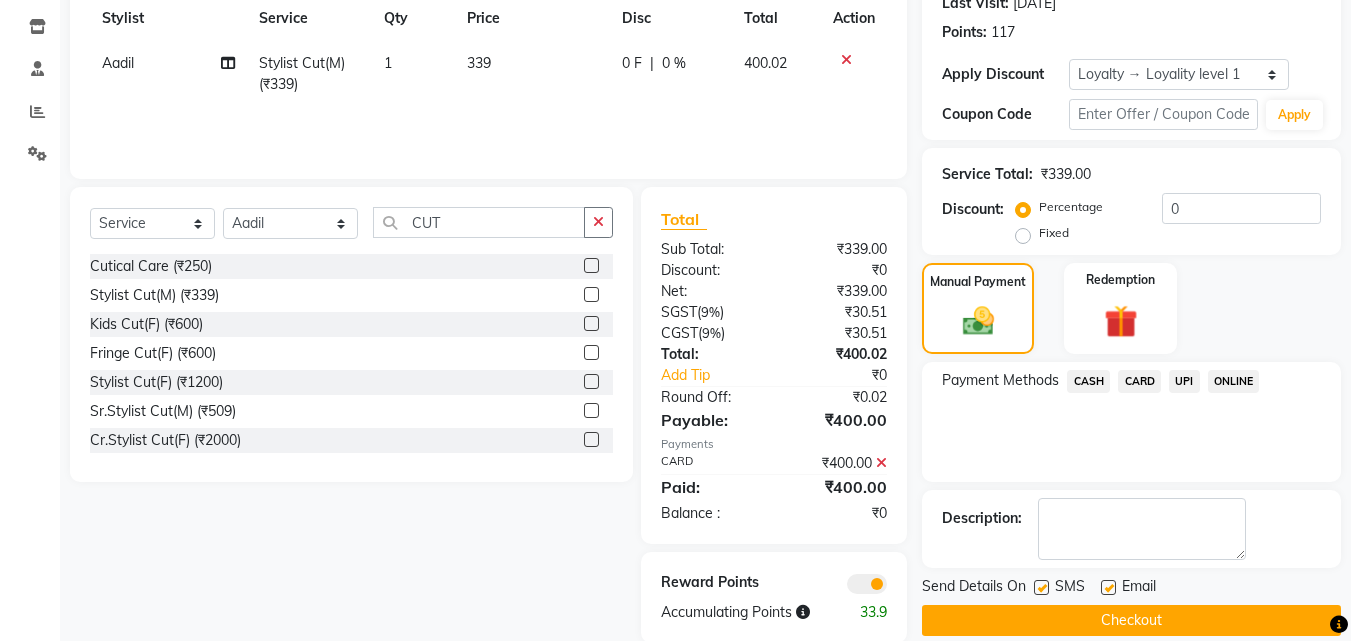 scroll, scrollTop: 321, scrollLeft: 0, axis: vertical 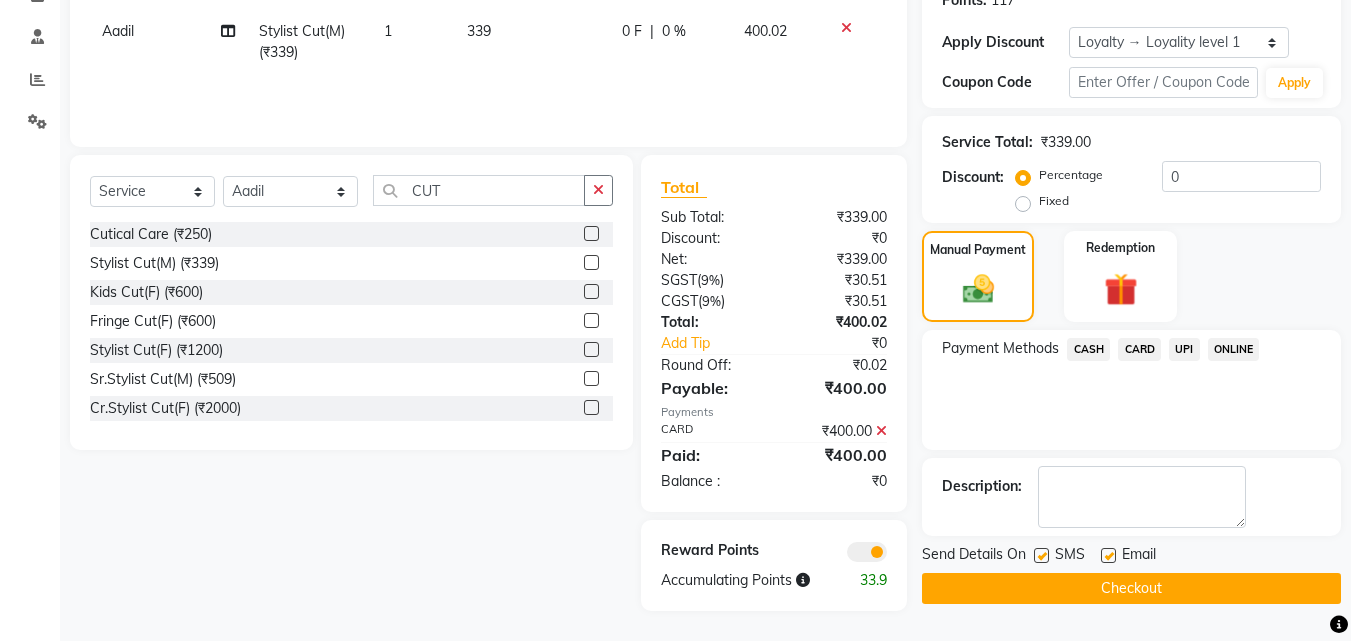 click on "Checkout" 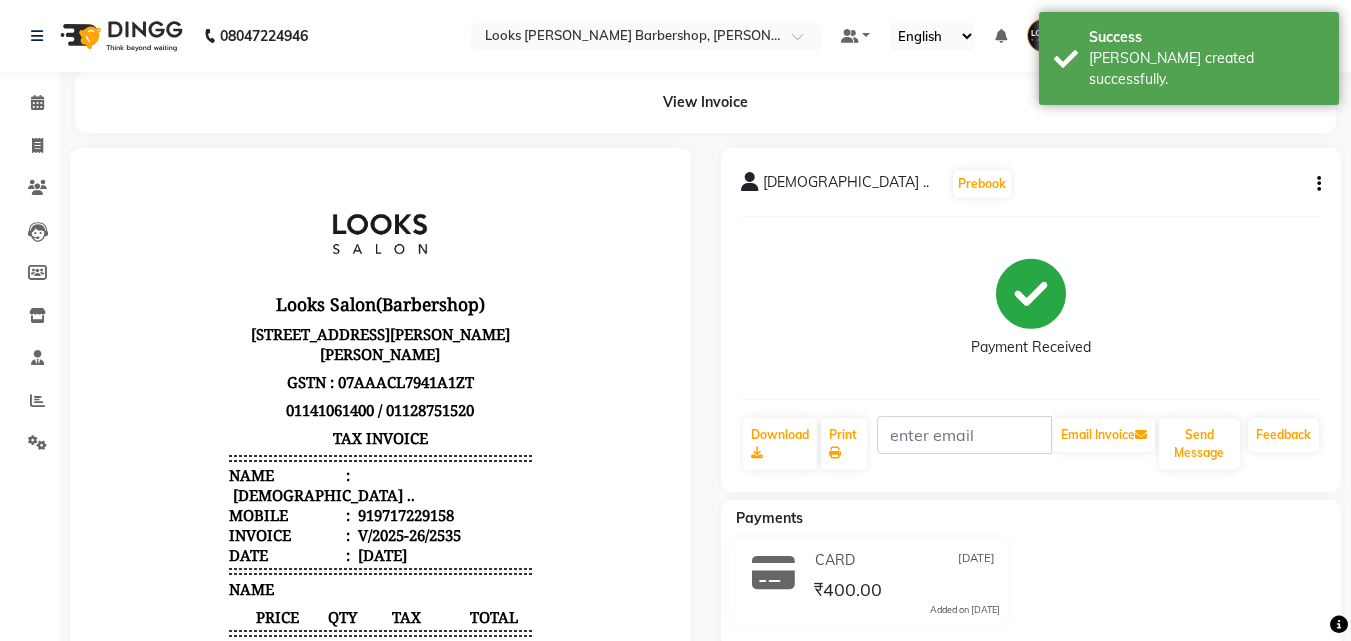 scroll, scrollTop: 0, scrollLeft: 0, axis: both 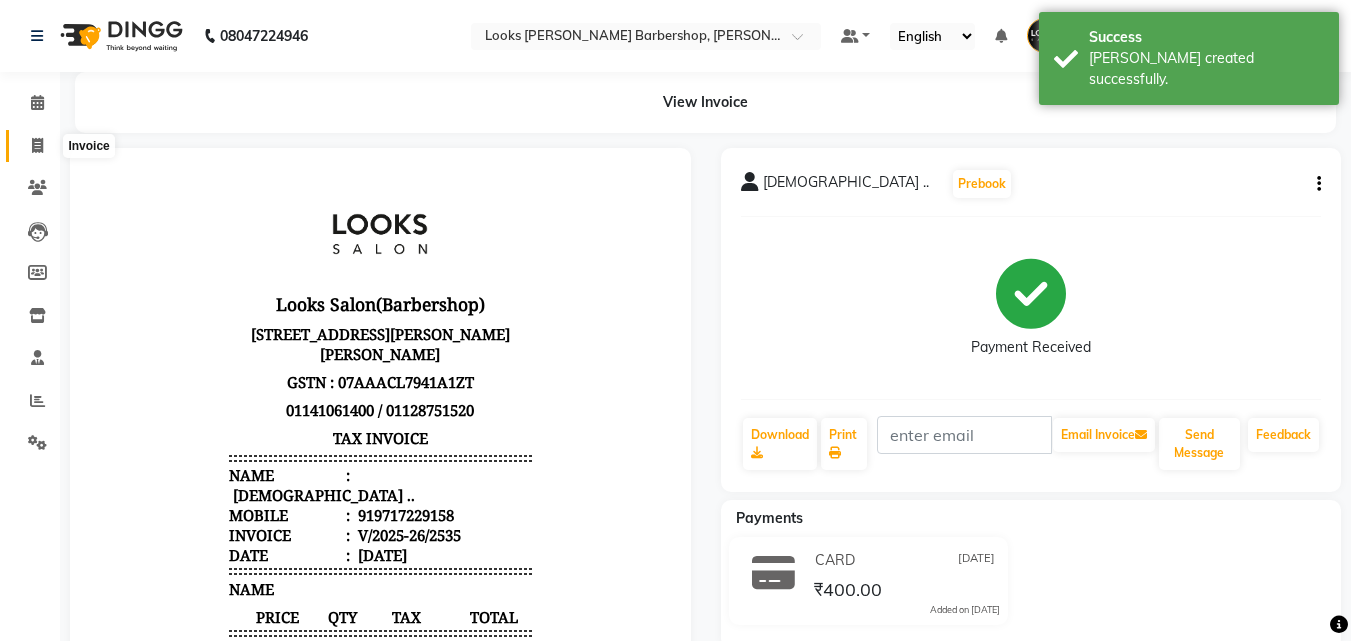 click 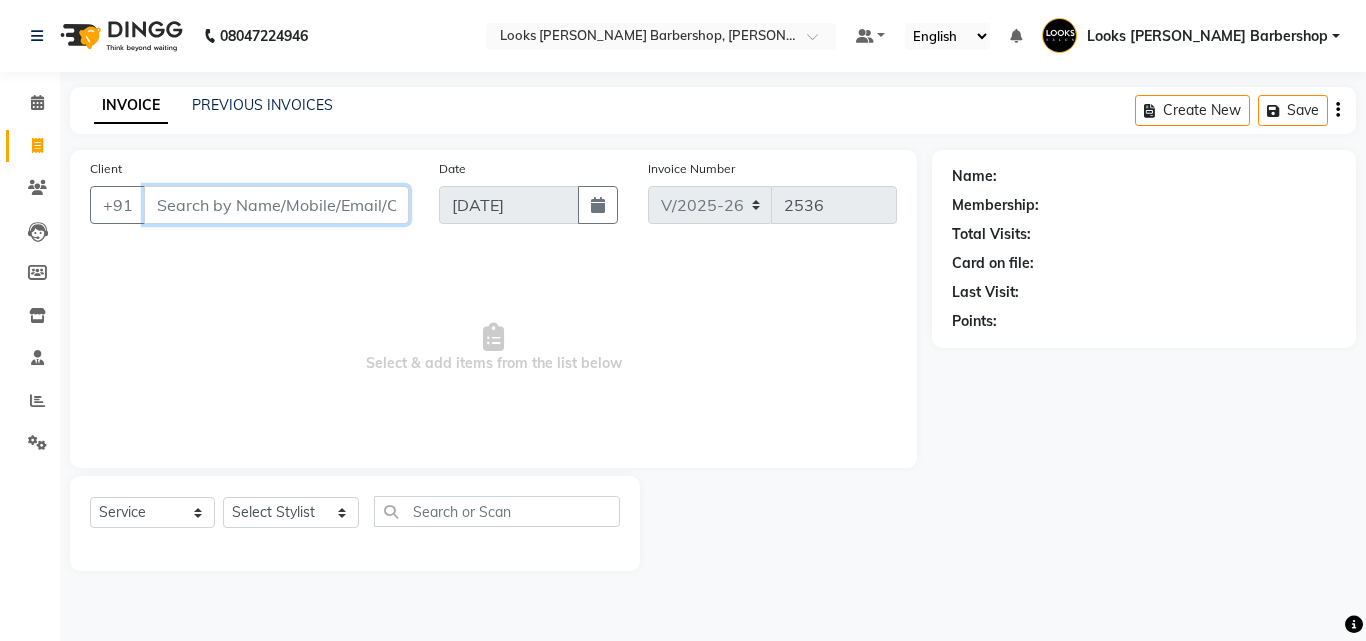 click on "Client" at bounding box center (276, 205) 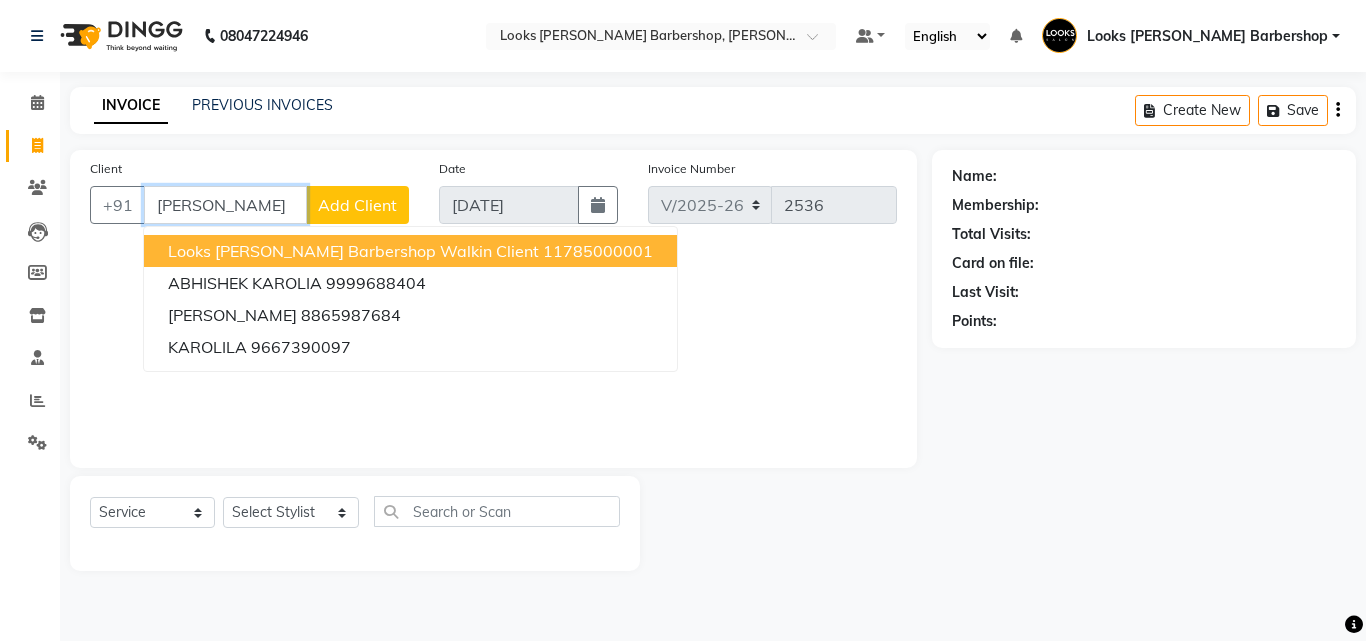 click on "Looks [PERSON_NAME] Barbershop Walkin Client" at bounding box center [353, 251] 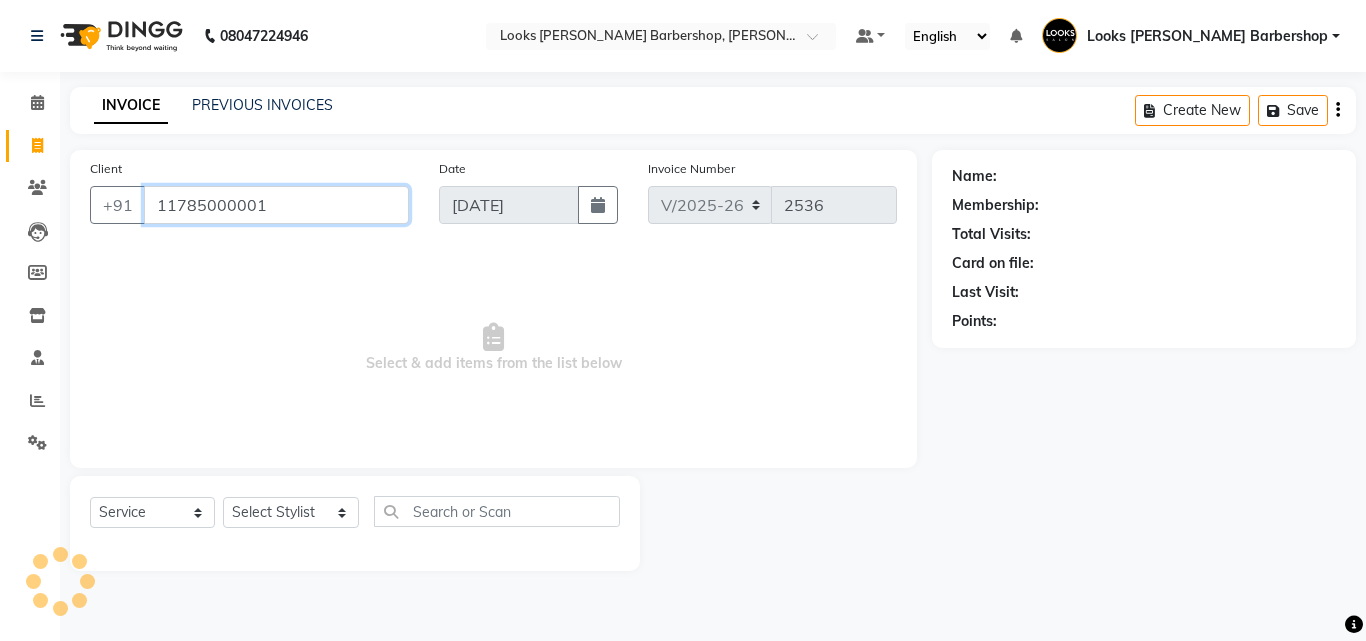 type on "11785000001" 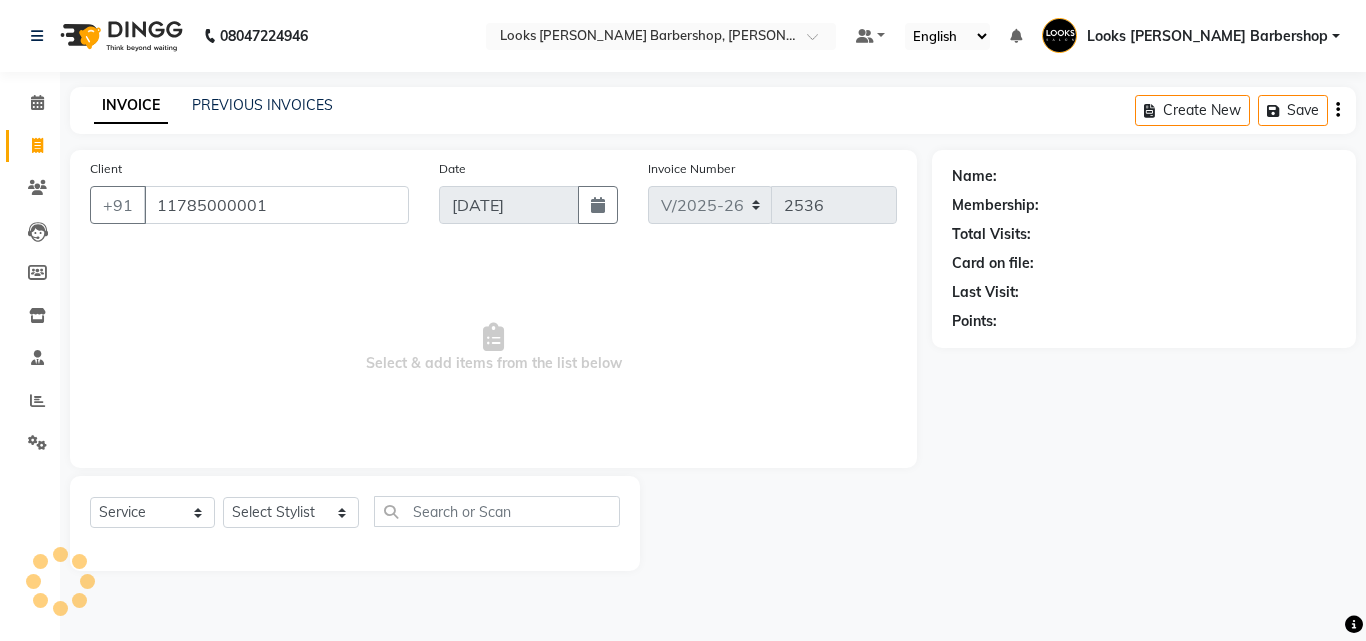 select on "1: Object" 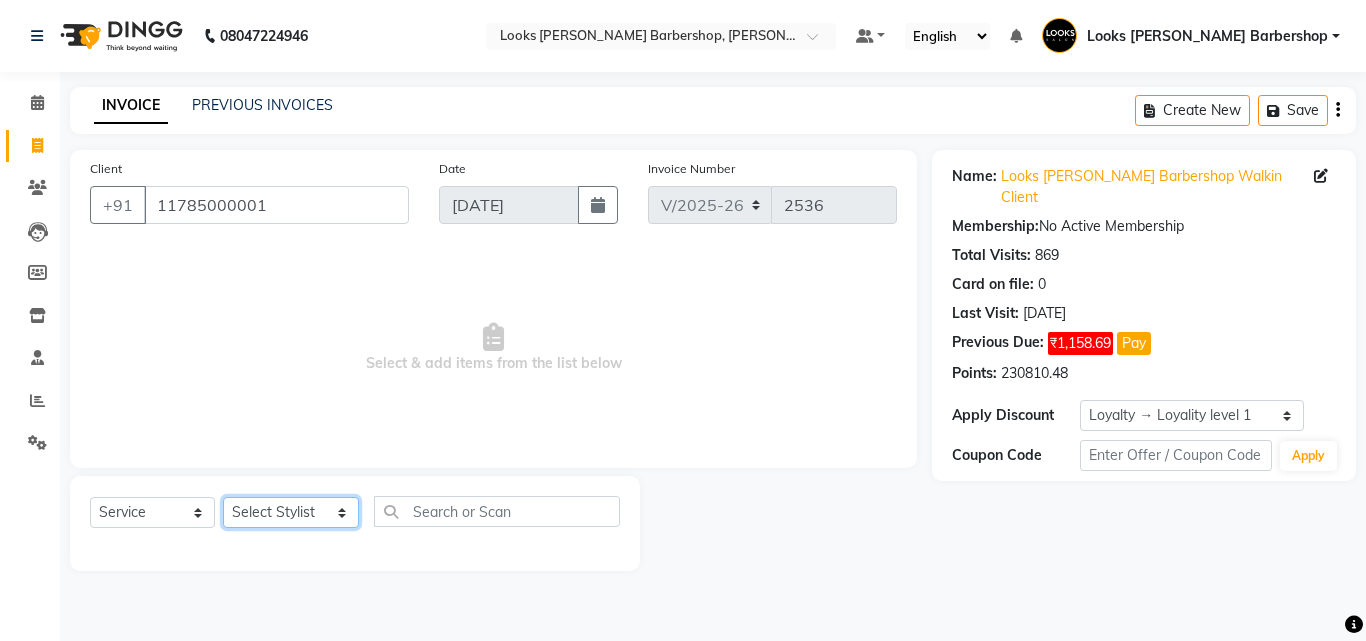 click on "Select Stylist [PERSON_NAME] AENA [PERSON_NAME] Amazon_Kart [PERSON_NAME] _asst Arvind_asst [PERSON_NAME]  Counter Sales DANISH [PERSON_NAME] [PERSON_NAME] RAI  KOMAL_NAILS Krishna_asst LALIT_PDCT LHAMO Looks_[DEMOGRAPHIC_DATA]_Section Looks_H.O_Store Looks [PERSON_NAME] Barbershop Looks_Kart [PERSON_NAME] [PERSON_NAME] [PERSON_NAME]  [PERSON_NAME]  Naveen_pdct [PERSON_NAME] [PERSON_NAME] RAAJ_JI raj ji RAM MURTI [PERSON_NAME]  [PERSON_NAME] SACHIN [PERSON_NAME] [PERSON_NAME] [PERSON_NAME] [PERSON_NAME] Sunny VIKRAM [PERSON_NAME]  [PERSON_NAME] ASSISTANT" 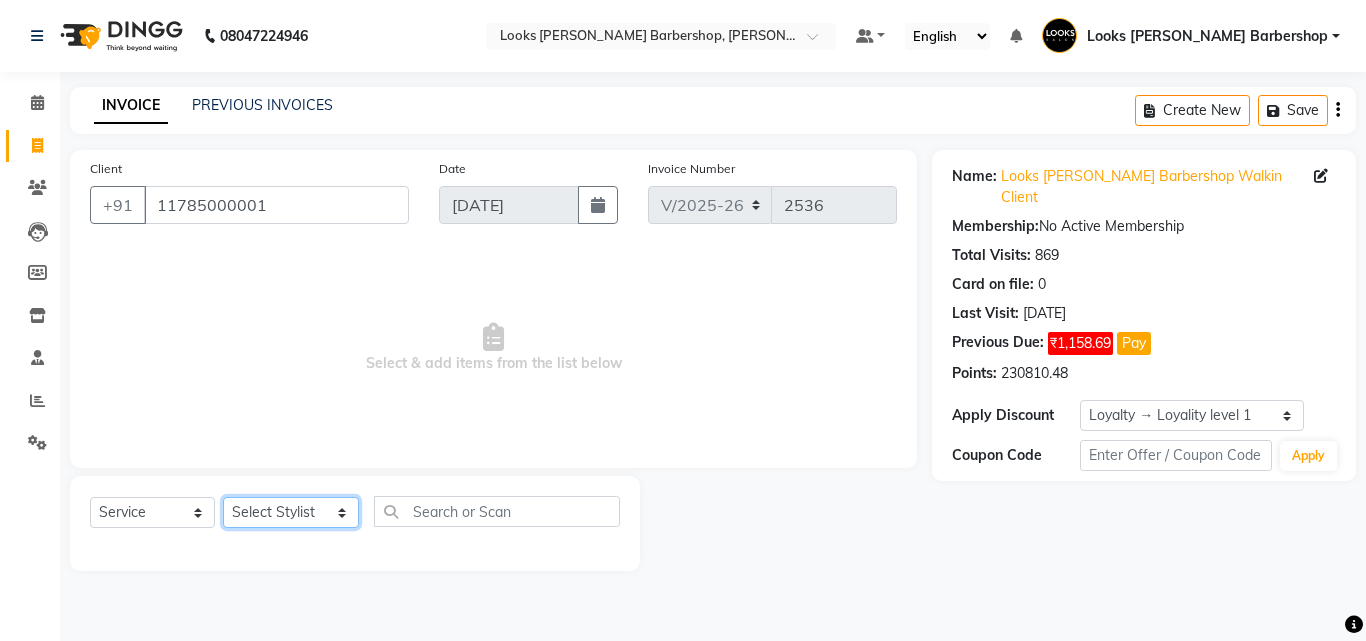 select on "23406" 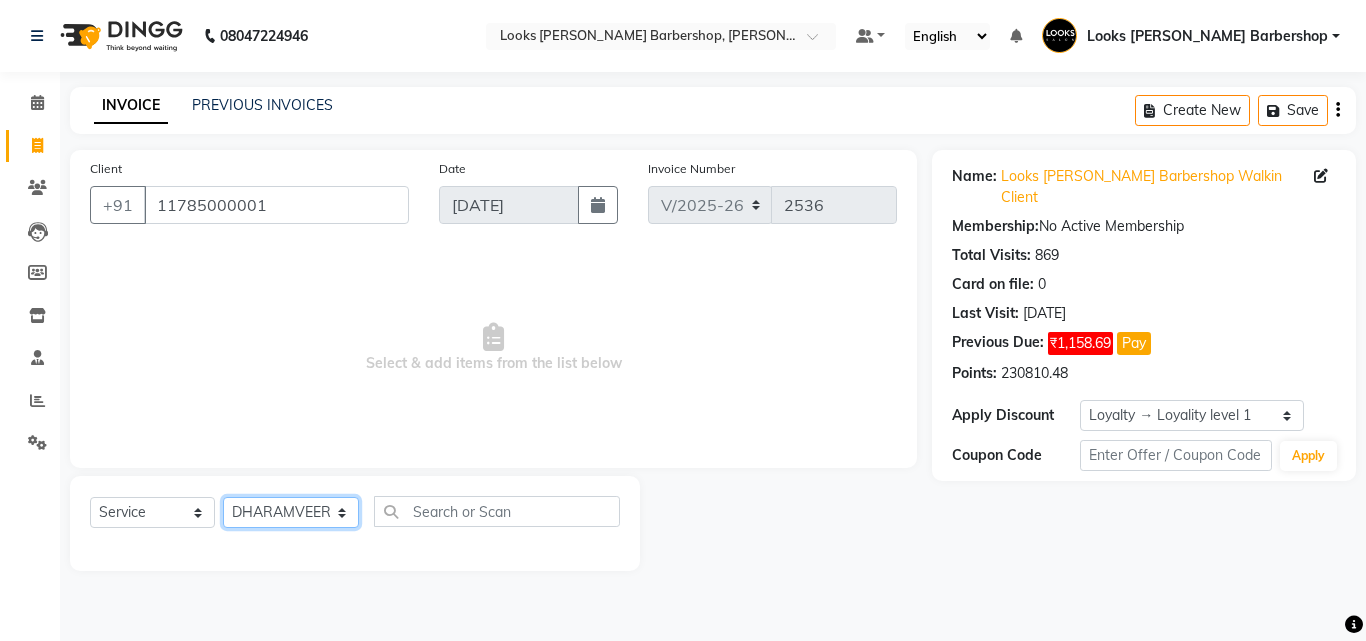 click on "Select Stylist [PERSON_NAME] AENA [PERSON_NAME] Amazon_Kart [PERSON_NAME] _asst Arvind_asst [PERSON_NAME]  Counter Sales DANISH [PERSON_NAME] [PERSON_NAME] RAI  KOMAL_NAILS Krishna_asst LALIT_PDCT LHAMO Looks_[DEMOGRAPHIC_DATA]_Section Looks_H.O_Store Looks [PERSON_NAME] Barbershop Looks_Kart [PERSON_NAME] [PERSON_NAME] [PERSON_NAME]  [PERSON_NAME]  Naveen_pdct [PERSON_NAME] [PERSON_NAME] RAAJ_JI raj ji RAM MURTI [PERSON_NAME]  [PERSON_NAME] SACHIN [PERSON_NAME] [PERSON_NAME] [PERSON_NAME] [PERSON_NAME] Sunny VIKRAM [PERSON_NAME]  [PERSON_NAME] ASSISTANT" 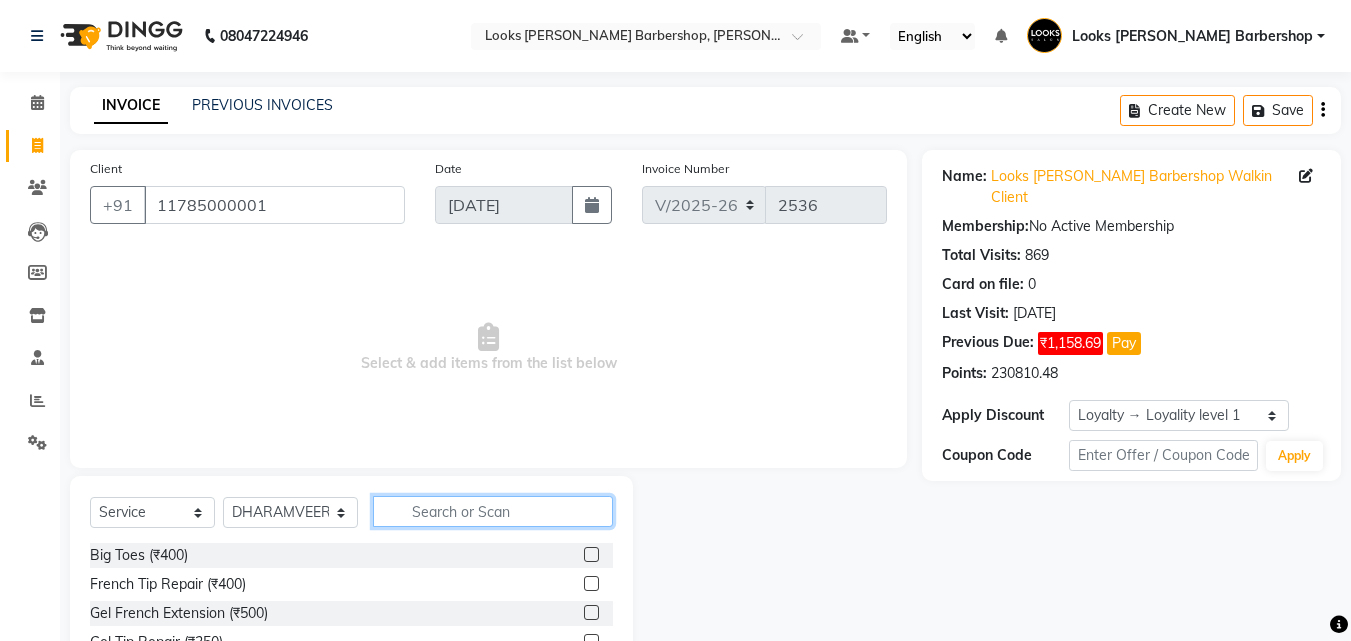 click 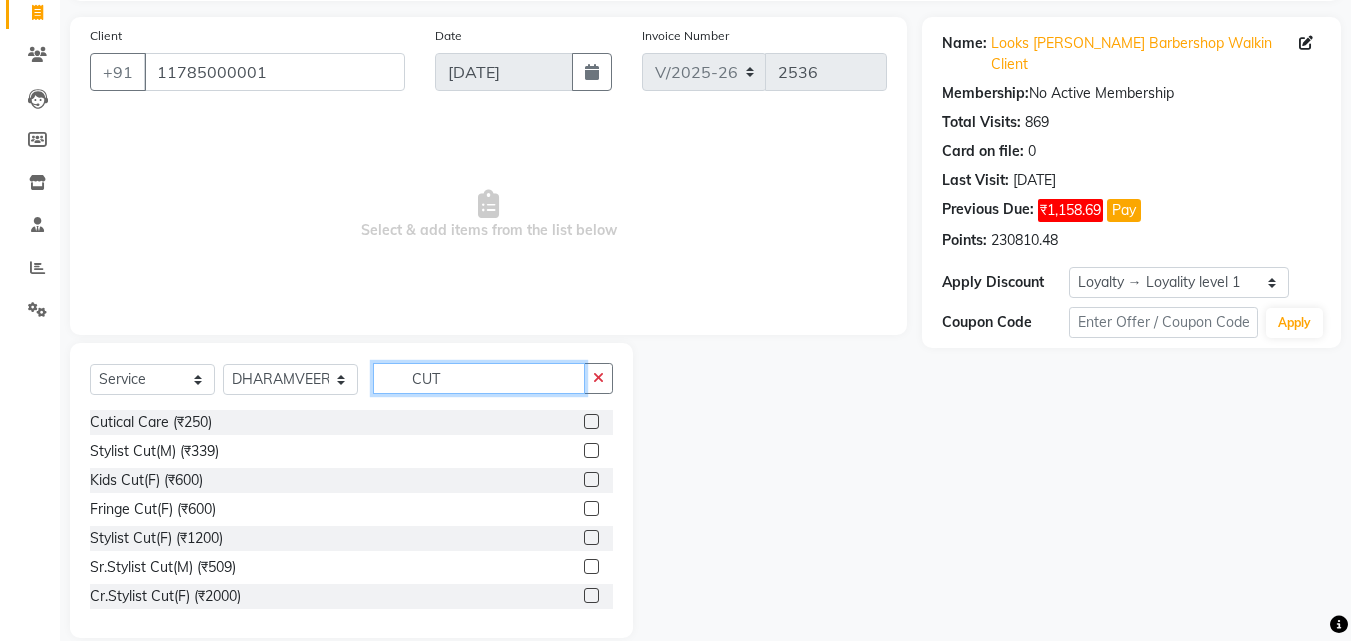 scroll, scrollTop: 160, scrollLeft: 0, axis: vertical 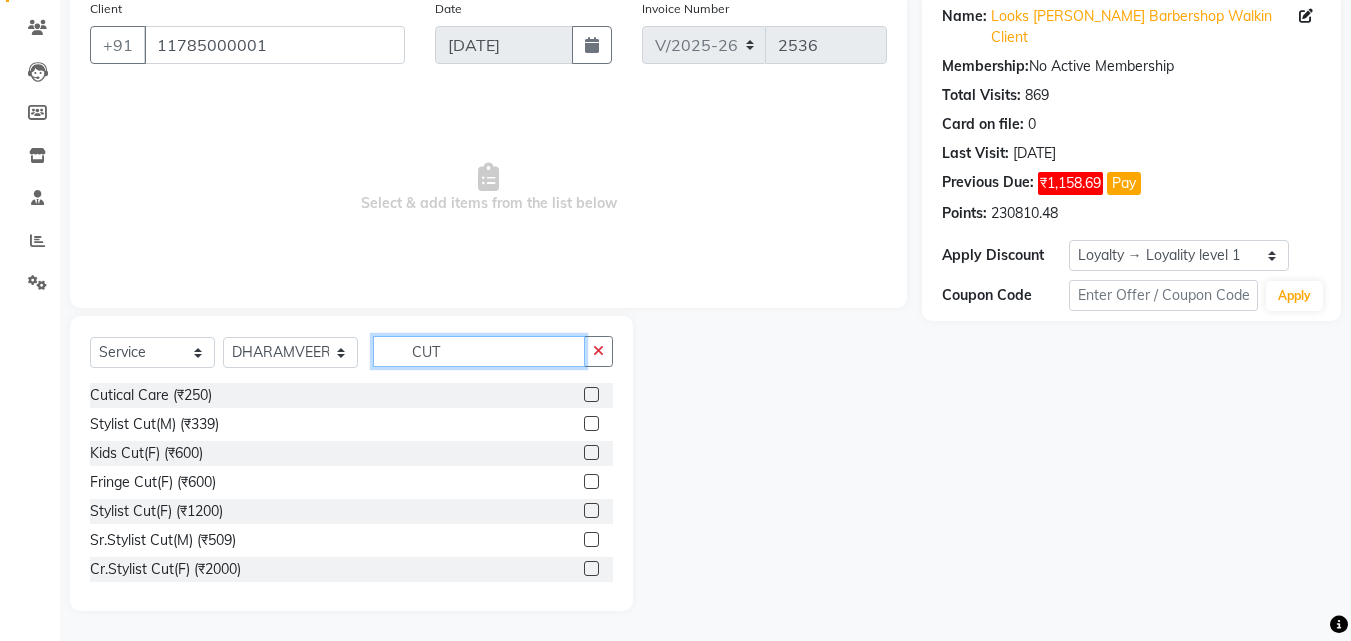 type on "CUT" 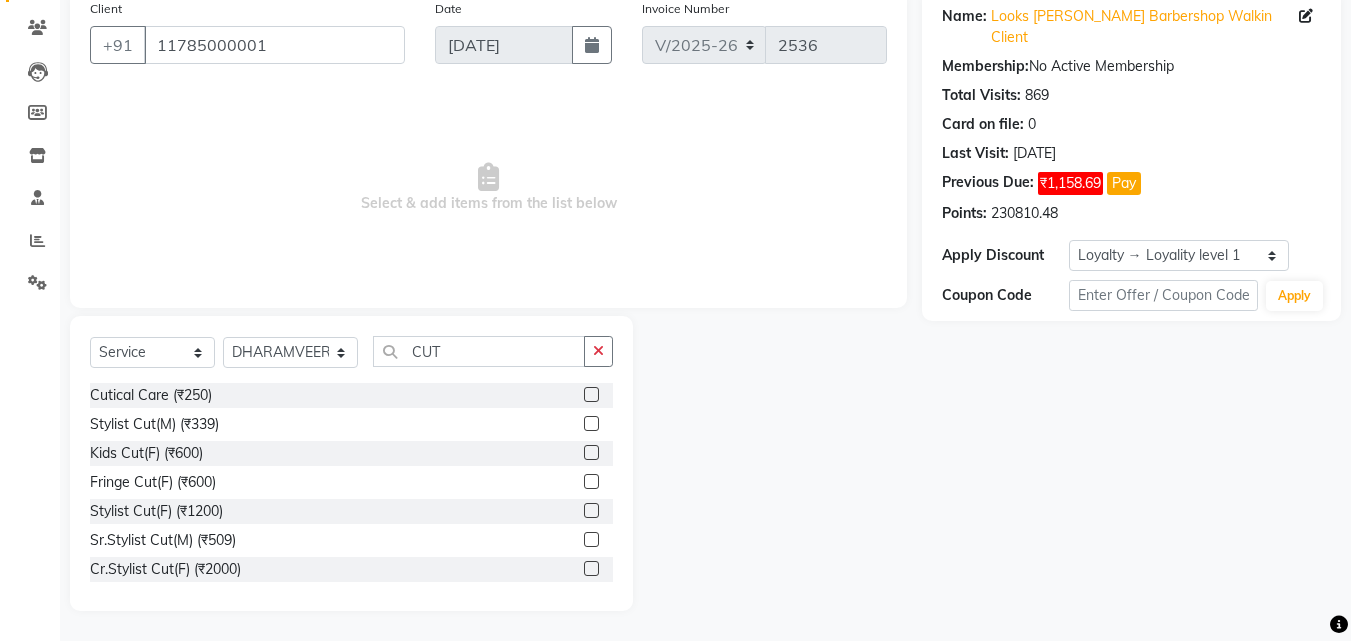 click 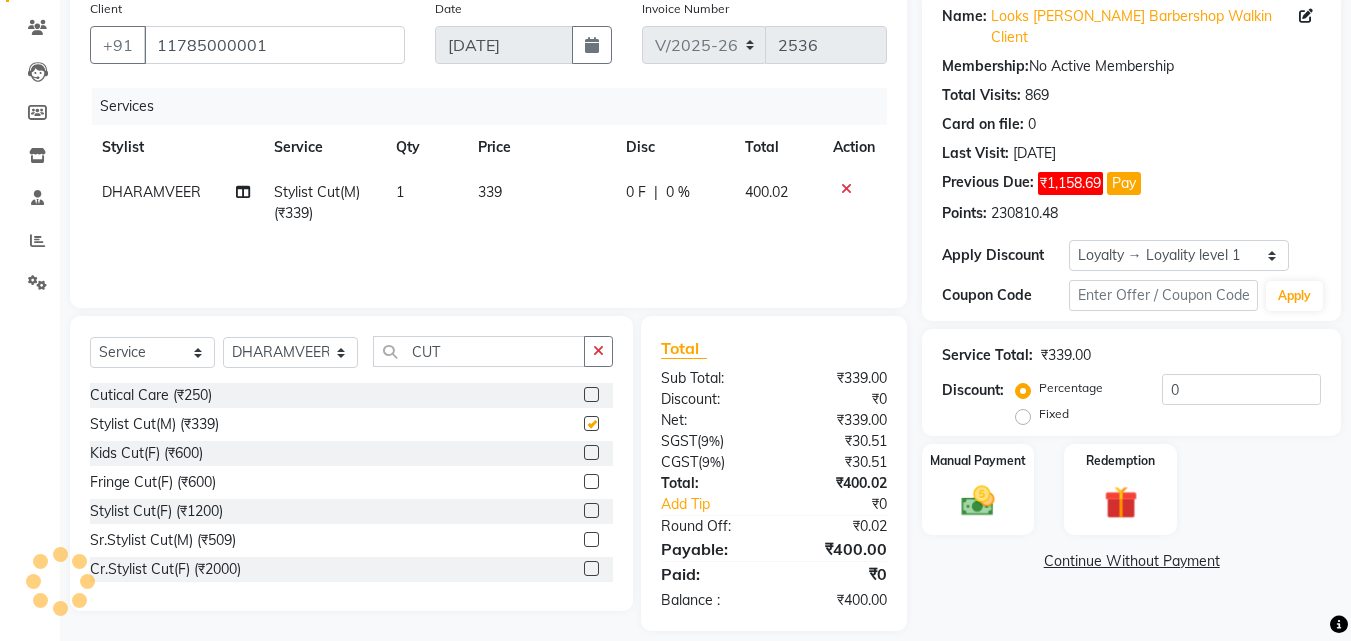 checkbox on "false" 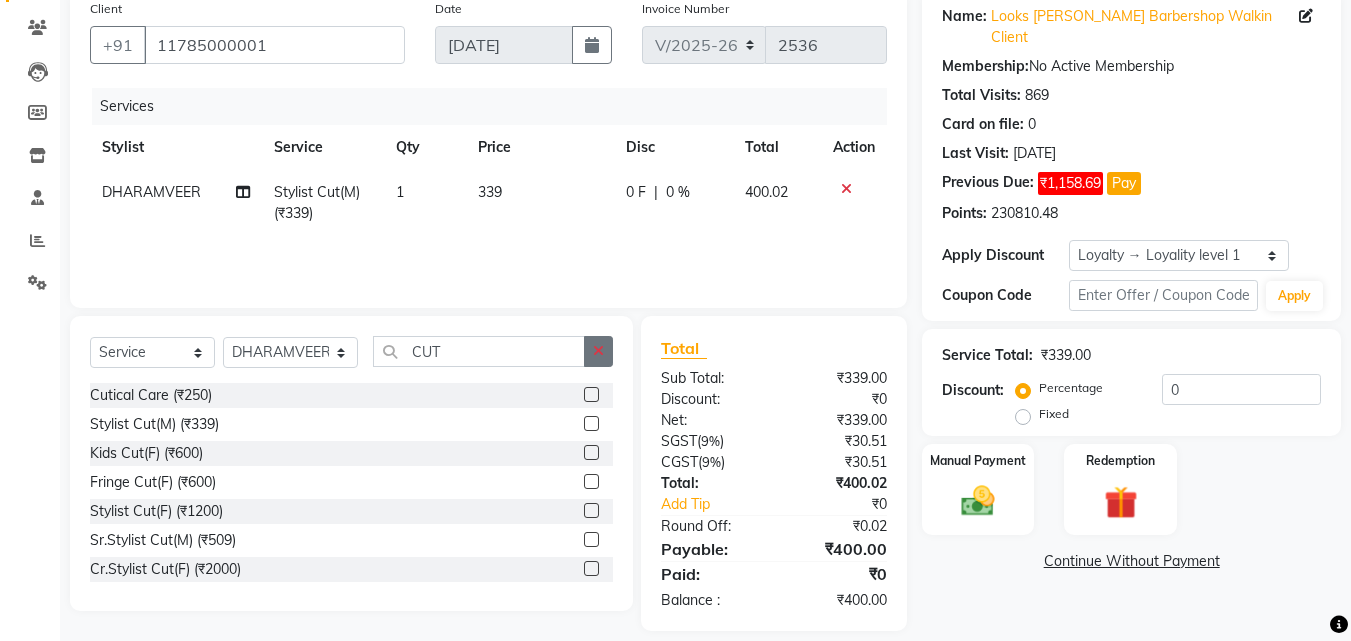 click 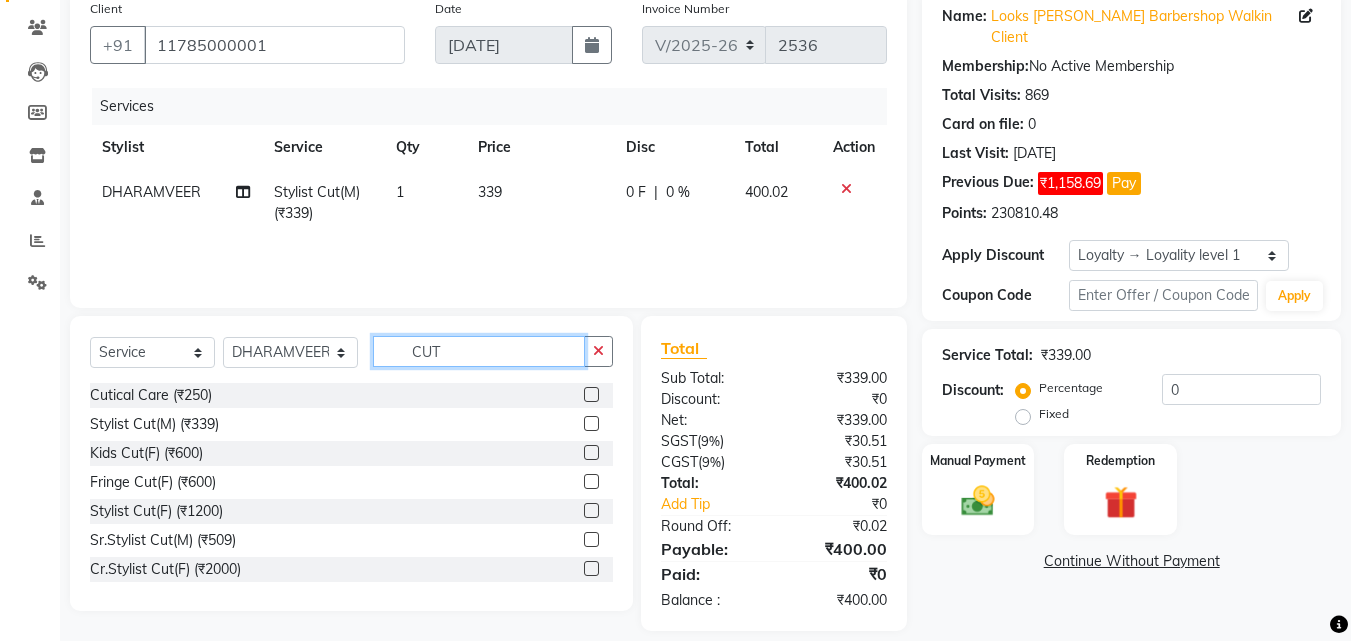 type on "CUT" 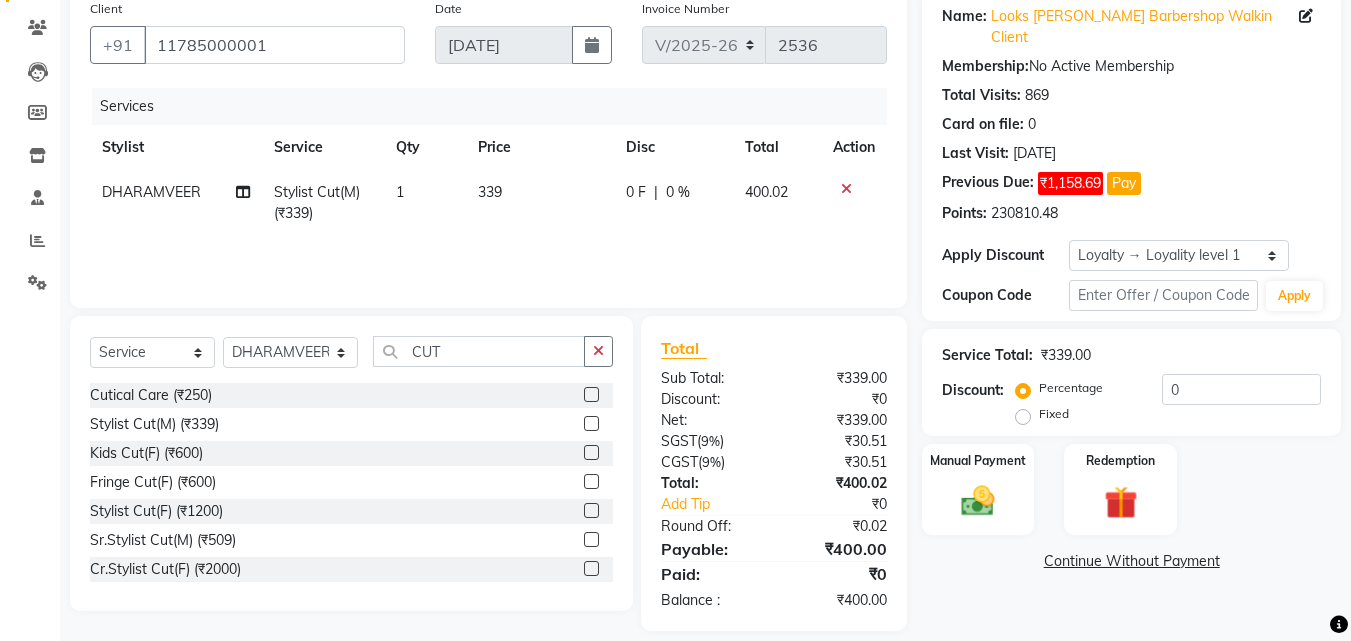 click 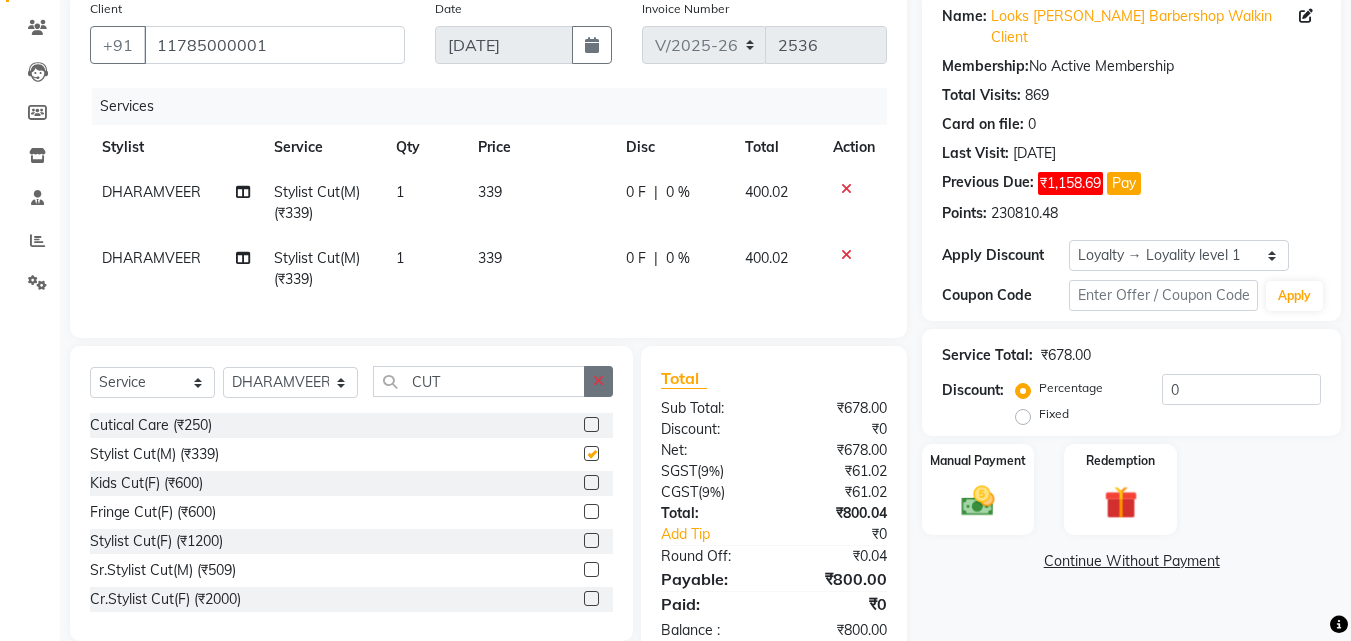 checkbox on "false" 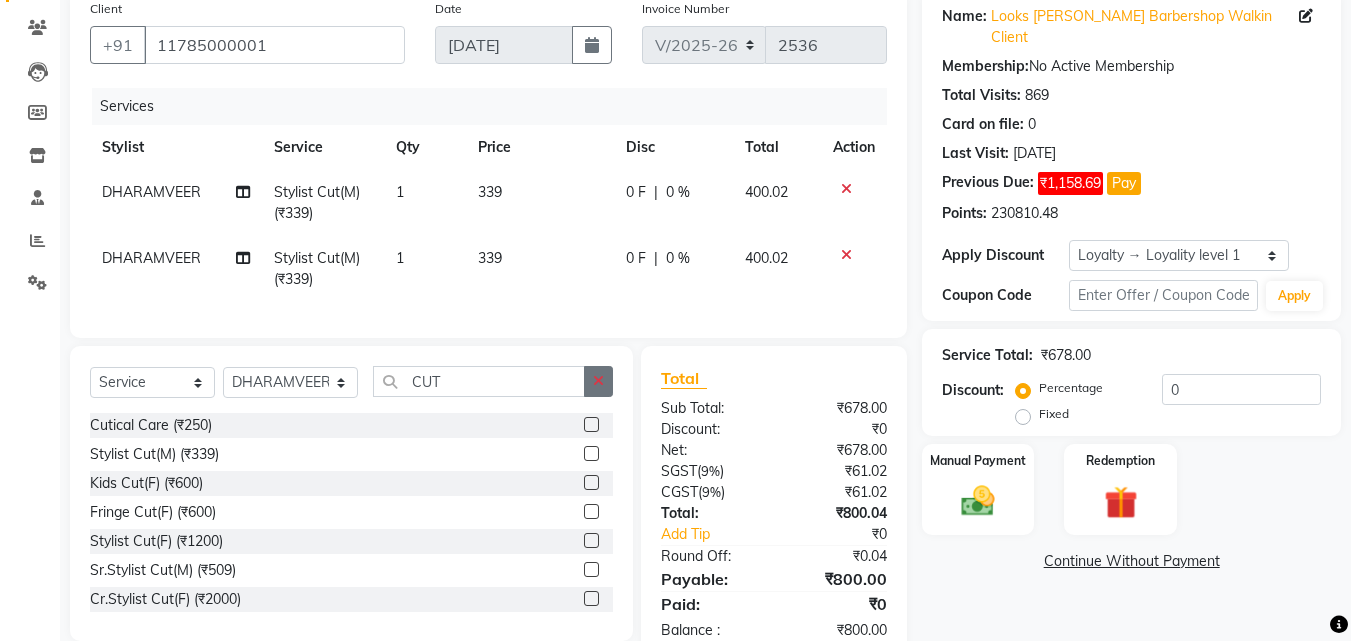 click 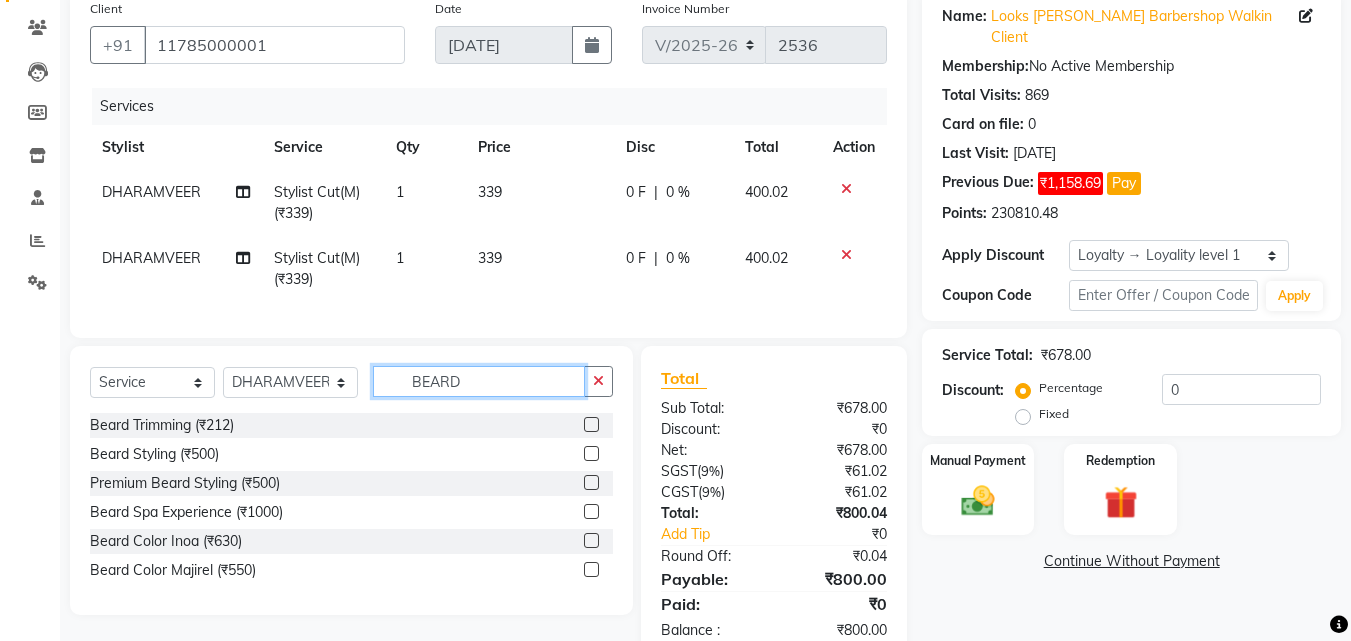type on "BEARD" 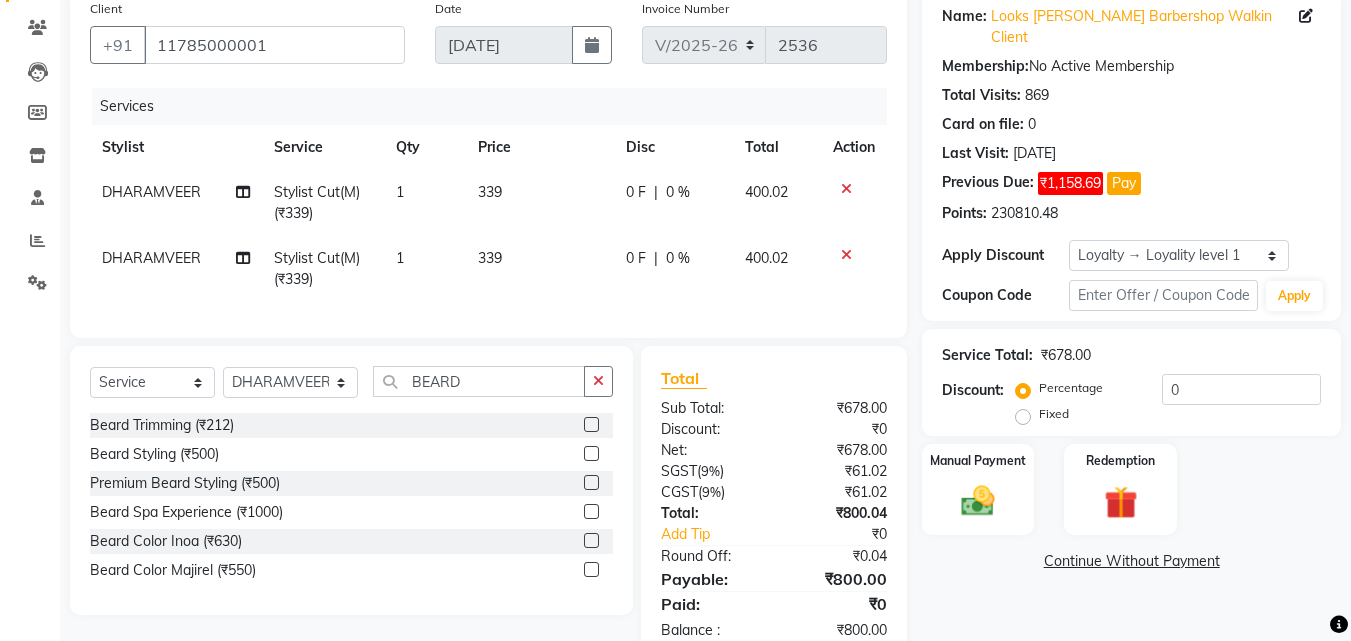 click 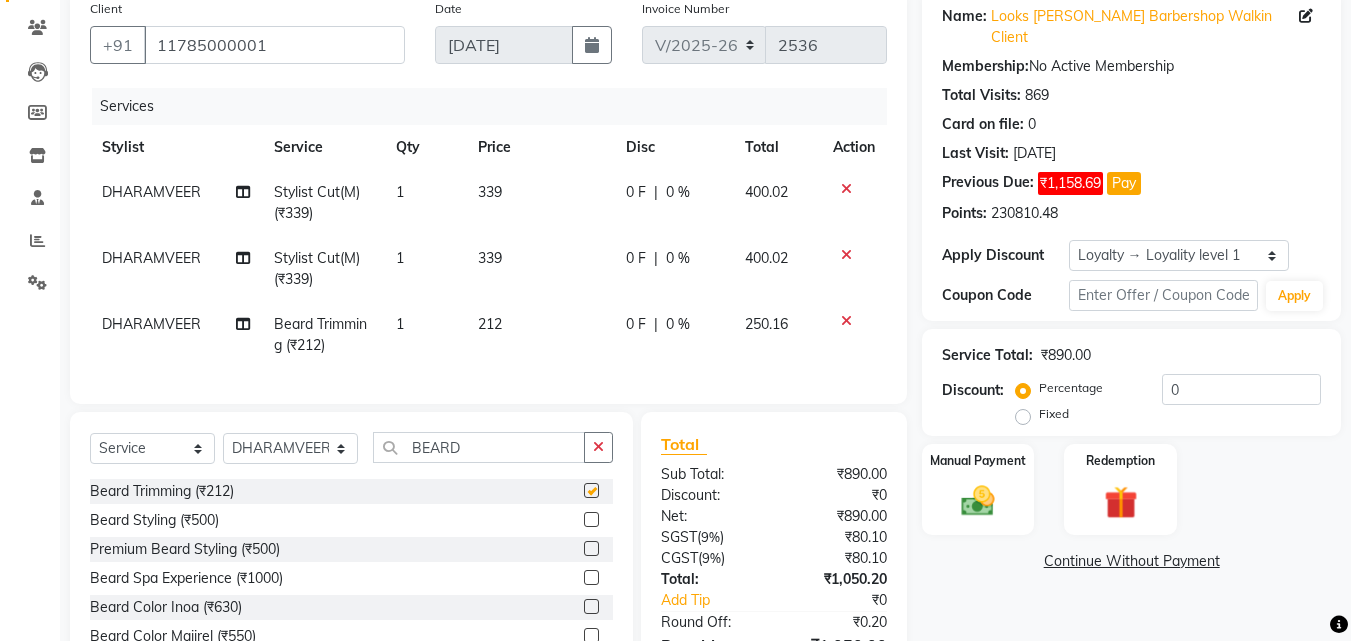 checkbox on "false" 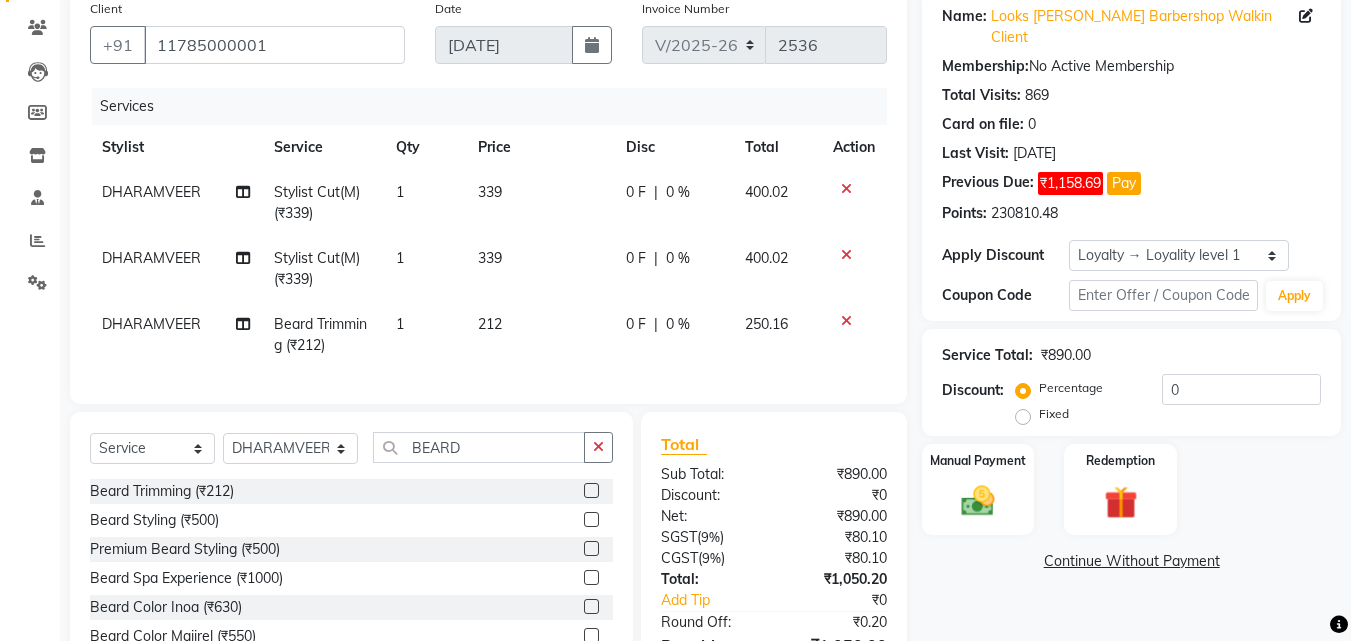 drag, startPoint x: 602, startPoint y: 467, endPoint x: 590, endPoint y: 464, distance: 12.369317 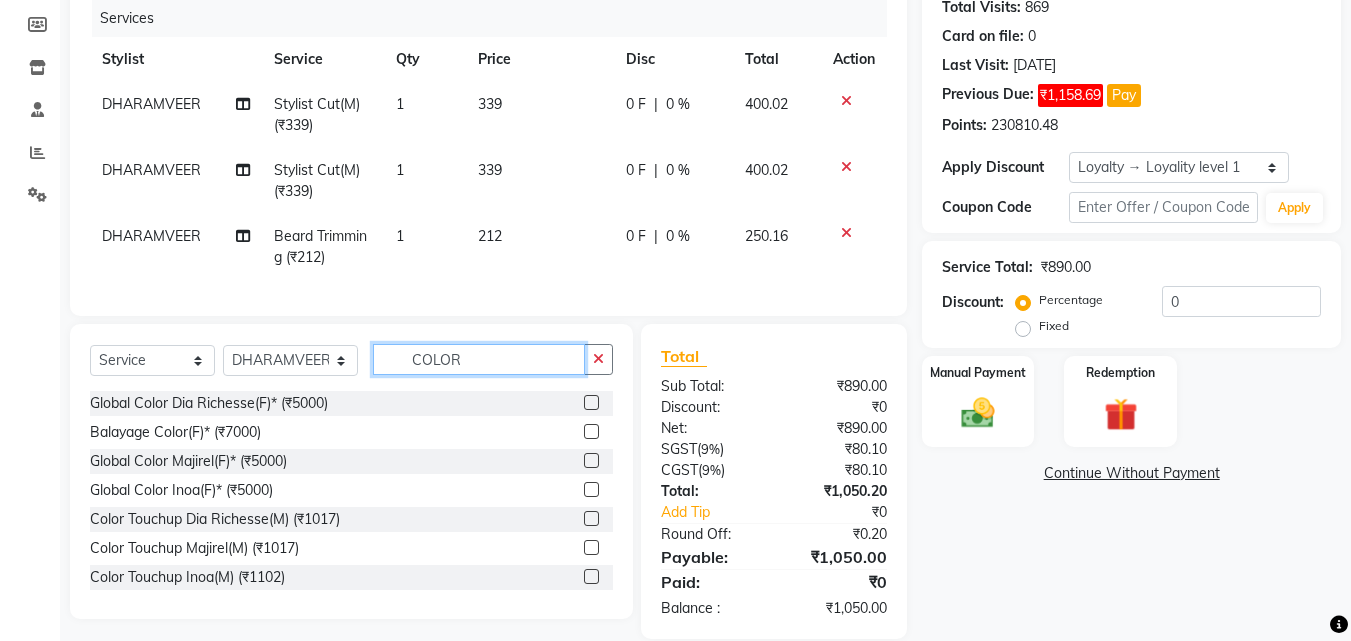 scroll, scrollTop: 291, scrollLeft: 0, axis: vertical 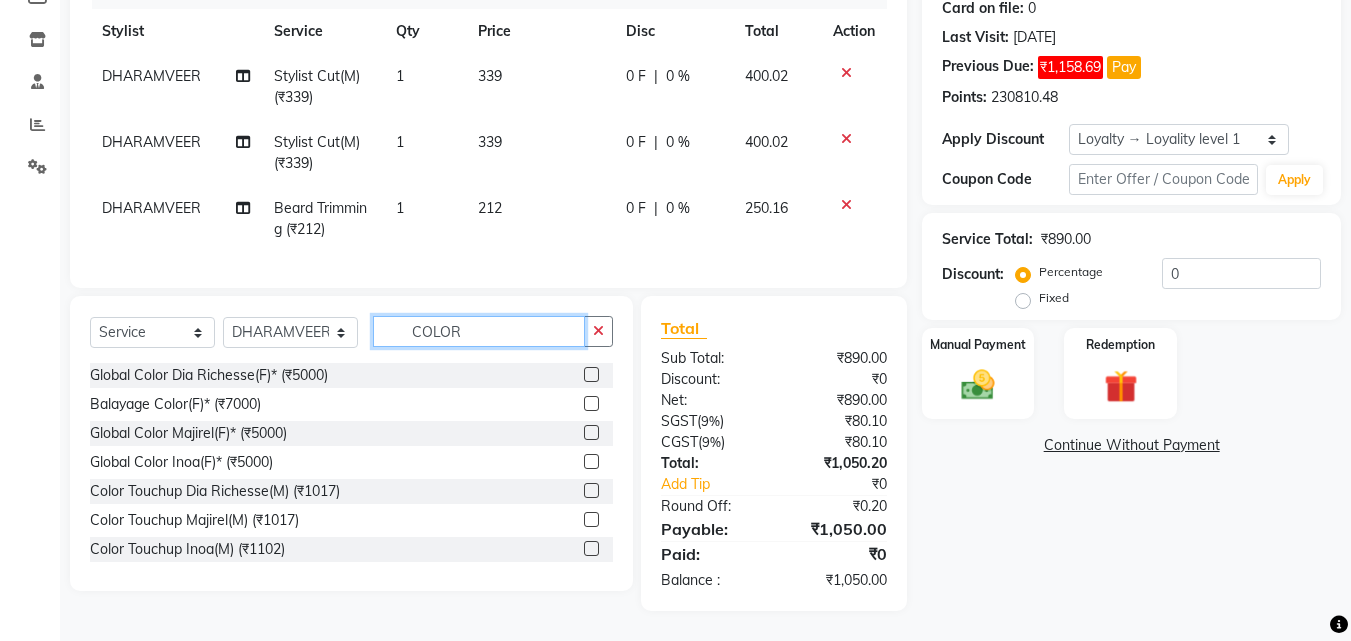 type on "COLOR" 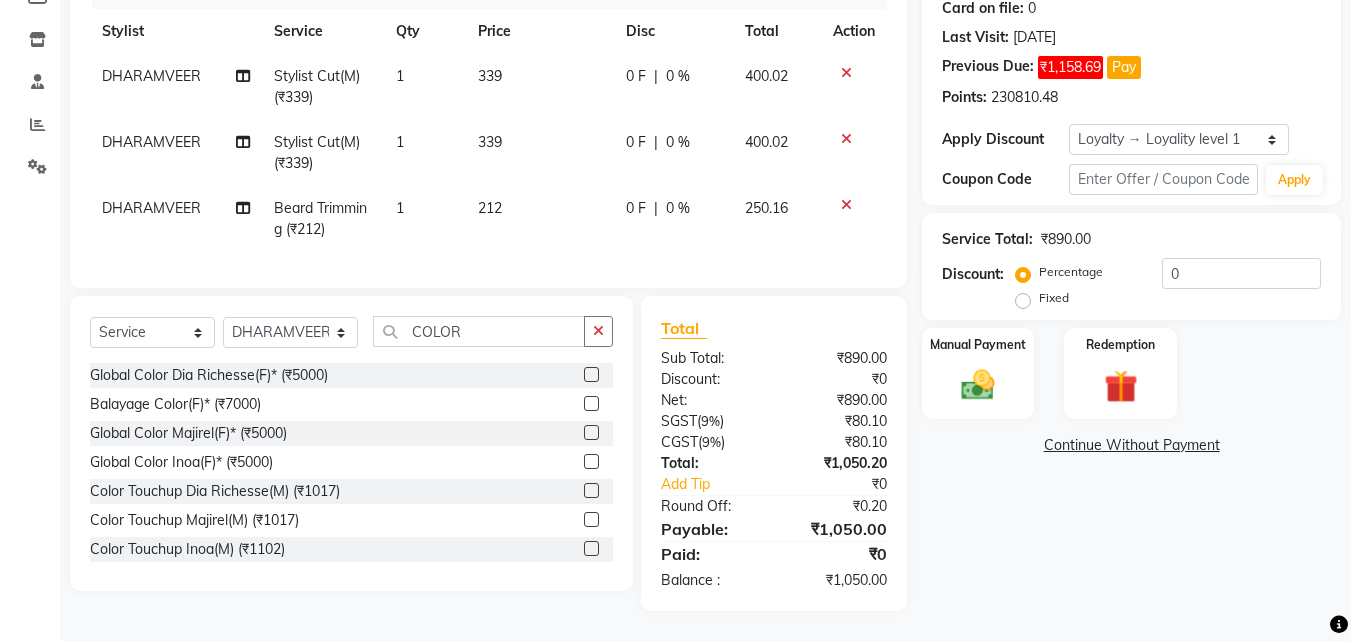 click 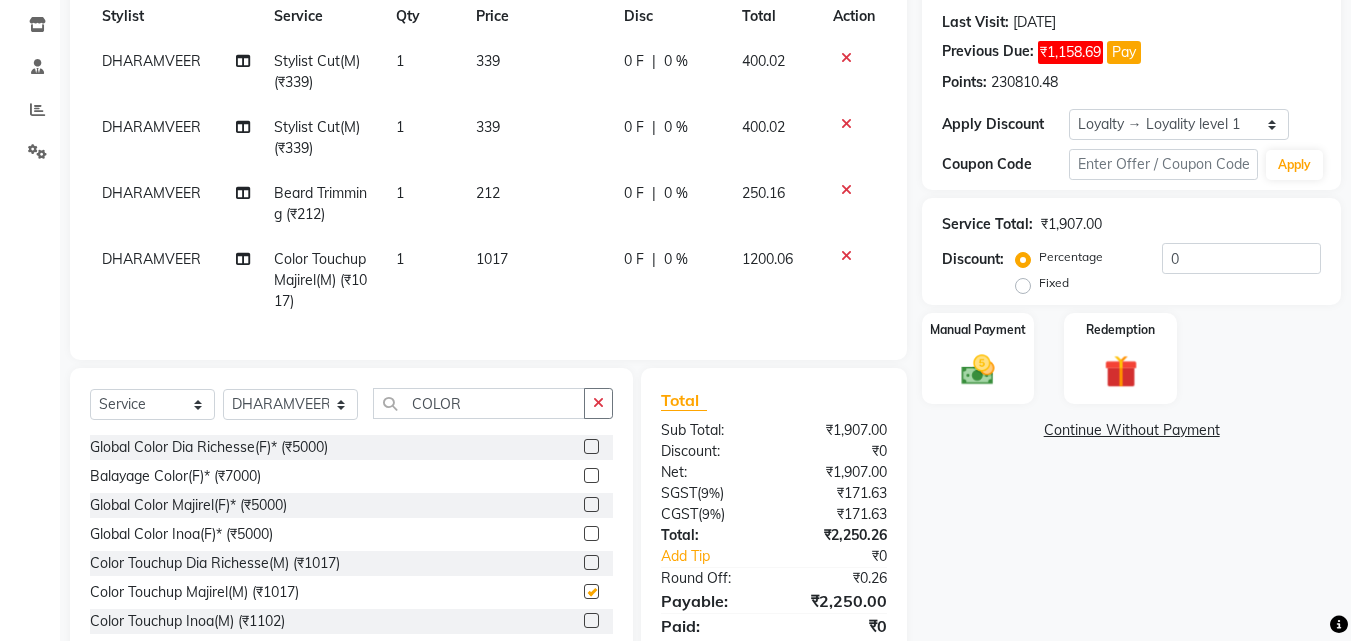 checkbox on "false" 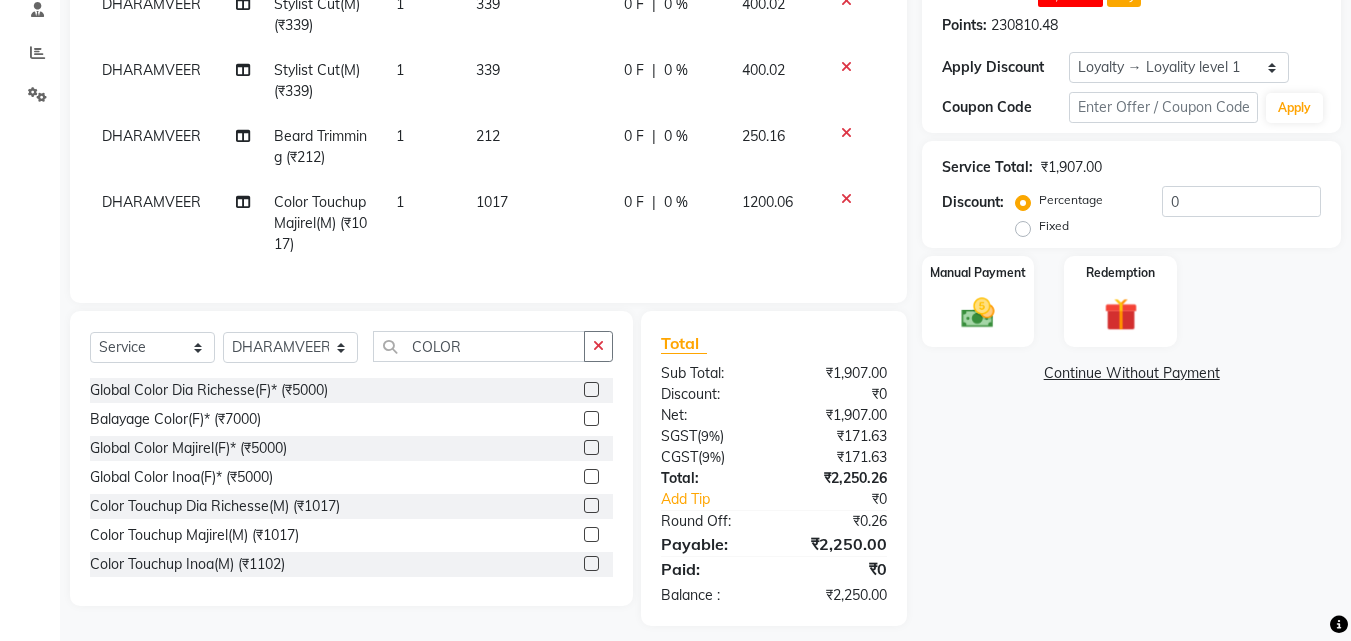 scroll, scrollTop: 378, scrollLeft: 0, axis: vertical 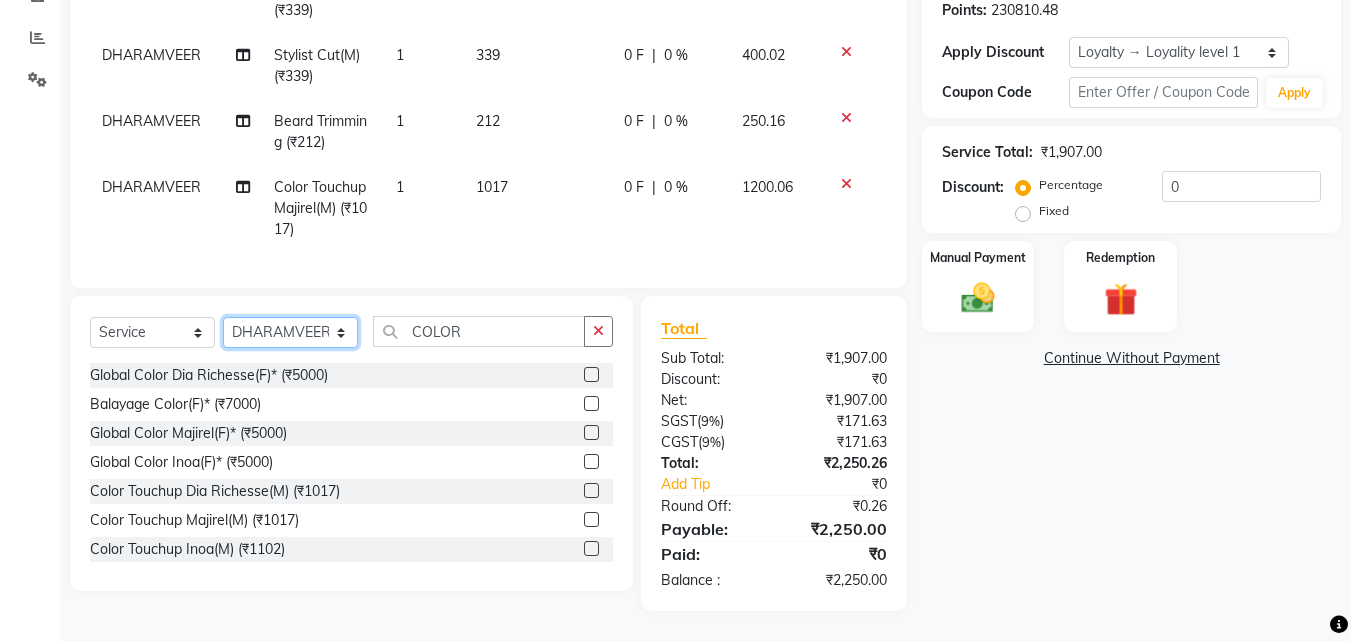 click on "Select Stylist [PERSON_NAME] AENA [PERSON_NAME] Amazon_Kart [PERSON_NAME] _asst Arvind_asst [PERSON_NAME]  Counter Sales DANISH [PERSON_NAME] [PERSON_NAME] RAI  KOMAL_NAILS Krishna_asst LALIT_PDCT LHAMO Looks_[DEMOGRAPHIC_DATA]_Section Looks_H.O_Store Looks [PERSON_NAME] Barbershop Looks_Kart [PERSON_NAME] [PERSON_NAME] [PERSON_NAME]  [PERSON_NAME]  Naveen_pdct [PERSON_NAME] [PERSON_NAME] RAAJ_JI raj ji RAM MURTI [PERSON_NAME]  [PERSON_NAME] SACHIN [PERSON_NAME] [PERSON_NAME] [PERSON_NAME] [PERSON_NAME] Sunny VIKRAM [PERSON_NAME]  [PERSON_NAME] ASSISTANT" 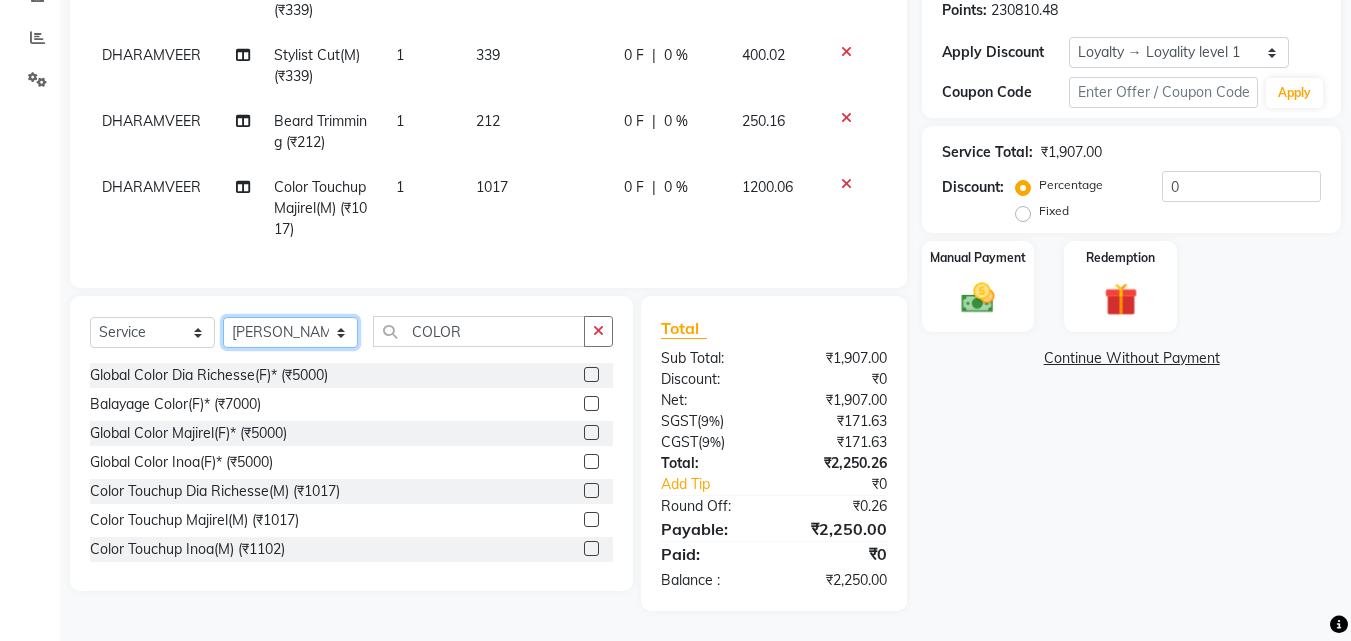 click on "Select Stylist [PERSON_NAME] AENA [PERSON_NAME] Amazon_Kart [PERSON_NAME] _asst Arvind_asst [PERSON_NAME]  Counter Sales DANISH [PERSON_NAME] [PERSON_NAME] RAI  KOMAL_NAILS Krishna_asst LALIT_PDCT LHAMO Looks_[DEMOGRAPHIC_DATA]_Section Looks_H.O_Store Looks [PERSON_NAME] Barbershop Looks_Kart [PERSON_NAME] [PERSON_NAME] [PERSON_NAME]  [PERSON_NAME]  Naveen_pdct [PERSON_NAME] [PERSON_NAME] RAAJ_JI raj ji RAM MURTI [PERSON_NAME]  [PERSON_NAME] SACHIN [PERSON_NAME] [PERSON_NAME] [PERSON_NAME] [PERSON_NAME] Sunny VIKRAM [PERSON_NAME]  [PERSON_NAME] ASSISTANT" 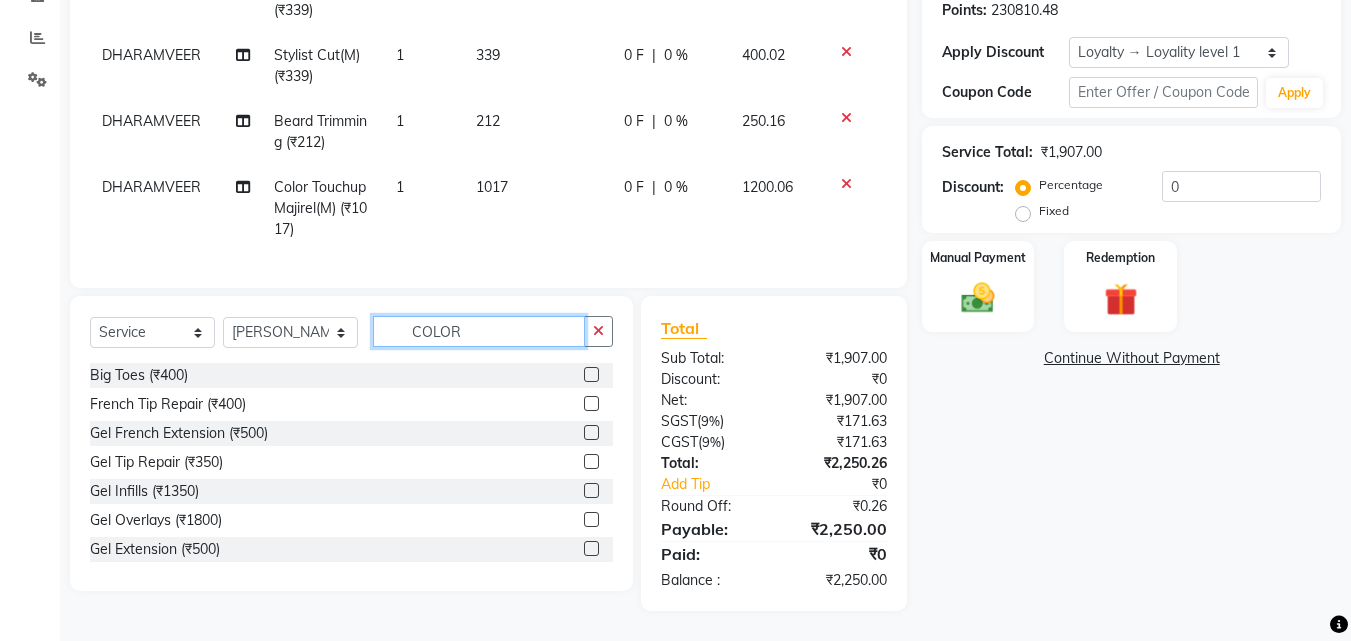 click on "COLOR" 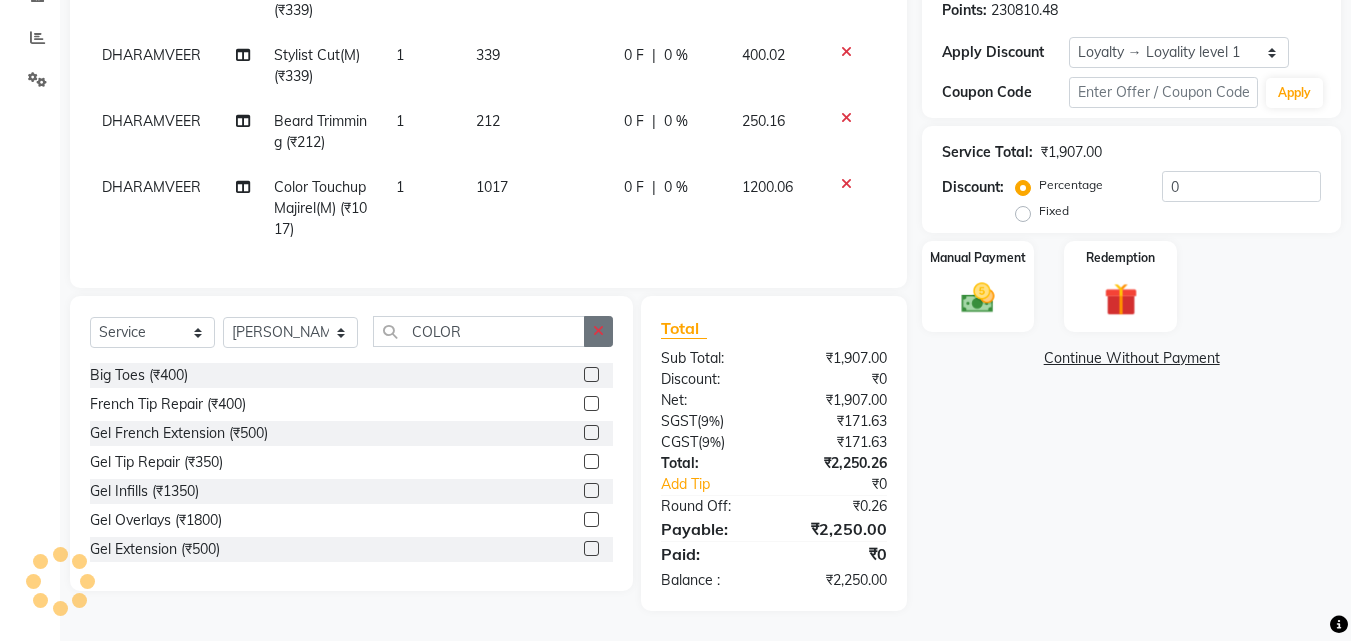 click 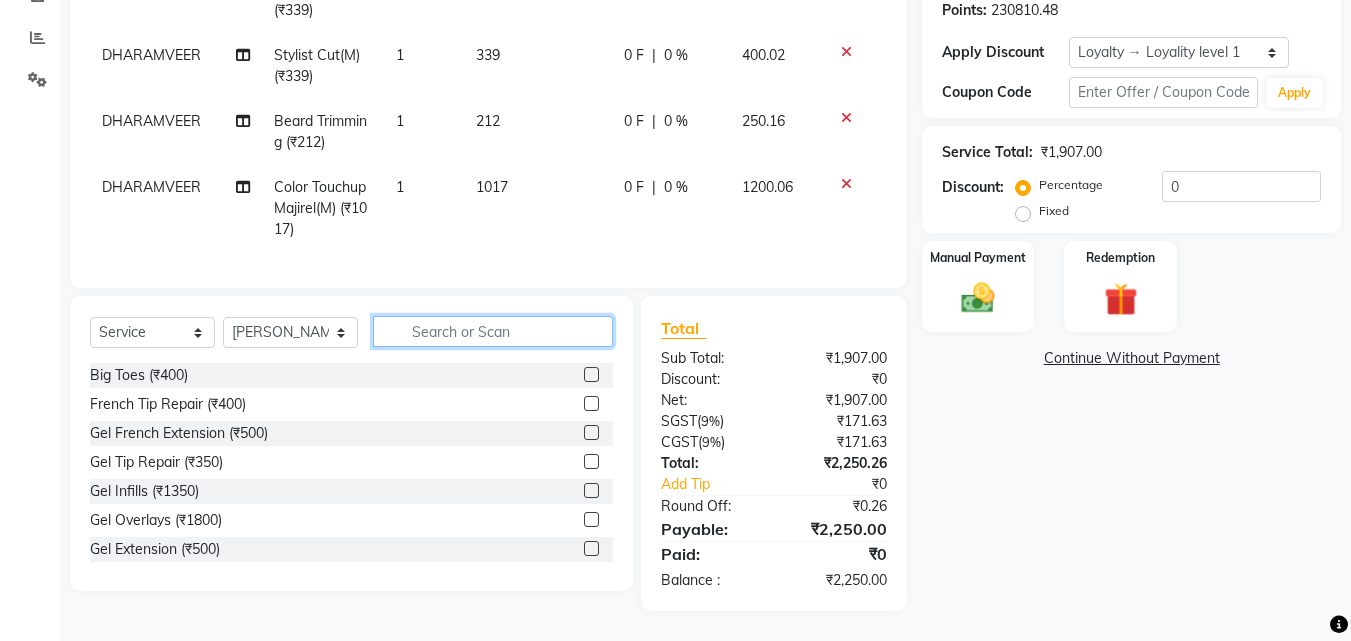 type on "O" 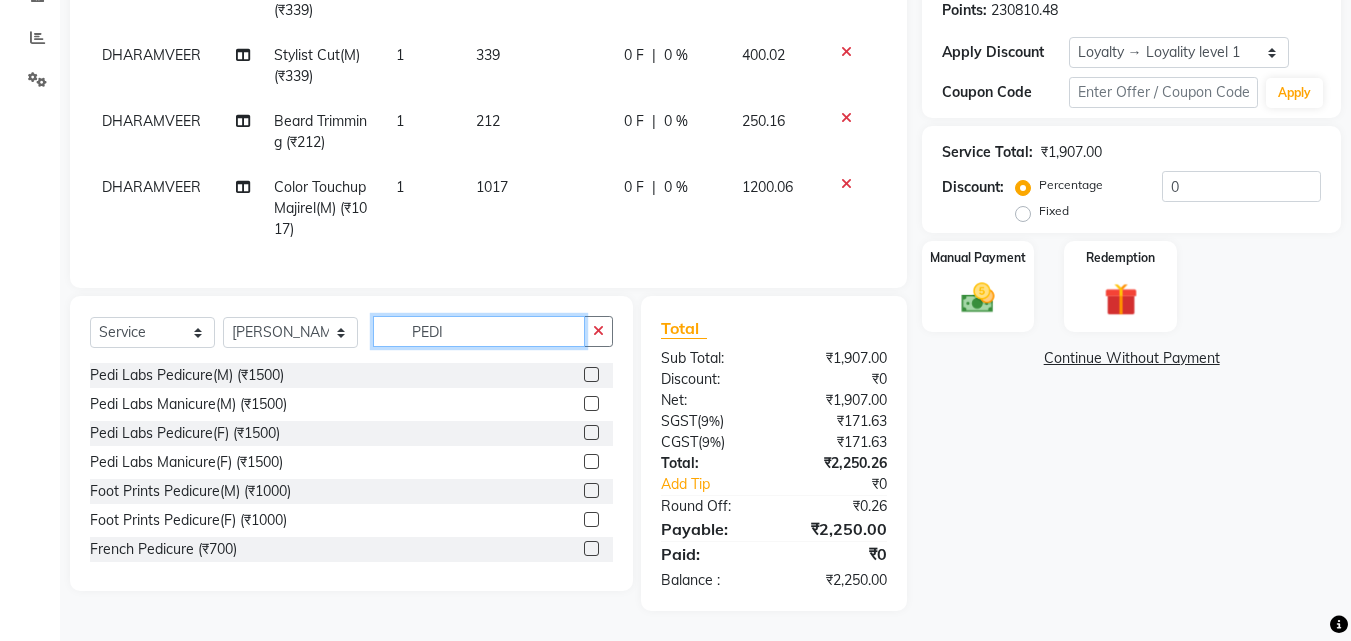 type on "PEDI" 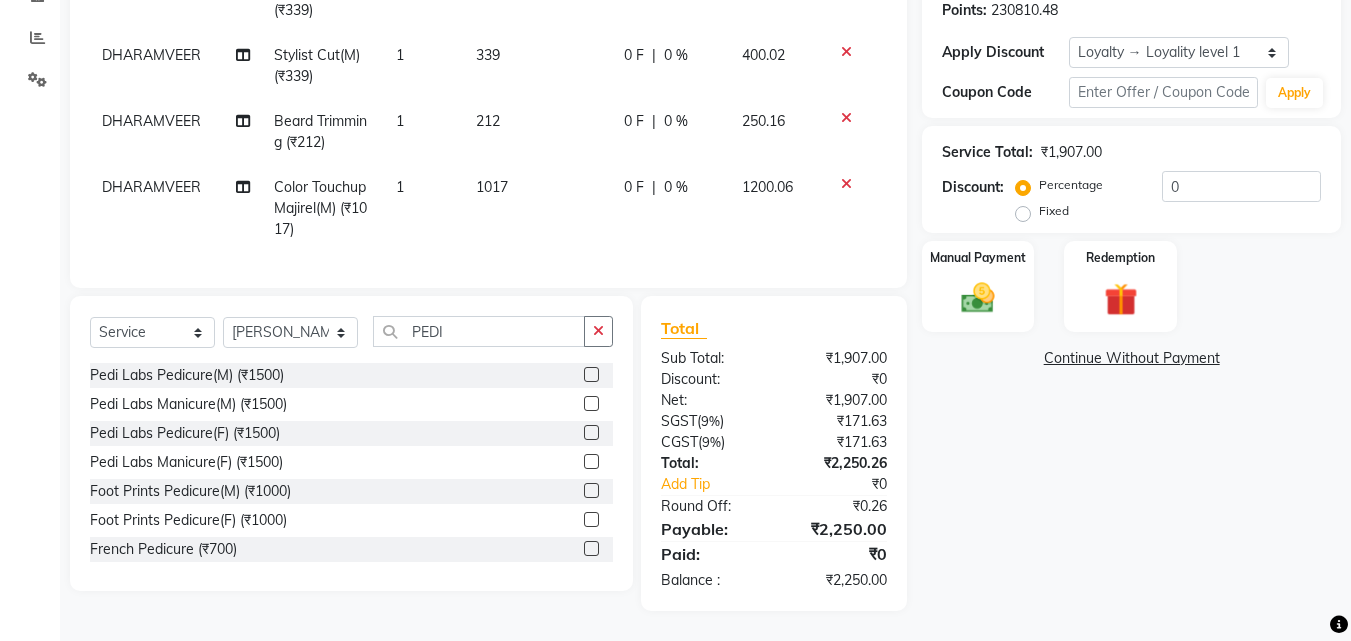 click 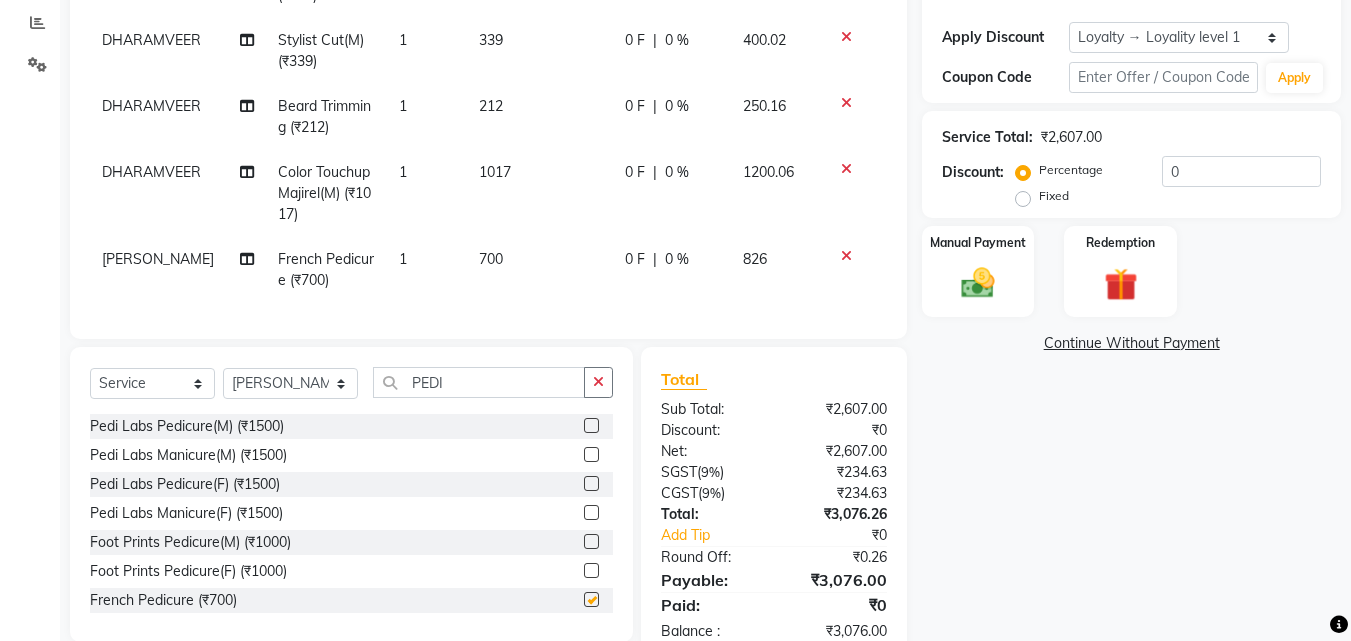 checkbox on "false" 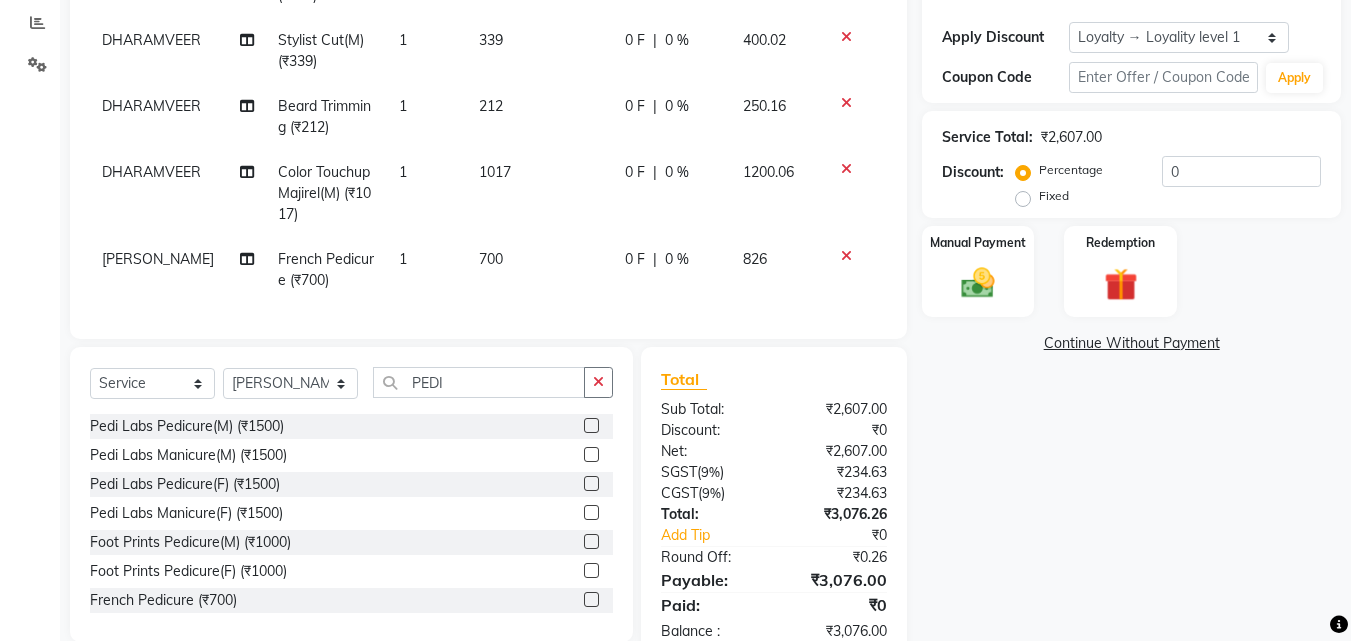 click on "700" 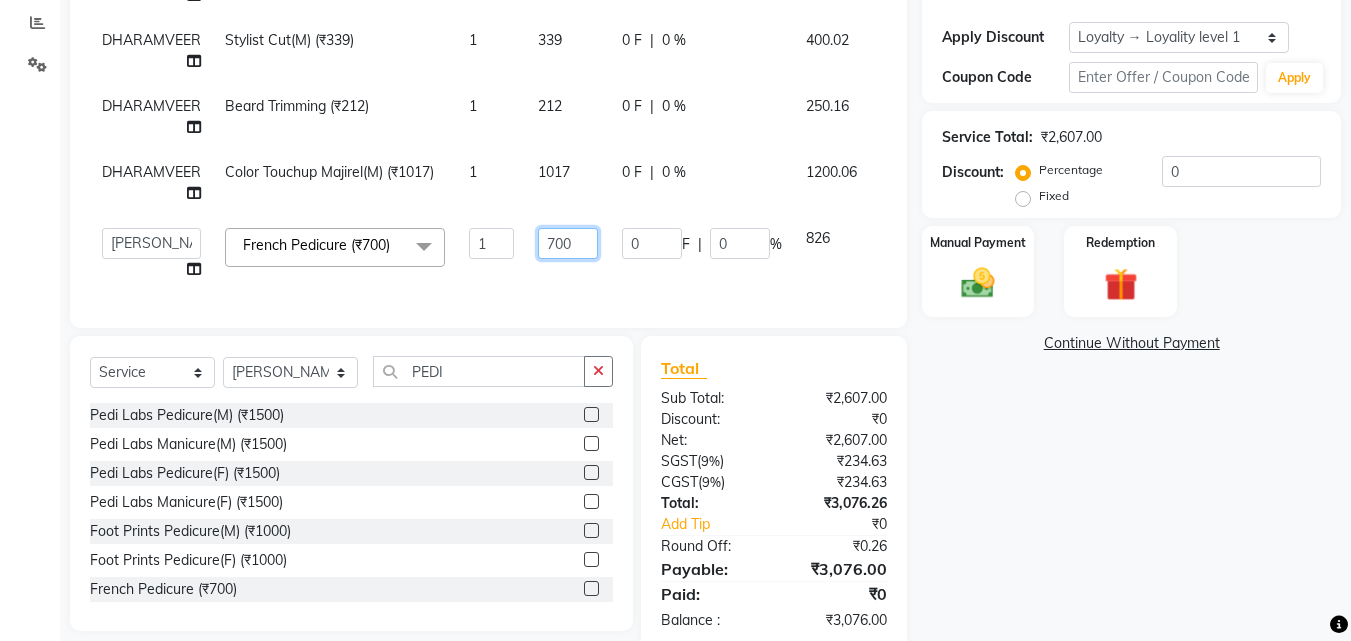 click on "700" 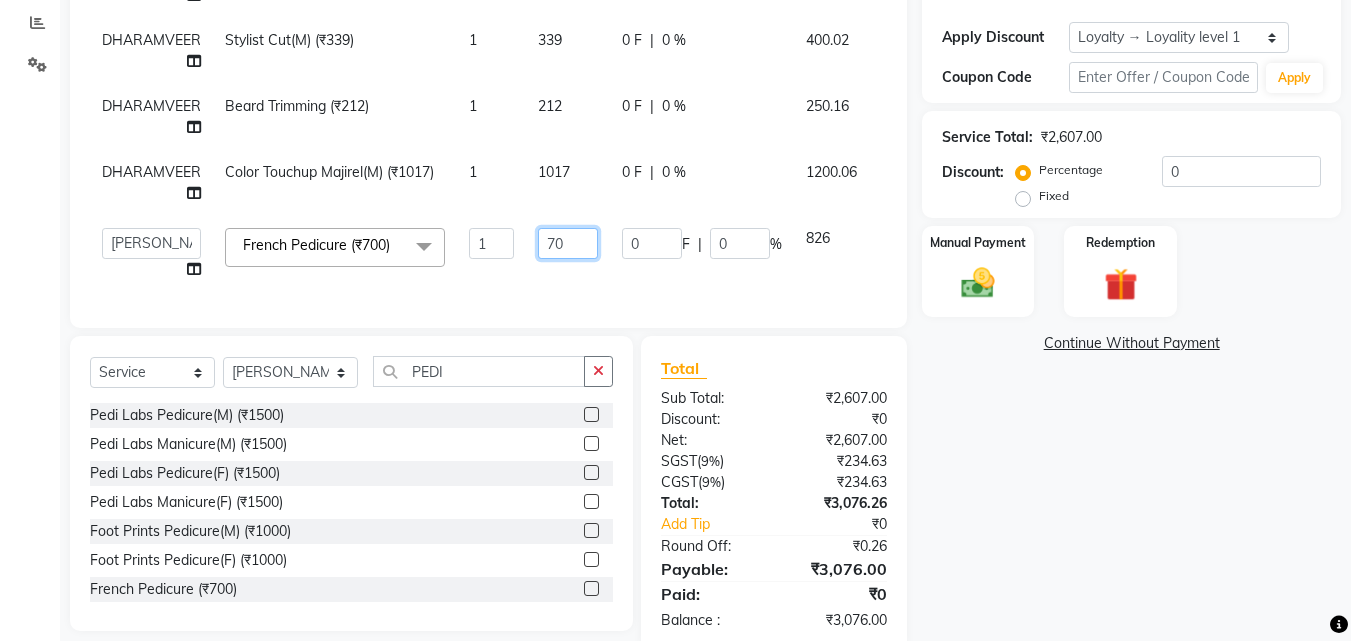 type on "7" 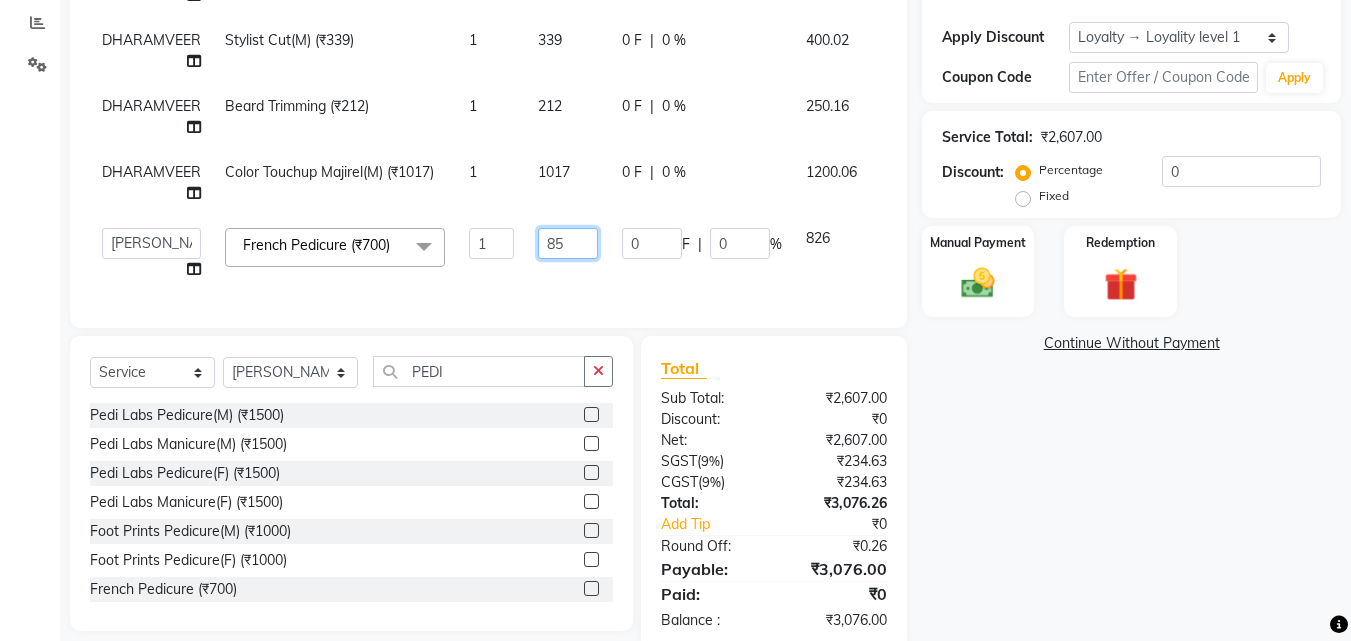 type on "850" 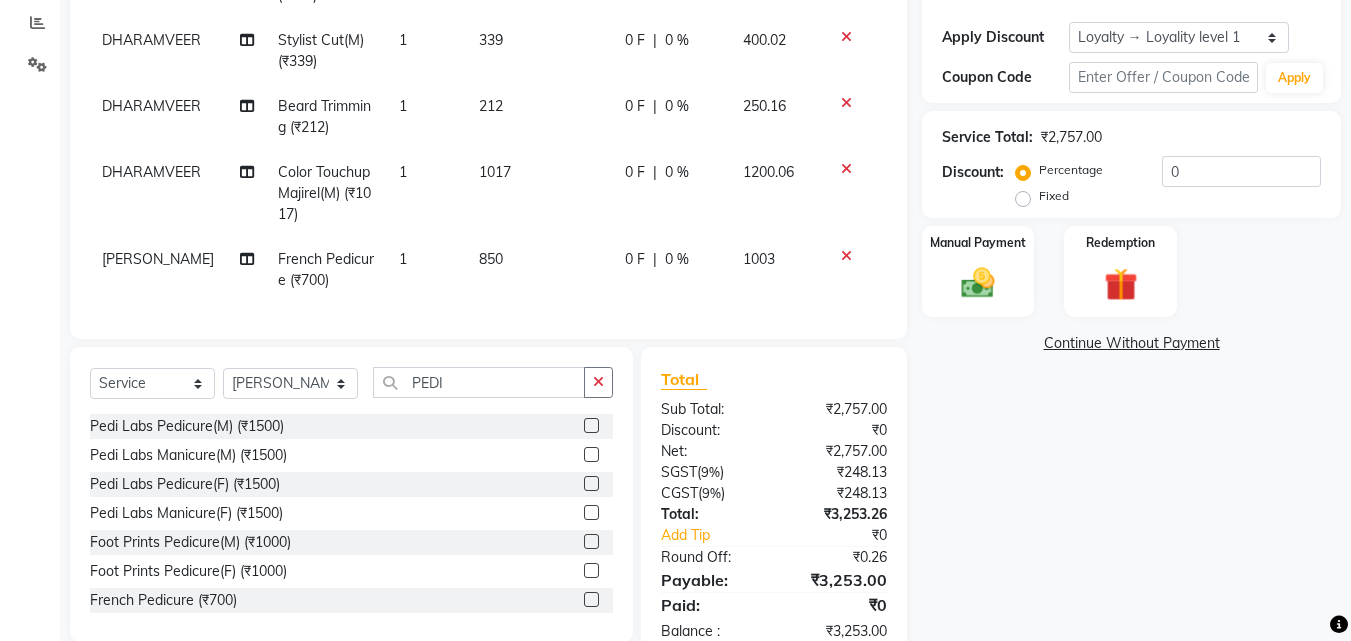 click on "Name: Looks [PERSON_NAME] Barbershop Walkin Client Membership:  No Active Membership  Total Visits:  869 Card on file:  0 Last Visit:   [DATE] Previous Due:  ₹1,158.69 Pay Points:   230810.48  Apply Discount Select  Loyalty → Loyality level 1  Coupon Code Apply Service Total:  ₹2,757.00  Discount:  Percentage   Fixed  0 Manual Payment Redemption  Continue Without Payment" 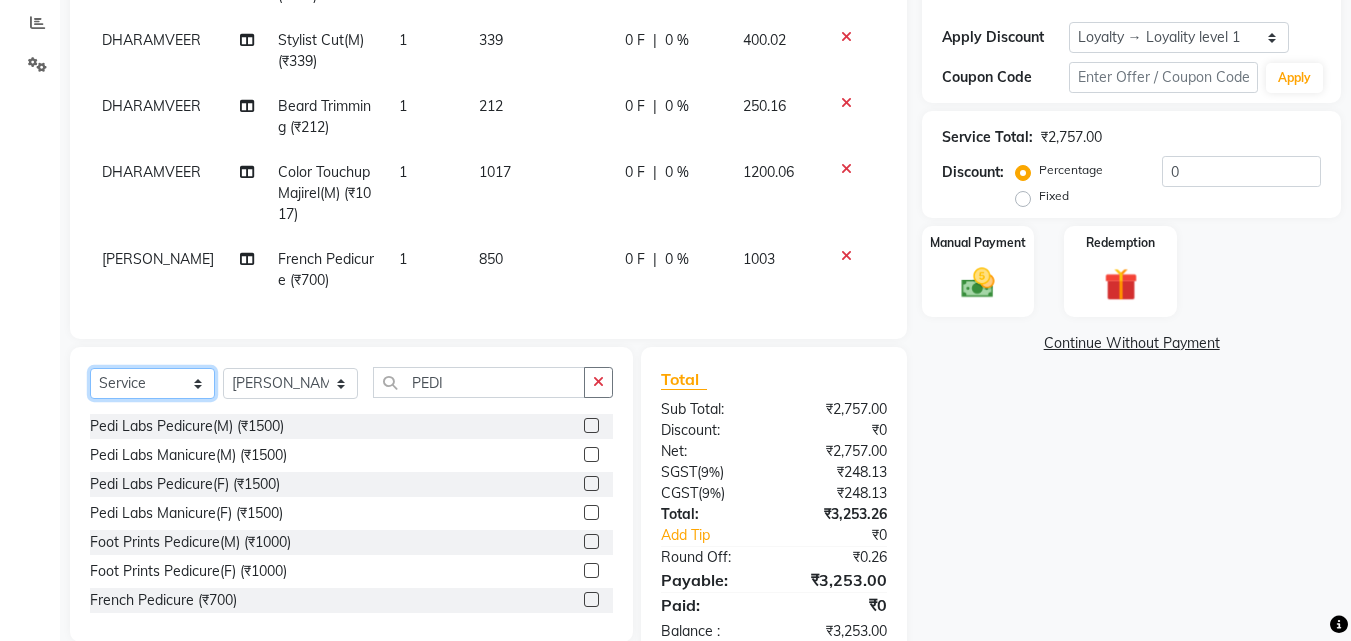 click on "Select  Service  Product  Membership  Package Voucher Prepaid Gift Card" 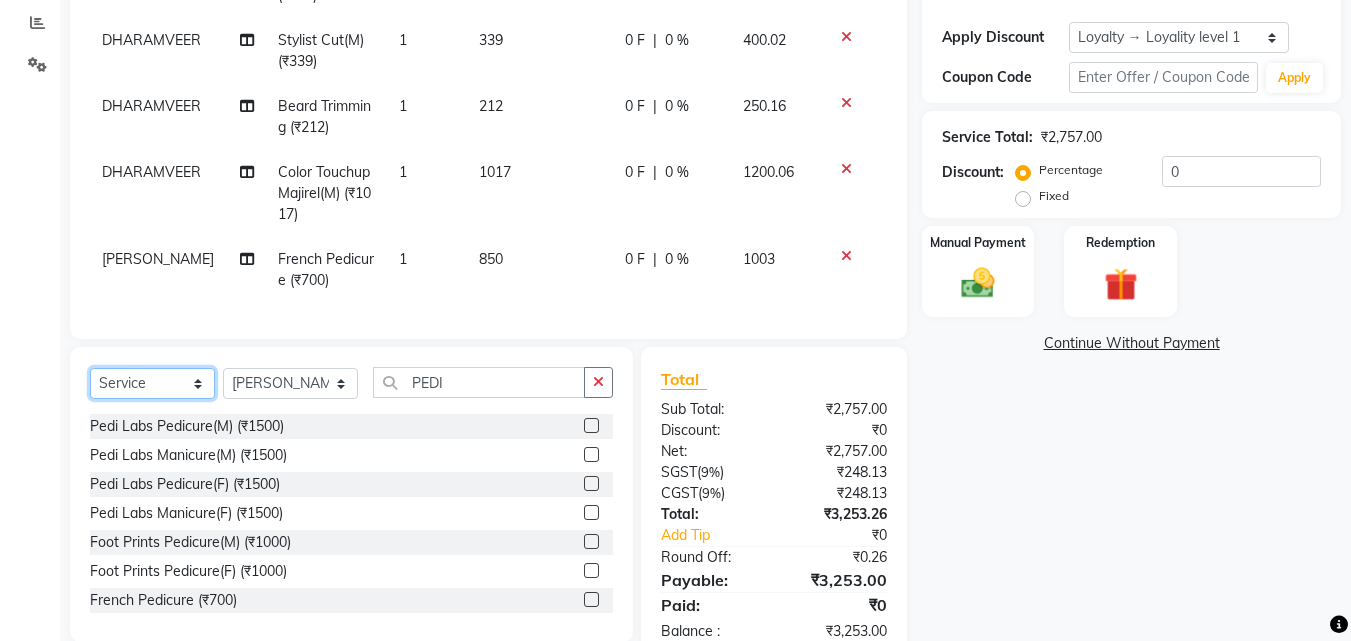 select on "product" 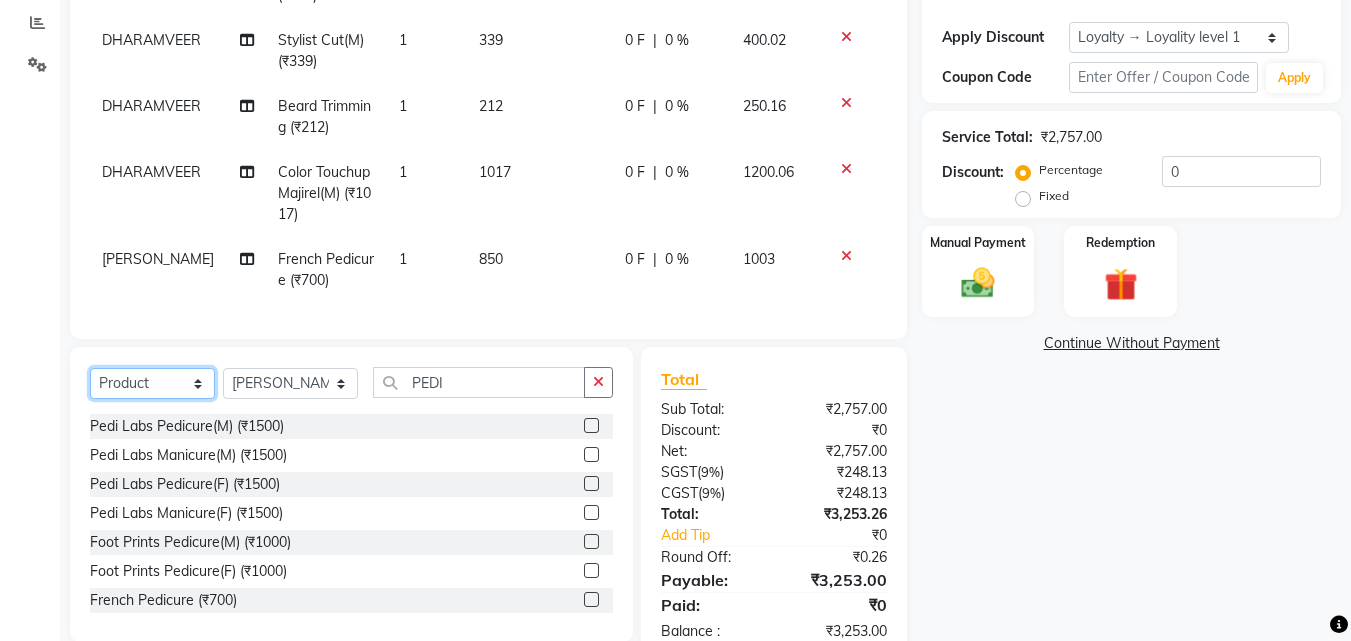 click on "Select  Service  Product  Membership  Package Voucher Prepaid Gift Card" 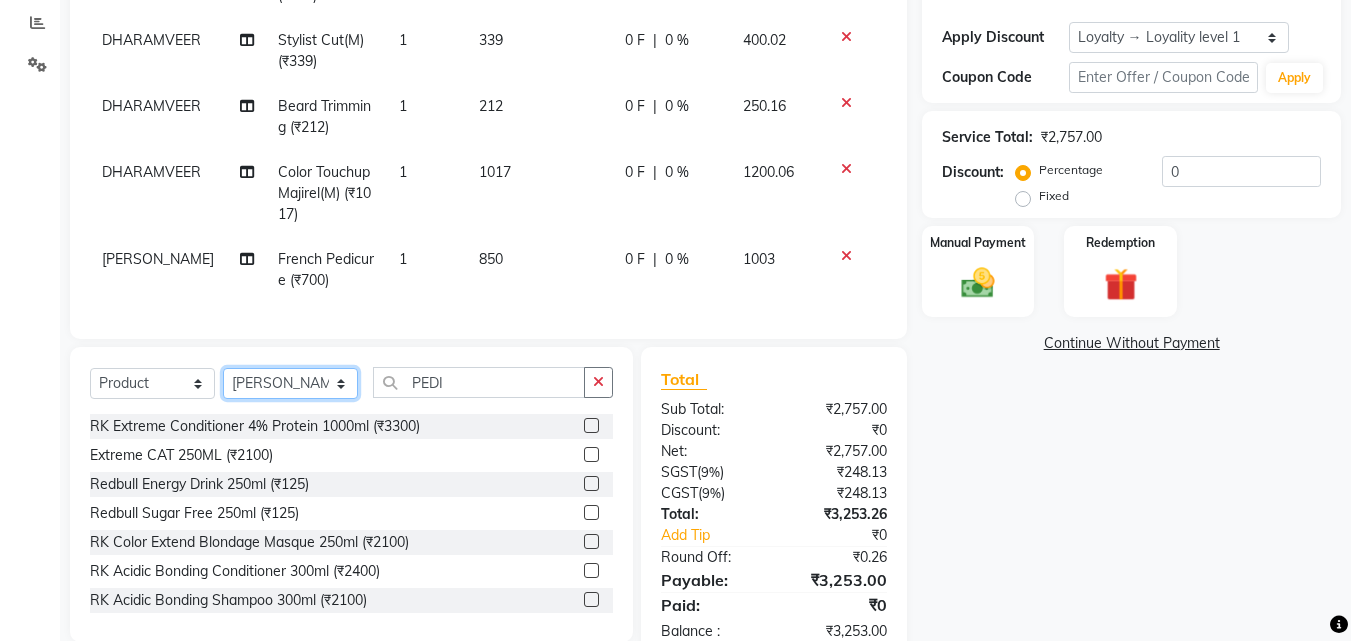 click on "Select Stylist [PERSON_NAME] AENA [PERSON_NAME] Amazon_Kart [PERSON_NAME] _asst Arvind_asst [PERSON_NAME]  Counter Sales DANISH [PERSON_NAME] [PERSON_NAME] RAI  KOMAL_NAILS Krishna_asst LALIT_PDCT LHAMO Looks_[DEMOGRAPHIC_DATA]_Section Looks_H.O_Store Looks [PERSON_NAME] Barbershop Looks_Kart [PERSON_NAME] [PERSON_NAME] [PERSON_NAME]  [PERSON_NAME]  Naveen_pdct [PERSON_NAME] [PERSON_NAME] RAAJ_JI raj ji RAM MURTI [PERSON_NAME]  [PERSON_NAME] SACHIN [PERSON_NAME] [PERSON_NAME] [PERSON_NAME] [PERSON_NAME] Sunny VIKRAM [PERSON_NAME]  [PERSON_NAME] ASSISTANT" 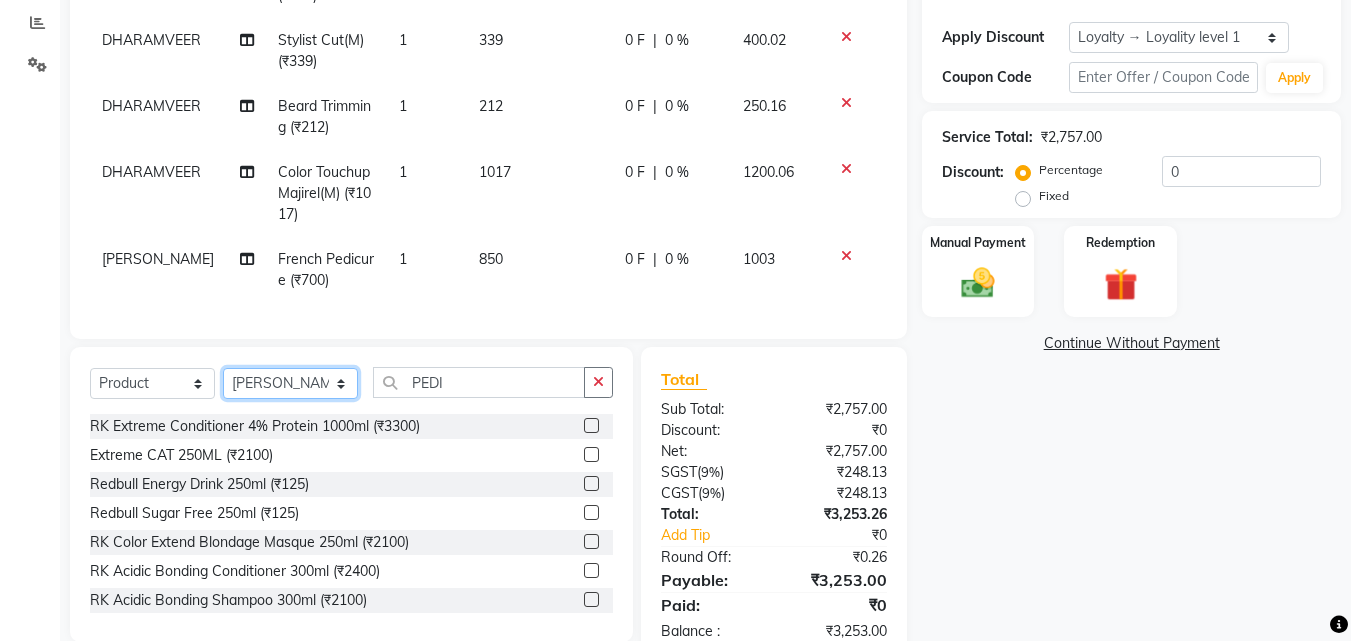 select on "23406" 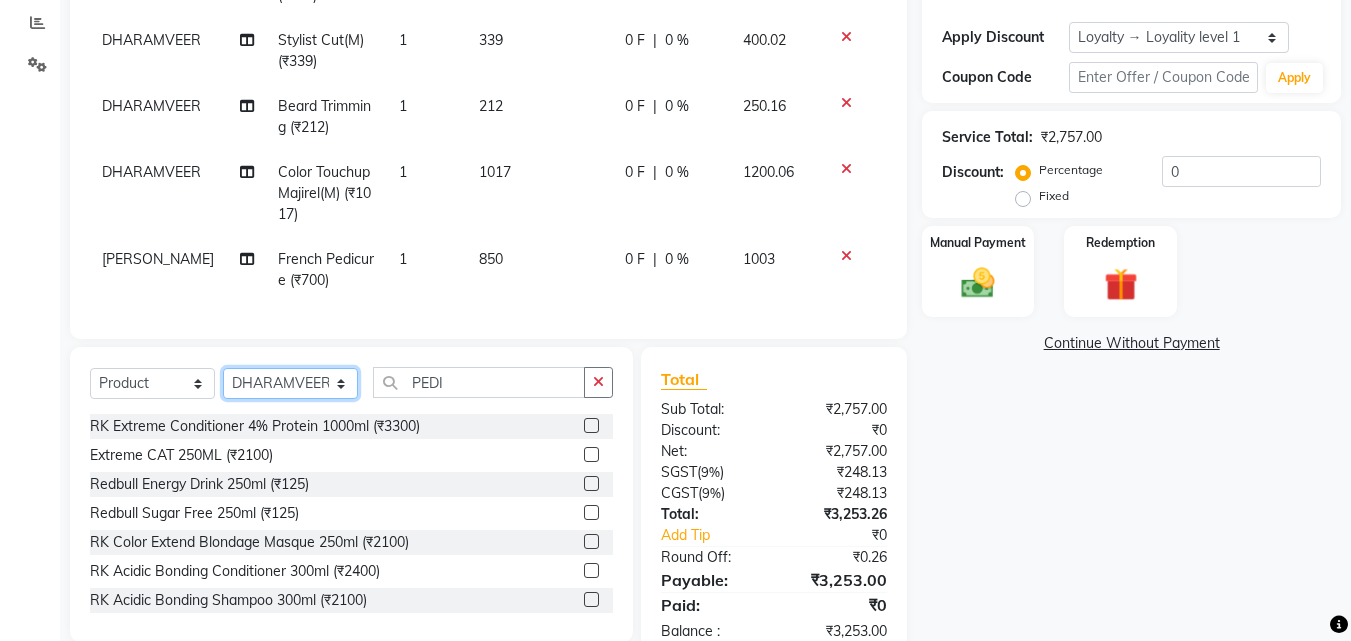click on "Select Stylist [PERSON_NAME] AENA [PERSON_NAME] Amazon_Kart [PERSON_NAME] _asst Arvind_asst [PERSON_NAME]  Counter Sales DANISH [PERSON_NAME] [PERSON_NAME] RAI  KOMAL_NAILS Krishna_asst LALIT_PDCT LHAMO Looks_[DEMOGRAPHIC_DATA]_Section Looks_H.O_Store Looks [PERSON_NAME] Barbershop Looks_Kart [PERSON_NAME] [PERSON_NAME] [PERSON_NAME]  [PERSON_NAME]  Naveen_pdct [PERSON_NAME] [PERSON_NAME] RAAJ_JI raj ji RAM MURTI [PERSON_NAME]  [PERSON_NAME] SACHIN [PERSON_NAME] [PERSON_NAME] [PERSON_NAME] [PERSON_NAME] Sunny VIKRAM [PERSON_NAME]  [PERSON_NAME] ASSISTANT" 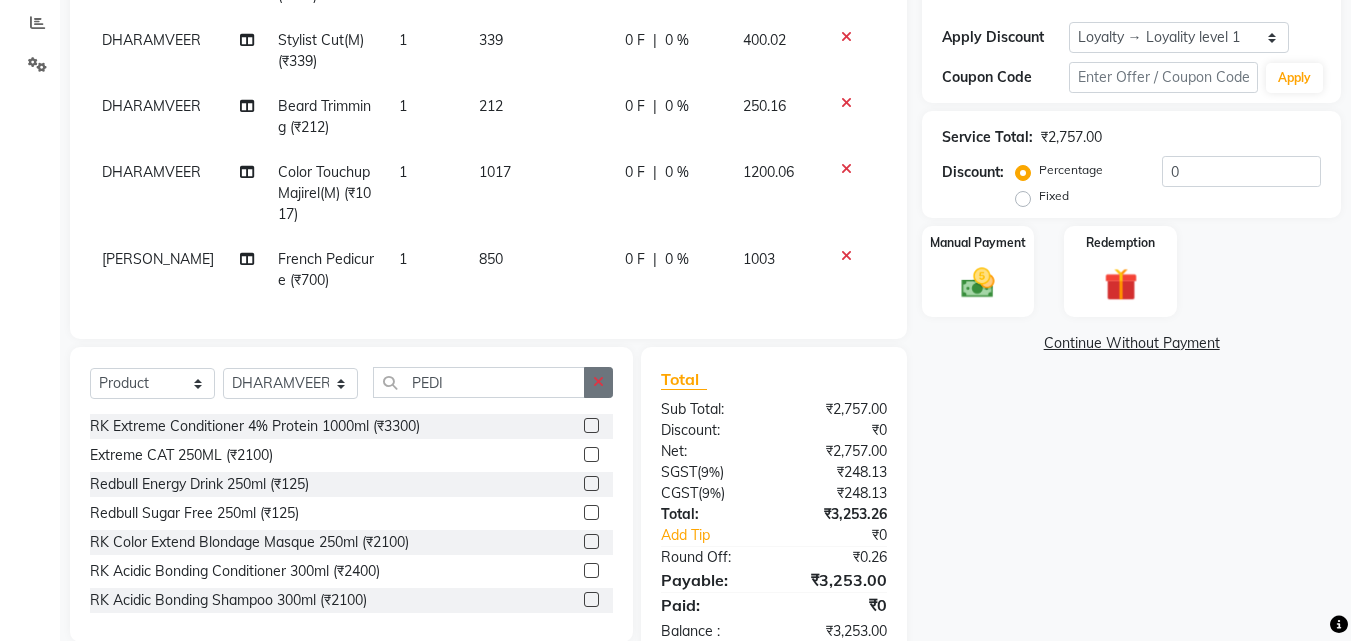 click 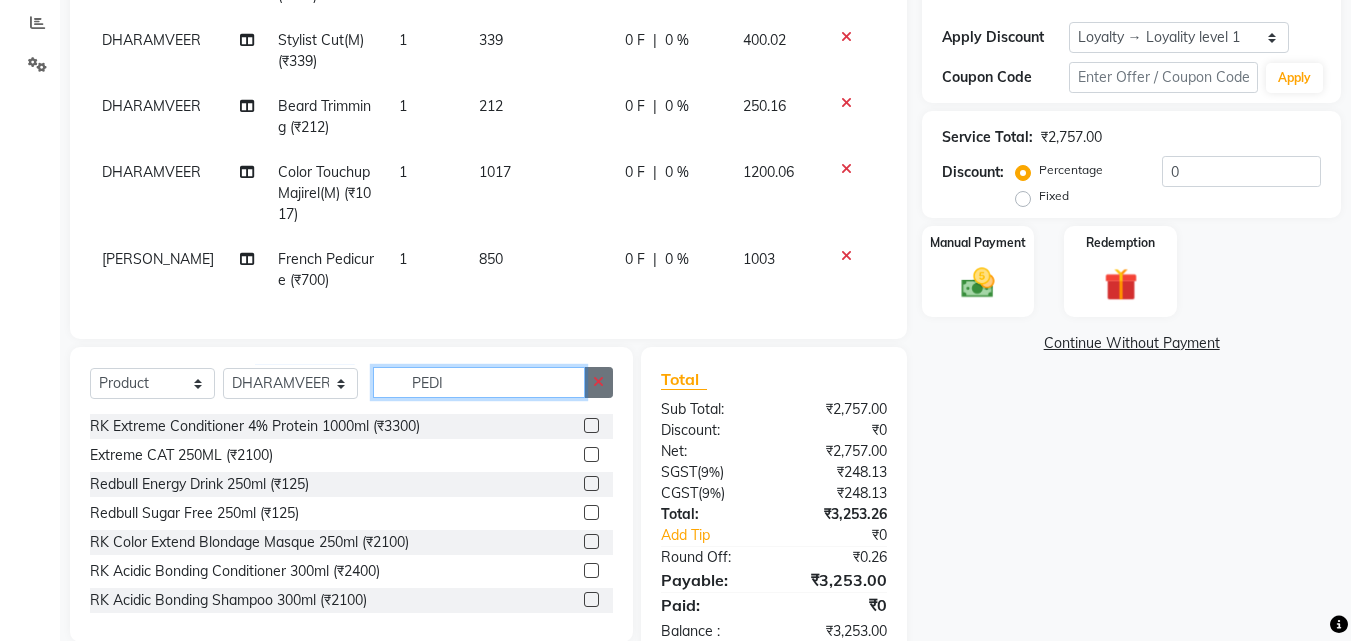 type 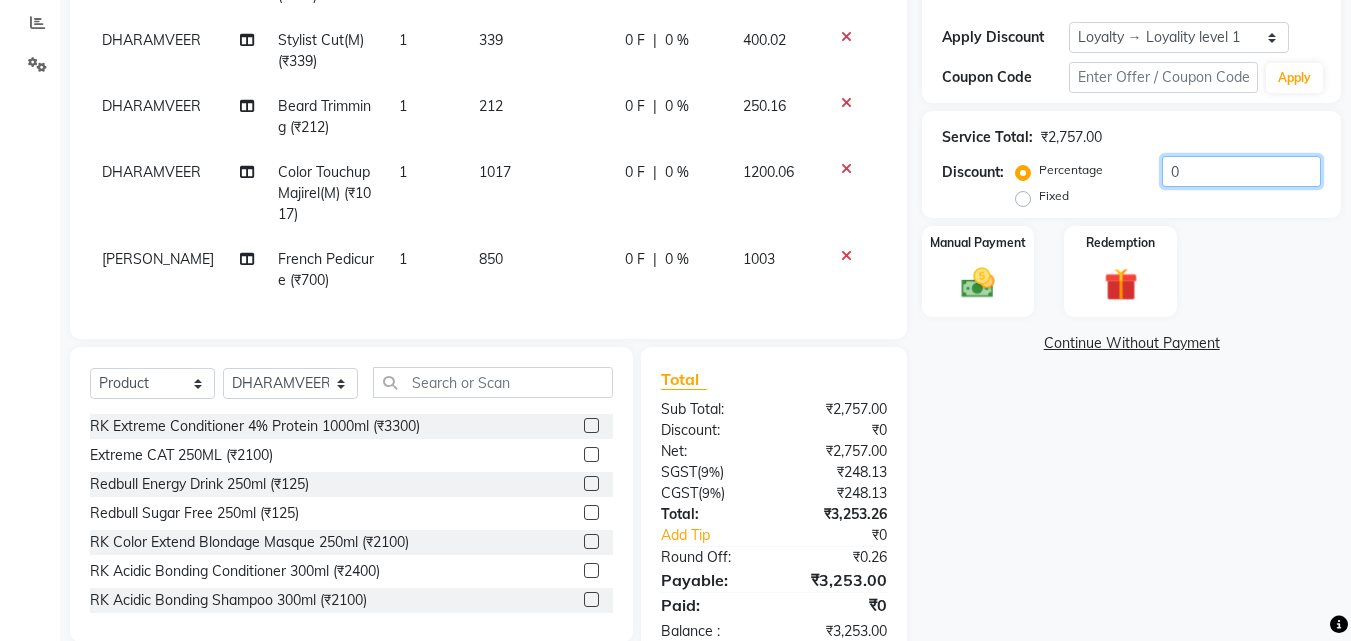 click on "0" 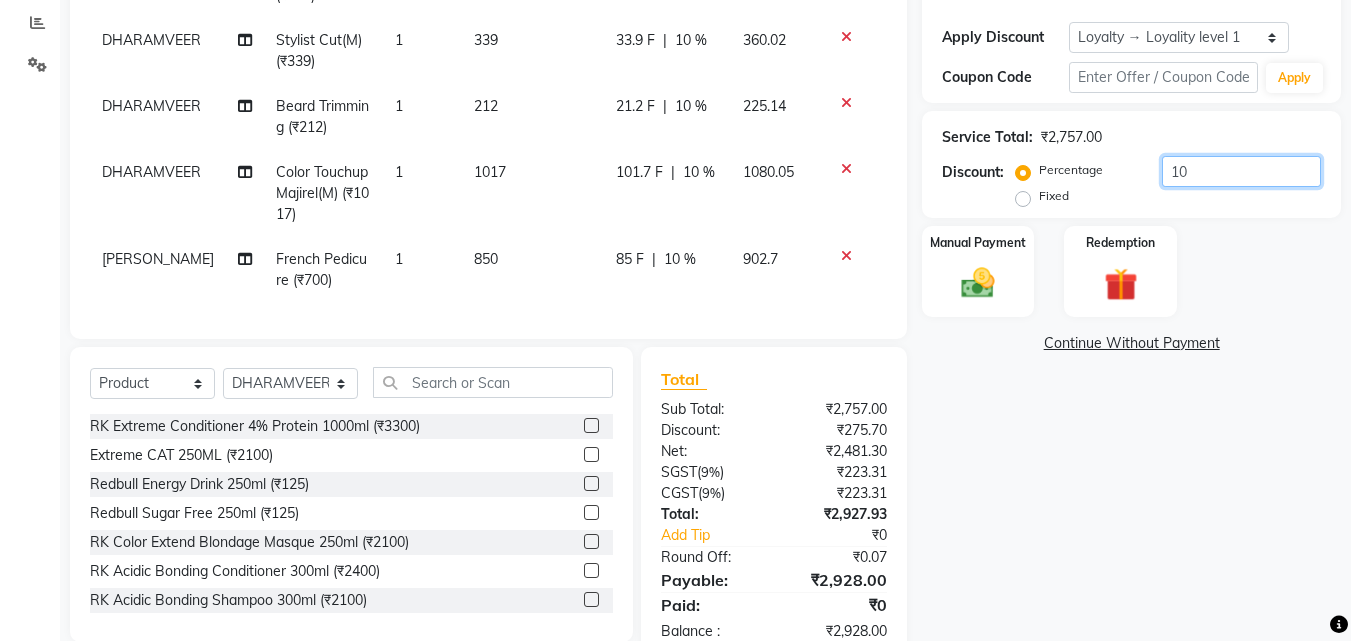 type on "10" 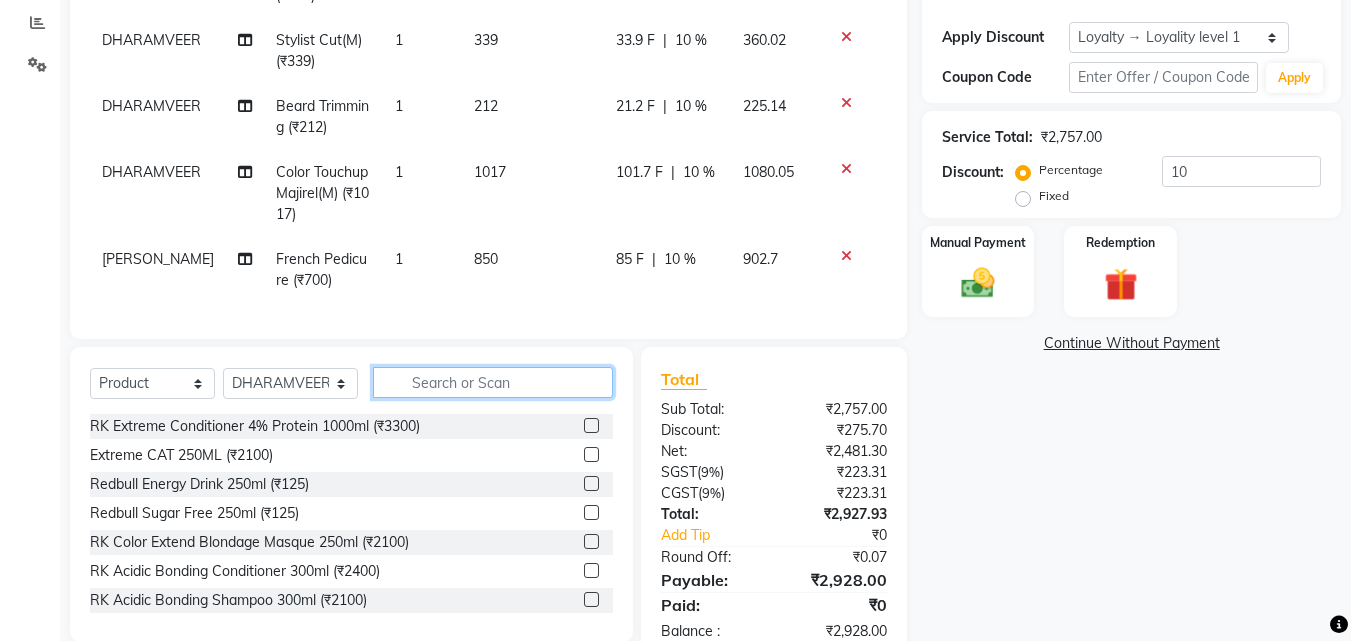 click 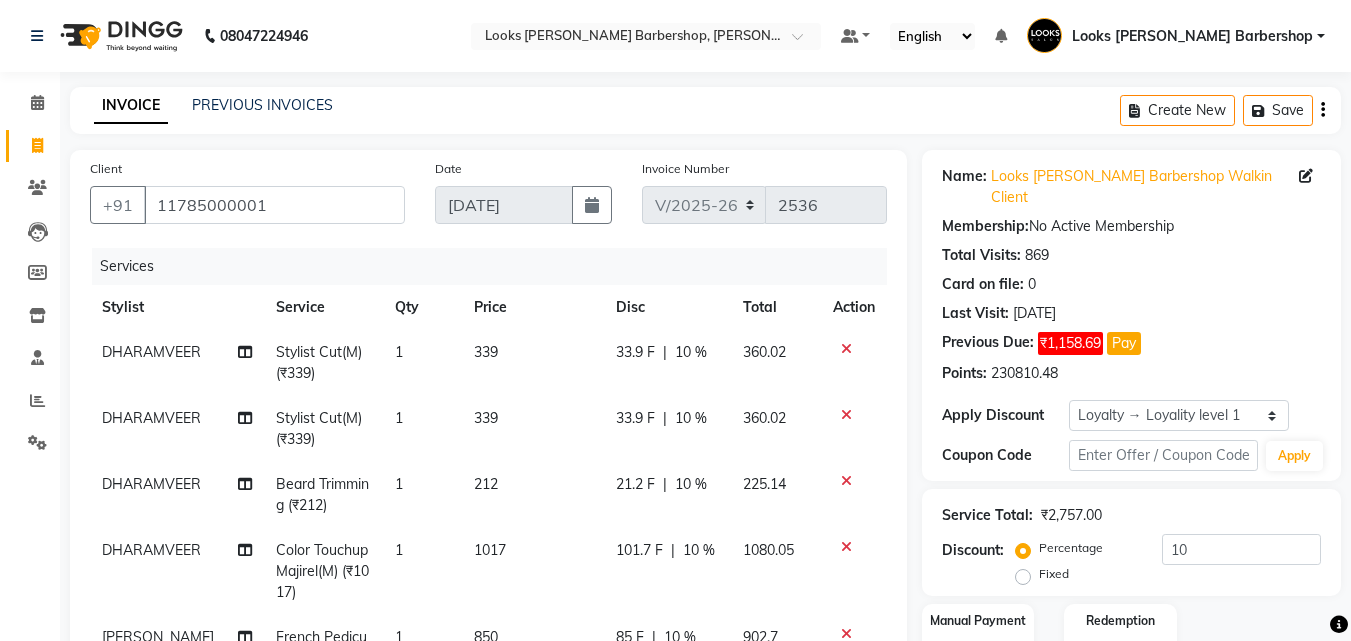 scroll, scrollTop: 444, scrollLeft: 0, axis: vertical 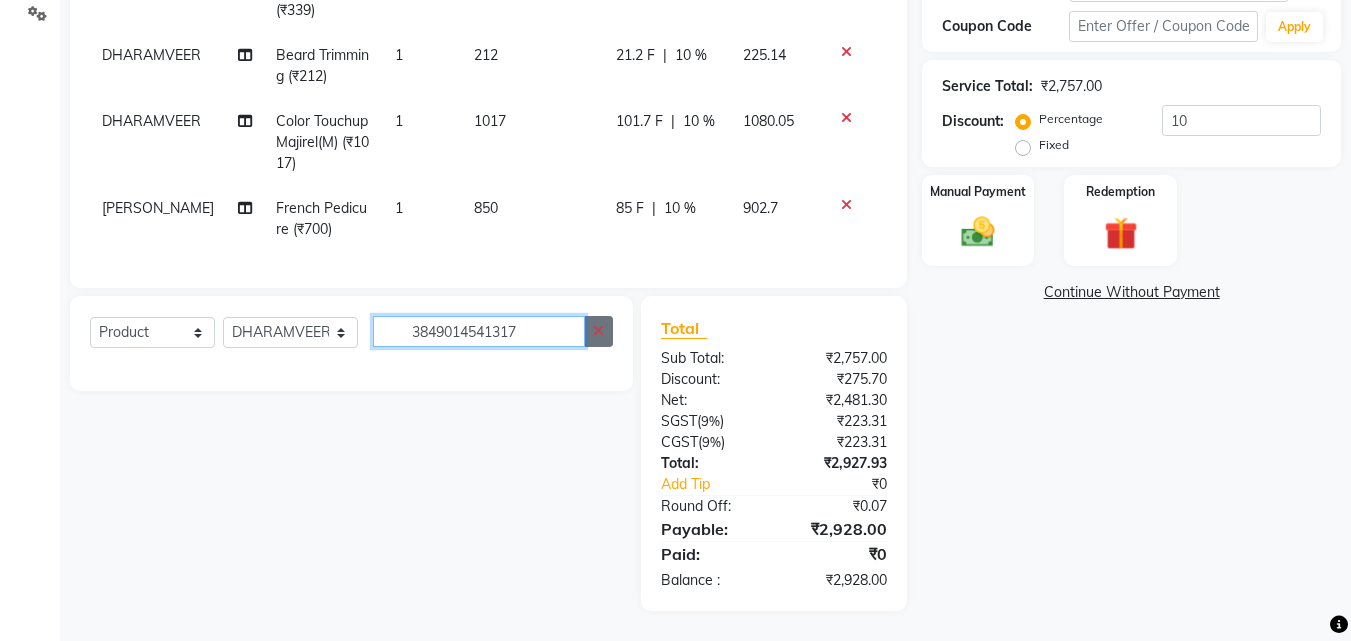 type on "3849014541317" 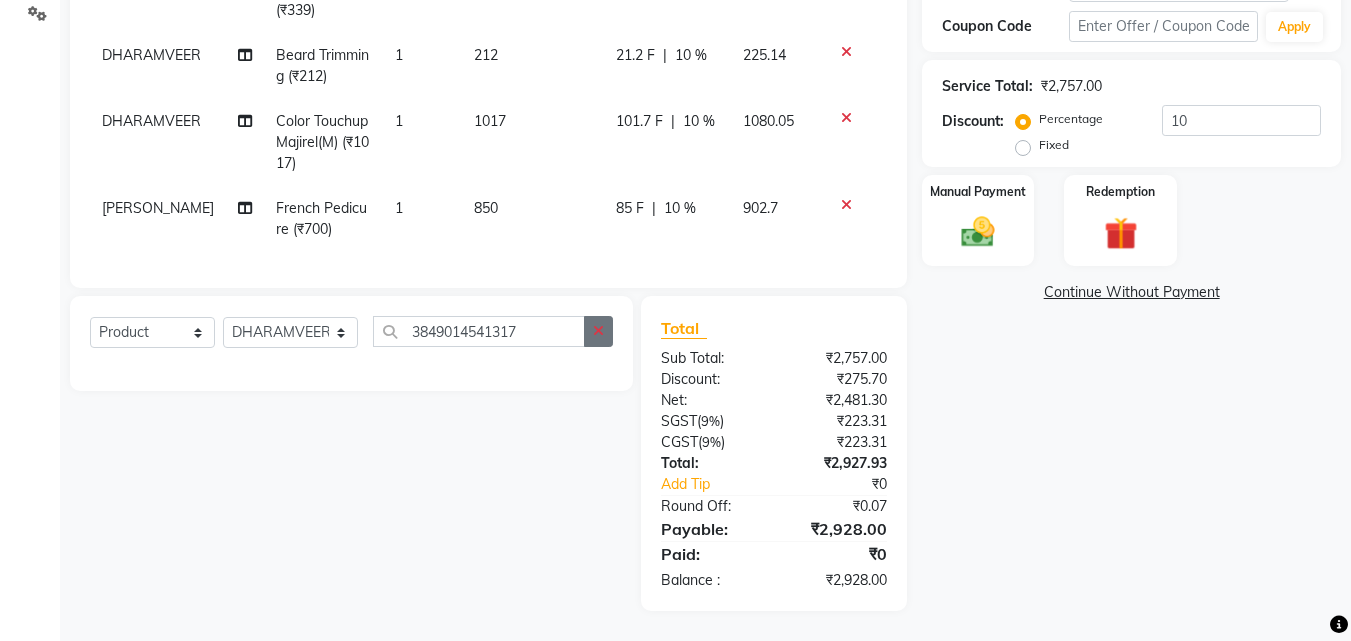 click 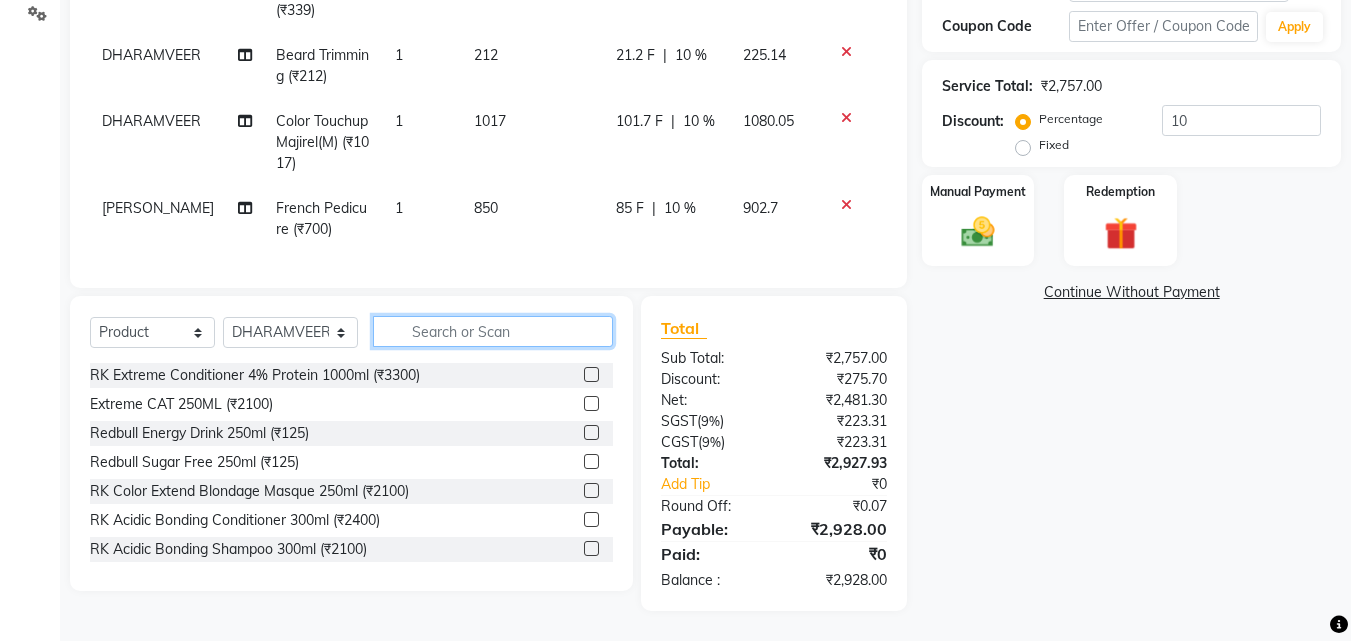 click 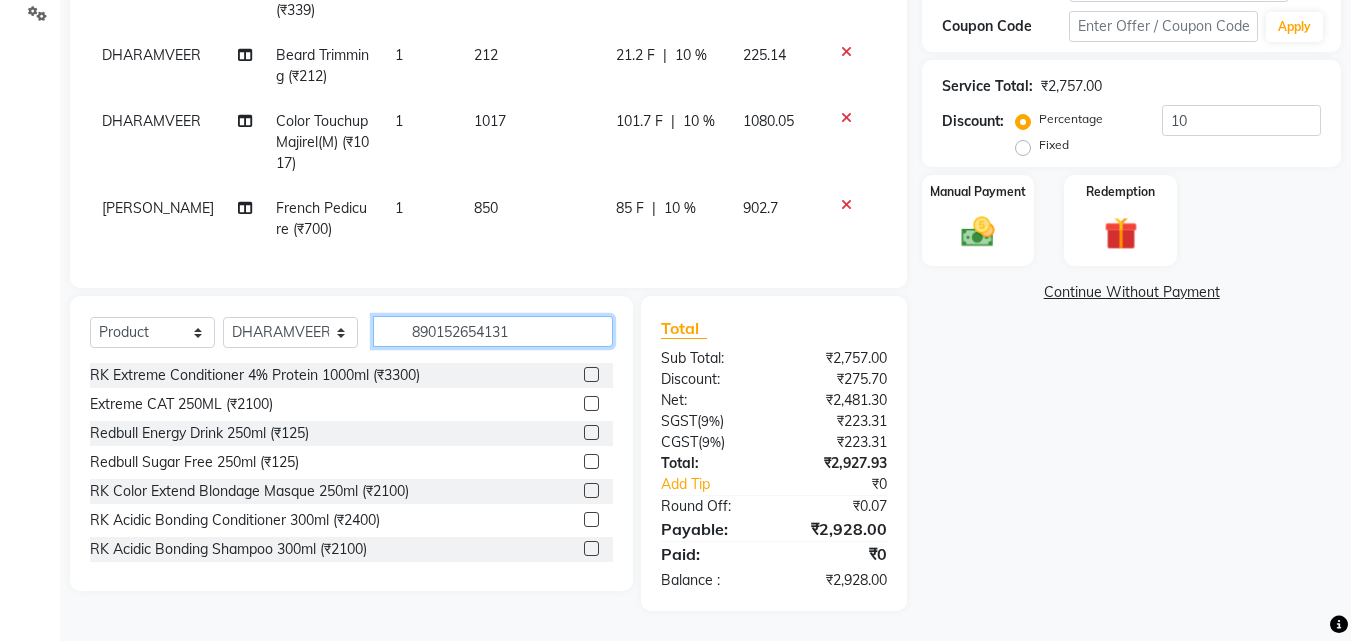 type on "8901526541317" 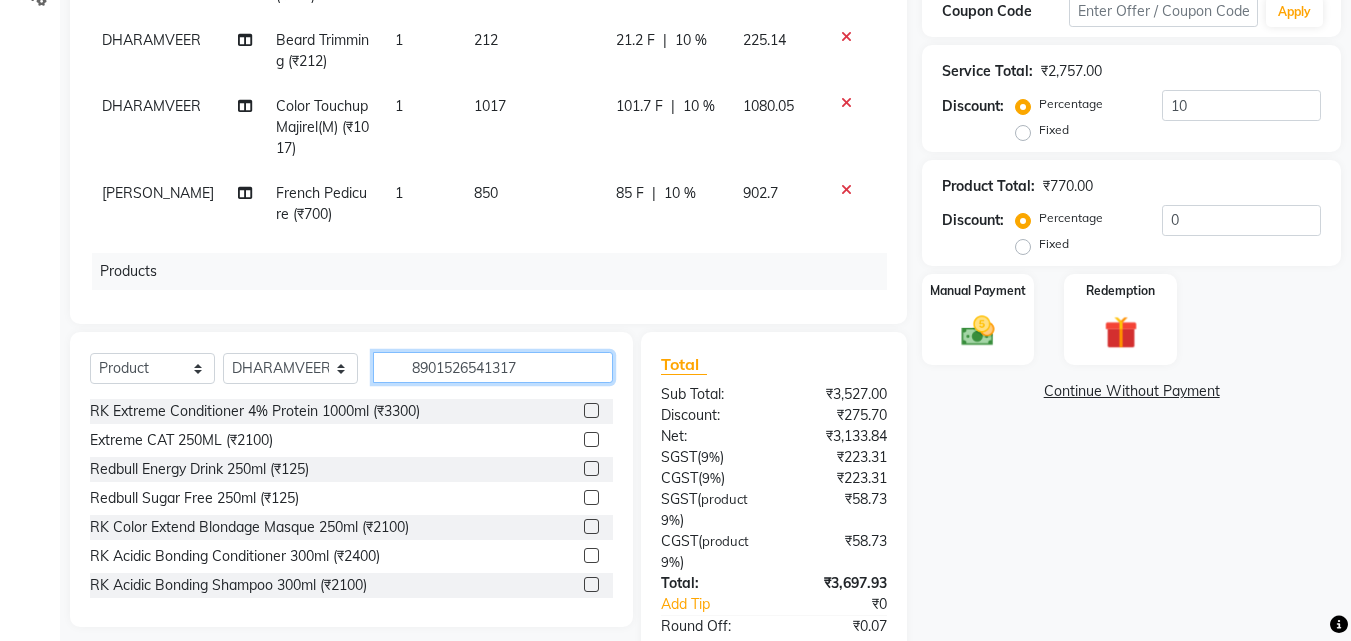 type 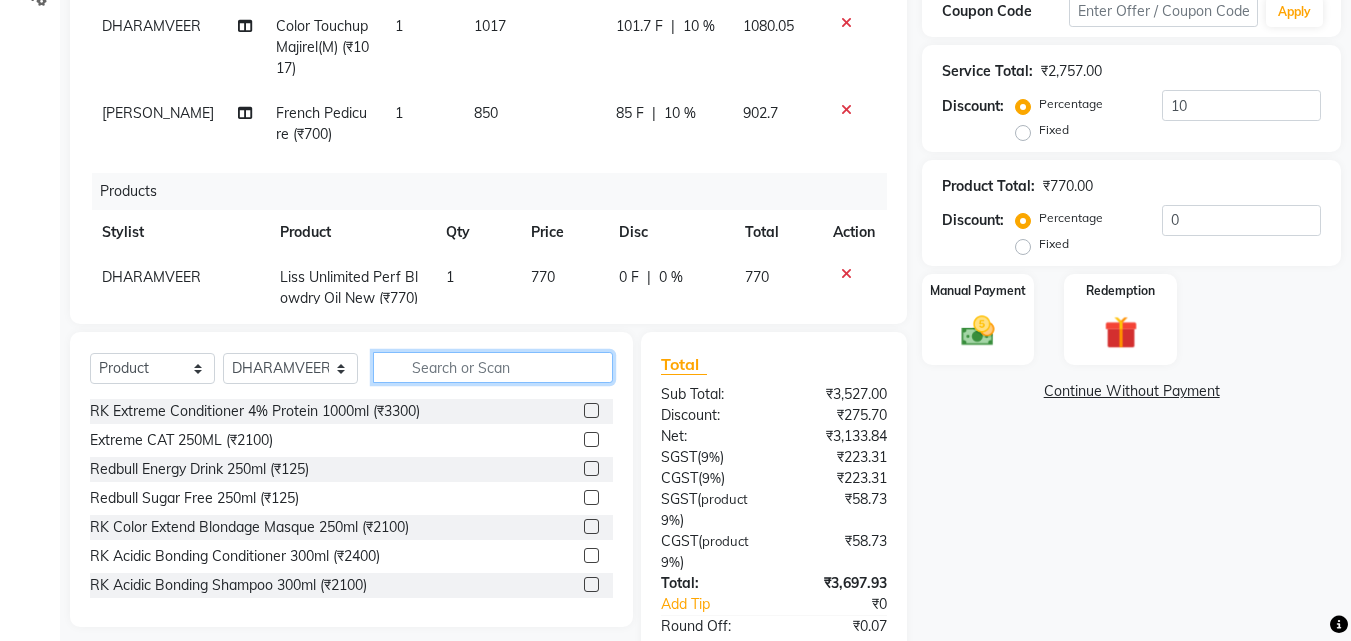 scroll, scrollTop: 149, scrollLeft: 0, axis: vertical 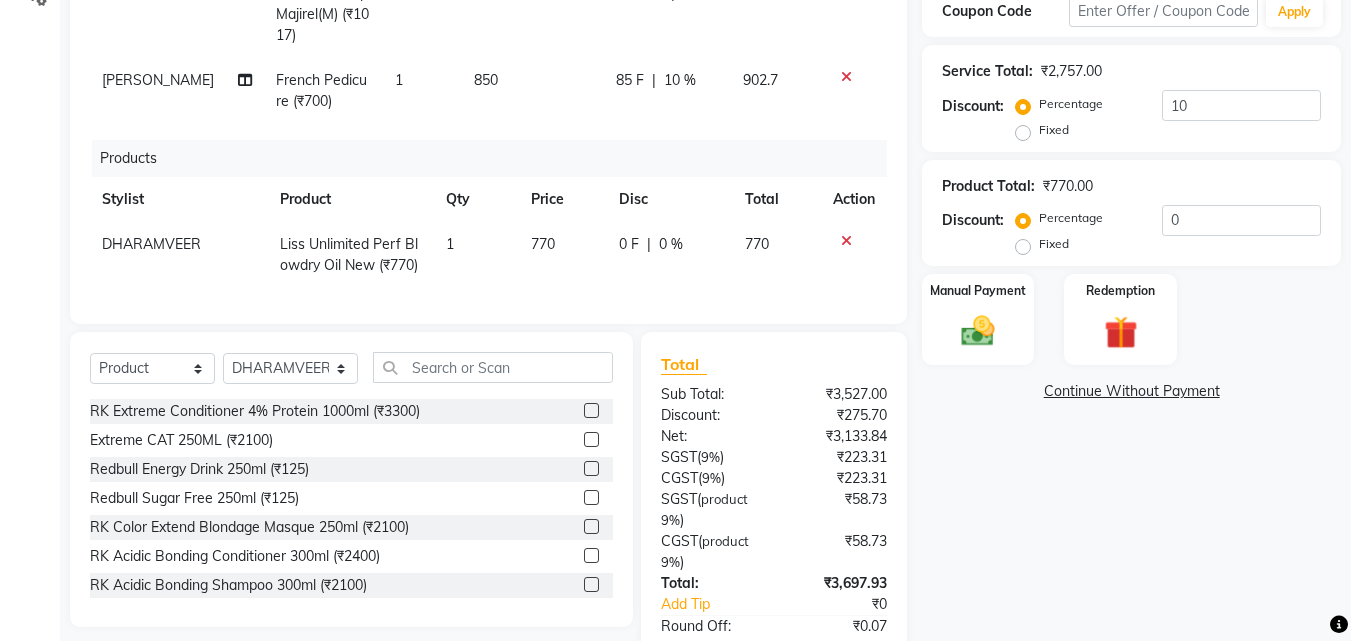 click on "770" 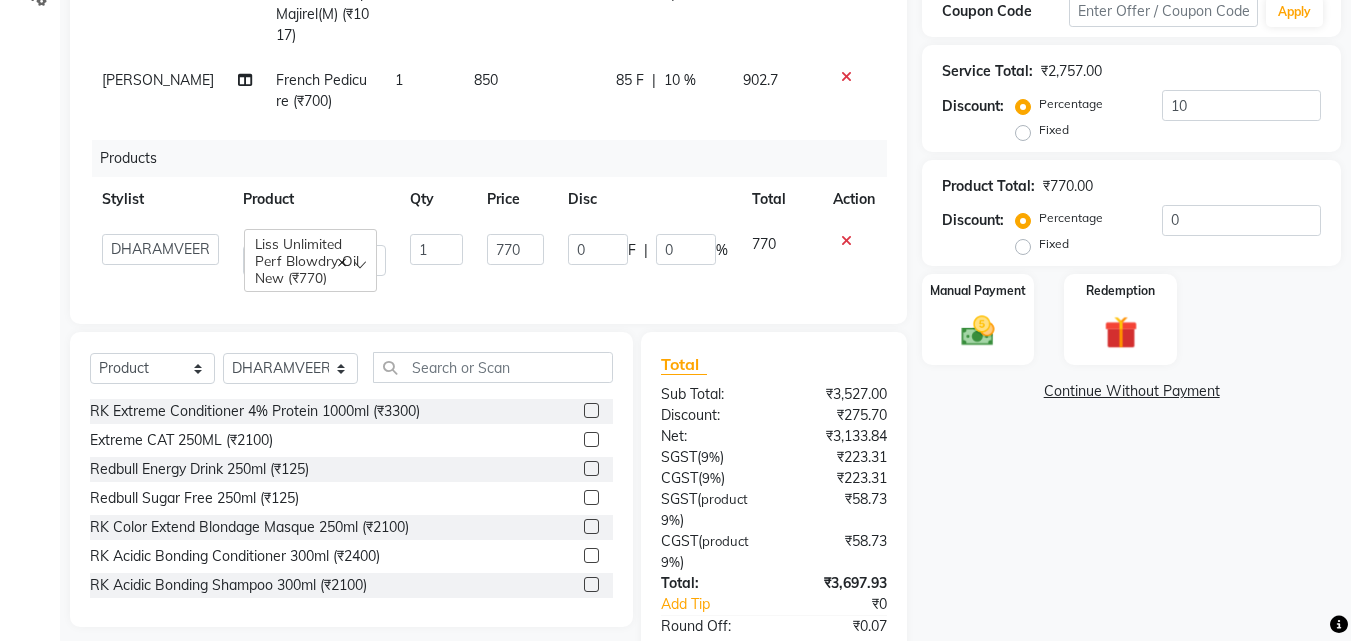 scroll, scrollTop: 128, scrollLeft: 0, axis: vertical 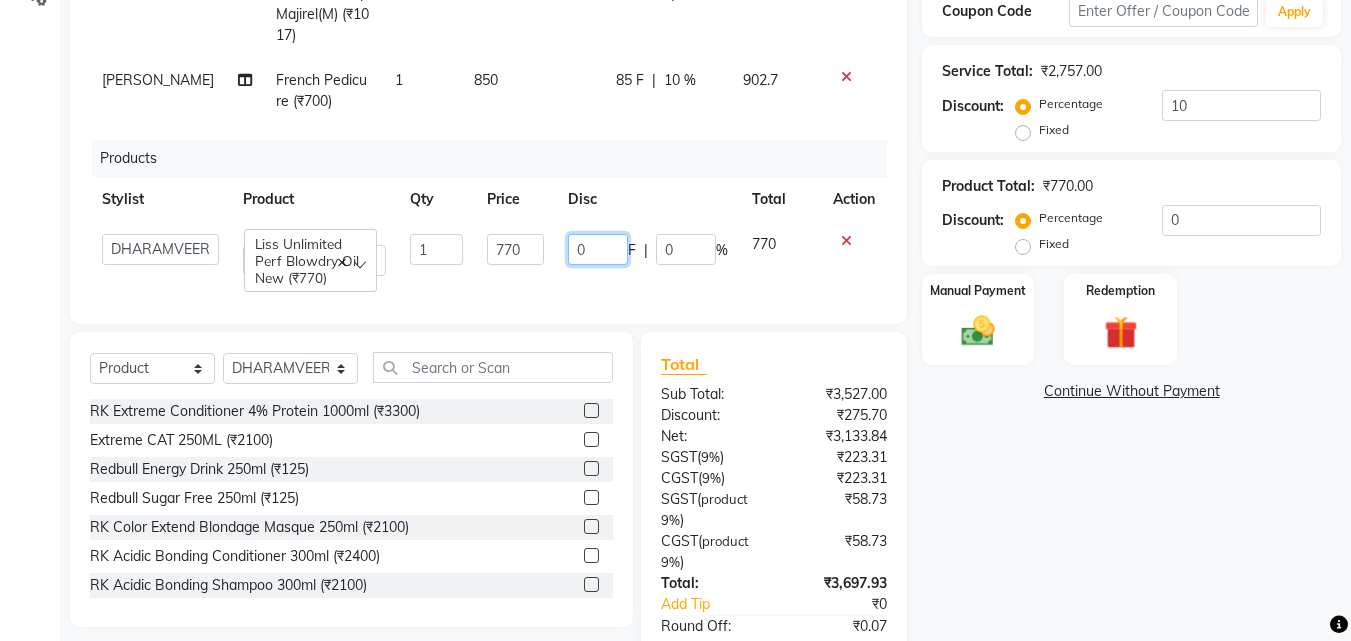drag, startPoint x: 601, startPoint y: 232, endPoint x: 584, endPoint y: 230, distance: 17.117243 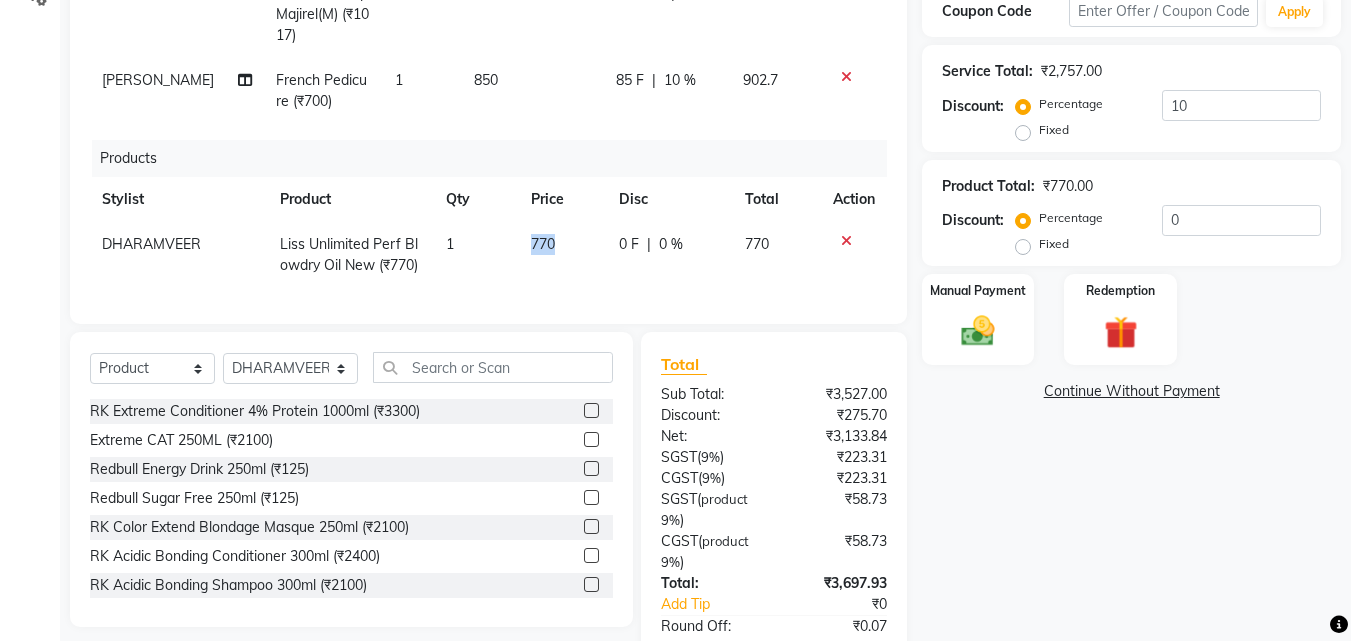 drag, startPoint x: 547, startPoint y: 230, endPoint x: 505, endPoint y: 228, distance: 42.047592 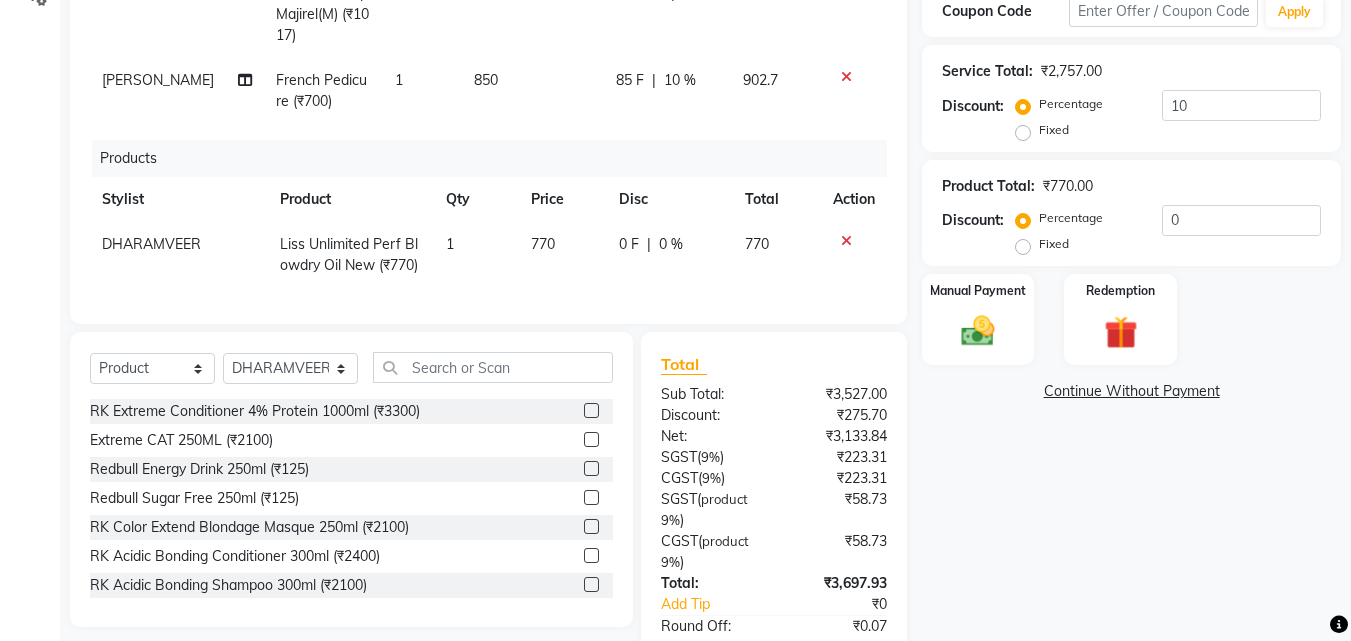 select on "23406" 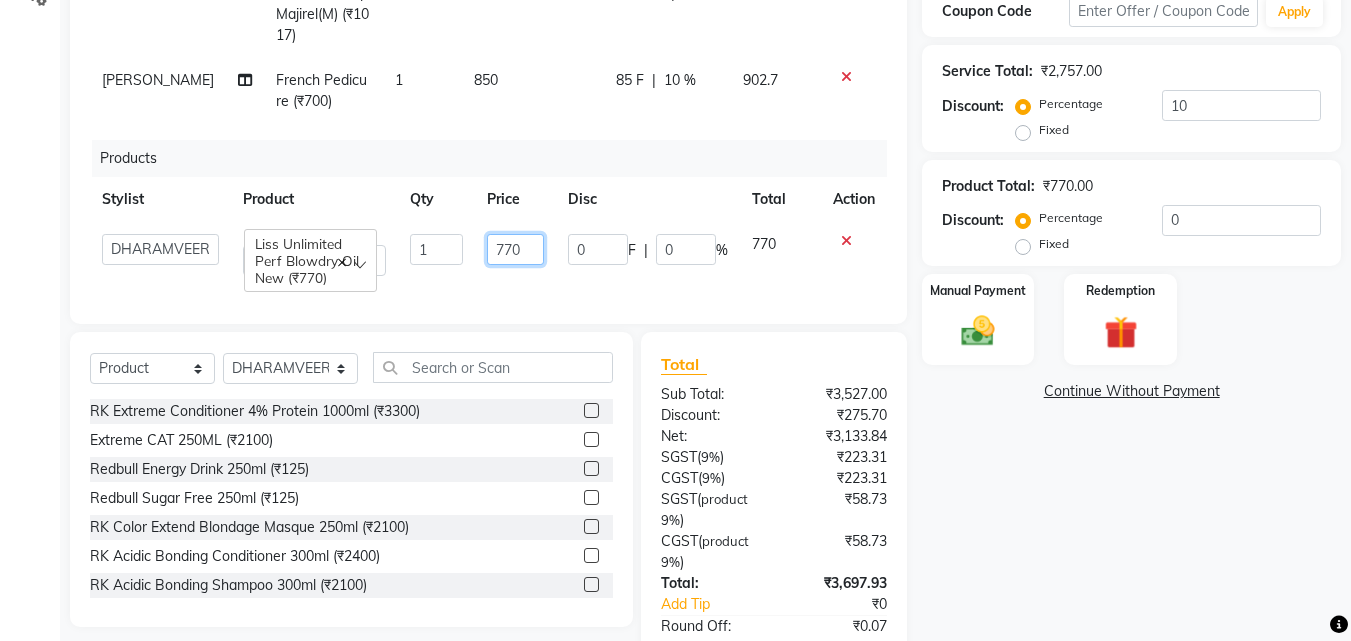 click on "770" 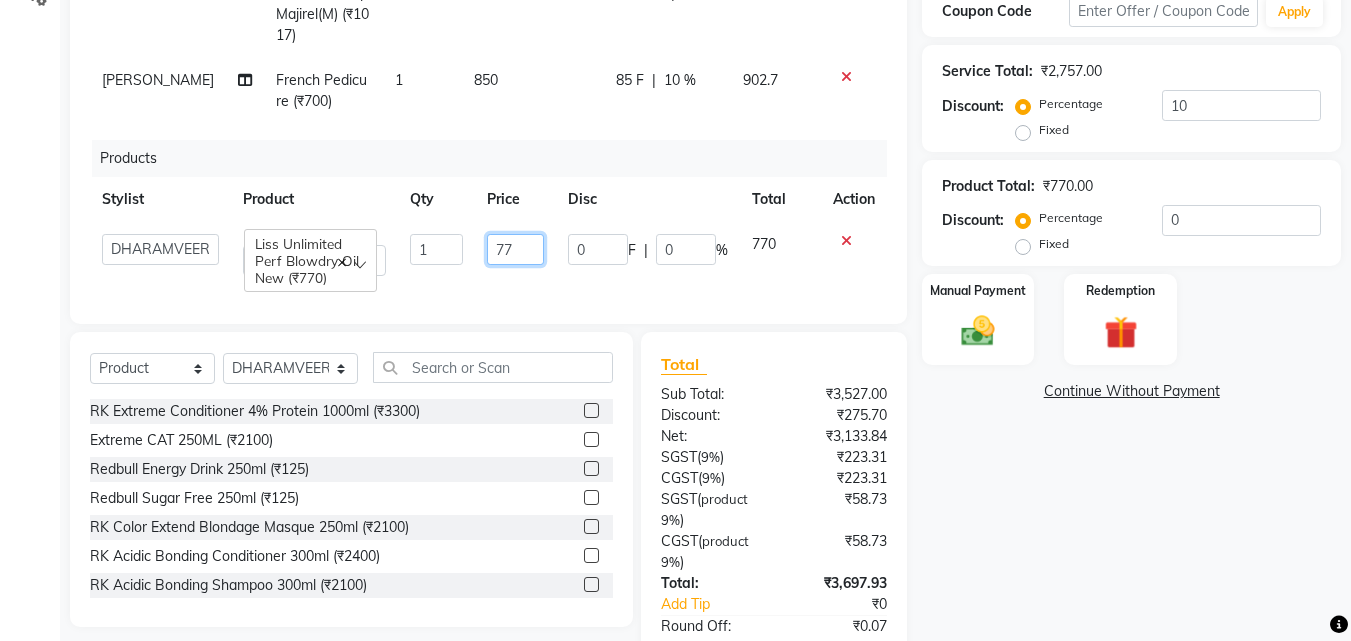 type on "7" 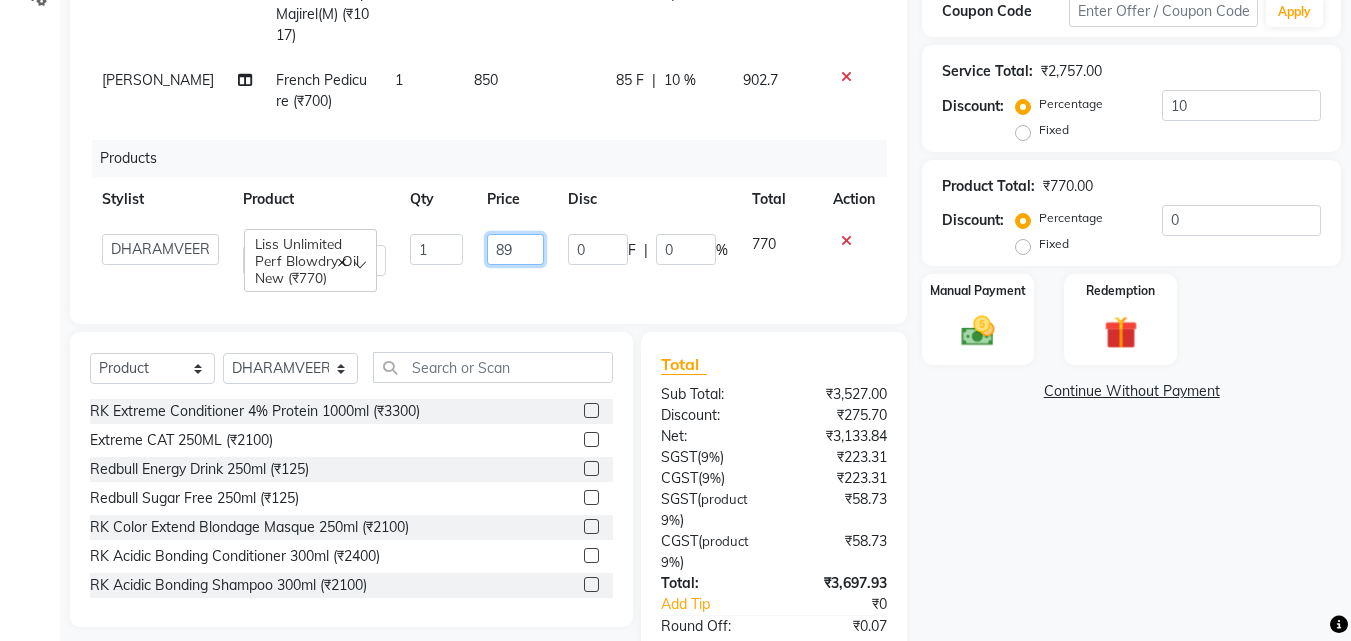 type on "890" 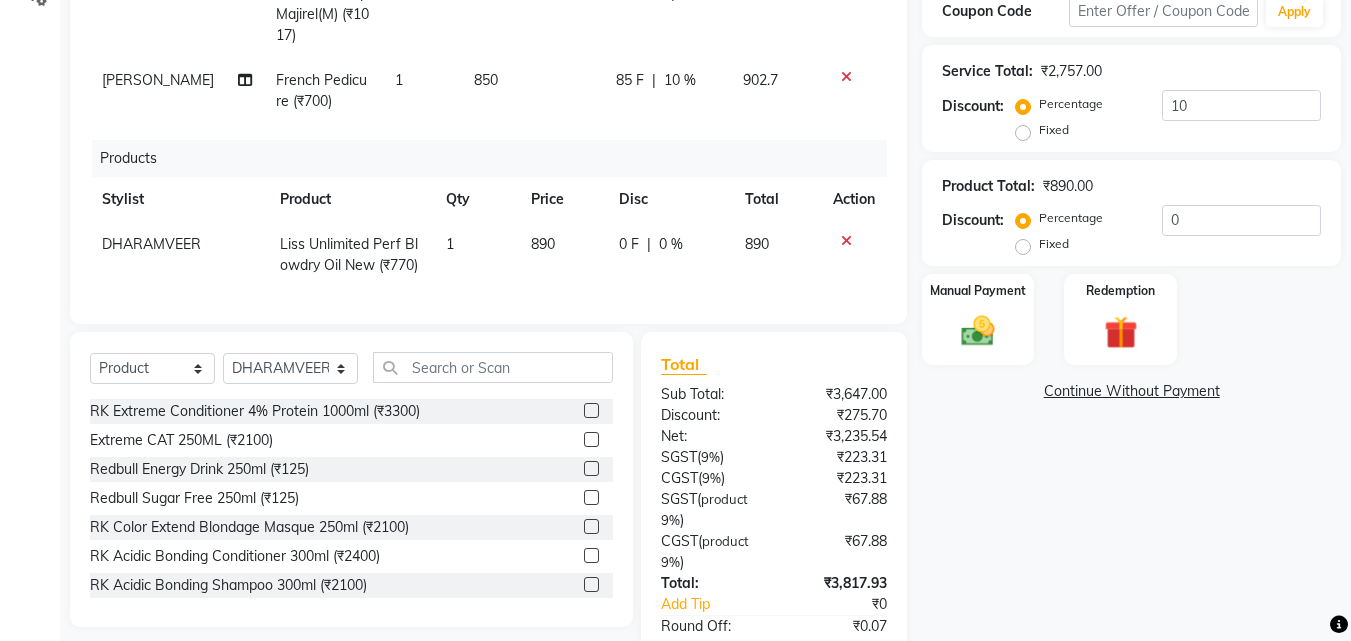 drag, startPoint x: 1304, startPoint y: 516, endPoint x: 1290, endPoint y: 514, distance: 14.142136 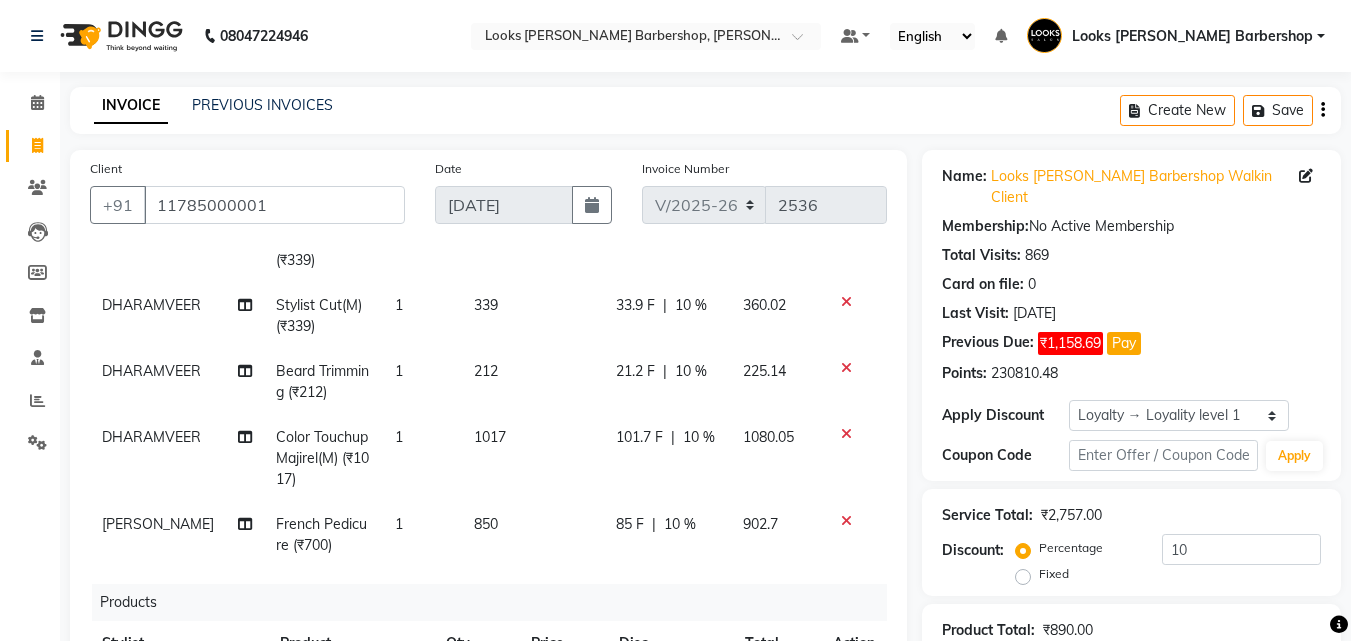 scroll, scrollTop: 564, scrollLeft: 0, axis: vertical 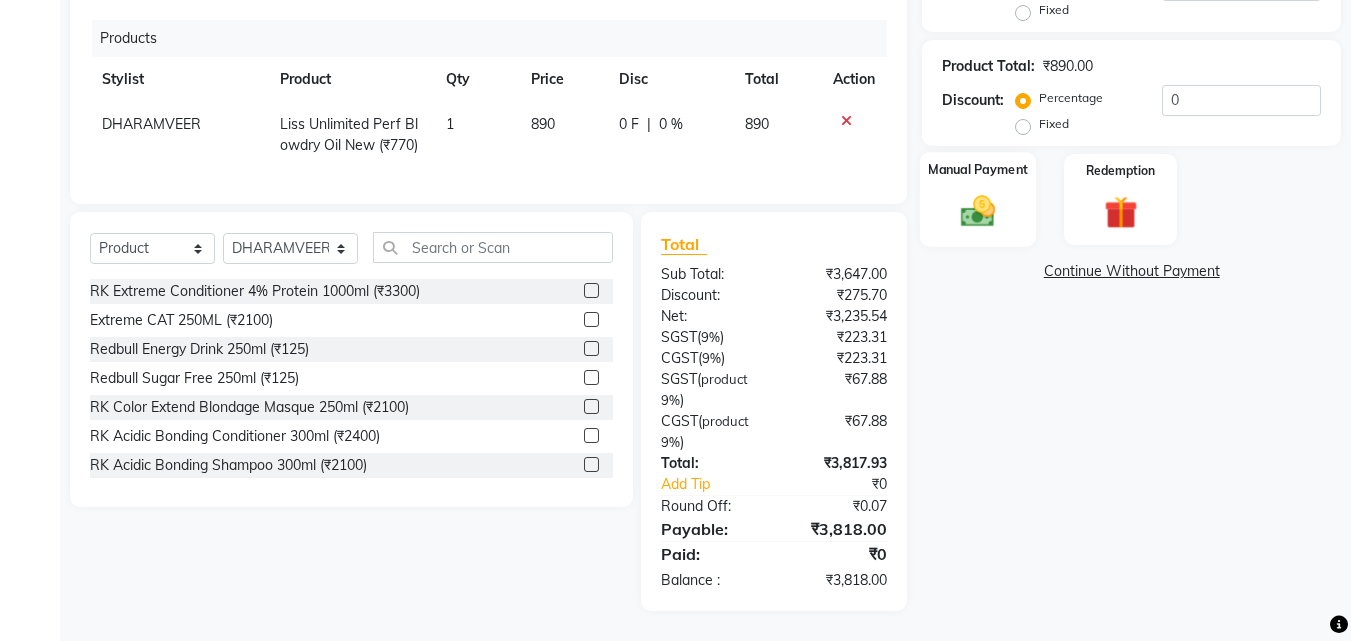 click on "Manual Payment" 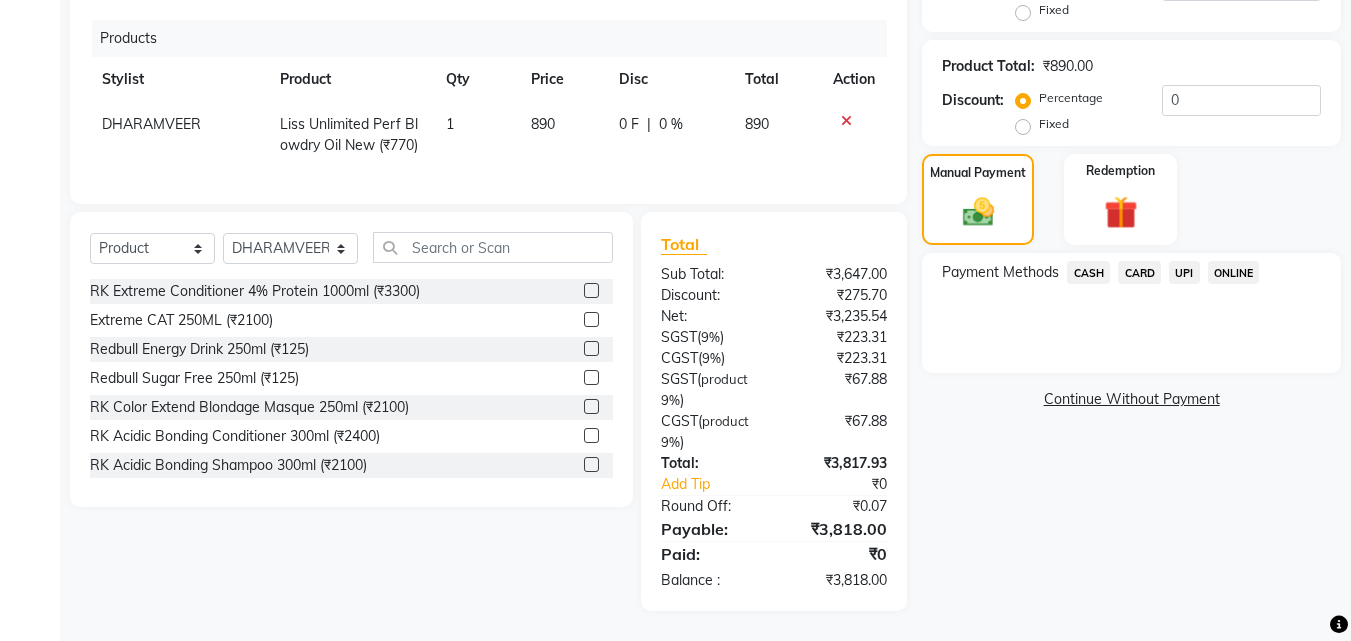 click on "UPI" 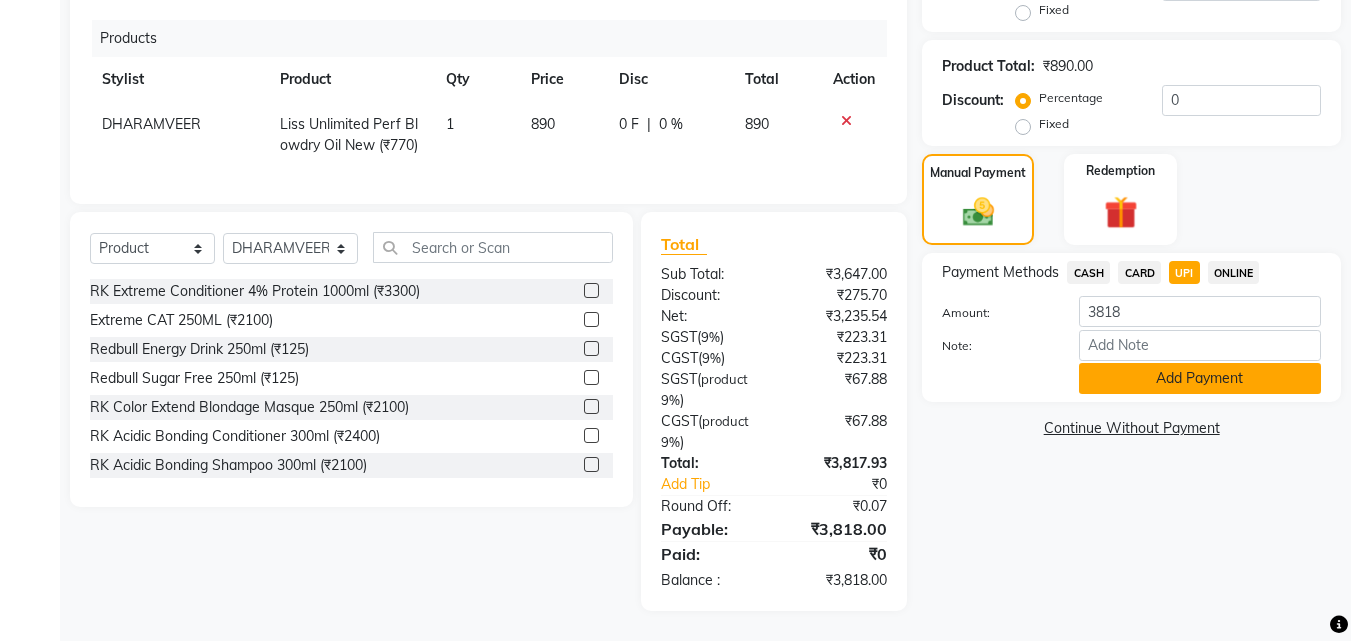 click on "Add Payment" 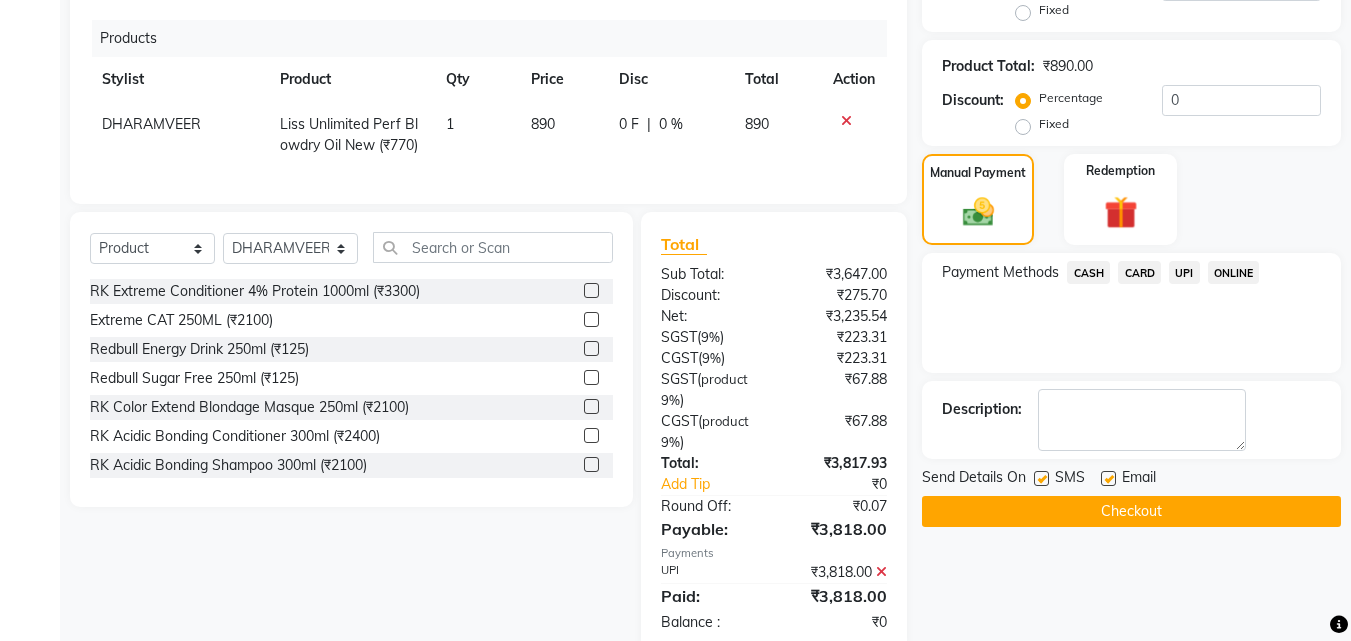 click on "Checkout" 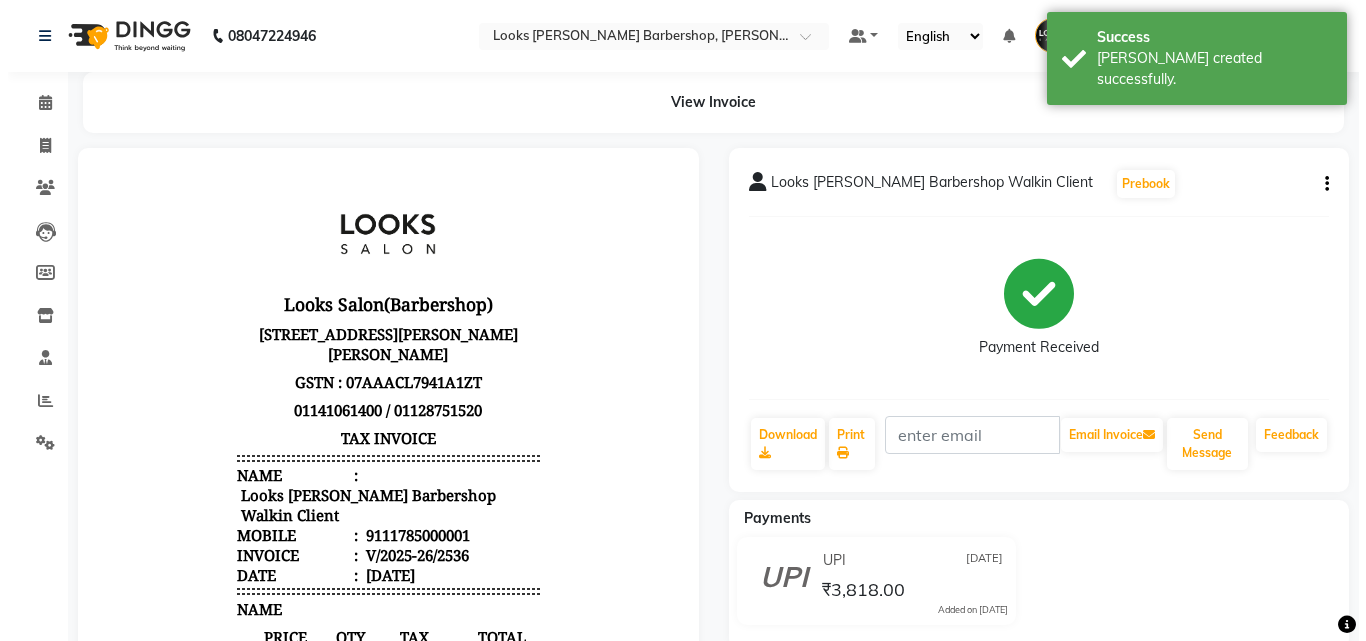 scroll, scrollTop: 0, scrollLeft: 0, axis: both 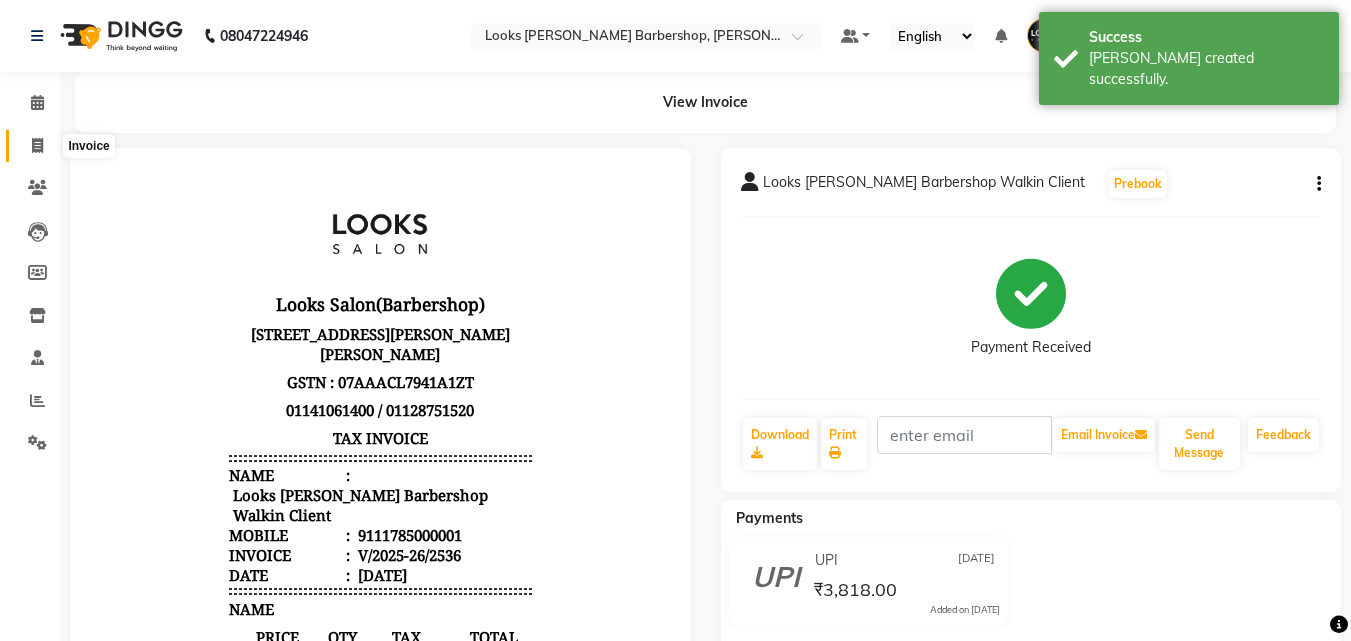 click 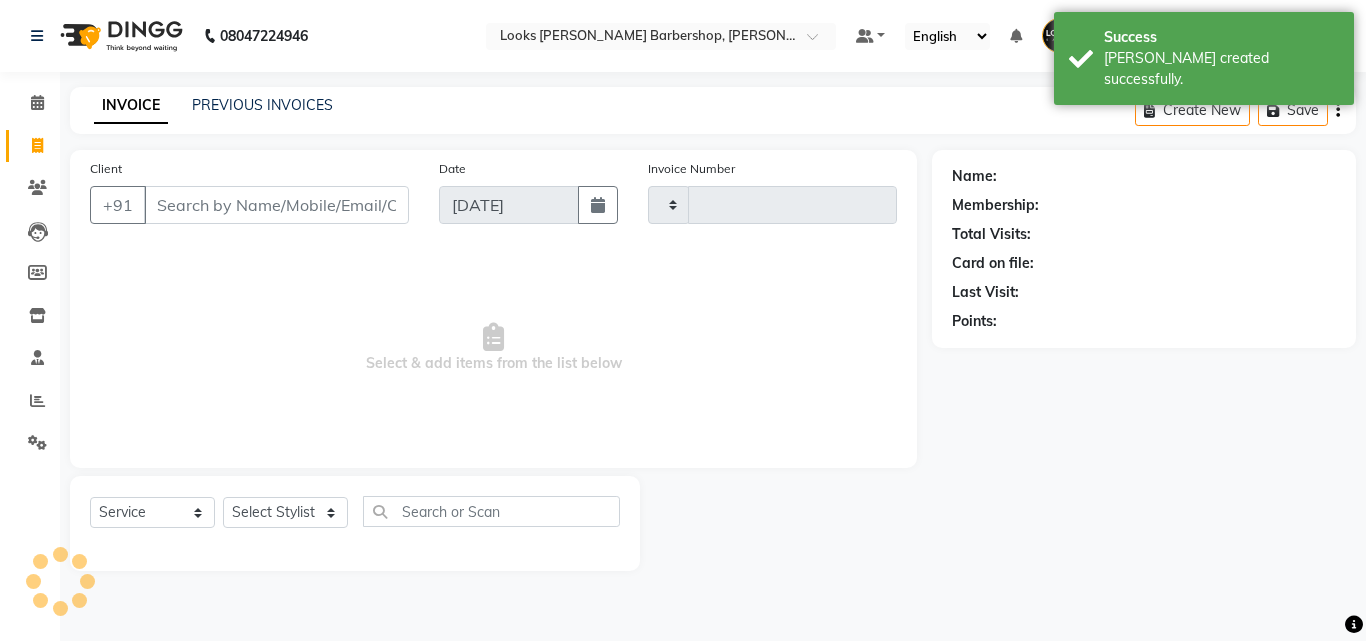 type on "2537" 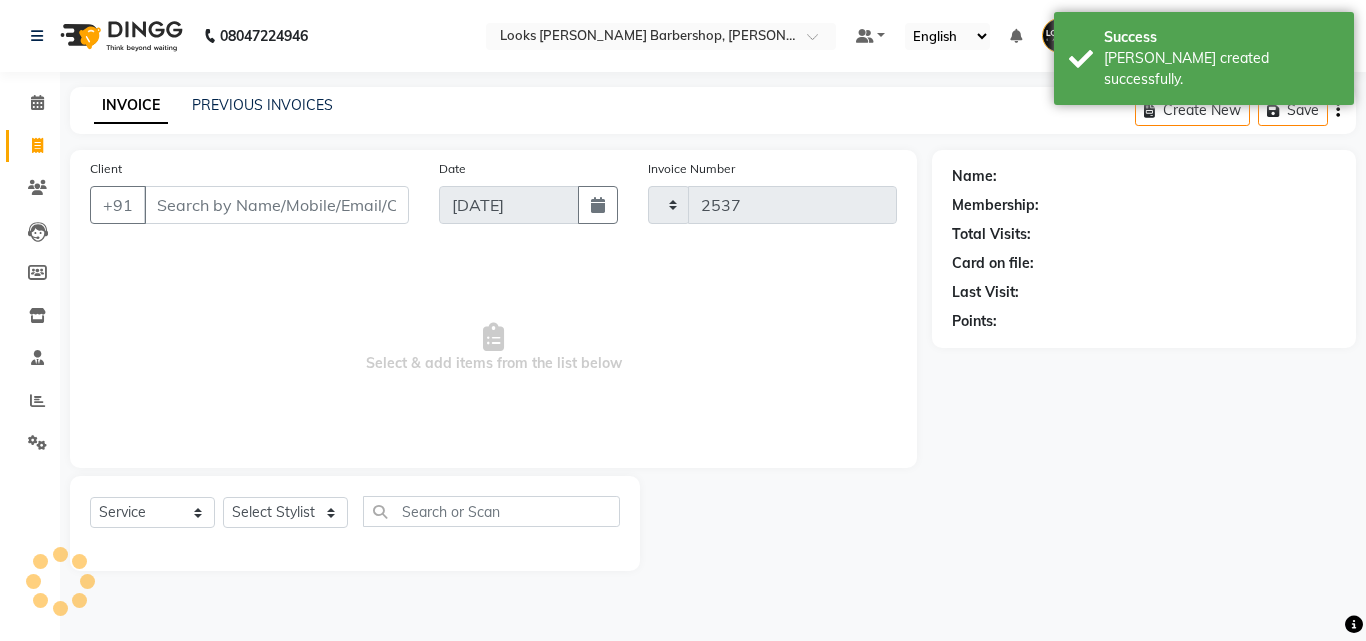 select on "4323" 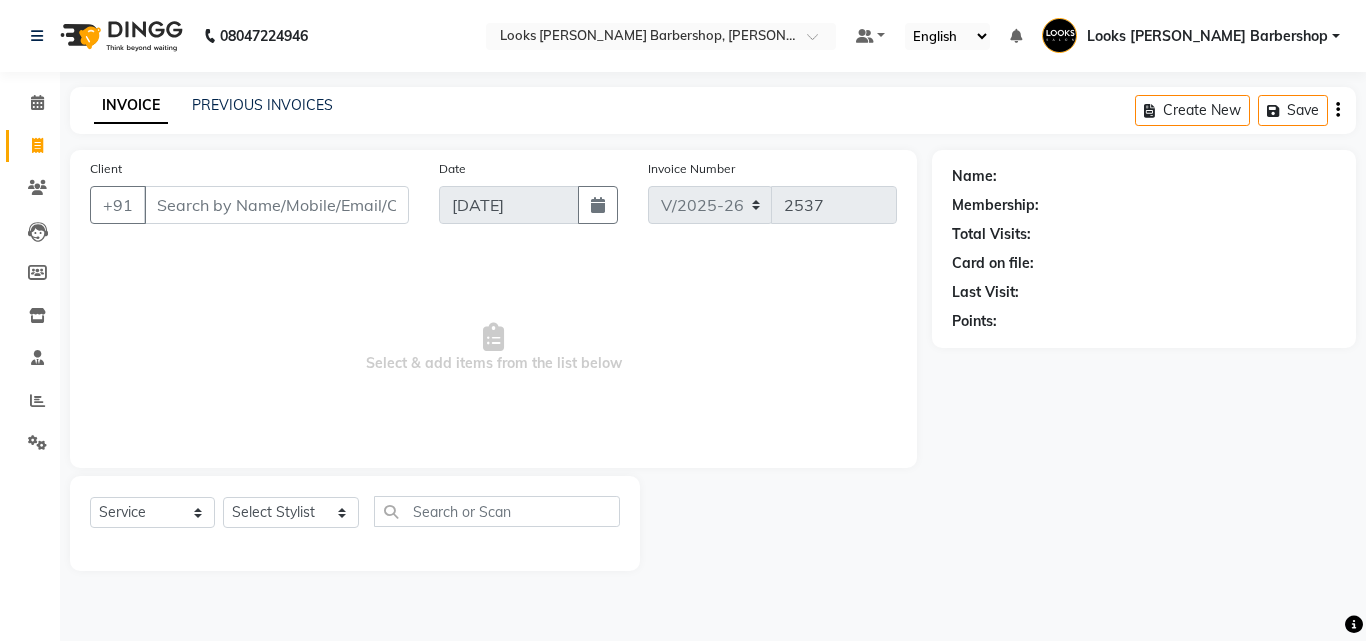 click on "Select & add items from the list below" at bounding box center (493, 348) 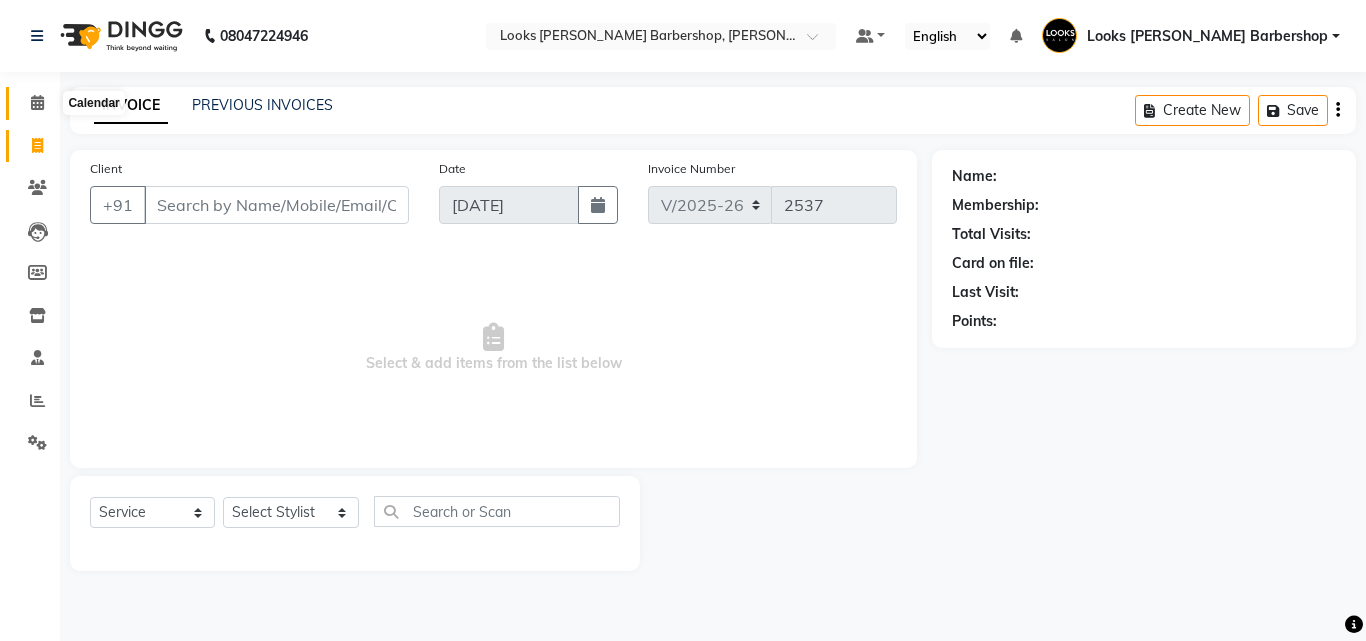 click 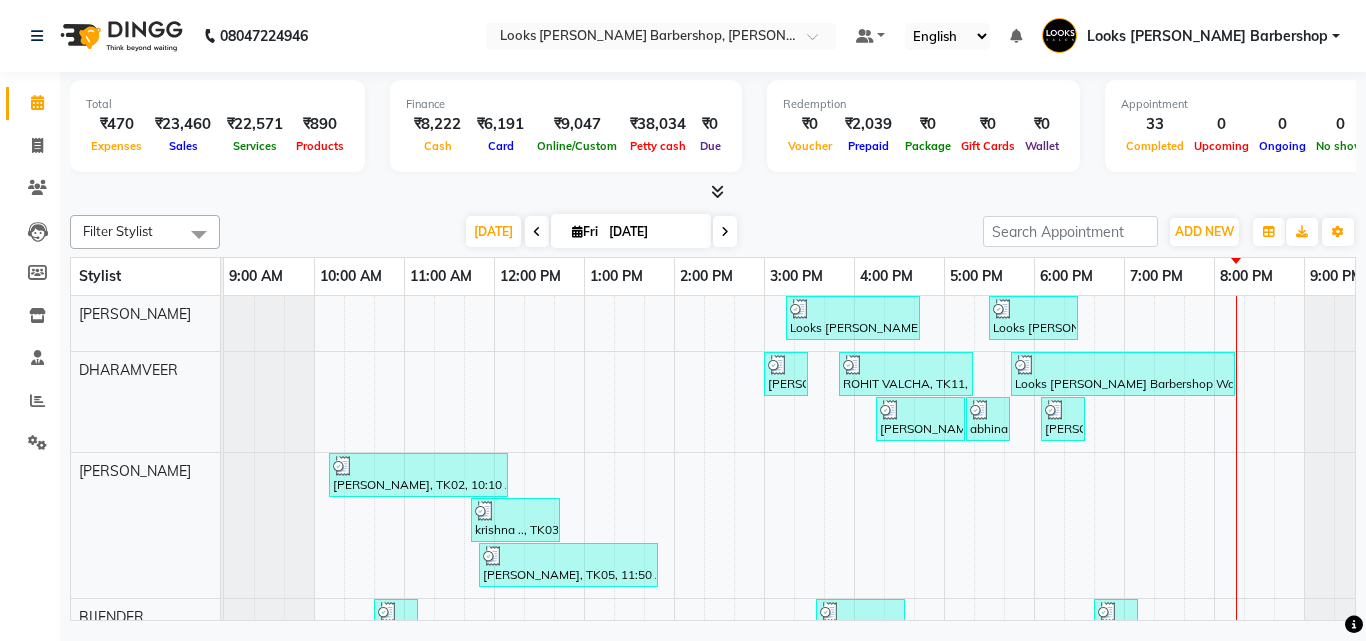 scroll, scrollTop: 0, scrollLeft: 0, axis: both 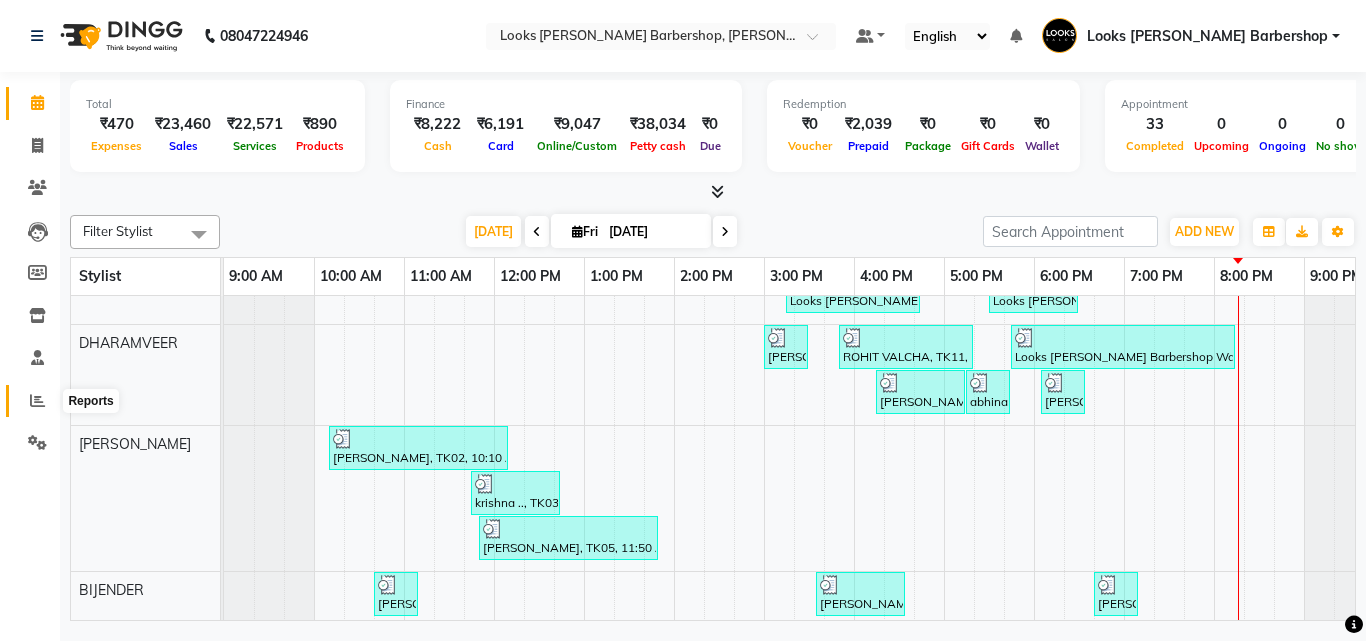 click 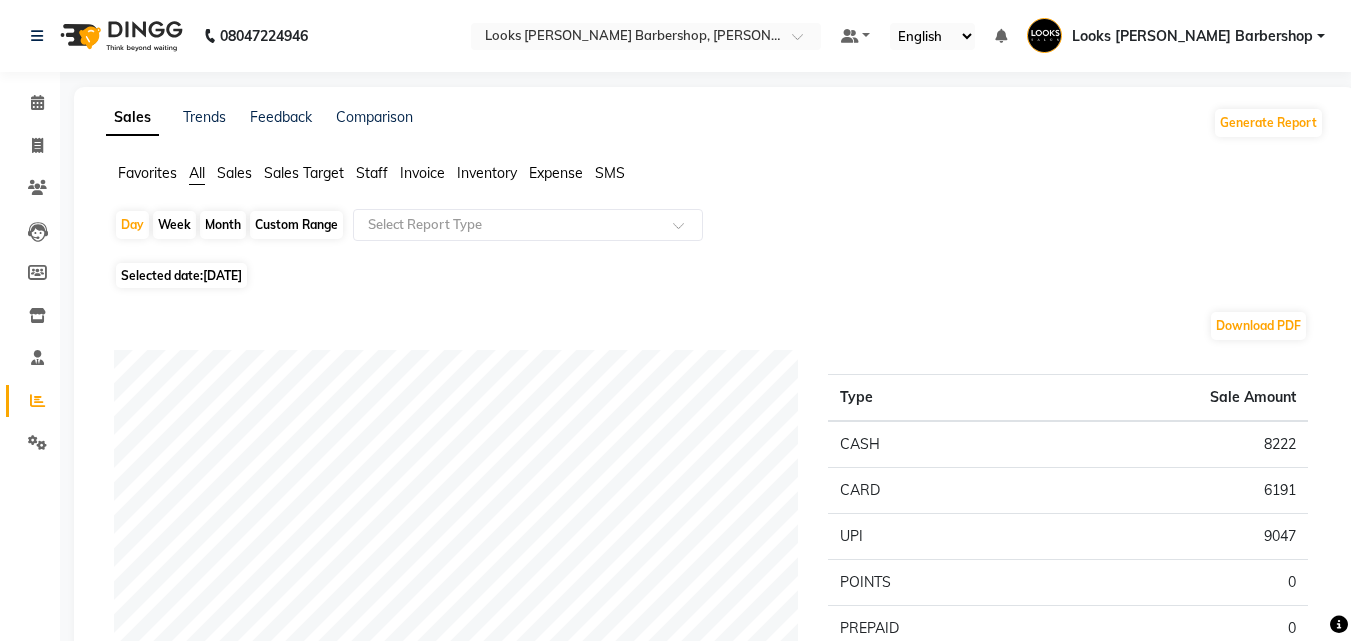 click on "Staff" 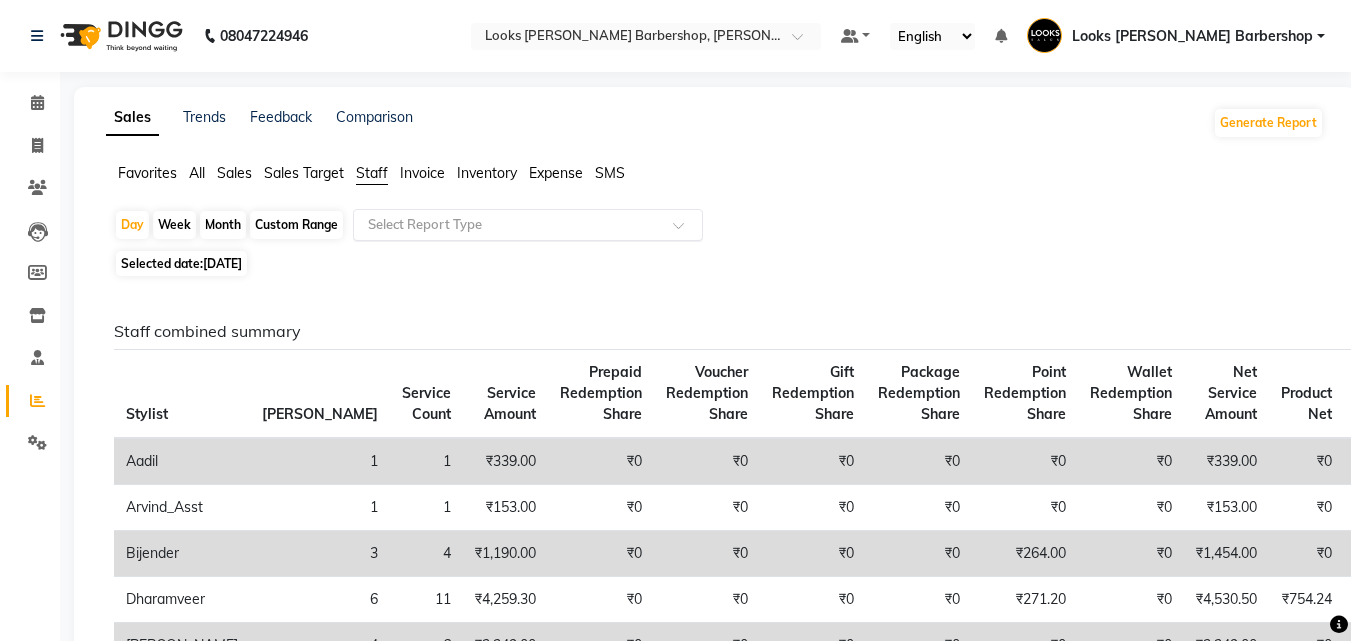 click 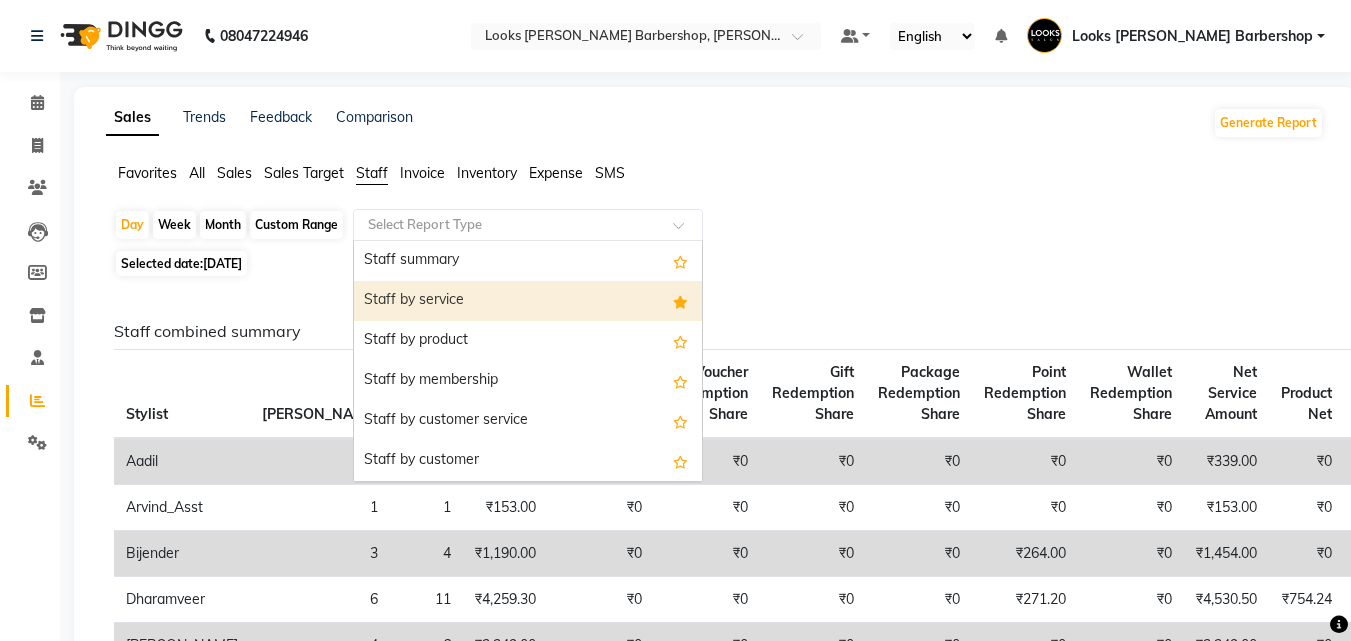 click on "Staff by service" at bounding box center (528, 301) 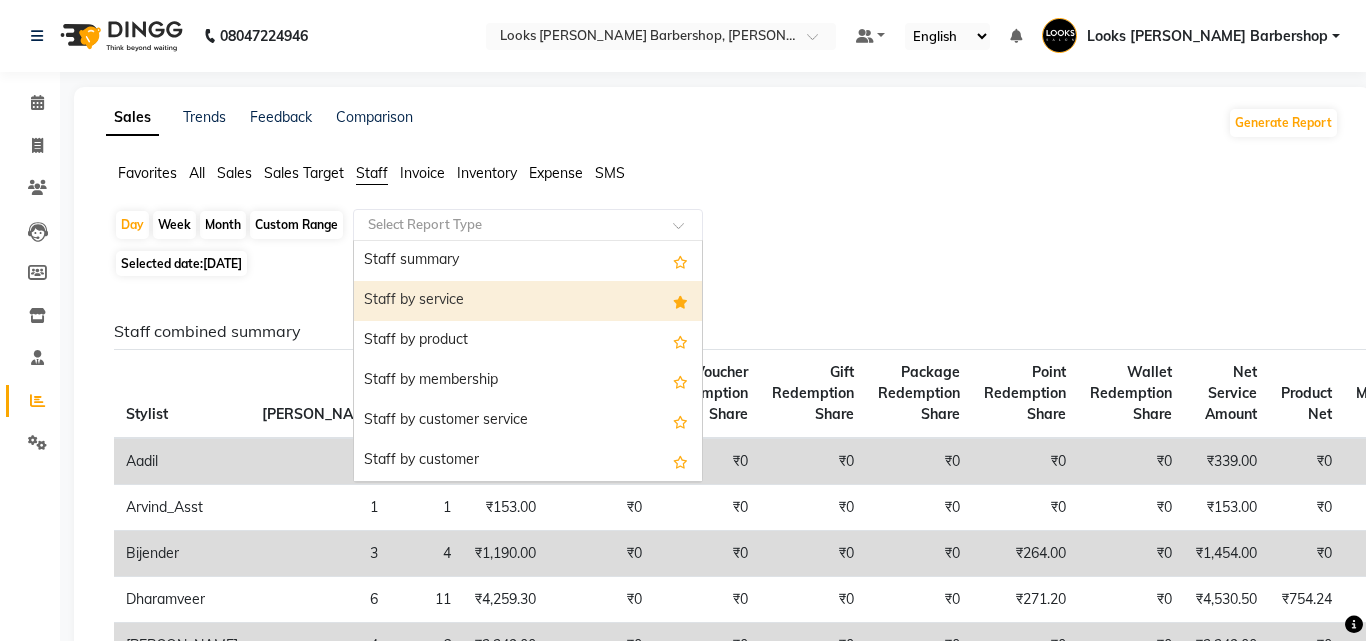 select on "full_report" 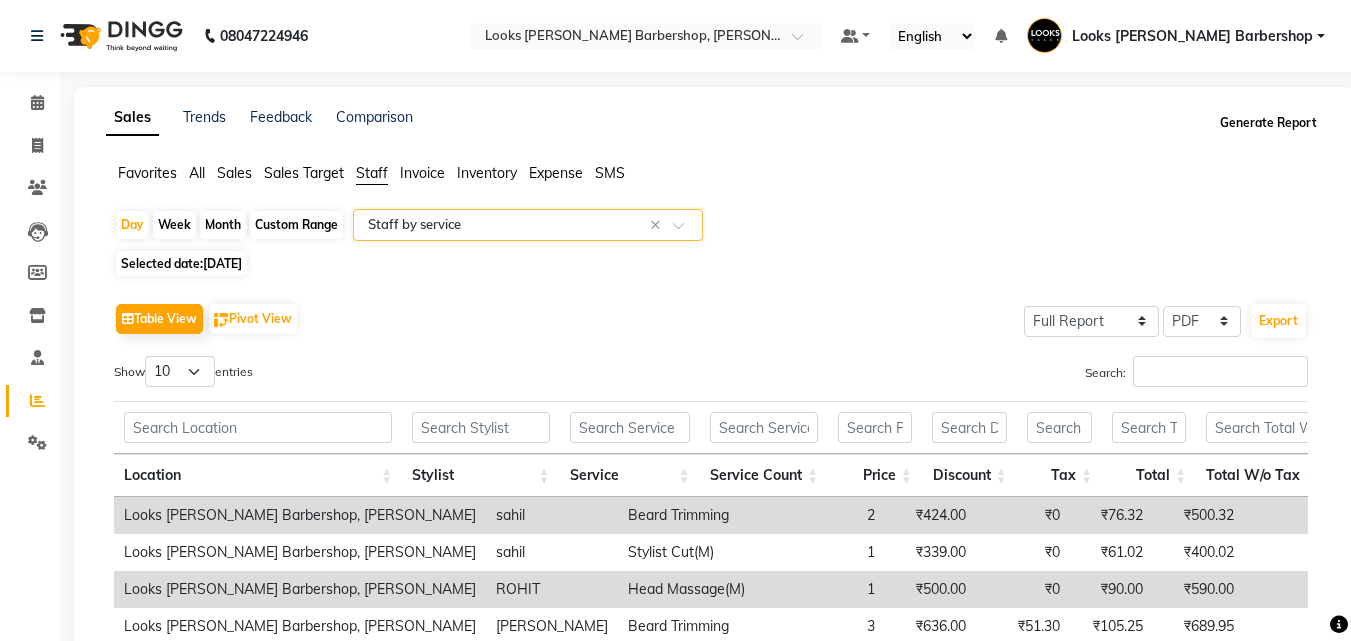 click on "Generate Report" 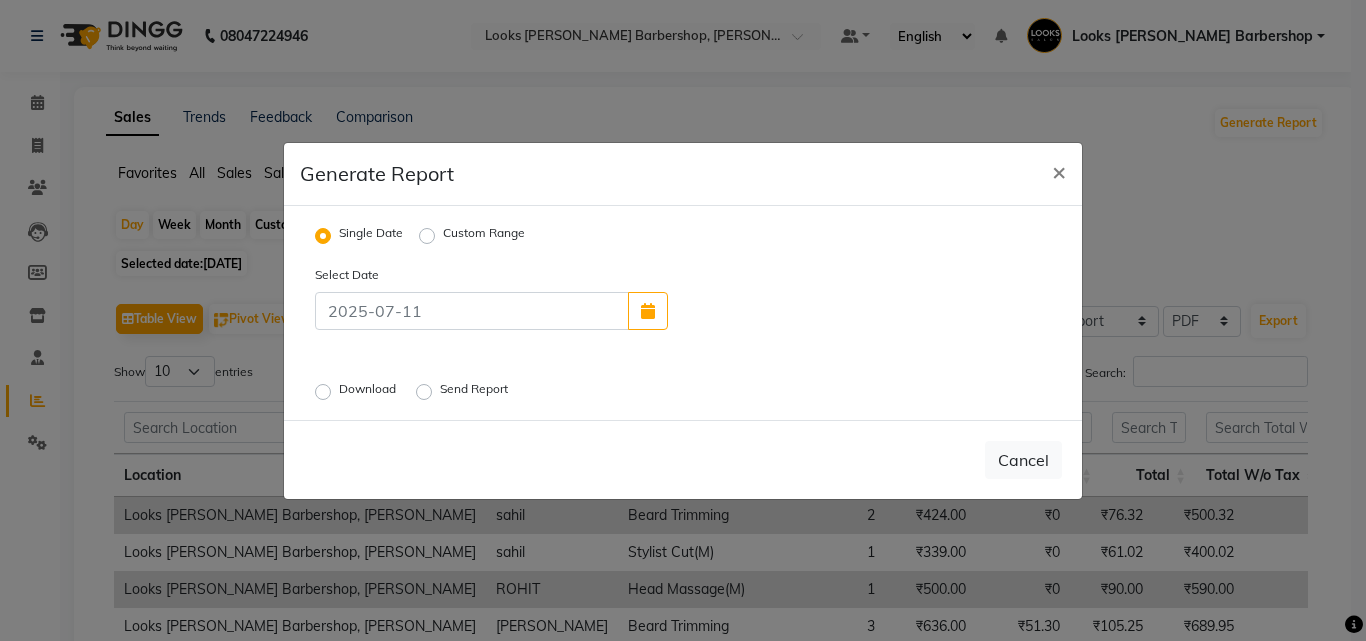 click on "Download" 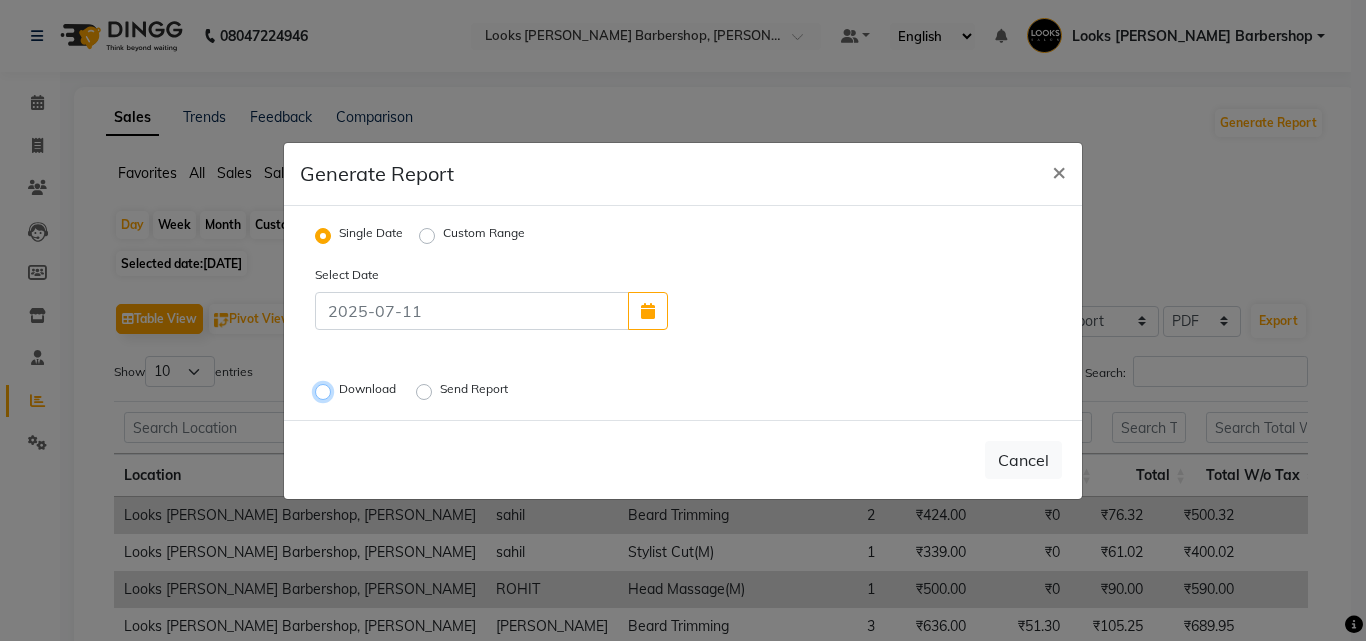 click on "Download" at bounding box center [326, 391] 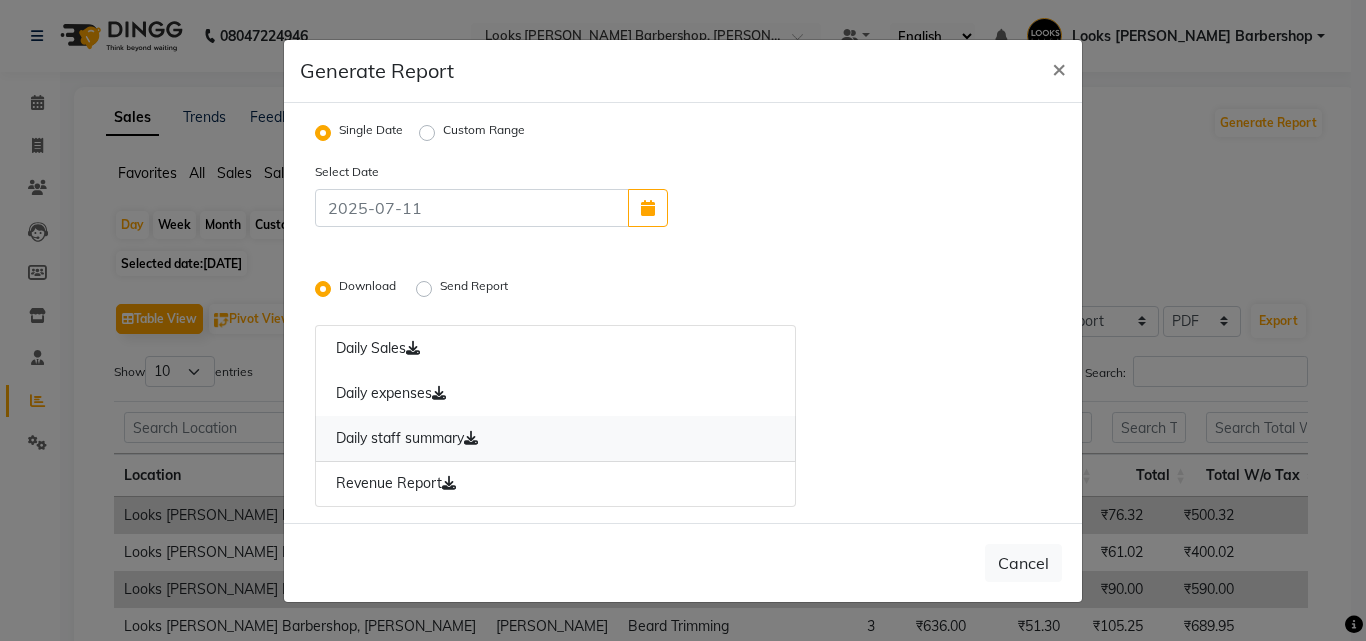 click on "Daily staff summary" 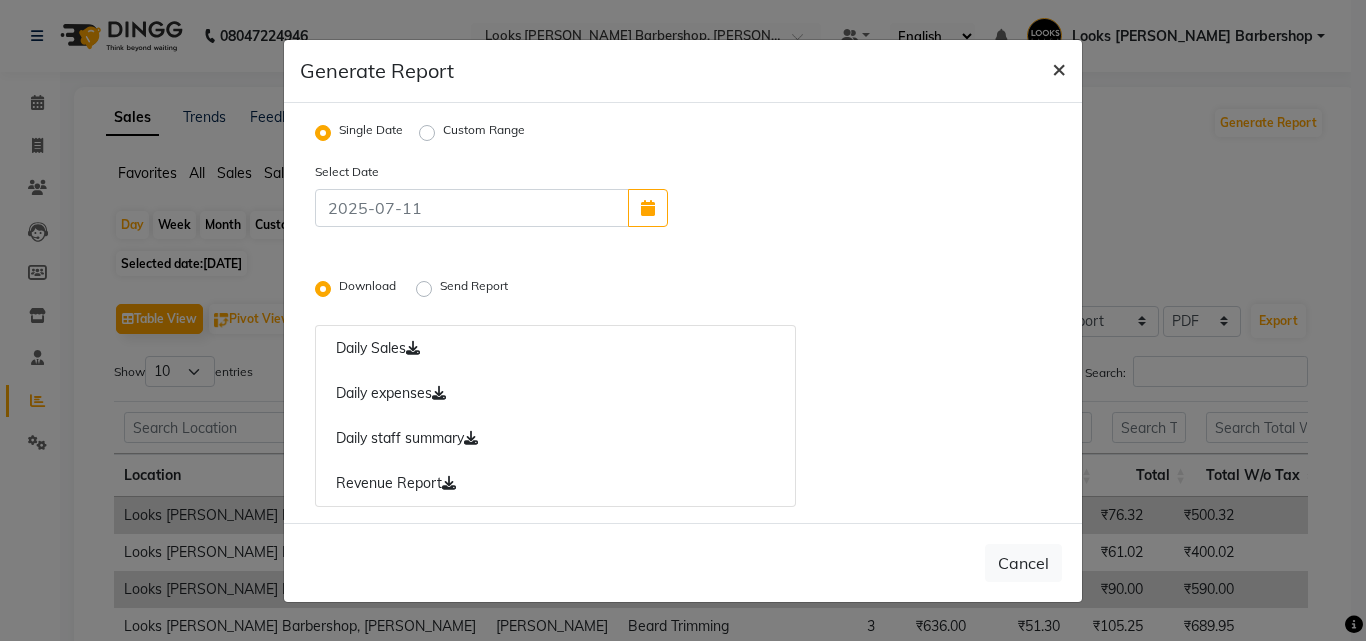 drag, startPoint x: 1060, startPoint y: 62, endPoint x: 555, endPoint y: 148, distance: 512.27045 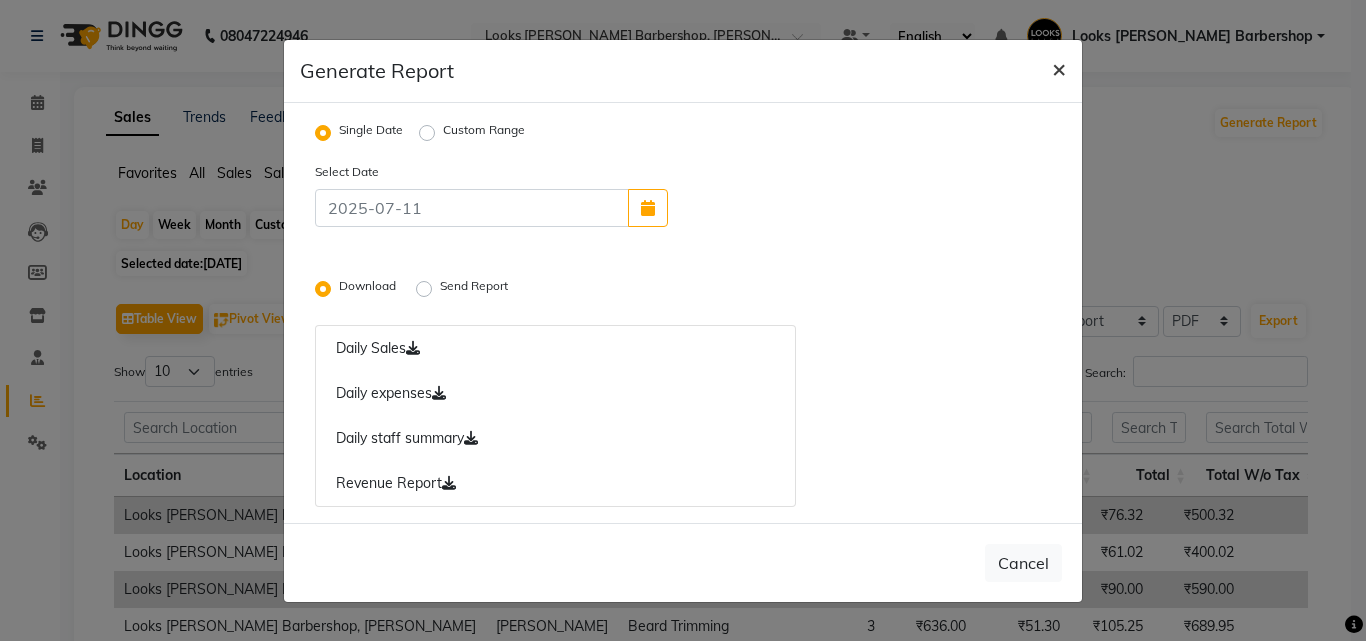 drag, startPoint x: 1061, startPoint y: 61, endPoint x: 1033, endPoint y: 82, distance: 35 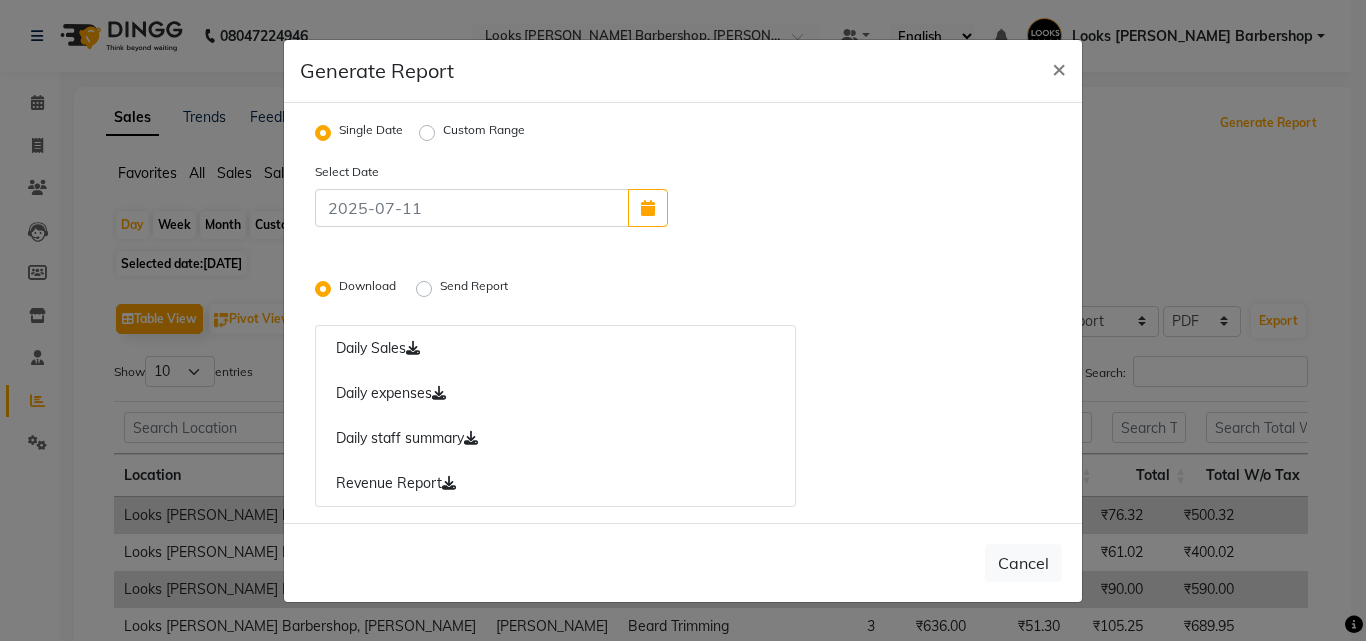 radio on "false" 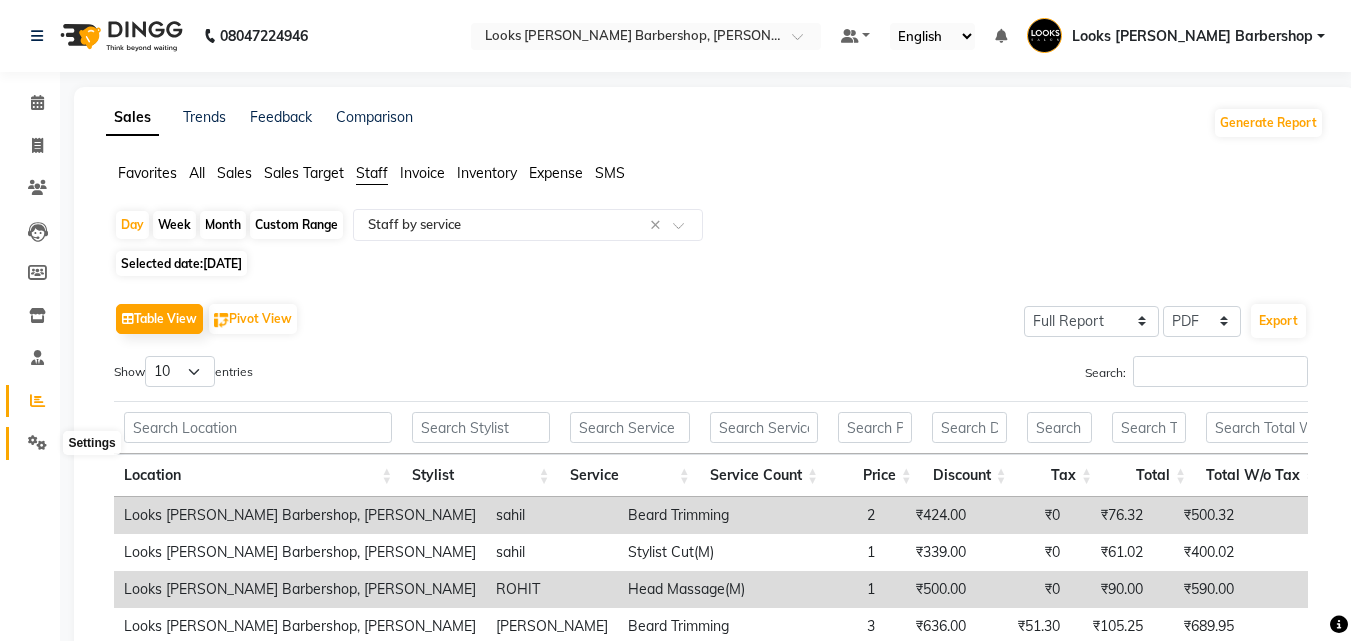 click 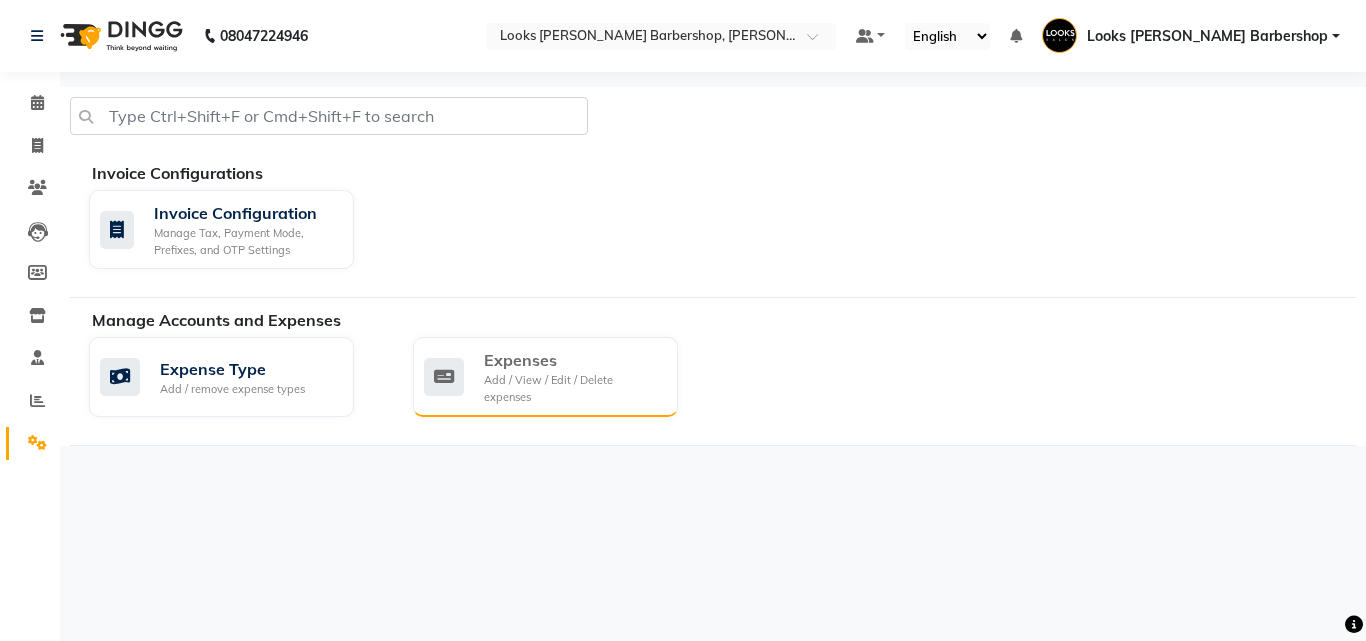 click on "Expenses" 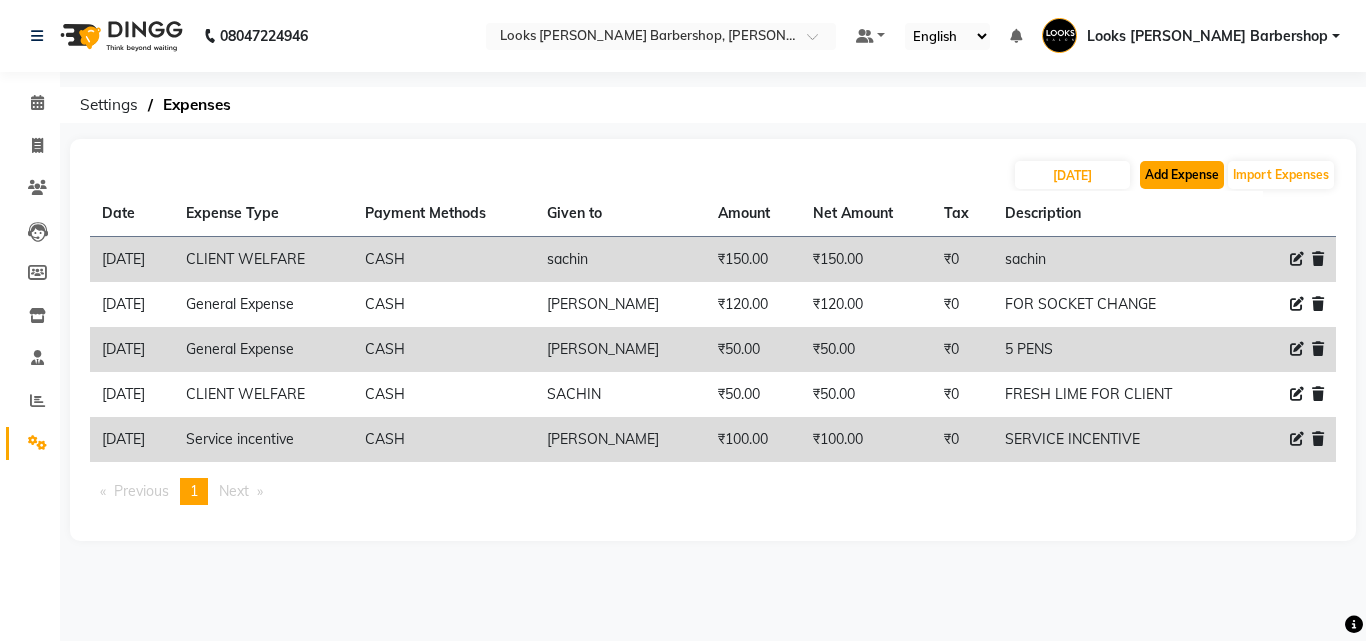 click on "Add Expense" 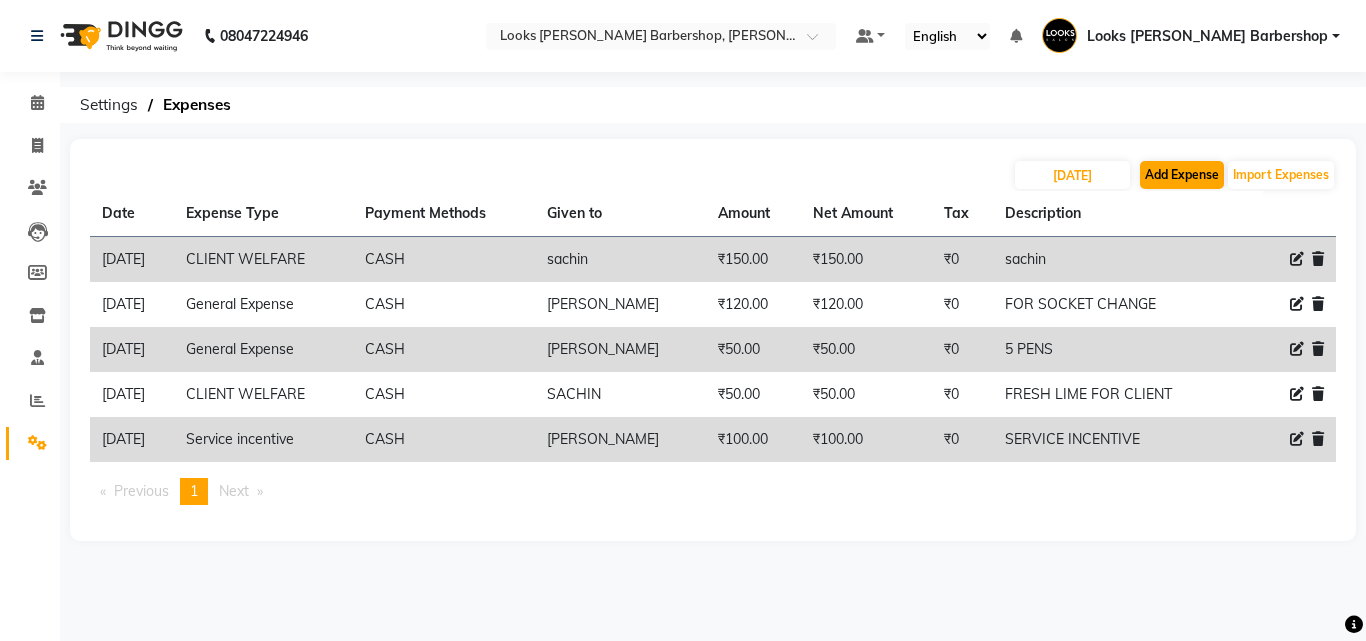 select on "1" 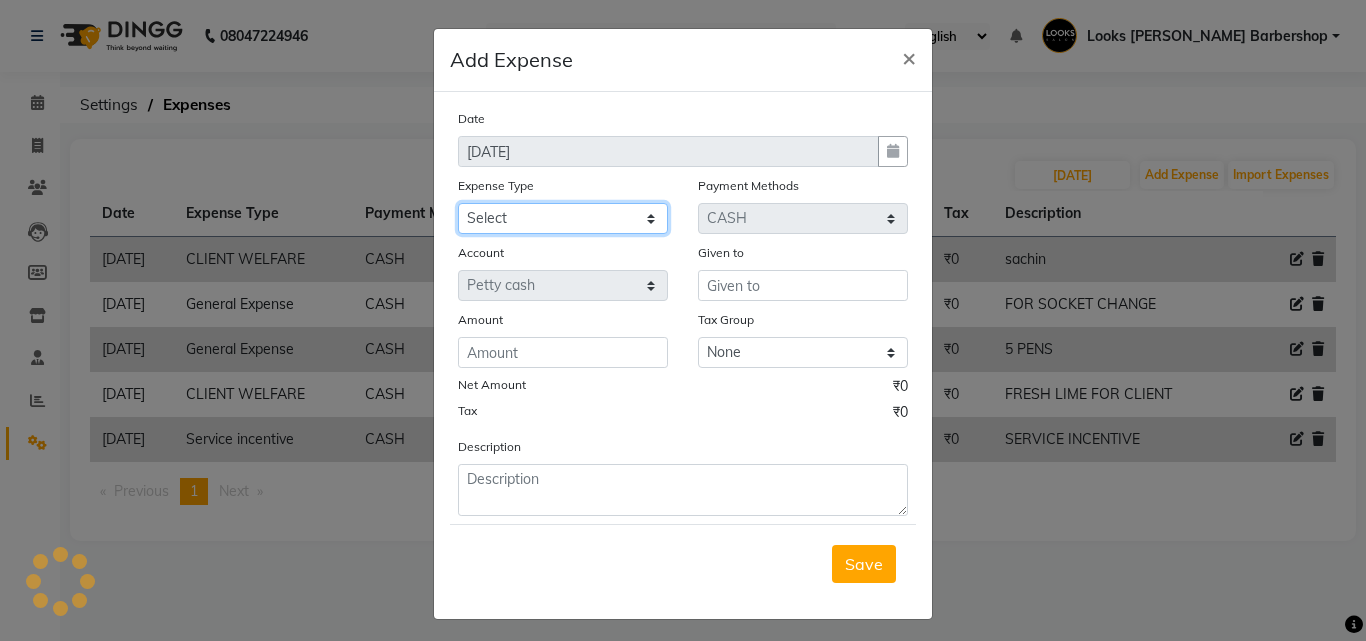 click on "Select Amazon order BANK DEPOSIT black coffee BLINKIT Cash change Cash Handover celebration Client Refreshment CLIENT WELFARE Convyance to staff Counter sale DIESEL Entertainment Expenses General Expense KKC Laundry Service MEDEICINE MILK MILK GINGER Miscellaneous MOBILE RECHARGE Monthly Grocery OFFICE UPKEEP Pantry Payment PORTER Prepaid Card Incentives Printing And Stationery Product Incentive purchase Refreshment Repair And Maintenance Salary Salary advance Service incentive staff accommodation Staff Convenyance Staff Welfare tip TIP CREDIT CARD Tip Online TIP UPI travel Travelling And Conveyance treat for staff WATER BILL Water Bills" 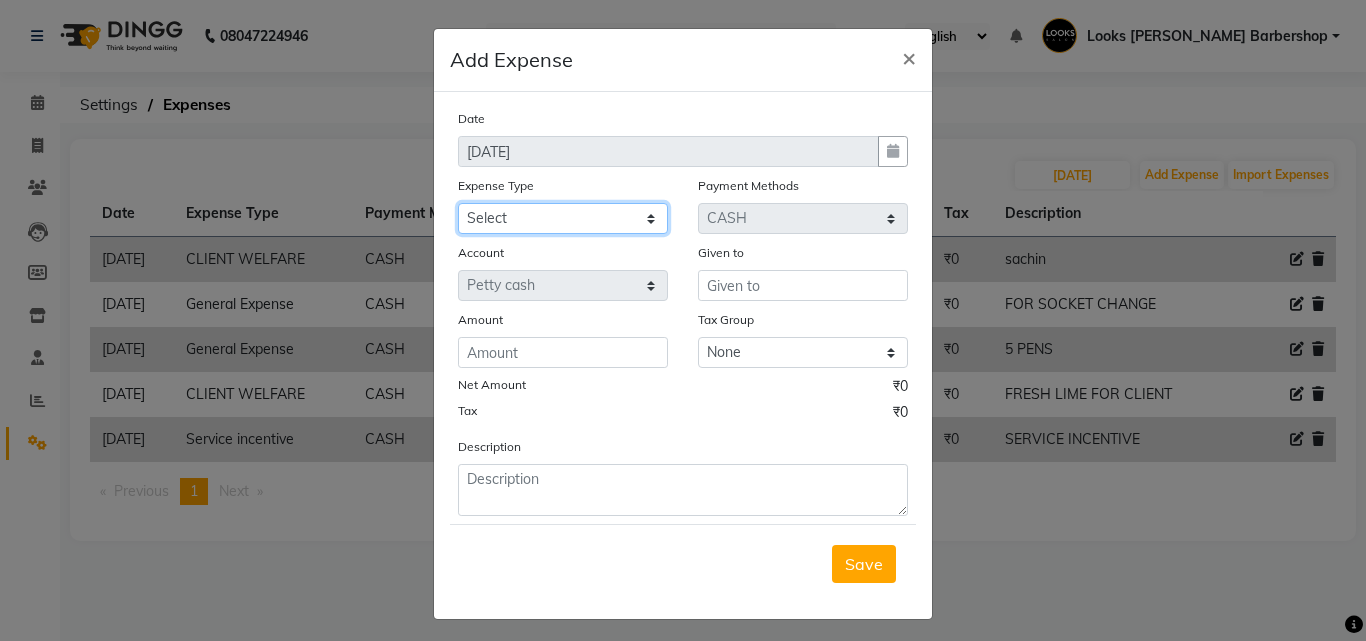 click on "Select Amazon order BANK DEPOSIT black coffee BLINKIT Cash change Cash Handover celebration Client Refreshment CLIENT WELFARE Convyance to staff Counter sale DIESEL Entertainment Expenses General Expense KKC Laundry Service MEDEICINE MILK MILK GINGER Miscellaneous MOBILE RECHARGE Monthly Grocery OFFICE UPKEEP Pantry Payment PORTER Prepaid Card Incentives Printing And Stationery Product Incentive purchase Refreshment Repair And Maintenance Salary Salary advance Service incentive staff accommodation Staff Convenyance Staff Welfare tip TIP CREDIT CARD Tip Online TIP UPI travel Travelling And Conveyance treat for staff WATER BILL Water Bills" 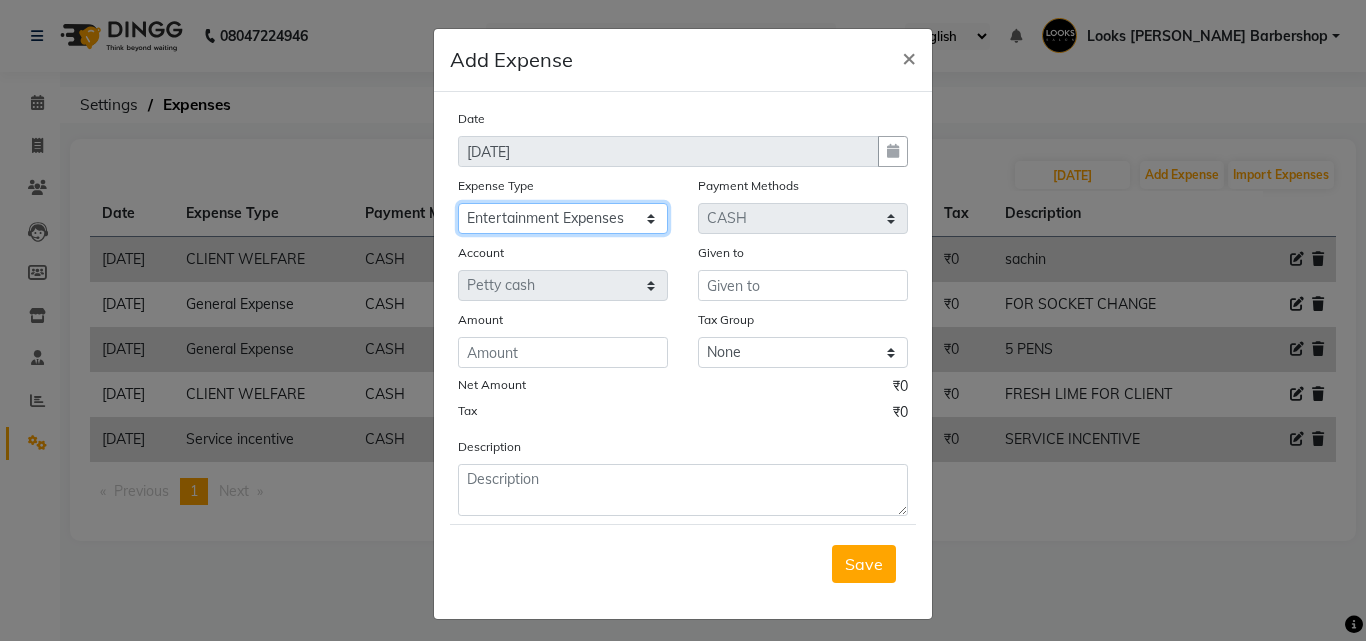 click on "Select Amazon order BANK DEPOSIT black coffee BLINKIT Cash change Cash Handover celebration Client Refreshment CLIENT WELFARE Convyance to staff Counter sale DIESEL Entertainment Expenses General Expense KKC Laundry Service MEDEICINE MILK MILK GINGER Miscellaneous MOBILE RECHARGE Monthly Grocery OFFICE UPKEEP Pantry Payment PORTER Prepaid Card Incentives Printing And Stationery Product Incentive purchase Refreshment Repair And Maintenance Salary Salary advance Service incentive staff accommodation Staff Convenyance Staff Welfare tip TIP CREDIT CARD Tip Online TIP UPI travel Travelling And Conveyance treat for staff WATER BILL Water Bills" 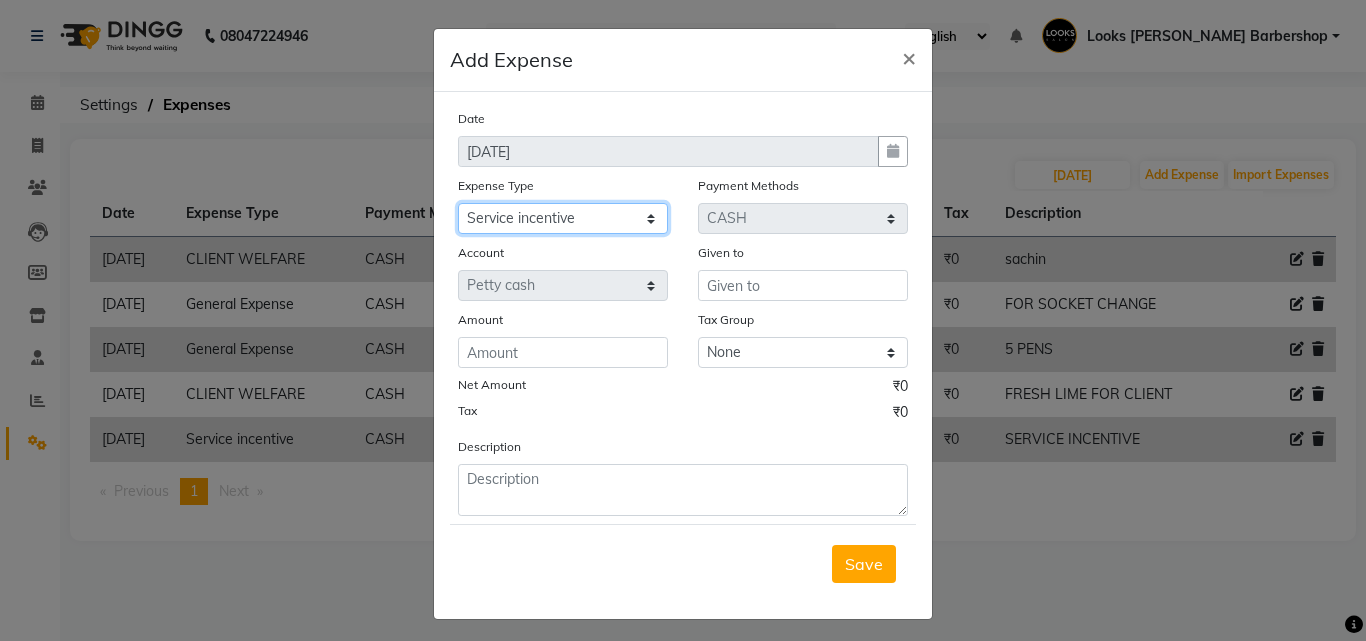 click on "Select Amazon order BANK DEPOSIT black coffee BLINKIT Cash change Cash Handover celebration Client Refreshment CLIENT WELFARE Convyance to staff Counter sale DIESEL Entertainment Expenses General Expense KKC Laundry Service MEDEICINE MILK MILK GINGER Miscellaneous MOBILE RECHARGE Monthly Grocery OFFICE UPKEEP Pantry Payment PORTER Prepaid Card Incentives Printing And Stationery Product Incentive purchase Refreshment Repair And Maintenance Salary Salary advance Service incentive staff accommodation Staff Convenyance Staff Welfare tip TIP CREDIT CARD Tip Online TIP UPI travel Travelling And Conveyance treat for staff WATER BILL Water Bills" 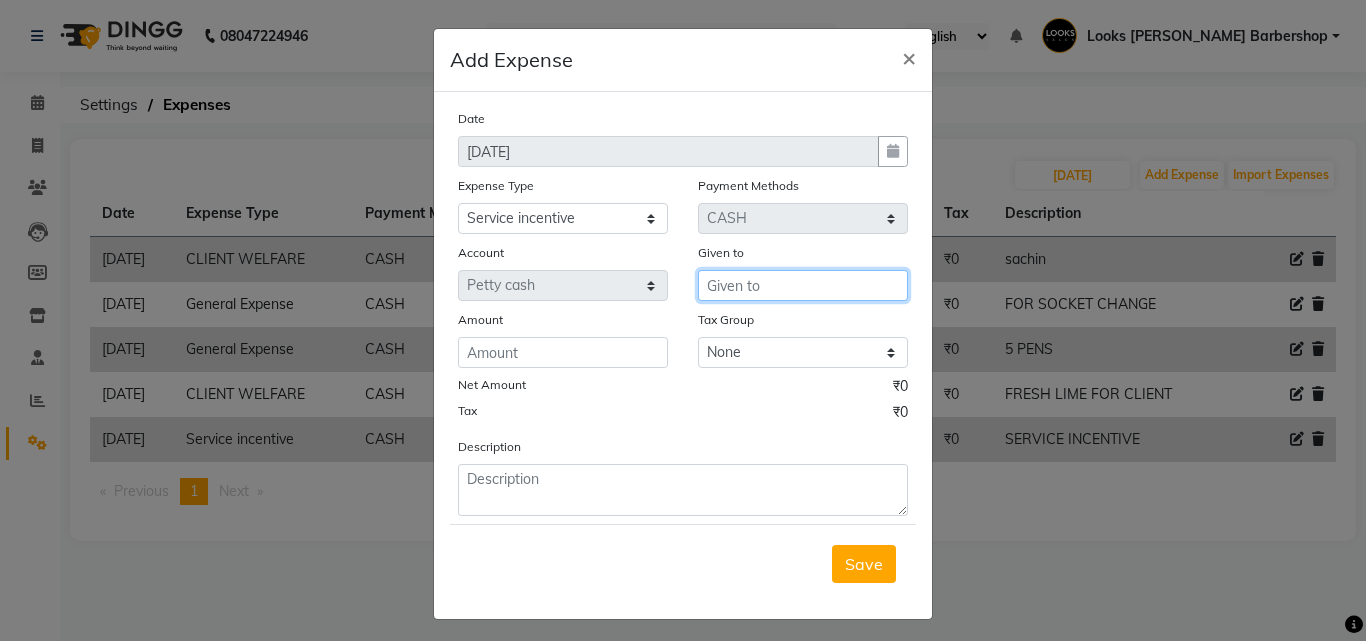 click at bounding box center (803, 285) 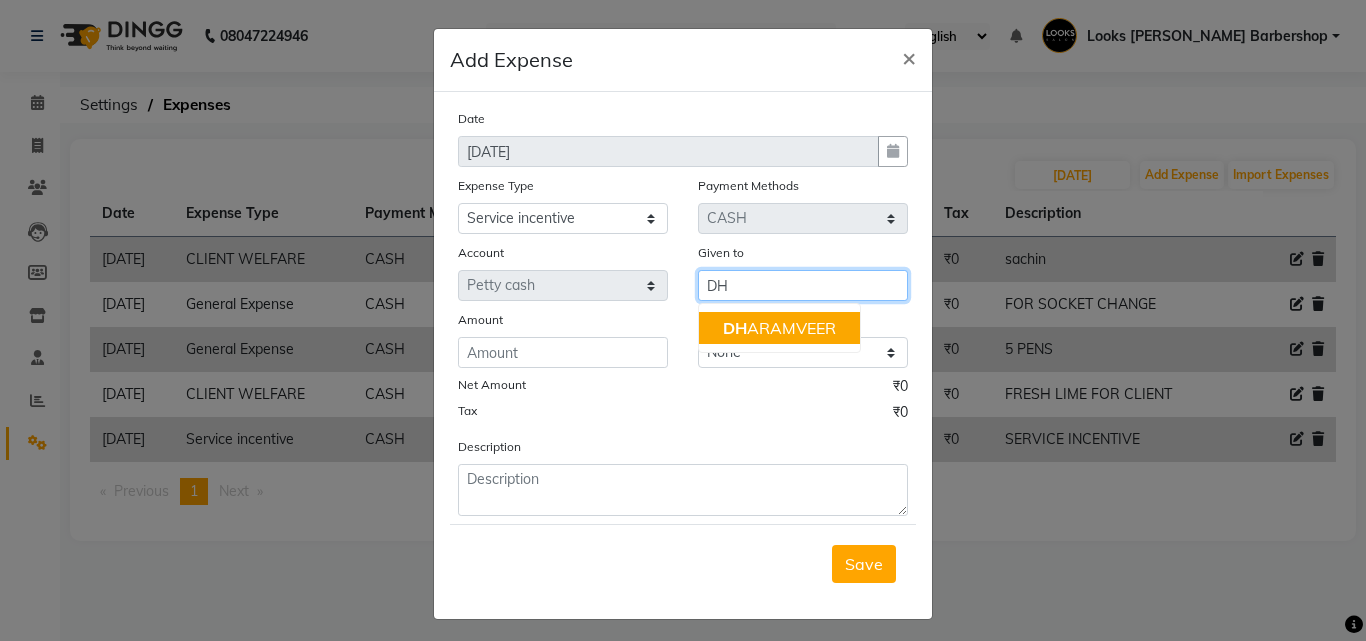 click on "DH ARAMVEER" at bounding box center (779, 328) 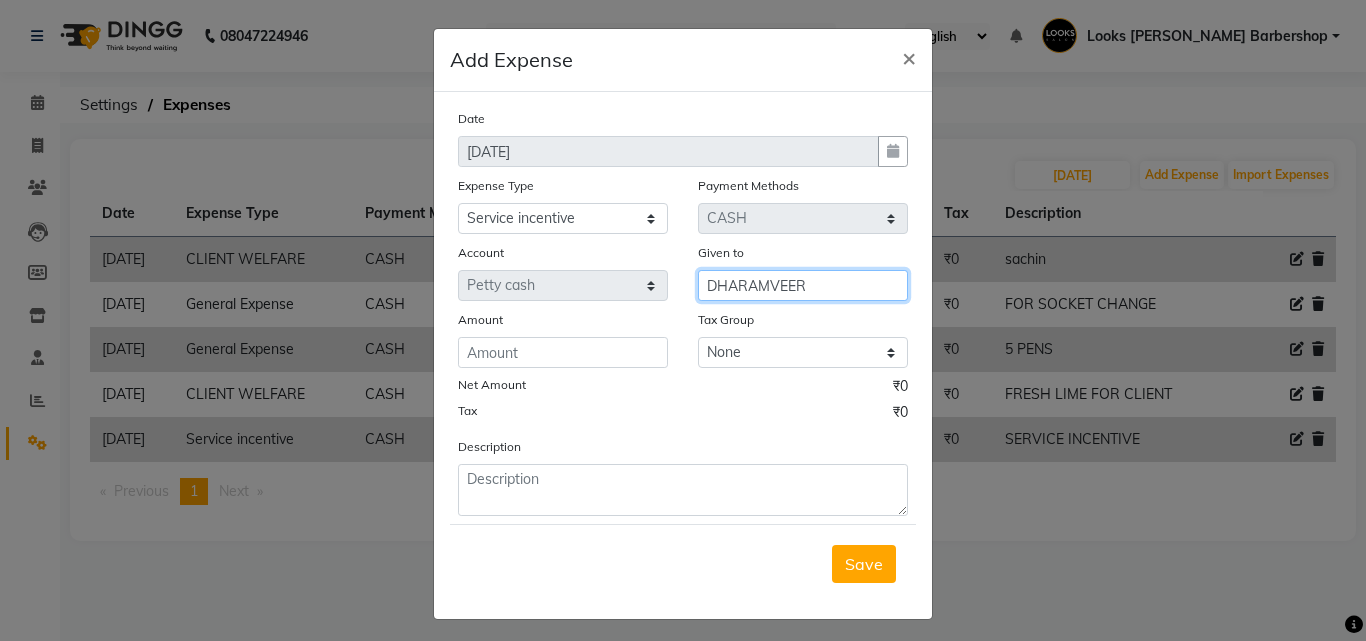 type on "DHARAMVEER" 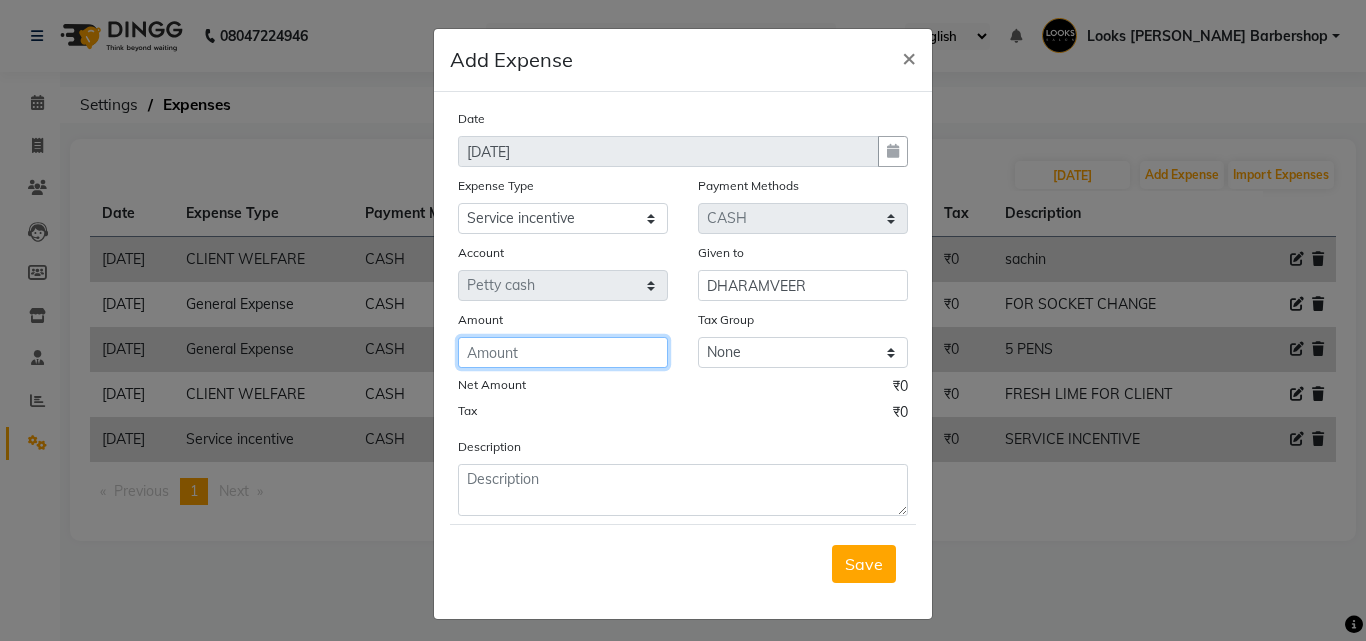 drag, startPoint x: 626, startPoint y: 344, endPoint x: 735, endPoint y: 385, distance: 116.456 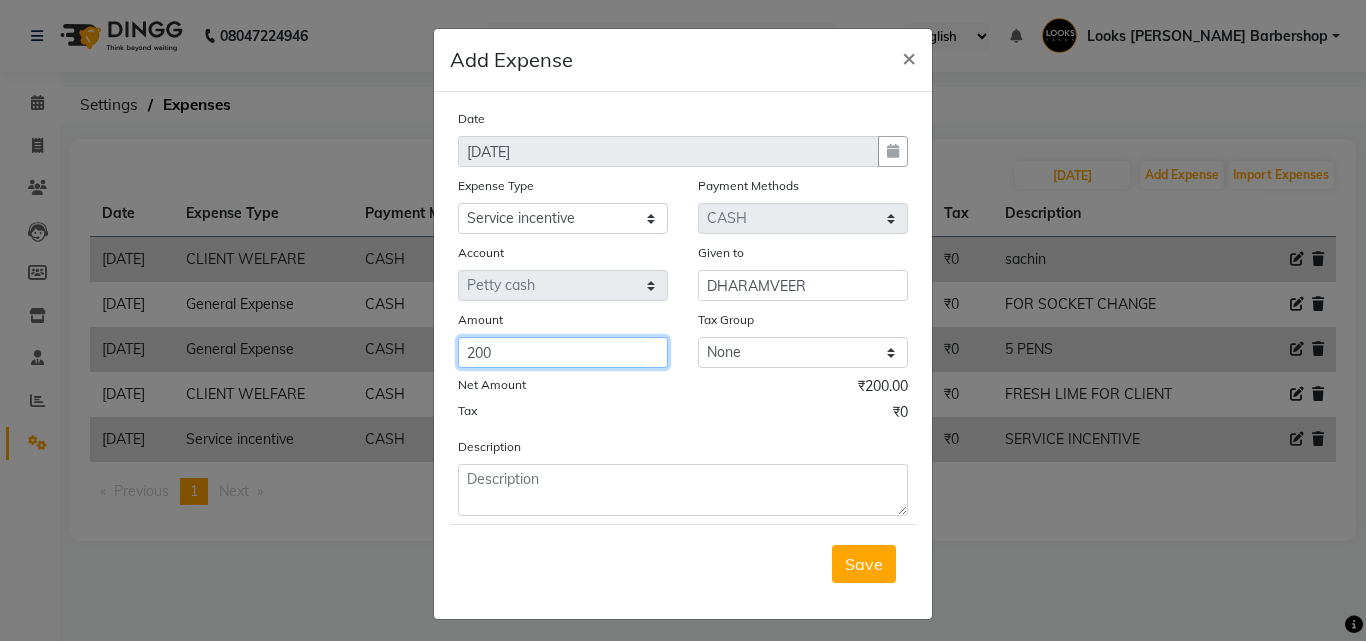 type on "200" 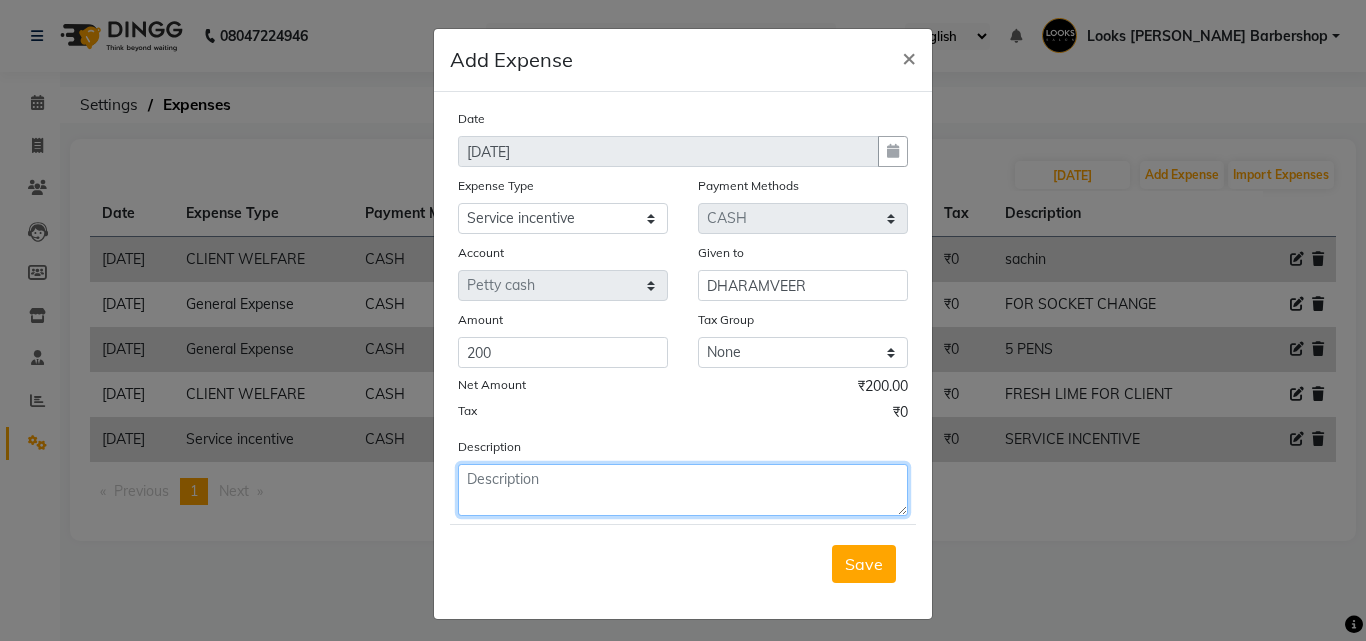 drag, startPoint x: 848, startPoint y: 489, endPoint x: 887, endPoint y: 489, distance: 39 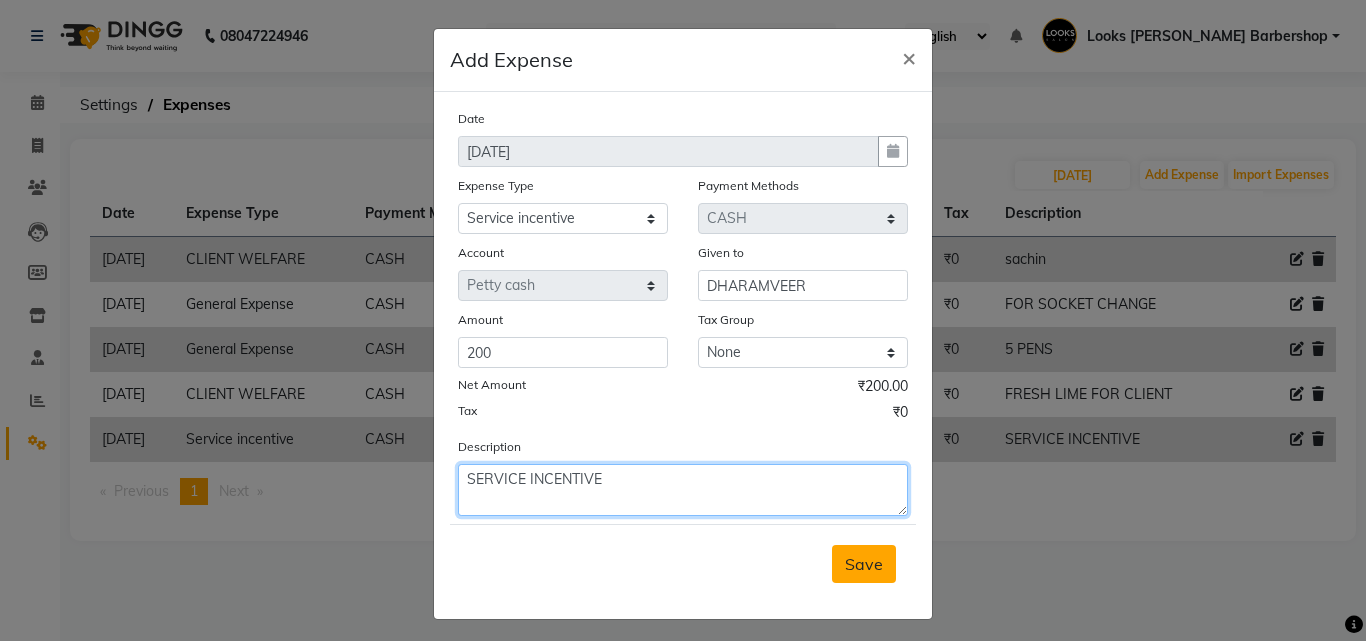 type on "SERVICE INCENTIVE" 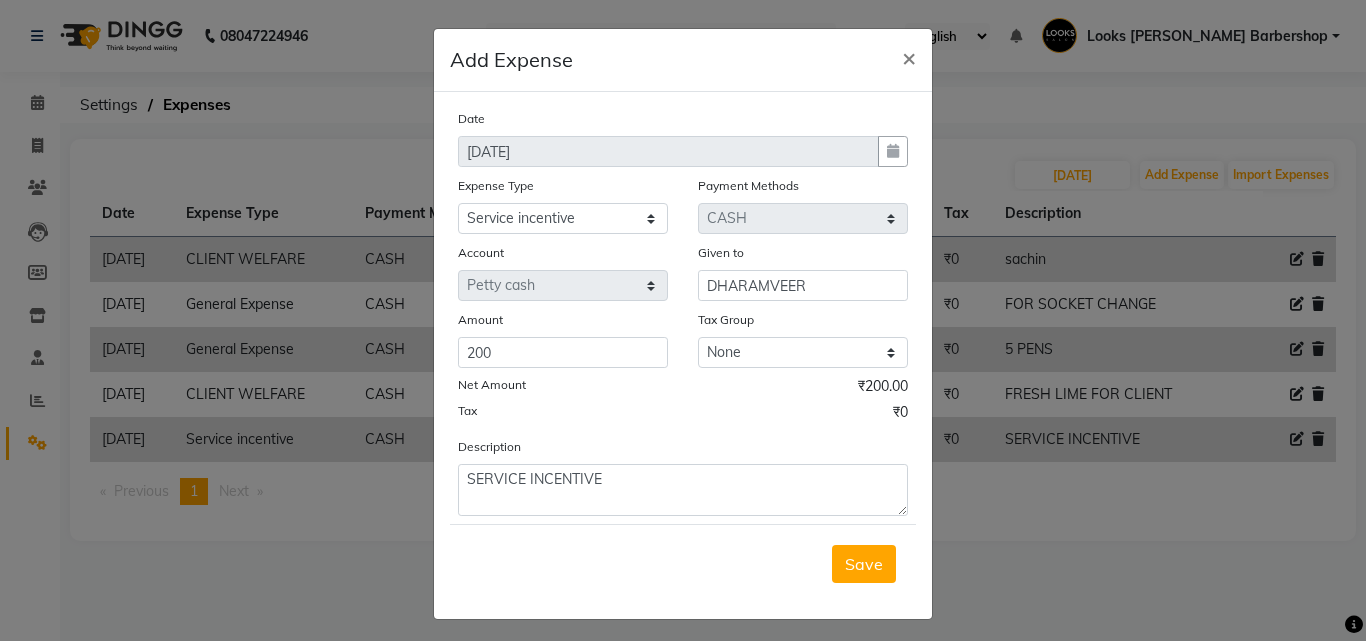 drag, startPoint x: 852, startPoint y: 575, endPoint x: 874, endPoint y: 562, distance: 25.553865 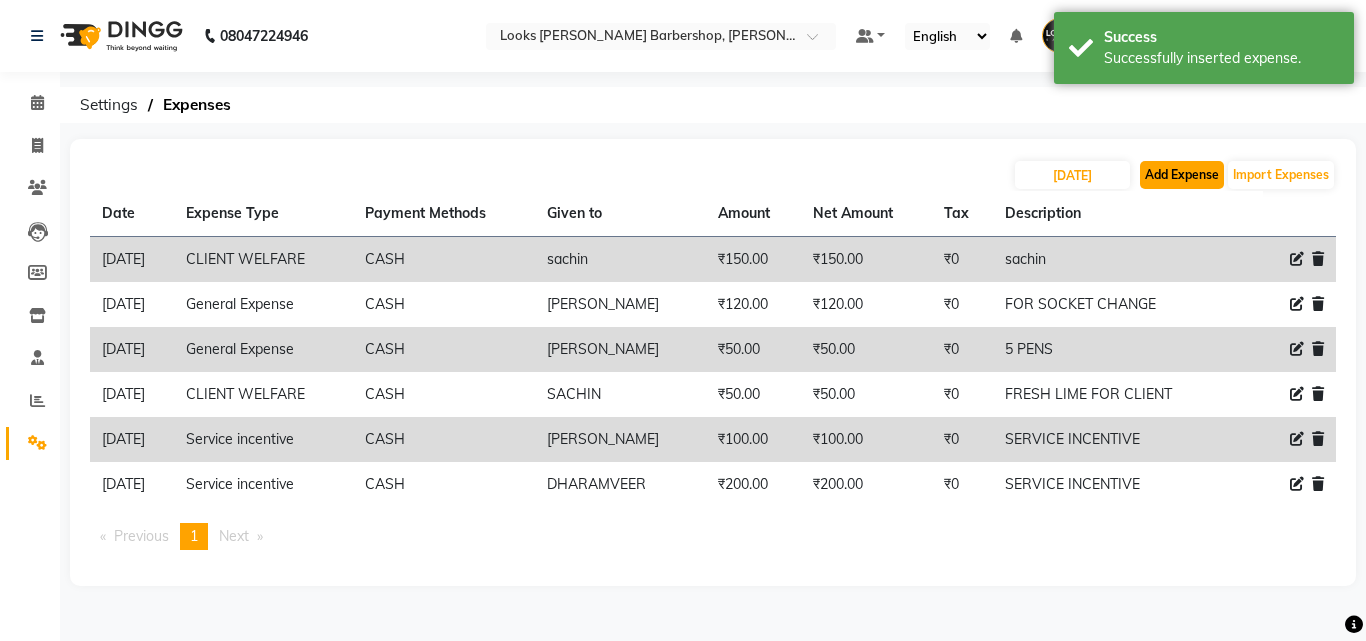click on "Add Expense" 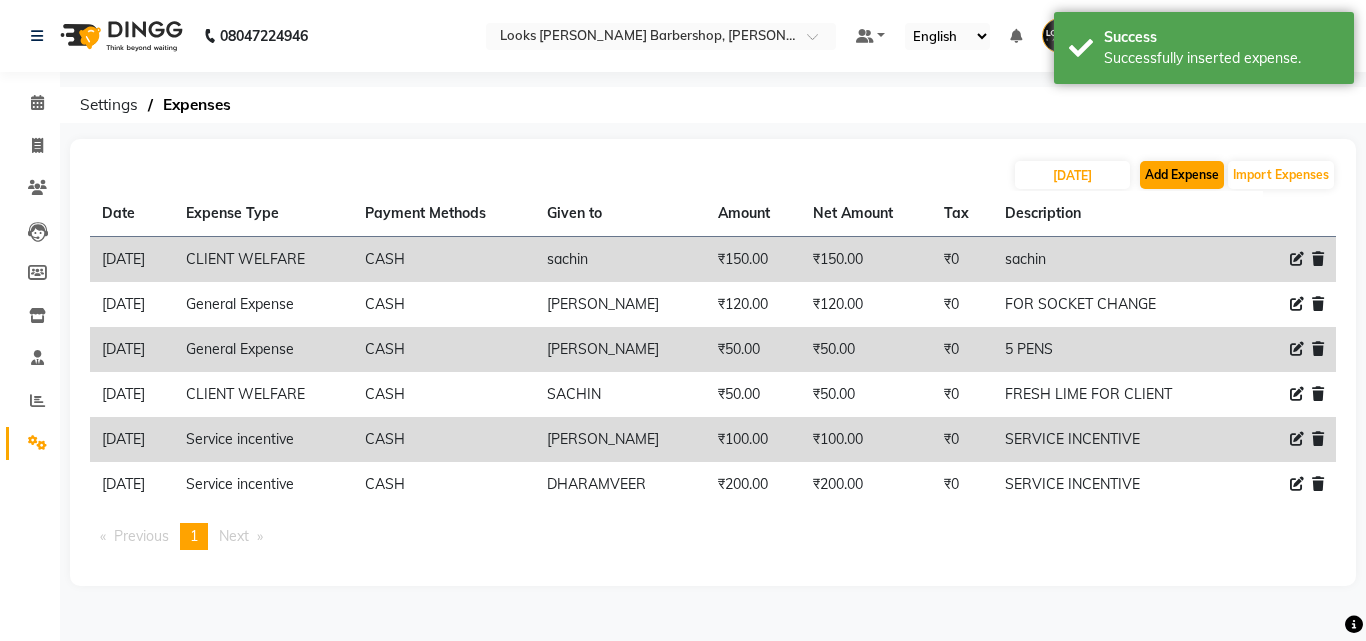 select on "1" 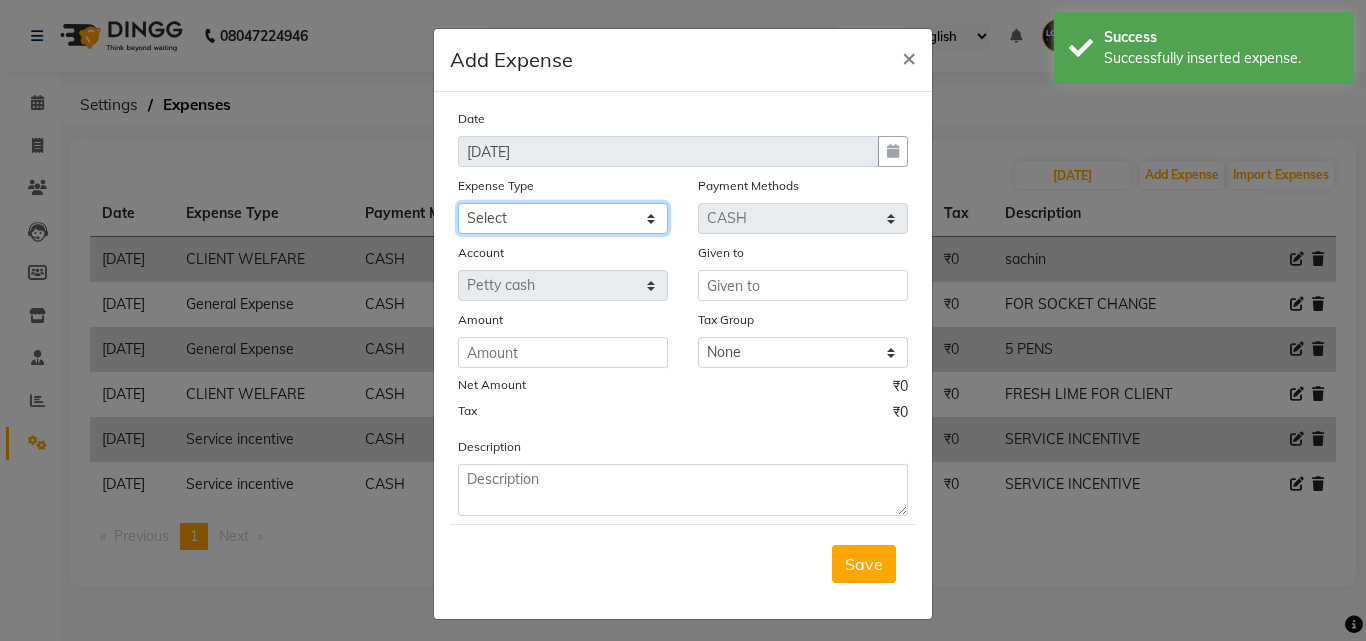 click on "Select Amazon order BANK DEPOSIT black coffee BLINKIT Cash change Cash Handover celebration Client Refreshment CLIENT WELFARE Convyance to staff Counter sale DIESEL Entertainment Expenses General Expense KKC Laundry Service MEDEICINE MILK MILK GINGER Miscellaneous MOBILE RECHARGE Monthly Grocery OFFICE UPKEEP Pantry Payment PORTER Prepaid Card Incentives Printing And Stationery Product Incentive purchase Refreshment Repair And Maintenance Salary Salary advance Service incentive staff accommodation Staff Convenyance Staff Welfare tip TIP CREDIT CARD Tip Online TIP UPI travel Travelling And Conveyance treat for staff WATER BILL Water Bills" 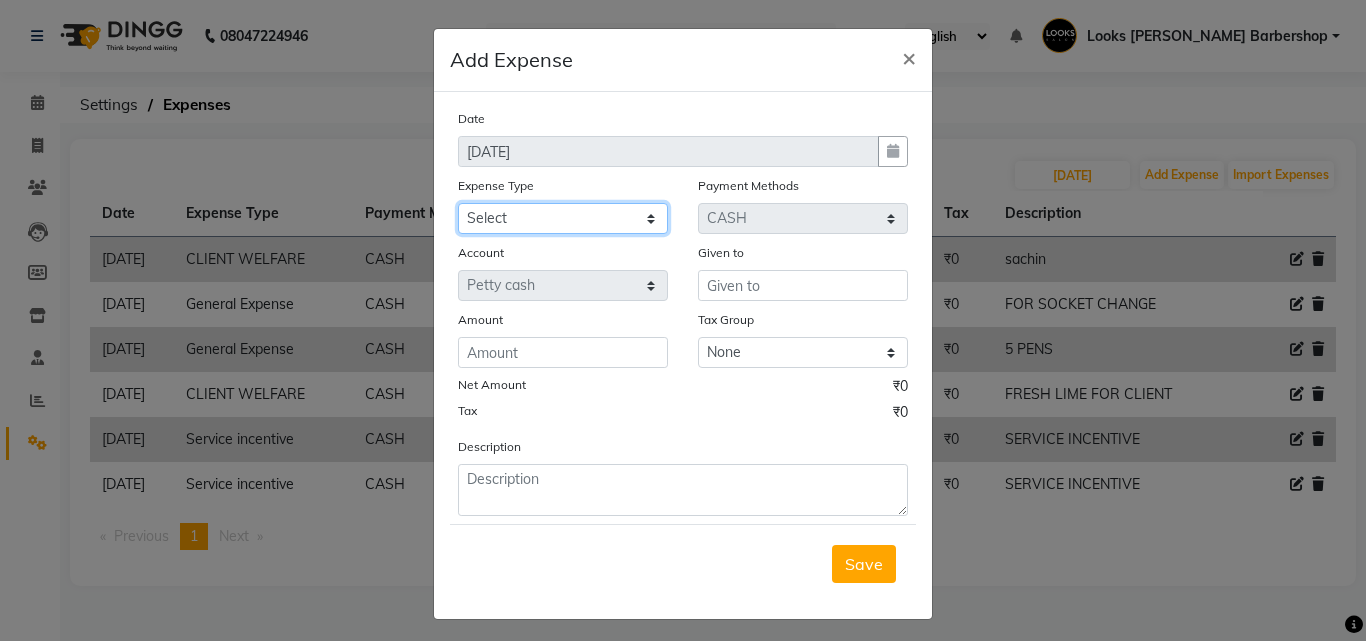 select on "5139" 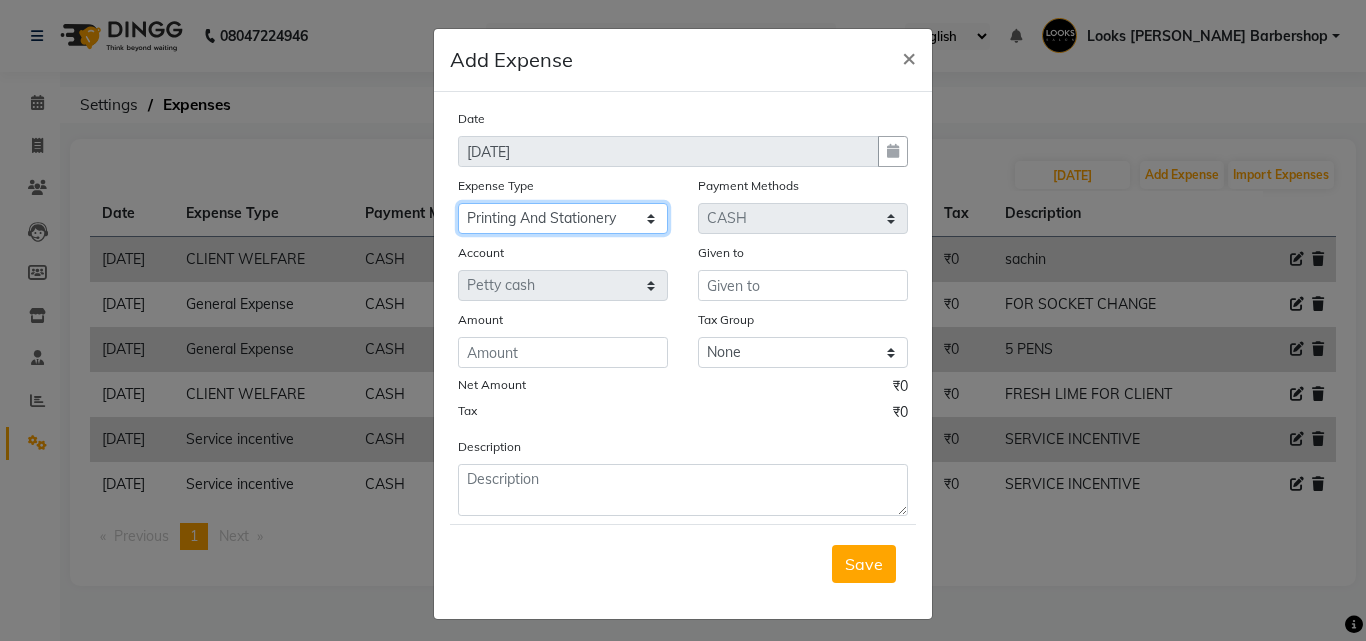 click on "Select Amazon order BANK DEPOSIT black coffee BLINKIT Cash change Cash Handover celebration Client Refreshment CLIENT WELFARE Convyance to staff Counter sale DIESEL Entertainment Expenses General Expense KKC Laundry Service MEDEICINE MILK MILK GINGER Miscellaneous MOBILE RECHARGE Monthly Grocery OFFICE UPKEEP Pantry Payment PORTER Prepaid Card Incentives Printing And Stationery Product Incentive purchase Refreshment Repair And Maintenance Salary Salary advance Service incentive staff accommodation Staff Convenyance Staff Welfare tip TIP CREDIT CARD Tip Online TIP UPI travel Travelling And Conveyance treat for staff WATER BILL Water Bills" 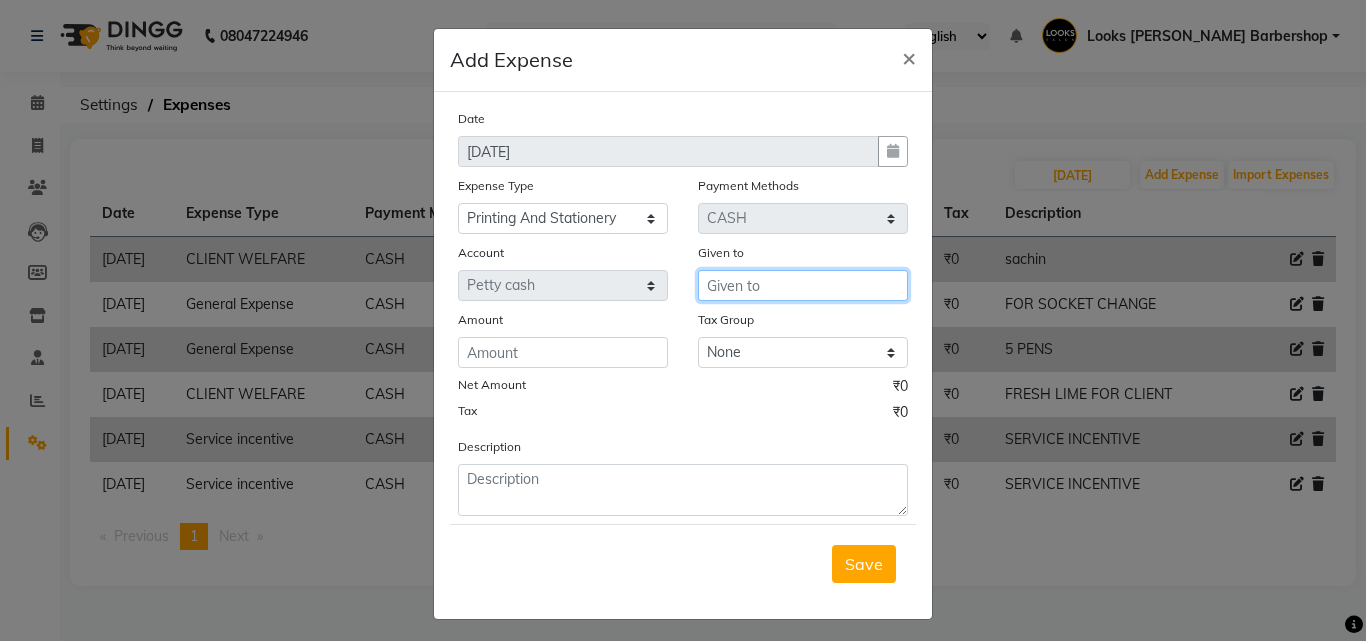 drag, startPoint x: 769, startPoint y: 288, endPoint x: 708, endPoint y: 272, distance: 63.06346 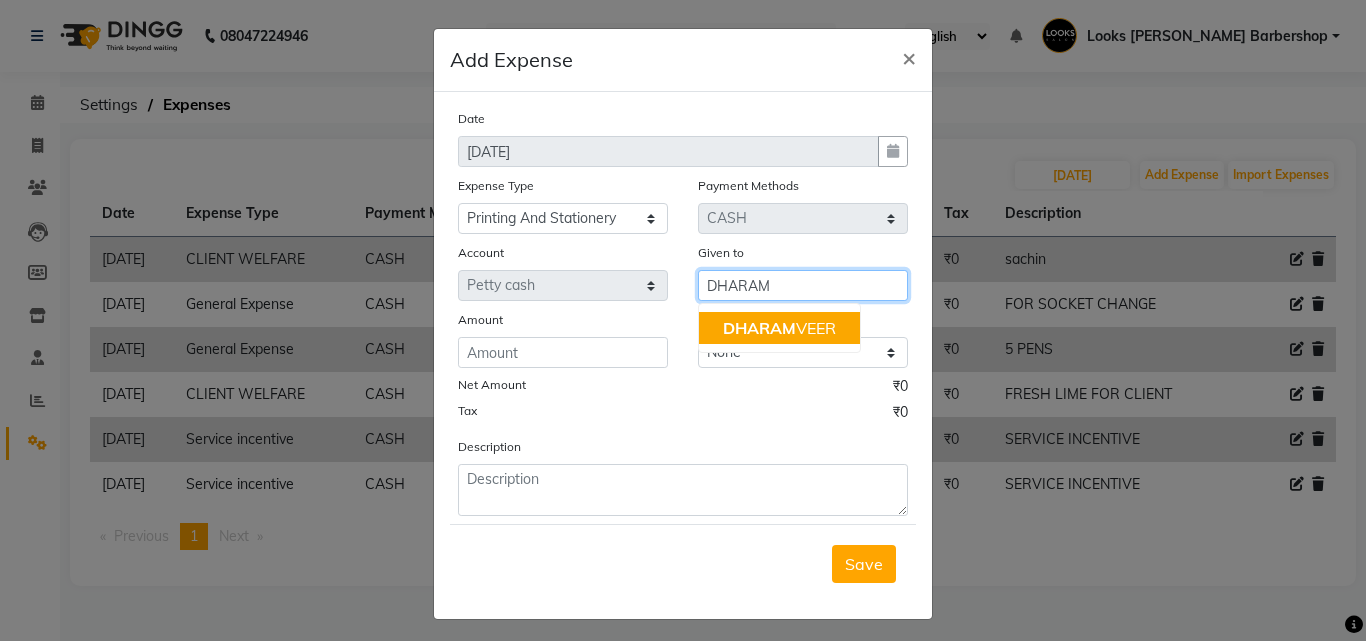 drag, startPoint x: 769, startPoint y: 330, endPoint x: 652, endPoint y: 328, distance: 117.01709 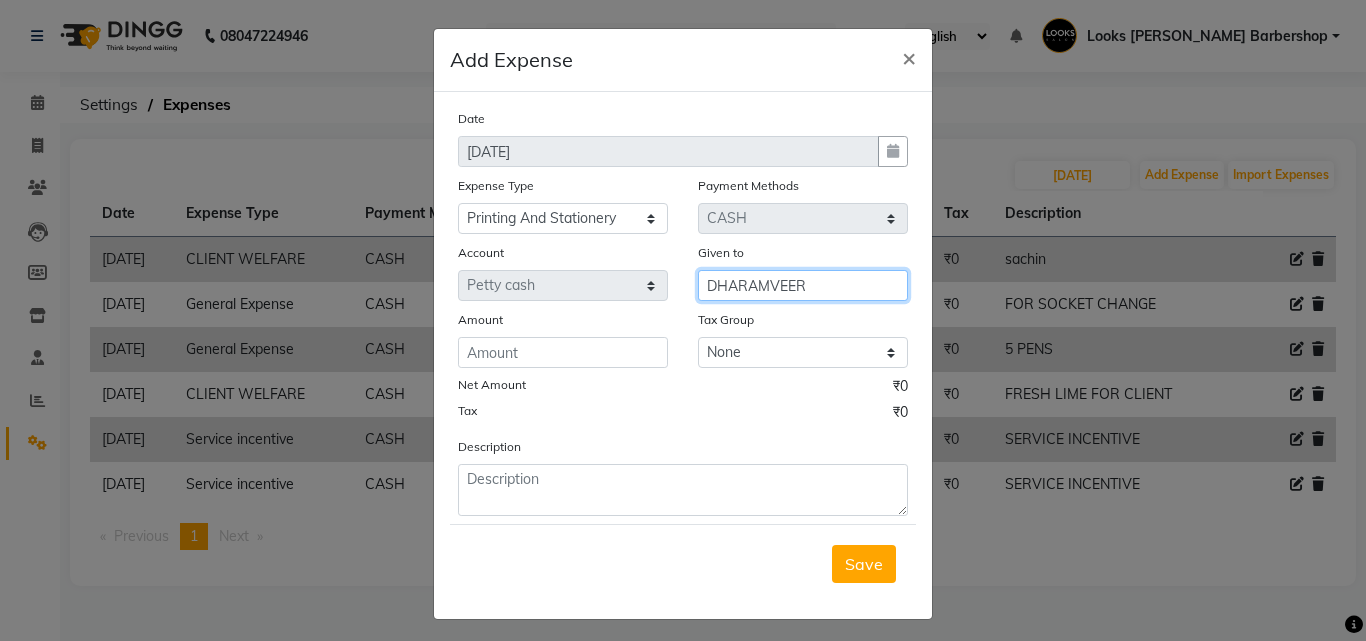 type on "DHARAMVEER" 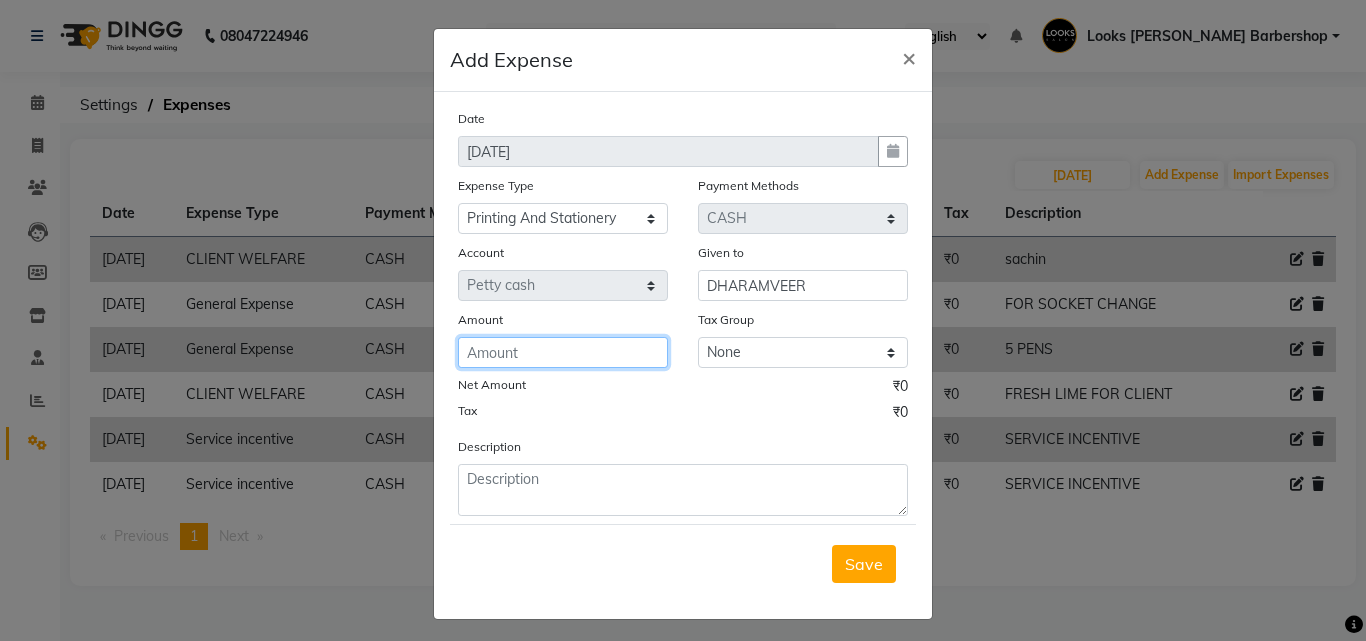 click 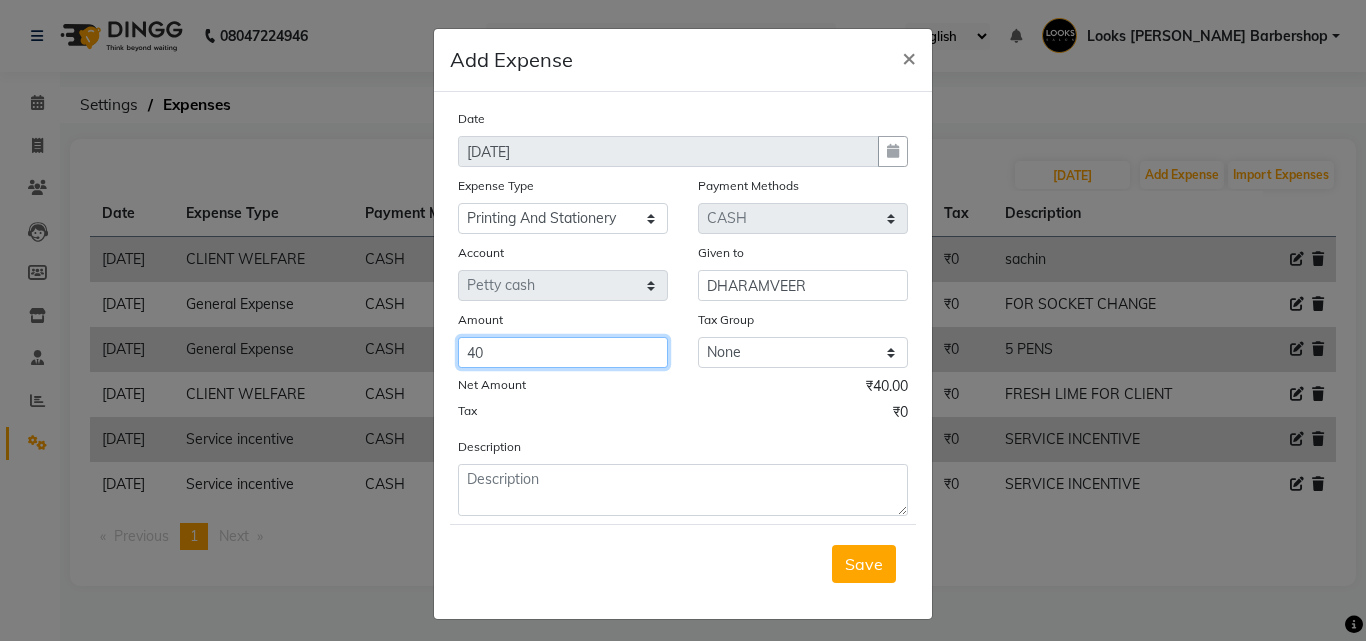 type on "40" 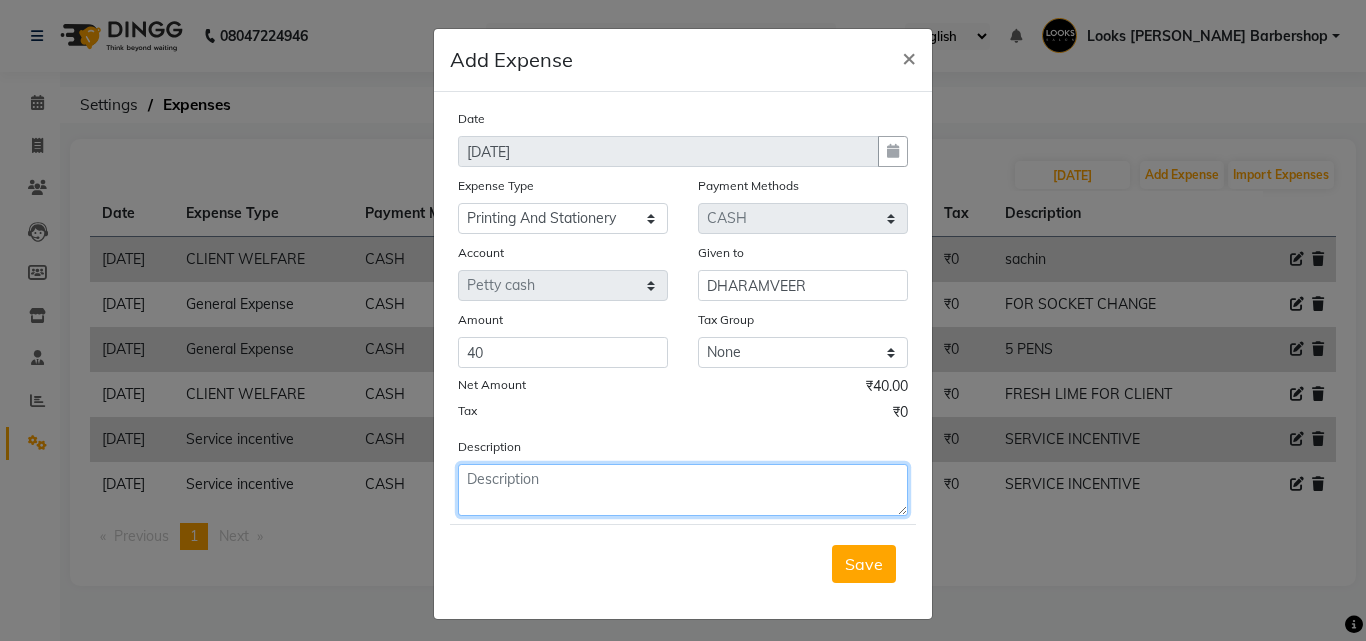 click 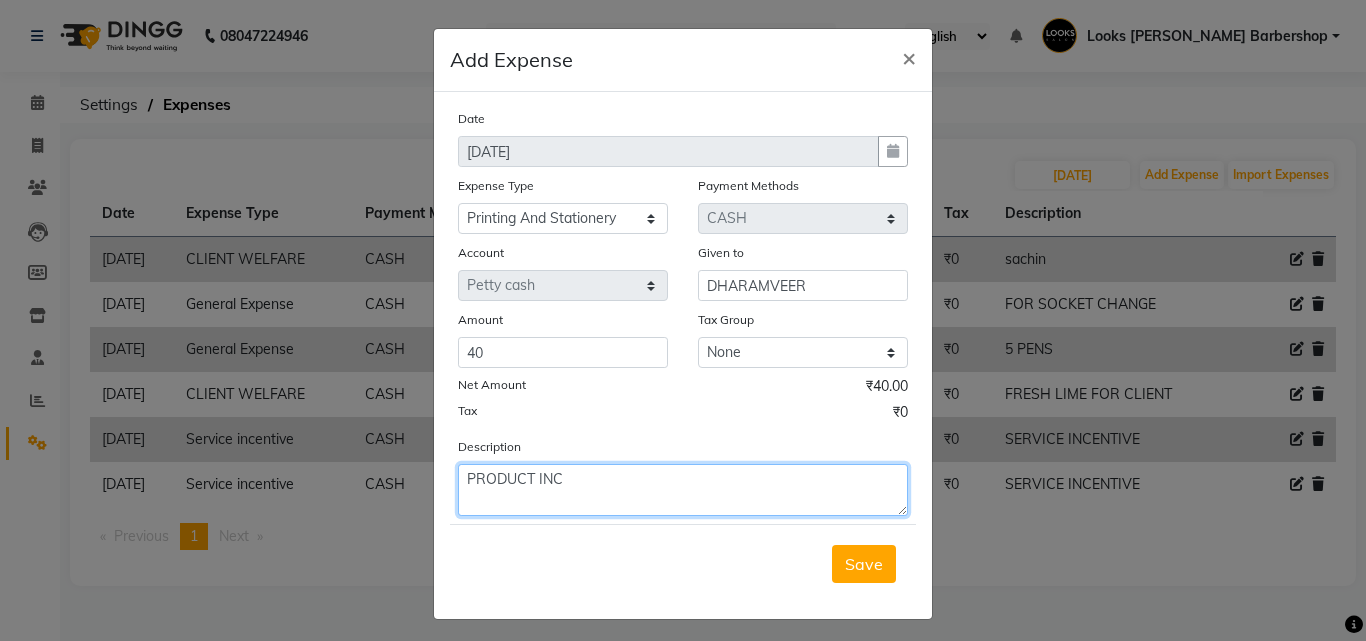 type on "PRODUCT INC" 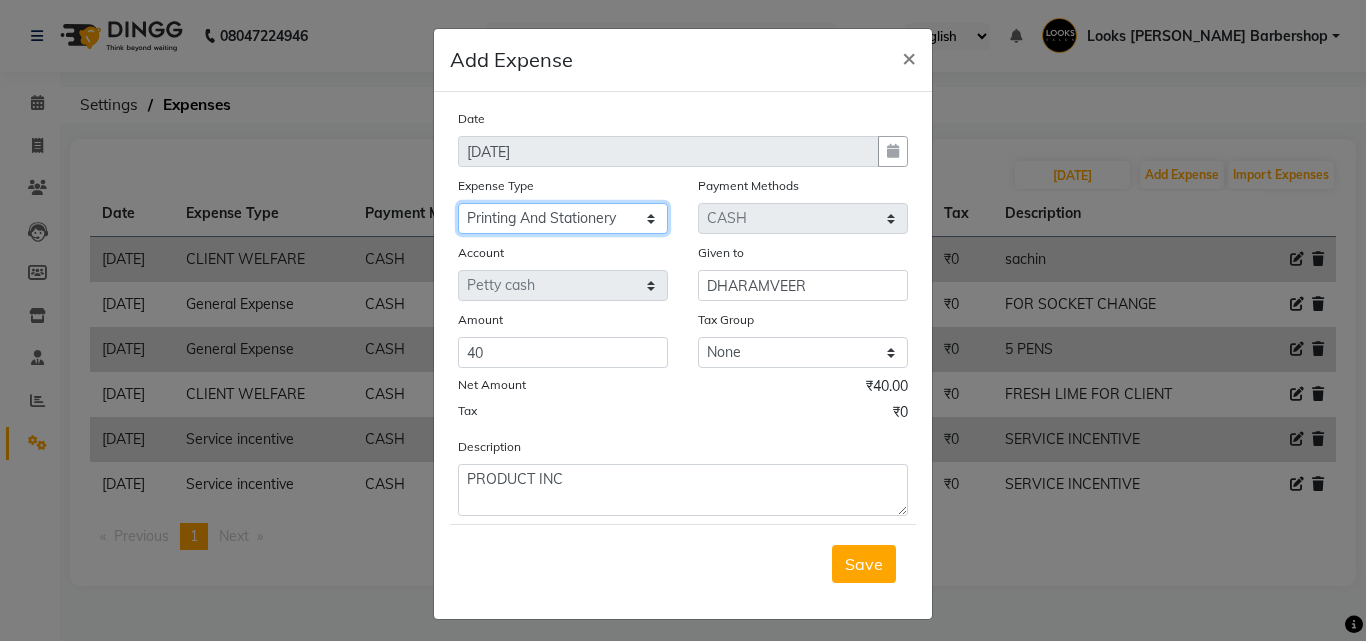 click on "Select Amazon order BANK DEPOSIT black coffee BLINKIT Cash change Cash Handover celebration Client Refreshment CLIENT WELFARE Convyance to staff Counter sale DIESEL Entertainment Expenses General Expense KKC Laundry Service MEDEICINE MILK MILK GINGER Miscellaneous MOBILE RECHARGE Monthly Grocery OFFICE UPKEEP Pantry Payment PORTER Prepaid Card Incentives Printing And Stationery Product Incentive purchase Refreshment Repair And Maintenance Salary Salary advance Service incentive staff accommodation Staff Convenyance Staff Welfare tip TIP CREDIT CARD Tip Online TIP UPI travel Travelling And Conveyance treat for staff WATER BILL Water Bills" 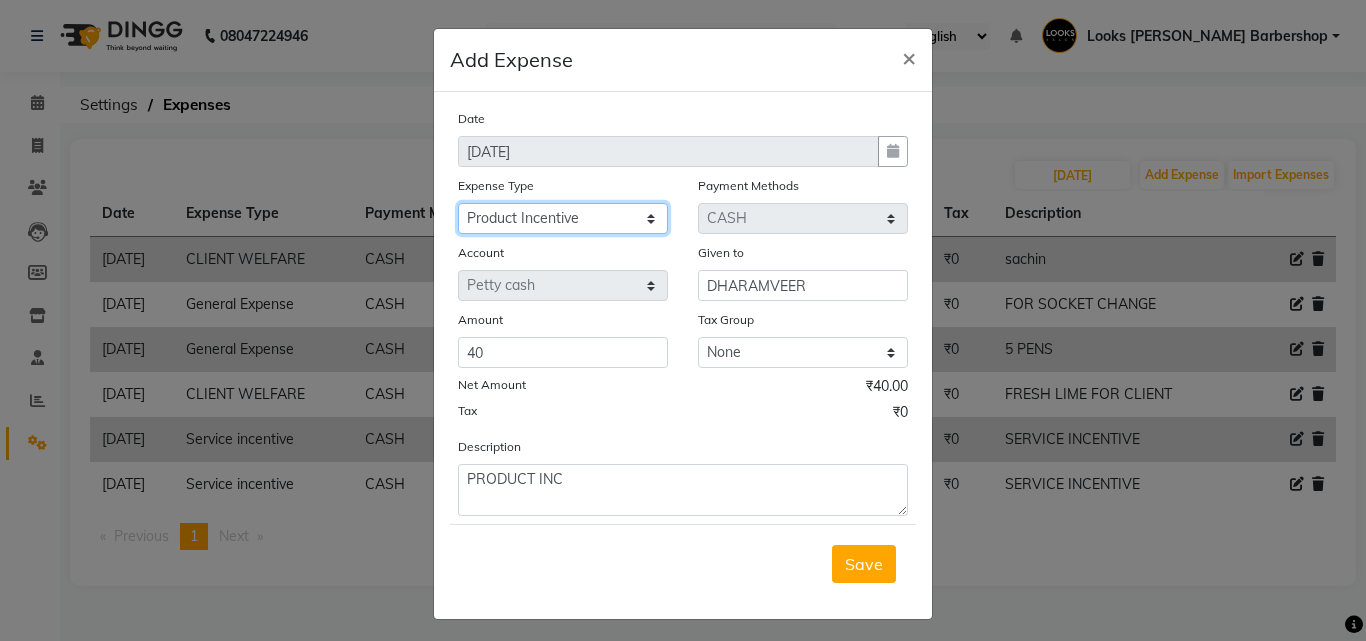 click on "Select Amazon order BANK DEPOSIT black coffee BLINKIT Cash change Cash Handover celebration Client Refreshment CLIENT WELFARE Convyance to staff Counter sale DIESEL Entertainment Expenses General Expense KKC Laundry Service MEDEICINE MILK MILK GINGER Miscellaneous MOBILE RECHARGE Monthly Grocery OFFICE UPKEEP Pantry Payment PORTER Prepaid Card Incentives Printing And Stationery Product Incentive purchase Refreshment Repair And Maintenance Salary Salary advance Service incentive staff accommodation Staff Convenyance Staff Welfare tip TIP CREDIT CARD Tip Online TIP UPI travel Travelling And Conveyance treat for staff WATER BILL Water Bills" 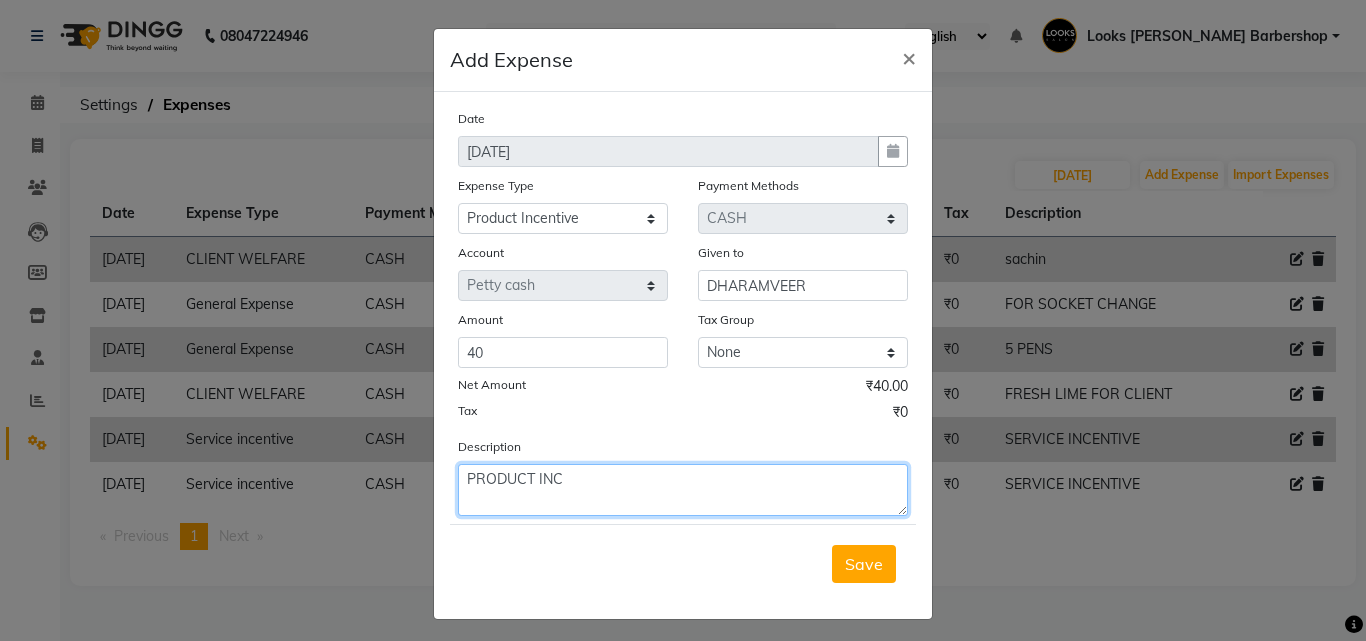 click on "PRODUCT INC" 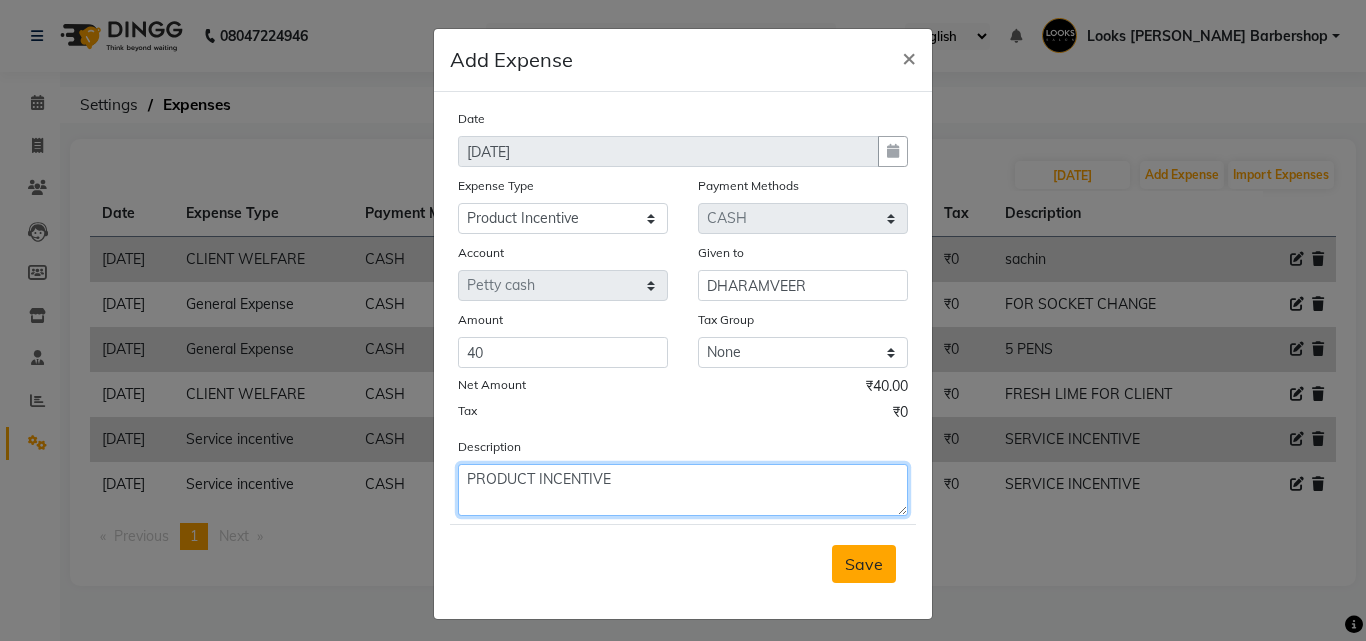 type on "PRODUCT INCENTIVE" 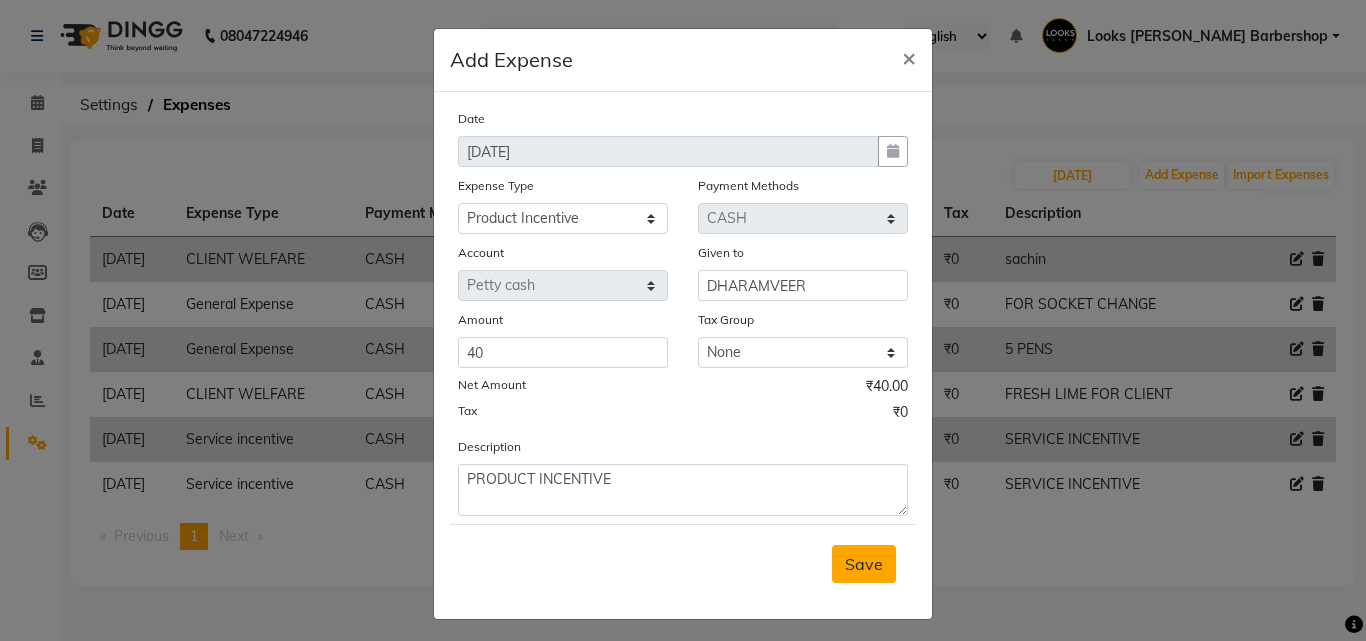 click on "Save" at bounding box center (864, 564) 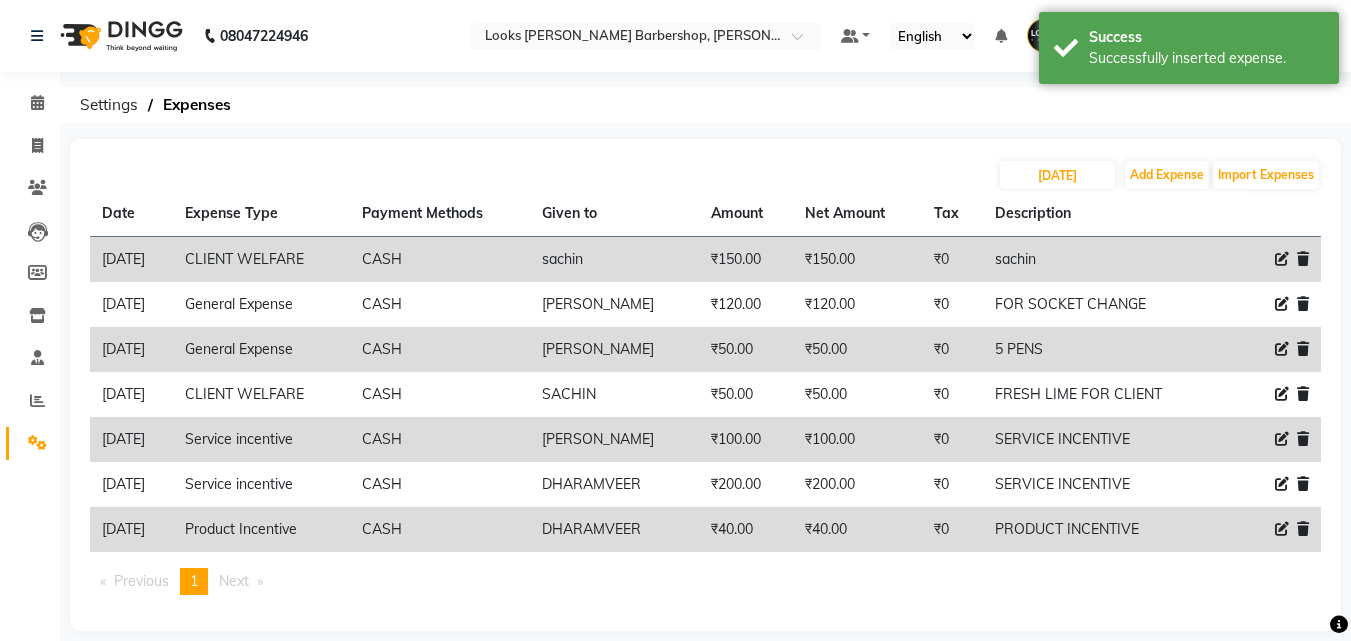 click on "1" at bounding box center [194, 581] 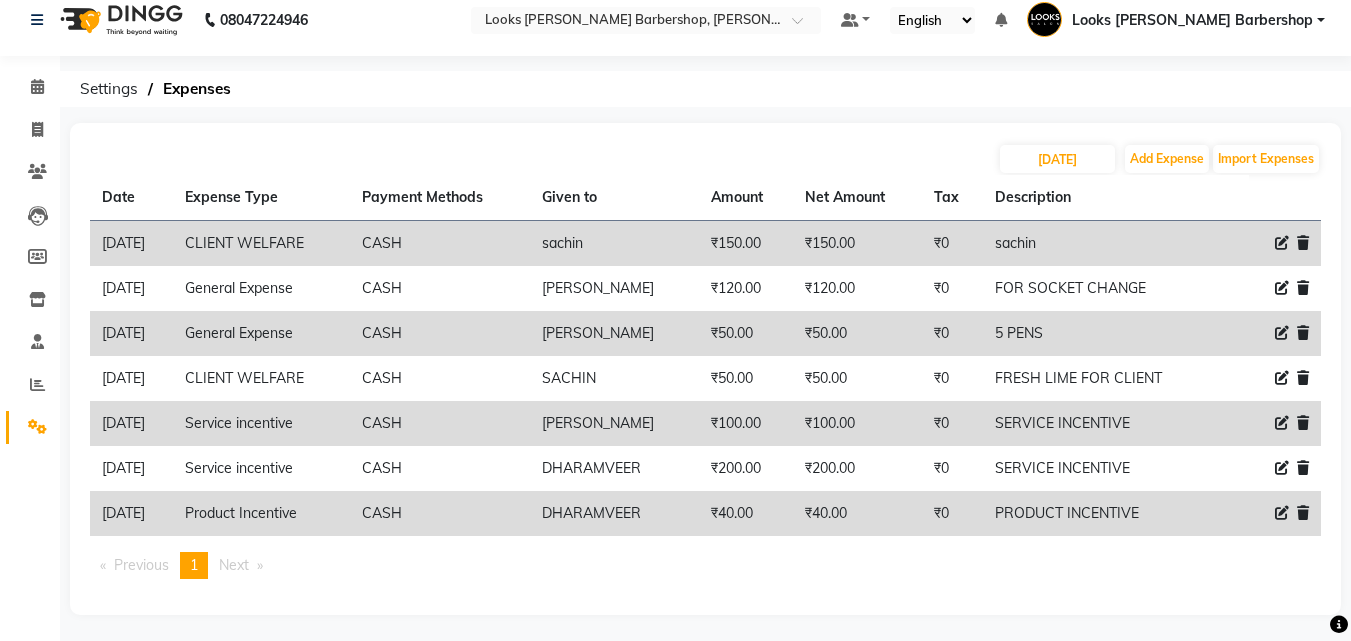scroll, scrollTop: 20, scrollLeft: 0, axis: vertical 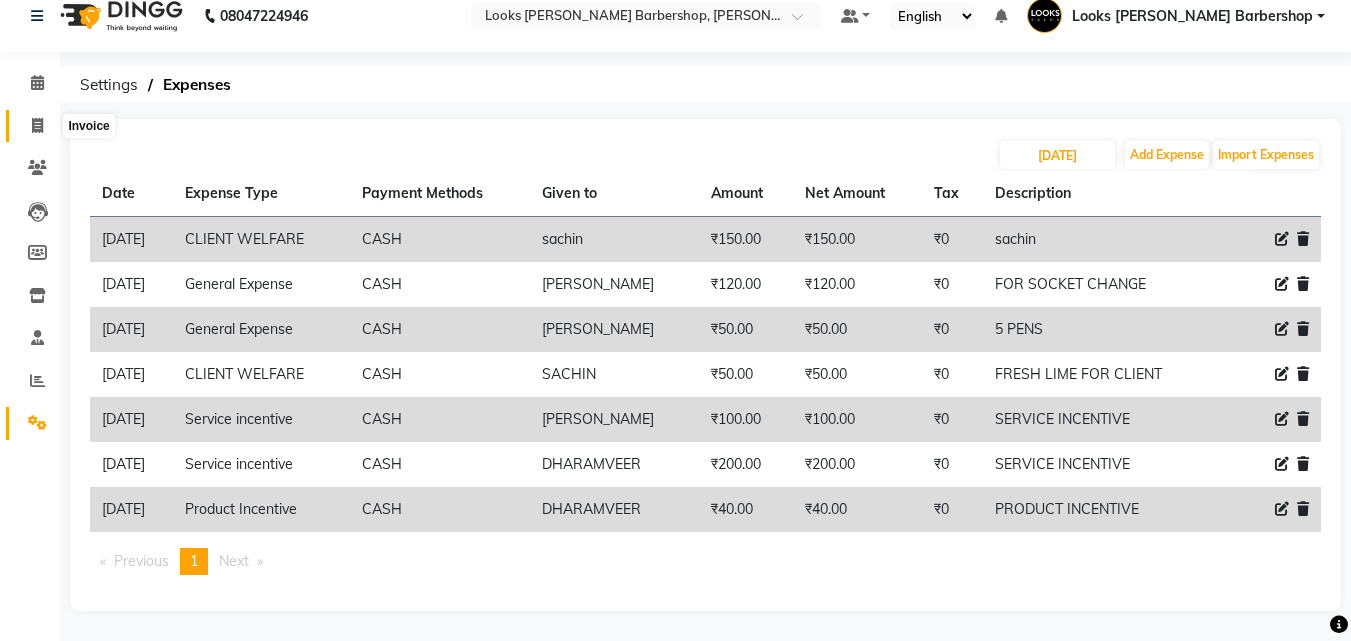click 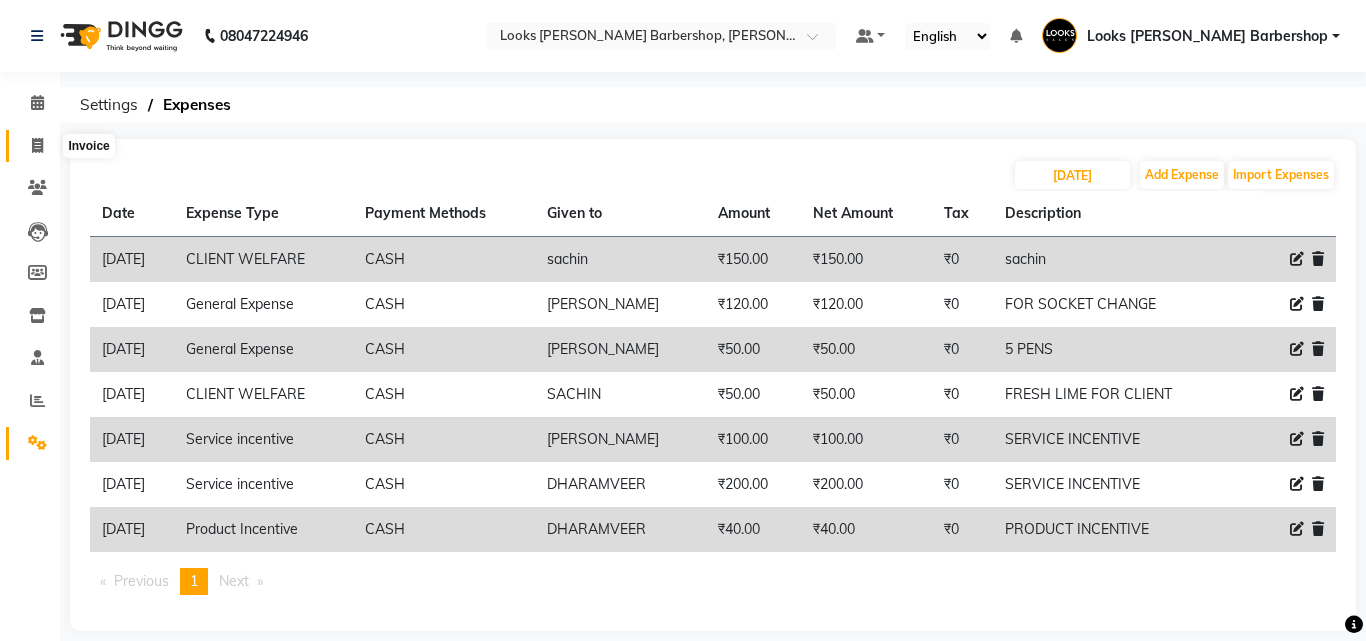 select on "4323" 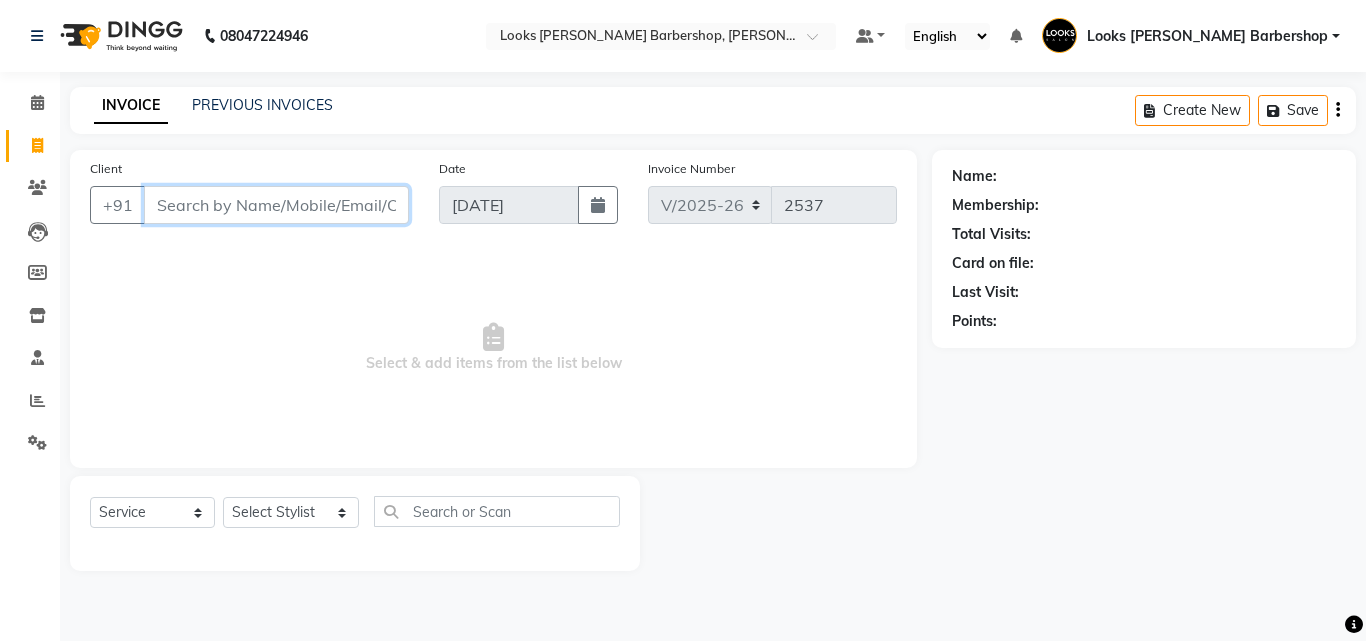 drag, startPoint x: 202, startPoint y: 206, endPoint x: 187, endPoint y: 230, distance: 28.301943 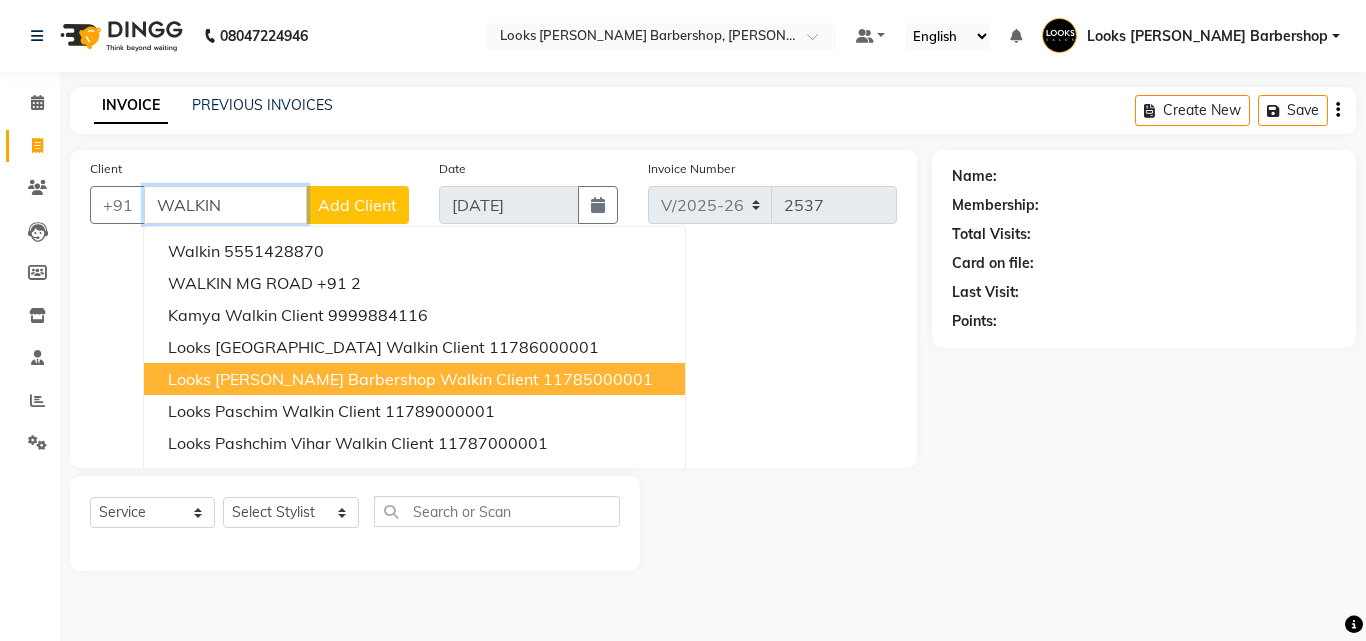 drag, startPoint x: 178, startPoint y: 380, endPoint x: 151, endPoint y: 382, distance: 27.073973 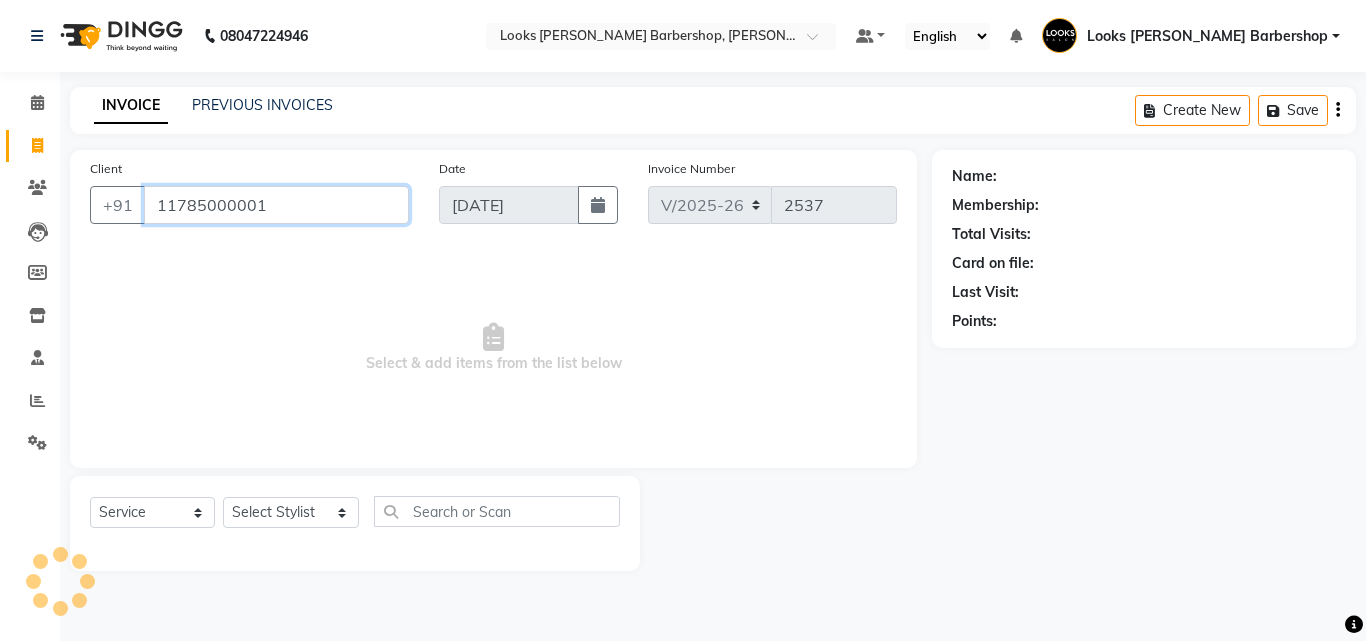 type on "11785000001" 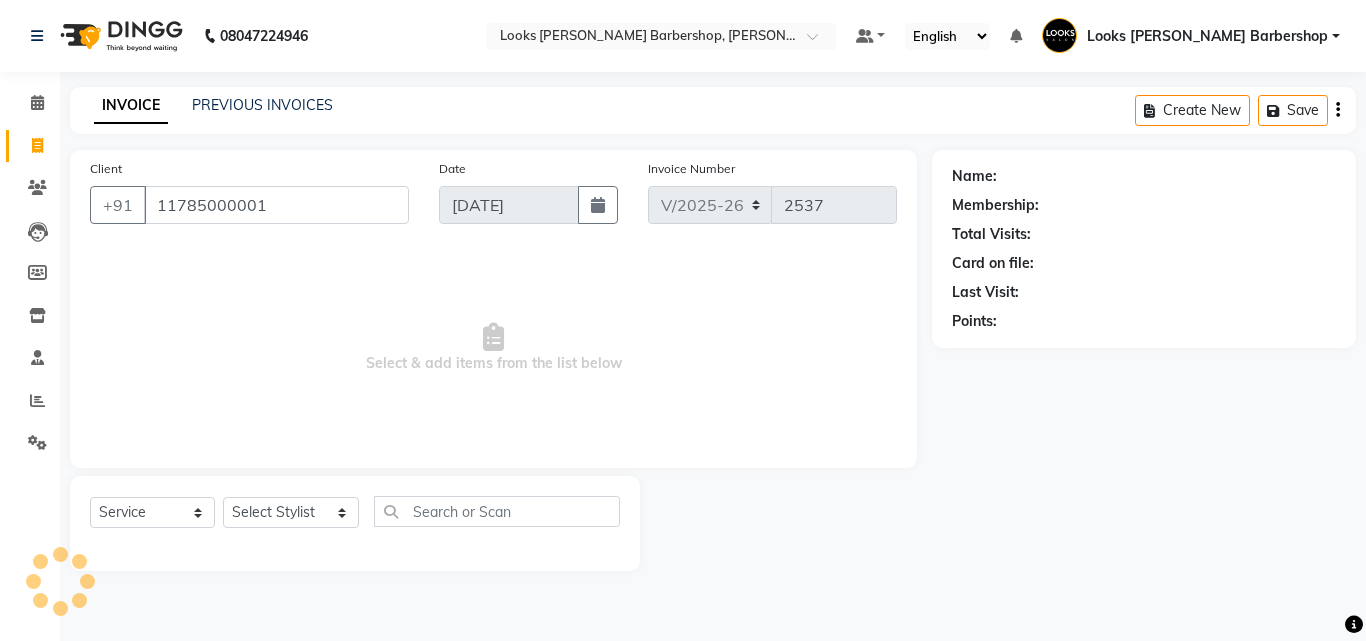 select on "1: Object" 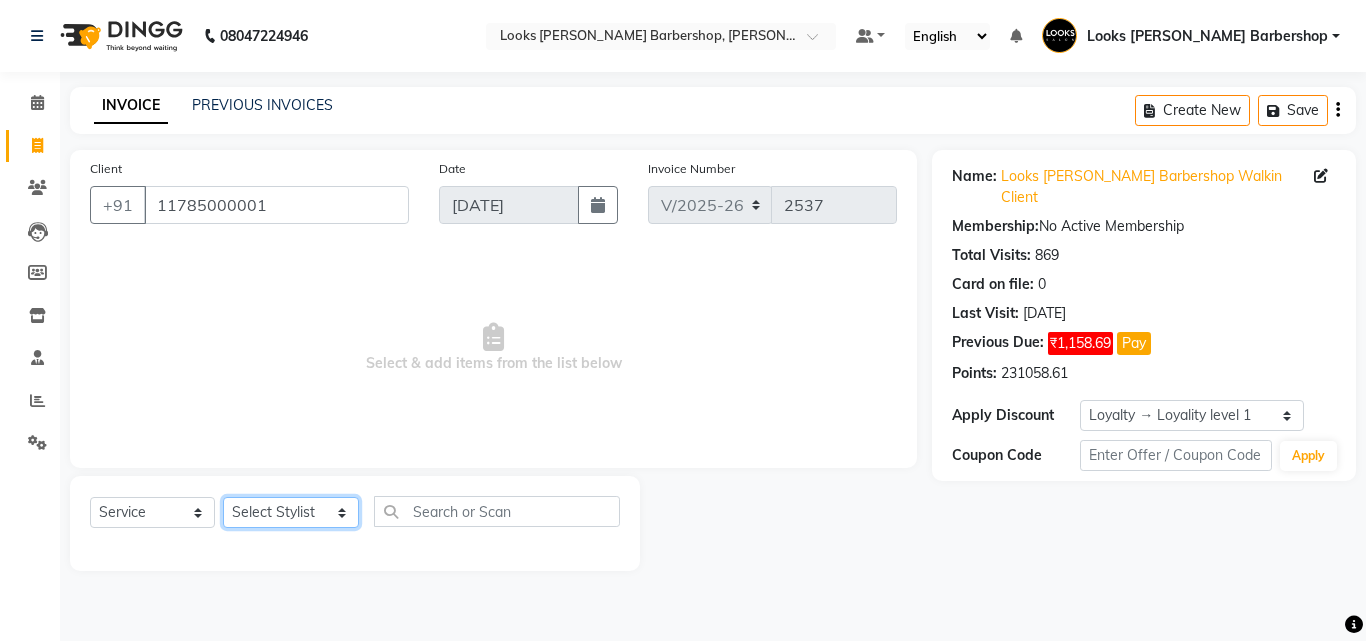 click on "Select Stylist [PERSON_NAME] AENA [PERSON_NAME] Amazon_Kart [PERSON_NAME] _asst Arvind_asst [PERSON_NAME]  Counter Sales DANISH [PERSON_NAME] [PERSON_NAME] RAI  KOMAL_NAILS Krishna_asst LALIT_PDCT LHAMO Looks_[DEMOGRAPHIC_DATA]_Section Looks_H.O_Store Looks [PERSON_NAME] Barbershop Looks_Kart [PERSON_NAME] [PERSON_NAME] [PERSON_NAME]  [PERSON_NAME]  Naveen_pdct [PERSON_NAME] [PERSON_NAME] RAAJ_JI raj ji RAM MURTI [PERSON_NAME]  [PERSON_NAME] SACHIN [PERSON_NAME] [PERSON_NAME] [PERSON_NAME] [PERSON_NAME] Sunny VIKRAM [PERSON_NAME]  [PERSON_NAME] ASSISTANT" 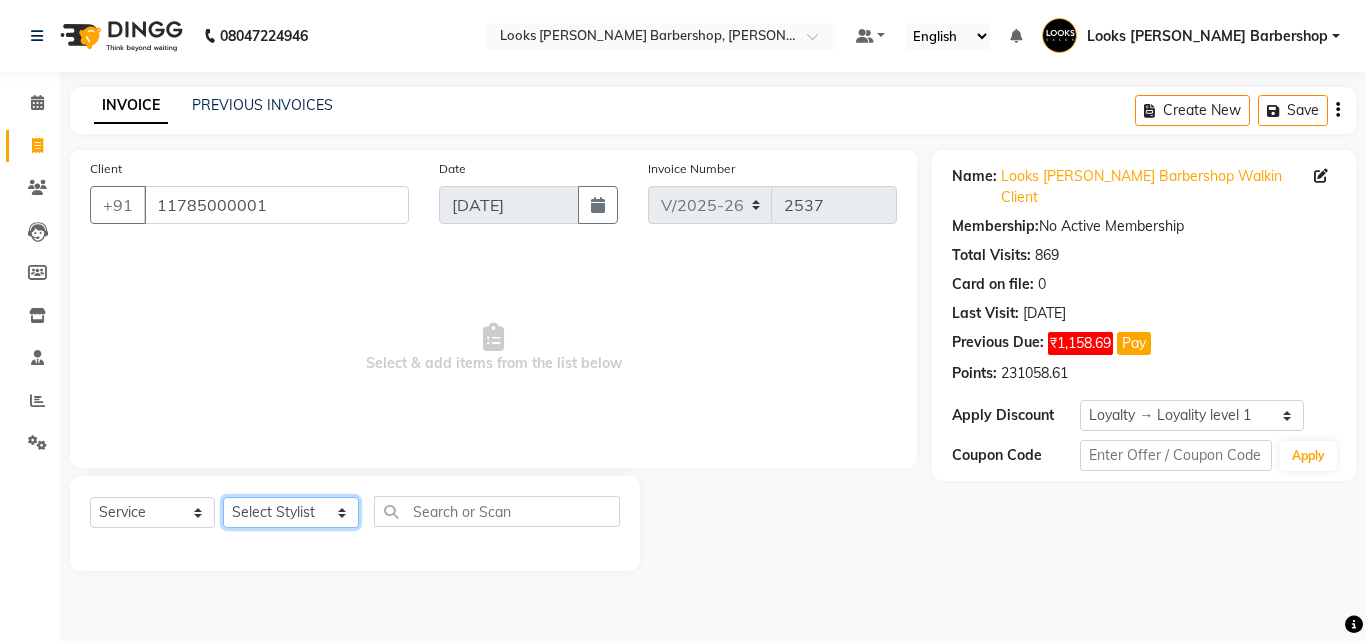 select on "23410" 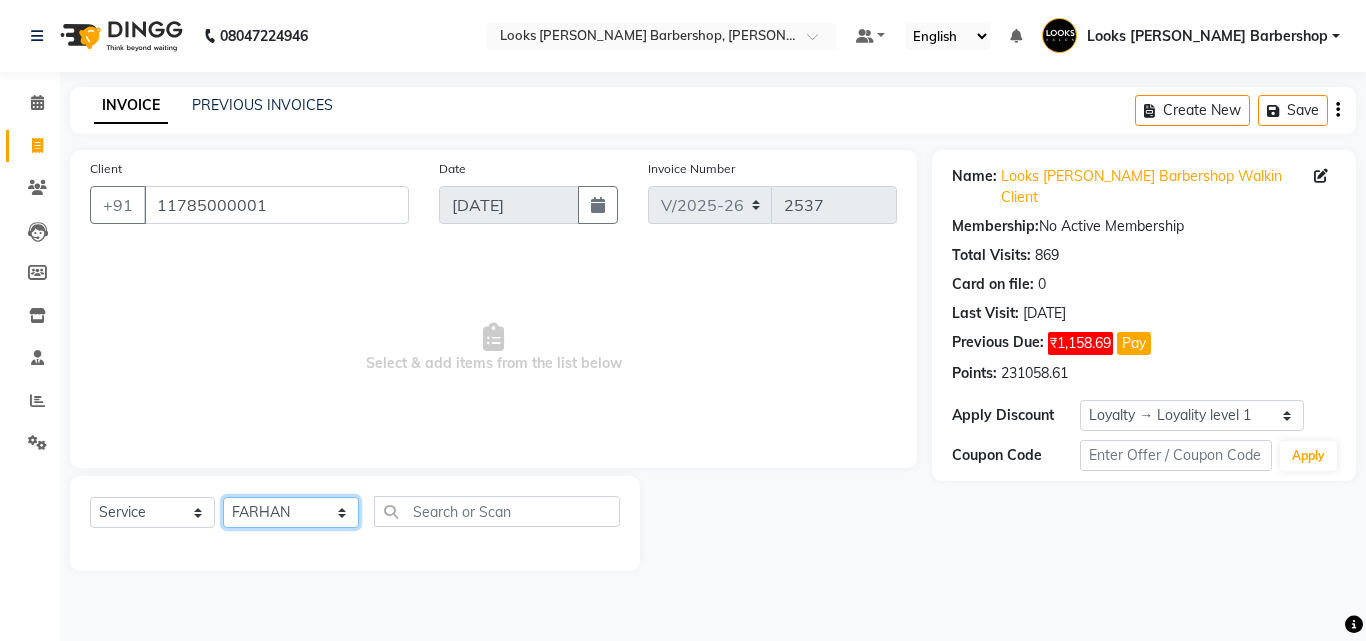 click on "Select Stylist [PERSON_NAME] AENA [PERSON_NAME] Amazon_Kart [PERSON_NAME] _asst Arvind_asst [PERSON_NAME]  Counter Sales DANISH [PERSON_NAME] [PERSON_NAME] RAI  KOMAL_NAILS Krishna_asst LALIT_PDCT LHAMO Looks_[DEMOGRAPHIC_DATA]_Section Looks_H.O_Store Looks [PERSON_NAME] Barbershop Looks_Kart [PERSON_NAME] [PERSON_NAME] [PERSON_NAME]  [PERSON_NAME]  Naveen_pdct [PERSON_NAME] [PERSON_NAME] RAAJ_JI raj ji RAM MURTI [PERSON_NAME]  [PERSON_NAME] SACHIN [PERSON_NAME] [PERSON_NAME] [PERSON_NAME] [PERSON_NAME] Sunny VIKRAM [PERSON_NAME]  [PERSON_NAME] ASSISTANT" 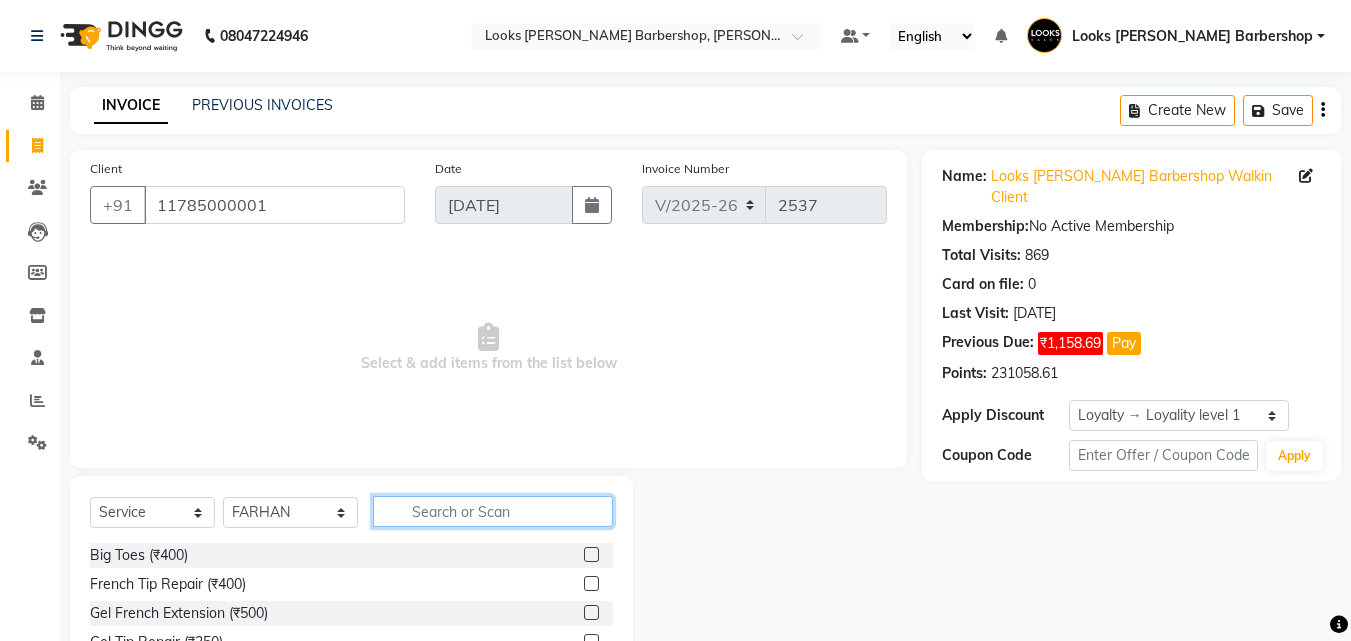 drag, startPoint x: 544, startPoint y: 511, endPoint x: 504, endPoint y: 499, distance: 41.761227 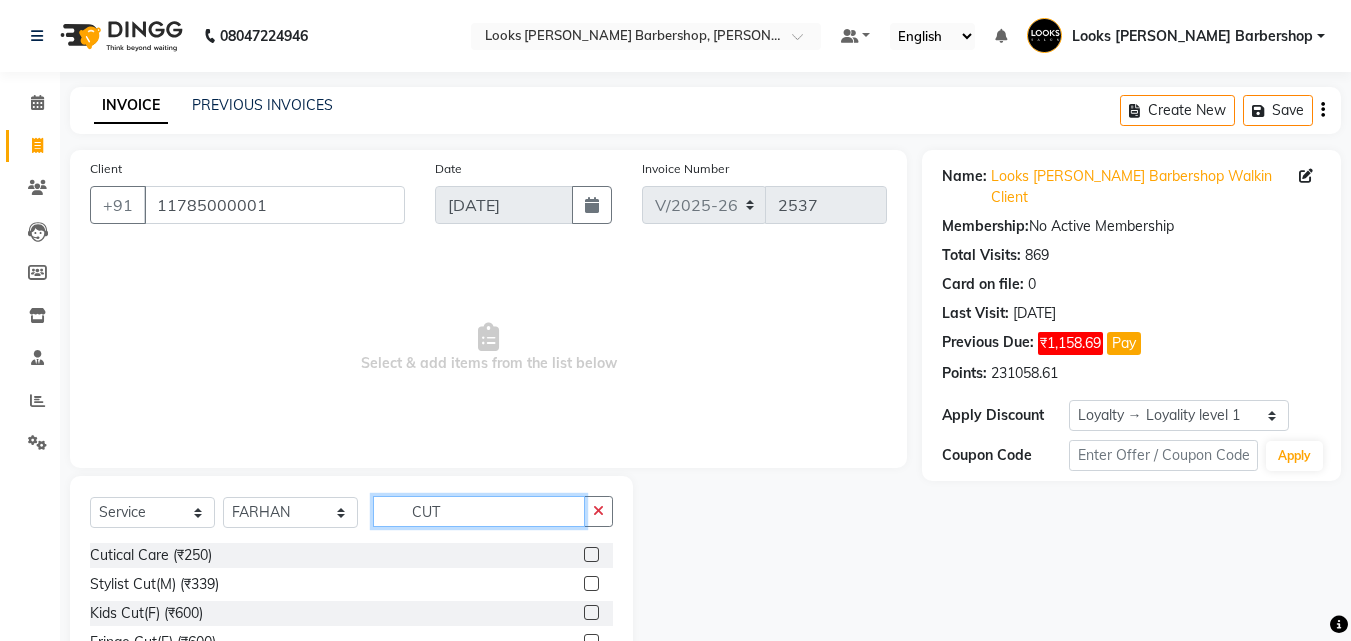 scroll, scrollTop: 160, scrollLeft: 0, axis: vertical 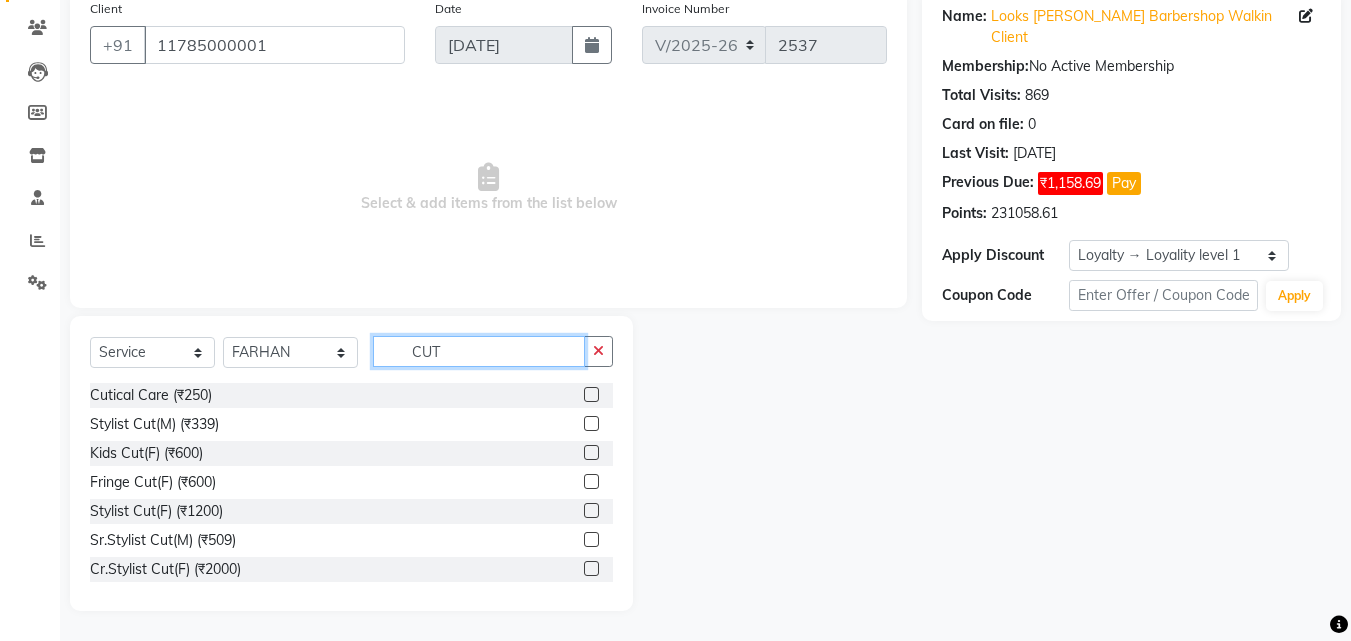 type on "CUT" 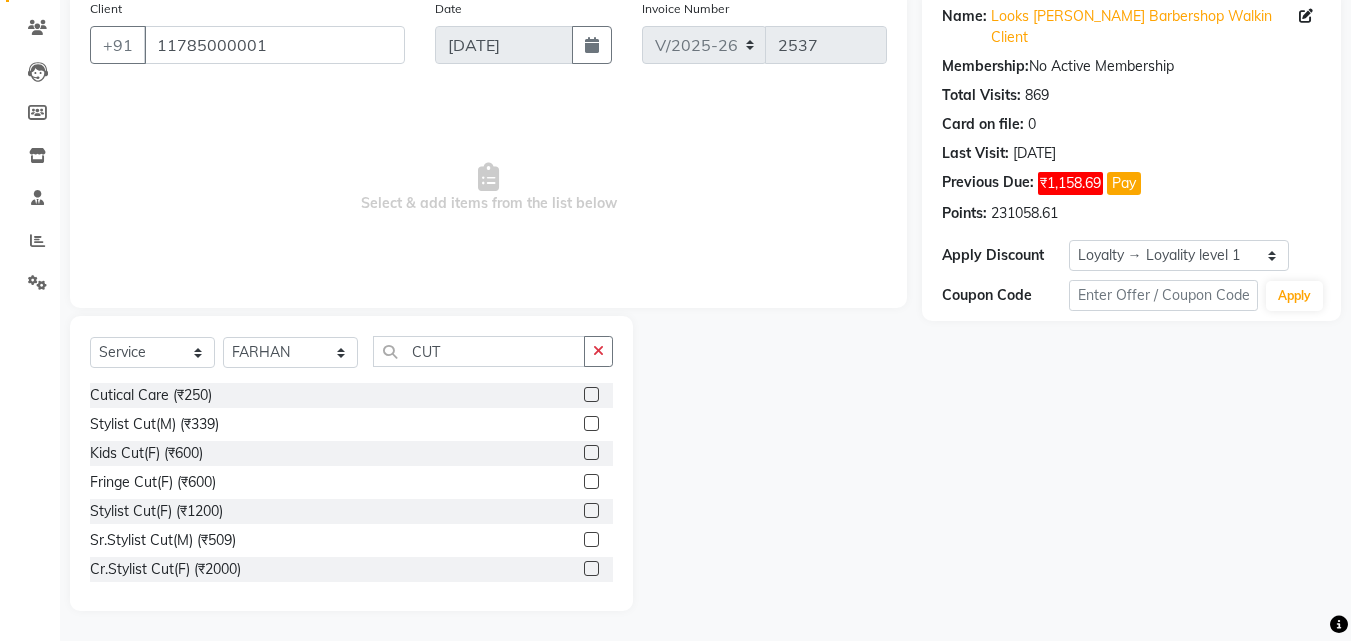 click 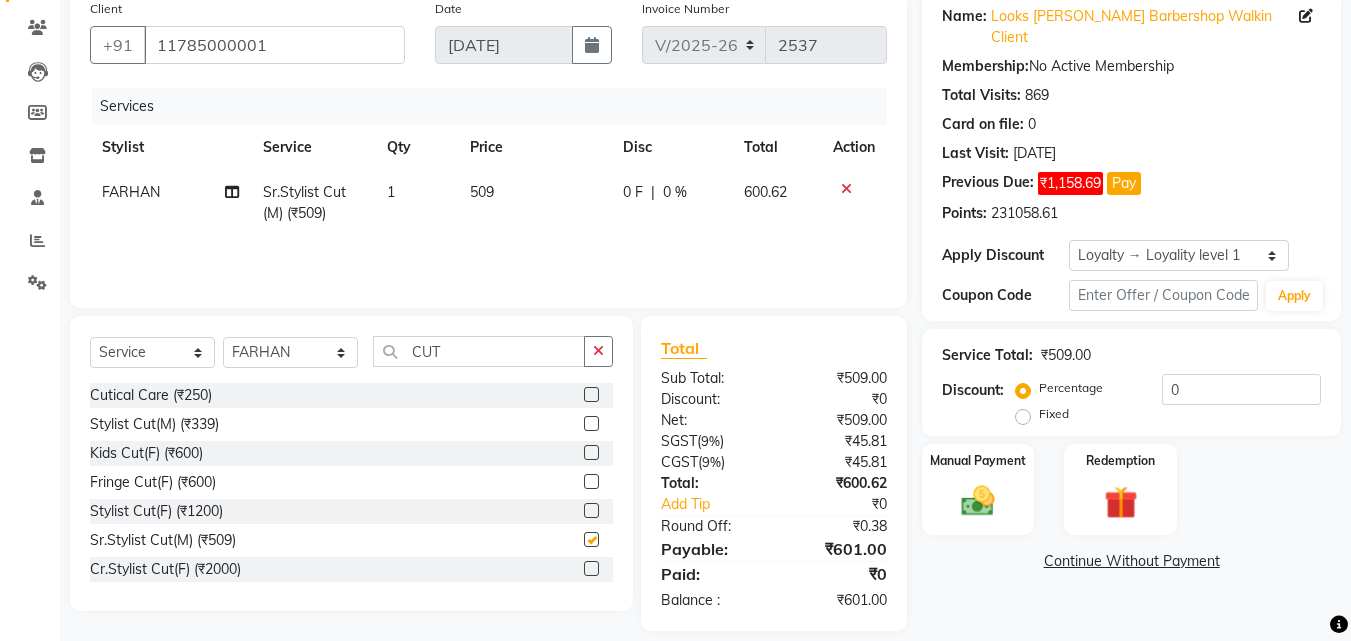 checkbox on "false" 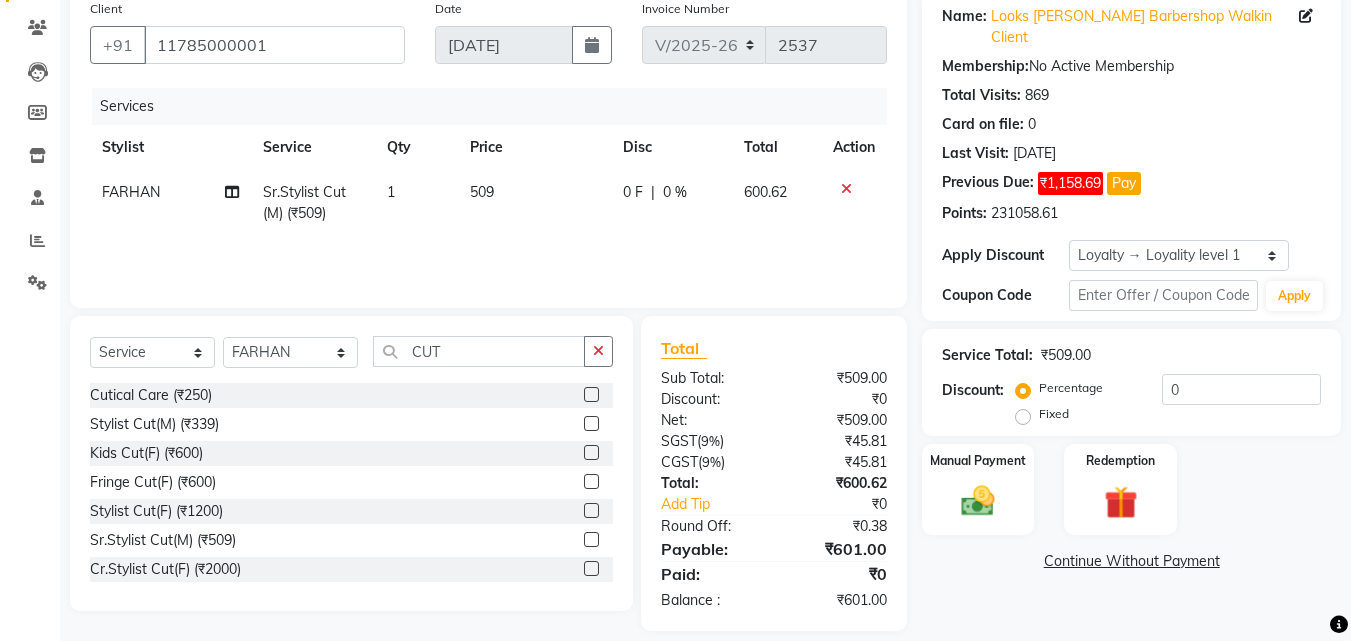 drag, startPoint x: 599, startPoint y: 363, endPoint x: 521, endPoint y: 364, distance: 78.00641 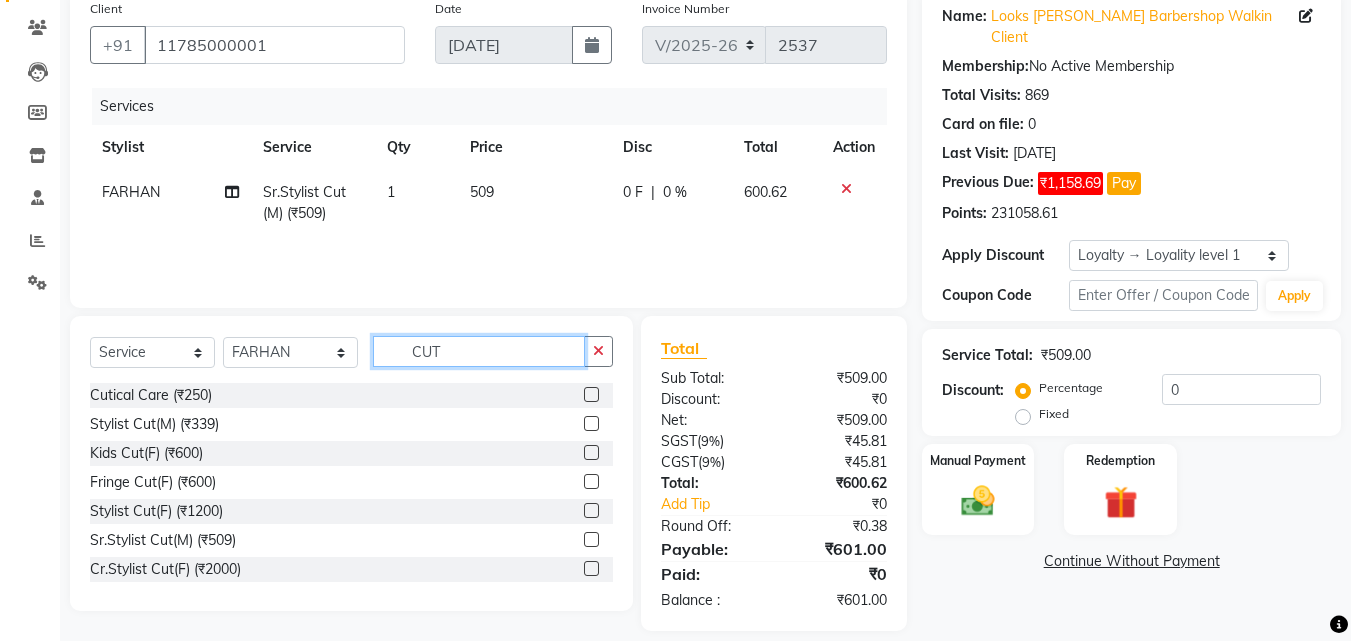 click on "CUT" 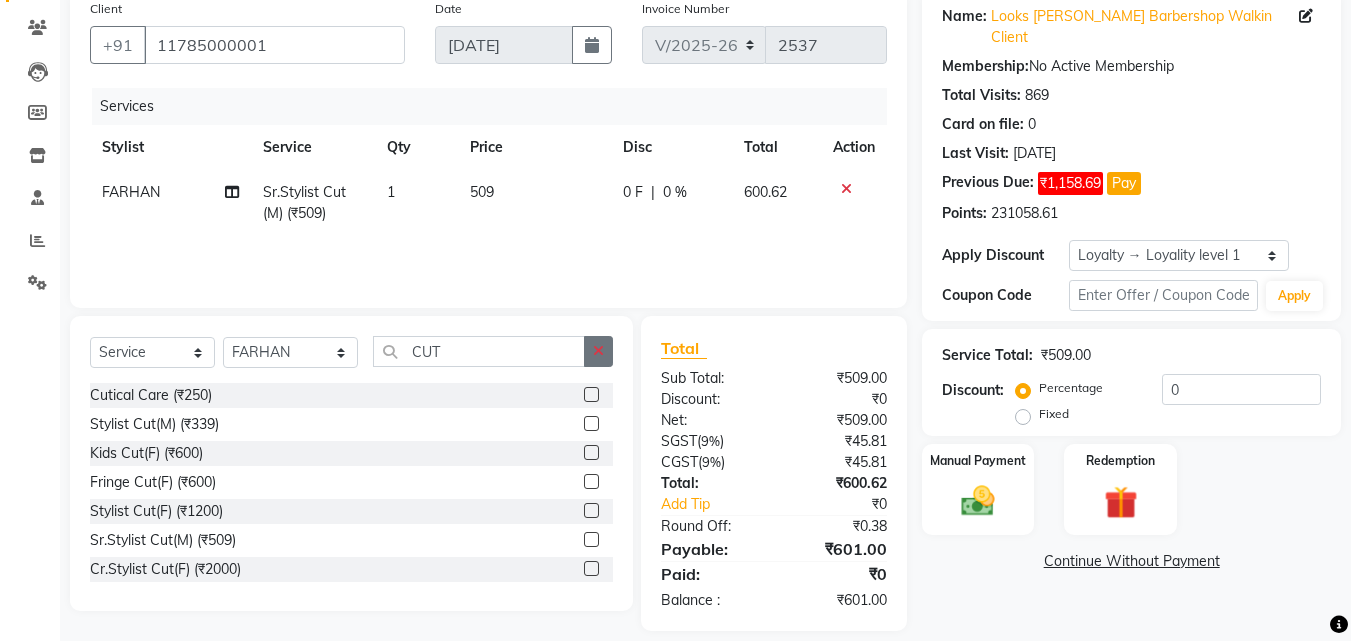 click 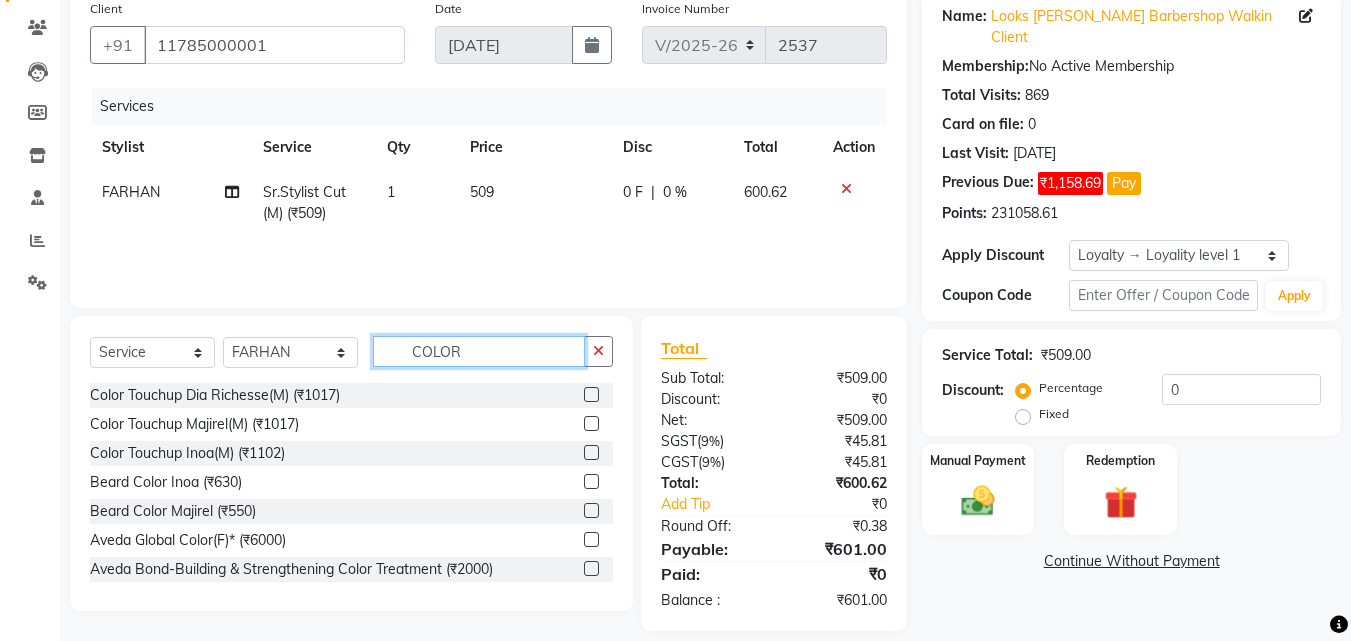 type on "COLOR" 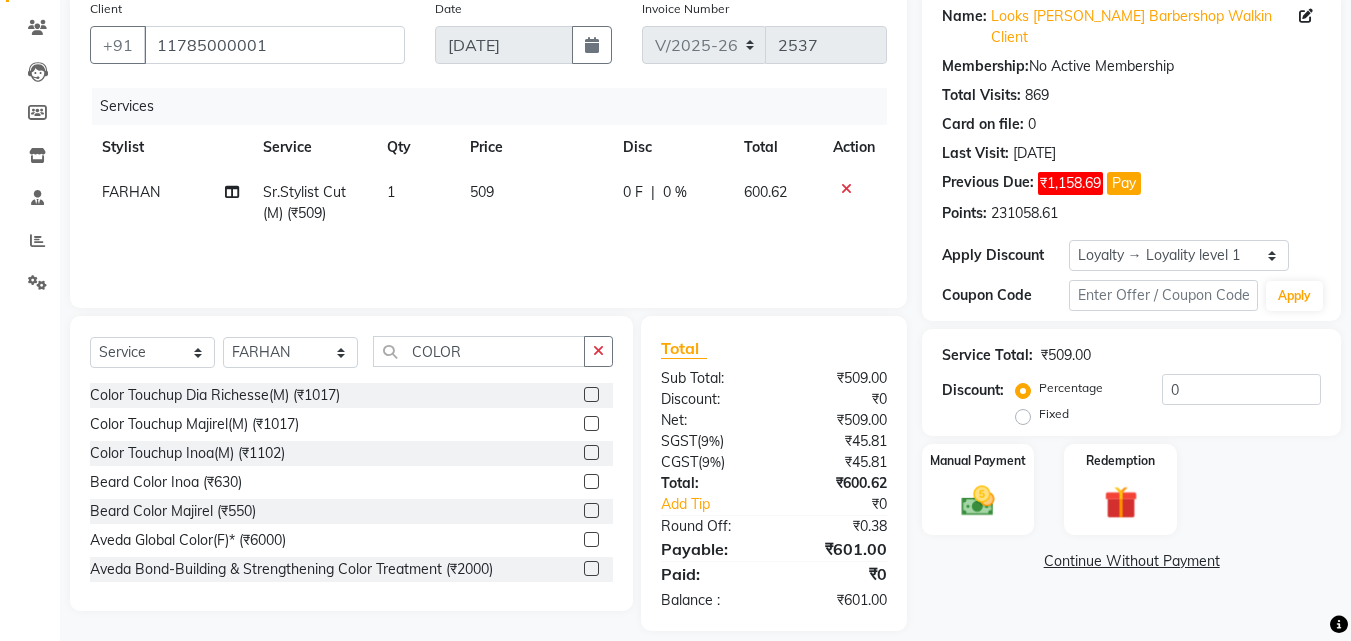 click 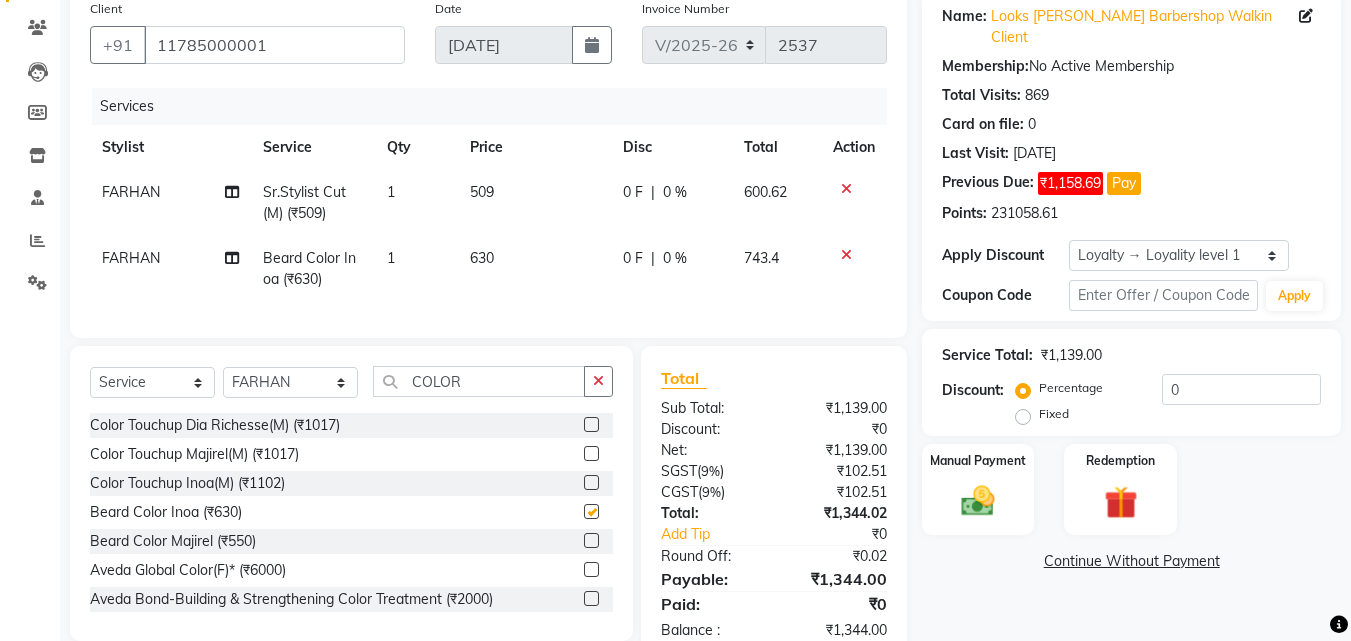 checkbox on "false" 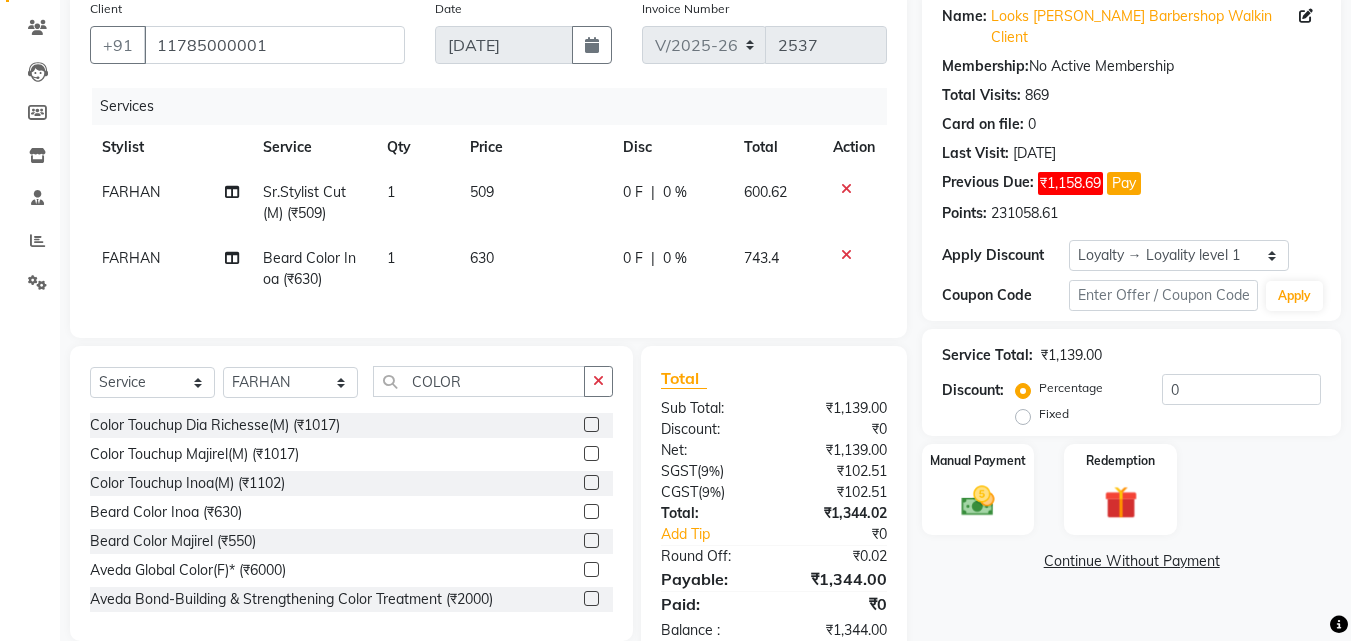 click 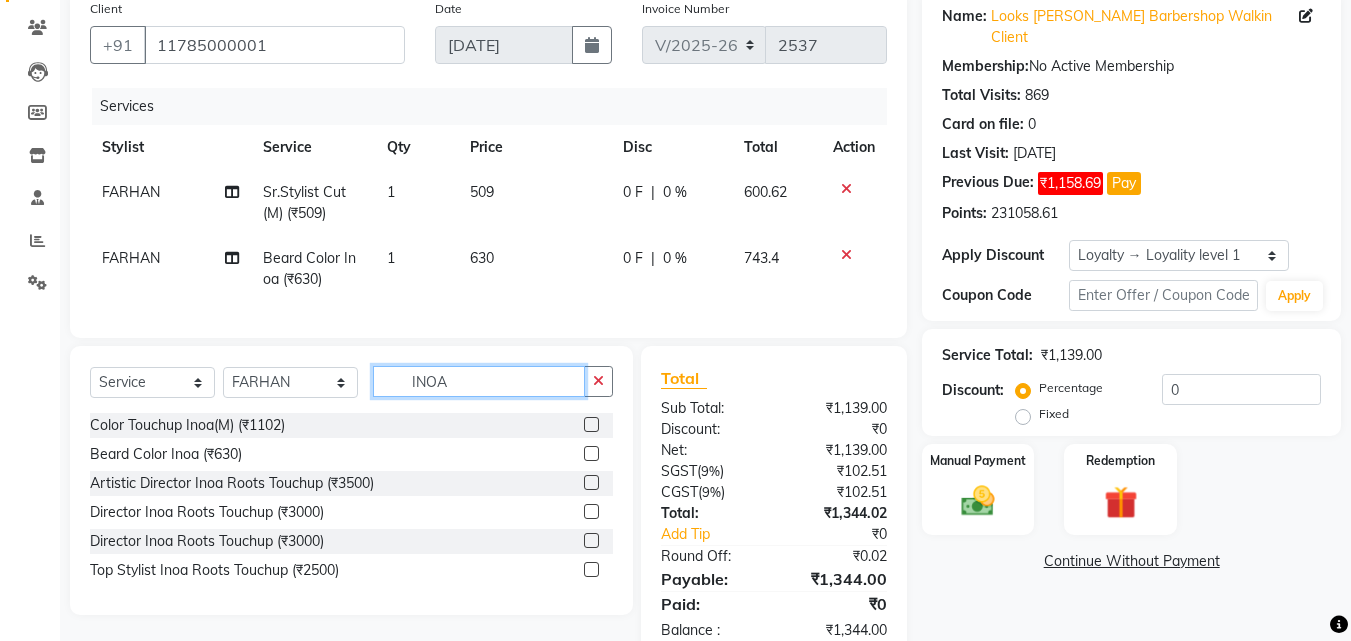 type on "INOA" 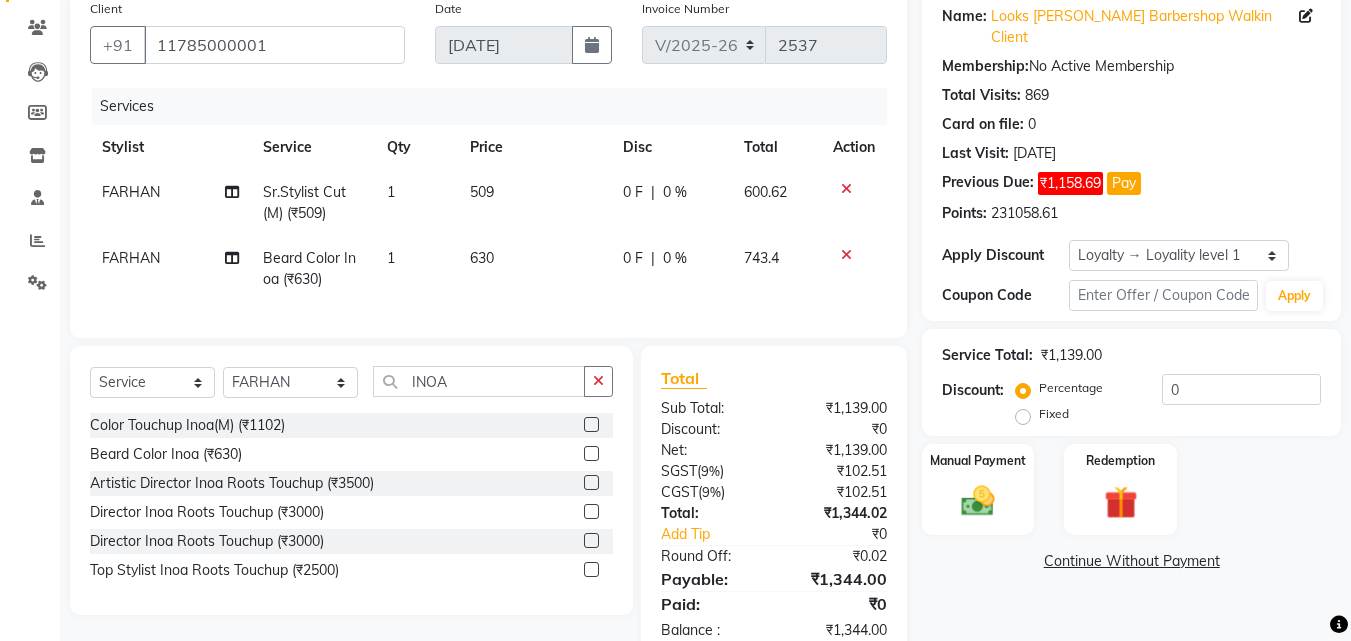 click 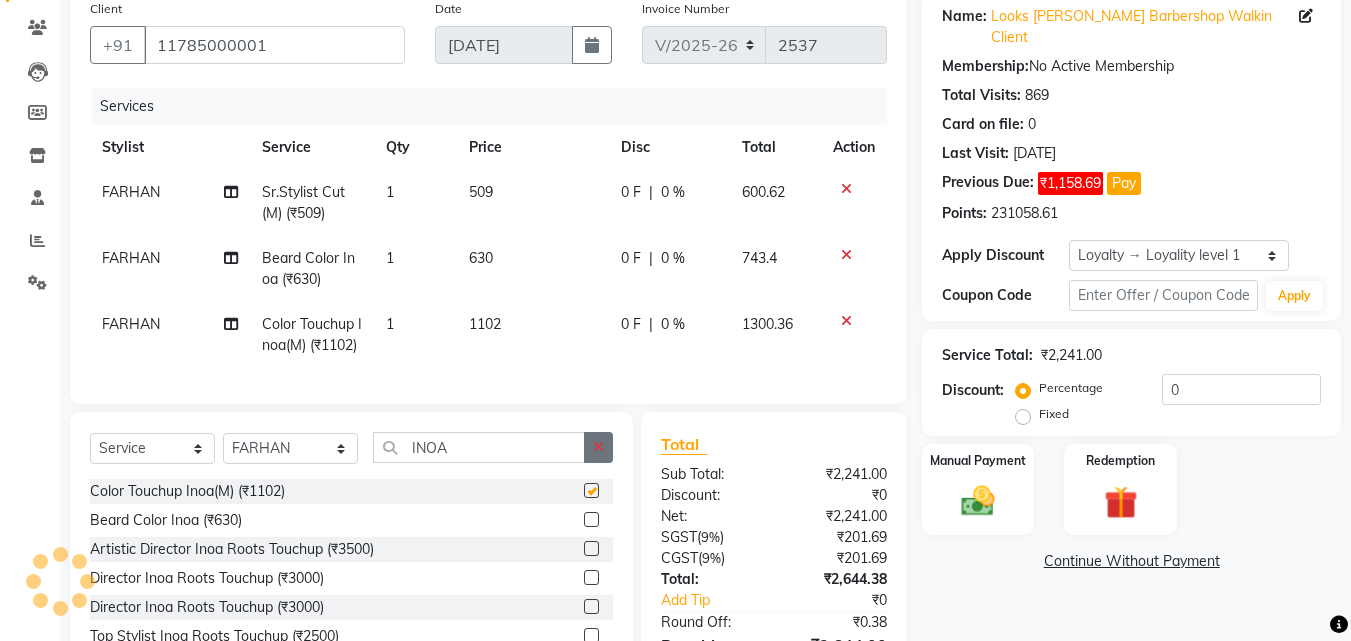 checkbox on "false" 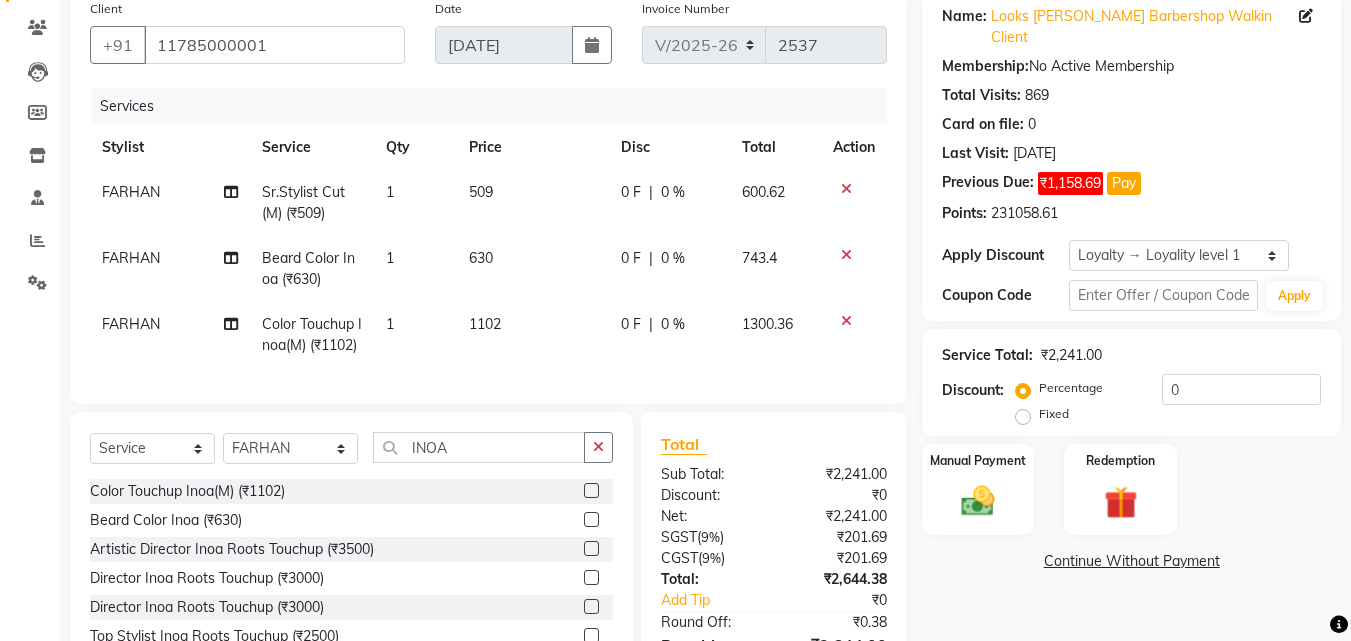 click 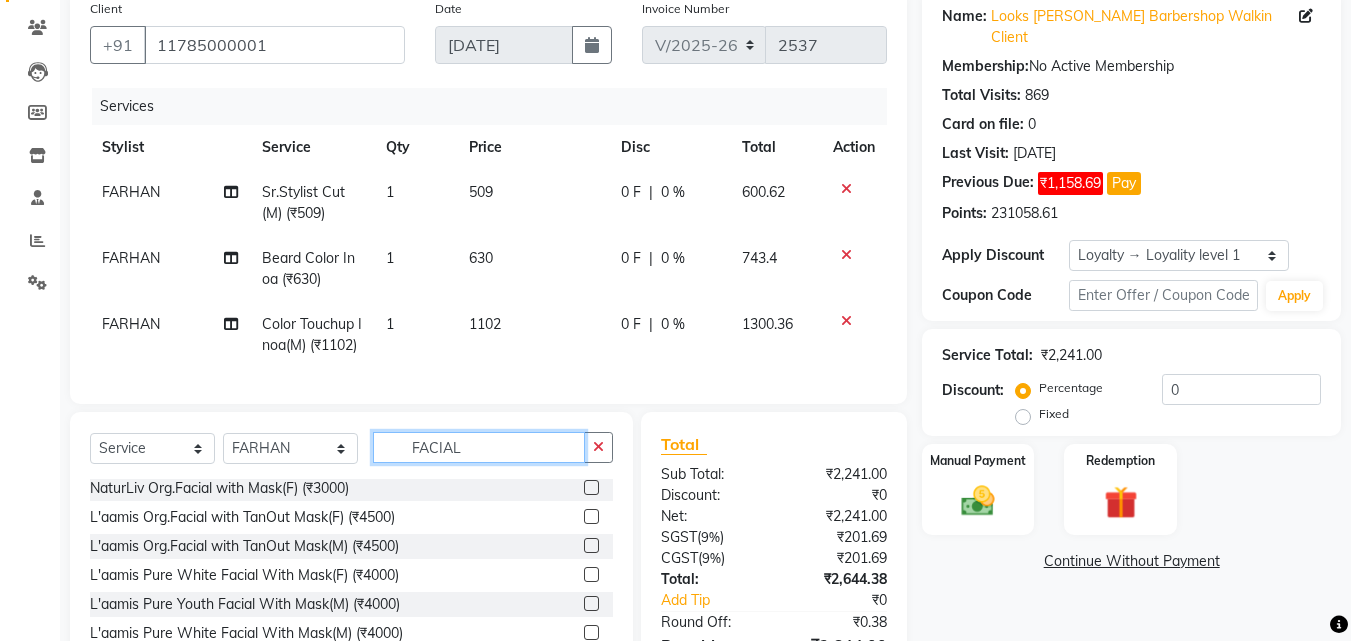 scroll, scrollTop: 0, scrollLeft: 0, axis: both 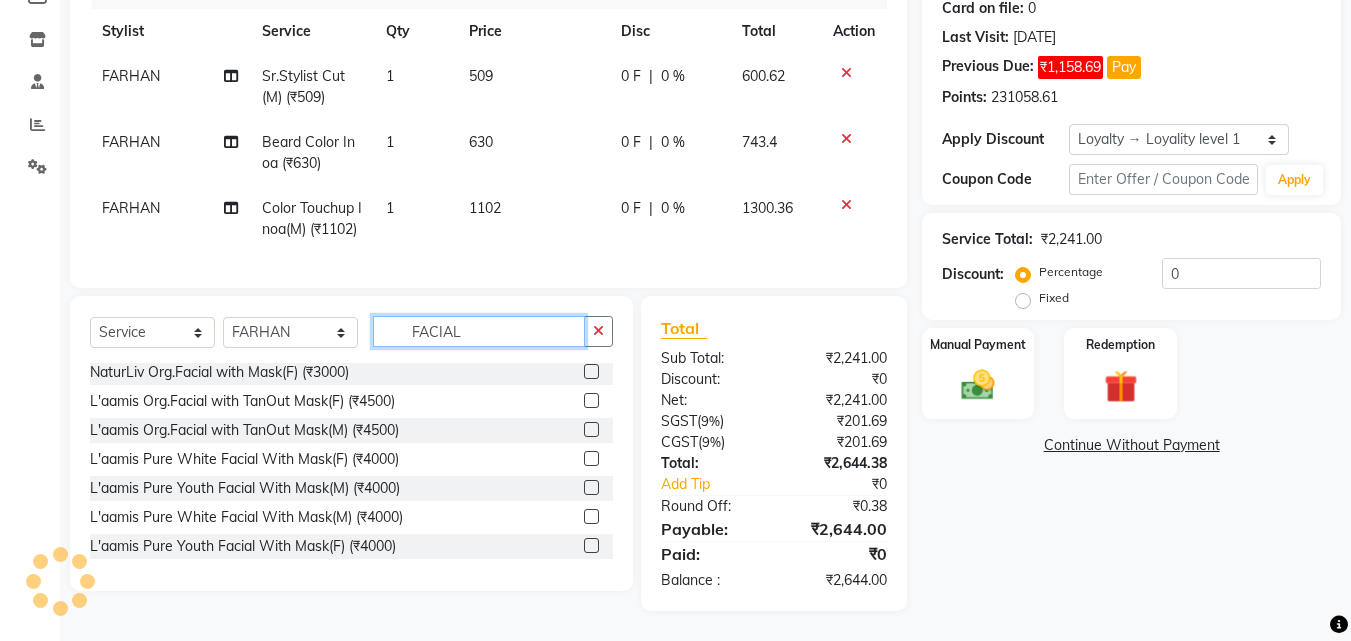 type on "FACIAL" 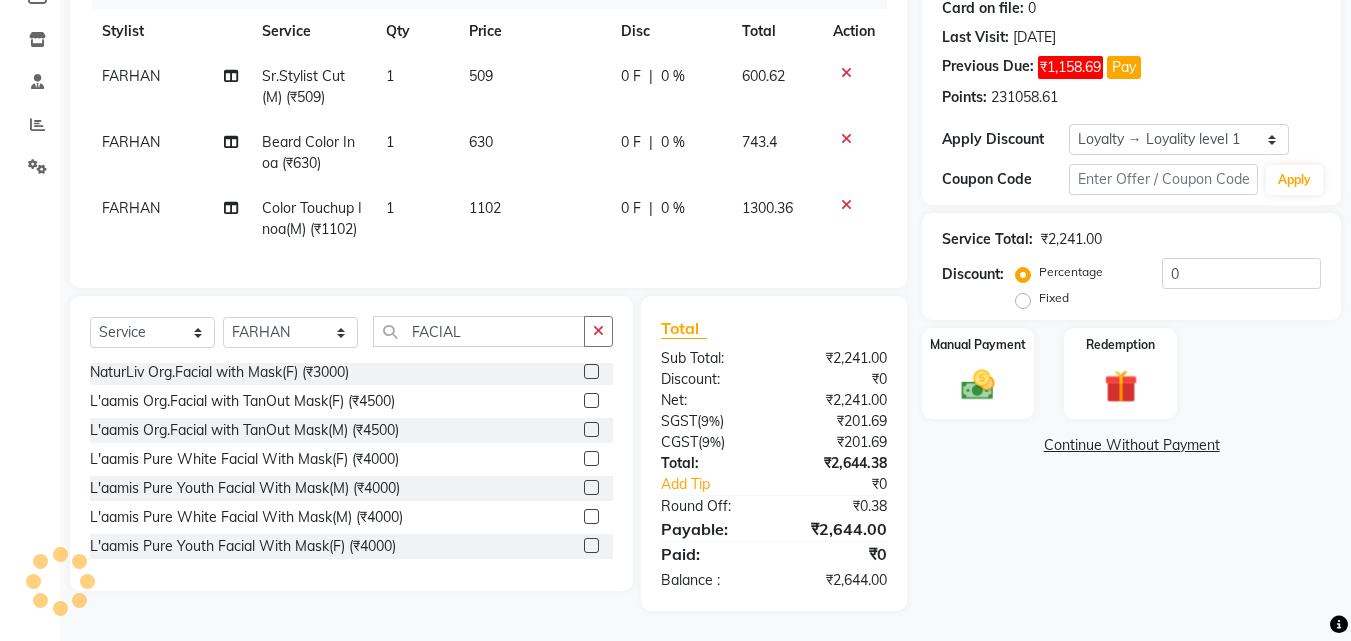 click 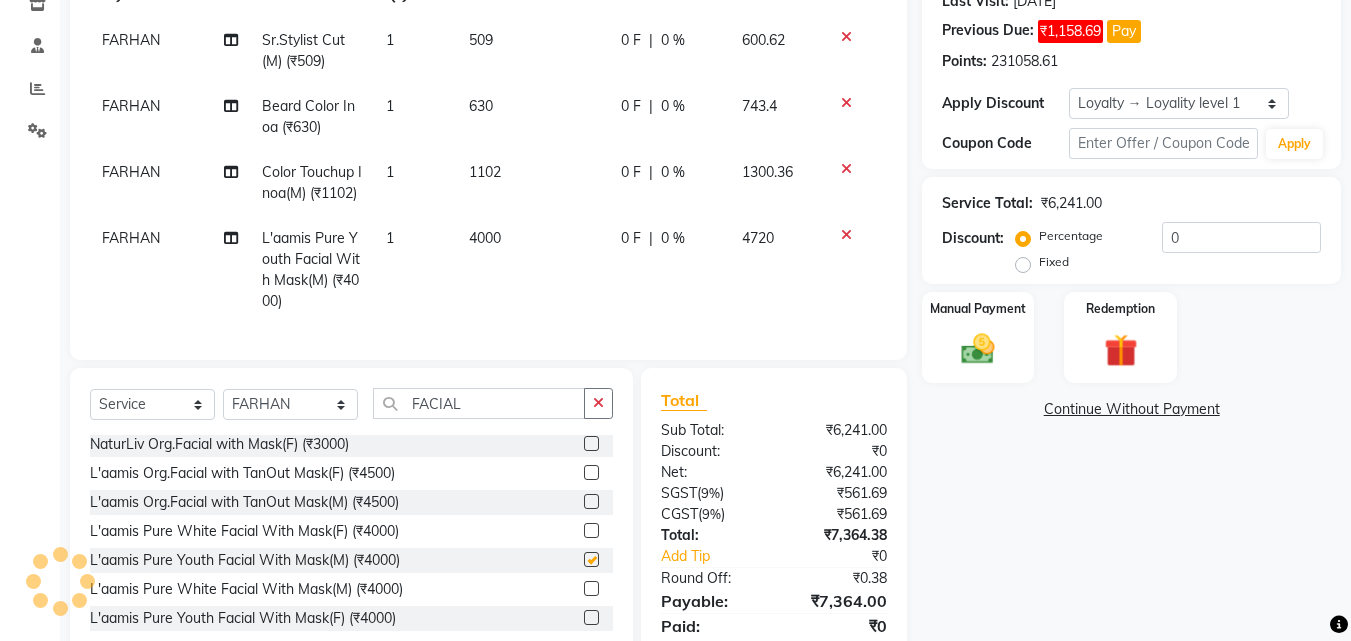 checkbox on "false" 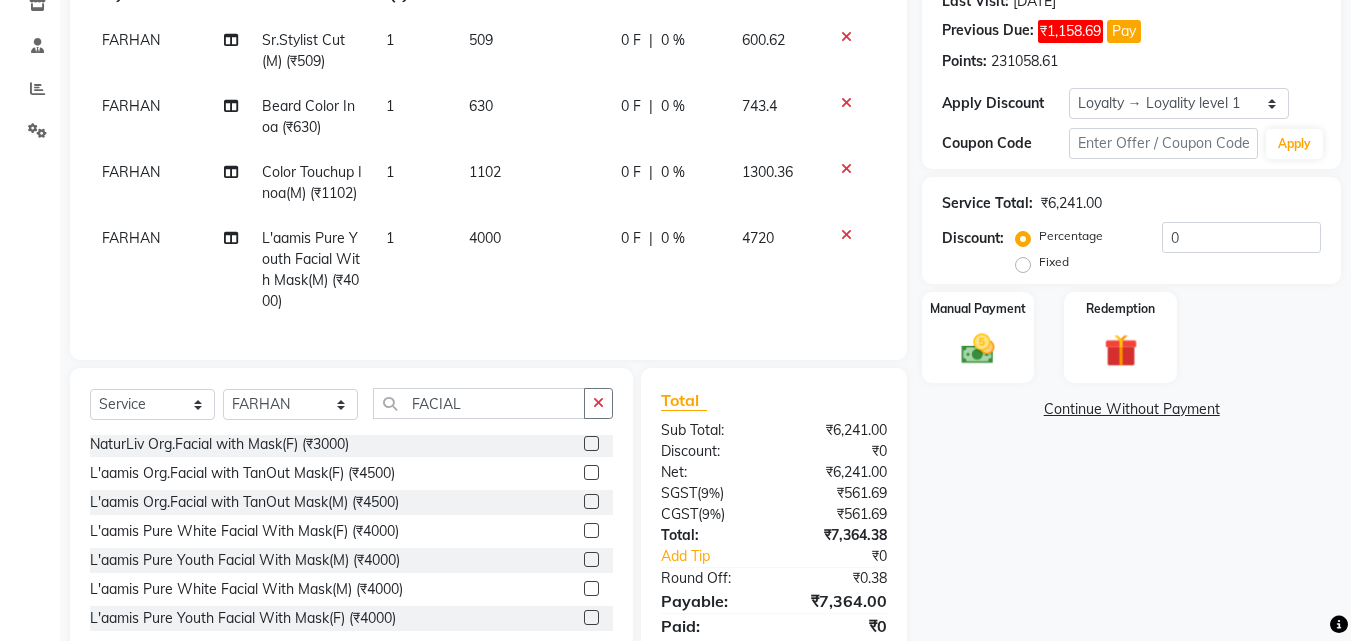 drag, startPoint x: 606, startPoint y: 437, endPoint x: 452, endPoint y: 441, distance: 154.05194 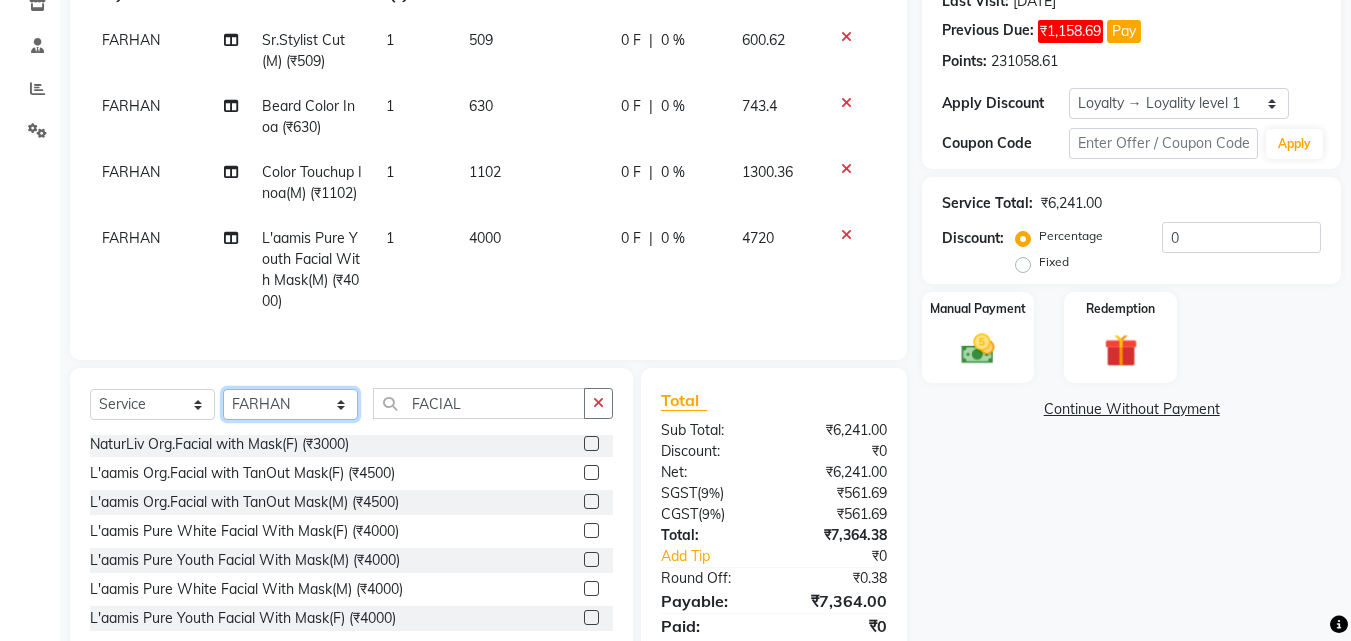 click on "Select Stylist [PERSON_NAME] AENA [PERSON_NAME] Amazon_Kart [PERSON_NAME] _asst Arvind_asst [PERSON_NAME]  Counter Sales DANISH [PERSON_NAME] [PERSON_NAME] RAI  KOMAL_NAILS Krishna_asst LALIT_PDCT LHAMO Looks_[DEMOGRAPHIC_DATA]_Section Looks_H.O_Store Looks [PERSON_NAME] Barbershop Looks_Kart [PERSON_NAME] [PERSON_NAME] [PERSON_NAME]  [PERSON_NAME]  Naveen_pdct [PERSON_NAME] [PERSON_NAME] RAAJ_JI raj ji RAM MURTI [PERSON_NAME]  [PERSON_NAME] SACHIN [PERSON_NAME] [PERSON_NAME] [PERSON_NAME] [PERSON_NAME] Sunny VIKRAM [PERSON_NAME]  [PERSON_NAME] ASSISTANT" 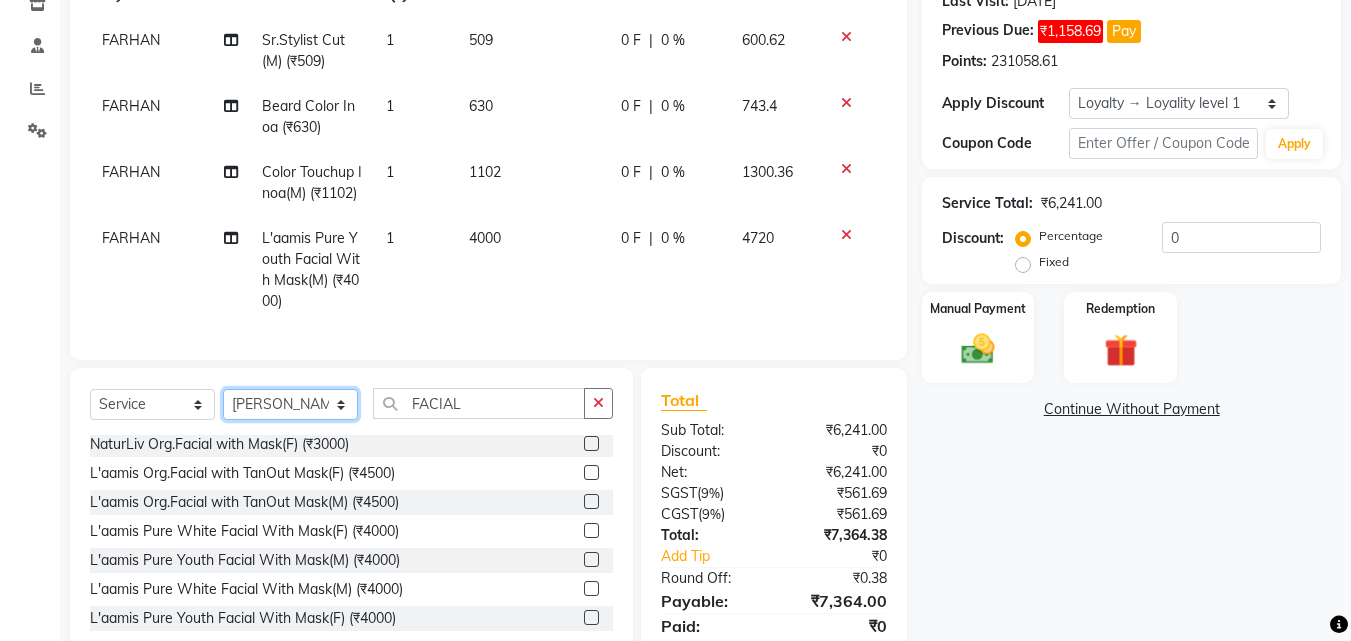 click on "Select Stylist [PERSON_NAME] AENA [PERSON_NAME] Amazon_Kart [PERSON_NAME] _asst Arvind_asst [PERSON_NAME]  Counter Sales DANISH [PERSON_NAME] [PERSON_NAME] RAI  KOMAL_NAILS Krishna_asst LALIT_PDCT LHAMO Looks_[DEMOGRAPHIC_DATA]_Section Looks_H.O_Store Looks [PERSON_NAME] Barbershop Looks_Kart [PERSON_NAME] [PERSON_NAME] [PERSON_NAME]  [PERSON_NAME]  Naveen_pdct [PERSON_NAME] [PERSON_NAME] RAAJ_JI raj ji RAM MURTI [PERSON_NAME]  [PERSON_NAME] SACHIN [PERSON_NAME] [PERSON_NAME] [PERSON_NAME] [PERSON_NAME] Sunny VIKRAM [PERSON_NAME]  [PERSON_NAME] ASSISTANT" 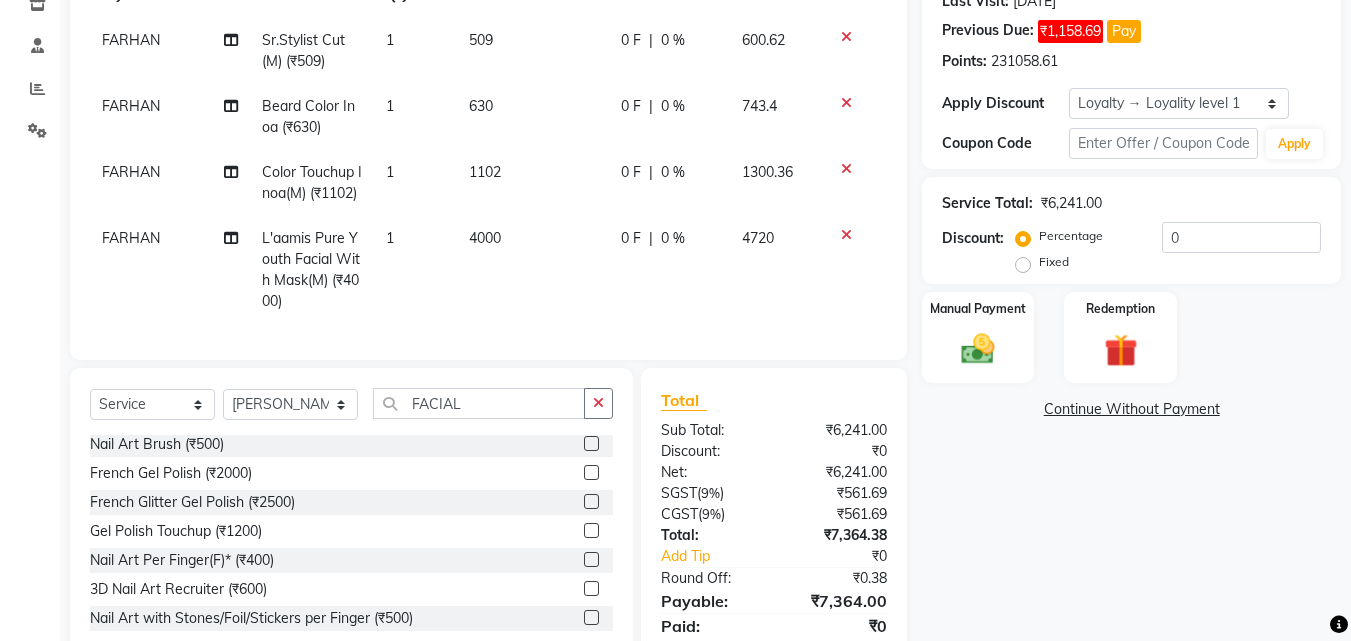 click on "Select  Service  Product  Membership  Package Voucher Prepaid Gift Card  Select Stylist [PERSON_NAME] AENA [PERSON_NAME] Amazon_Kart [PERSON_NAME] _asst Arvind_asst [PERSON_NAME]  Counter Sales DANISH [PERSON_NAME] [PERSON_NAME] RAI  KOMAL_NAILS Krishna_asst LALIT_PDCT LHAMO Looks_[DEMOGRAPHIC_DATA]_Section Looks_H.O_Store Looks [PERSON_NAME] Barbershop Looks_Kart [PERSON_NAME] [PERSON_NAME] [PERSON_NAME]  [PERSON_NAME]  Naveen_pdct [PERSON_NAME] [PERSON_NAME] RAAJ_JI raj ji RAM MURTI [PERSON_NAME]  [PERSON_NAME] SACHIN [PERSON_NAME] [PERSON_NAME] [PERSON_NAME] [PERSON_NAME] Sunny VIKRAM [PERSON_NAME]  Vishal_Asst YOGESH ASSISTANT FACIAL" 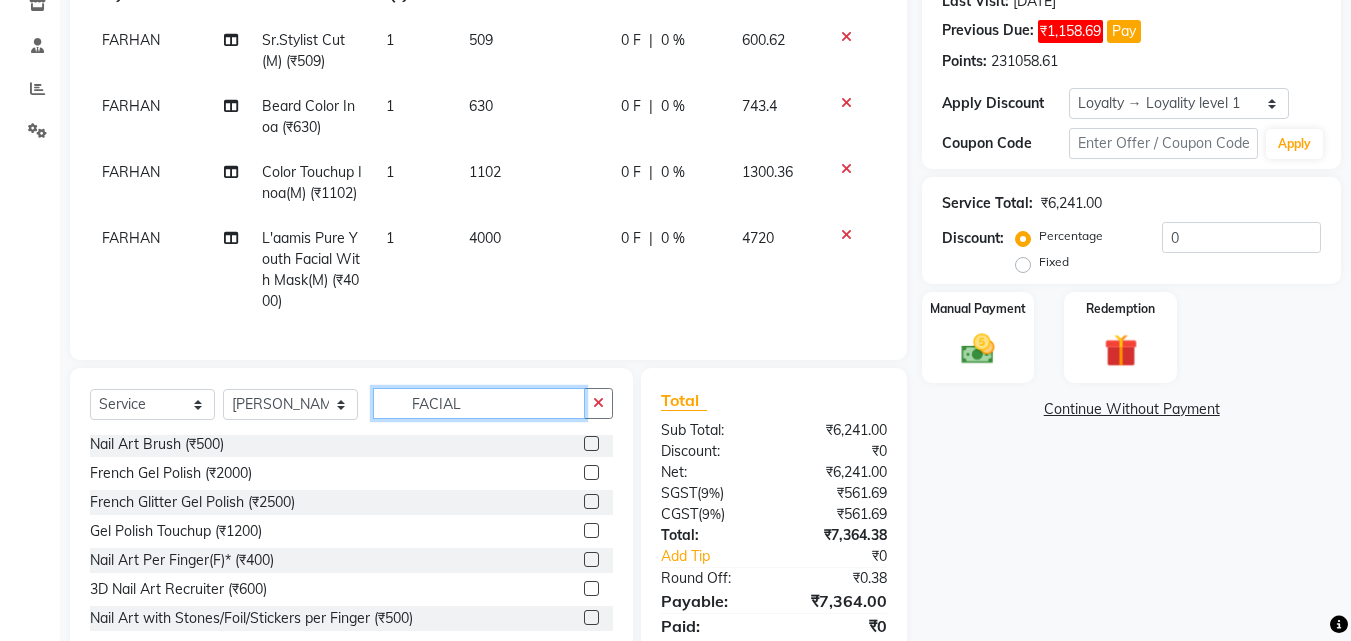 click on "FACIAL" 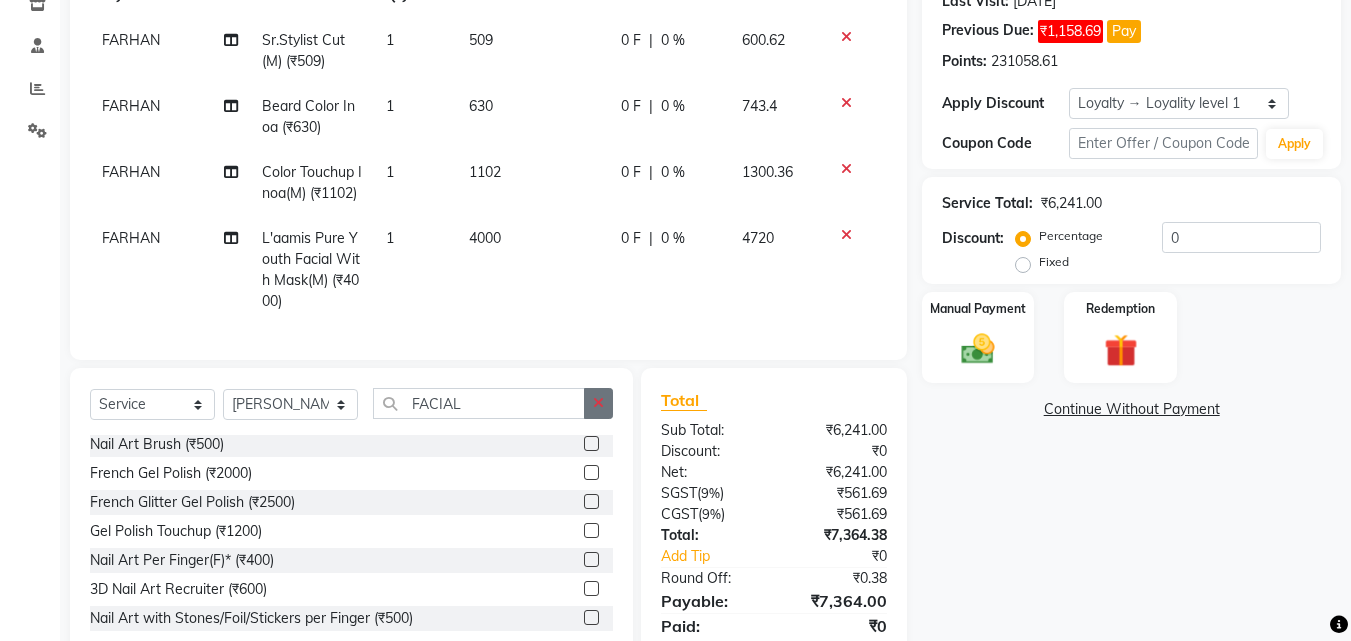 drag, startPoint x: 605, startPoint y: 438, endPoint x: 555, endPoint y: 438, distance: 50 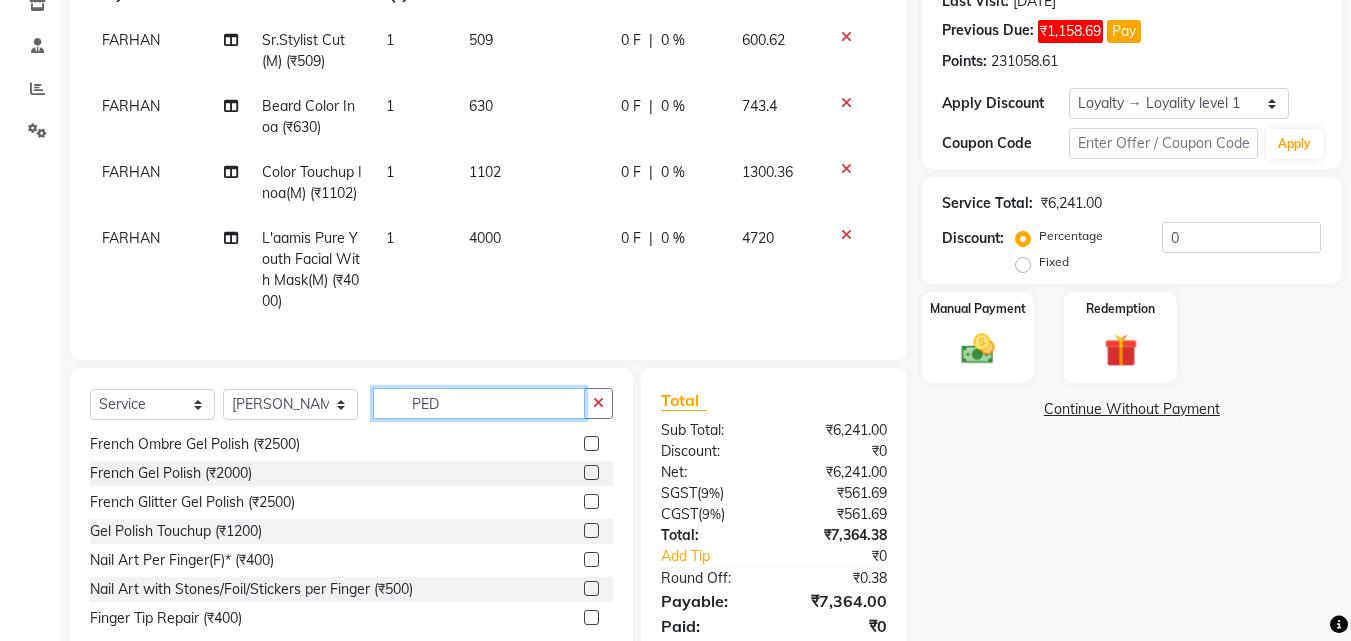scroll, scrollTop: 0, scrollLeft: 0, axis: both 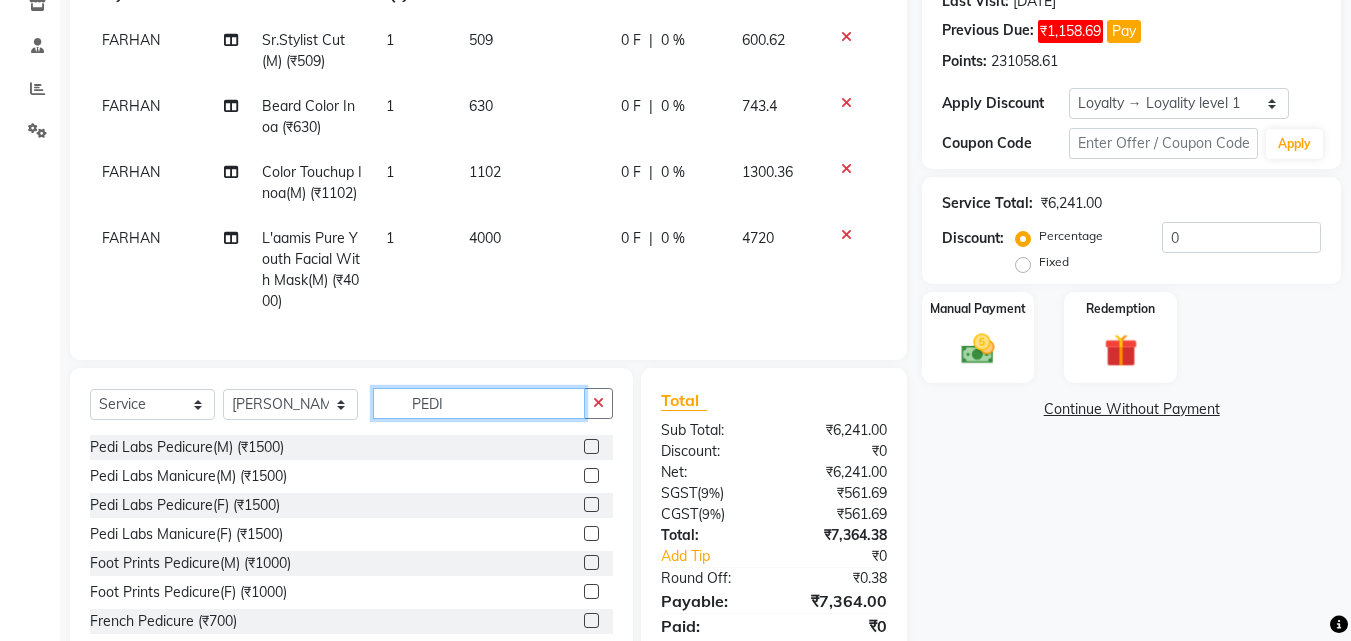 type on "PEDI" 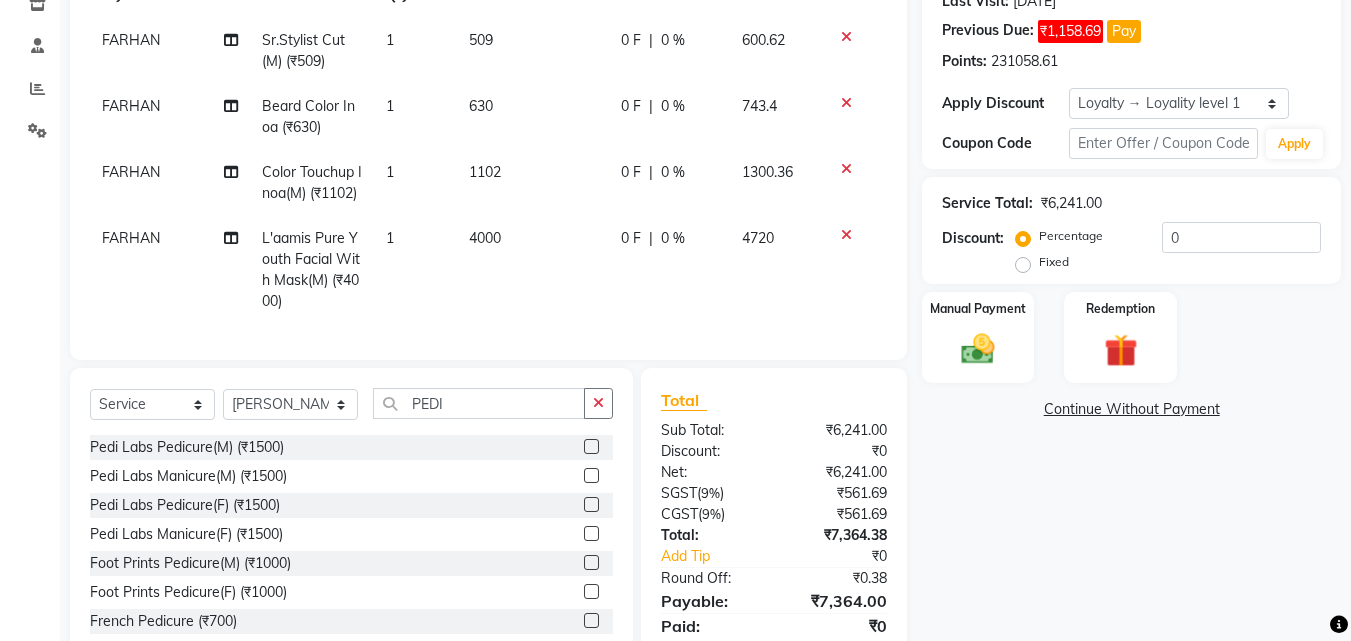 click 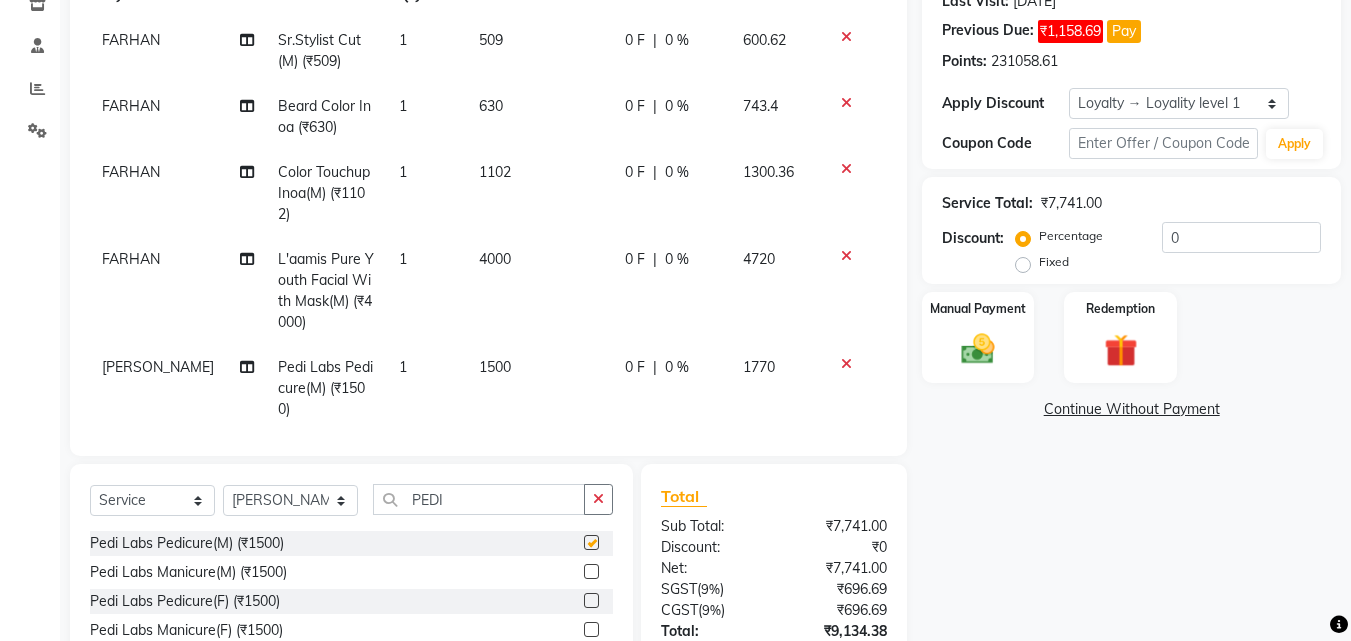 checkbox on "false" 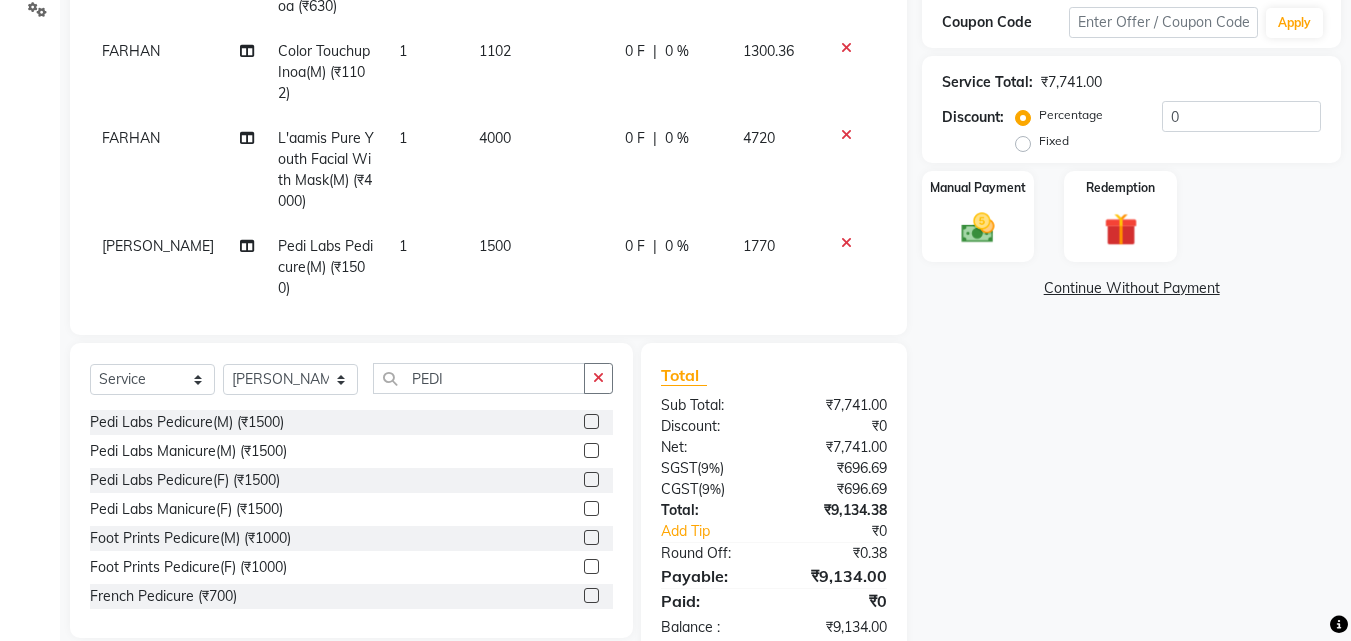 scroll, scrollTop: 480, scrollLeft: 0, axis: vertical 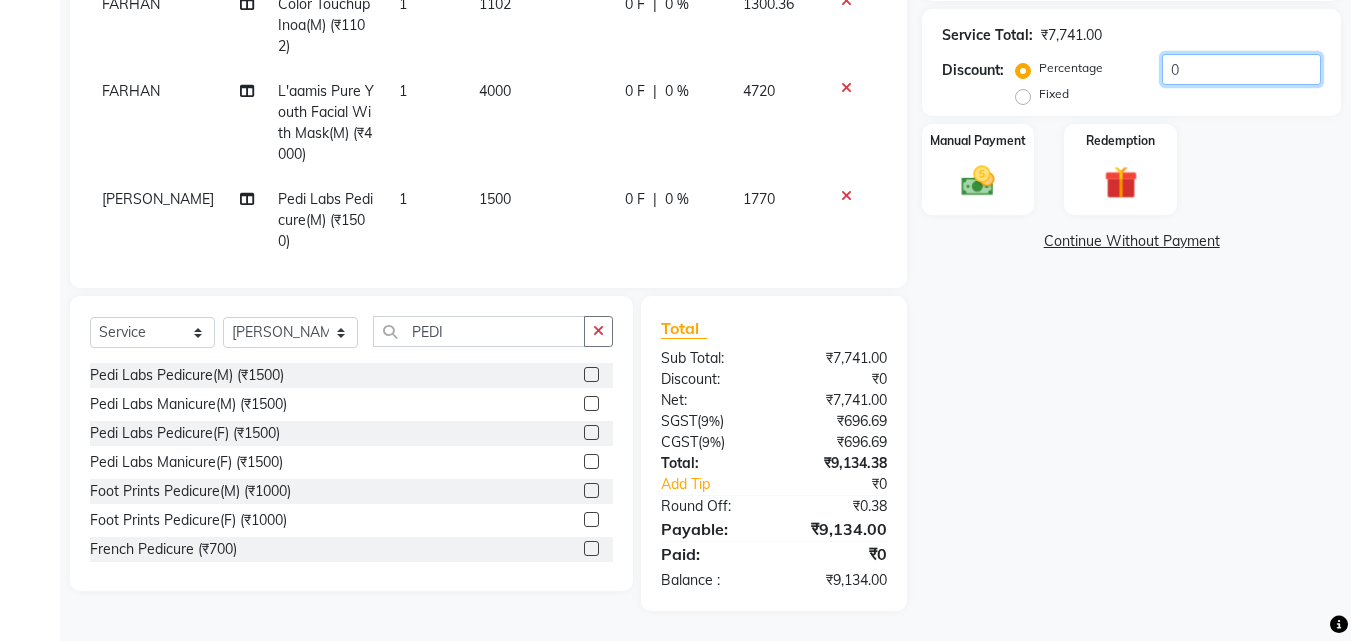 click on "0" 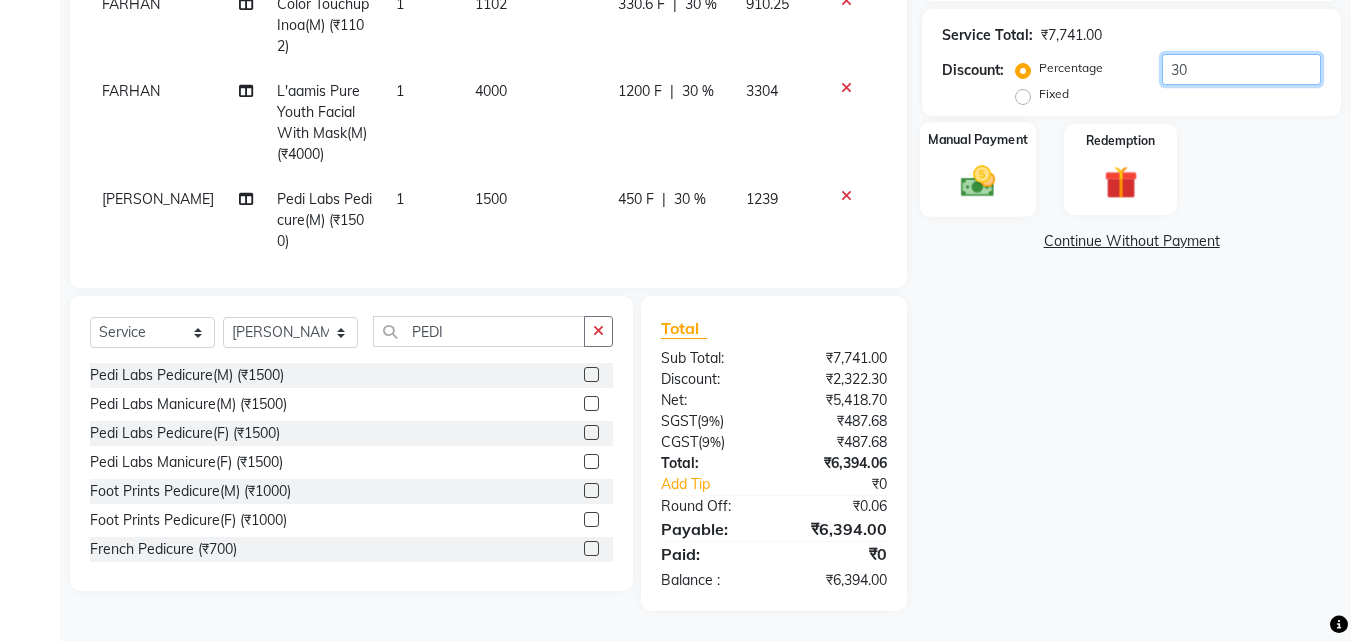 type on "30" 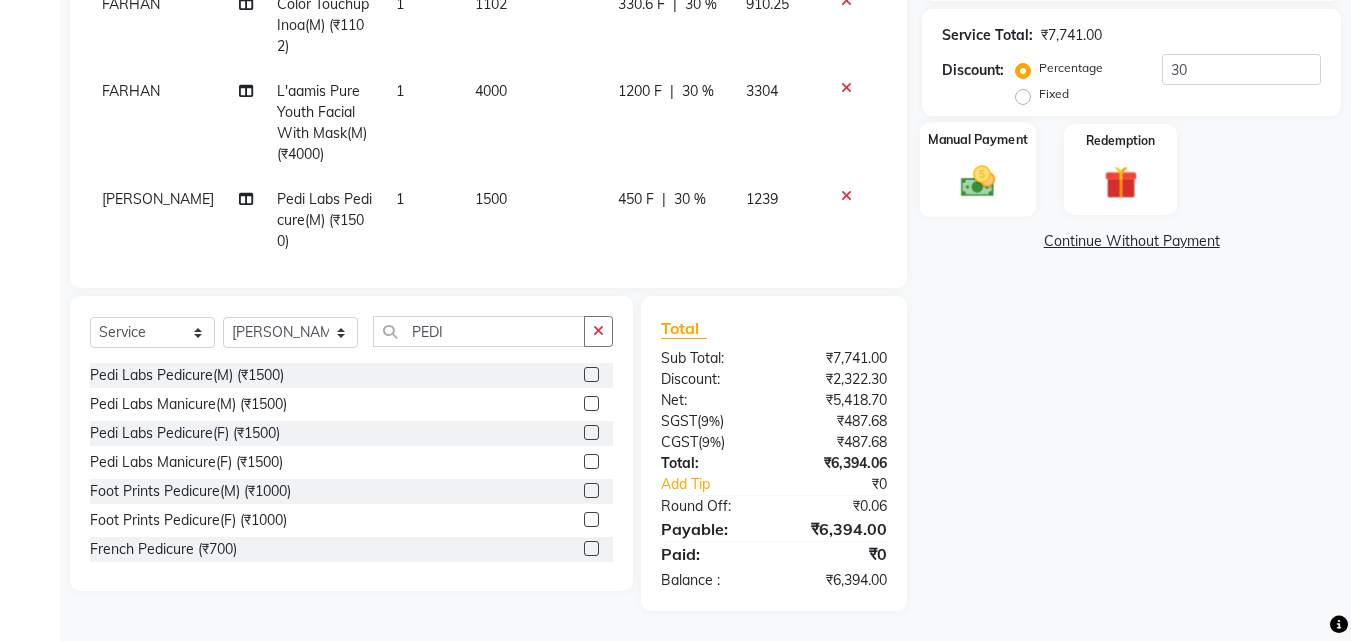 click 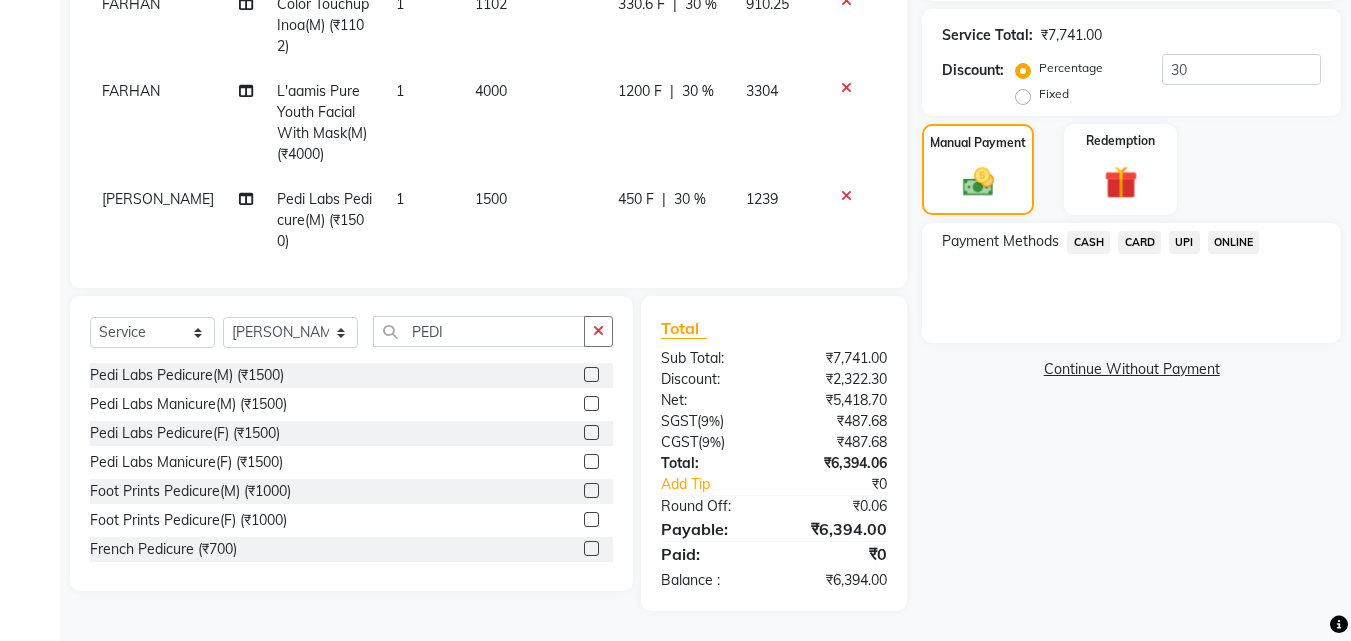 click on "CARD" 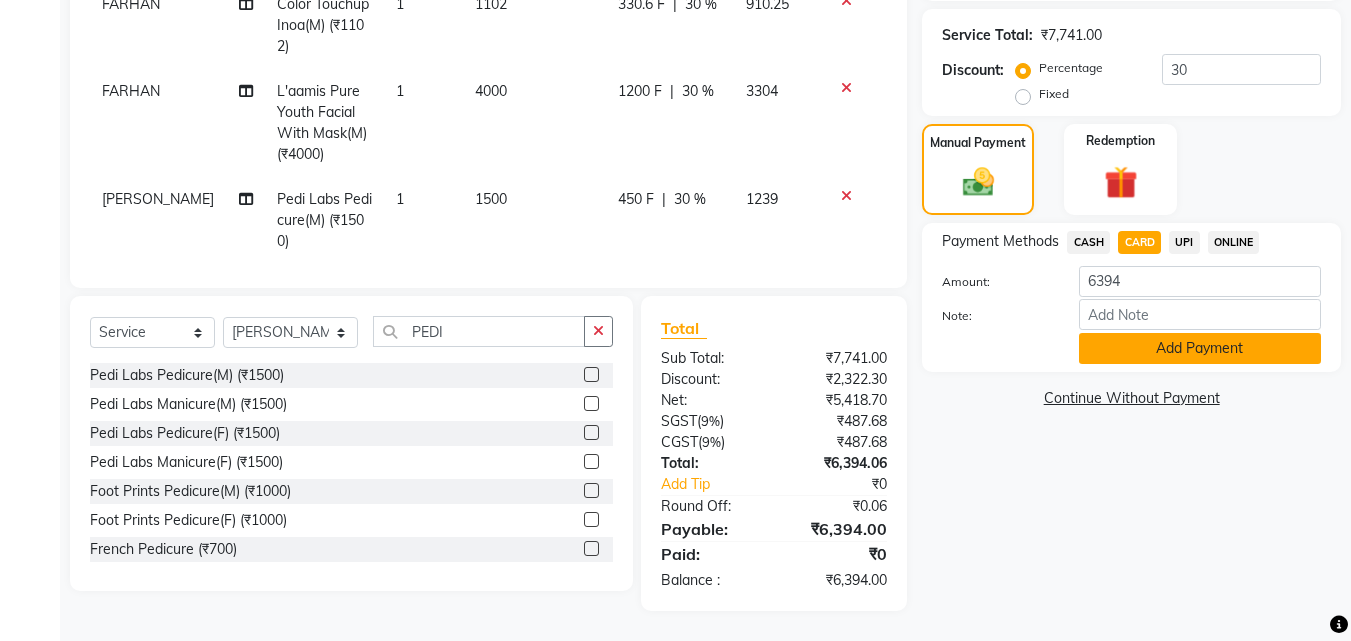 click on "Add Payment" 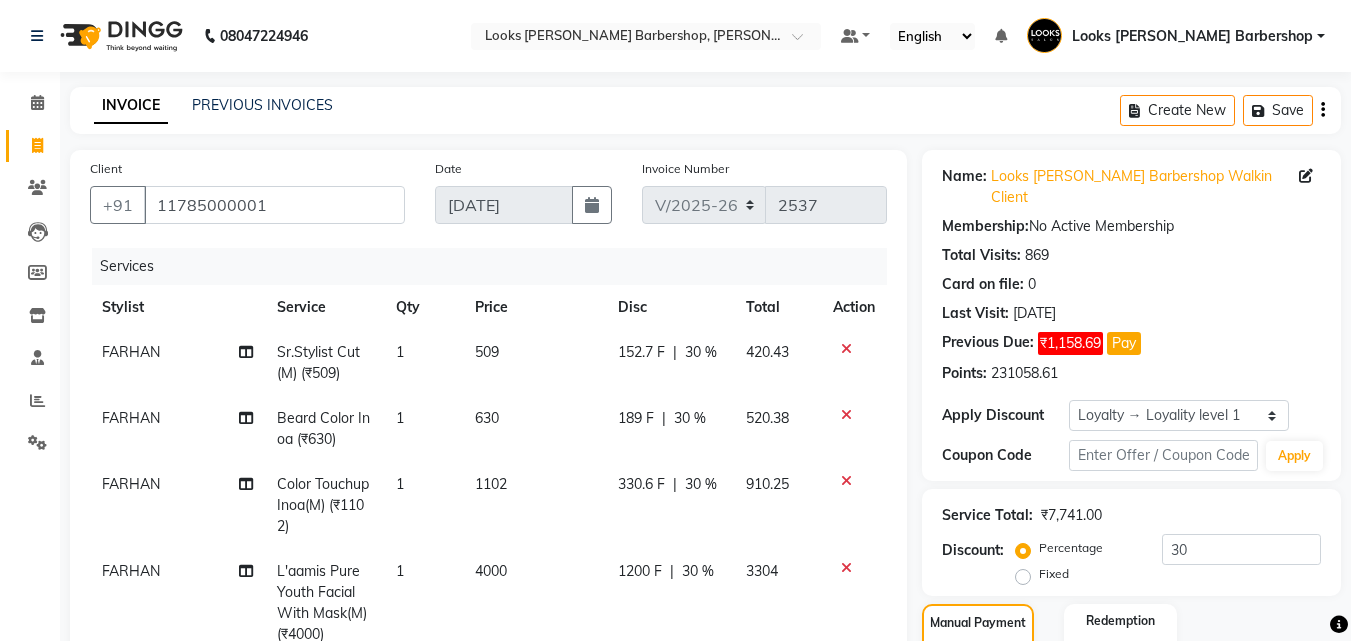 scroll, scrollTop: 642, scrollLeft: 0, axis: vertical 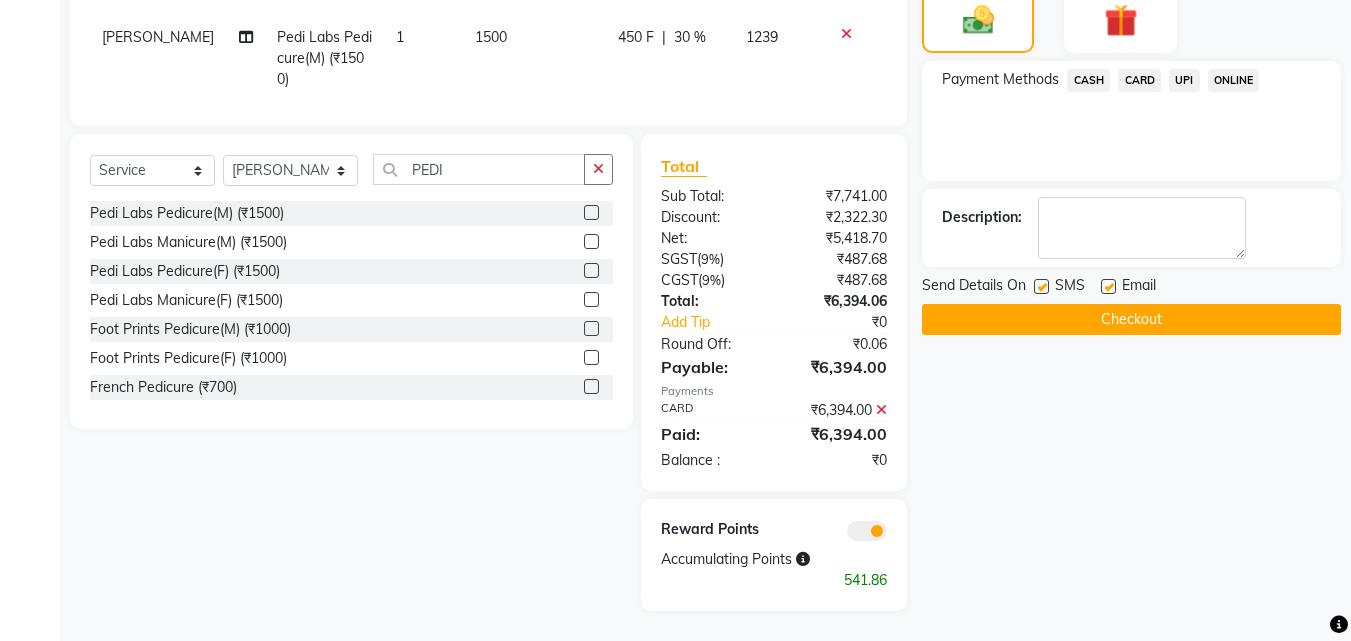 click on "Checkout" 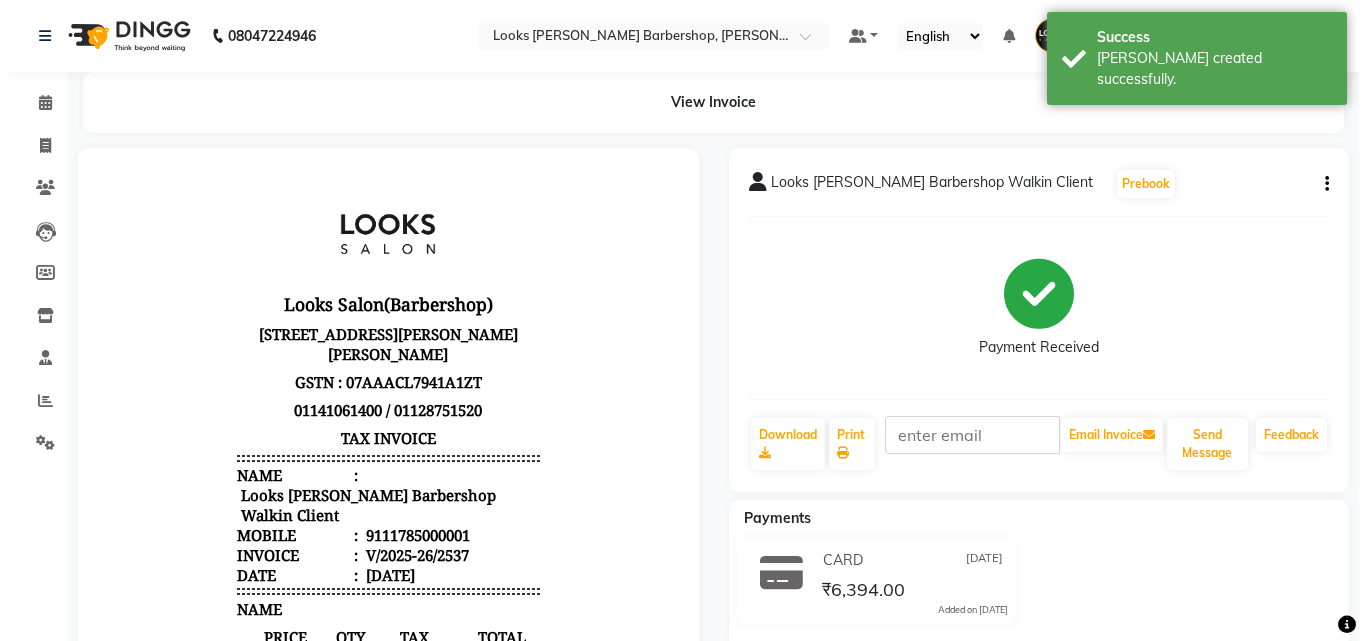 scroll, scrollTop: 0, scrollLeft: 0, axis: both 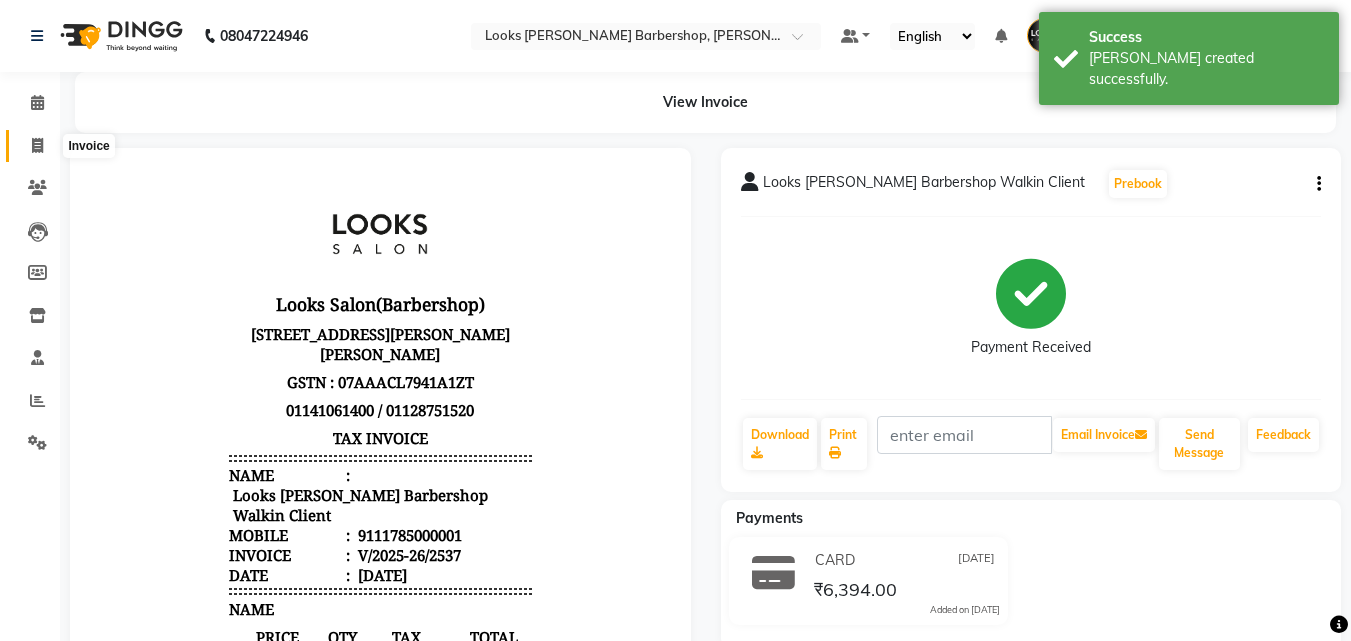 click 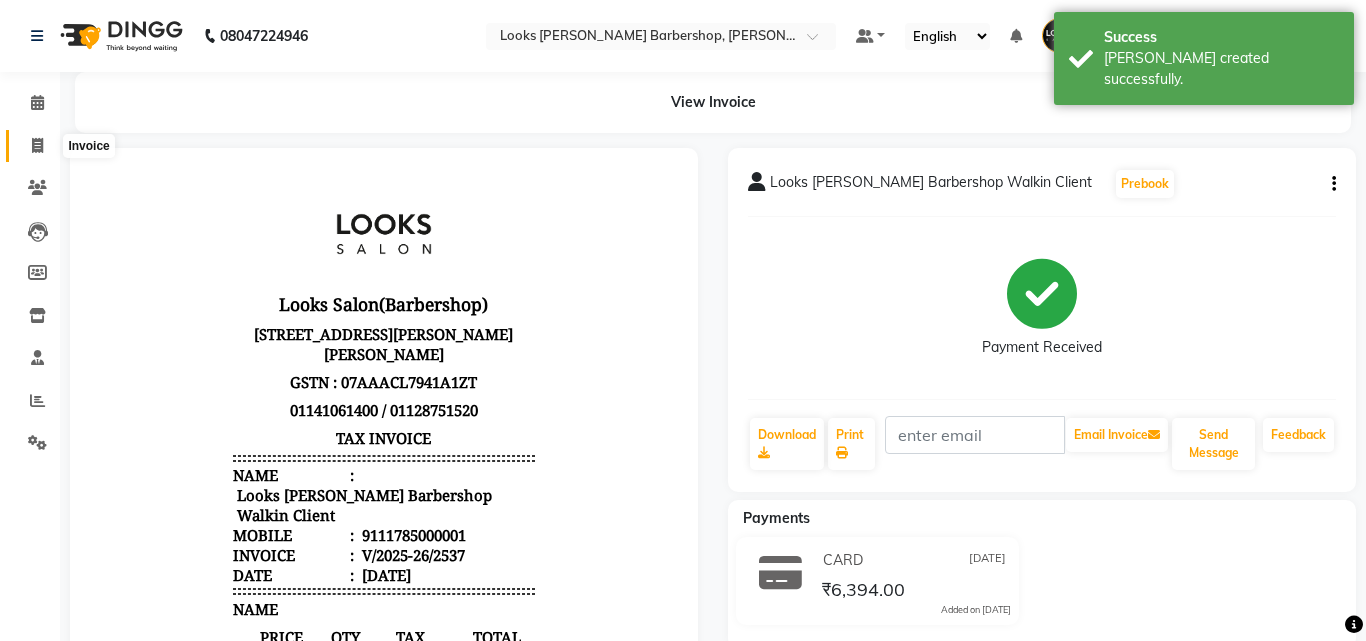 select on "4323" 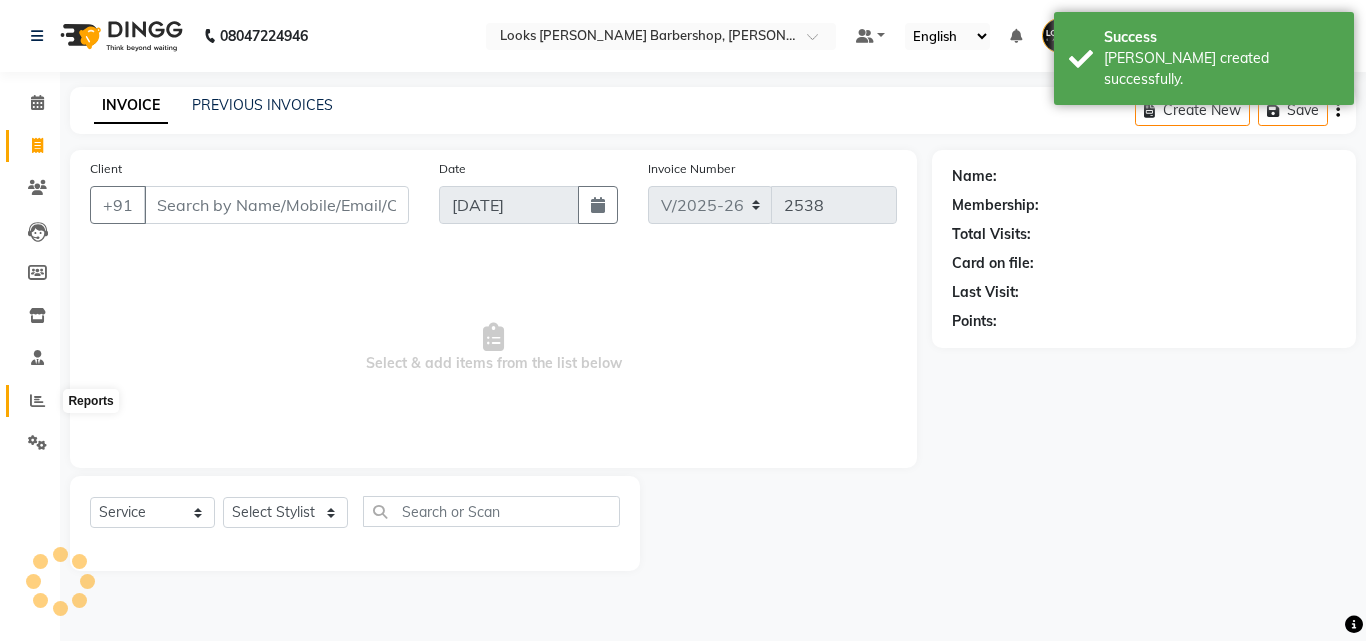 click 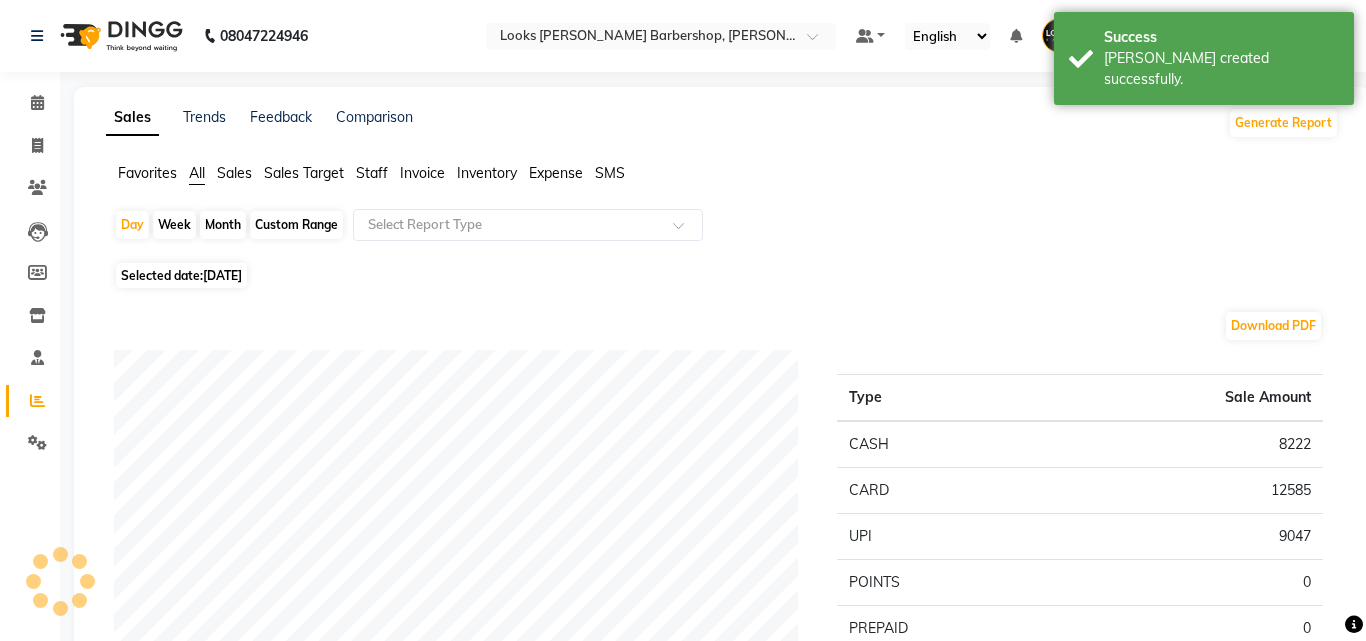 click on "Staff" 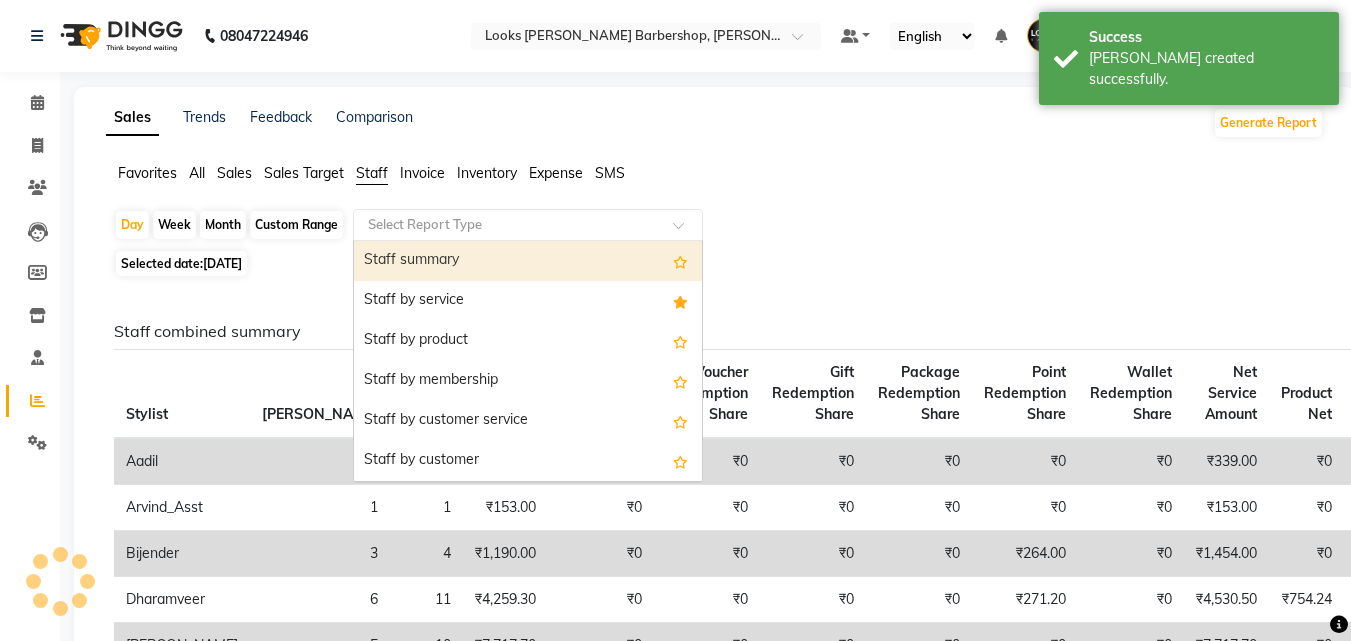 click 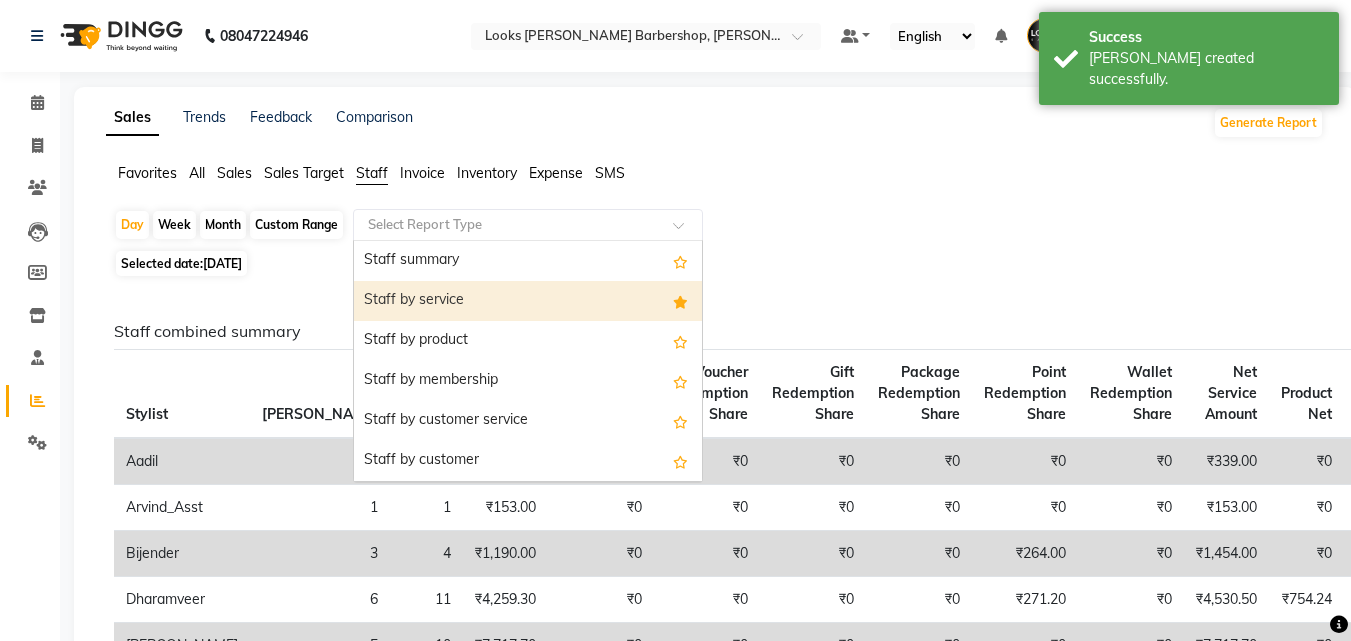 click on "Staff by service" at bounding box center [528, 301] 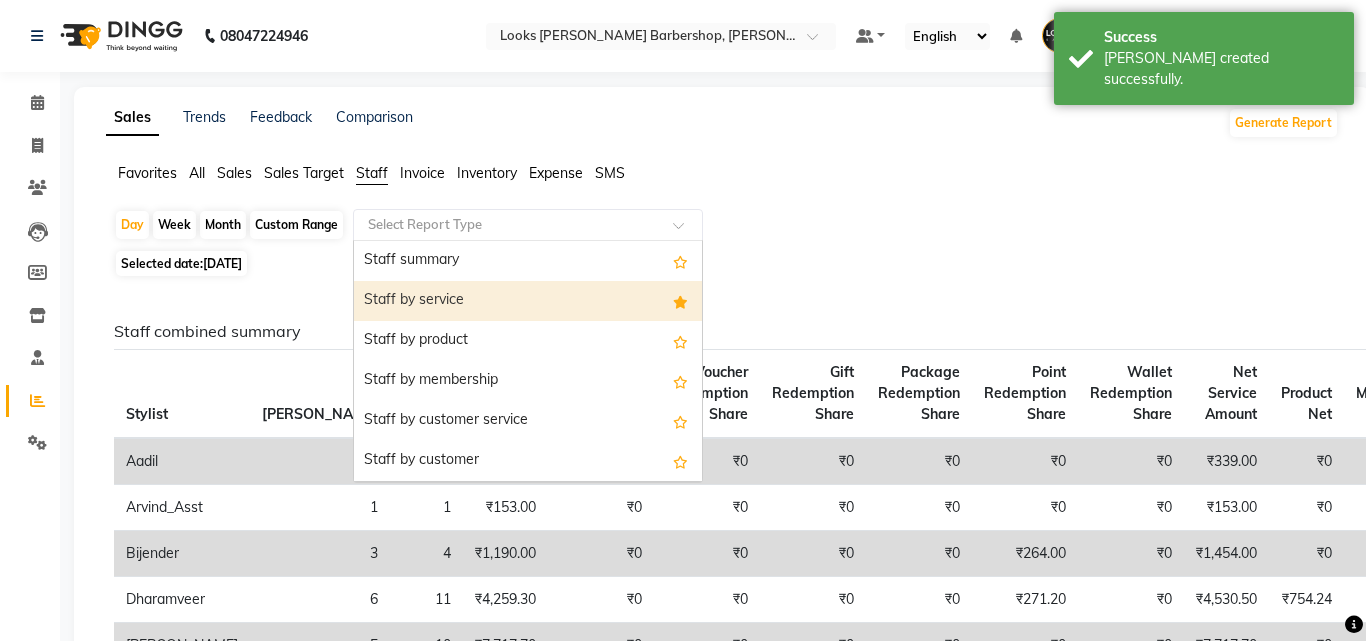 select on "full_report" 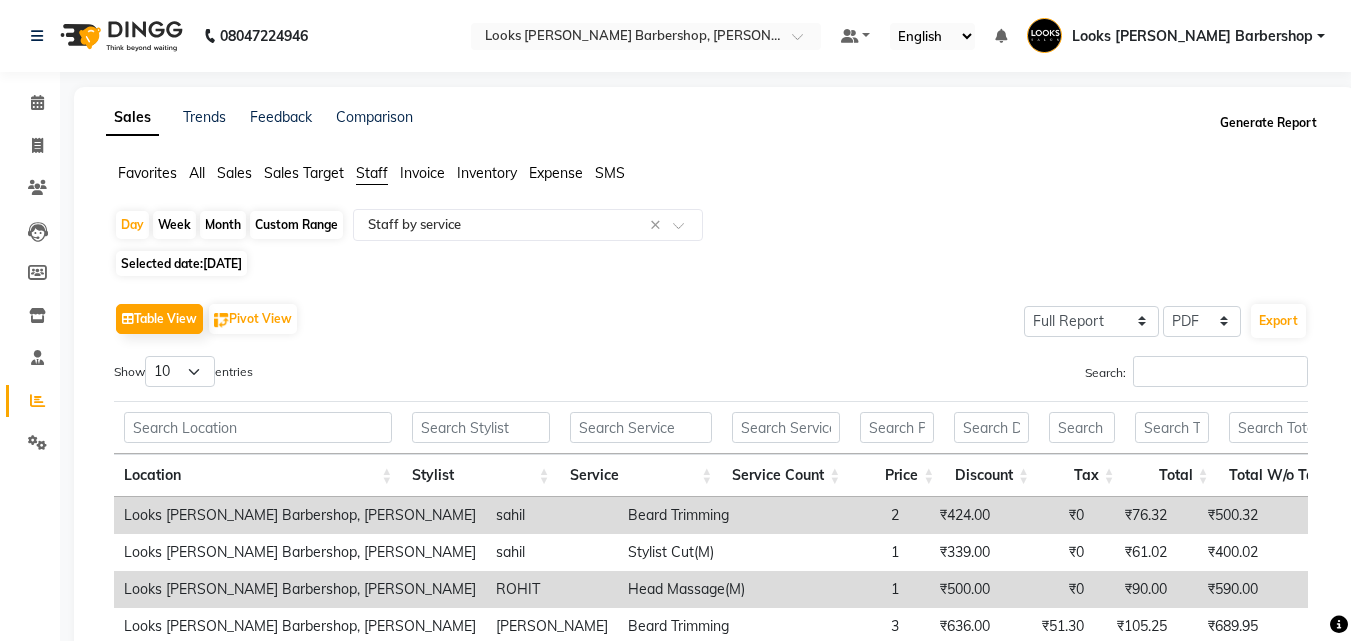 click on "Generate Report" 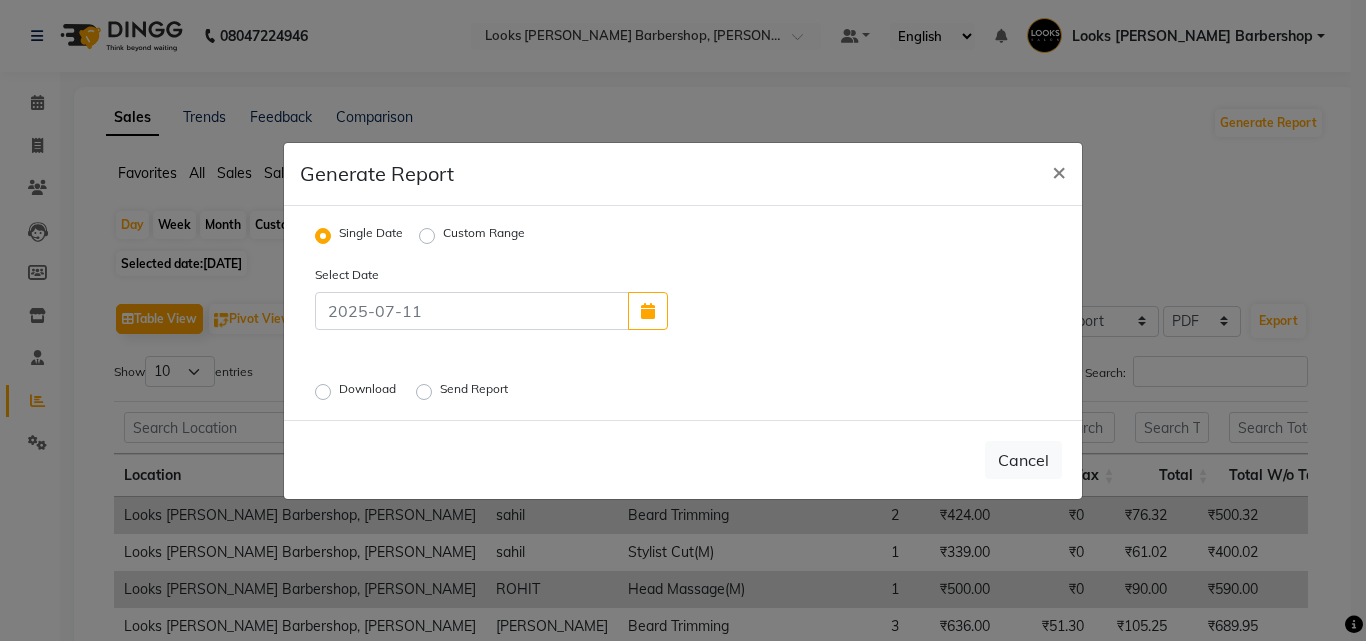 click on "Download" 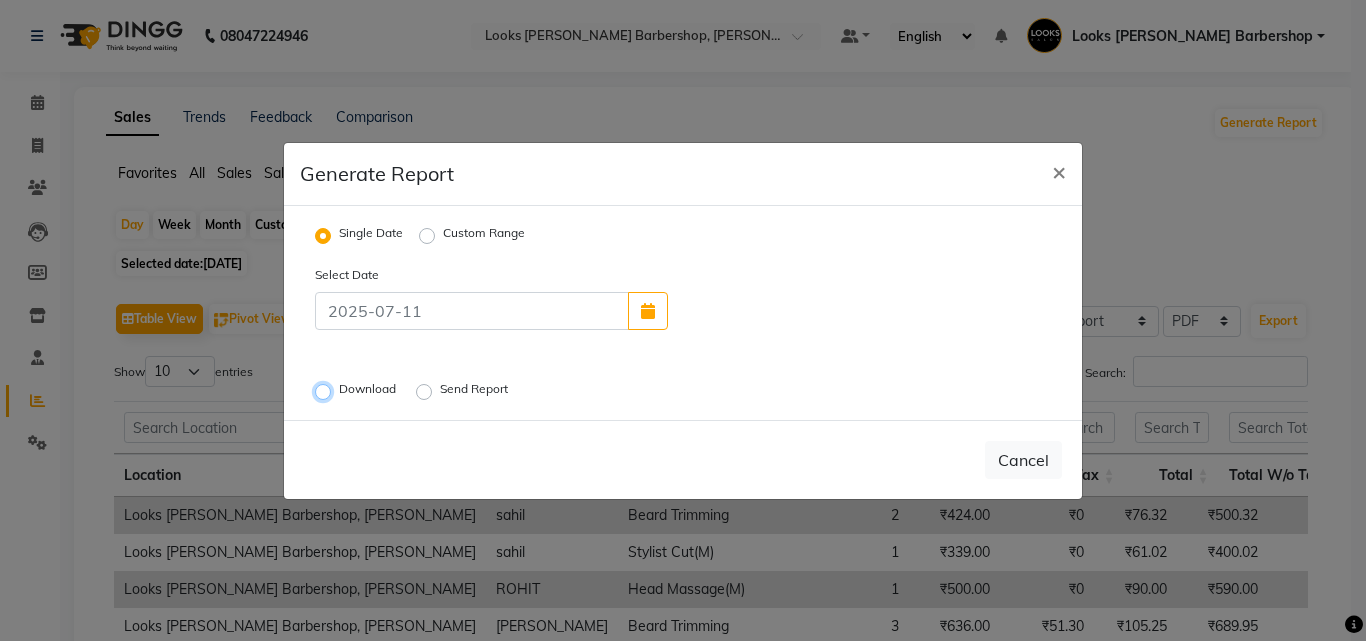 click on "Download" at bounding box center (326, 391) 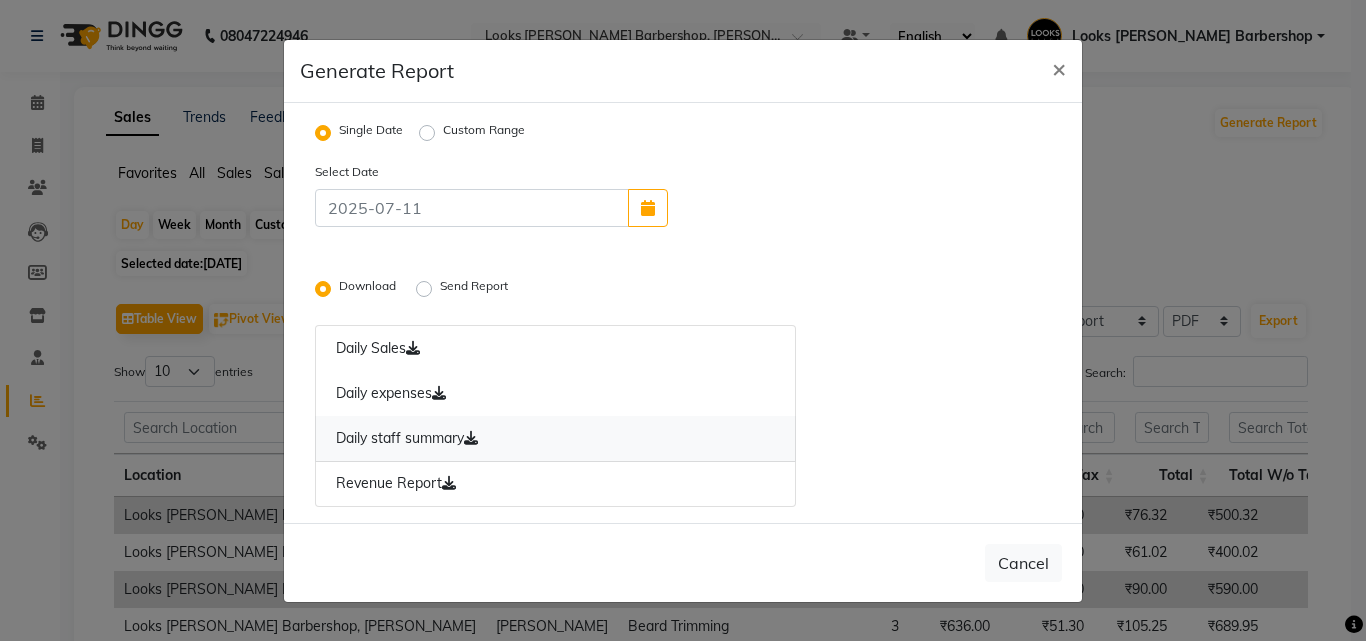 click on "Daily staff summary" 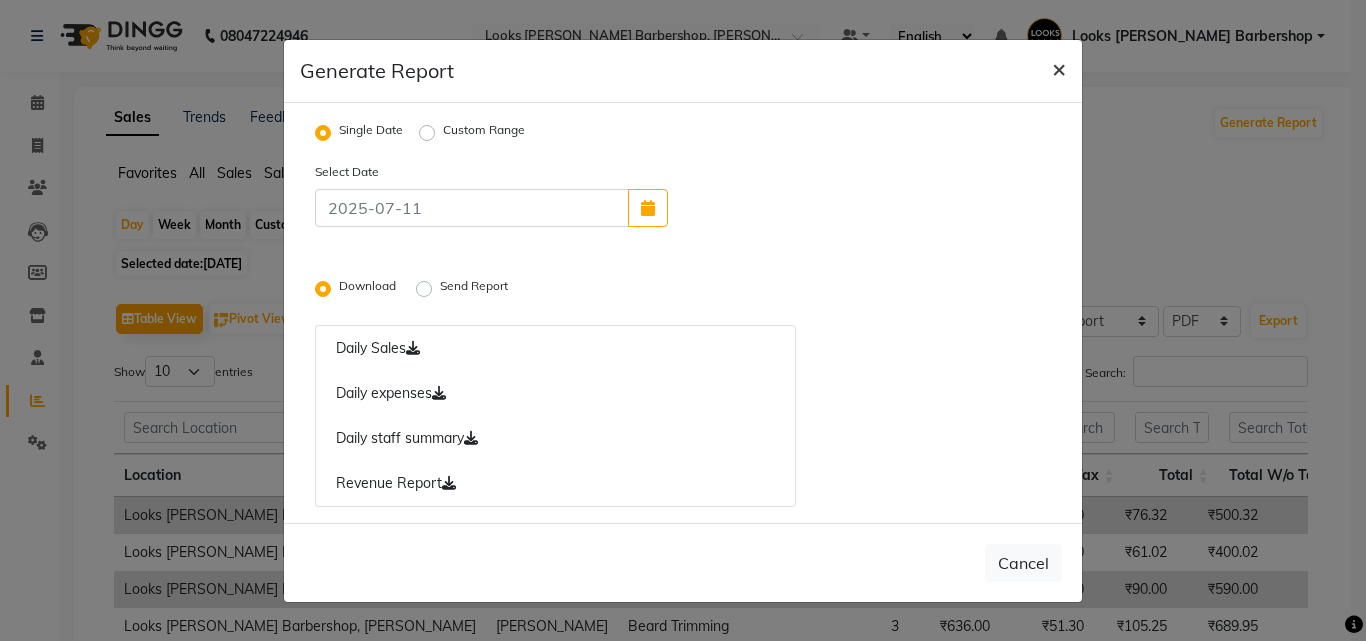 click on "×" 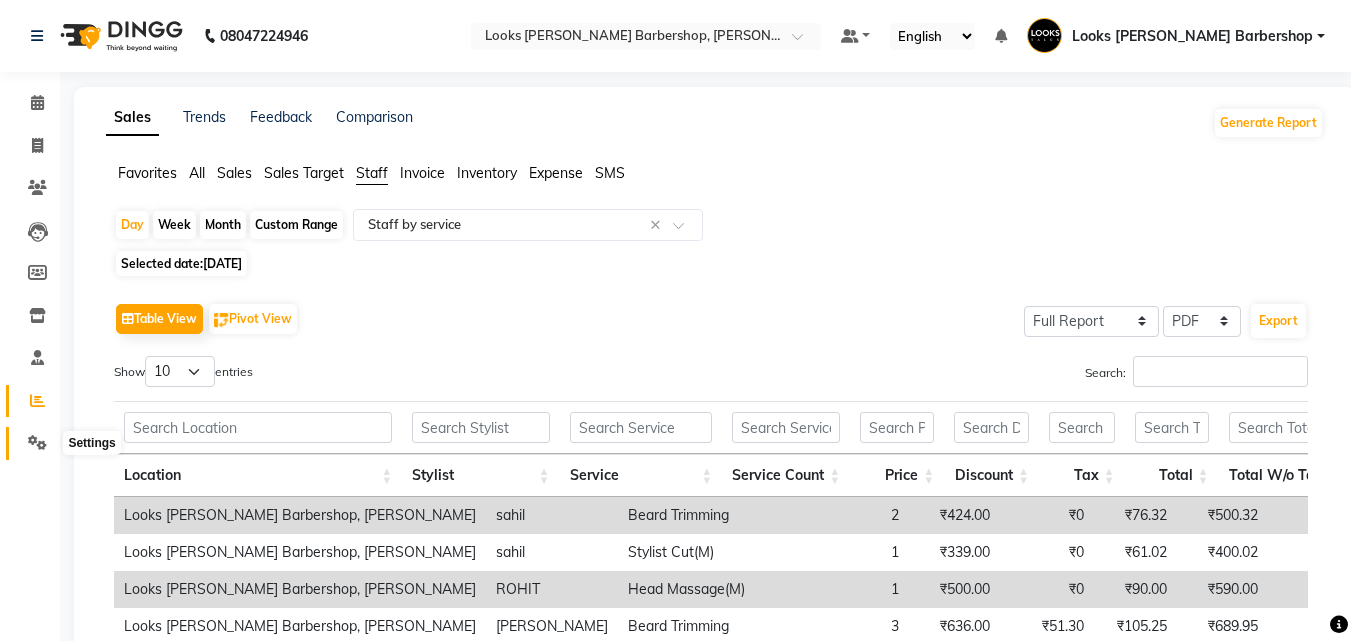 click 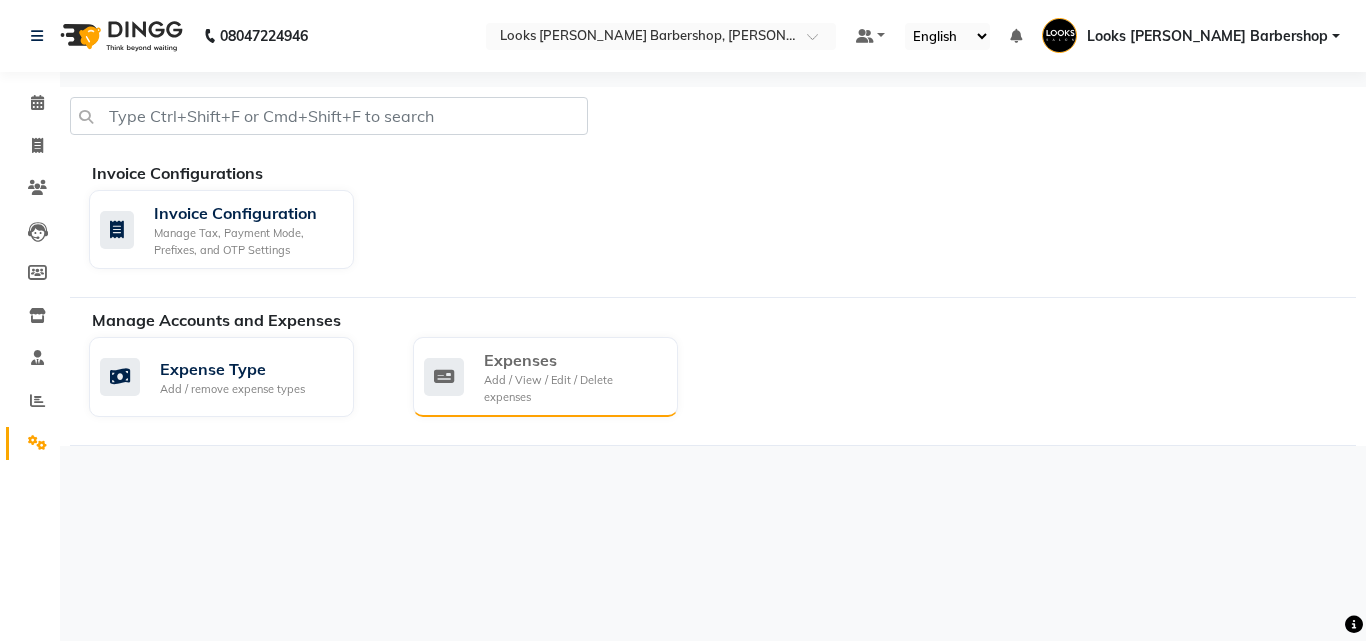 click on "Expenses" 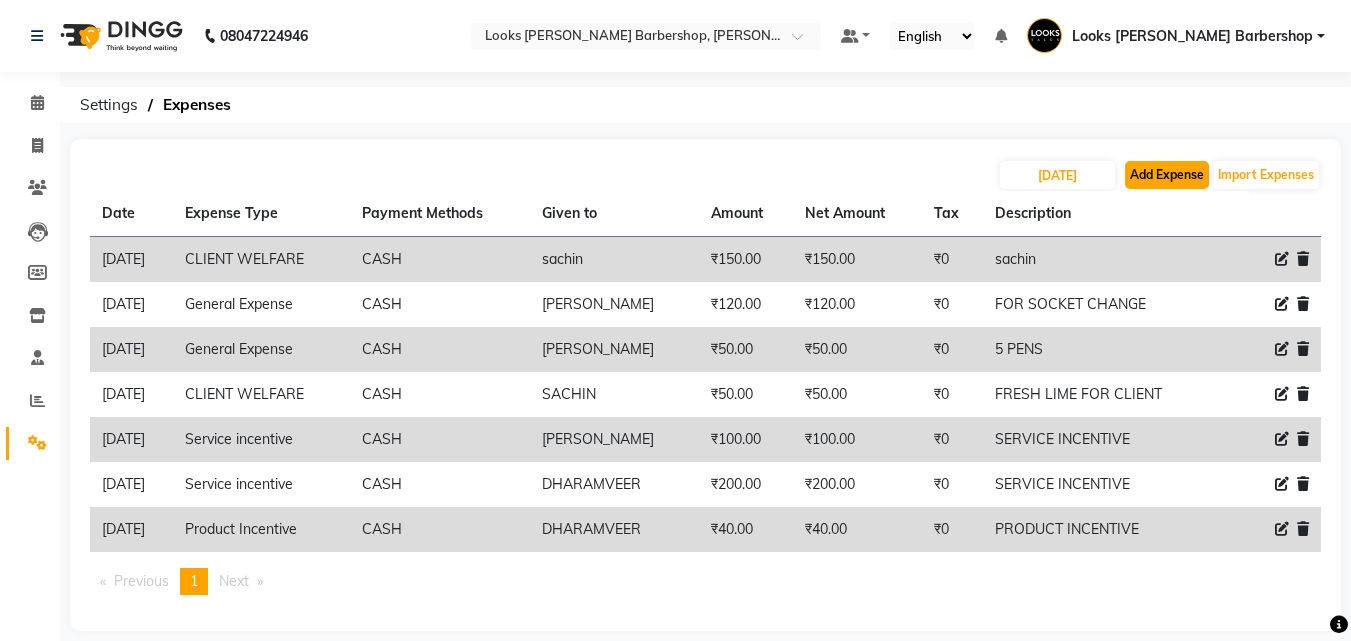 click on "Add Expense" 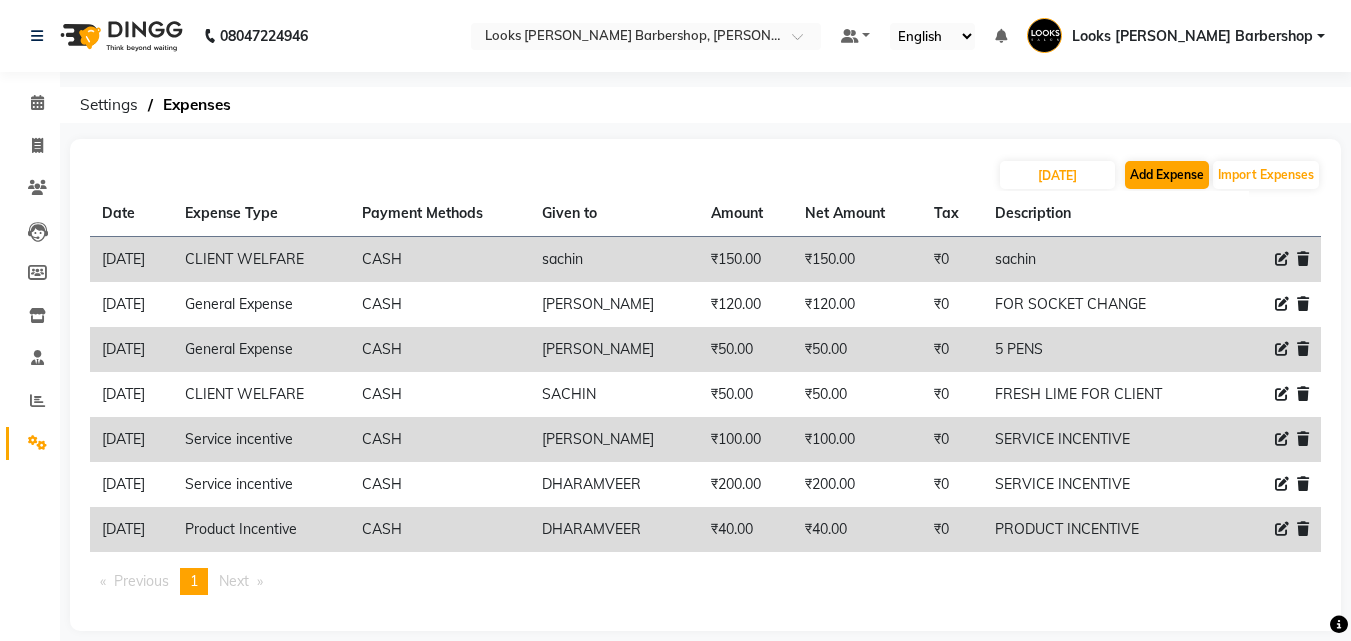 select on "1" 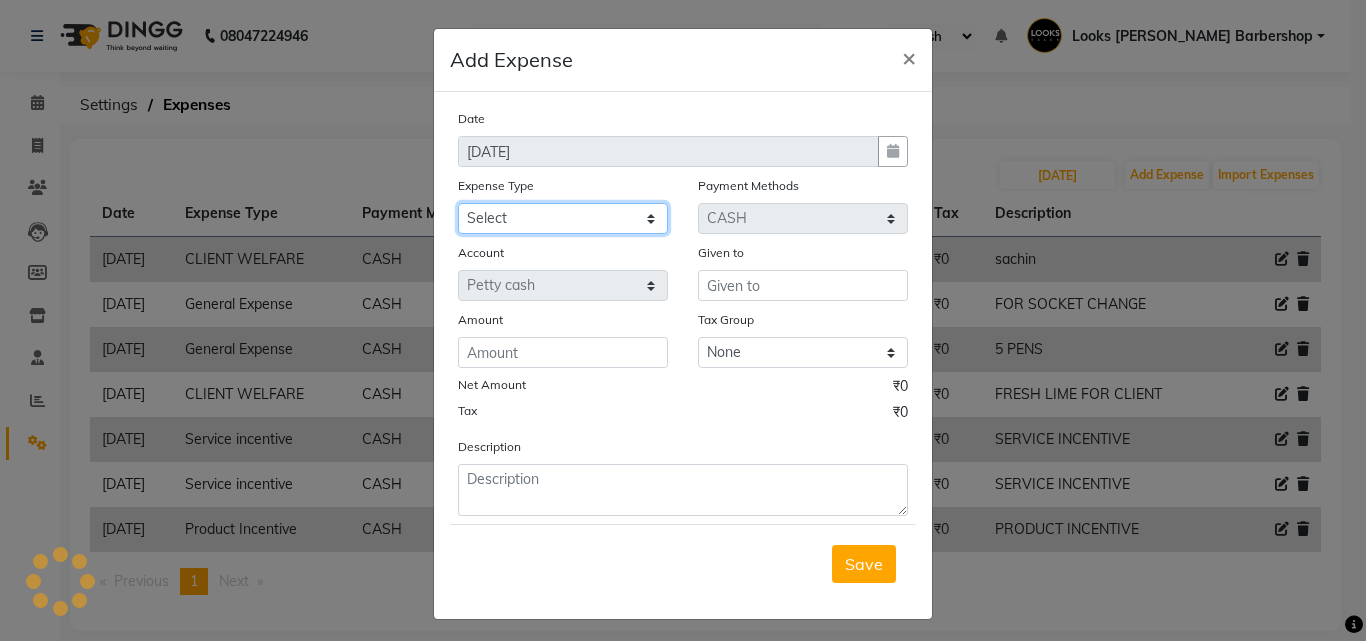 click on "Select Amazon order BANK DEPOSIT black coffee BLINKIT Cash change Cash Handover celebration Client Refreshment CLIENT WELFARE Convyance to staff Counter sale DIESEL Entertainment Expenses General Expense KKC Laundry Service MEDEICINE MILK MILK GINGER Miscellaneous MOBILE RECHARGE Monthly Grocery OFFICE UPKEEP Pantry Payment PORTER Prepaid Card Incentives Printing And Stationery Product Incentive purchase Refreshment Repair And Maintenance Salary Salary advance Service incentive staff accommodation Staff Convenyance Staff Welfare tip TIP CREDIT CARD Tip Online TIP UPI travel Travelling And Conveyance treat for staff WATER BILL Water Bills" 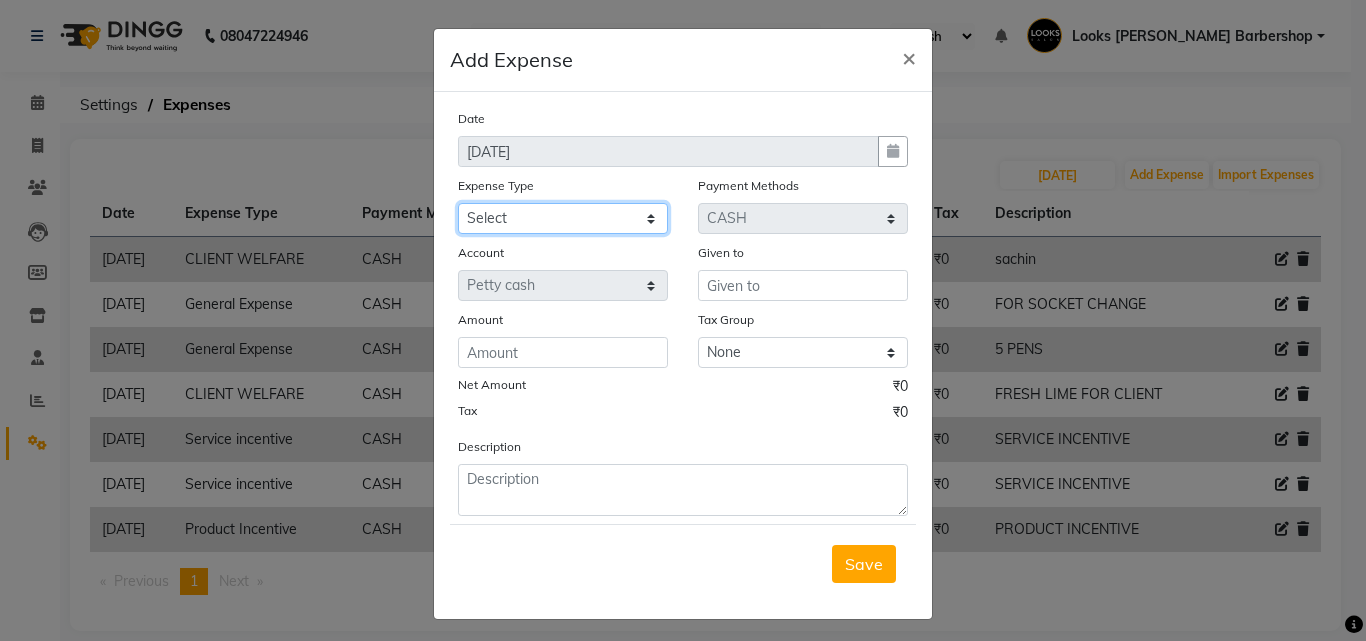 select on "22603" 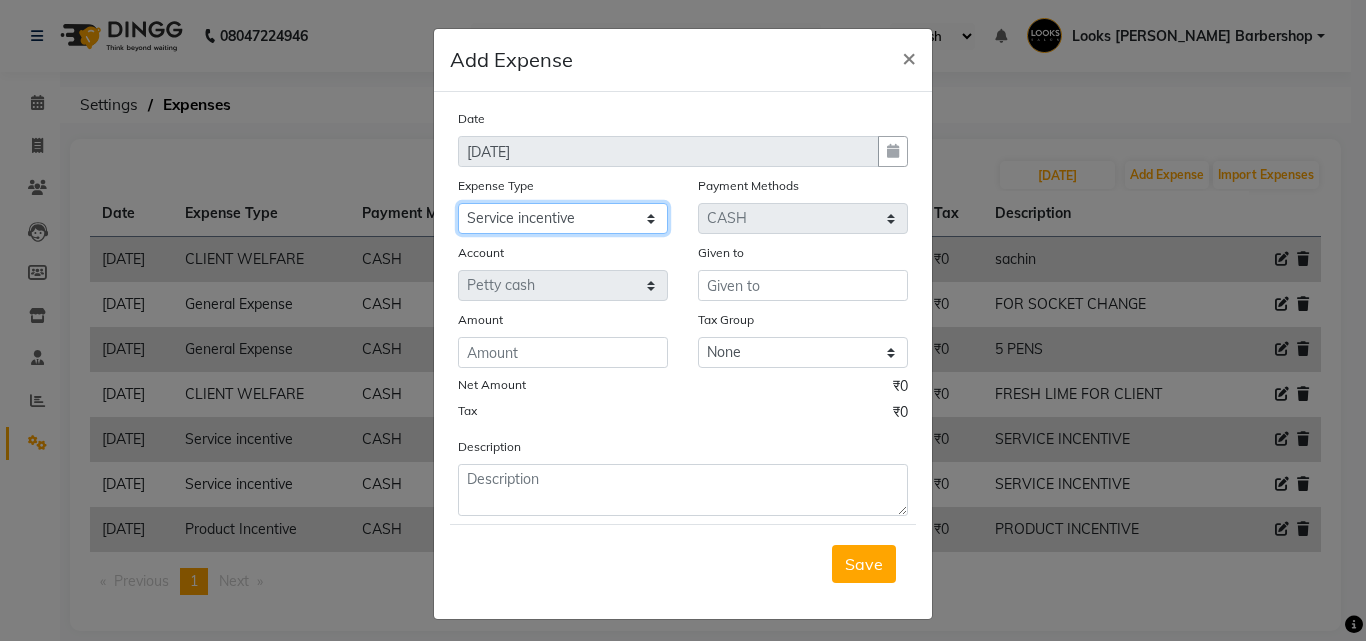 click on "Select Amazon order BANK DEPOSIT black coffee BLINKIT Cash change Cash Handover celebration Client Refreshment CLIENT WELFARE Convyance to staff Counter sale DIESEL Entertainment Expenses General Expense KKC Laundry Service MEDEICINE MILK MILK GINGER Miscellaneous MOBILE RECHARGE Monthly Grocery OFFICE UPKEEP Pantry Payment PORTER Prepaid Card Incentives Printing And Stationery Product Incentive purchase Refreshment Repair And Maintenance Salary Salary advance Service incentive staff accommodation Staff Convenyance Staff Welfare tip TIP CREDIT CARD Tip Online TIP UPI travel Travelling And Conveyance treat for staff WATER BILL Water Bills" 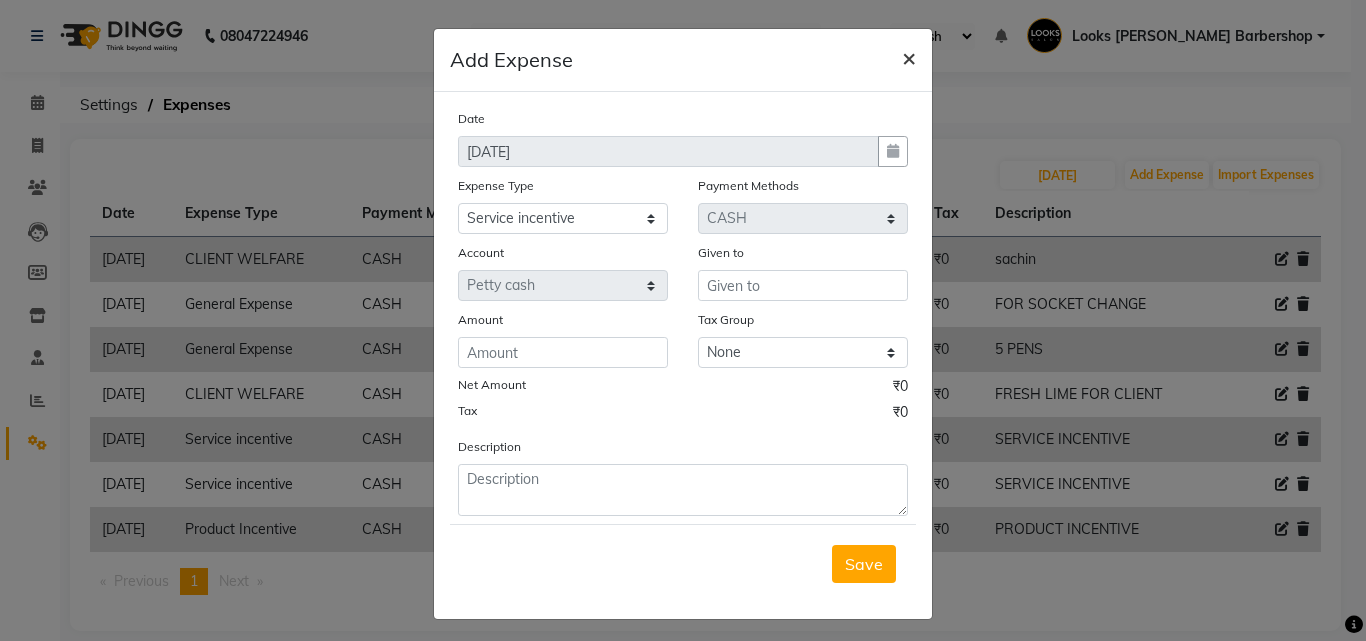 drag, startPoint x: 911, startPoint y: 57, endPoint x: 886, endPoint y: 57, distance: 25 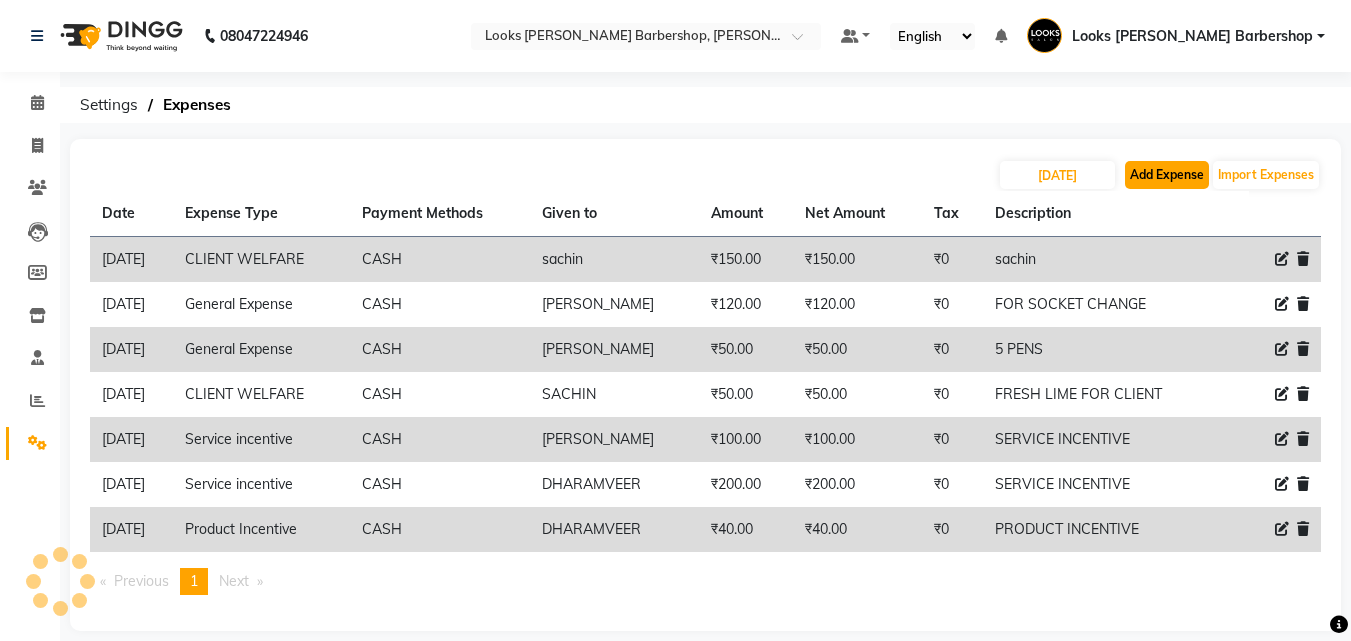 drag, startPoint x: 1161, startPoint y: 166, endPoint x: 1134, endPoint y: 181, distance: 30.88689 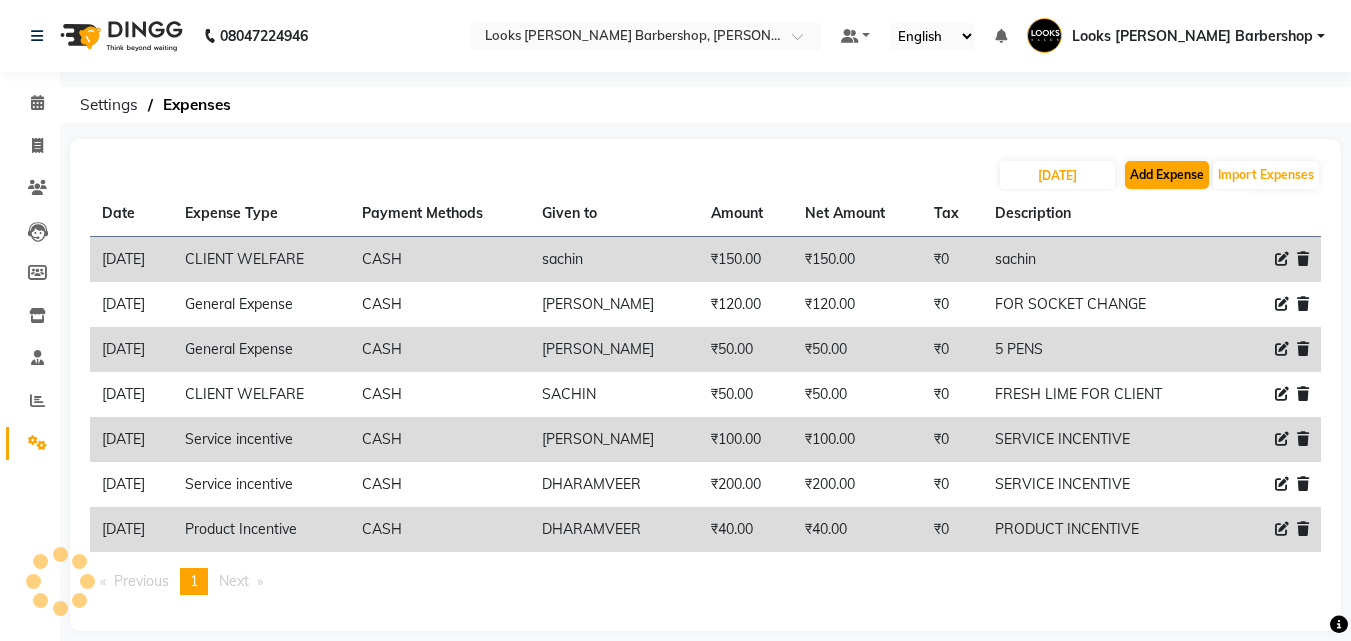 select on "1" 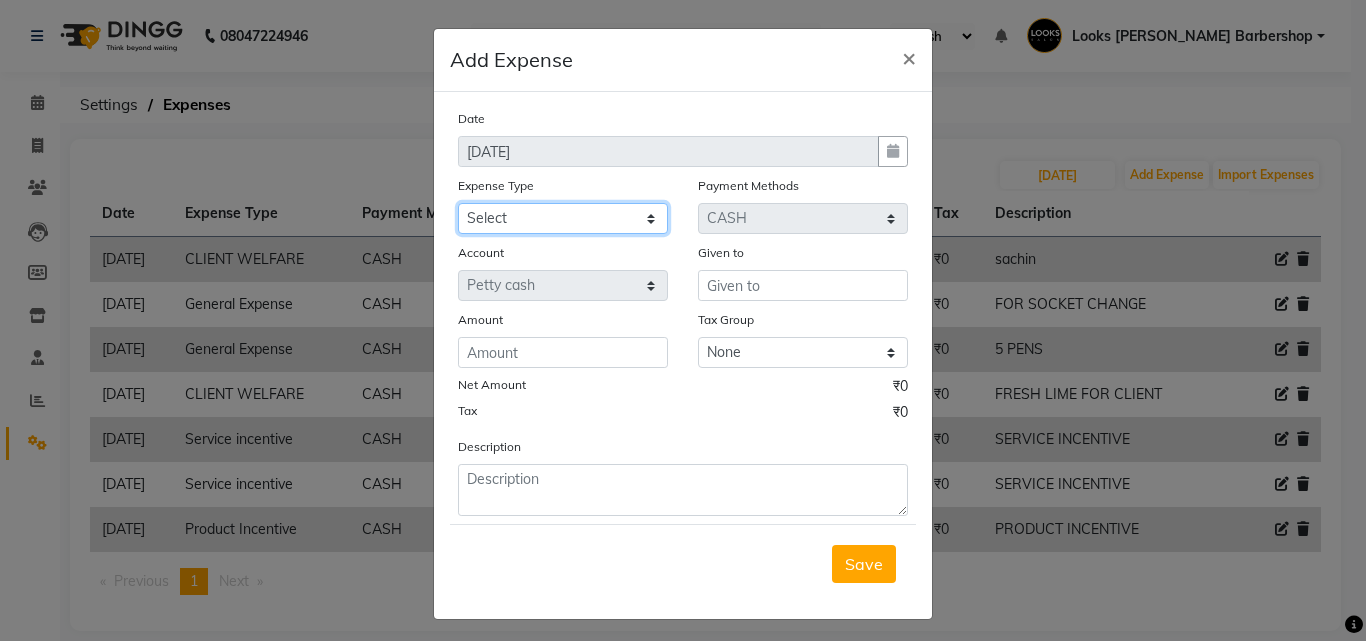 click on "Select Amazon order BANK DEPOSIT black coffee BLINKIT Cash change Cash Handover celebration Client Refreshment CLIENT WELFARE Convyance to staff Counter sale DIESEL Entertainment Expenses General Expense KKC Laundry Service MEDEICINE MILK MILK GINGER Miscellaneous MOBILE RECHARGE Monthly Grocery OFFICE UPKEEP Pantry Payment PORTER Prepaid Card Incentives Printing And Stationery Product Incentive purchase Refreshment Repair And Maintenance Salary Salary advance Service incentive staff accommodation Staff Convenyance Staff Welfare tip TIP CREDIT CARD Tip Online TIP UPI travel Travelling And Conveyance treat for staff WATER BILL Water Bills" 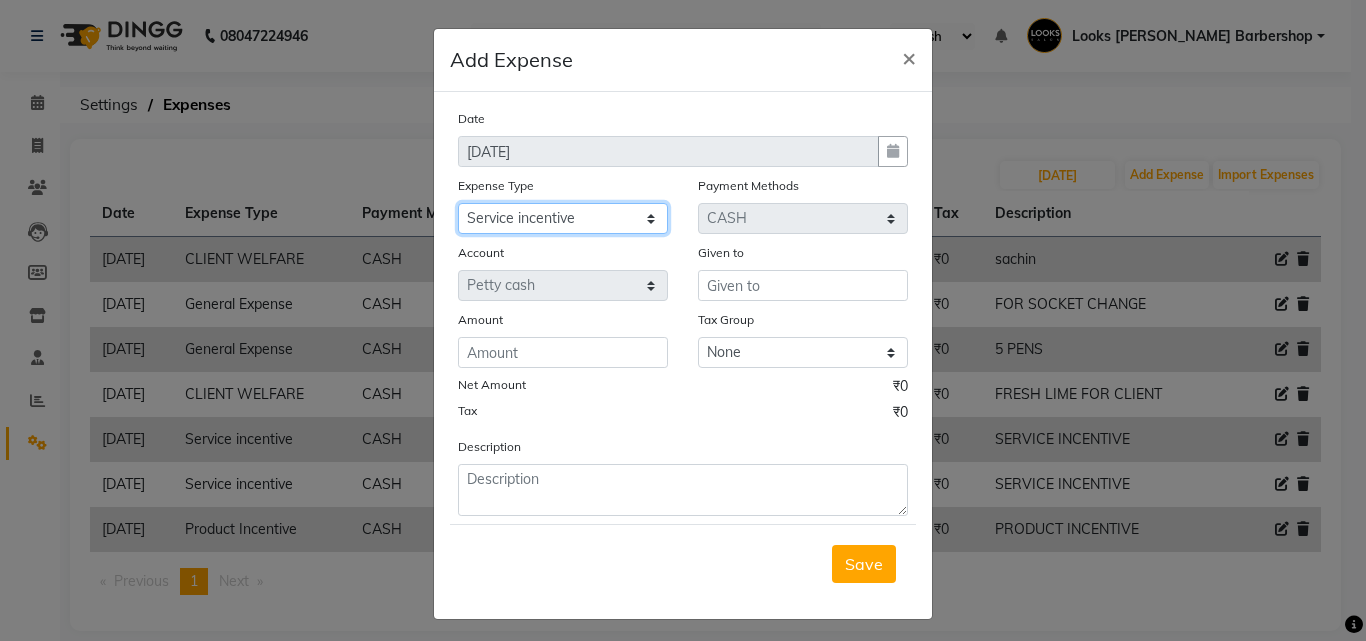 click on "Select Amazon order BANK DEPOSIT black coffee BLINKIT Cash change Cash Handover celebration Client Refreshment CLIENT WELFARE Convyance to staff Counter sale DIESEL Entertainment Expenses General Expense KKC Laundry Service MEDEICINE MILK MILK GINGER Miscellaneous MOBILE RECHARGE Monthly Grocery OFFICE UPKEEP Pantry Payment PORTER Prepaid Card Incentives Printing And Stationery Product Incentive purchase Refreshment Repair And Maintenance Salary Salary advance Service incentive staff accommodation Staff Convenyance Staff Welfare tip TIP CREDIT CARD Tip Online TIP UPI travel Travelling And Conveyance treat for staff WATER BILL Water Bills" 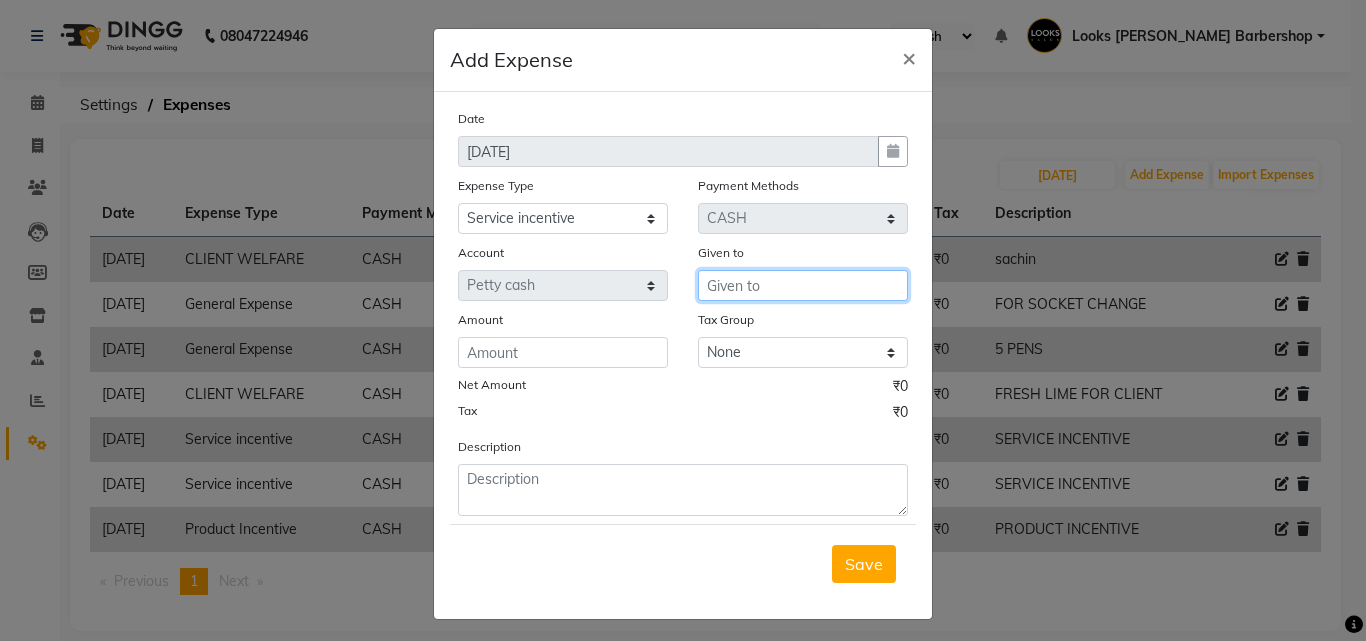 click at bounding box center [803, 285] 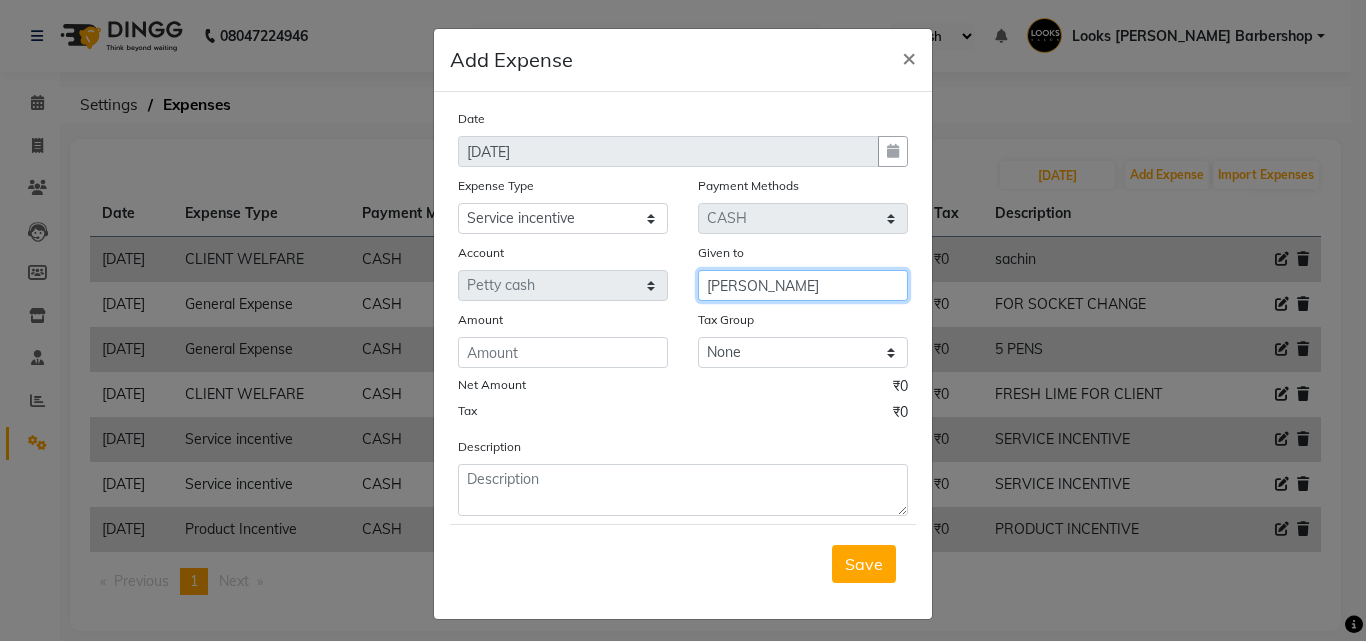 click on "[PERSON_NAME]" at bounding box center [803, 285] 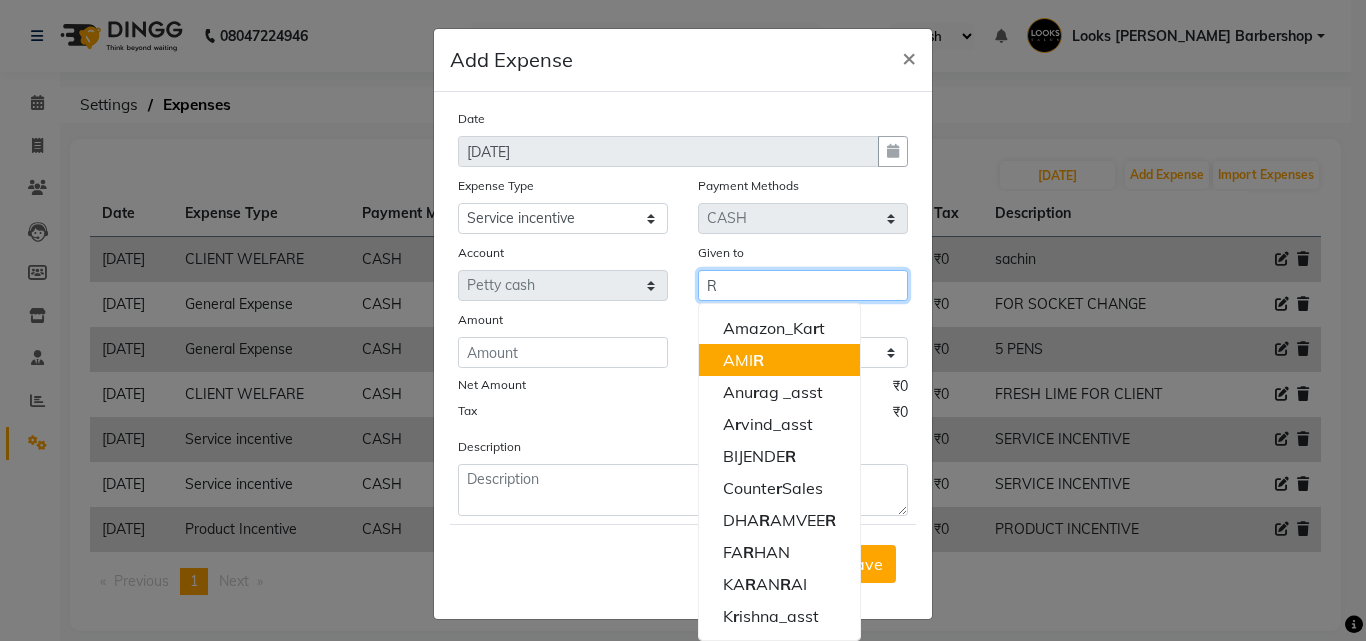scroll, scrollTop: 7, scrollLeft: 0, axis: vertical 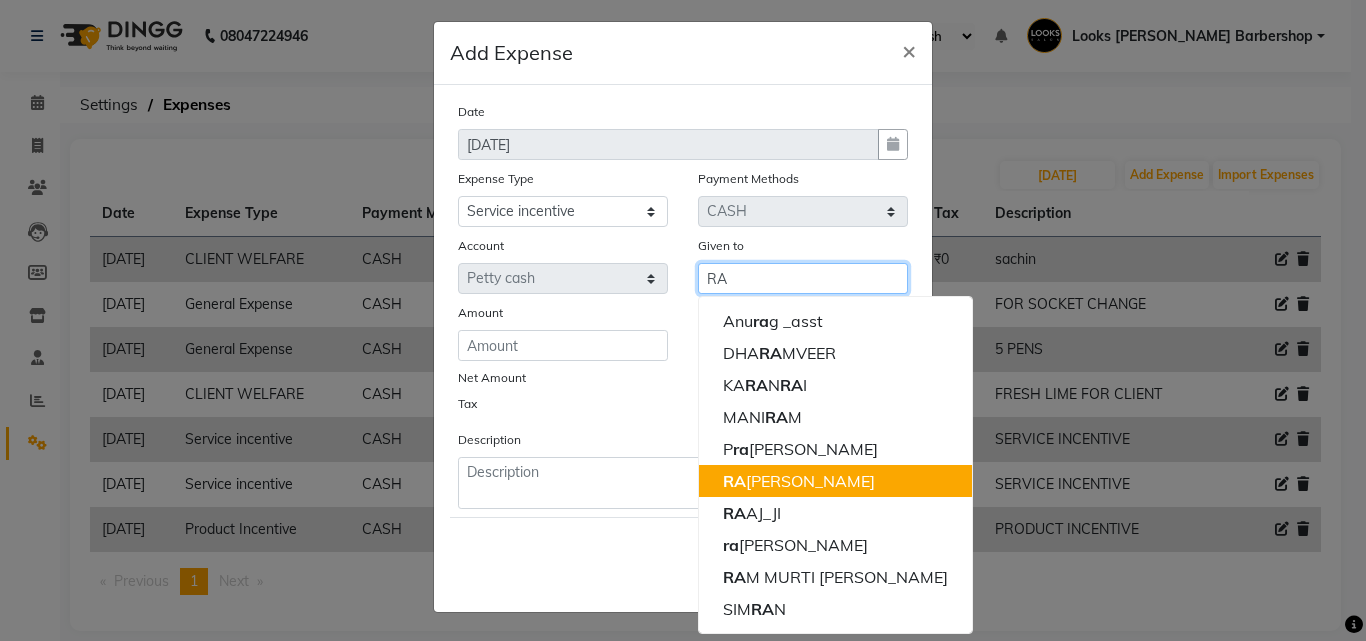 click on "[PERSON_NAME] [PERSON_NAME]" at bounding box center [799, 481] 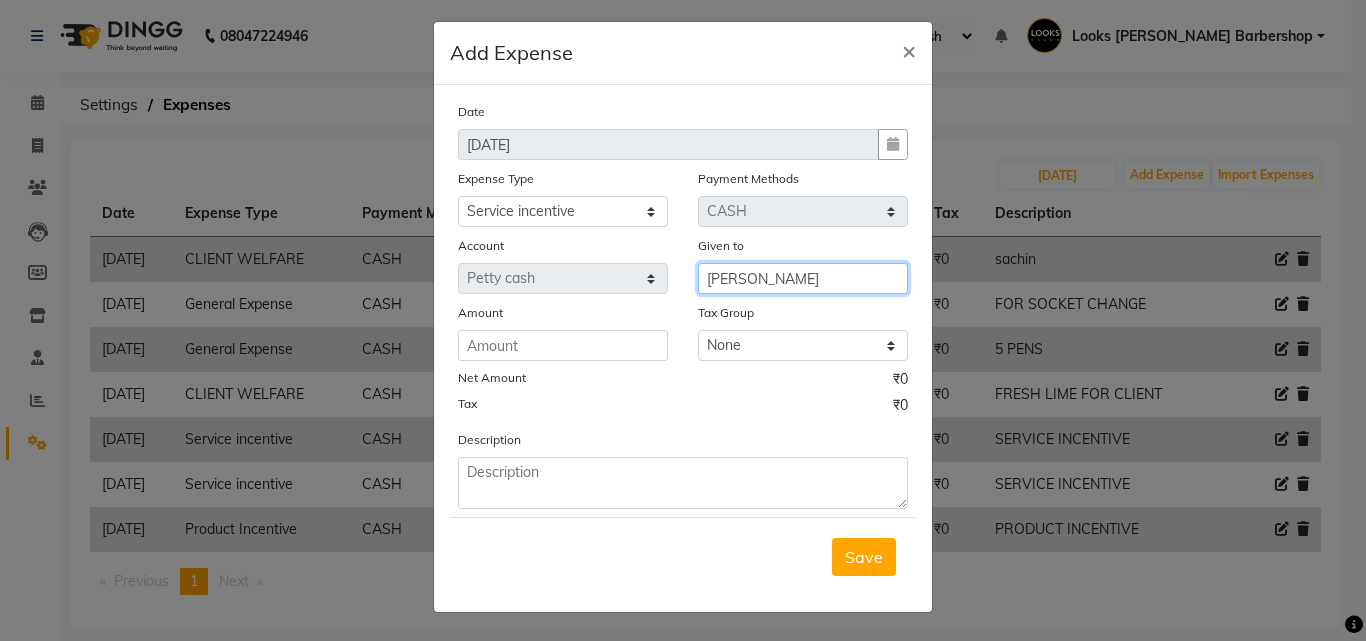 type on "[PERSON_NAME]" 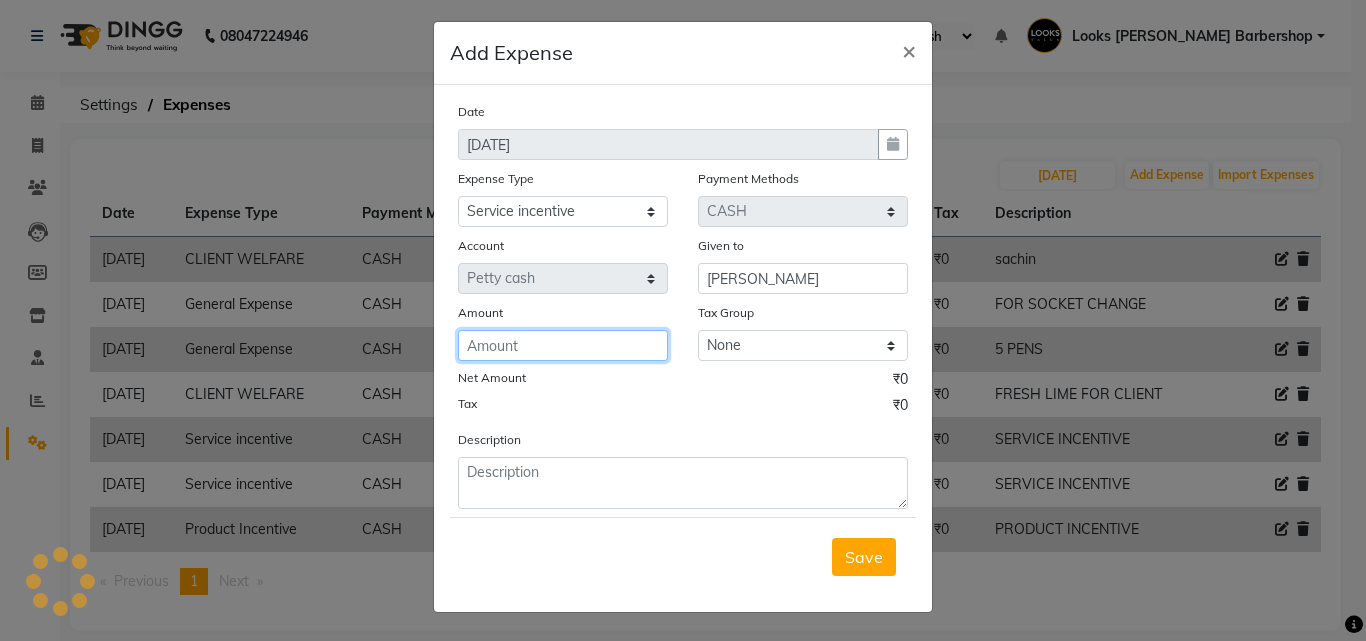 click 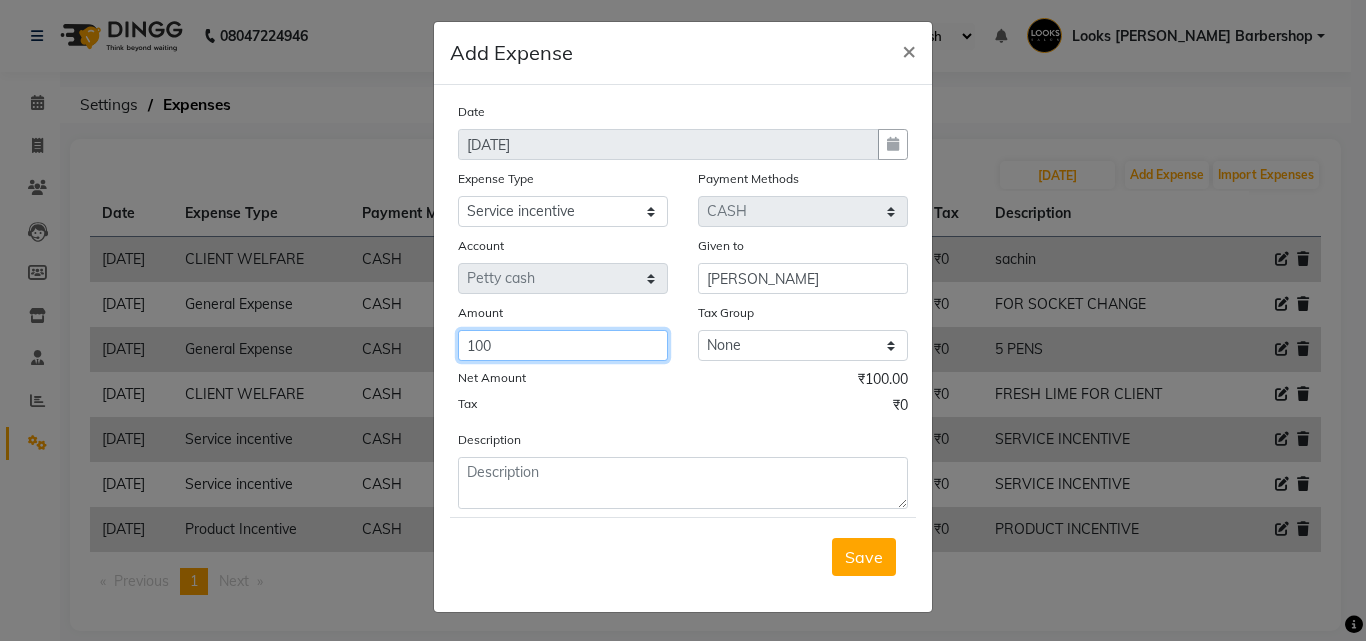 type on "100" 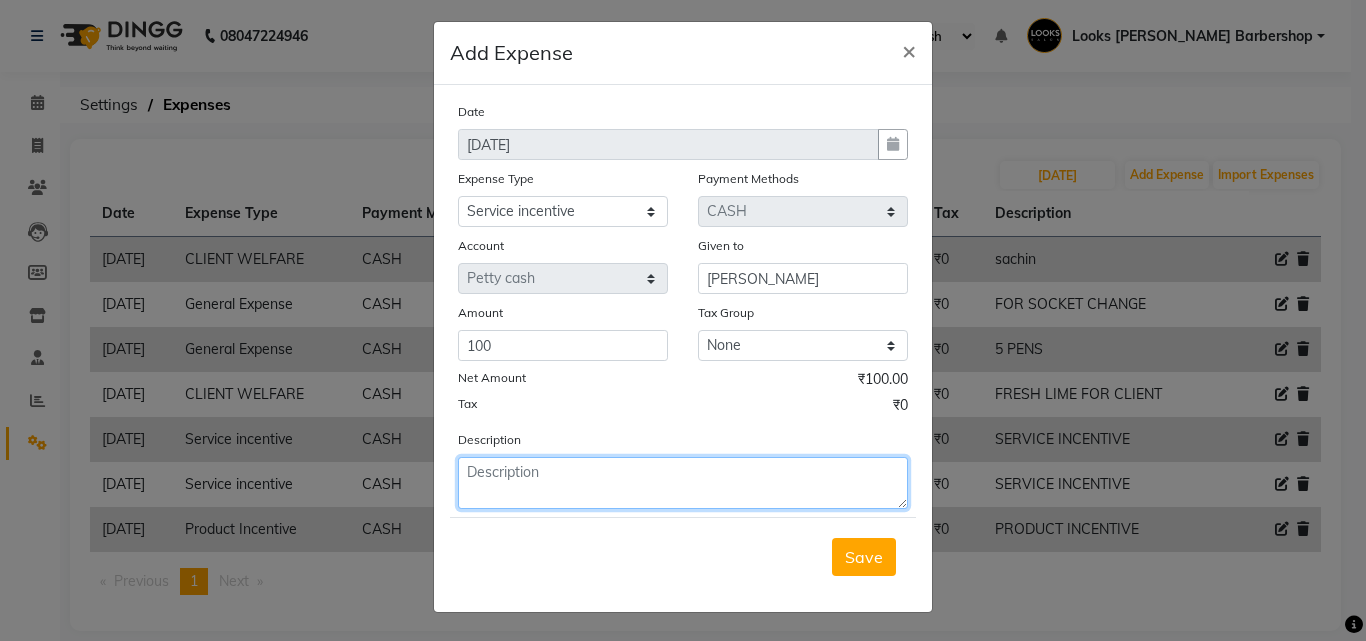click 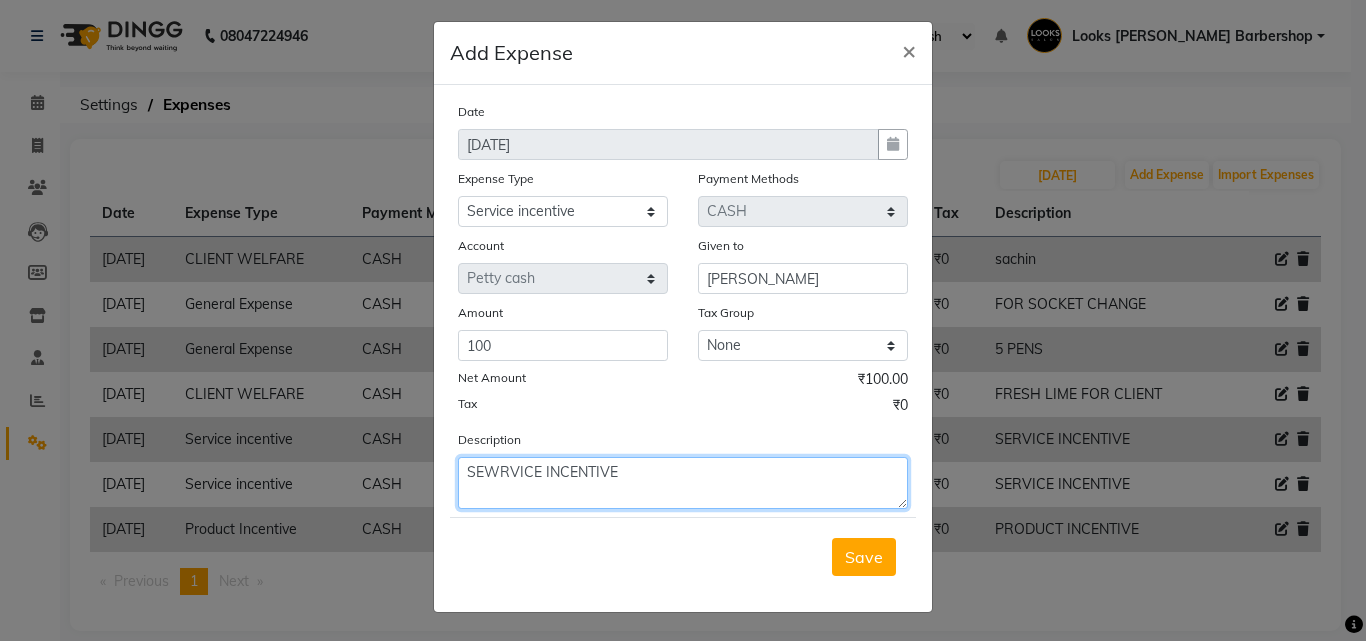 drag, startPoint x: 495, startPoint y: 465, endPoint x: 485, endPoint y: 475, distance: 14.142136 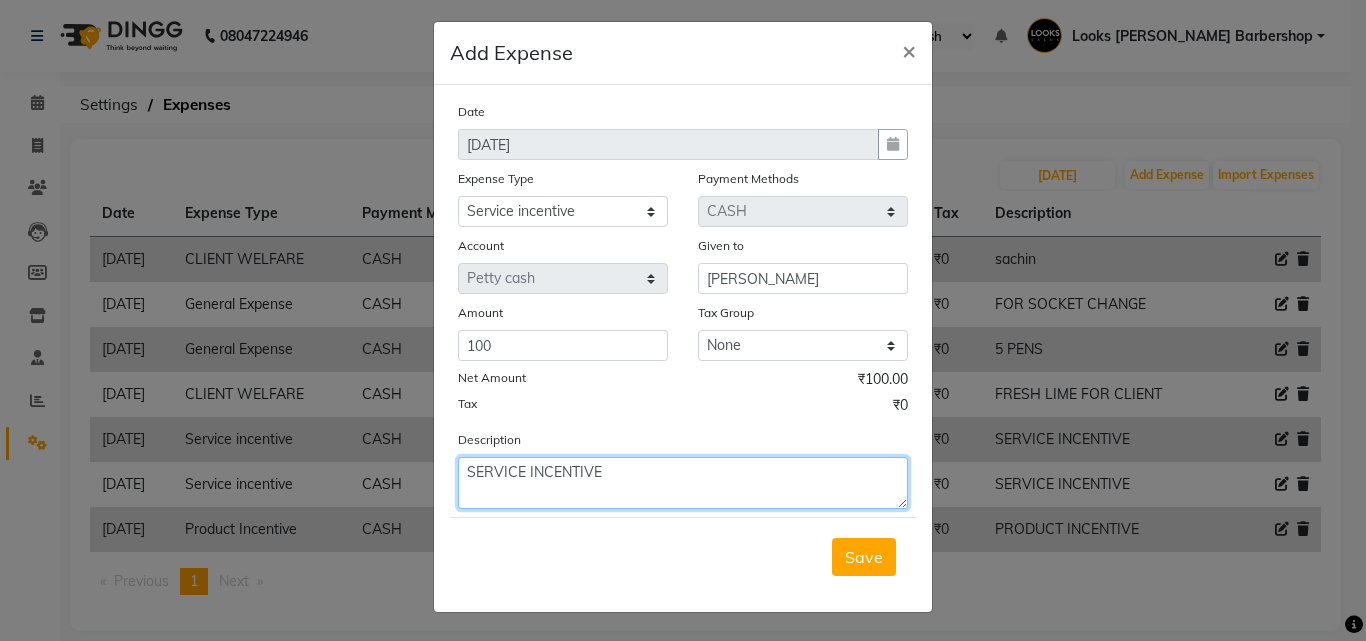 click on "SERVICE INCENTIVE" 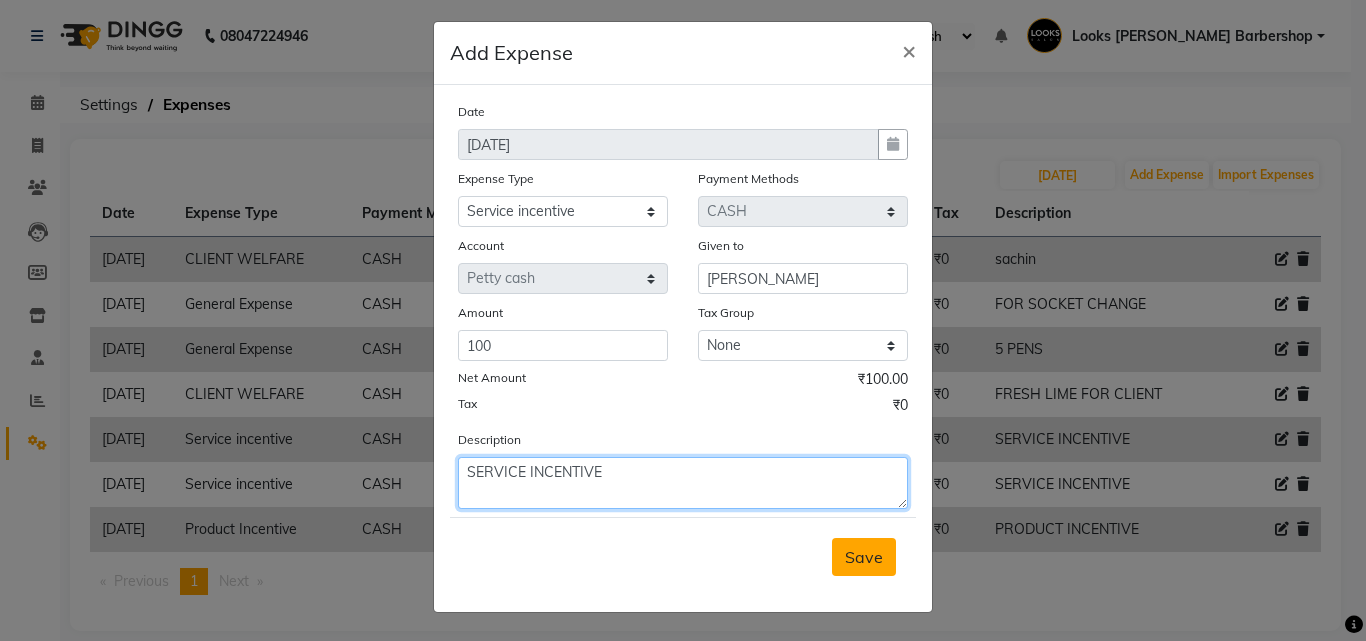 type on "SERVICE INCENTIVE" 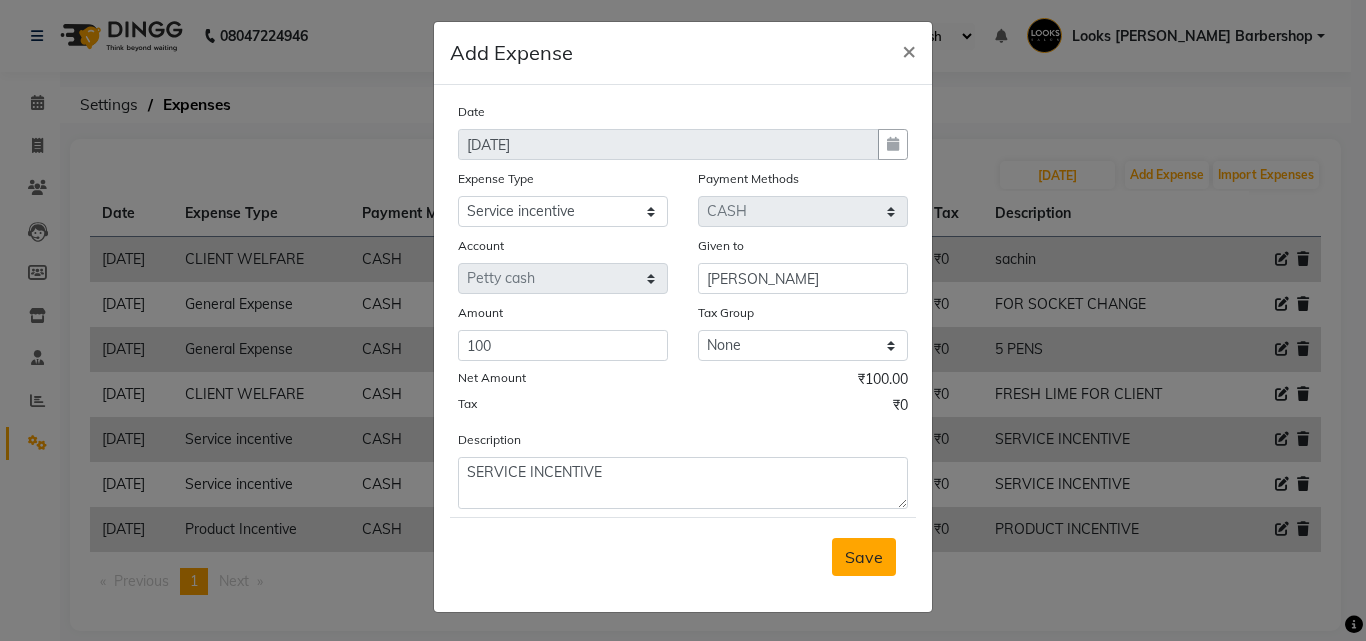 click on "Save" at bounding box center [864, 557] 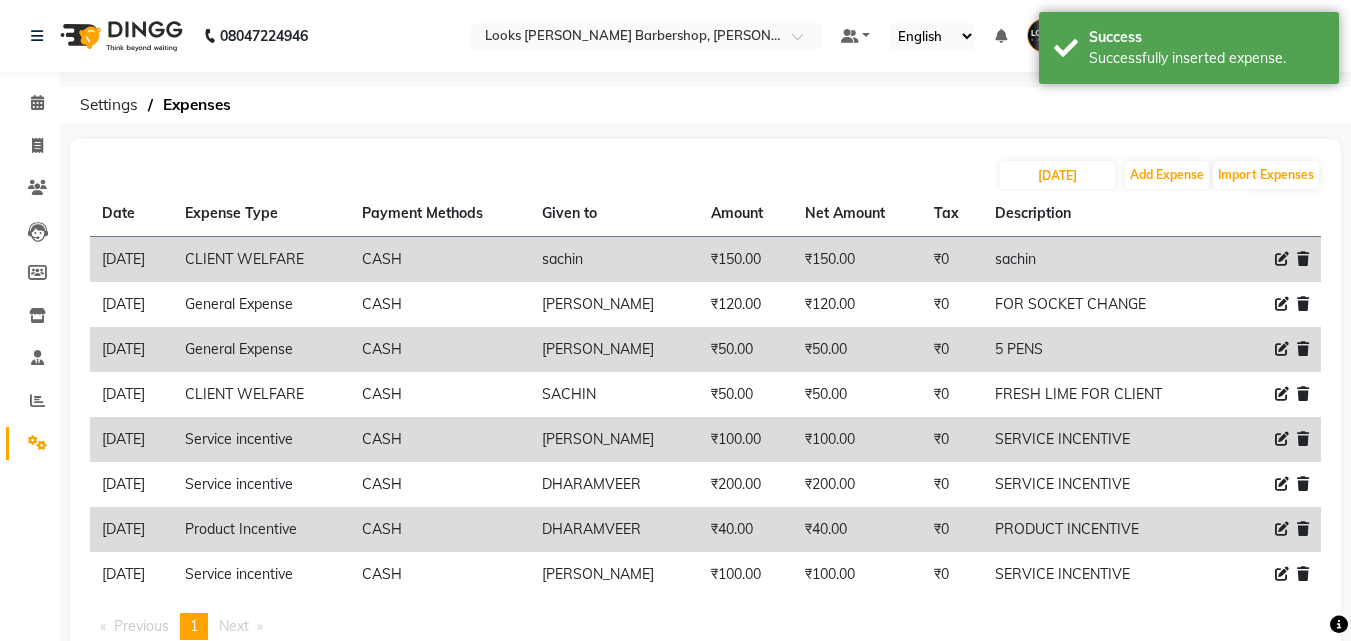 click on "Clients" 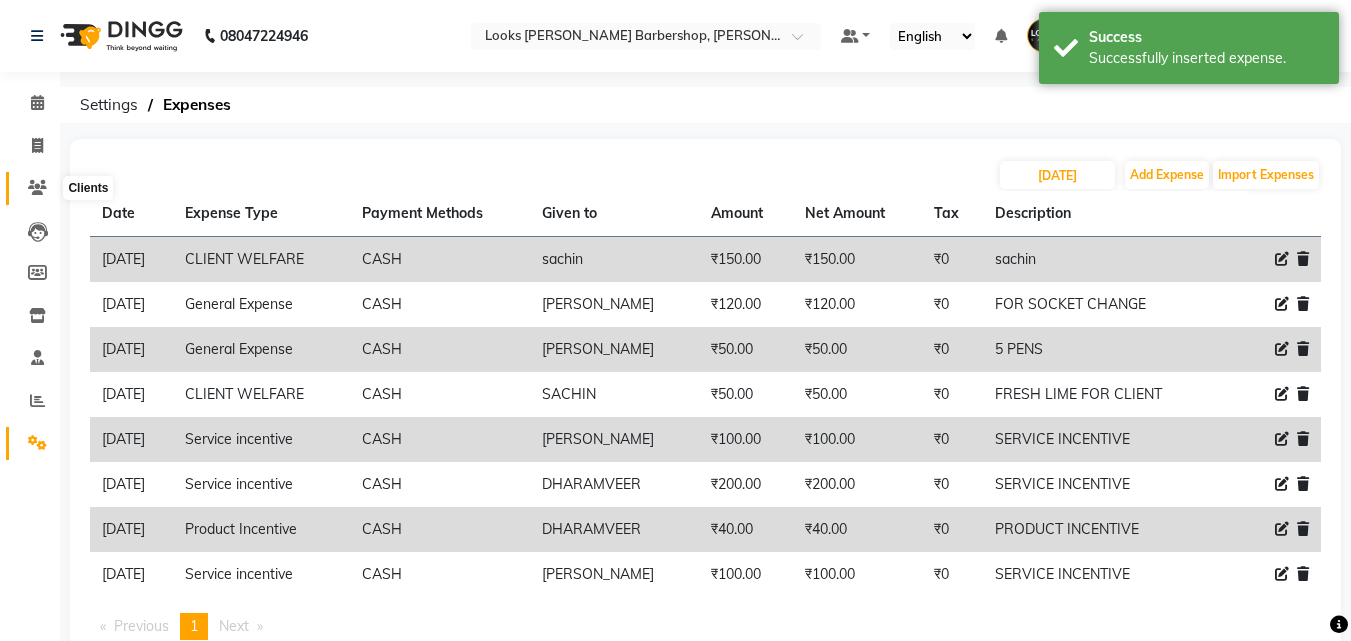 click 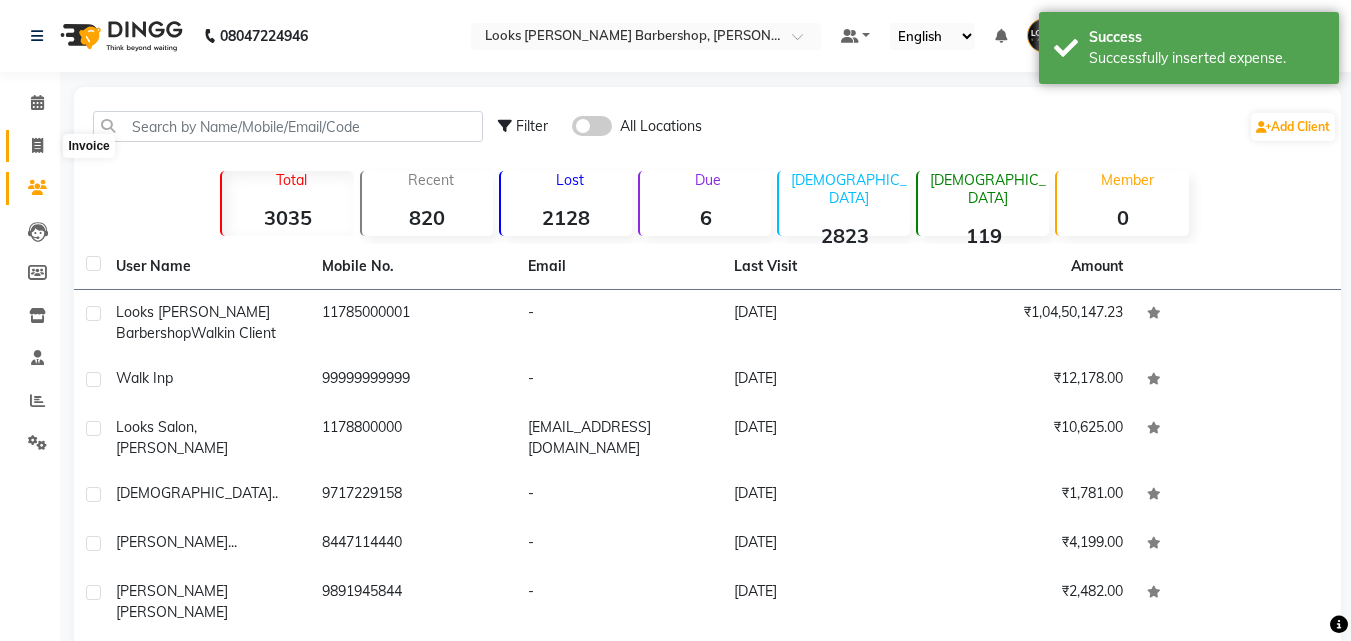 click 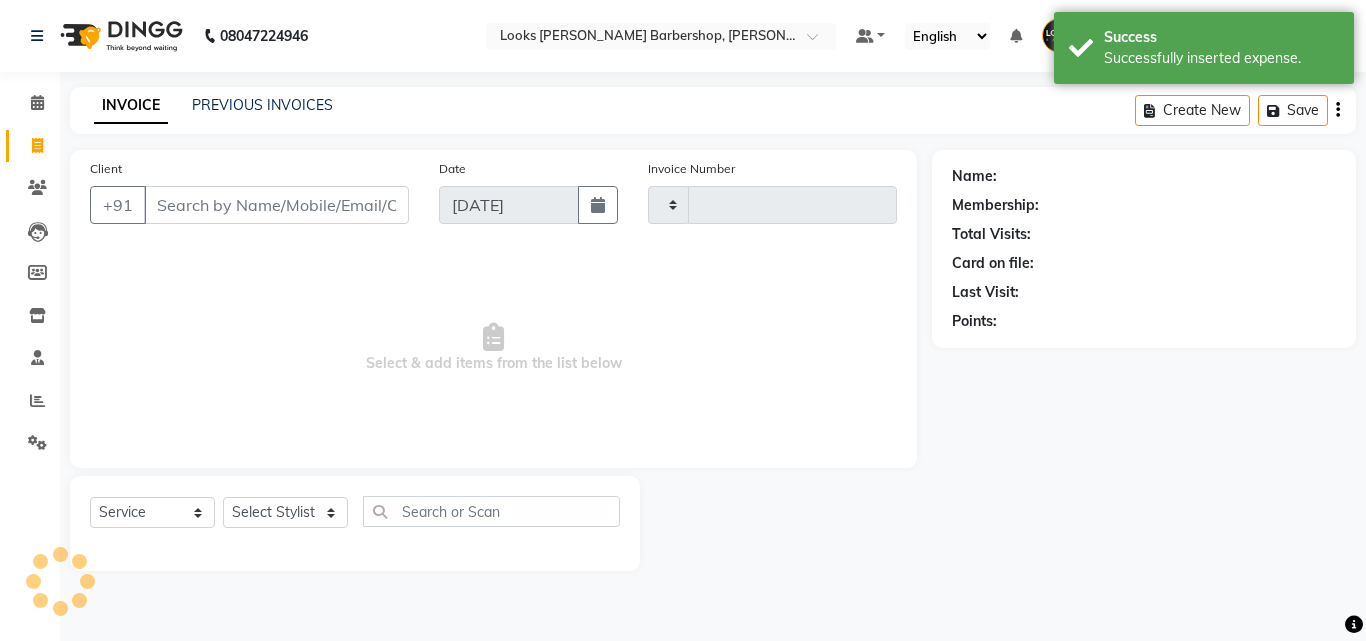 type on "2538" 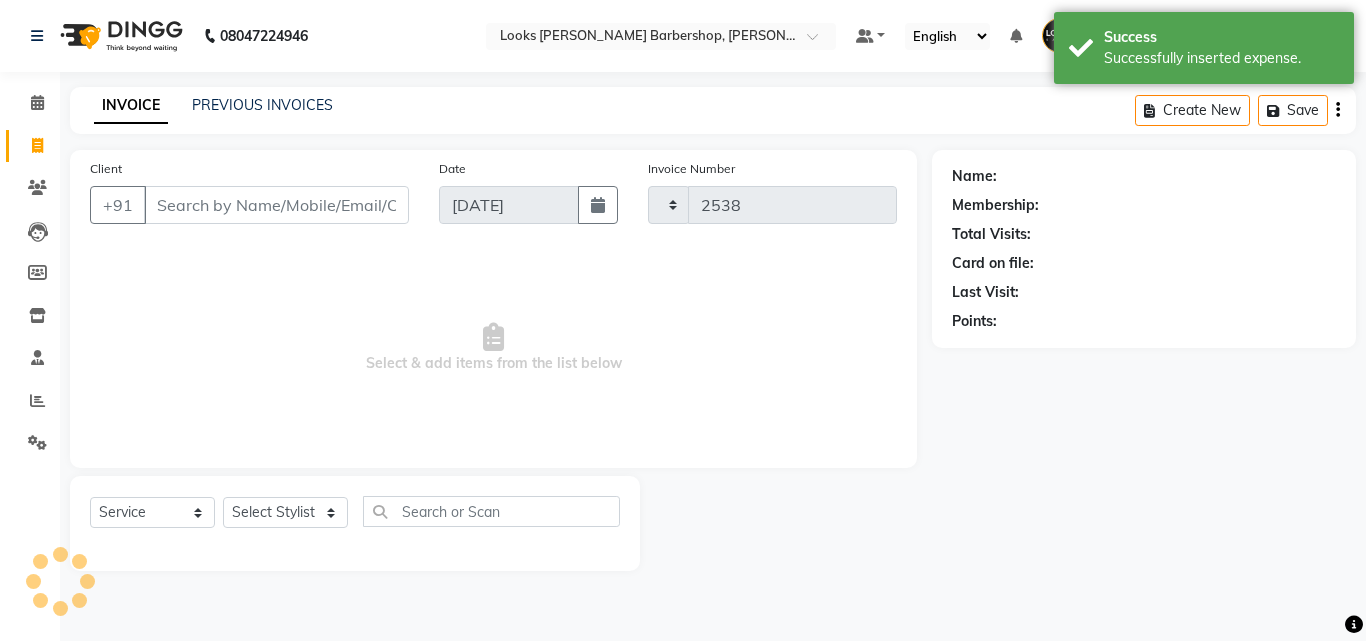 select on "4323" 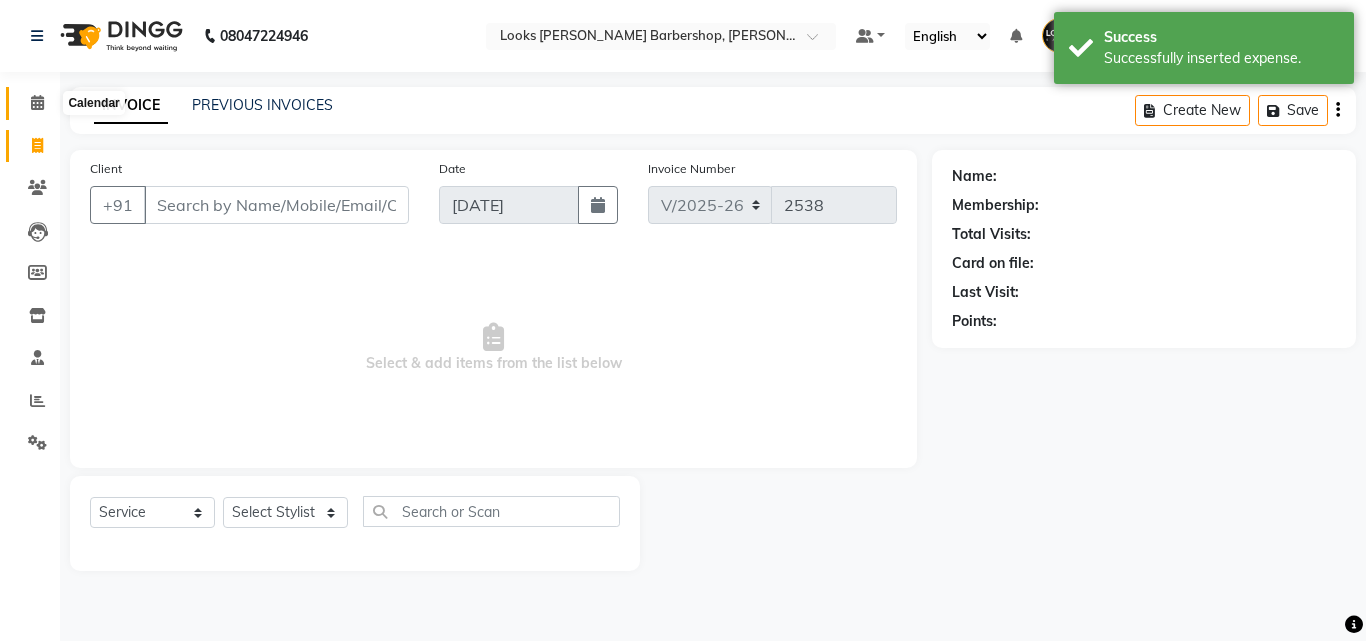 click 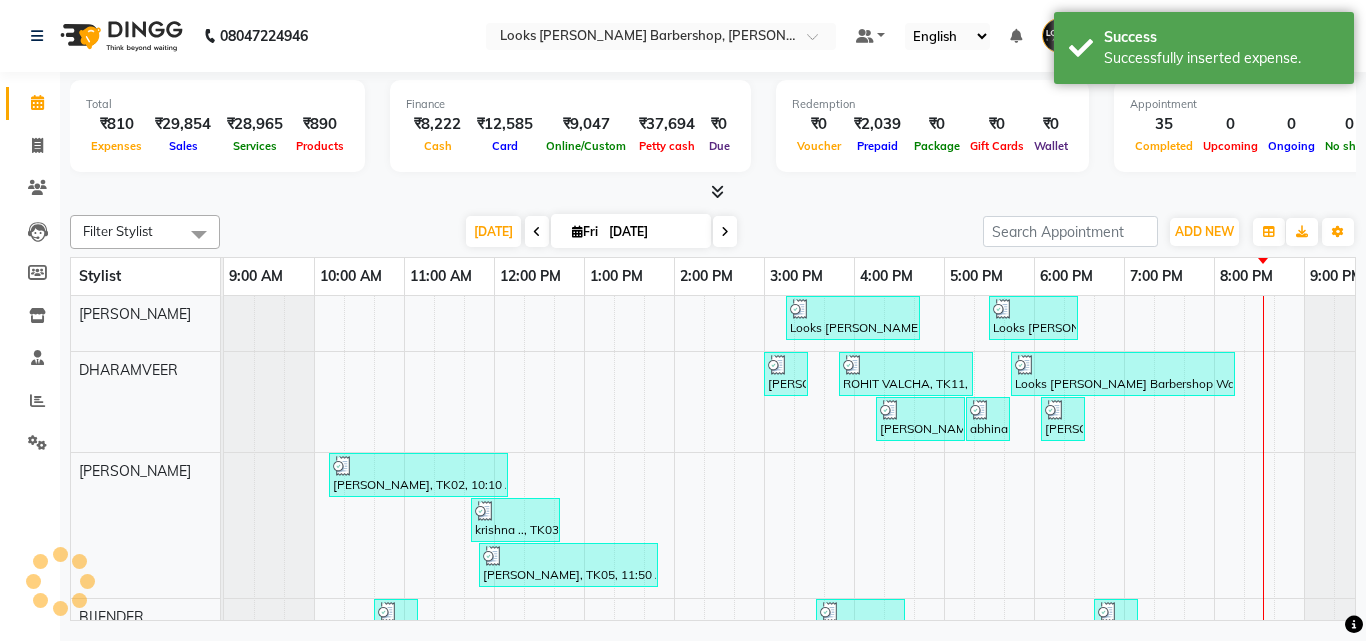 scroll, scrollTop: 0, scrollLeft: 0, axis: both 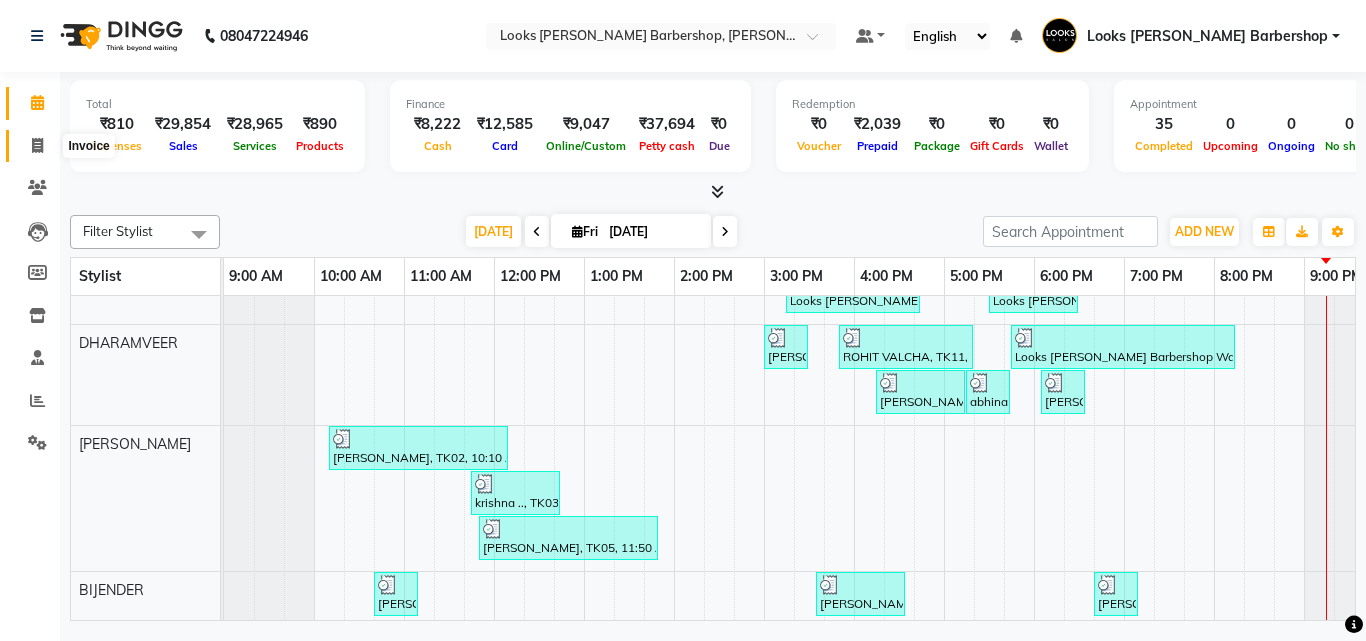 click 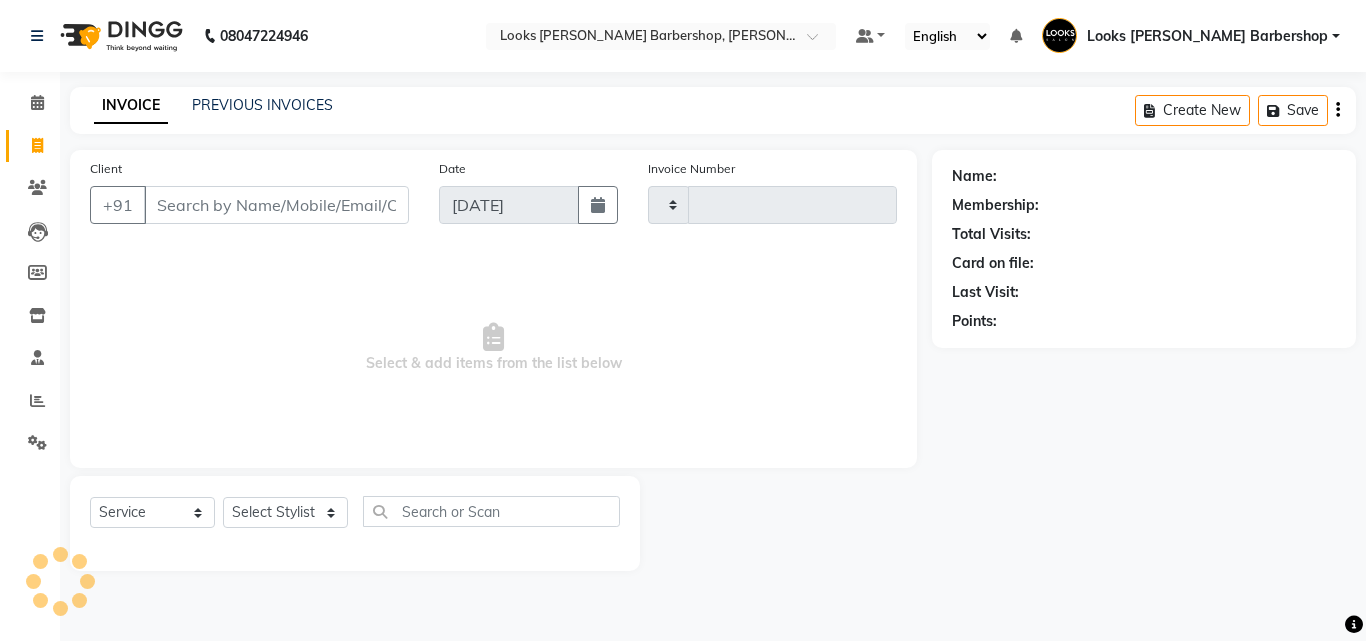 type on "2538" 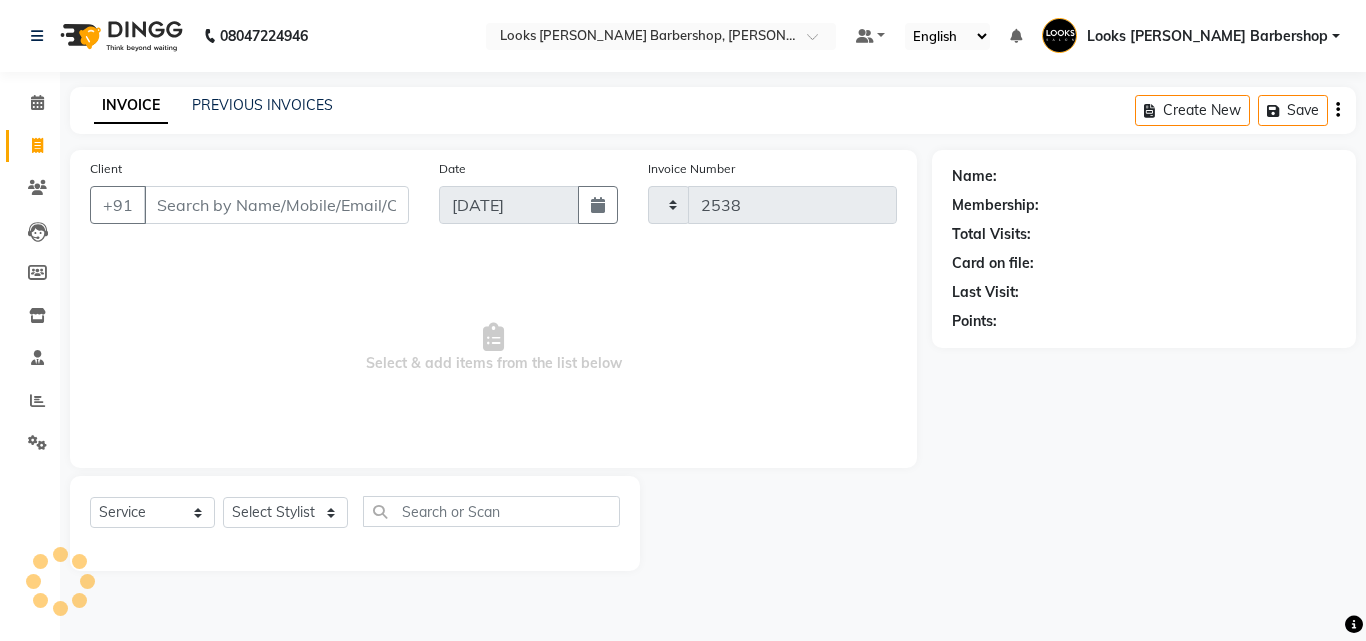 select on "4323" 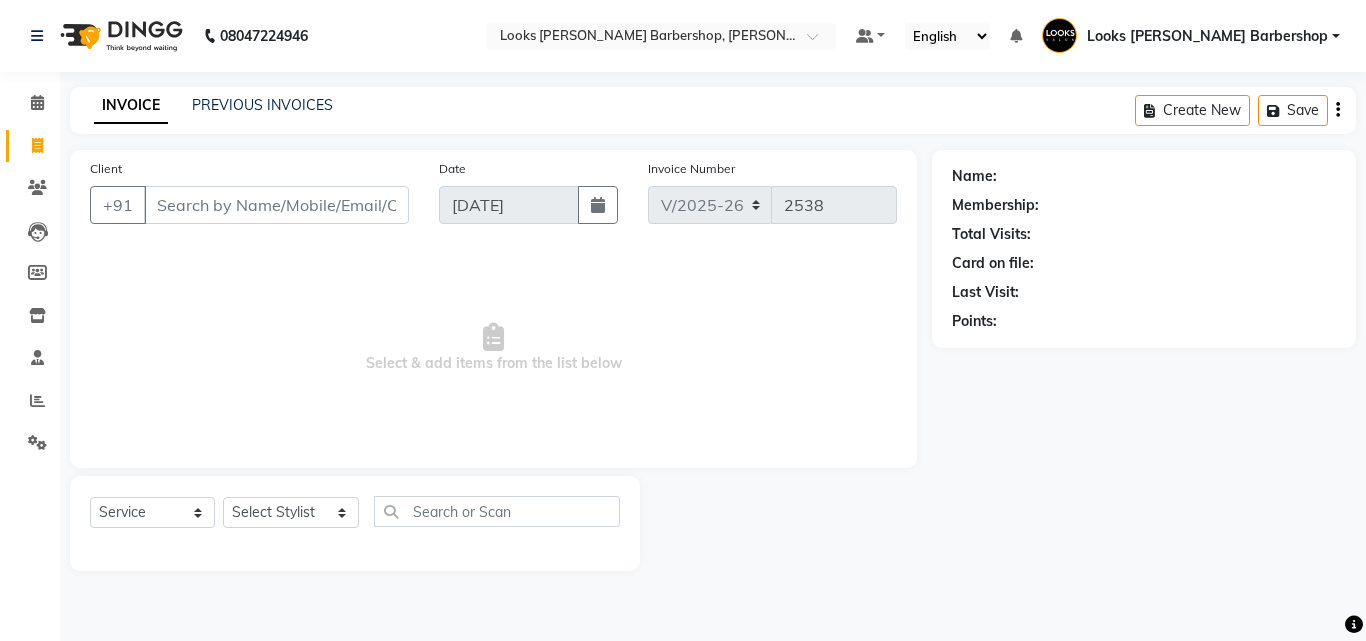 click on "Client" at bounding box center (276, 205) 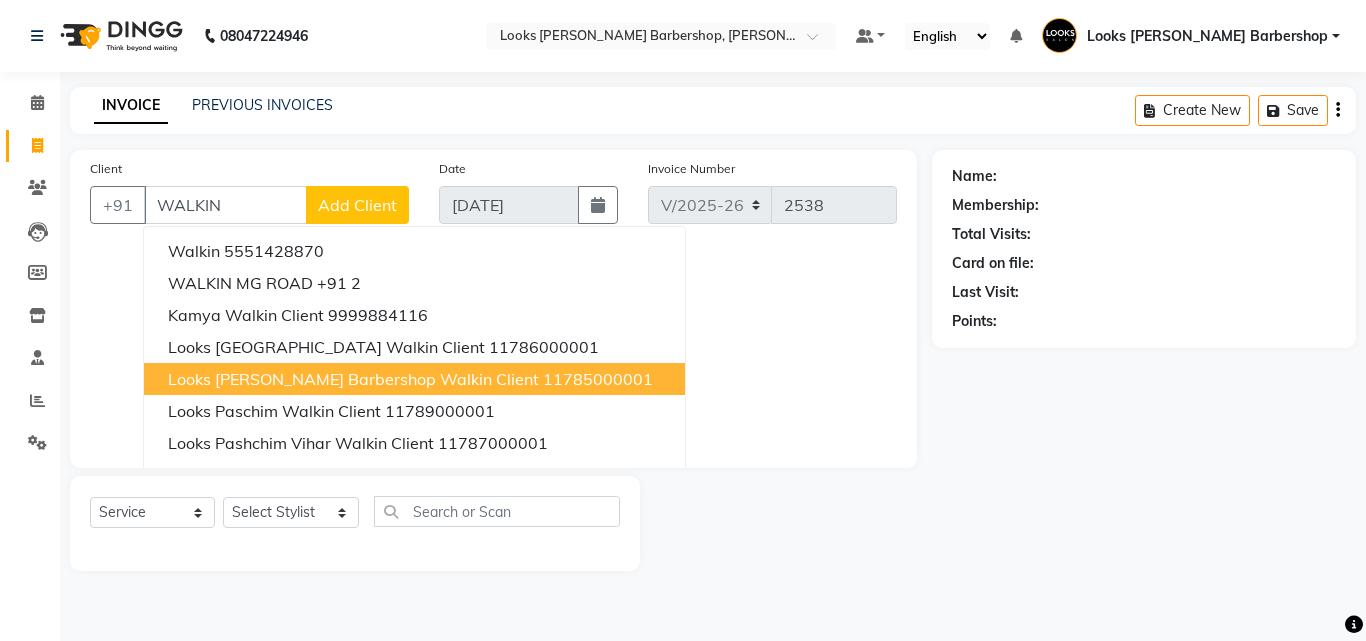 click on "Looks [PERSON_NAME] Barbershop Walkin Client  11785000001" at bounding box center (414, 379) 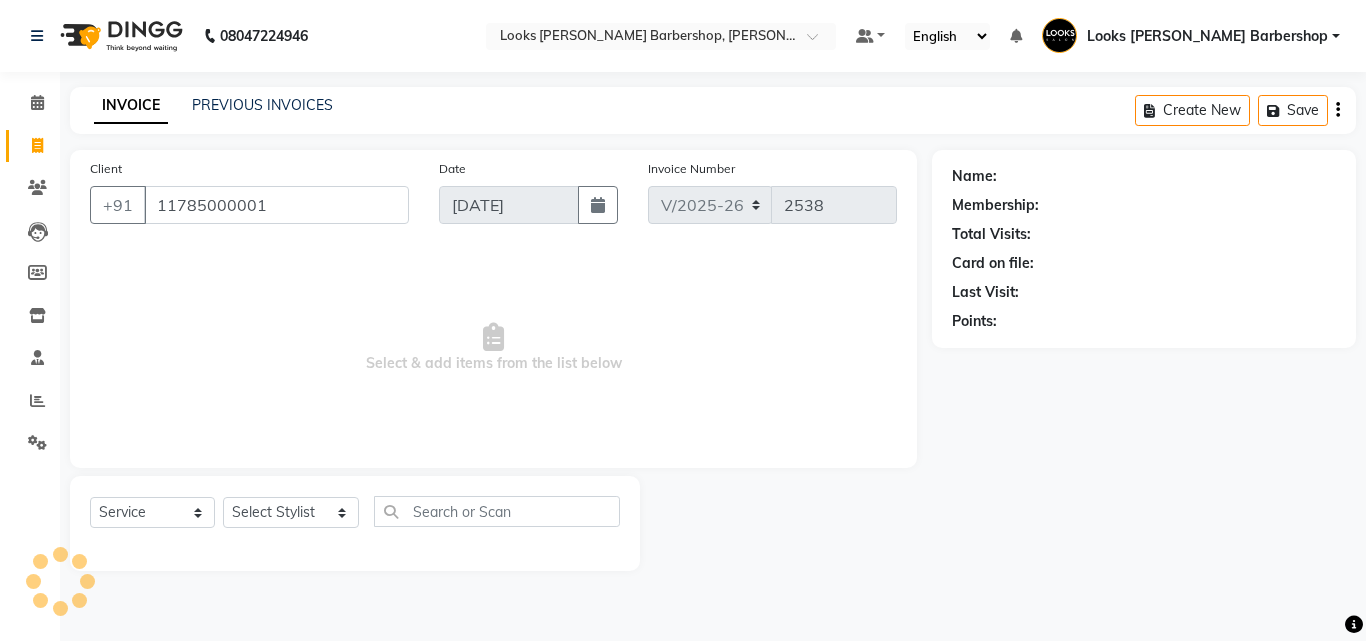 type on "11785000001" 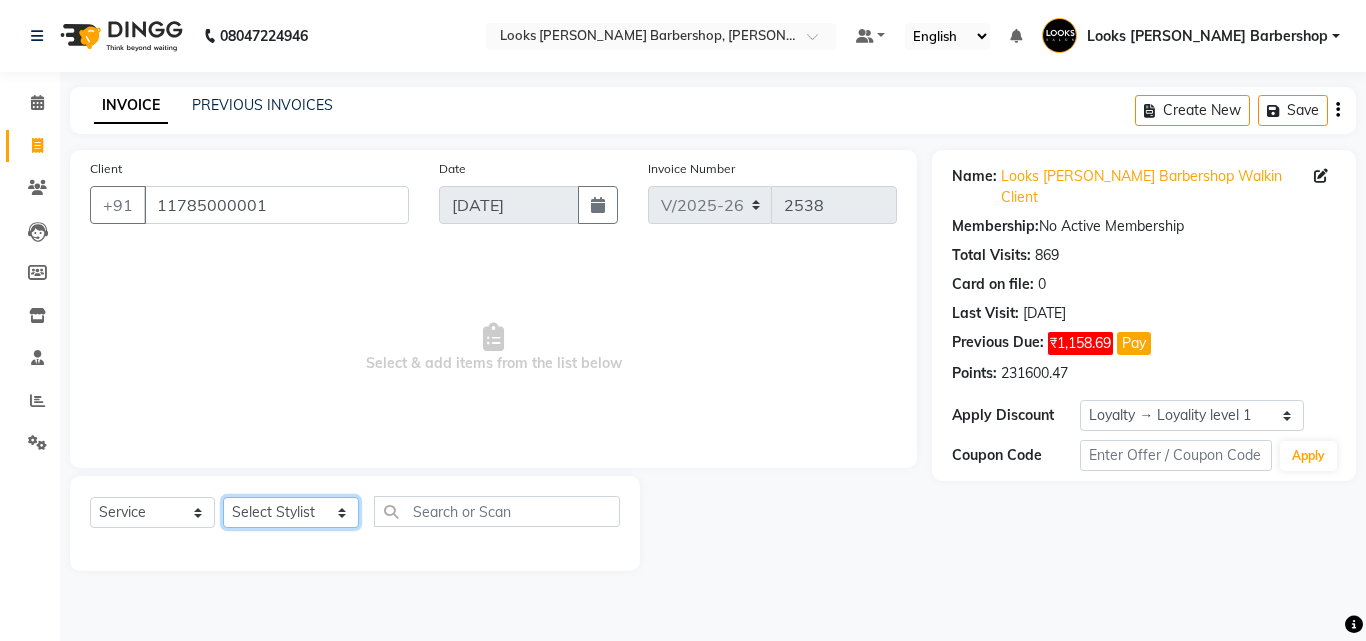 click on "Select Stylist [PERSON_NAME] AENA [PERSON_NAME] Amazon_Kart [PERSON_NAME] _asst Arvind_asst [PERSON_NAME]  Counter Sales DANISH [PERSON_NAME] [PERSON_NAME] RAI  KOMAL_NAILS Krishna_asst LALIT_PDCT LHAMO Looks_[DEMOGRAPHIC_DATA]_Section Looks_H.O_Store Looks [PERSON_NAME] Barbershop Looks_Kart [PERSON_NAME] [PERSON_NAME] [PERSON_NAME]  [PERSON_NAME]  Naveen_pdct [PERSON_NAME] [PERSON_NAME] RAAJ_JI raj ji RAM MURTI [PERSON_NAME]  [PERSON_NAME] SACHIN [PERSON_NAME] [PERSON_NAME] [PERSON_NAME] [PERSON_NAME] Sunny VIKRAM [PERSON_NAME]  [PERSON_NAME] ASSISTANT" 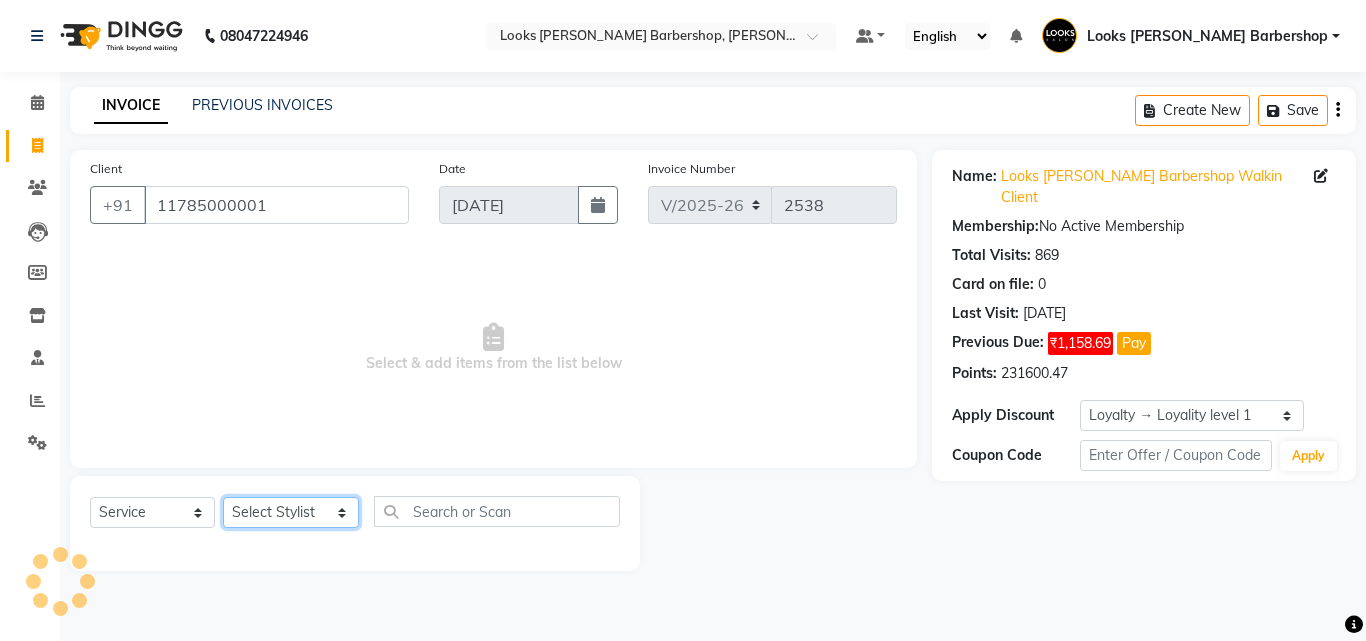 select on "23410" 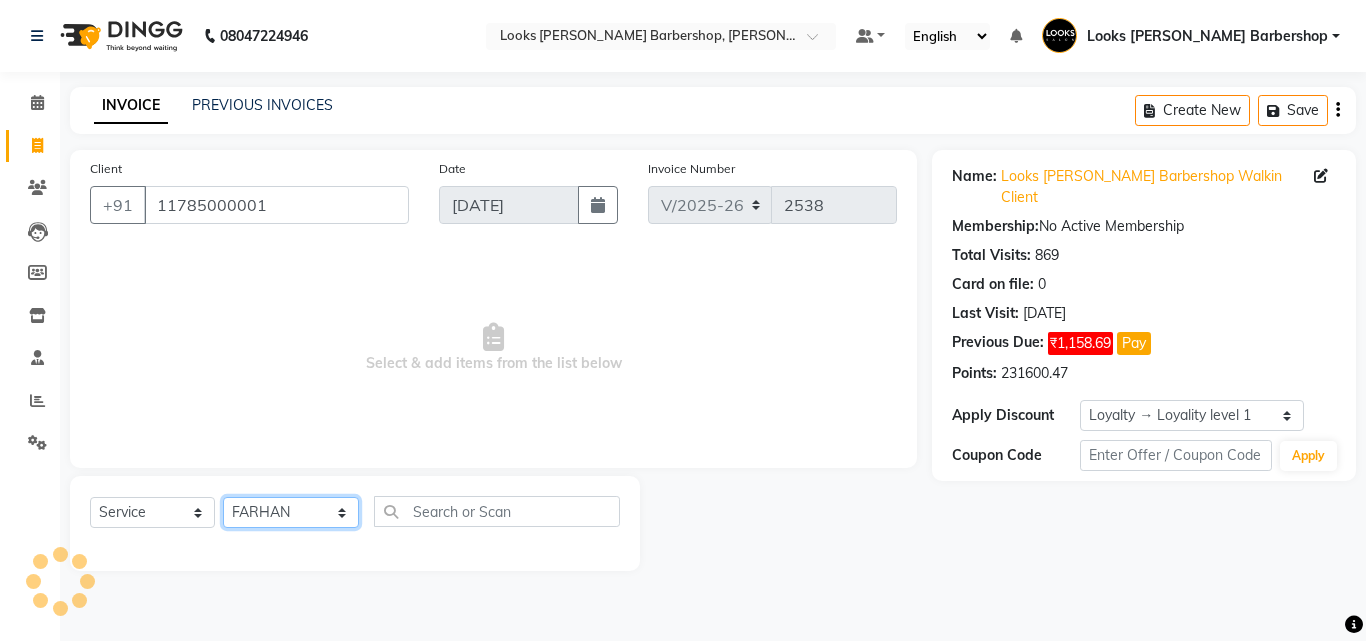 click on "Select Stylist [PERSON_NAME] AENA [PERSON_NAME] Amazon_Kart [PERSON_NAME] _asst Arvind_asst [PERSON_NAME]  Counter Sales DANISH [PERSON_NAME] [PERSON_NAME] RAI  KOMAL_NAILS Krishna_asst LALIT_PDCT LHAMO Looks_[DEMOGRAPHIC_DATA]_Section Looks_H.O_Store Looks [PERSON_NAME] Barbershop Looks_Kart [PERSON_NAME] [PERSON_NAME] [PERSON_NAME]  [PERSON_NAME]  Naveen_pdct [PERSON_NAME] [PERSON_NAME] RAAJ_JI raj ji RAM MURTI [PERSON_NAME]  [PERSON_NAME] SACHIN [PERSON_NAME] [PERSON_NAME] [PERSON_NAME] [PERSON_NAME] Sunny VIKRAM [PERSON_NAME]  [PERSON_NAME] ASSISTANT" 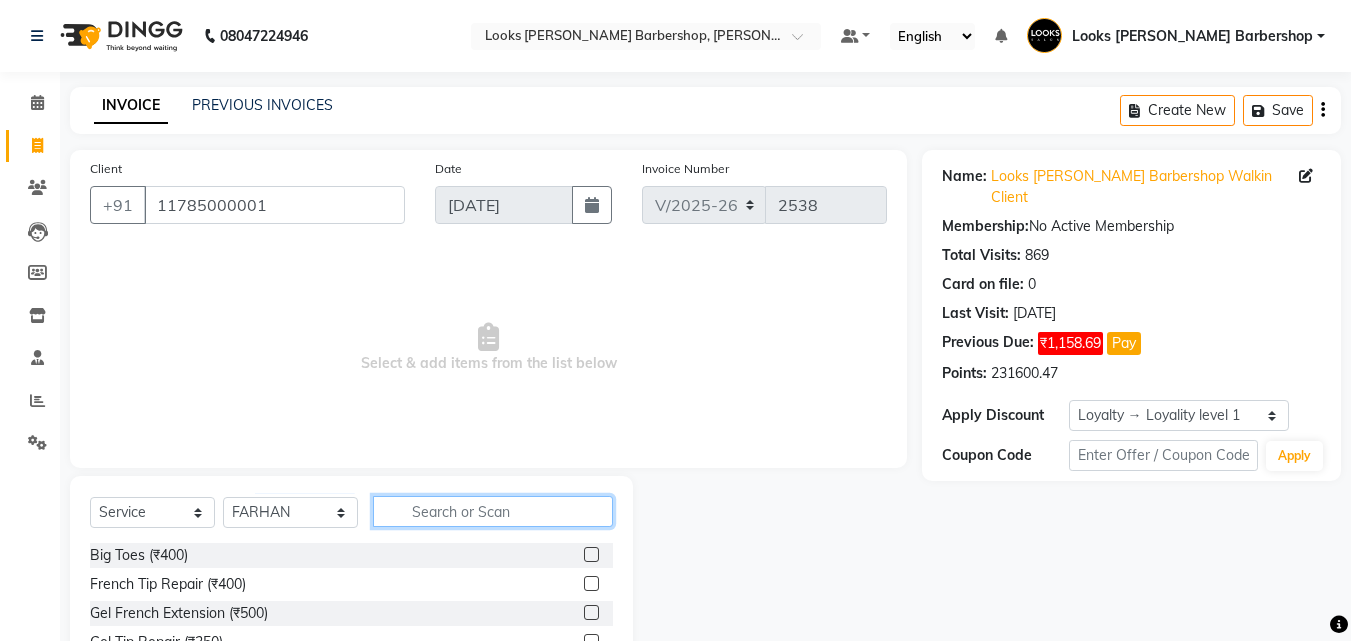 click 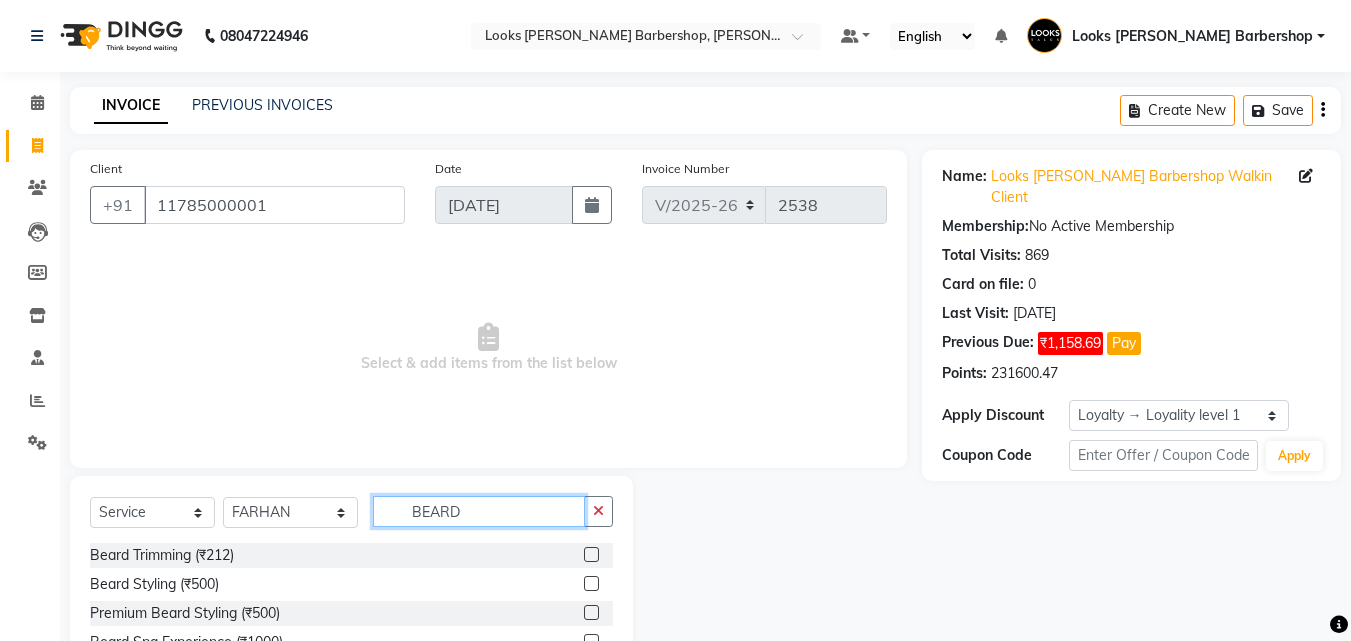type on "BEARD" 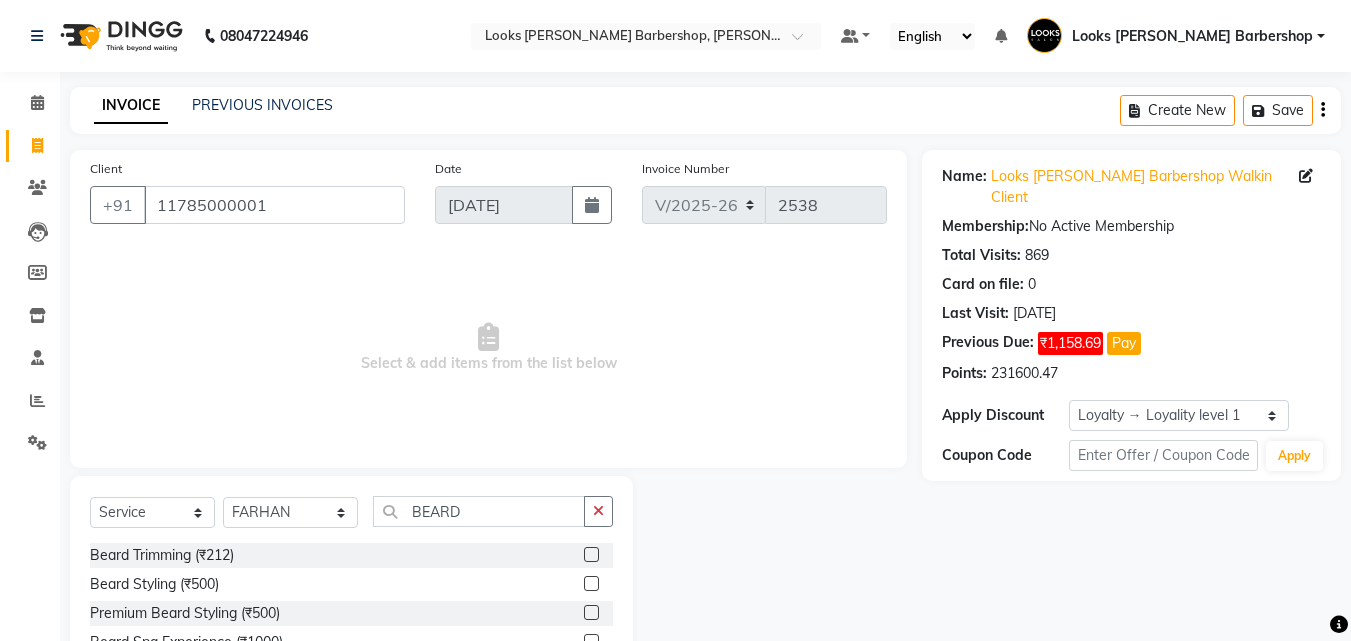click 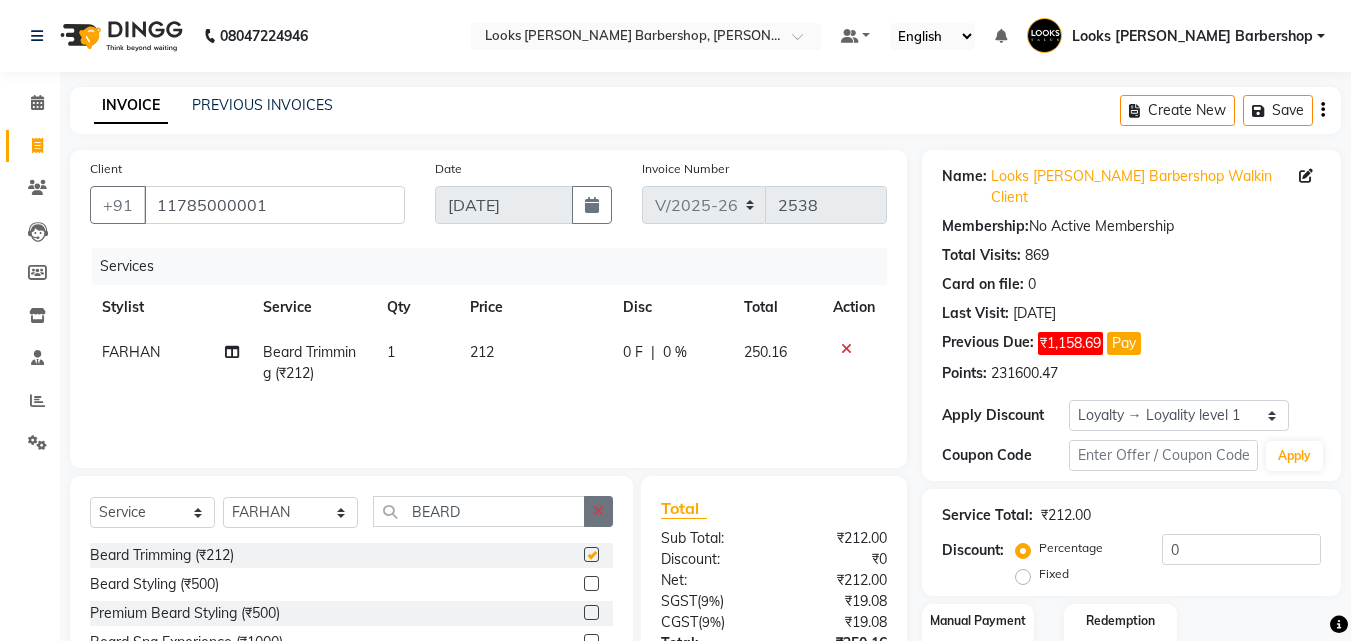 checkbox on "false" 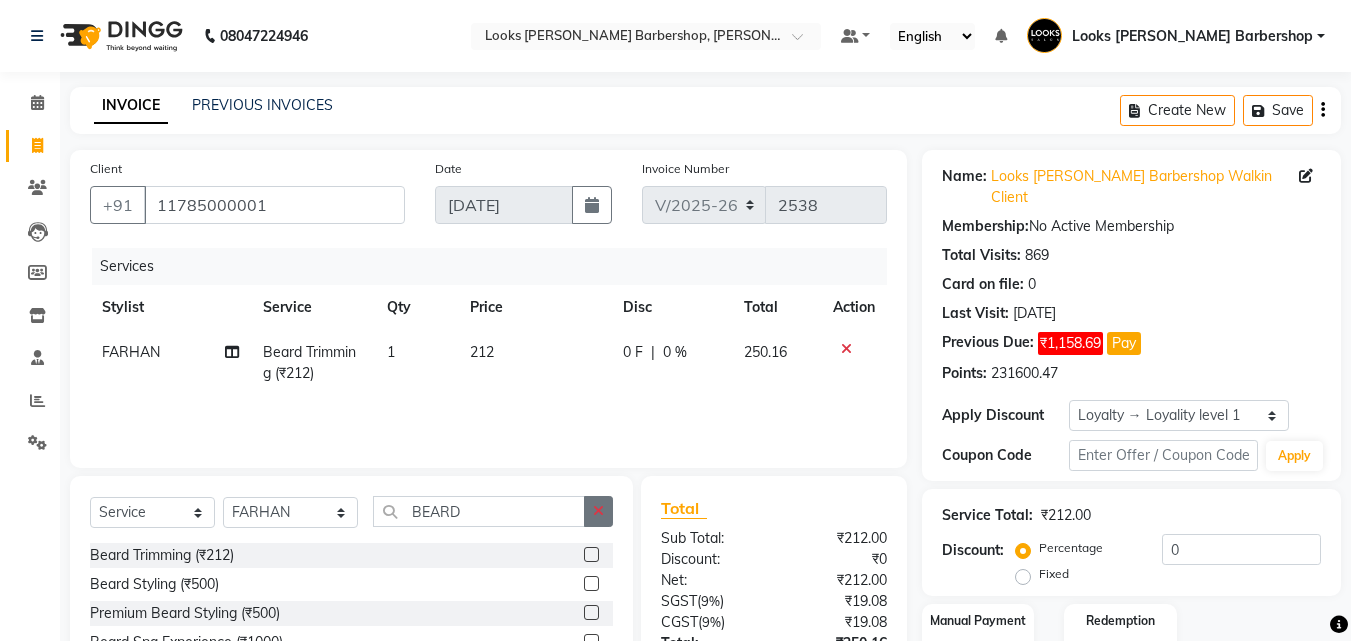 click 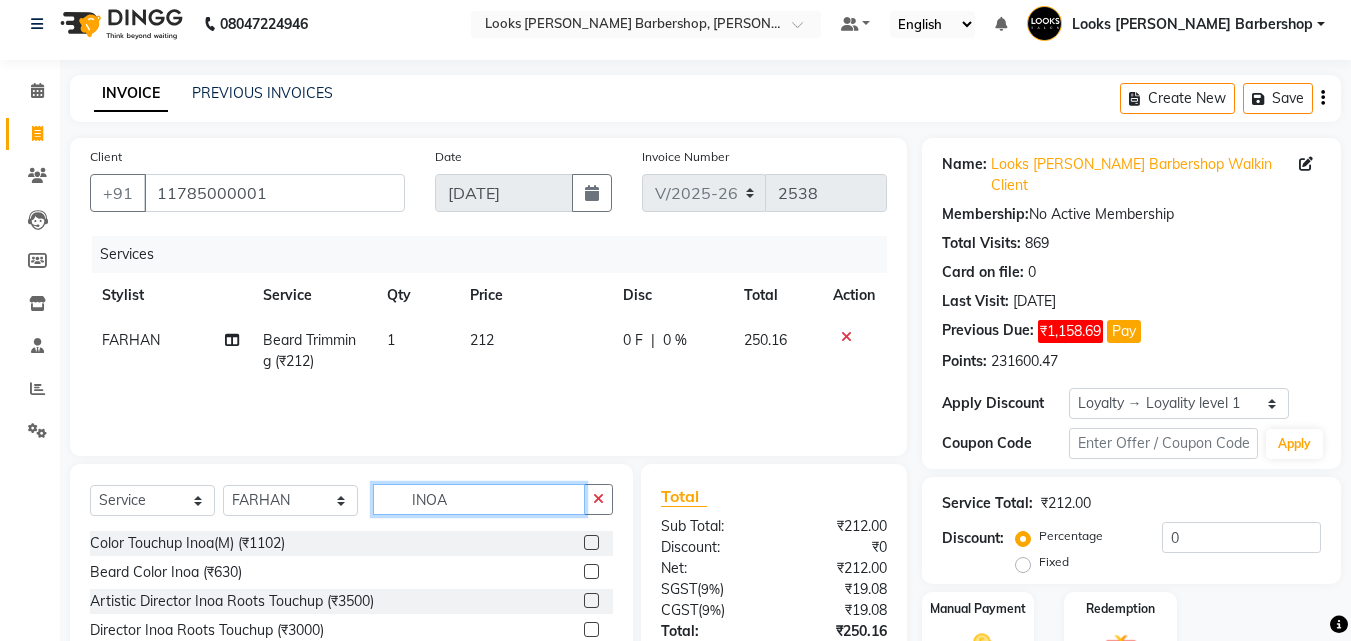 scroll, scrollTop: 180, scrollLeft: 0, axis: vertical 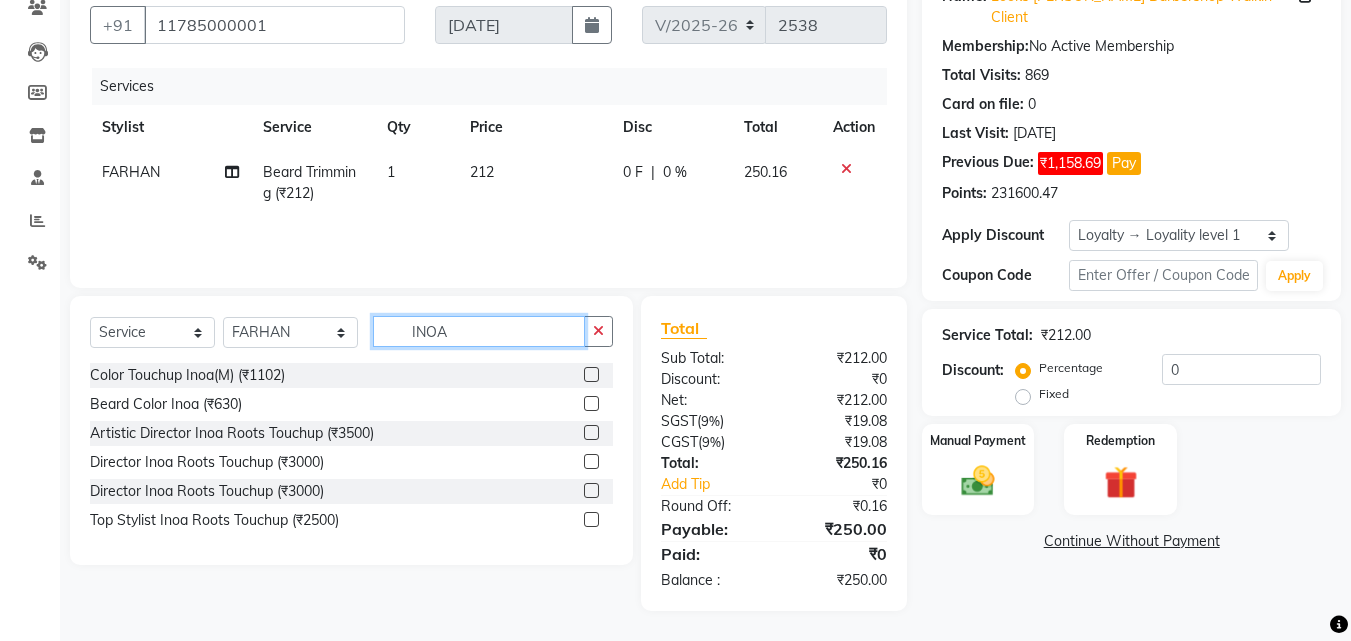 type on "INOA" 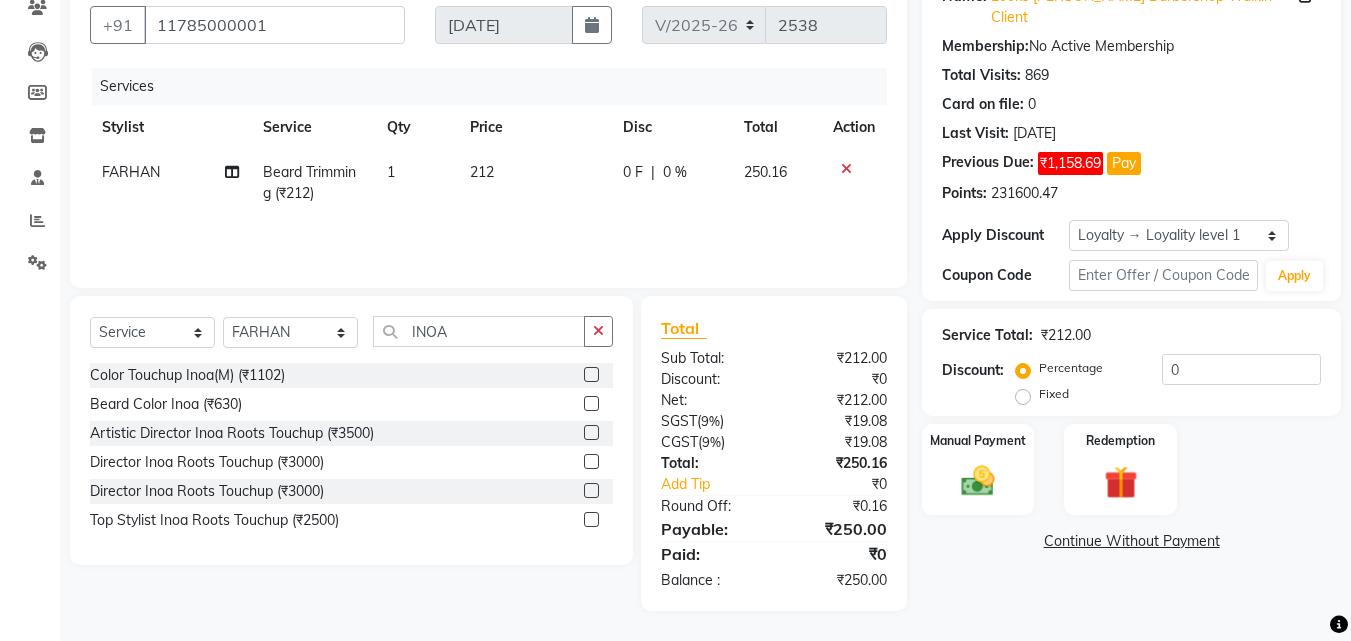 drag, startPoint x: 587, startPoint y: 397, endPoint x: 581, endPoint y: 406, distance: 10.816654 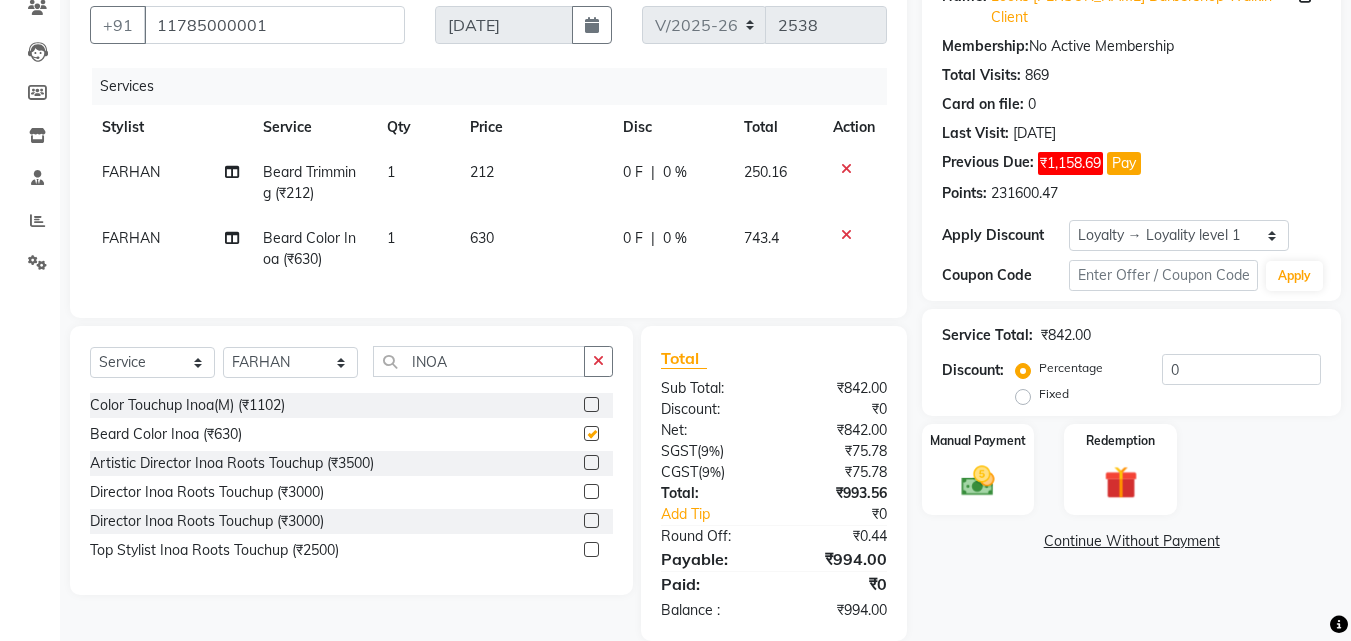 checkbox on "false" 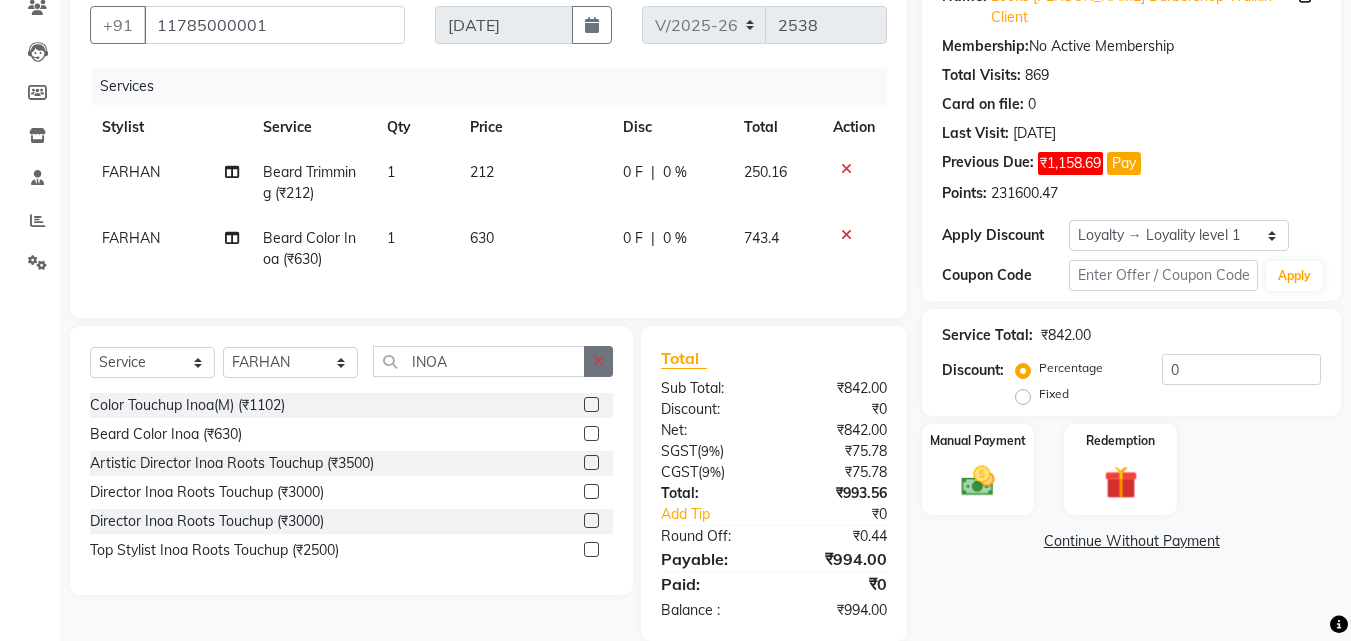 click 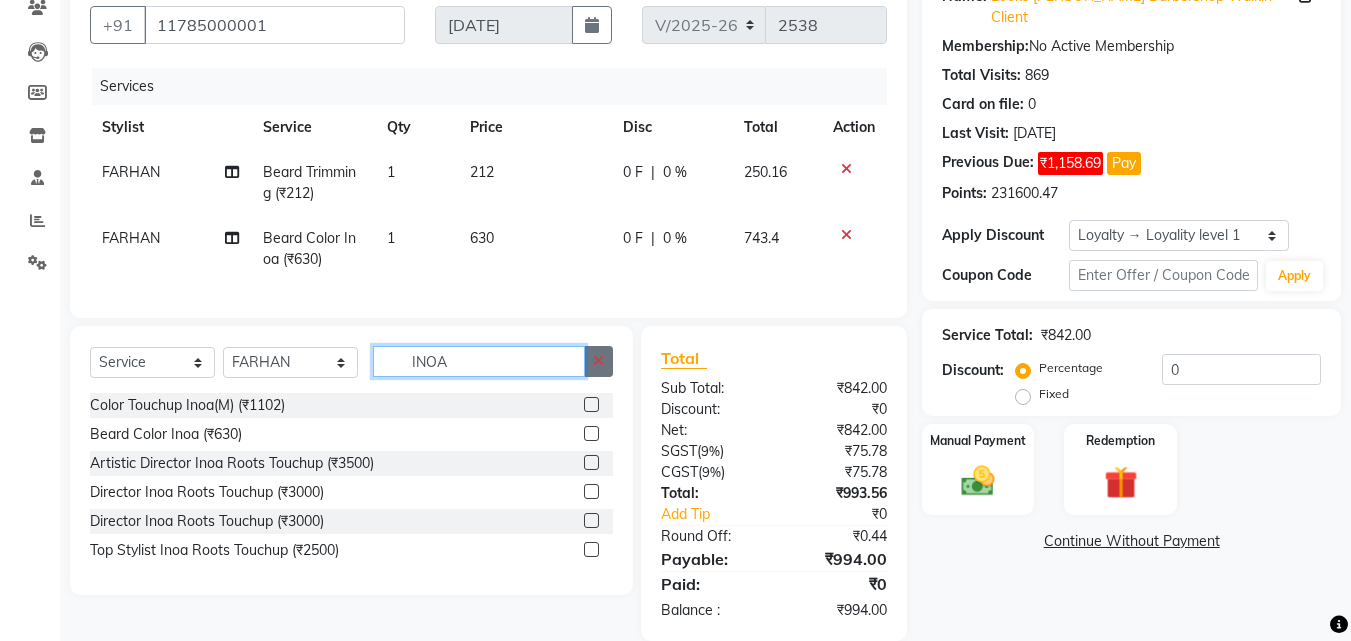 type 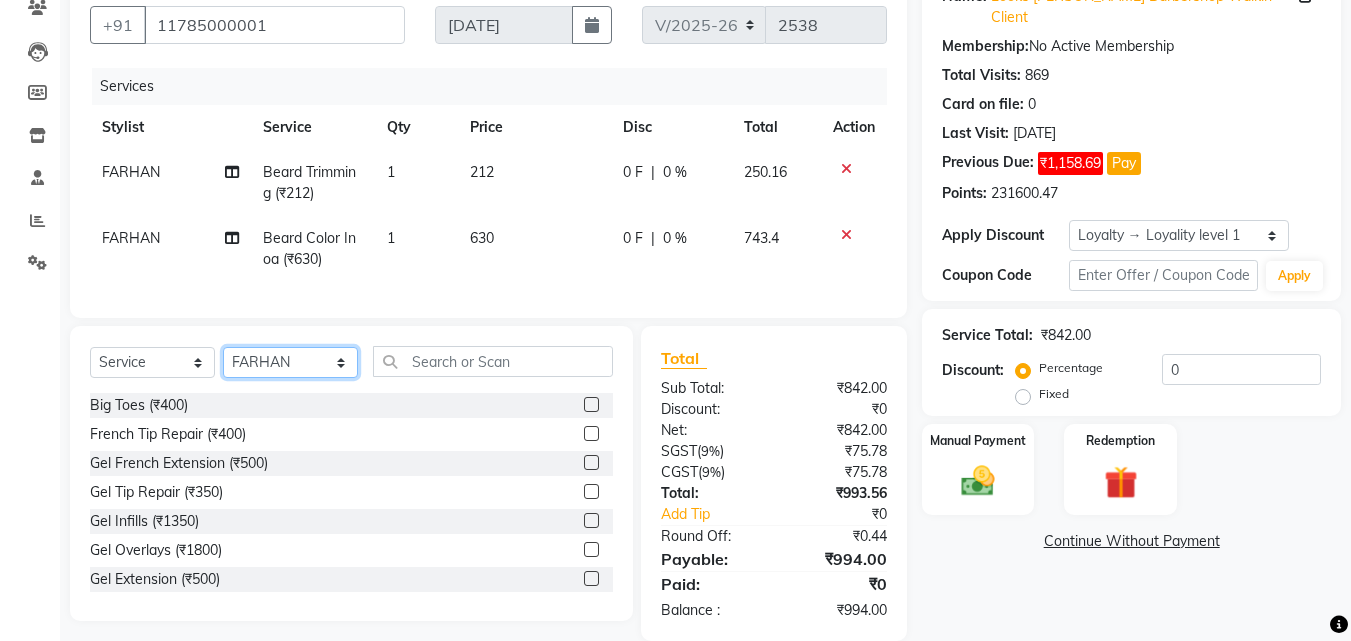 click on "Select Stylist [PERSON_NAME] AENA [PERSON_NAME] Amazon_Kart [PERSON_NAME] _asst Arvind_asst [PERSON_NAME]  Counter Sales DANISH [PERSON_NAME] [PERSON_NAME] RAI  KOMAL_NAILS Krishna_asst LALIT_PDCT LHAMO Looks_[DEMOGRAPHIC_DATA]_Section Looks_H.O_Store Looks [PERSON_NAME] Barbershop Looks_Kart [PERSON_NAME] [PERSON_NAME] [PERSON_NAME]  [PERSON_NAME]  Naveen_pdct [PERSON_NAME] [PERSON_NAME] RAAJ_JI raj ji RAM MURTI [PERSON_NAME]  [PERSON_NAME] SACHIN [PERSON_NAME] [PERSON_NAME] [PERSON_NAME] [PERSON_NAME] Sunny VIKRAM [PERSON_NAME]  [PERSON_NAME] ASSISTANT" 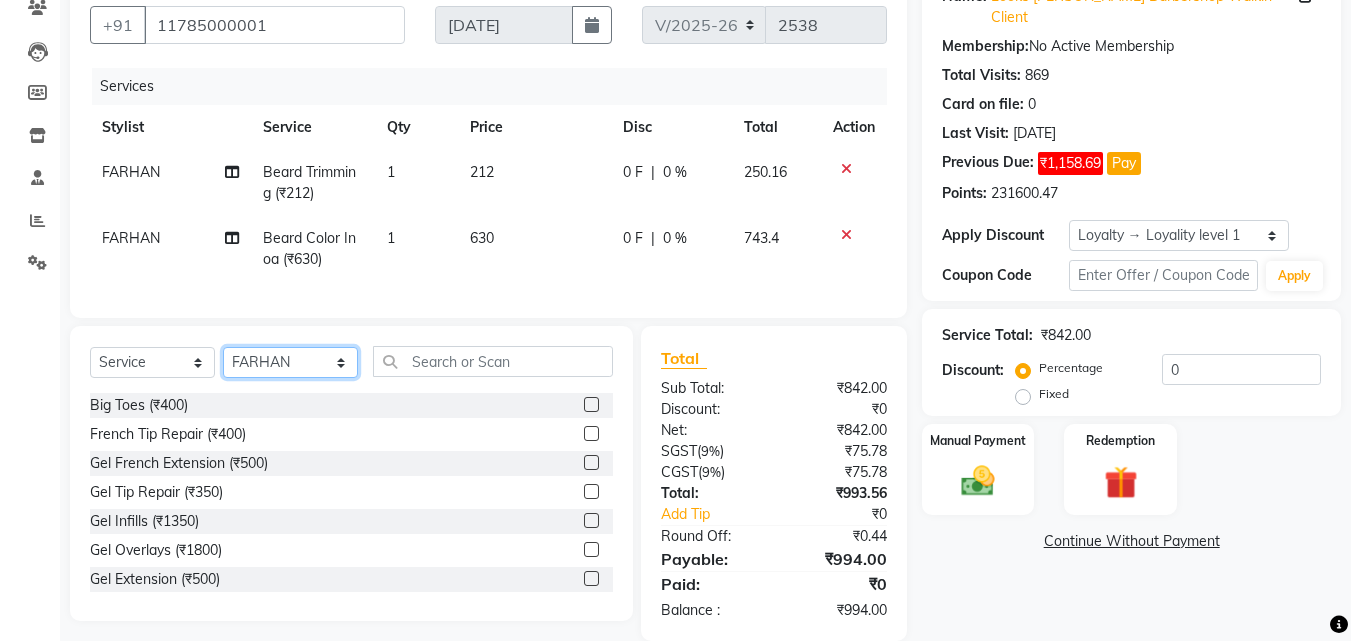 select on "40887" 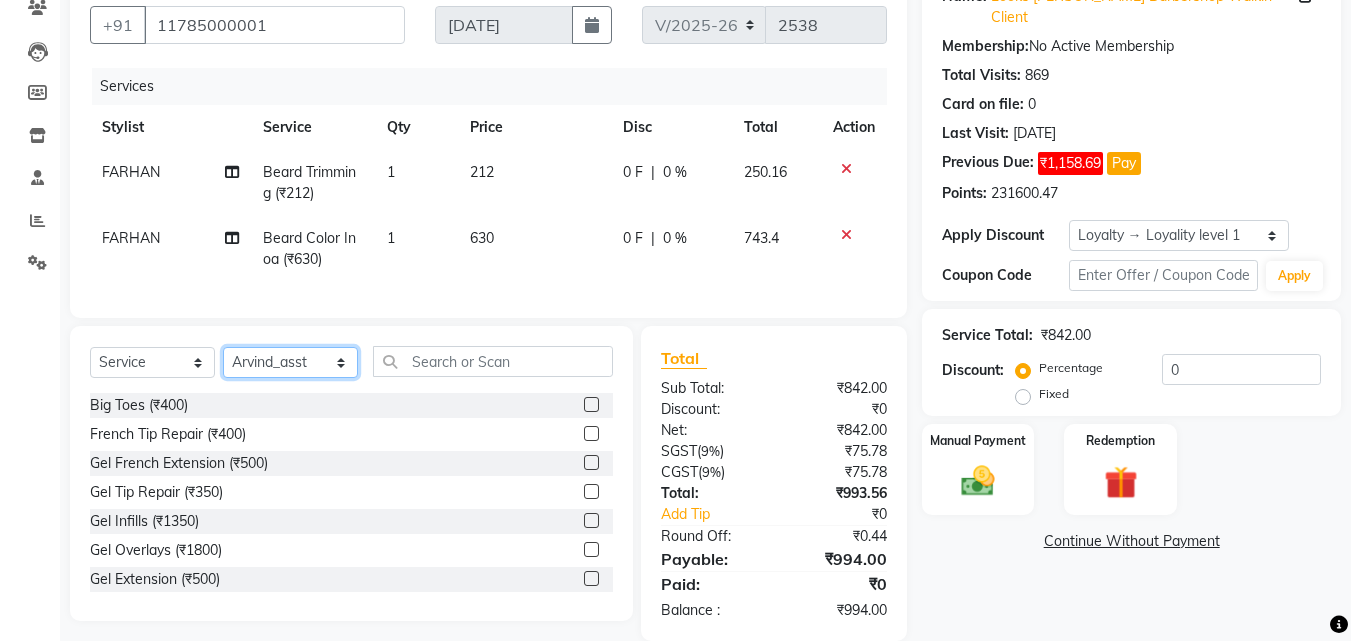 click on "Select Stylist [PERSON_NAME] AENA [PERSON_NAME] Amazon_Kart [PERSON_NAME] _asst Arvind_asst [PERSON_NAME]  Counter Sales DANISH [PERSON_NAME] [PERSON_NAME] RAI  KOMAL_NAILS Krishna_asst LALIT_PDCT LHAMO Looks_[DEMOGRAPHIC_DATA]_Section Looks_H.O_Store Looks [PERSON_NAME] Barbershop Looks_Kart [PERSON_NAME] [PERSON_NAME] [PERSON_NAME]  [PERSON_NAME]  Naveen_pdct [PERSON_NAME] [PERSON_NAME] RAAJ_JI raj ji RAM MURTI [PERSON_NAME]  [PERSON_NAME] SACHIN [PERSON_NAME] [PERSON_NAME] [PERSON_NAME] [PERSON_NAME] Sunny VIKRAM [PERSON_NAME]  [PERSON_NAME] ASSISTANT" 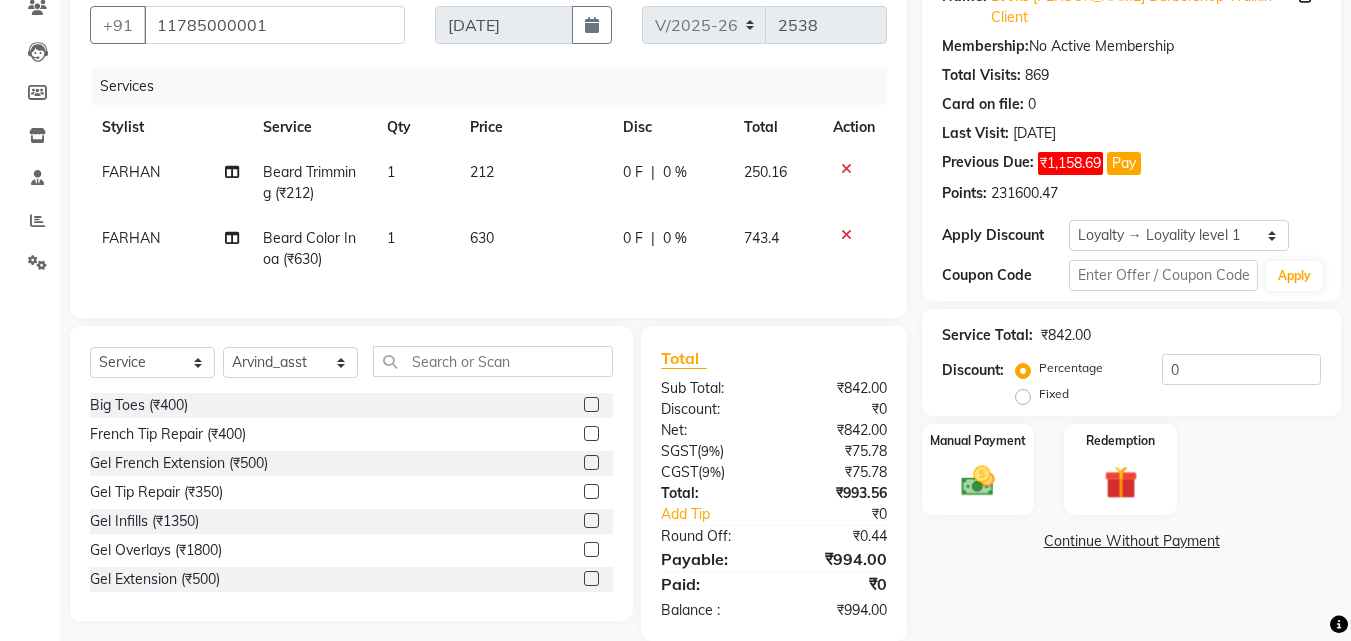click on "Select  Service  Product  Membership  Package Voucher Prepaid Gift Card  Select Stylist [PERSON_NAME] AENA [PERSON_NAME] Amazon_Kart [PERSON_NAME] _asst Arvind_asst [PERSON_NAME]  Counter Sales DANISH [PERSON_NAME] [PERSON_NAME] RAI  KOMAL_NAILS Krishna_asst LALIT_PDCT LHAMO Looks_[DEMOGRAPHIC_DATA]_Section Looks_H.O_Store Looks [PERSON_NAME] Barbershop Looks_Kart [PERSON_NAME] [PERSON_NAME] [PERSON_NAME]  [PERSON_NAME]  Naveen_pdct [PERSON_NAME] [PERSON_NAME] RAAJ_JI raj ji RAM MURTI [PERSON_NAME]  [PERSON_NAME] SACHIN [PERSON_NAME] [PERSON_NAME] [PERSON_NAME] [PERSON_NAME] Sunny VIKRAM [PERSON_NAME]  Vishal_Asst YOGESH ASSISTANT Big Toes (₹400)  French Tip Repair (₹400)  Gel French Extension (₹500)  Gel Tip Repair (₹350)  Gel Infills (₹1350)  Gel Overlays (₹1800)  Gel Extension (₹500)  Gel [MEDICAL_DATA] (₹150)  Natural Nail Extensions (₹3300)  French Nail Extensions (₹3500)  Gel Polish Removal (₹600)  Extension Removal (₹1000)  Nail Art Recruiter (₹500)  French Ombre Gel Polish (₹2500)  Nail Art Nedle (₹600)" 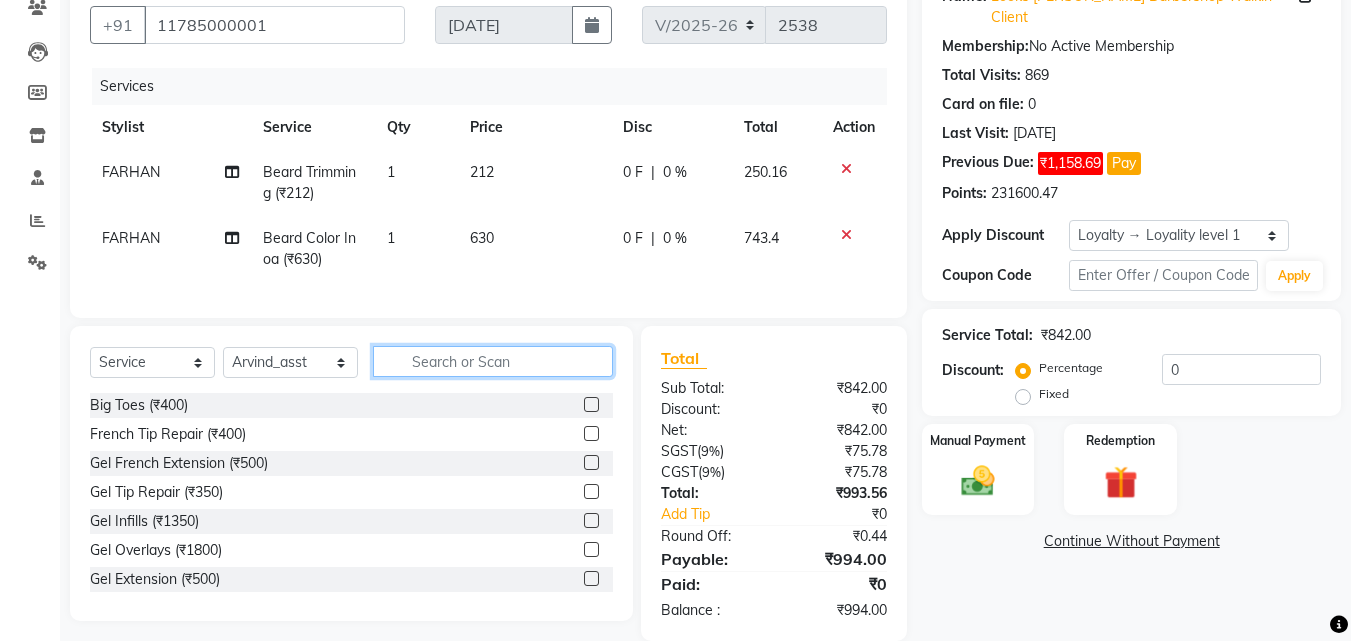 click 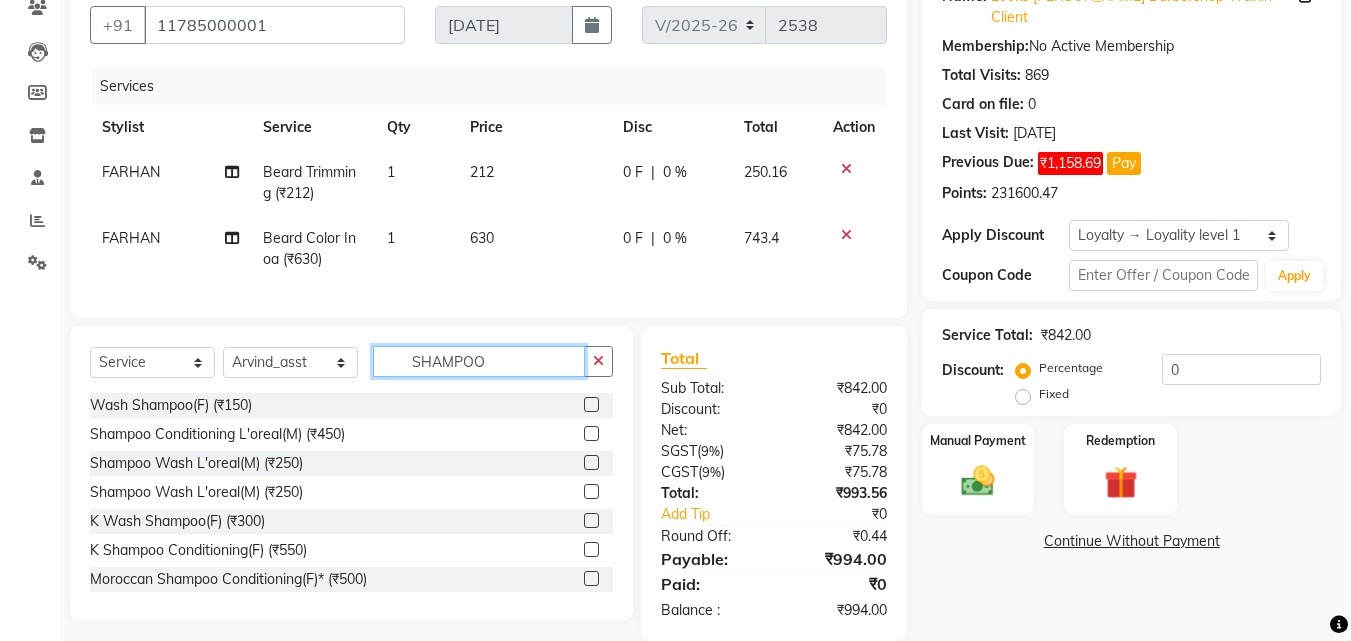 type on "SHAMPOO" 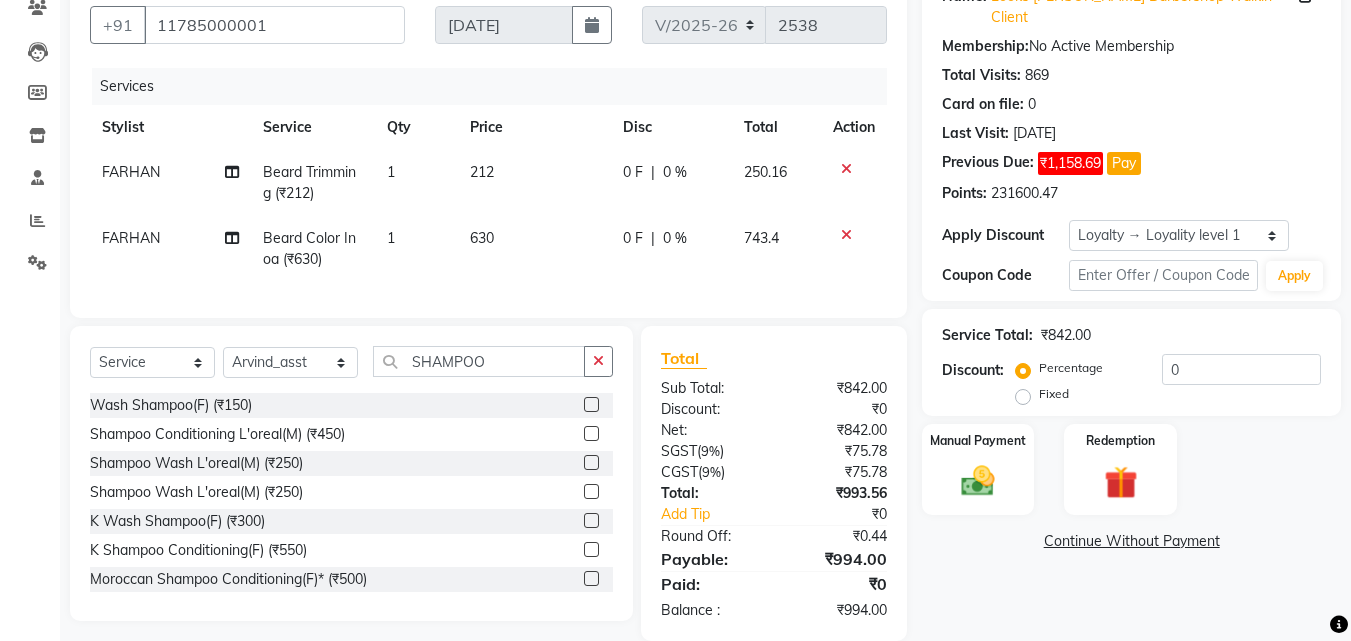 click 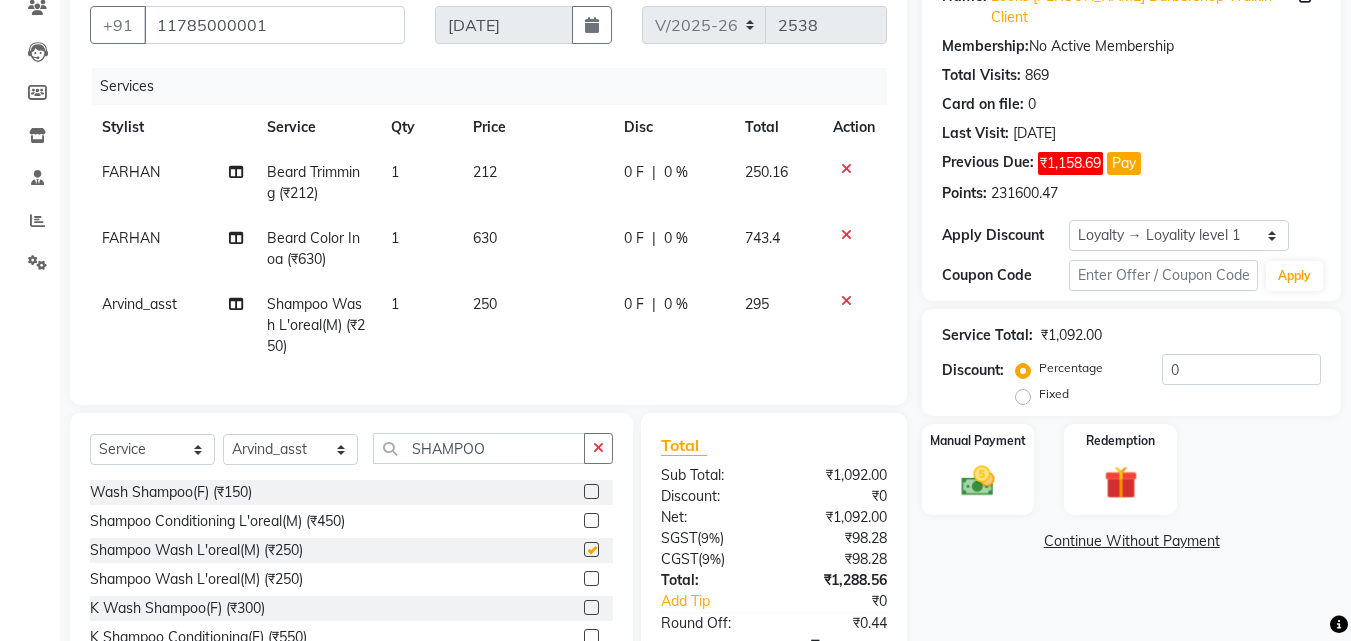 checkbox on "false" 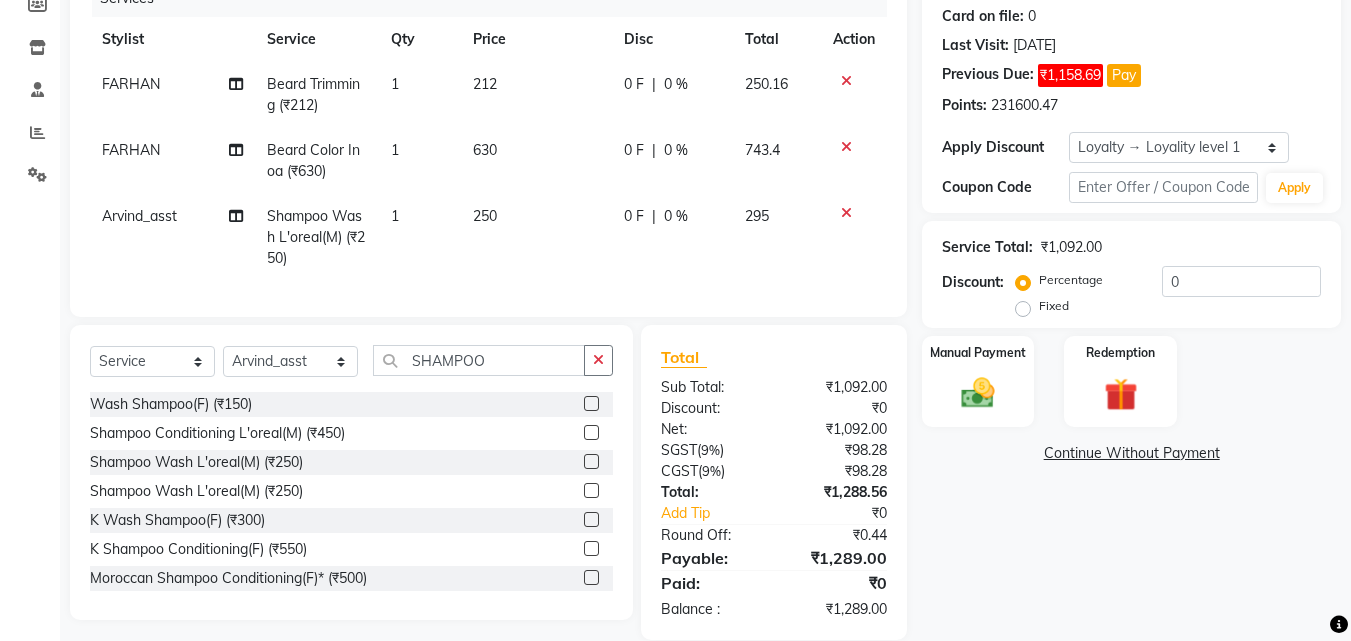 scroll, scrollTop: 312, scrollLeft: 0, axis: vertical 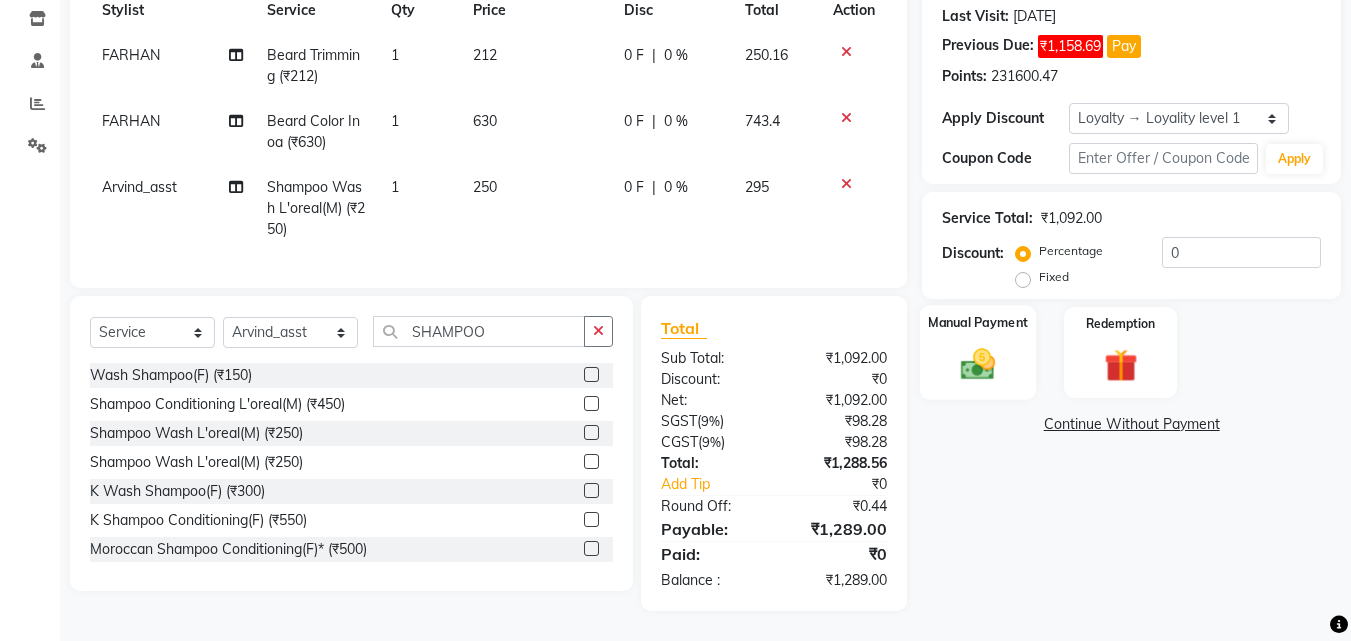 click 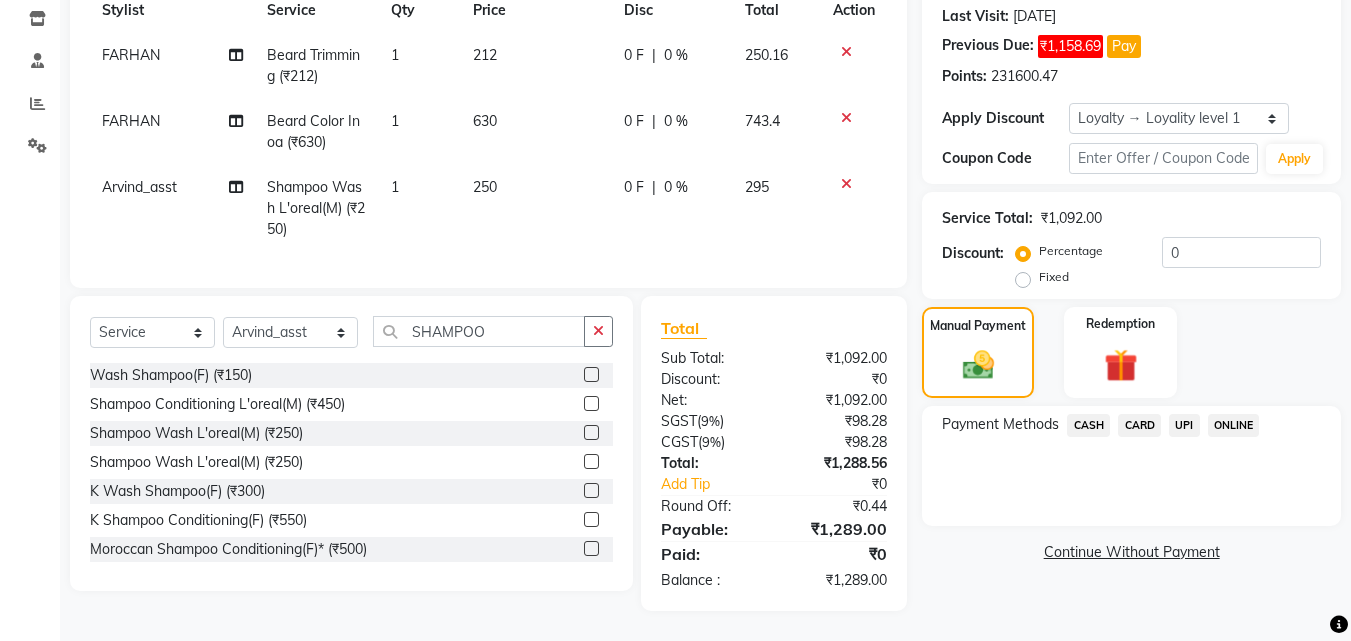 click on "CASH" 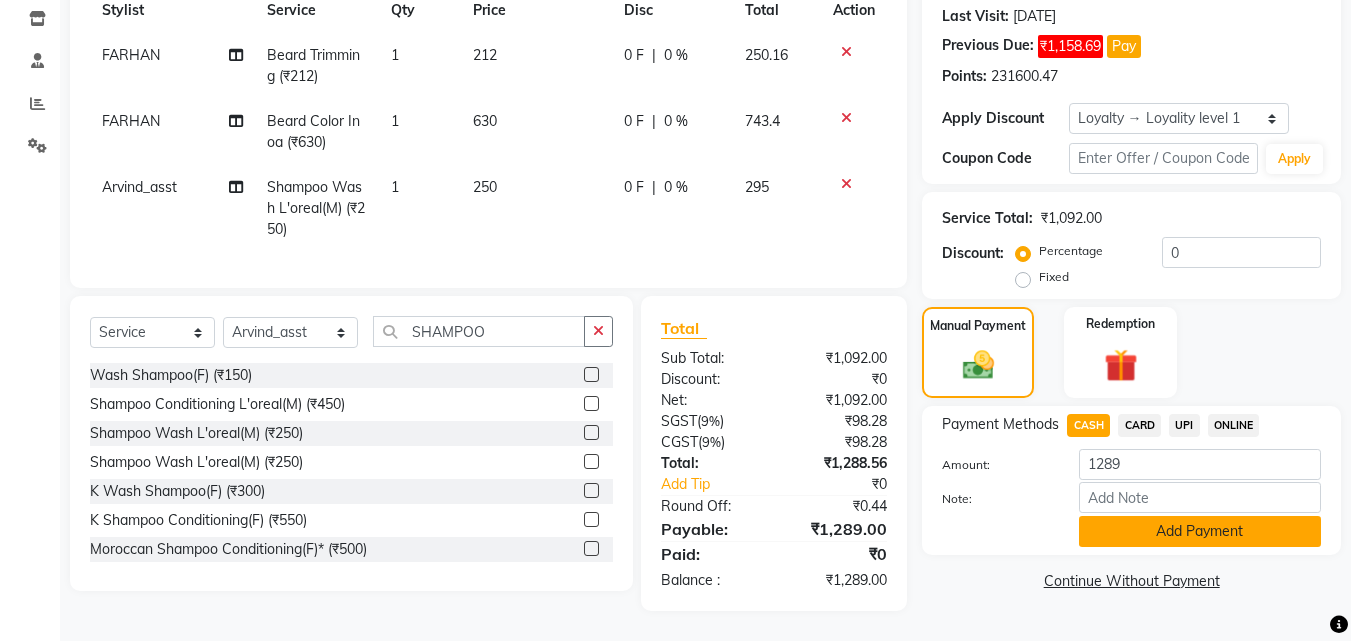click on "Add Payment" 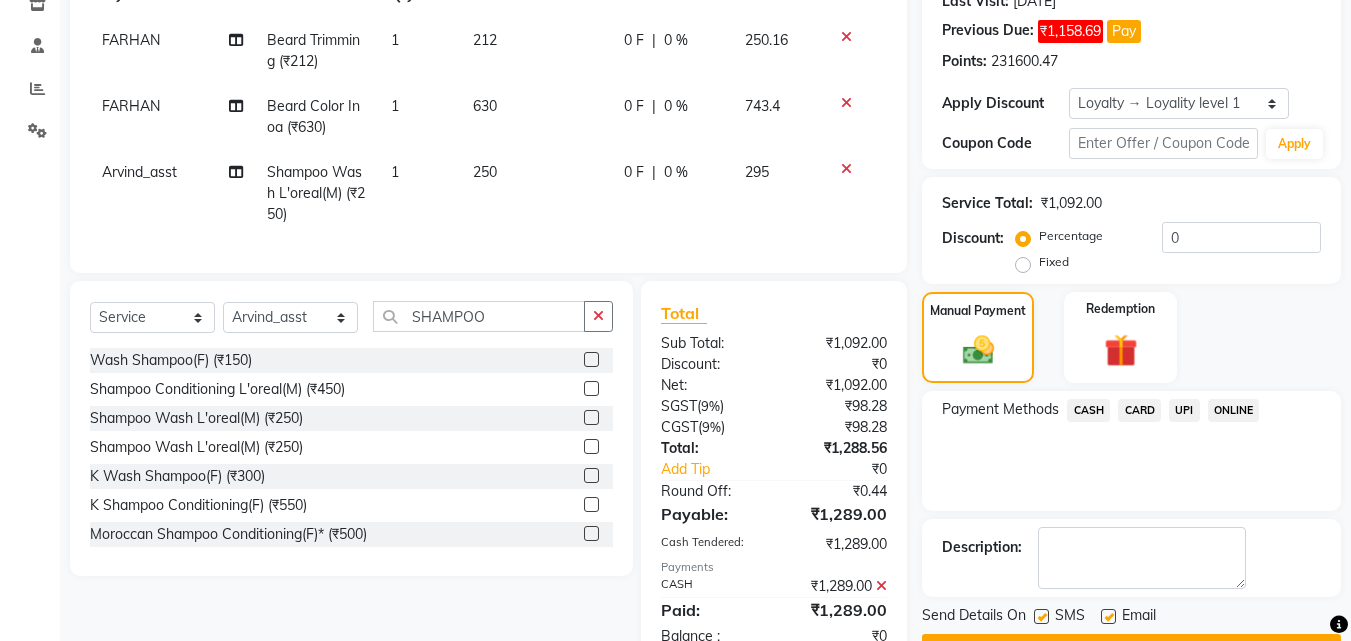 click on "Checkout" 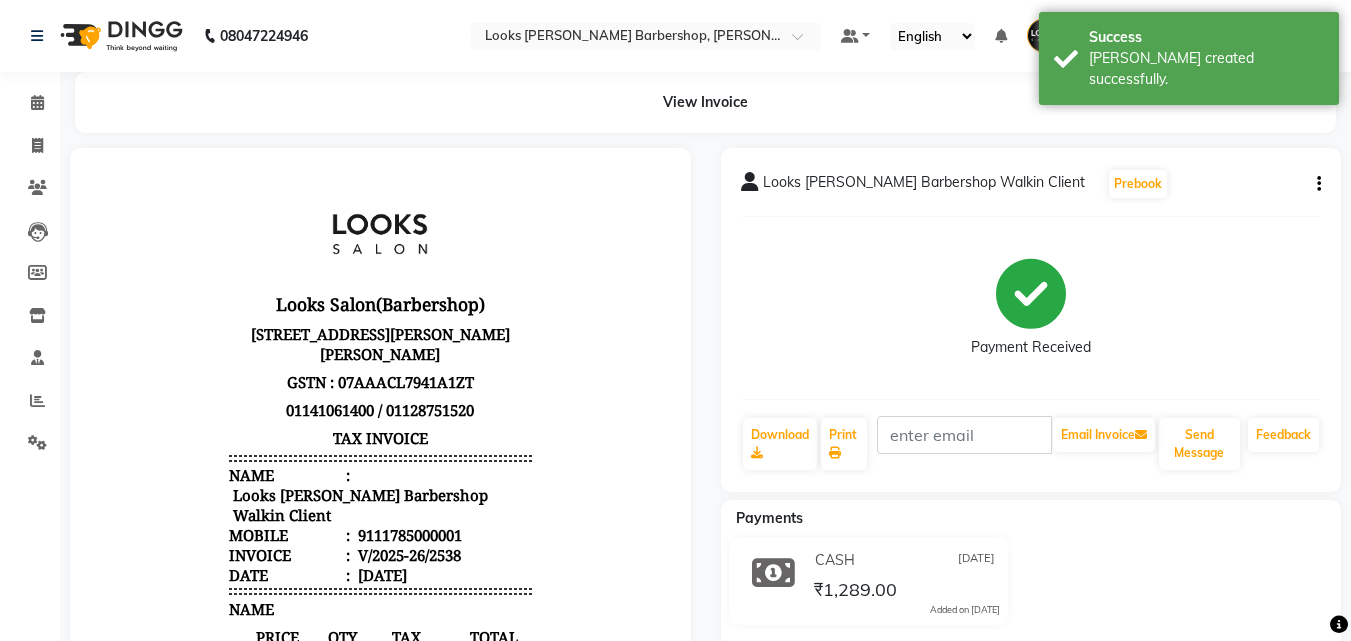 scroll, scrollTop: 0, scrollLeft: 0, axis: both 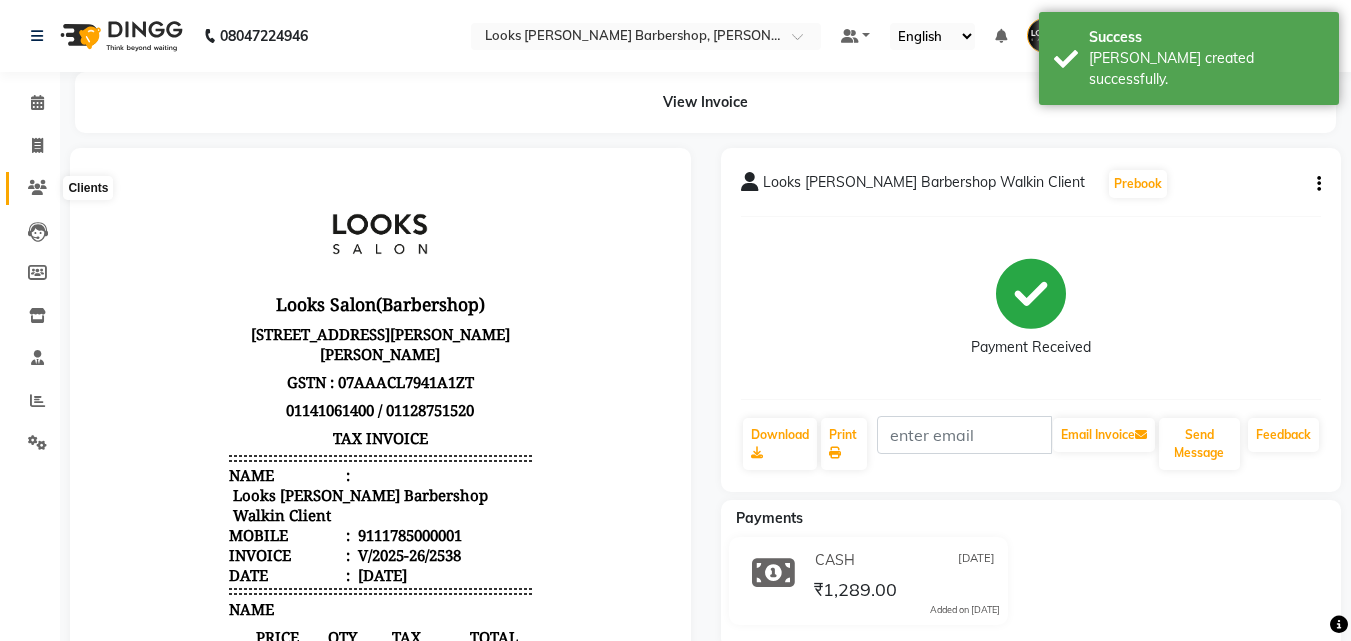 click 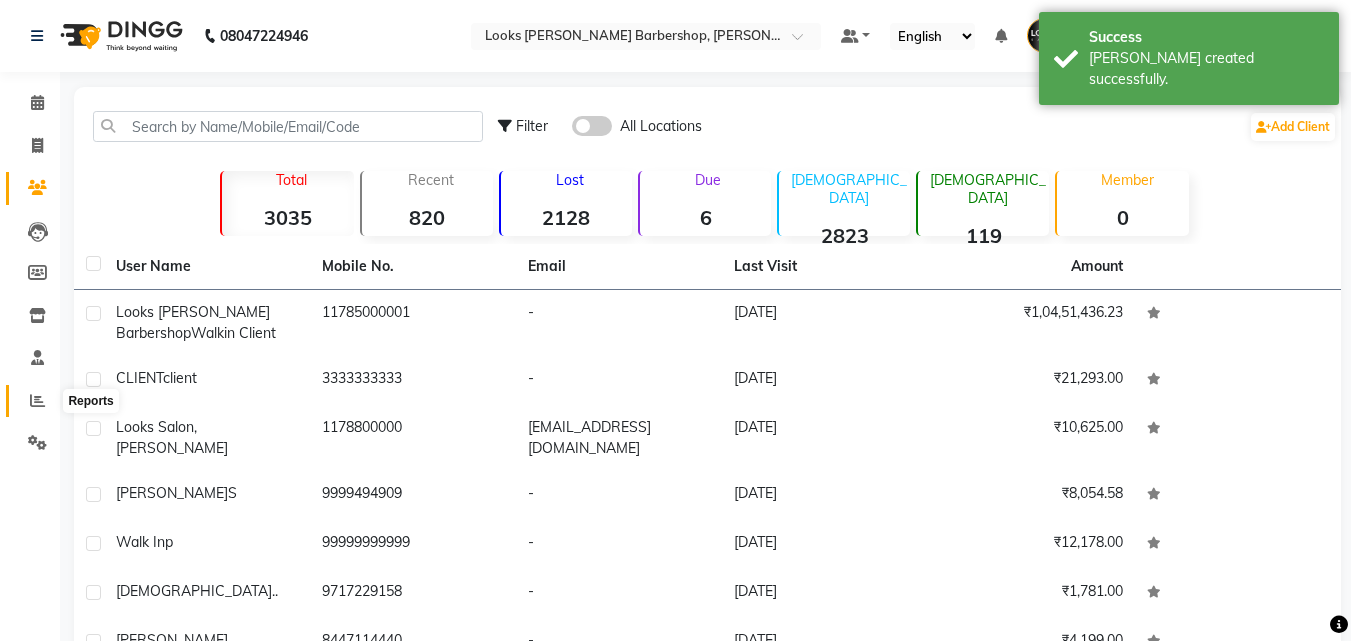 click 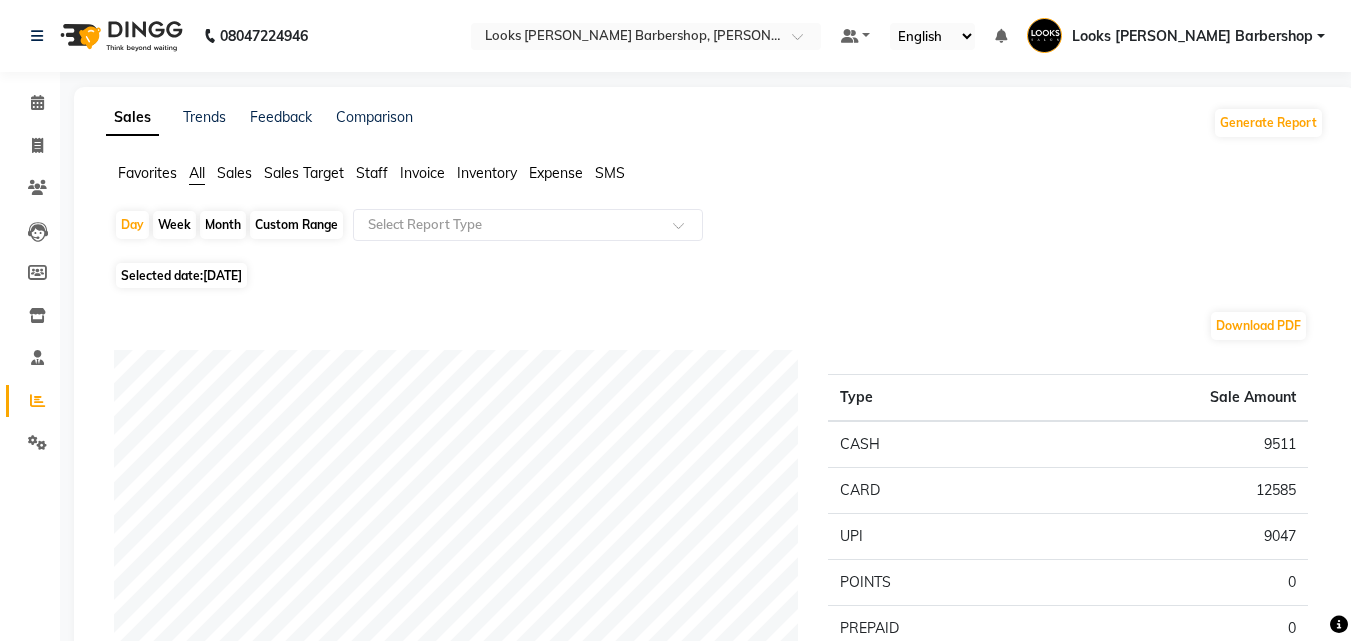 click on "Staff" 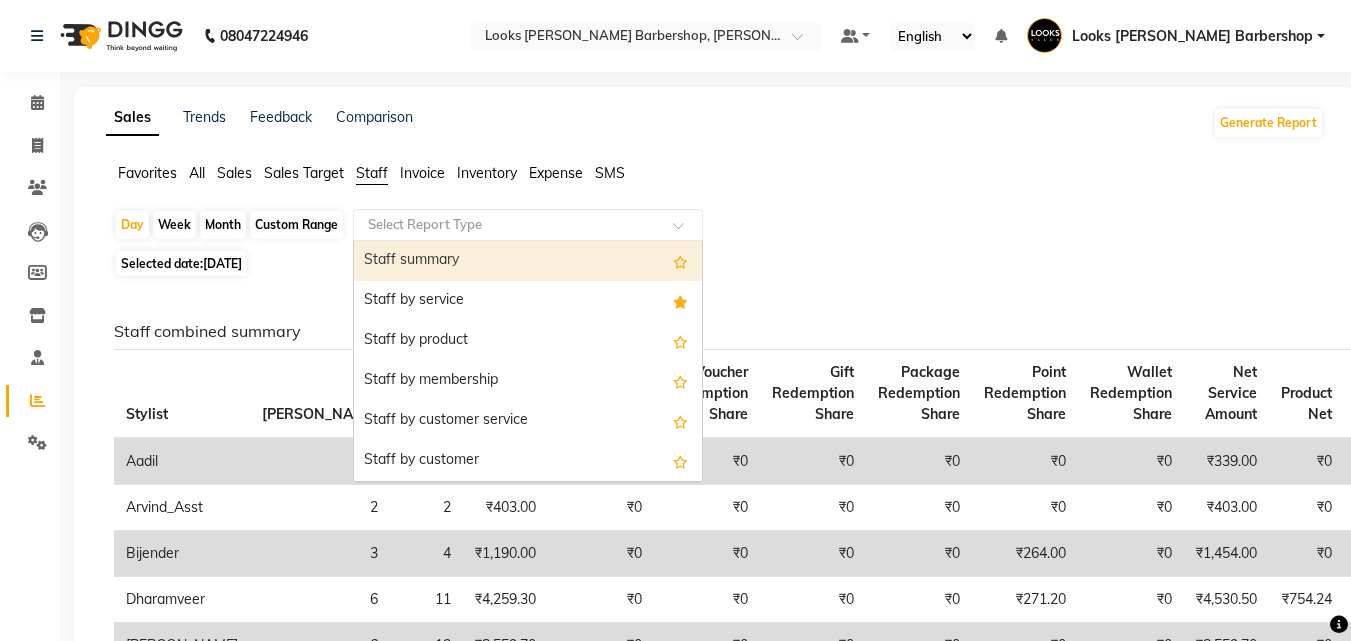 click 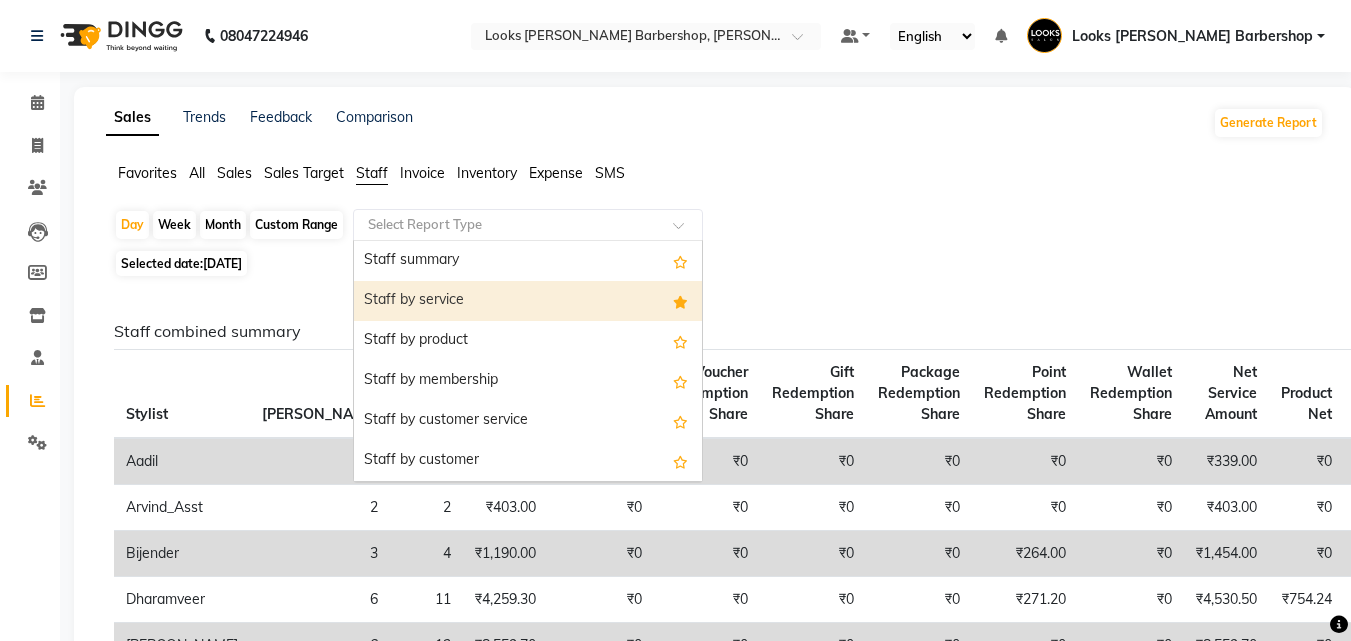 click on "Staff by service" at bounding box center (528, 301) 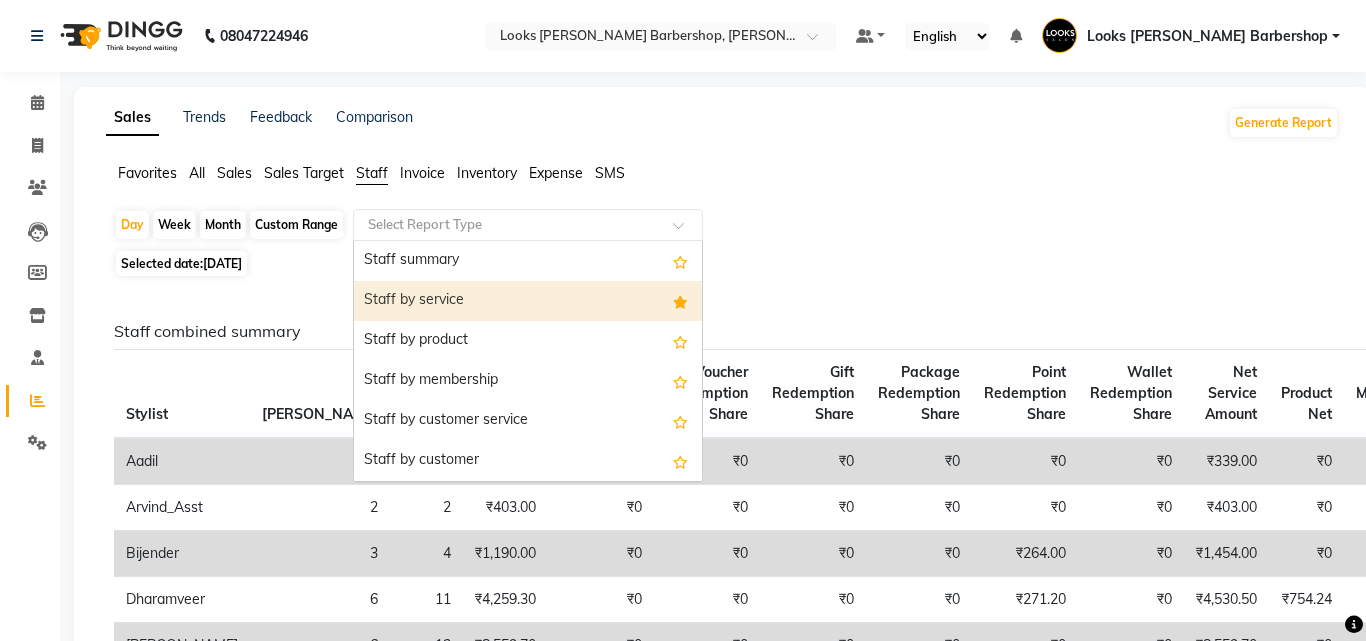 select on "full_report" 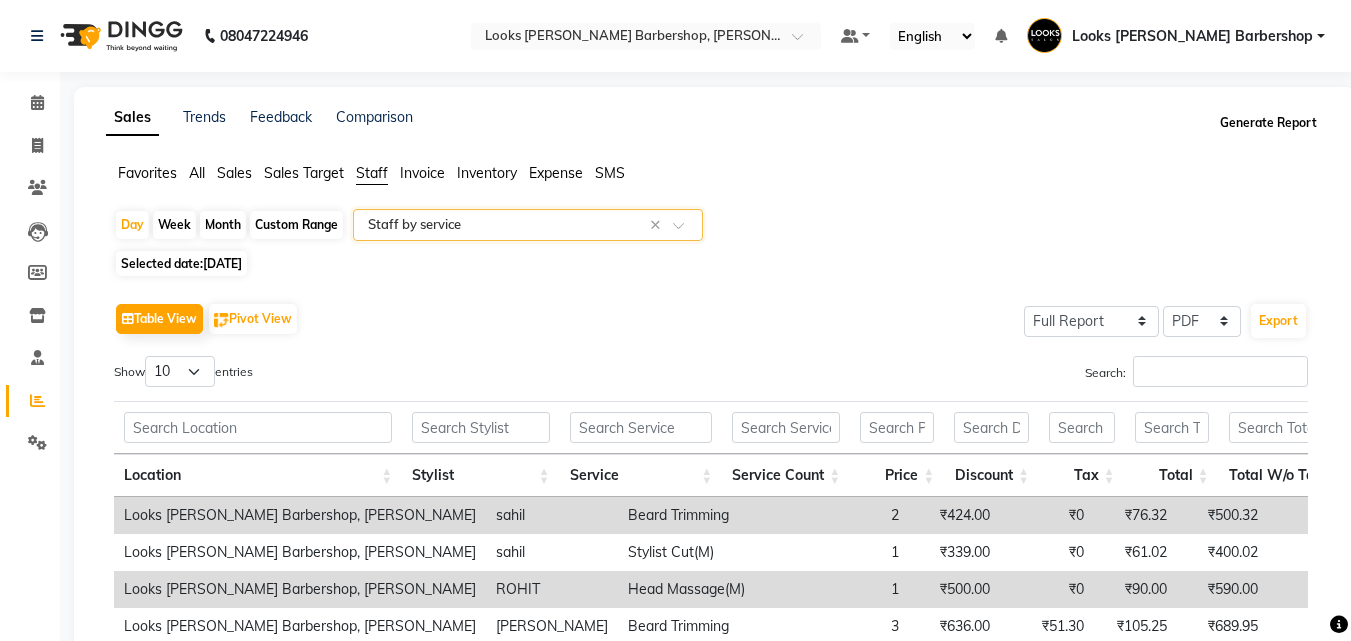 click on "Generate Report" 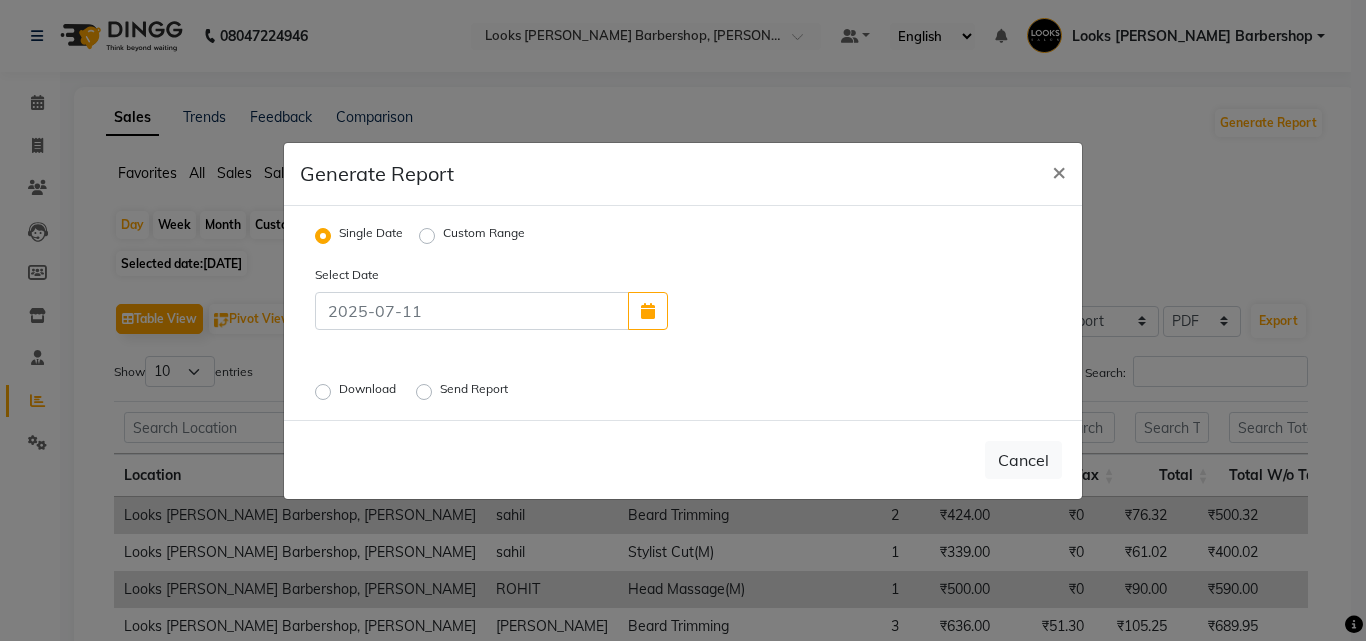 click on "Download" 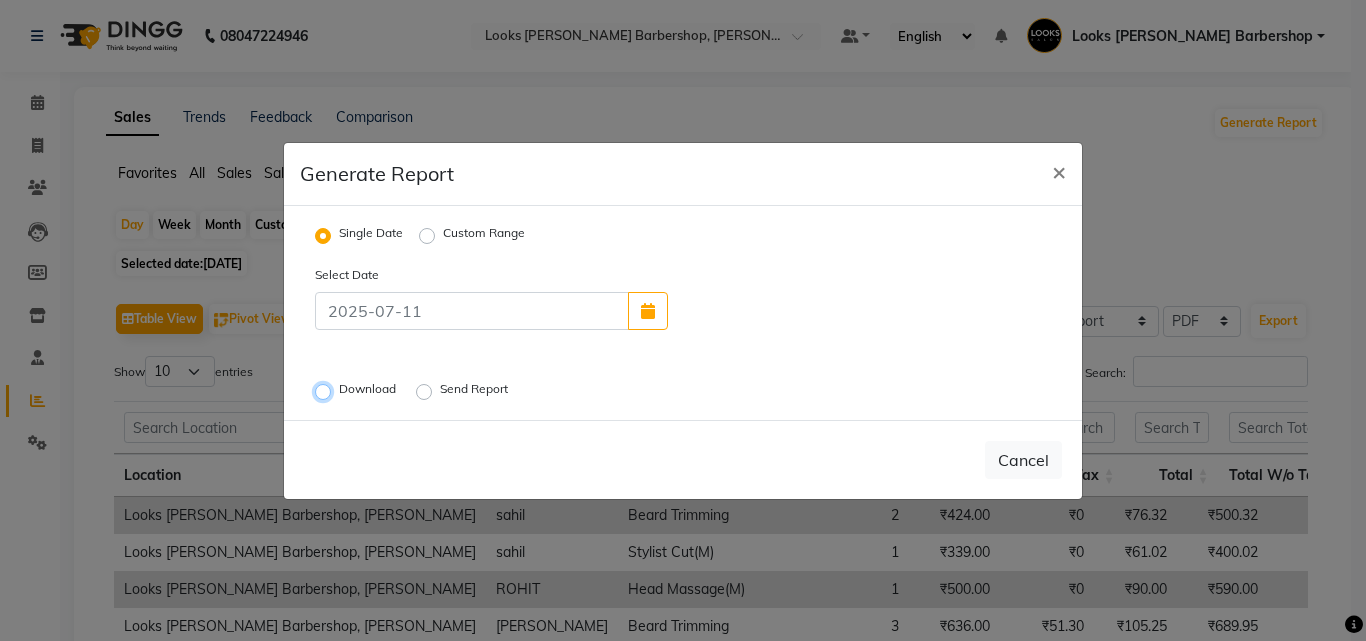click on "Download" at bounding box center (326, 391) 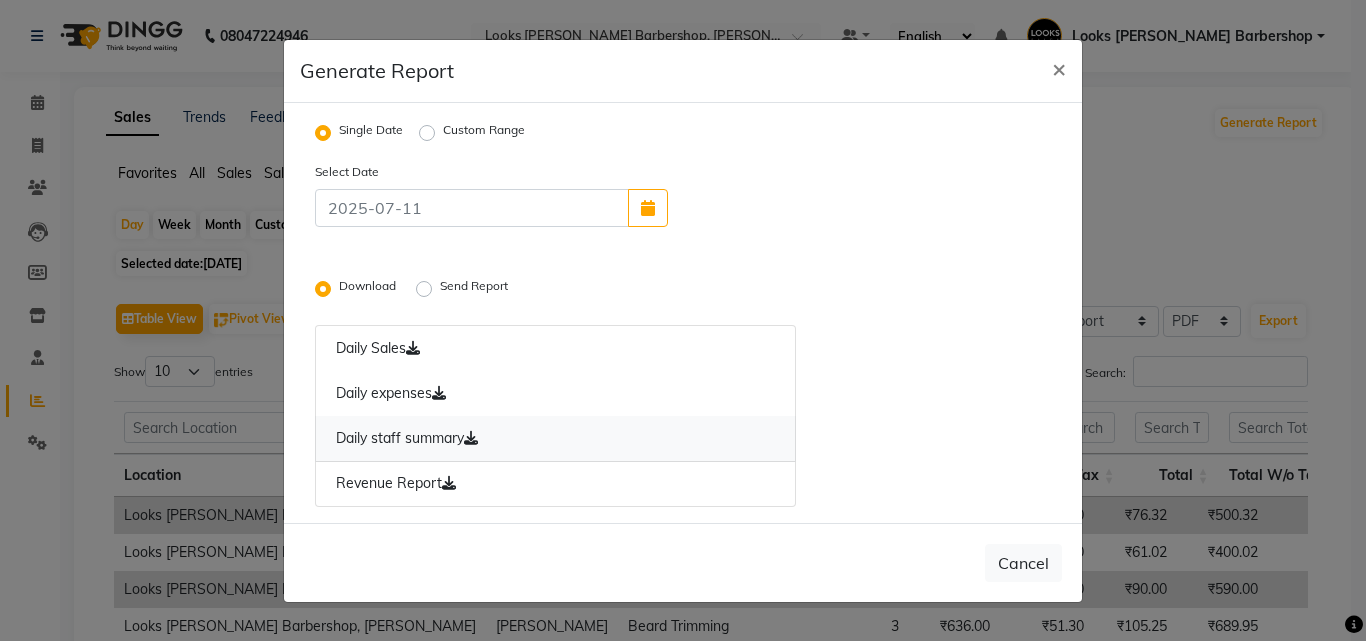 click on "Daily staff summary" 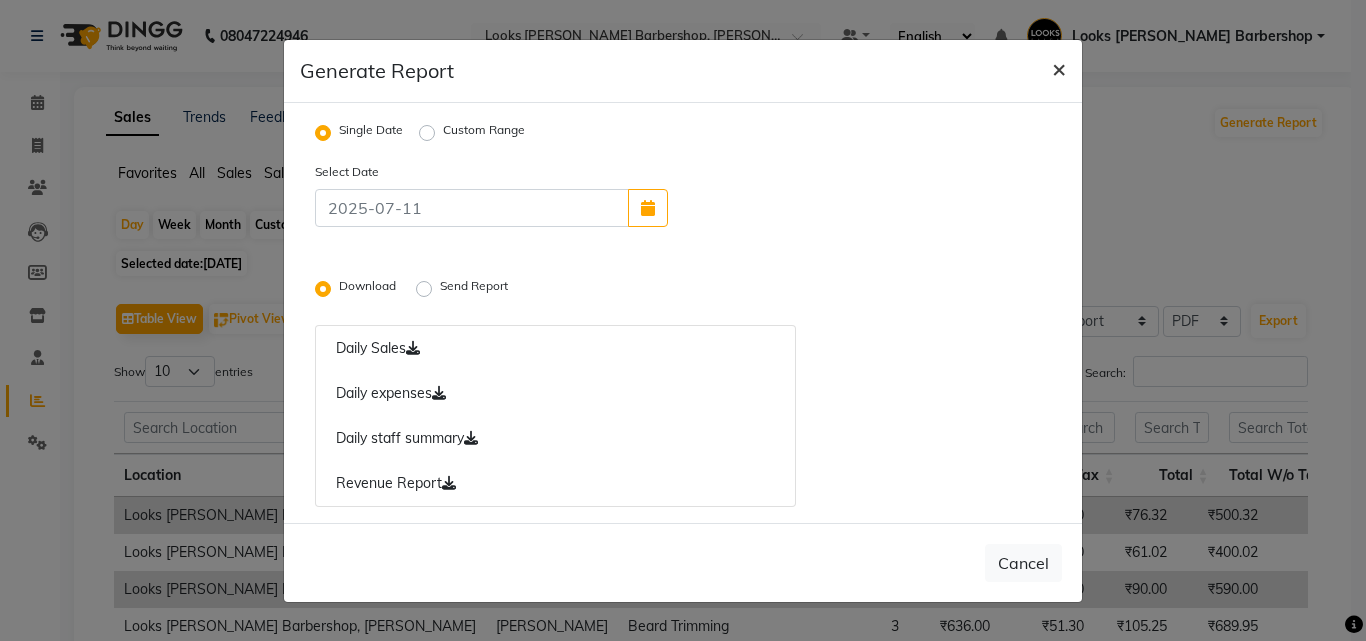 drag, startPoint x: 1064, startPoint y: 69, endPoint x: 961, endPoint y: 69, distance: 103 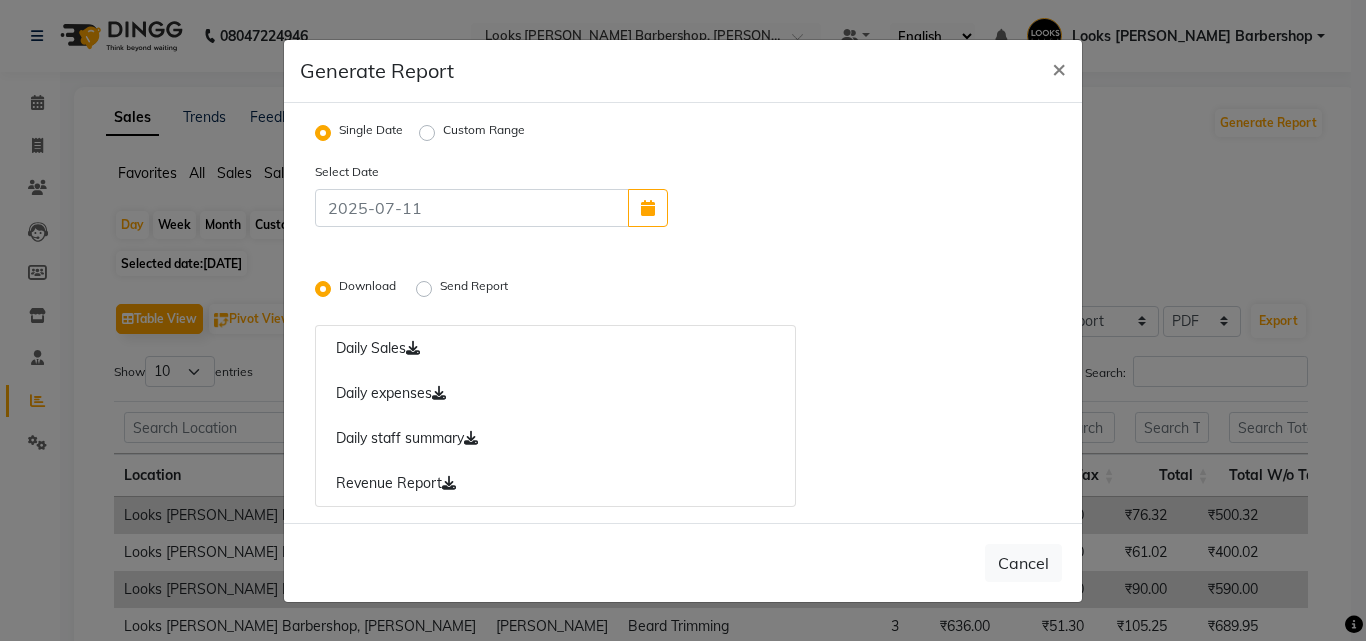 radio on "false" 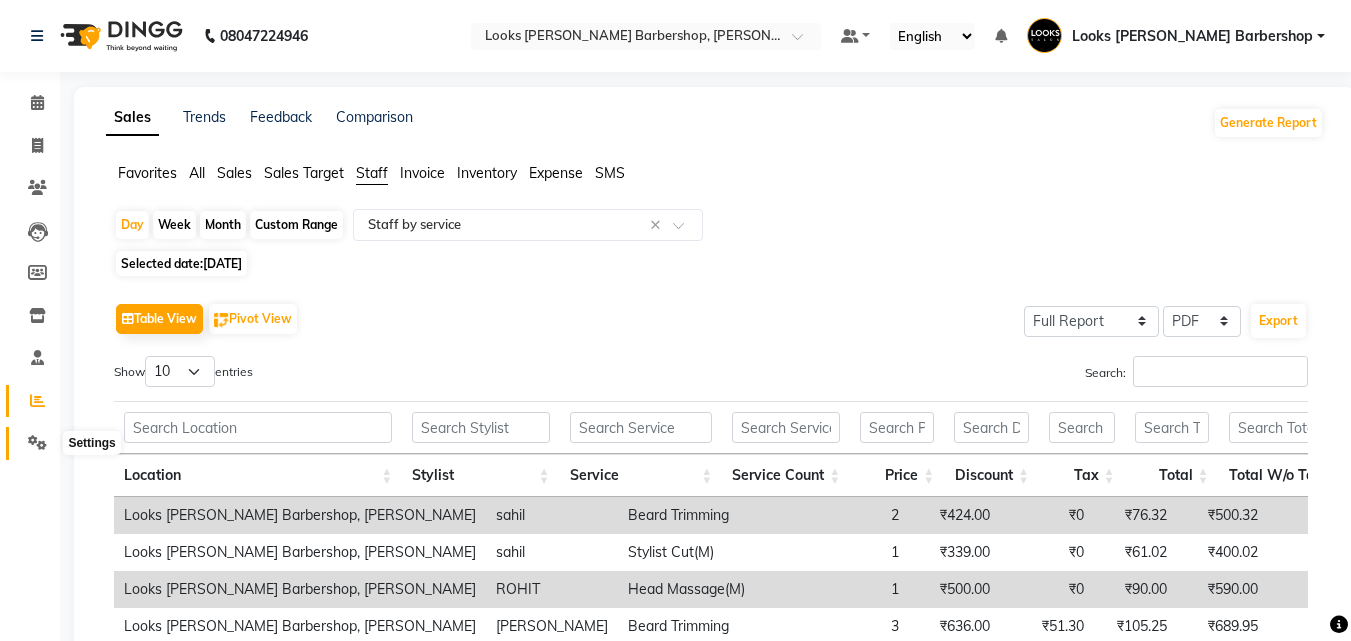 click 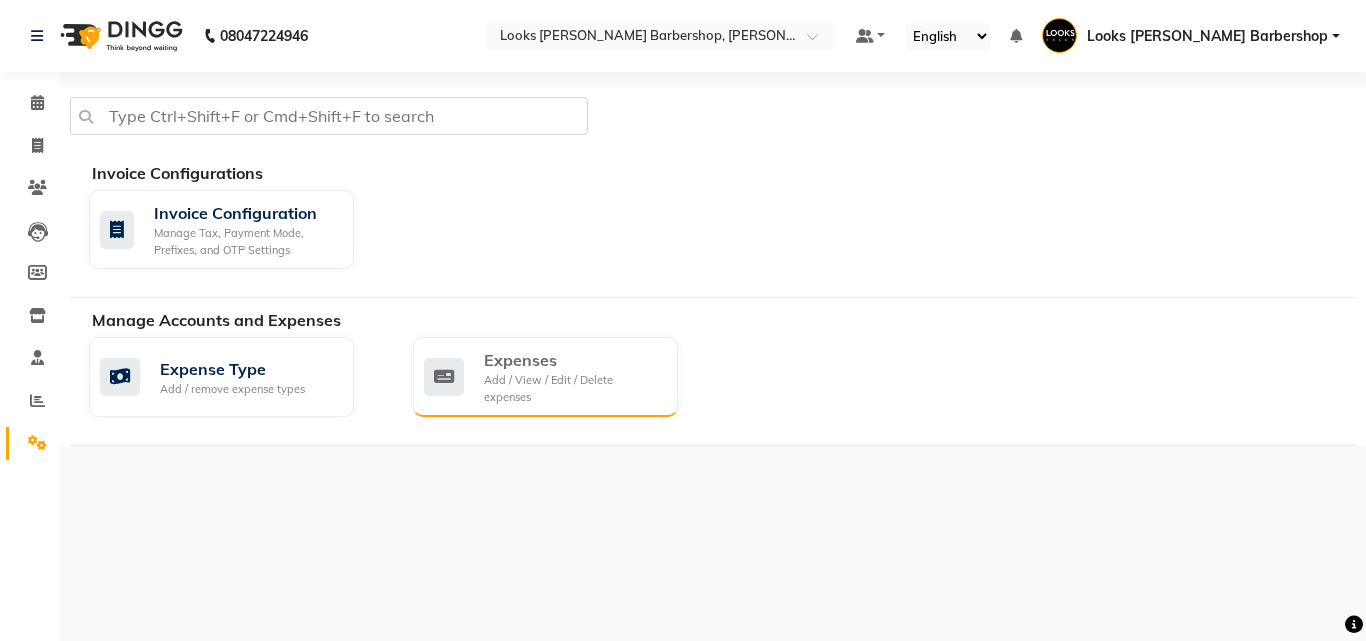 click 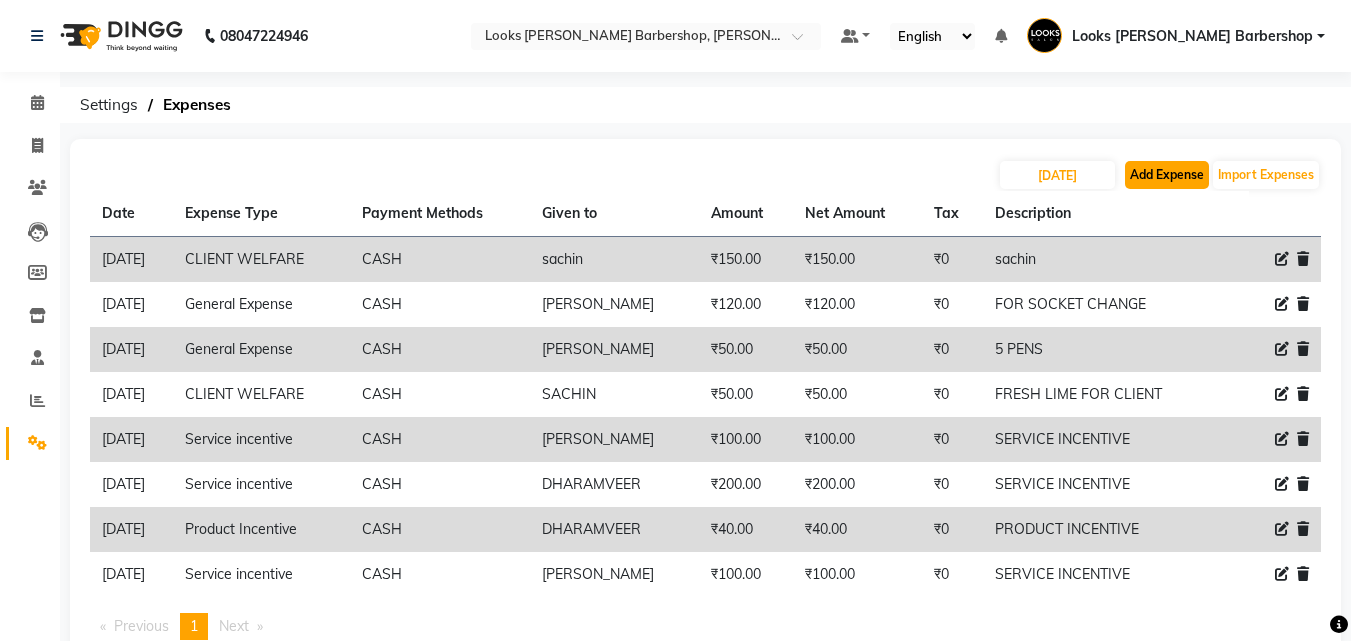 click on "Add Expense" 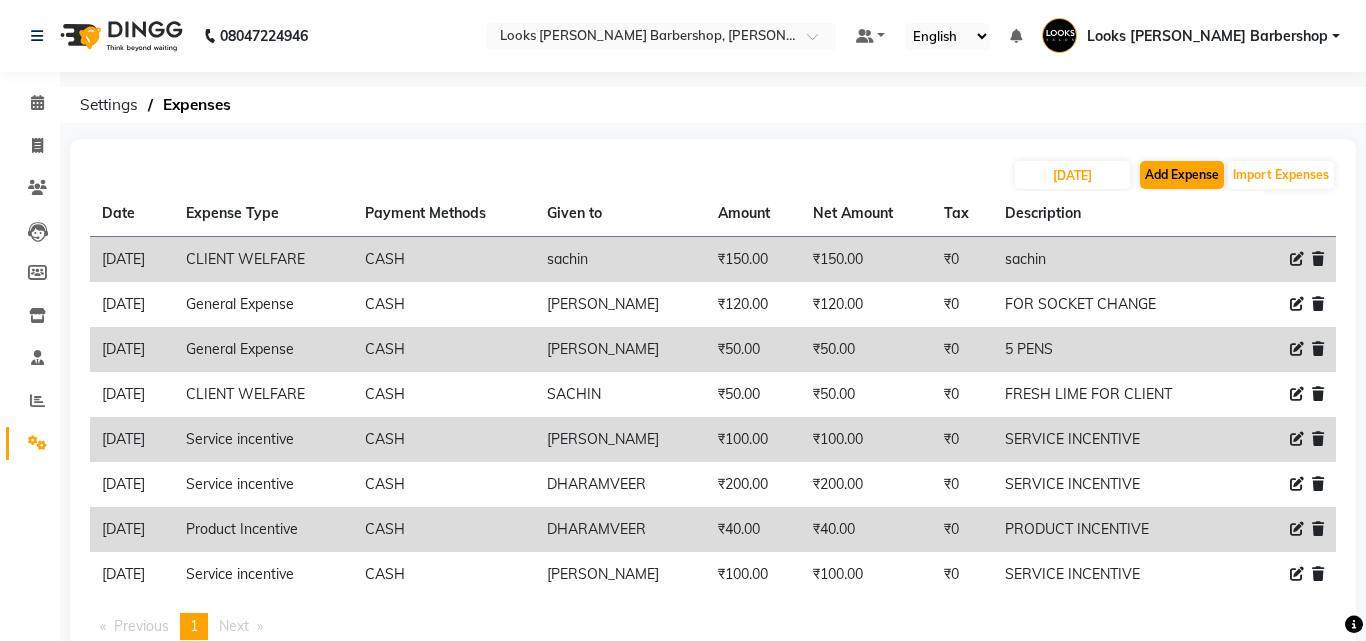 select on "1" 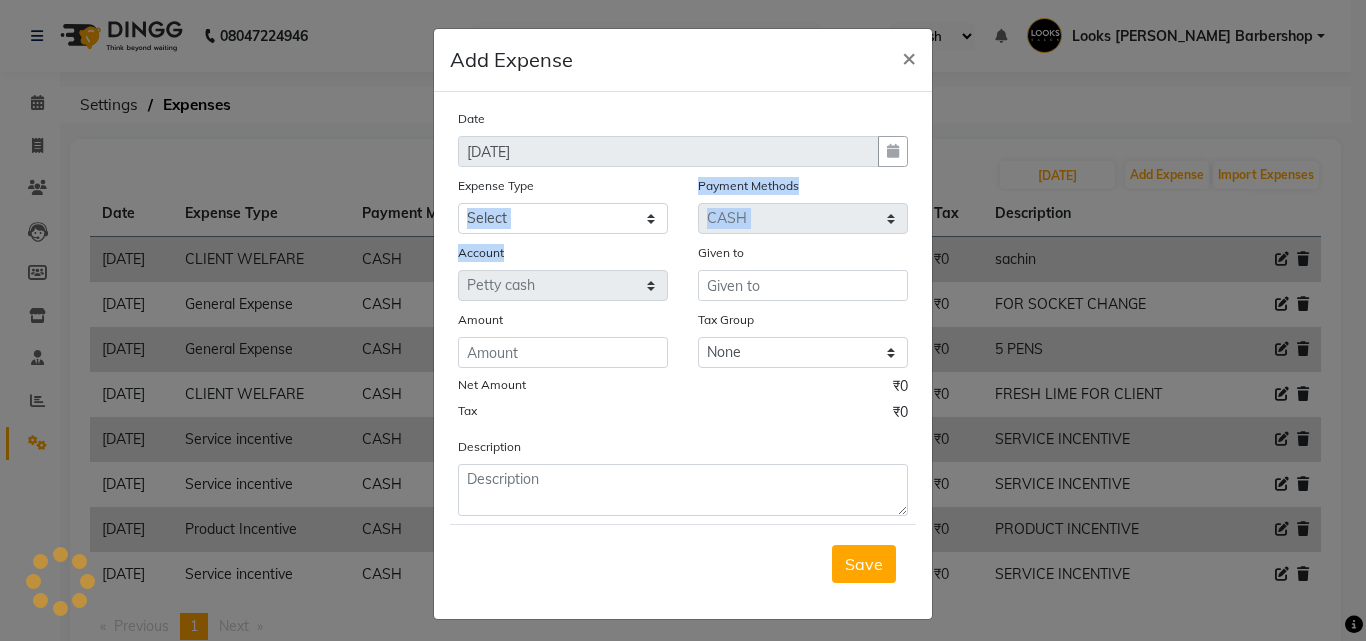 click on "Date [DATE] Expense Type Select Amazon order BANK DEPOSIT black coffee BLINKIT Cash change Cash Handover celebration Client Refreshment CLIENT WELFARE Convyance to staff Counter sale DIESEL Entertainment Expenses General Expense KKC Laundry Service MEDEICINE MILK MILK GINGER Miscellaneous MOBILE RECHARGE Monthly Grocery OFFICE UPKEEP Pantry Payment [PERSON_NAME] Prepaid Card Incentives Printing And Stationery Product Incentive purchase Refreshment Repair And Maintenance Salary Salary advance Service incentive staff accommodation Staff Convenyance Staff Welfare tip TIP CREDIT CARD Tip Online TIP UPI travel Travelling And Conveyance treat for staff WATER BILL Water Bills Payment Methods Select Voucher Points CASH CARD UPI Prepaid ONLINE Package Wallet Gift Card Account Select [PERSON_NAME] cash Given to Amount Tax Group None 12%GST 18%GST GST Net Amount ₹0 Tax ₹0 Description" 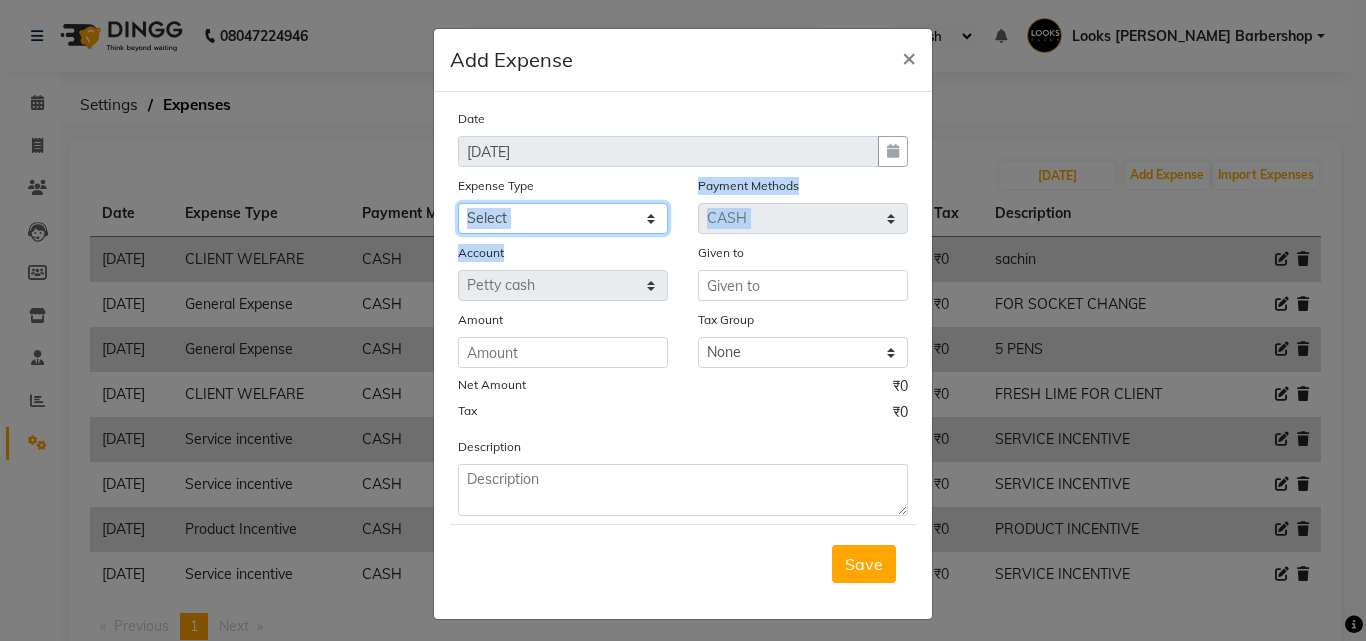 click on "Select Amazon order BANK DEPOSIT black coffee BLINKIT Cash change Cash Handover celebration Client Refreshment CLIENT WELFARE Convyance to staff Counter sale DIESEL Entertainment Expenses General Expense KKC Laundry Service MEDEICINE MILK MILK GINGER Miscellaneous MOBILE RECHARGE Monthly Grocery OFFICE UPKEEP Pantry Payment PORTER Prepaid Card Incentives Printing And Stationery Product Incentive purchase Refreshment Repair And Maintenance Salary Salary advance Service incentive staff accommodation Staff Convenyance Staff Welfare tip TIP CREDIT CARD Tip Online TIP UPI travel Travelling And Conveyance treat for staff WATER BILL Water Bills" 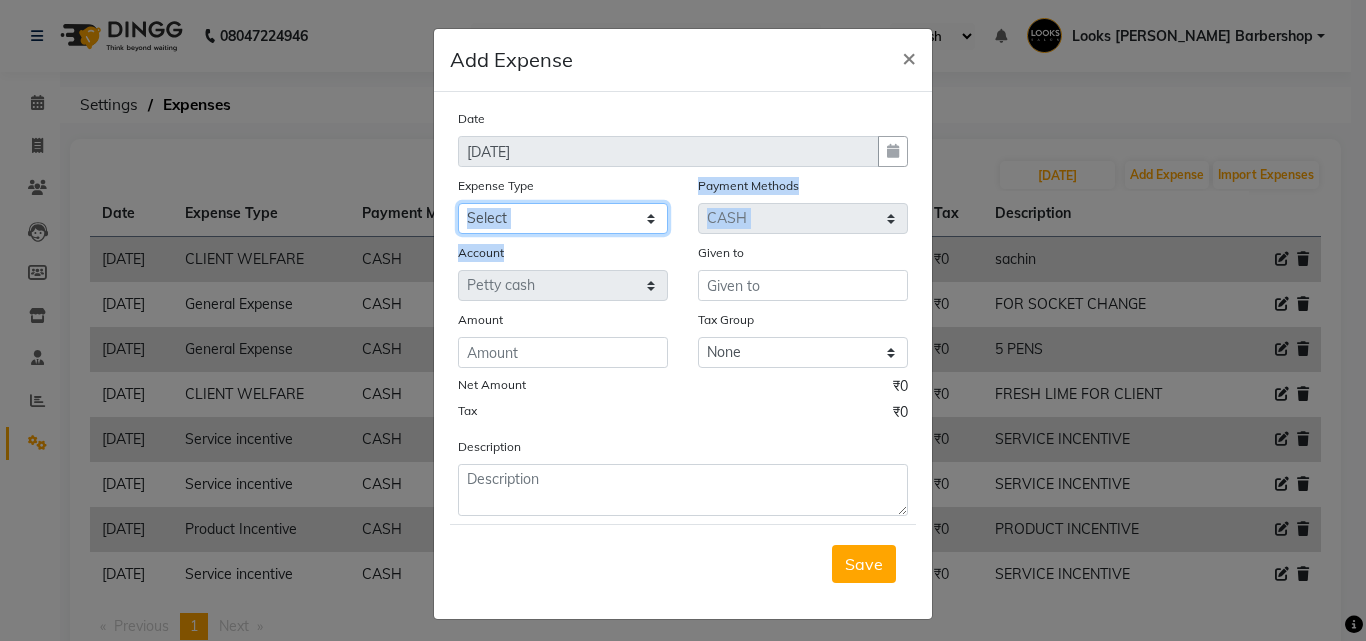 select on "22603" 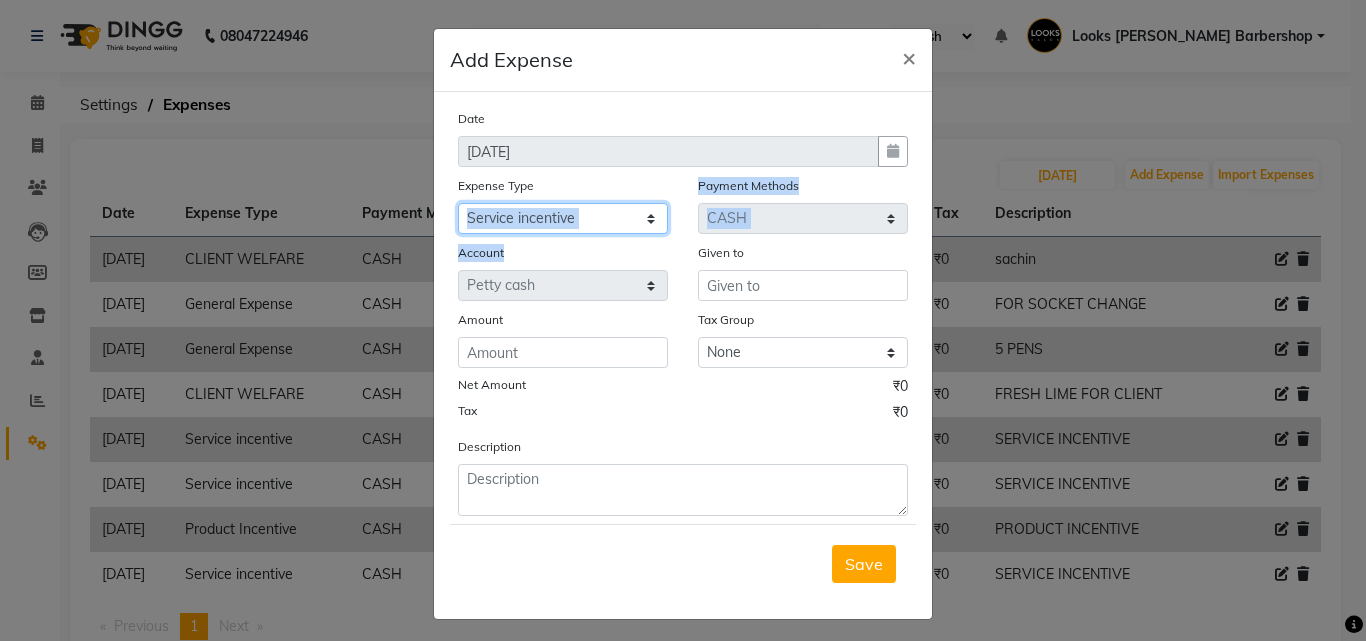 click on "Select Amazon order BANK DEPOSIT black coffee BLINKIT Cash change Cash Handover celebration Client Refreshment CLIENT WELFARE Convyance to staff Counter sale DIESEL Entertainment Expenses General Expense KKC Laundry Service MEDEICINE MILK MILK GINGER Miscellaneous MOBILE RECHARGE Monthly Grocery OFFICE UPKEEP Pantry Payment PORTER Prepaid Card Incentives Printing And Stationery Product Incentive purchase Refreshment Repair And Maintenance Salary Salary advance Service incentive staff accommodation Staff Convenyance Staff Welfare tip TIP CREDIT CARD Tip Online TIP UPI travel Travelling And Conveyance treat for staff WATER BILL Water Bills" 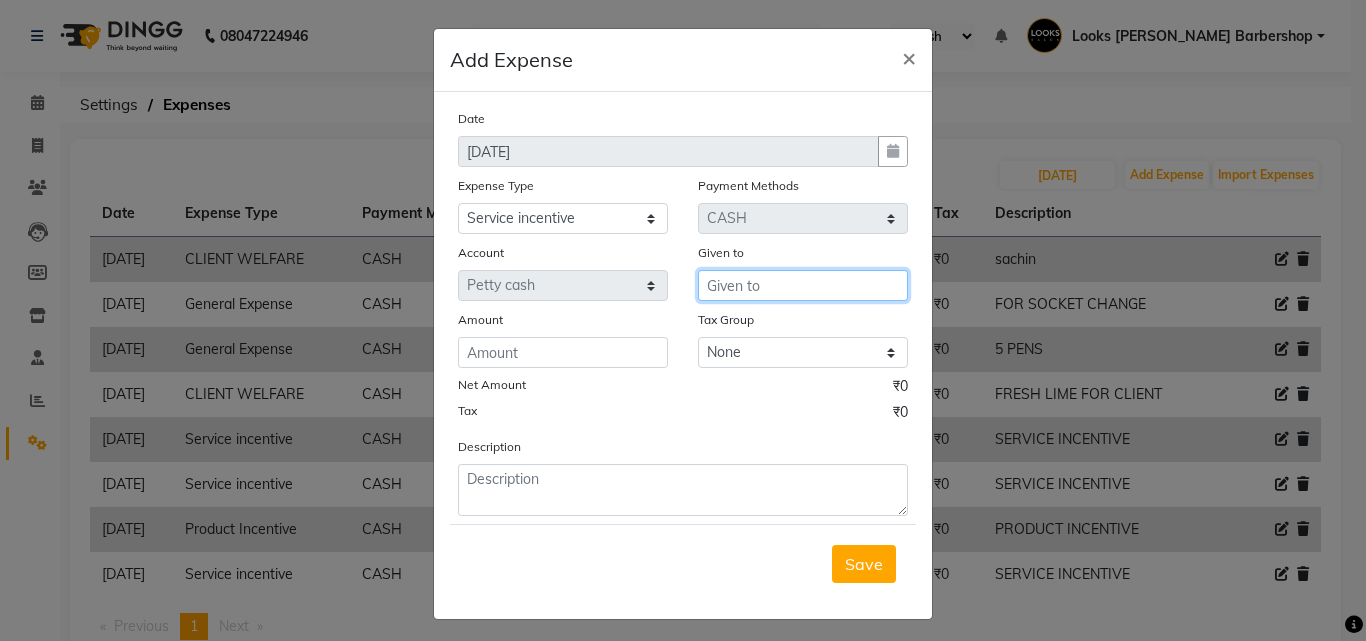 click at bounding box center [803, 285] 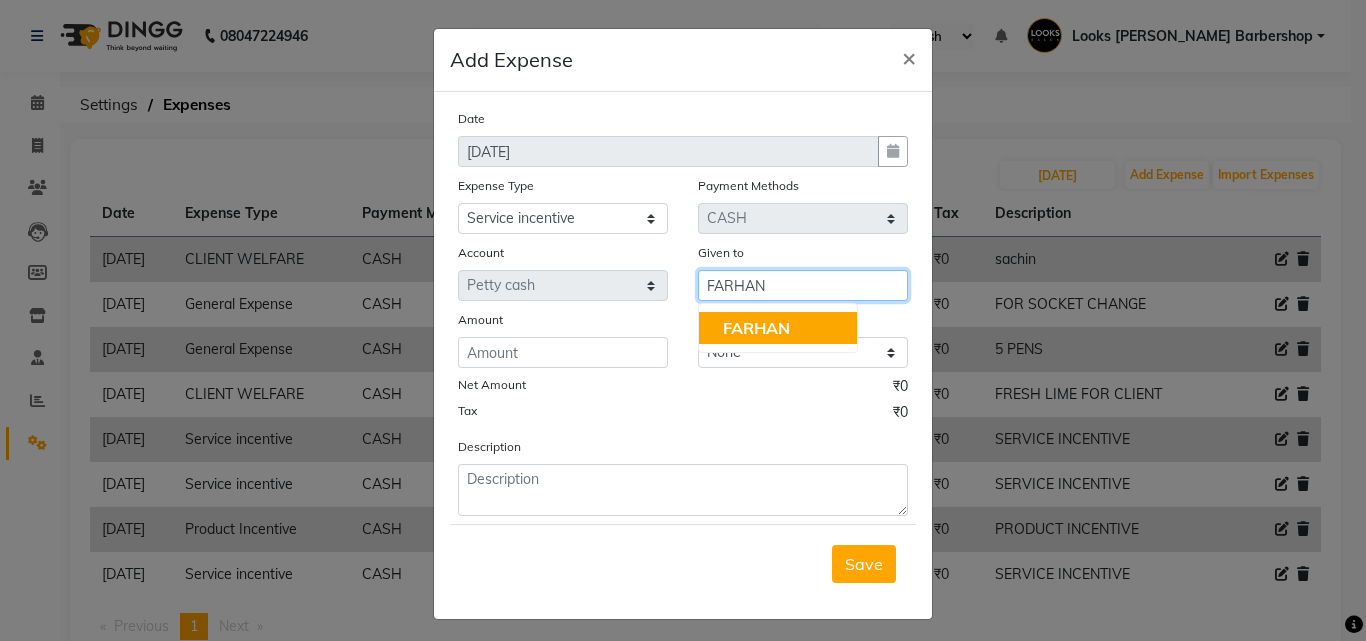 drag, startPoint x: 760, startPoint y: 328, endPoint x: 613, endPoint y: 347, distance: 148.22281 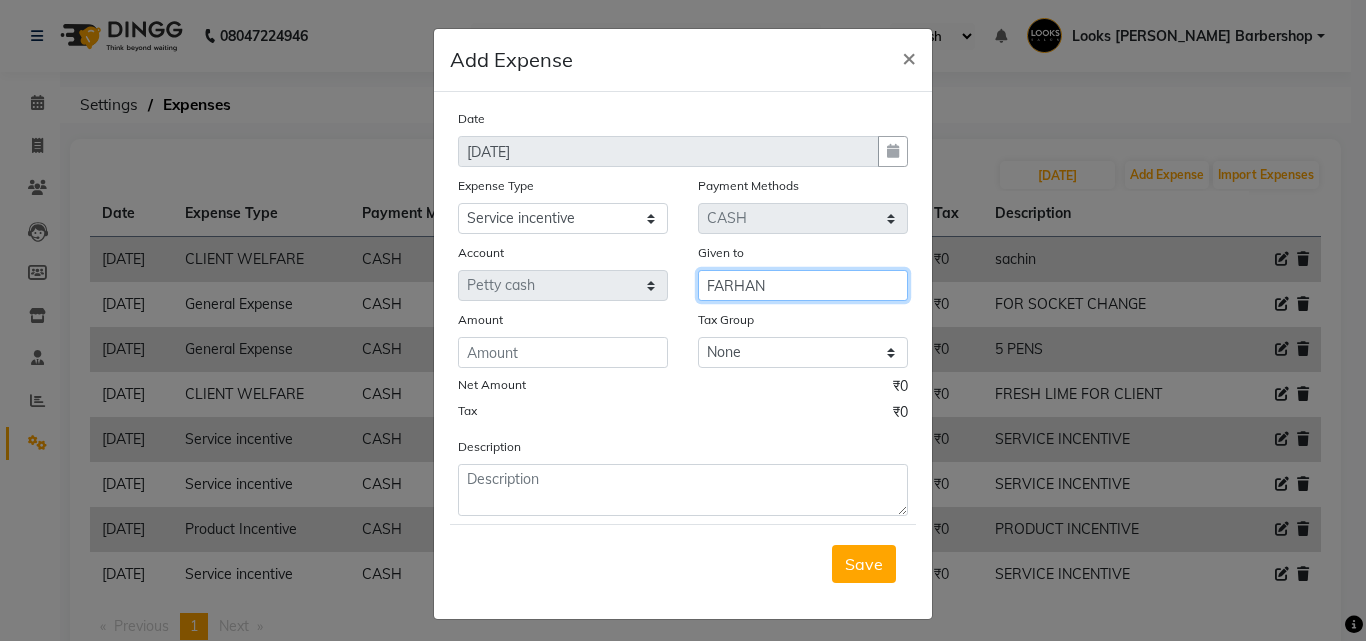type on "FARHAN" 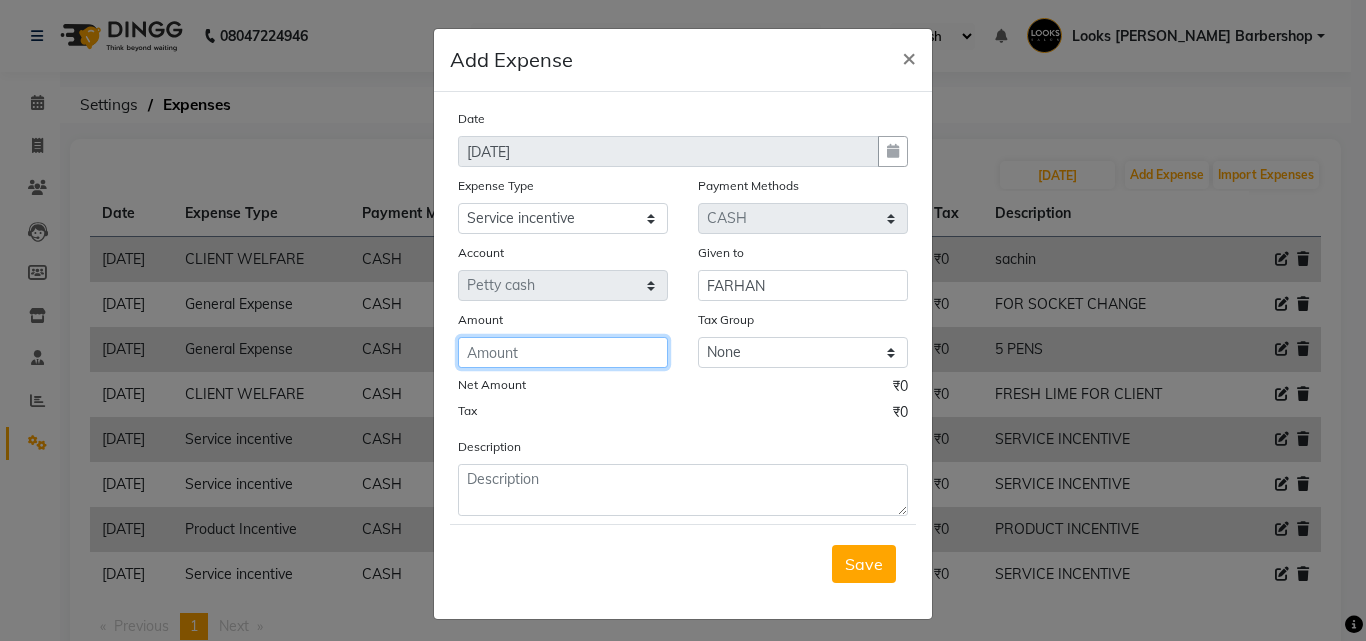 click 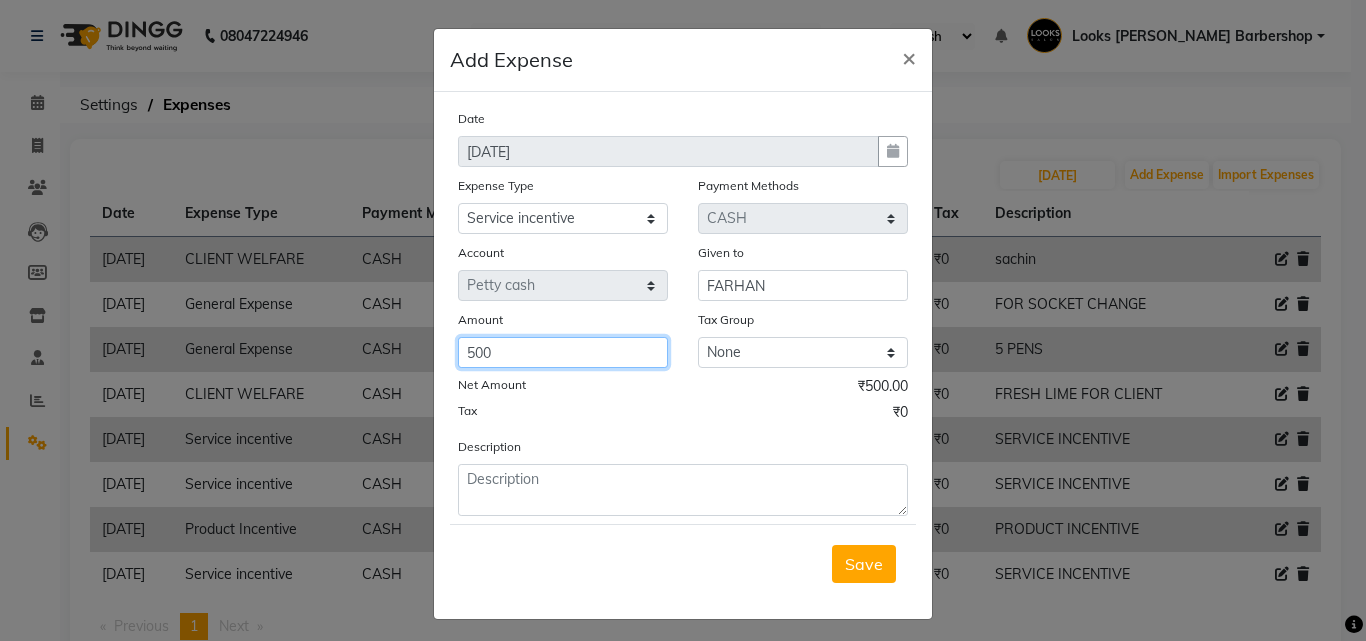 type on "500" 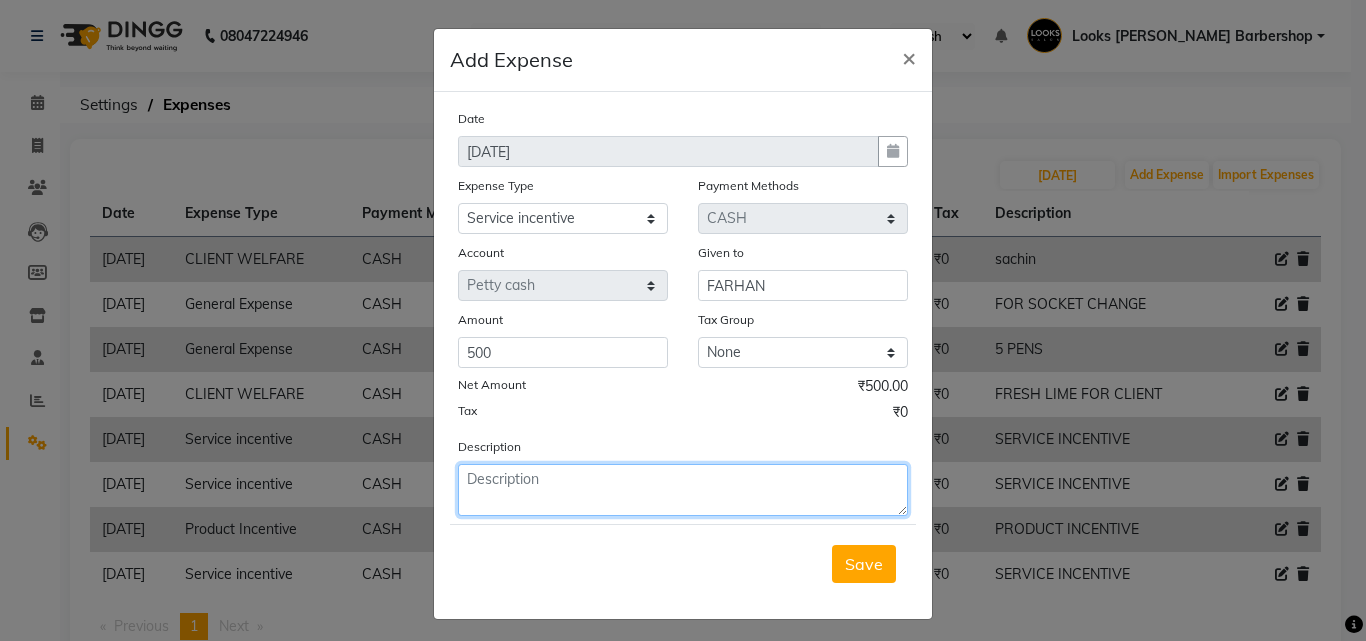 click 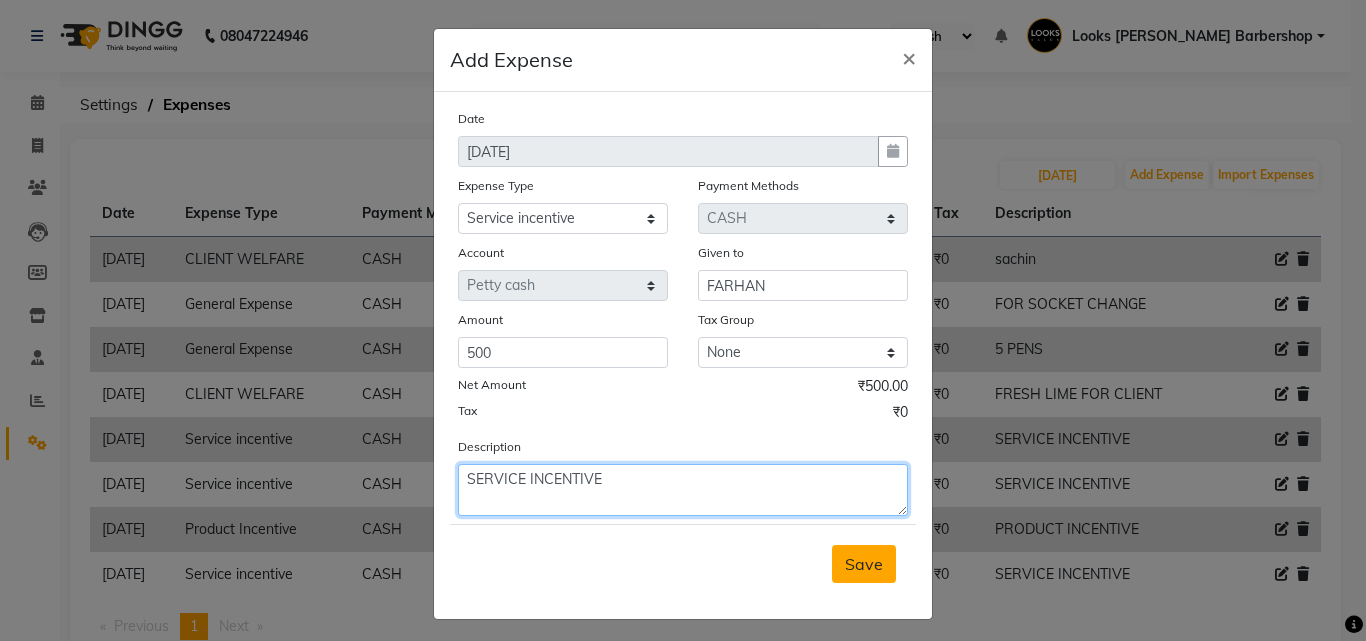 type on "SERVICE INCENTIVE" 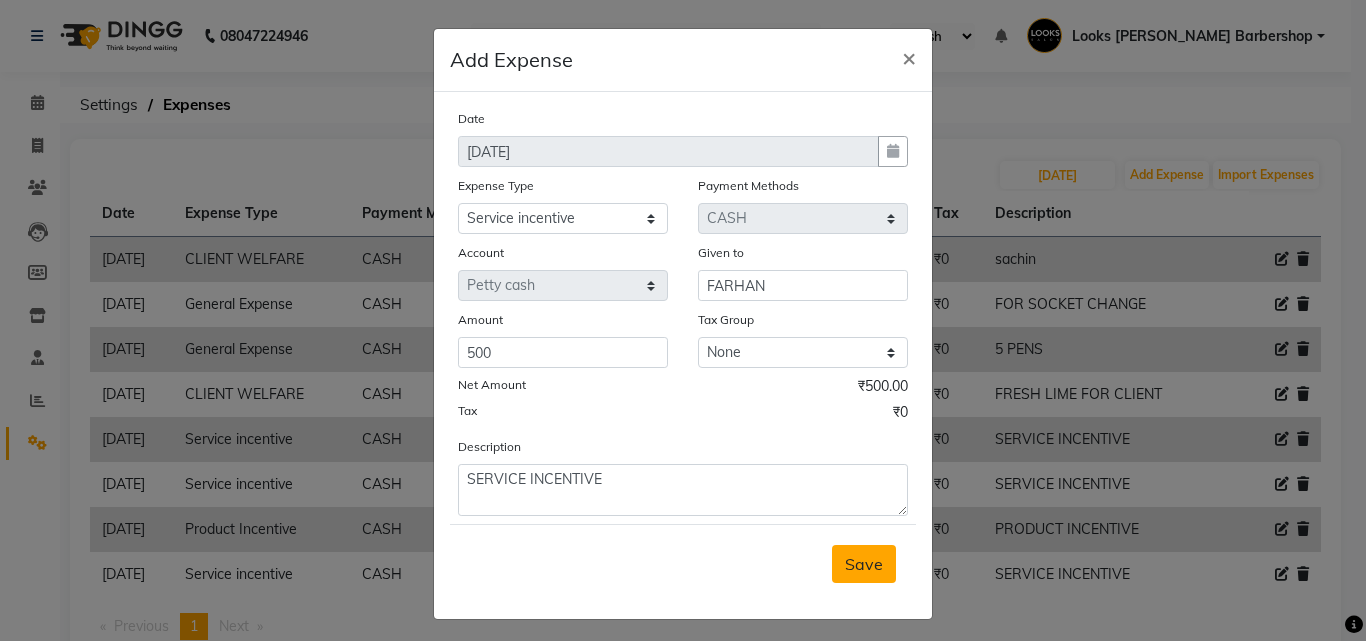 click on "Save" at bounding box center [864, 564] 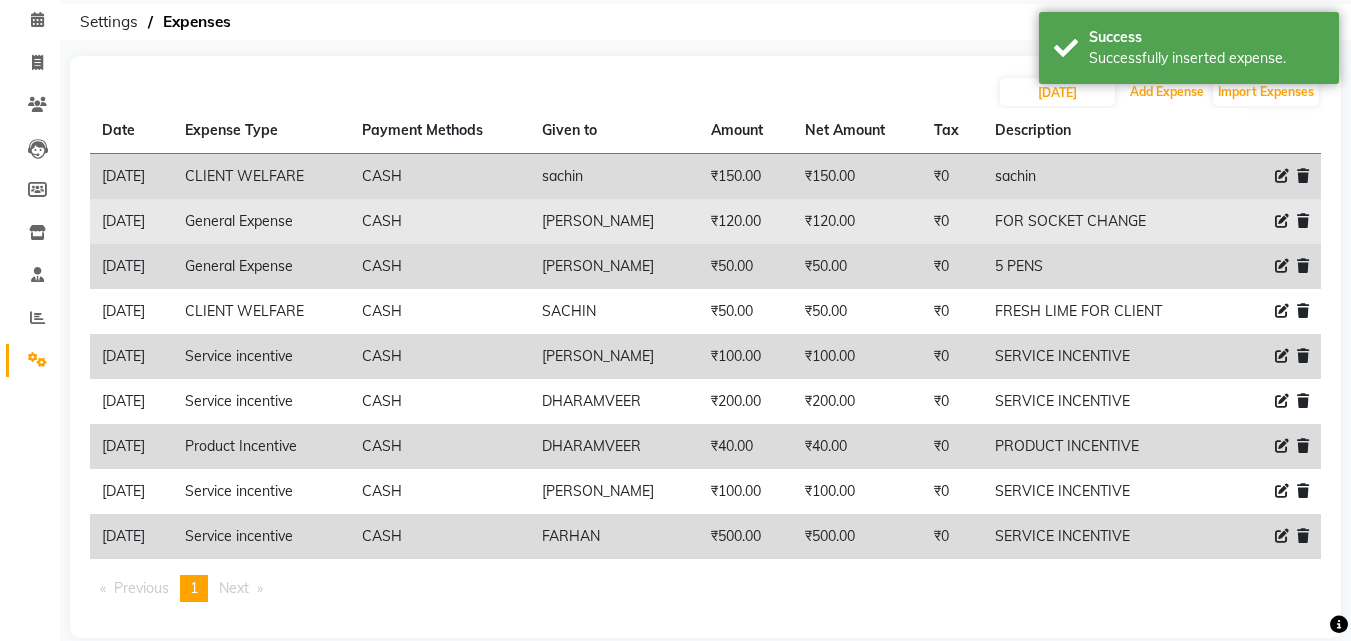 scroll, scrollTop: 110, scrollLeft: 0, axis: vertical 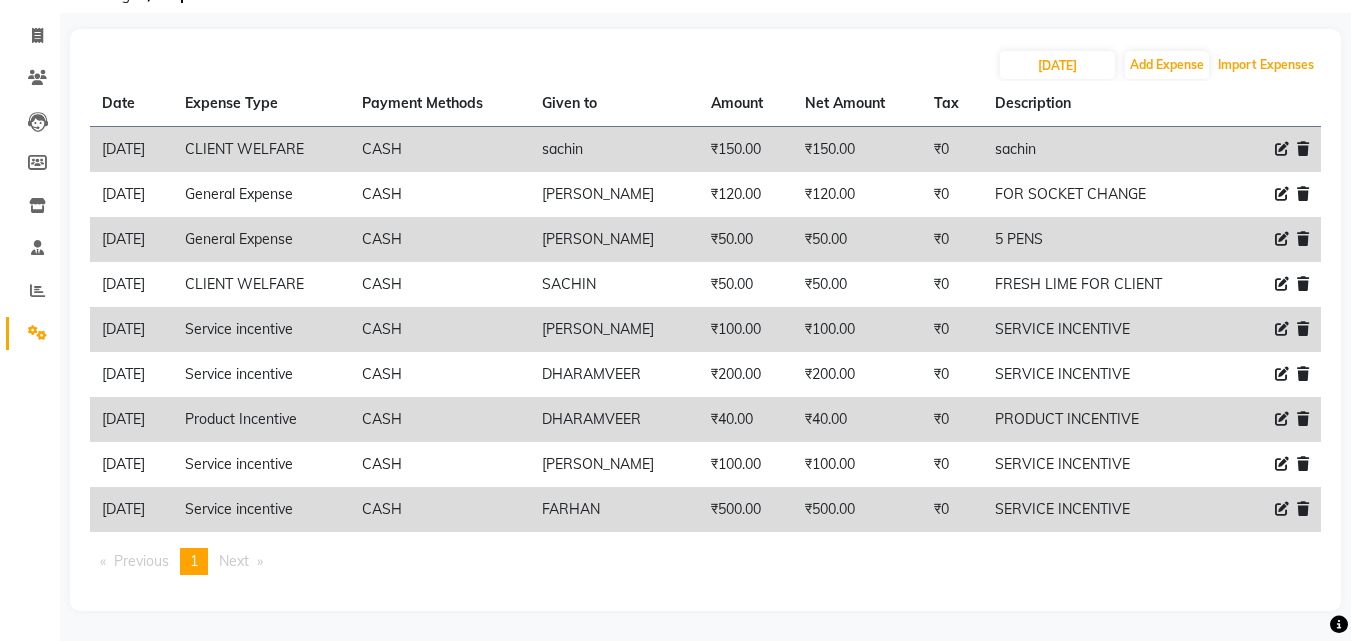 drag, startPoint x: 1242, startPoint y: 58, endPoint x: 1242, endPoint y: 69, distance: 11 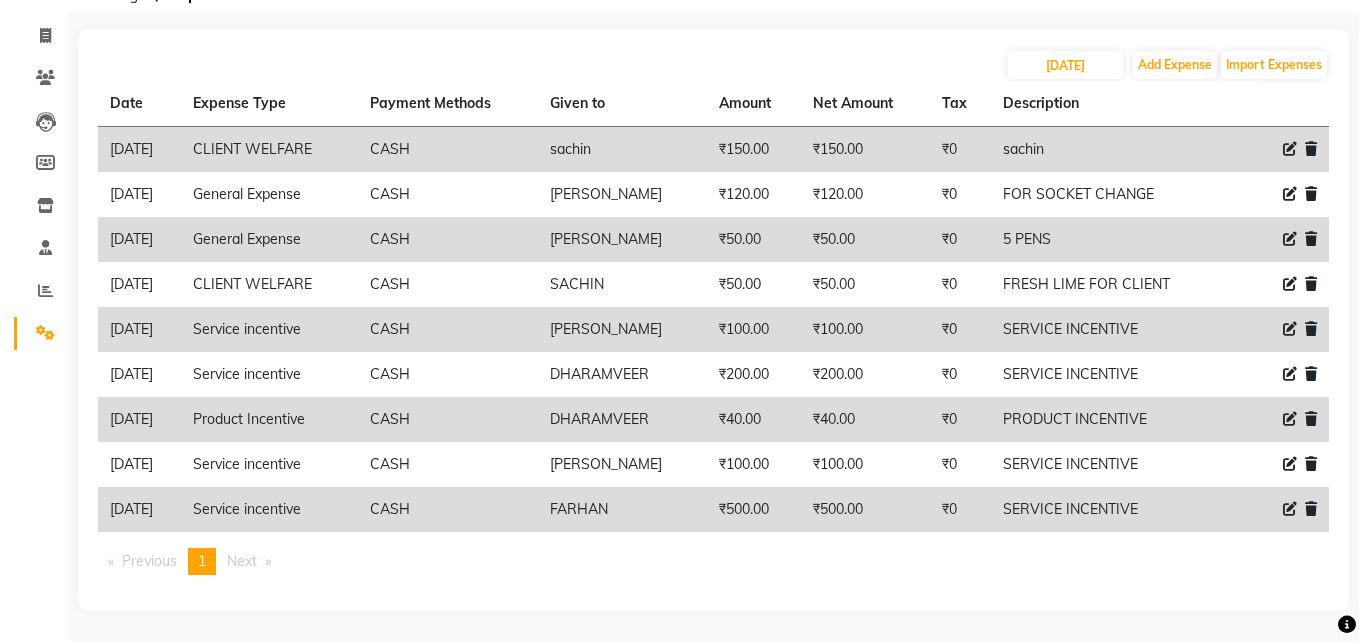scroll, scrollTop: 0, scrollLeft: 0, axis: both 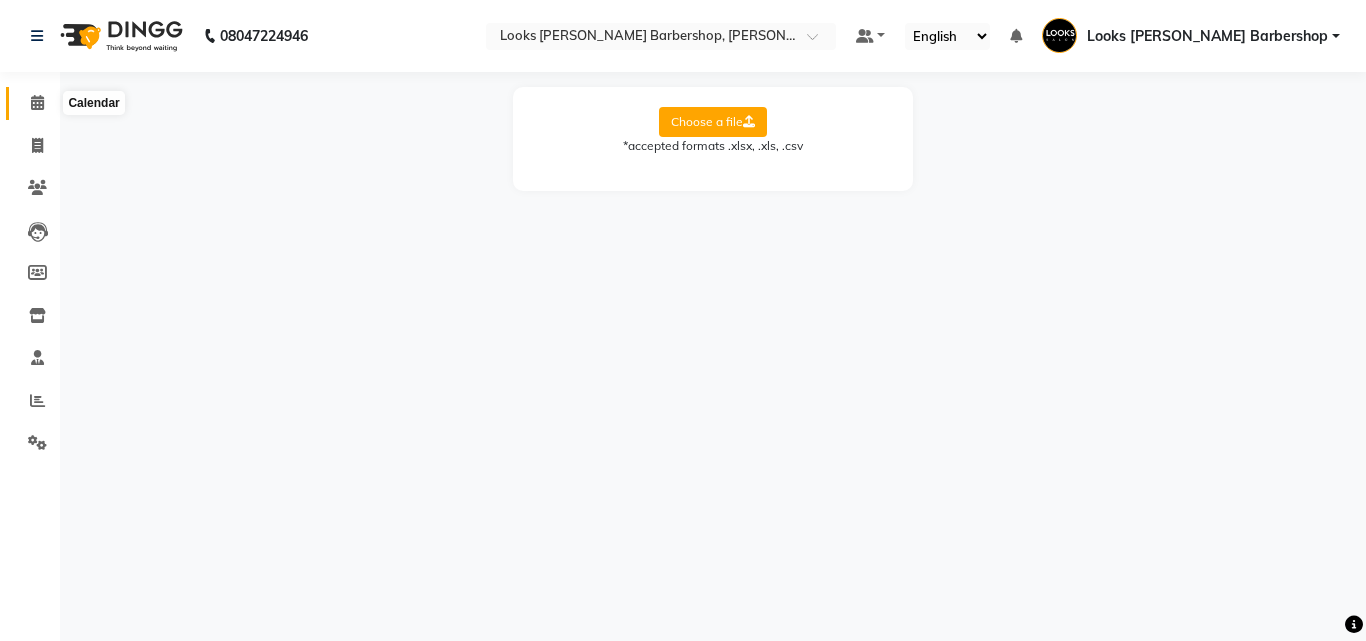 click 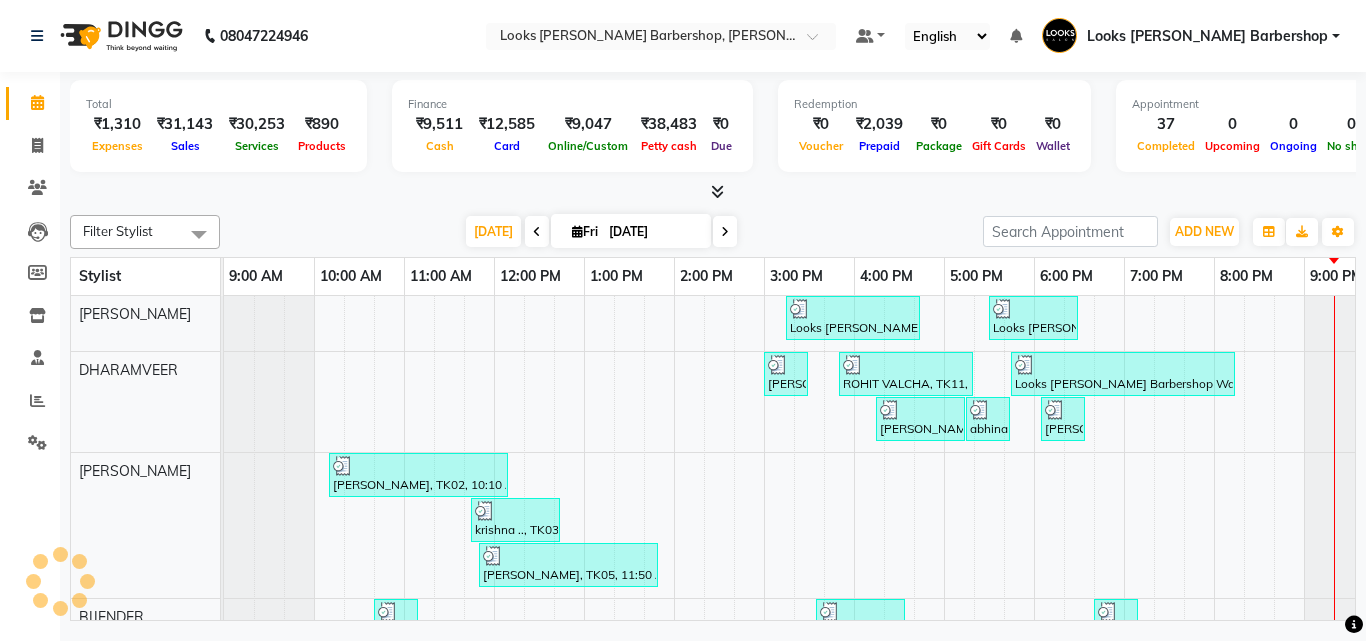 scroll, scrollTop: 0, scrollLeft: 0, axis: both 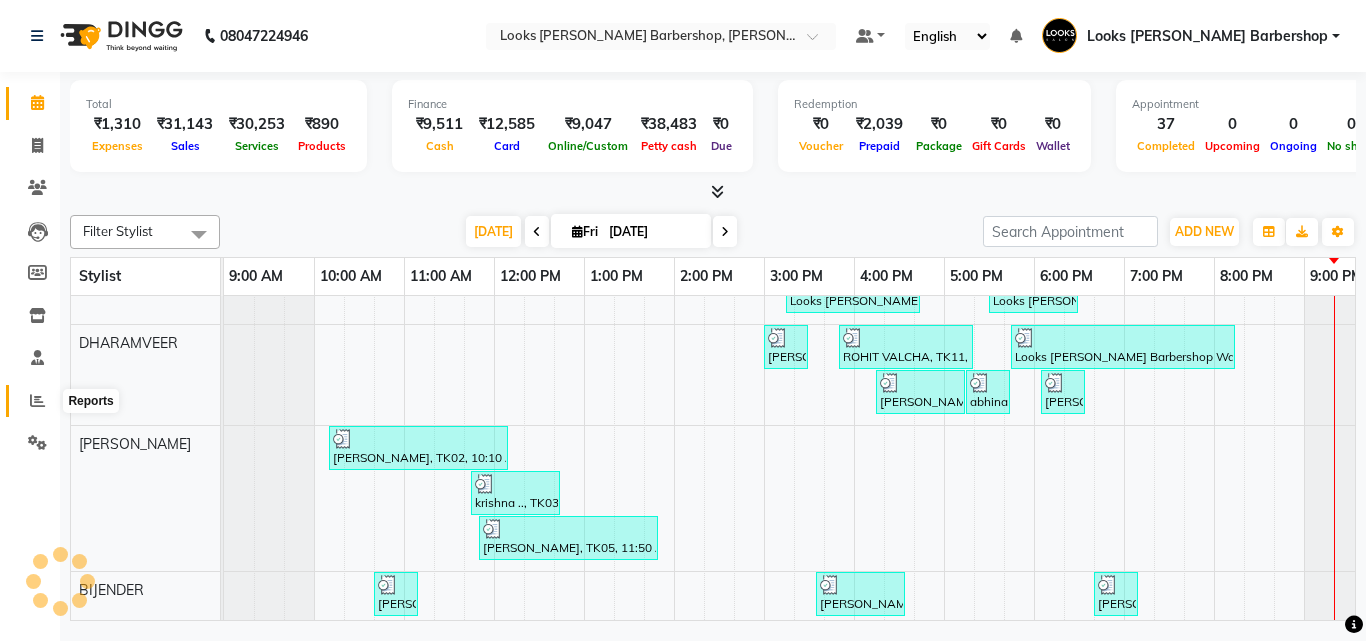 click 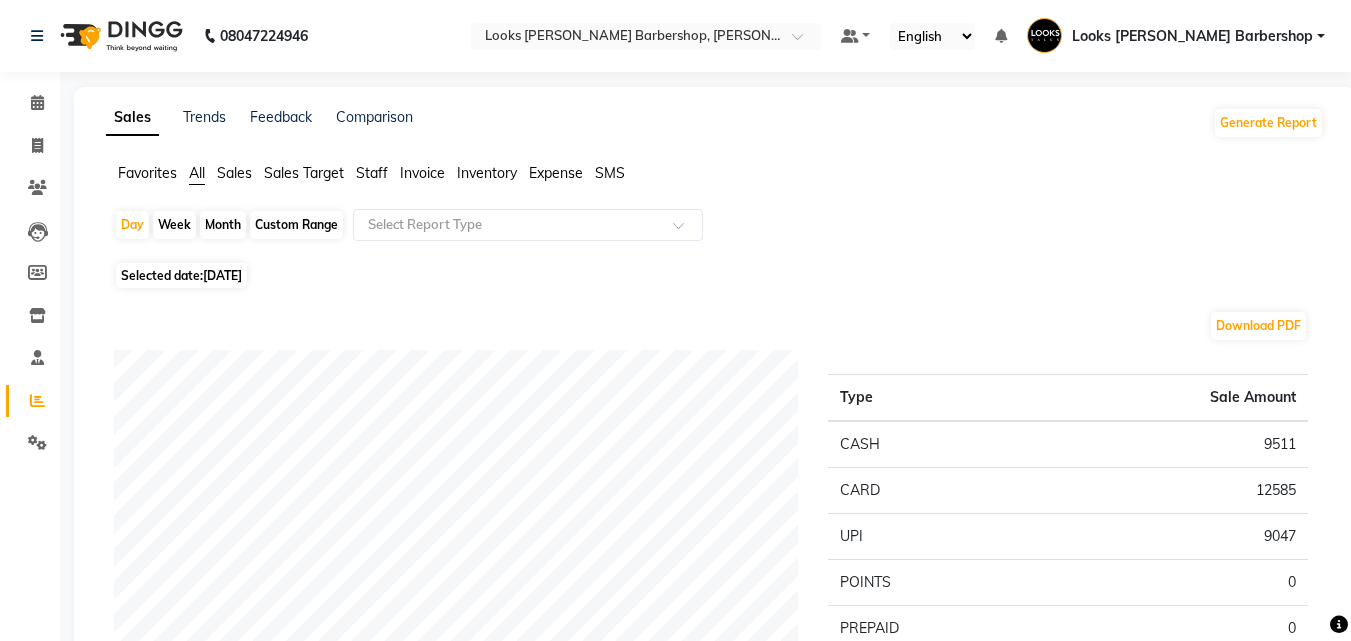 click on "Expense" 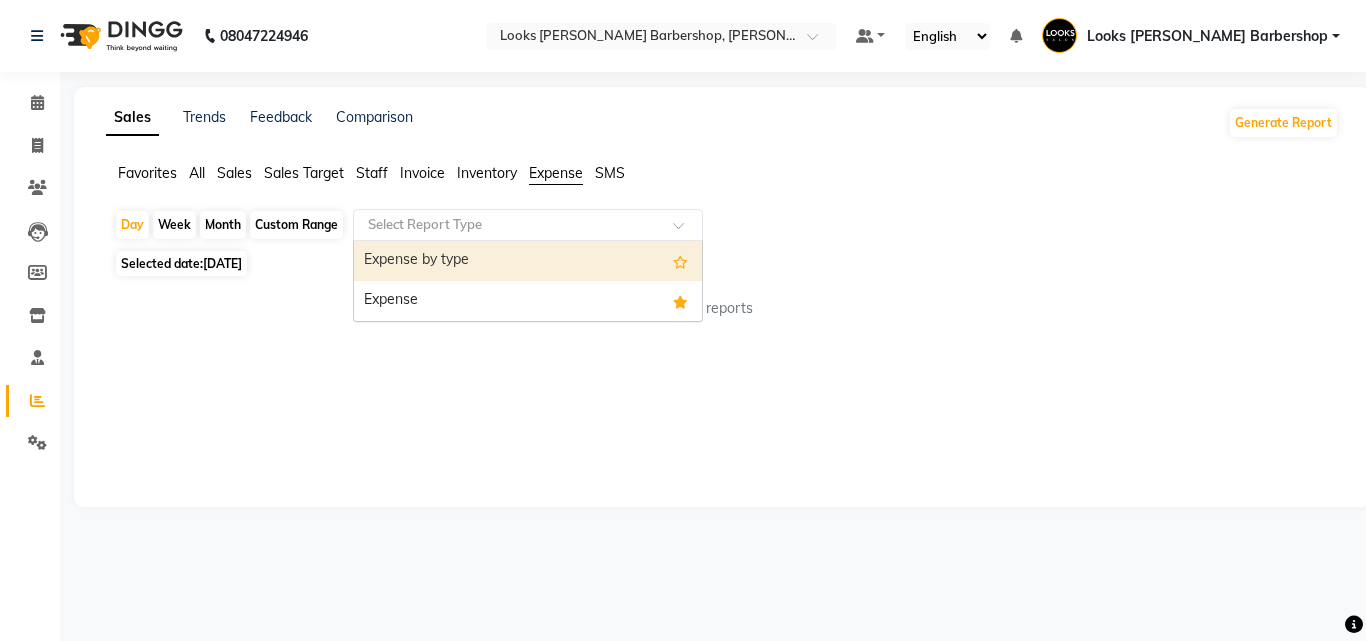click 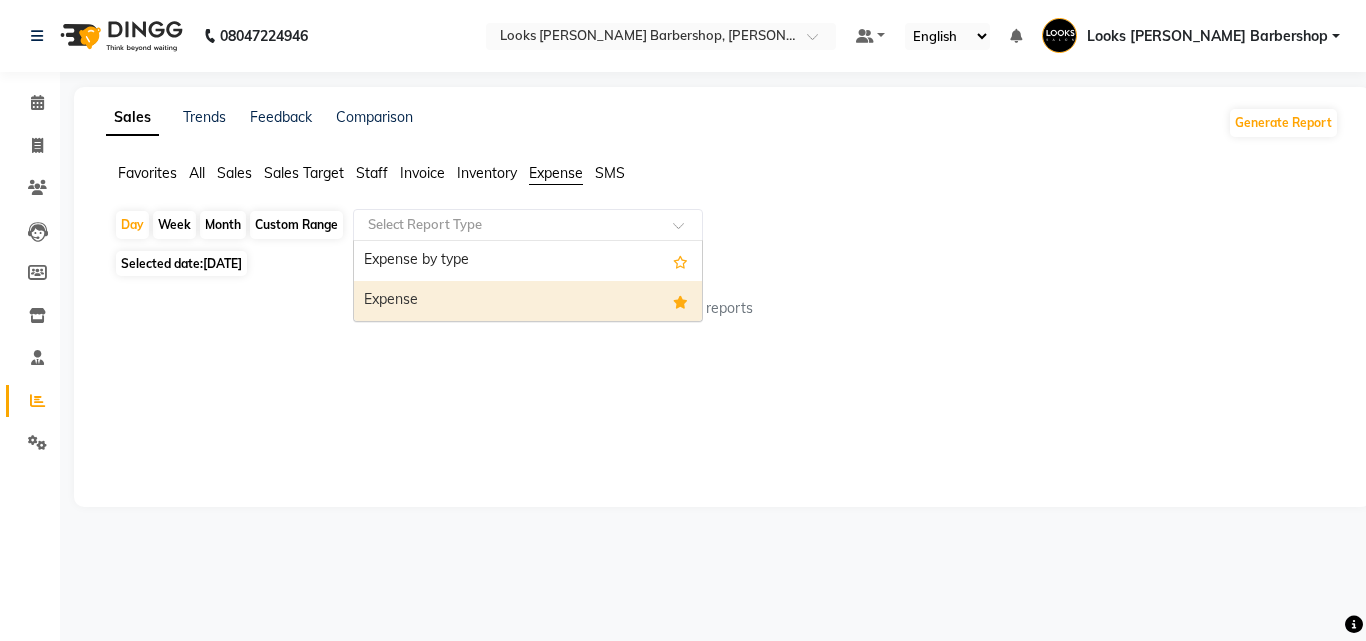 click on "Expense" at bounding box center [528, 301] 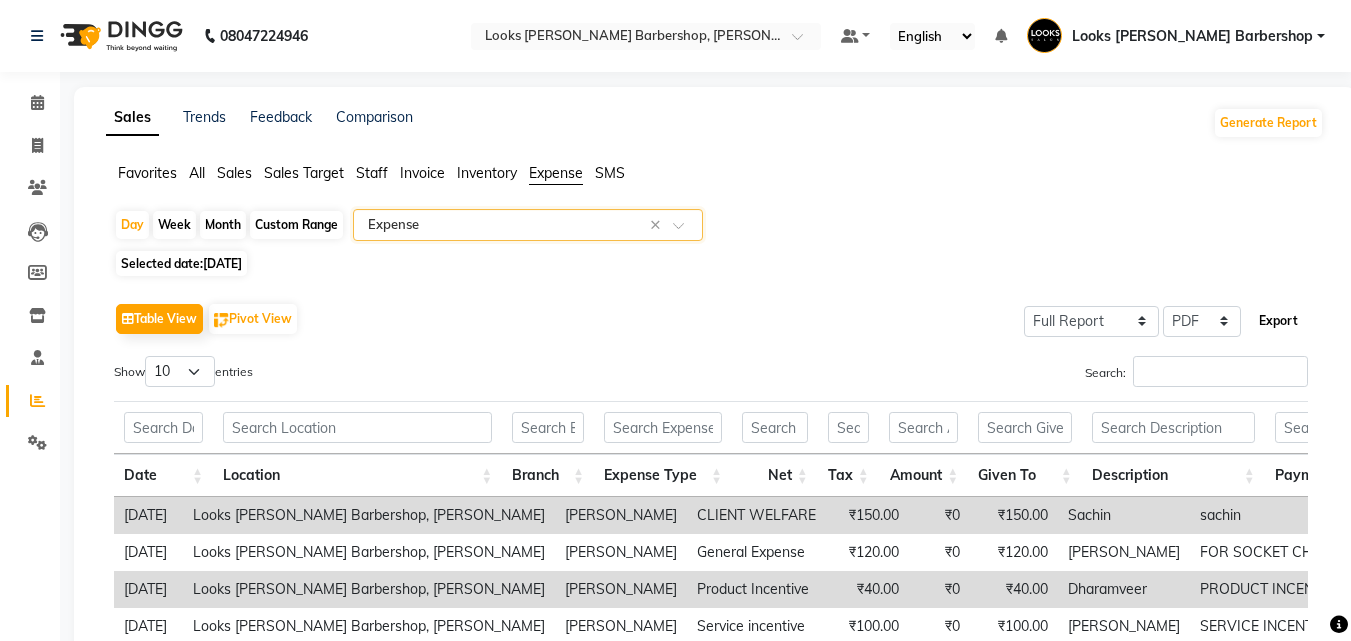 click on "Export" 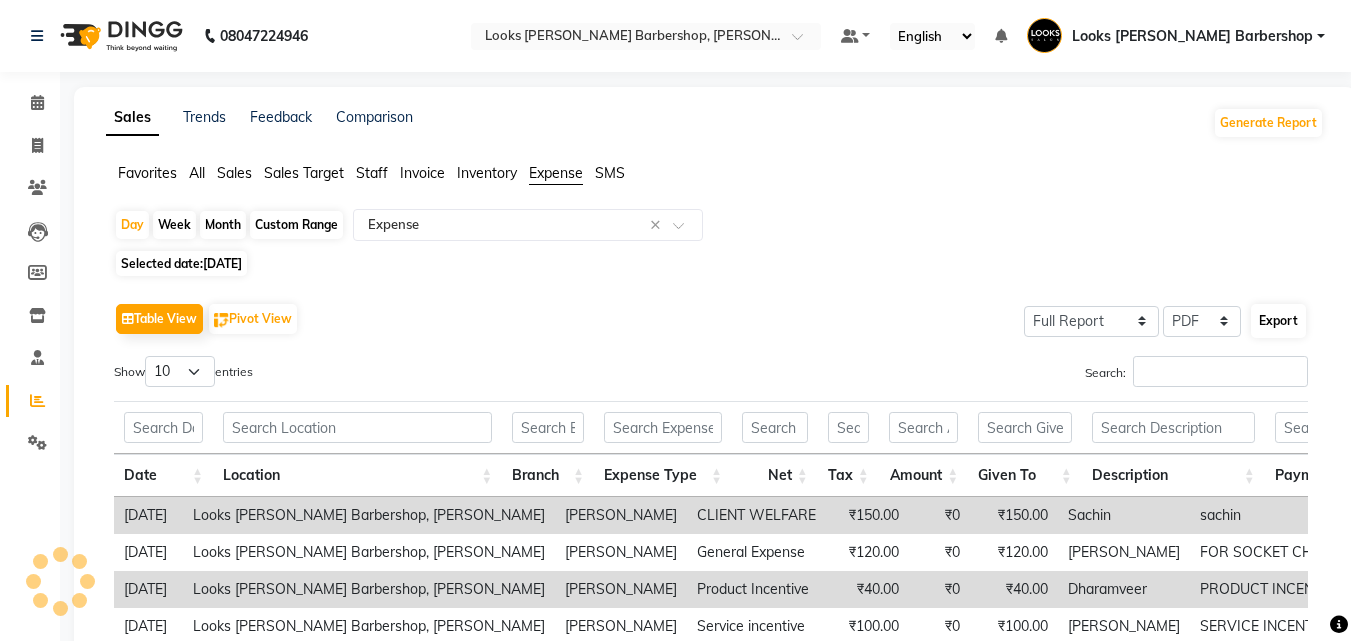 select on "sans-serif" 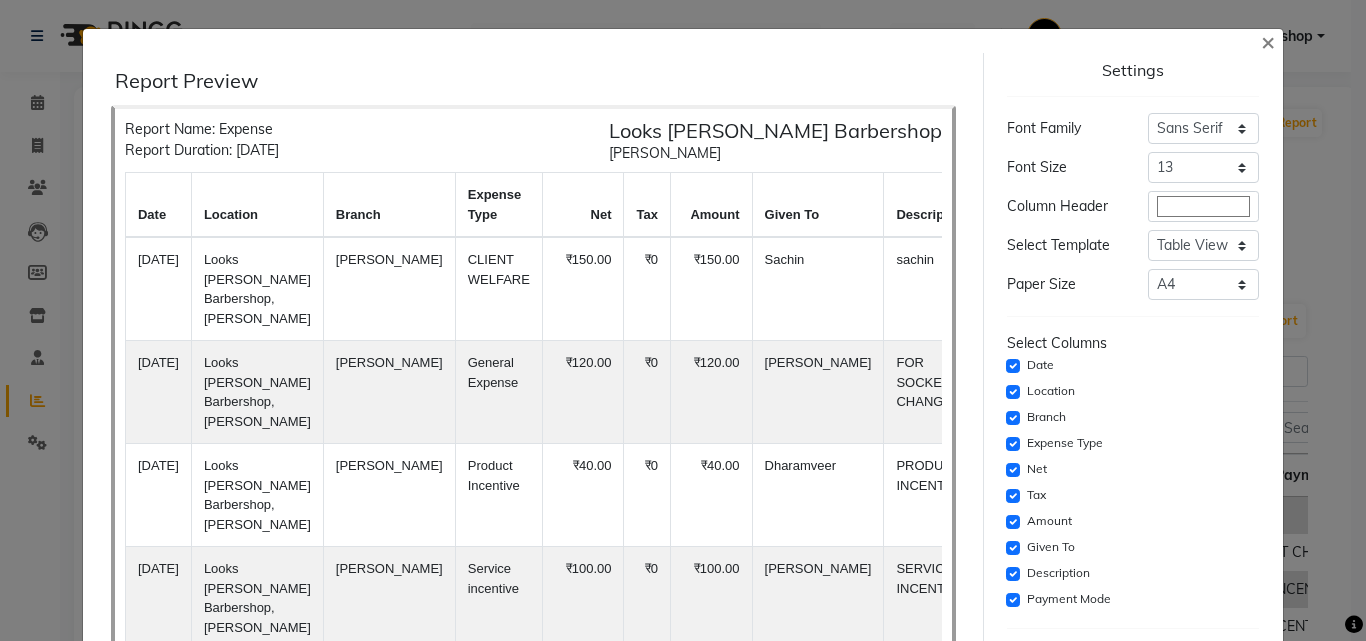 scroll, scrollTop: 163, scrollLeft: 0, axis: vertical 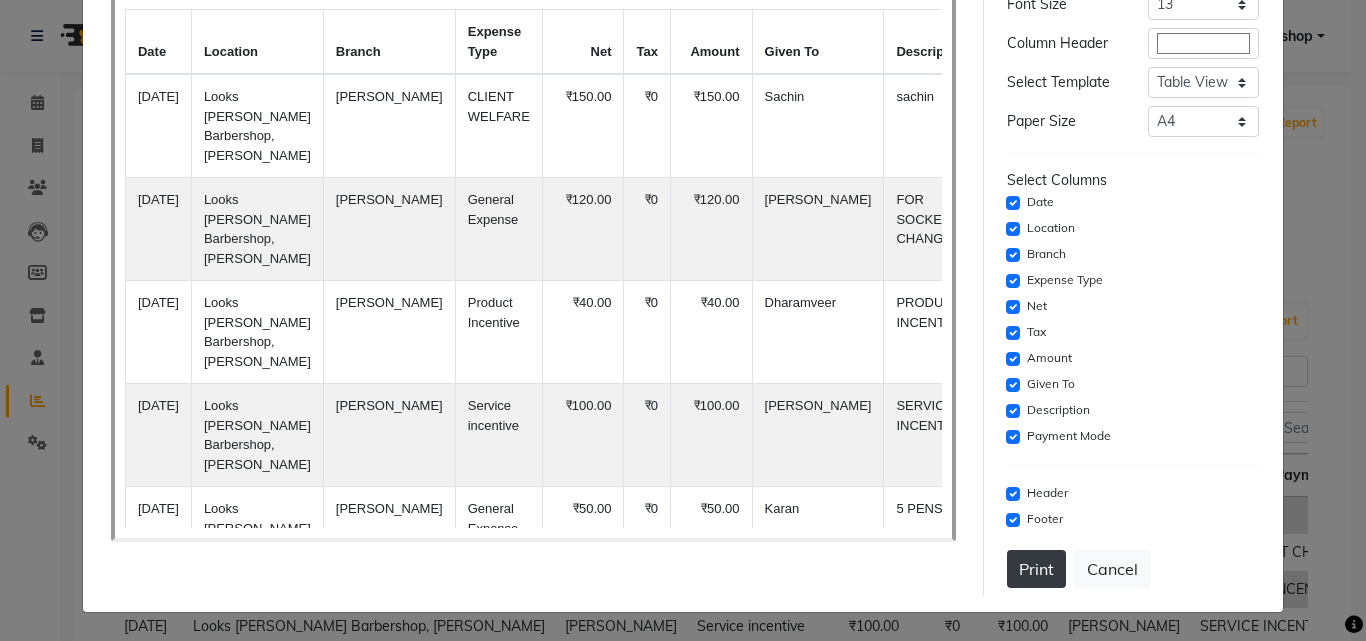 click on "Print" 